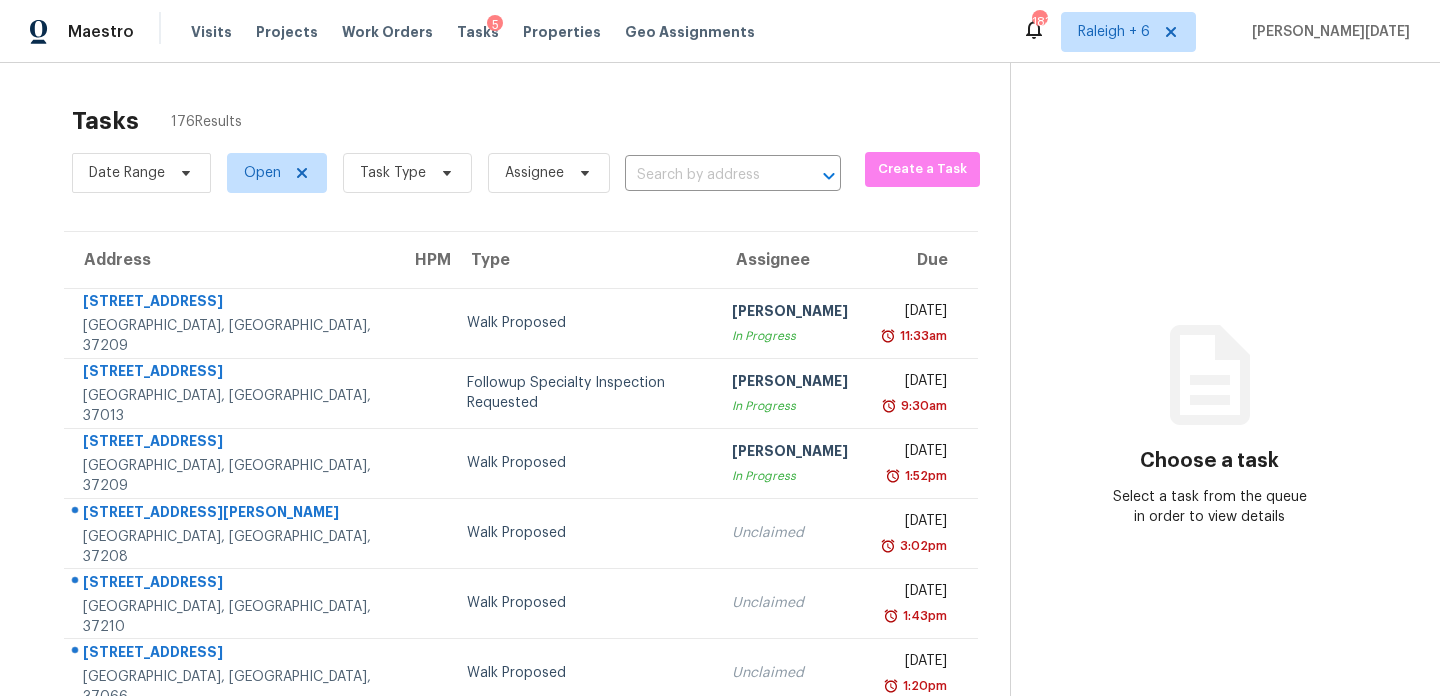 scroll, scrollTop: 0, scrollLeft: 0, axis: both 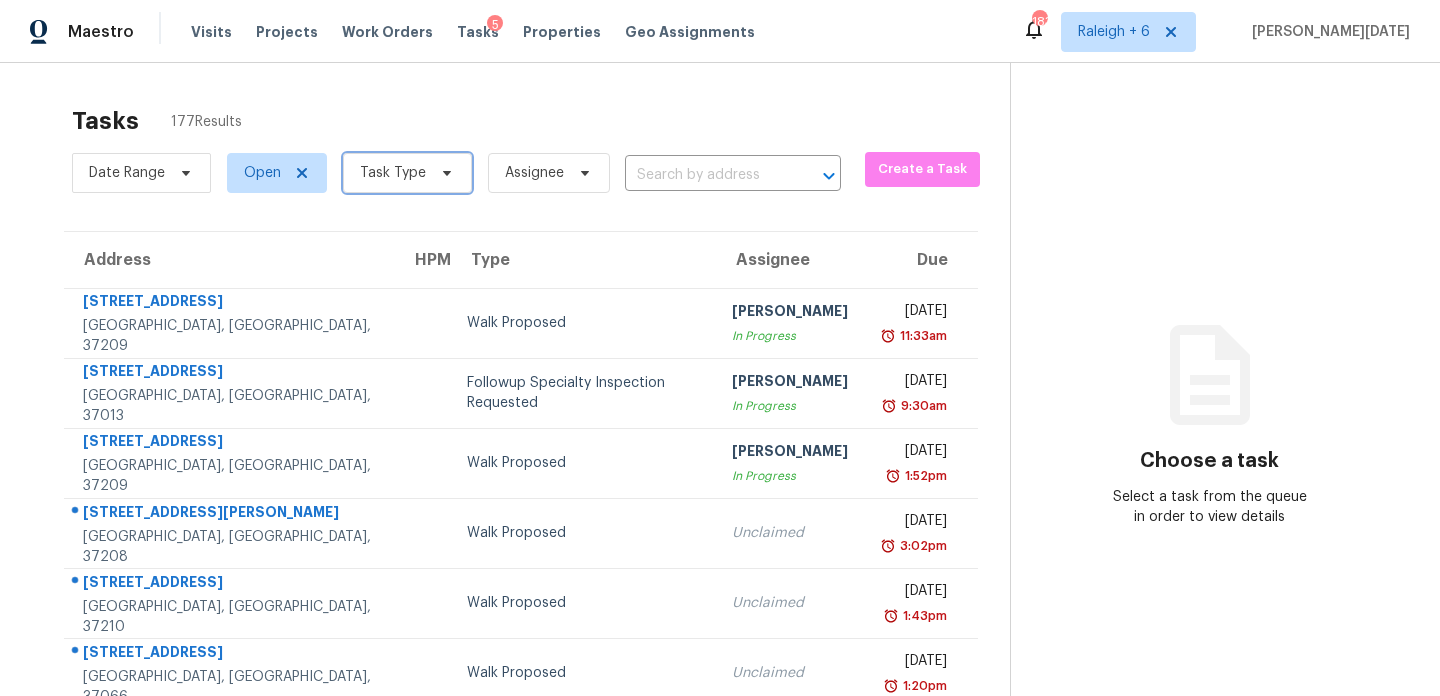 click on "Task Type" at bounding box center (393, 173) 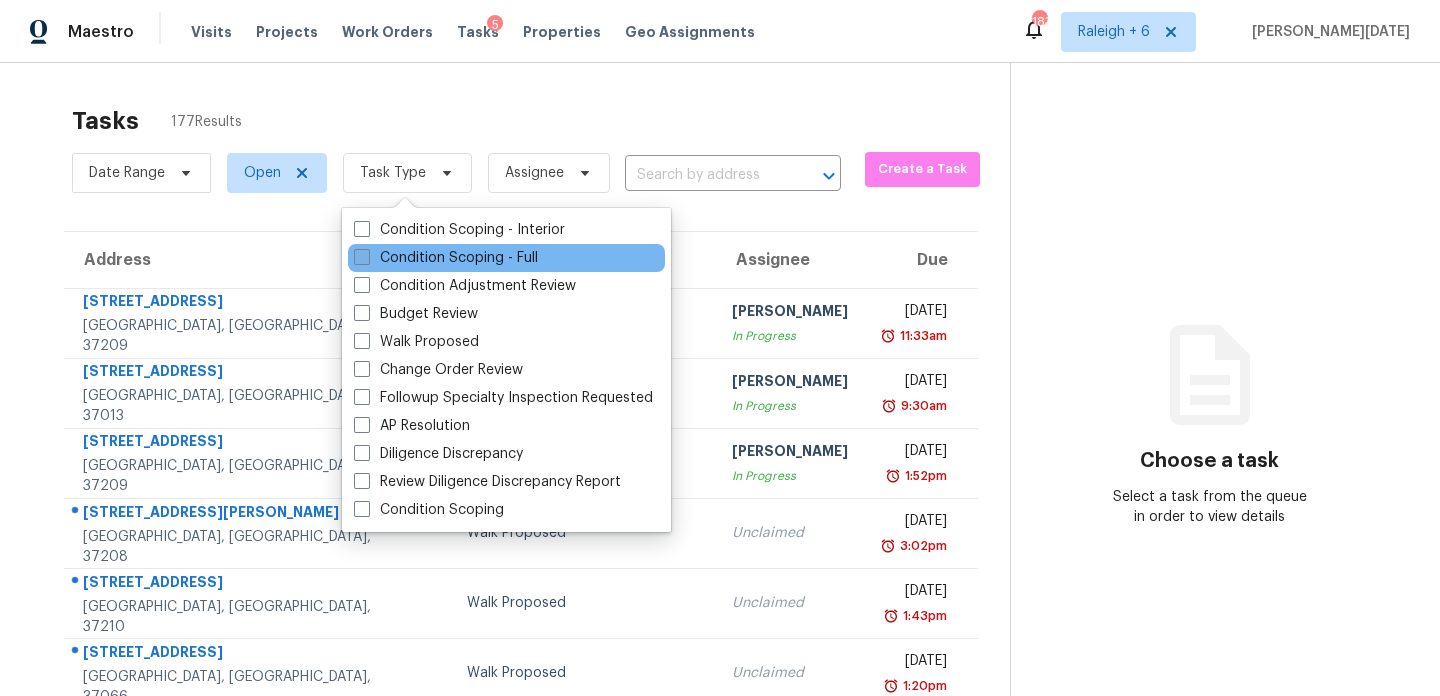 click on "Condition Scoping - Full" at bounding box center (446, 258) 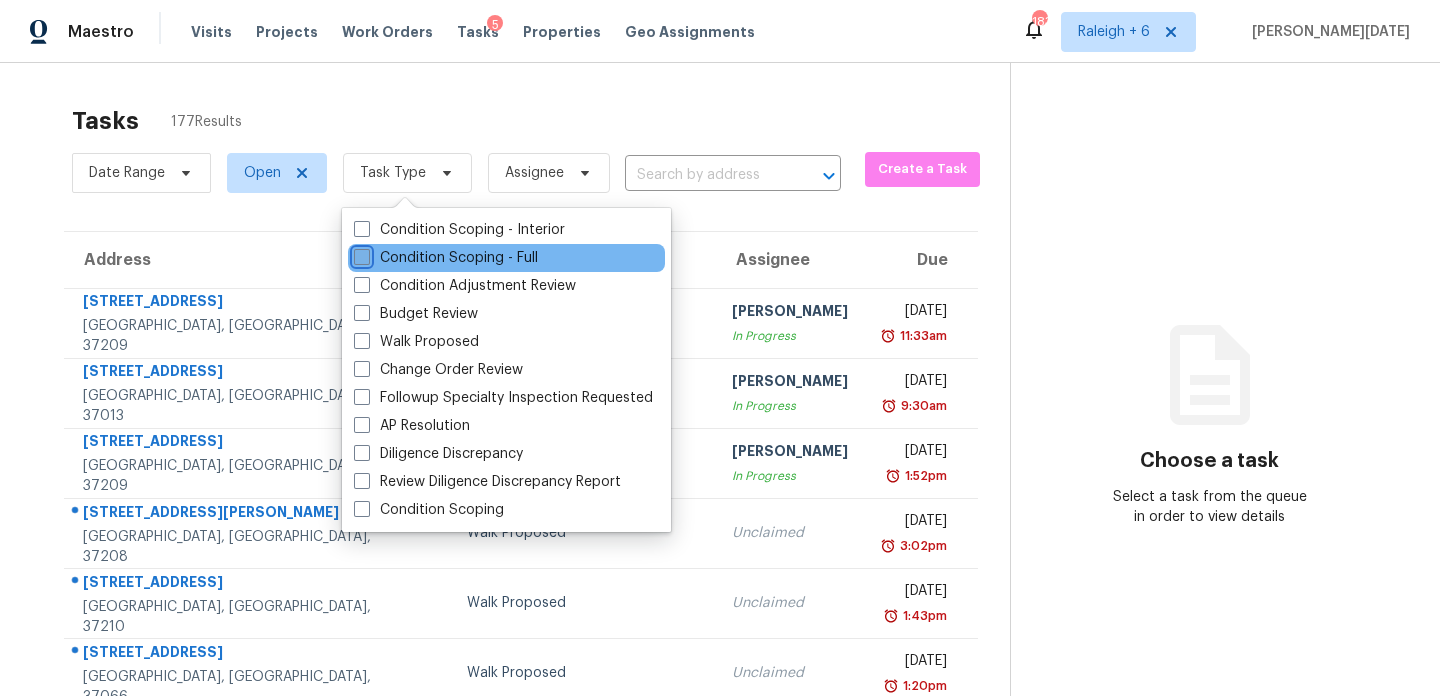 click on "Condition Scoping - Full" at bounding box center (360, 254) 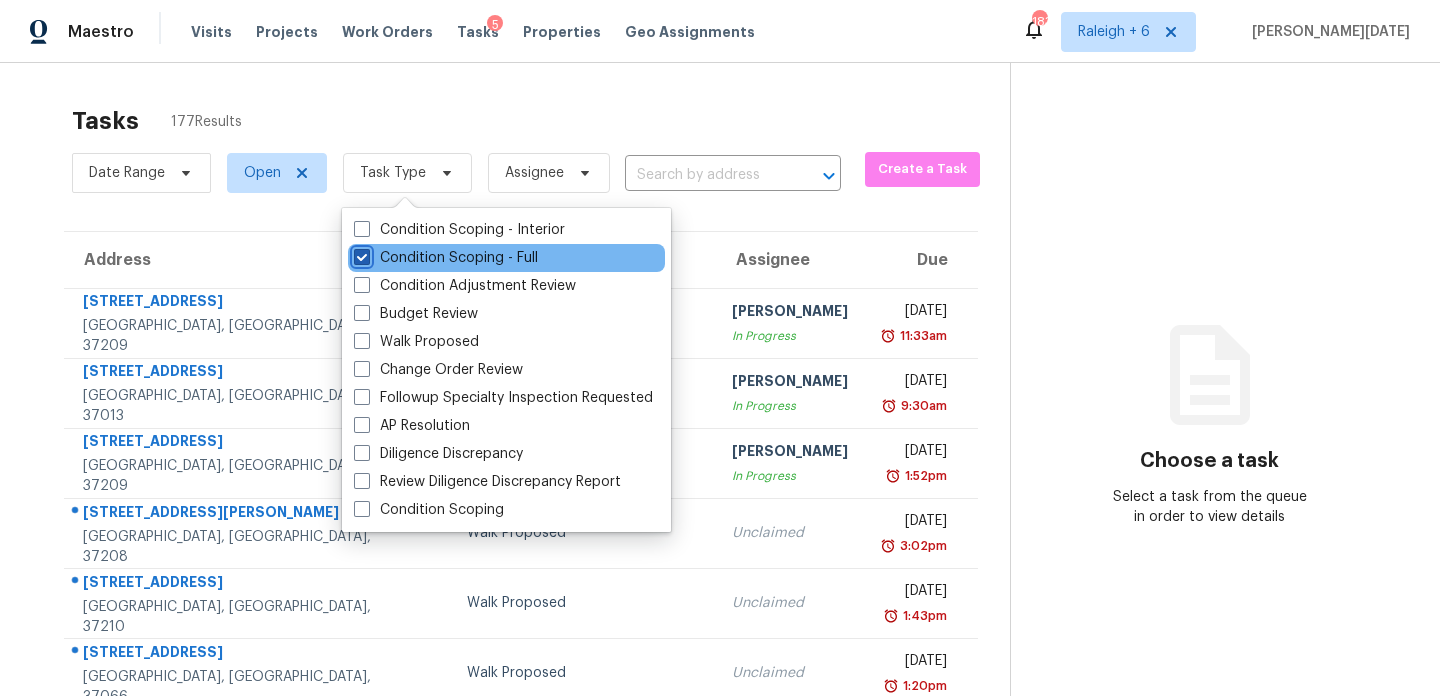 checkbox on "true" 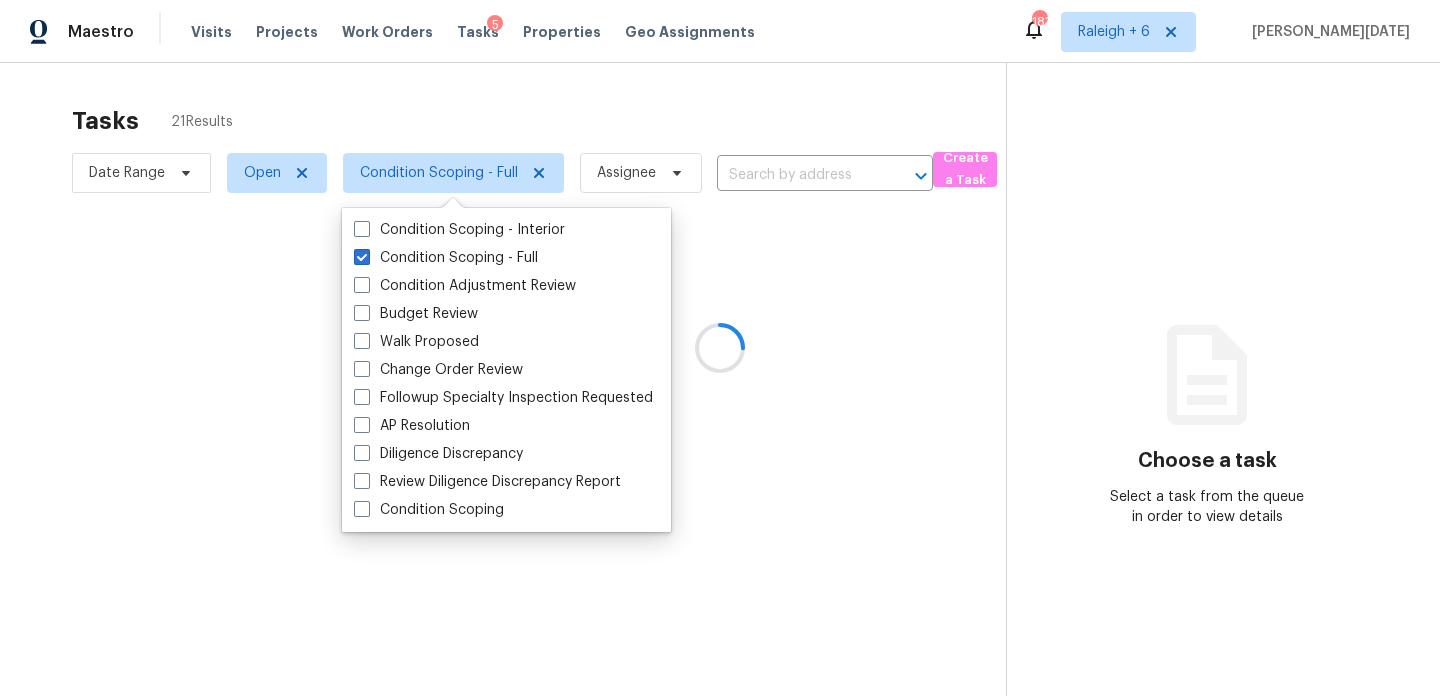 click at bounding box center (720, 348) 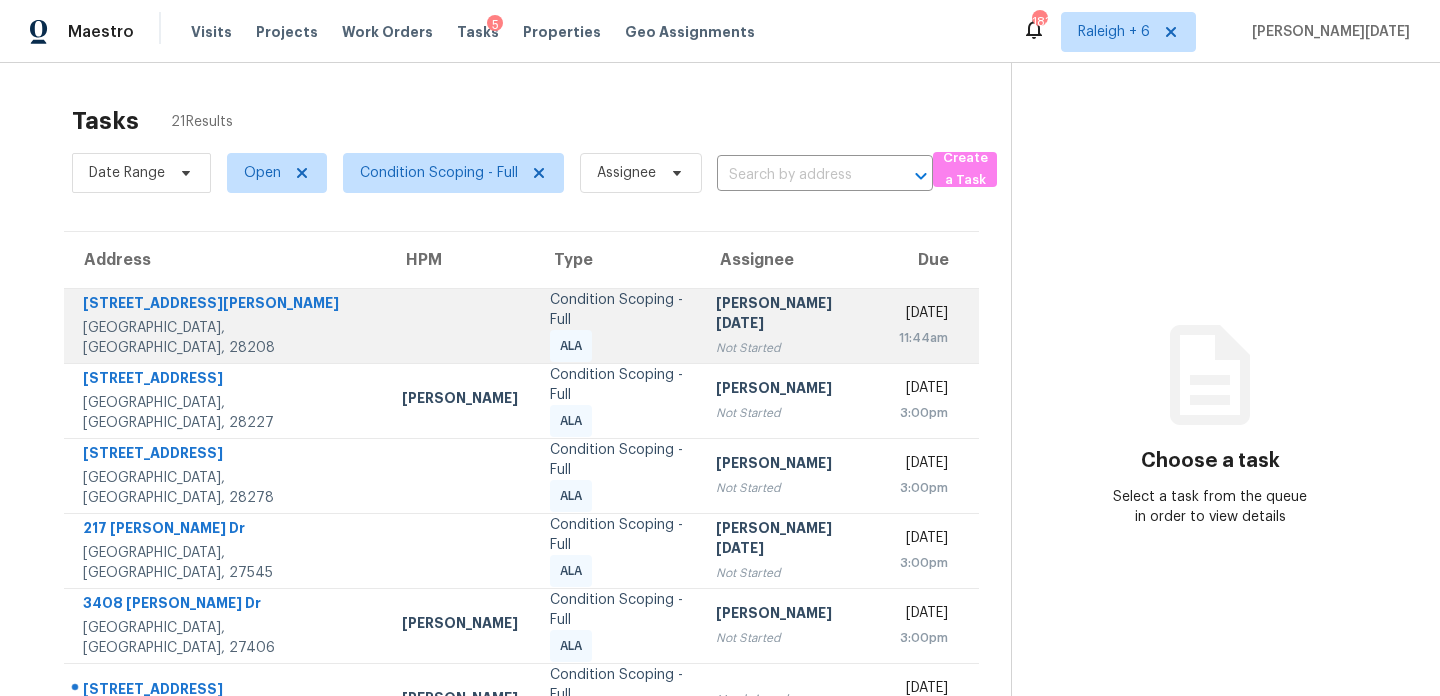 click on "Not Started" at bounding box center (792, 348) 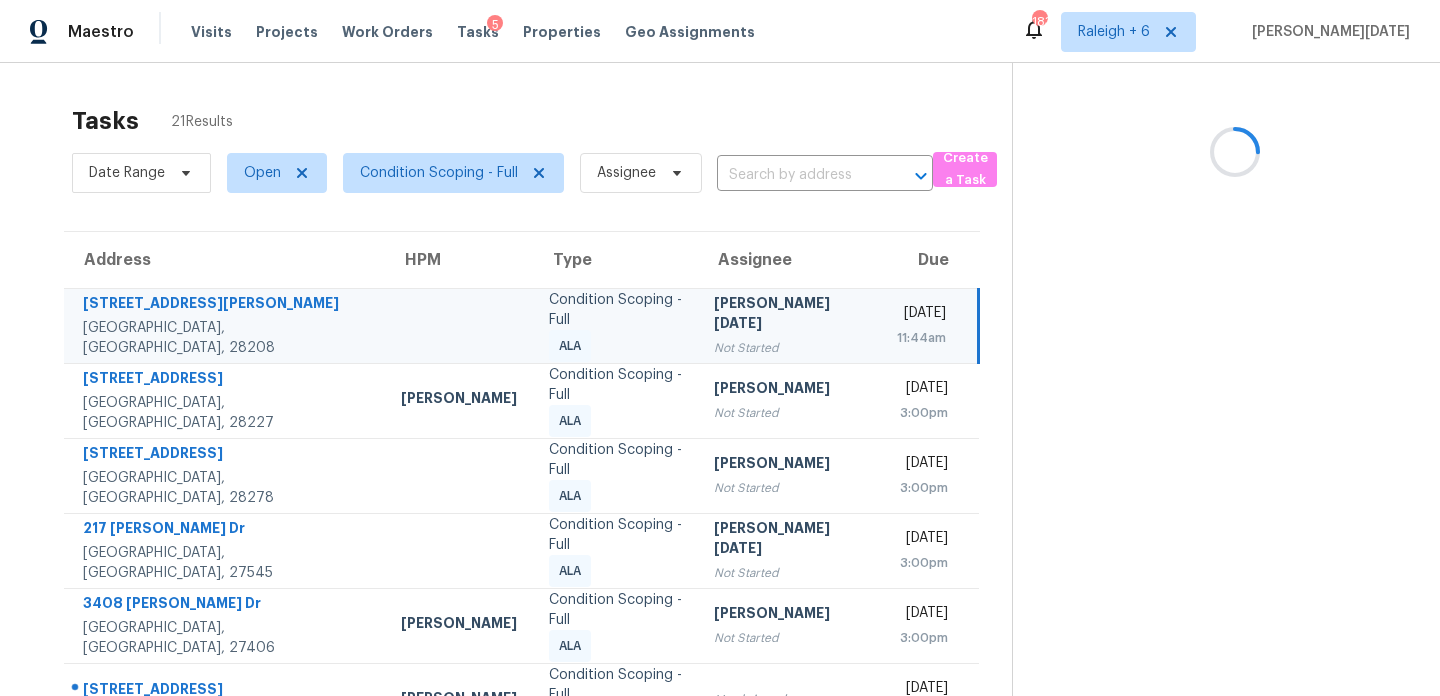 click on "Not Started" at bounding box center [789, 348] 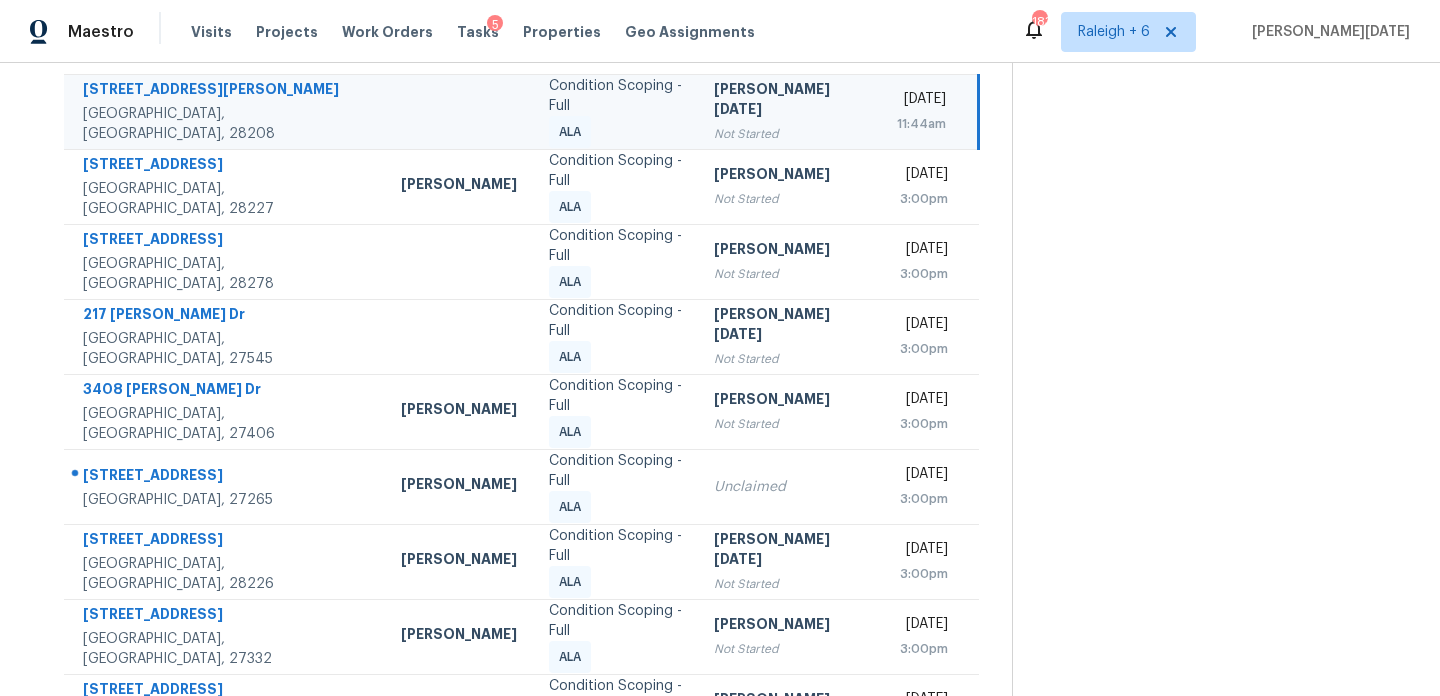 scroll, scrollTop: 268, scrollLeft: 0, axis: vertical 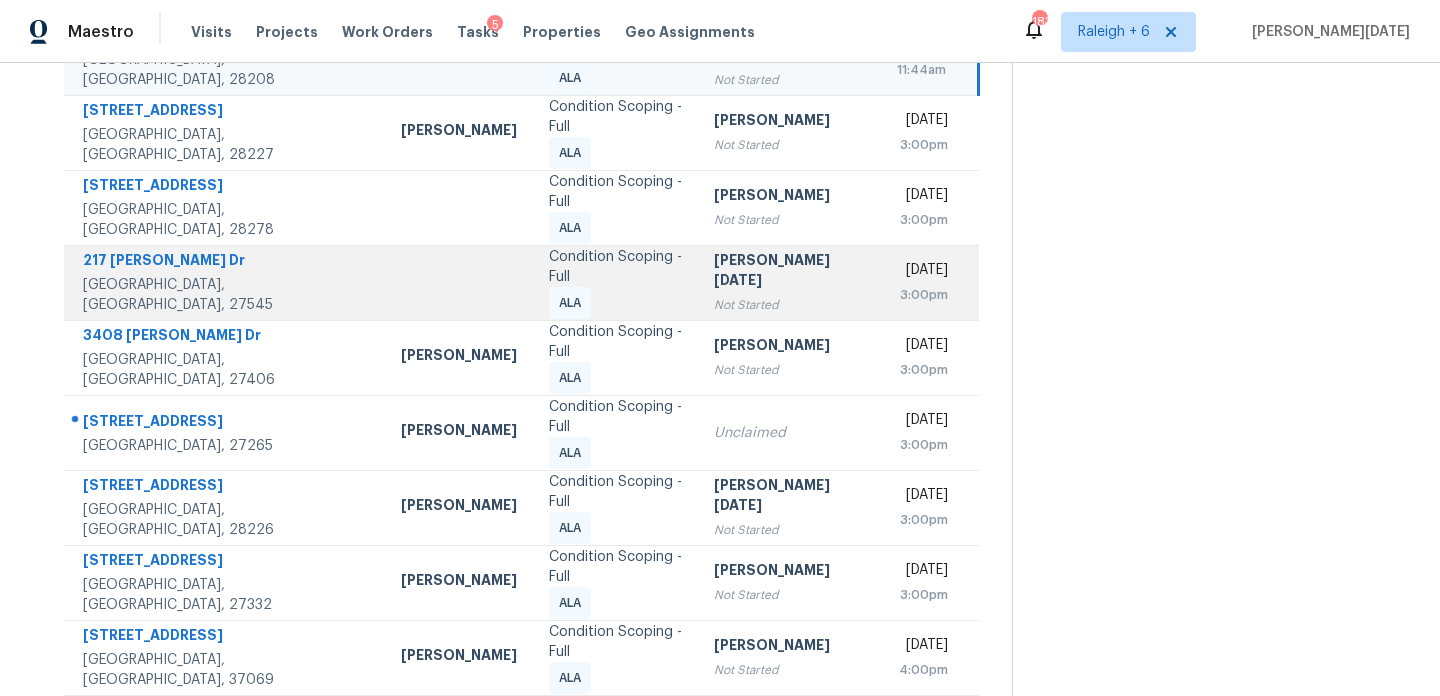 click on "[PERSON_NAME][DATE]" at bounding box center (789, 272) 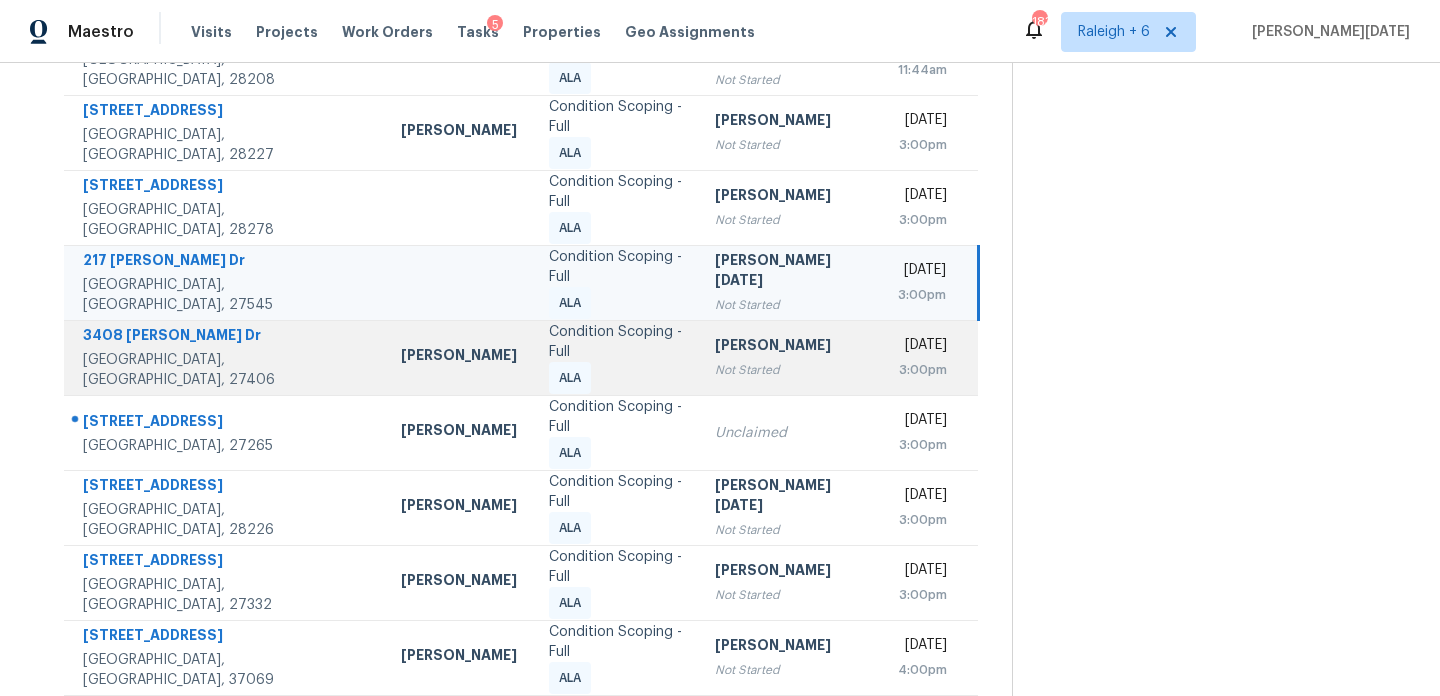 scroll, scrollTop: 345, scrollLeft: 0, axis: vertical 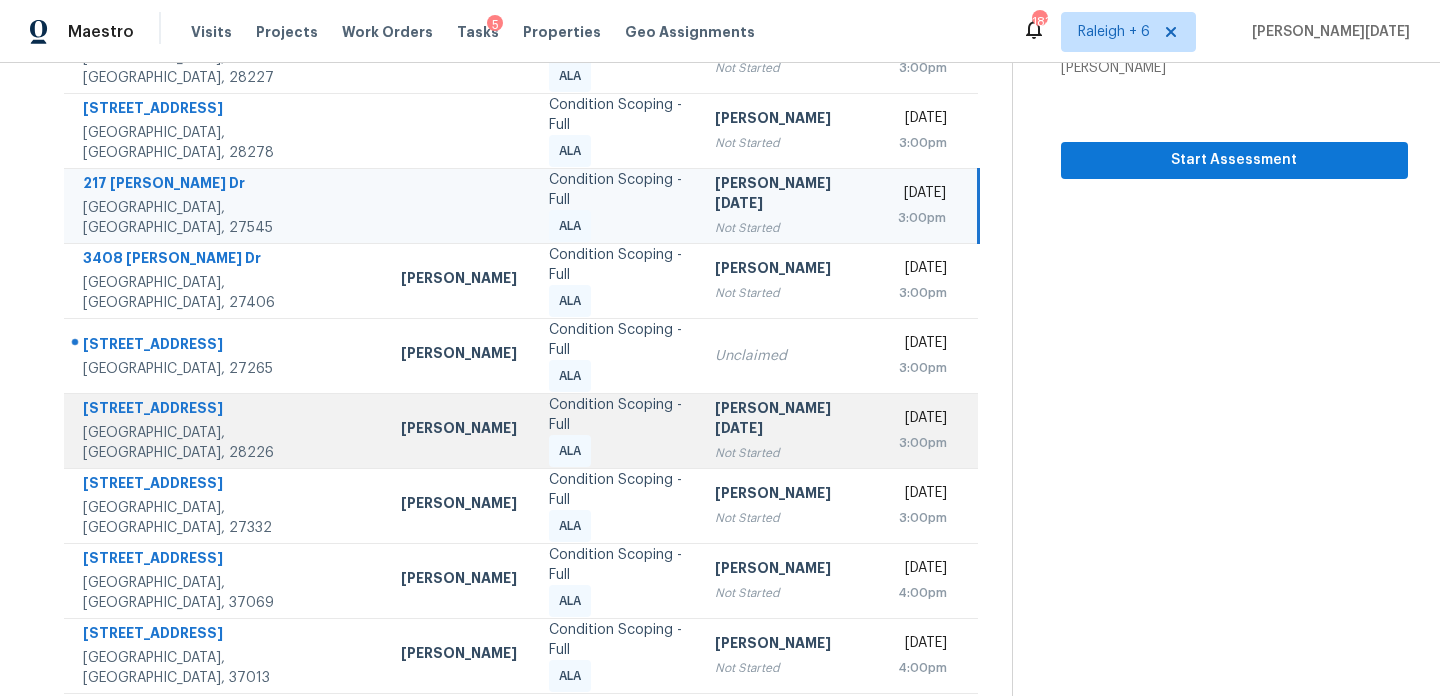 click on "[PERSON_NAME][DATE]" at bounding box center (790, 420) 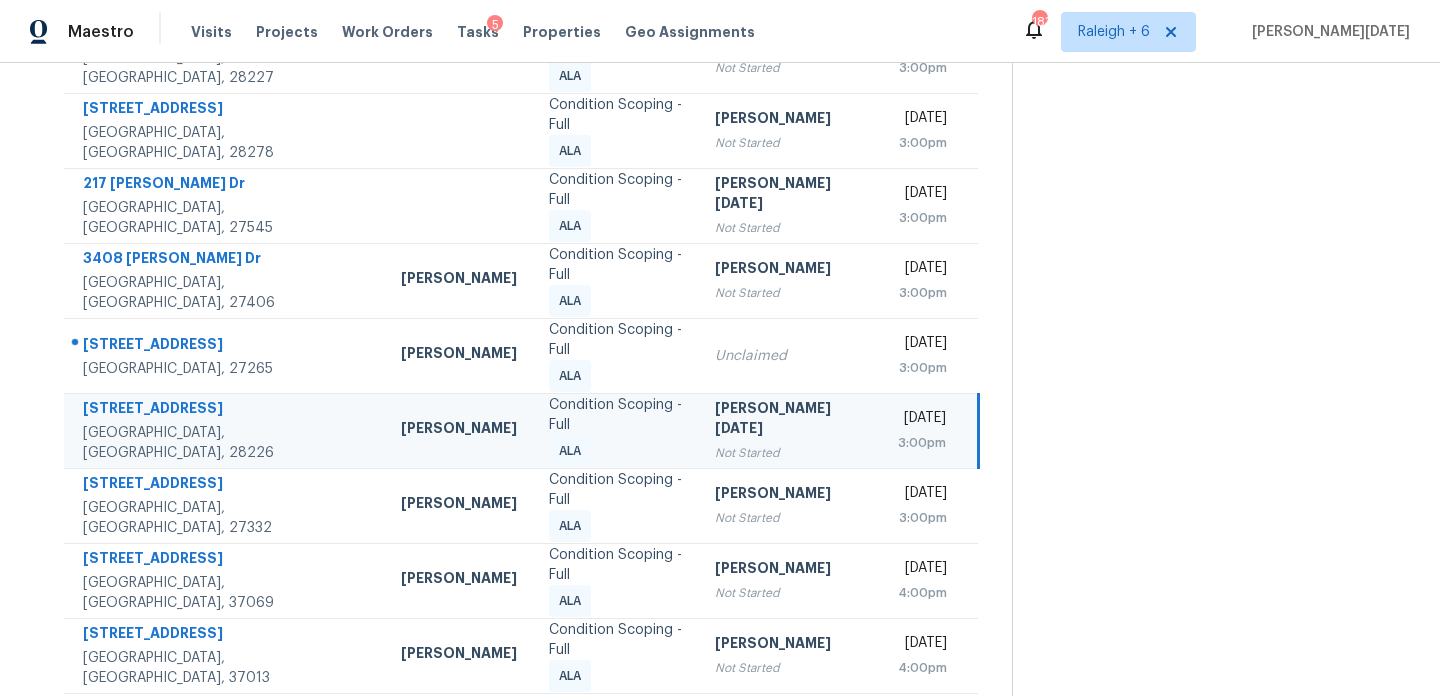 click on "[PERSON_NAME][DATE]" at bounding box center (790, 420) 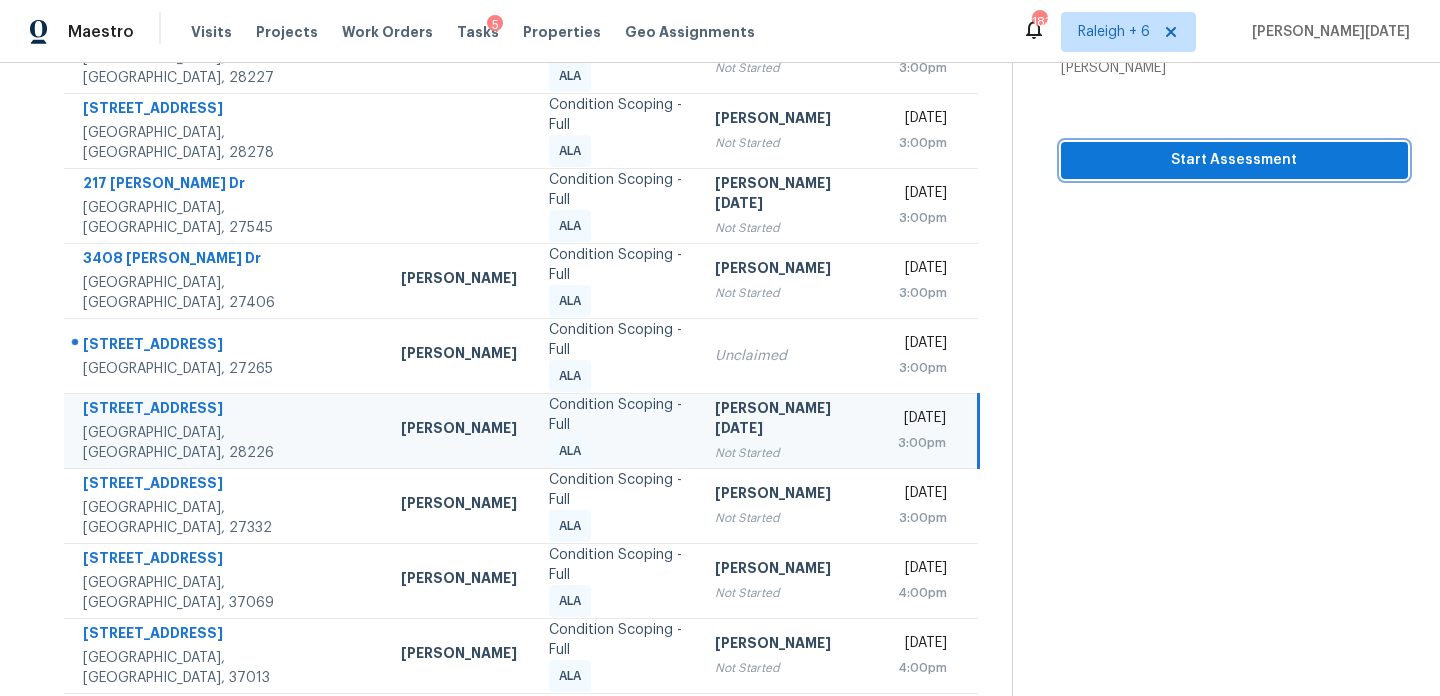 click on "Start Assessment" at bounding box center (1234, 160) 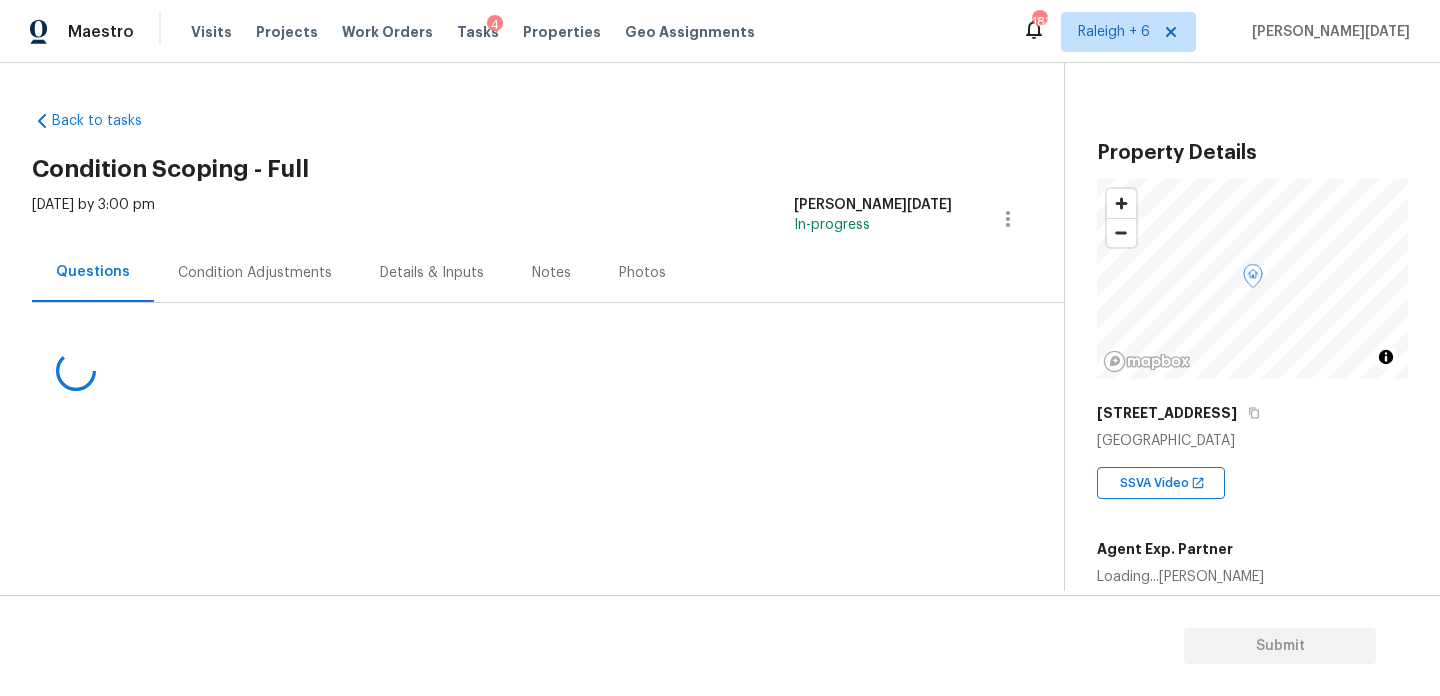 click on "Condition Adjustments" at bounding box center [255, 273] 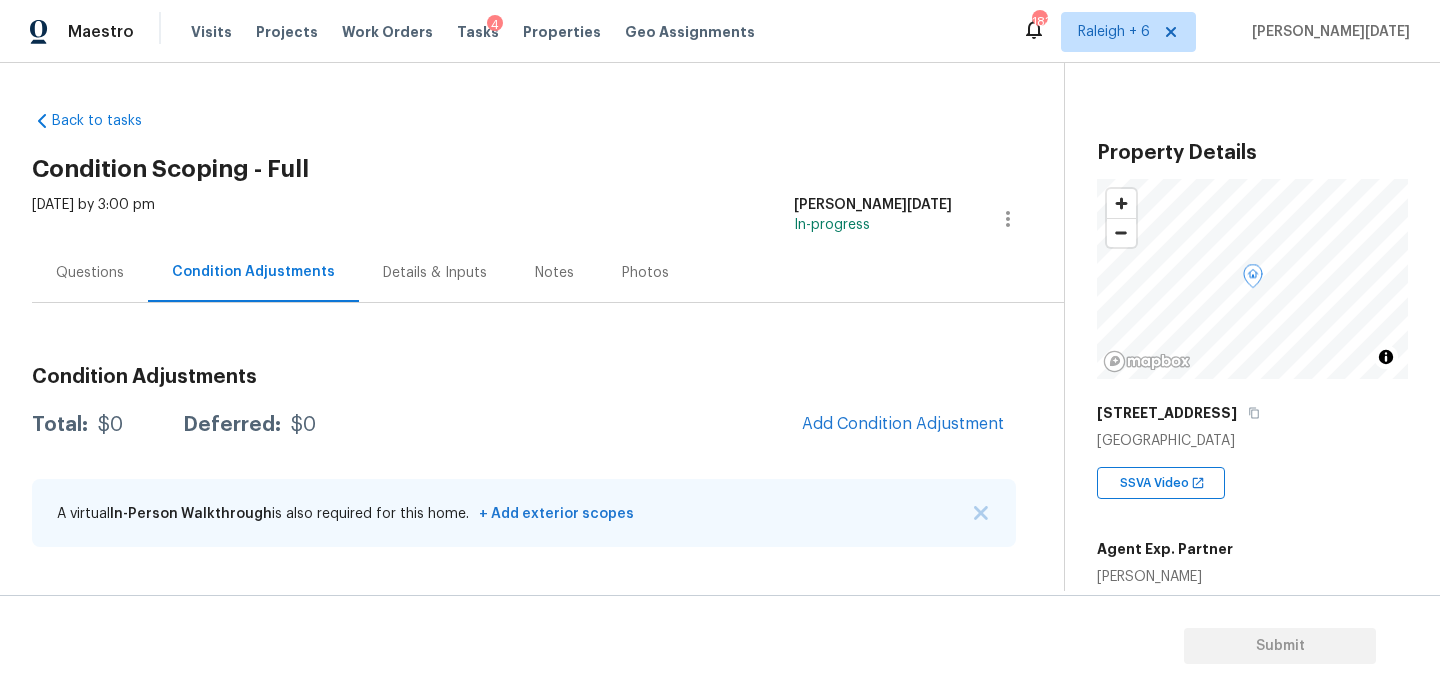 scroll, scrollTop: 479, scrollLeft: 0, axis: vertical 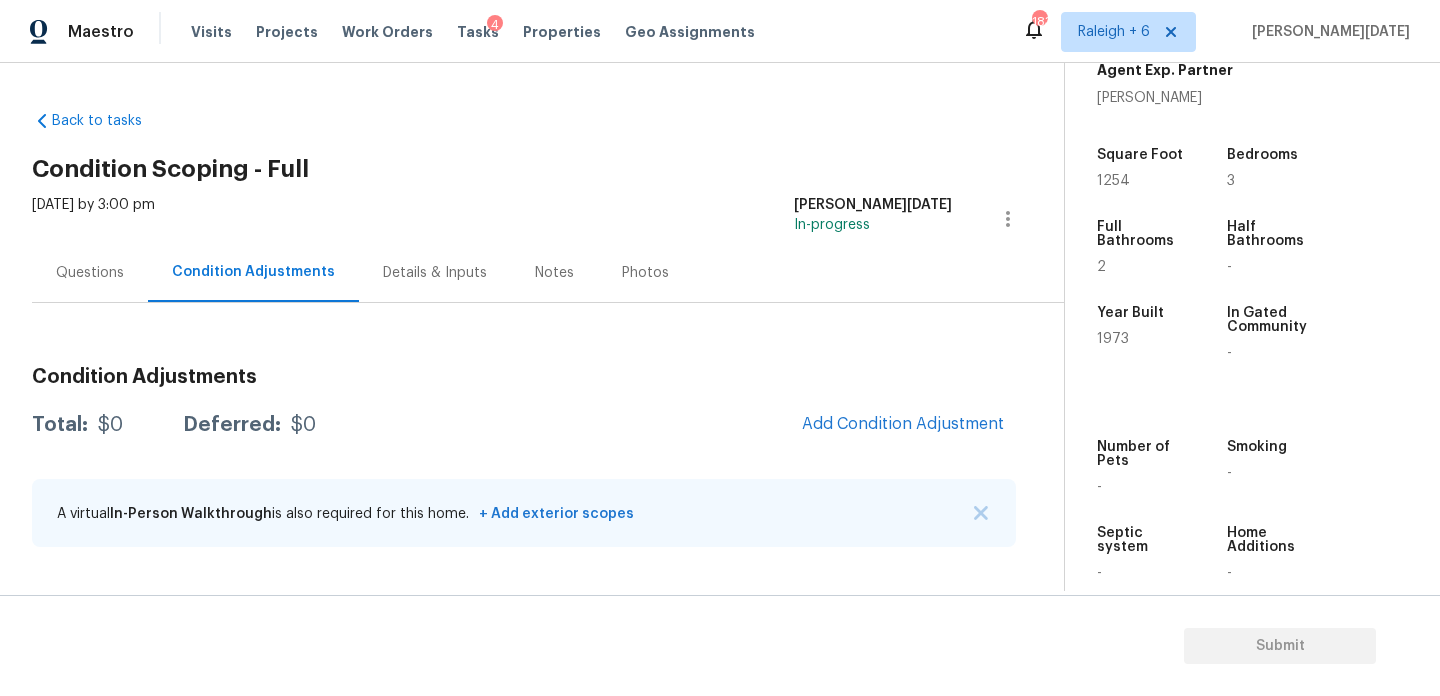 click on "Condition Adjustments Total:  $0 Deferred:  $0 Add Condition Adjustment A virtual  In-Person Walkthrough  is also required for this home.   + Add exterior scopes" at bounding box center (524, 458) 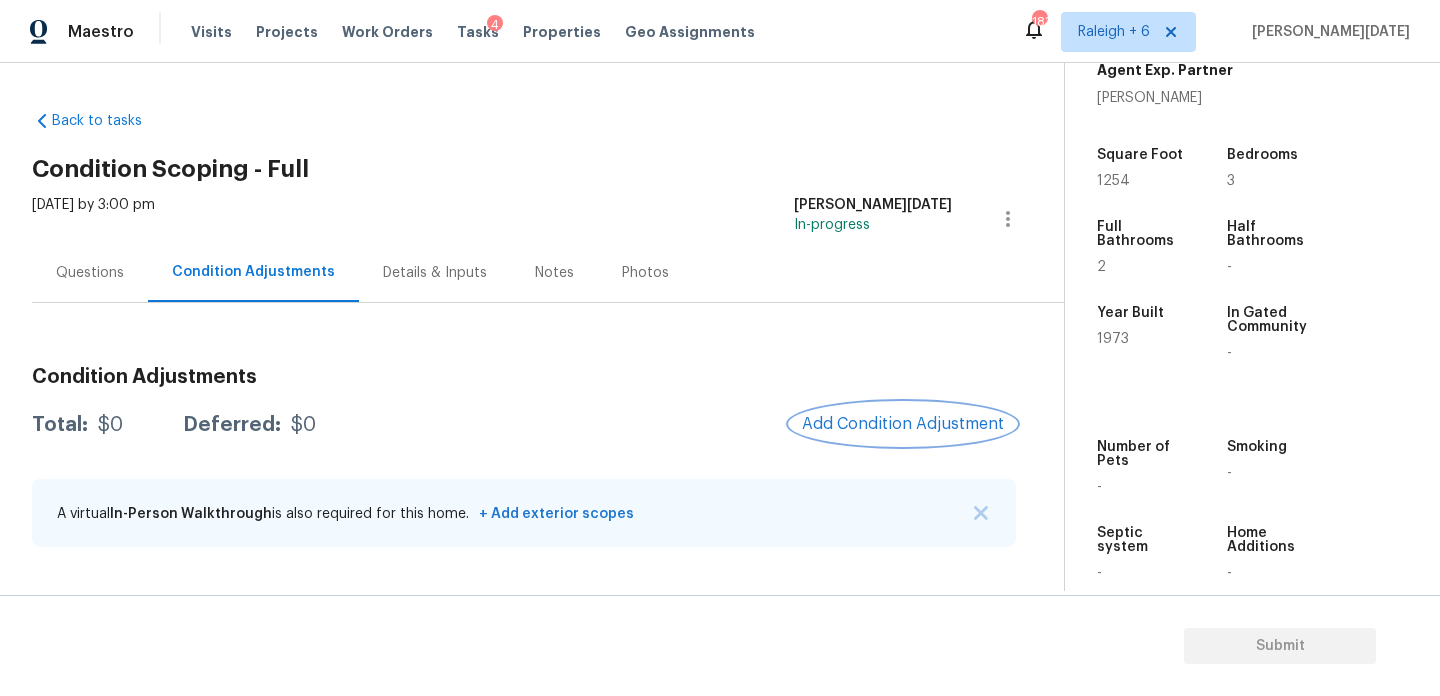 click on "Add Condition Adjustment" at bounding box center (903, 424) 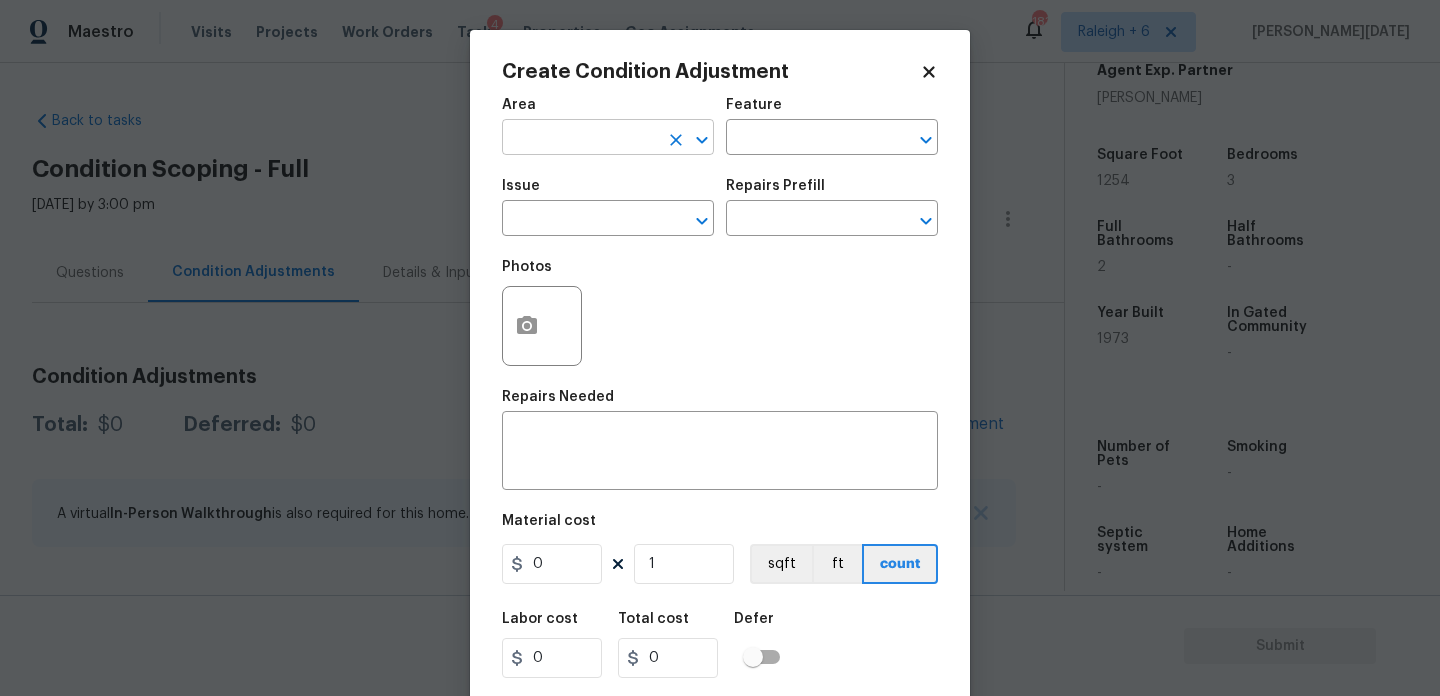 click at bounding box center [580, 139] 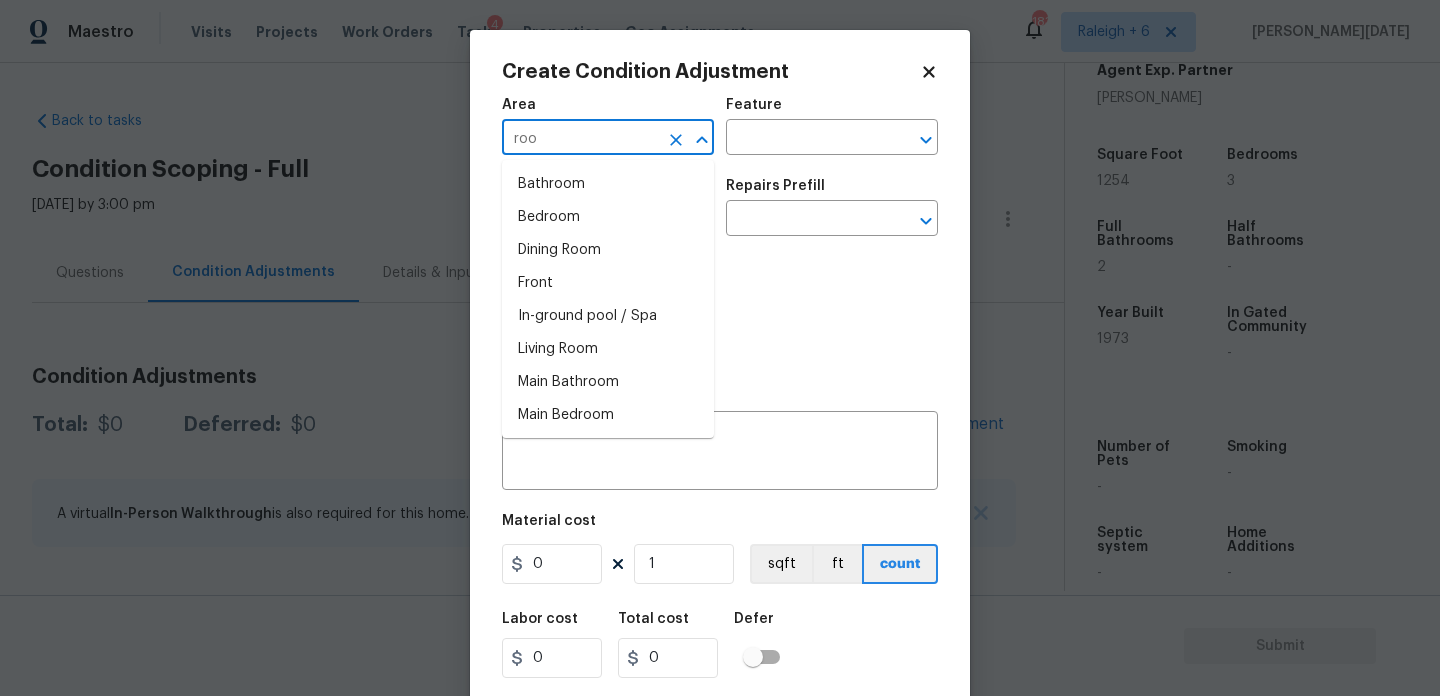 type on "roof" 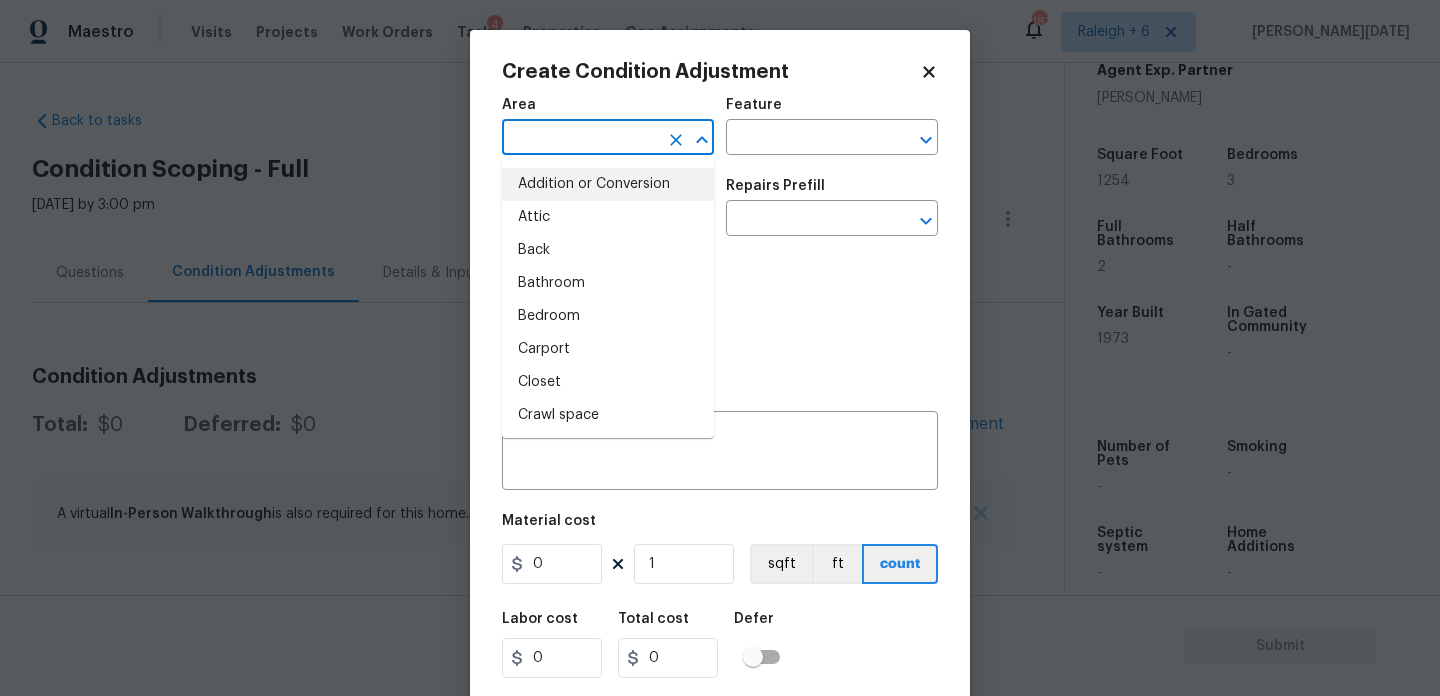 click on "Addition or Conversion" at bounding box center (608, 184) 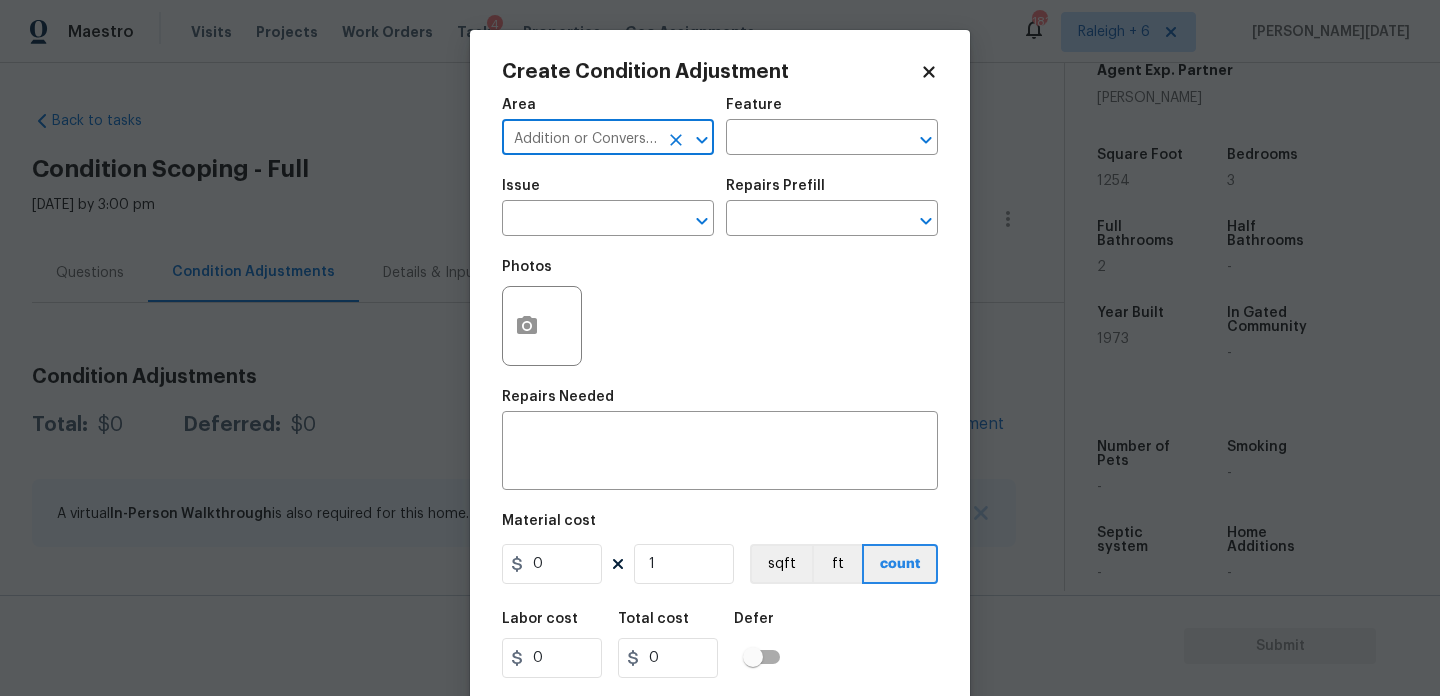 click at bounding box center [676, 140] 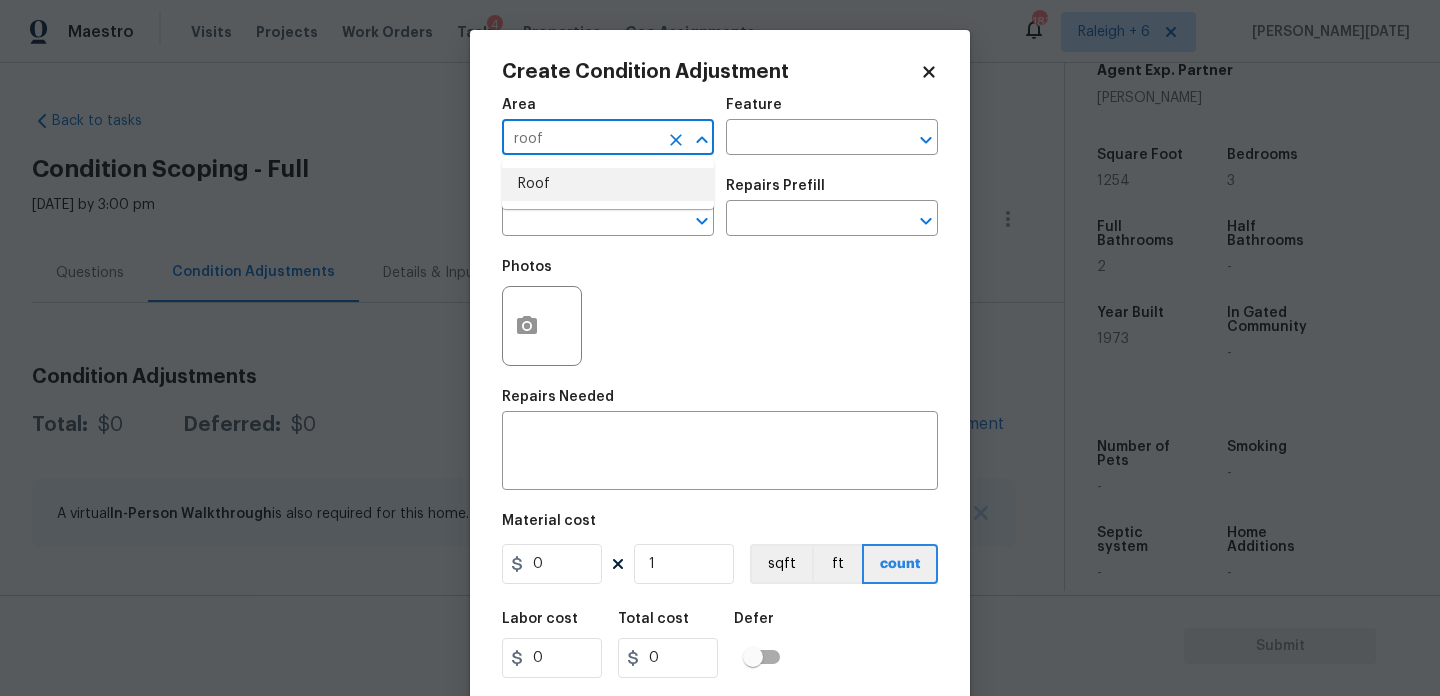click on "Roof" at bounding box center [608, 184] 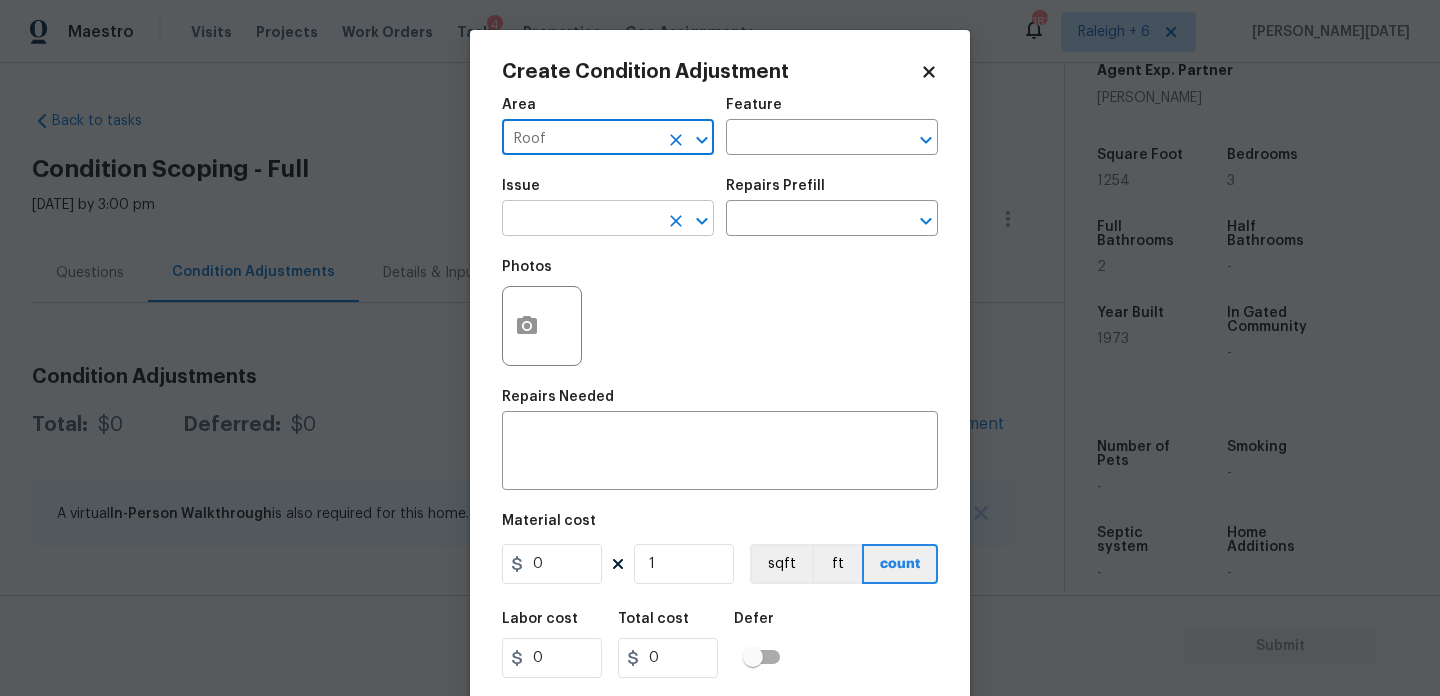 type on "Roof" 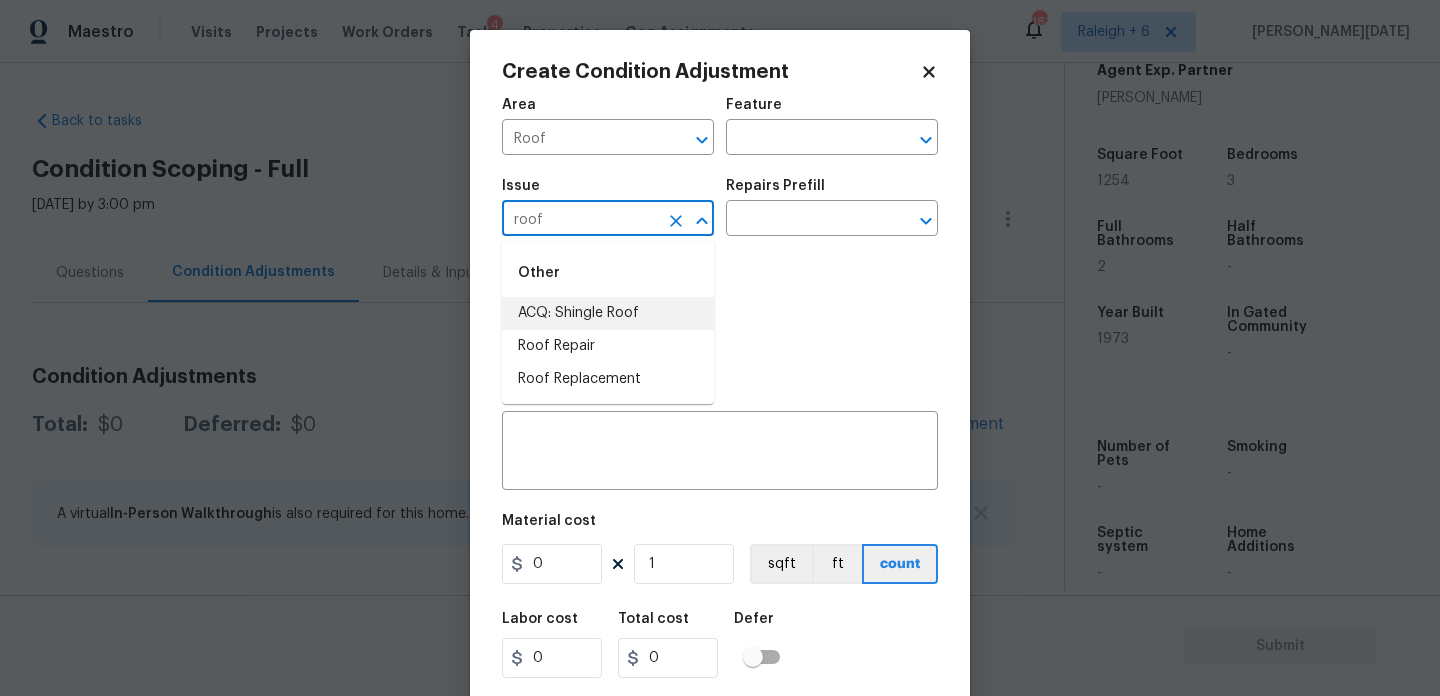 click on "ACQ: Shingle Roof" at bounding box center (608, 313) 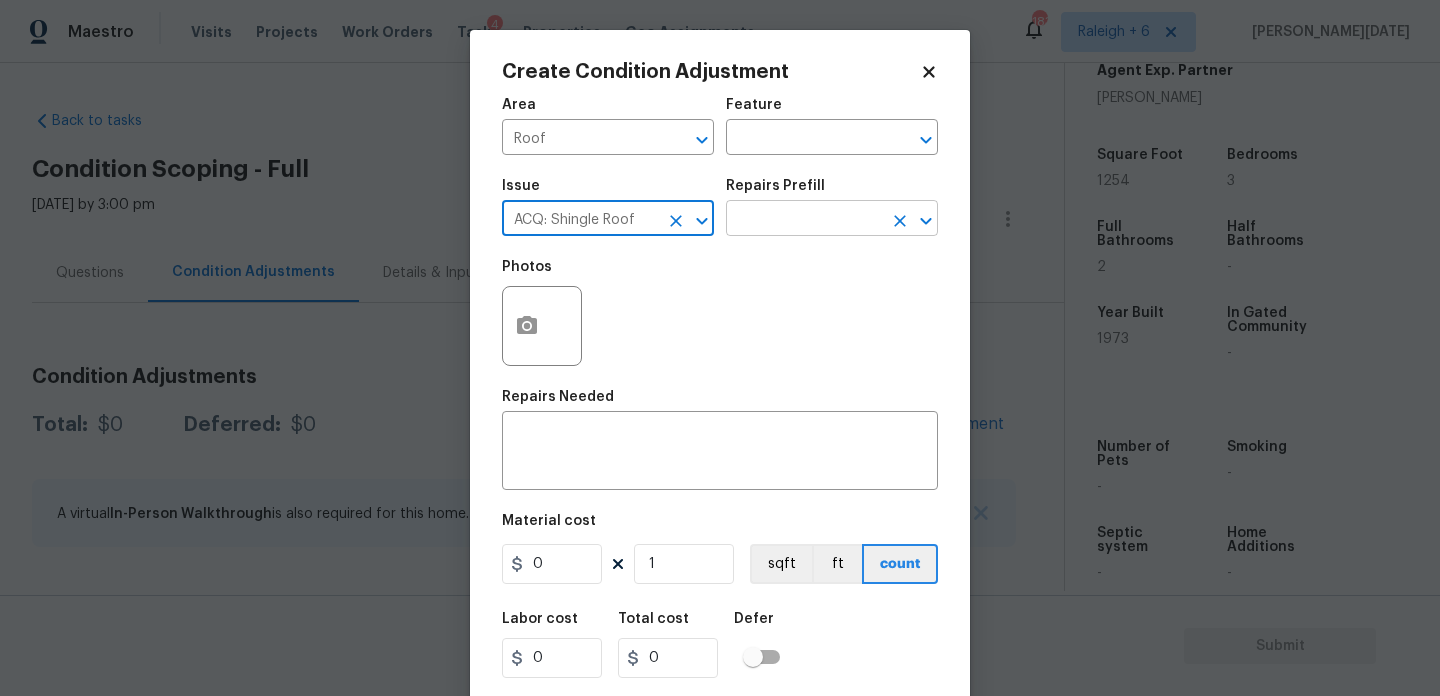 type on "ACQ: Shingle Roof" 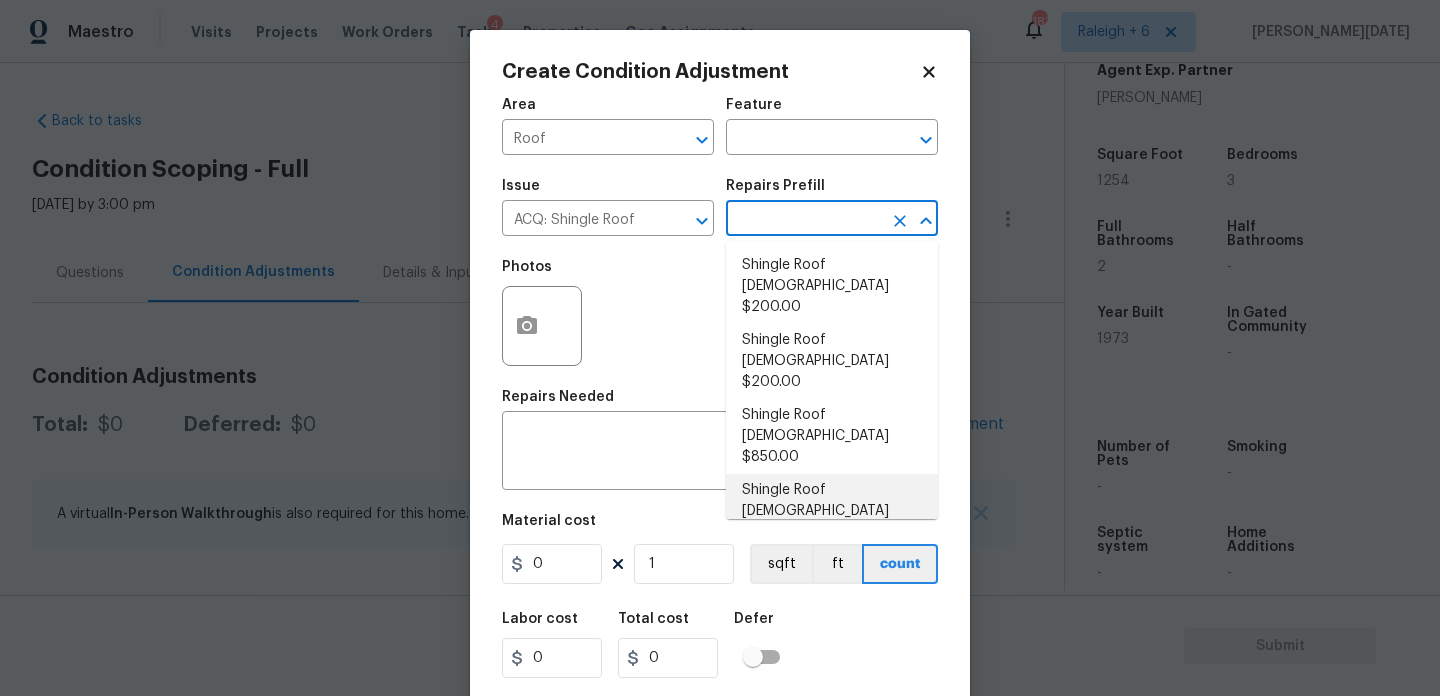 click on "Shingle Roof 21+ Years Old $4,025.00" at bounding box center [832, 511] 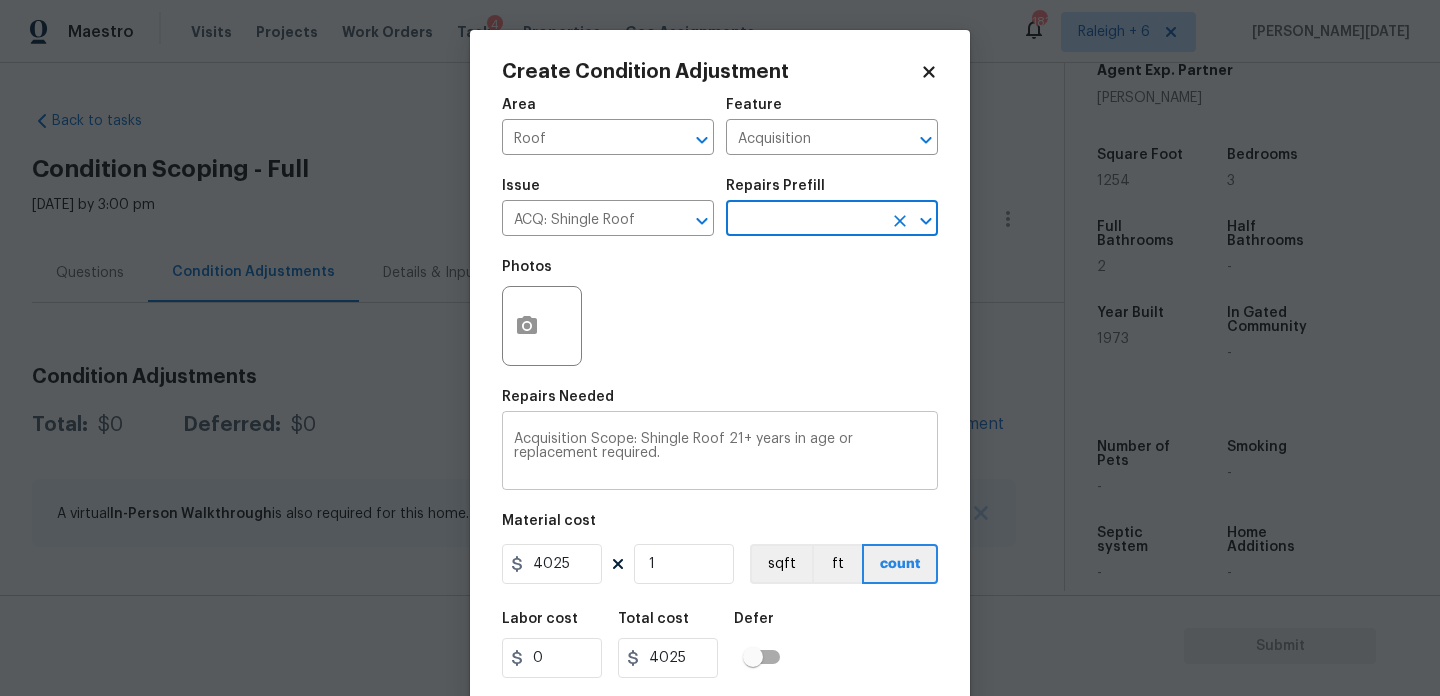 scroll, scrollTop: 51, scrollLeft: 0, axis: vertical 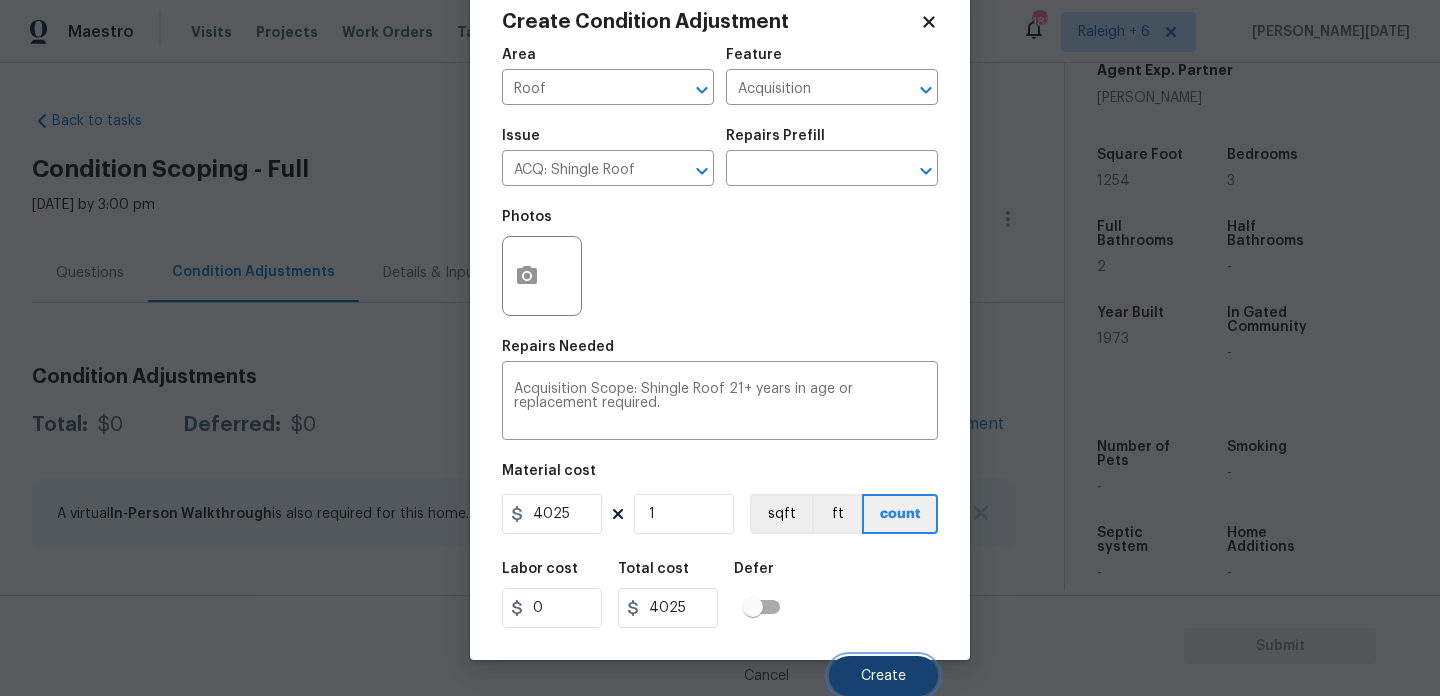 click on "Create" at bounding box center (883, 676) 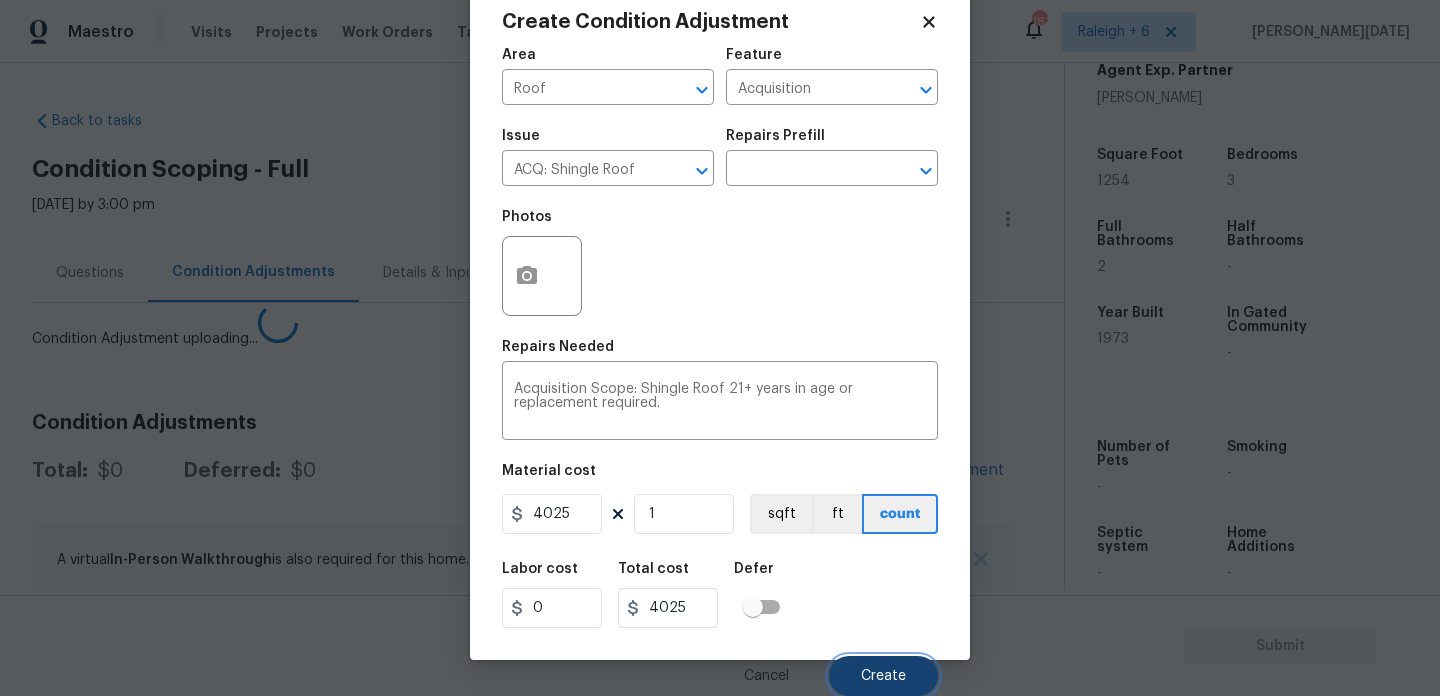 type 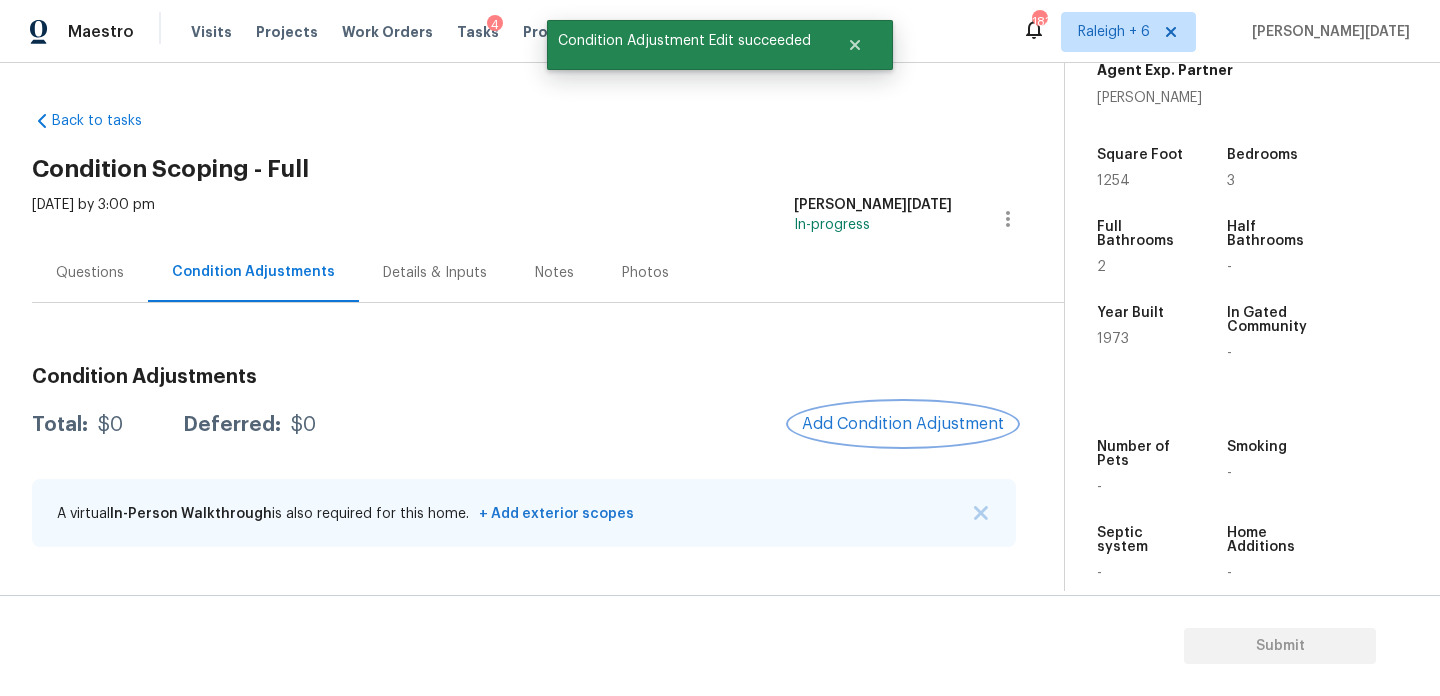 scroll, scrollTop: 0, scrollLeft: 0, axis: both 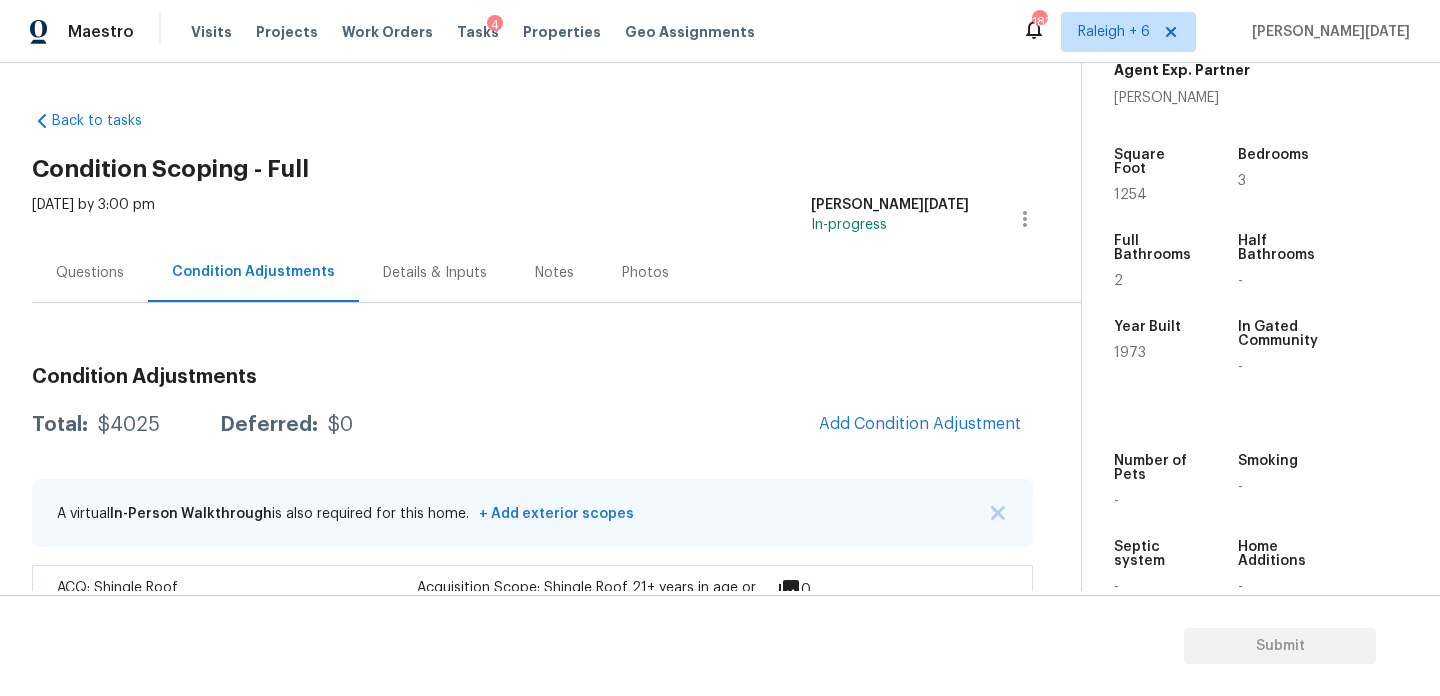 click on "Questions" at bounding box center [90, 273] 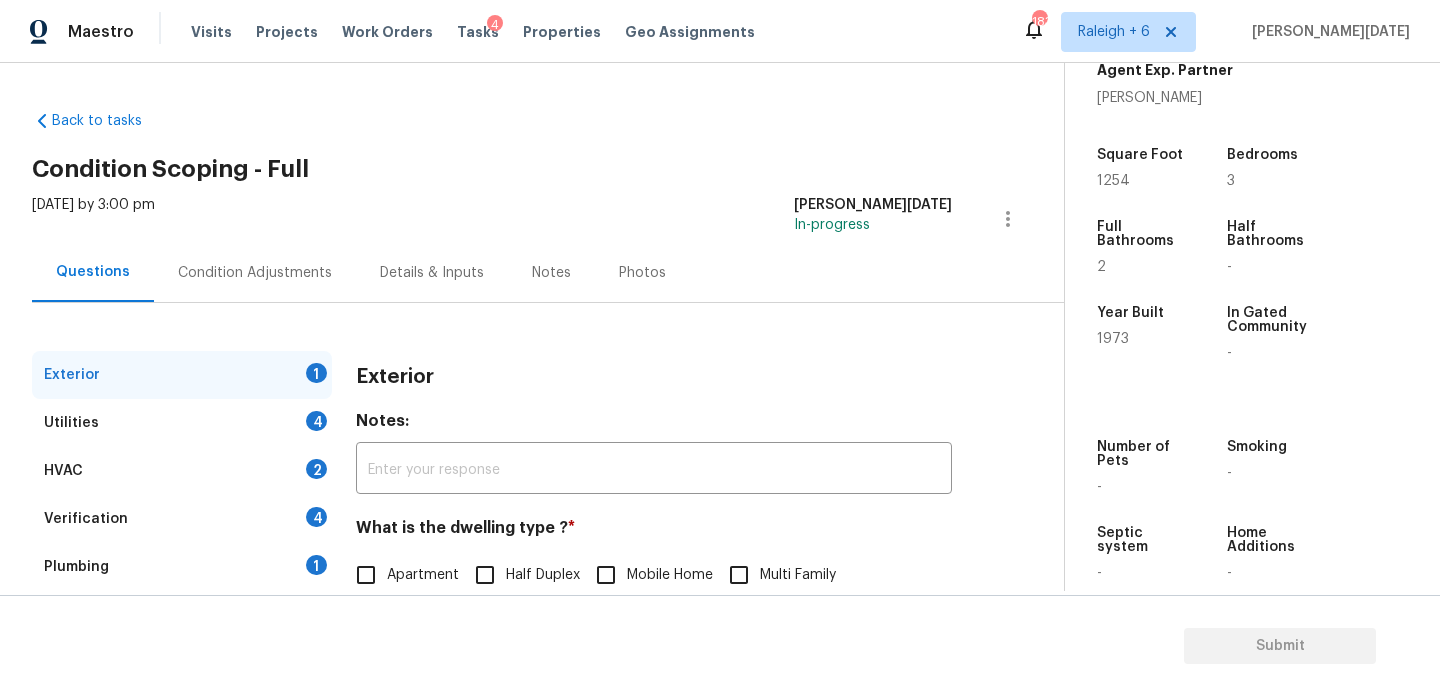 scroll, scrollTop: 267, scrollLeft: 0, axis: vertical 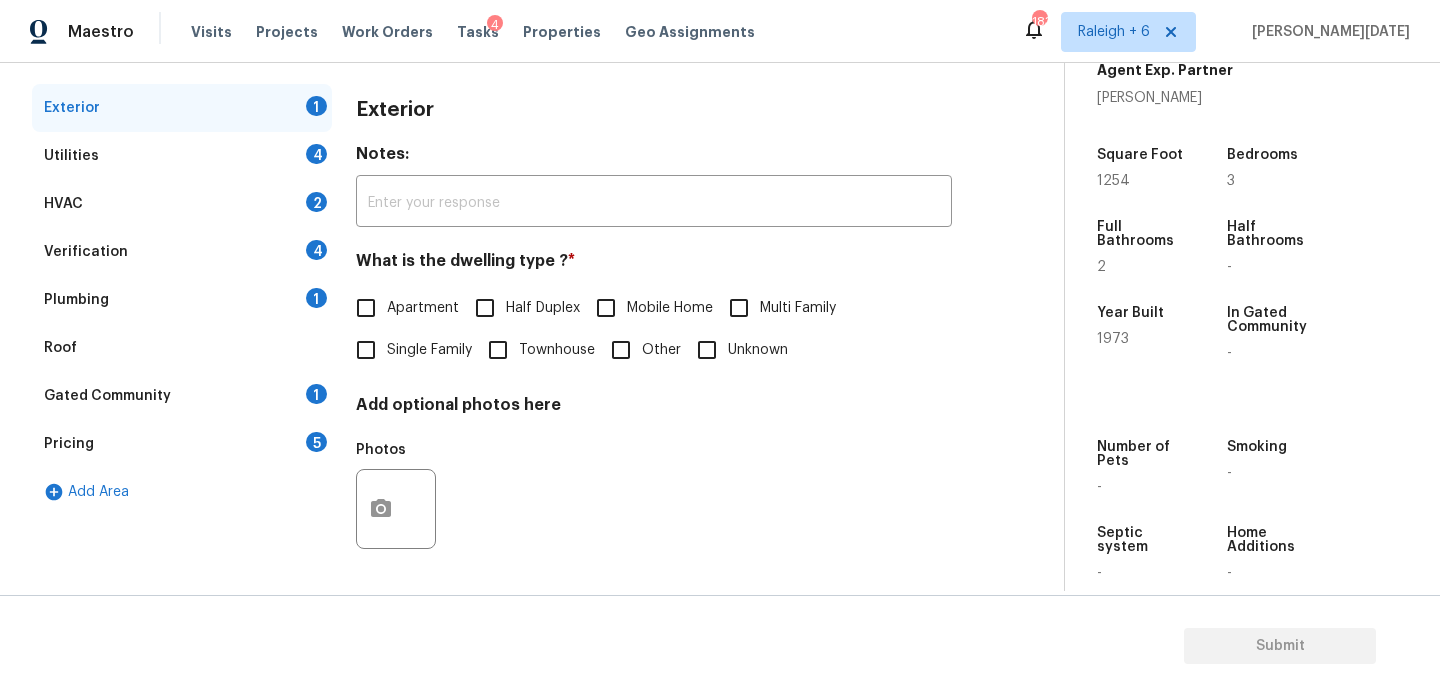 click on "Verification 4" at bounding box center (182, 252) 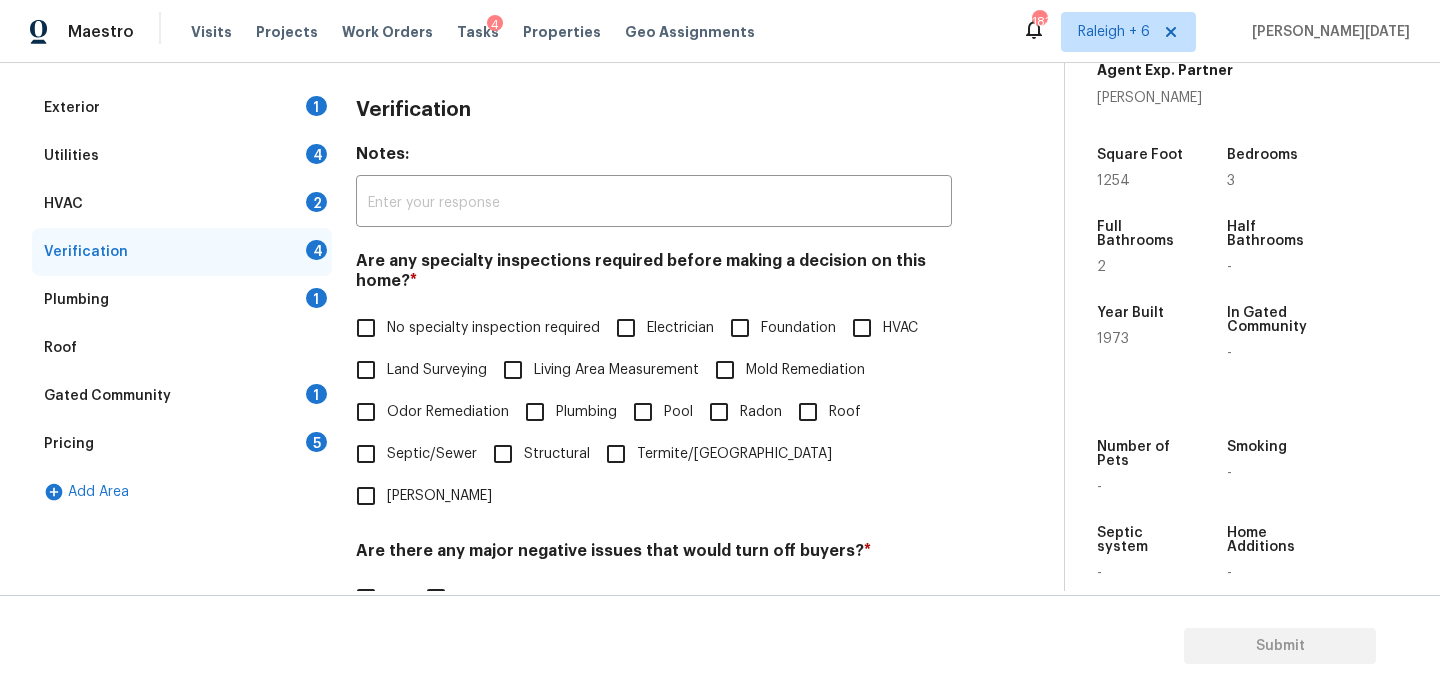 click on "No specialty inspection required" at bounding box center [472, 328] 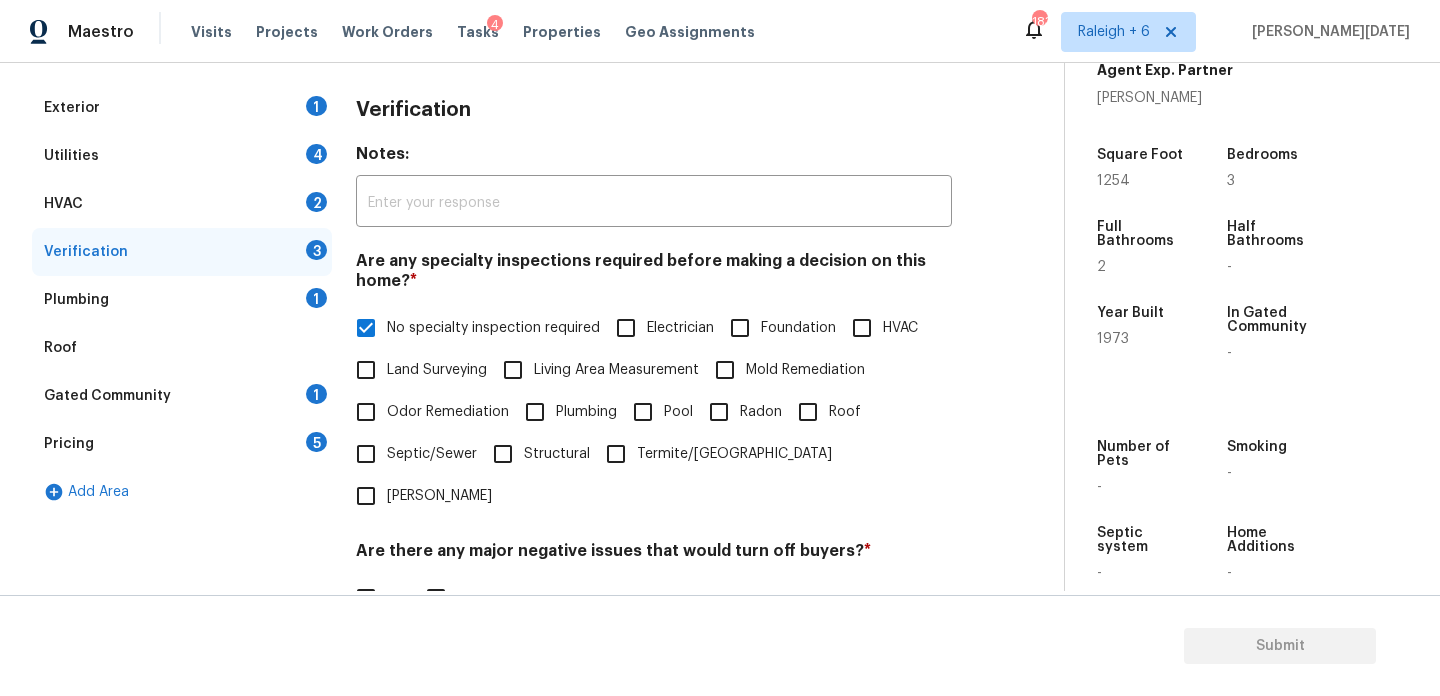 click on "Pricing 5" at bounding box center [182, 444] 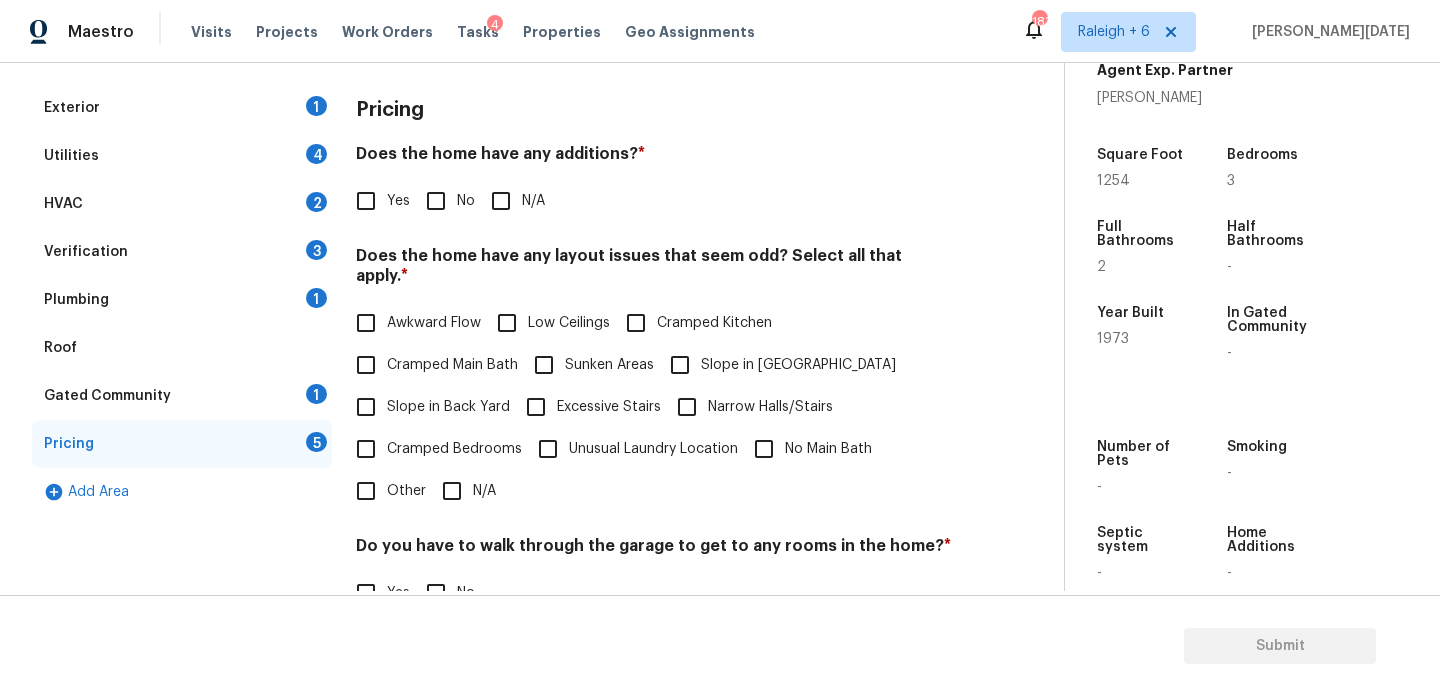 click on "Cramped Kitchen" at bounding box center [636, 323] 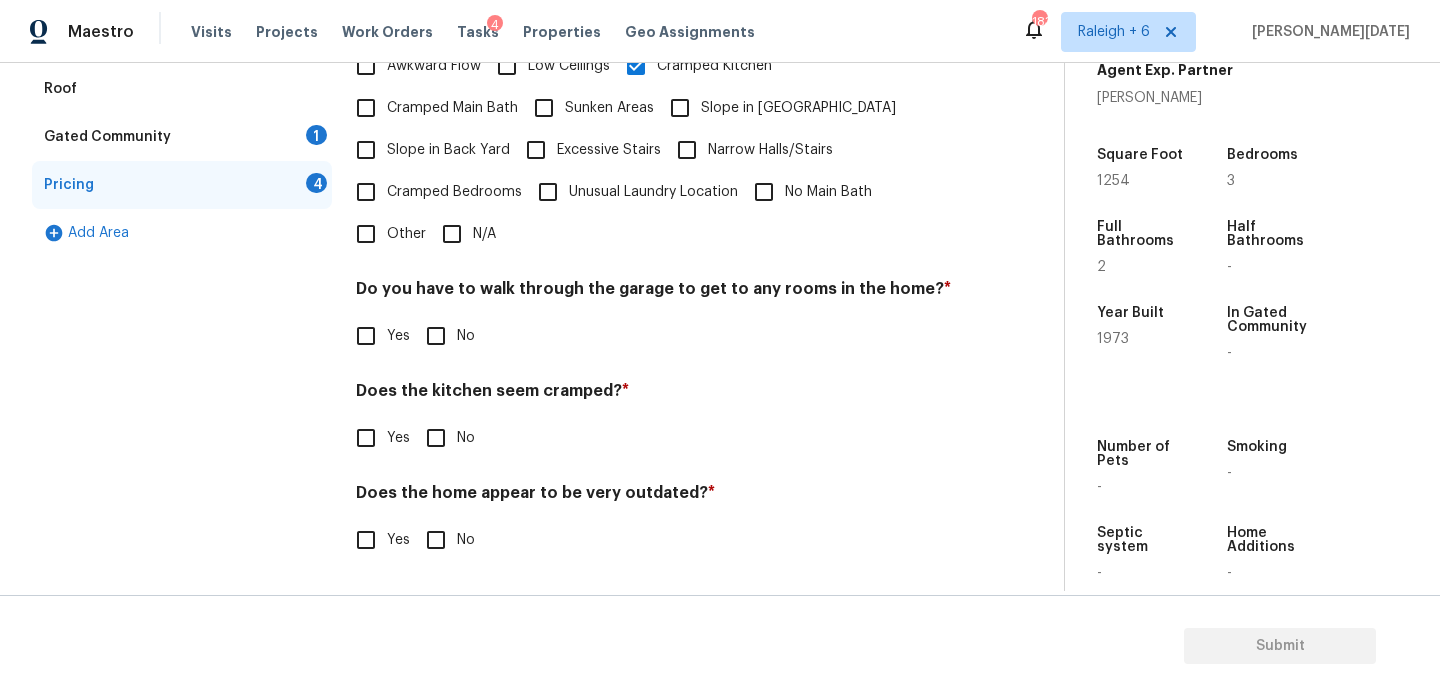 scroll, scrollTop: 504, scrollLeft: 0, axis: vertical 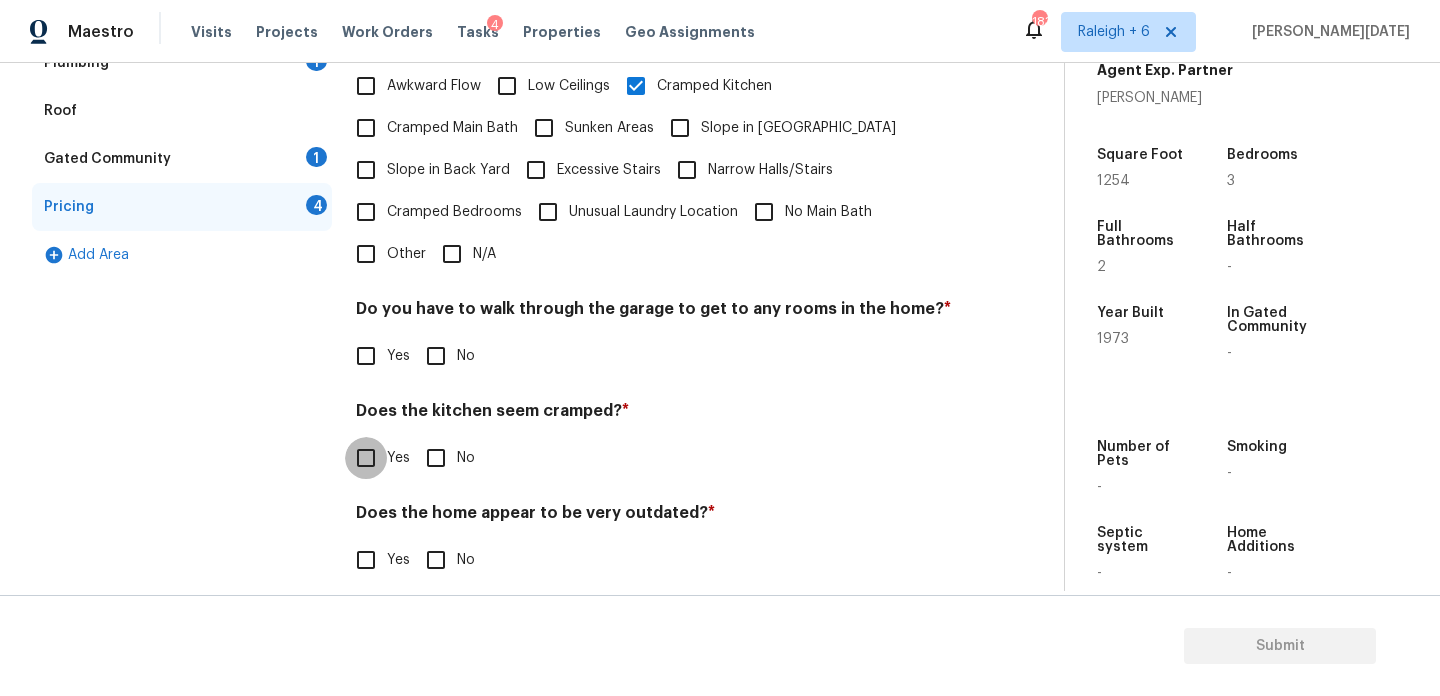 click on "Yes" at bounding box center [366, 458] 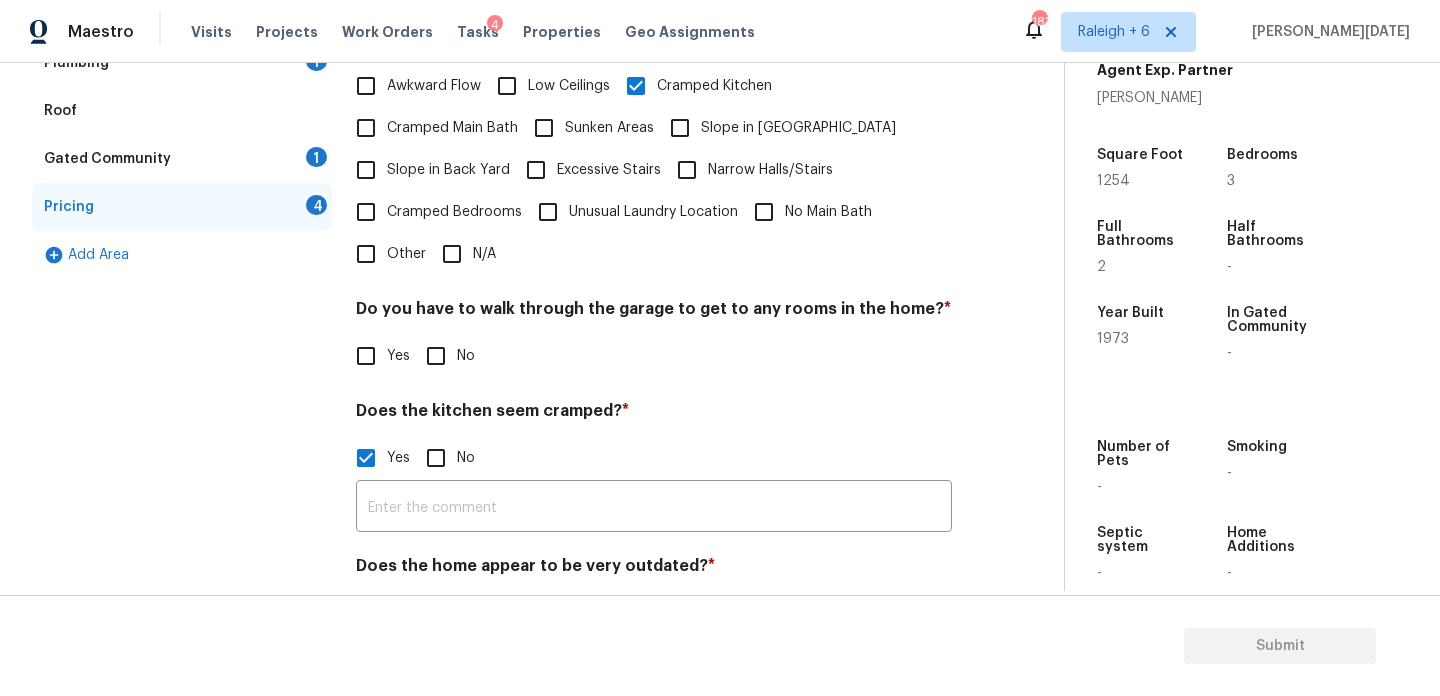 scroll, scrollTop: 0, scrollLeft: 0, axis: both 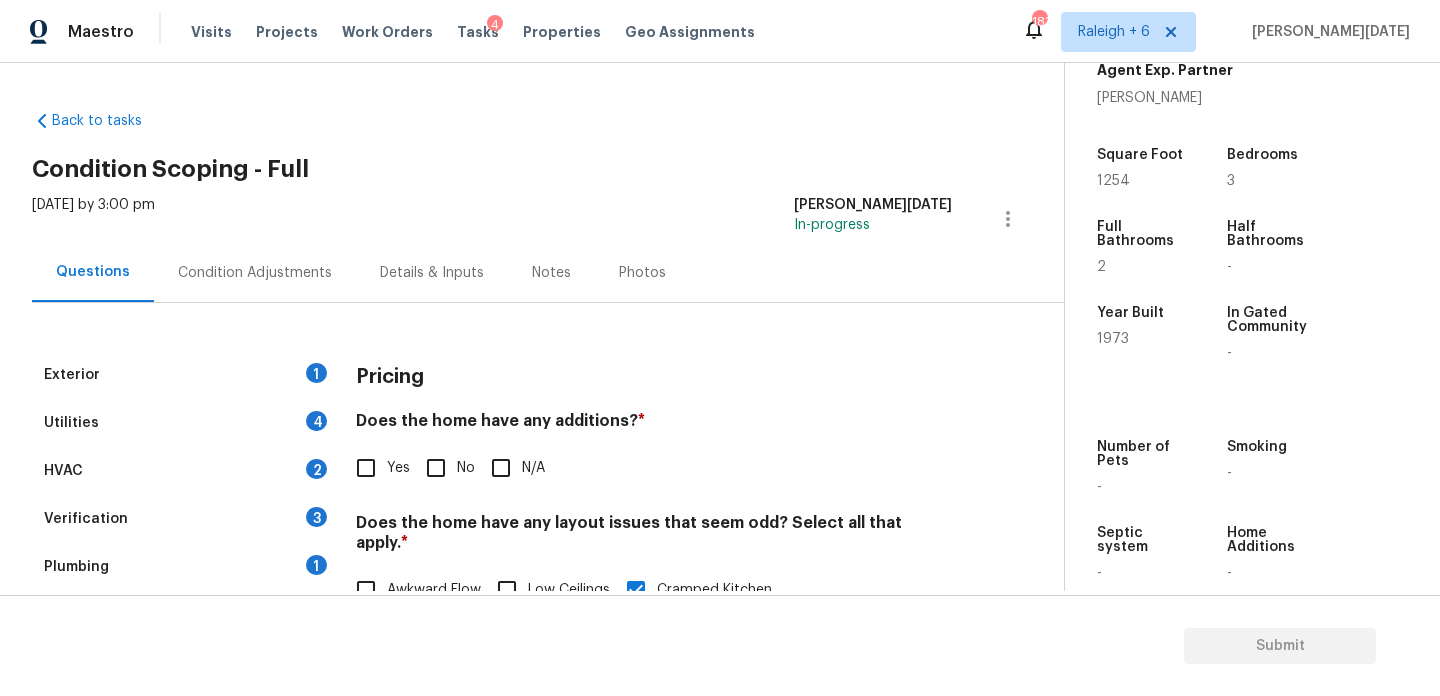 click on "Condition Adjustments" at bounding box center (255, 273) 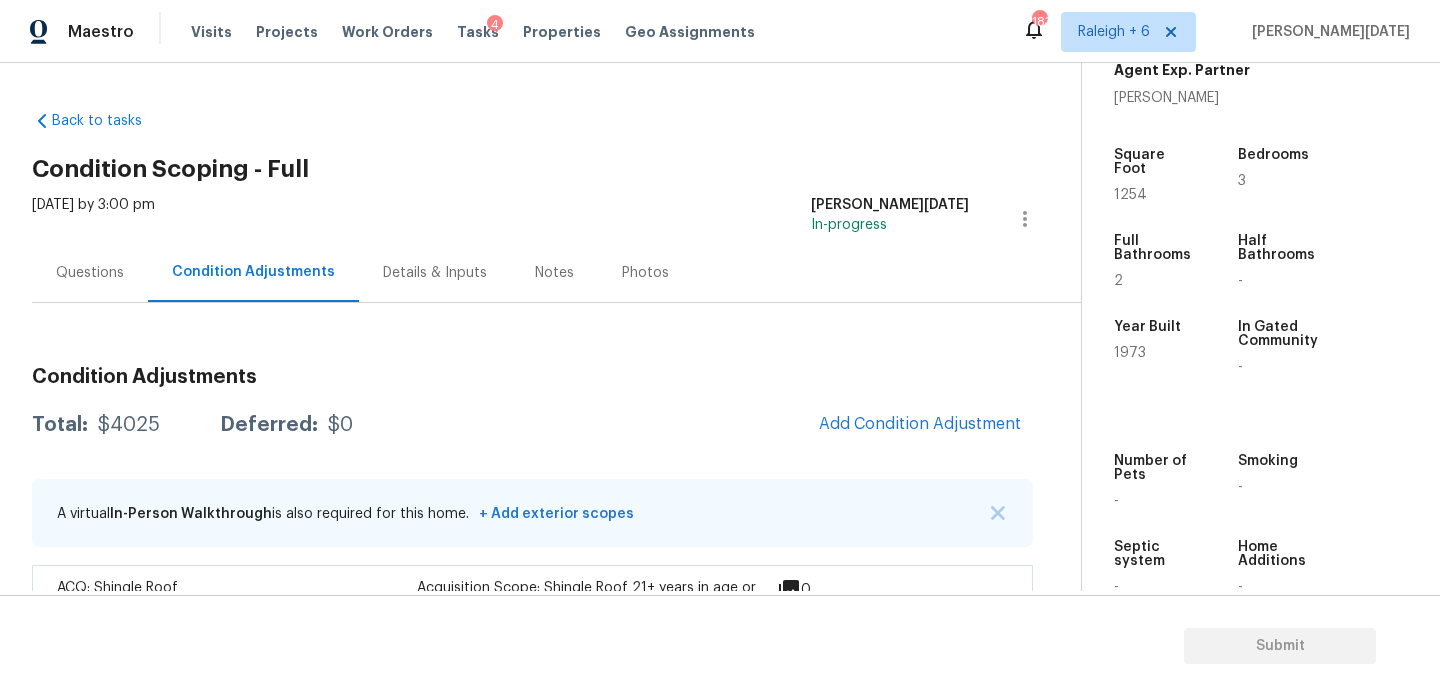 scroll, scrollTop: 66, scrollLeft: 0, axis: vertical 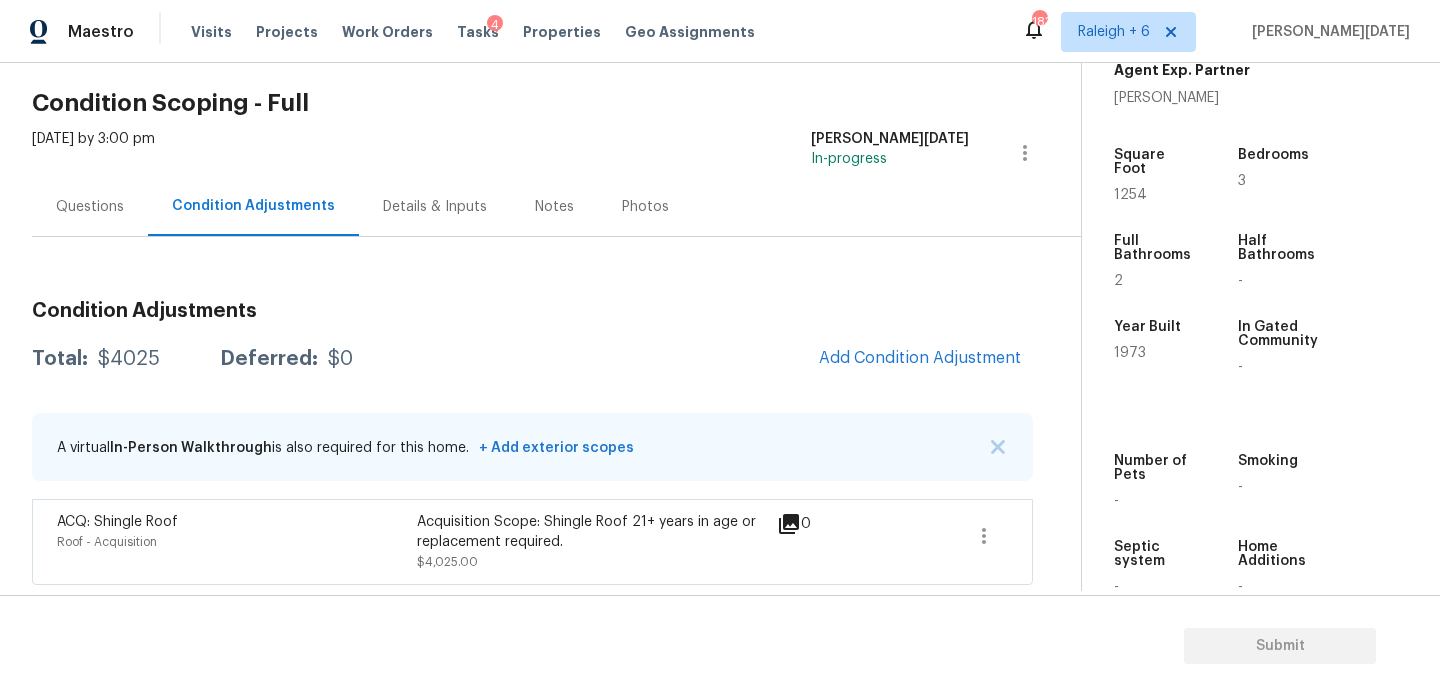 click on "Add Condition Adjustment" at bounding box center (920, 359) 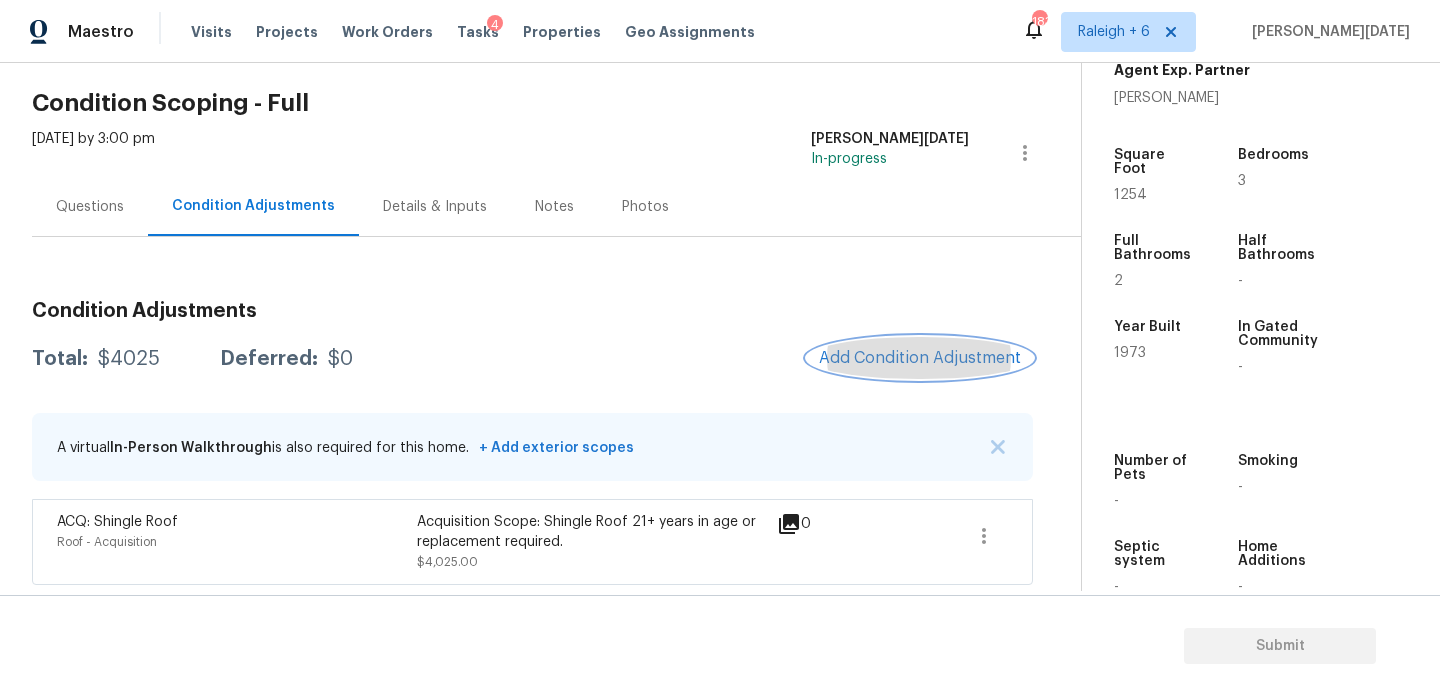 click on "Add Condition Adjustment" at bounding box center (920, 358) 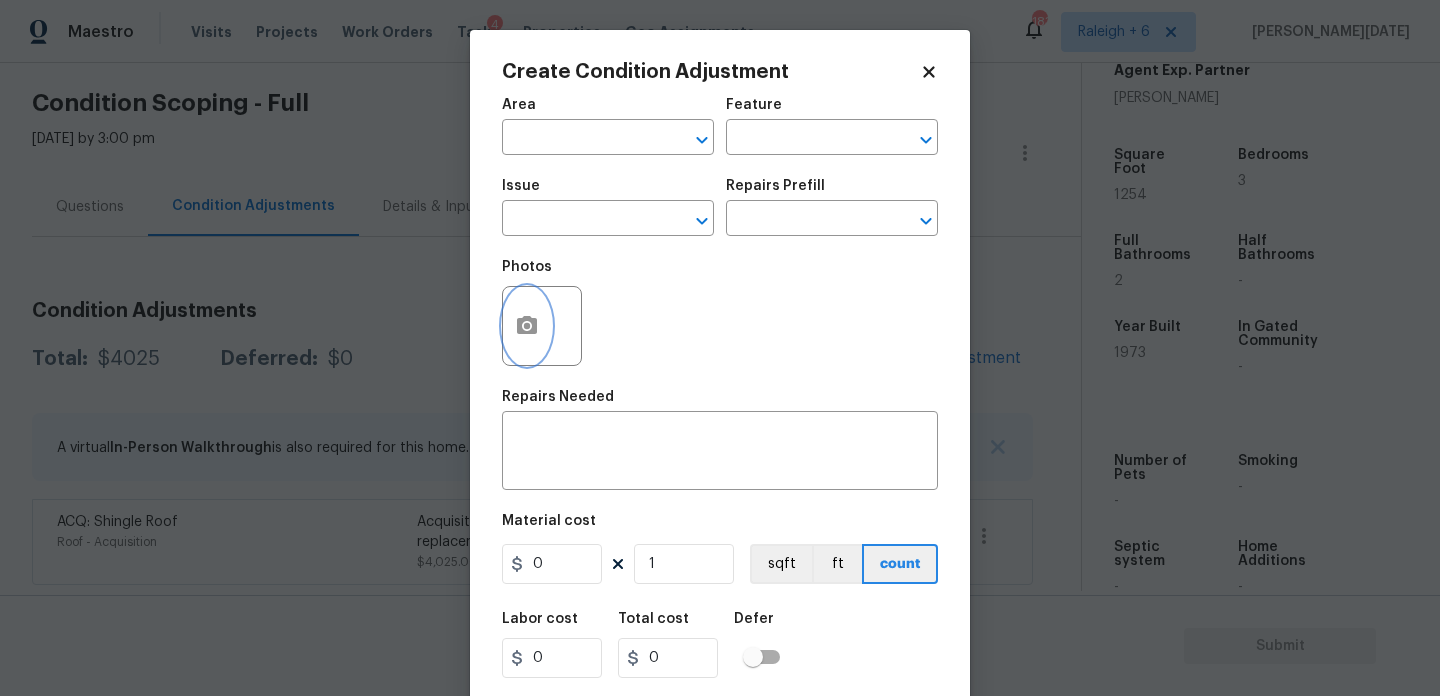 click 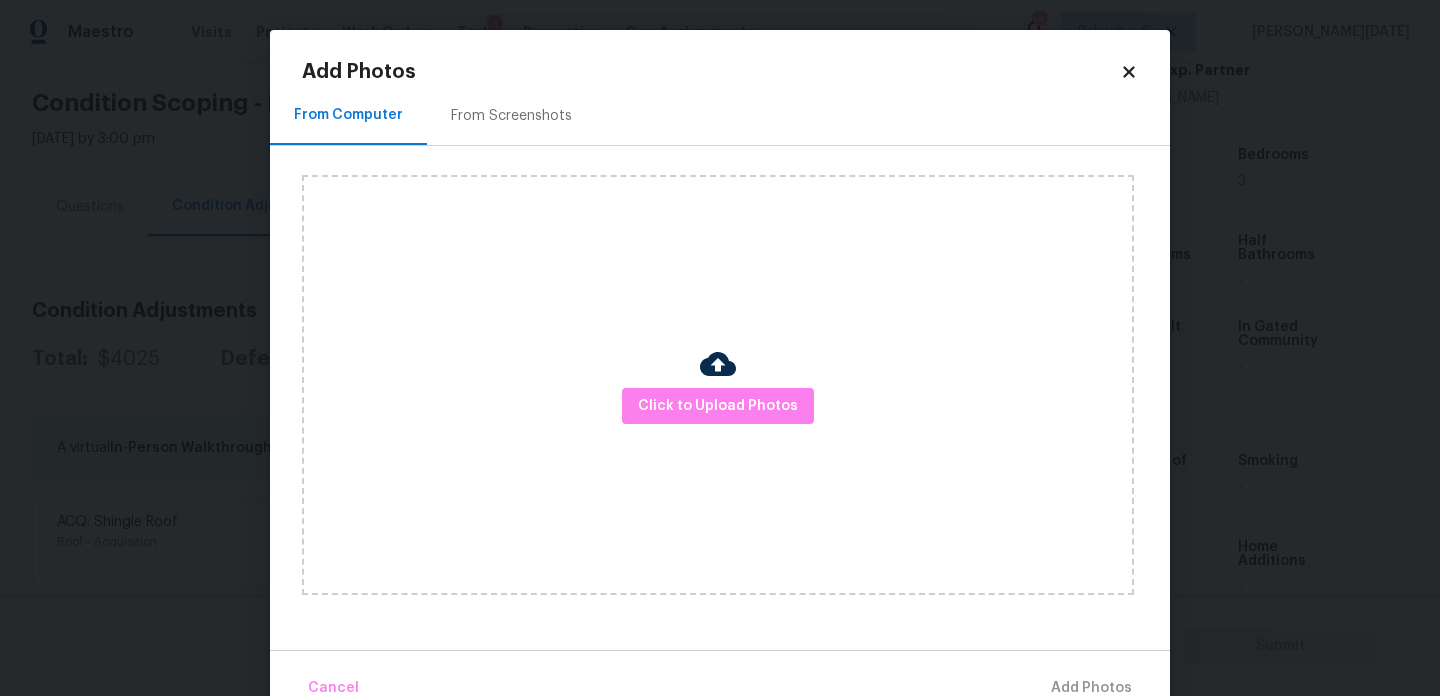 click on "Click to Upload Photos" at bounding box center [718, 385] 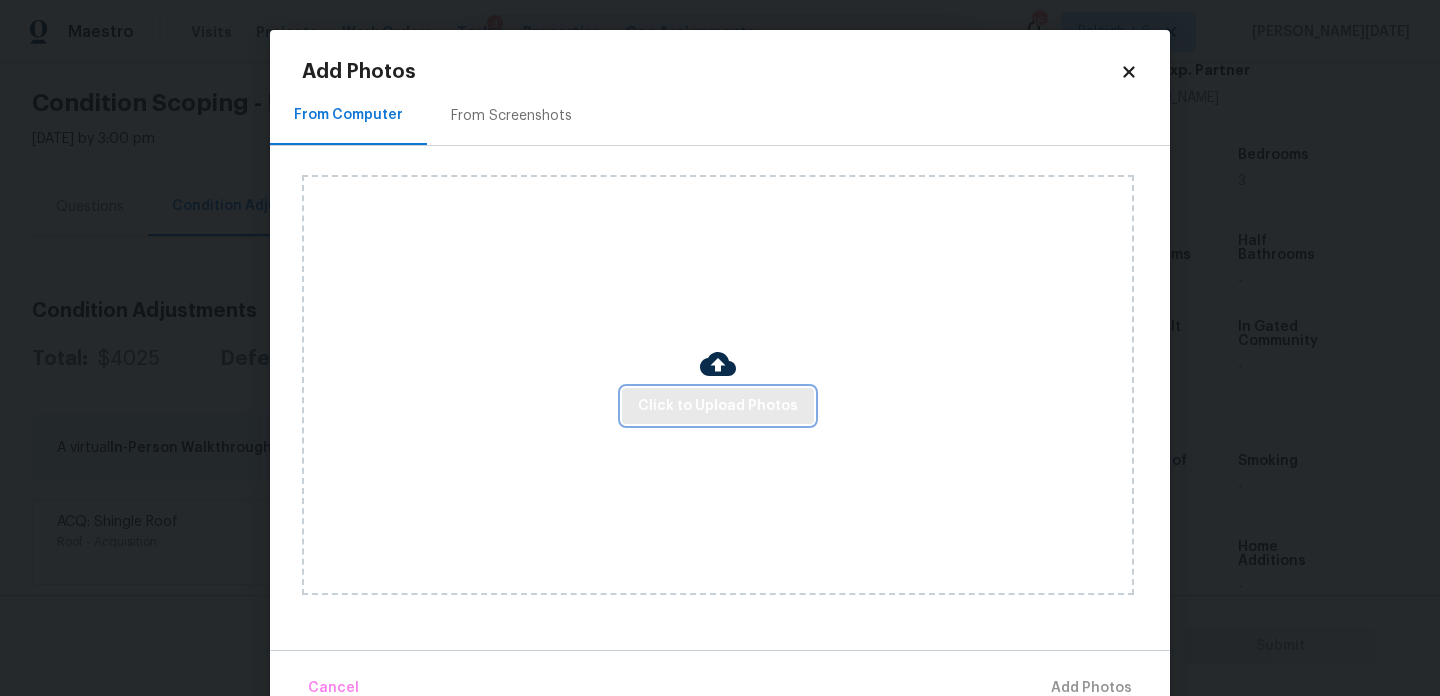 click on "Click to Upload Photos" at bounding box center [718, 406] 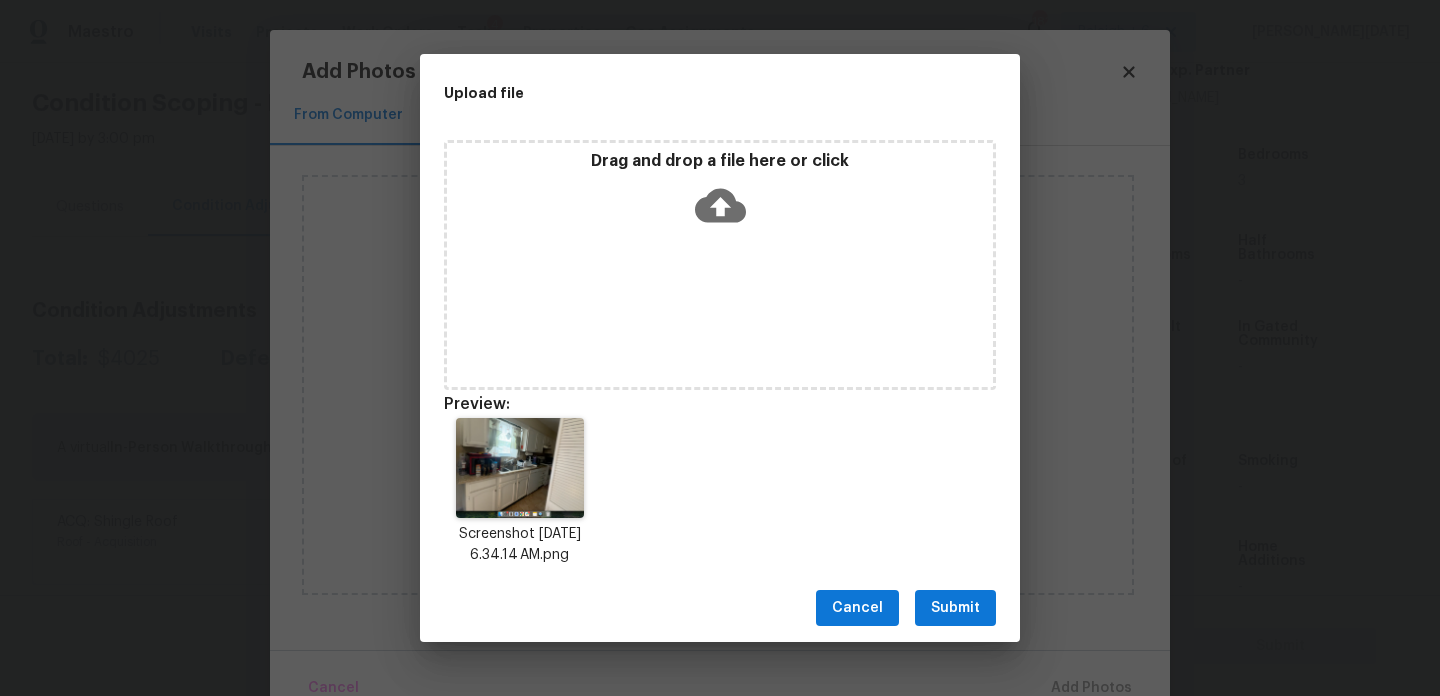 click on "Cancel Submit" at bounding box center (720, 608) 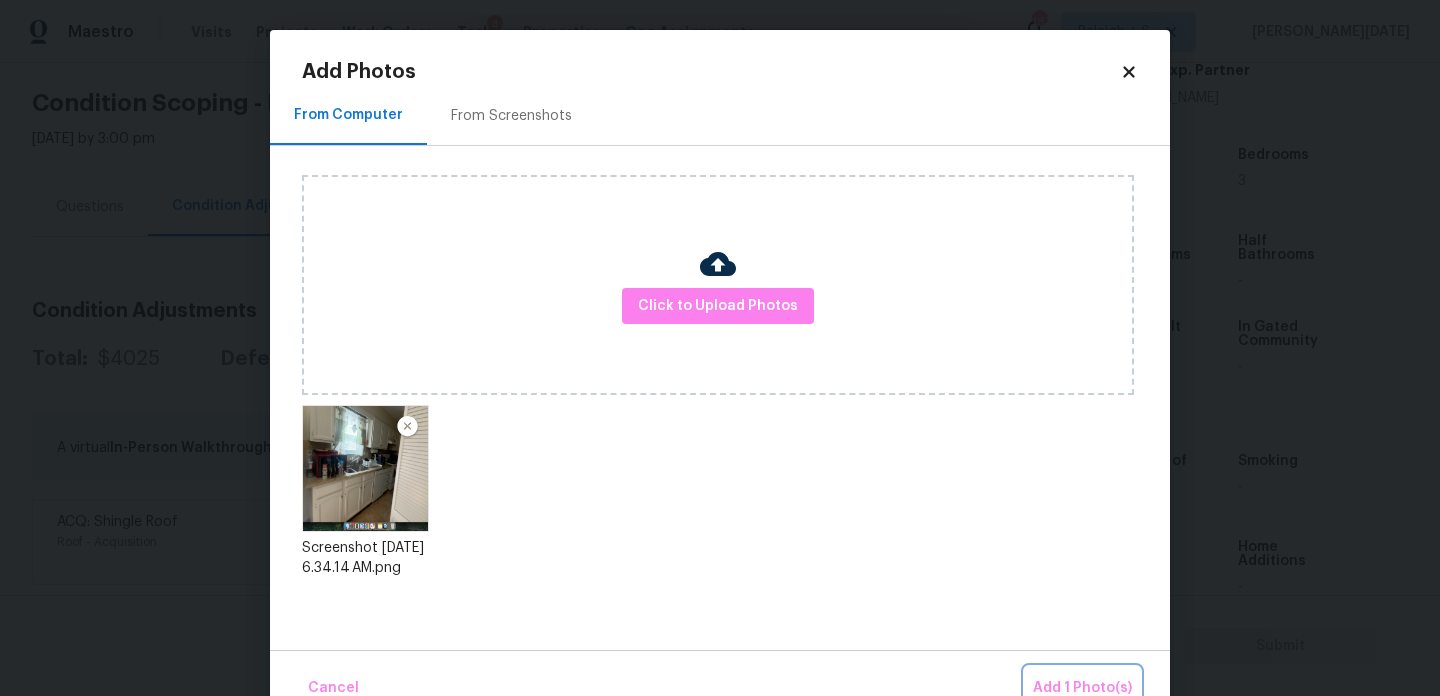 click on "Add 1 Photo(s)" at bounding box center [1082, 688] 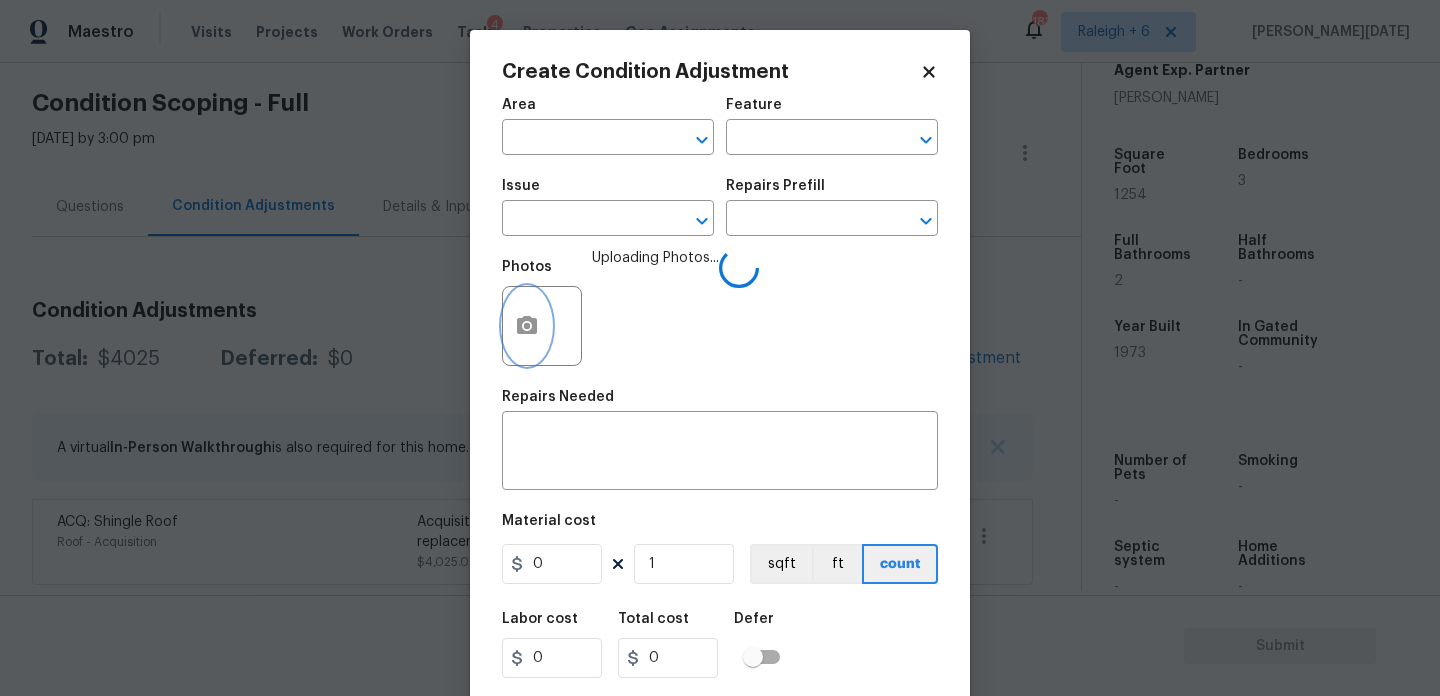 type 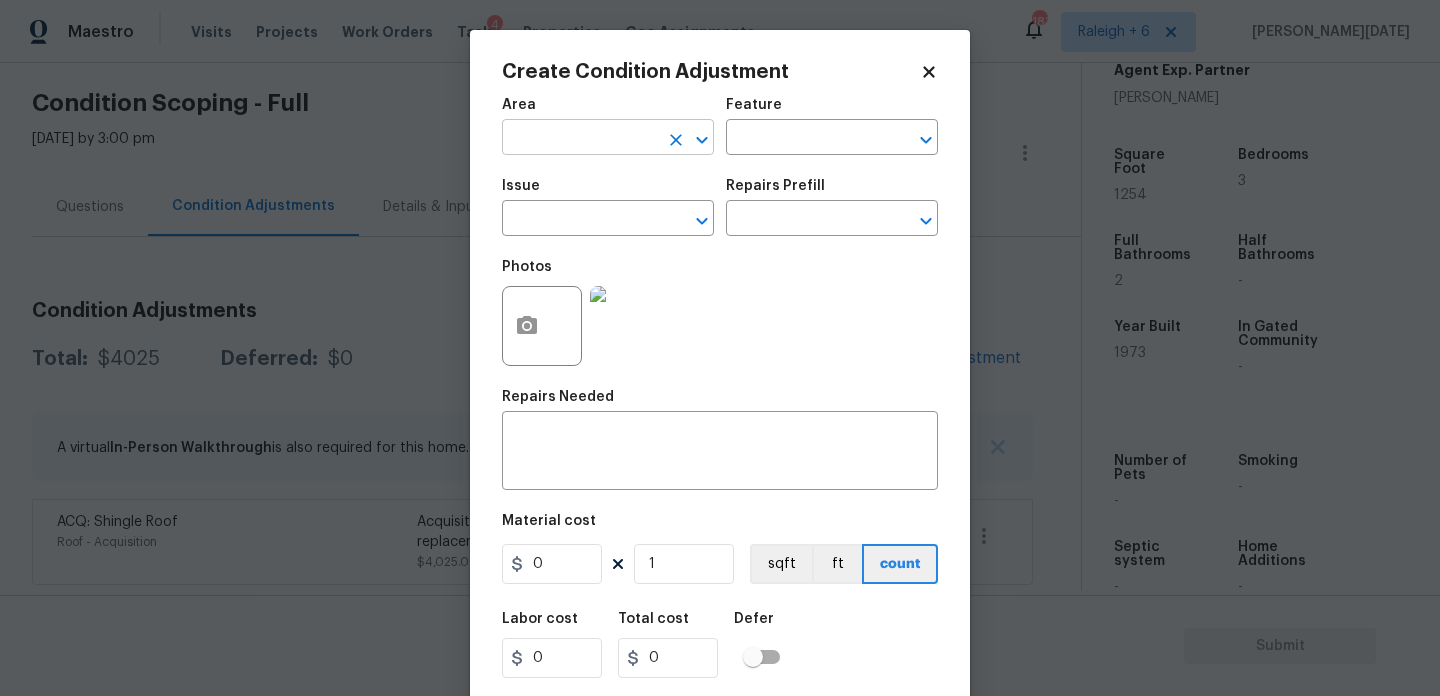 click at bounding box center (580, 139) 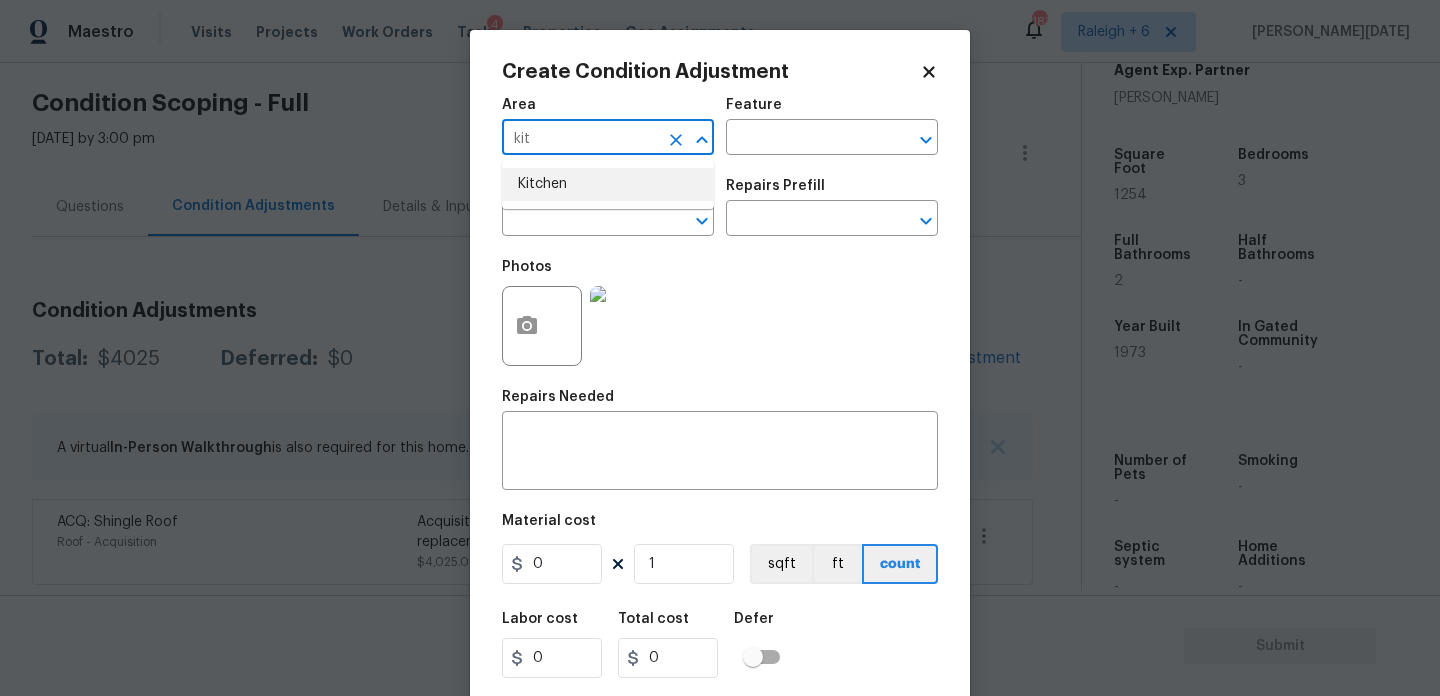 click on "Kitchen" at bounding box center [608, 184] 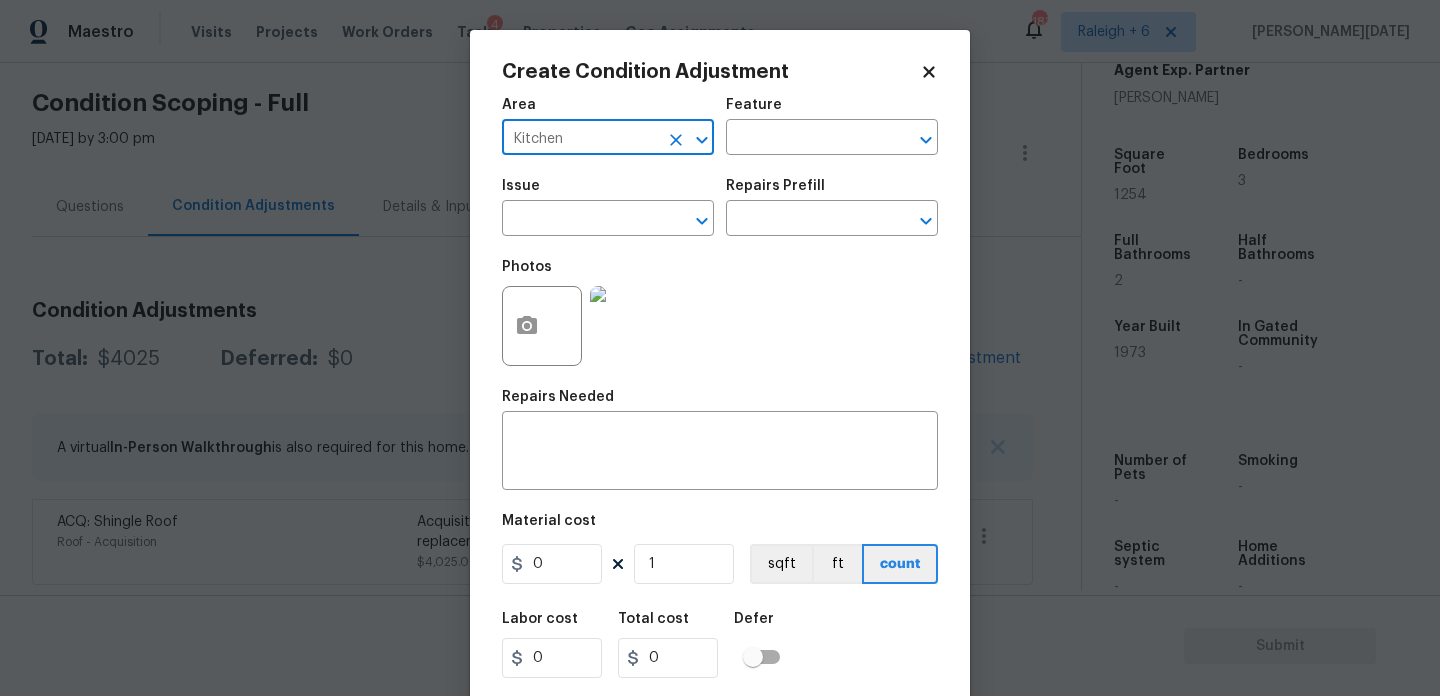 type on "Kitchen" 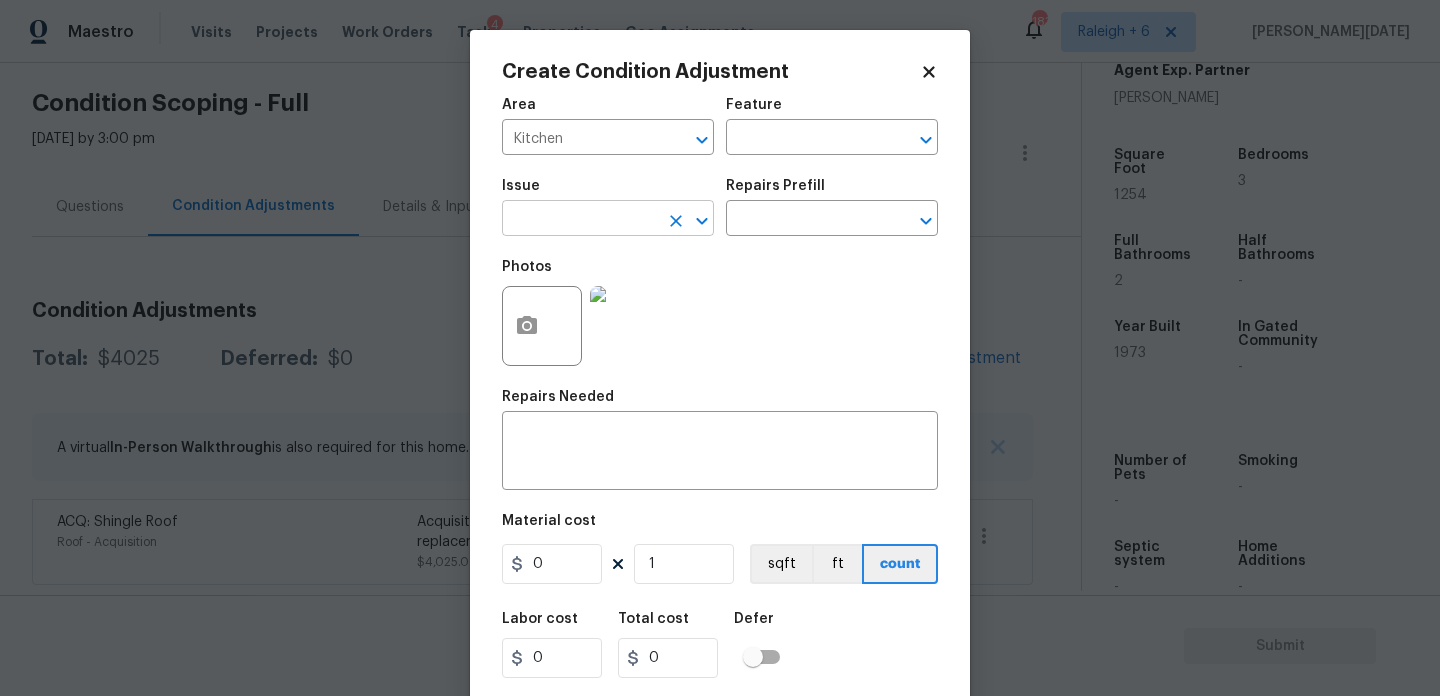 click at bounding box center (580, 220) 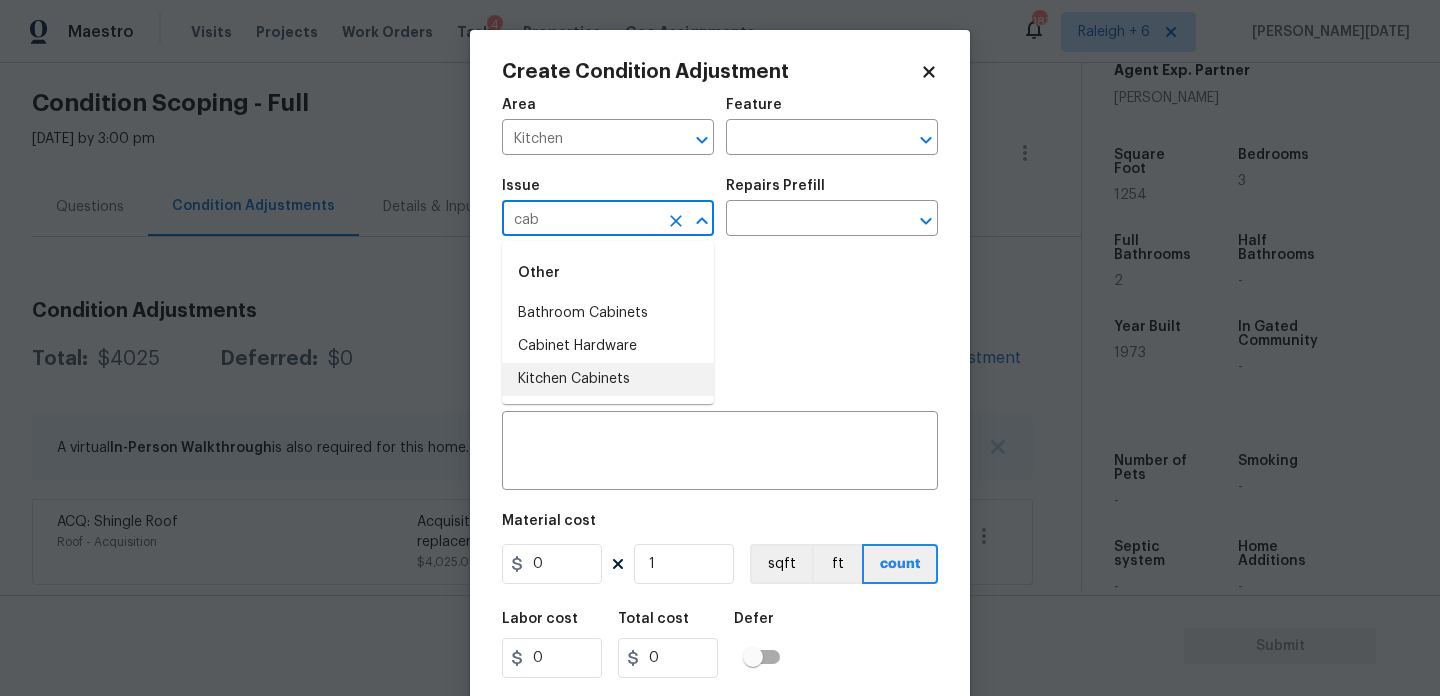 click on "Kitchen Cabinets" at bounding box center (608, 379) 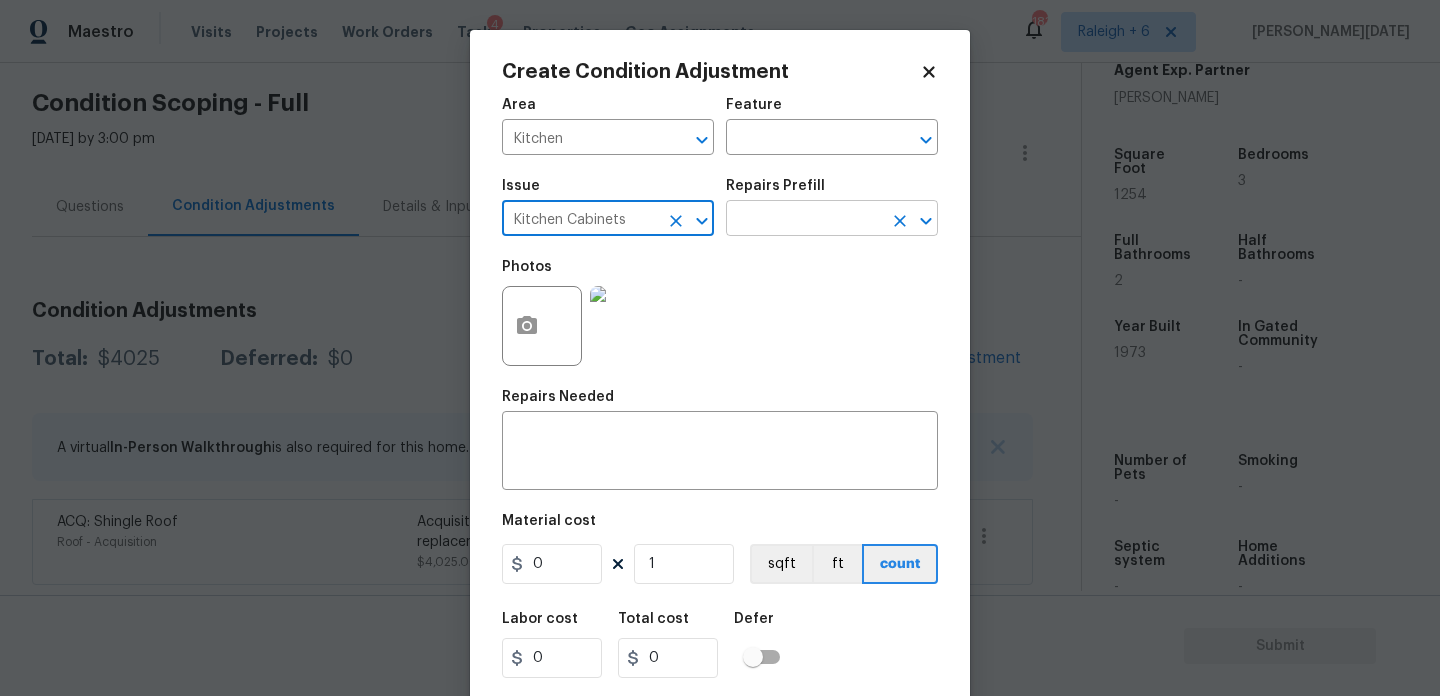 type on "Kitchen Cabinets" 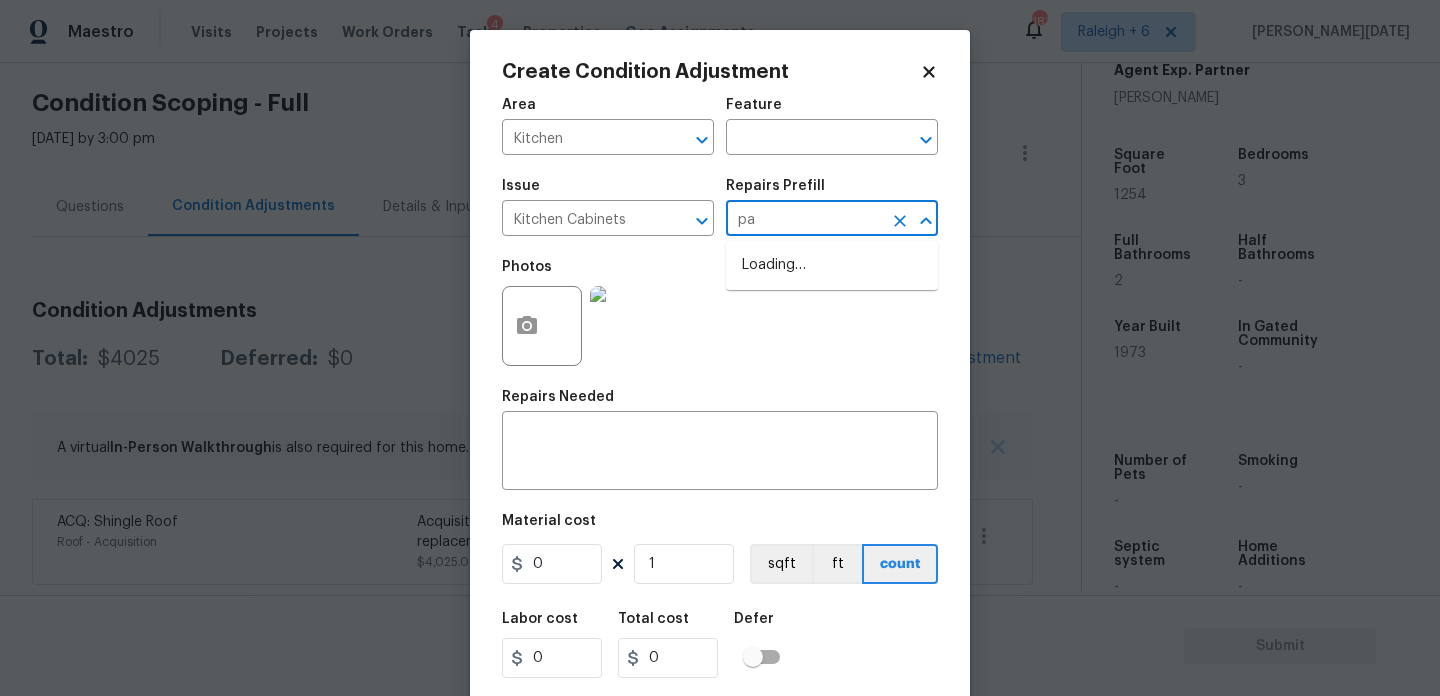 type on "pan" 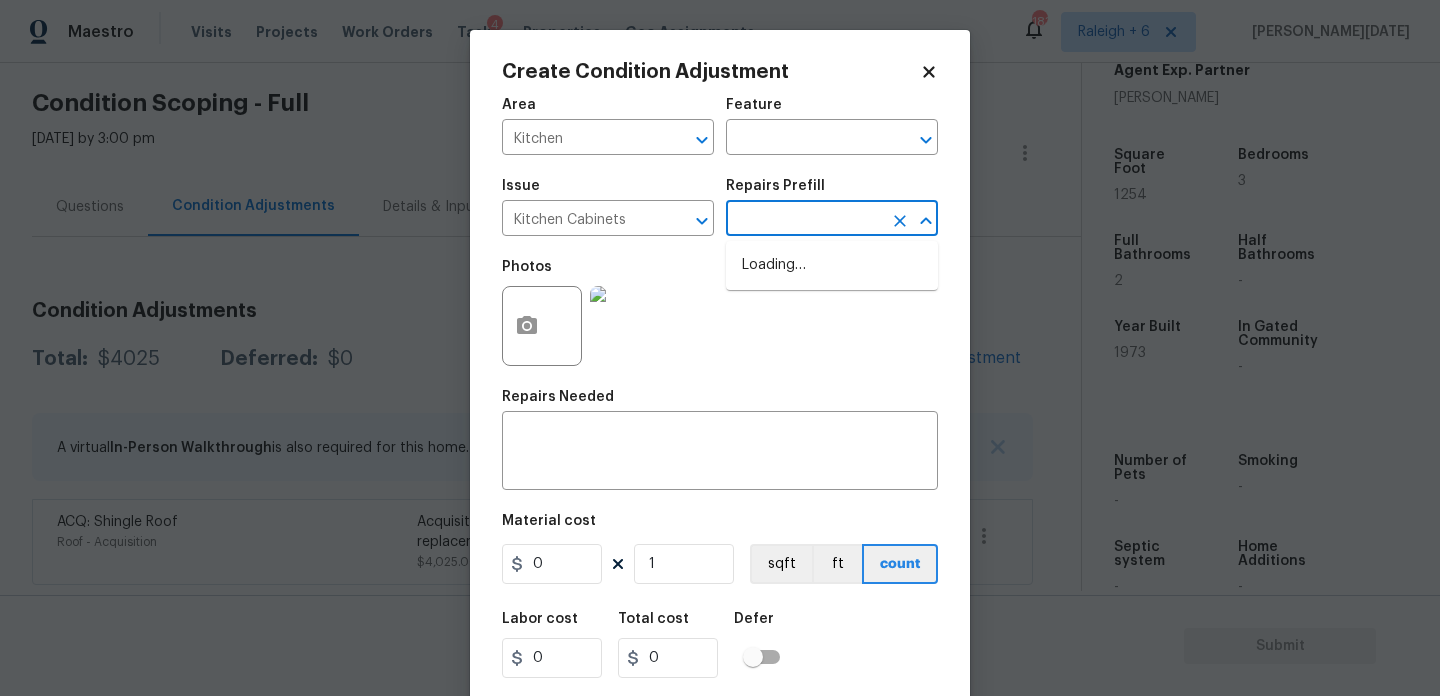 type on "t" 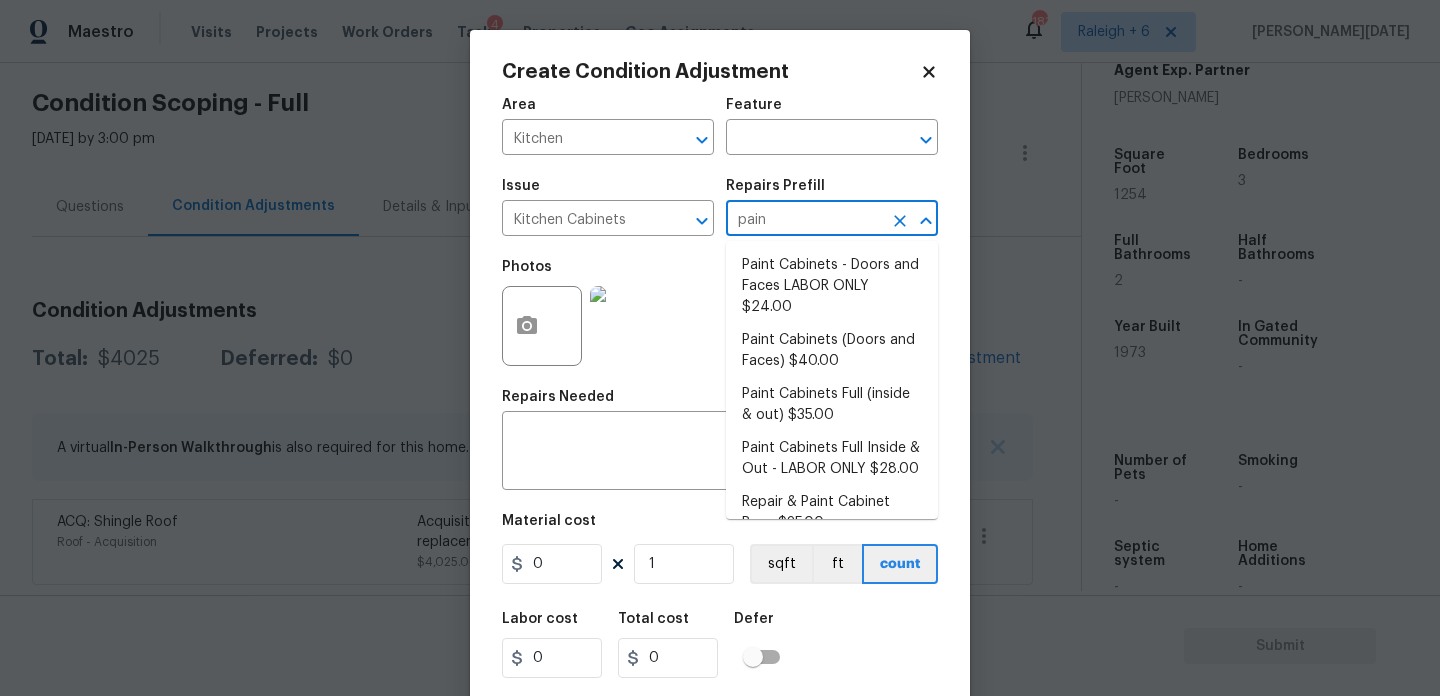 type on "paint" 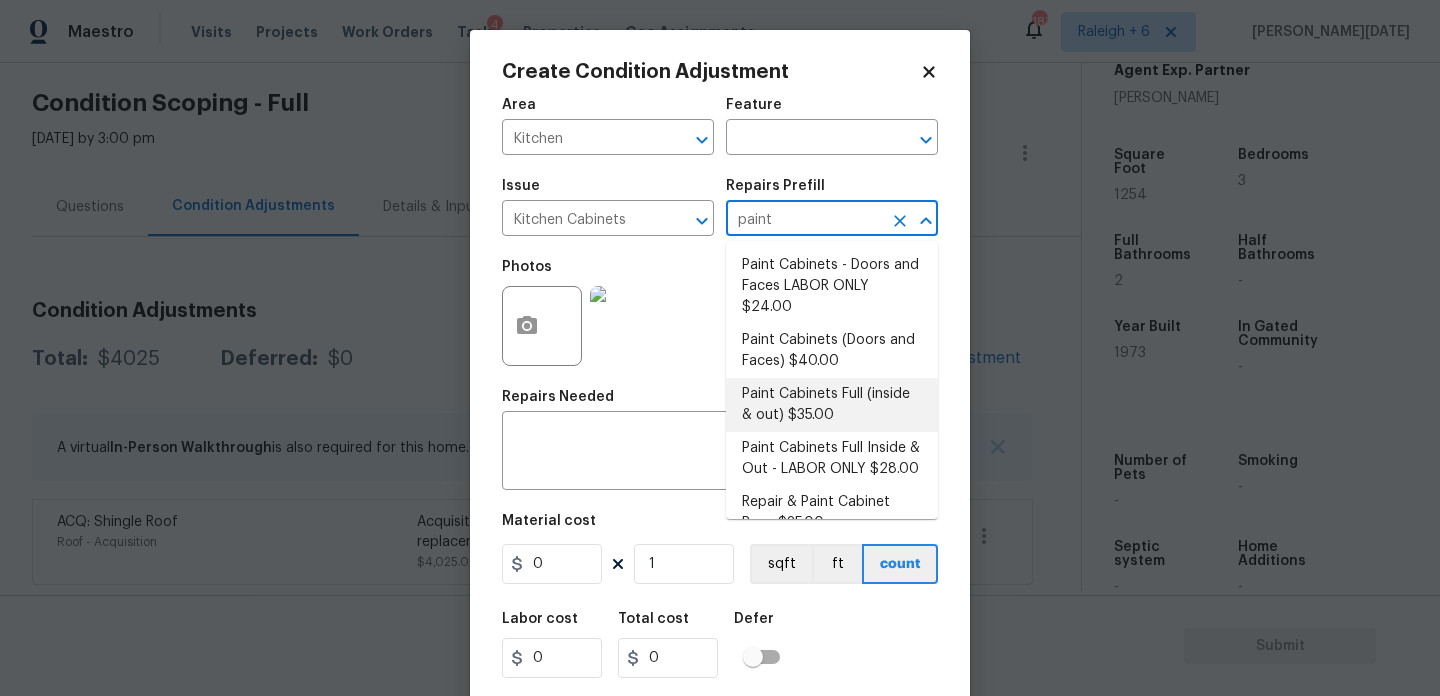 click on "Paint Cabinets Full (inside & out) $35.00" at bounding box center (832, 405) 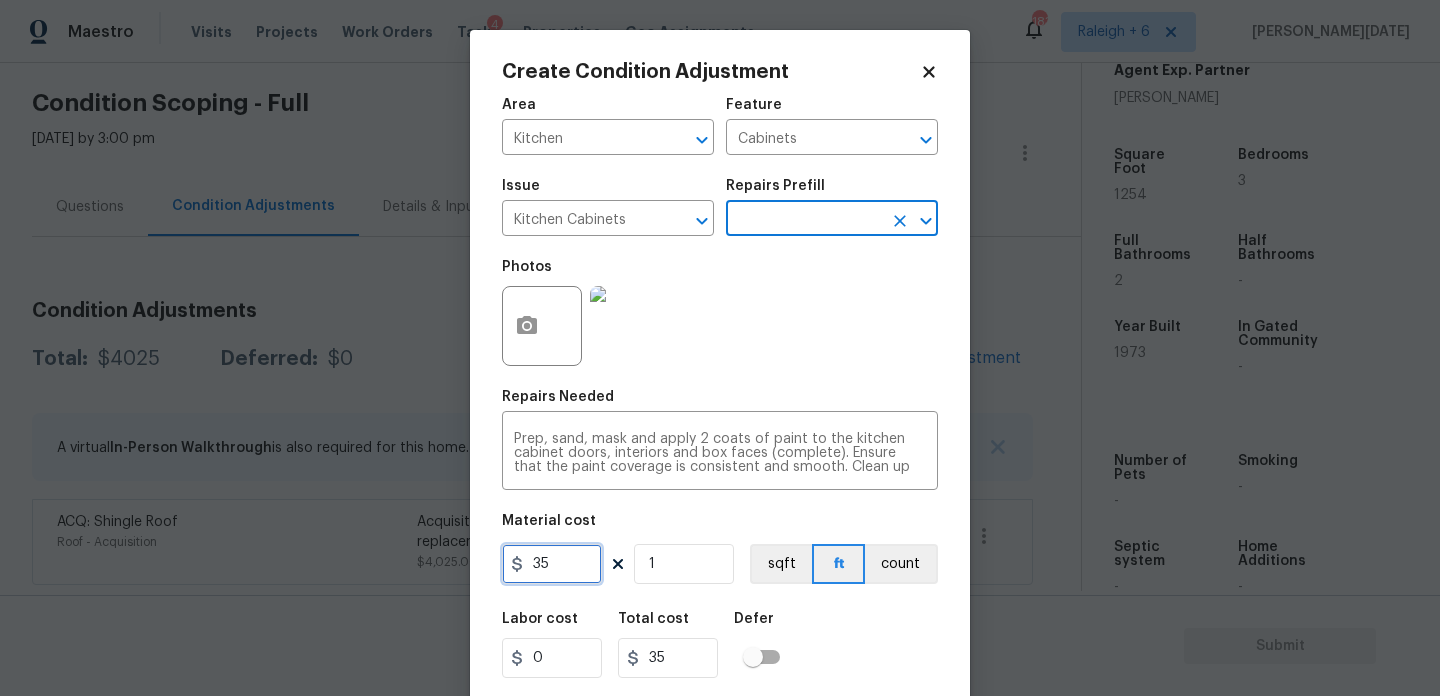 drag, startPoint x: 578, startPoint y: 574, endPoint x: 443, endPoint y: 574, distance: 135 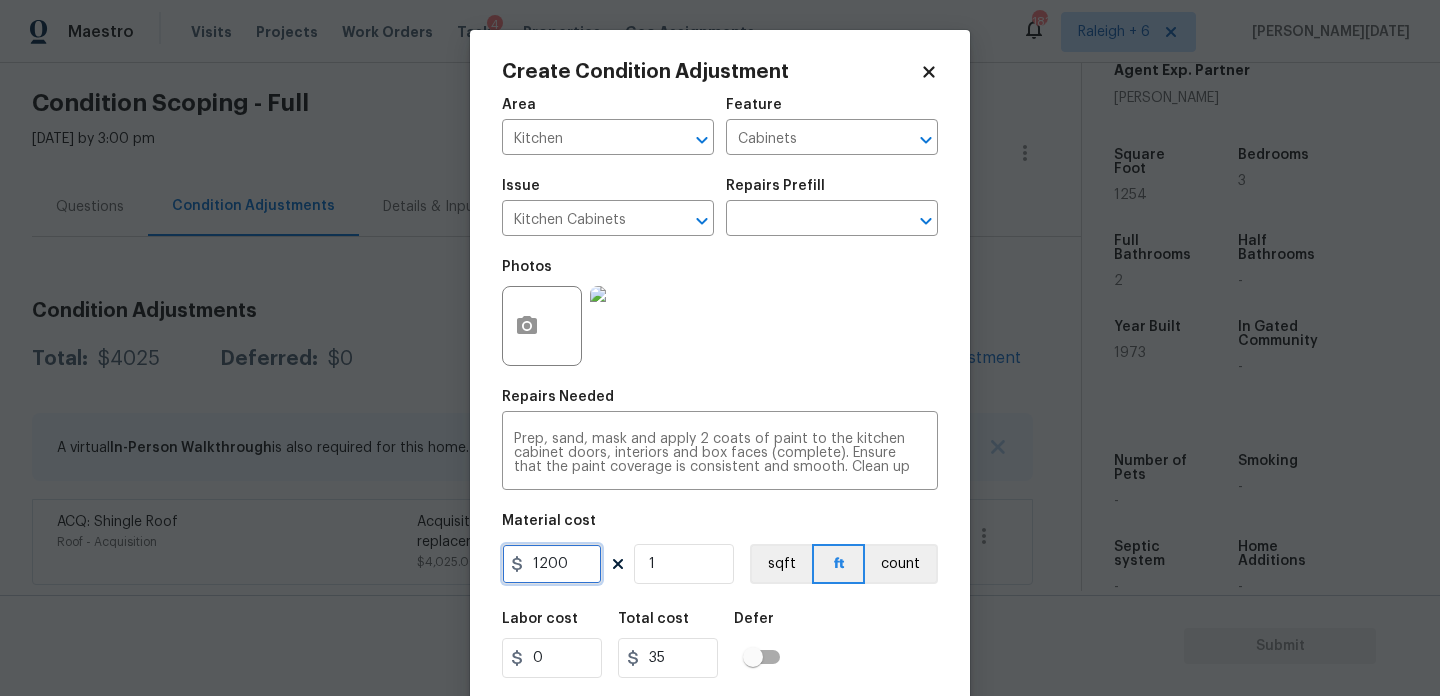 type on "1200" 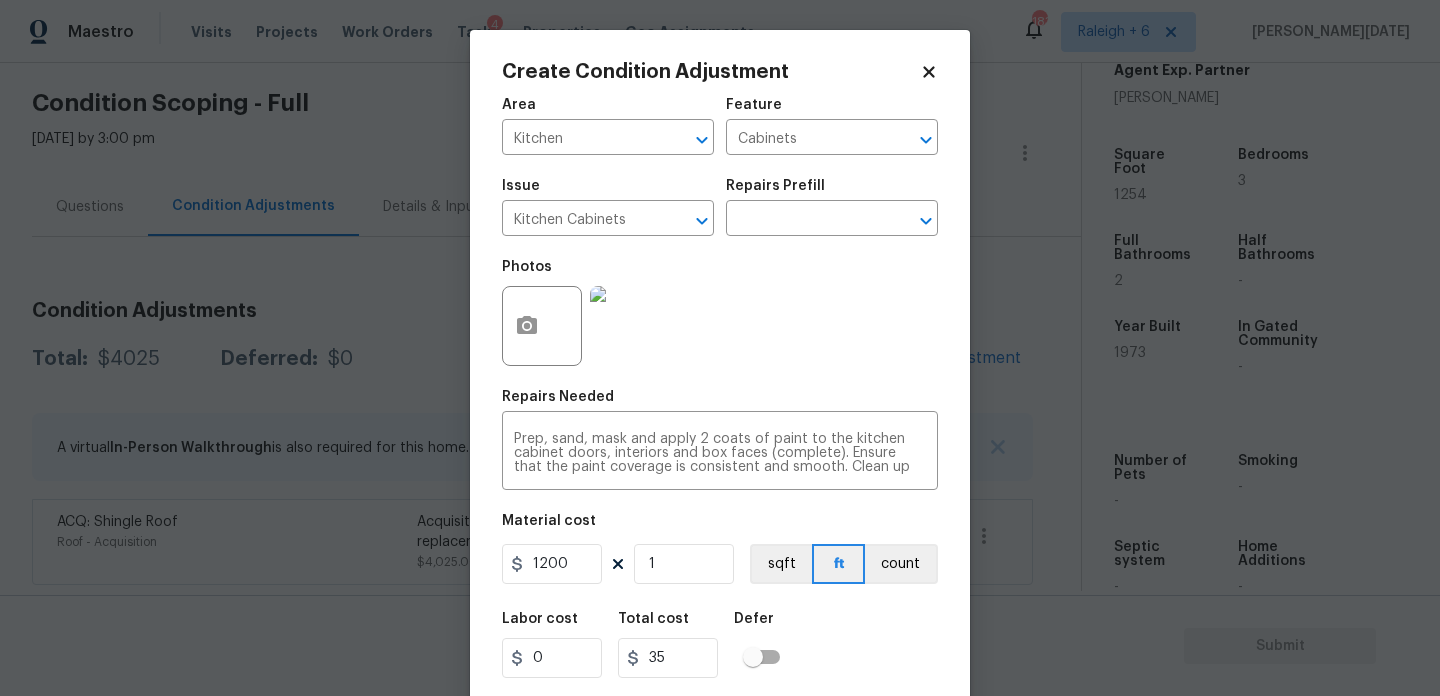 click on "Create Condition Adjustment Area Kitchen ​ Feature Cabinets ​ Issue Kitchen Cabinets ​ Repairs Prefill ​ Photos Repairs Needed Prep, sand, mask and apply 2 coats of paint to the kitchen cabinet doors, interiors and box faces (complete). Ensure that the paint coverage is consistent and smooth. Clean up (including any overspray) and dispose of all debris properly. x ​ Material cost 1200 1 sqft ft count Labor cost 0 Total cost 35 Defer Cancel Create" at bounding box center (720, 370) 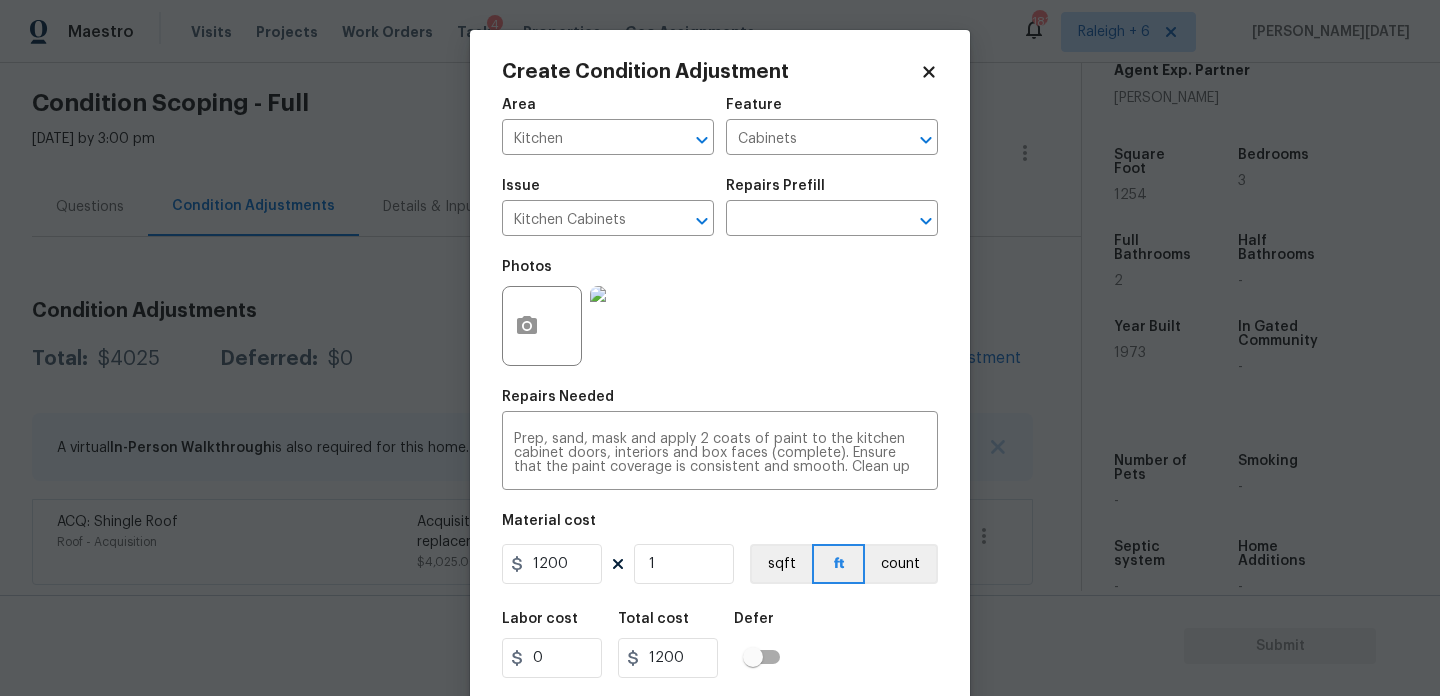 click on "Photos" at bounding box center (720, 313) 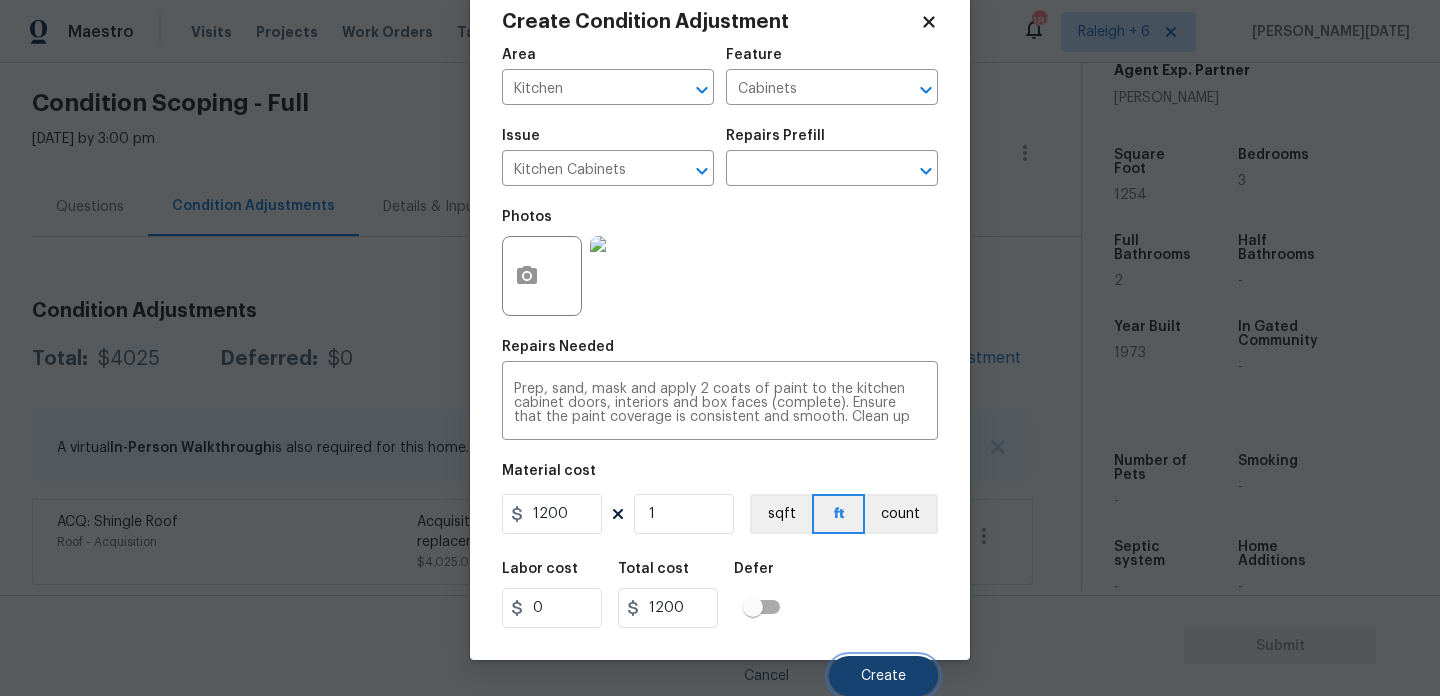 click on "Create" at bounding box center [883, 676] 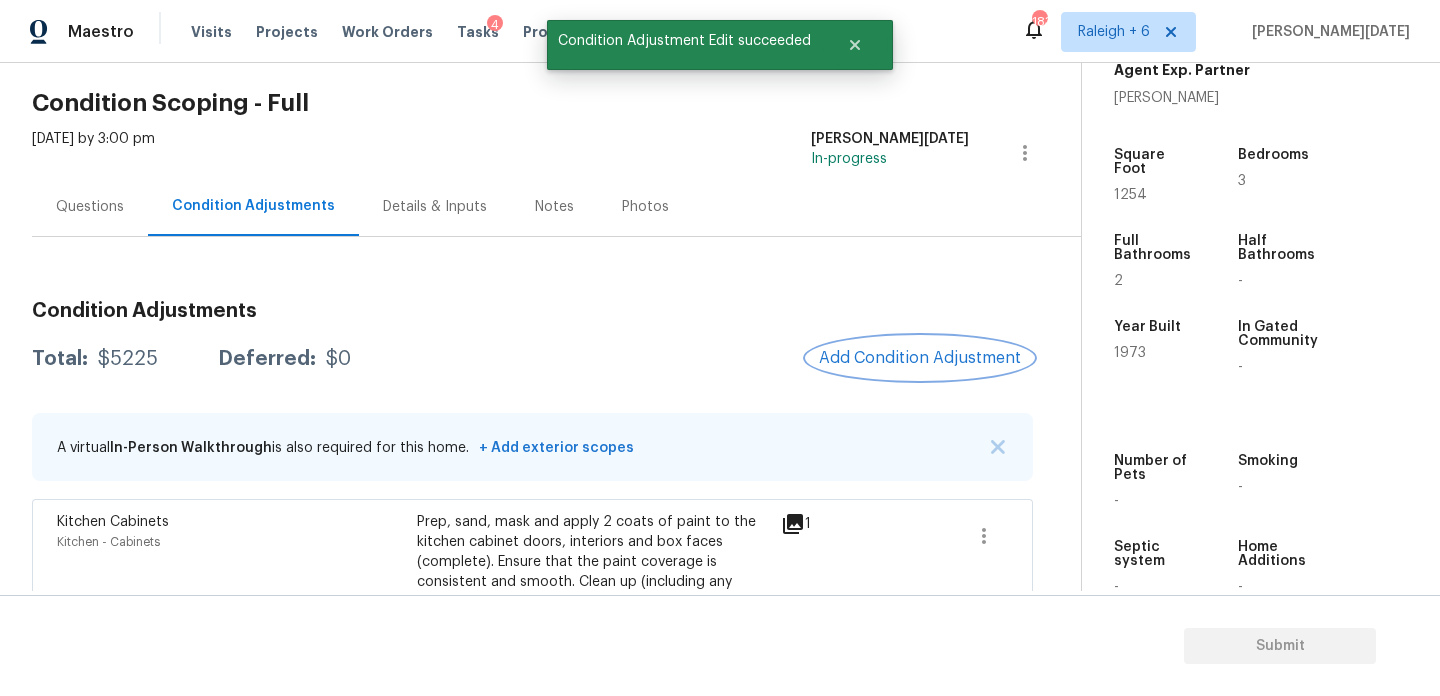 scroll, scrollTop: 0, scrollLeft: 0, axis: both 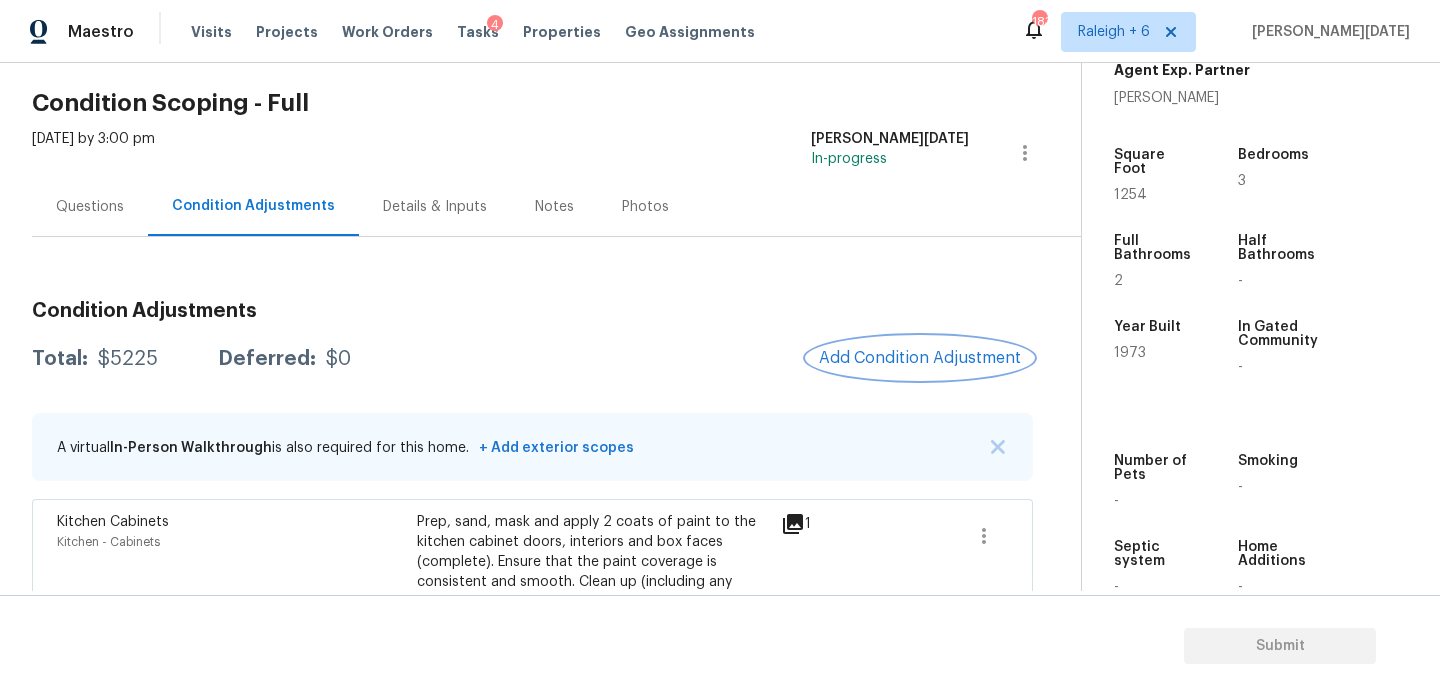 type 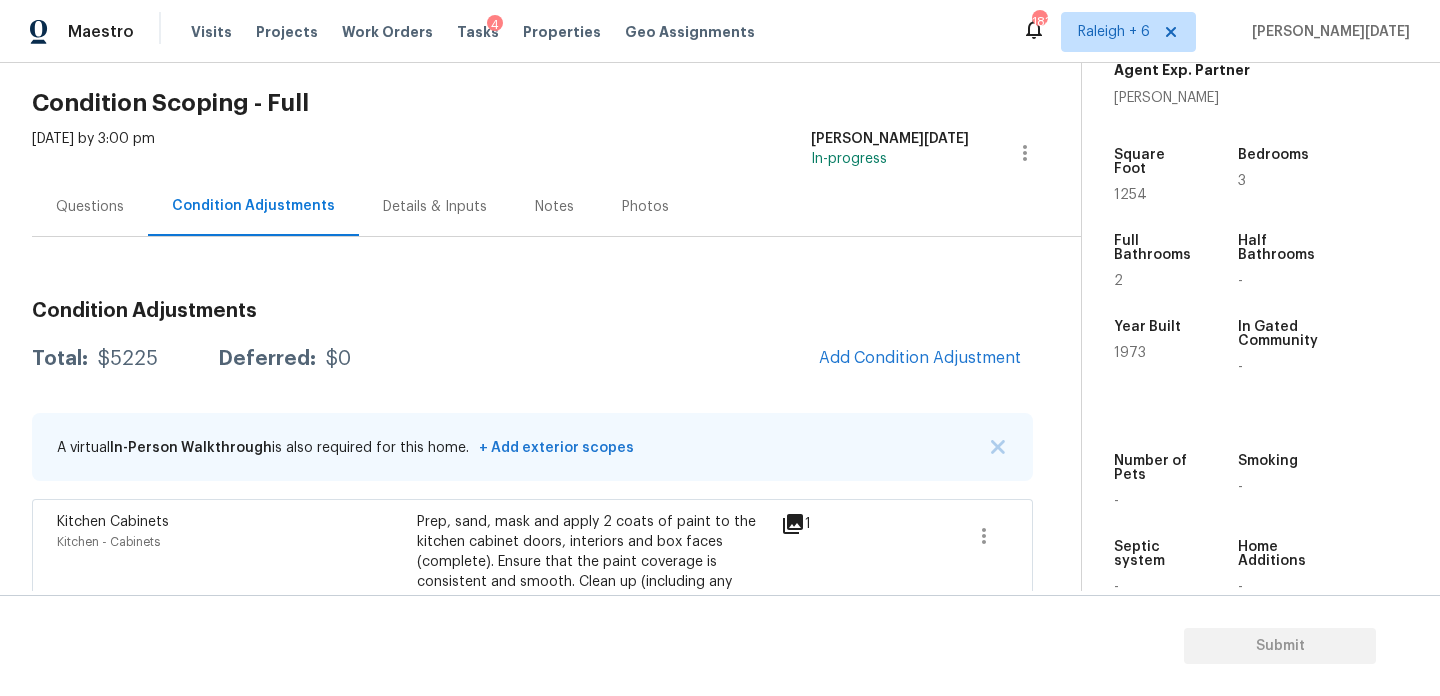 scroll, scrollTop: 212, scrollLeft: 0, axis: vertical 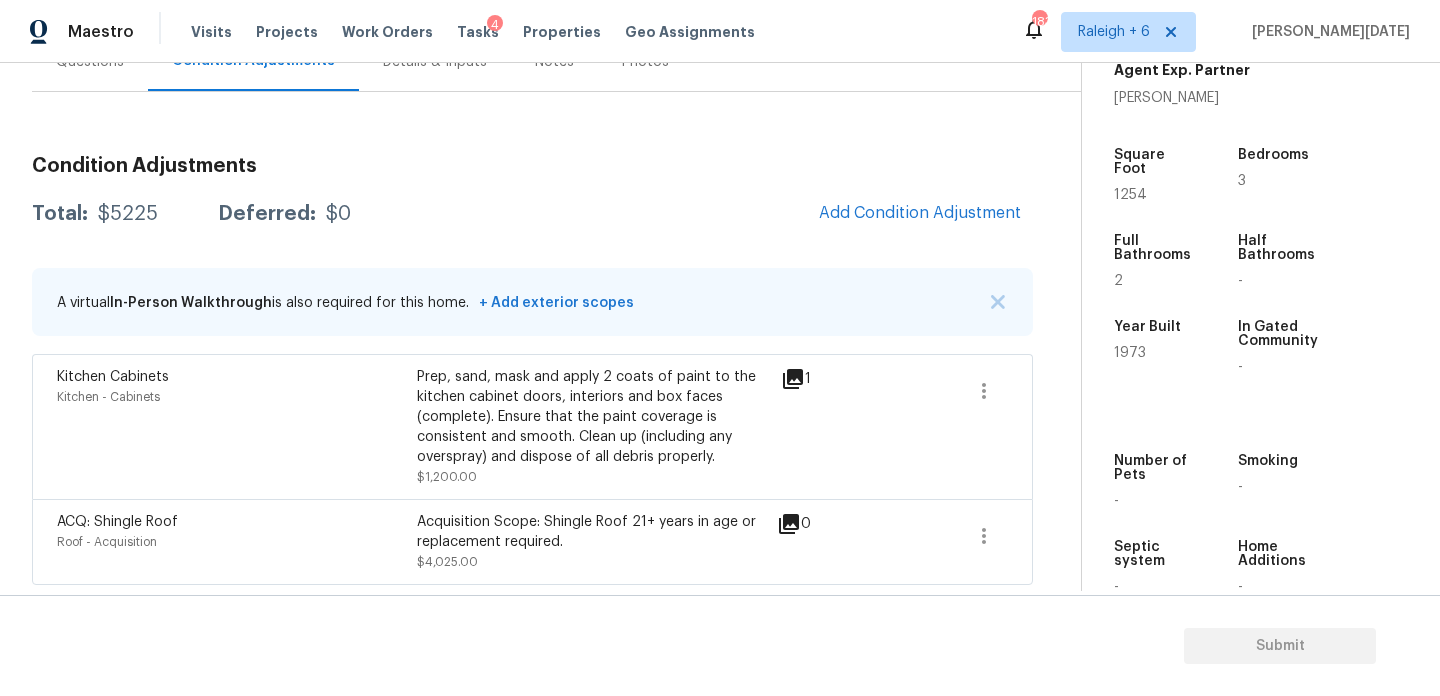 click on "1254" at bounding box center [1130, 195] 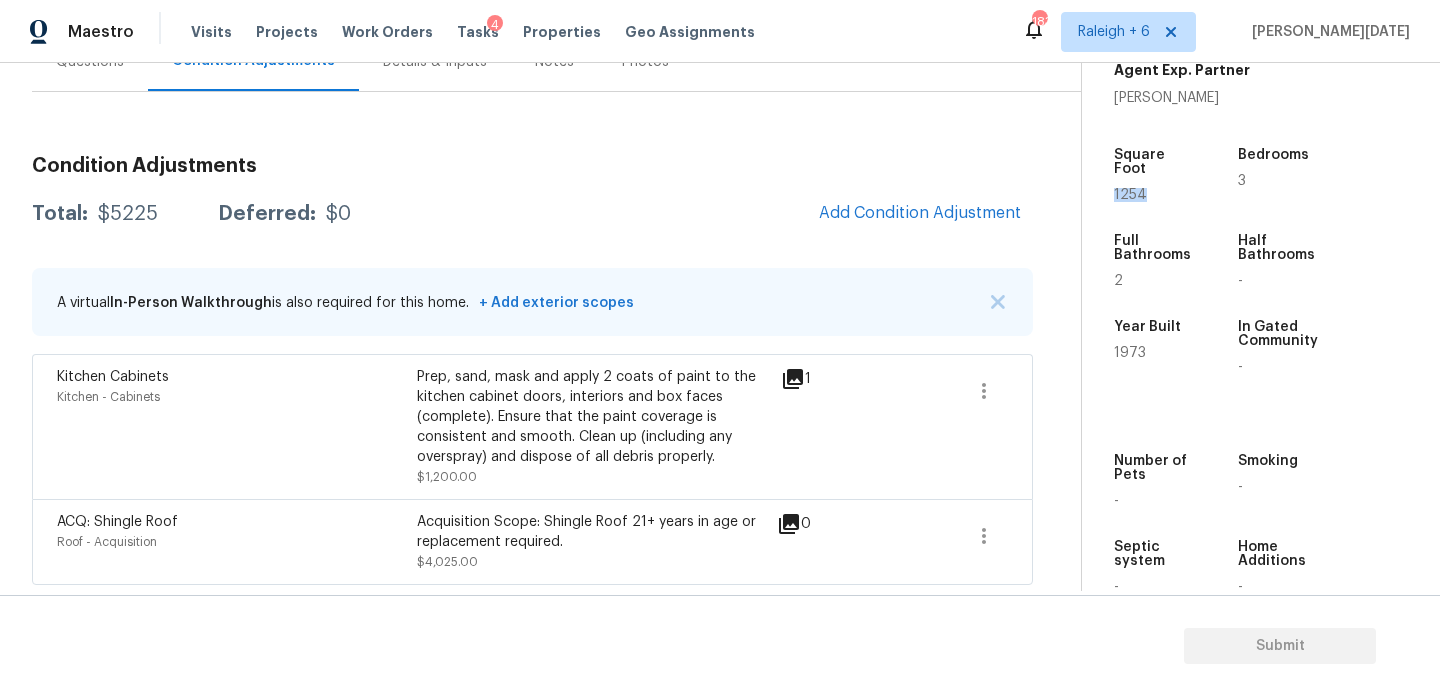 click on "1254" at bounding box center (1130, 195) 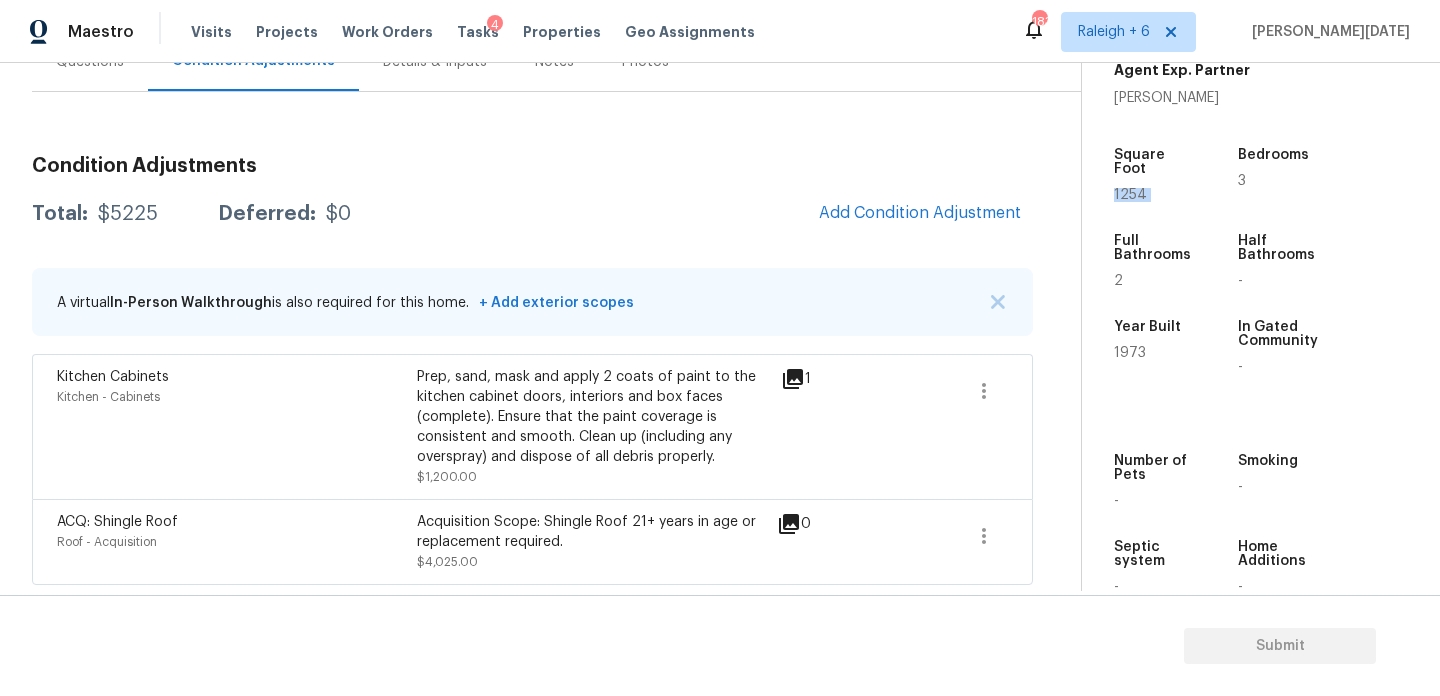 copy on "1254" 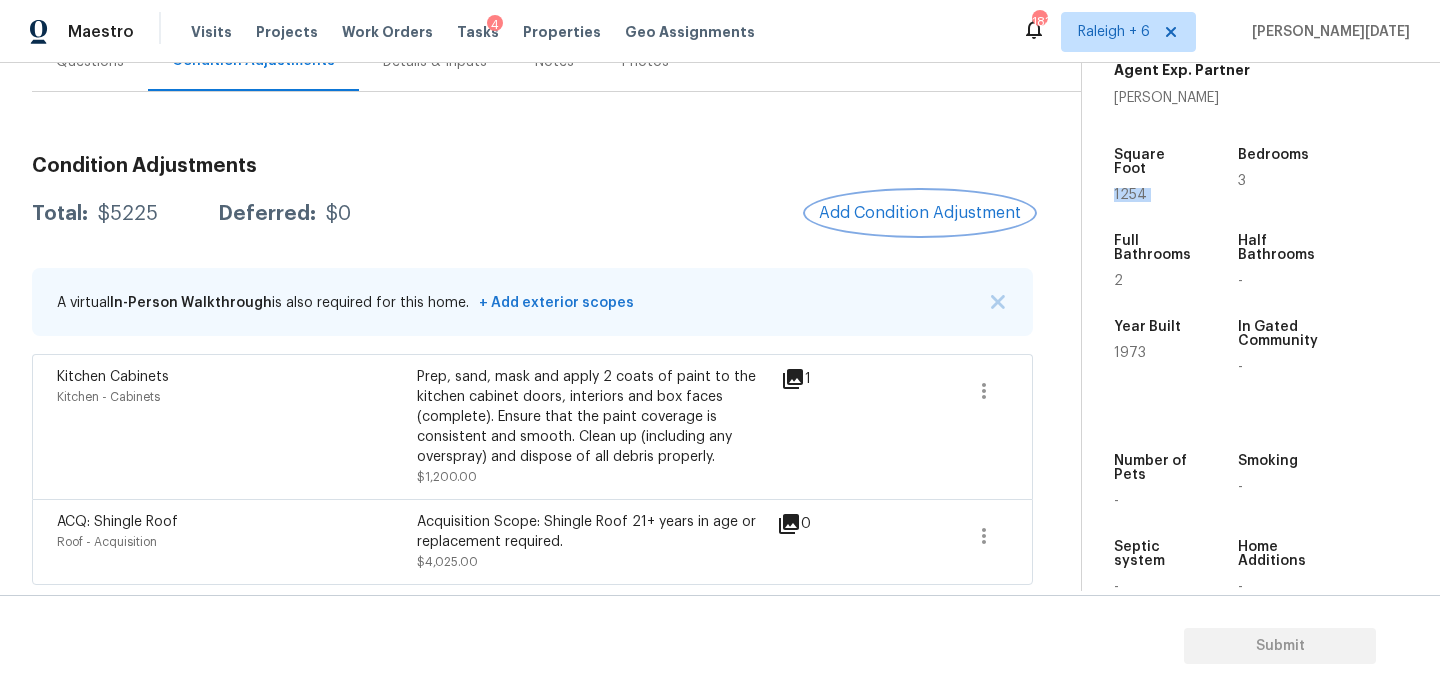 click on "Add Condition Adjustment" at bounding box center [920, 213] 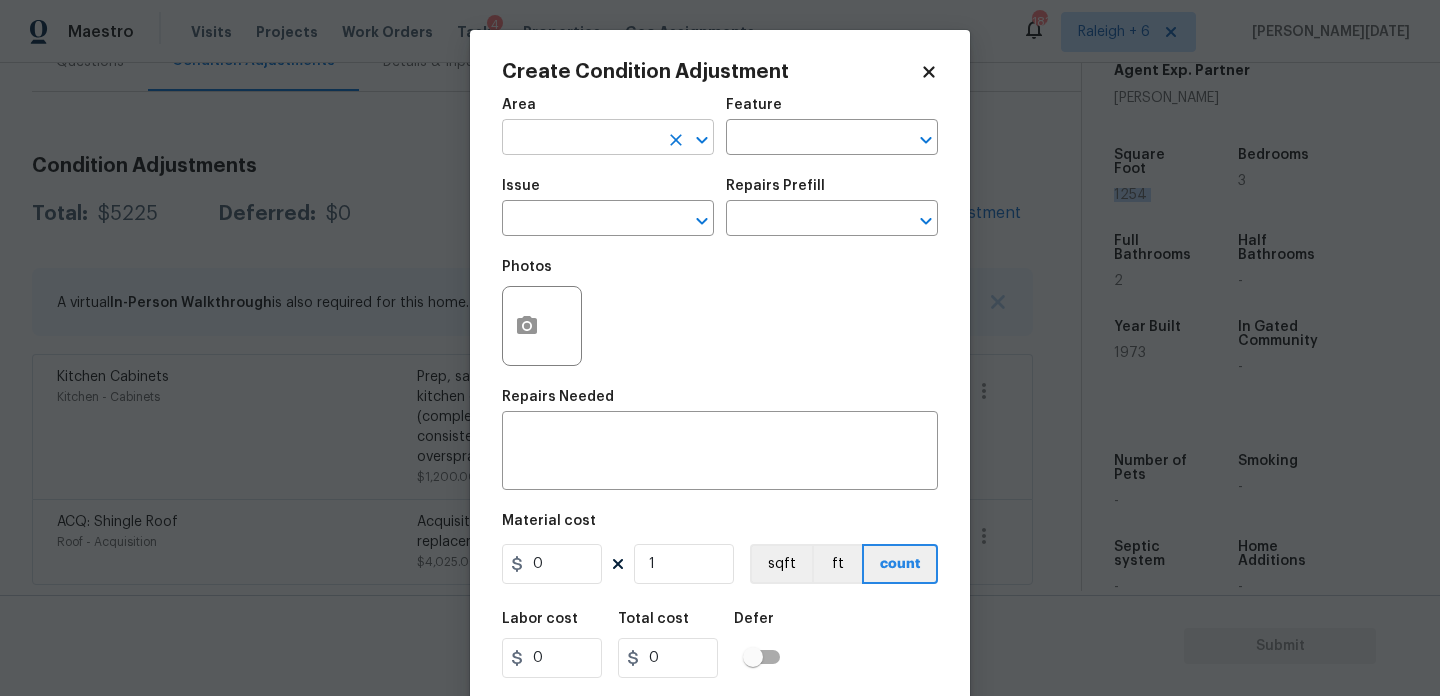 click at bounding box center [580, 139] 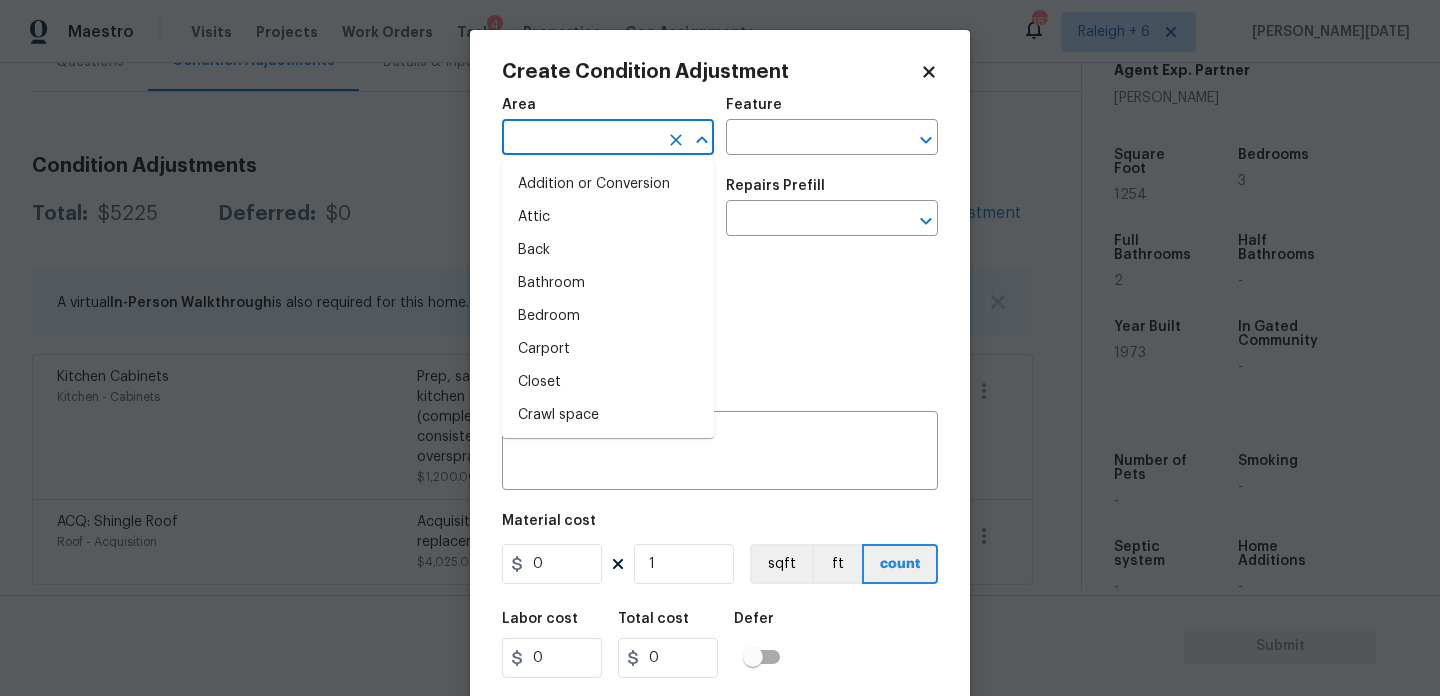 type on "e" 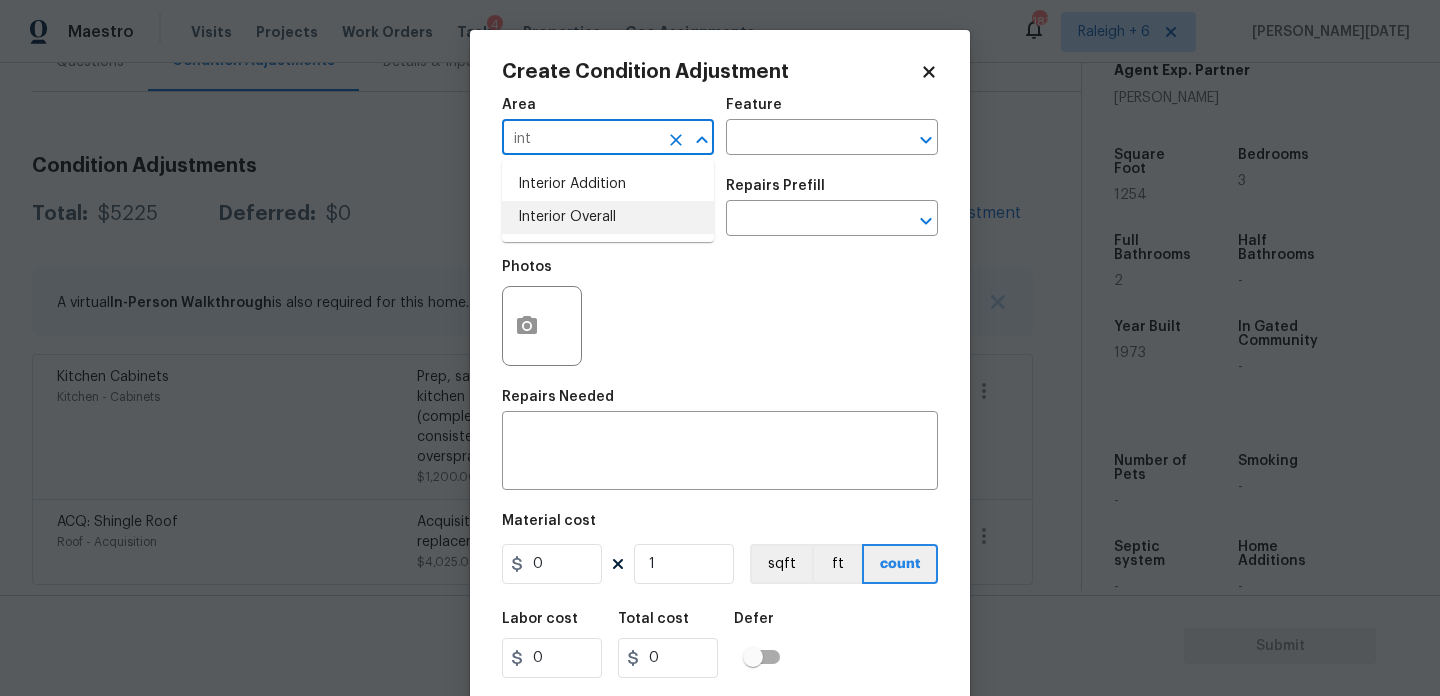 click on "Interior Overall" at bounding box center (608, 217) 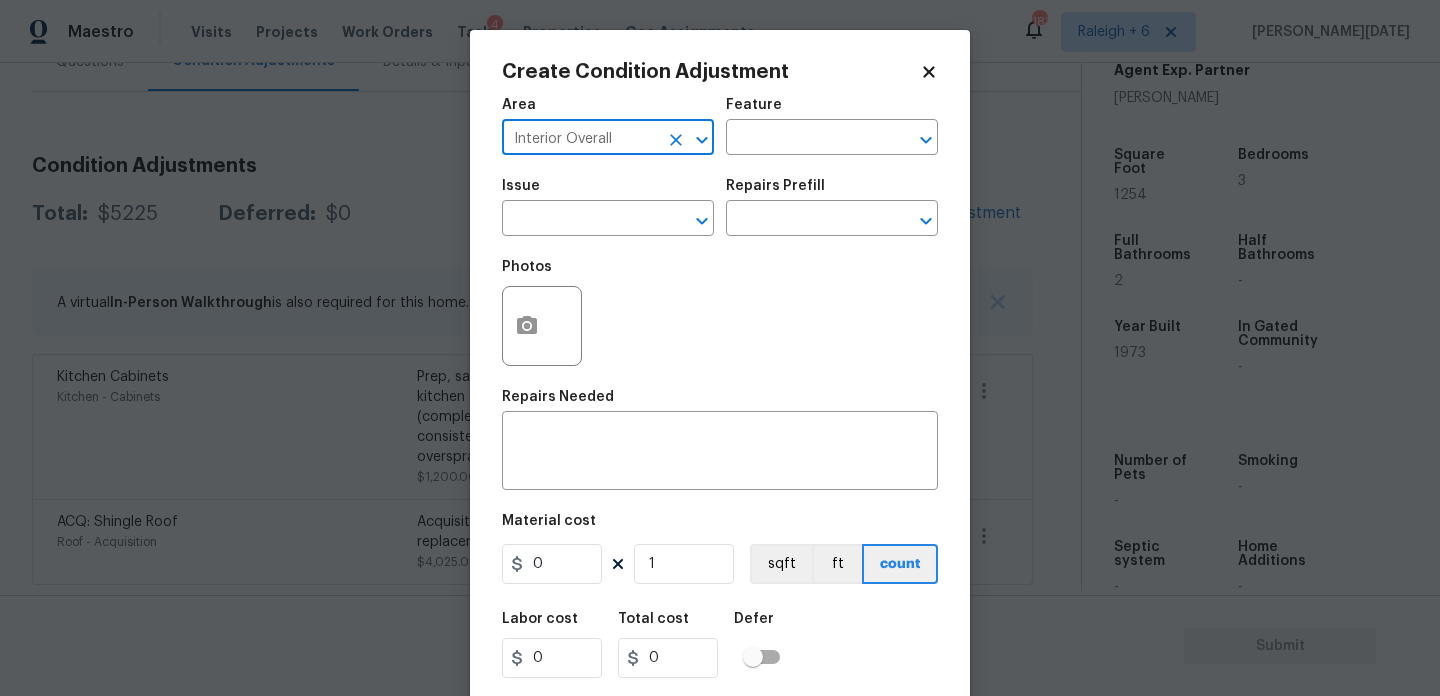 type on "Interior Overall" 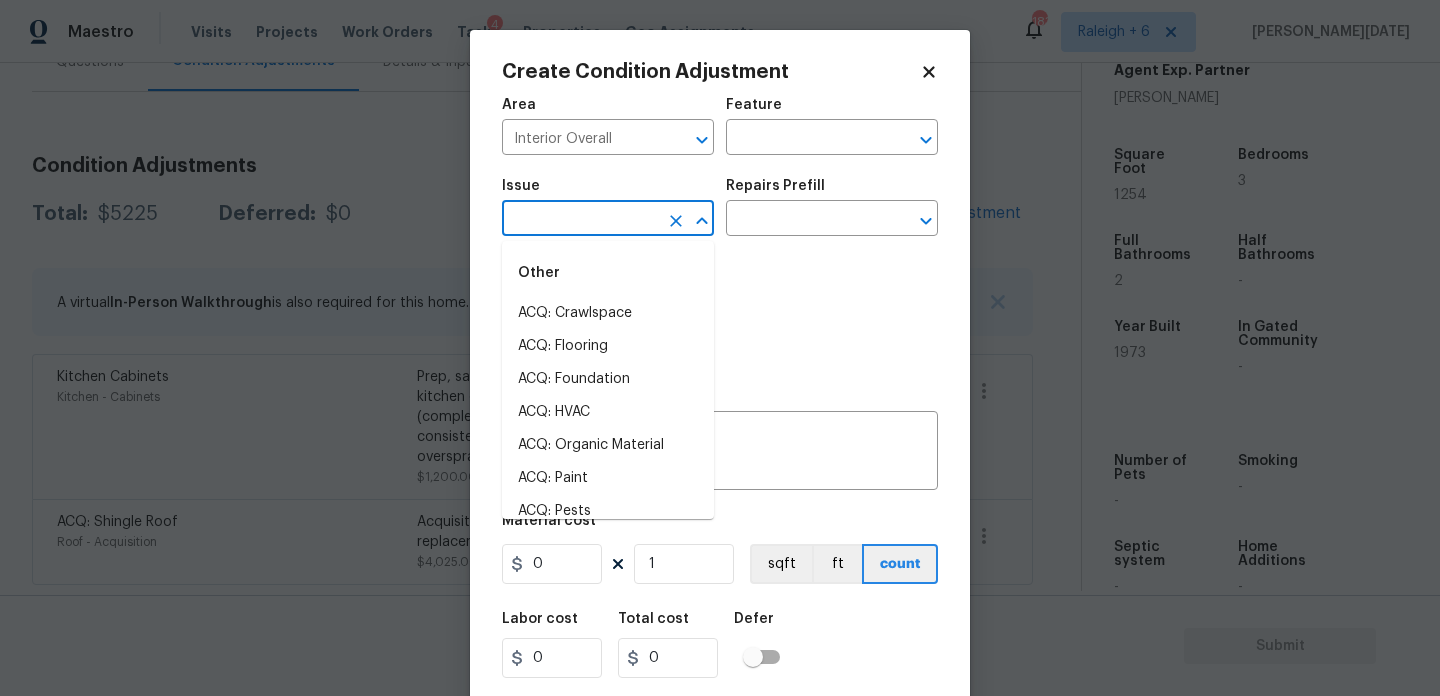click on "Photos" at bounding box center [720, 313] 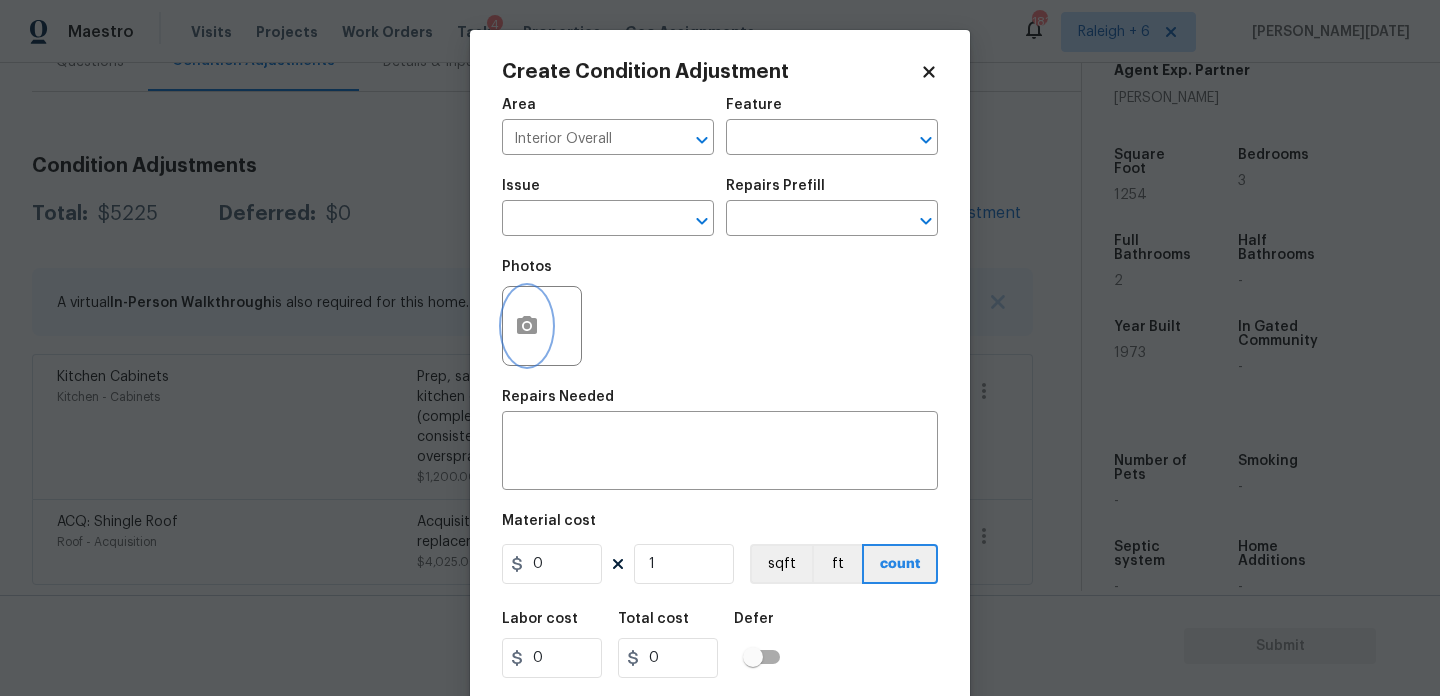 click at bounding box center (527, 326) 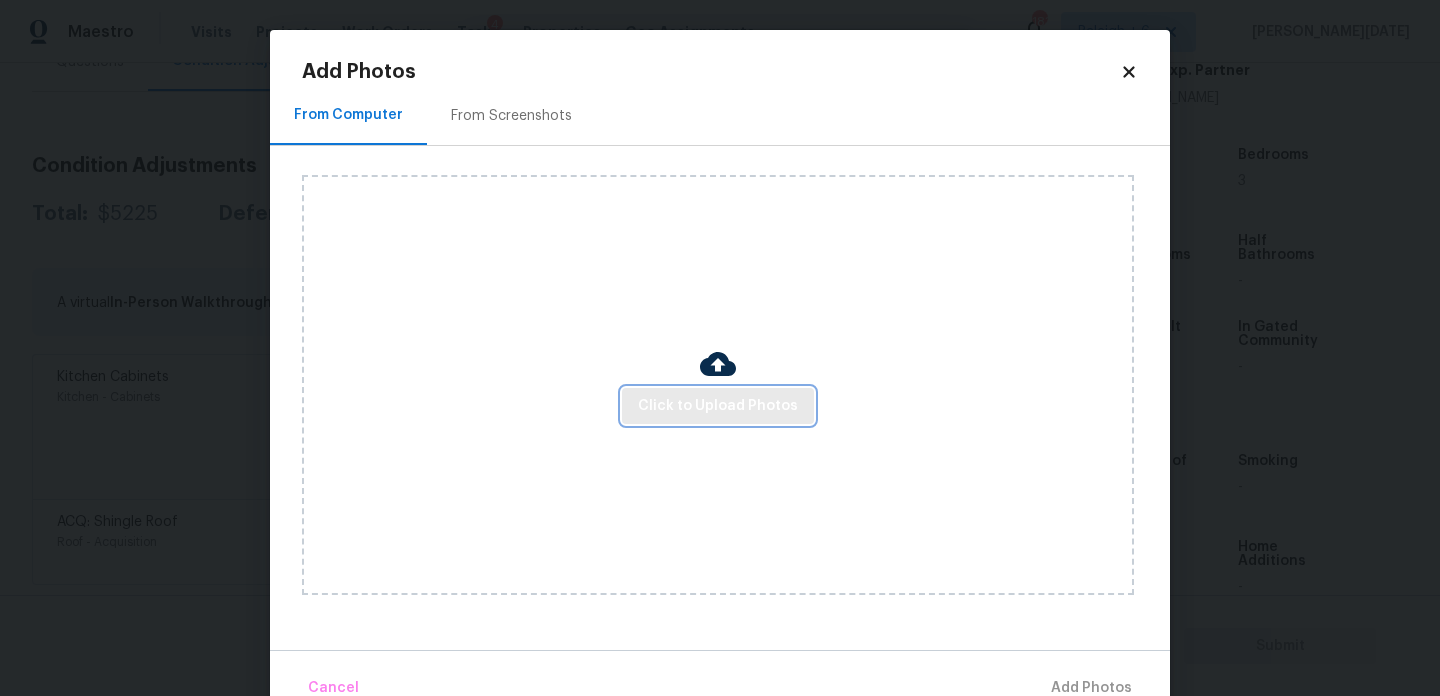 click on "Click to Upload Photos" at bounding box center [718, 406] 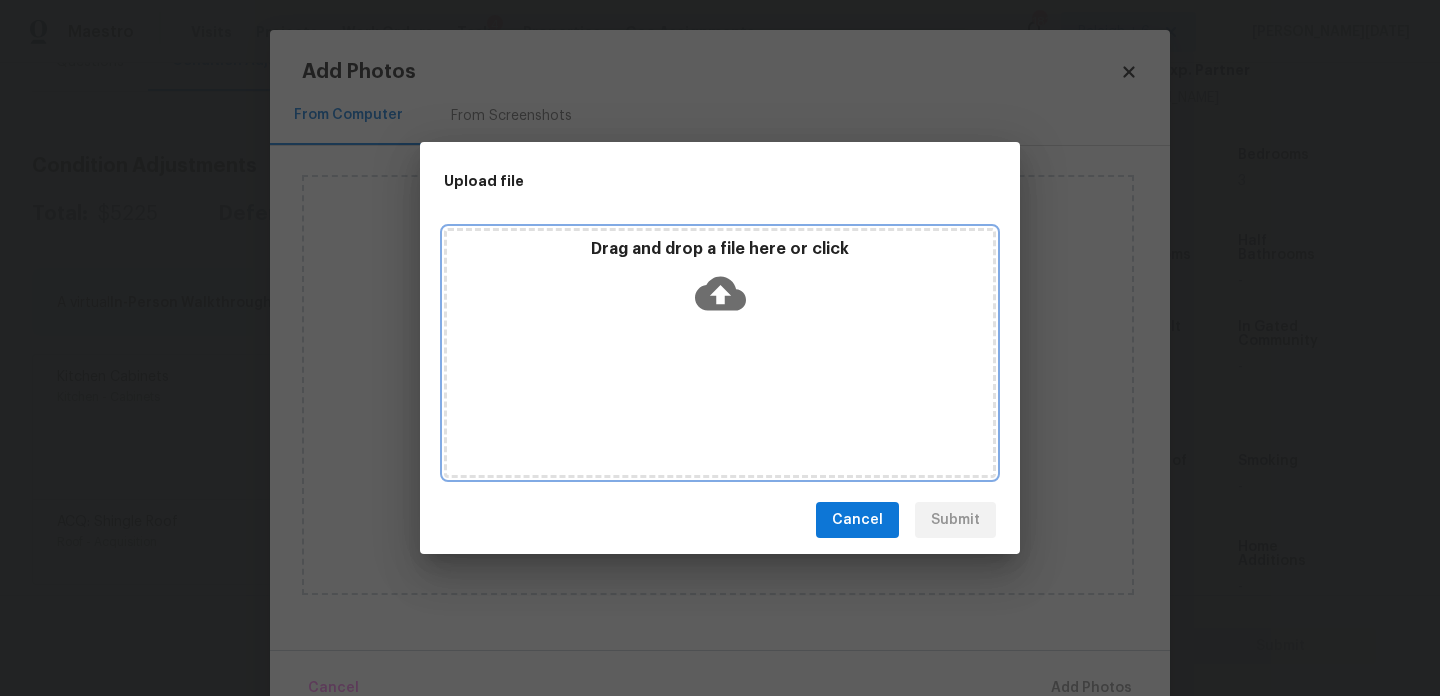 click on "Drag and drop a file here or click" at bounding box center [720, 353] 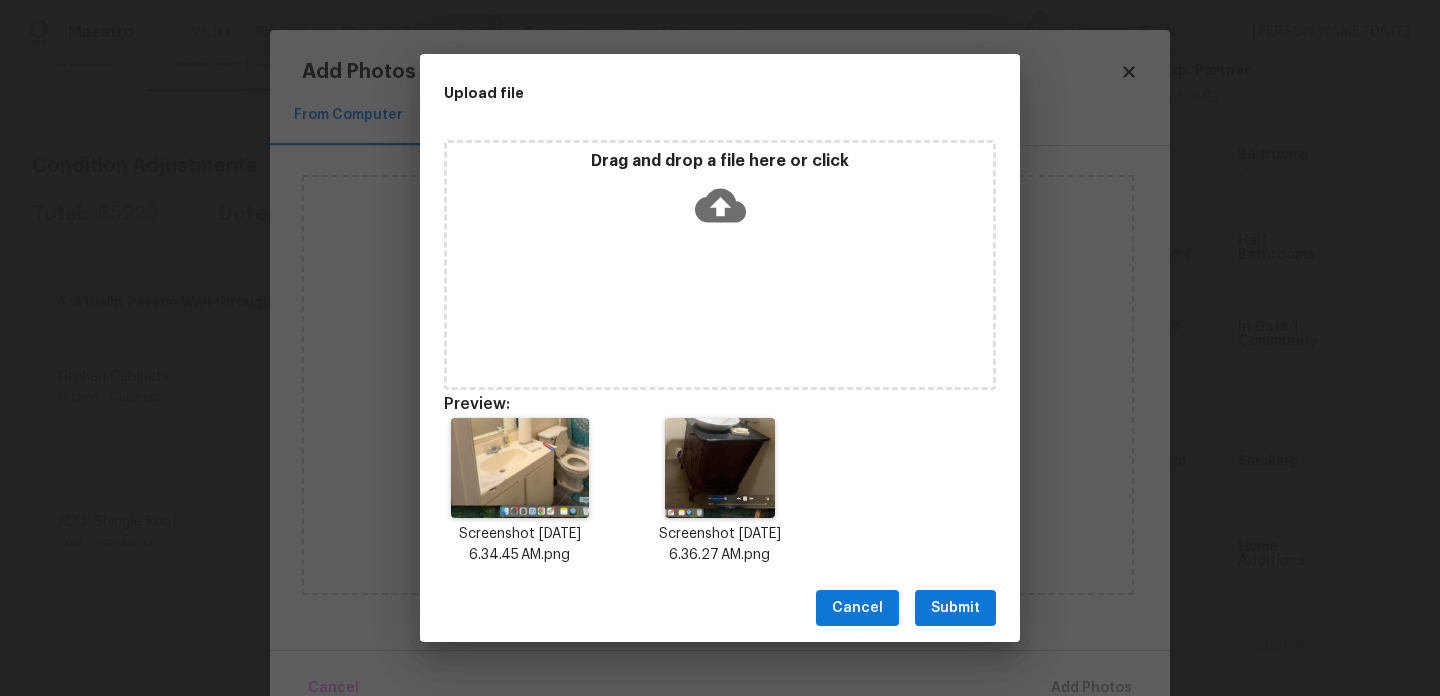 click on "Cancel Submit" at bounding box center (720, 608) 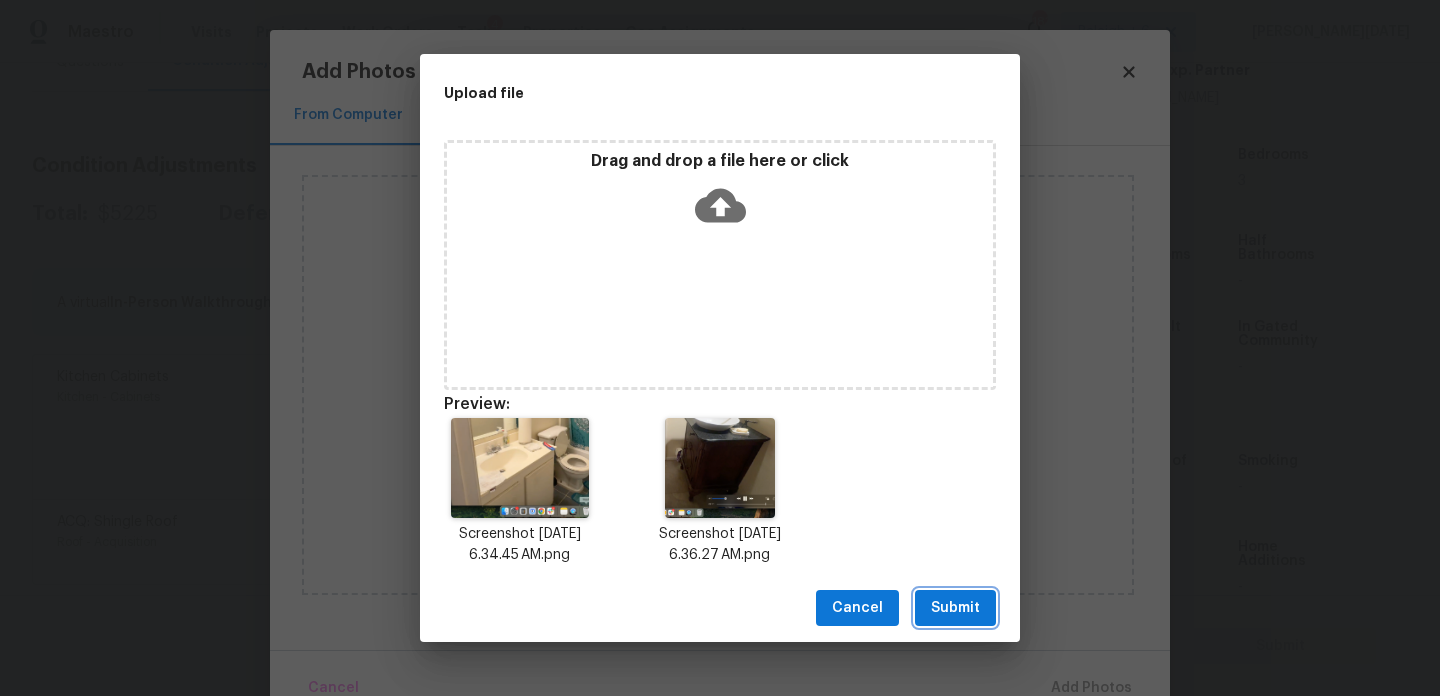 click on "Submit" at bounding box center (955, 608) 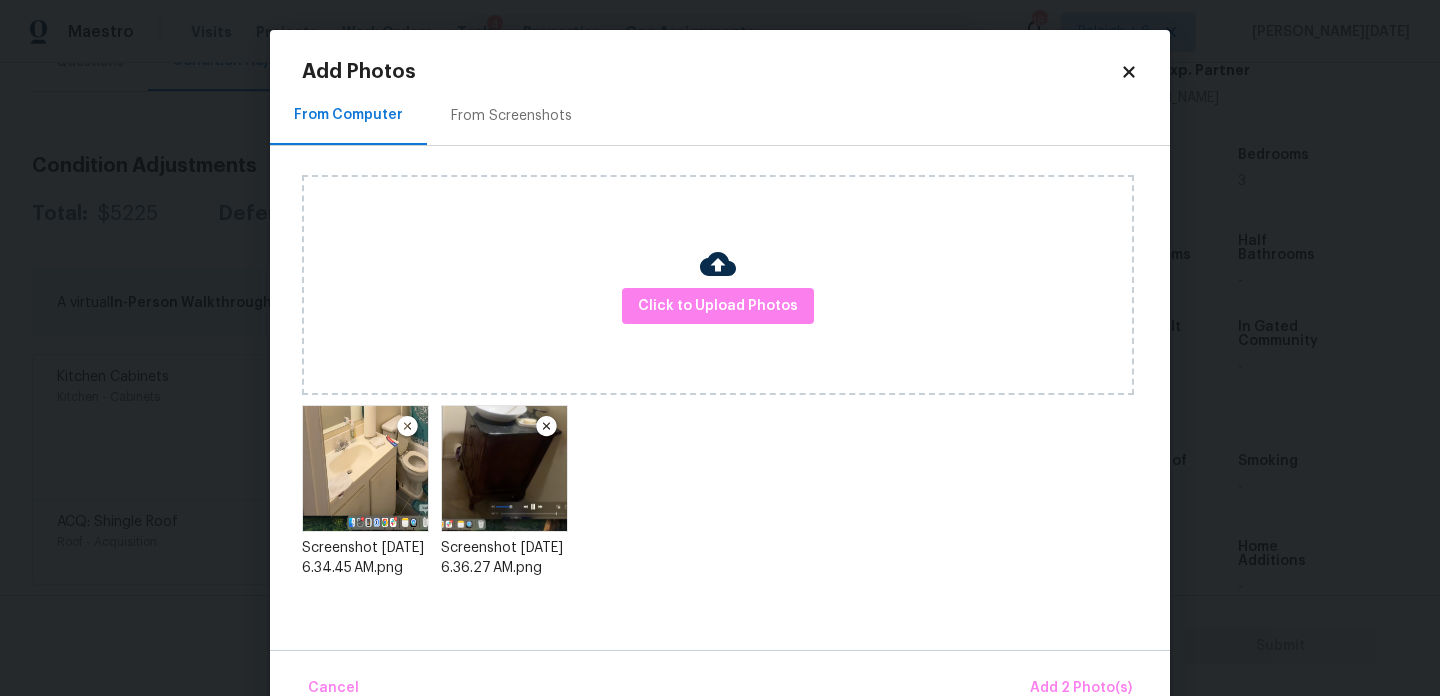 click on "Screenshot 2025-07-11 at 6.34.45 AM.png Screenshot 2025-07-11 at 6.36.27 AM.png" at bounding box center [736, 495] 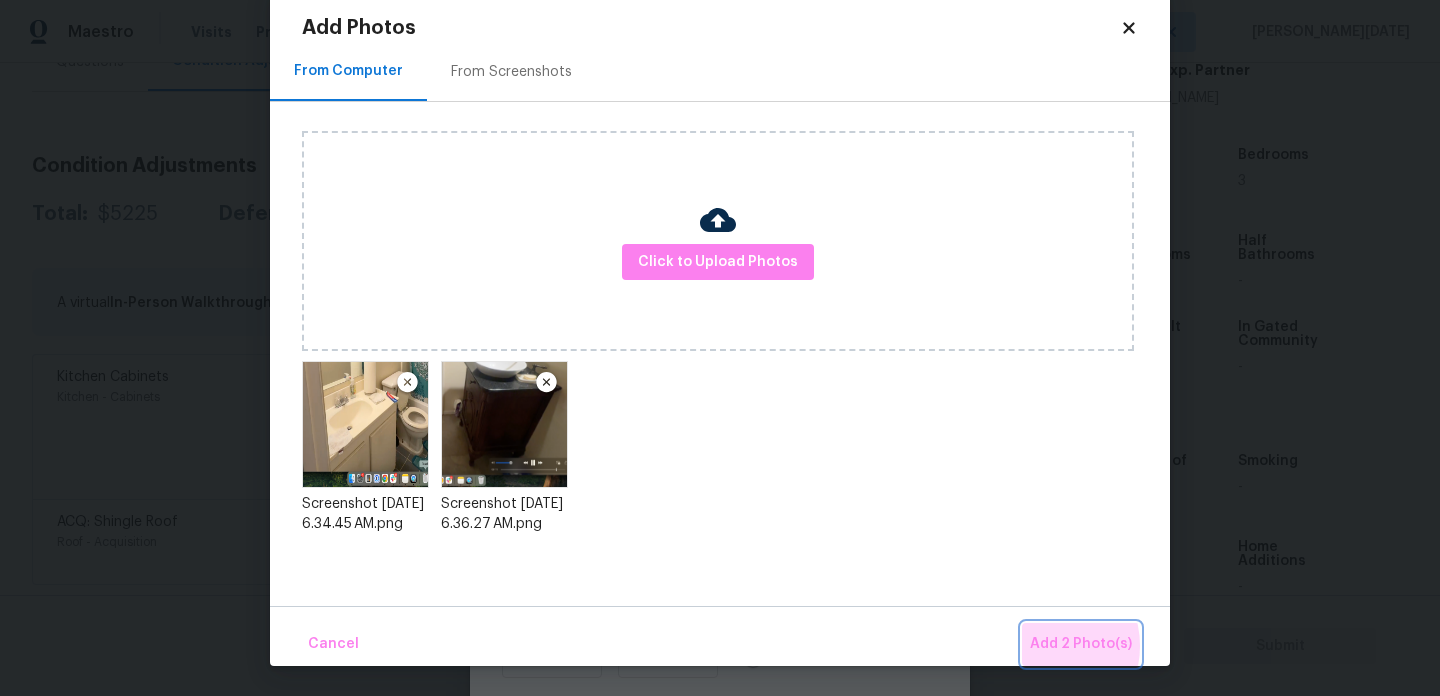 click on "Add 2 Photo(s)" at bounding box center [1081, 644] 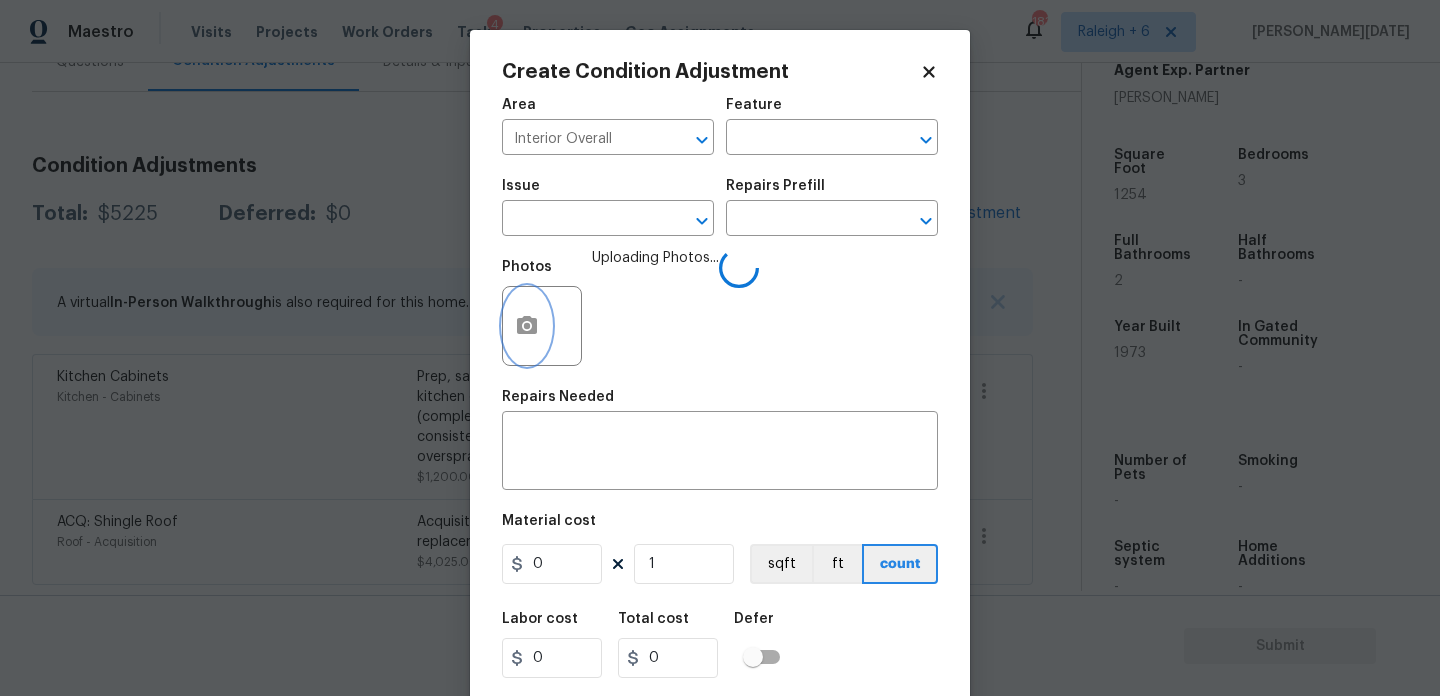 scroll, scrollTop: 0, scrollLeft: 0, axis: both 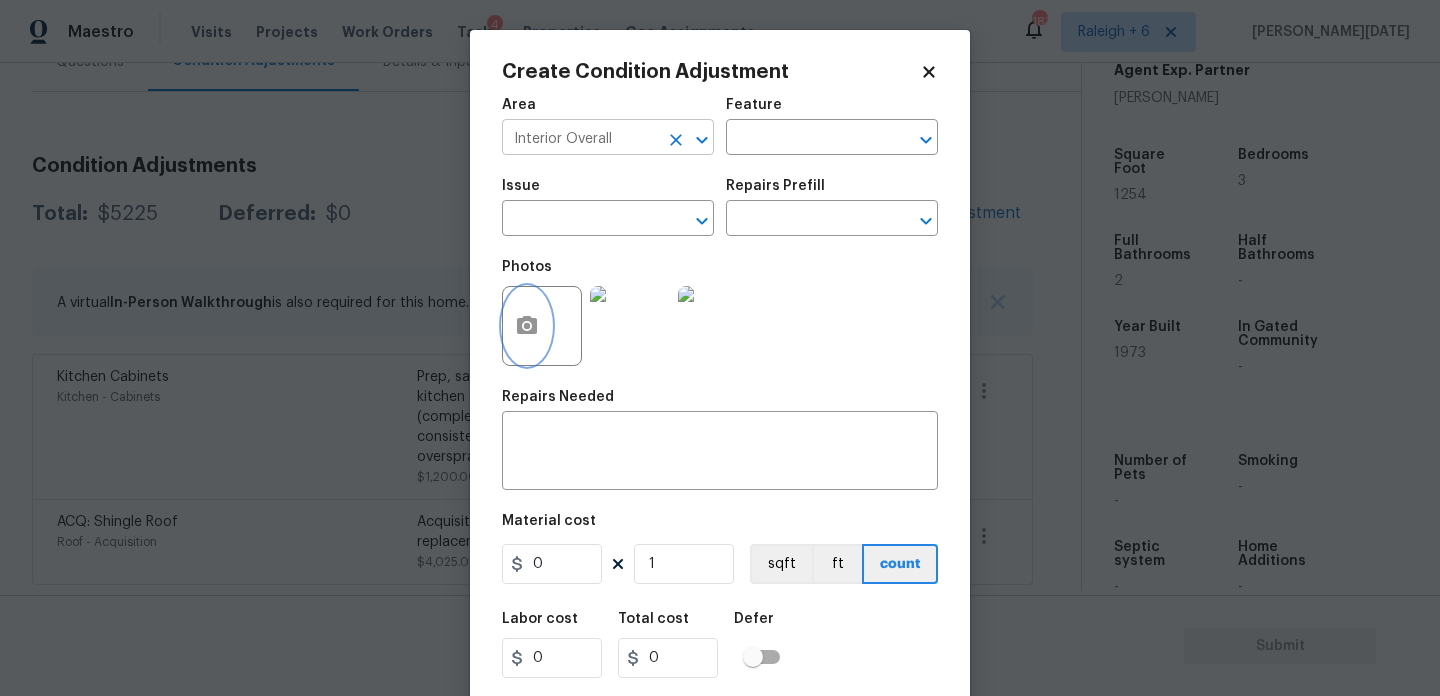 click 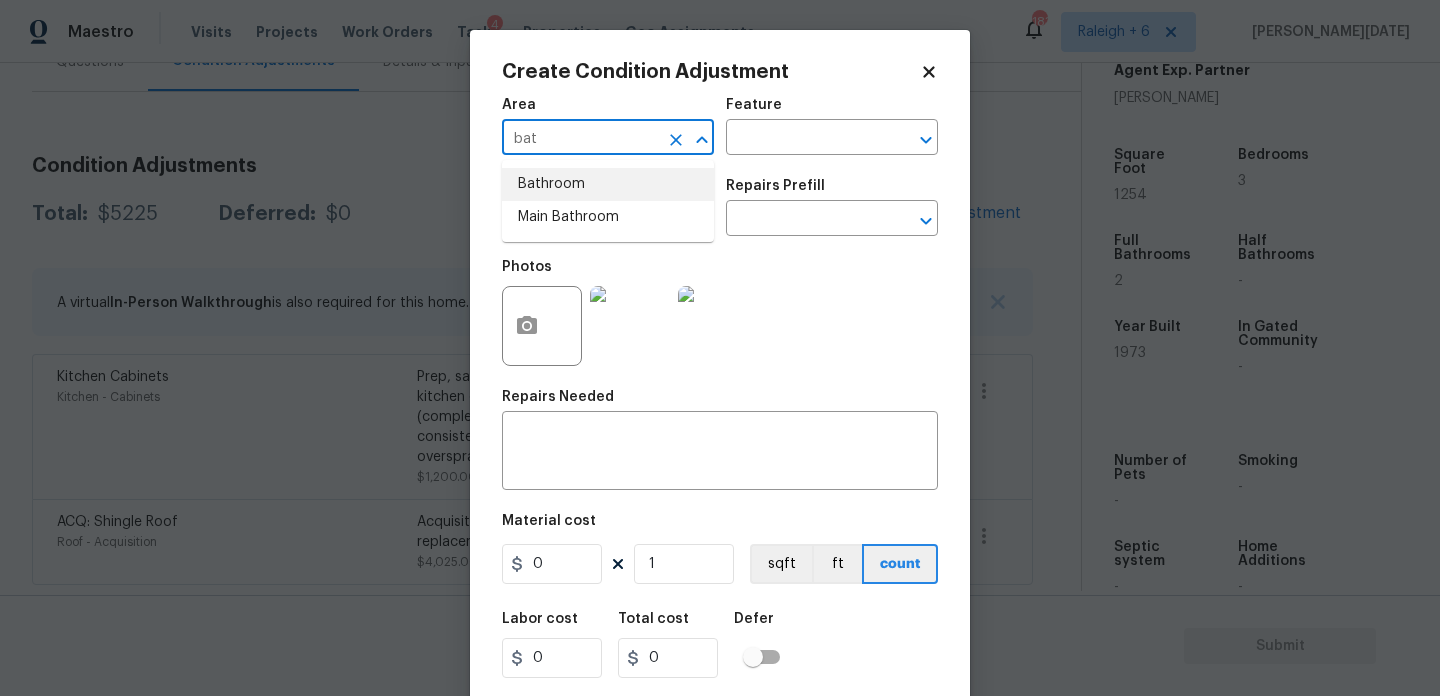 click on "Bathroom" at bounding box center [608, 184] 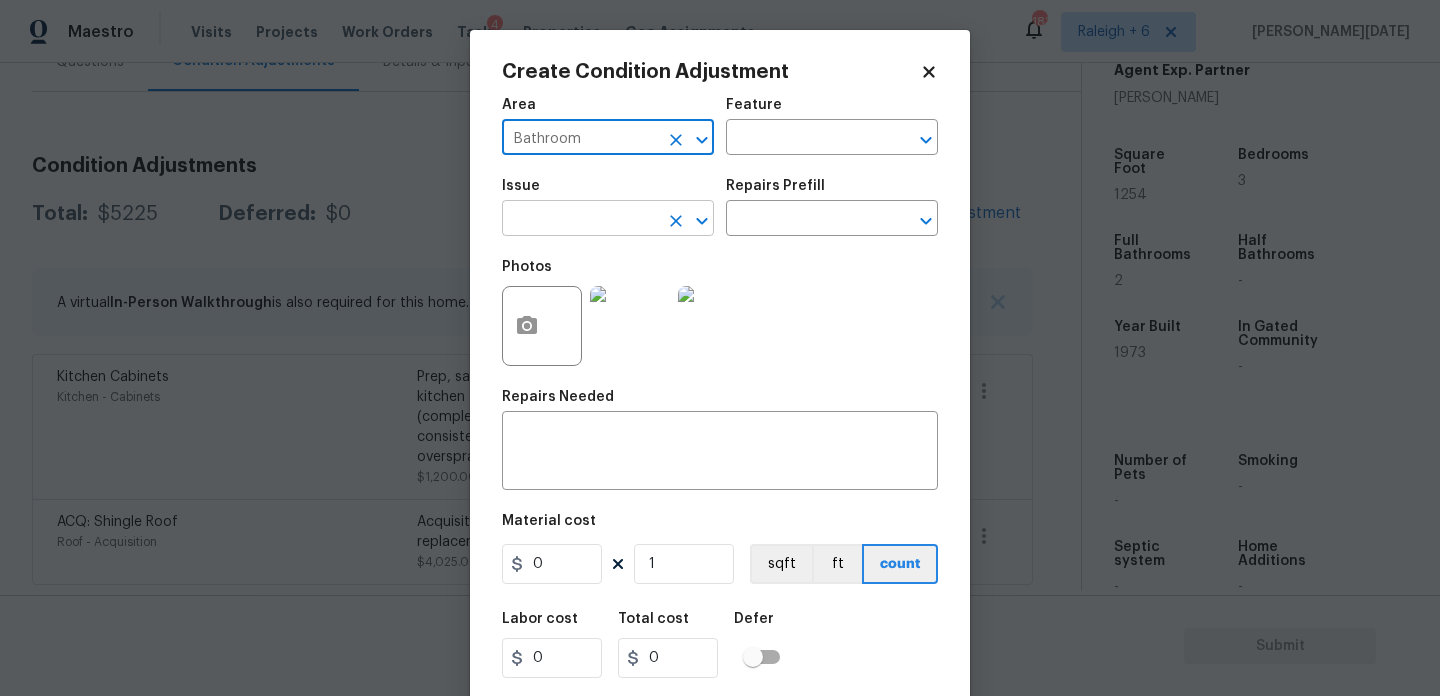 type on "Bathroom" 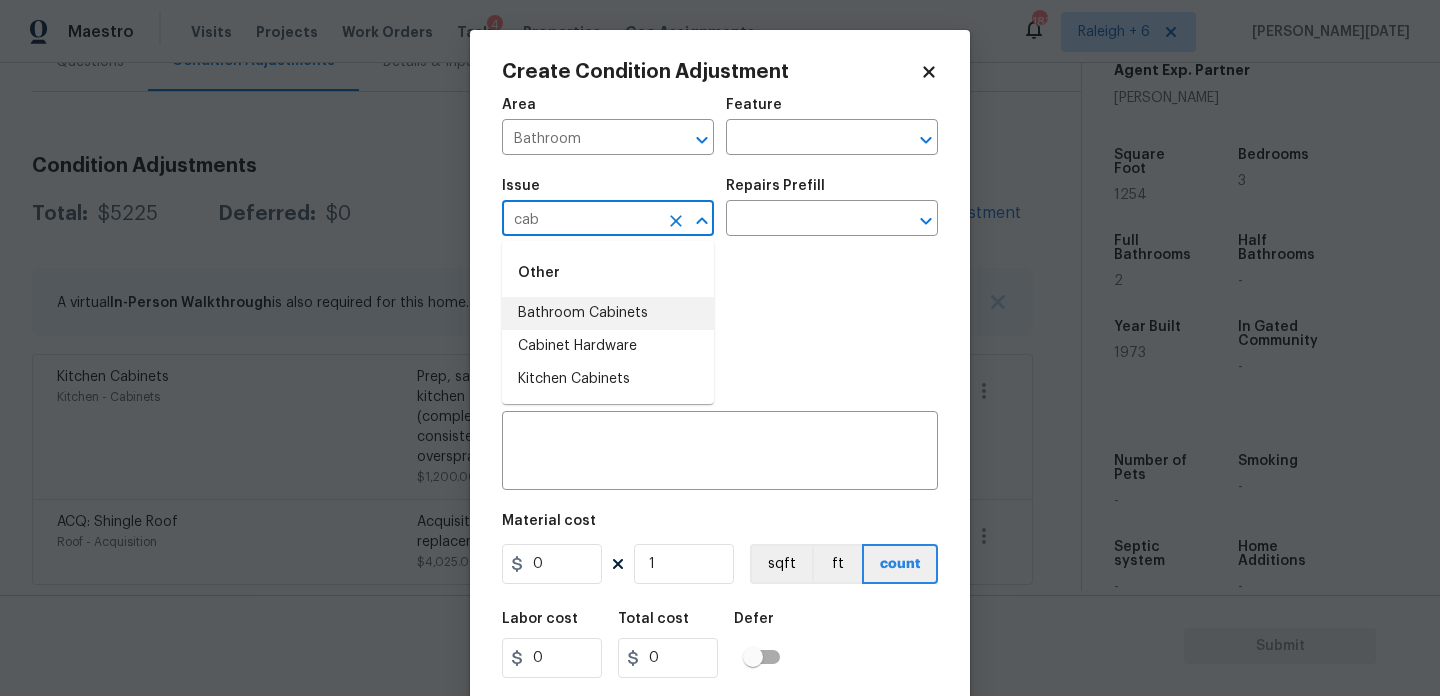 click on "Bathroom Cabinets" at bounding box center [608, 313] 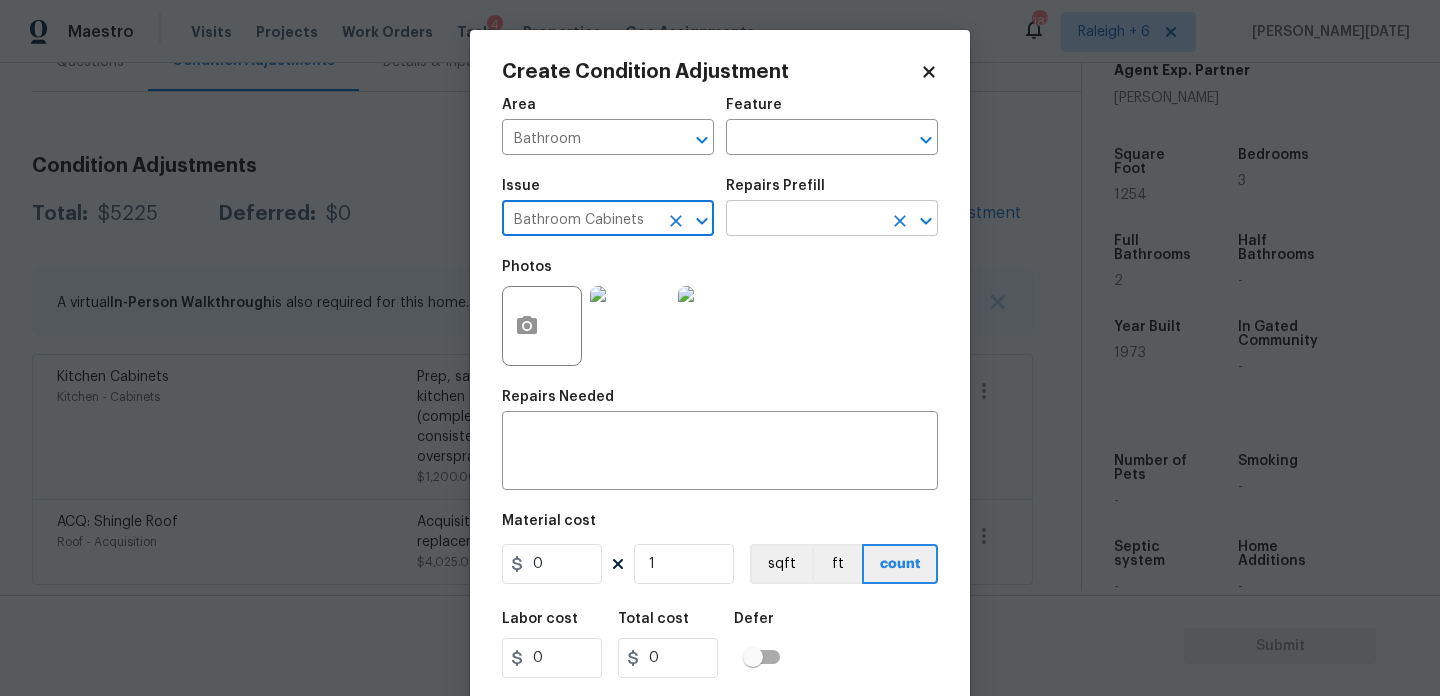 type on "Bathroom Cabinets" 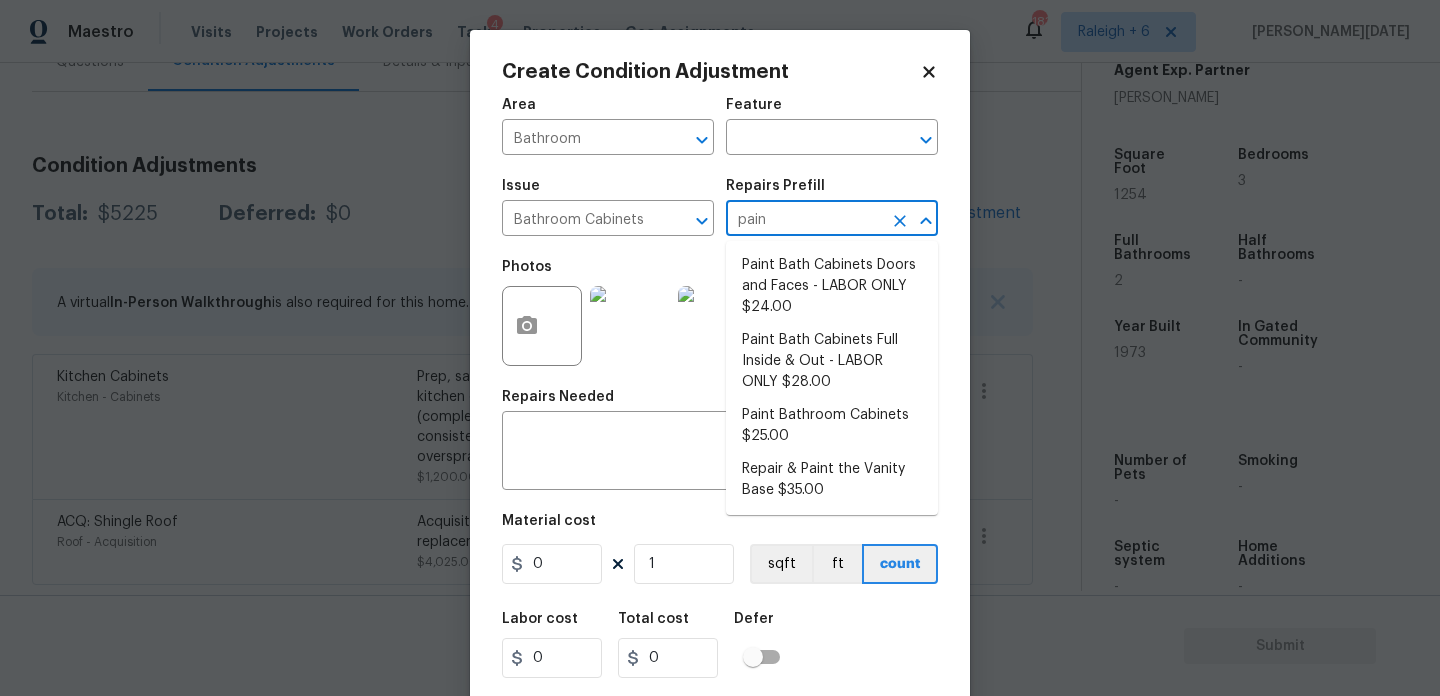 type on "paint" 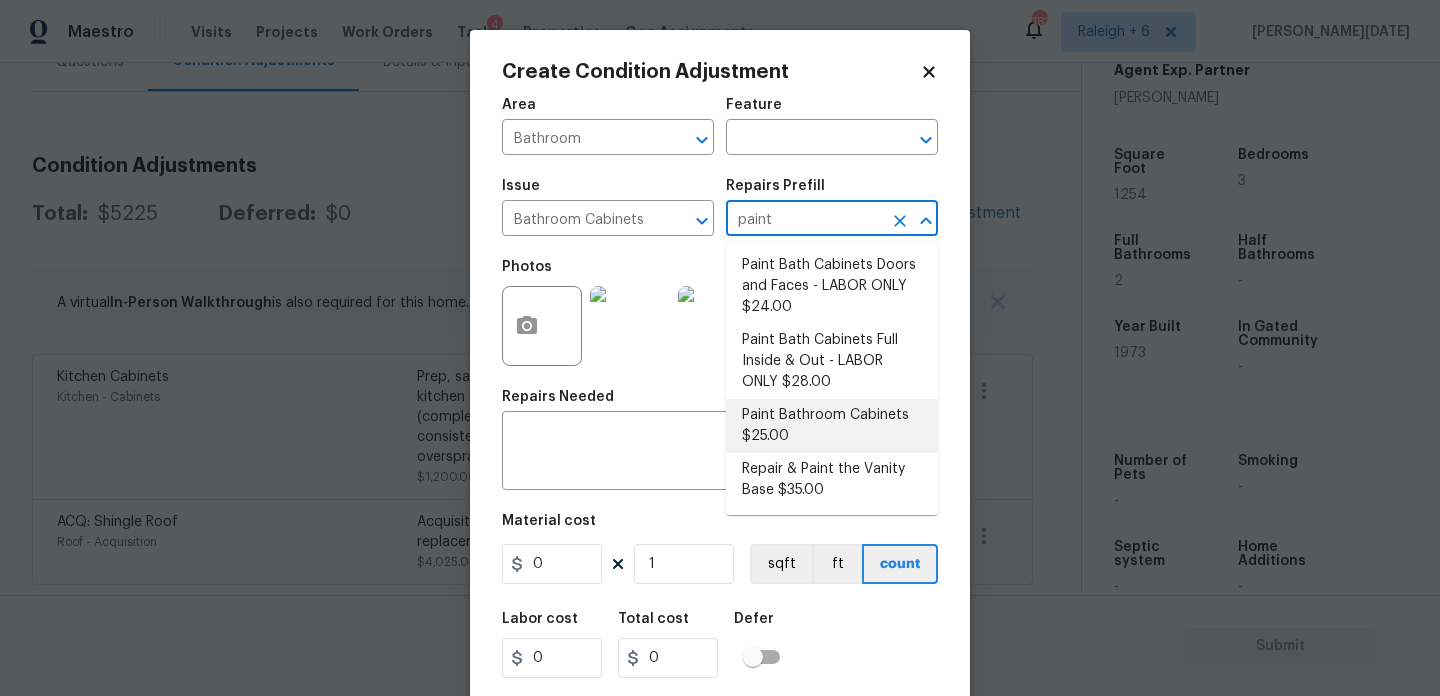 click on "Paint Bathroom Cabinets $25.00" at bounding box center [832, 426] 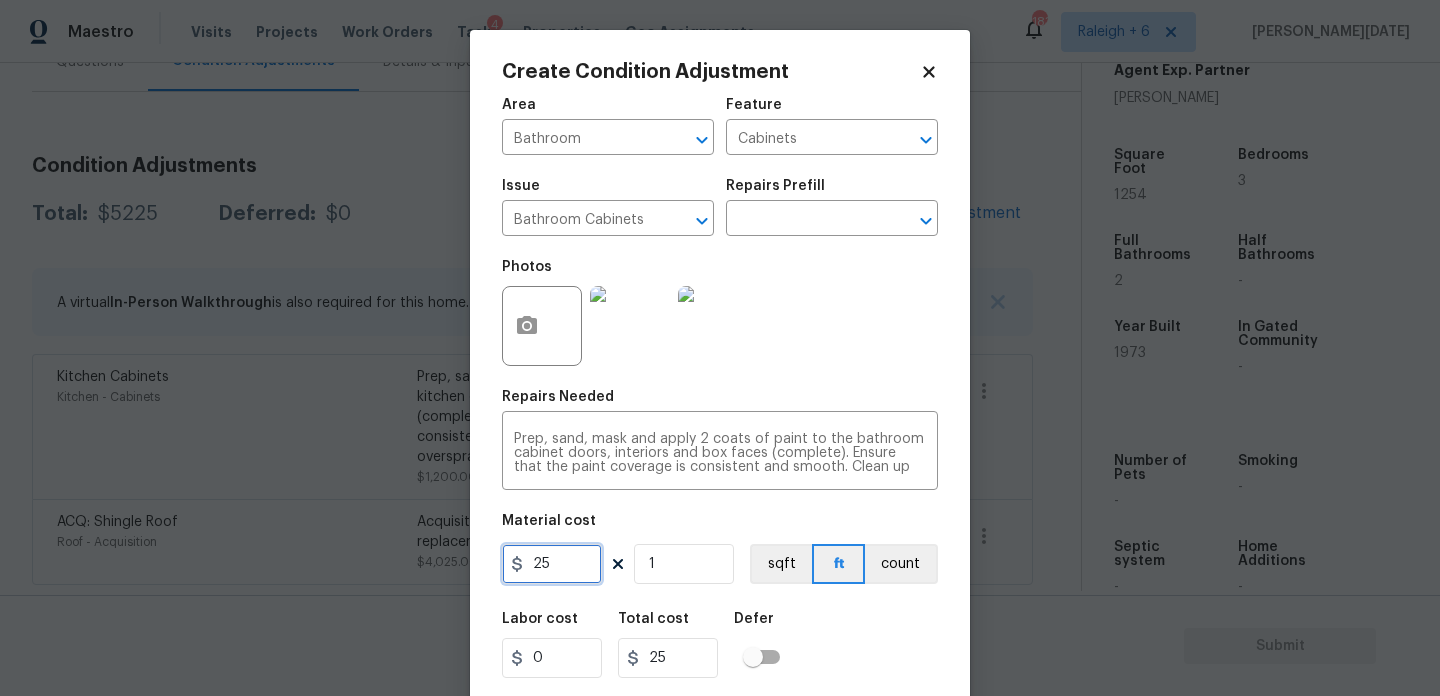 drag, startPoint x: 563, startPoint y: 567, endPoint x: 461, endPoint y: 569, distance: 102.01961 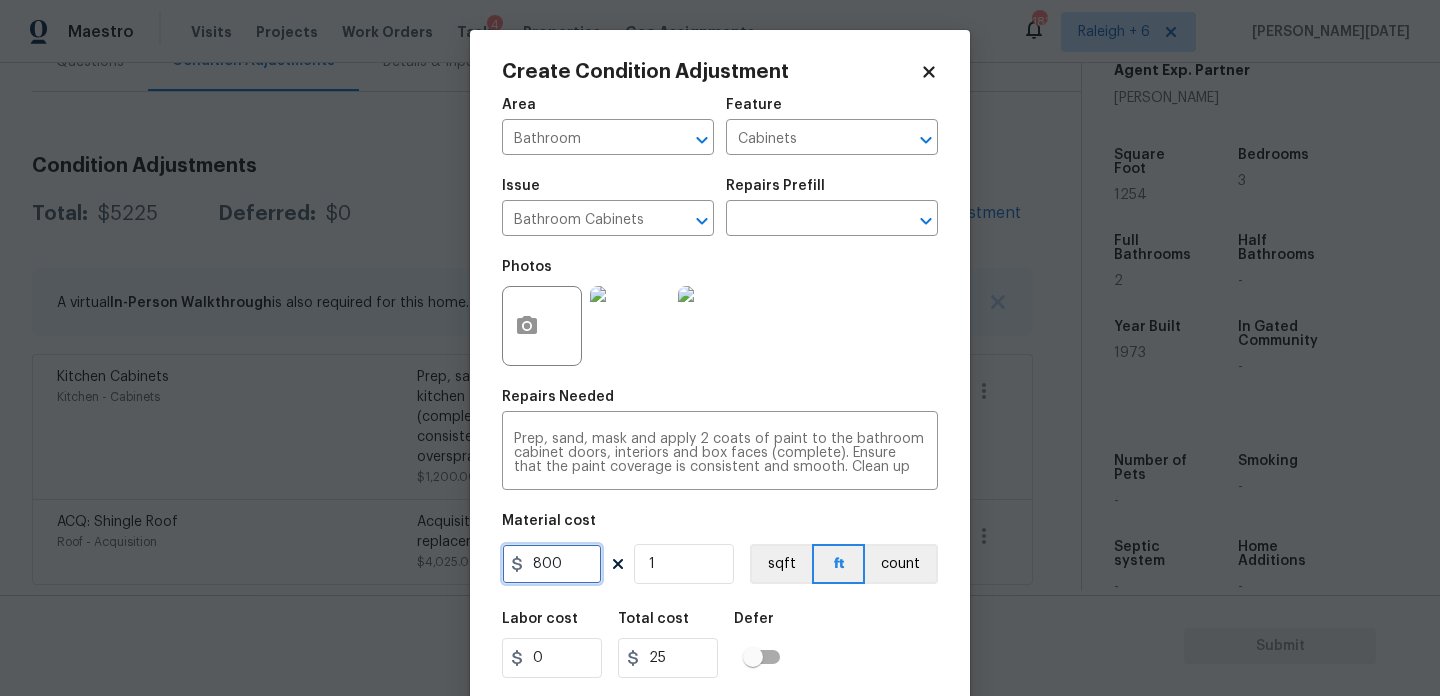 type on "800" 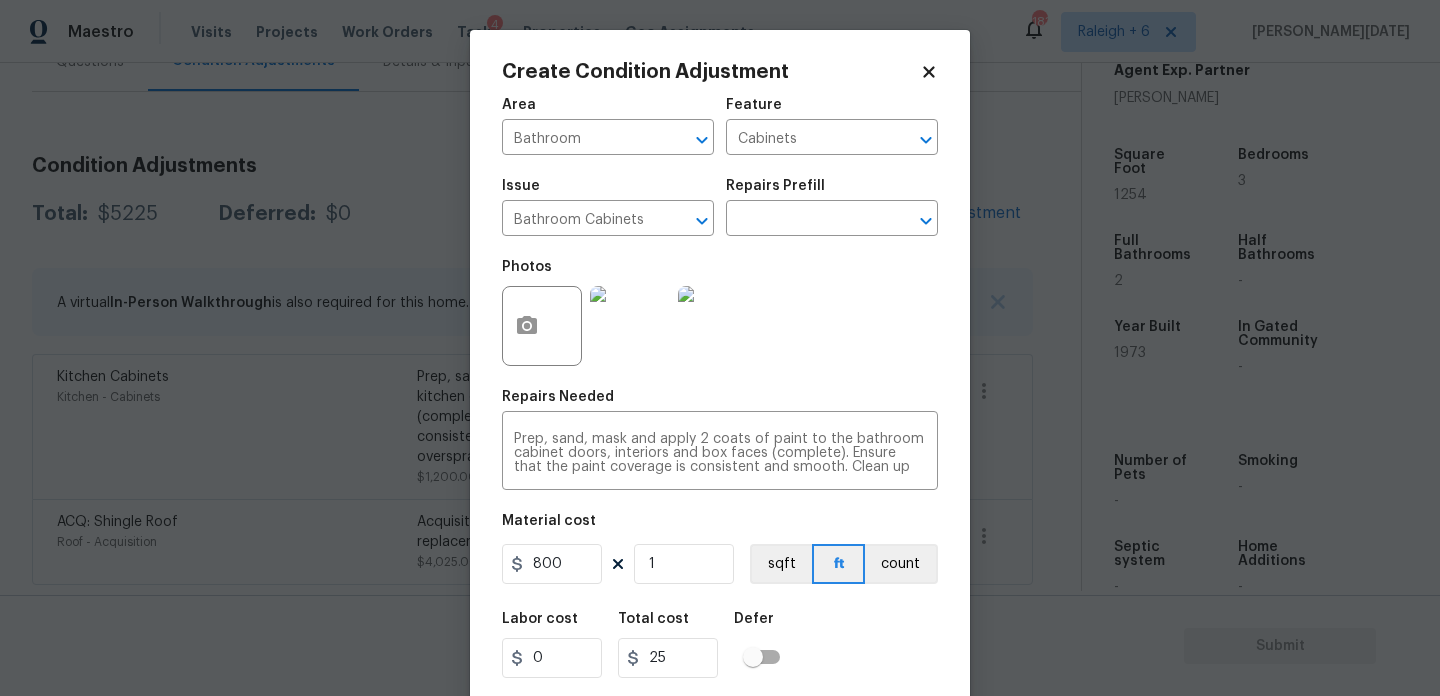 click on "Area Bathroom ​ Feature Cabinets ​ Issue Bathroom Cabinets ​ Repairs Prefill ​ Photos Repairs Needed Prep, sand, mask and apply 2 coats of paint to the bathroom cabinet doors, interiors and box faces (complete). Ensure that the paint coverage is consistent and smooth. Clean up (including any overspray) and dispose of all debris properly. x ​ Material cost 800 1 sqft ft count Labor cost 0 Total cost 25 Defer Cancel Create" at bounding box center (720, 416) 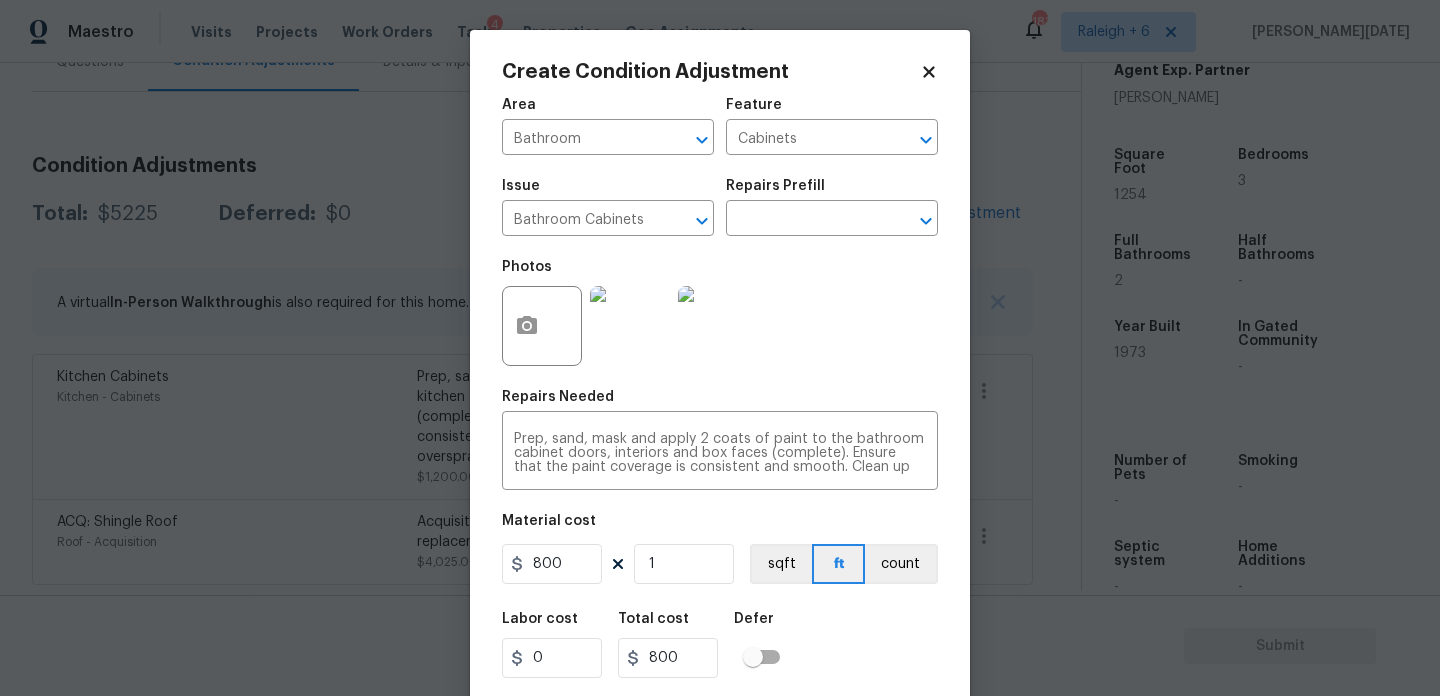 scroll, scrollTop: 51, scrollLeft: 0, axis: vertical 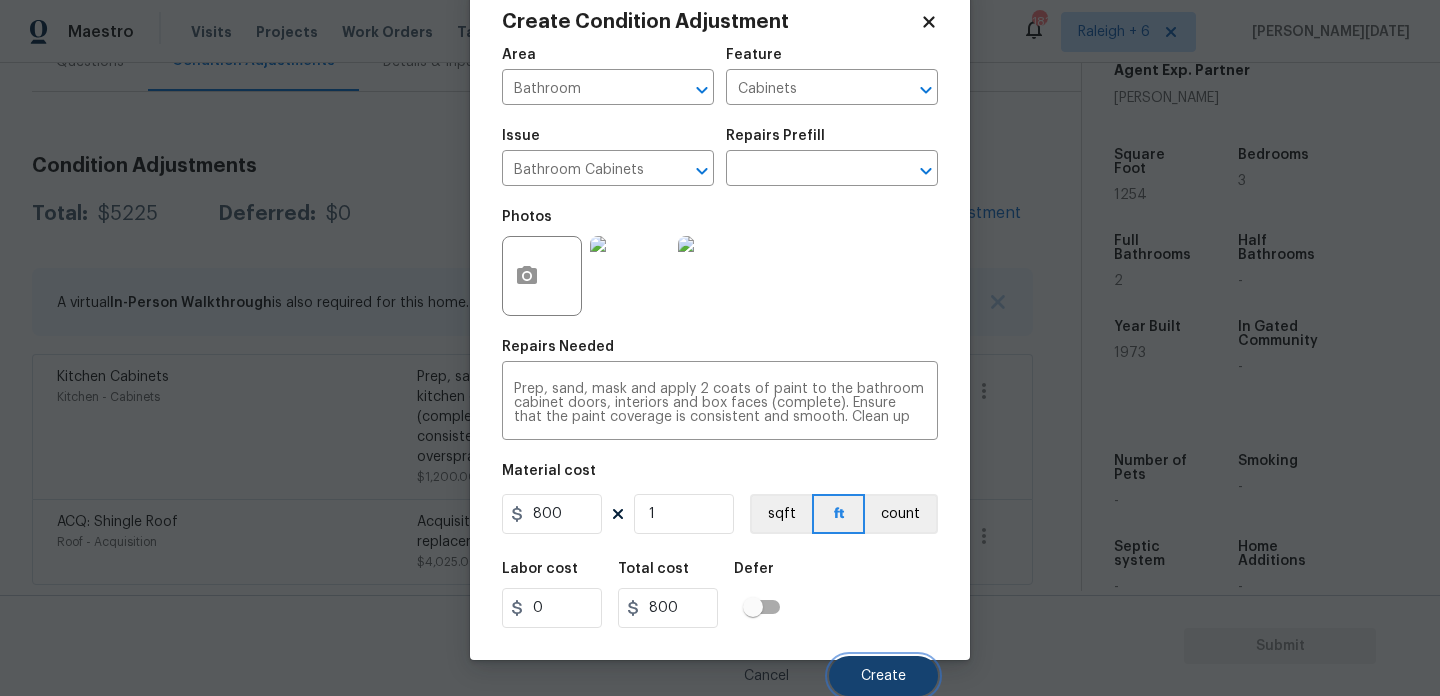 click on "Create" at bounding box center [883, 676] 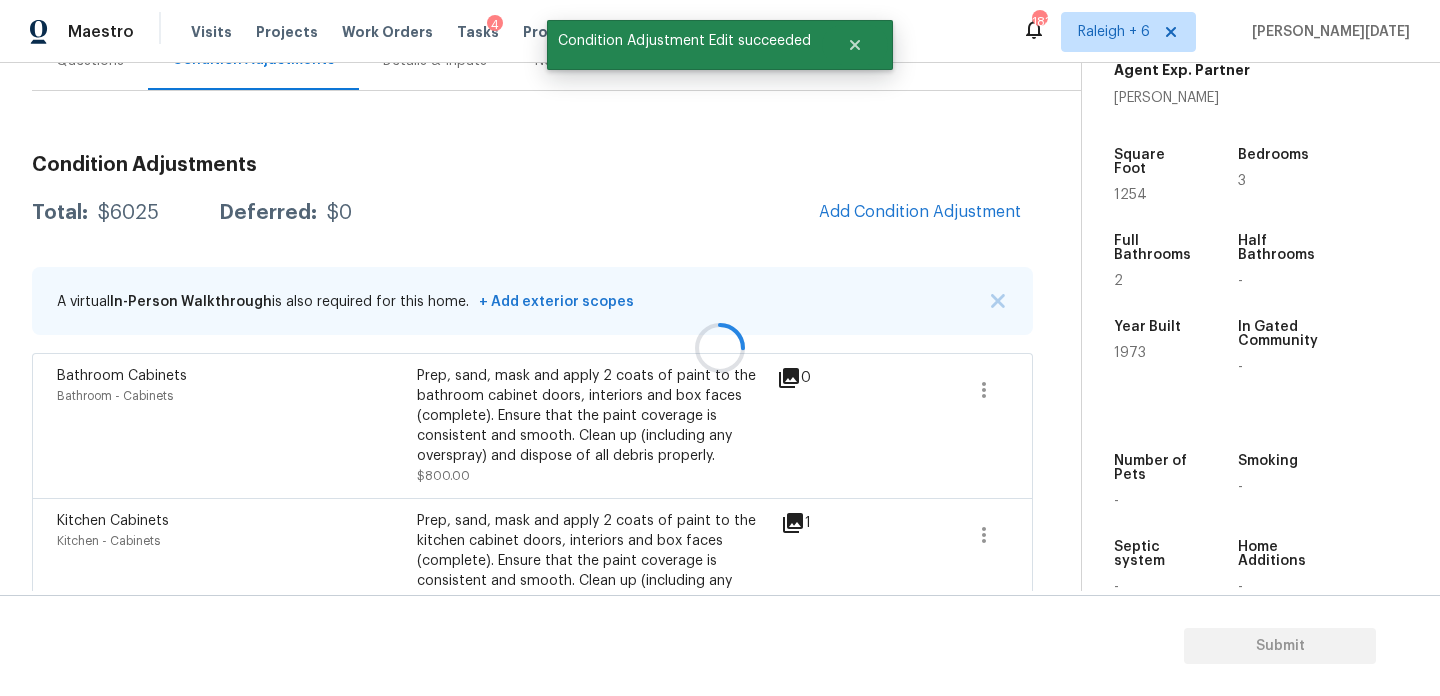 scroll, scrollTop: 44, scrollLeft: 0, axis: vertical 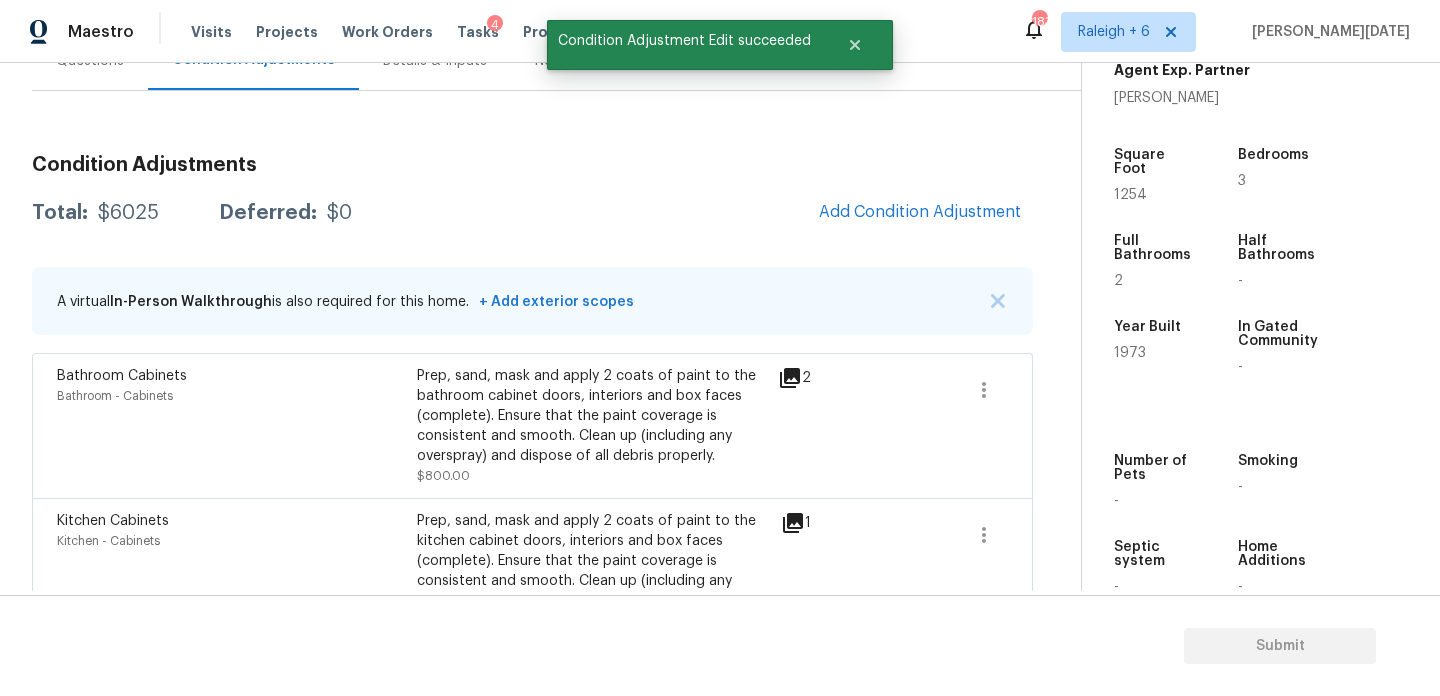 click on "Add Condition Adjustment" at bounding box center (920, 213) 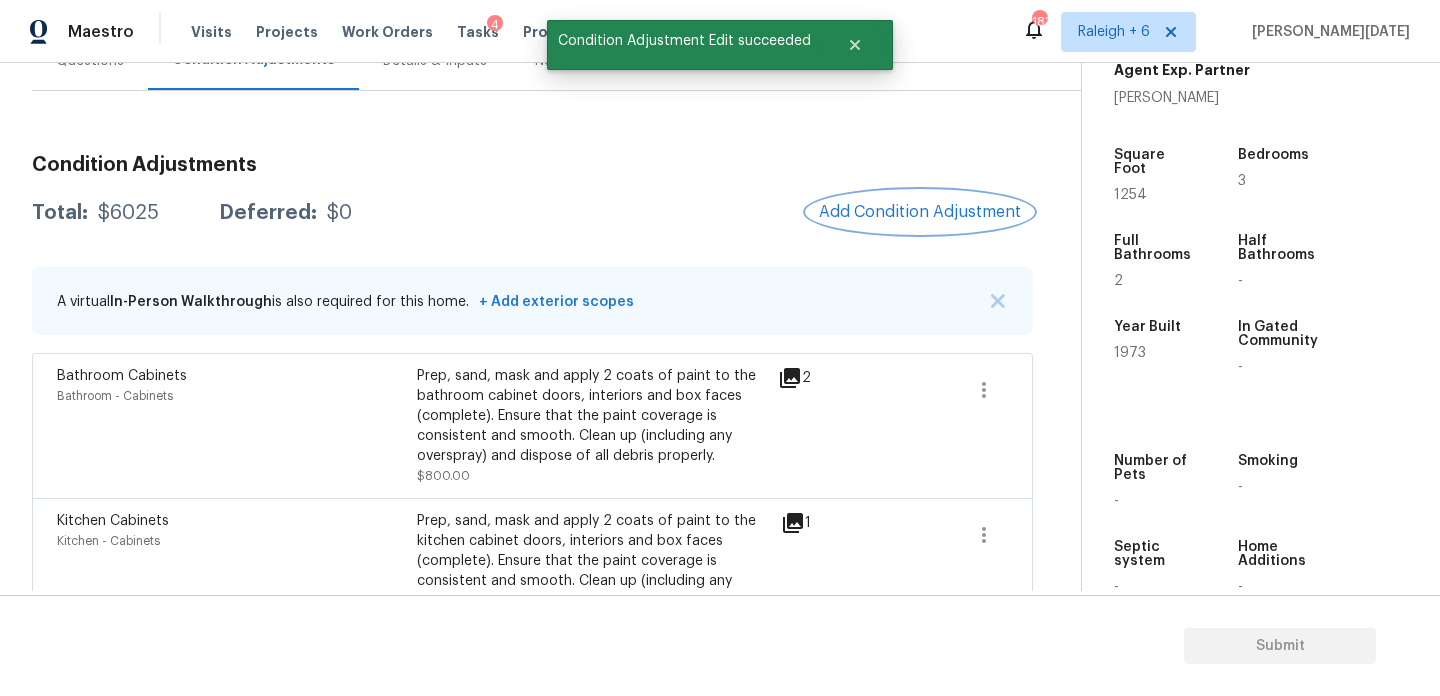 click on "Add Condition Adjustment" at bounding box center [920, 212] 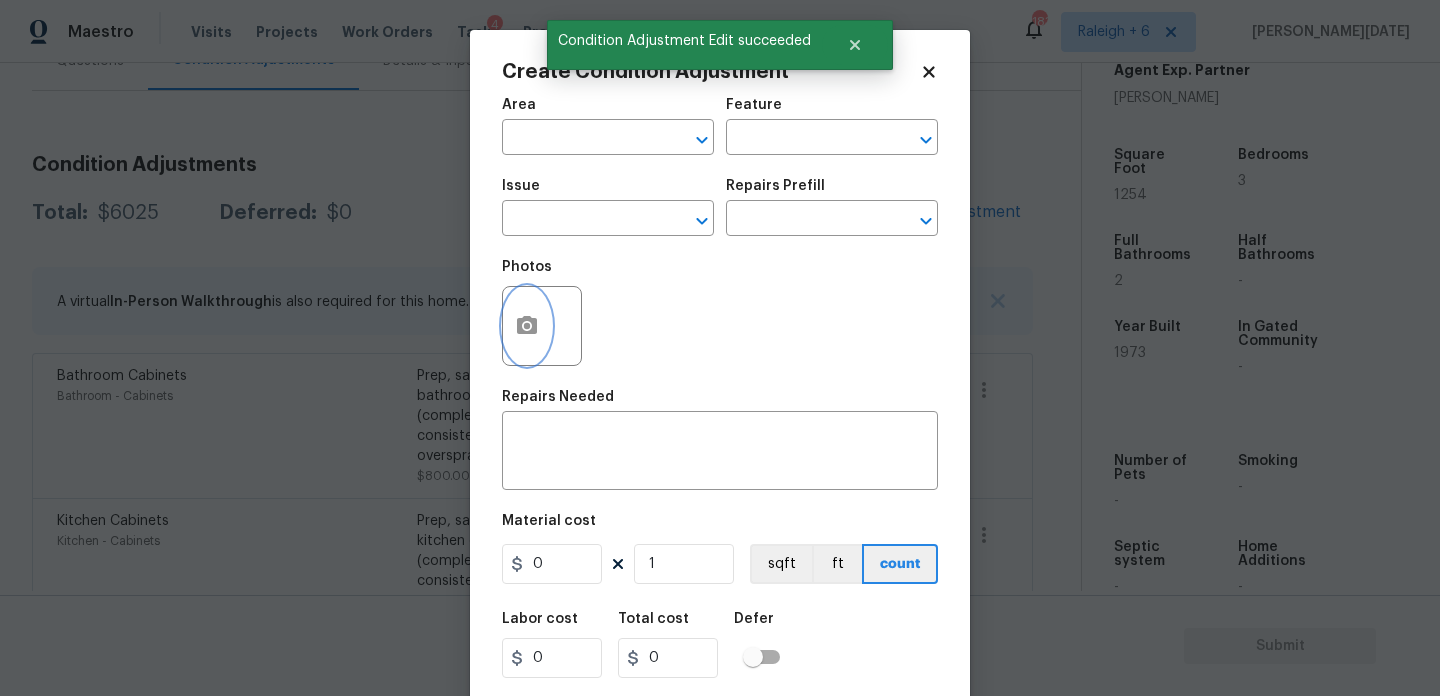 click 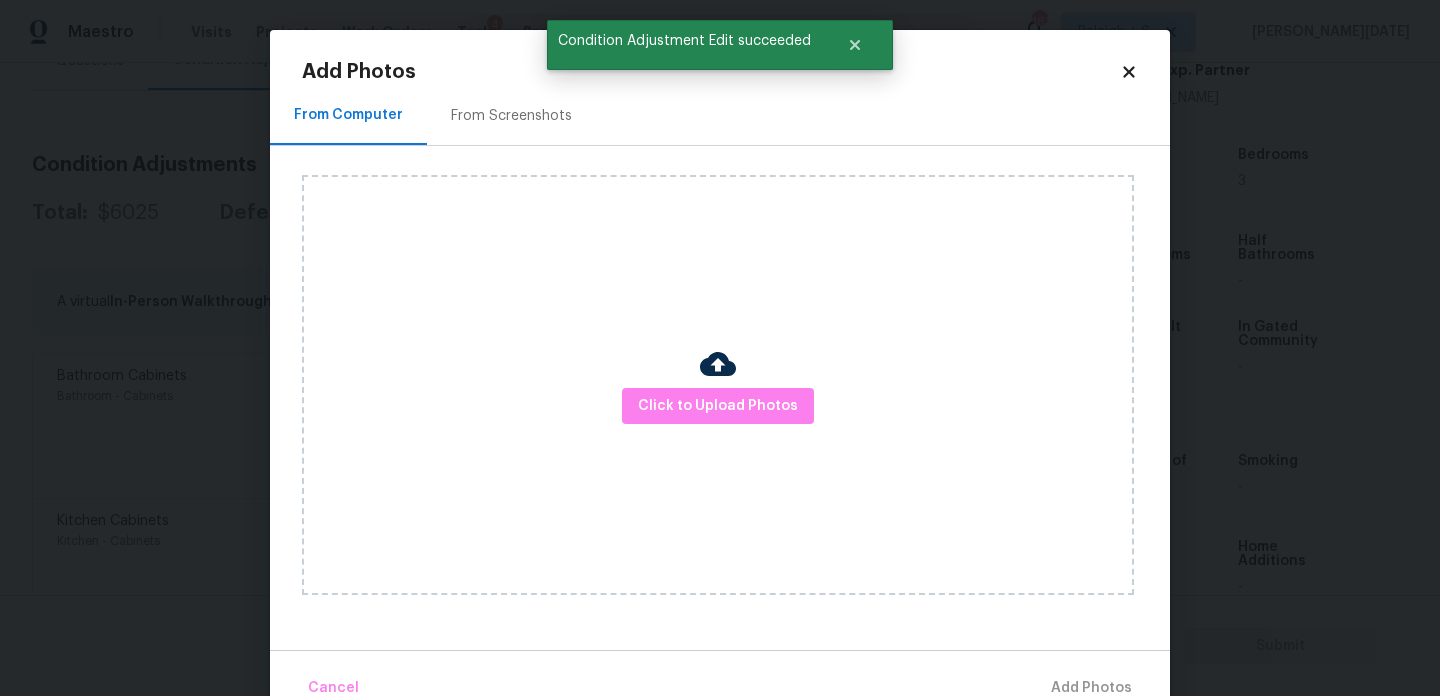 click on "Click to Upload Photos" at bounding box center [718, 385] 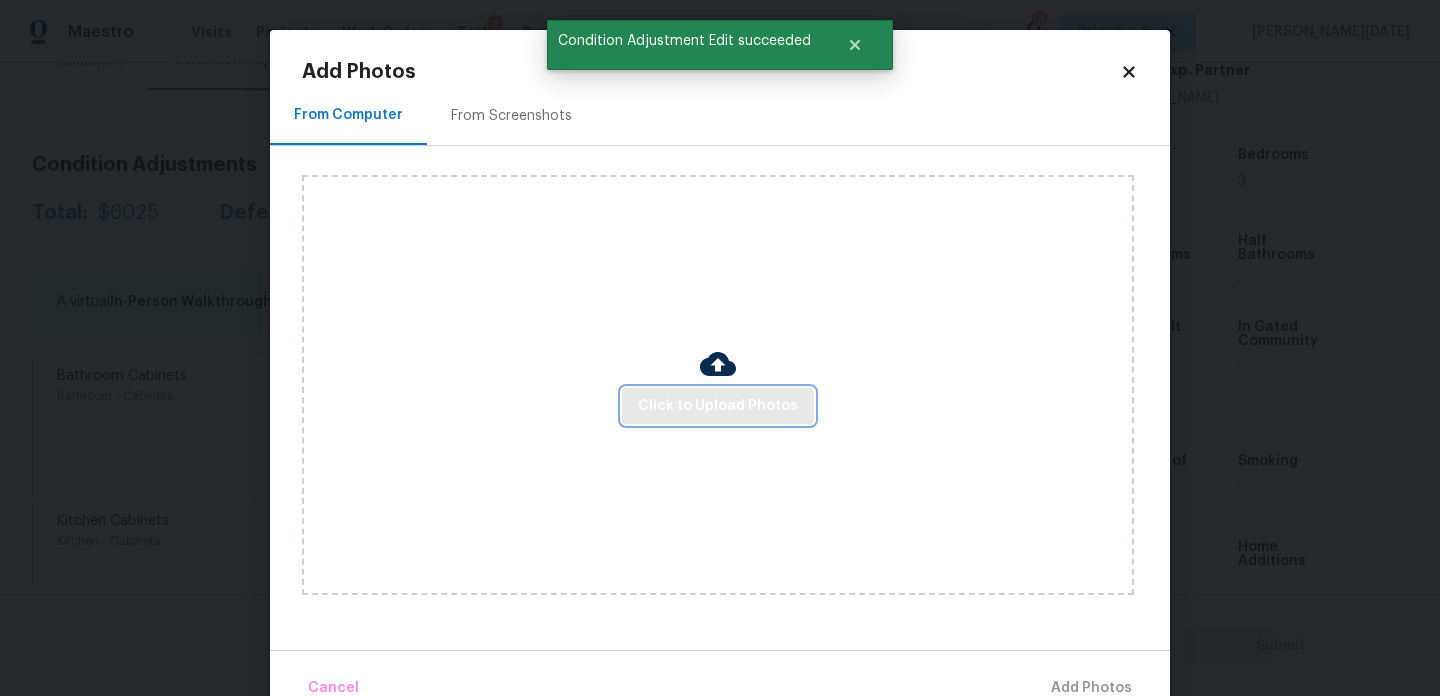 click on "Click to Upload Photos" at bounding box center (718, 406) 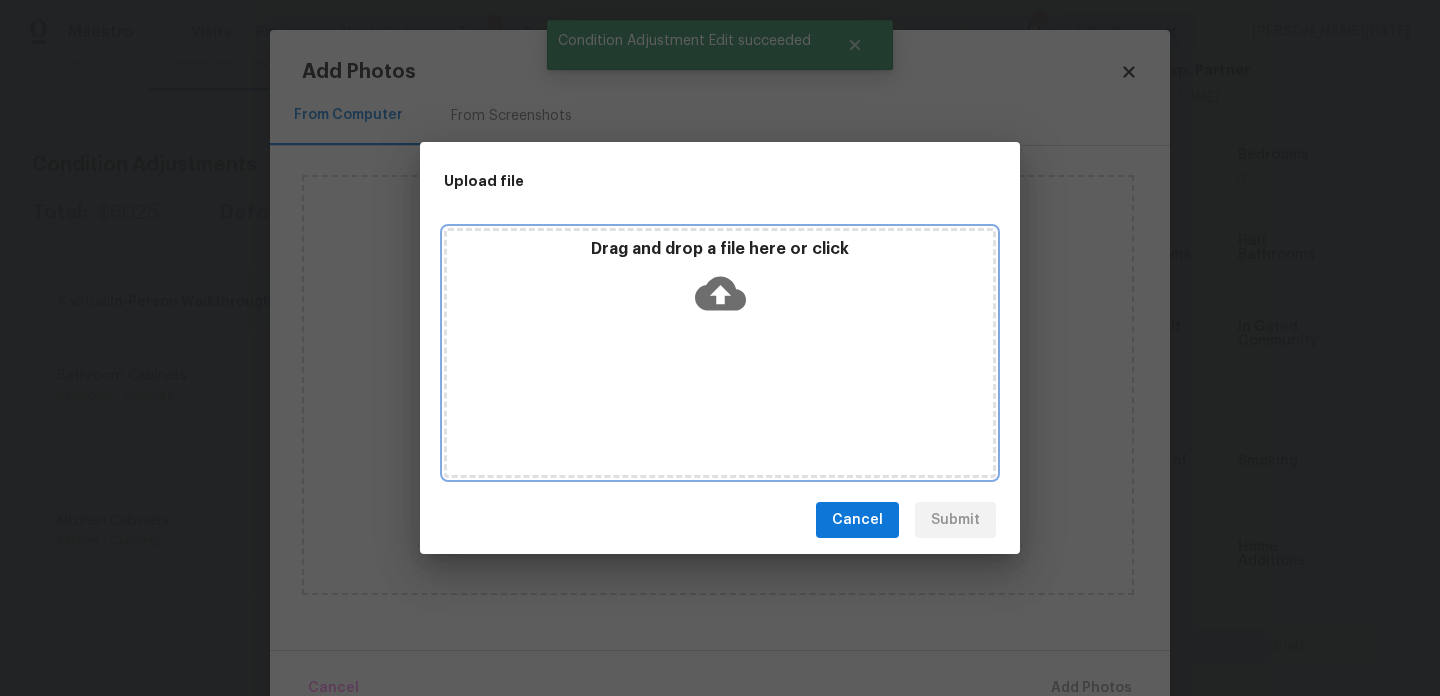 click on "Drag and drop a file here or click" at bounding box center [720, 353] 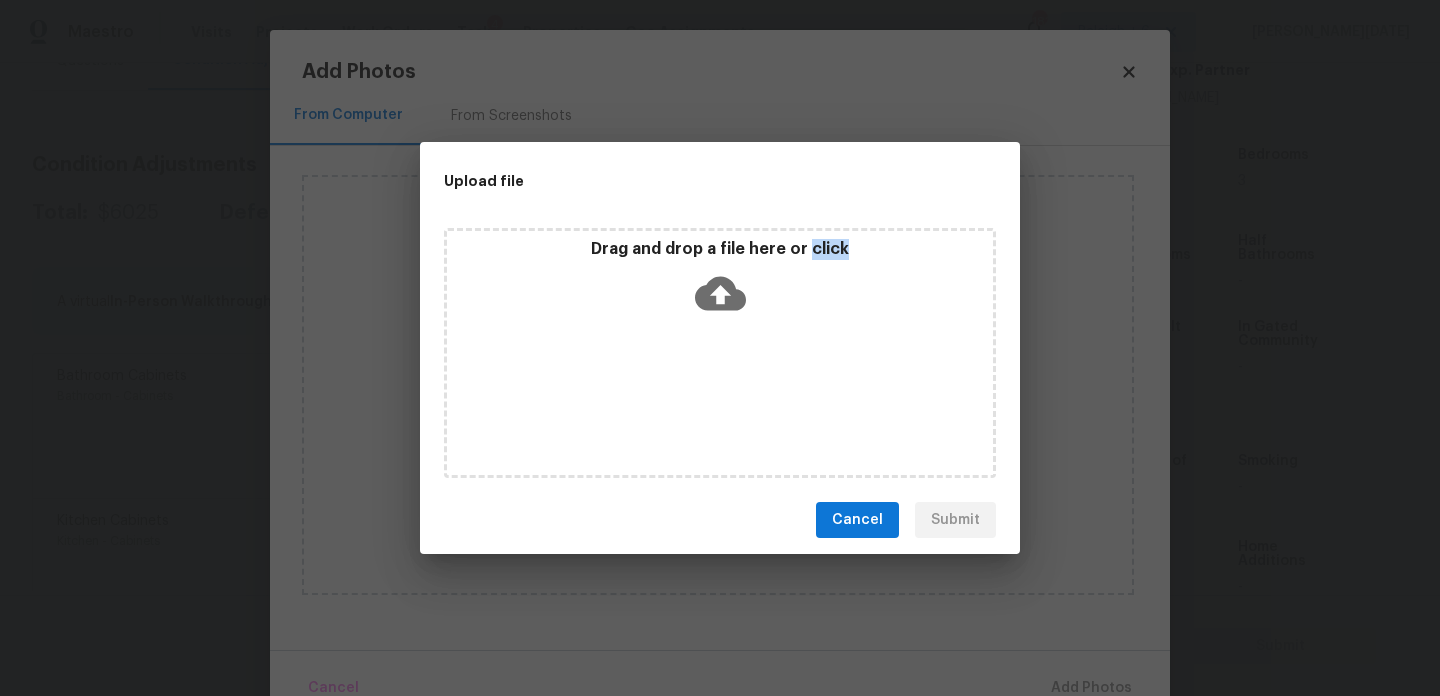 type 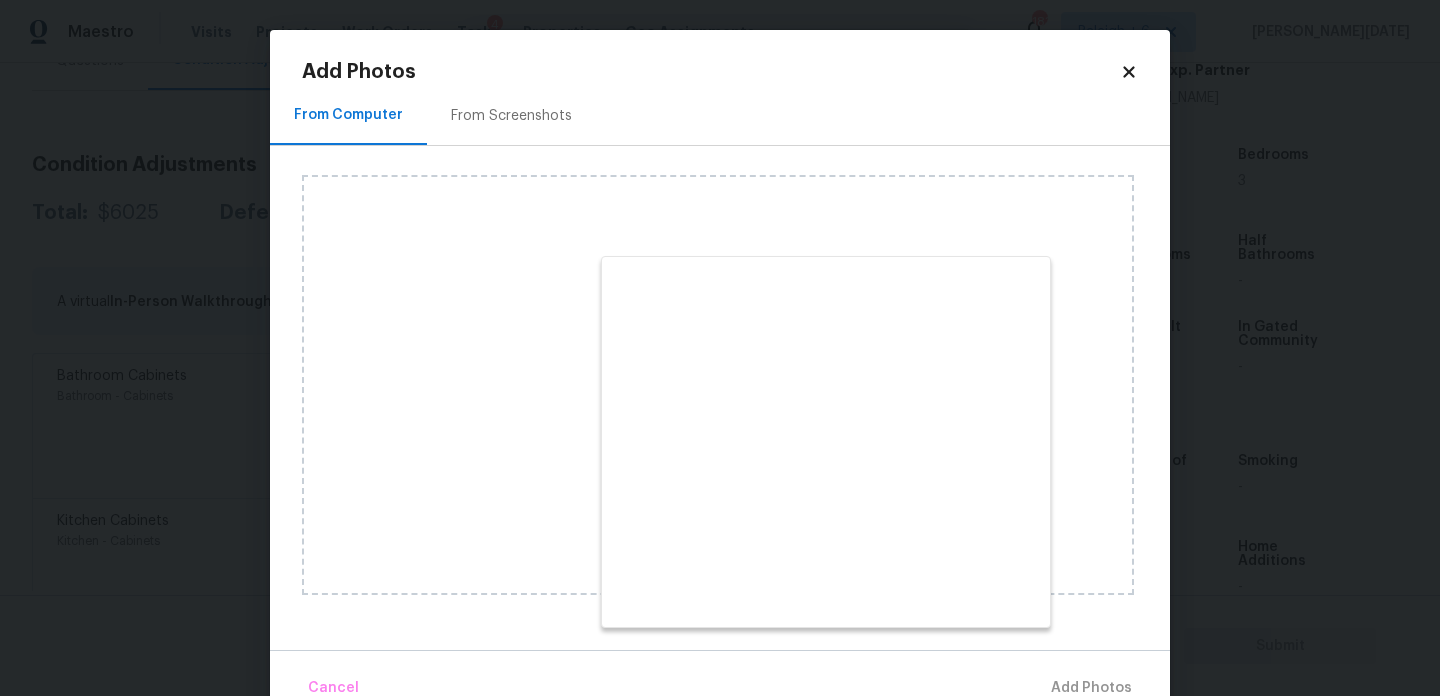 click on "From Screenshots" at bounding box center [511, 116] 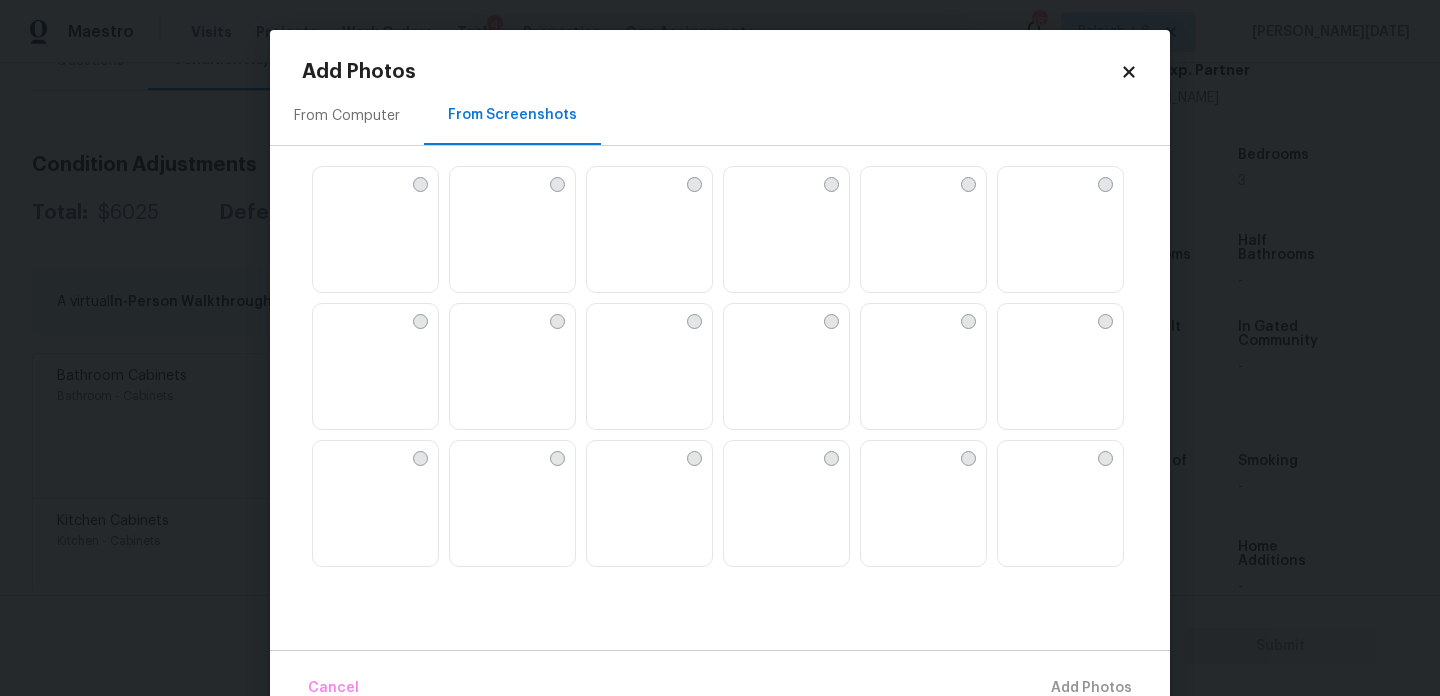 click on "From Screenshots" at bounding box center (512, 115) 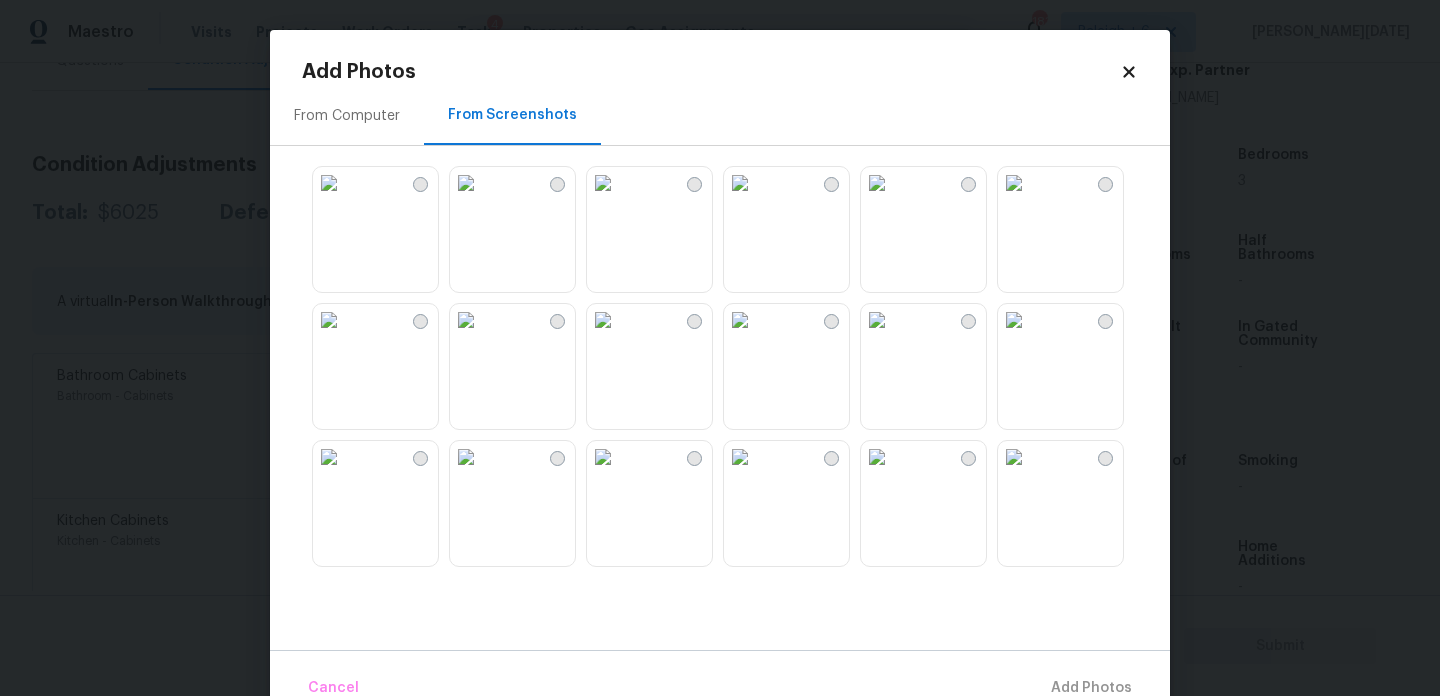 scroll, scrollTop: 32, scrollLeft: 0, axis: vertical 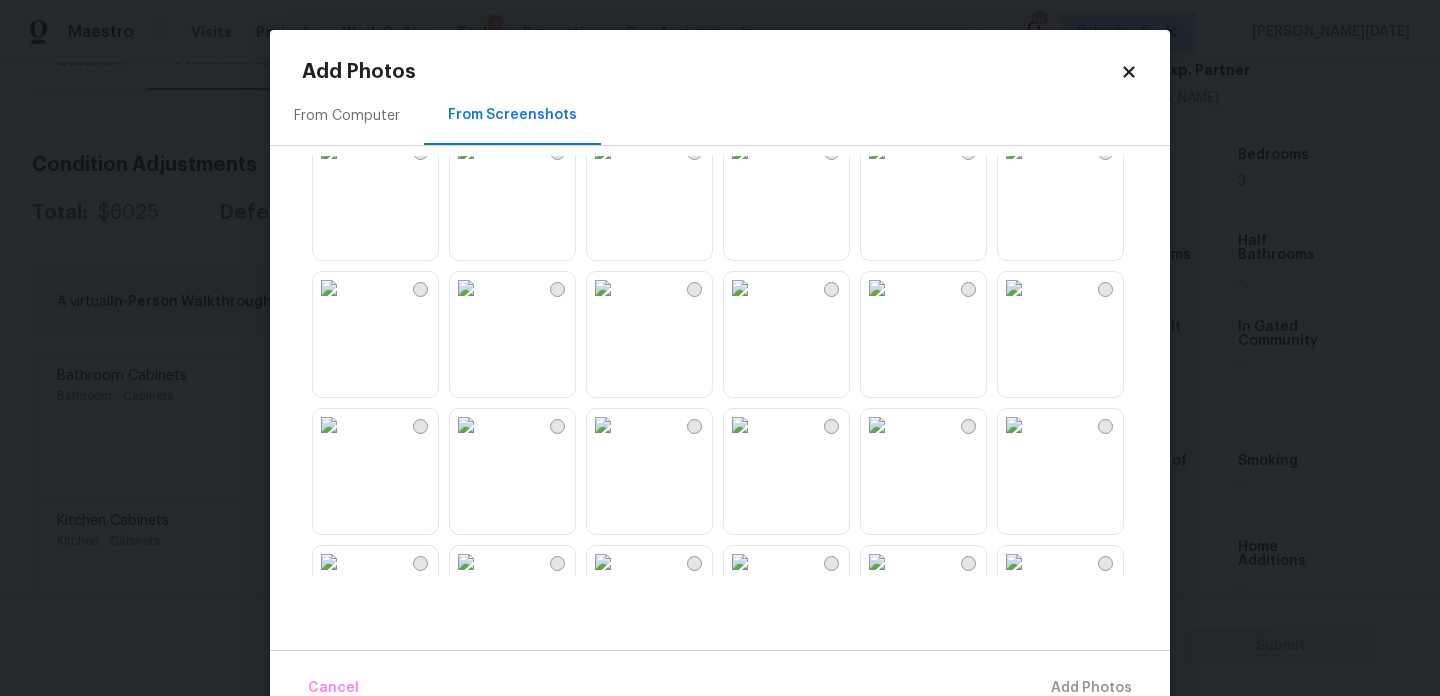 click at bounding box center (603, 288) 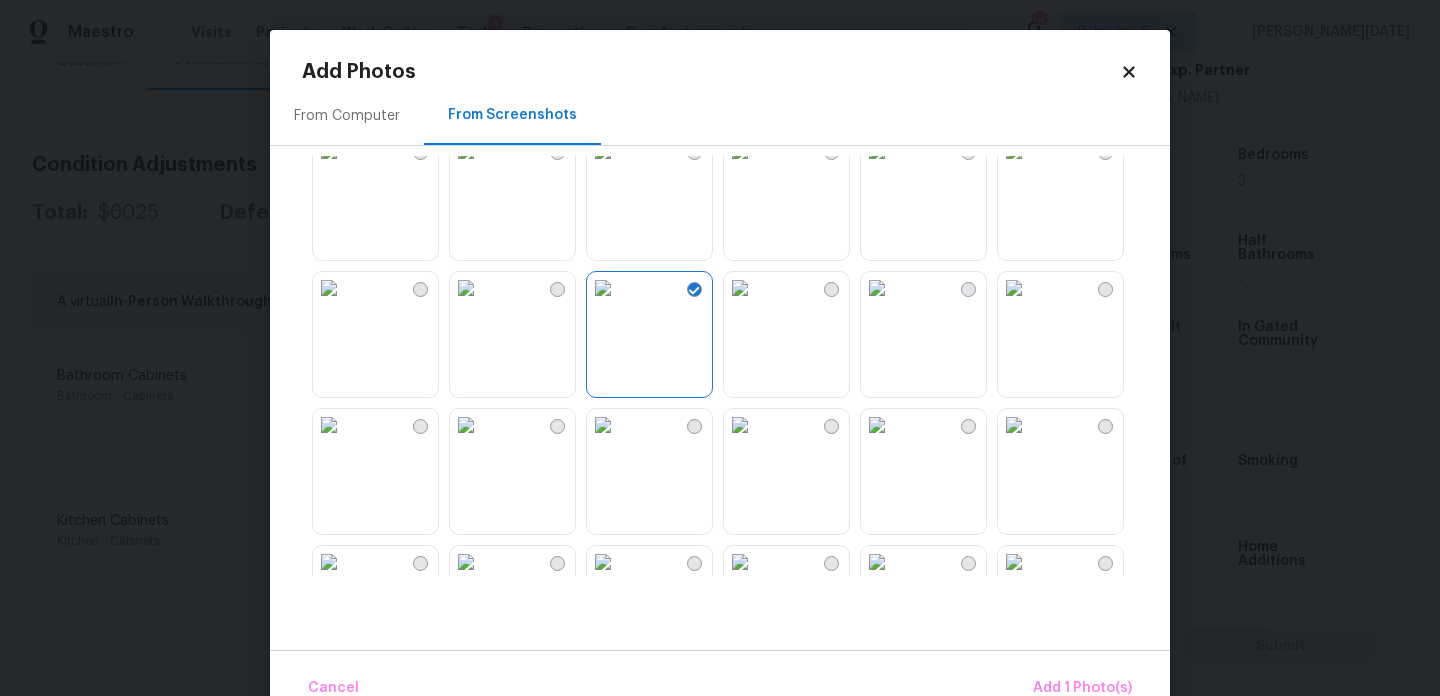 click at bounding box center (466, 288) 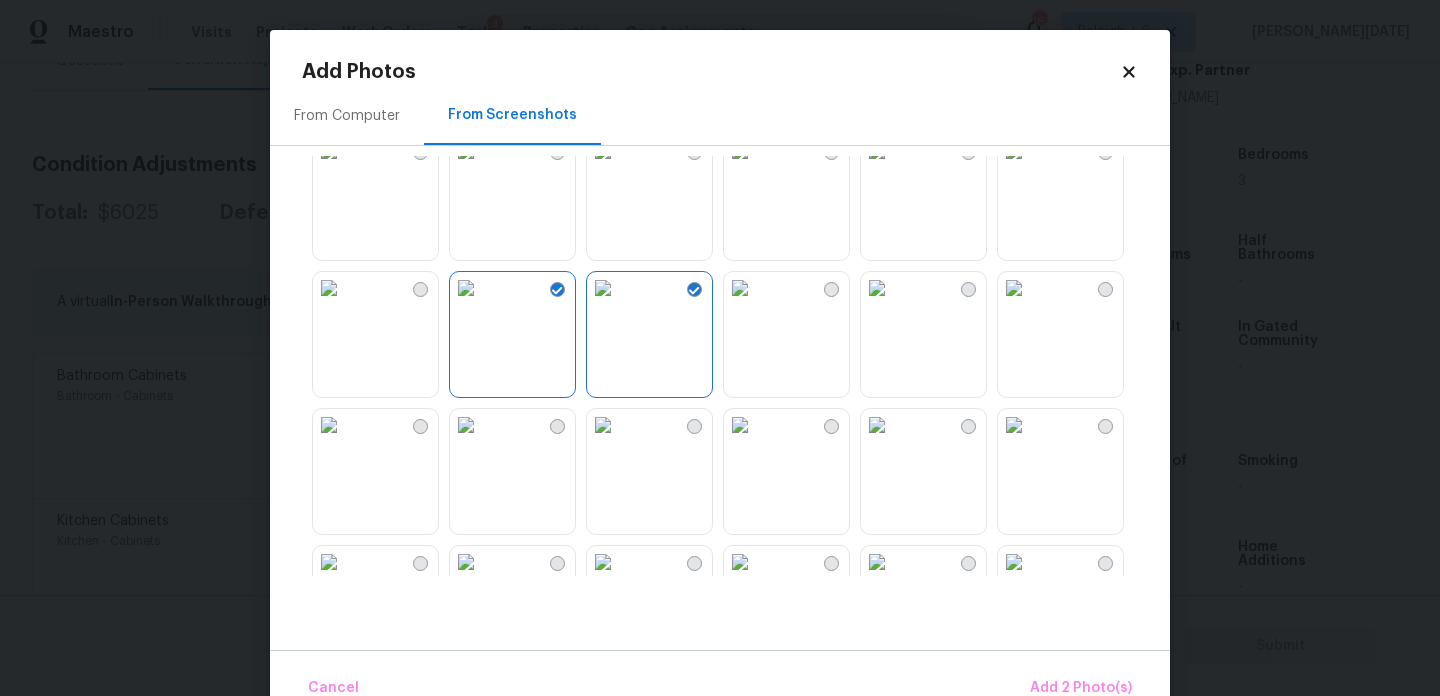 scroll, scrollTop: 375, scrollLeft: 0, axis: vertical 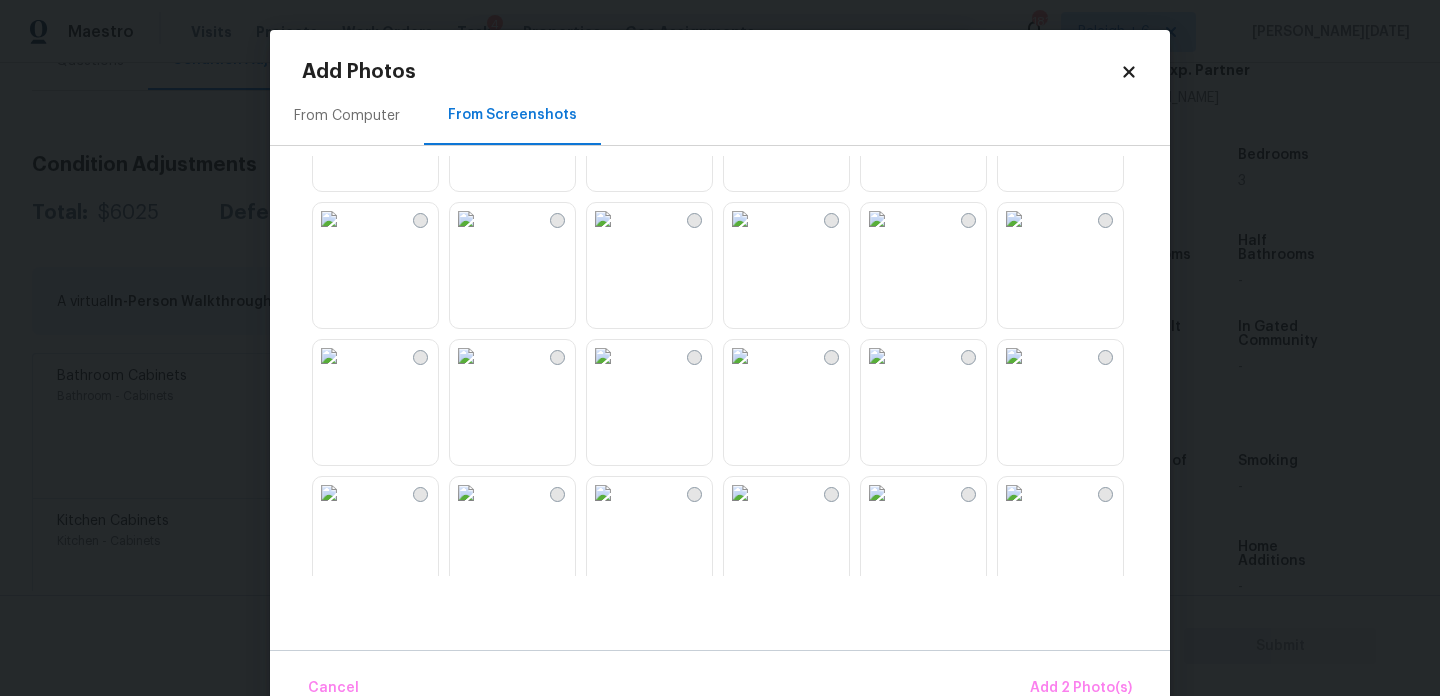 click at bounding box center [329, 356] 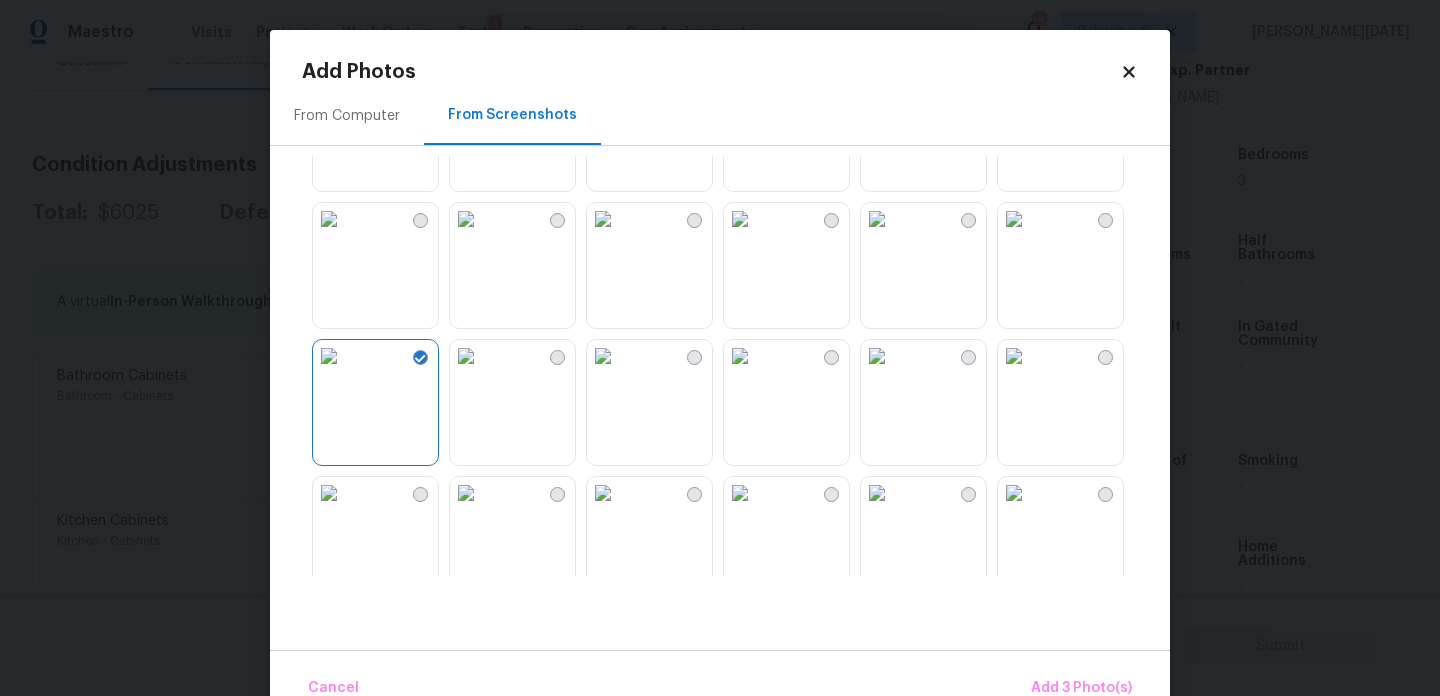 click at bounding box center (1014, 219) 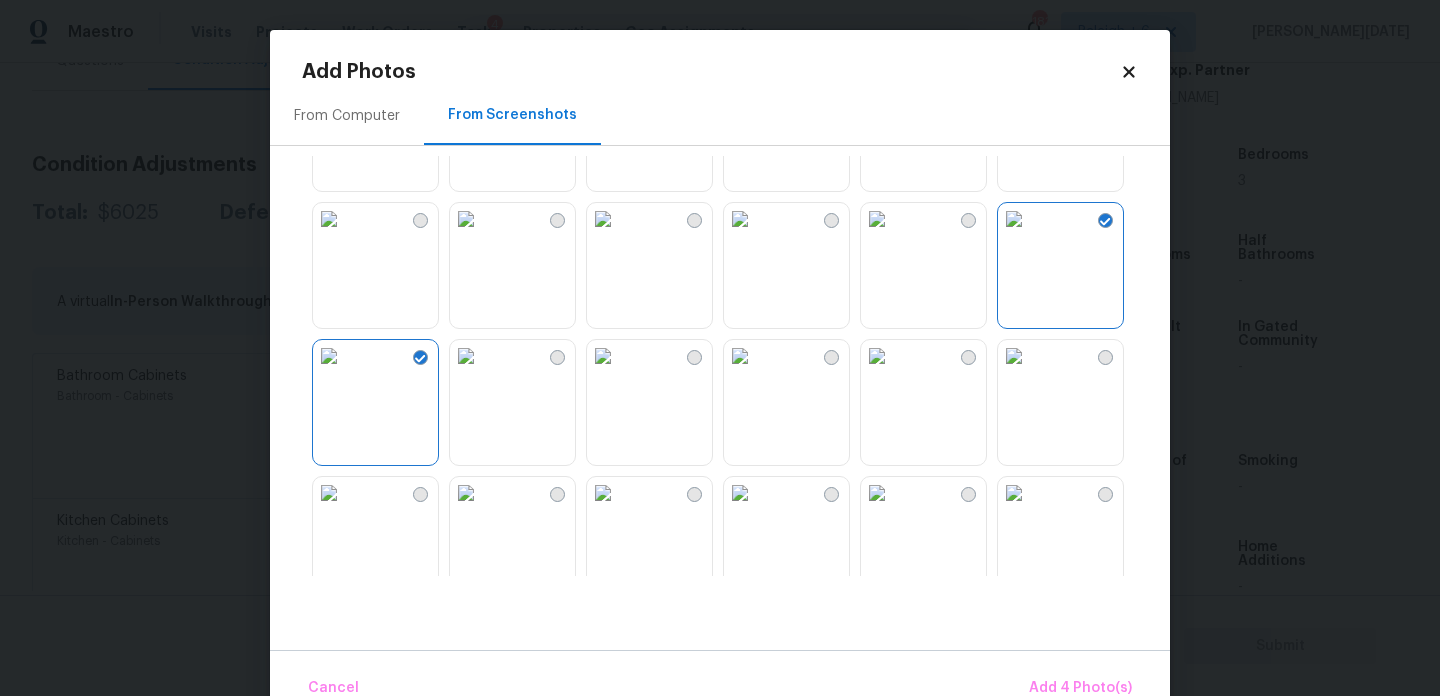 click at bounding box center [877, 219] 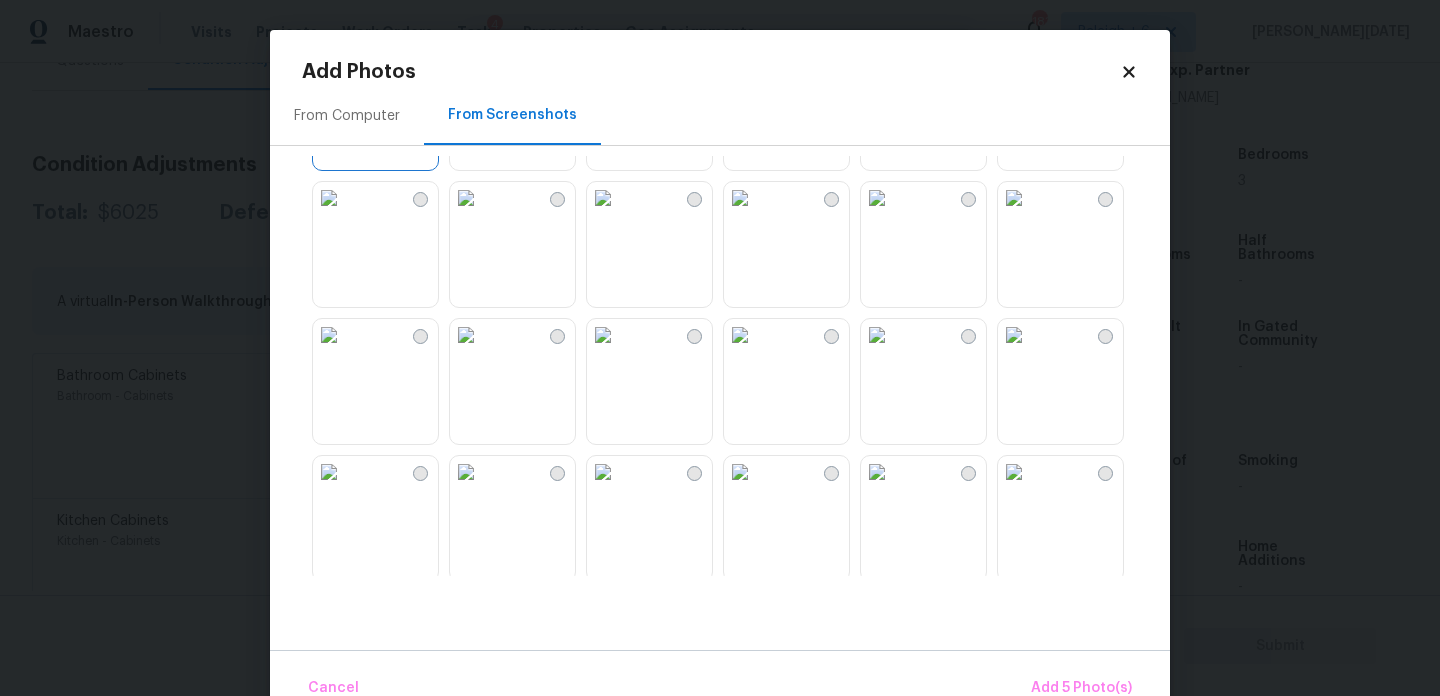 scroll, scrollTop: 676, scrollLeft: 0, axis: vertical 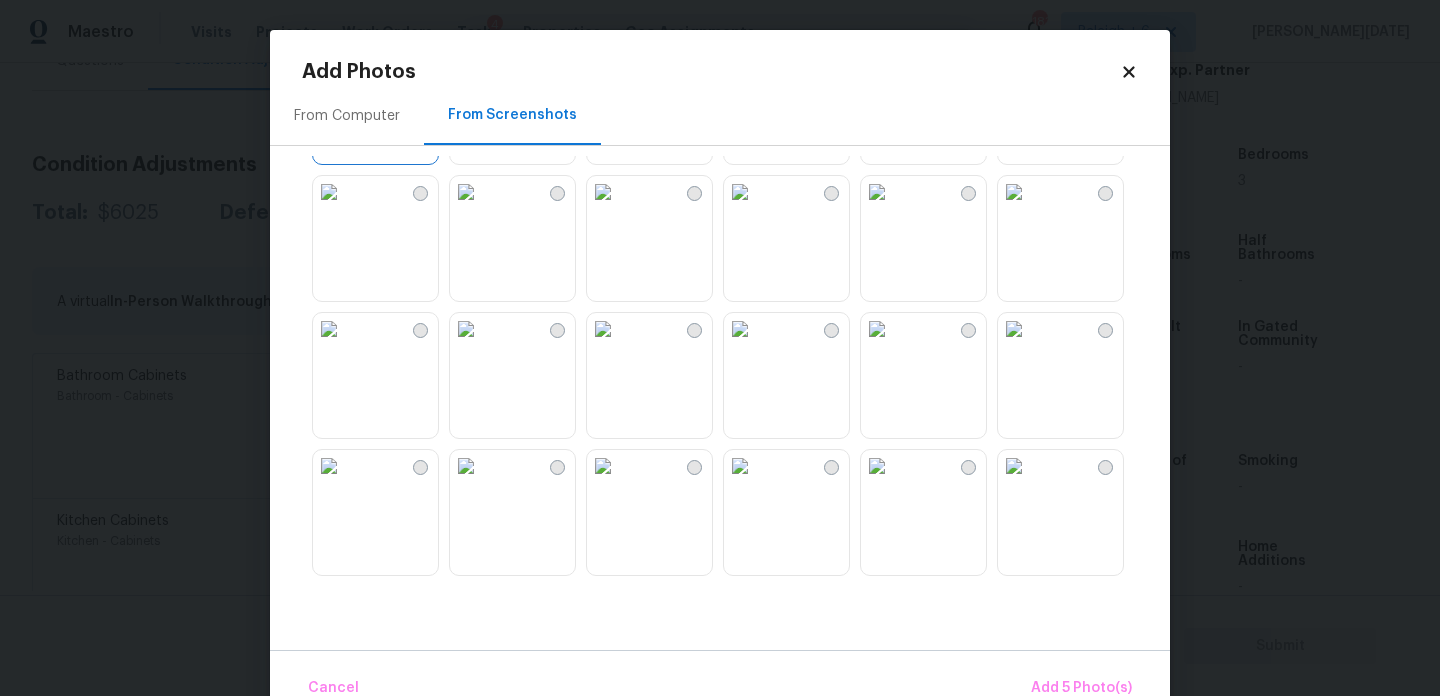 click at bounding box center (877, 192) 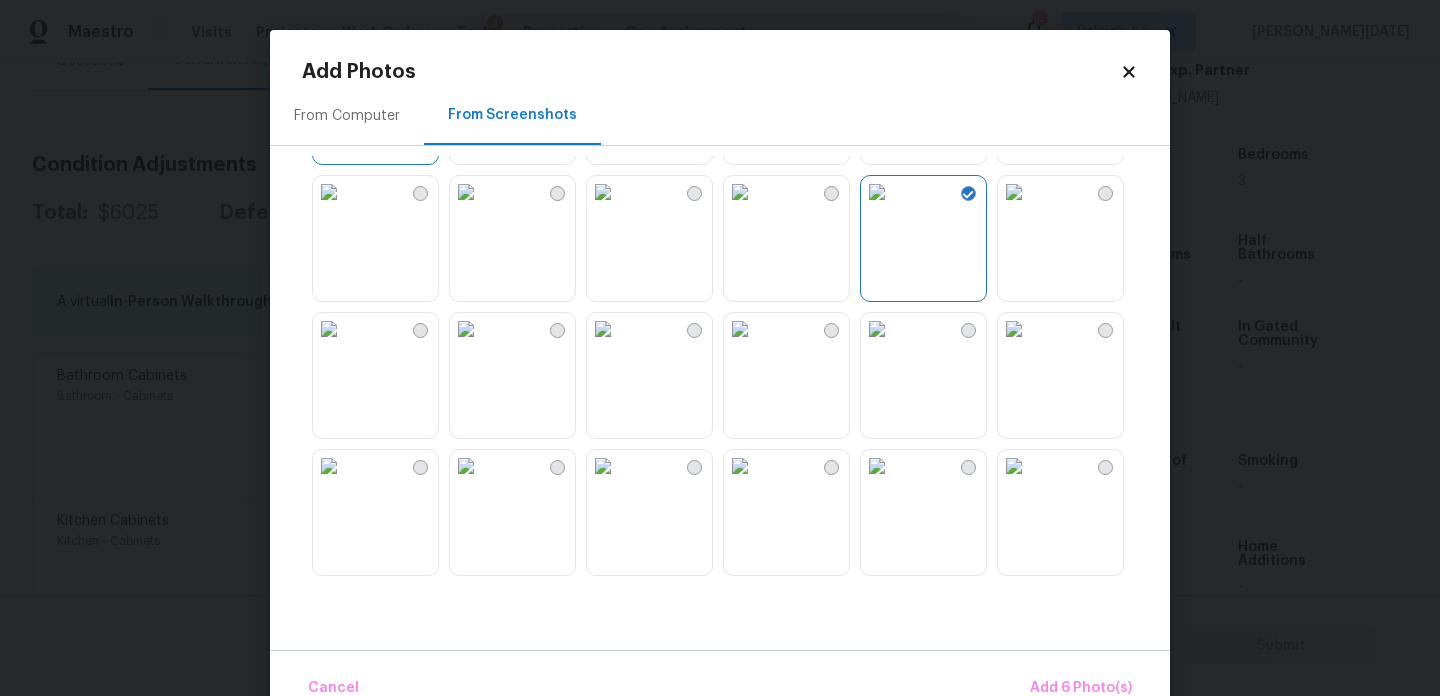 click at bounding box center (740, 192) 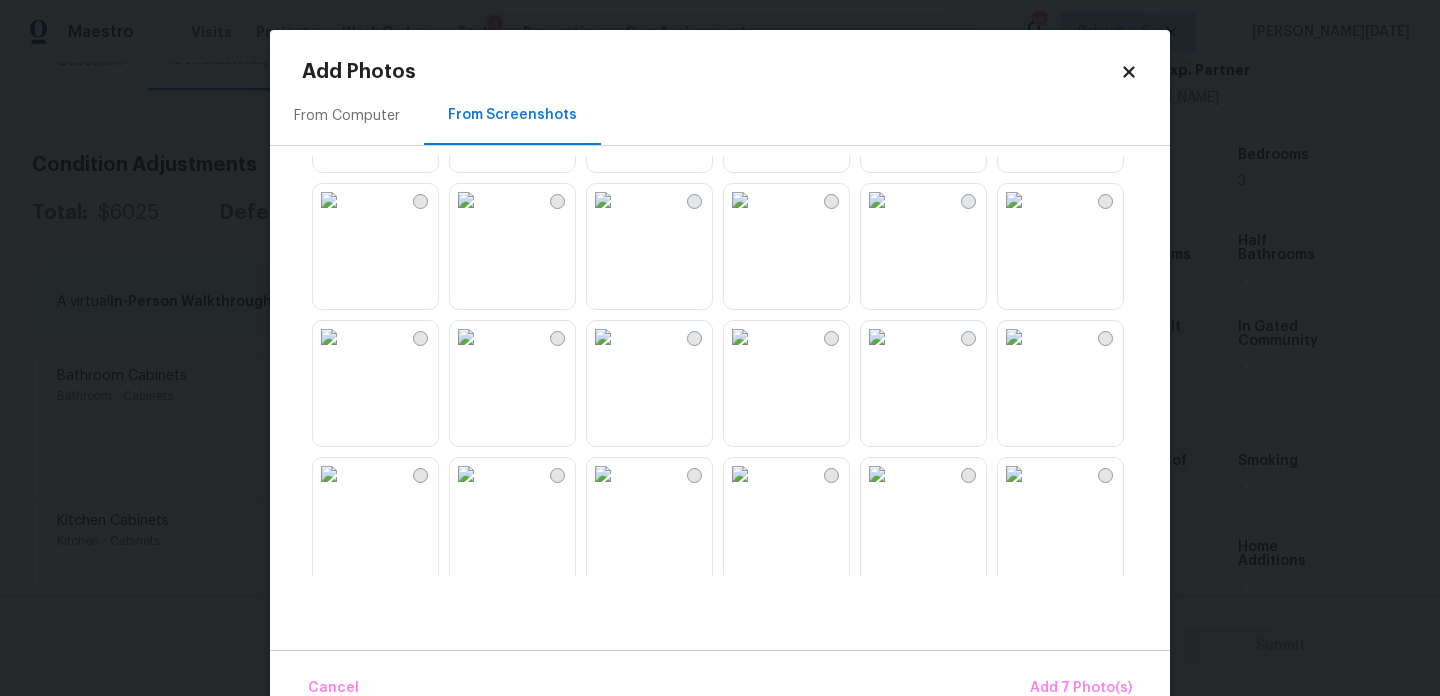 scroll, scrollTop: 1175, scrollLeft: 0, axis: vertical 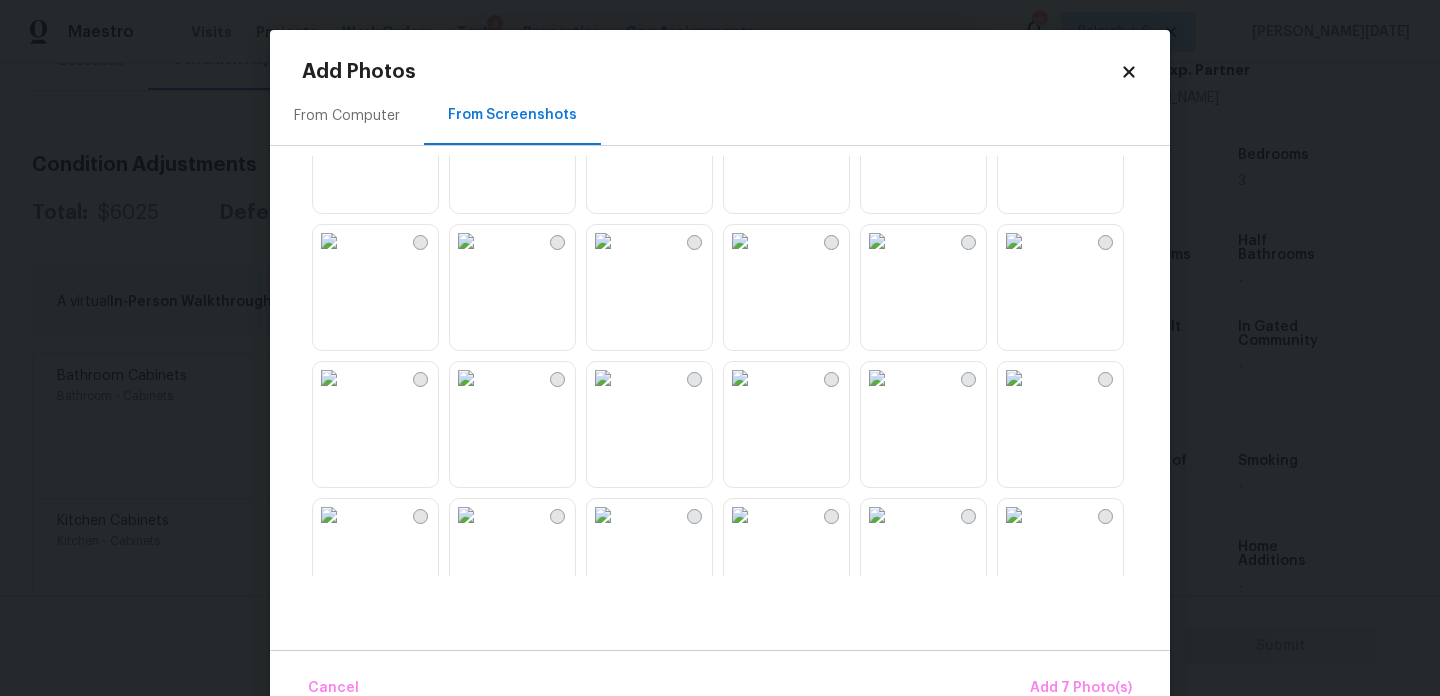 click at bounding box center (603, 241) 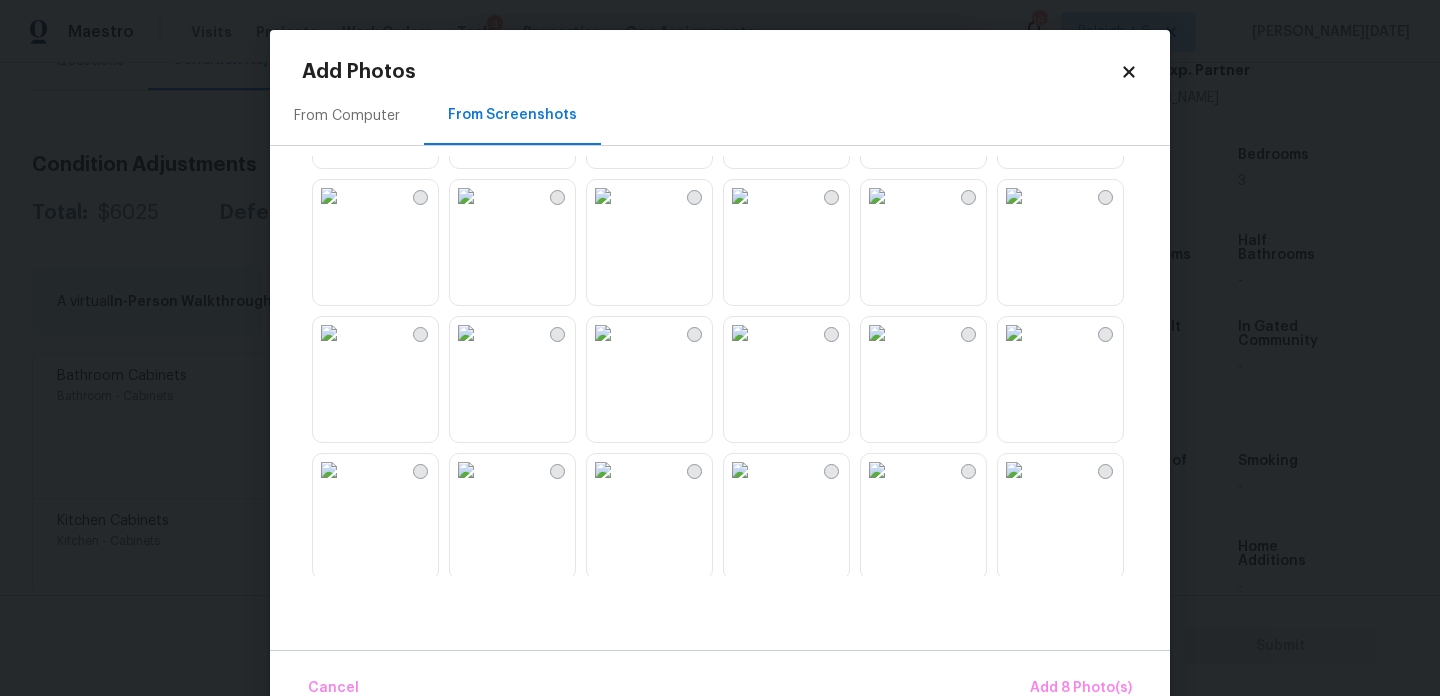click at bounding box center [740, 333] 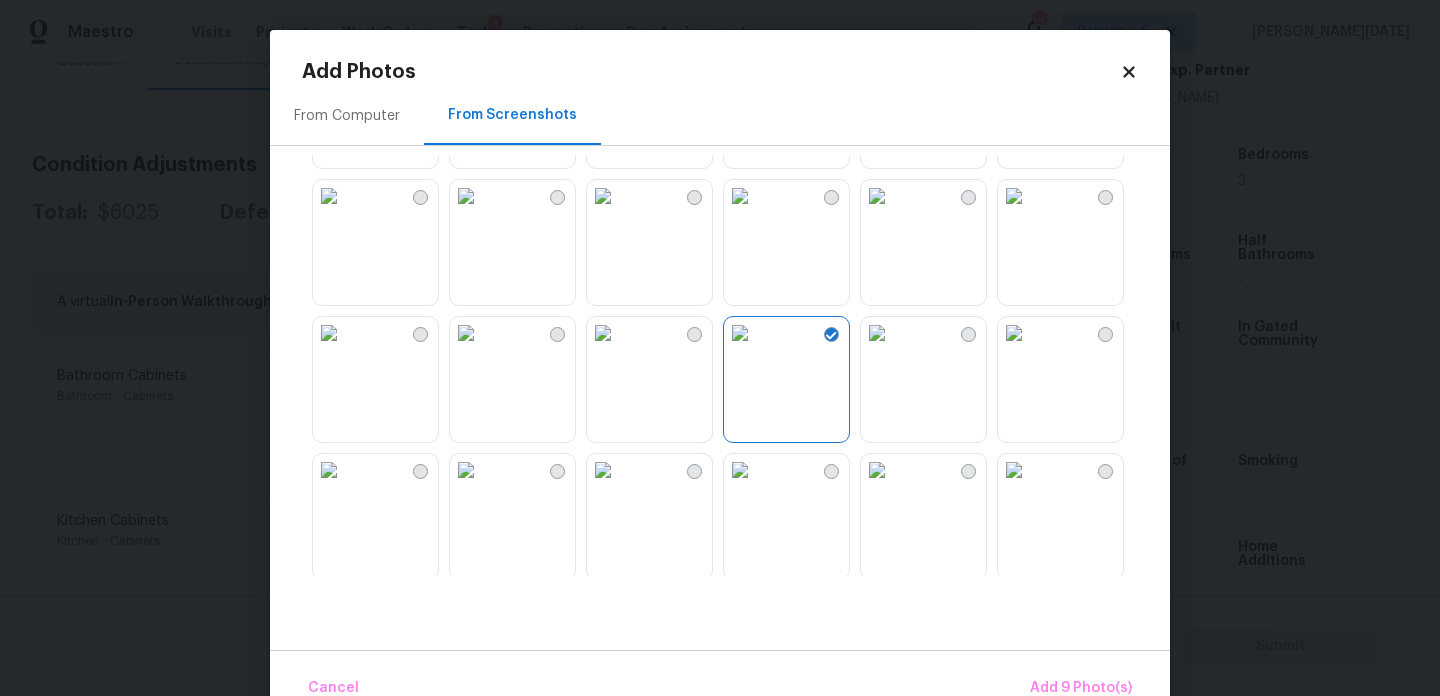 scroll, scrollTop: 1910, scrollLeft: 0, axis: vertical 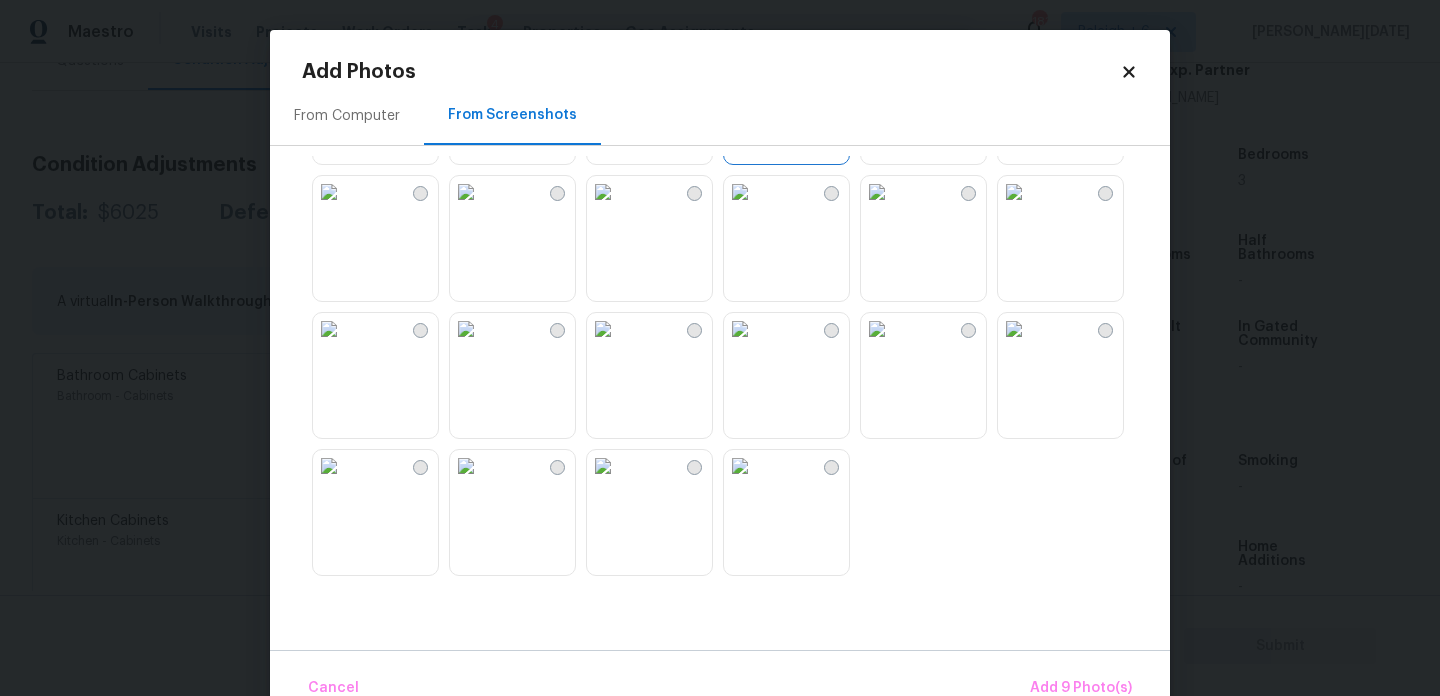 click at bounding box center [603, 192] 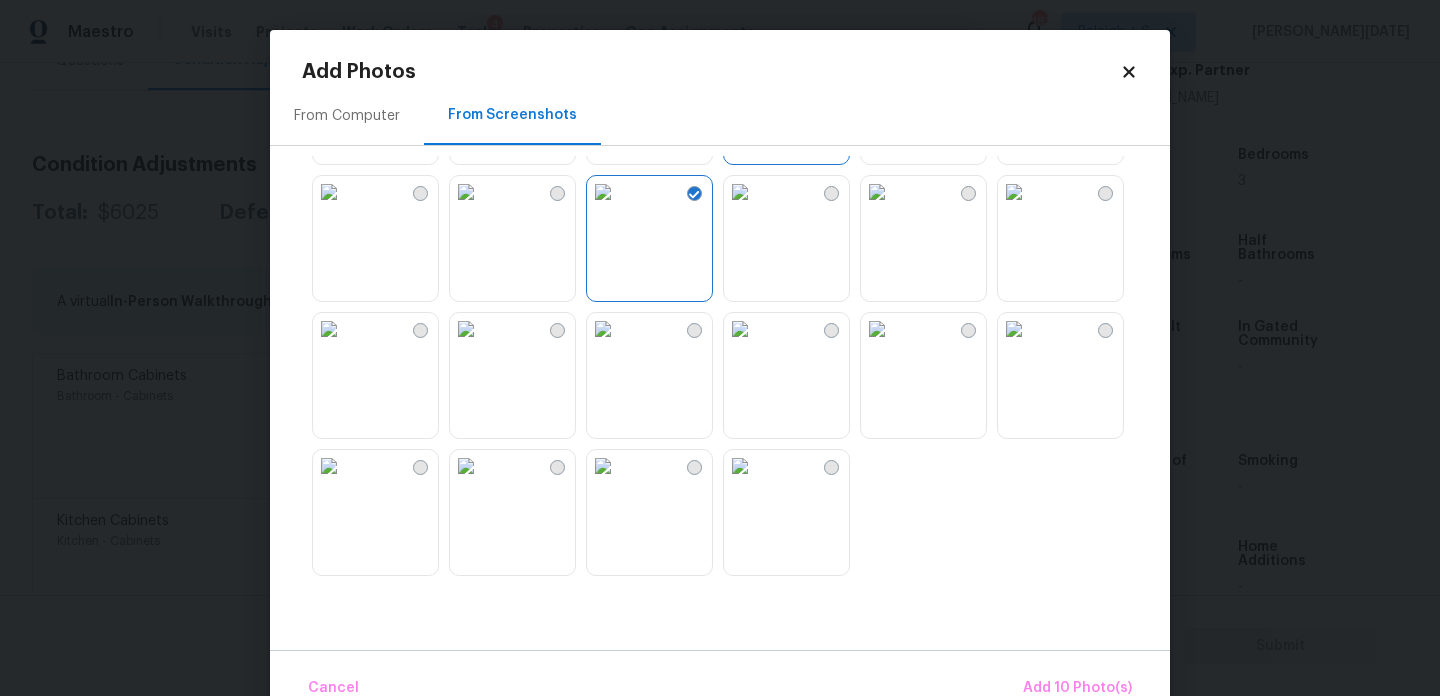 click at bounding box center [649, 375] 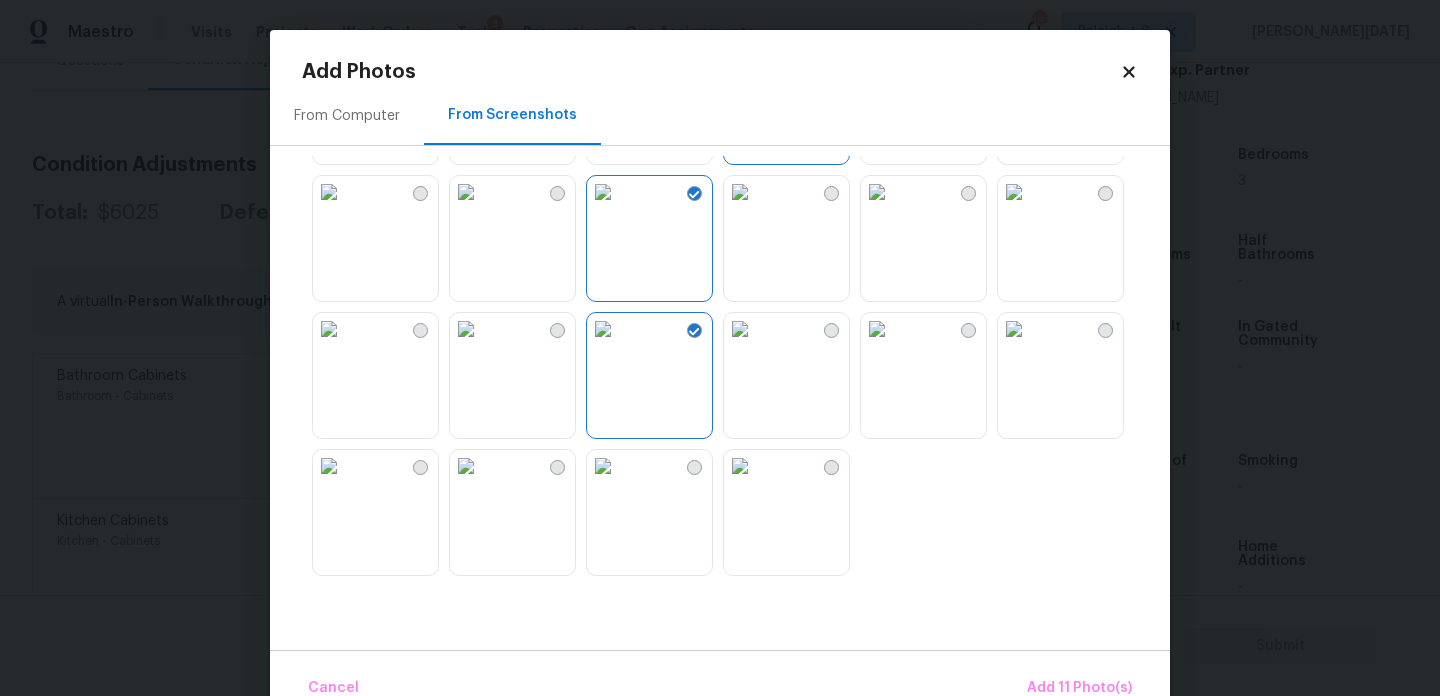 click at bounding box center [466, 329] 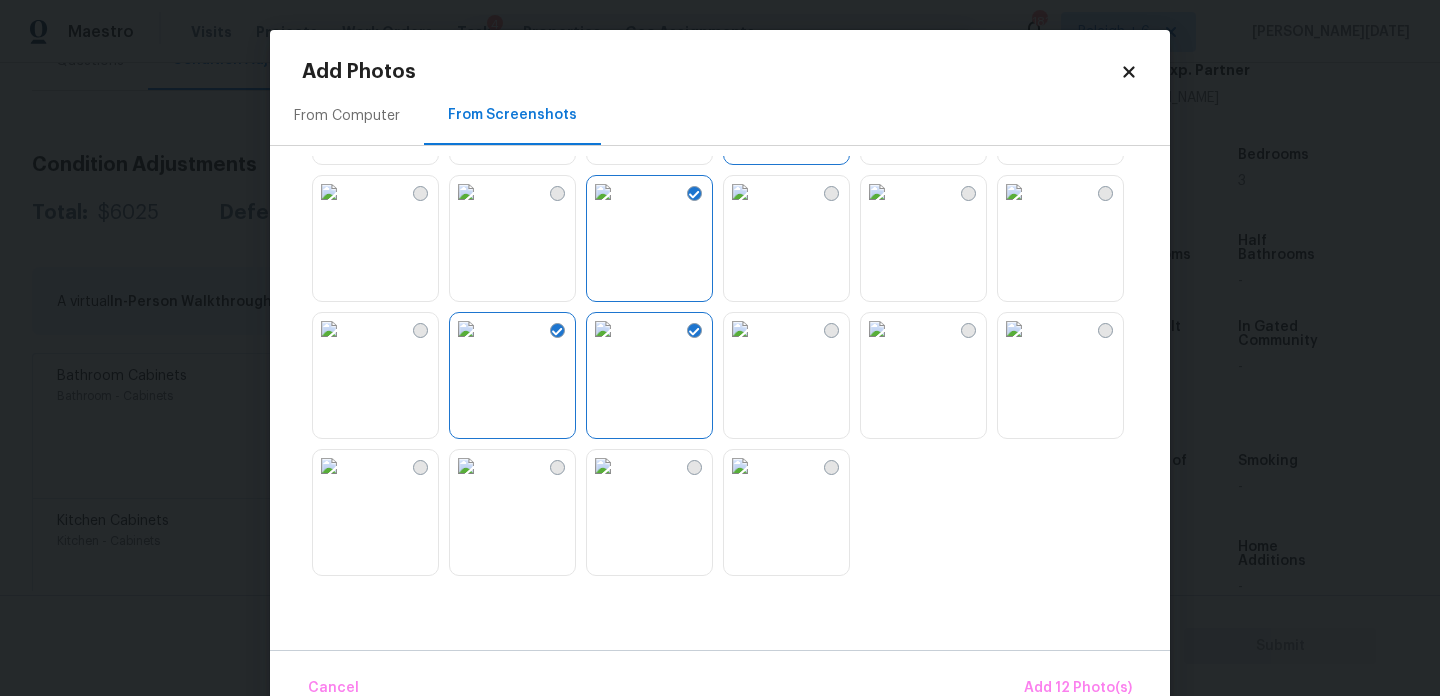 scroll, scrollTop: 44, scrollLeft: 0, axis: vertical 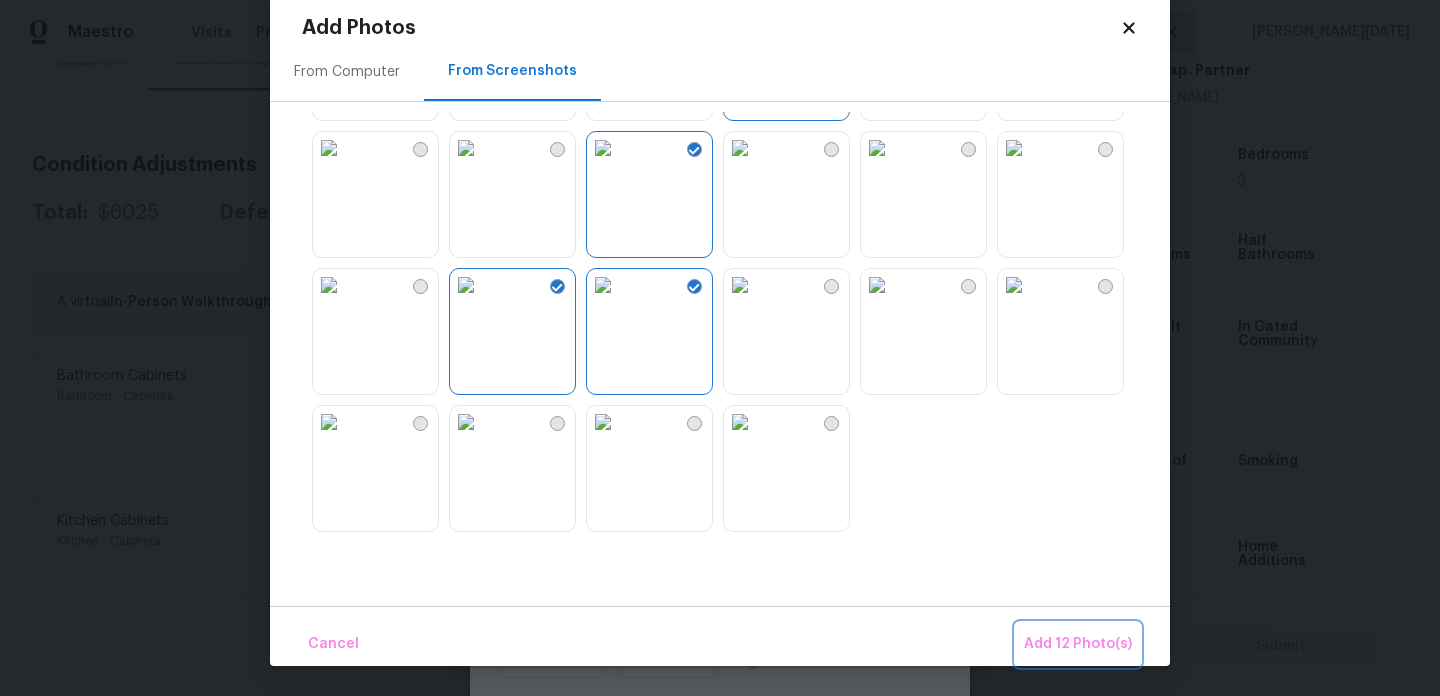 click on "Add 12 Photo(s)" at bounding box center (1078, 644) 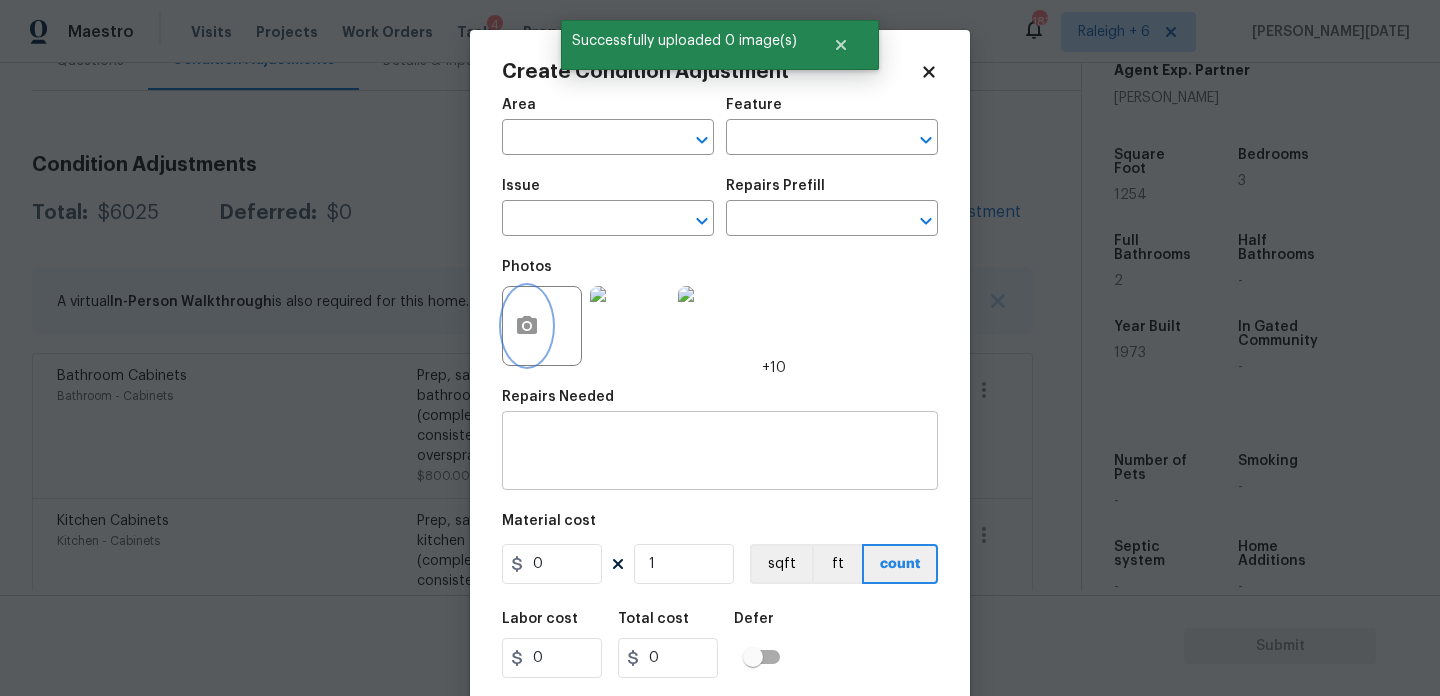 scroll, scrollTop: 0, scrollLeft: 0, axis: both 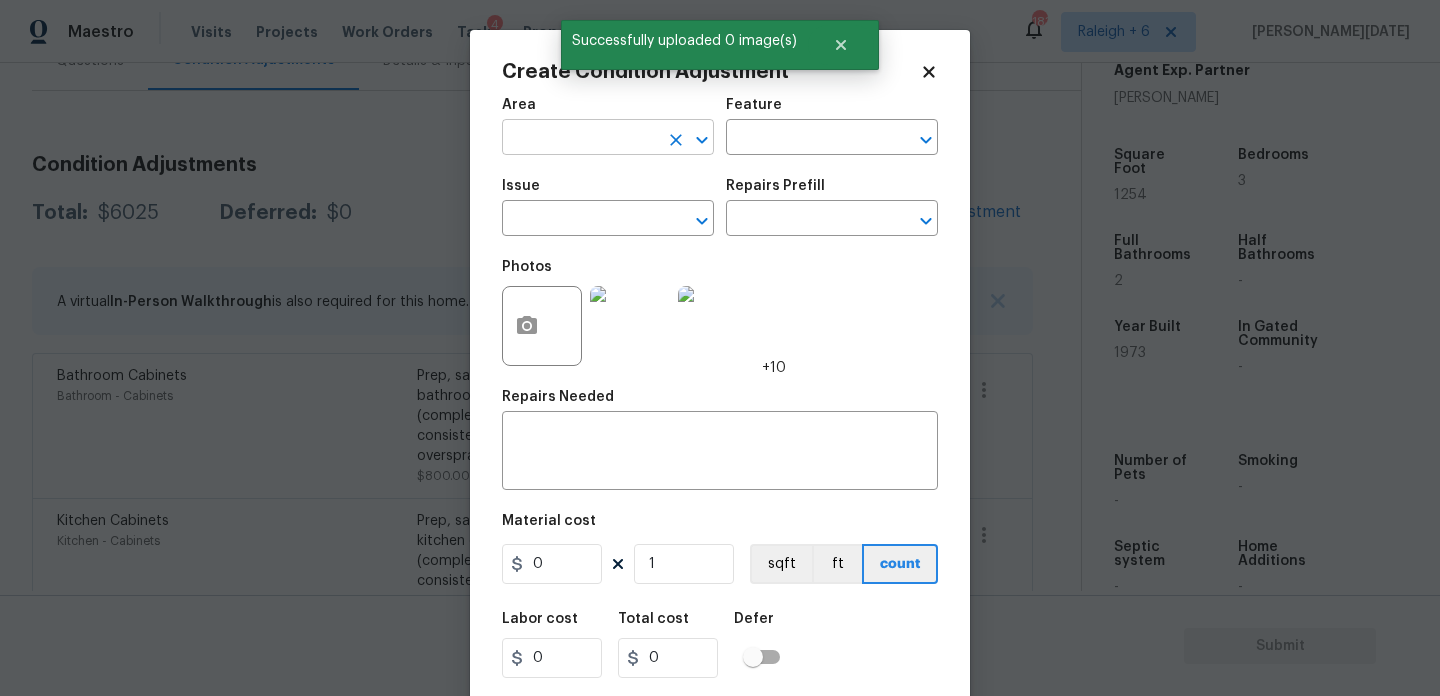 click at bounding box center (580, 139) 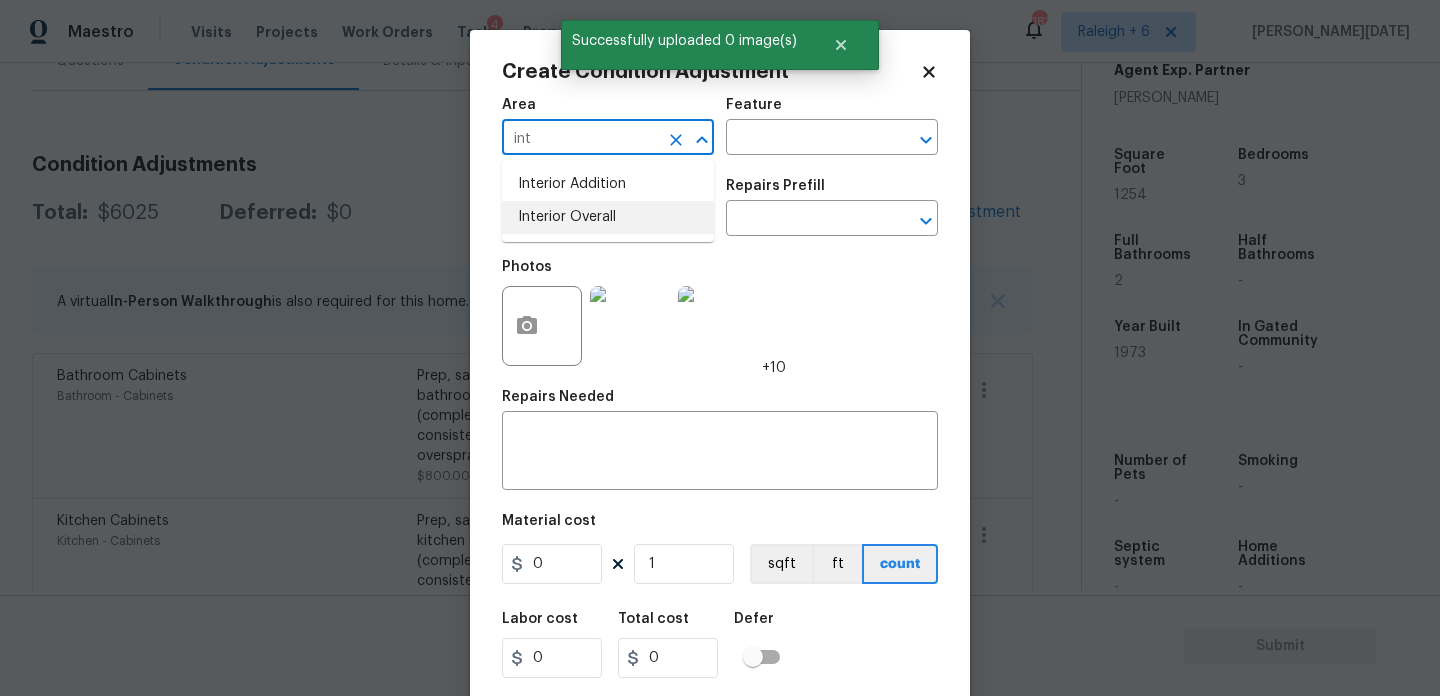 click on "Interior Addition Interior Overall" at bounding box center (608, 201) 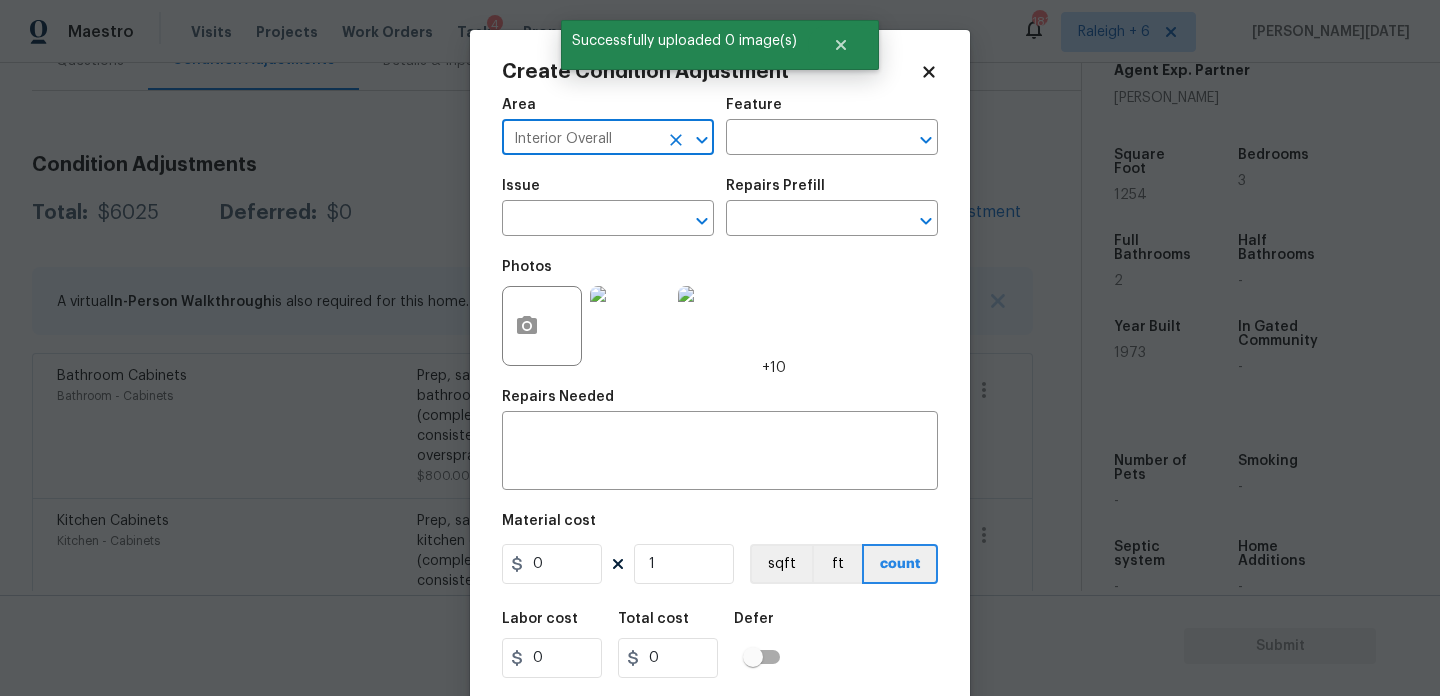 type on "Interior Overall" 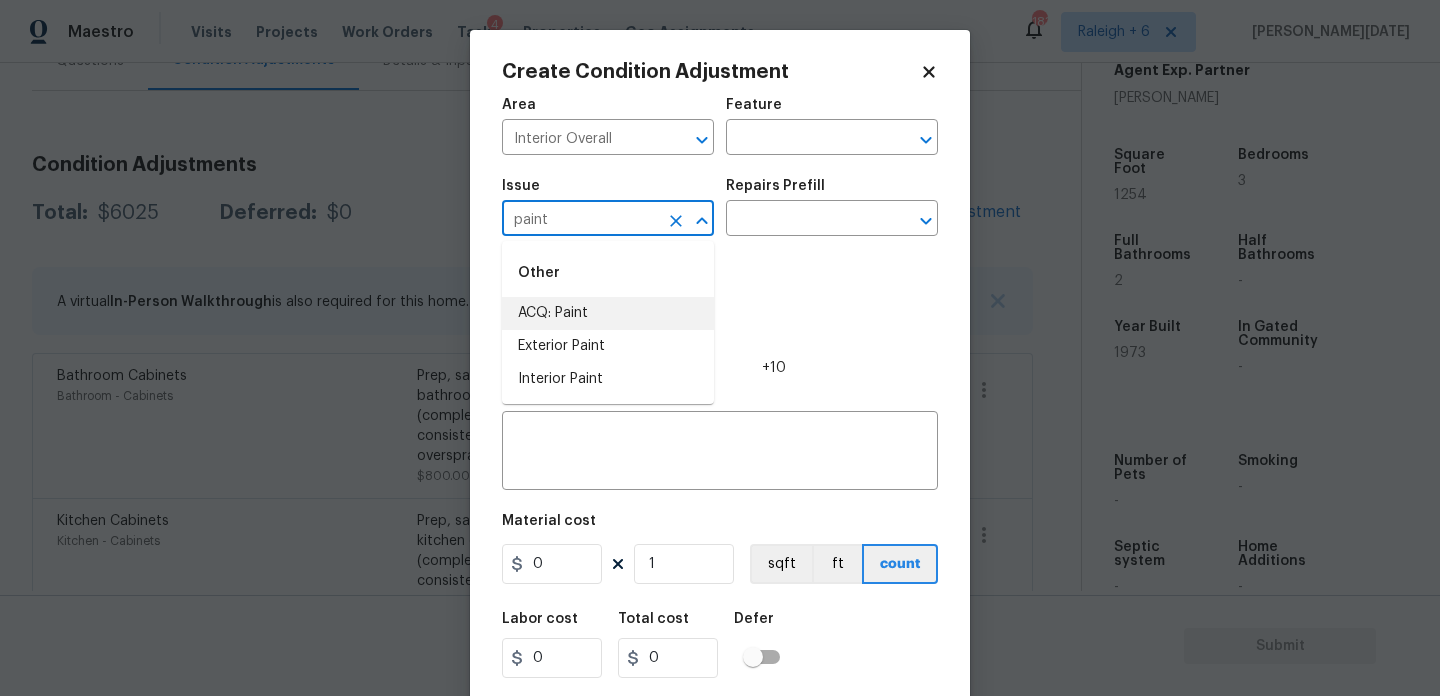 click on "ACQ: Paint" at bounding box center [608, 313] 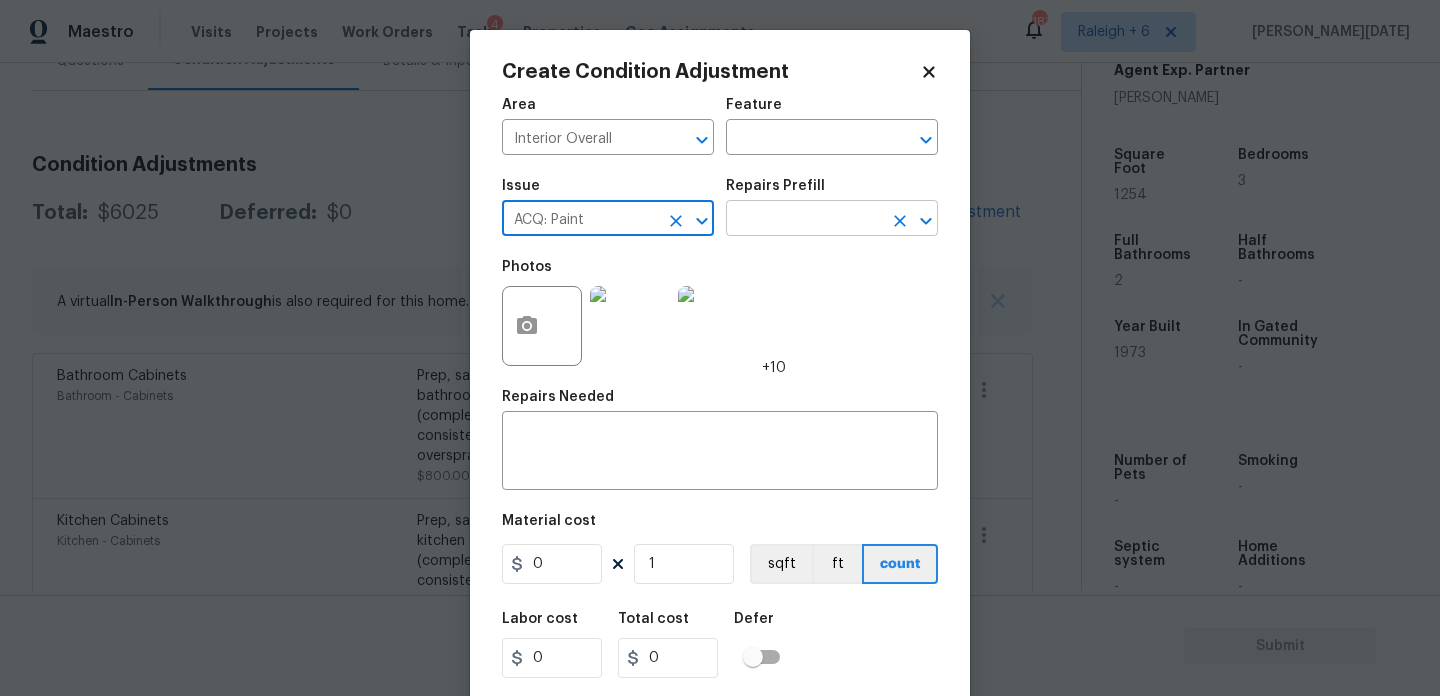 type on "ACQ: Paint" 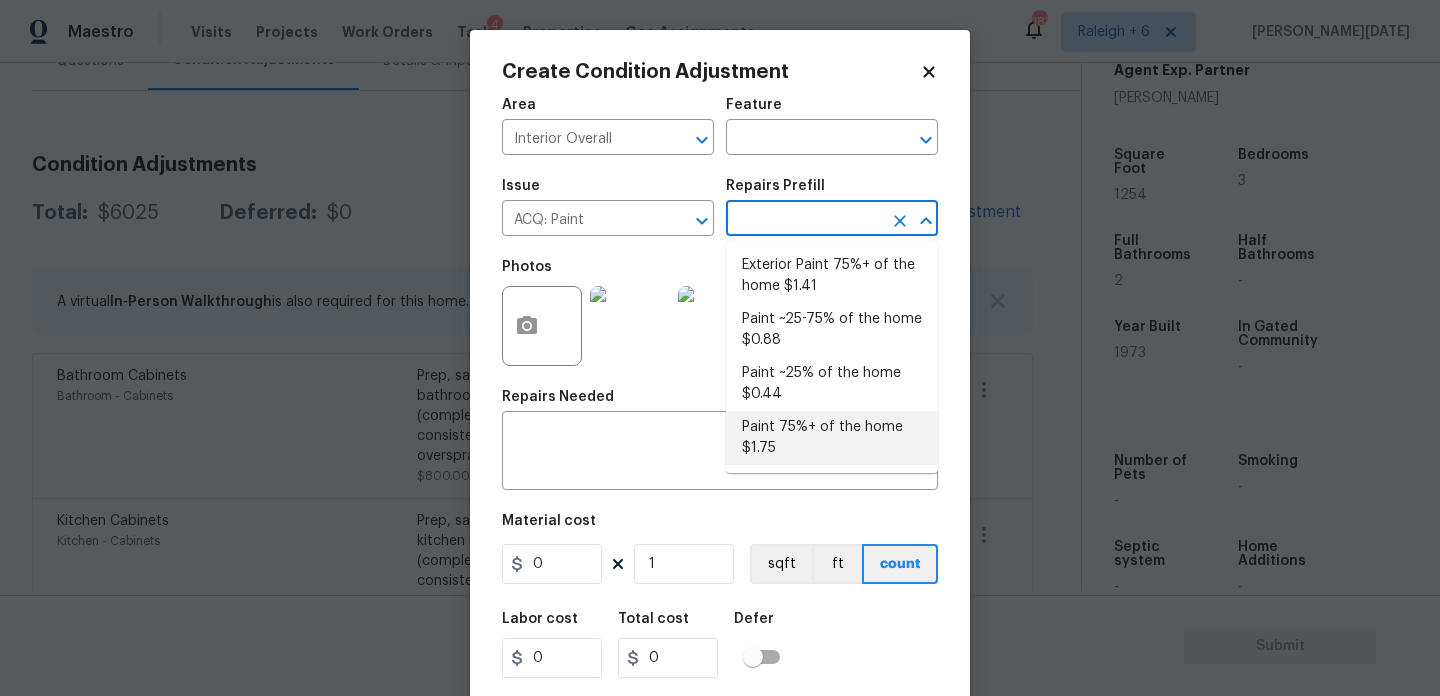 click on "Paint 75%+ of the home $1.75" at bounding box center (832, 438) 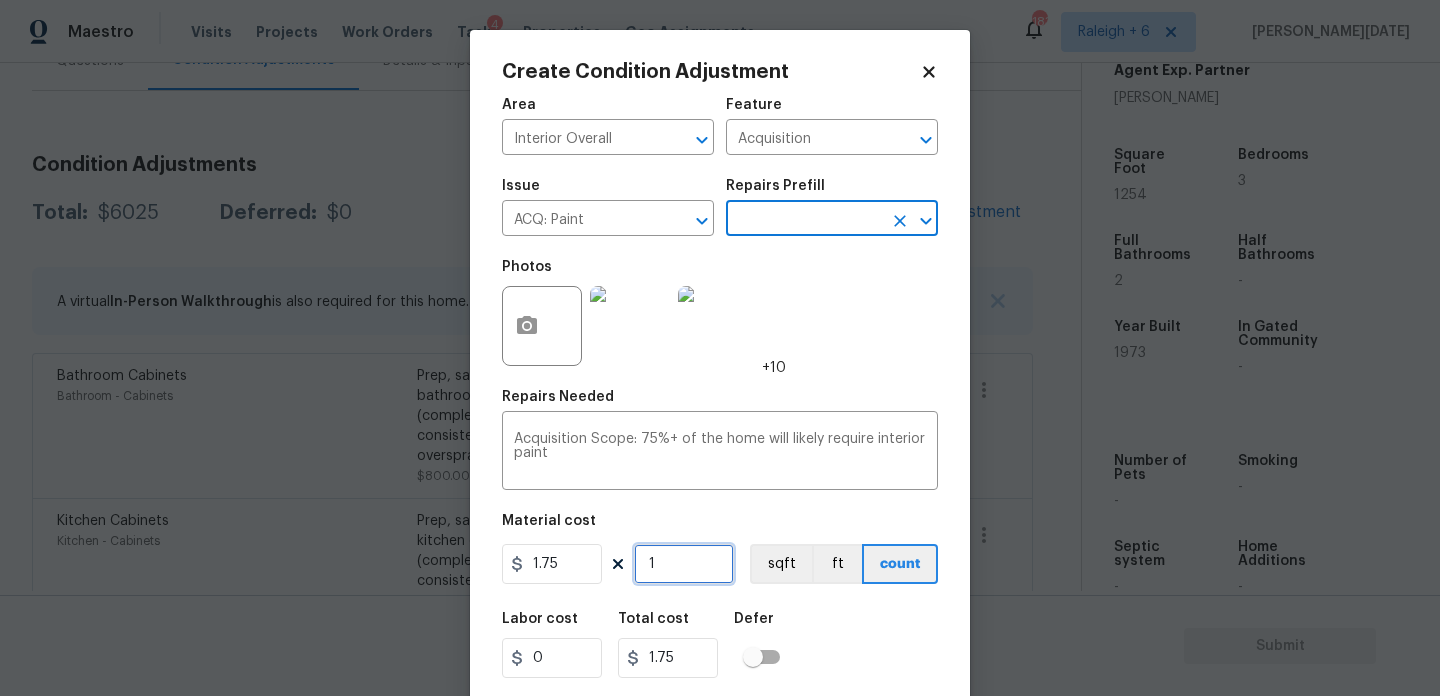 click on "1" at bounding box center (684, 564) 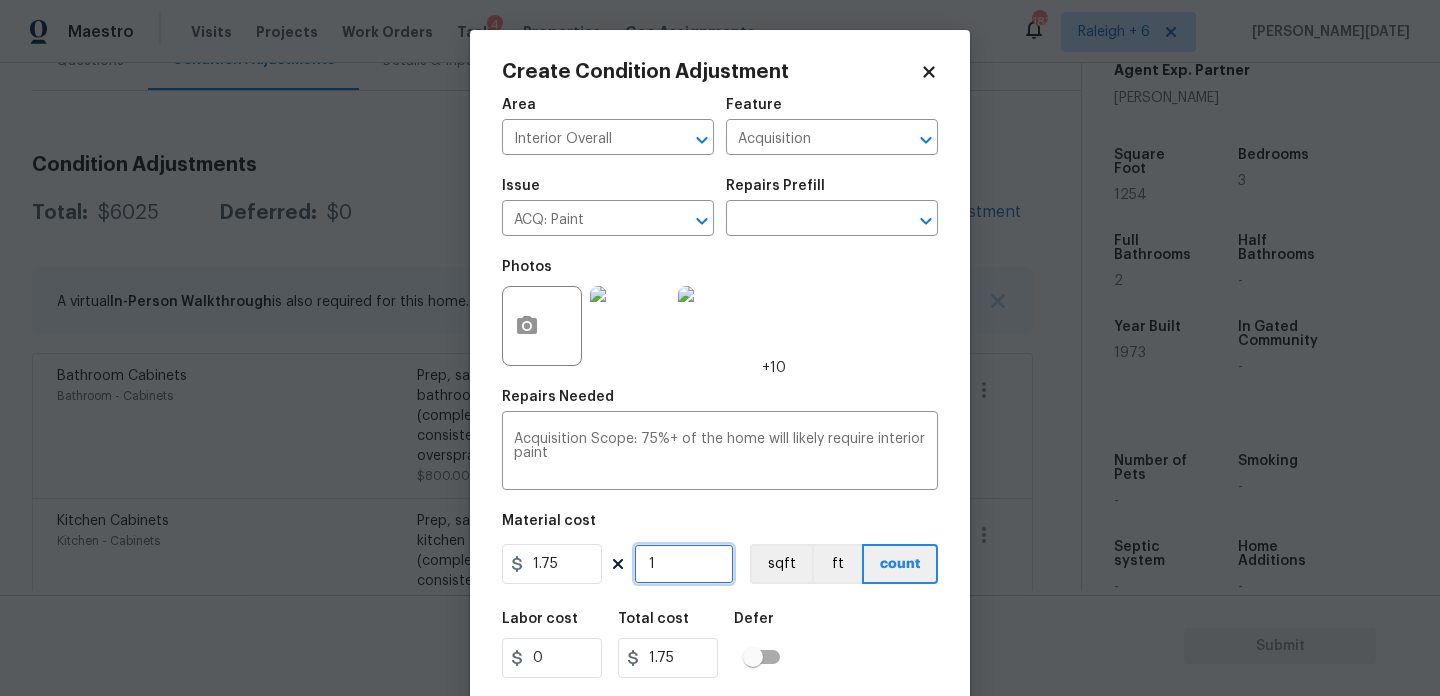 type on "12" 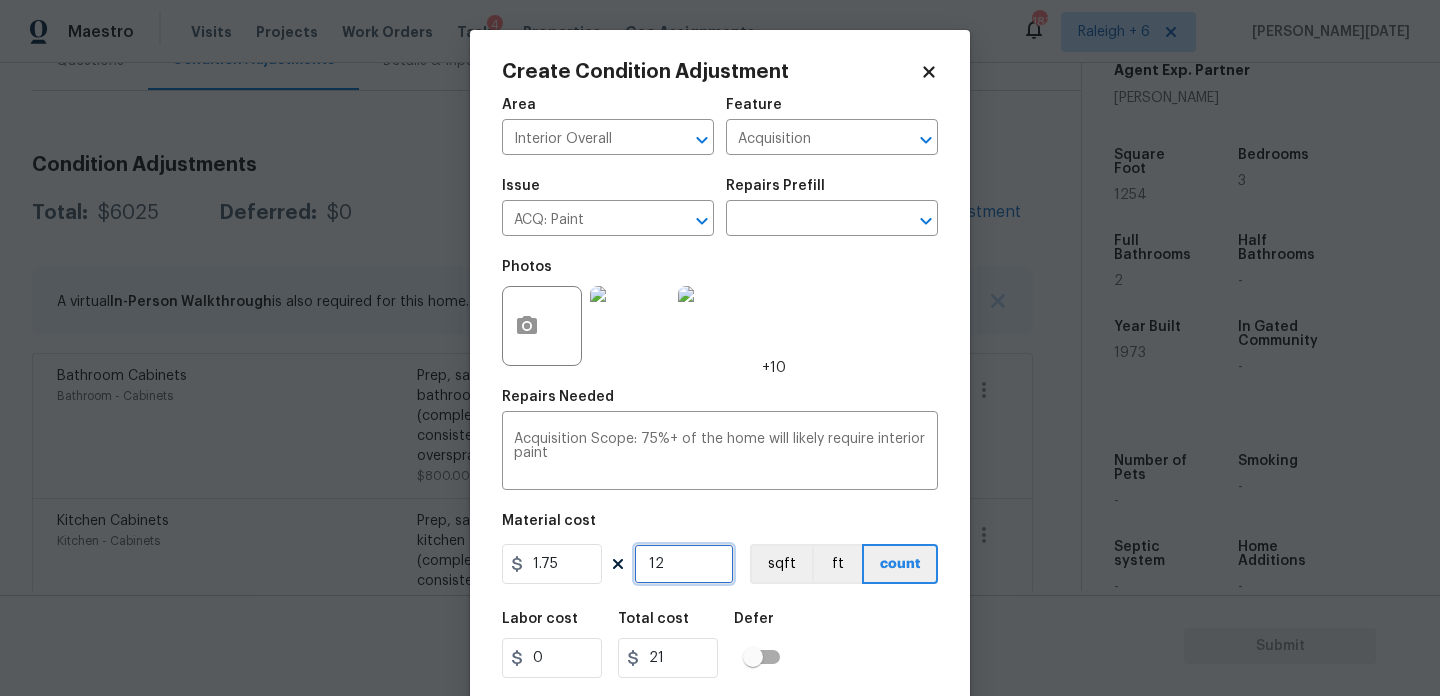 type on "125" 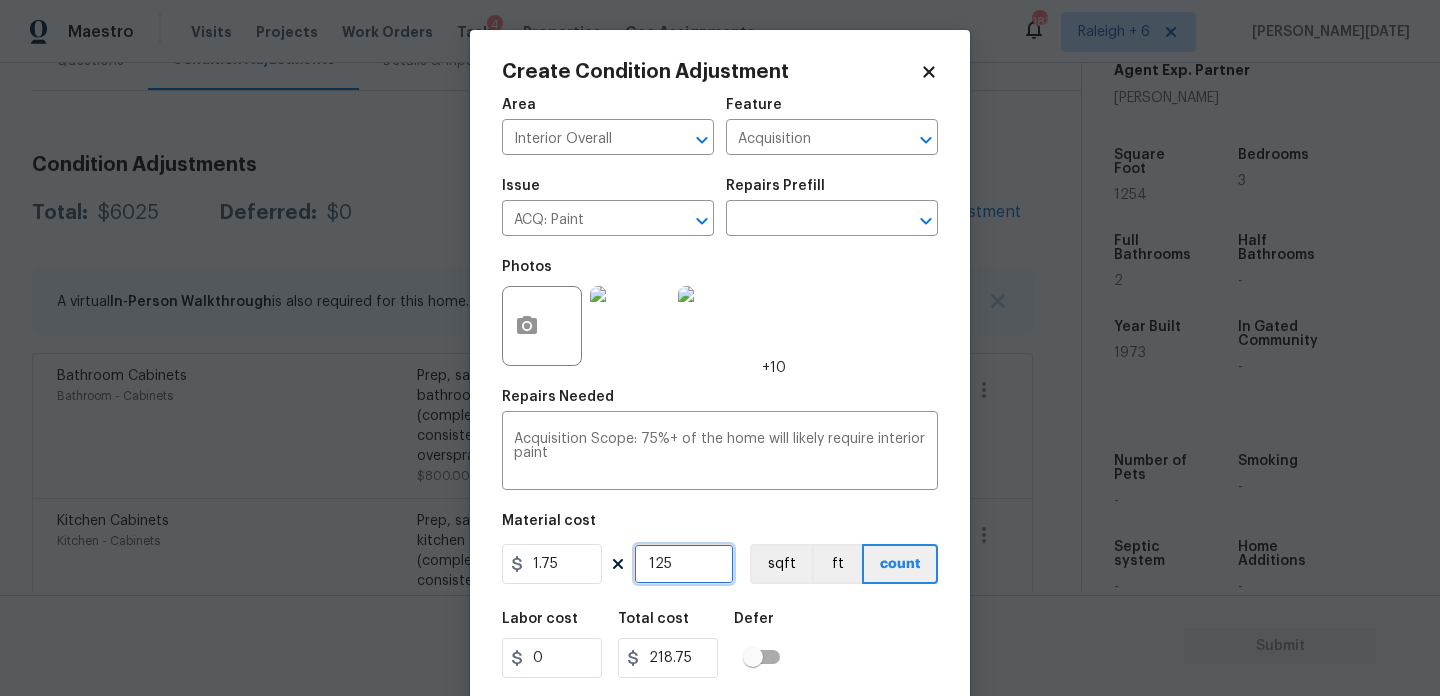 type on "1254" 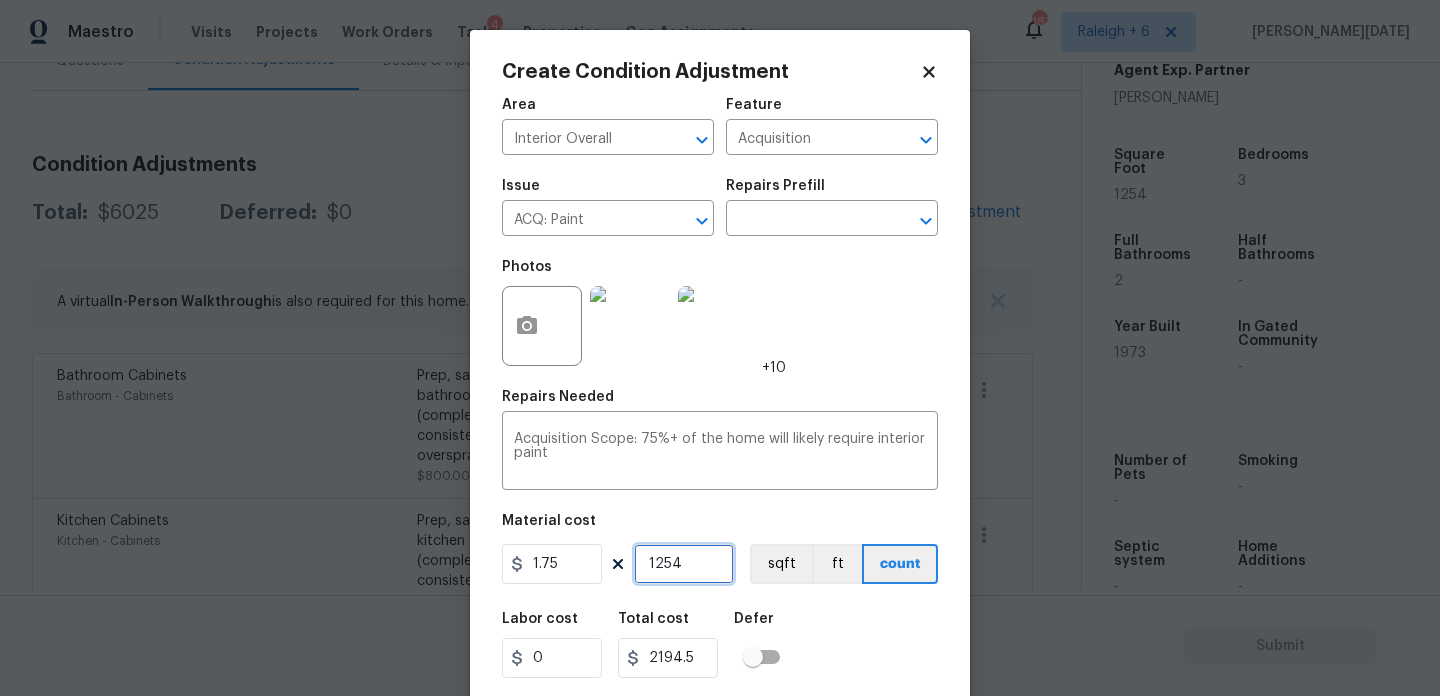 type on "1254" 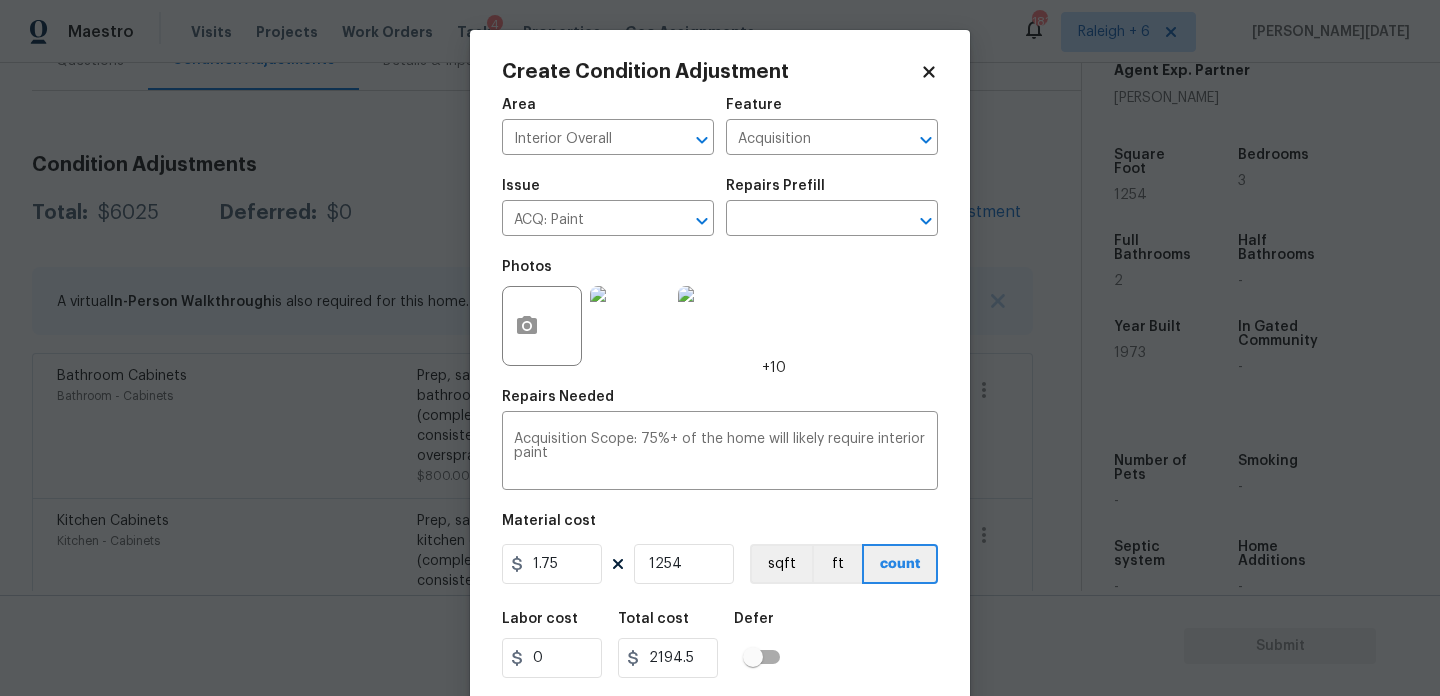 click on "Photos  +10" at bounding box center [720, 313] 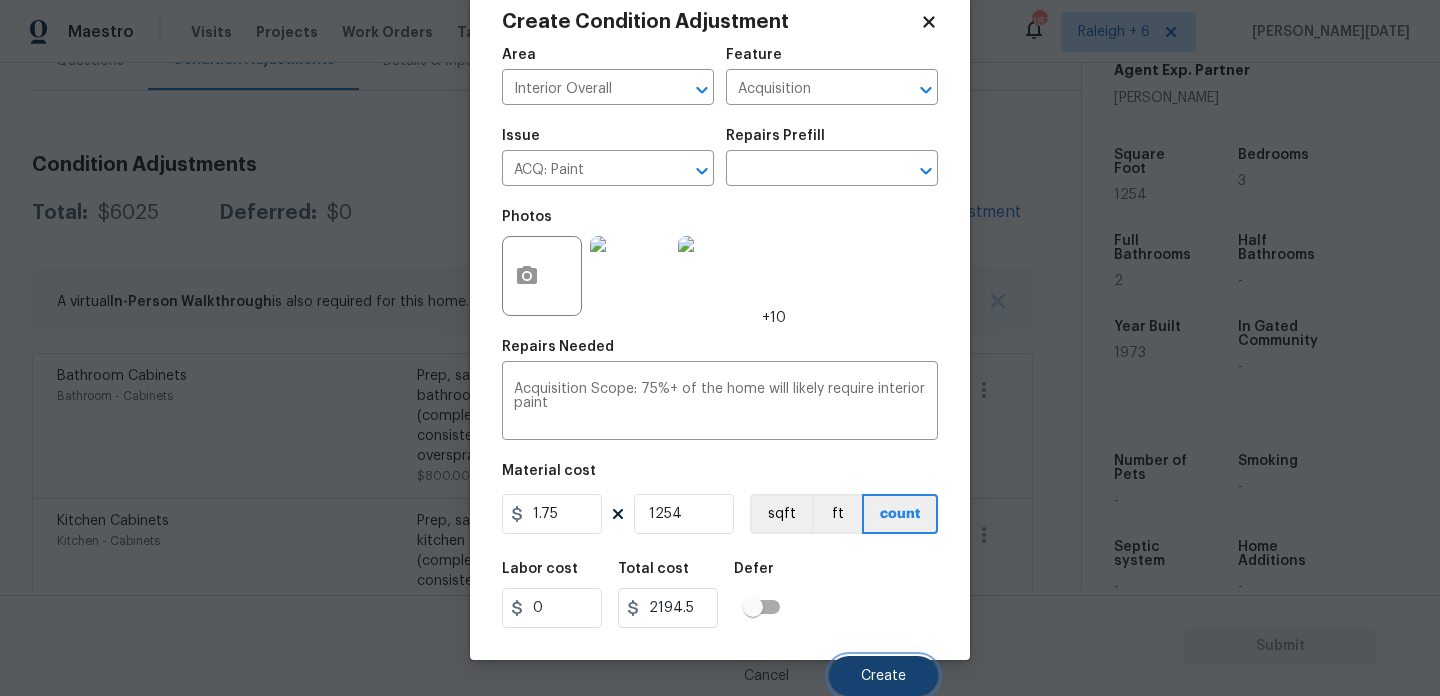 click on "Create" at bounding box center [883, 676] 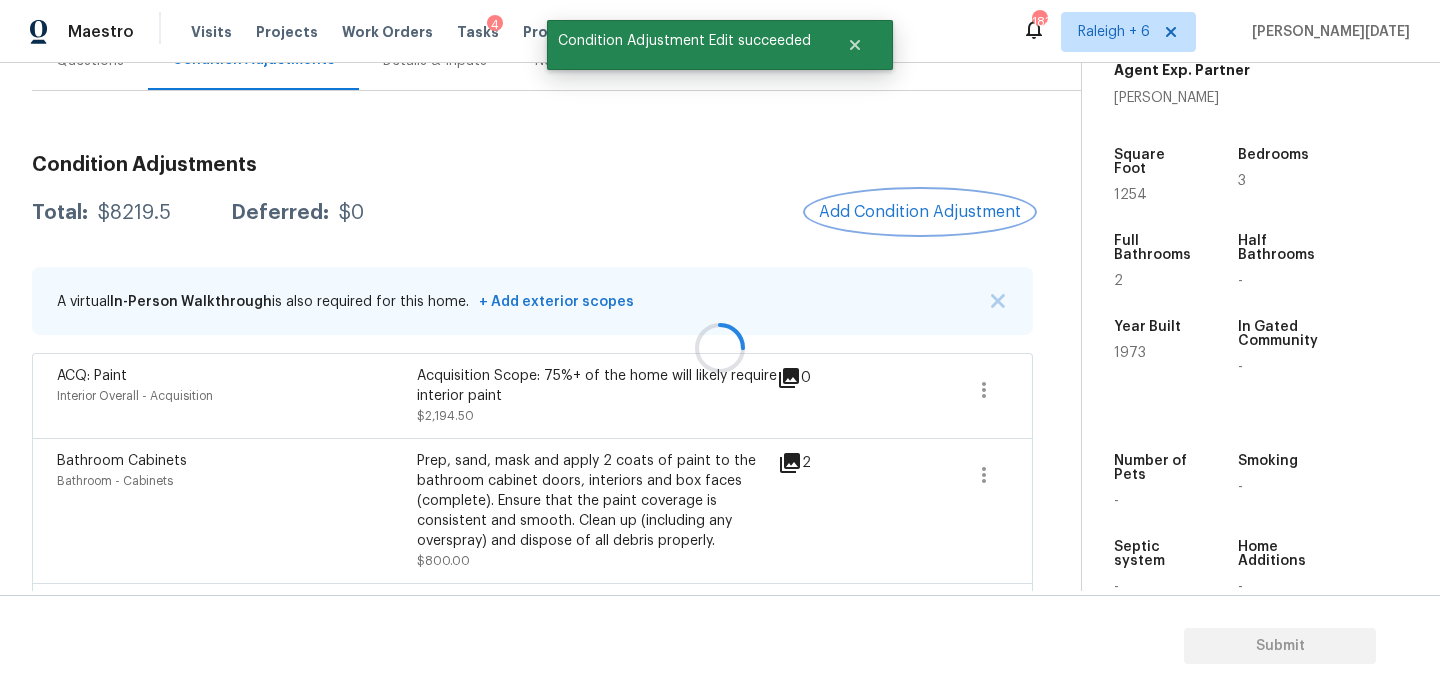 scroll, scrollTop: 0, scrollLeft: 0, axis: both 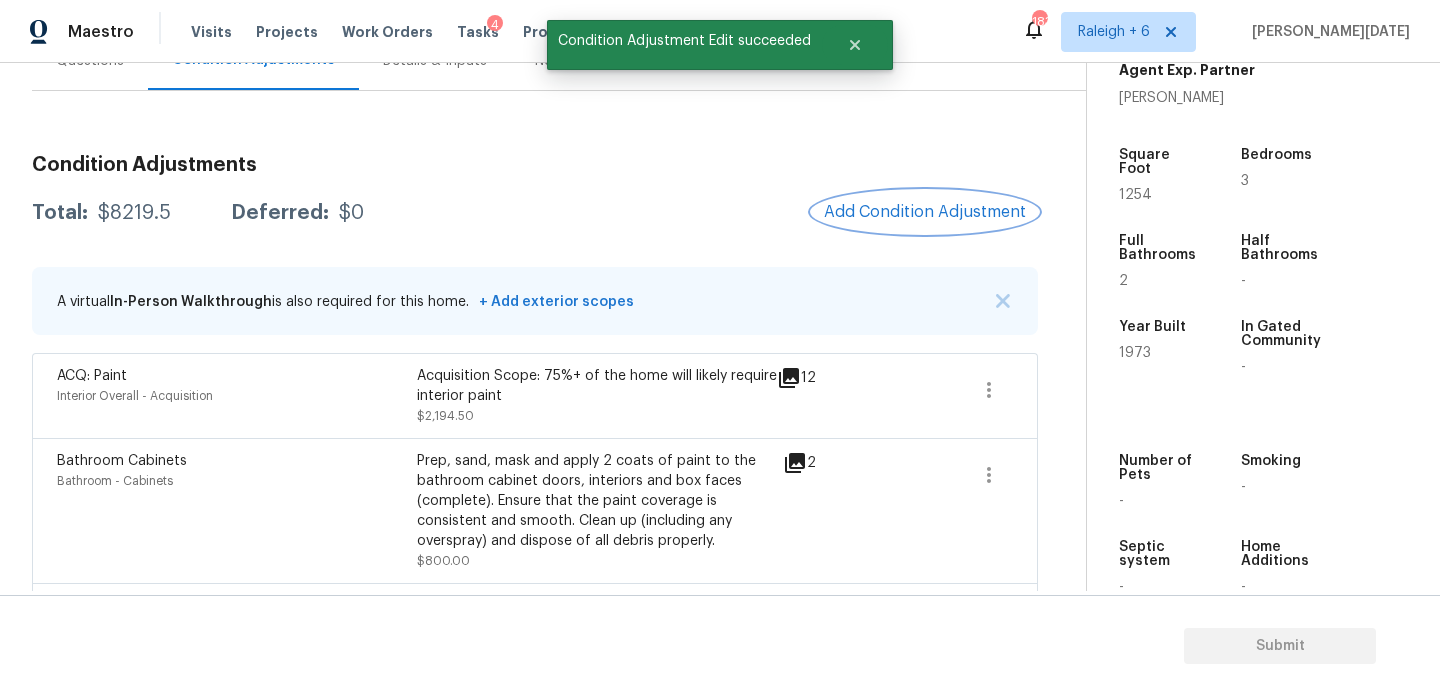 click on "Add Condition Adjustment" at bounding box center (925, 212) 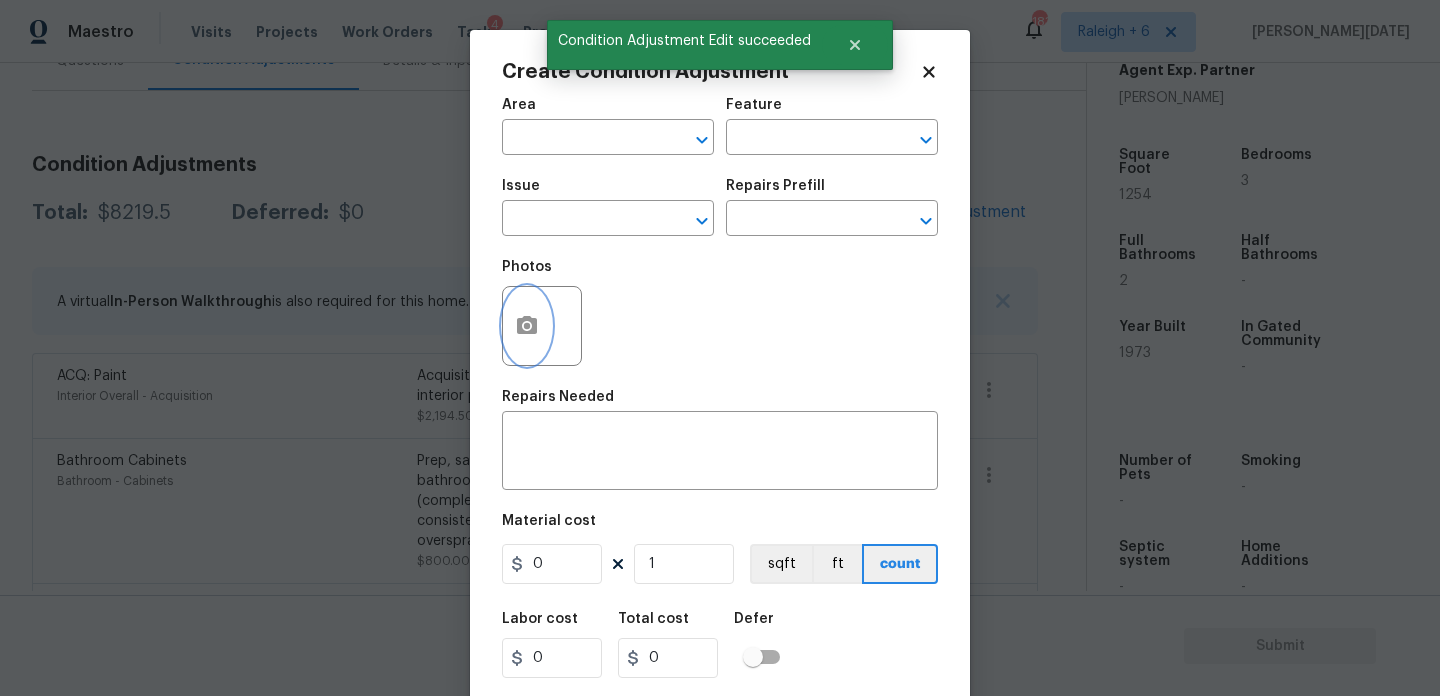 click at bounding box center [527, 326] 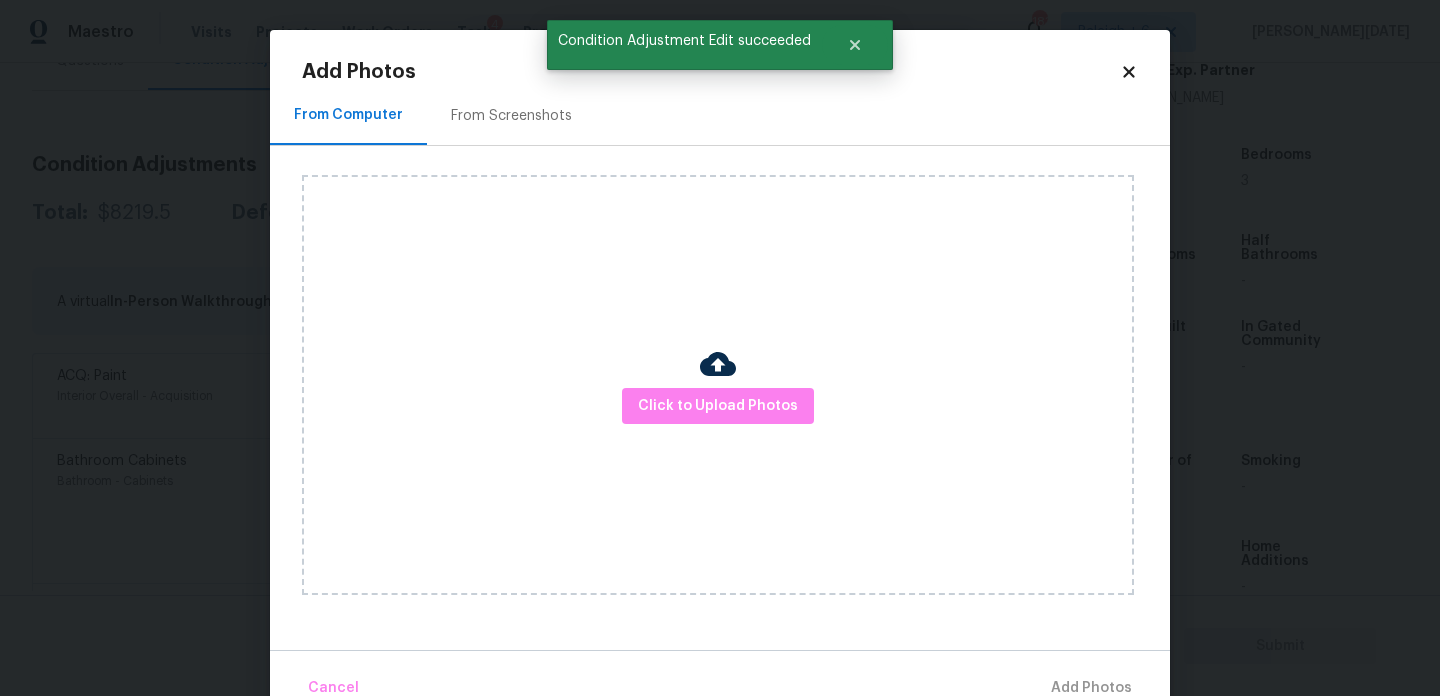 click on "From Screenshots" at bounding box center [511, 116] 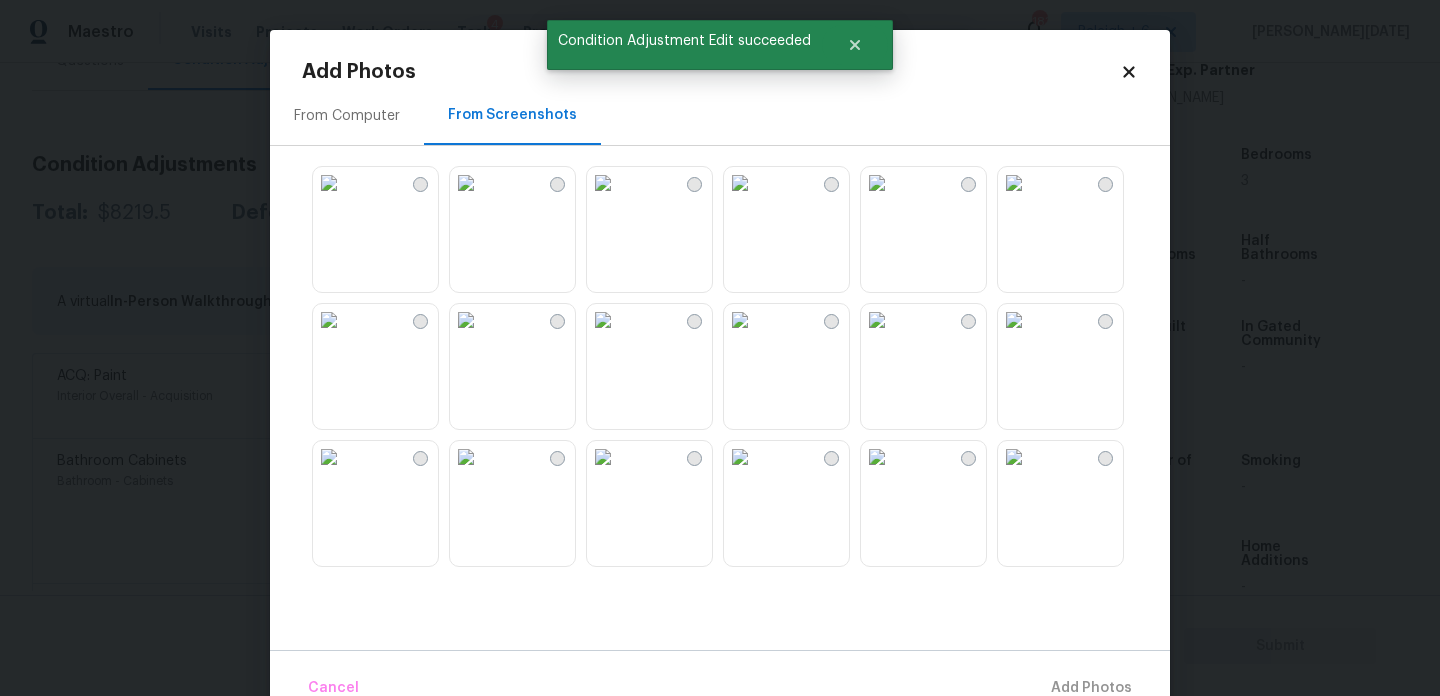 click at bounding box center (603, 320) 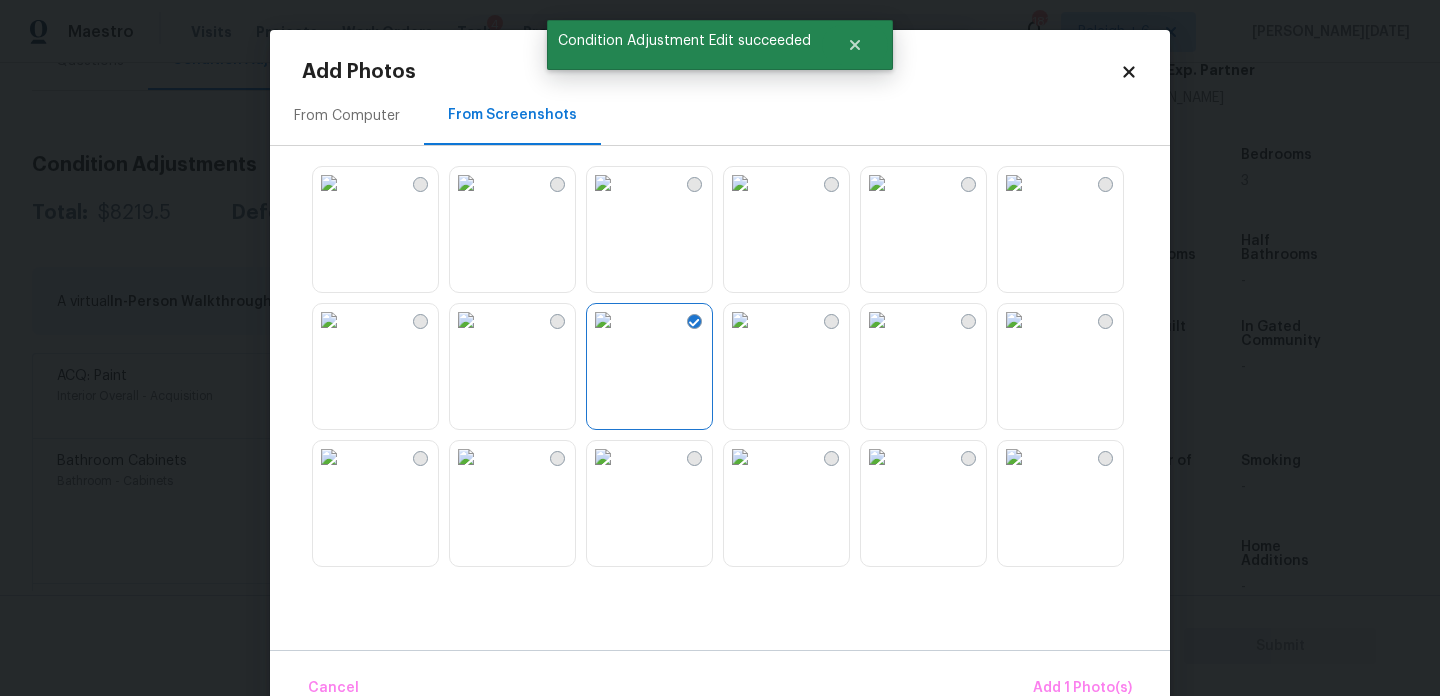 click at bounding box center (466, 320) 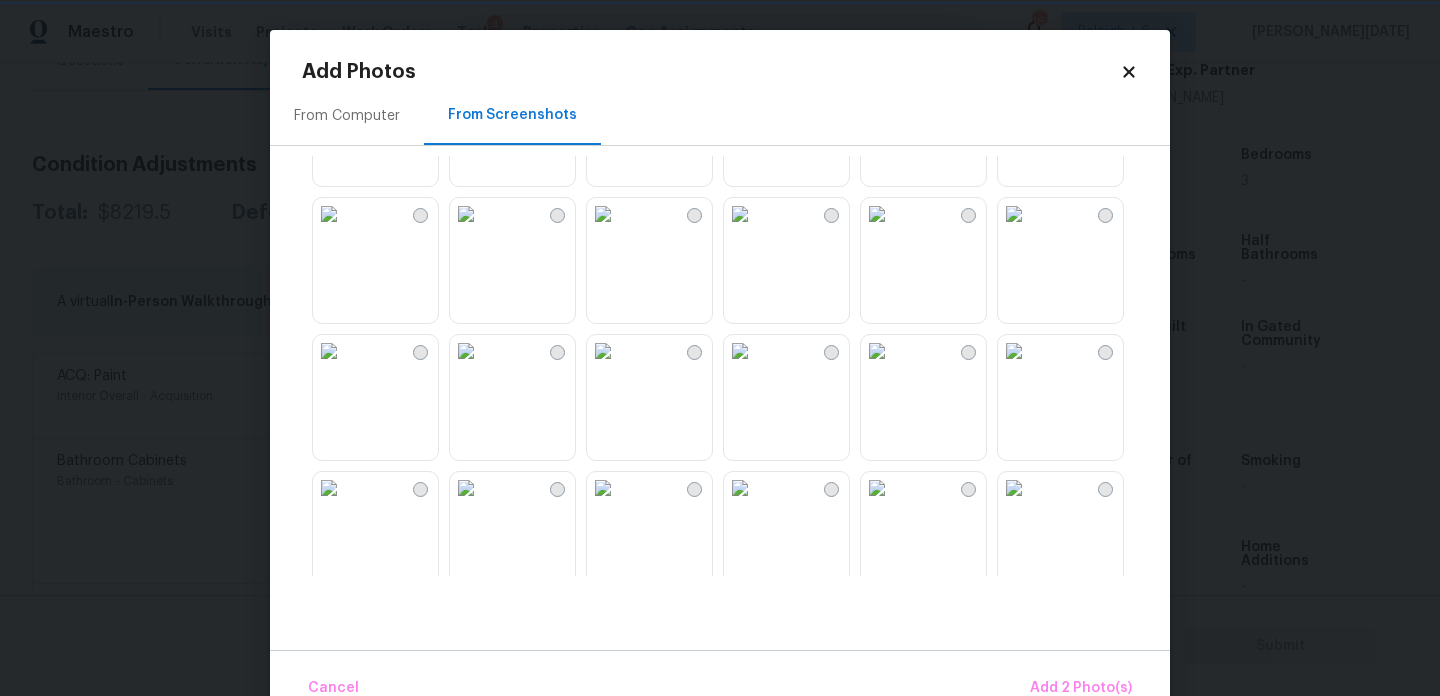scroll, scrollTop: 441, scrollLeft: 0, axis: vertical 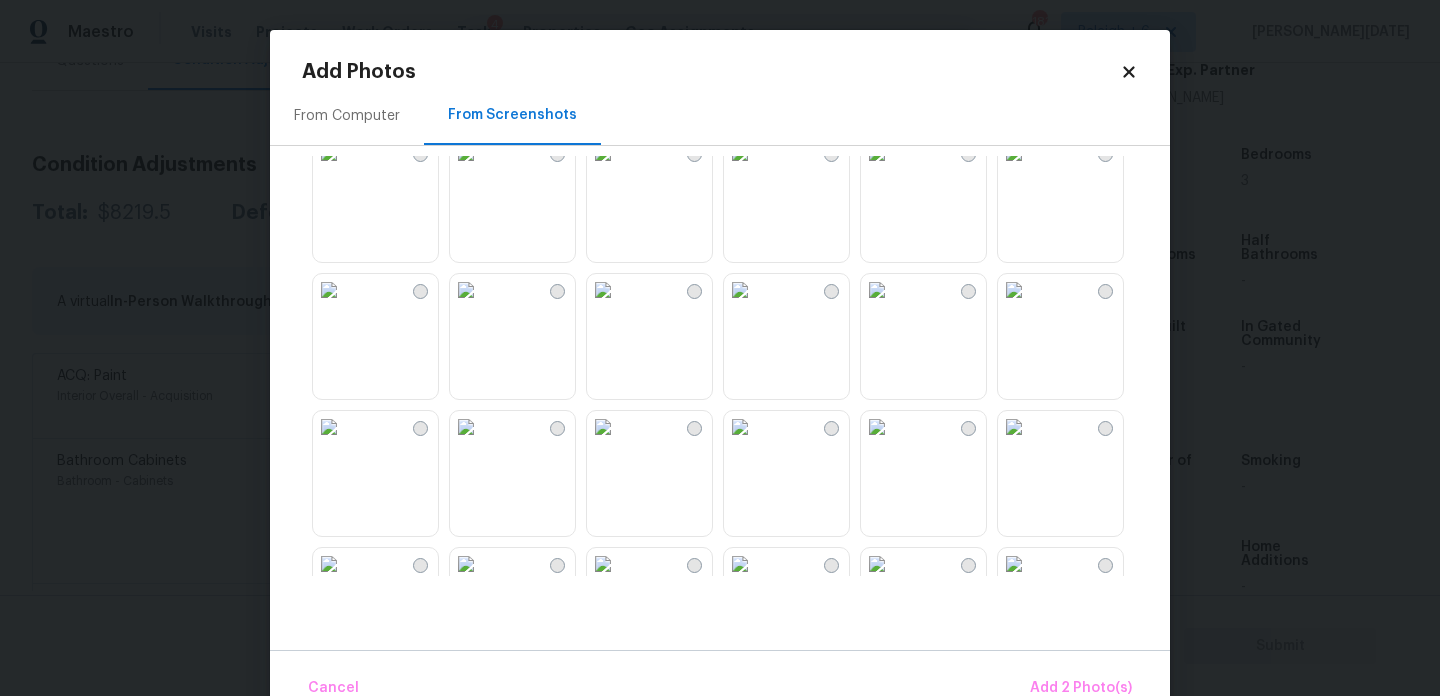 click at bounding box center (877, 153) 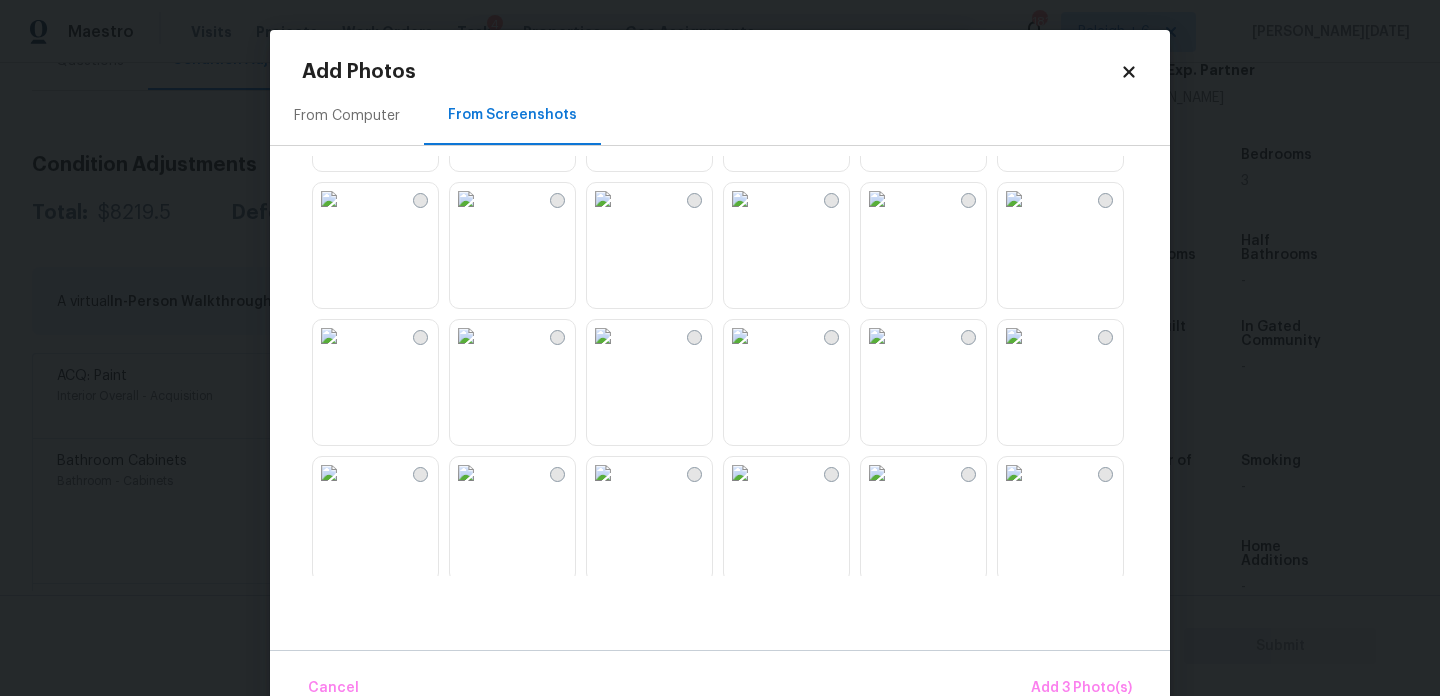 scroll, scrollTop: 695, scrollLeft: 0, axis: vertical 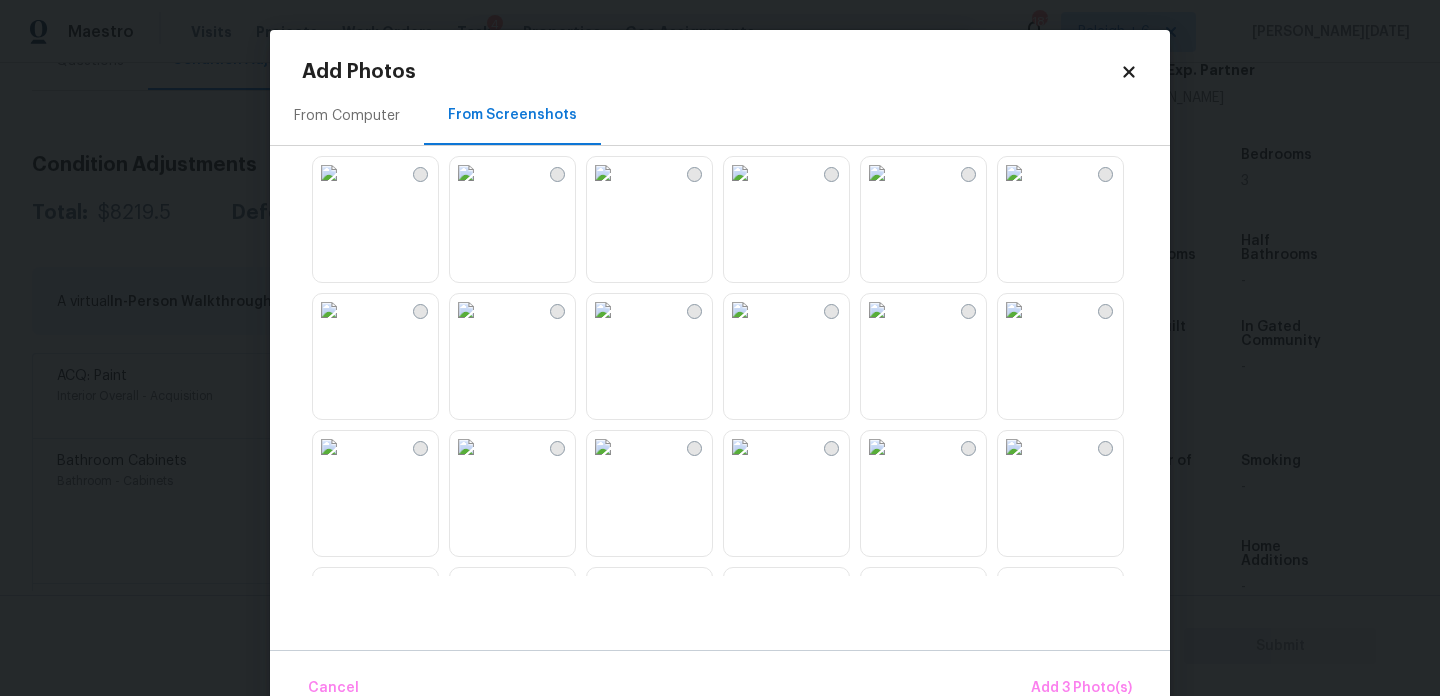 click at bounding box center [740, 173] 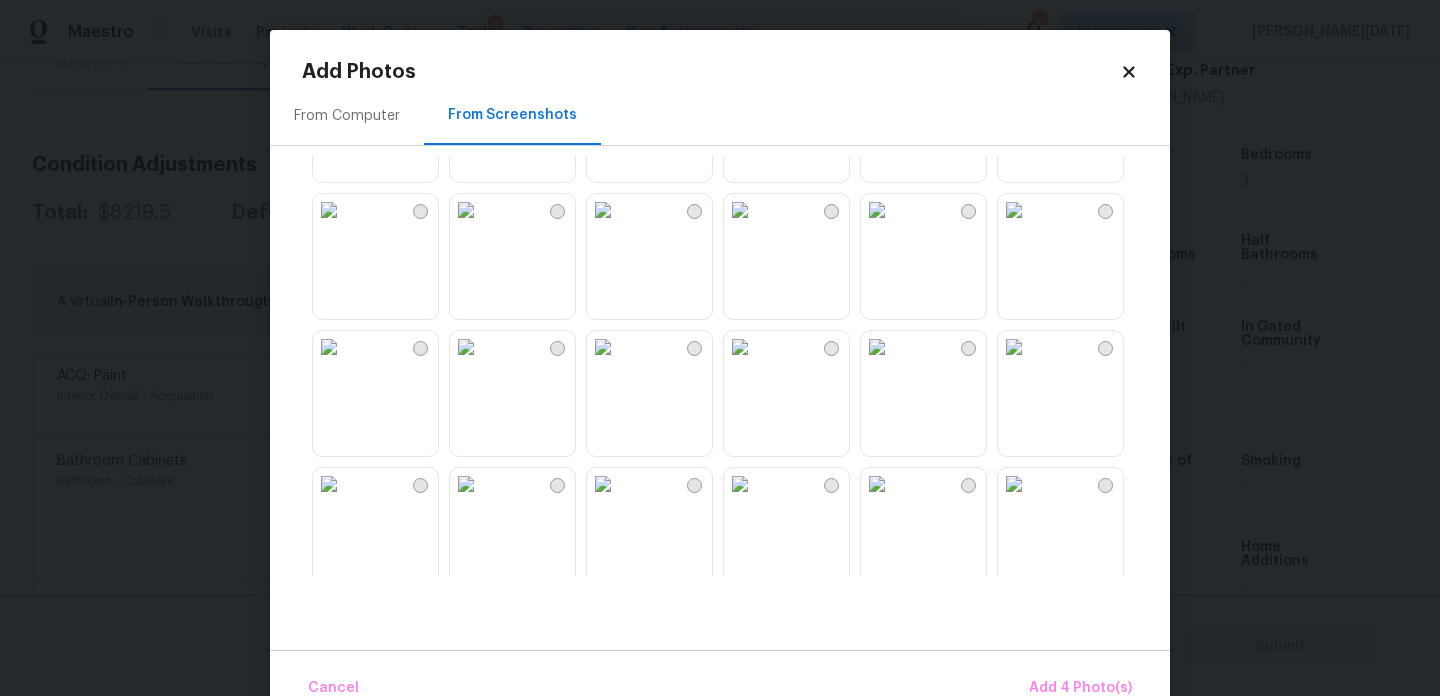 scroll, scrollTop: 1071, scrollLeft: 0, axis: vertical 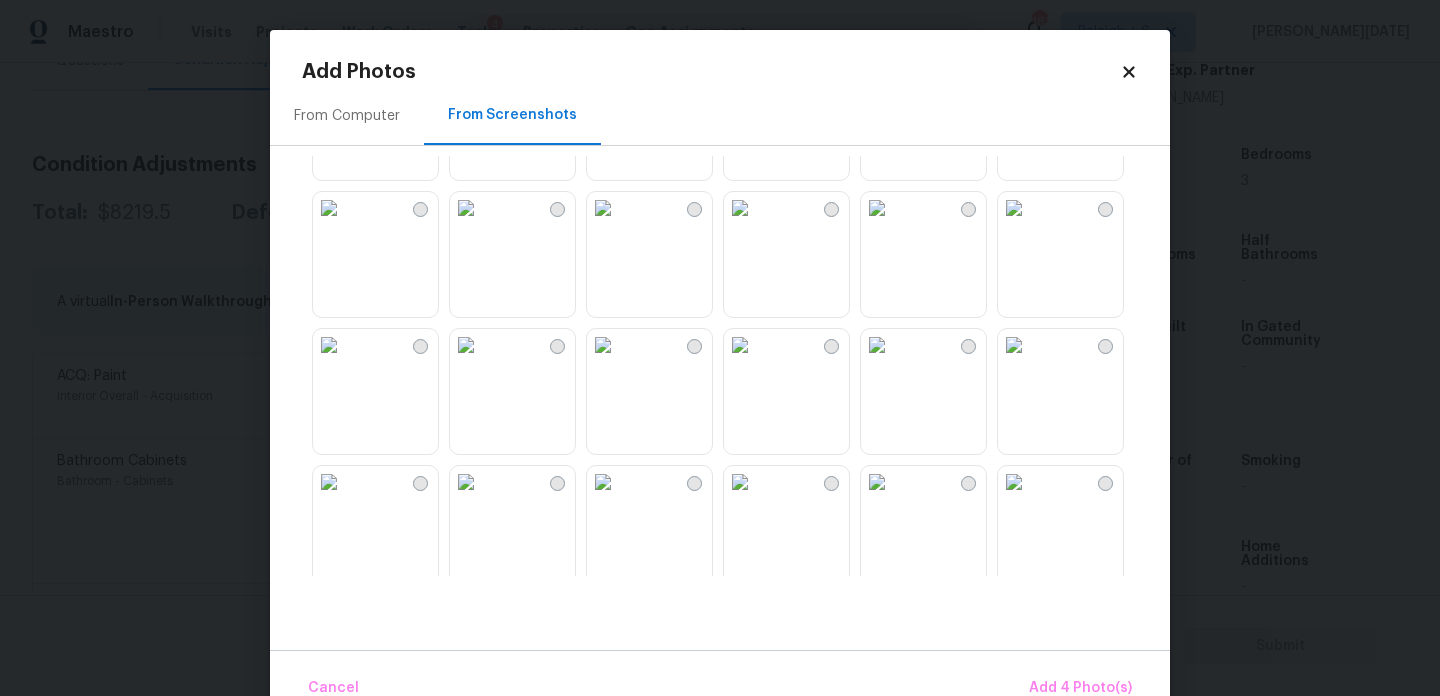 click at bounding box center (329, 345) 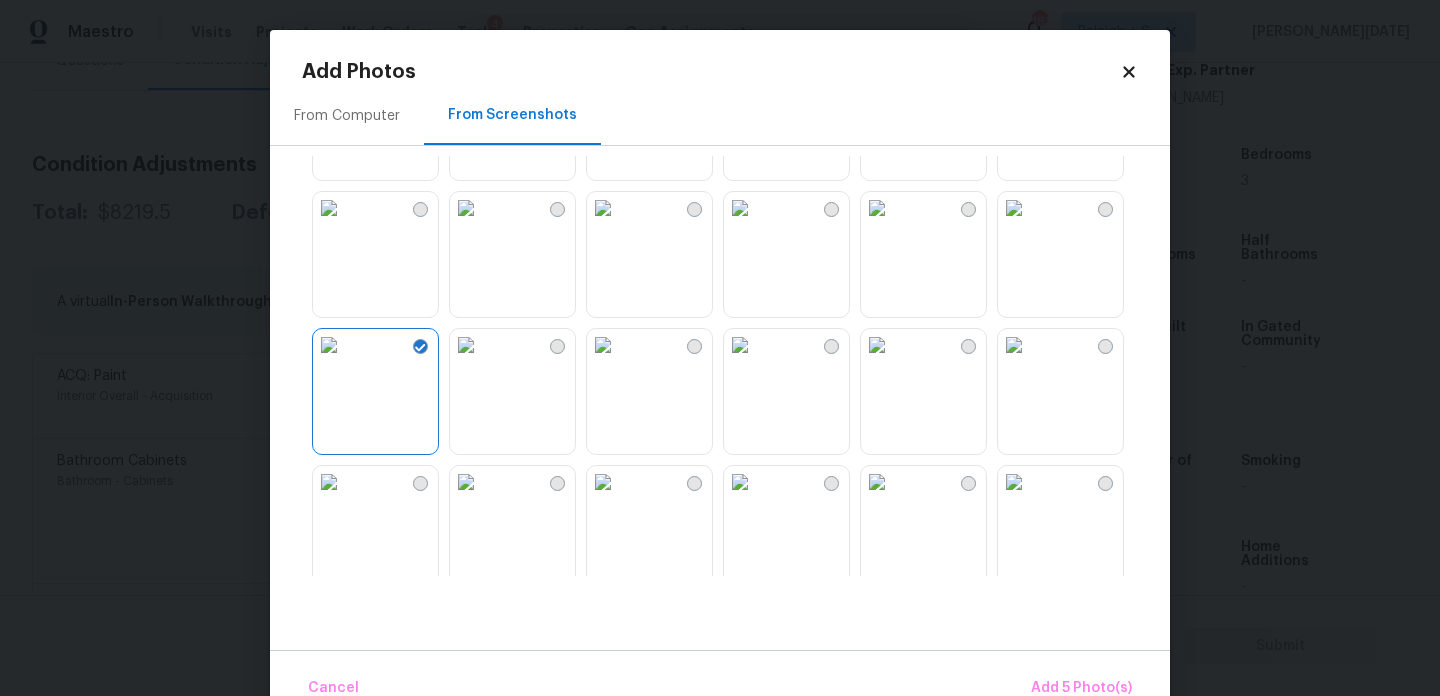 click at bounding box center (329, 345) 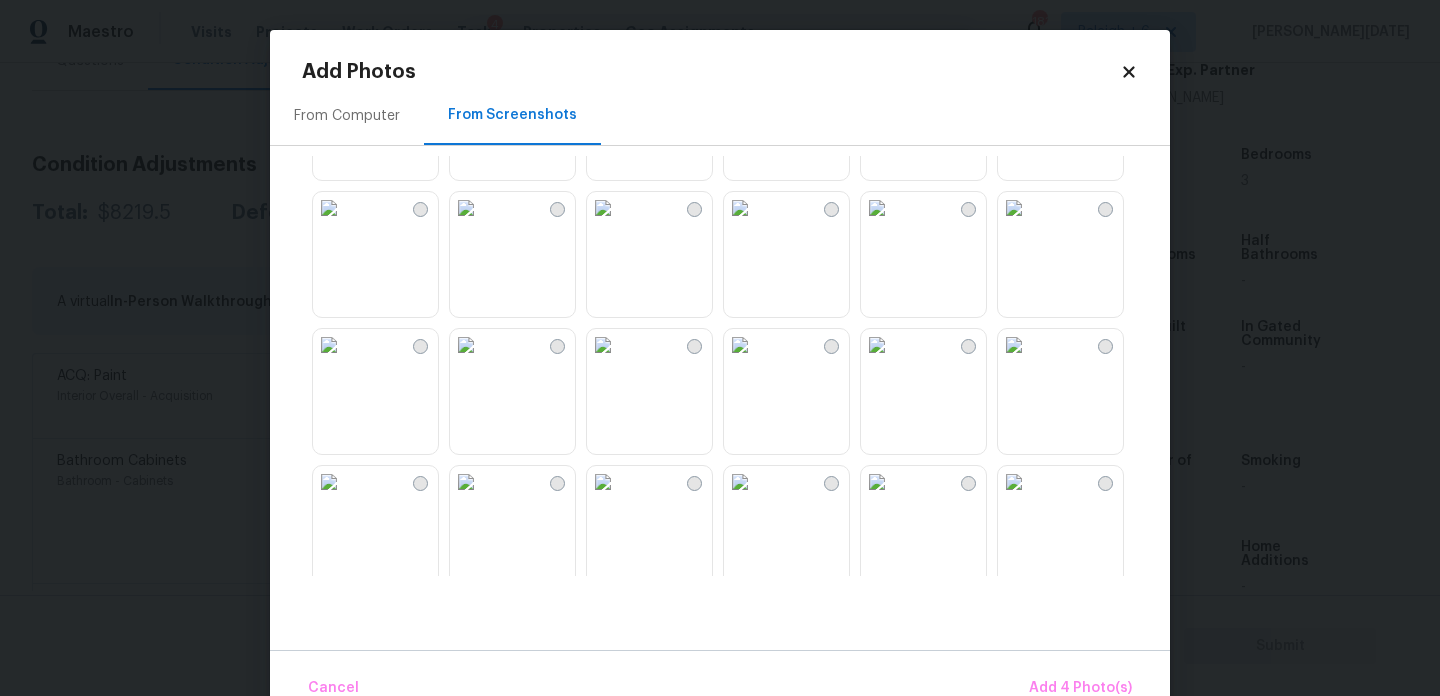 click at bounding box center [466, 208] 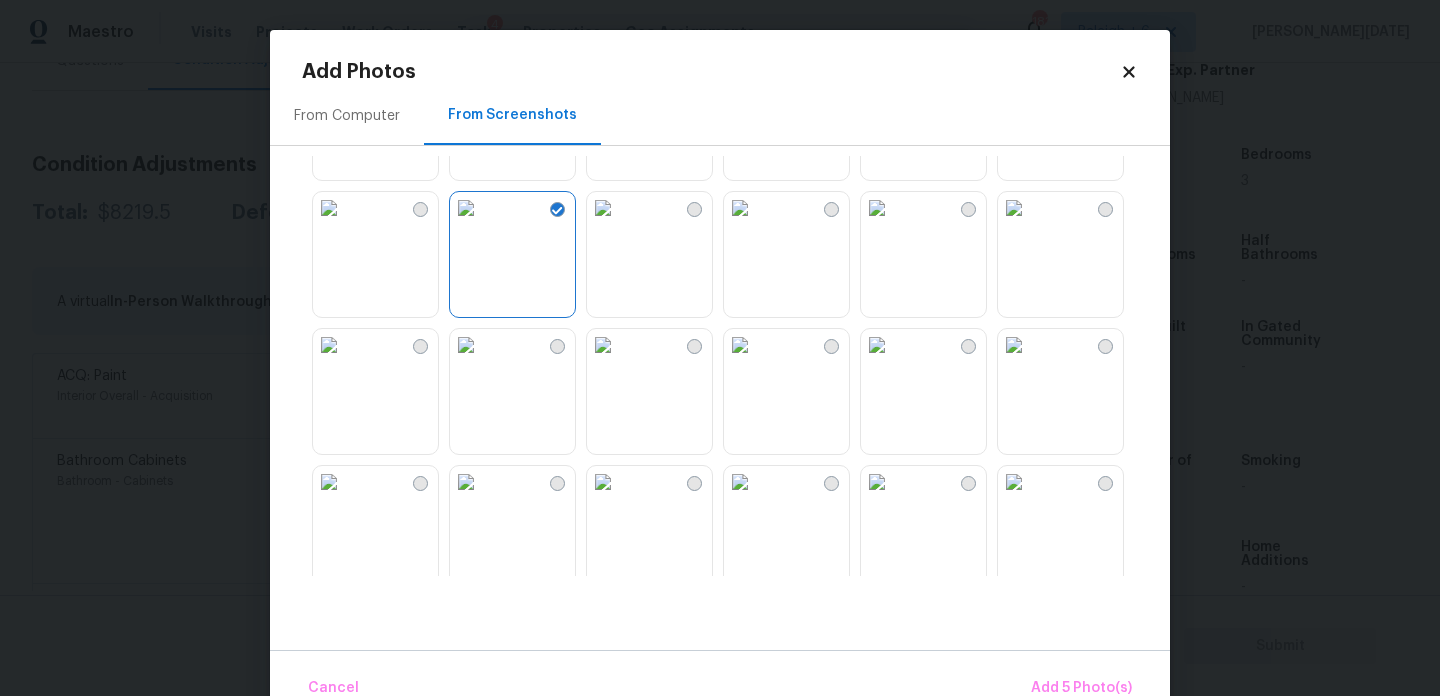 click at bounding box center (877, 208) 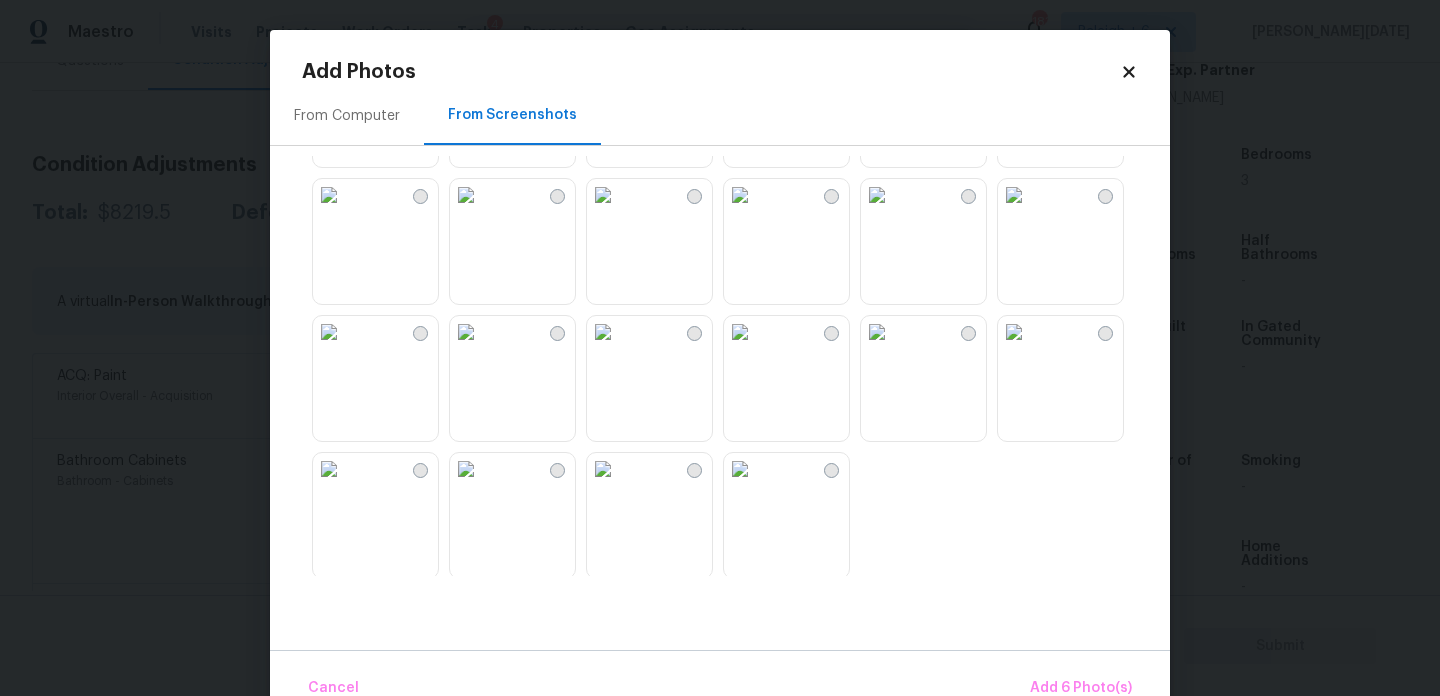 scroll, scrollTop: 1910, scrollLeft: 0, axis: vertical 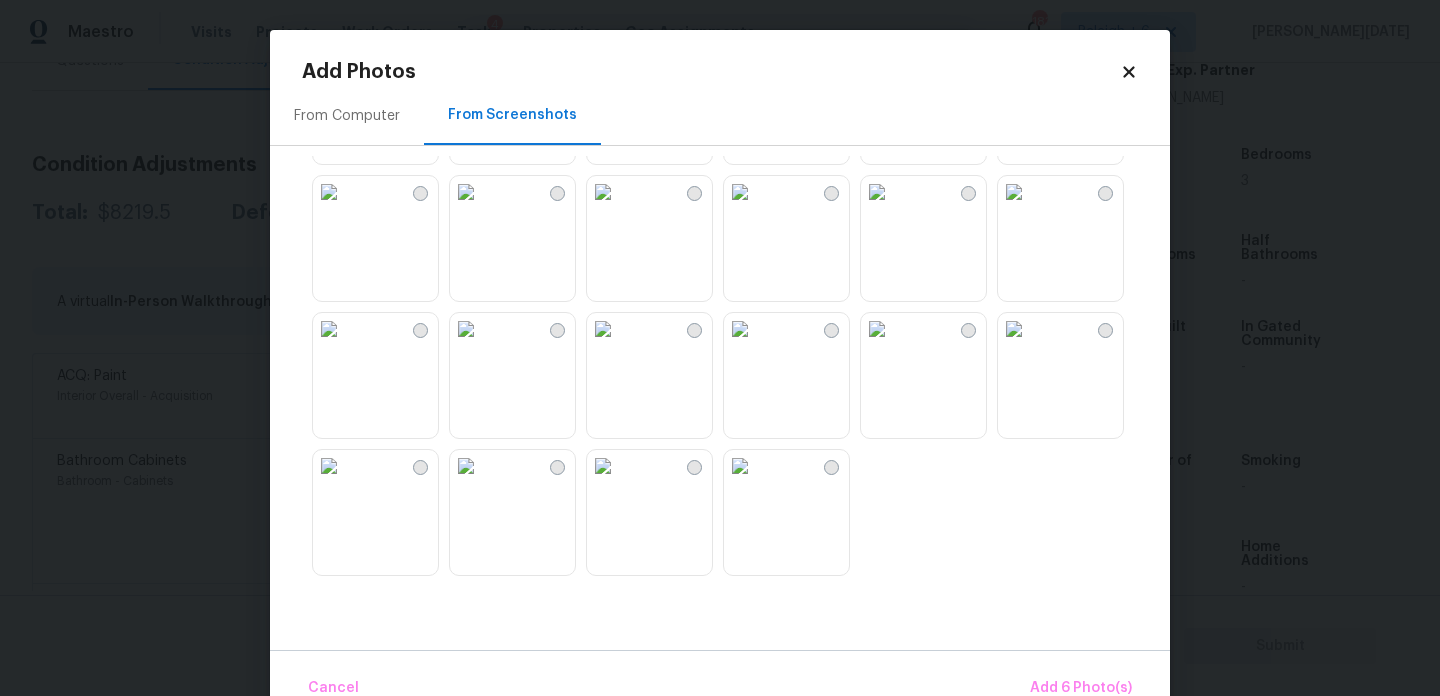 click at bounding box center (603, 329) 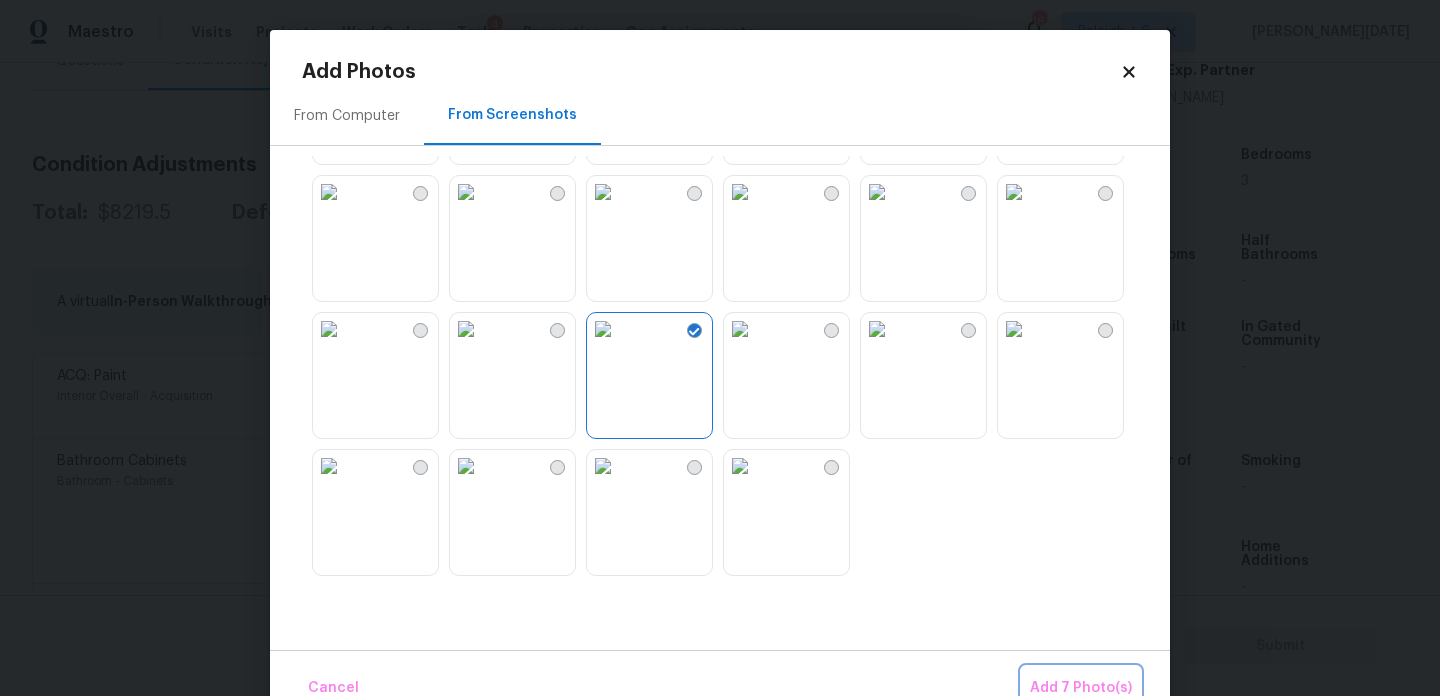 click on "Add 7 Photo(s)" at bounding box center (1081, 688) 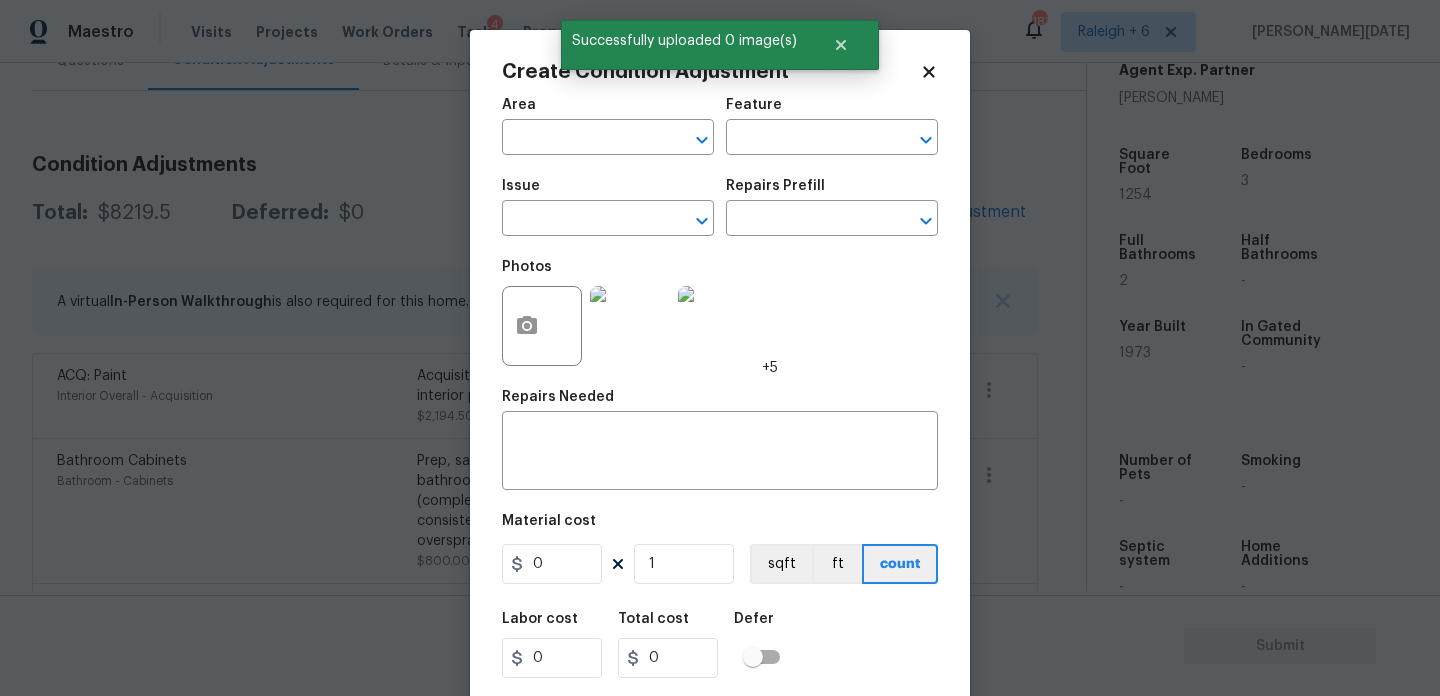 click on "Area" at bounding box center [608, 111] 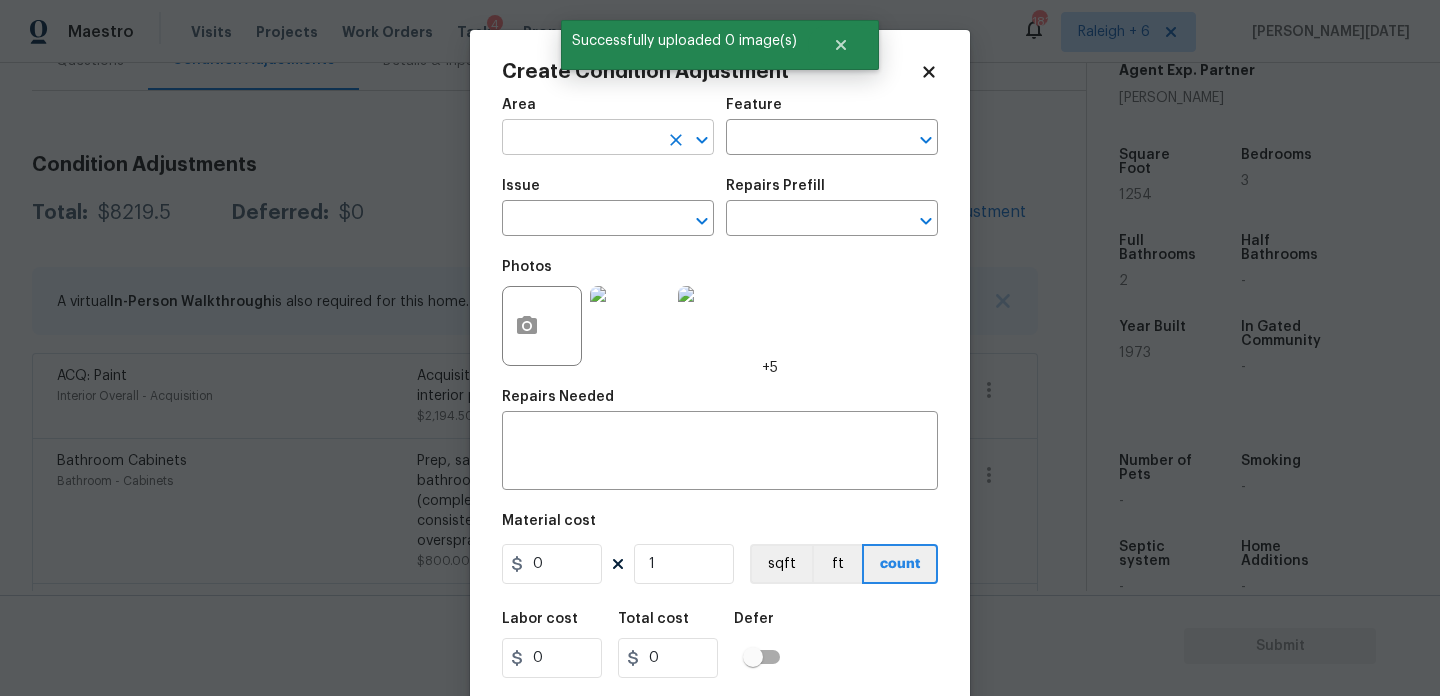 click at bounding box center [580, 139] 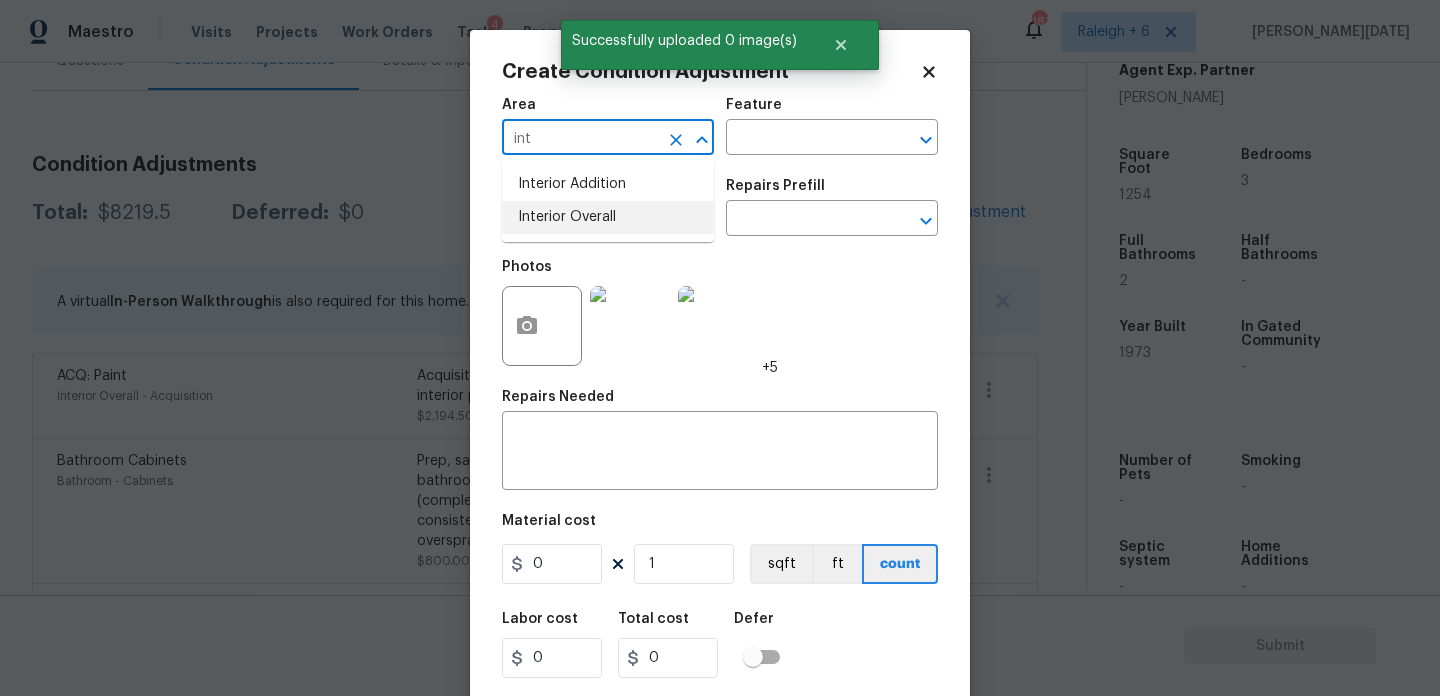 click on "Interior Overall" at bounding box center (608, 217) 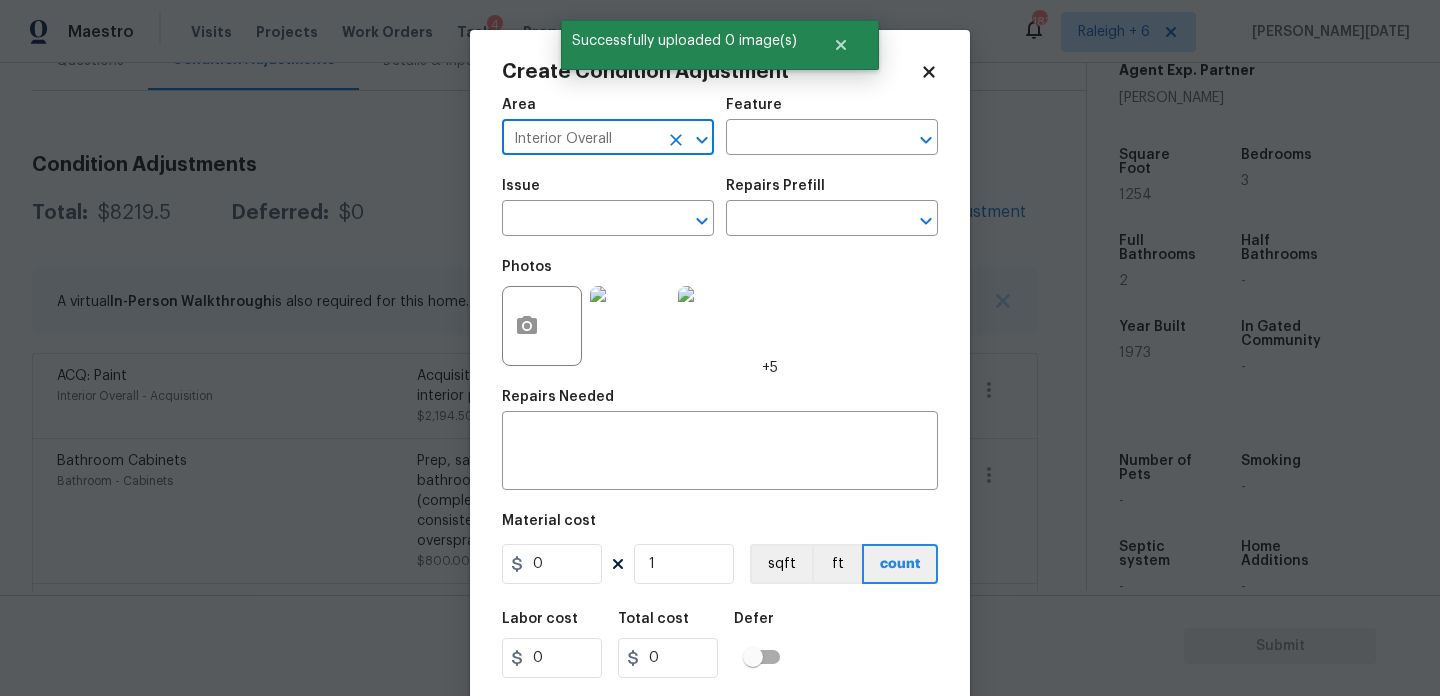 type on "Interior Overall" 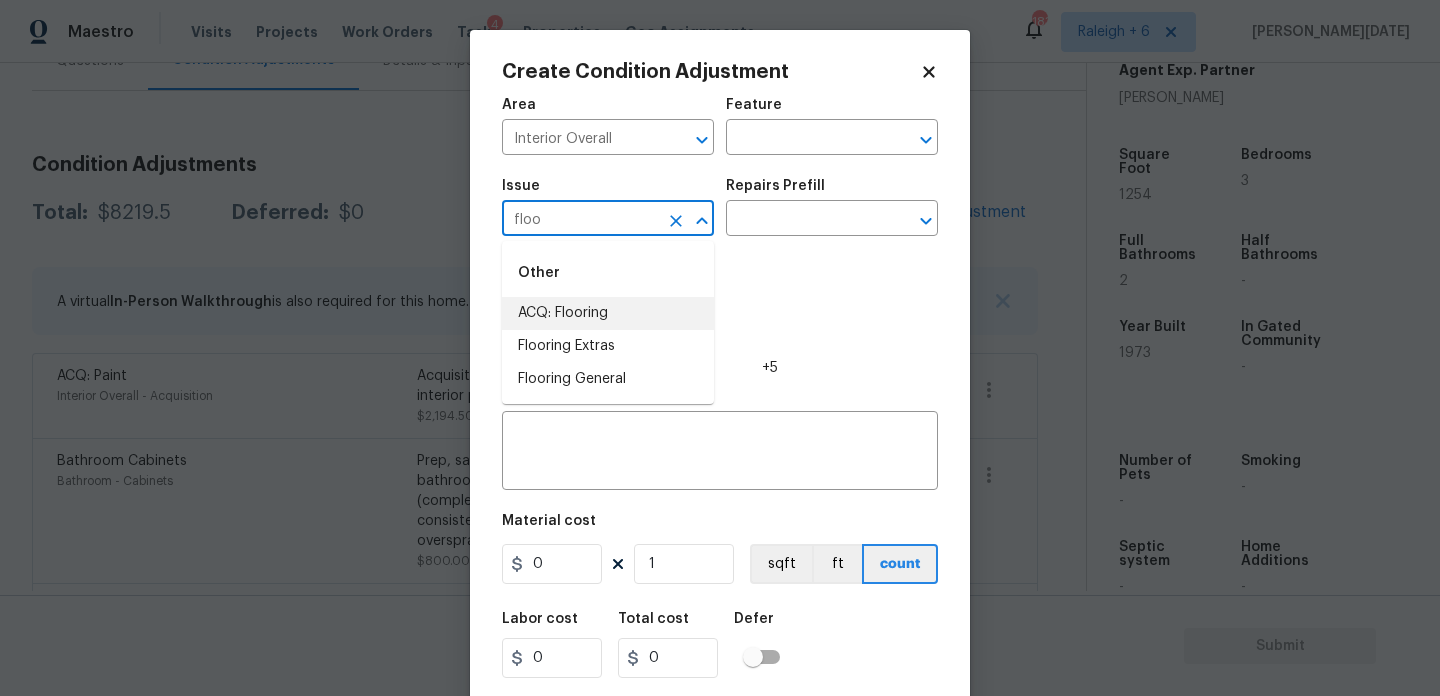 click on "ACQ: Flooring" at bounding box center [608, 313] 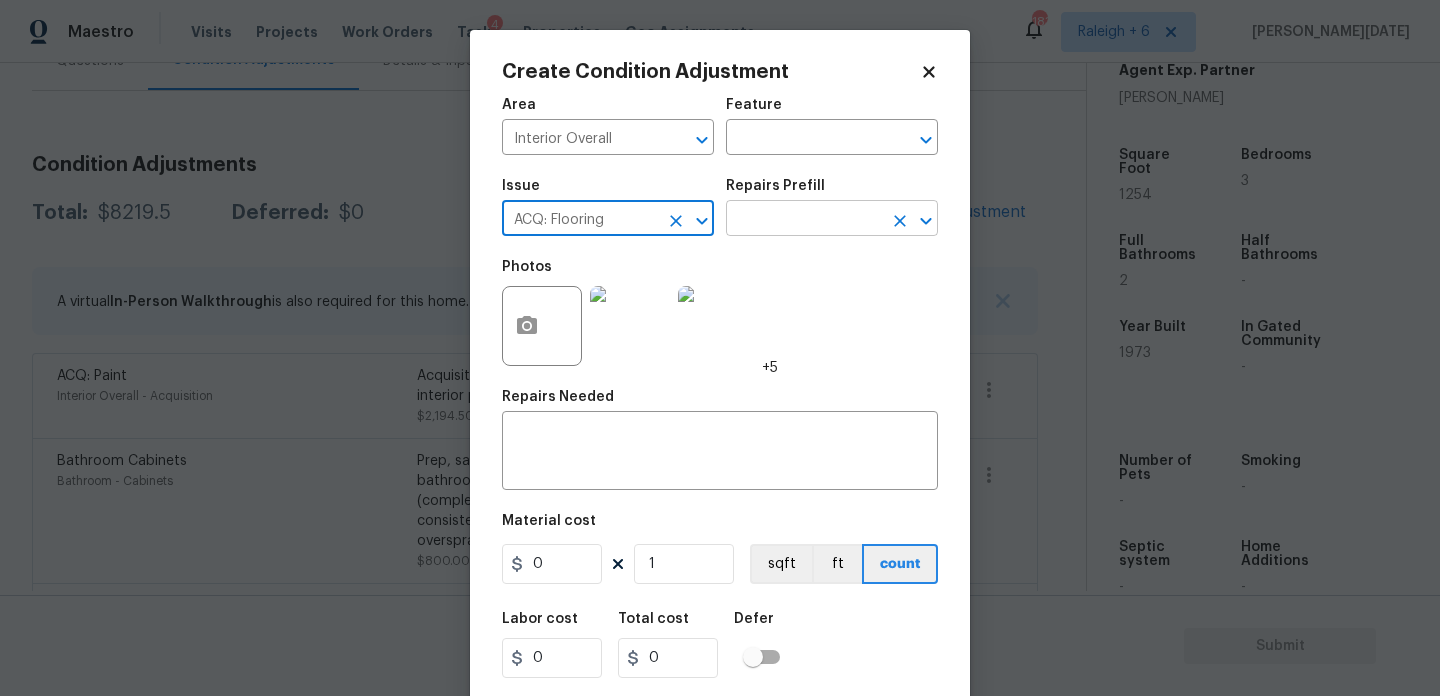 type on "ACQ: Flooring" 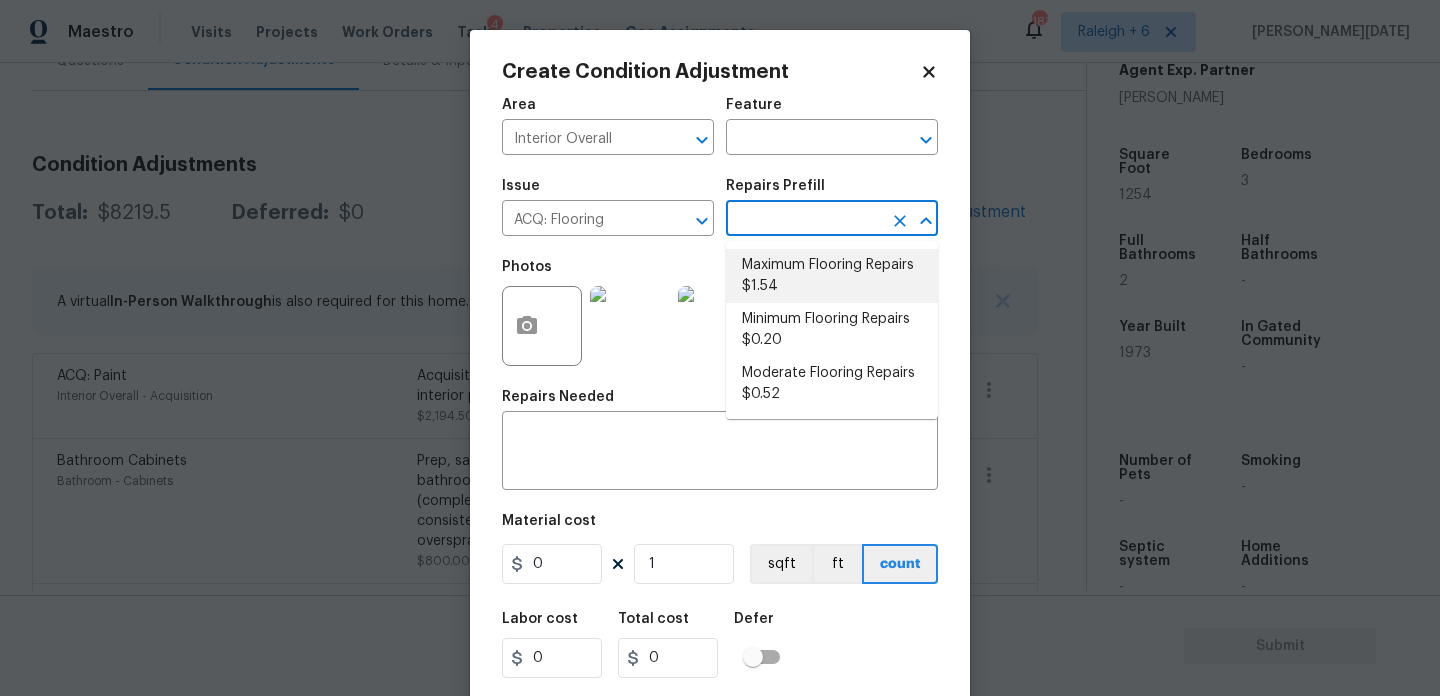 click on "Maximum Flooring Repairs $1.54" at bounding box center (832, 276) 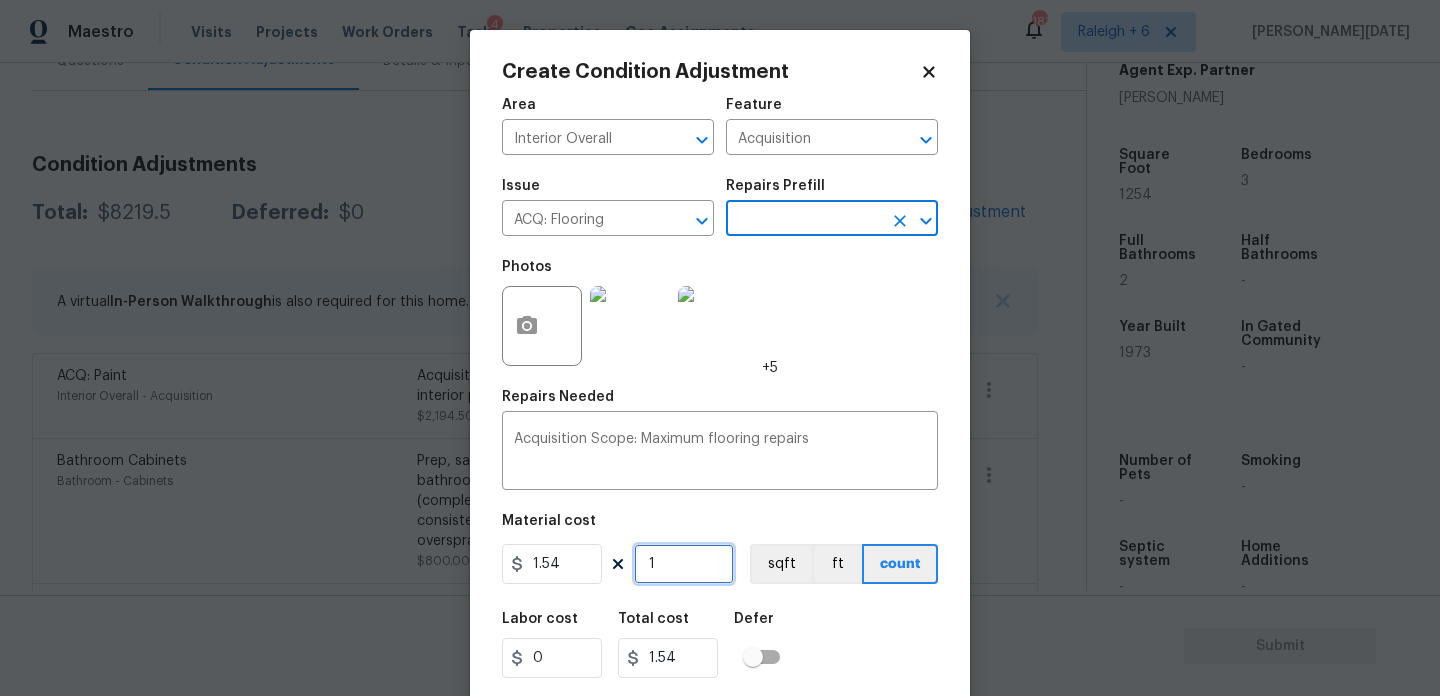 click on "1" at bounding box center [684, 564] 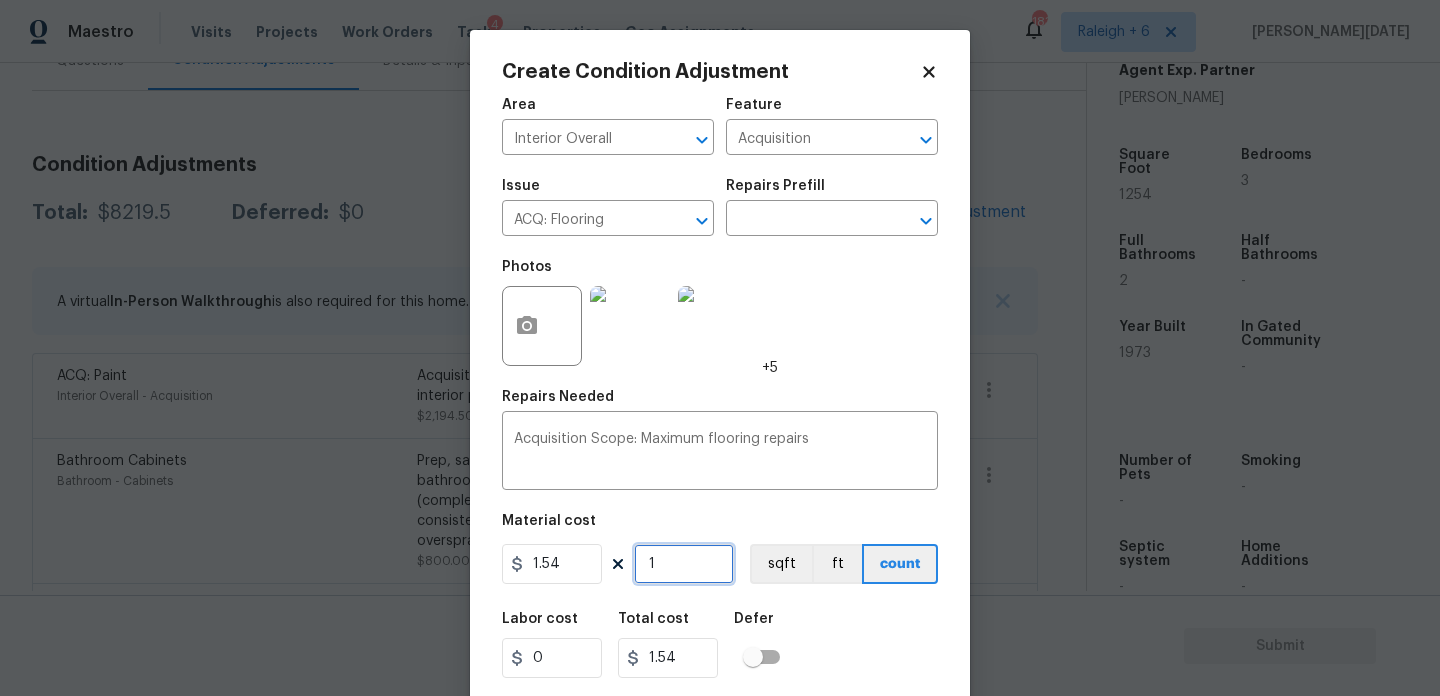 type on "0" 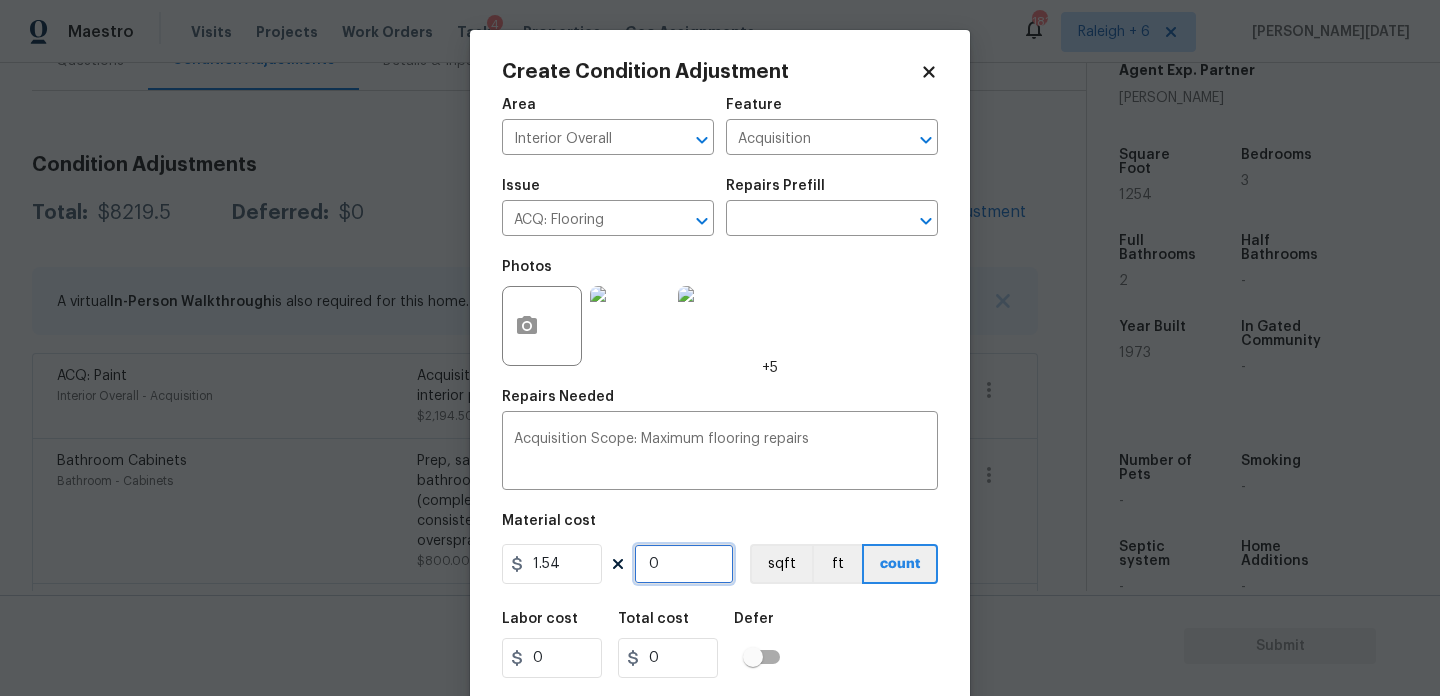 paste on "1254" 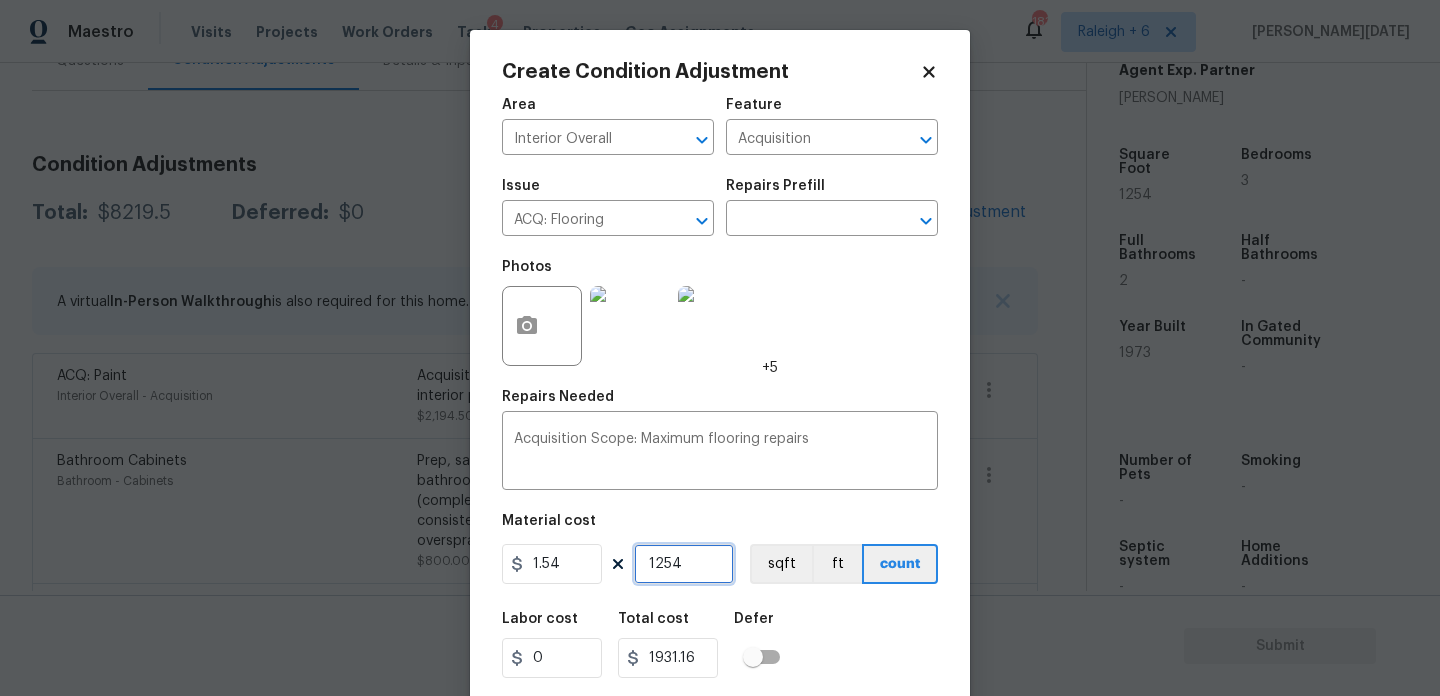 type on "1254" 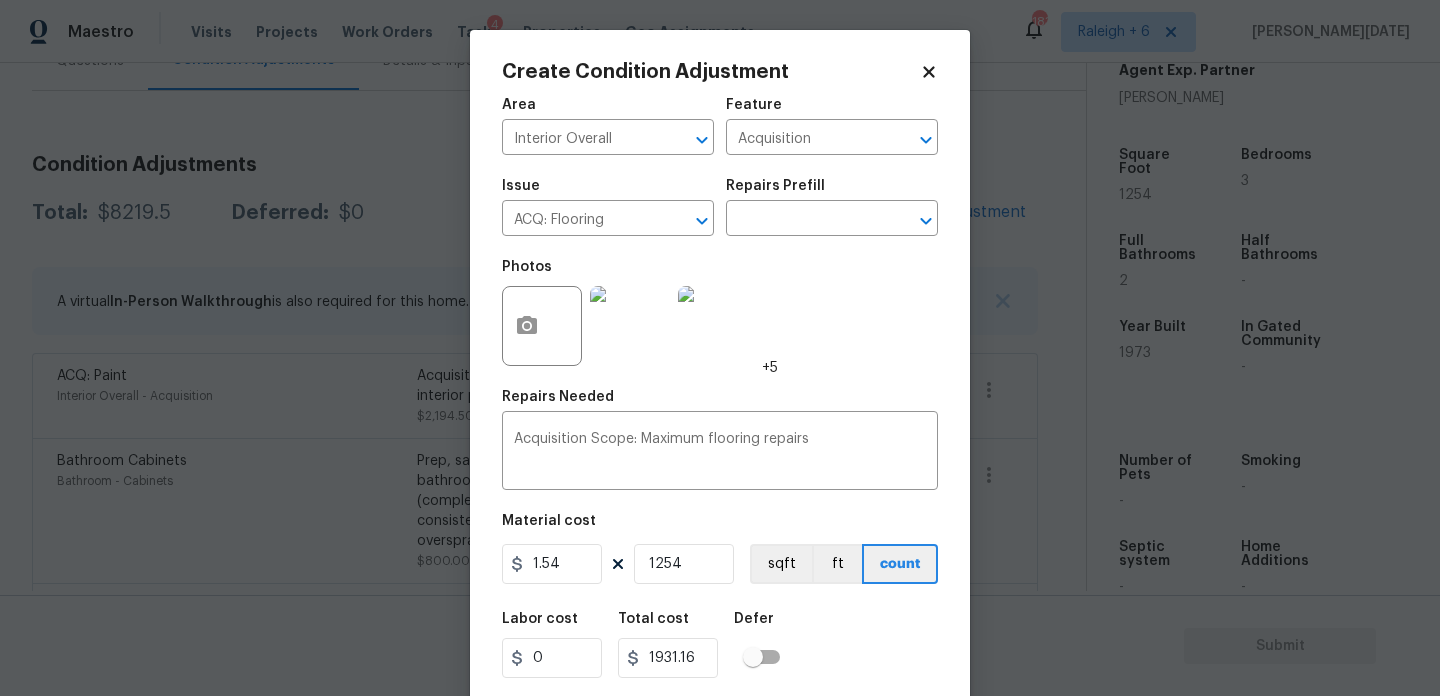 click on "Repairs Needed" at bounding box center [720, 403] 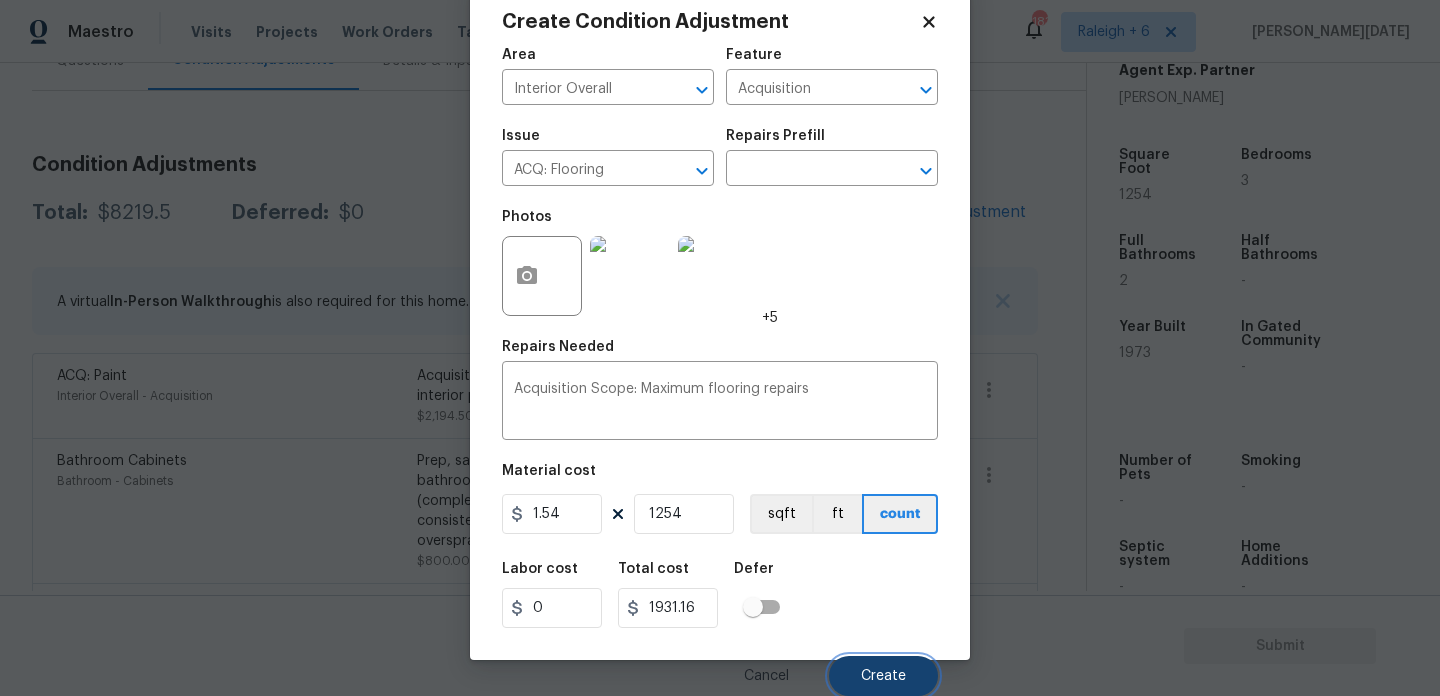 click on "Create" at bounding box center (883, 676) 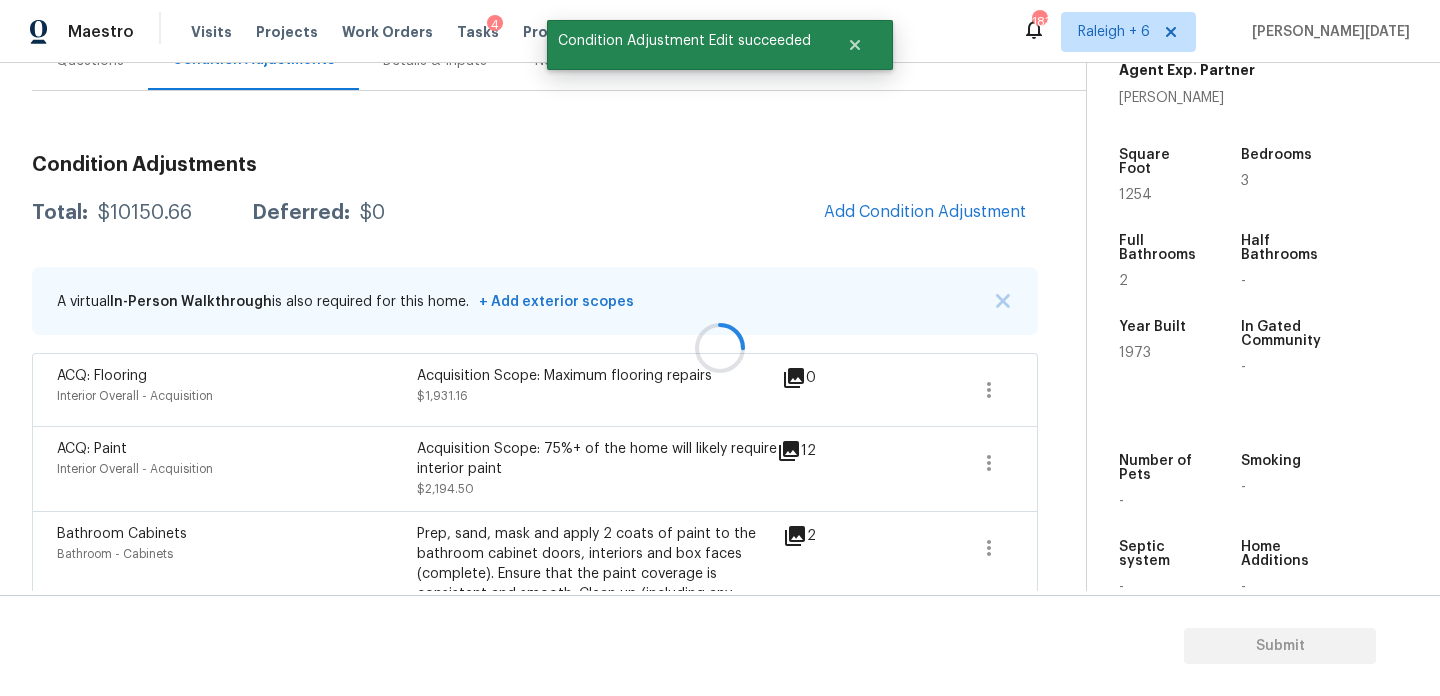 scroll, scrollTop: 0, scrollLeft: 0, axis: both 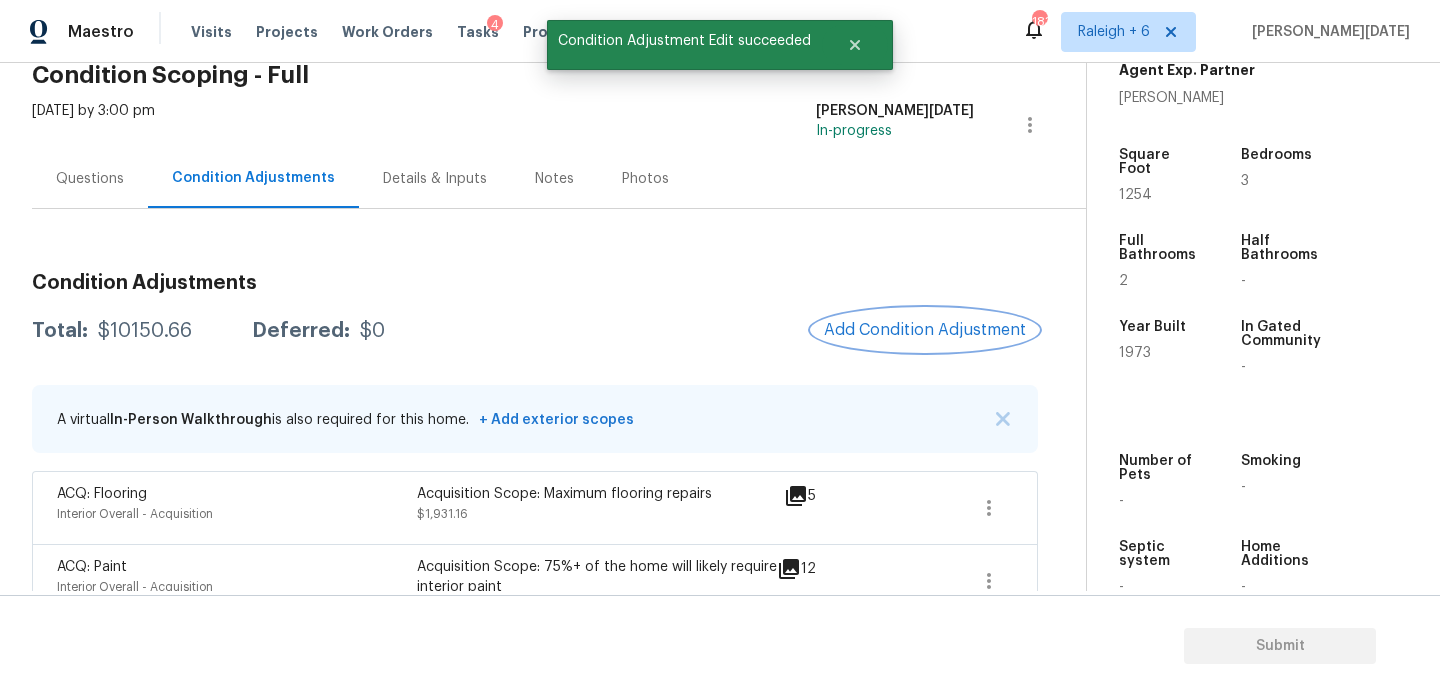 click on "Add Condition Adjustment" at bounding box center [925, 330] 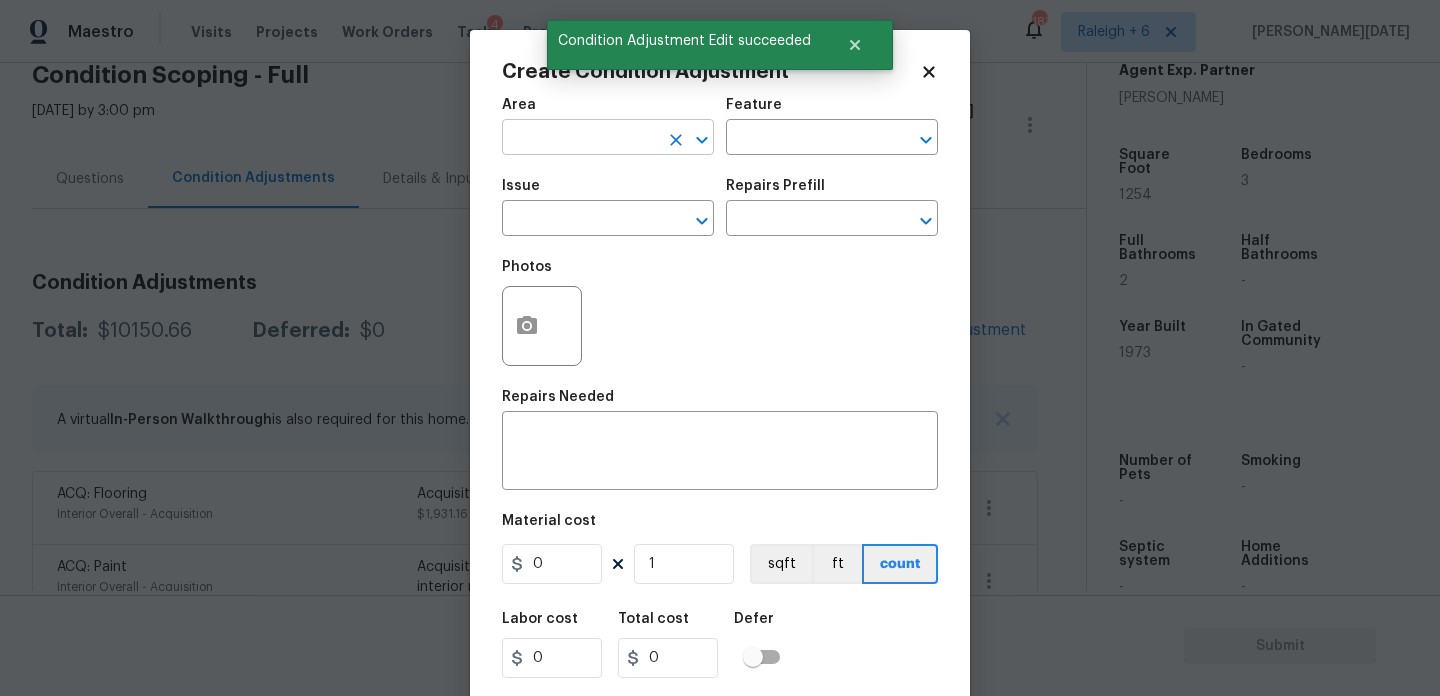 click at bounding box center (580, 139) 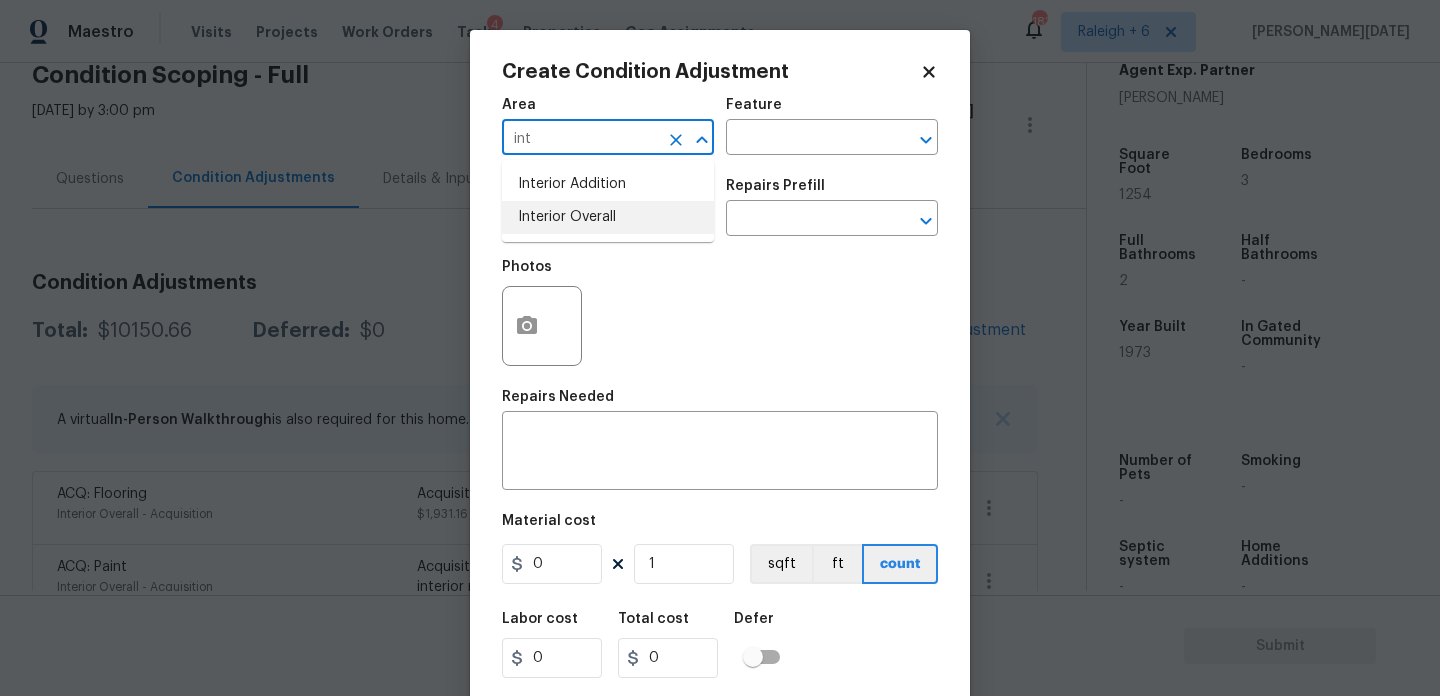 click on "Interior Overall" at bounding box center [608, 217] 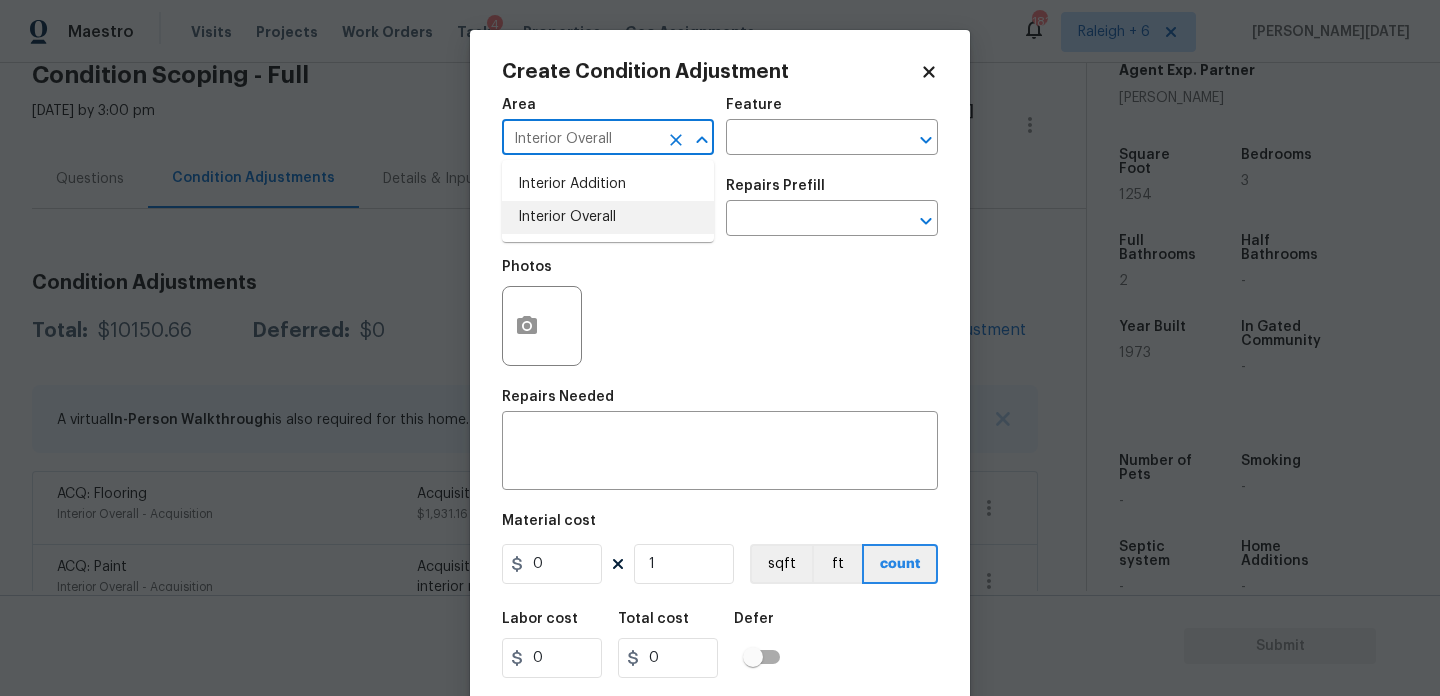 type on "Interior Overall" 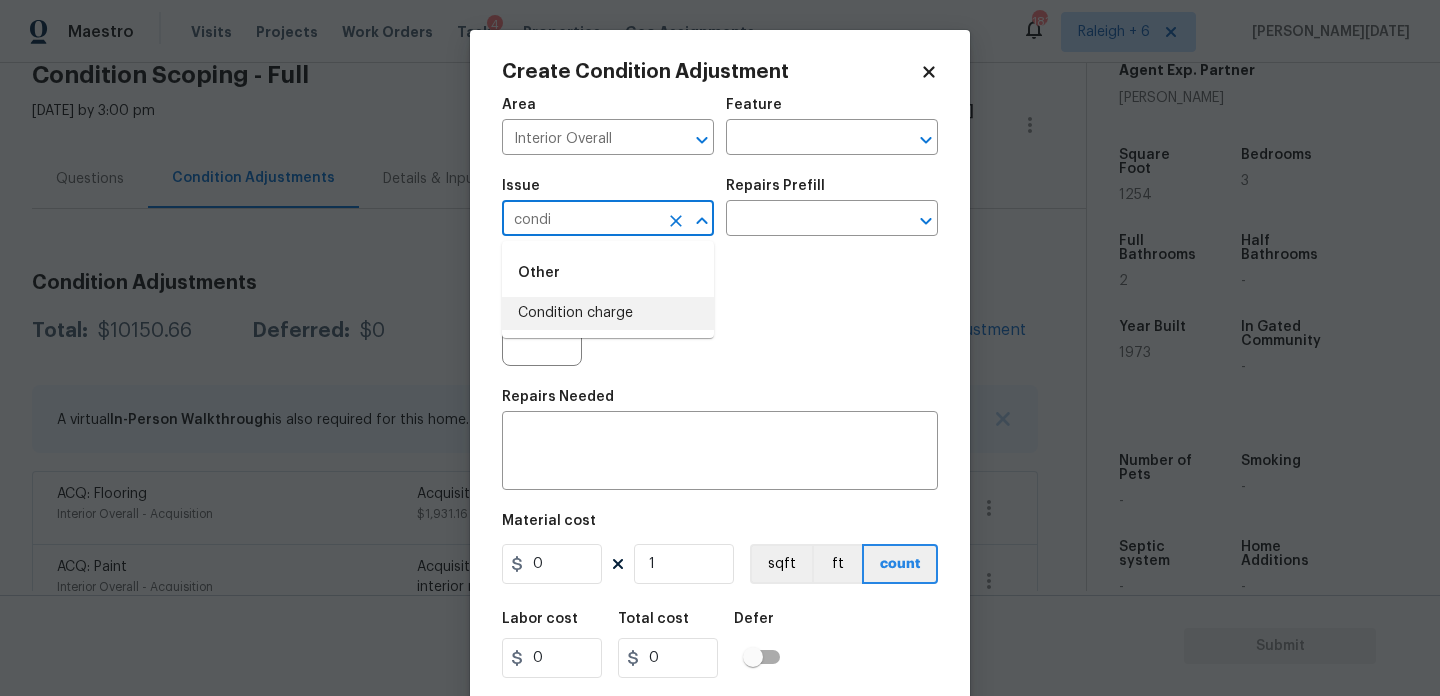 click on "Condition charge" at bounding box center [608, 313] 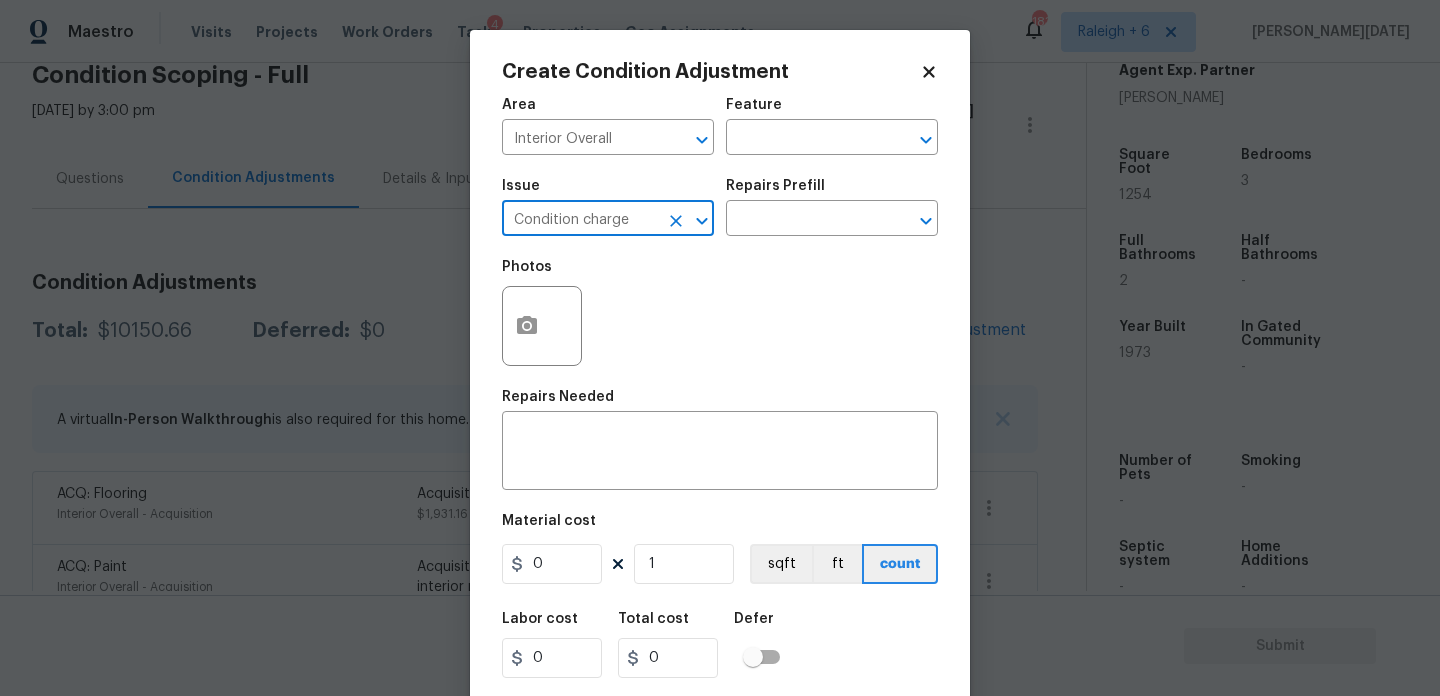 type on "Condition charge" 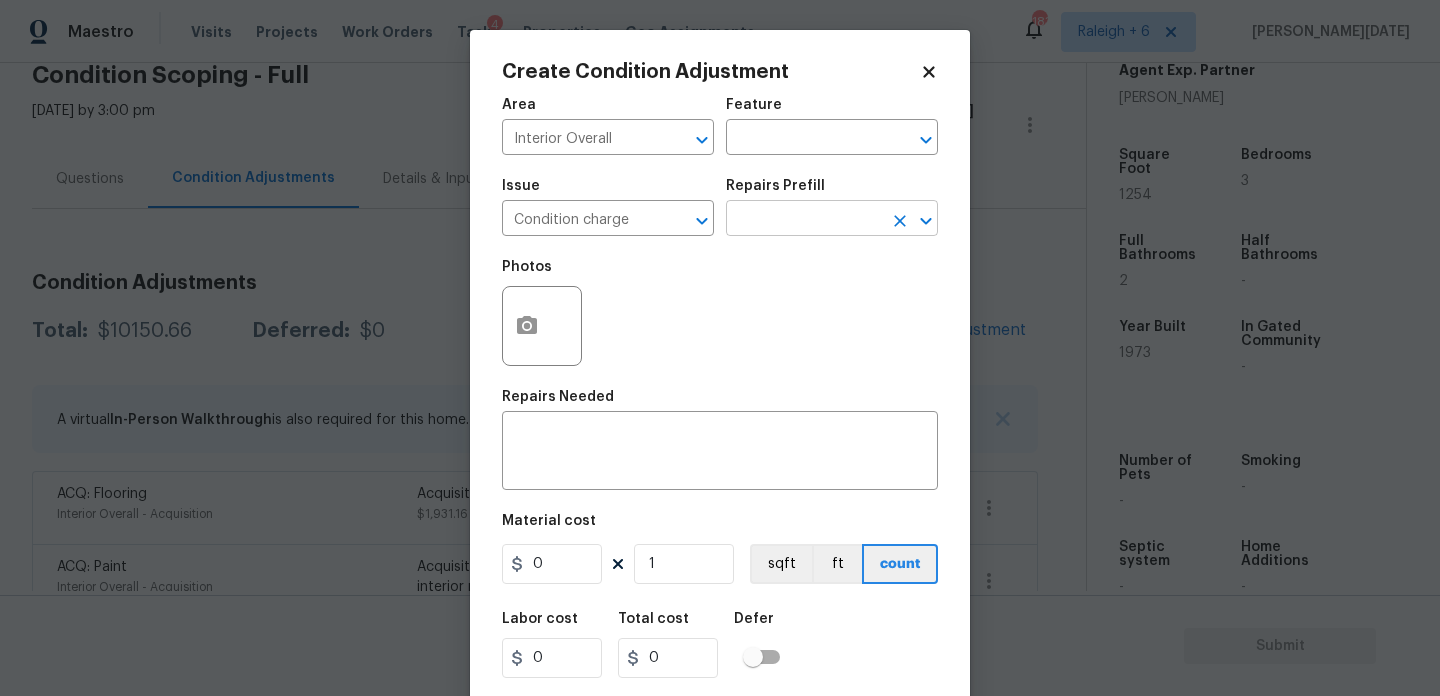 click at bounding box center [804, 220] 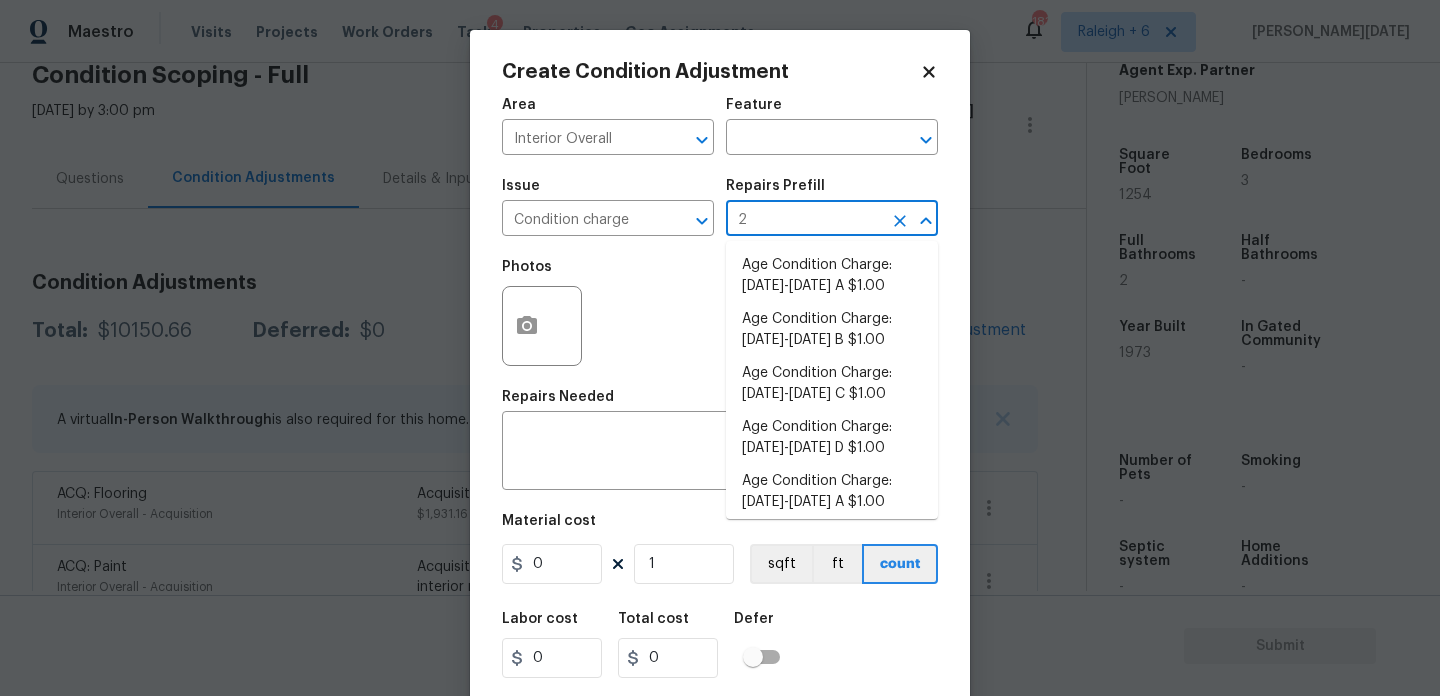 type on "22" 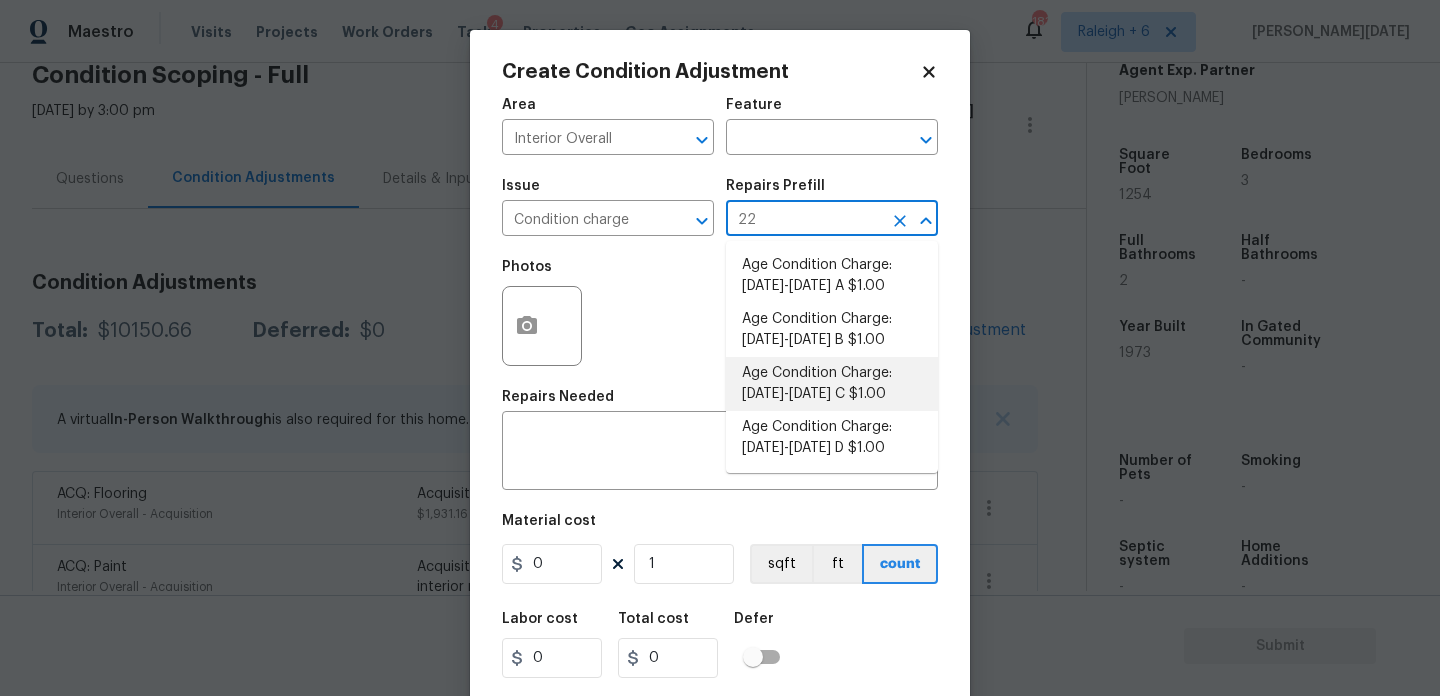 click on "Age Condition Charge: [DATE]-[DATE] C	 $1.00" at bounding box center [832, 384] 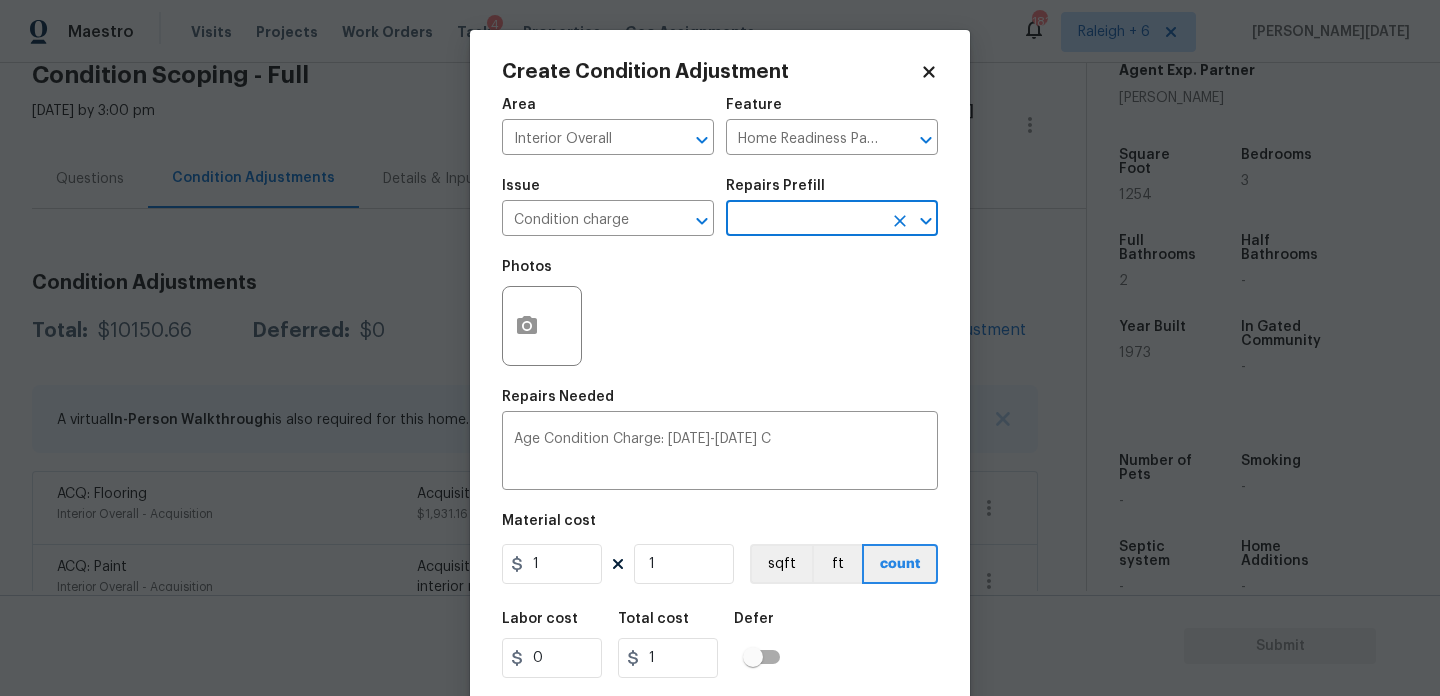 click on "1 1 sqft ft count" at bounding box center (720, 564) 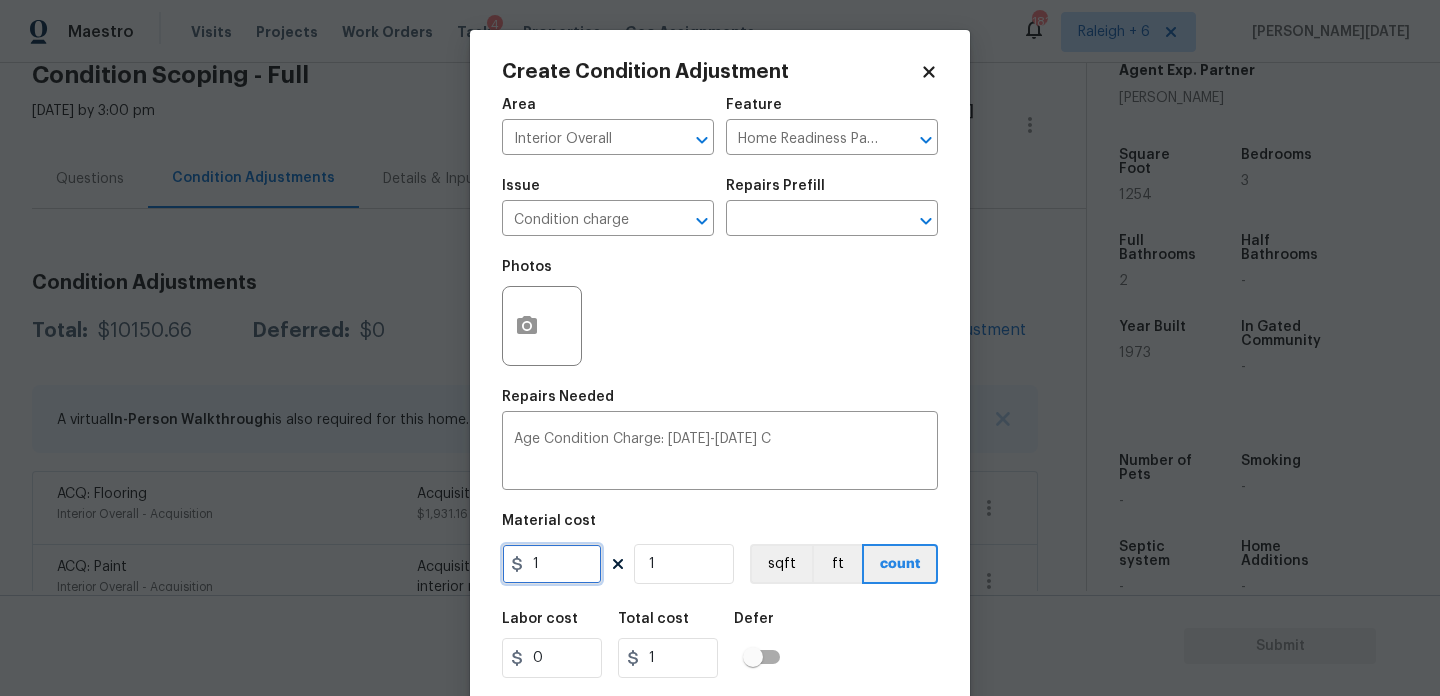 click on "1" at bounding box center (552, 564) 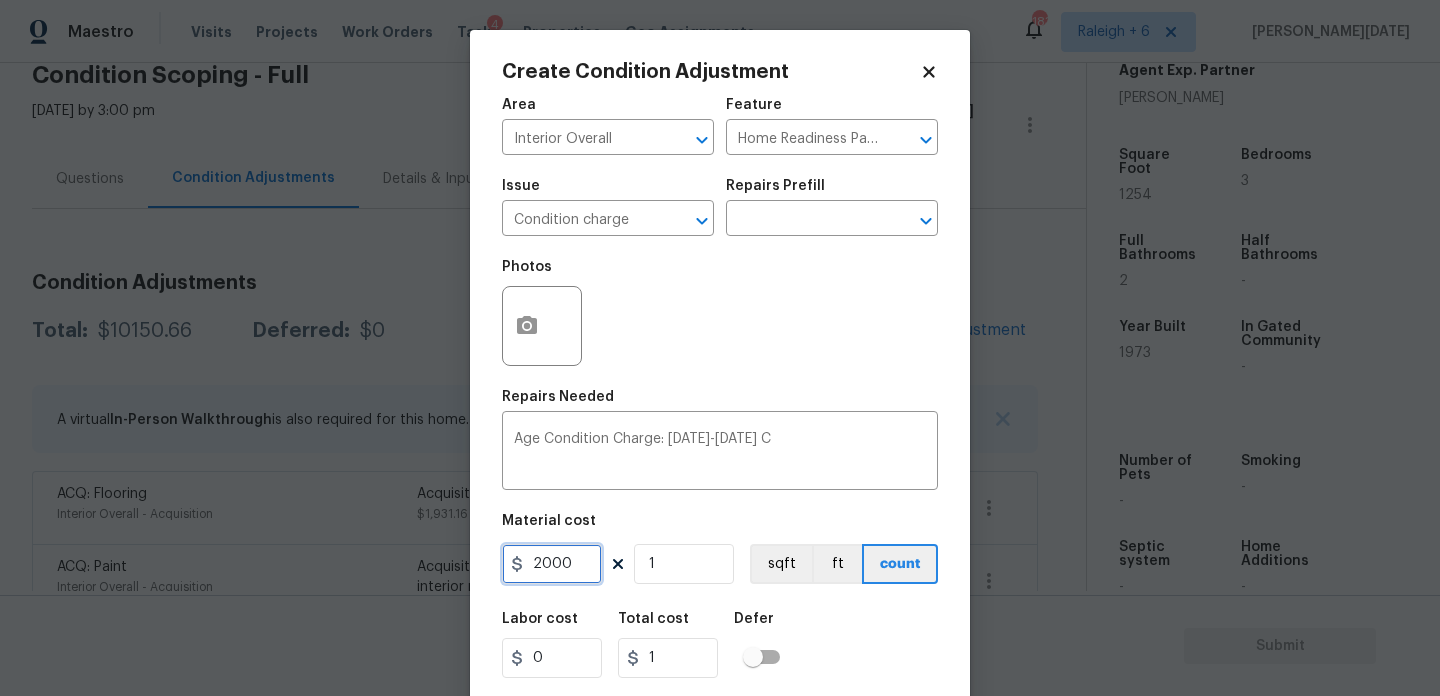 type on "2000" 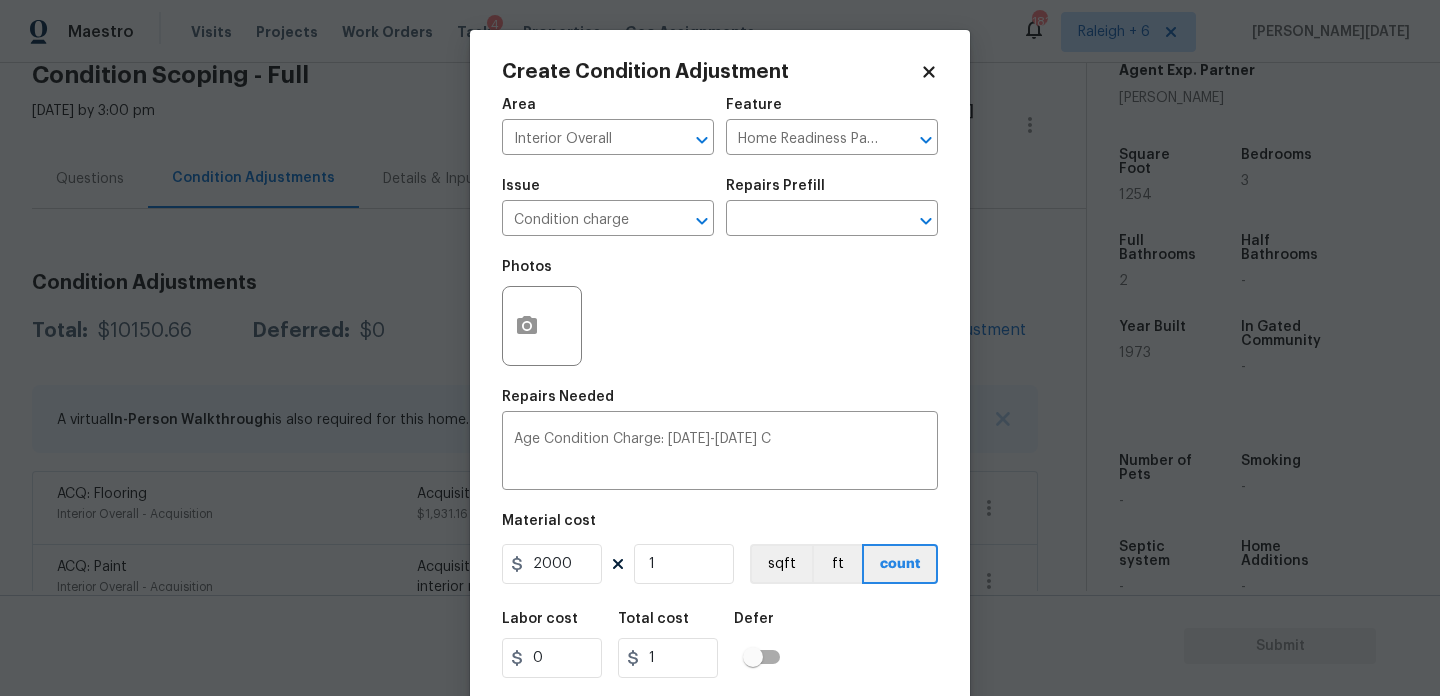 click on "Area Interior Overall ​ Feature Home Readiness Packages ​ Issue Condition charge ​ Repairs Prefill ​ Photos Repairs Needed Age Condition Charge: 1922-1978 C	 x ​ Material cost 2000 1 sqft ft count Labor cost 0 Total cost 1 Defer Cancel Create" at bounding box center (720, 416) 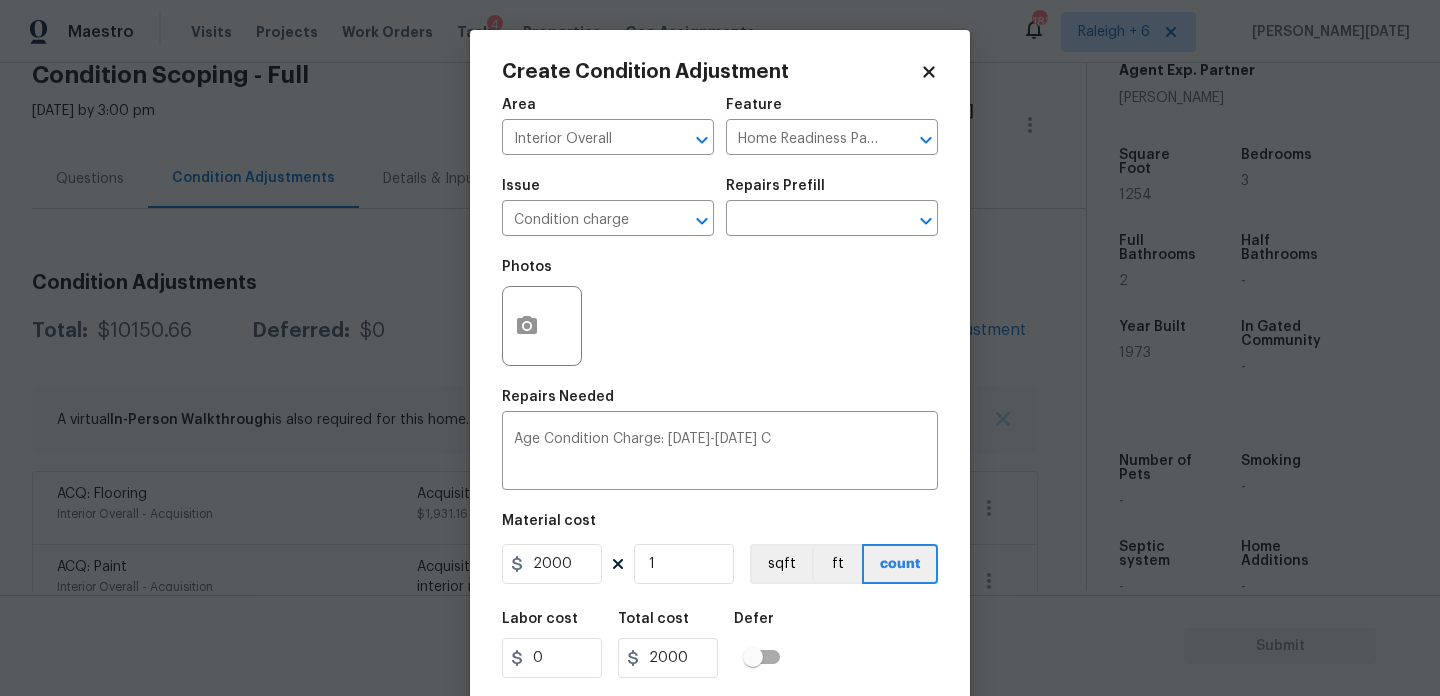 scroll, scrollTop: 51, scrollLeft: 0, axis: vertical 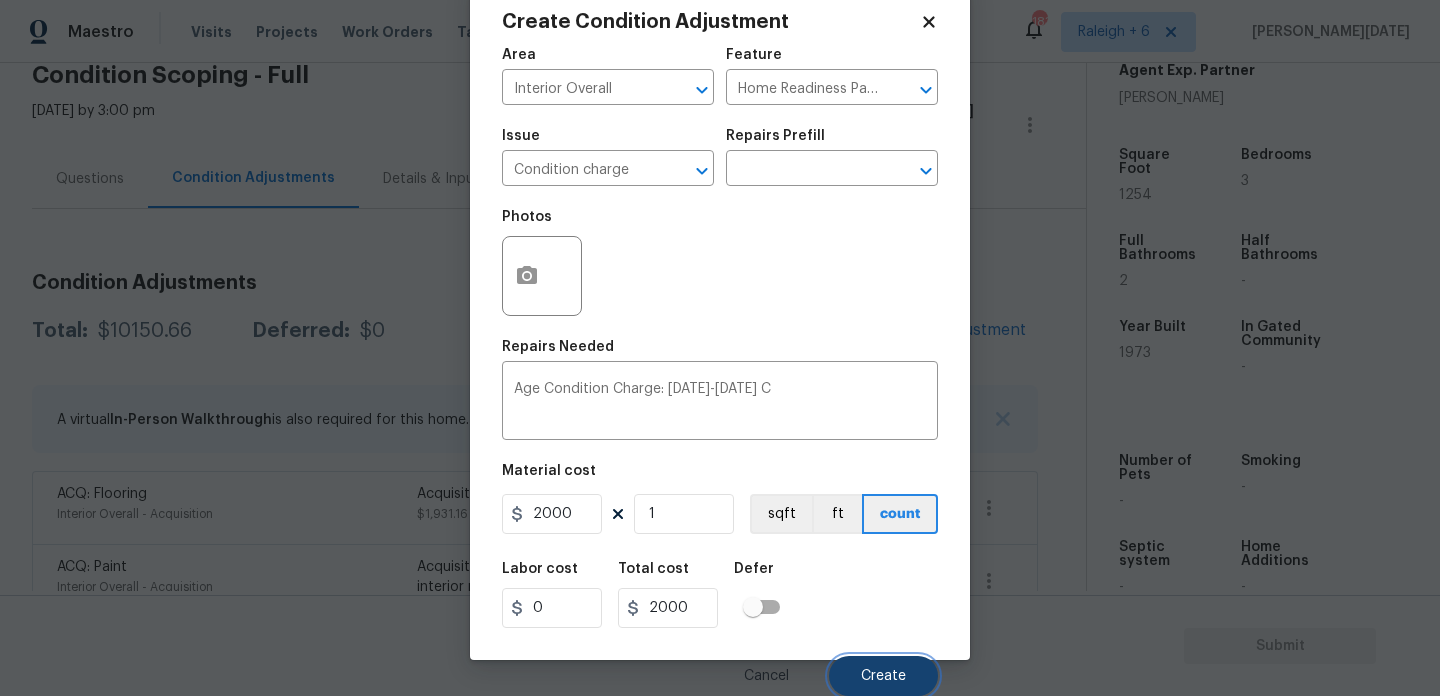 click on "Create" at bounding box center (883, 676) 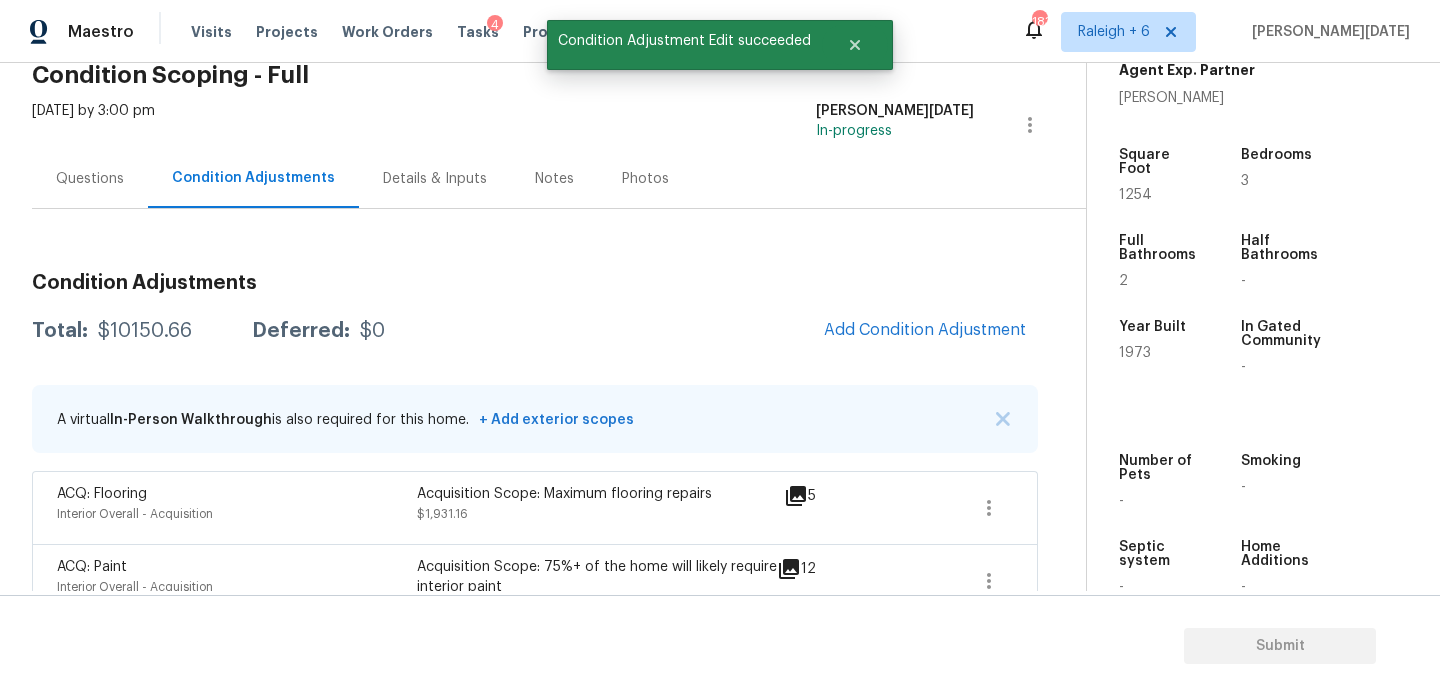 scroll, scrollTop: 44, scrollLeft: 0, axis: vertical 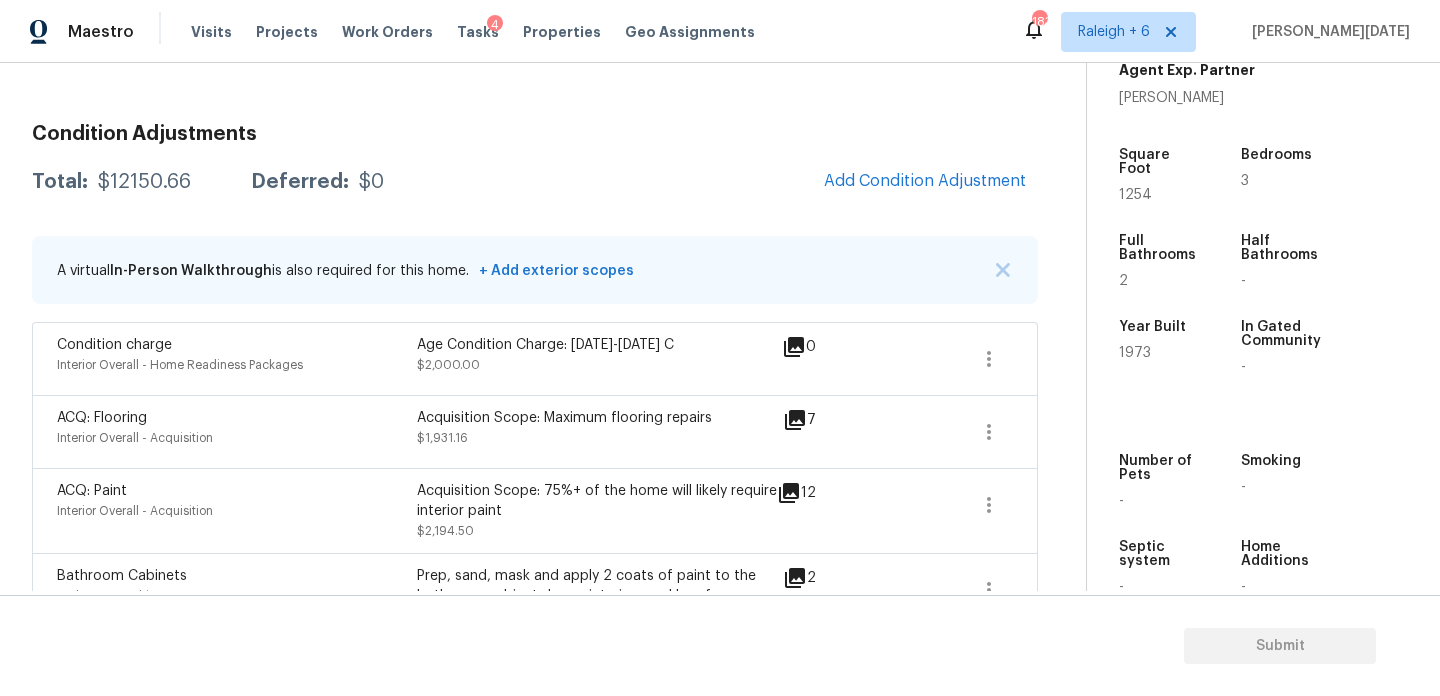 click on "Condition Adjustments Total:  $12150.66 Deferred:  $0 Add Condition Adjustment A virtual  In-Person Walkthrough  is also required for this home.   + Add exterior scopes Condition charge Interior Overall - Home Readiness Packages Age Condition Charge: 1922-1978 C	 $2,000.00   0 ACQ: Flooring Interior Overall - Acquisition Acquisition Scope: Maximum flooring repairs $1,931.16   7 ACQ: Paint Interior Overall - Acquisition Acquisition Scope: 75%+ of the home will likely require interior paint $2,194.50   12 Bathroom Cabinets Bathroom - Cabinets Prep, sand, mask and apply 2 coats of paint to the bathroom cabinet doors, interiors and box faces (complete). Ensure that the paint coverage is consistent and smooth. Clean up (including any overspray) and dispose of all debris properly. $800.00   2 Kitchen Cabinets Kitchen - Cabinets $1,200.00   1 ACQ: Shingle Roof Roof - Acquisition Acquisition Scope: Shingle Roof 21+ years in age or replacement required. $4,025.00   0" at bounding box center (535, 518) 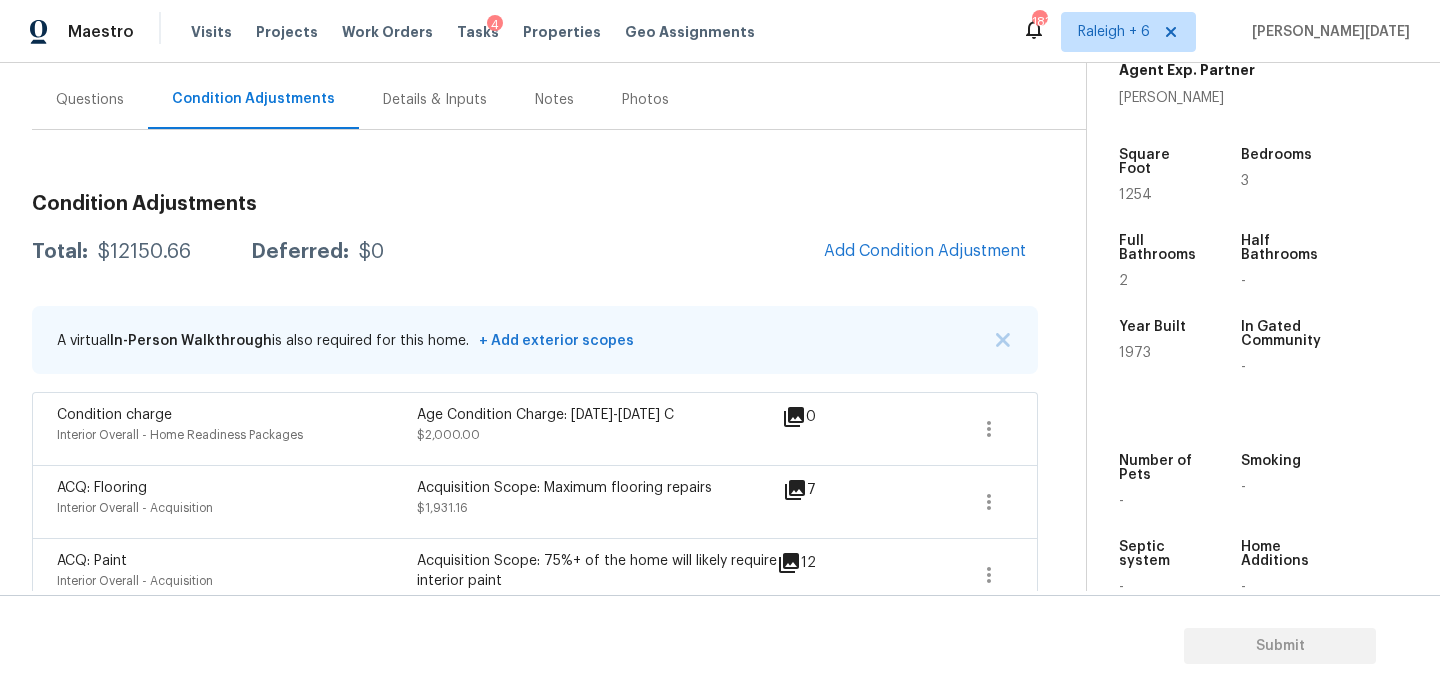 scroll, scrollTop: 138, scrollLeft: 0, axis: vertical 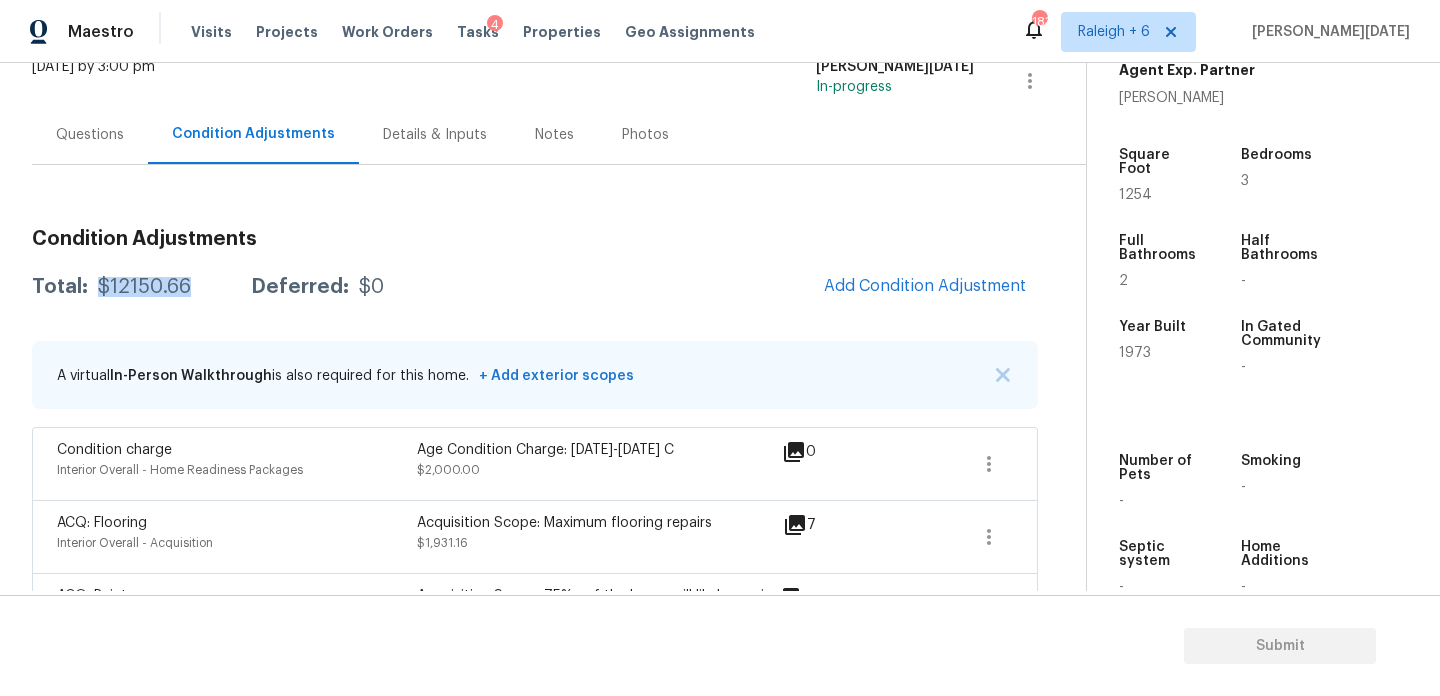 drag, startPoint x: 101, startPoint y: 289, endPoint x: 186, endPoint y: 289, distance: 85 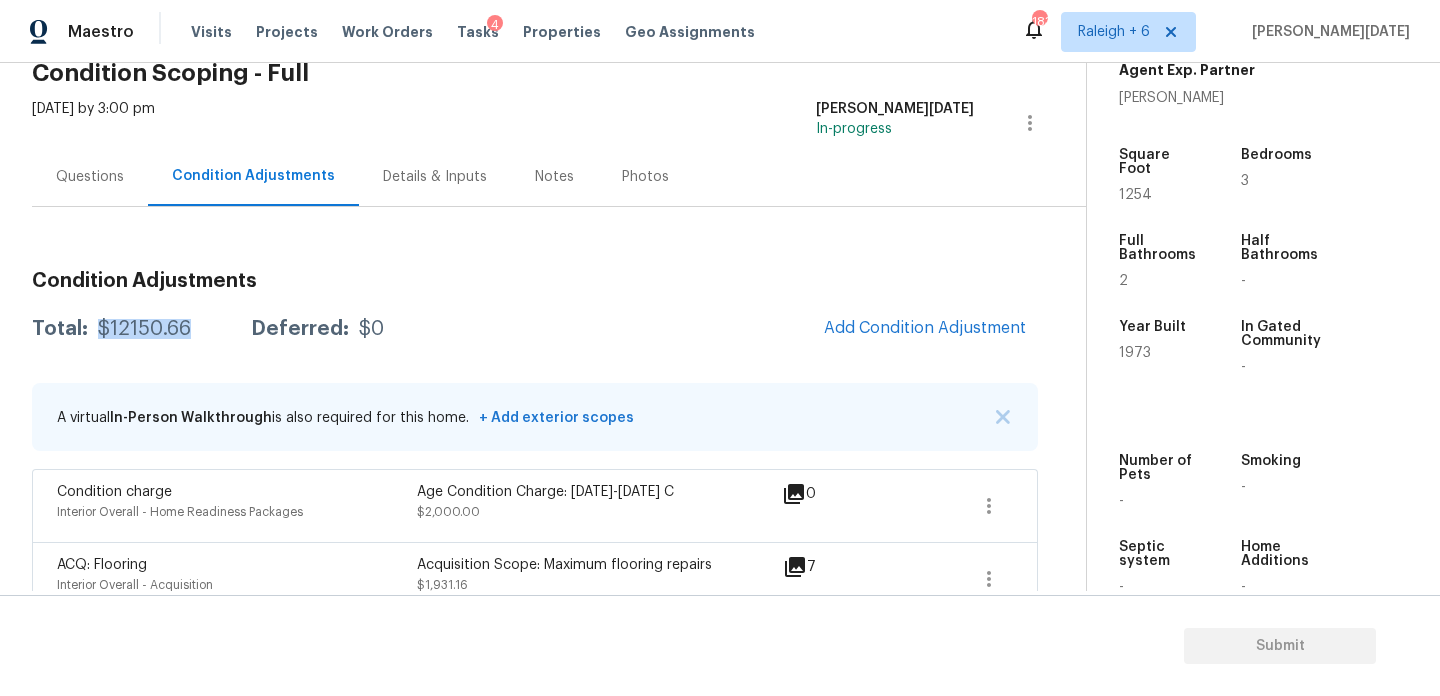 scroll, scrollTop: 48, scrollLeft: 0, axis: vertical 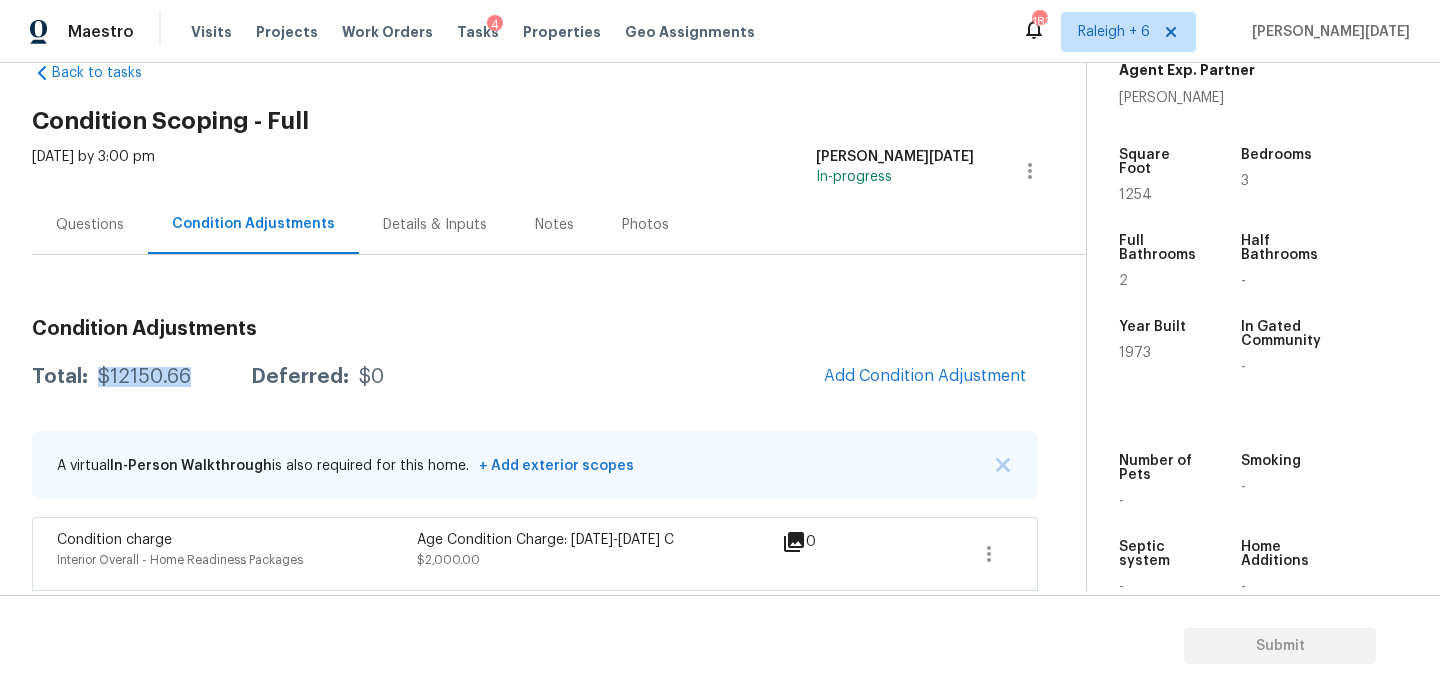 click on "Questions" at bounding box center [90, 225] 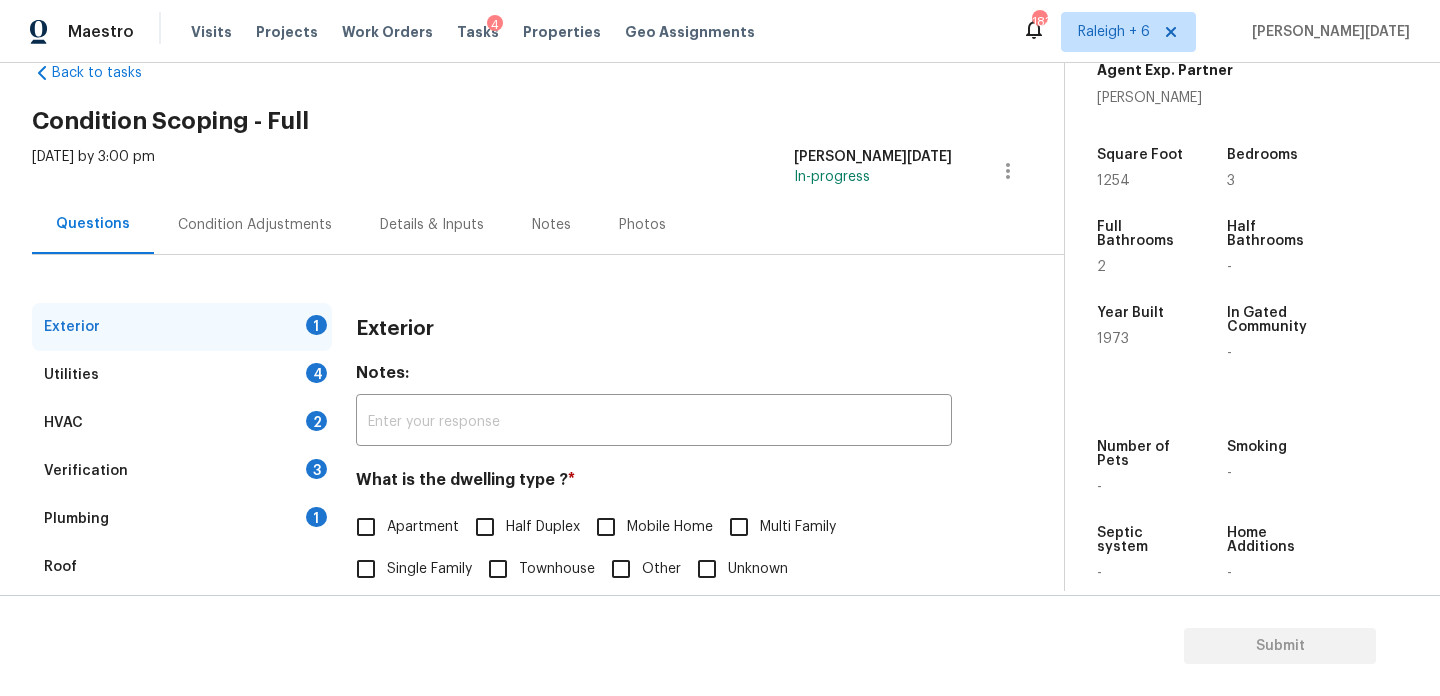 scroll, scrollTop: 267, scrollLeft: 0, axis: vertical 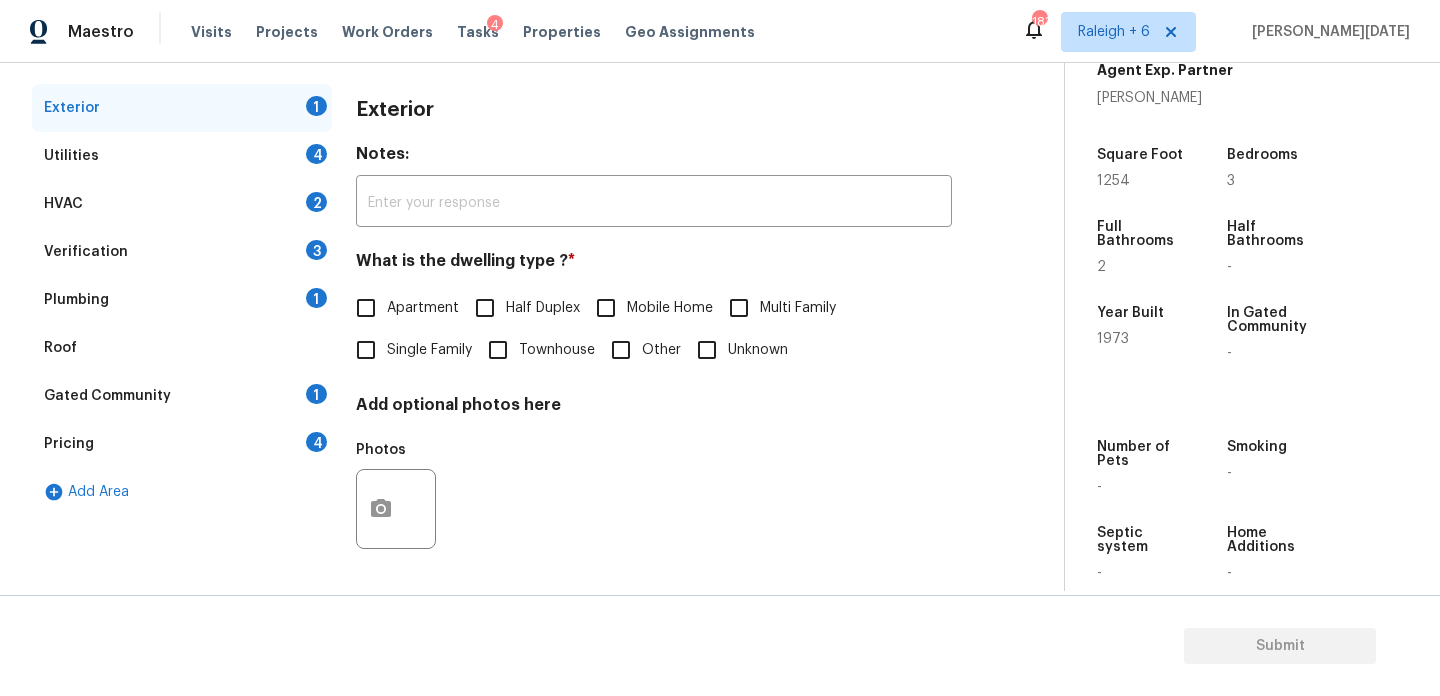 click on "Single Family" at bounding box center (429, 350) 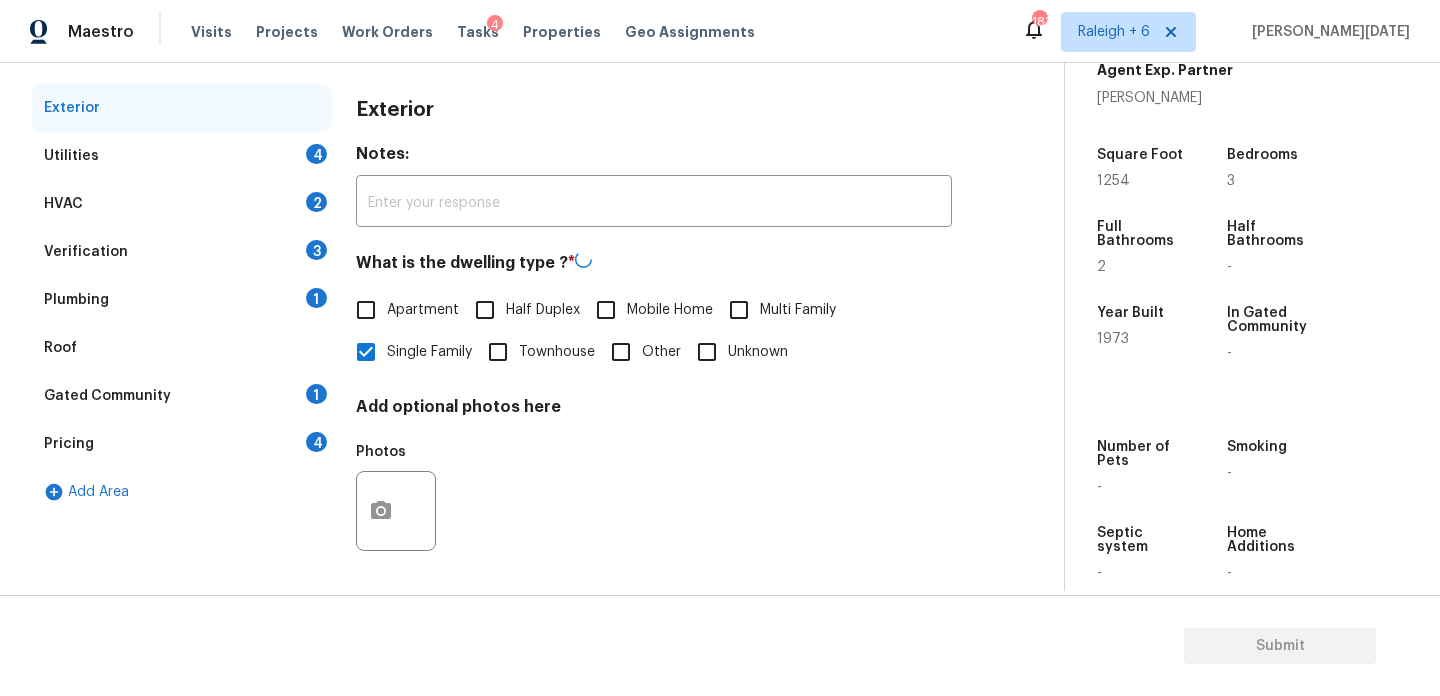click on "Utilities 4" at bounding box center [182, 156] 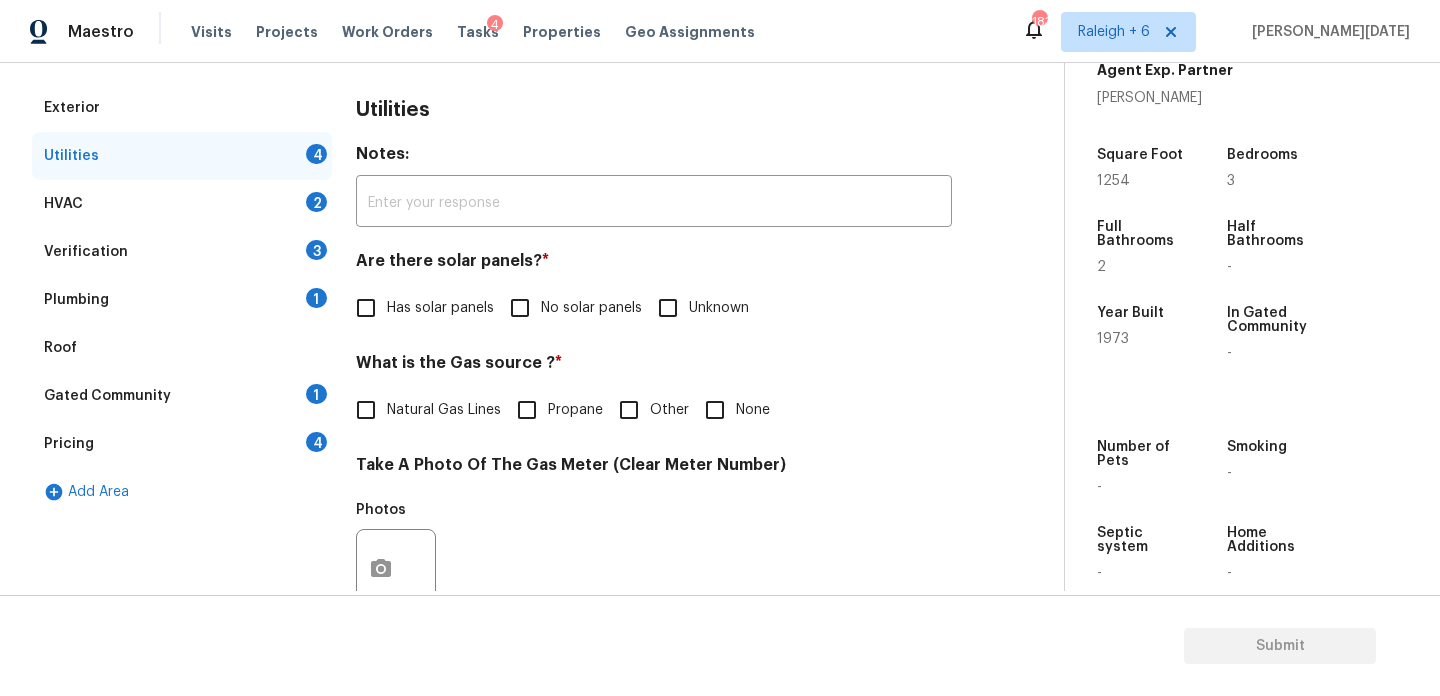 click on "No solar panels" at bounding box center [520, 308] 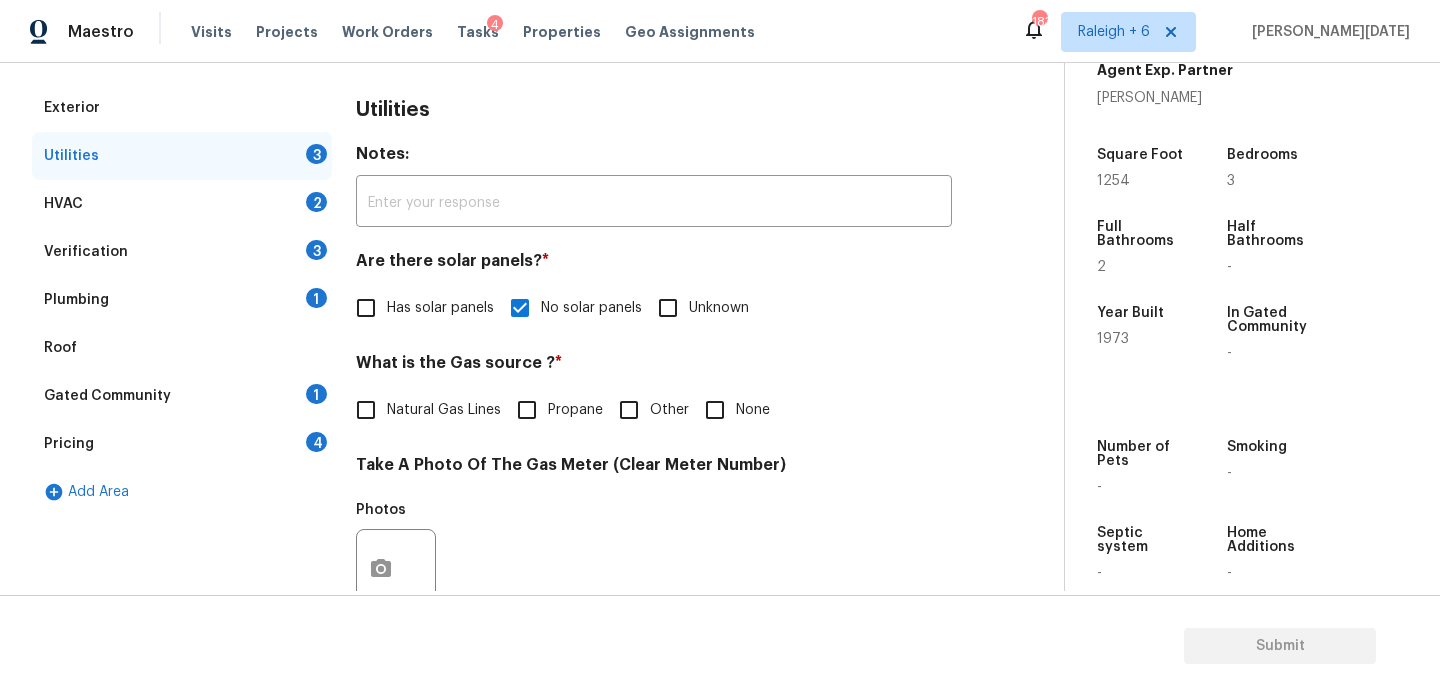 click on "None" at bounding box center [715, 410] 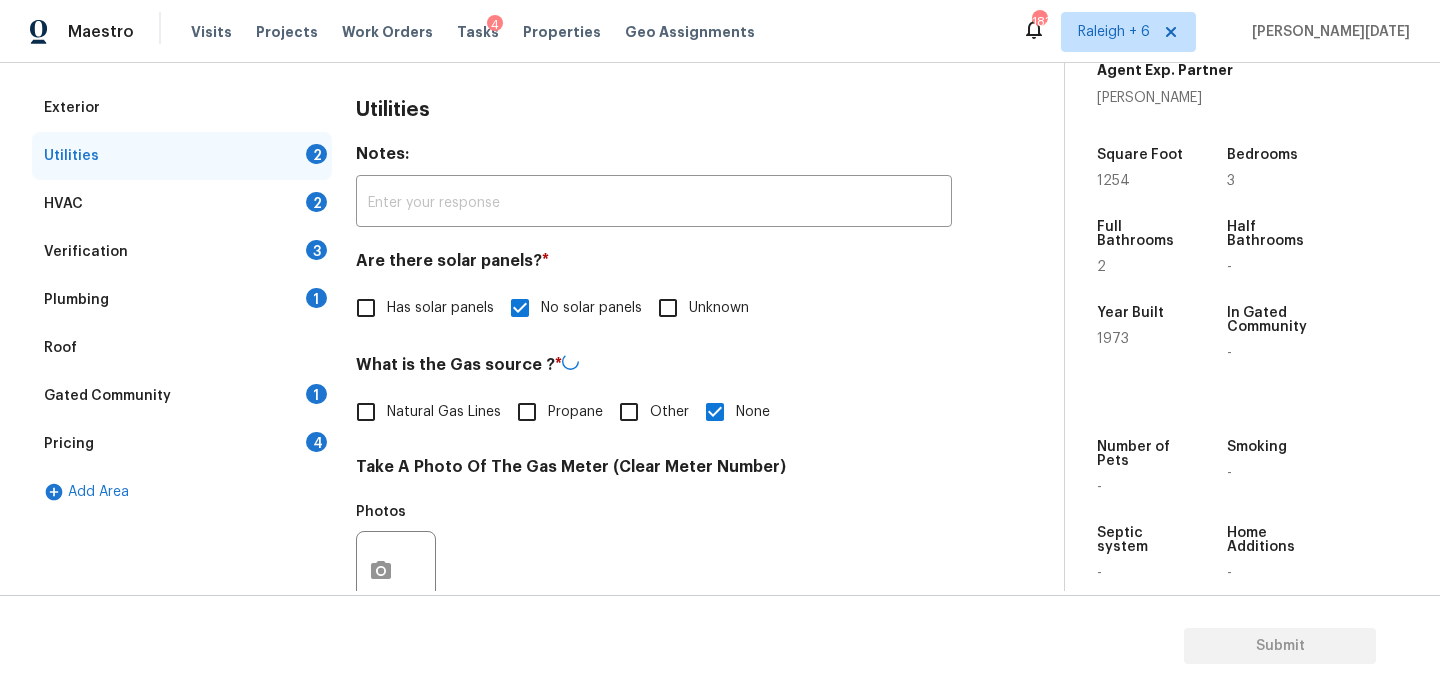 scroll, scrollTop: 809, scrollLeft: 0, axis: vertical 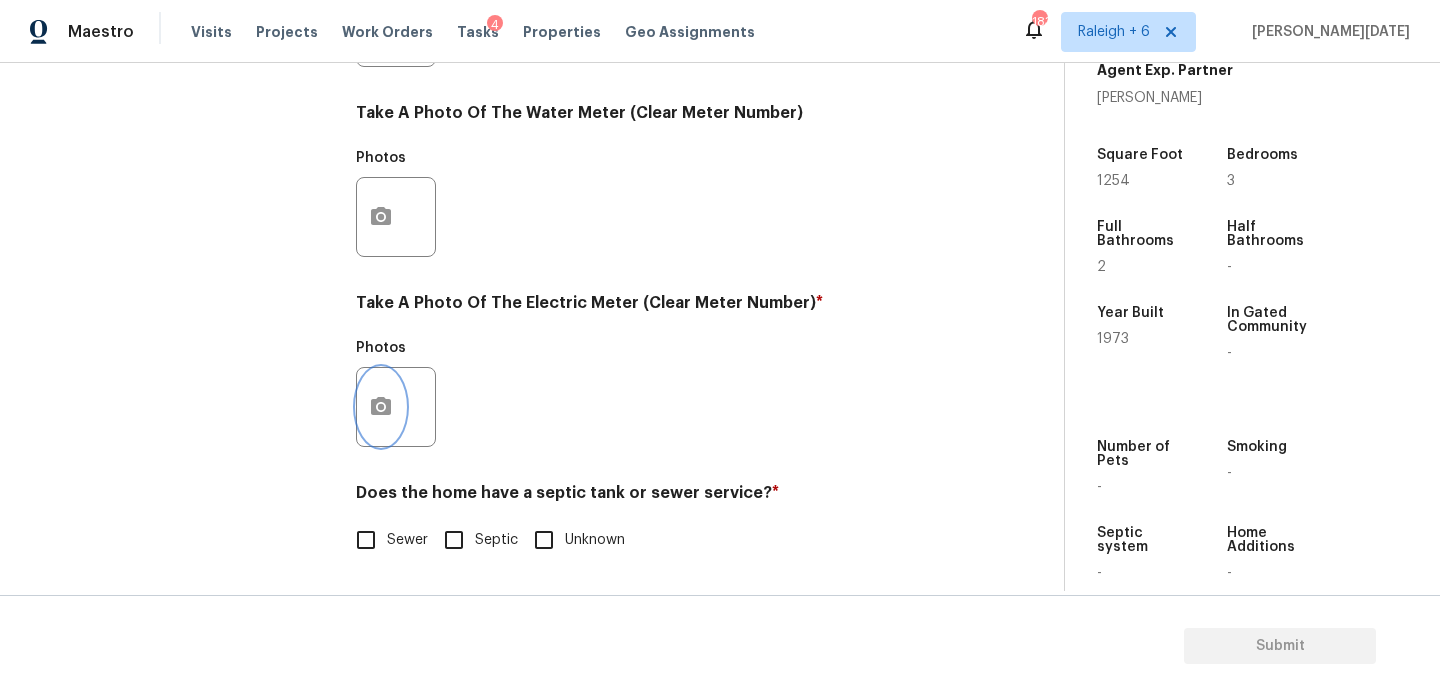 click at bounding box center [381, 407] 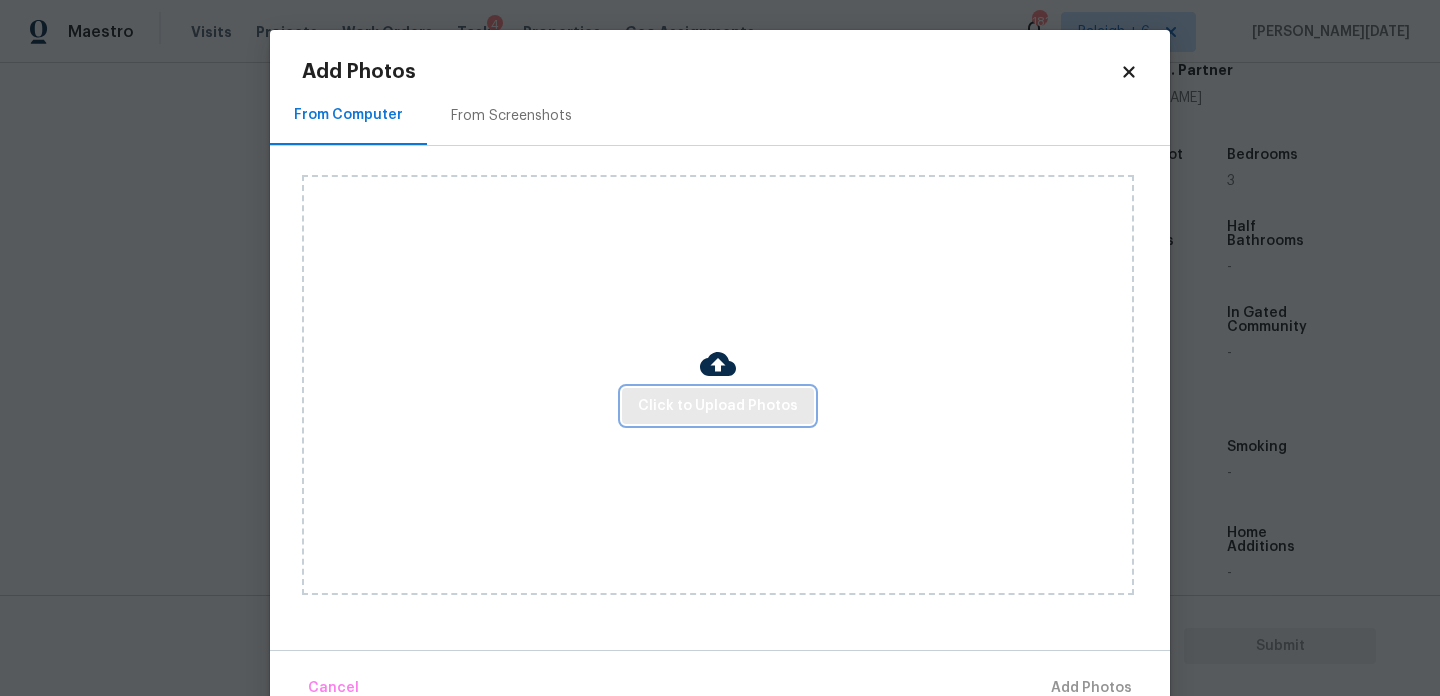 click on "Click to Upload Photos" at bounding box center [718, 406] 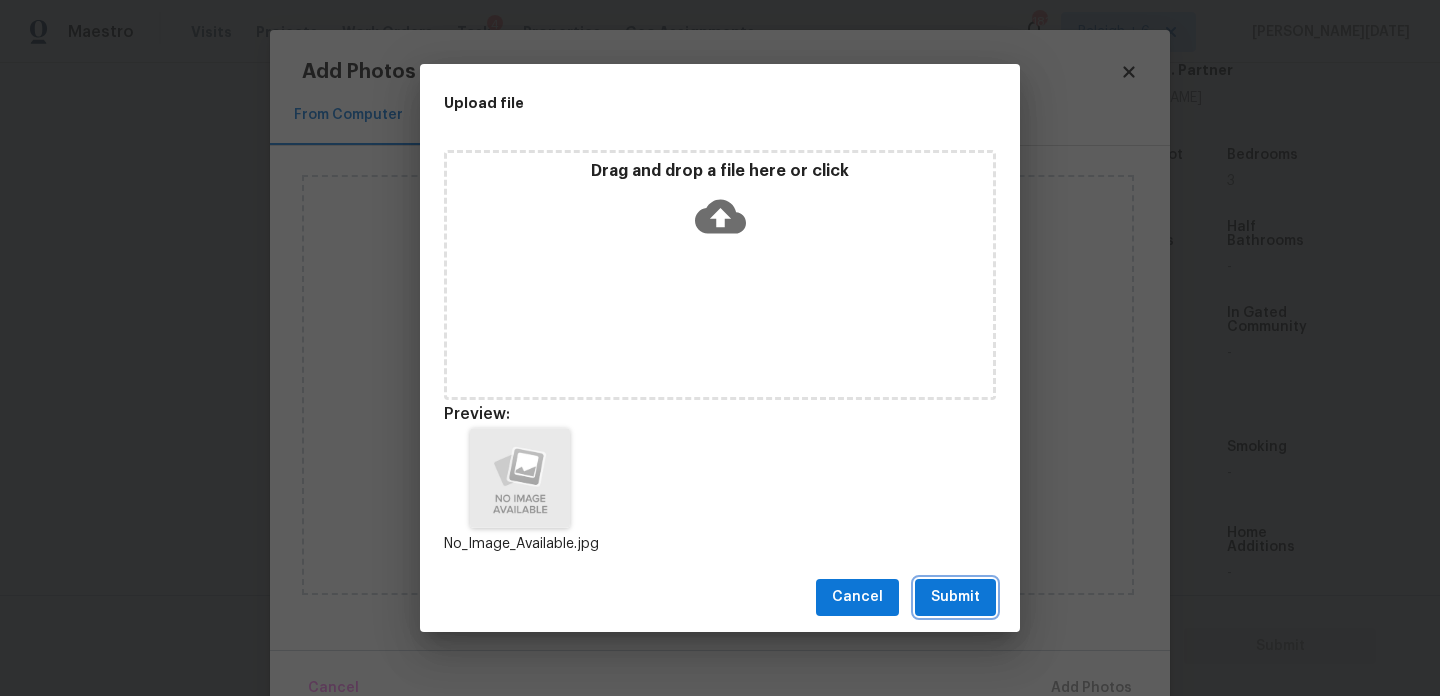 click on "Submit" at bounding box center [955, 597] 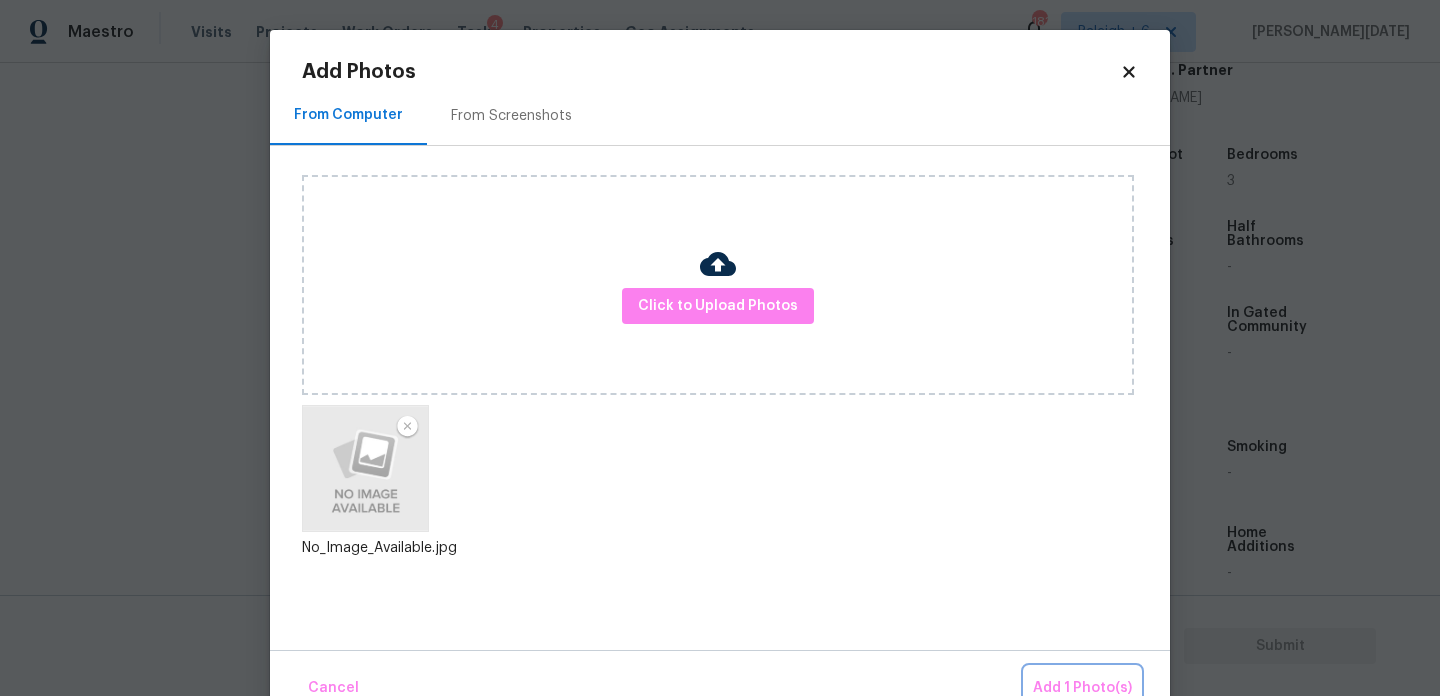 click on "Add 1 Photo(s)" at bounding box center (1082, 688) 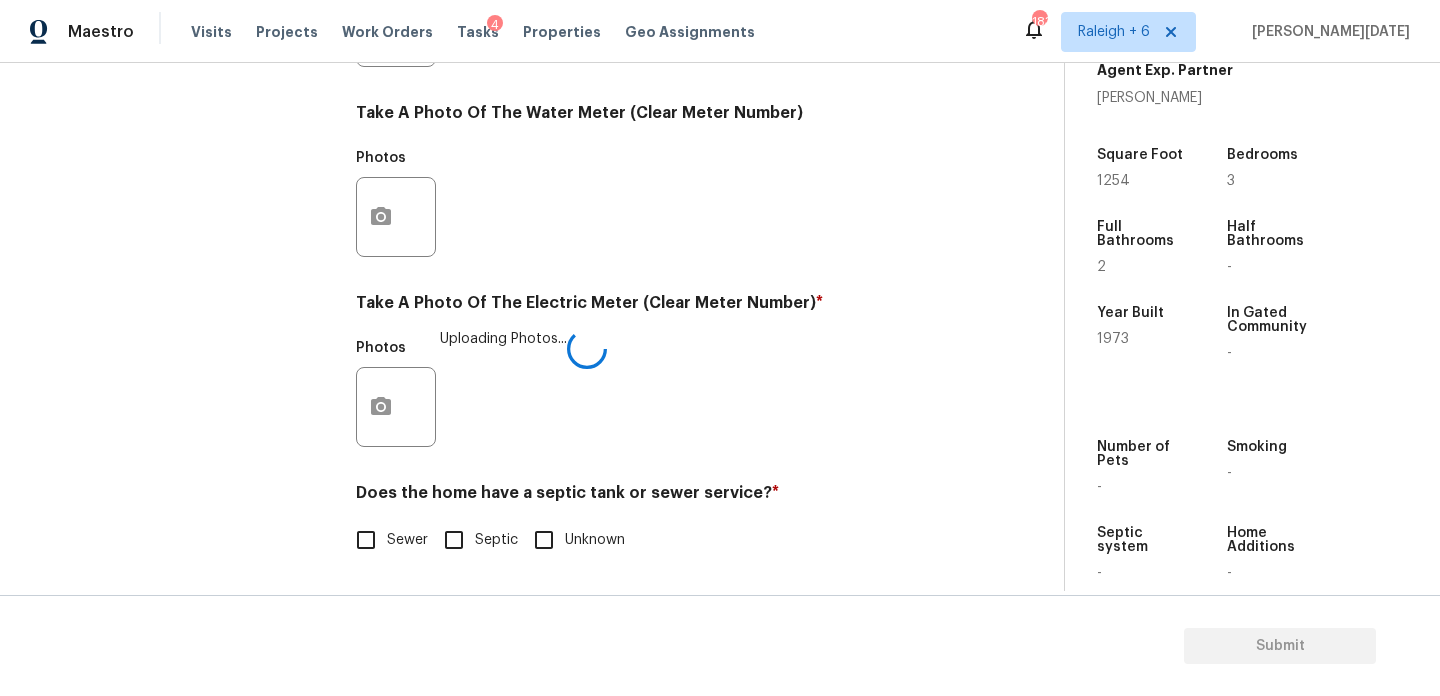 click on "Sewer" at bounding box center [366, 540] 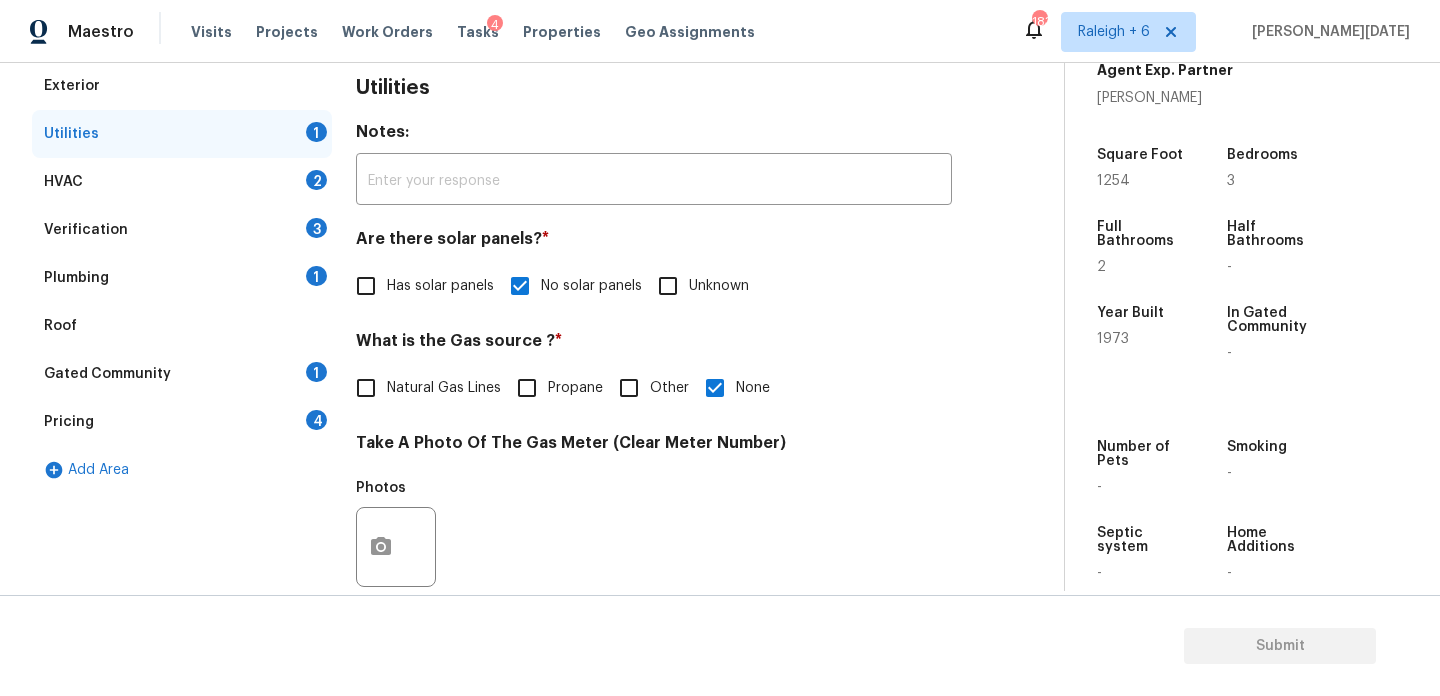 scroll, scrollTop: 271, scrollLeft: 0, axis: vertical 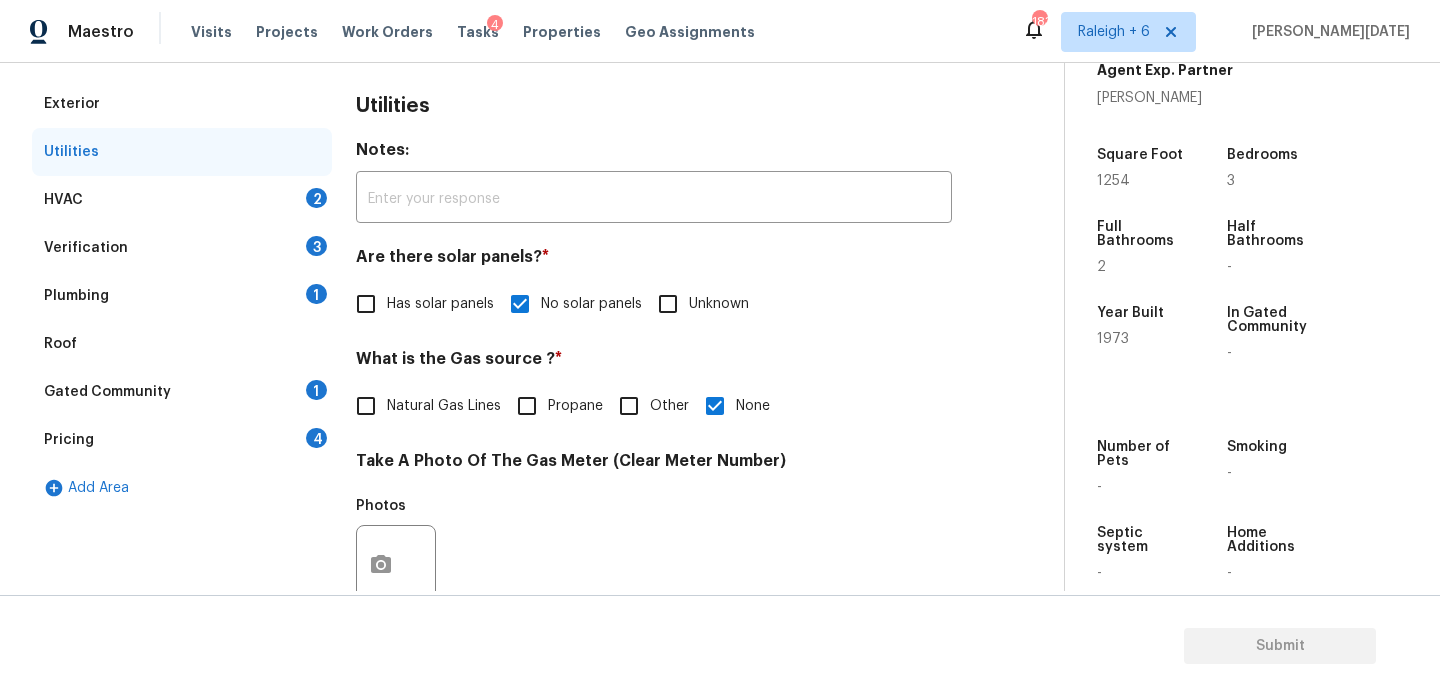 click on "2" at bounding box center [316, 198] 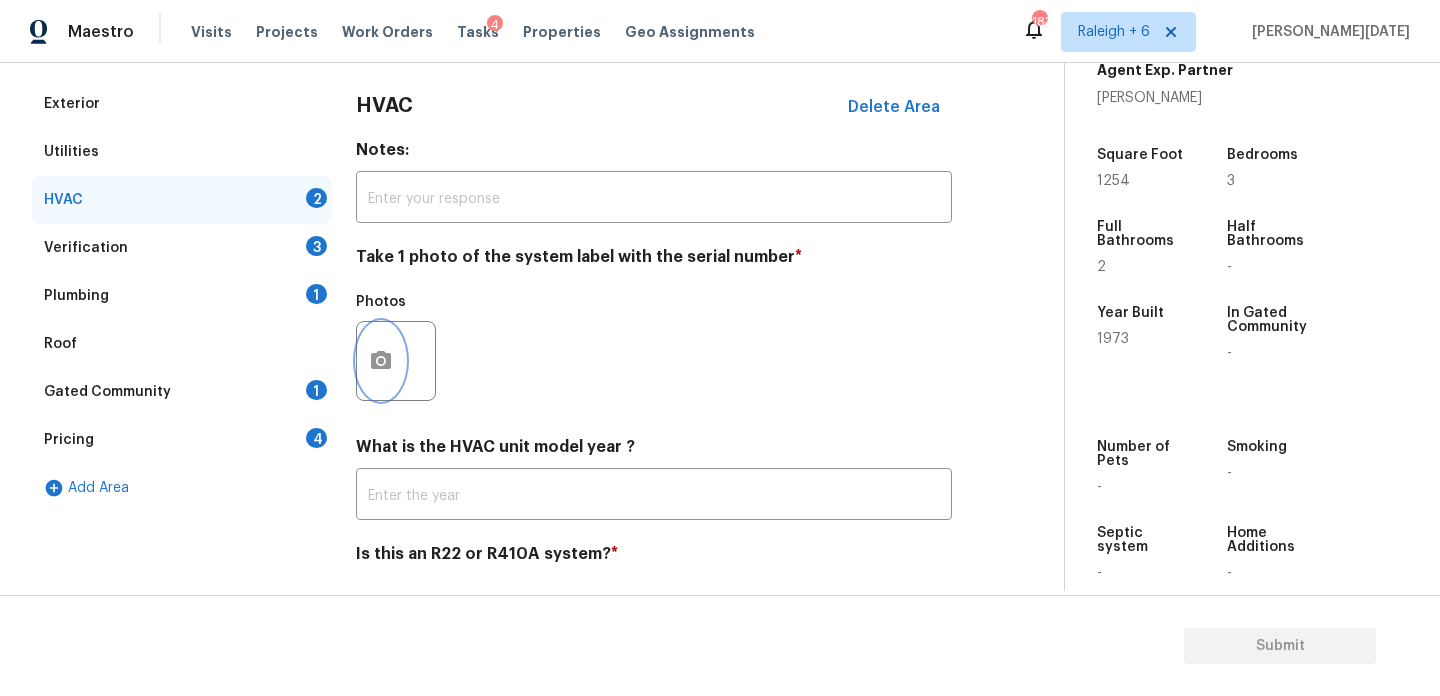 click 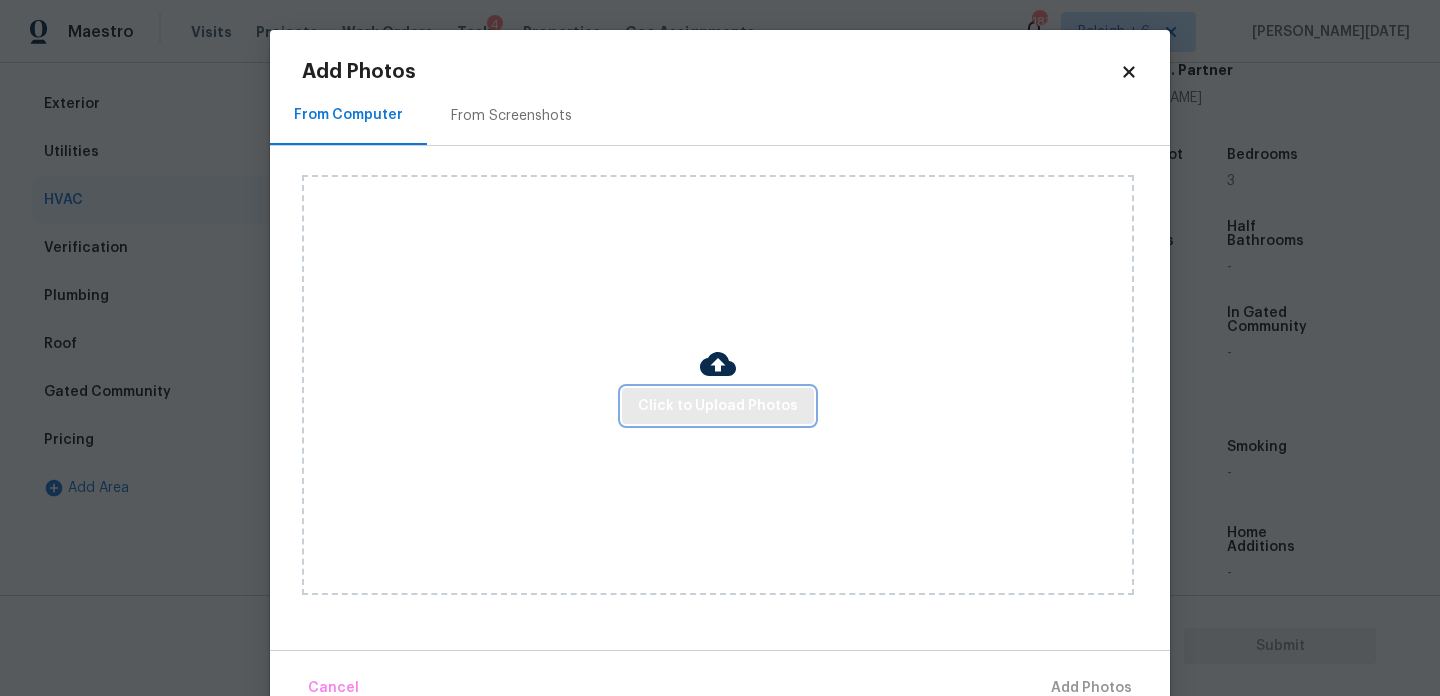 click on "Click to Upload Photos" at bounding box center (718, 406) 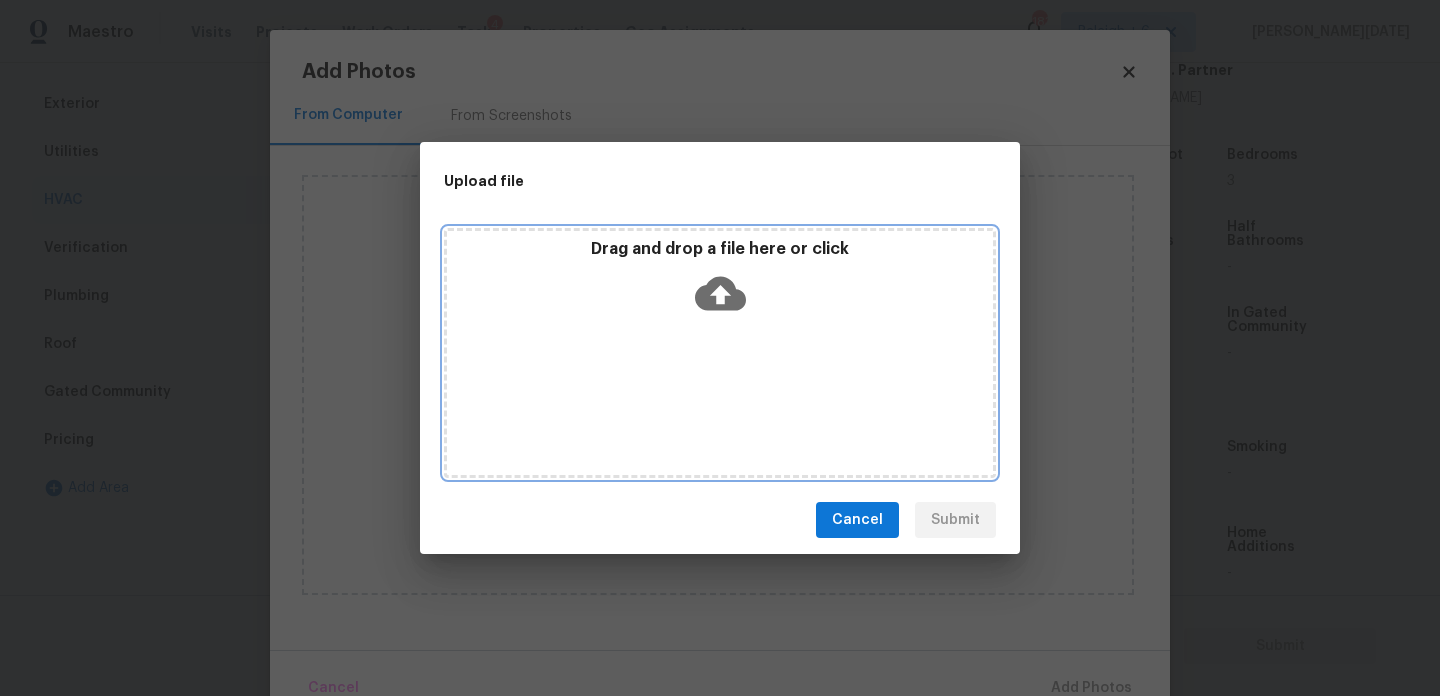 click on "Drag and drop a file here or click" at bounding box center (720, 353) 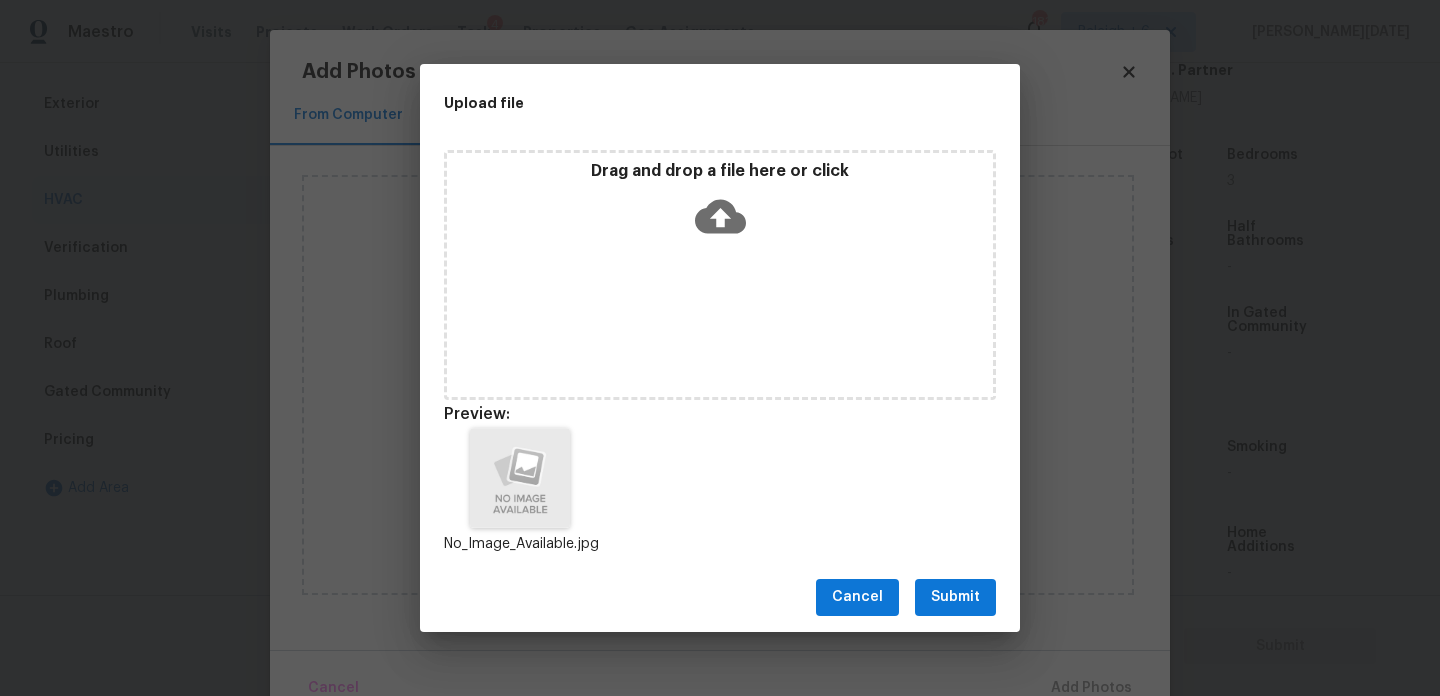 click on "Submit" at bounding box center [955, 597] 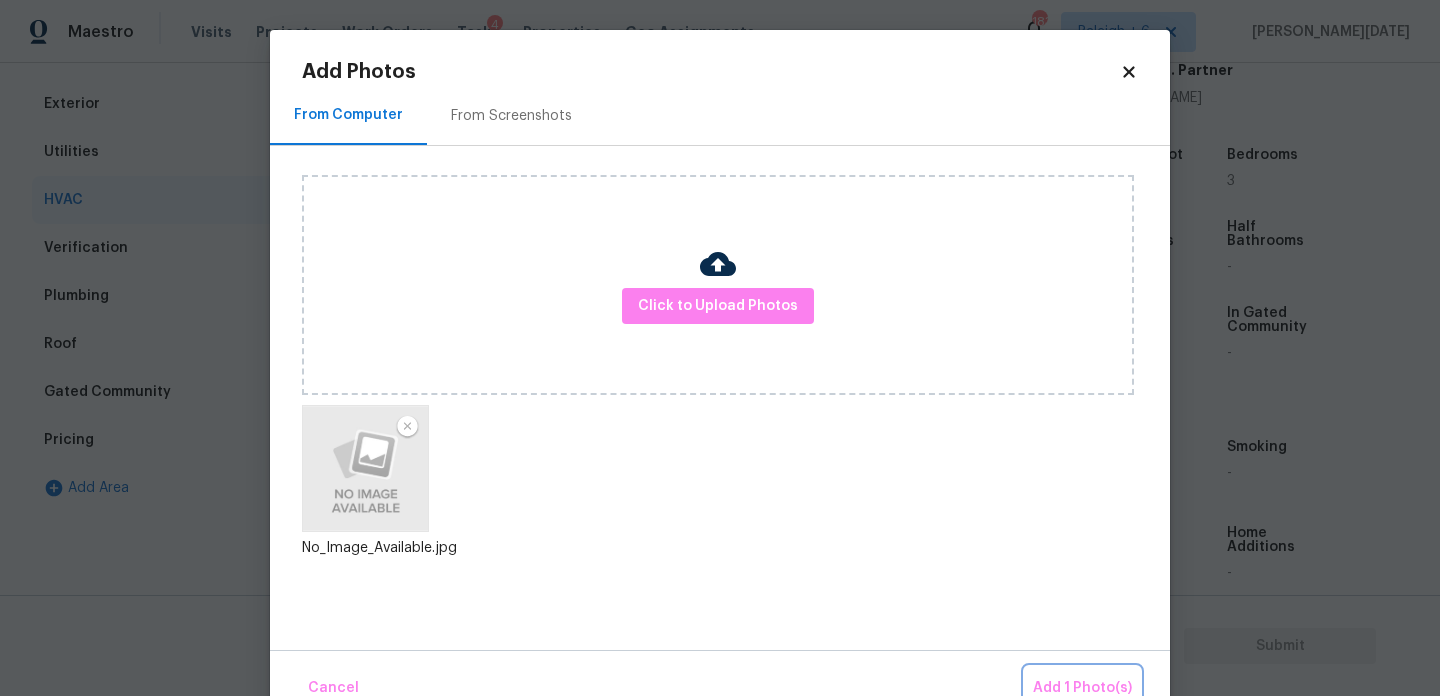 click on "Add 1 Photo(s)" at bounding box center (1082, 688) 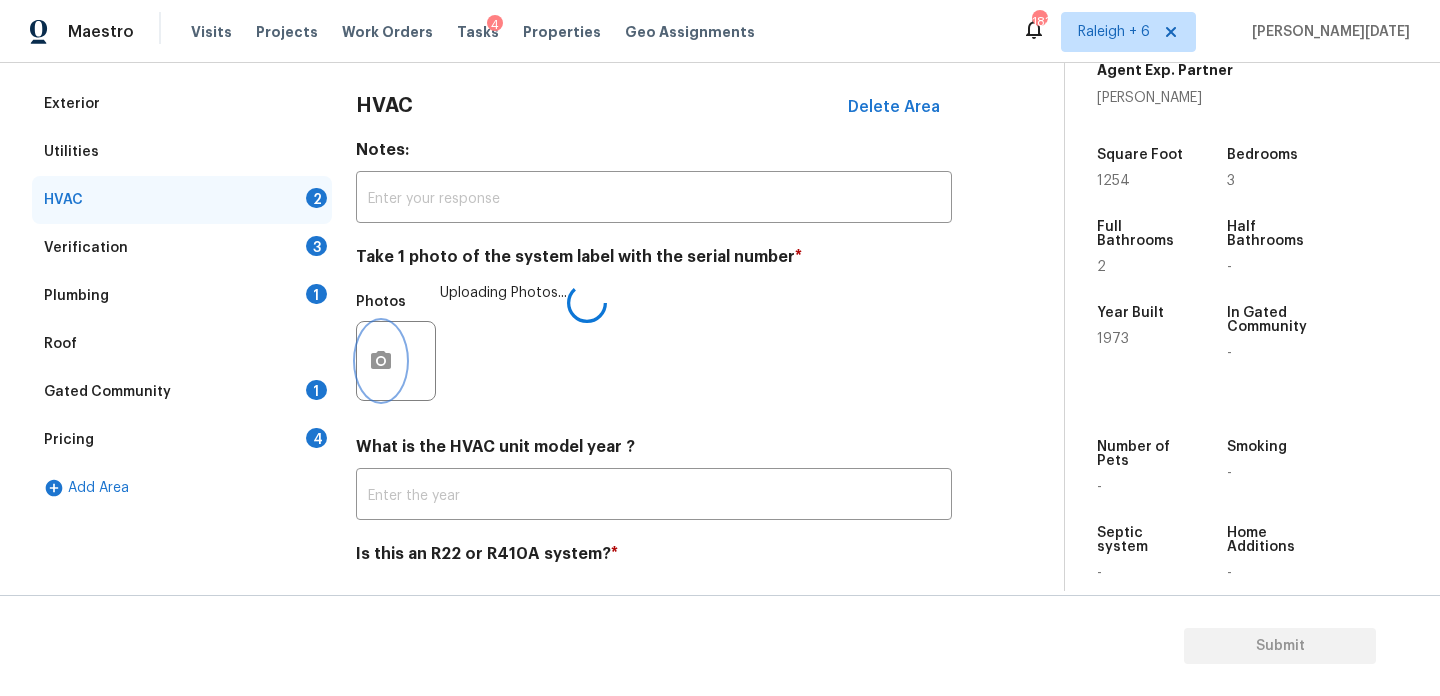 scroll, scrollTop: 333, scrollLeft: 0, axis: vertical 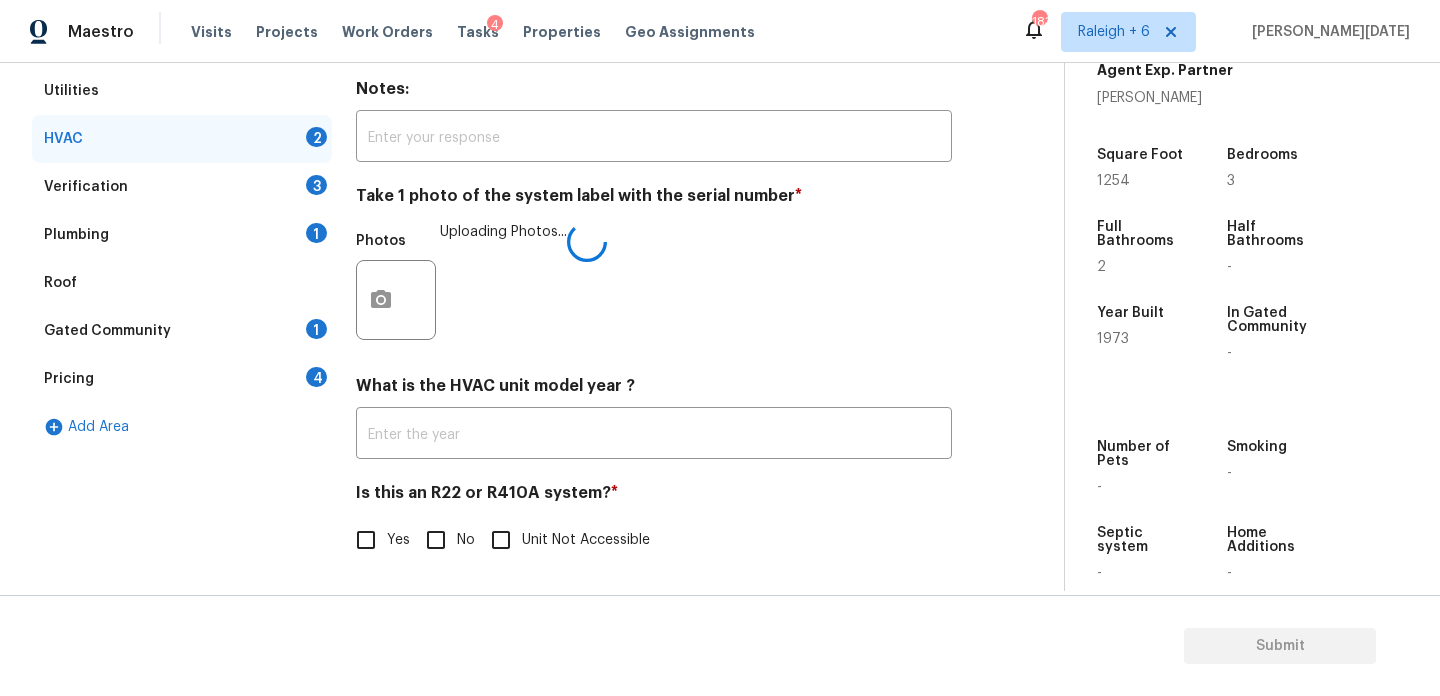 click on "Yes" at bounding box center [366, 540] 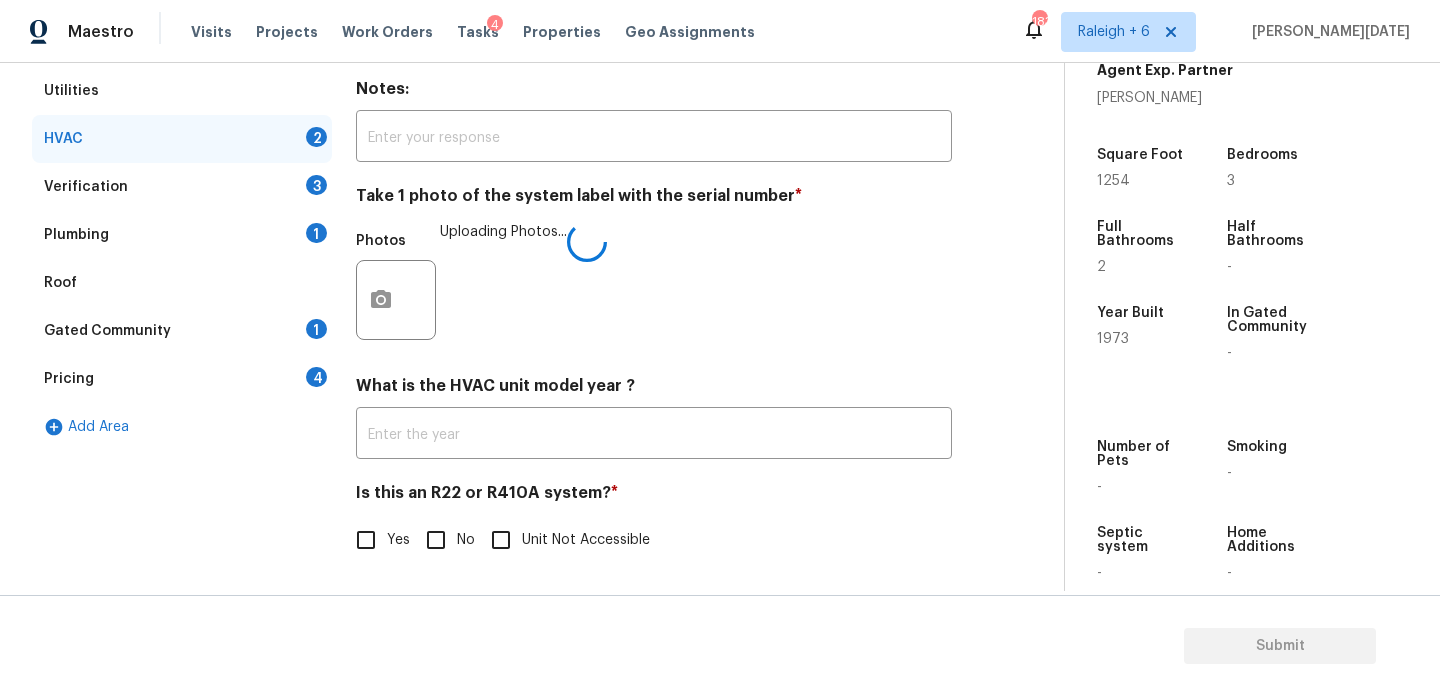 checkbox on "true" 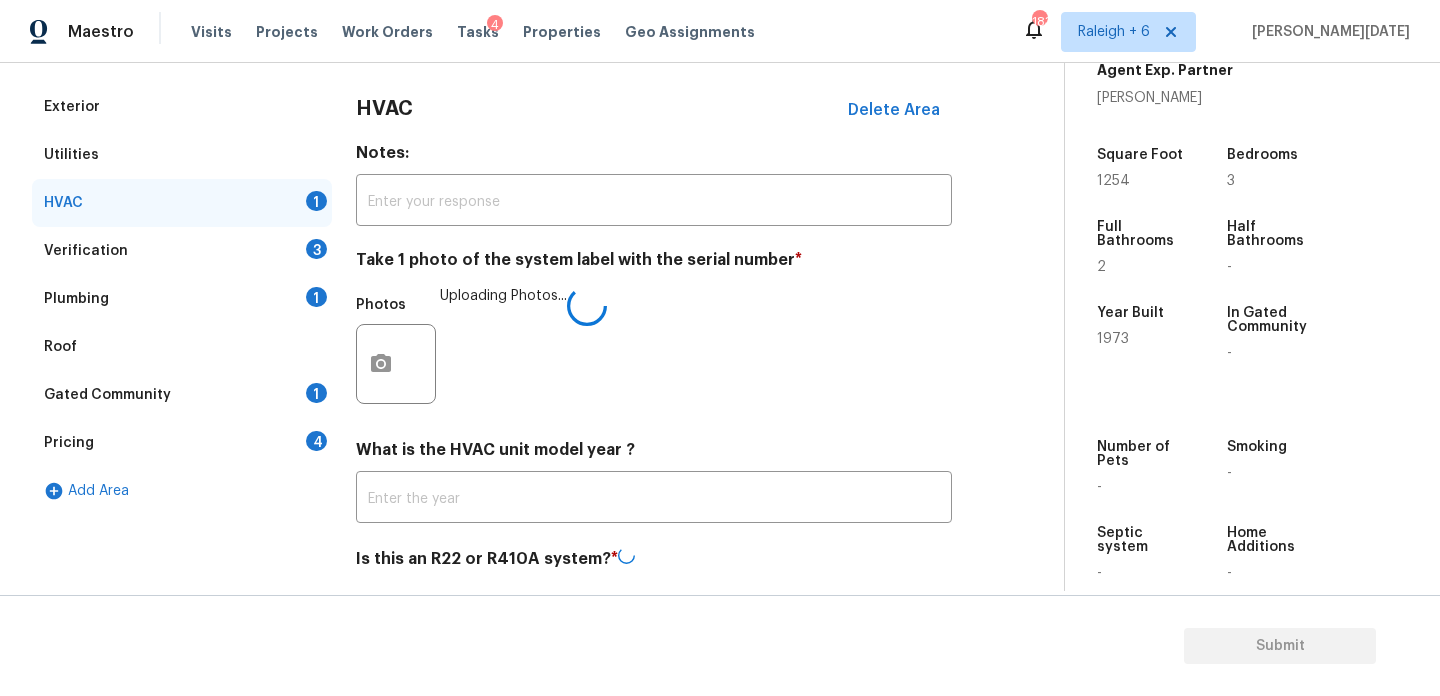 scroll, scrollTop: 265, scrollLeft: 0, axis: vertical 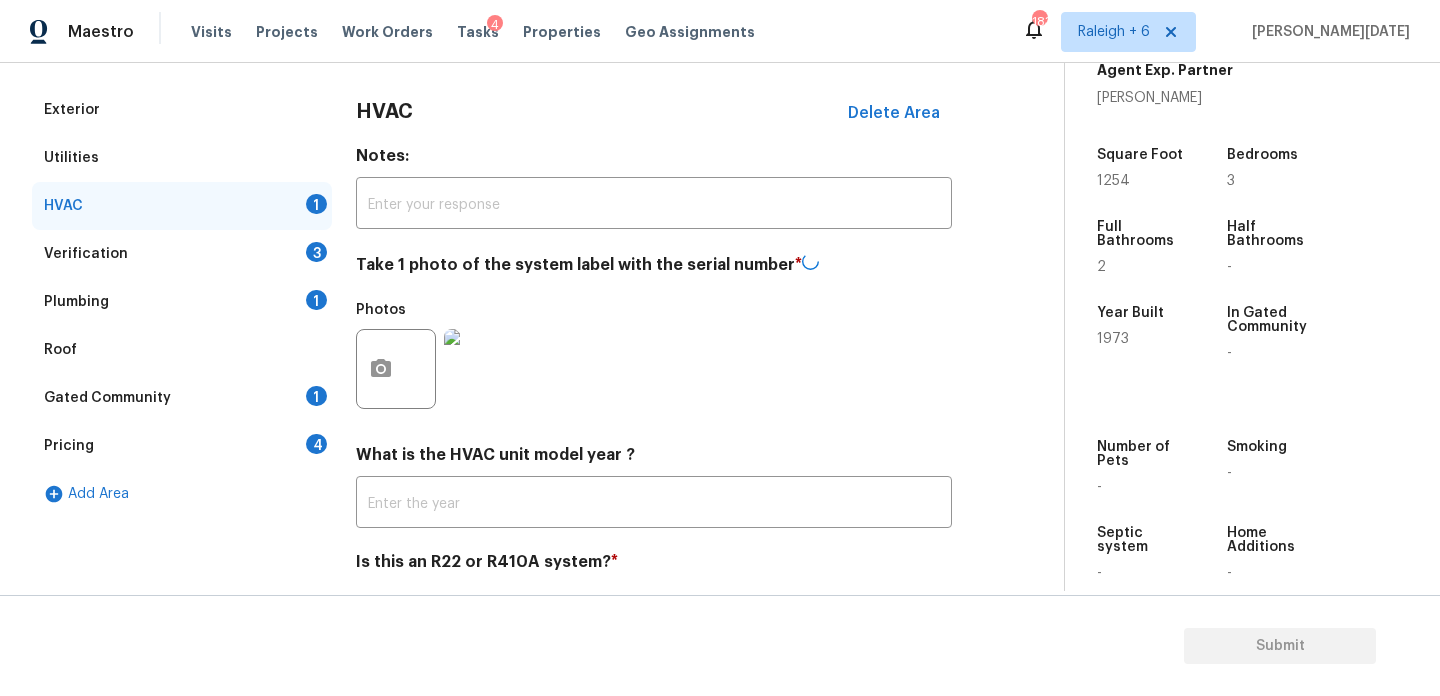 click on "Verification 3" at bounding box center (182, 254) 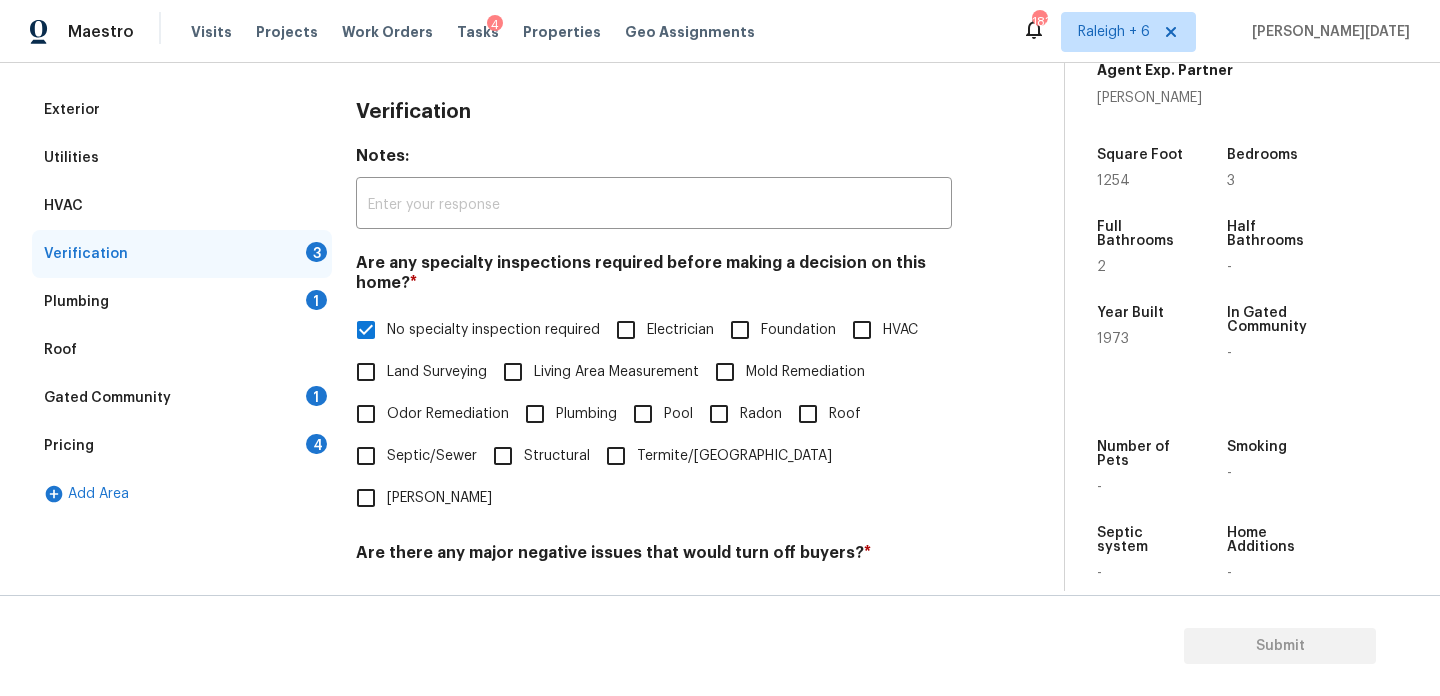 scroll, scrollTop: 507, scrollLeft: 0, axis: vertical 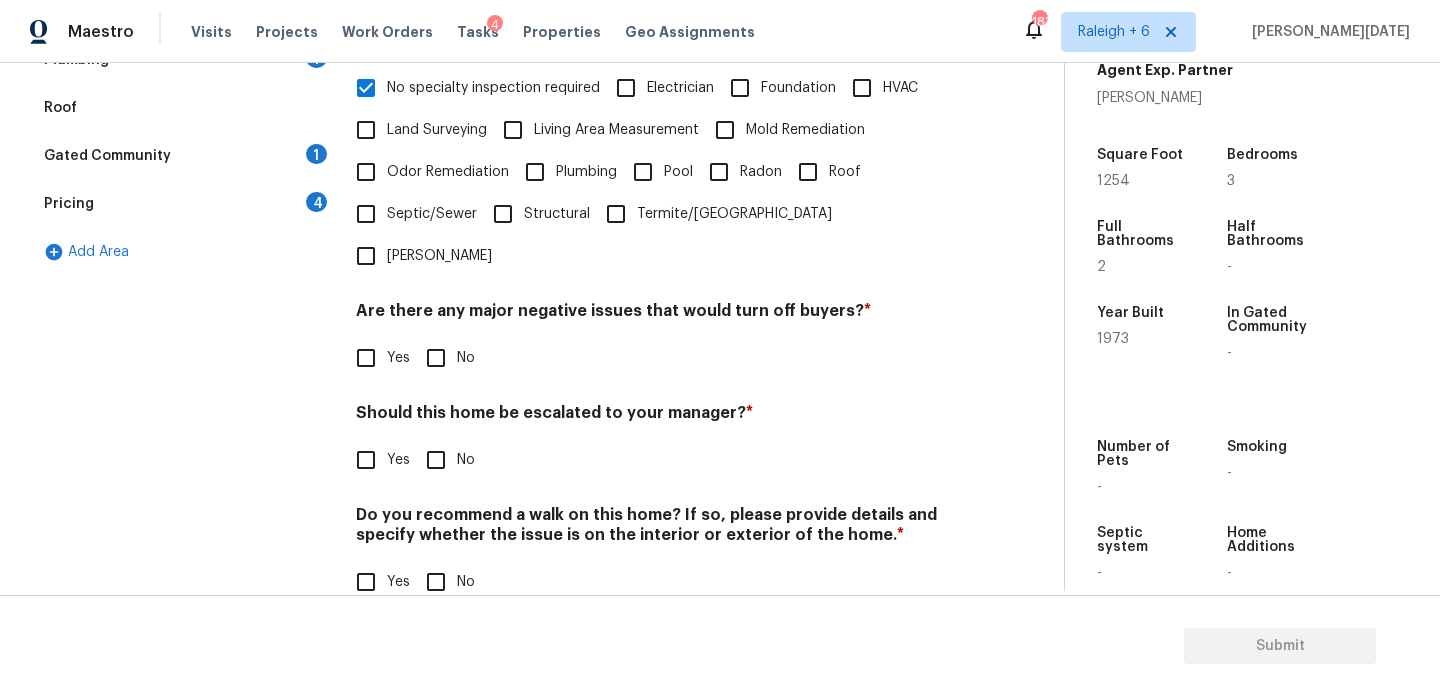 click on "No" at bounding box center (436, 358) 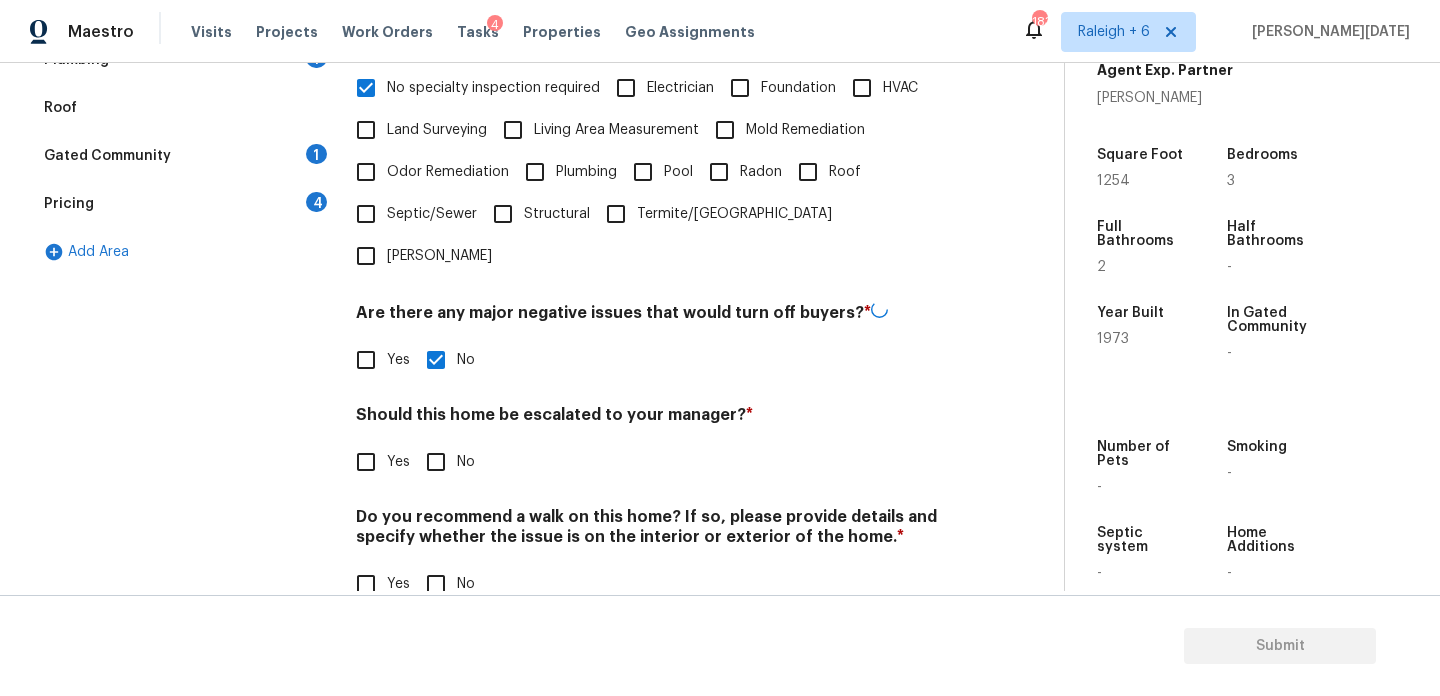 click on "No" at bounding box center [436, 584] 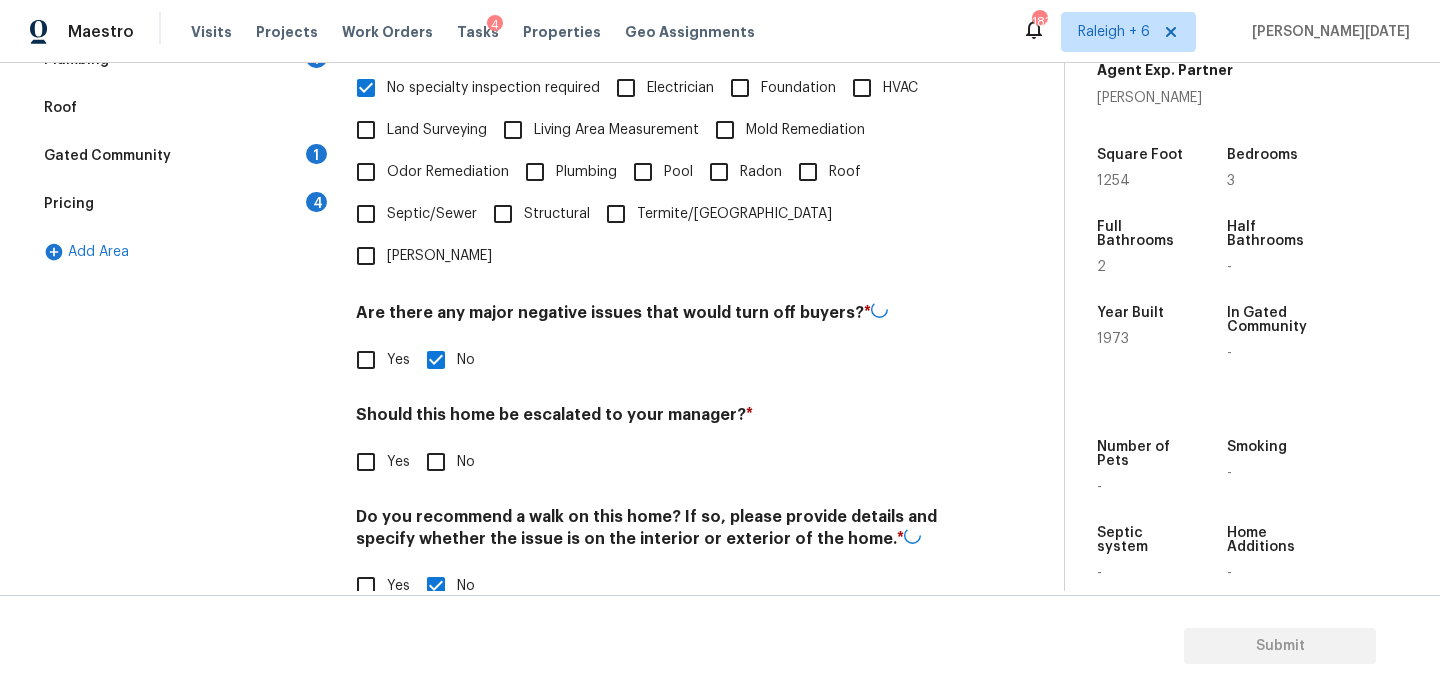 click on "Yes" at bounding box center [366, 462] 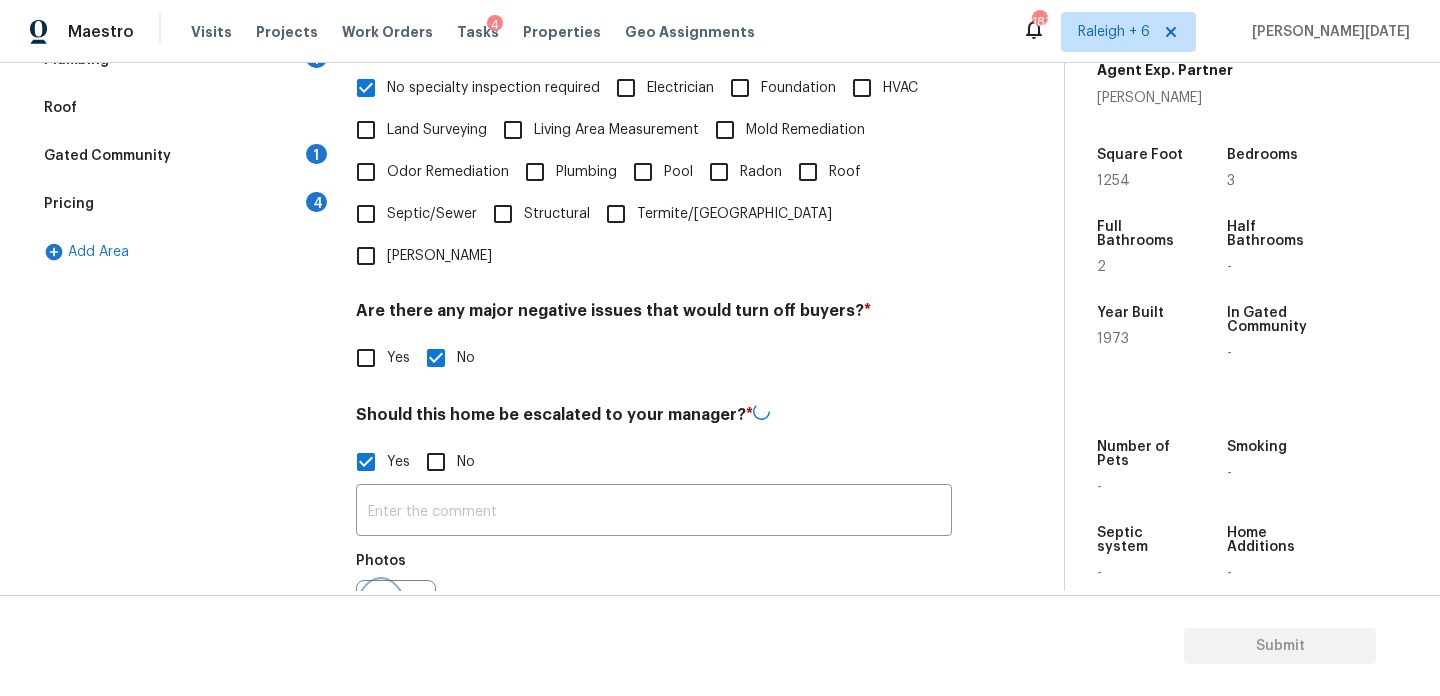 click 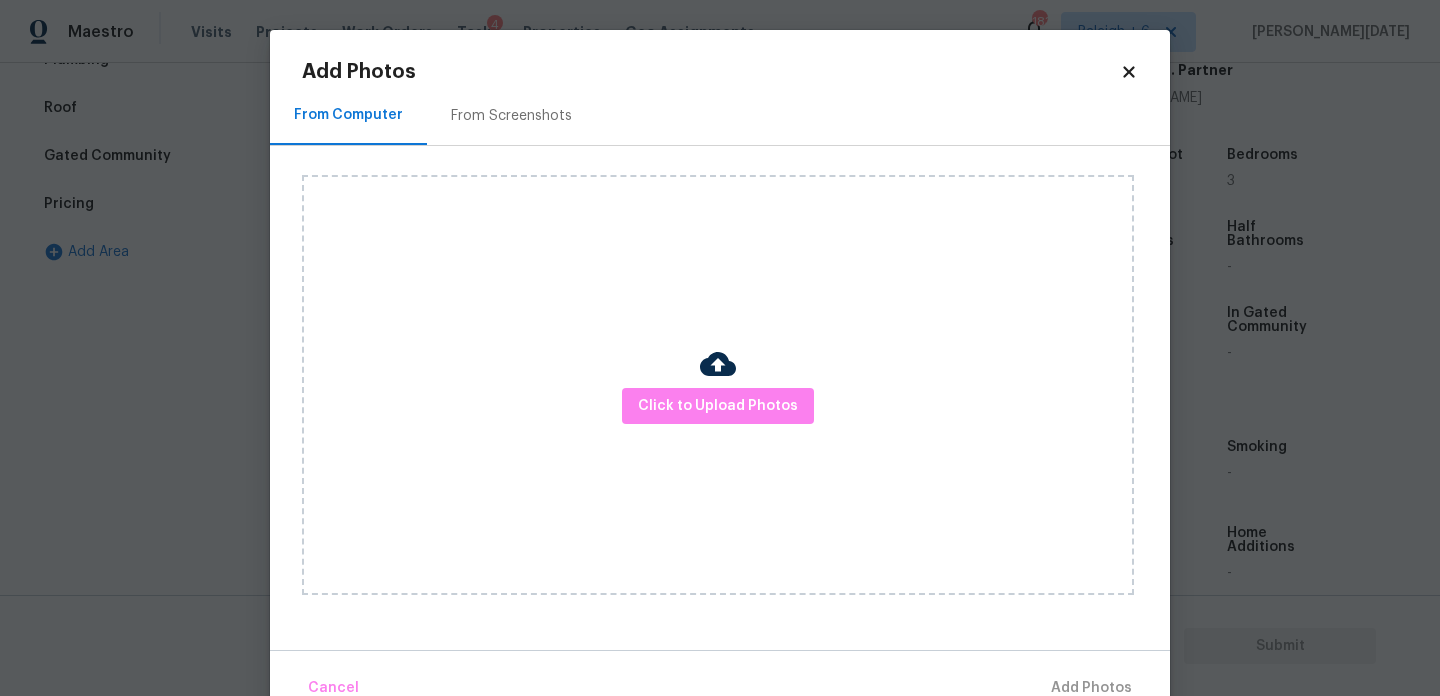 click on "From Screenshots" at bounding box center (511, 115) 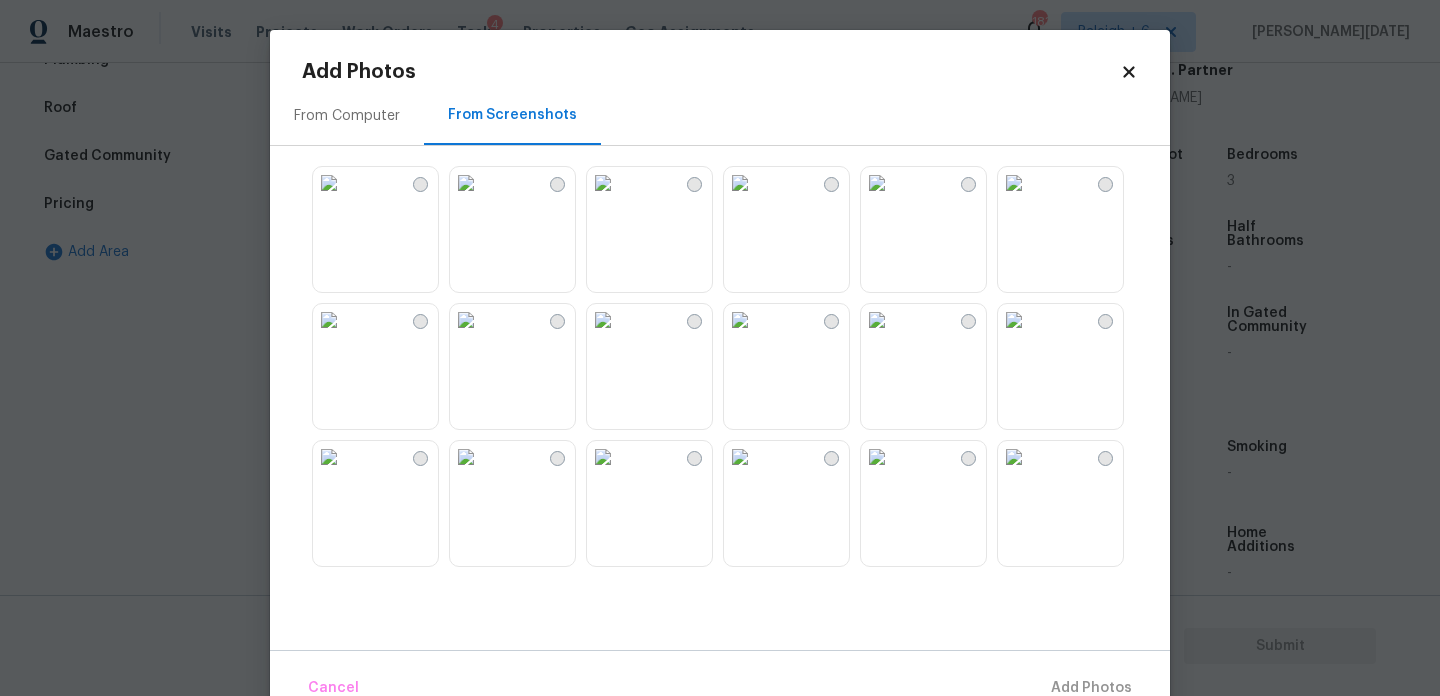 click at bounding box center [1014, 183] 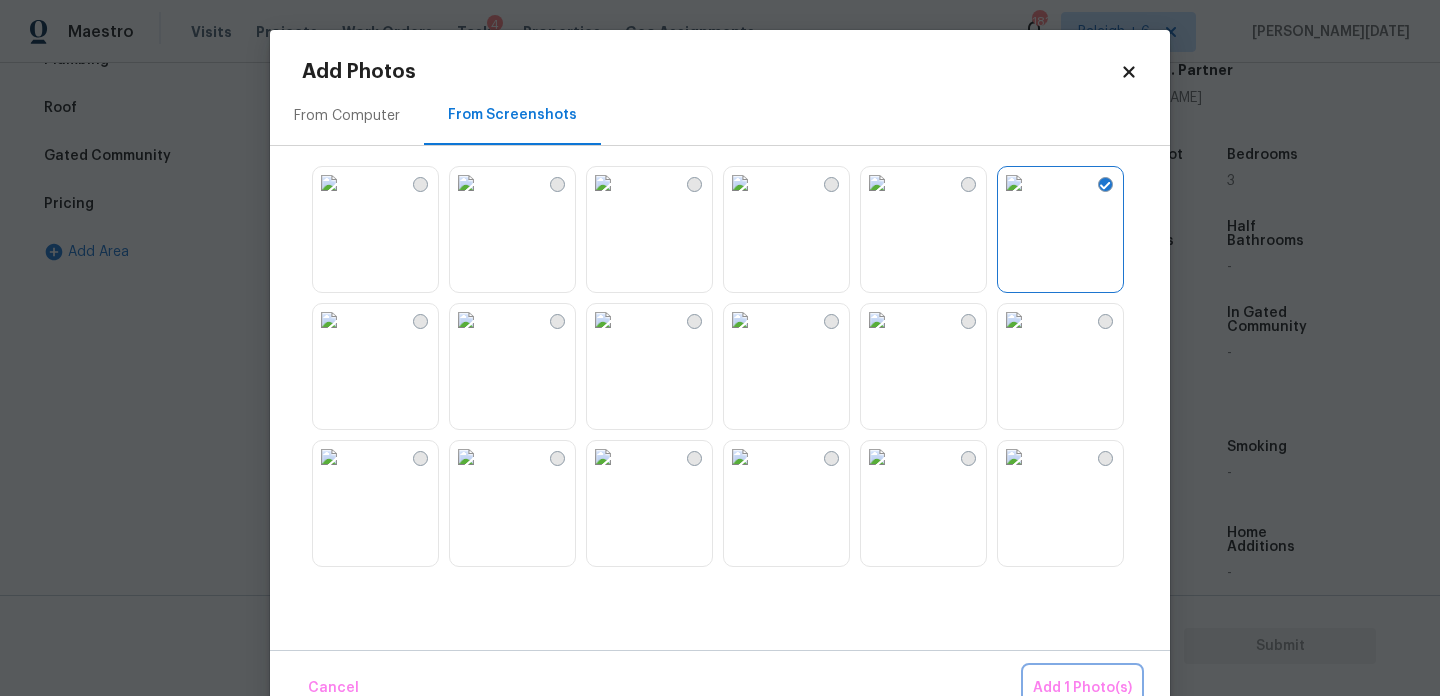click on "Add 1 Photo(s)" at bounding box center (1082, 688) 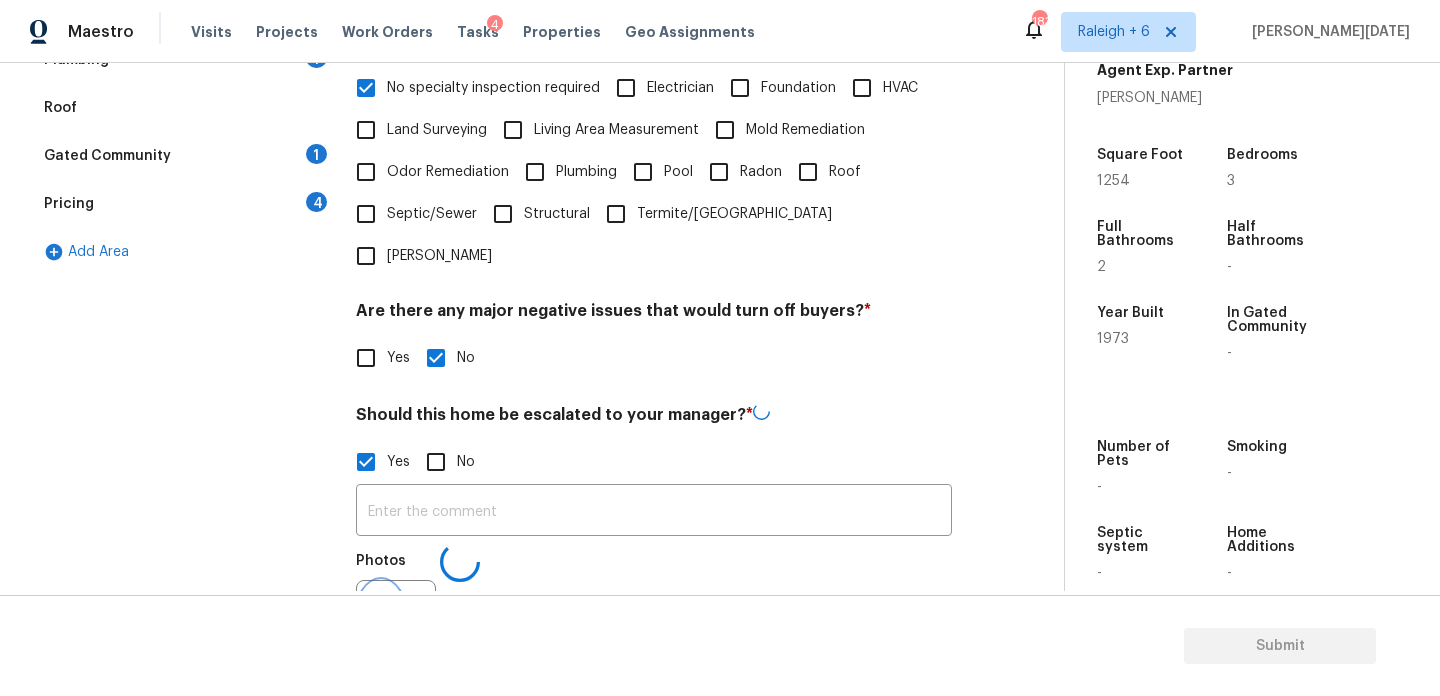 scroll, scrollTop: 534, scrollLeft: 0, axis: vertical 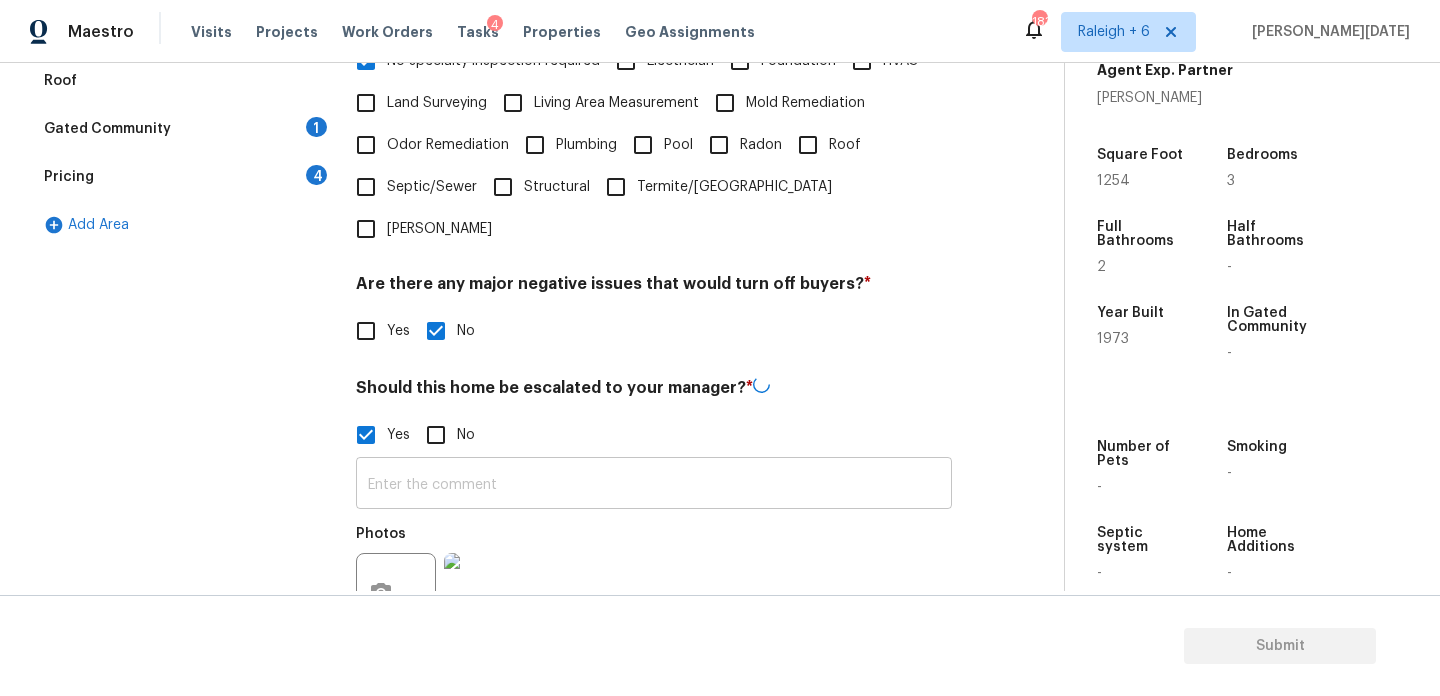 click at bounding box center (654, 485) 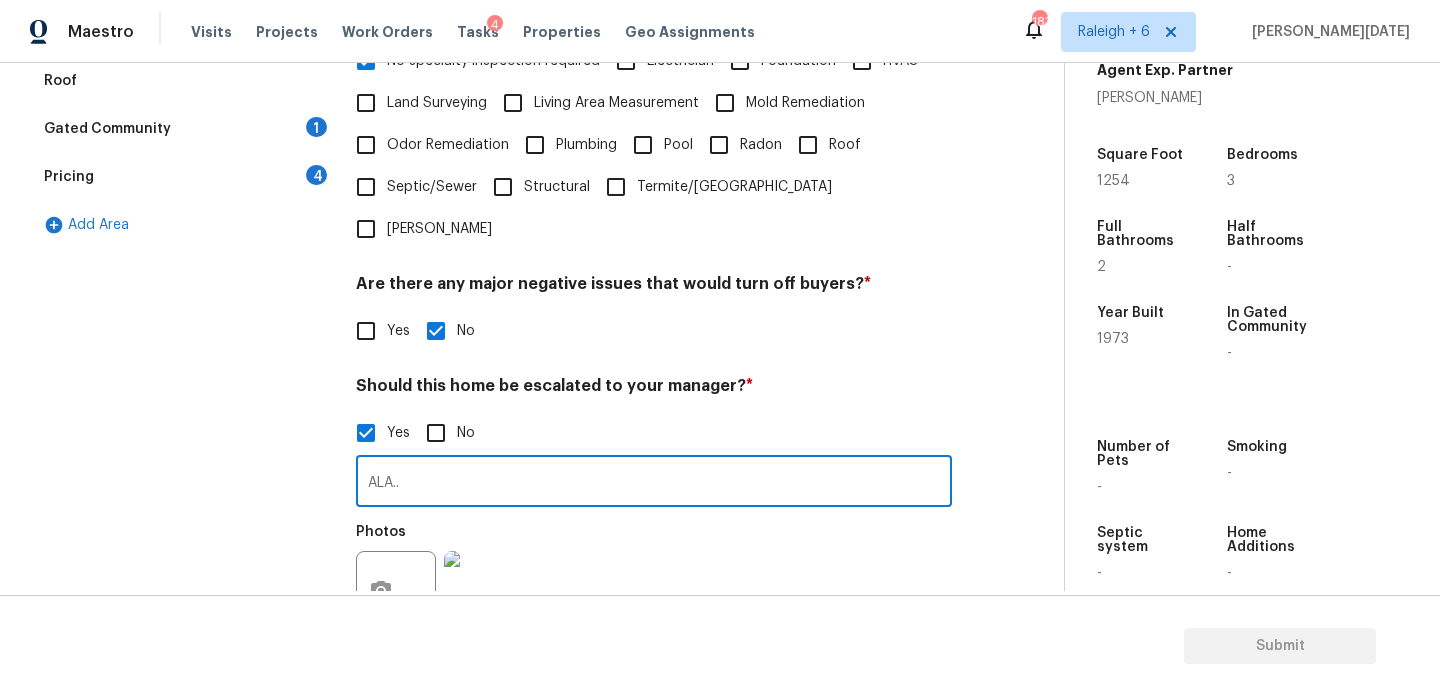 click on "ALA.." at bounding box center [654, 483] 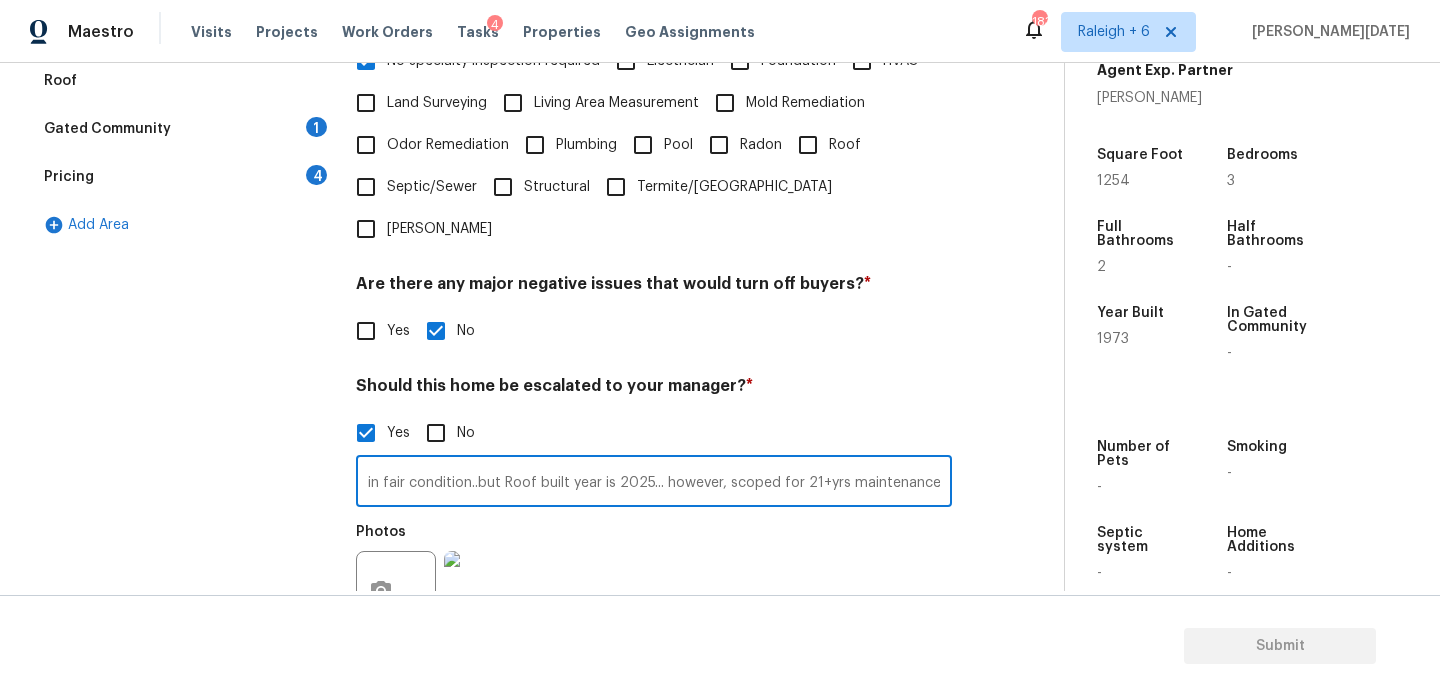 scroll, scrollTop: 0, scrollLeft: 89, axis: horizontal 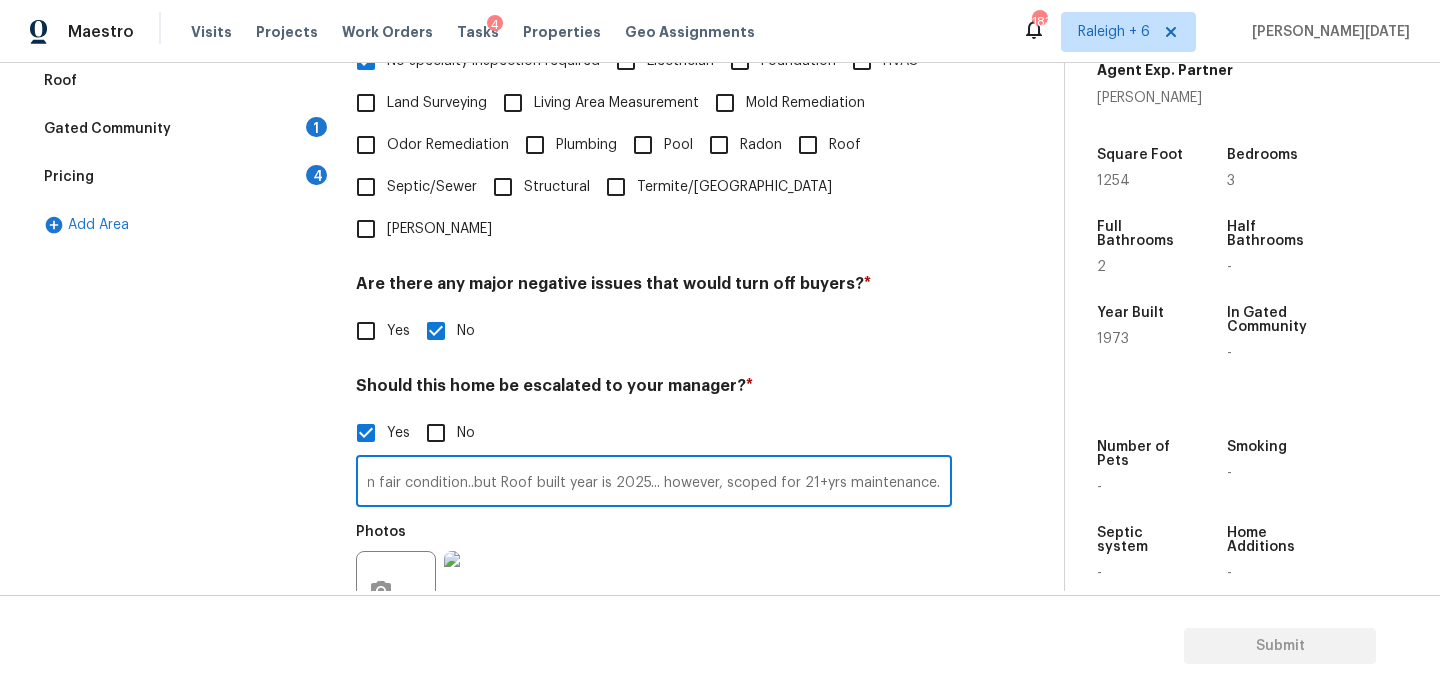 click on "Photos" at bounding box center [654, 578] 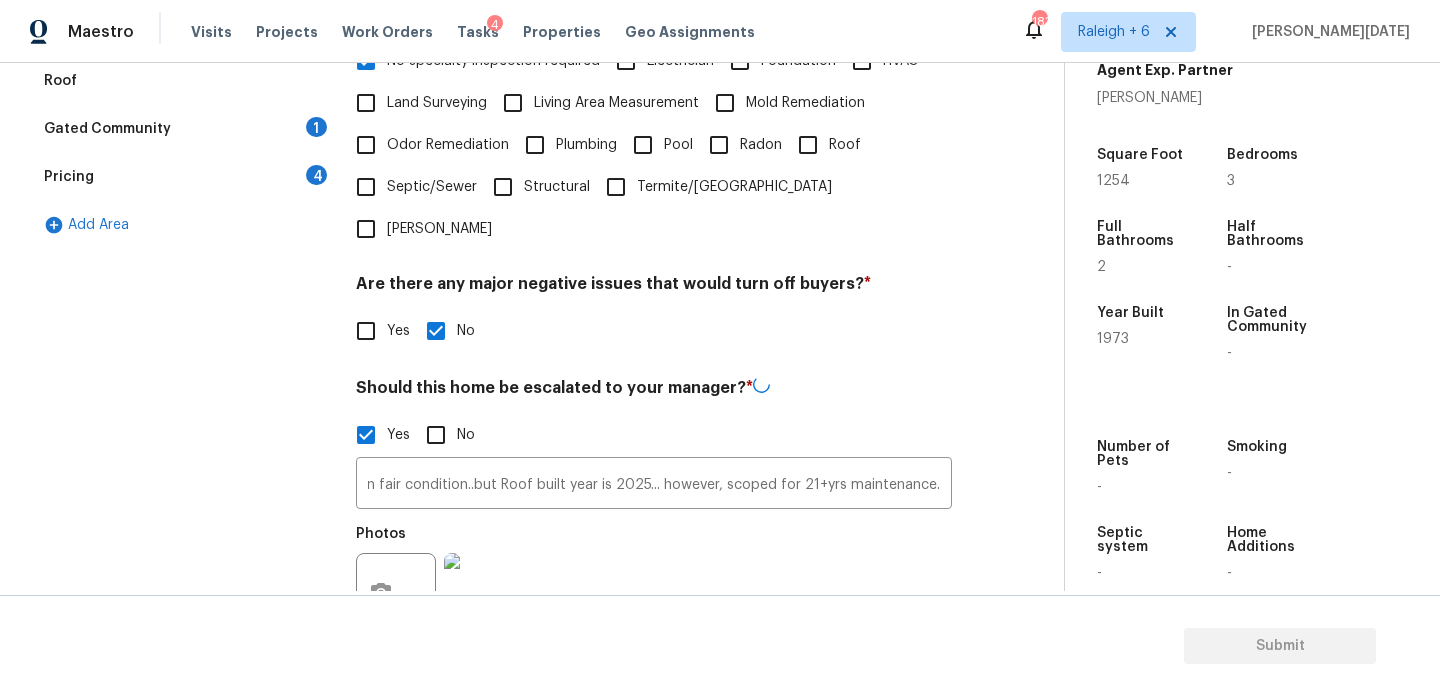 scroll, scrollTop: 0, scrollLeft: 0, axis: both 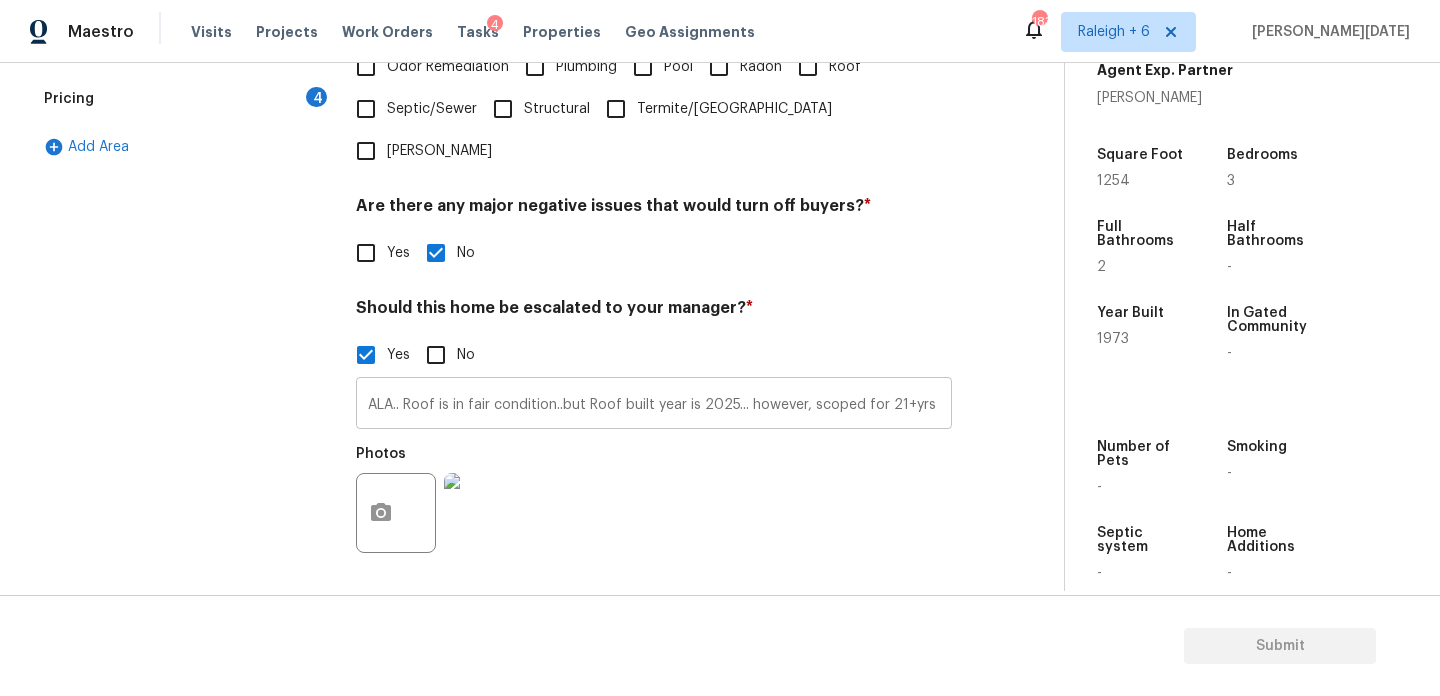 click on "ALA.. Roof is in fair condition..but Roof built year is 2025... however, scoped for 21+yrs maintenance.." at bounding box center (654, 405) 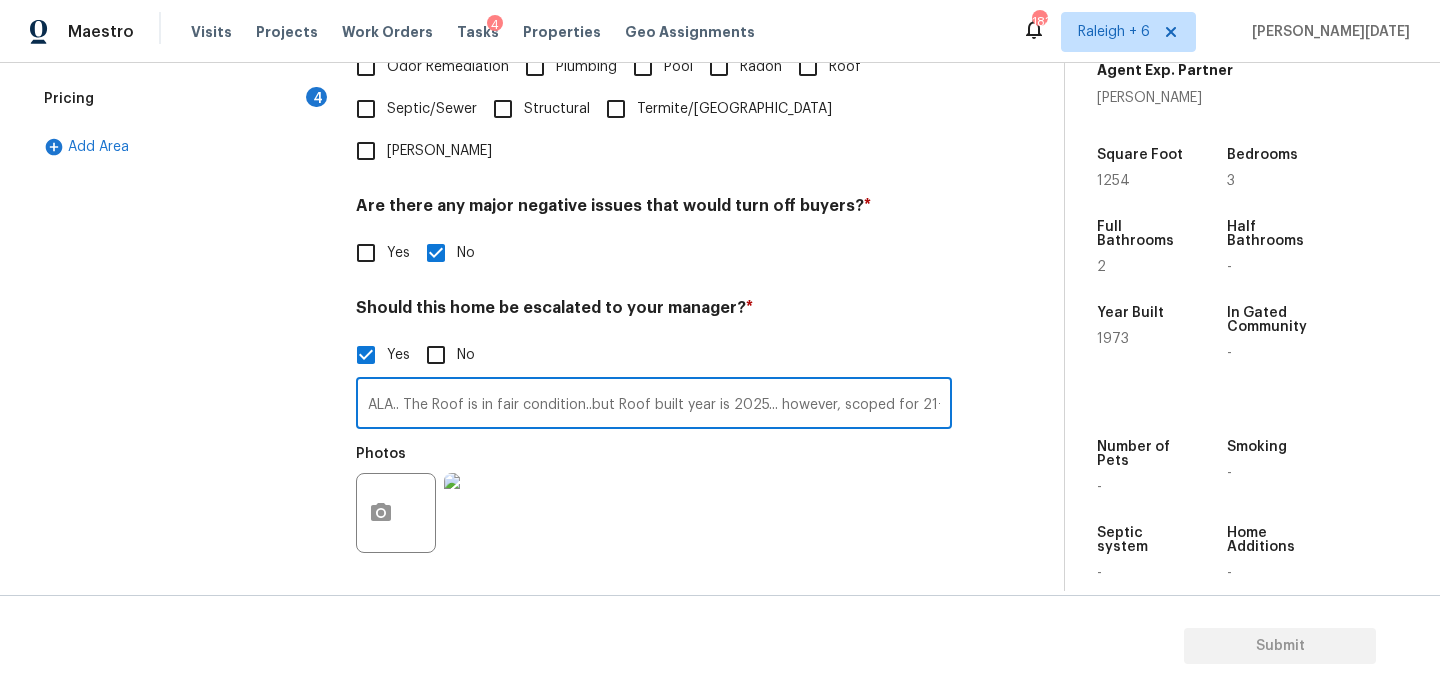 click on "ALA.. The Roof is in fair condition..but Roof built year is 2025... however, scoped for 21+yrs maintenance.. ​ Photos" at bounding box center (654, 470) 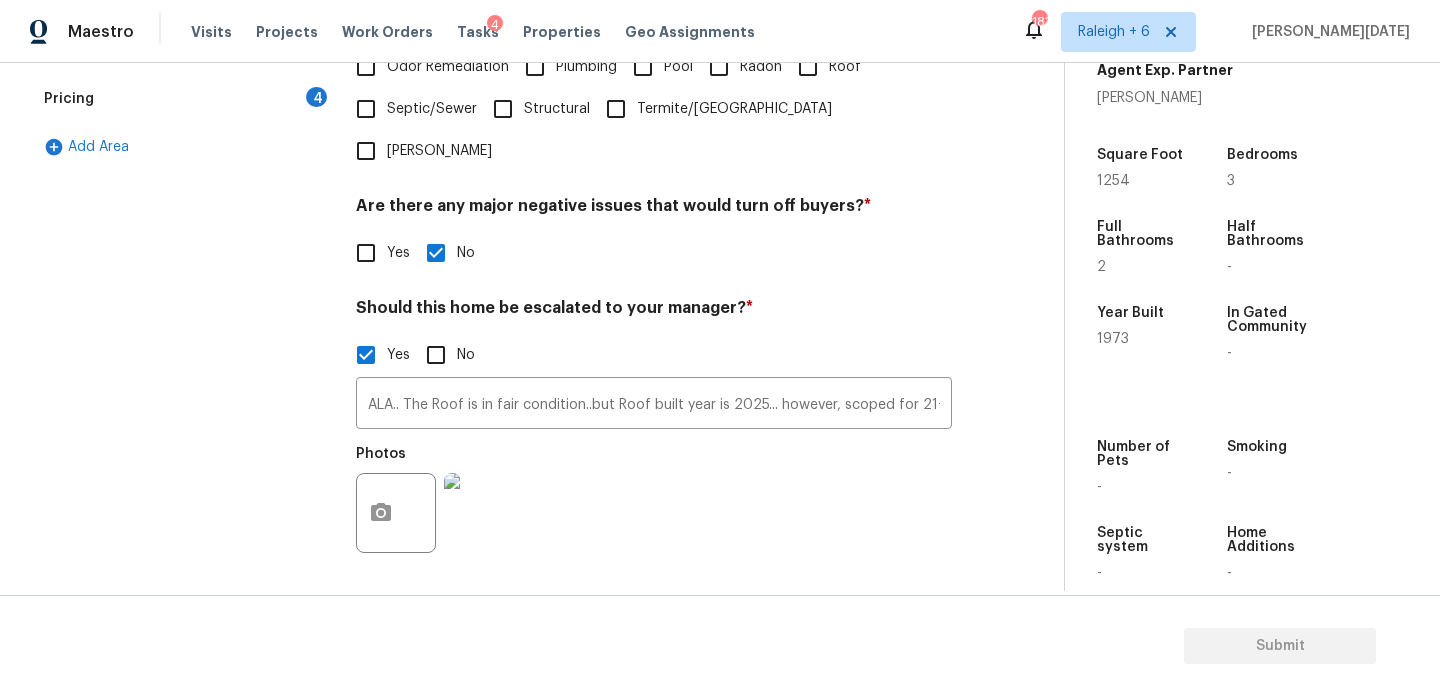 scroll, scrollTop: 697, scrollLeft: 0, axis: vertical 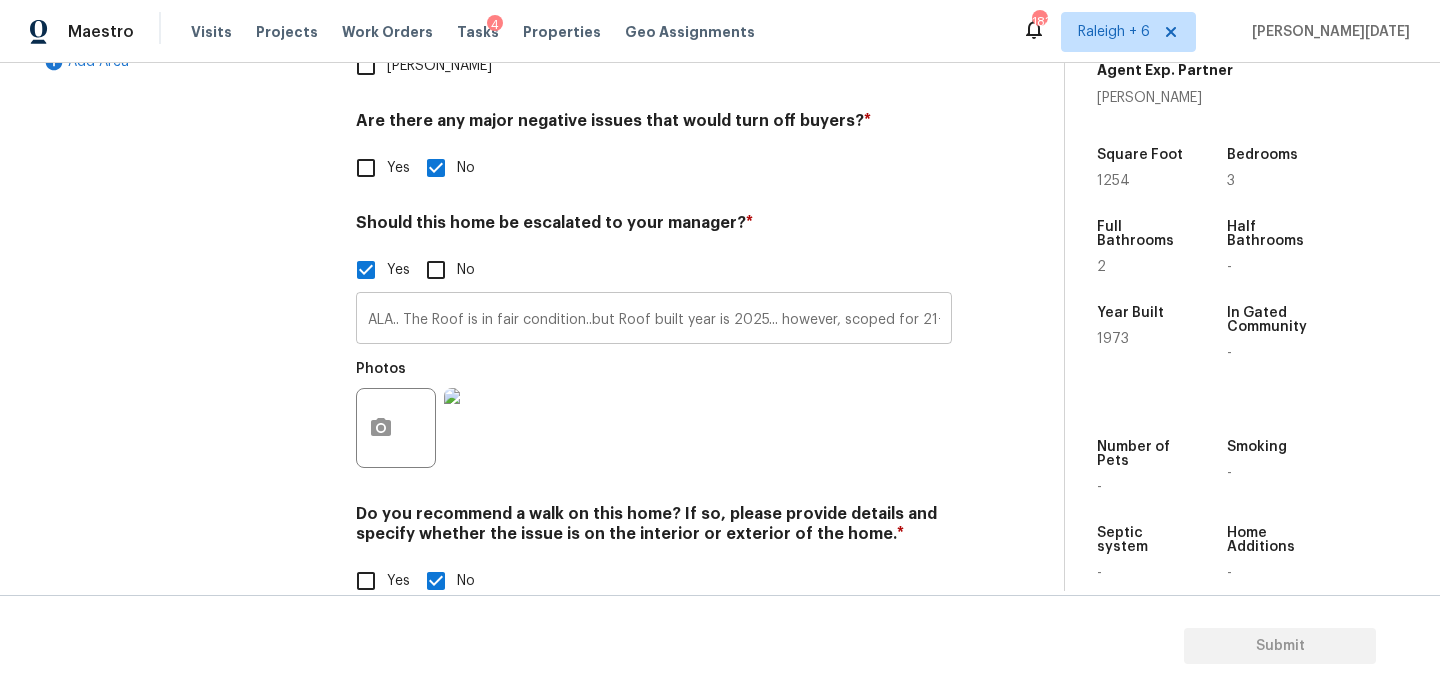 click on "ALA.. The Roof is in fair condition..but Roof built year is 2025... however, scoped for 21+yrs maintenance.." at bounding box center [654, 320] 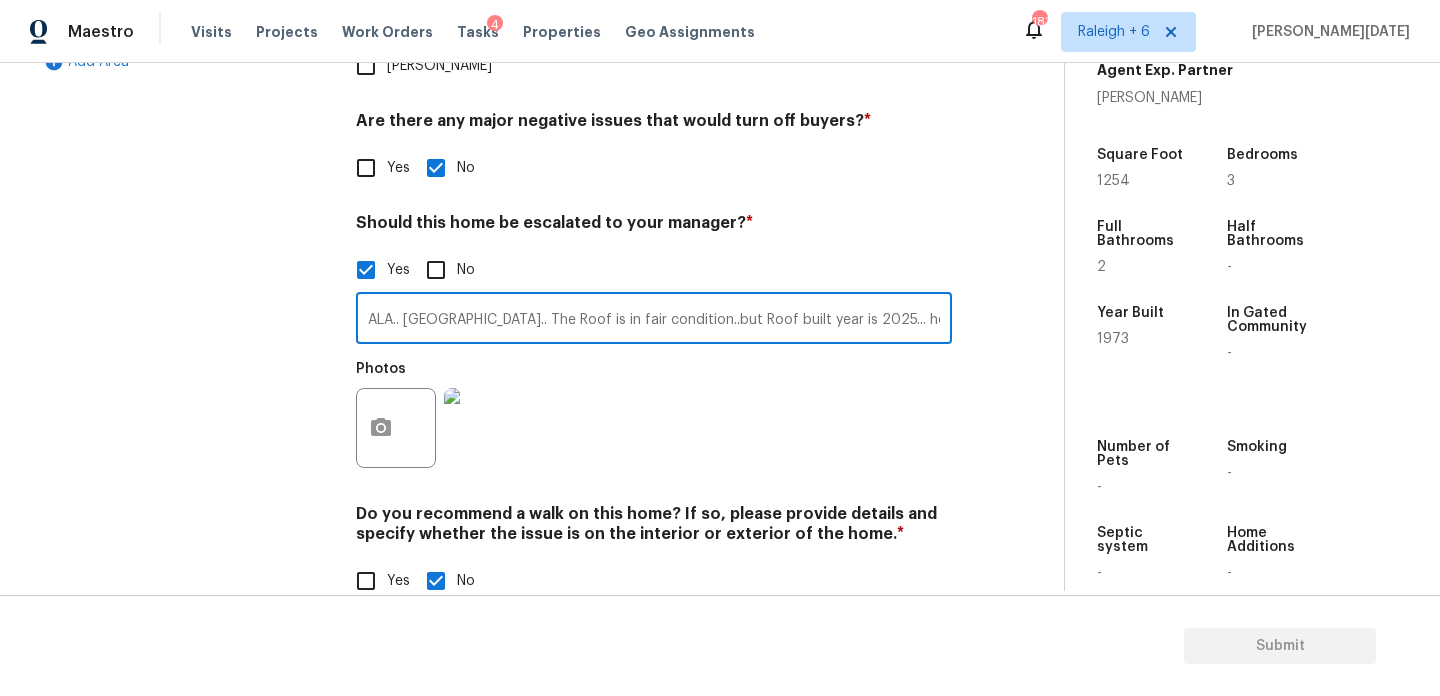 type on "ALA.. Townhouse.. The Roof is in fair condition..but Roof built year is 2025... however, scoped for 21+yrs maintenance.." 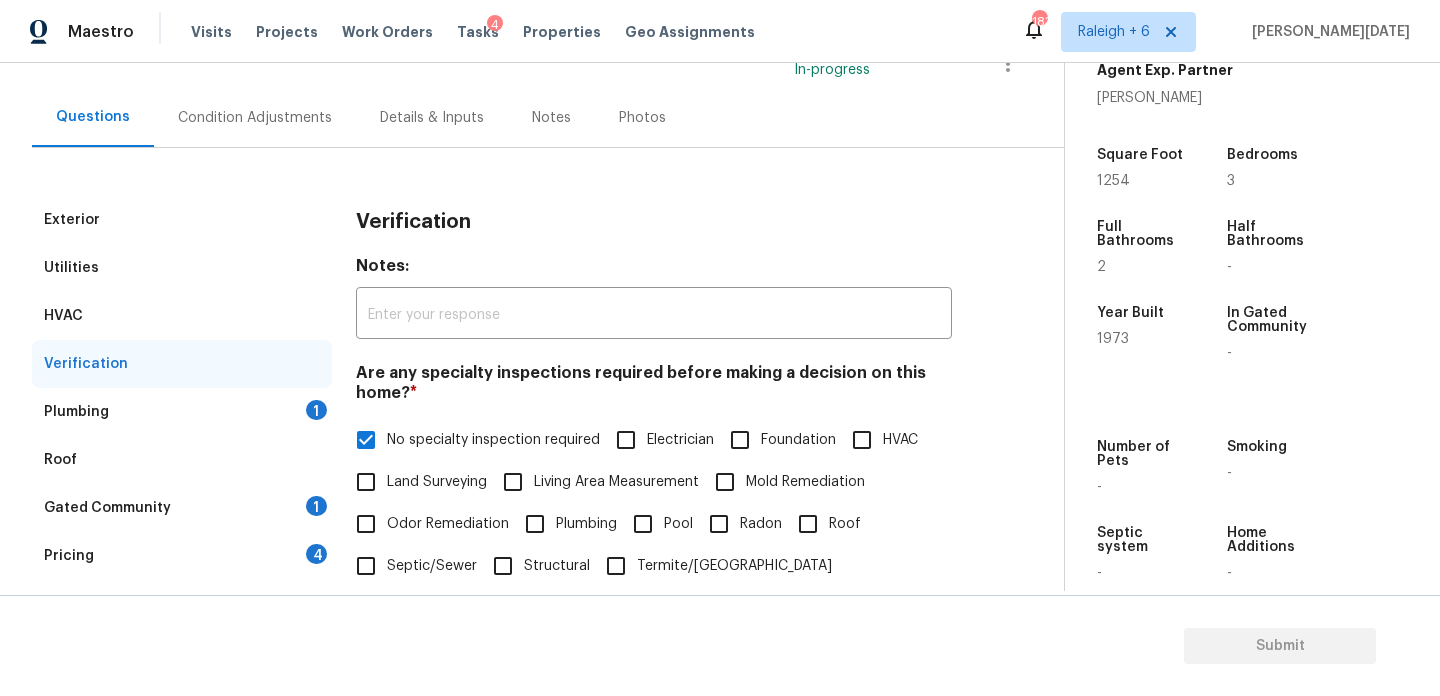 scroll, scrollTop: 153, scrollLeft: 0, axis: vertical 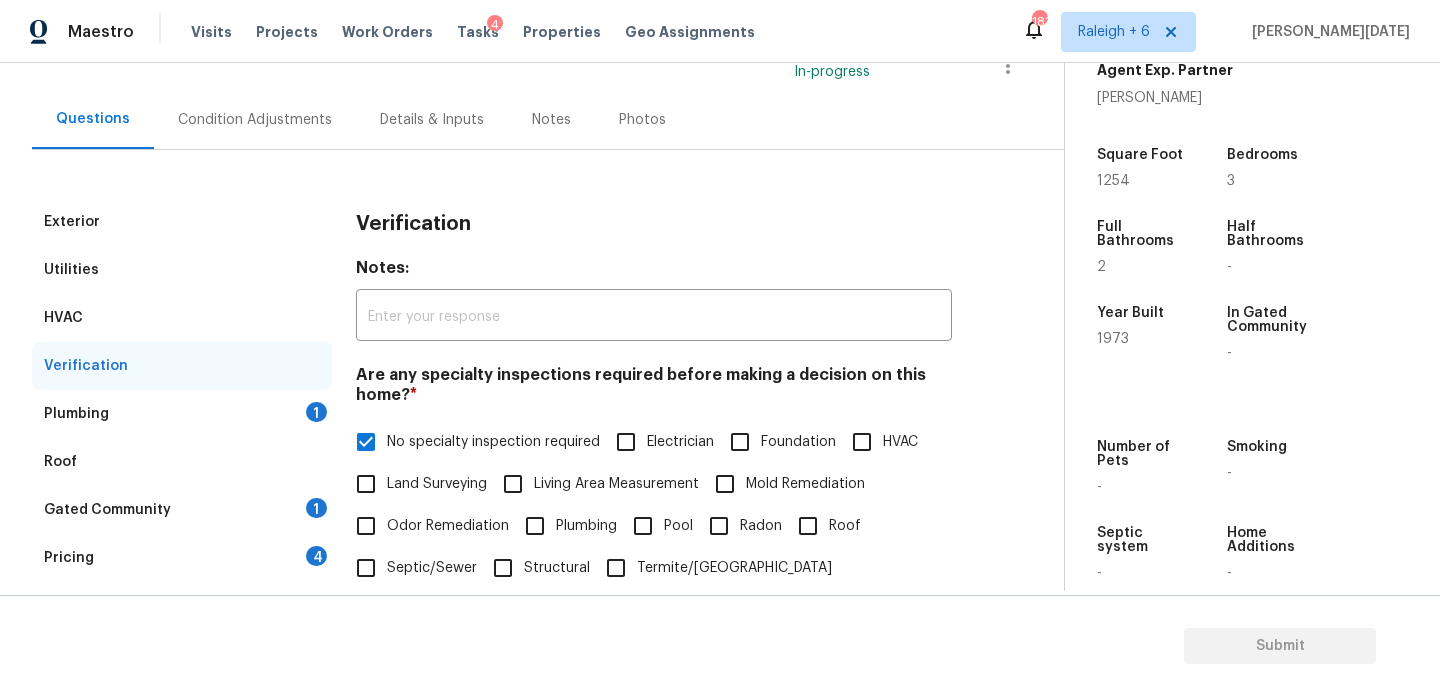 click on "Plumbing 1" at bounding box center [182, 414] 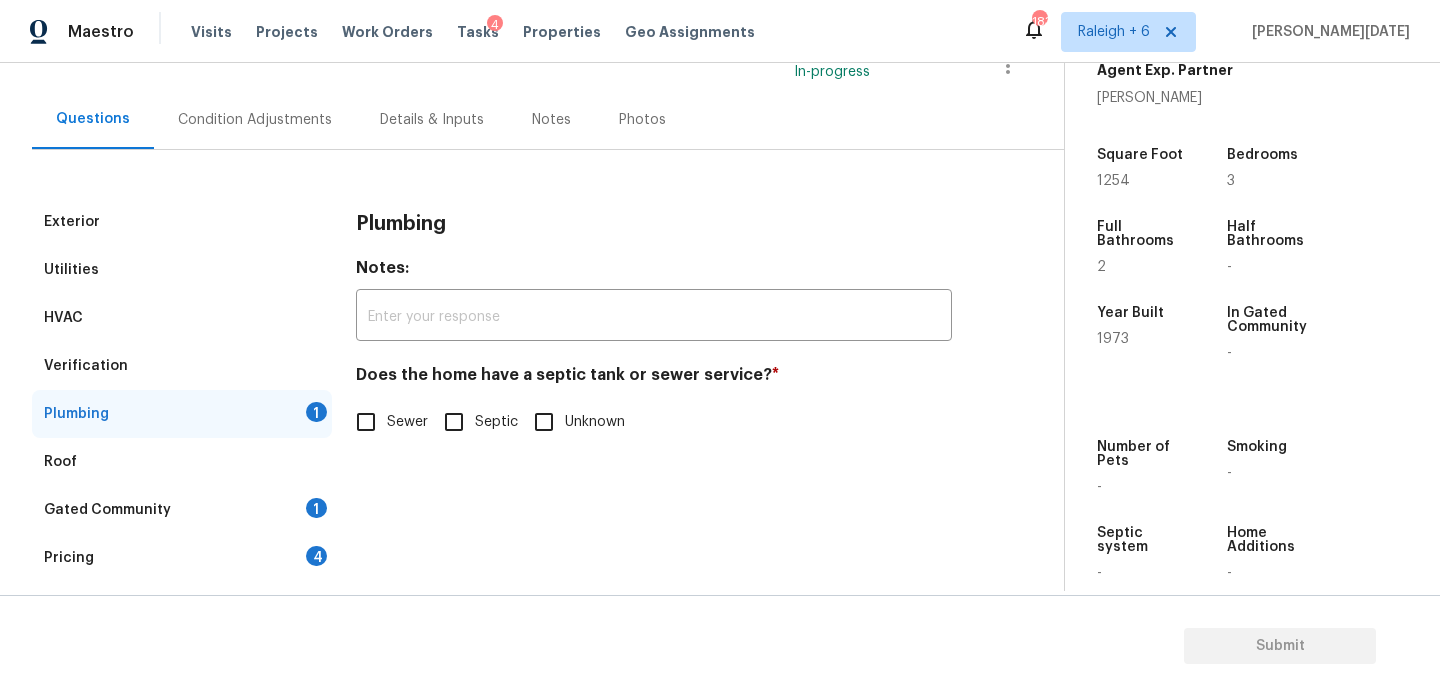 scroll, scrollTop: 198, scrollLeft: 0, axis: vertical 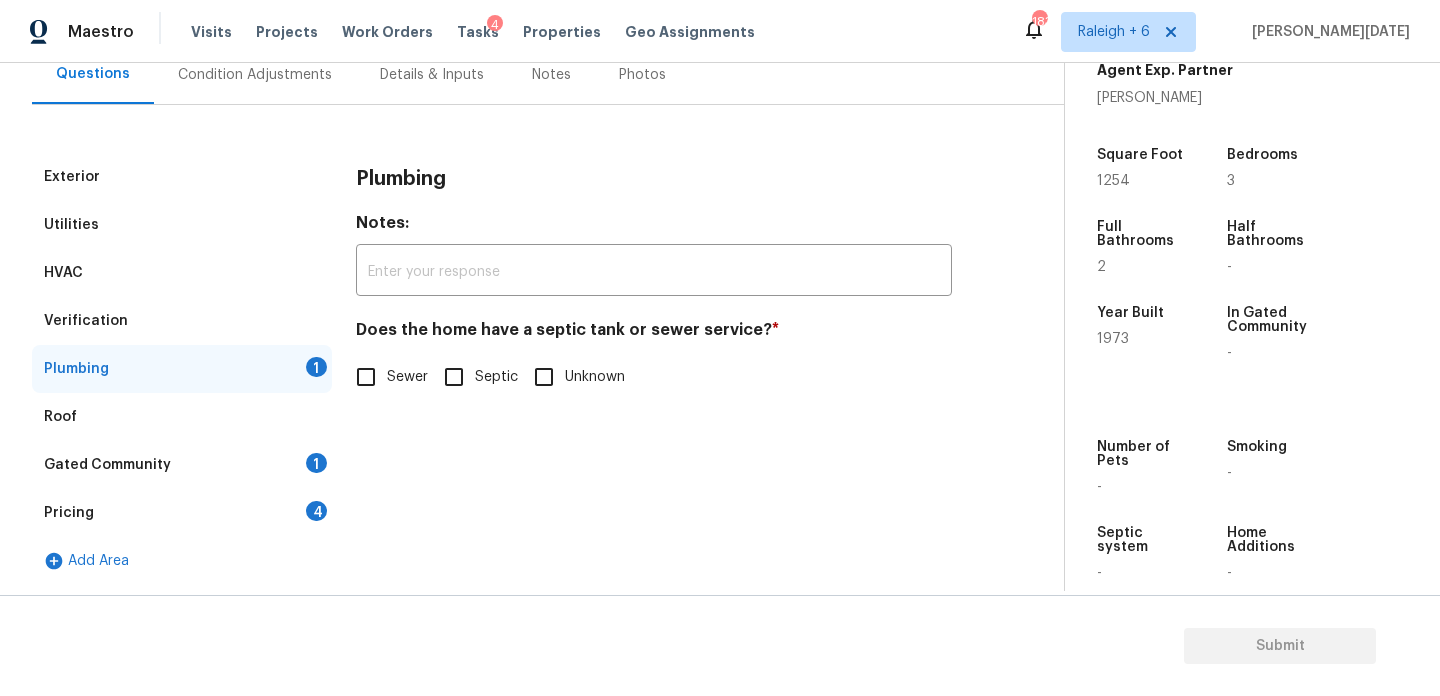 click on "Sewer" at bounding box center (407, 377) 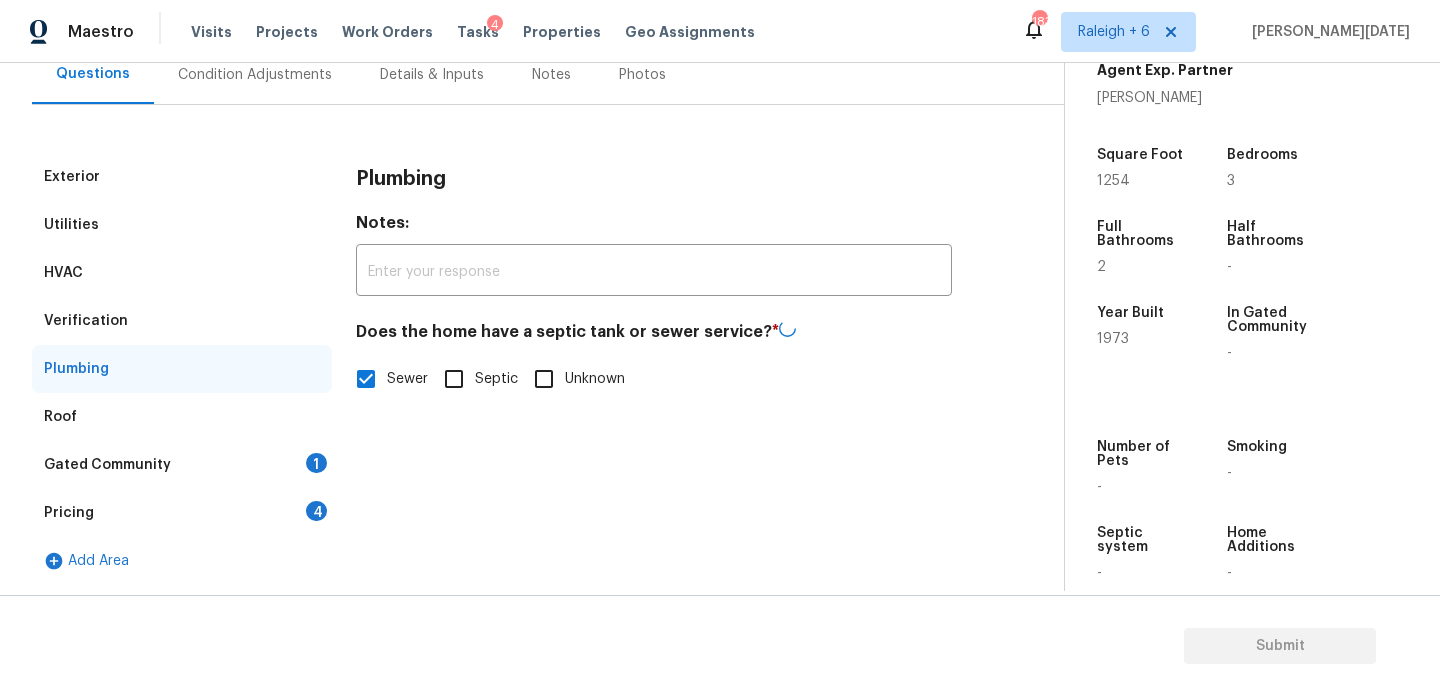 click on "Pricing 4" at bounding box center (182, 513) 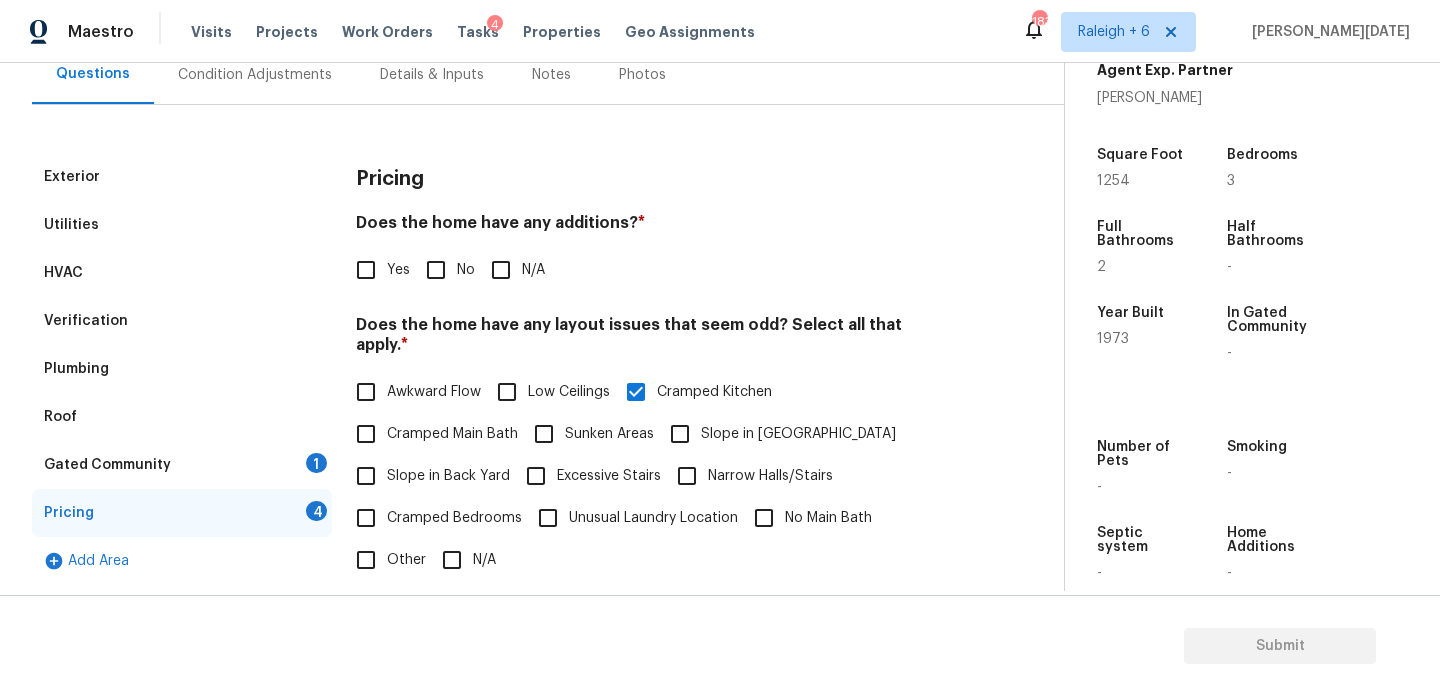 click on "Gated Community 1" at bounding box center [182, 465] 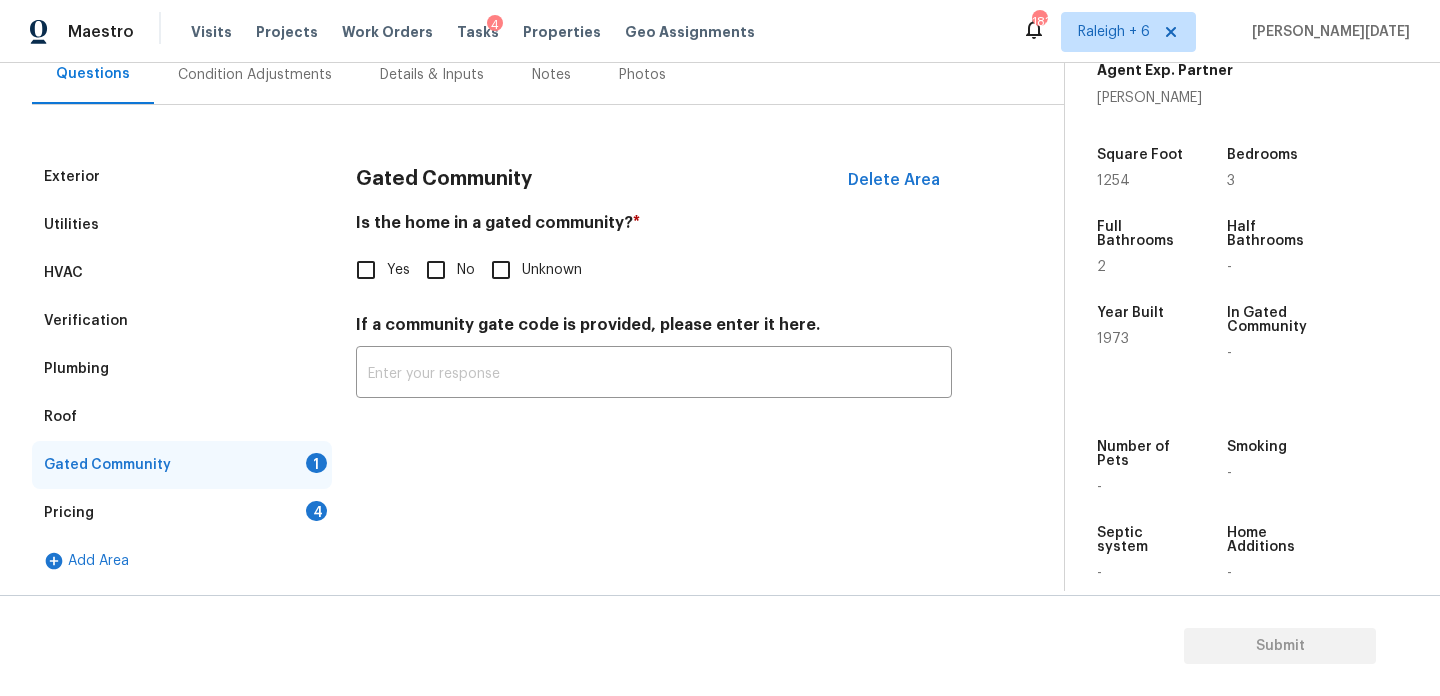 click on "Is the home in a gated community?  * Yes No Unknown" at bounding box center [654, 252] 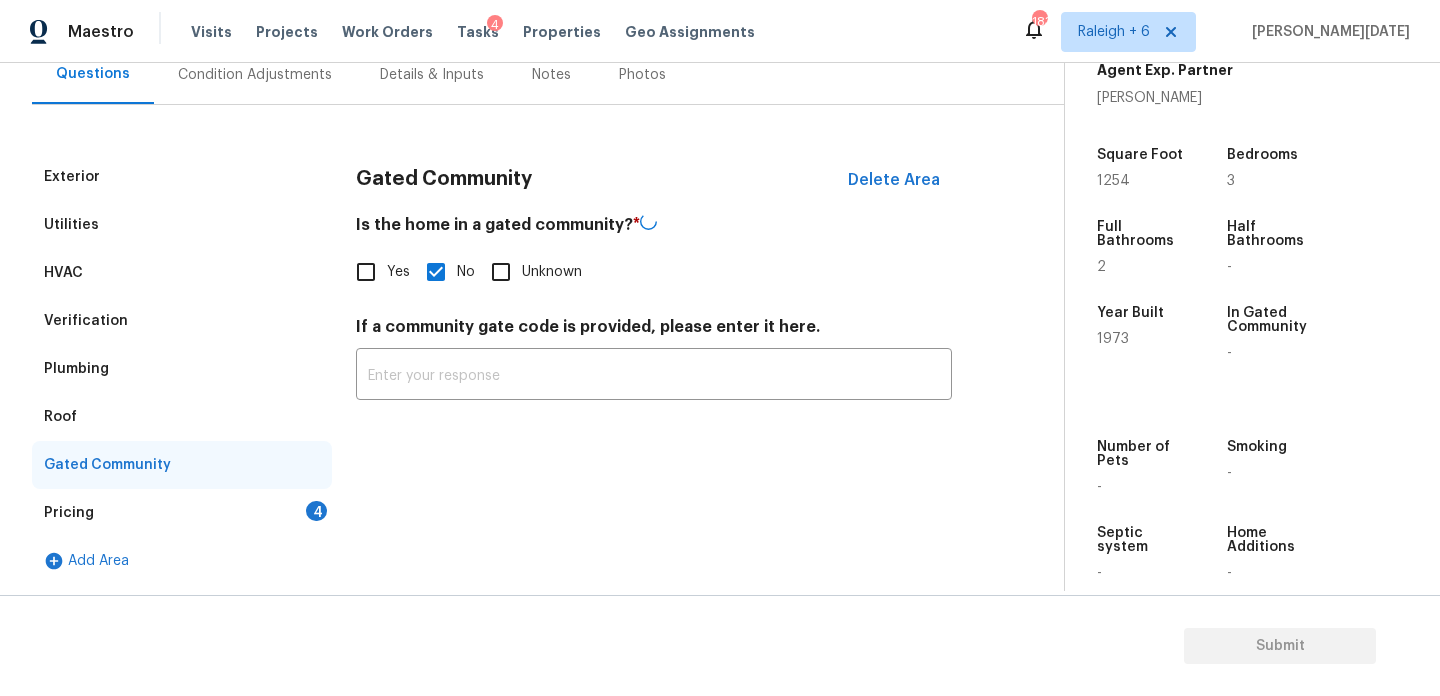 click on "Gated Community" at bounding box center (182, 465) 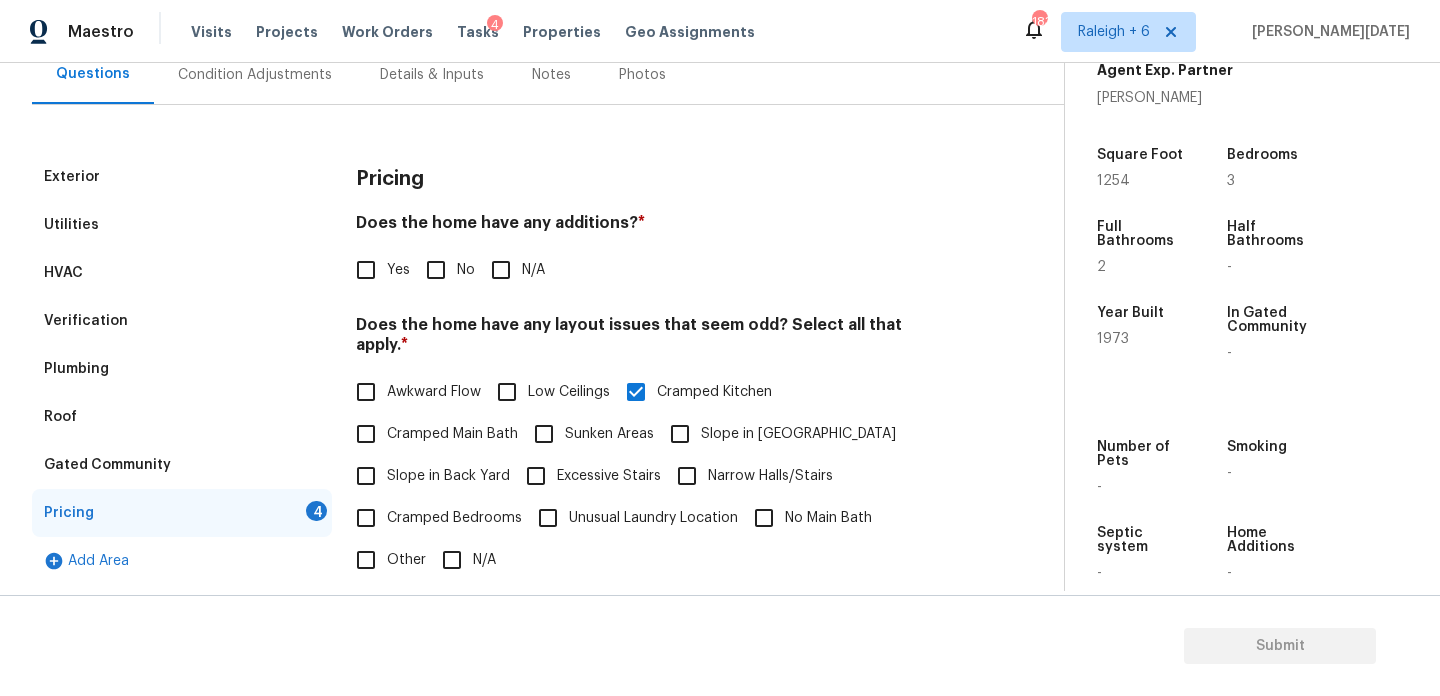 click on "No" at bounding box center [436, 270] 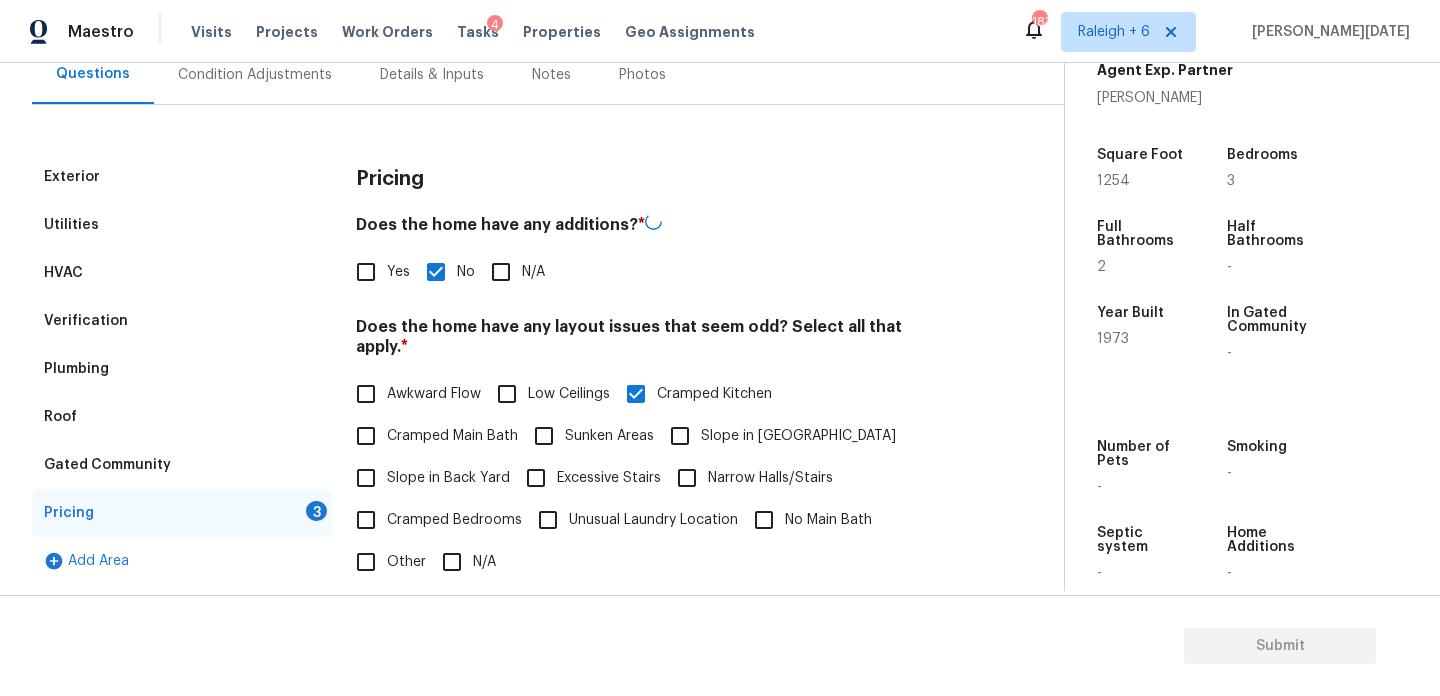 scroll, scrollTop: 557, scrollLeft: 0, axis: vertical 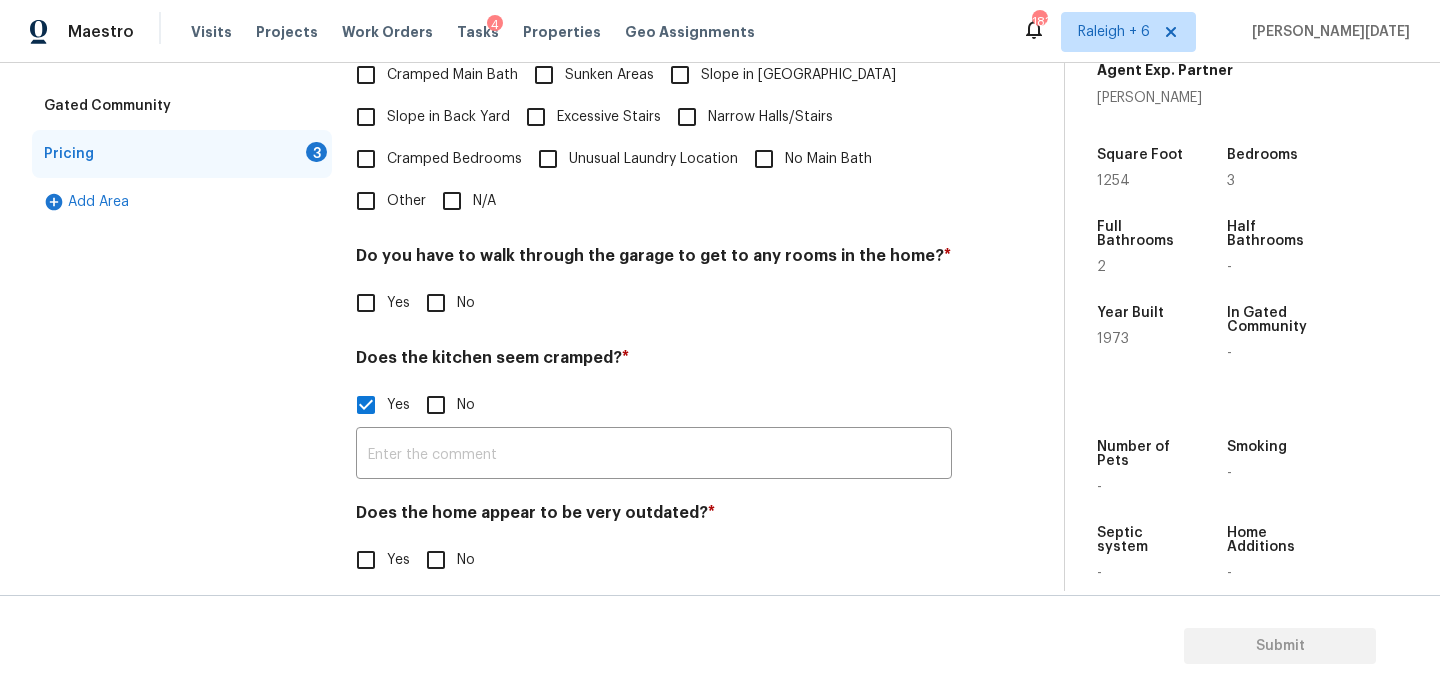 click on "No" at bounding box center [436, 303] 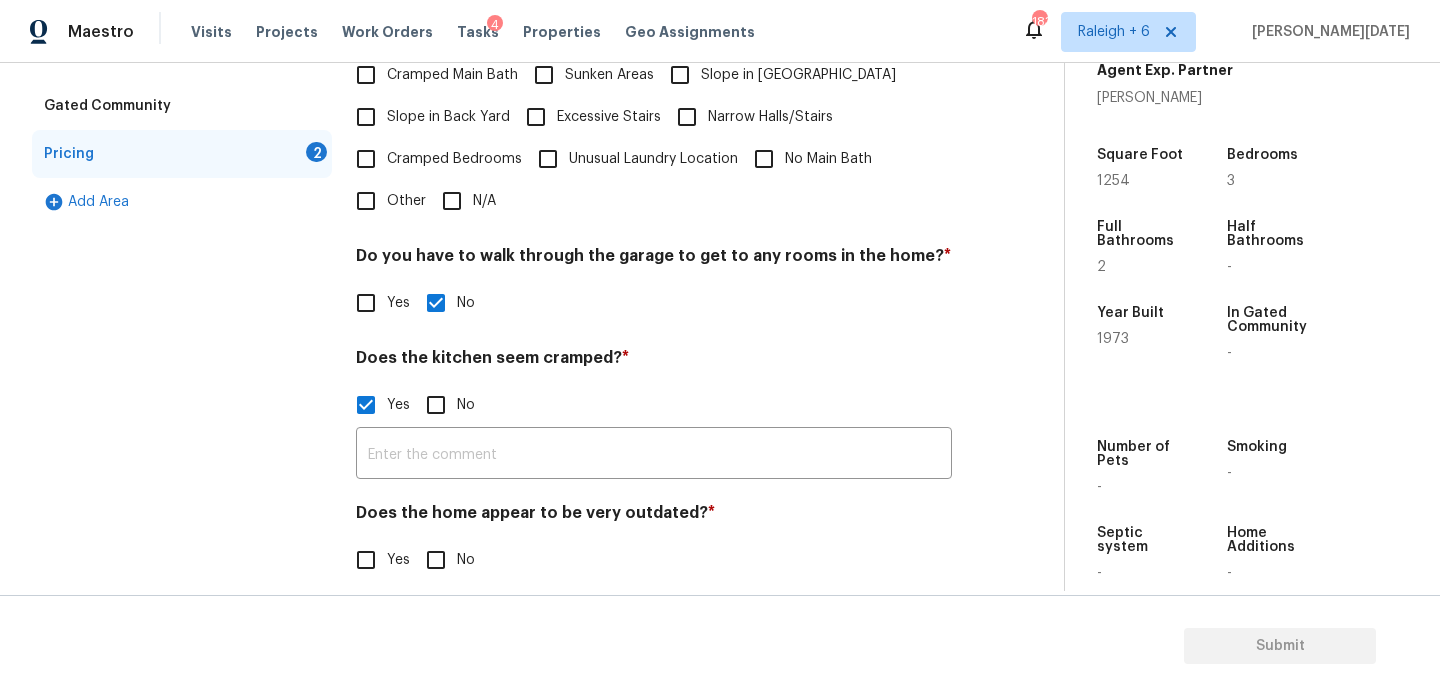 click on "No" at bounding box center (436, 560) 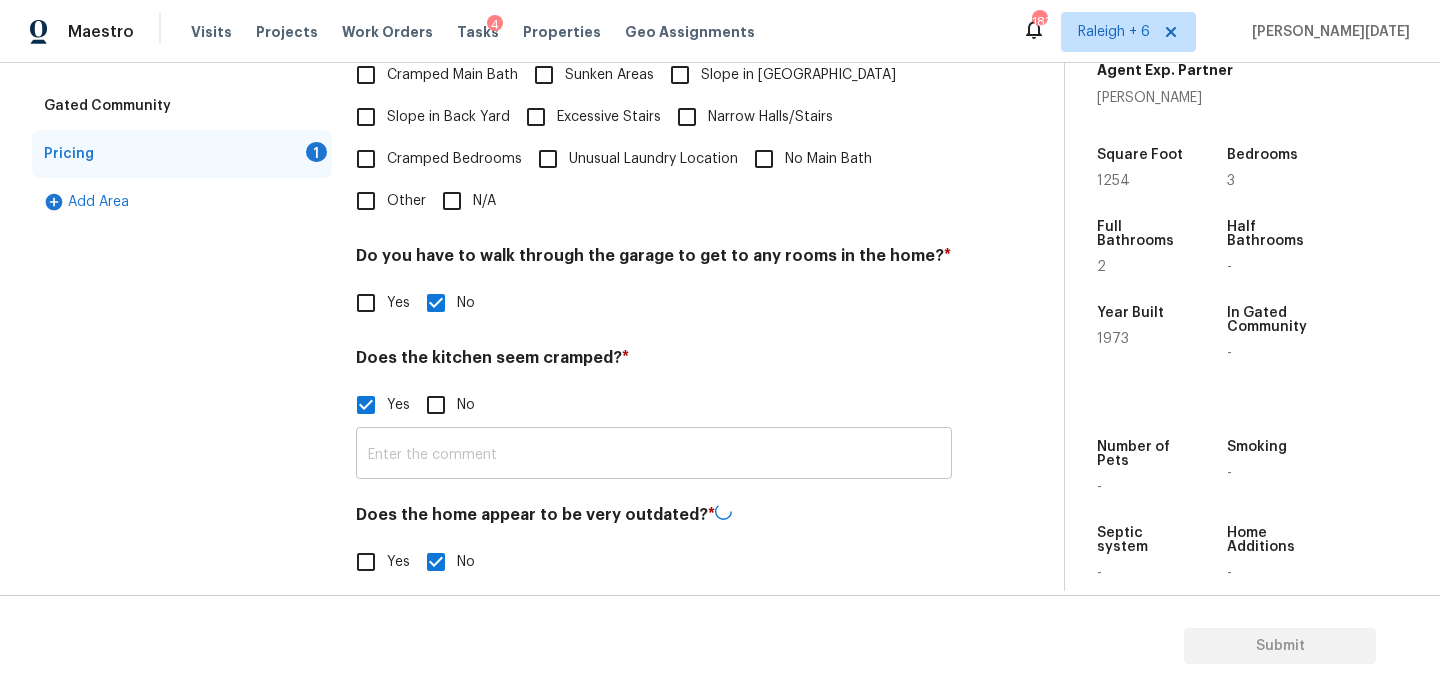 click at bounding box center (654, 455) 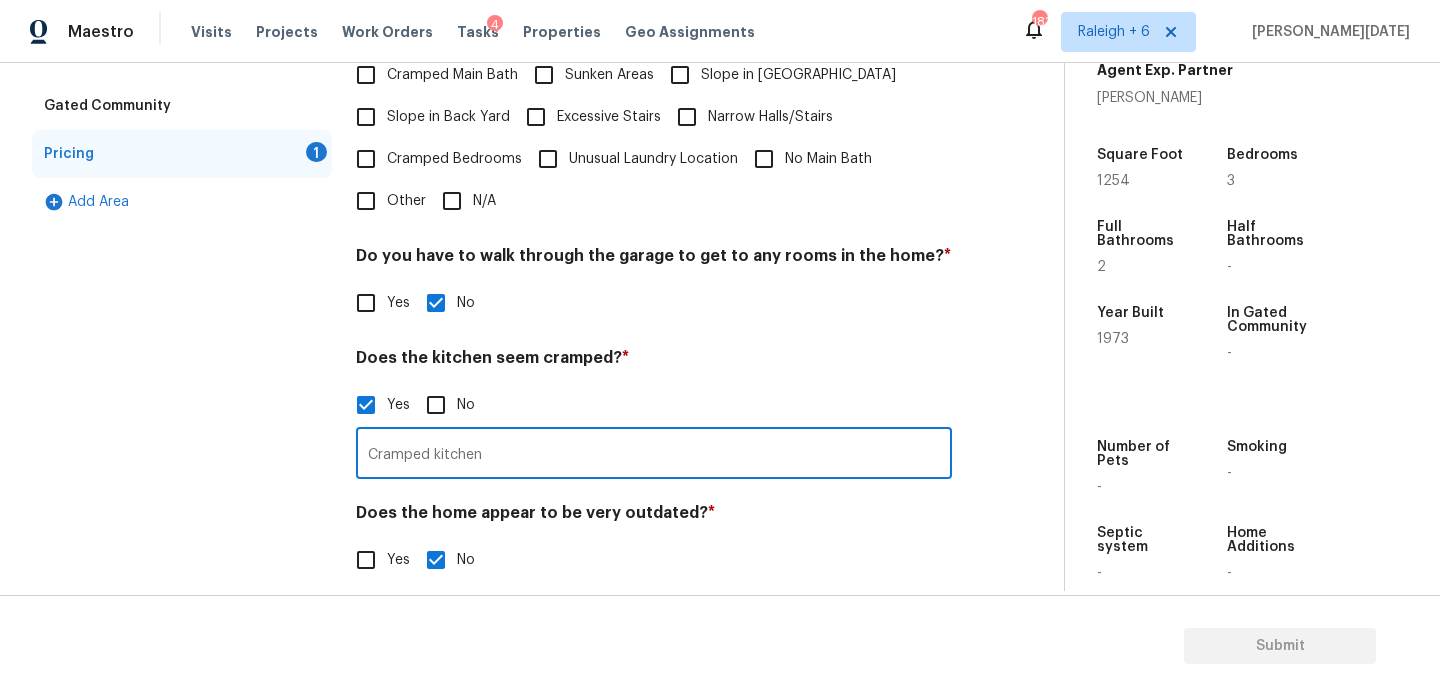 type on "Cramped kitchen" 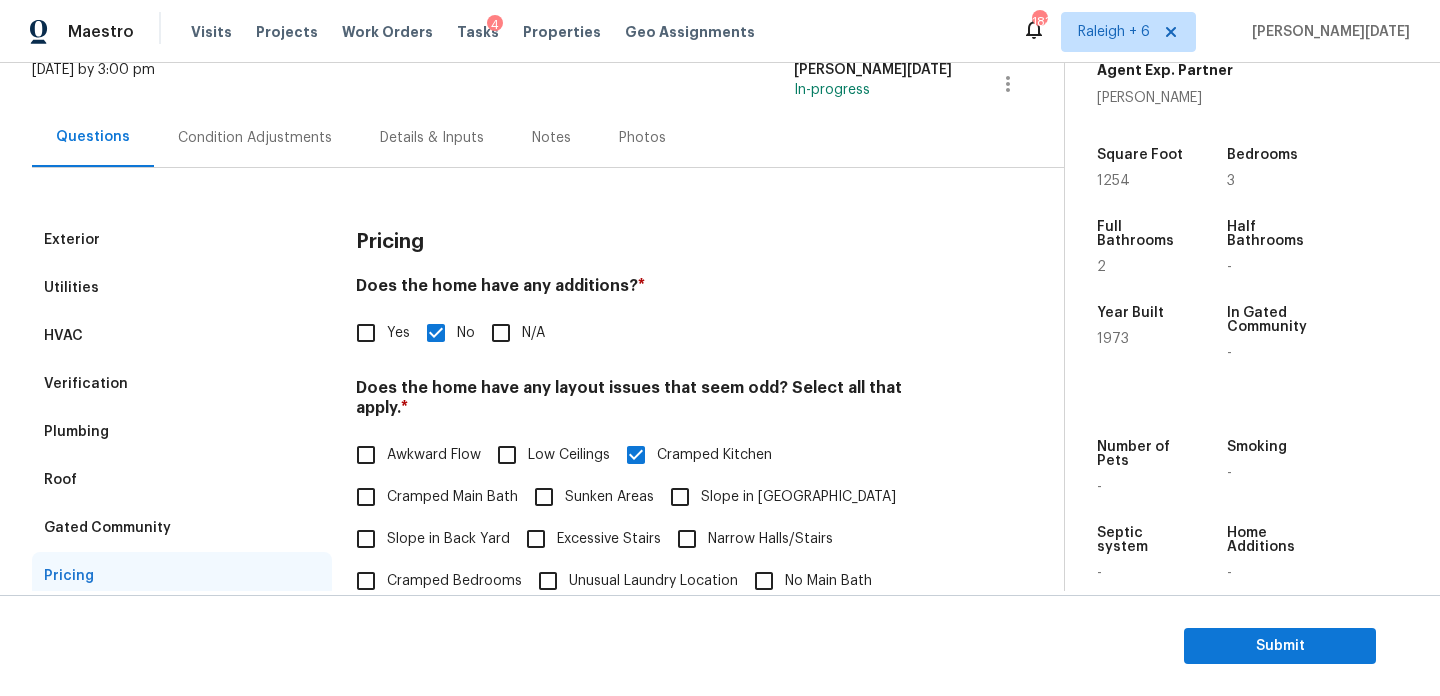 scroll, scrollTop: 0, scrollLeft: 0, axis: both 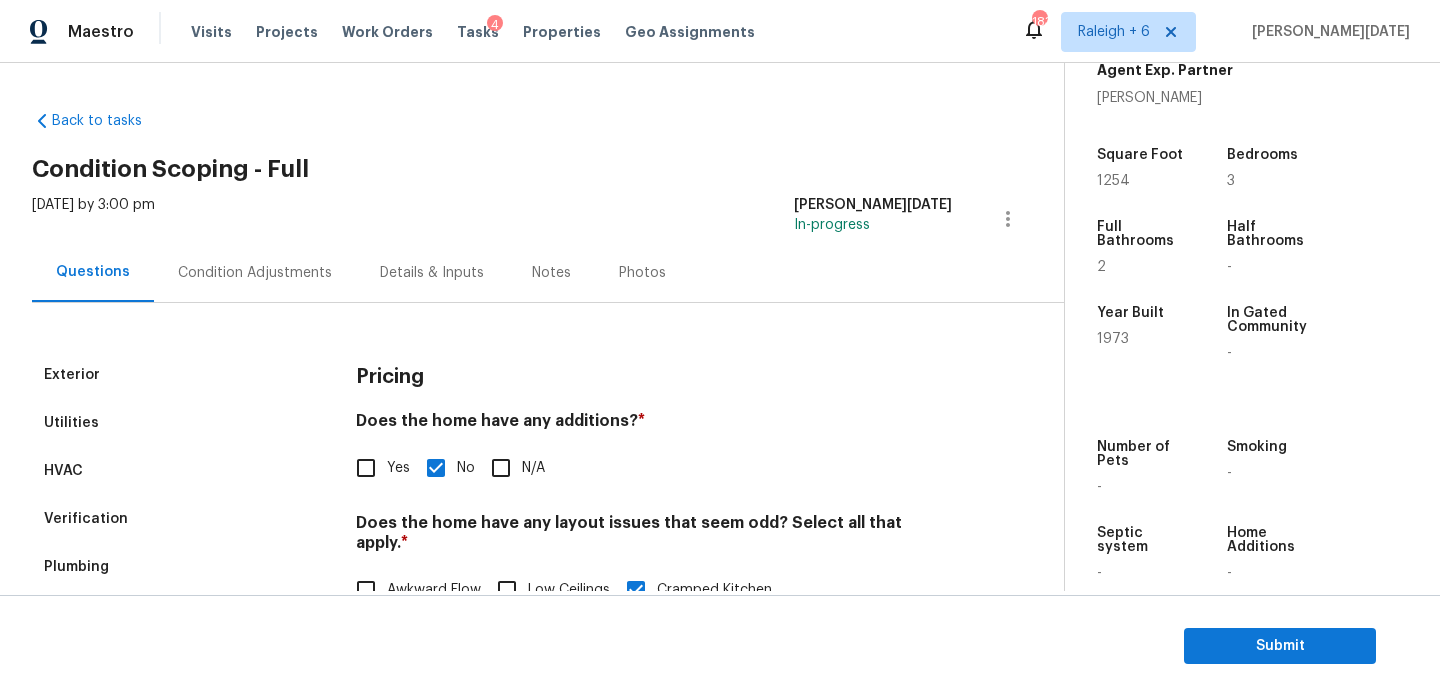 click on "Condition Adjustments" at bounding box center [255, 272] 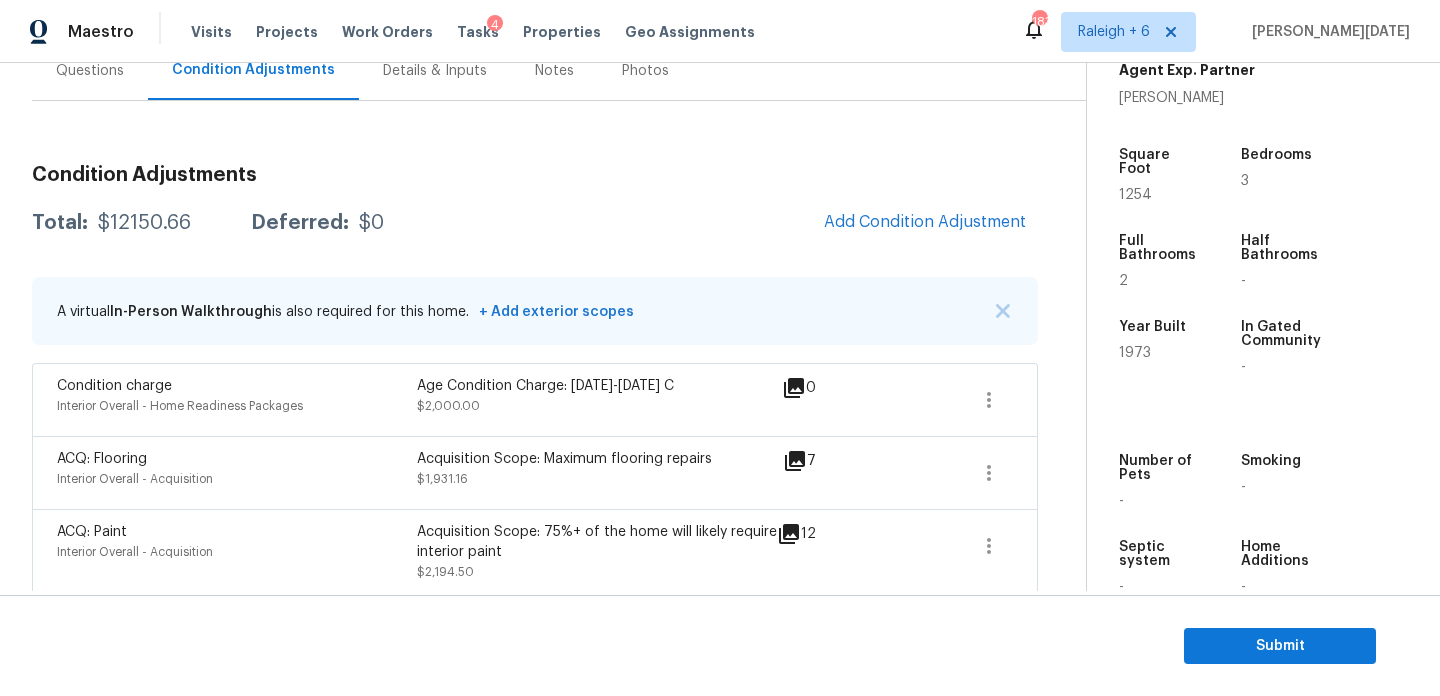 scroll, scrollTop: 173, scrollLeft: 0, axis: vertical 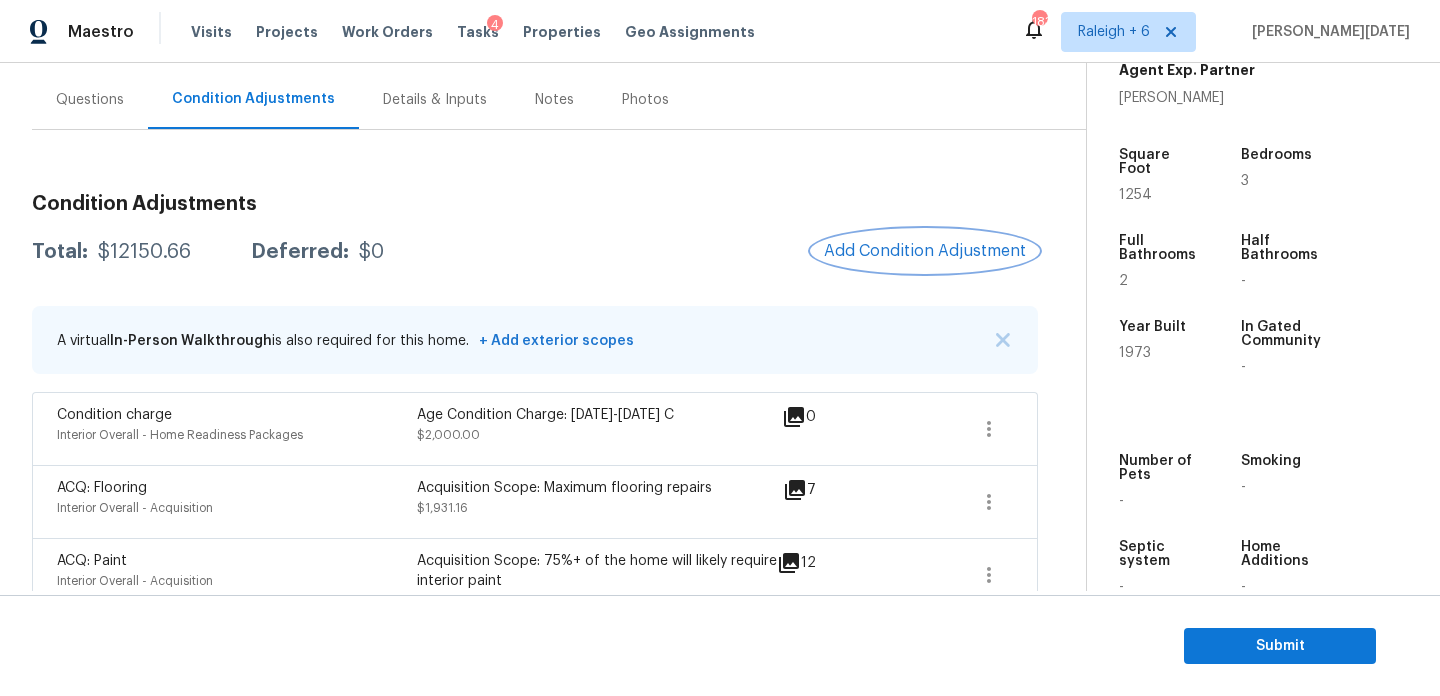 click on "Add Condition Adjustment" at bounding box center (925, 251) 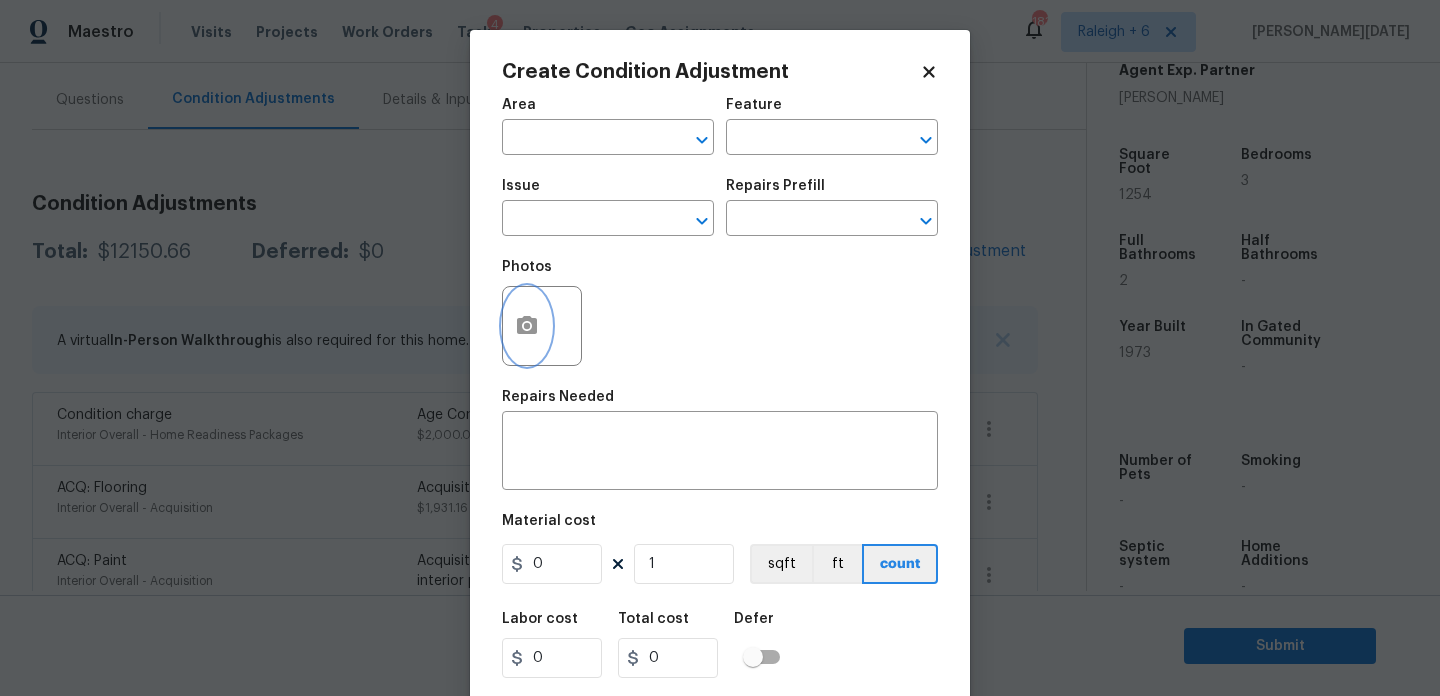 click 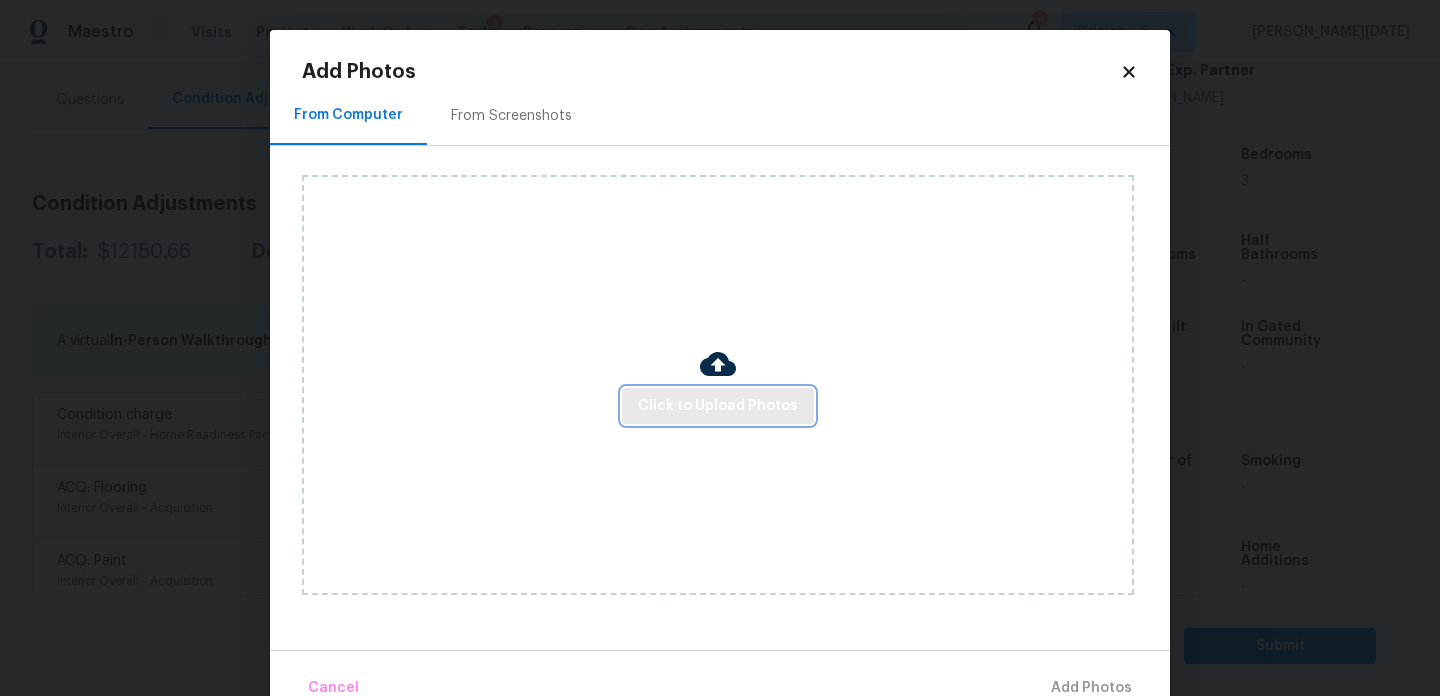 click on "Click to Upload Photos" at bounding box center [718, 406] 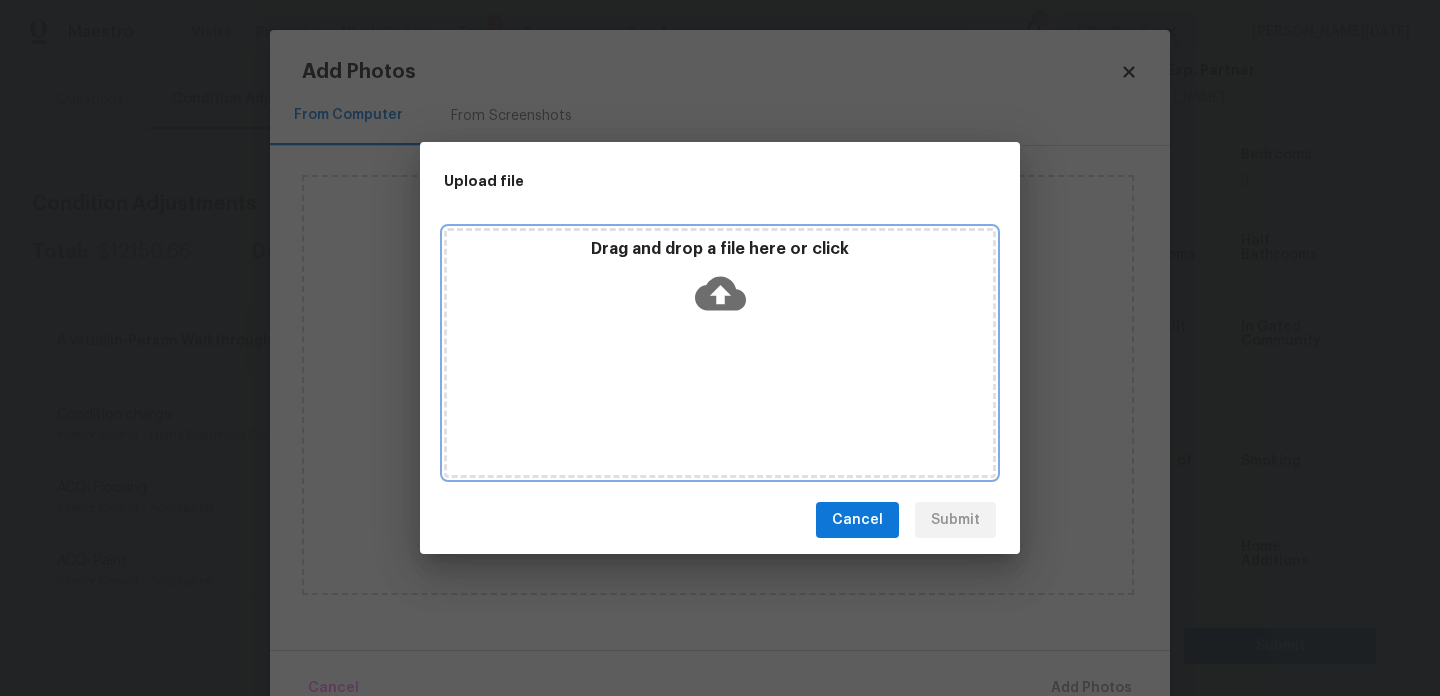 click on "Drag and drop a file here or click" at bounding box center (720, 353) 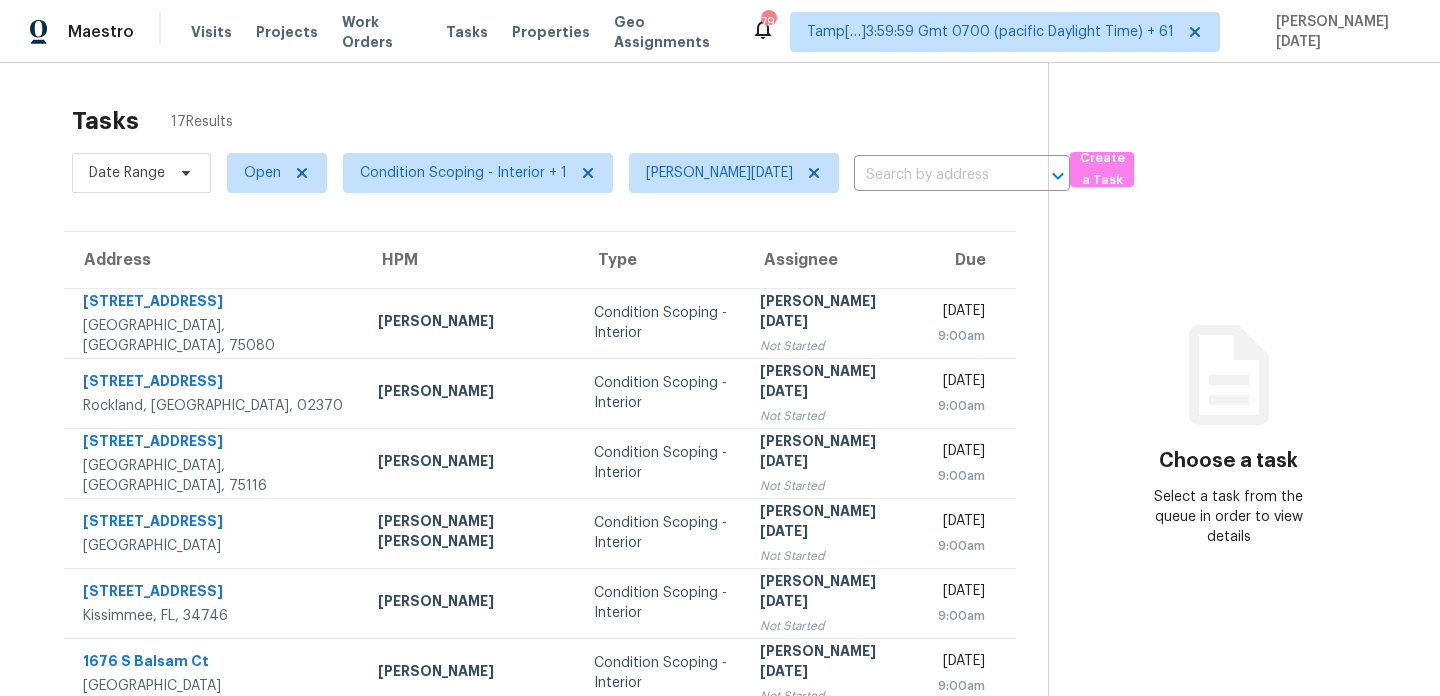 scroll, scrollTop: 0, scrollLeft: 0, axis: both 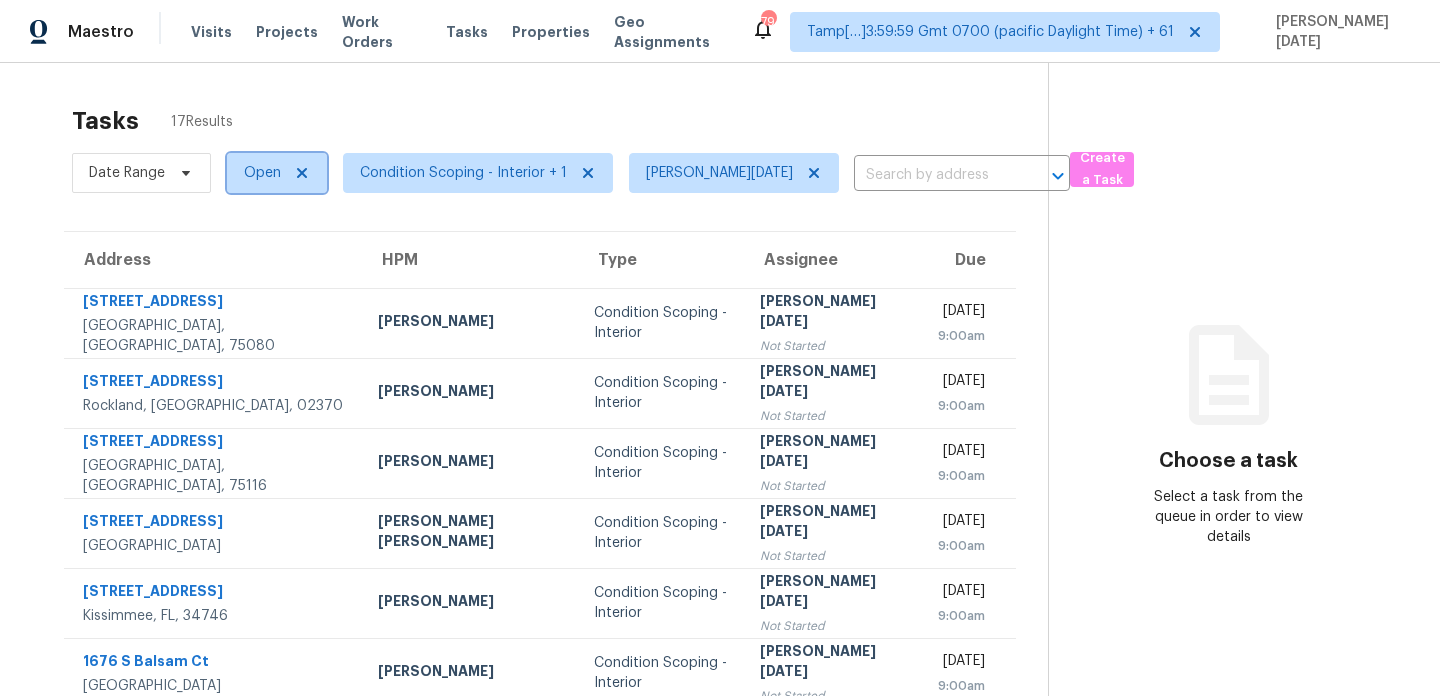 click on "Open" at bounding box center (277, 173) 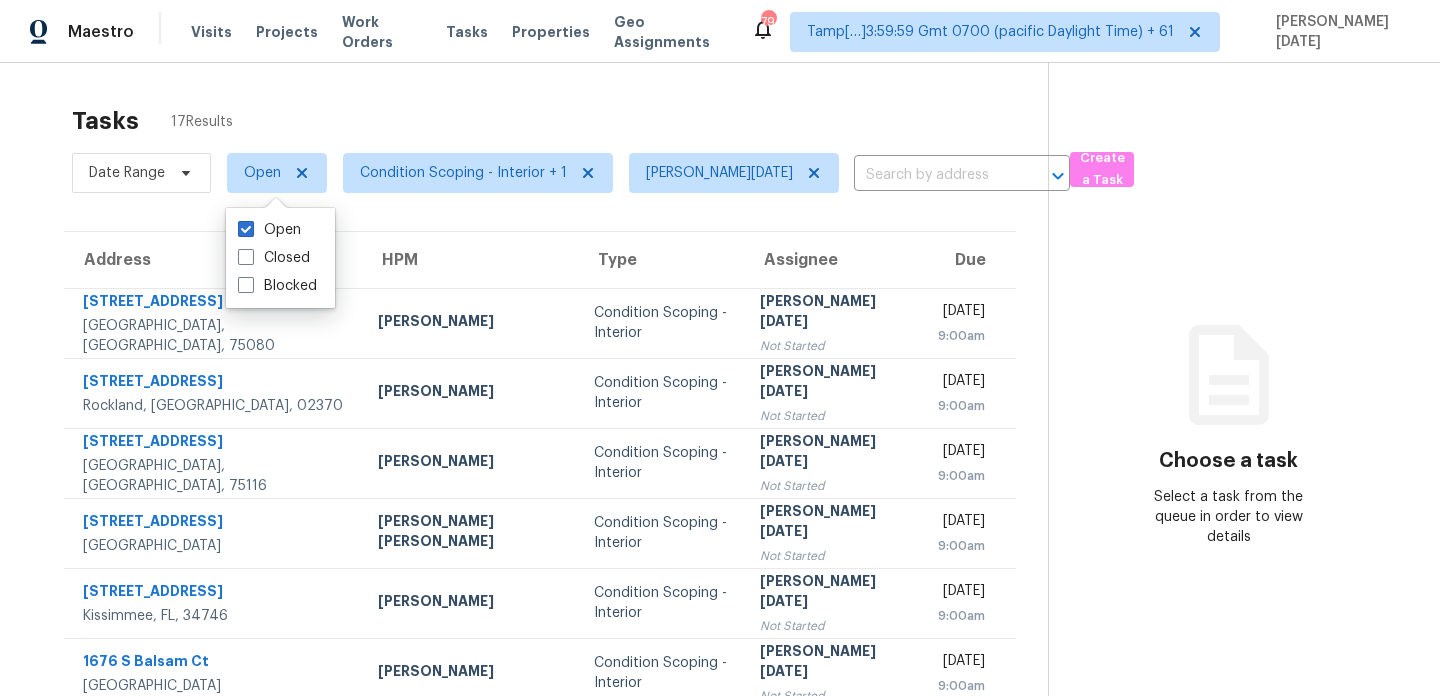 click on "Tasks 17  Results" at bounding box center [560, 121] 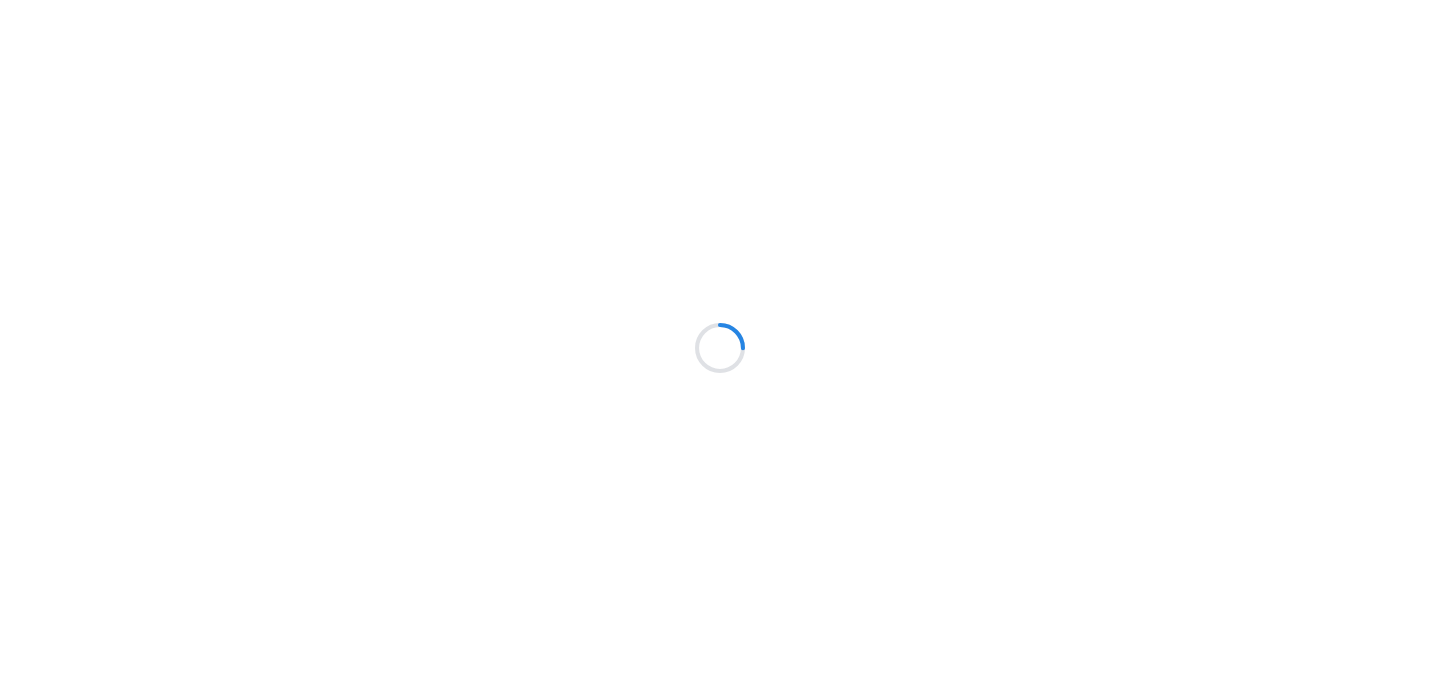 scroll, scrollTop: 0, scrollLeft: 0, axis: both 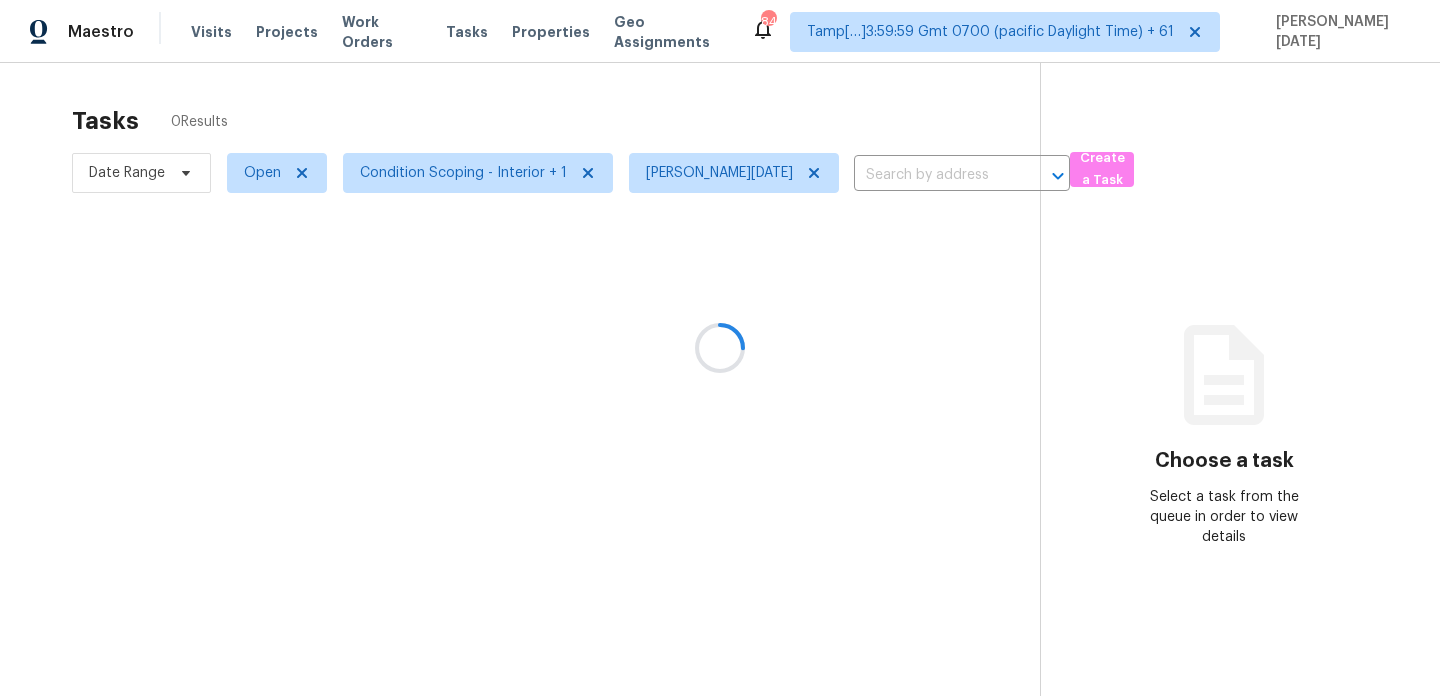 click at bounding box center [720, 348] 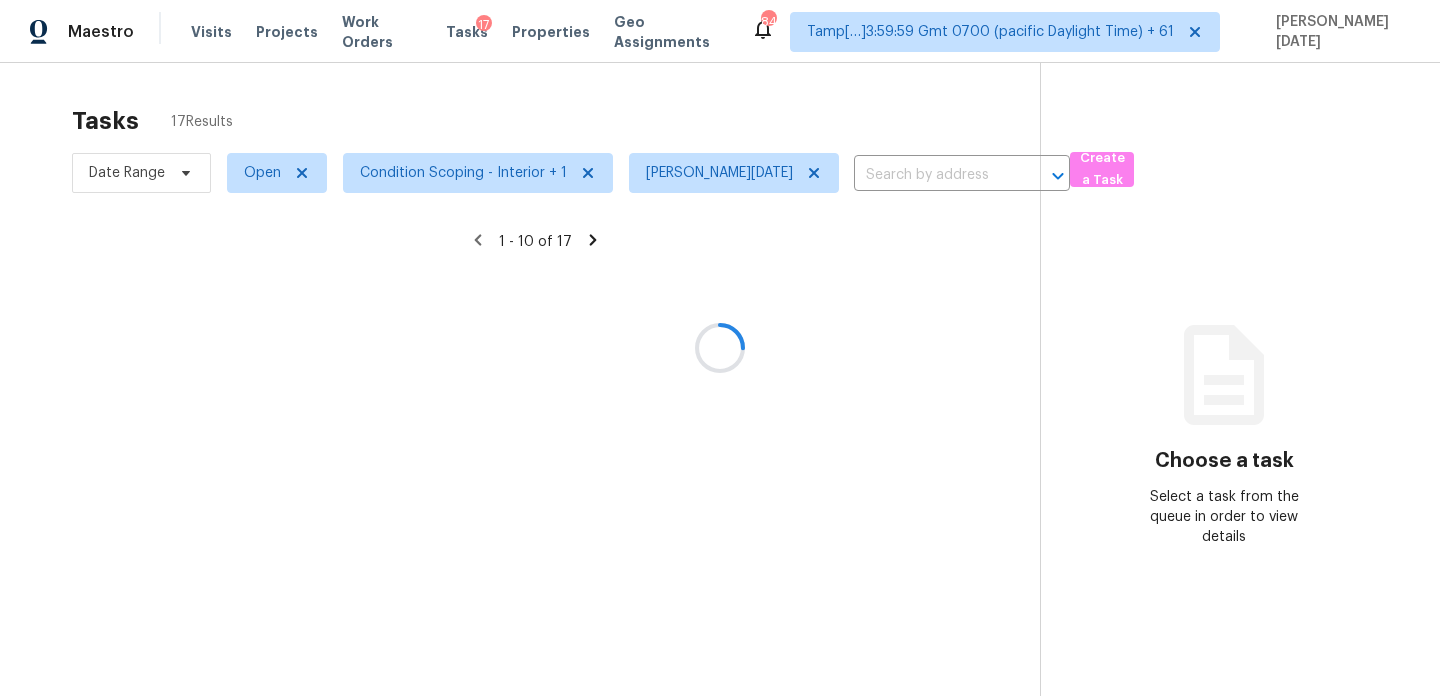 click at bounding box center (720, 348) 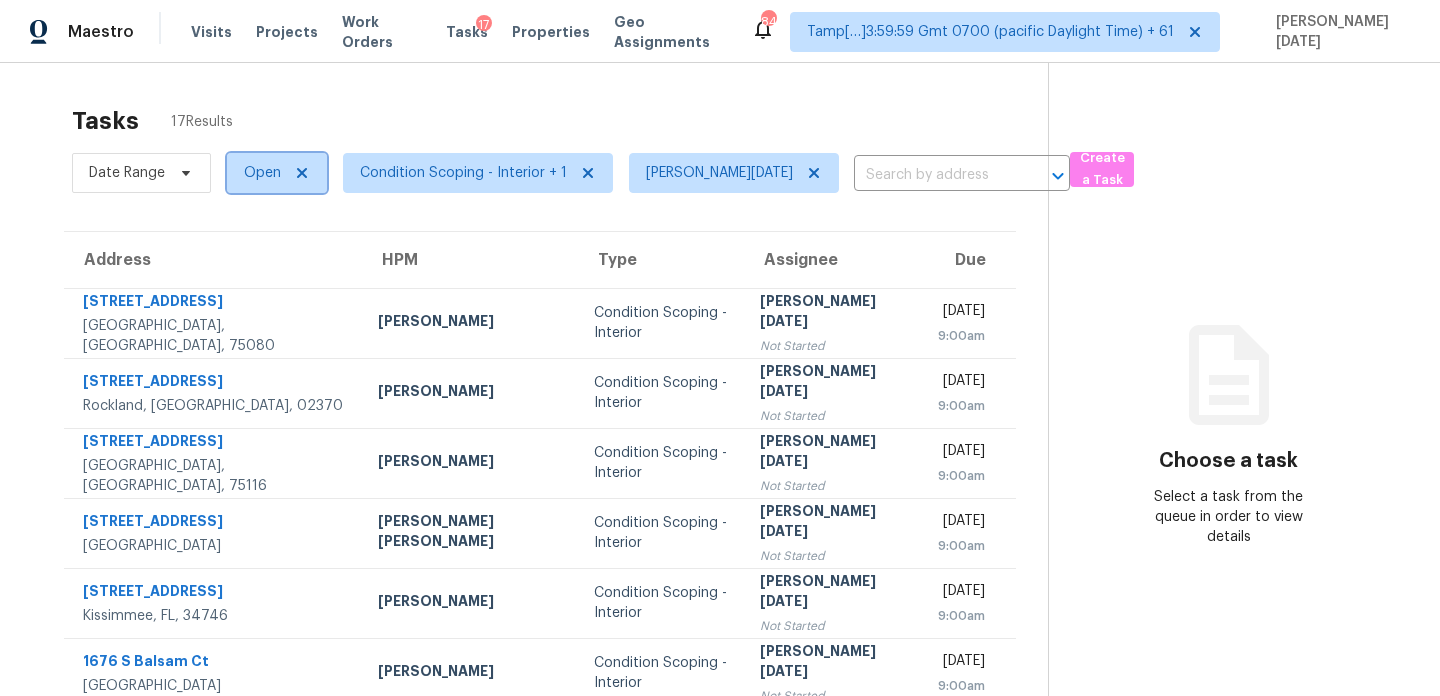 click on "Open" at bounding box center [277, 173] 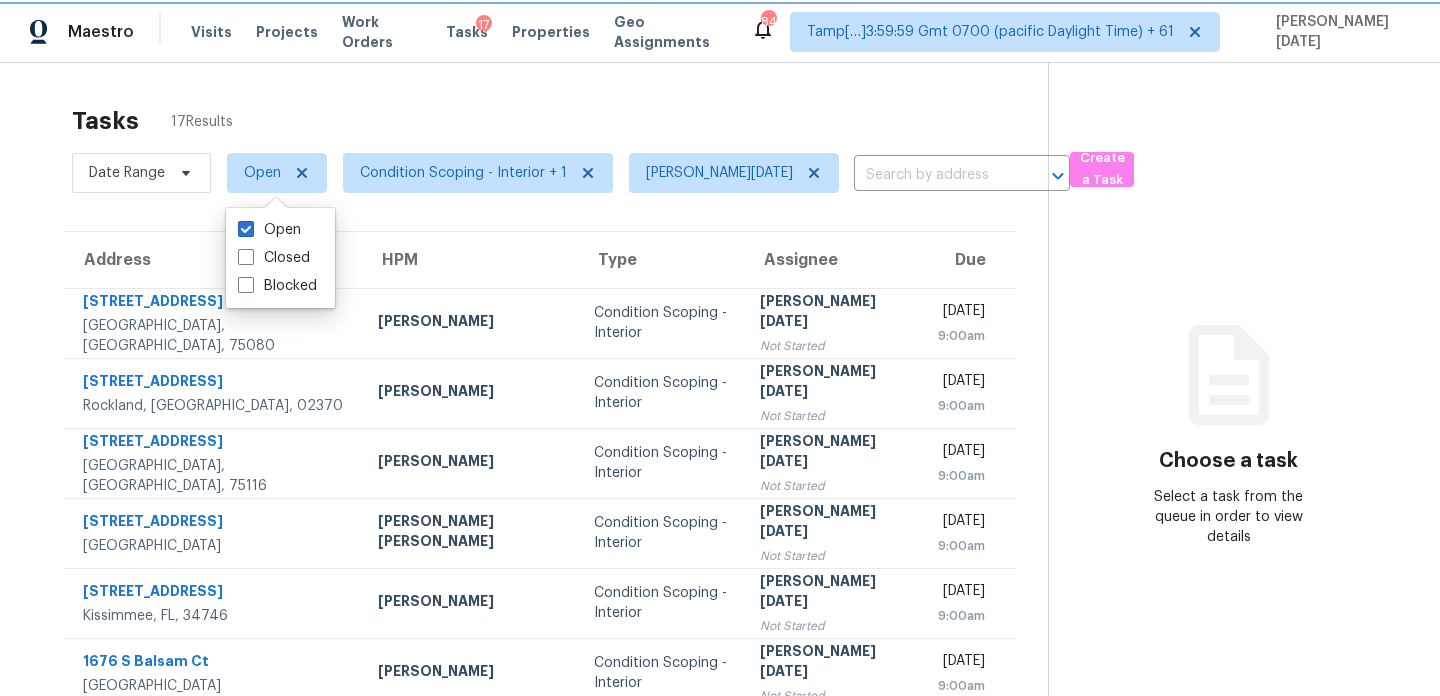 click on "Open" at bounding box center (277, 173) 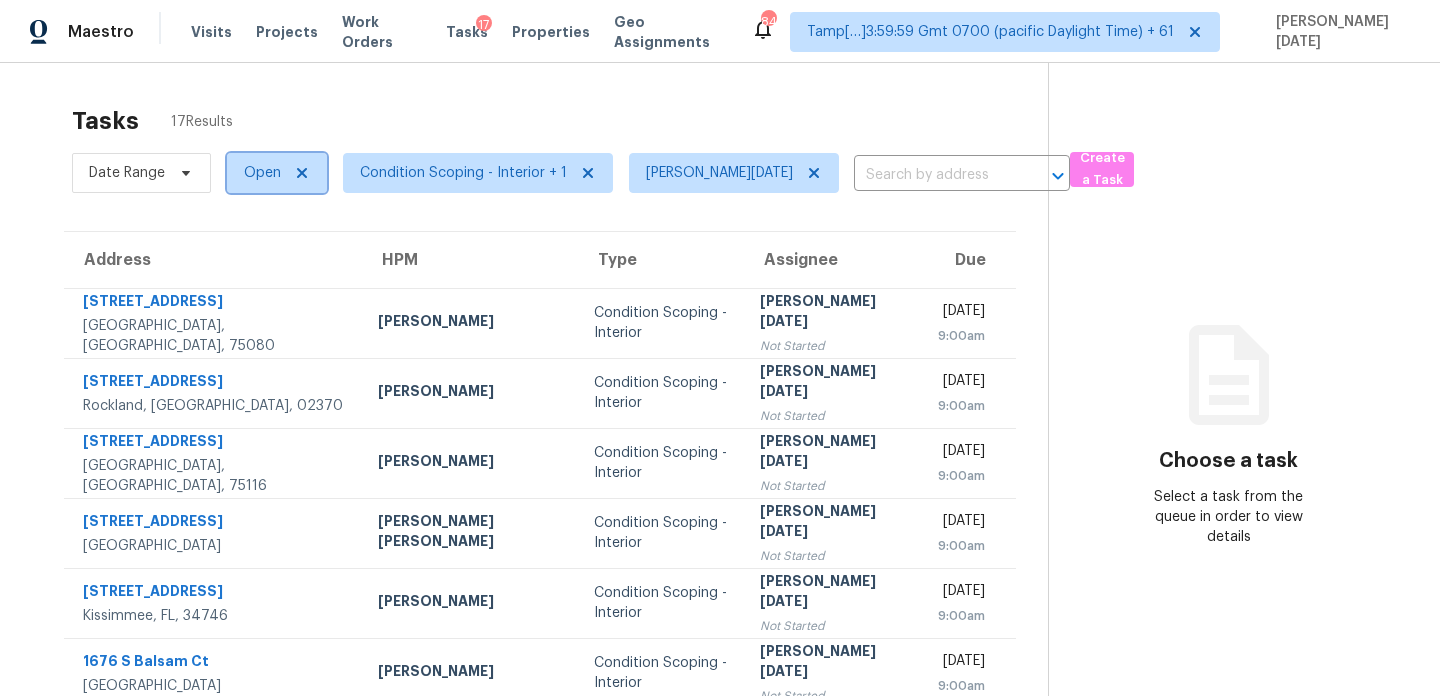 click on "Open" at bounding box center (277, 173) 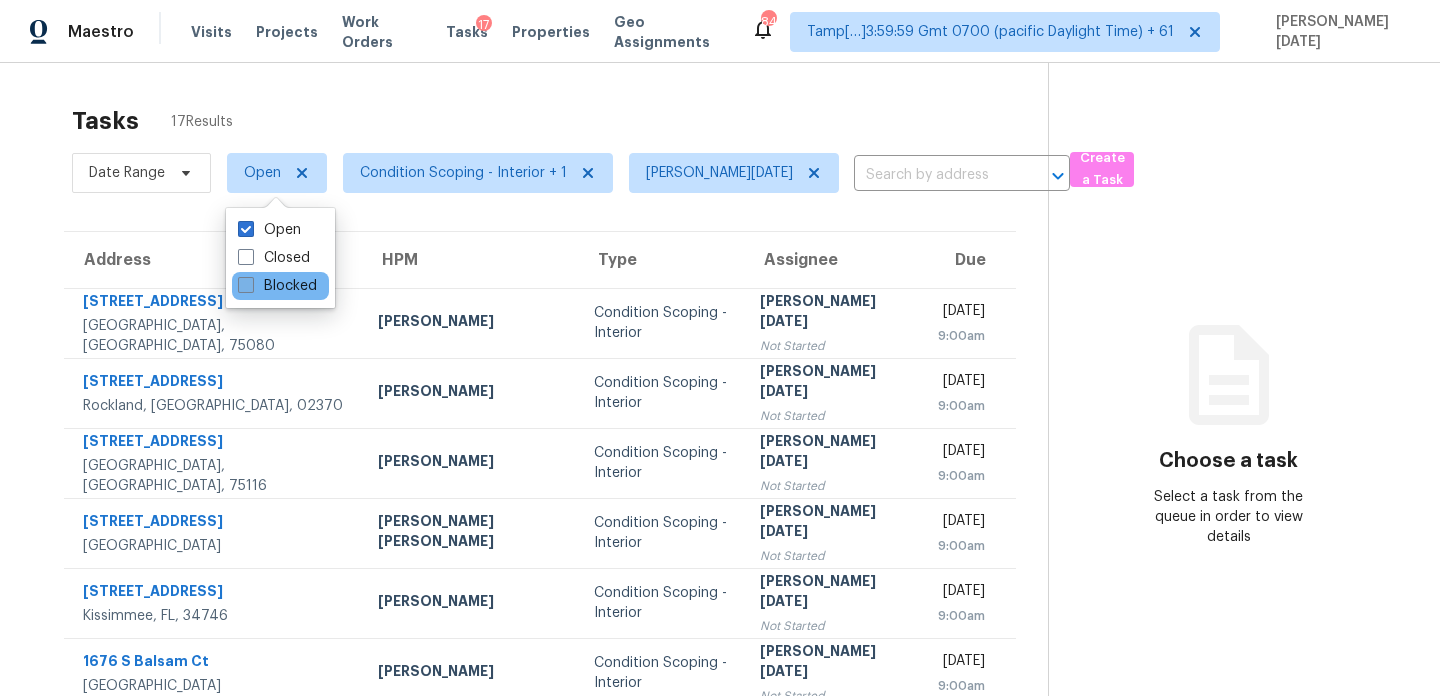 click on "Blocked" at bounding box center [277, 286] 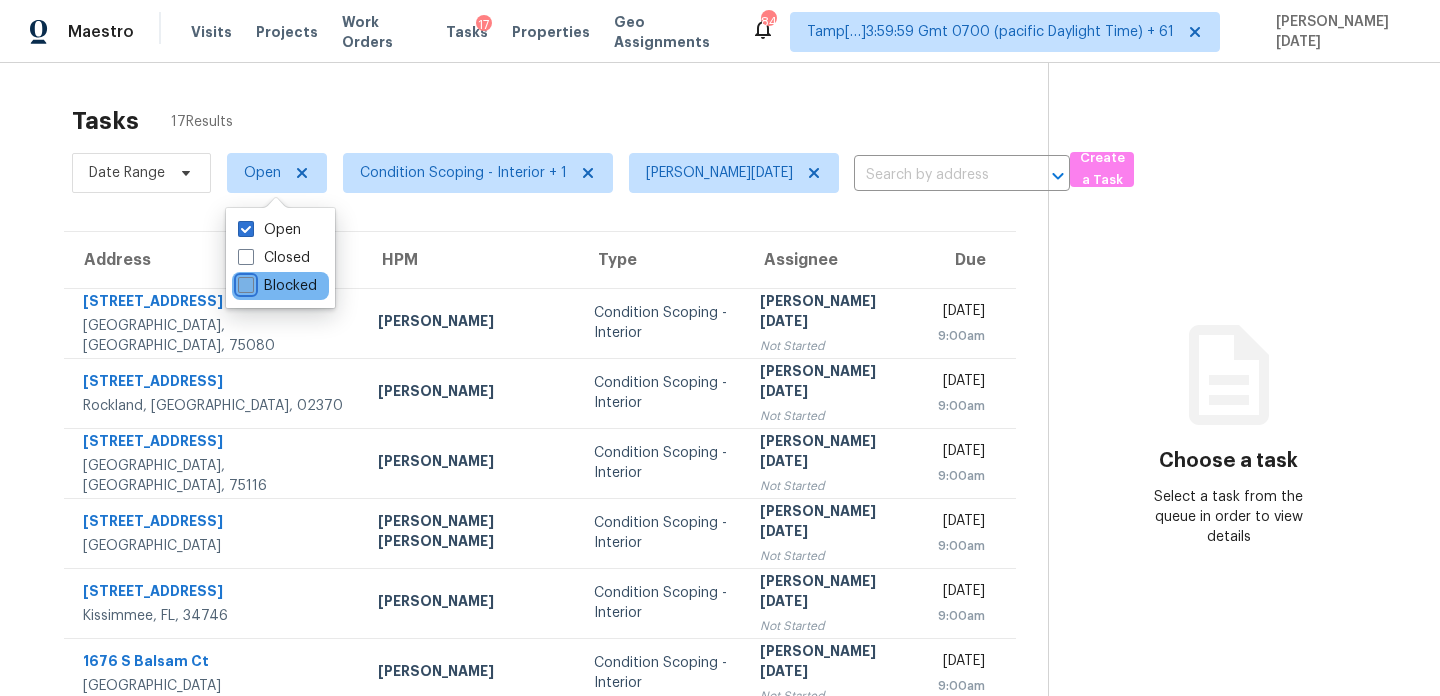 click on "Blocked" at bounding box center [244, 282] 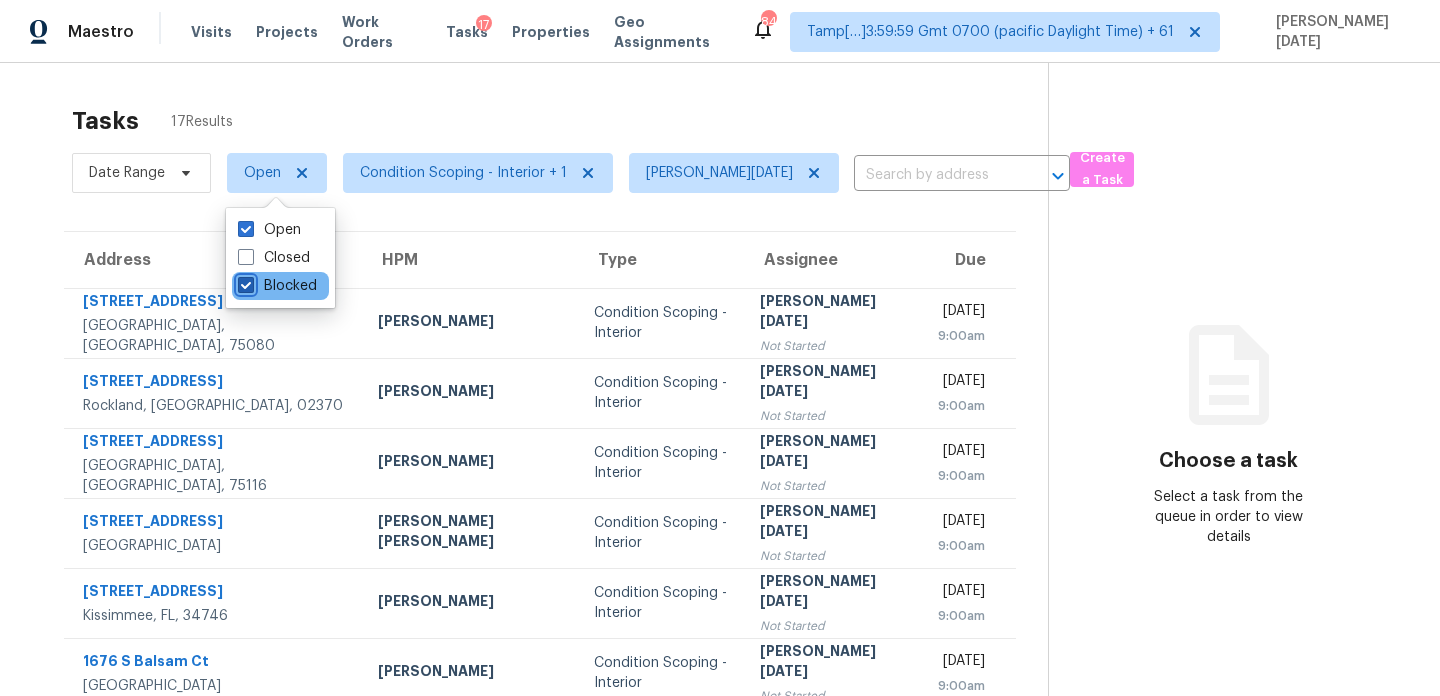 checkbox on "true" 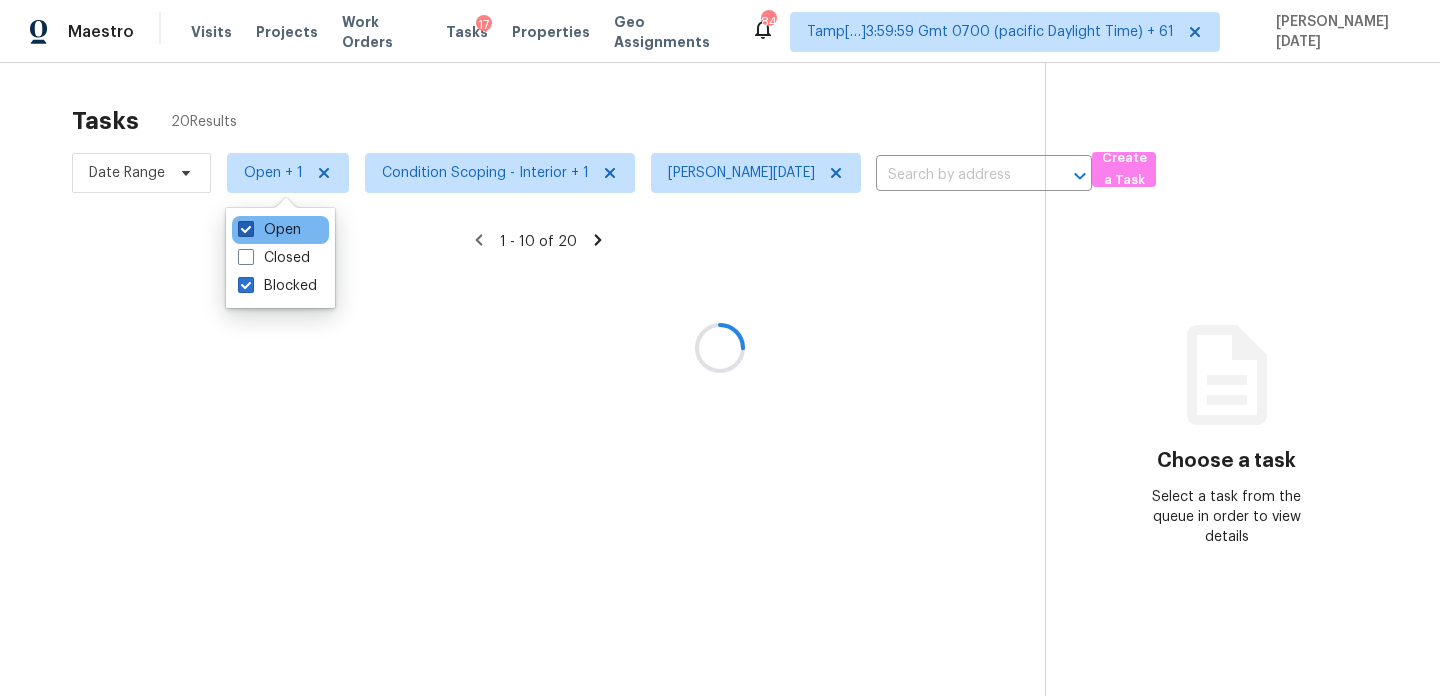 click on "Open" at bounding box center [269, 230] 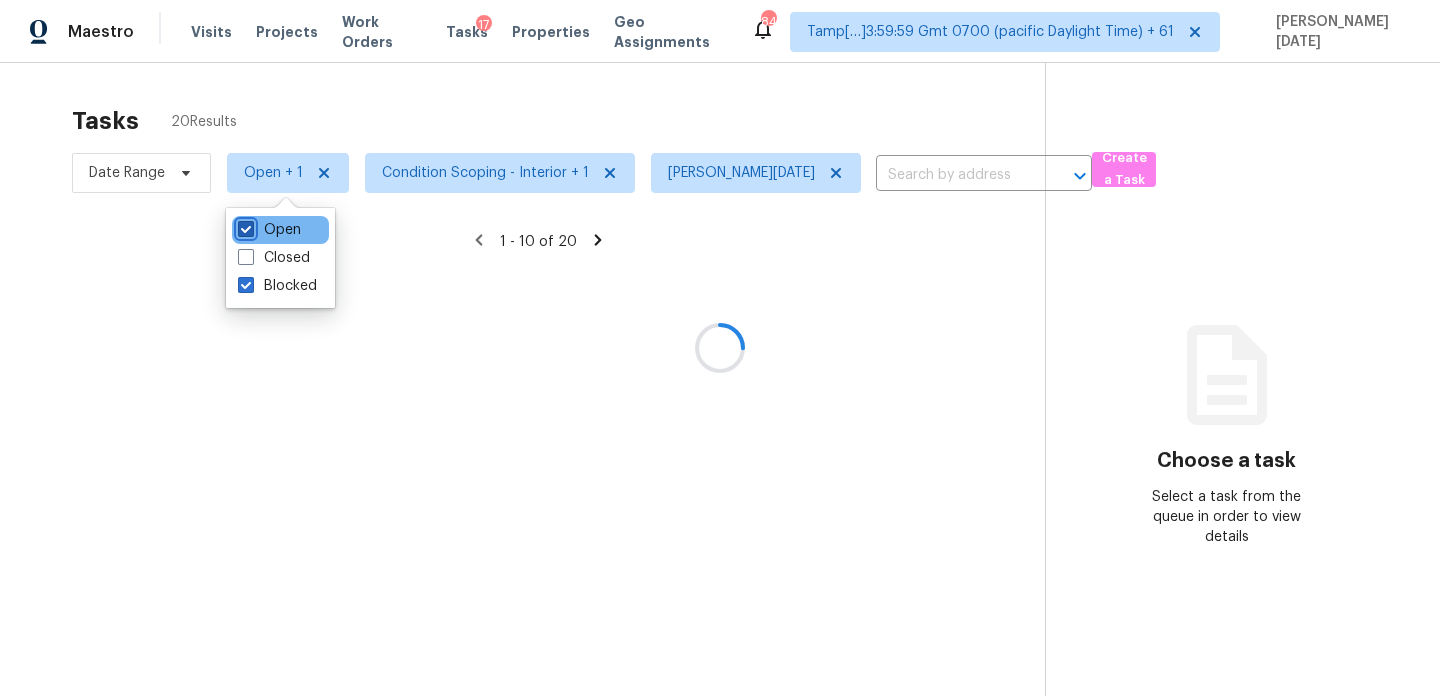 click on "Open" at bounding box center (244, 226) 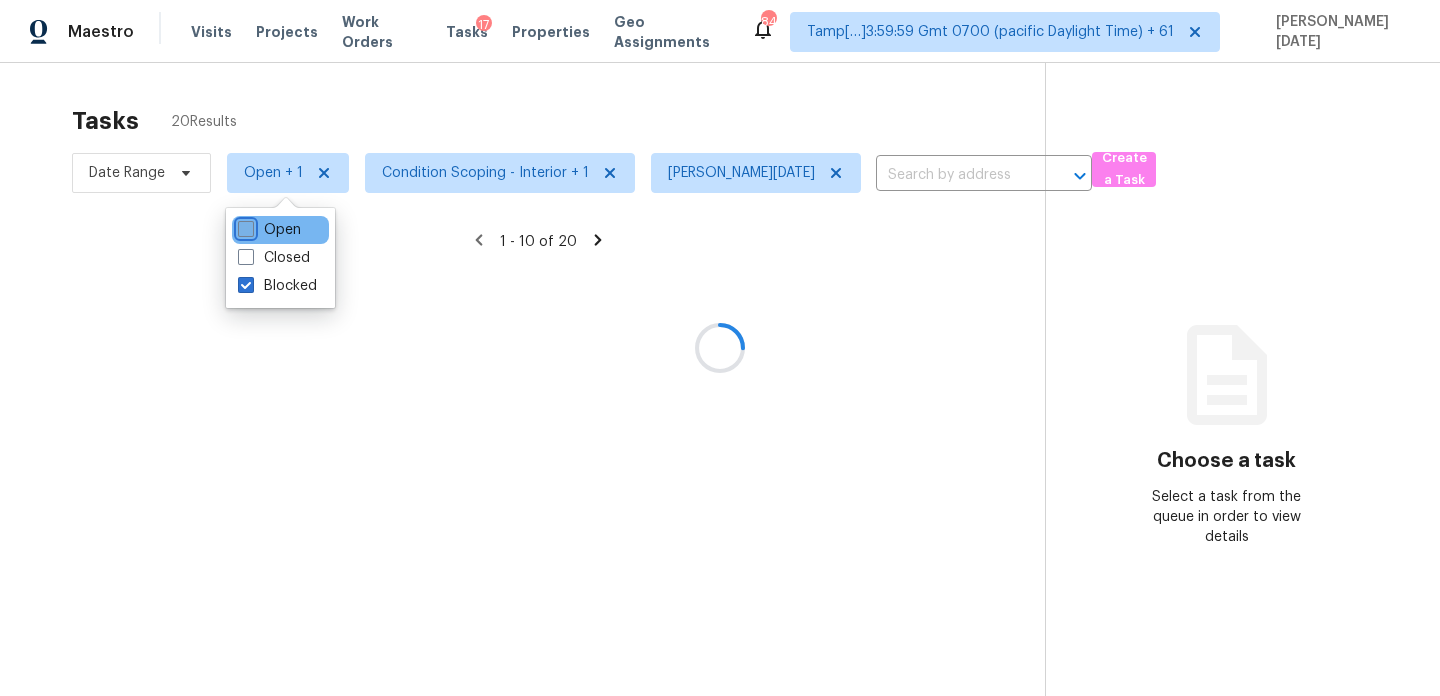 checkbox on "false" 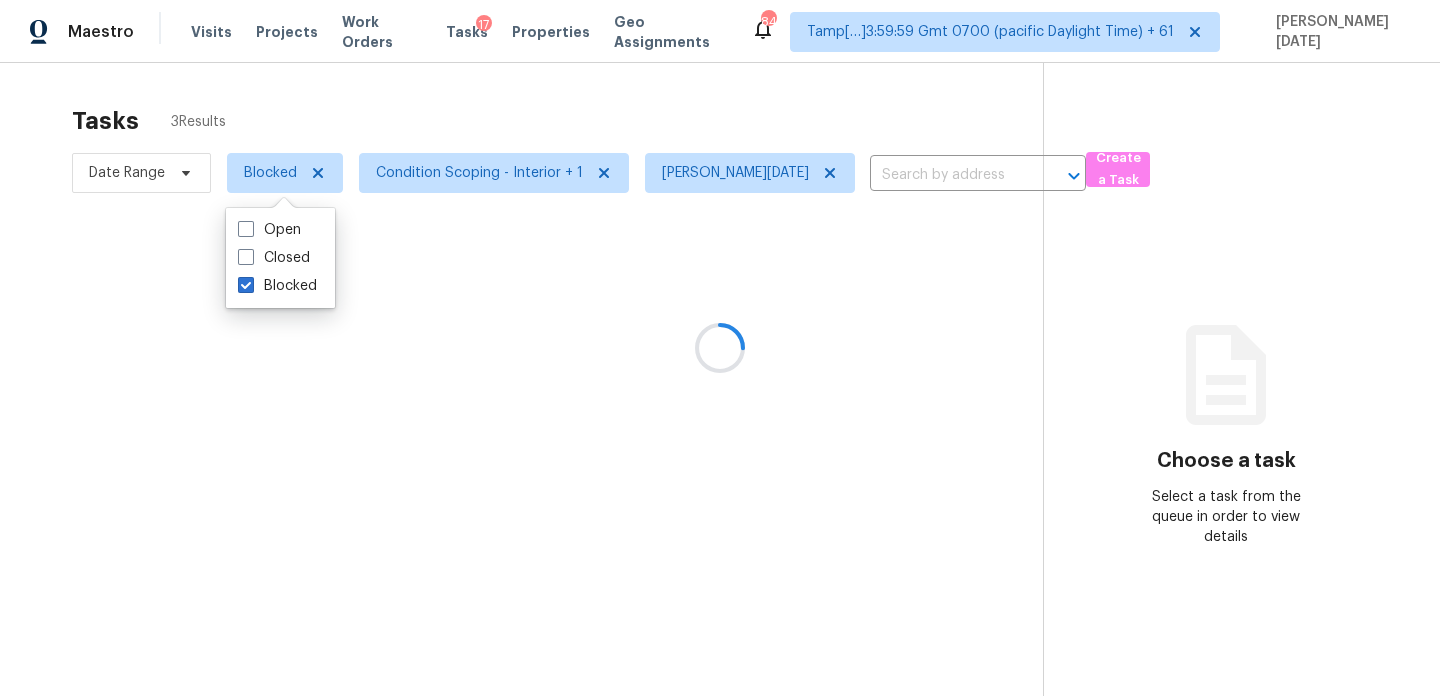 click at bounding box center (720, 348) 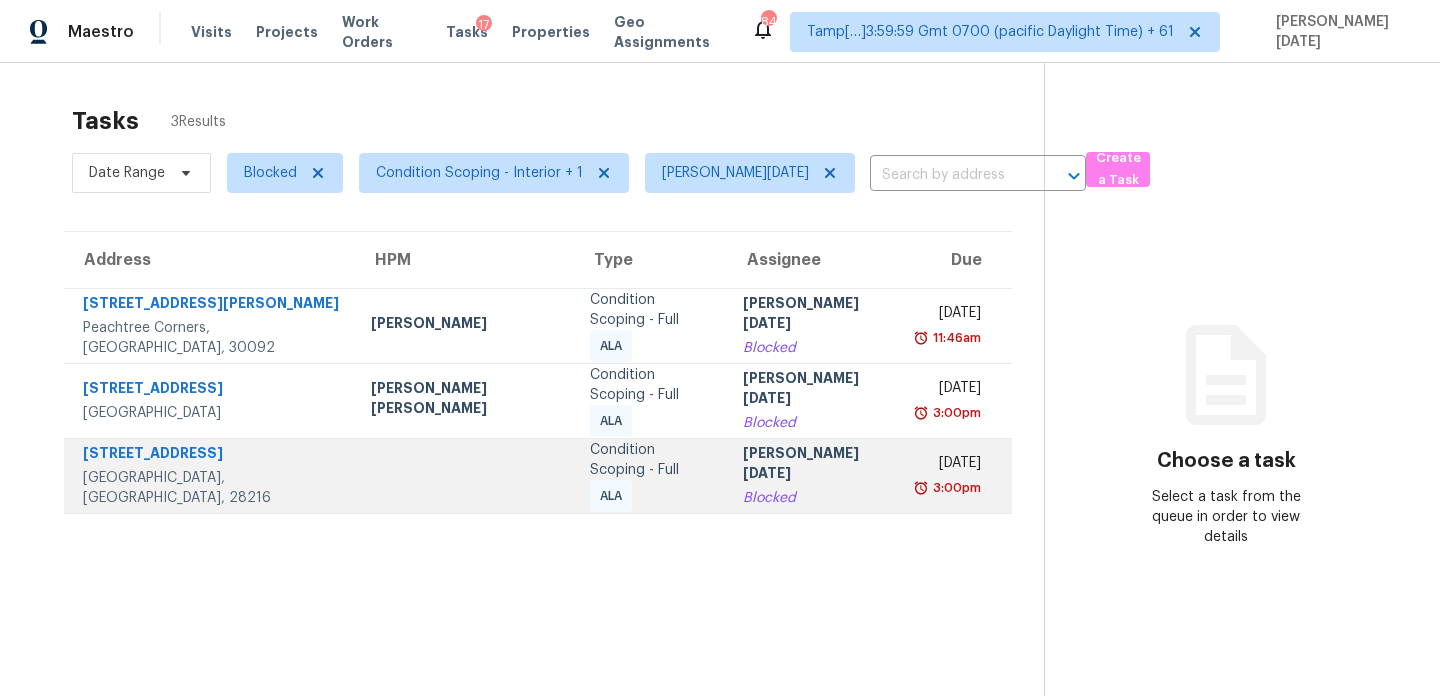 click on "Thu, Jul 10th 2025 3:00pm" at bounding box center [957, 475] 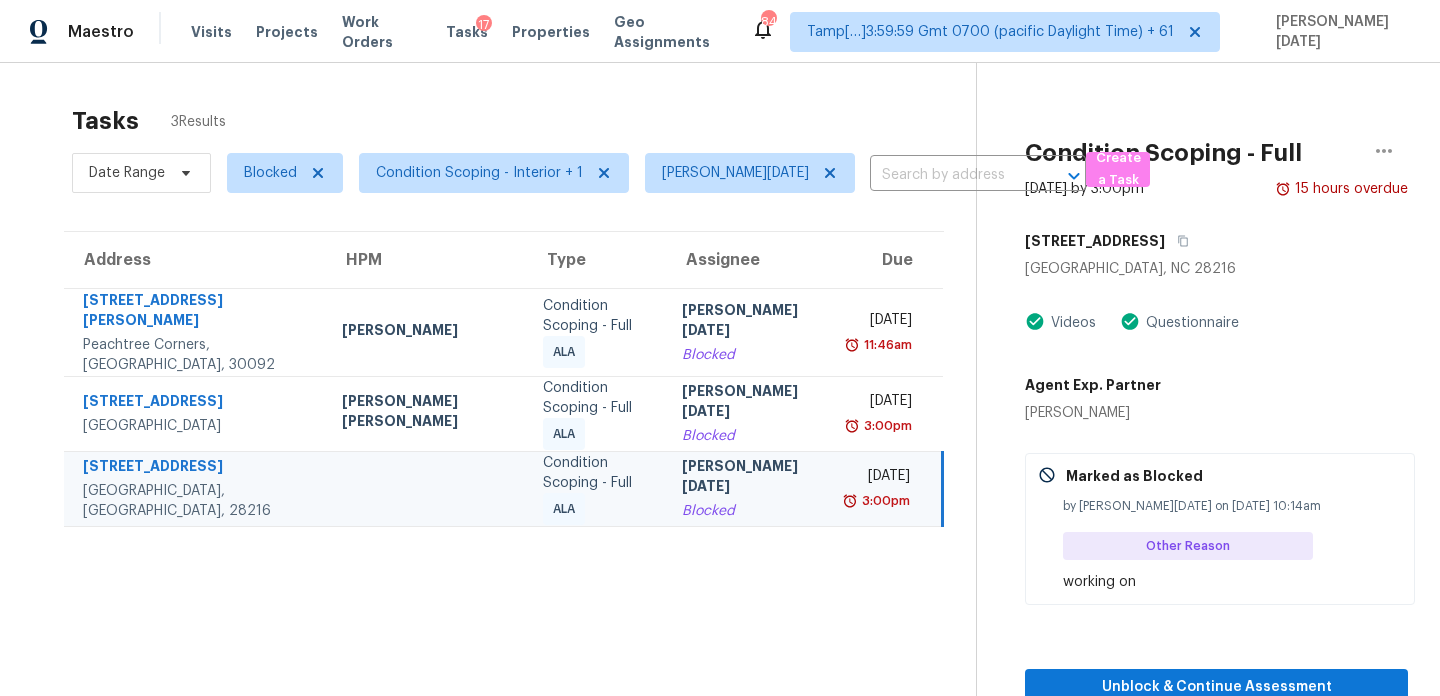 click on "Thu, Jul 10th 2025 3:00pm" at bounding box center (895, 488) 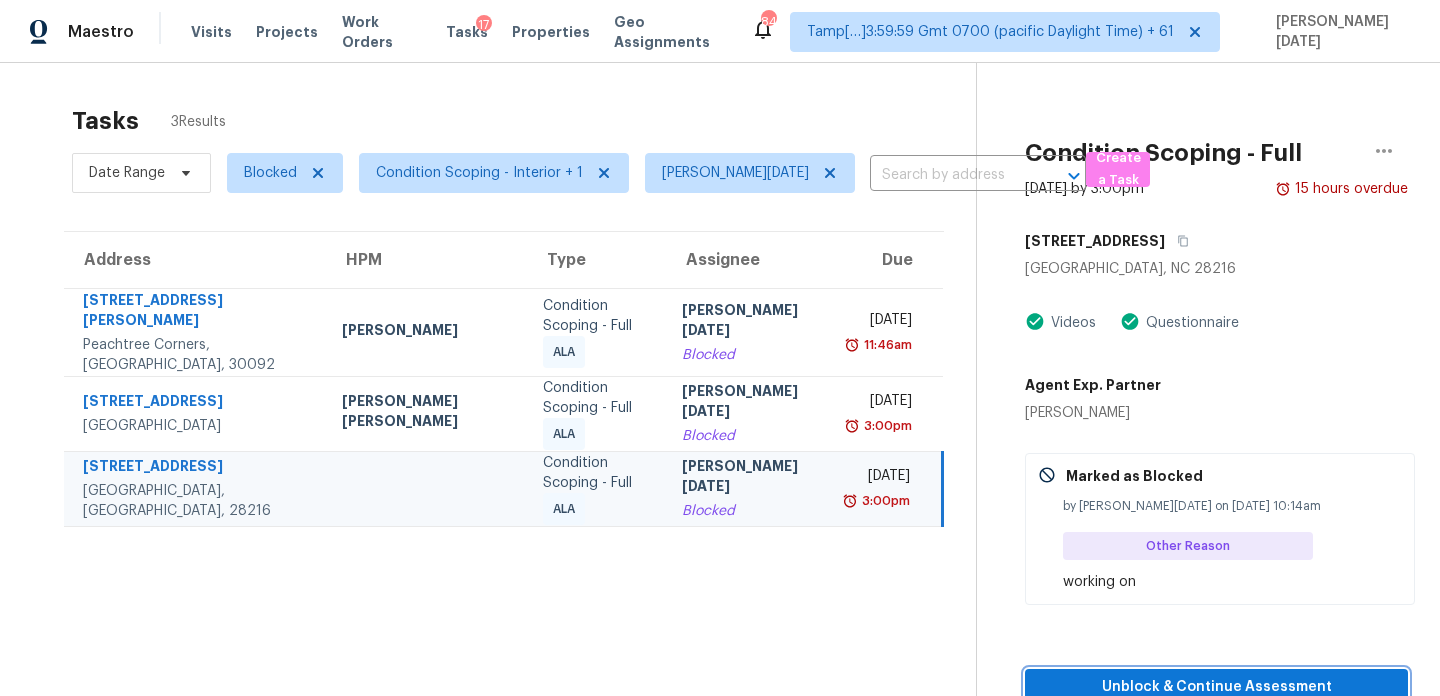 click on "Unblock & Continue Assessment" at bounding box center (1216, 687) 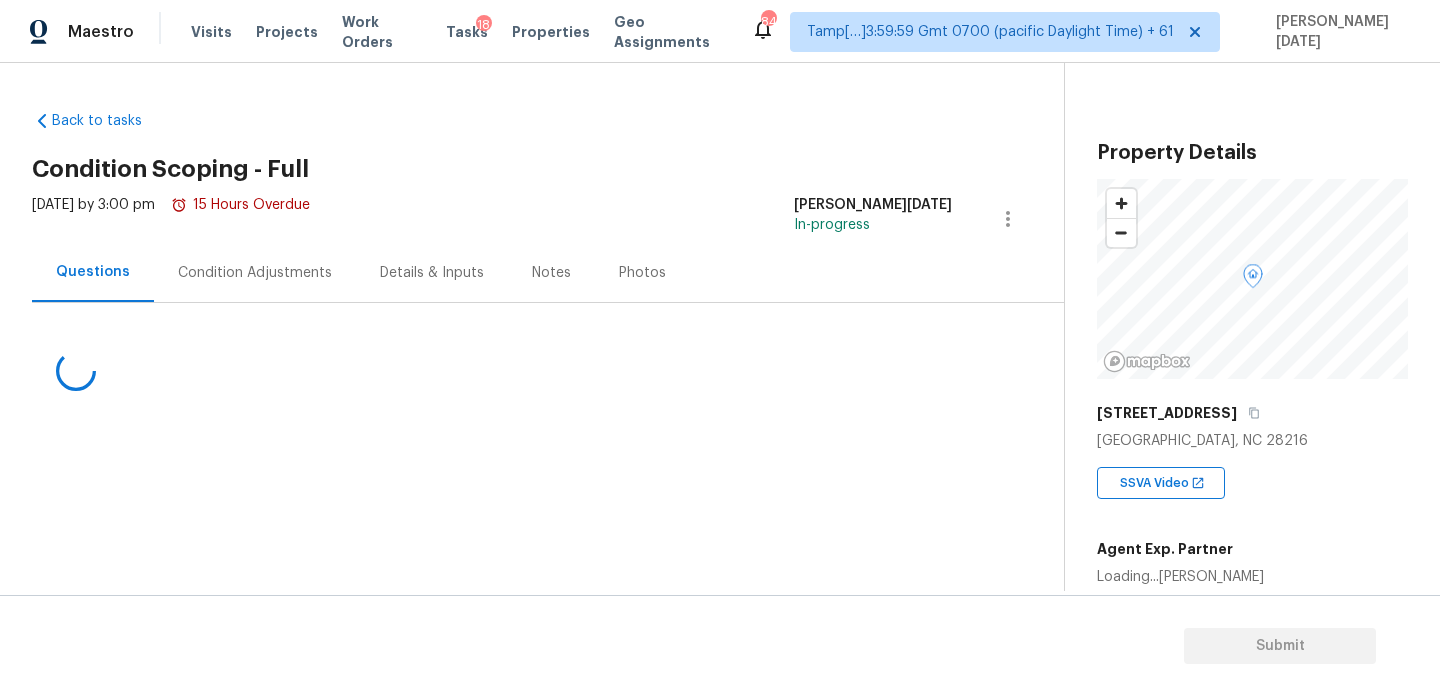 click on "Condition Adjustments" at bounding box center [255, 273] 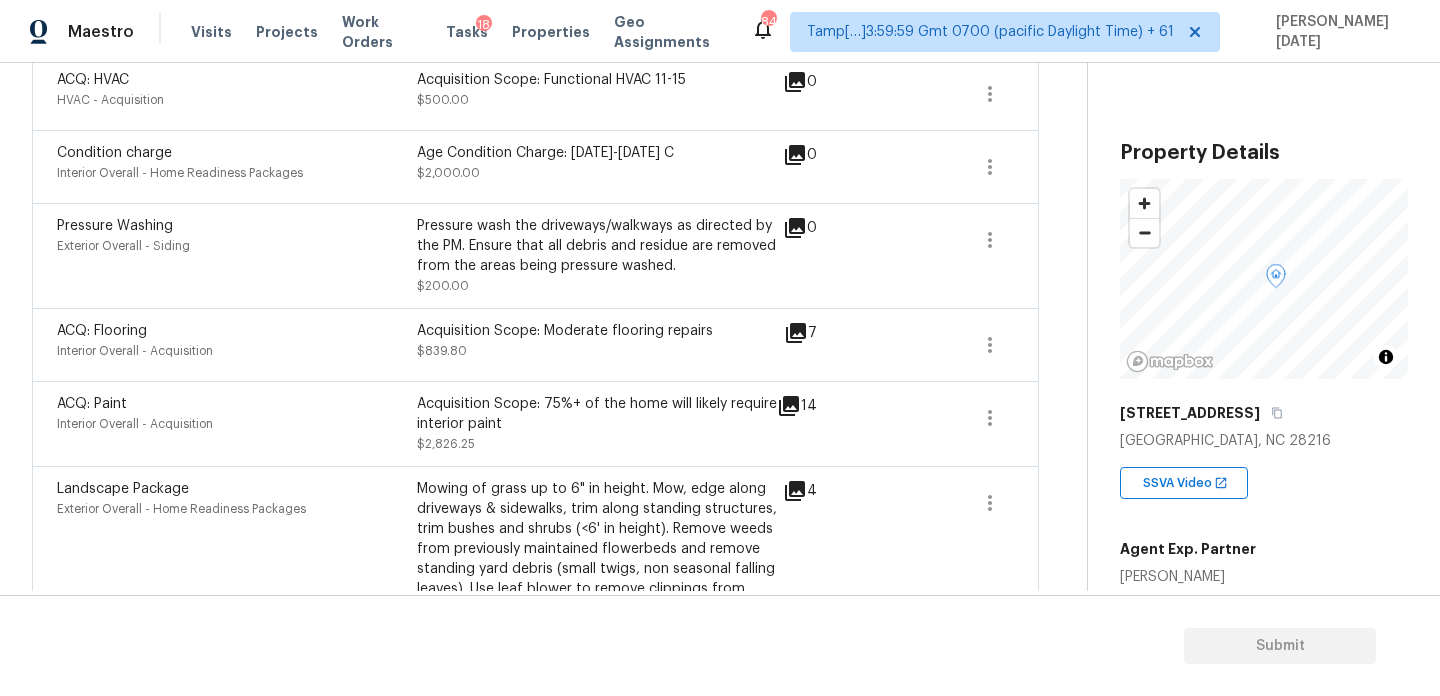 scroll, scrollTop: 1035, scrollLeft: 0, axis: vertical 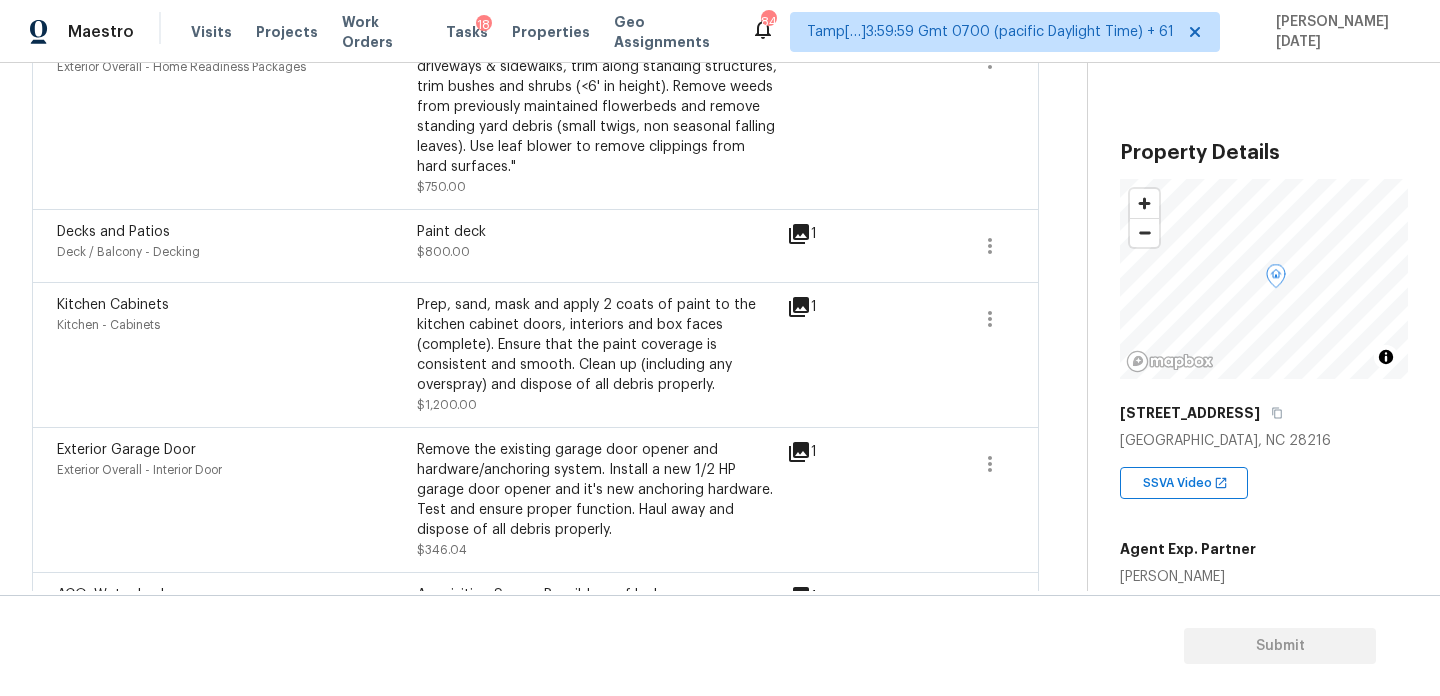 click on "Prep, sand, mask and apply 2 coats of paint to the kitchen cabinet doors, interiors and box faces (complete). Ensure that the paint coverage is consistent and smooth. Clean up (including any overspray) and dispose of all debris properly." at bounding box center (597, 345) 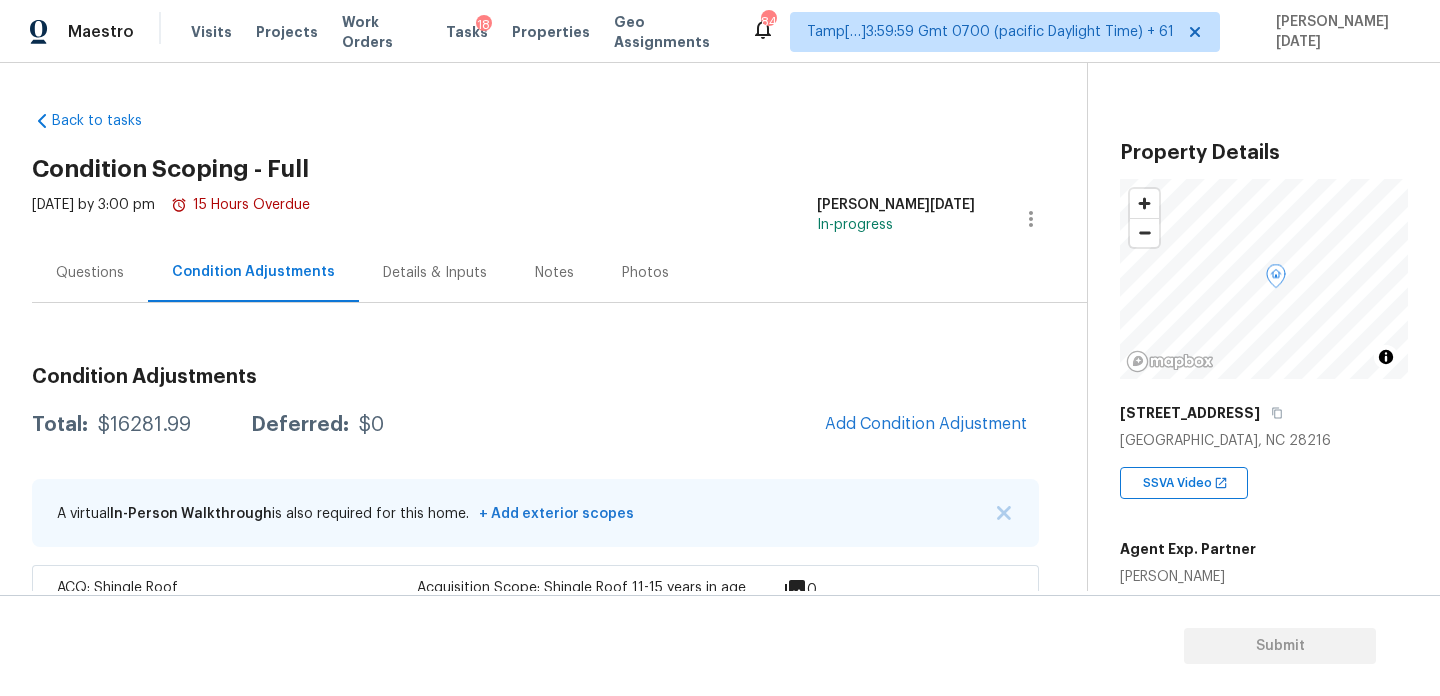 click on "Questions" at bounding box center (90, 272) 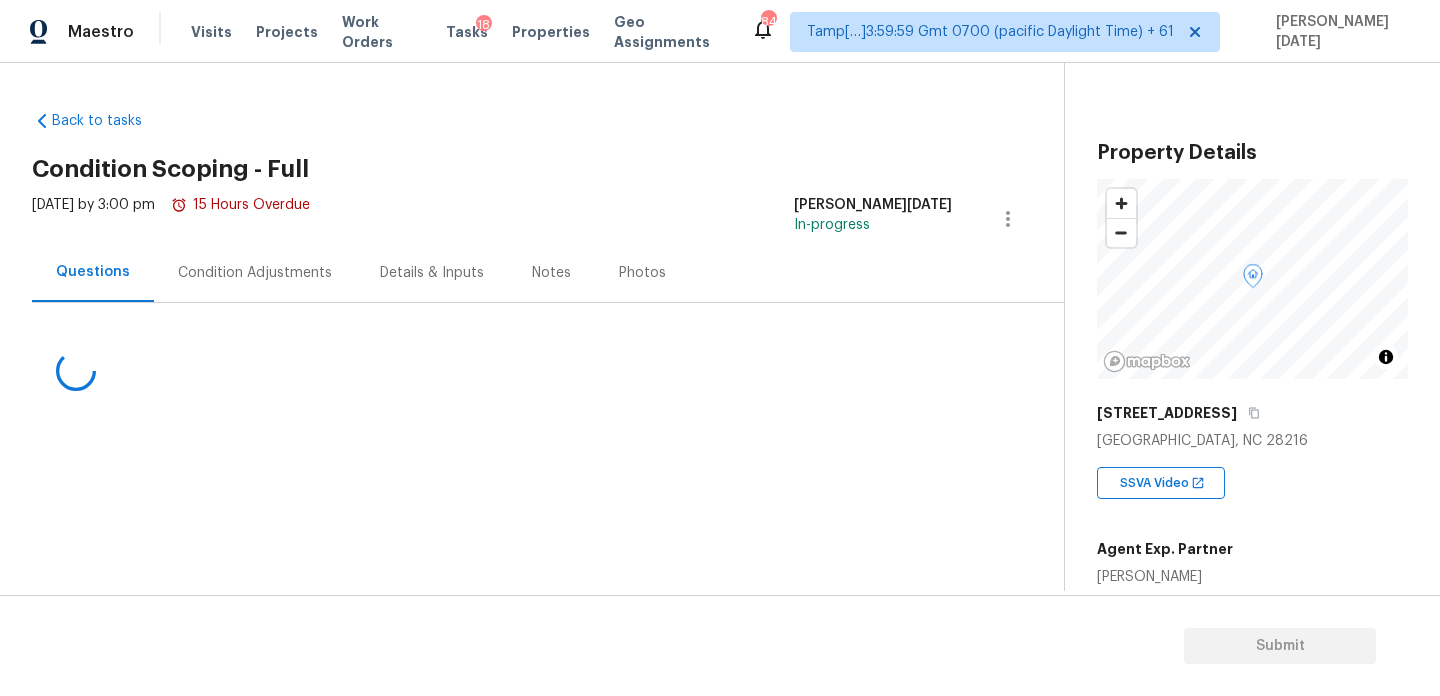 click on "Condition Adjustments" at bounding box center [255, 273] 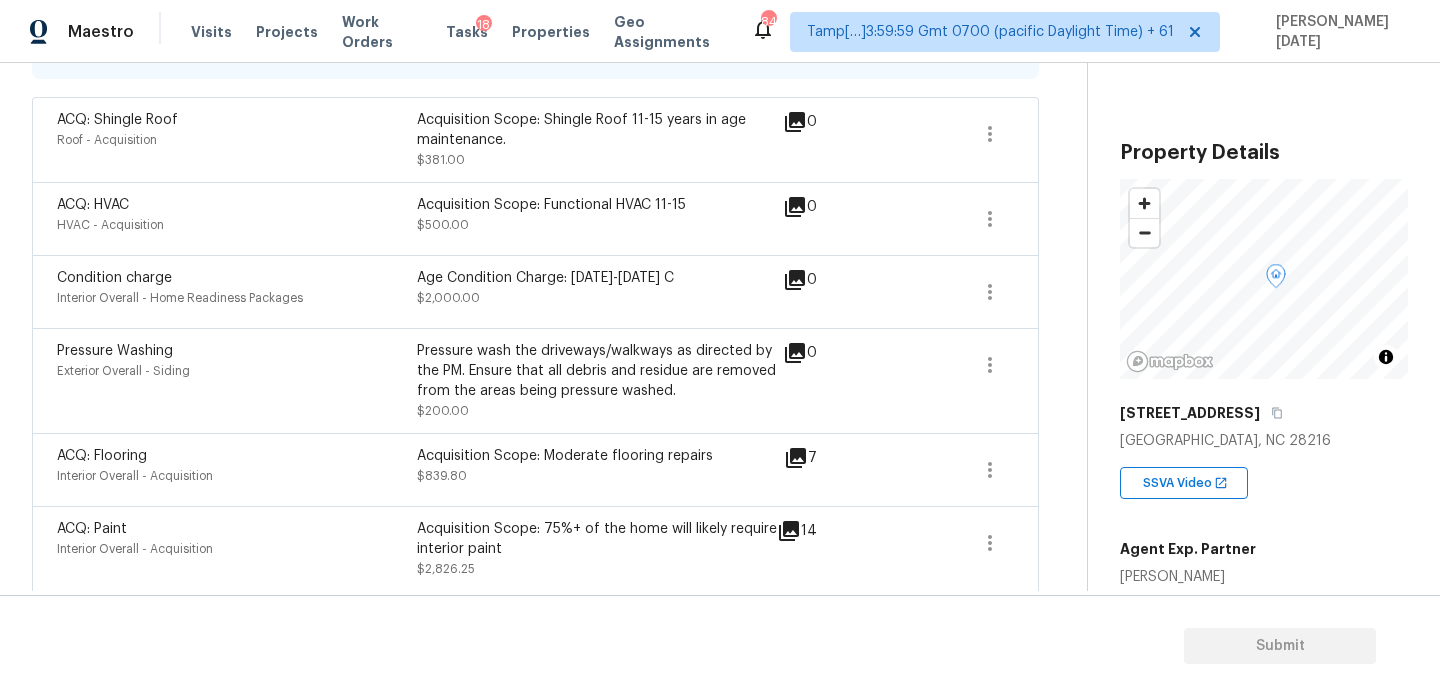 scroll, scrollTop: 0, scrollLeft: 0, axis: both 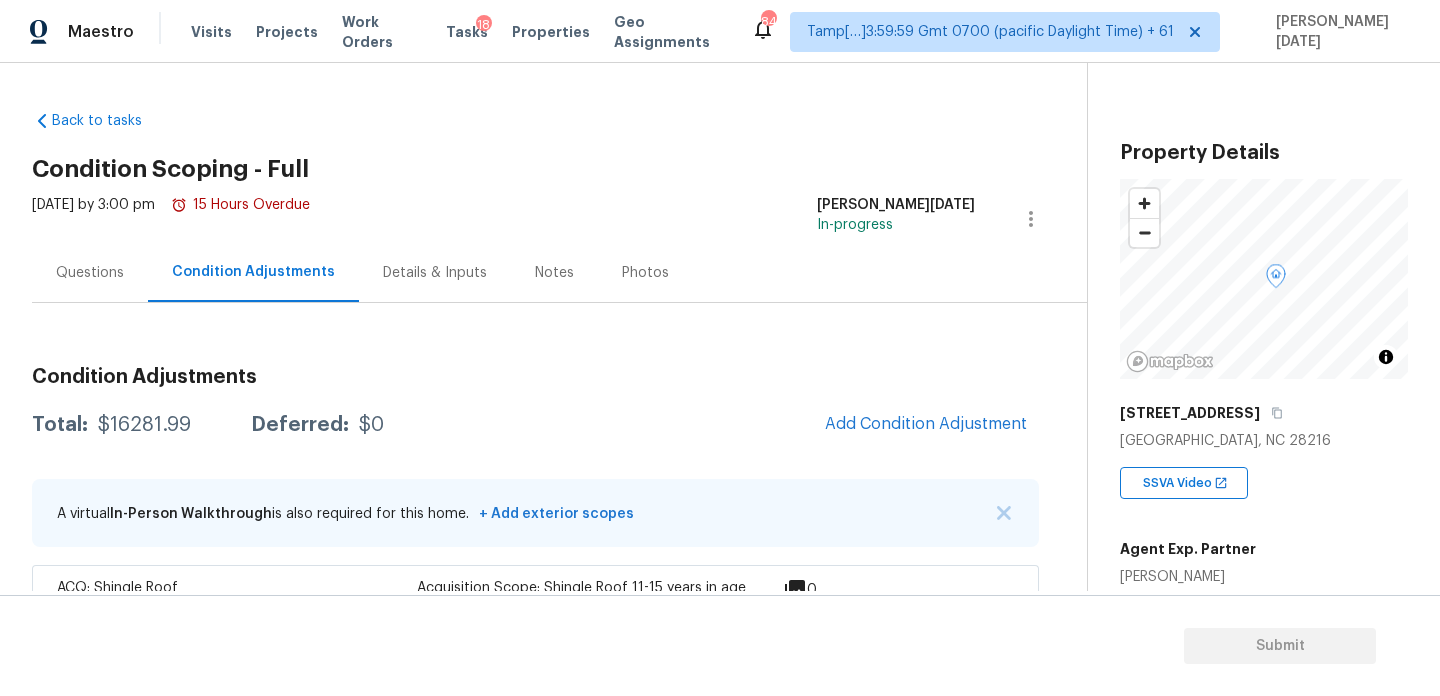 click on "Questions" at bounding box center [90, 272] 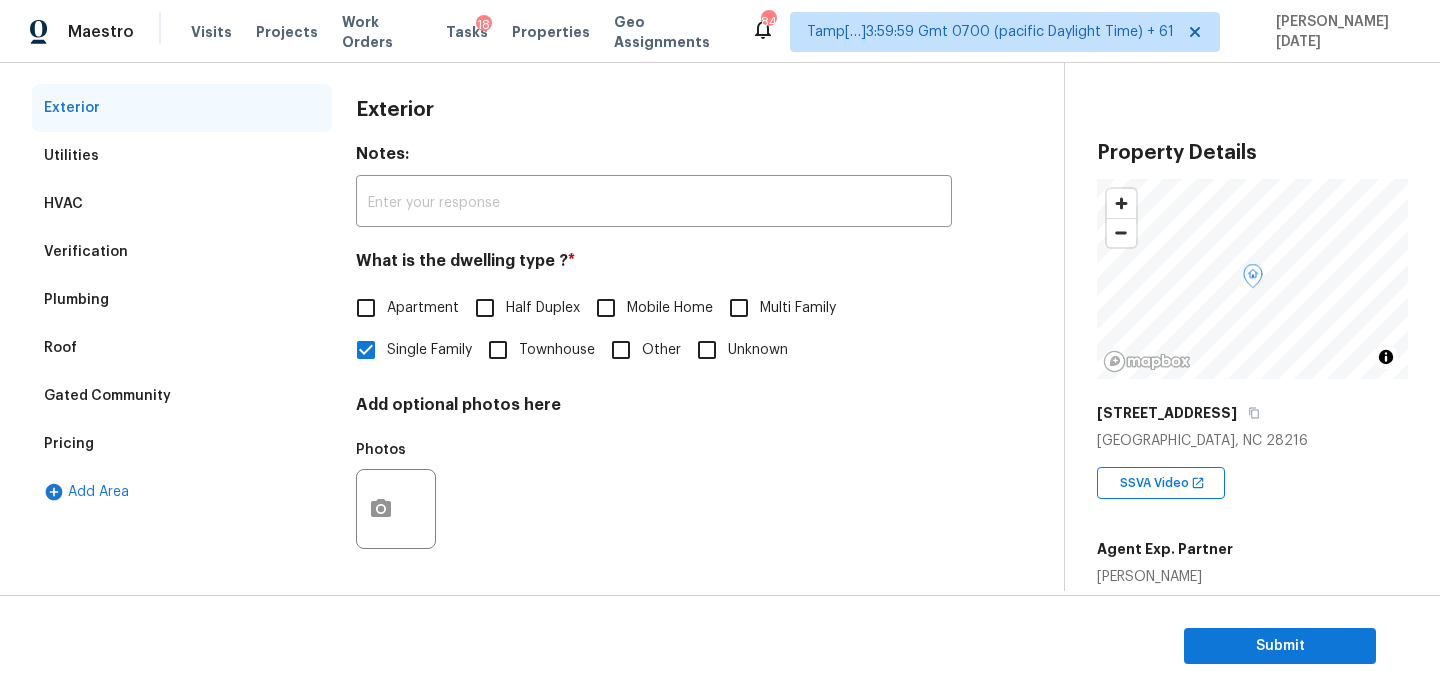 scroll, scrollTop: 0, scrollLeft: 0, axis: both 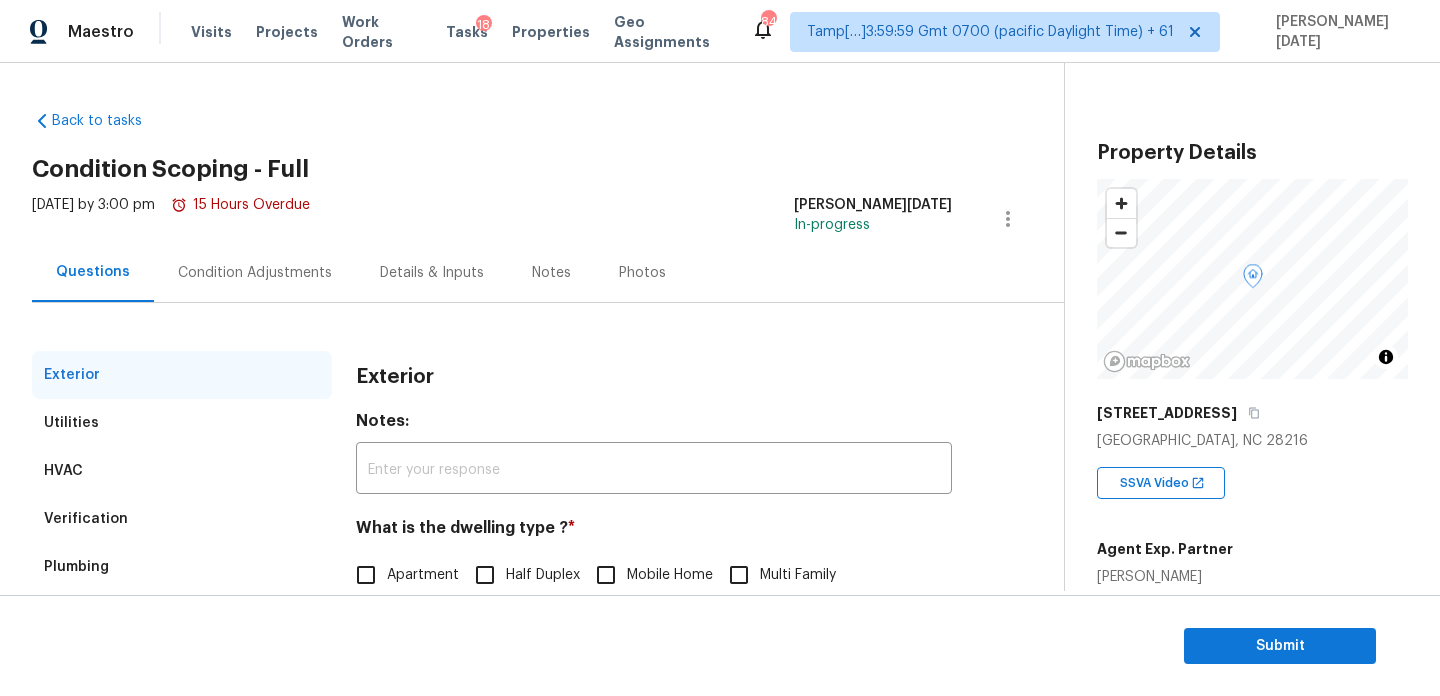 click on "Condition Adjustments" at bounding box center [255, 272] 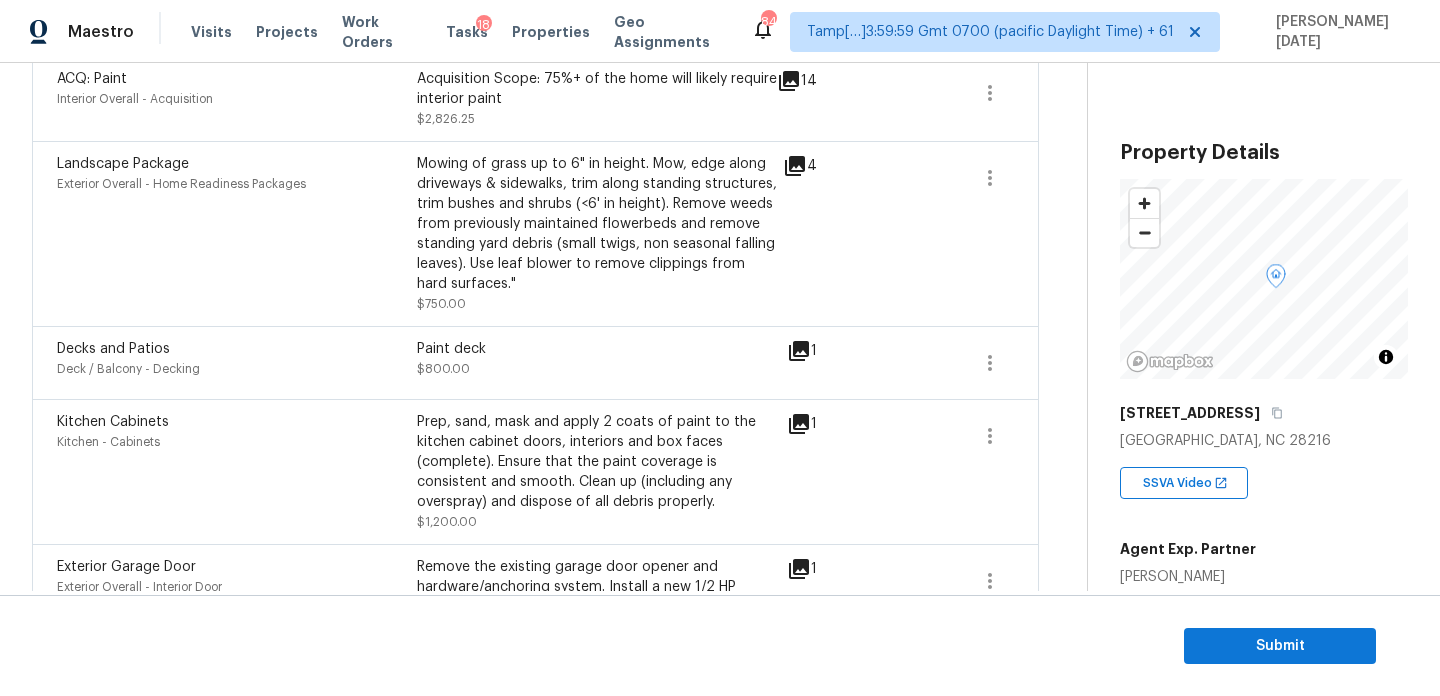 scroll, scrollTop: 829, scrollLeft: 0, axis: vertical 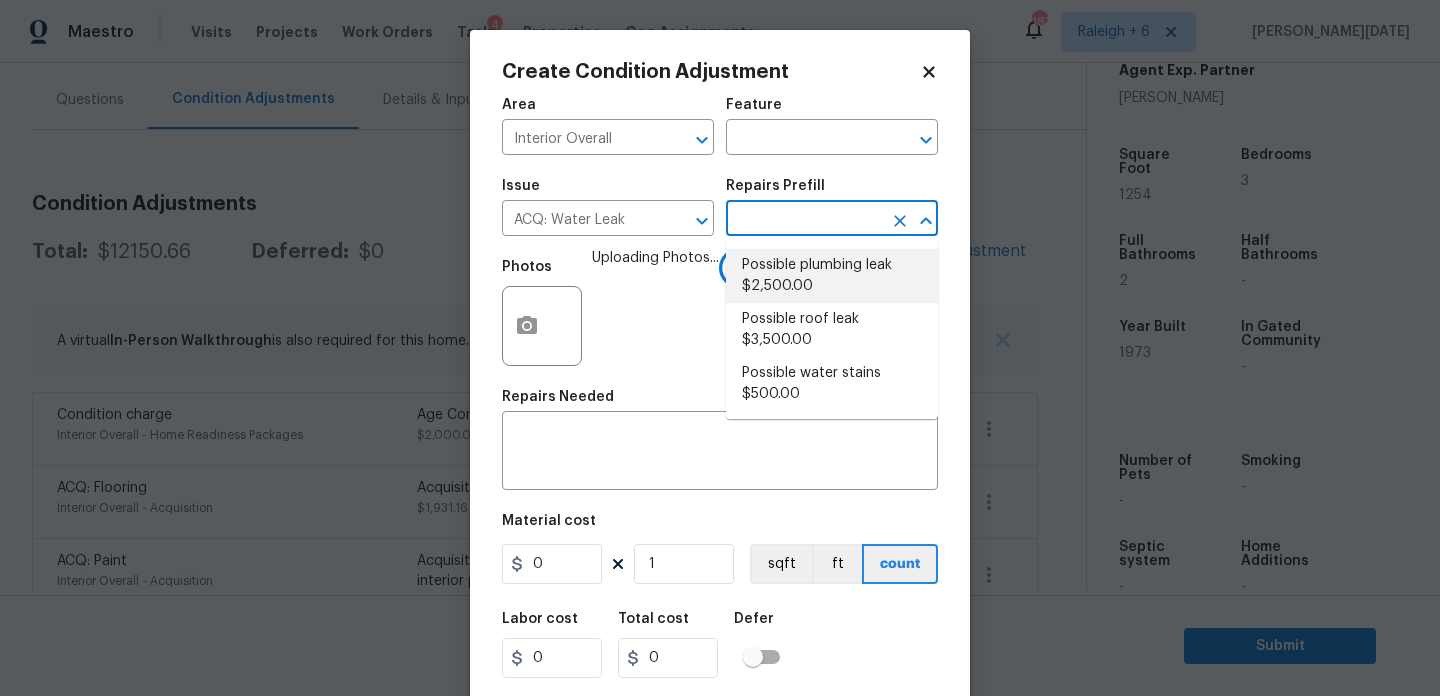 click on "Possible plumbing leak $2,500.00" at bounding box center [832, 276] 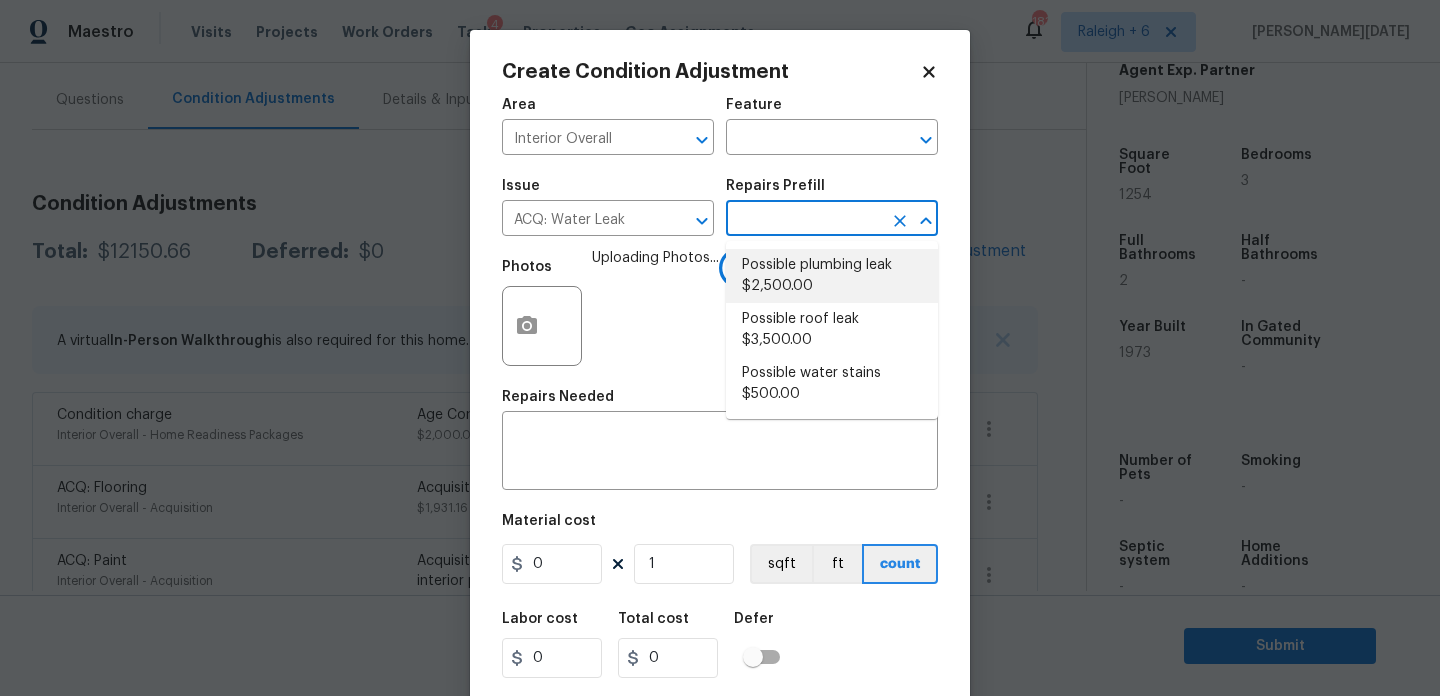 type on "Acquisition" 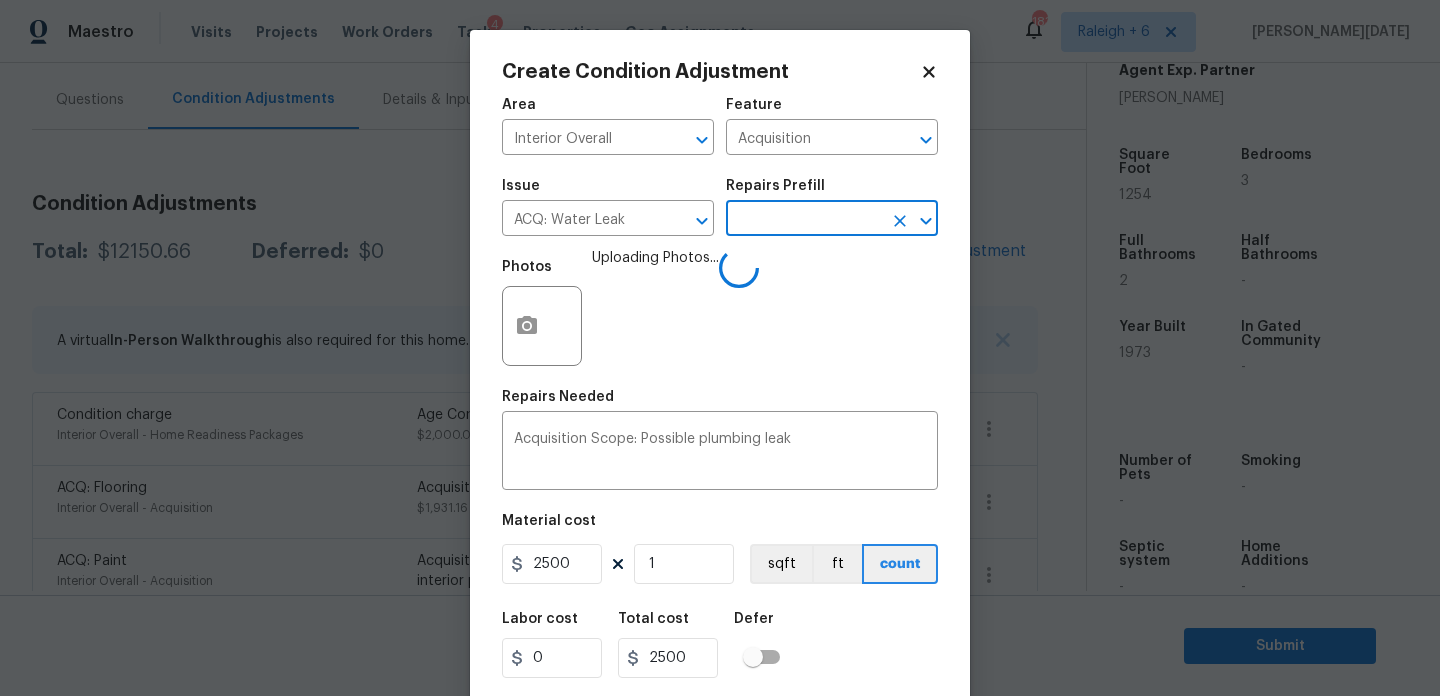 scroll, scrollTop: 51, scrollLeft: 0, axis: vertical 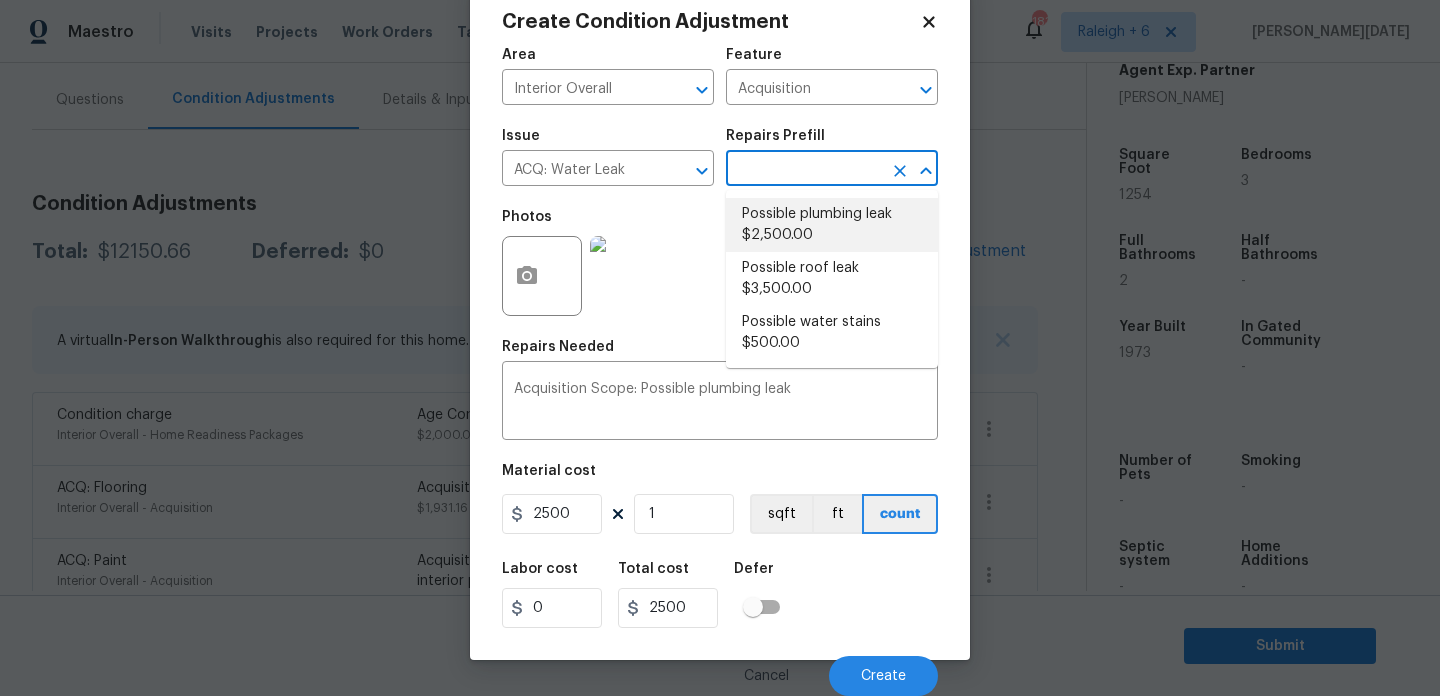 click on "Possible plumbing leak $2,500.00" at bounding box center (832, 225) 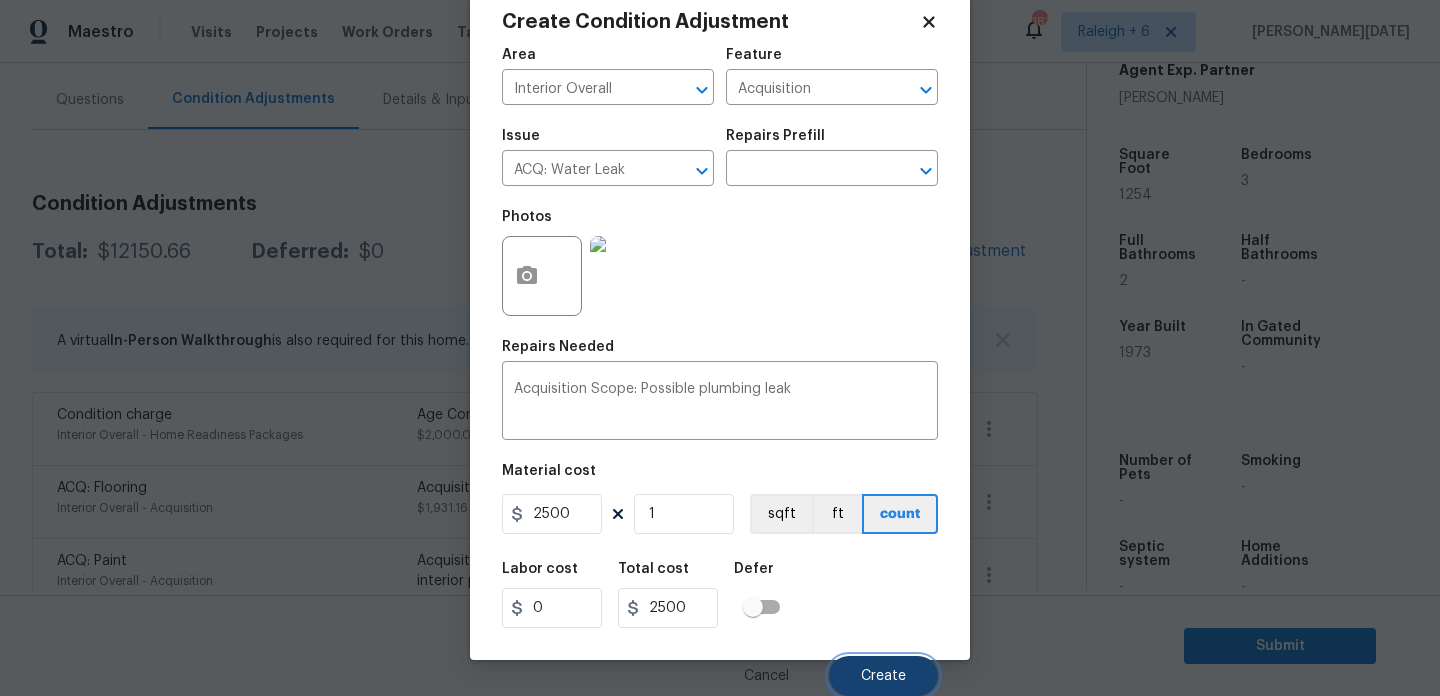 click on "Create" at bounding box center [883, 676] 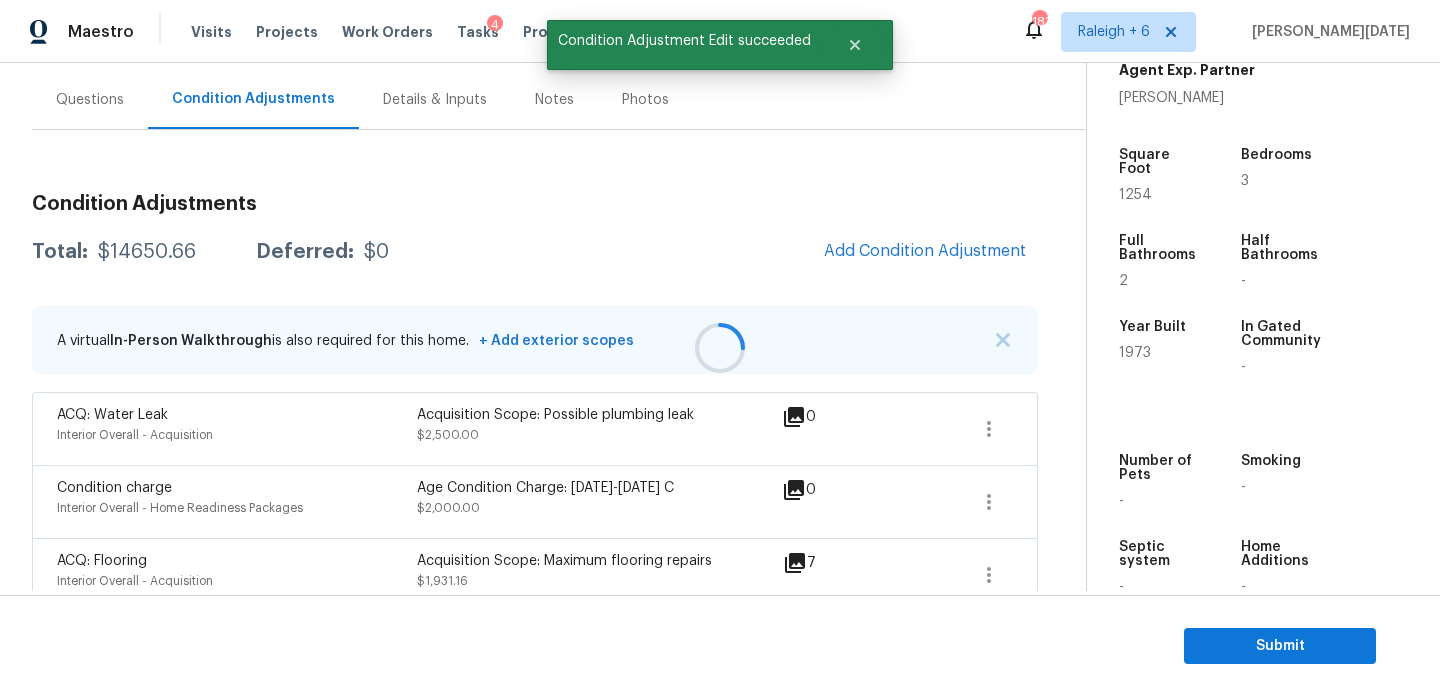 scroll, scrollTop: 44, scrollLeft: 0, axis: vertical 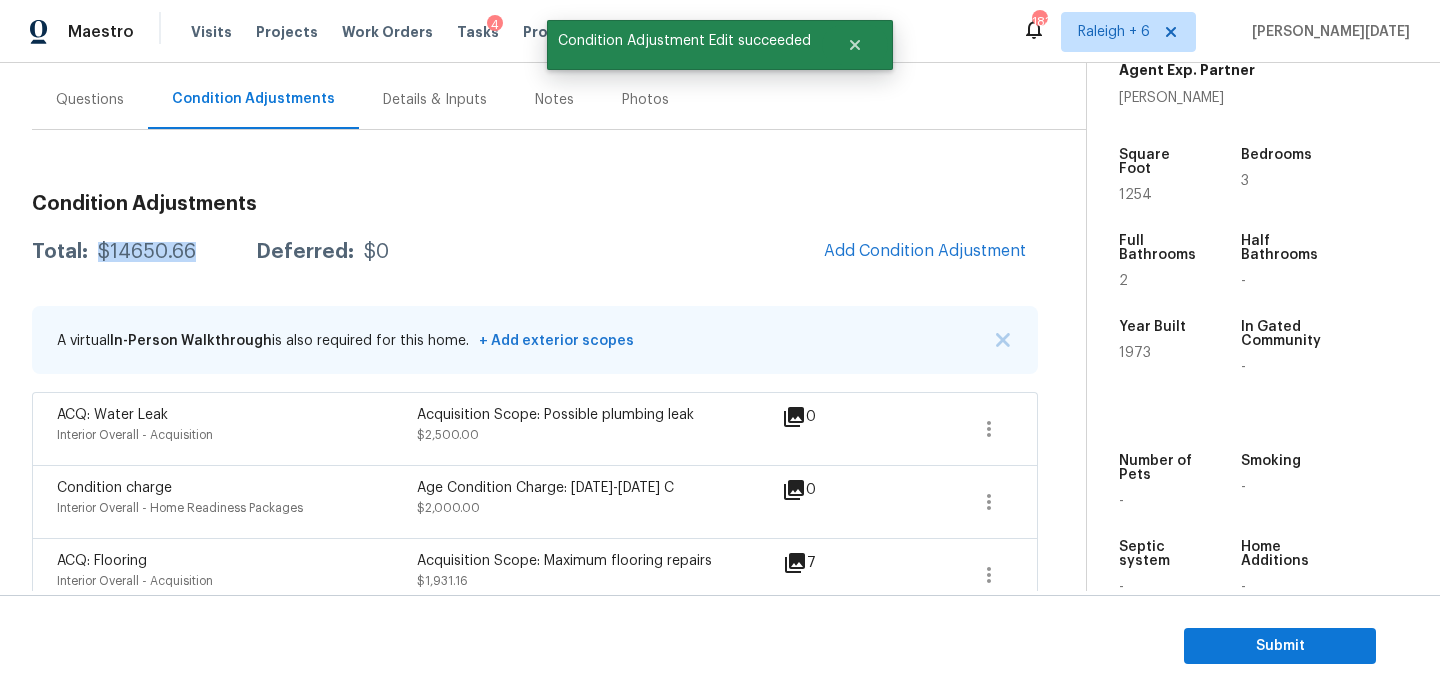 drag, startPoint x: 99, startPoint y: 254, endPoint x: 204, endPoint y: 254, distance: 105 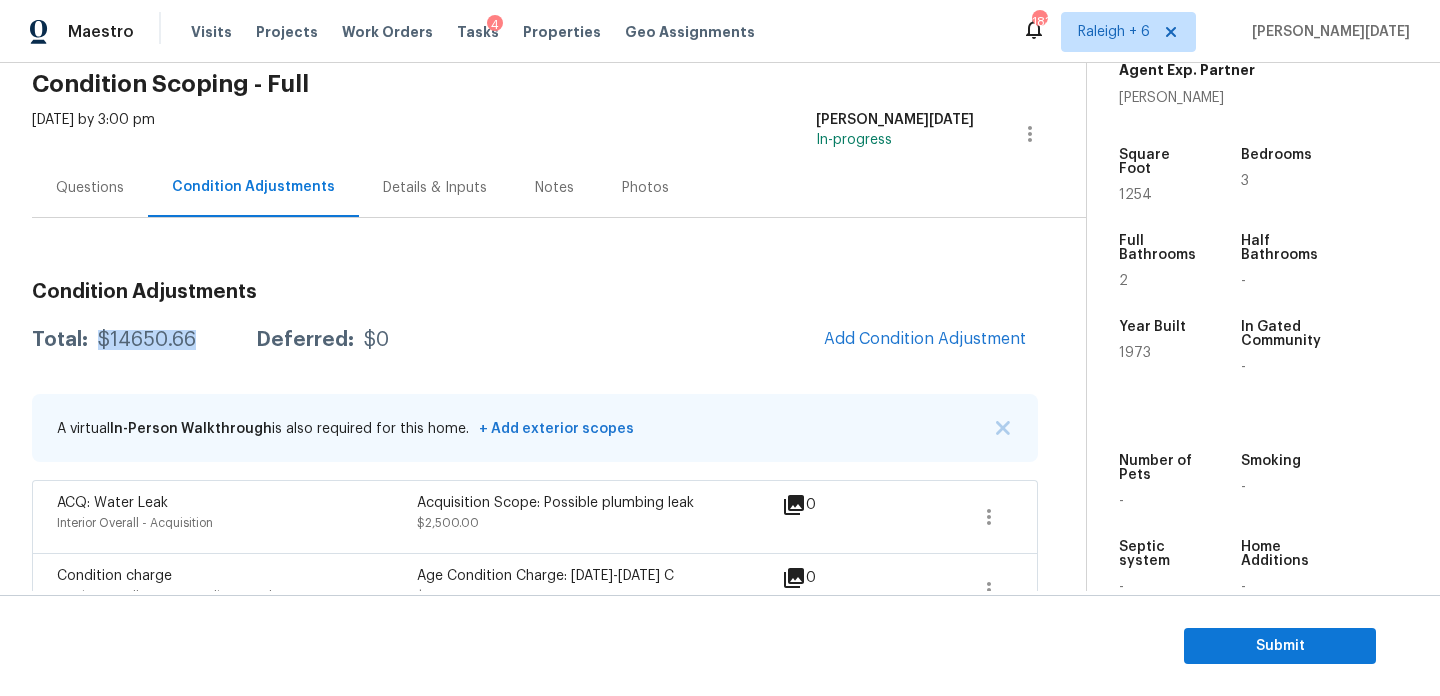 scroll, scrollTop: 23, scrollLeft: 0, axis: vertical 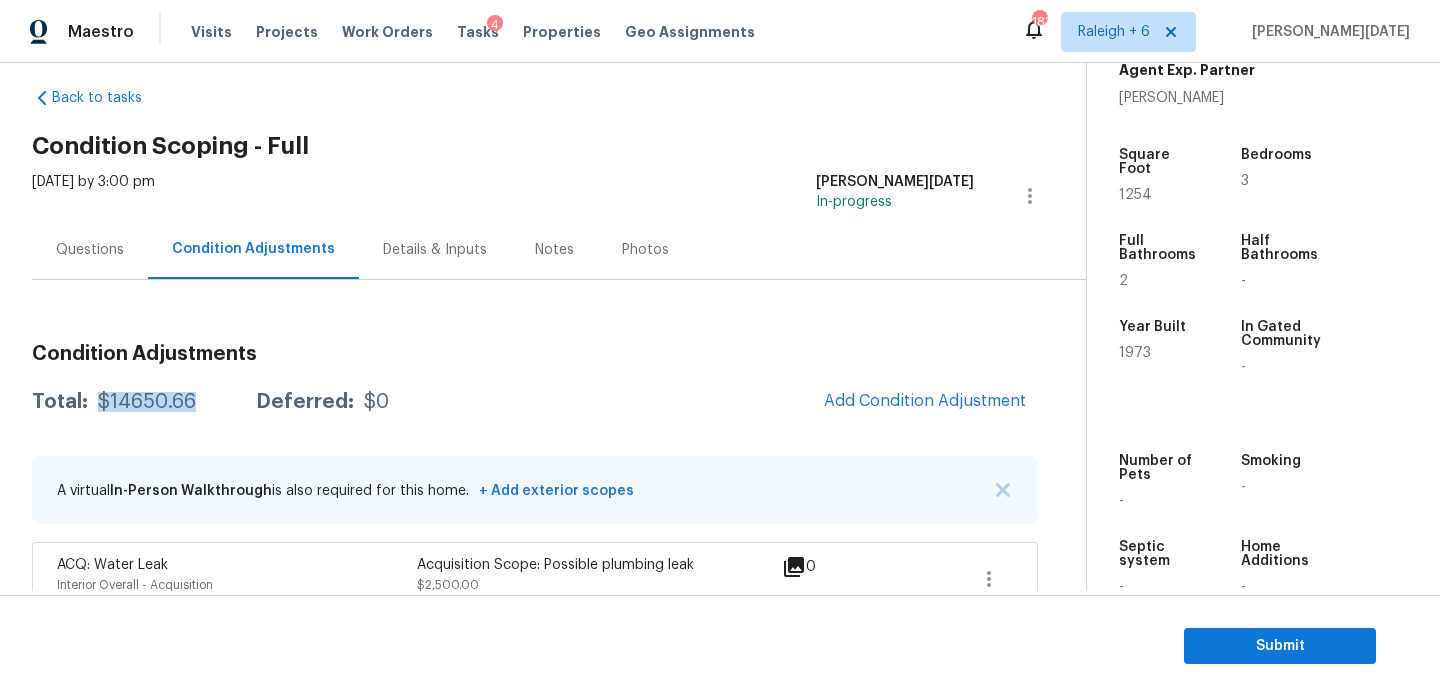 click on "Questions" at bounding box center [90, 250] 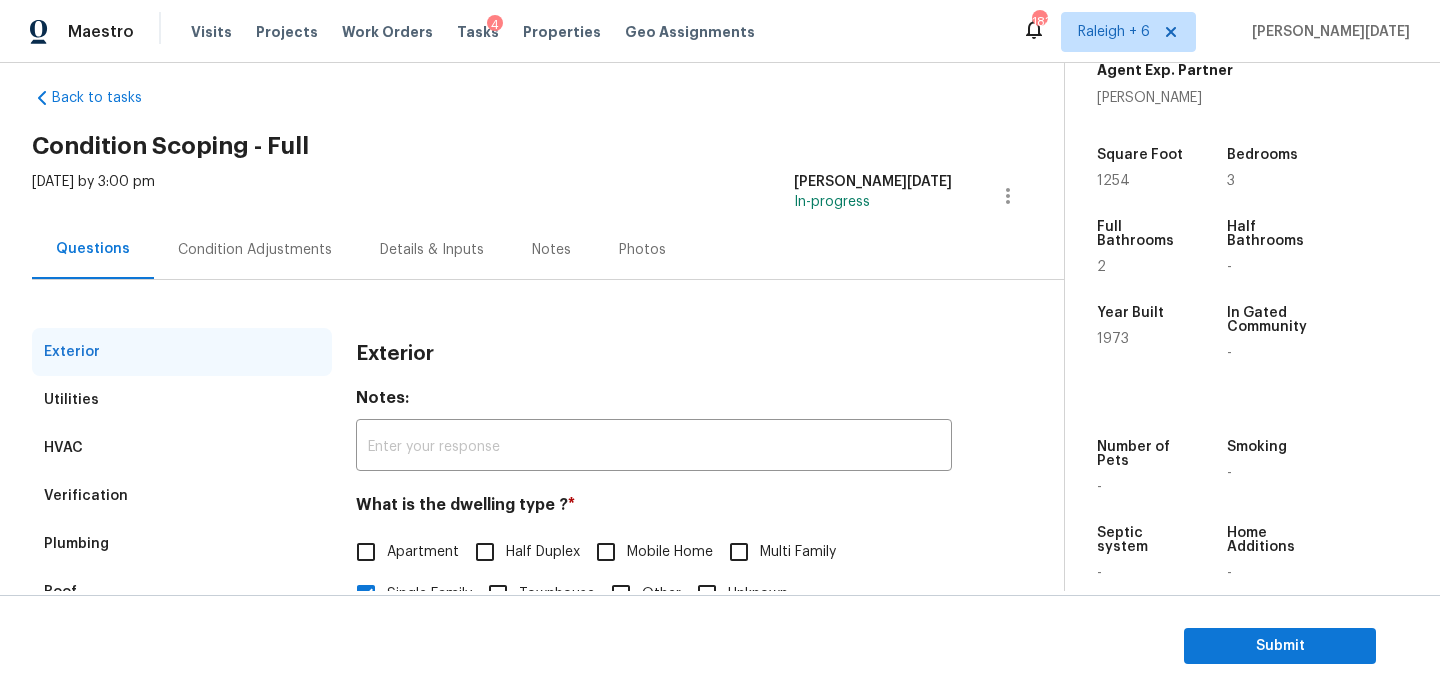 scroll, scrollTop: 267, scrollLeft: 0, axis: vertical 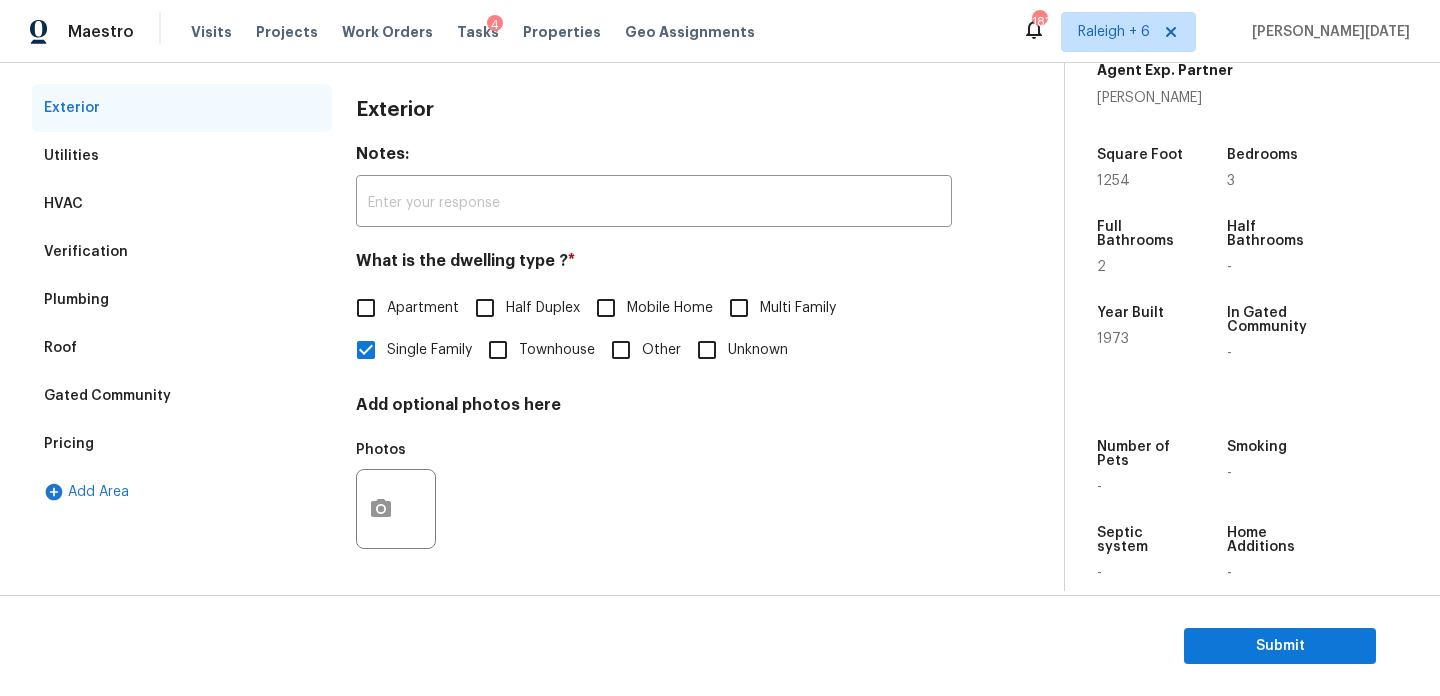 click on "Townhouse" at bounding box center [498, 350] 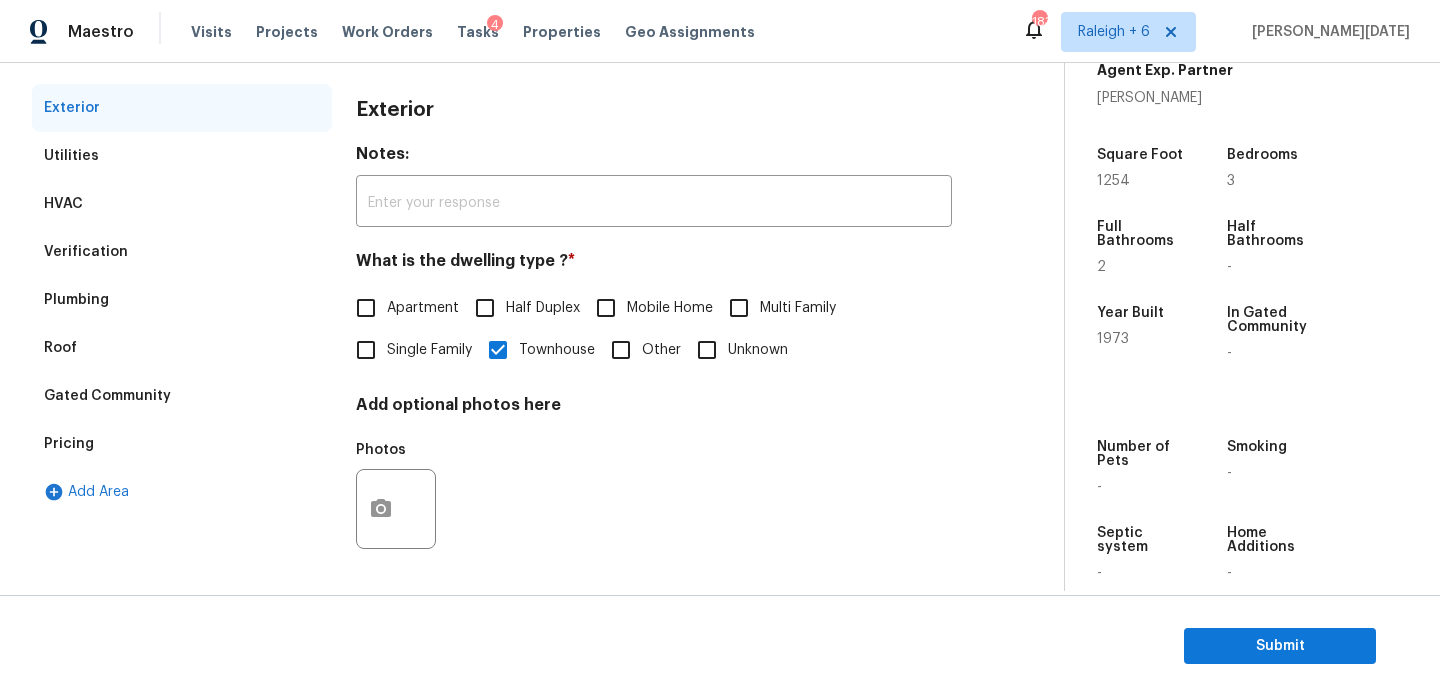 click on "Verification" at bounding box center (182, 252) 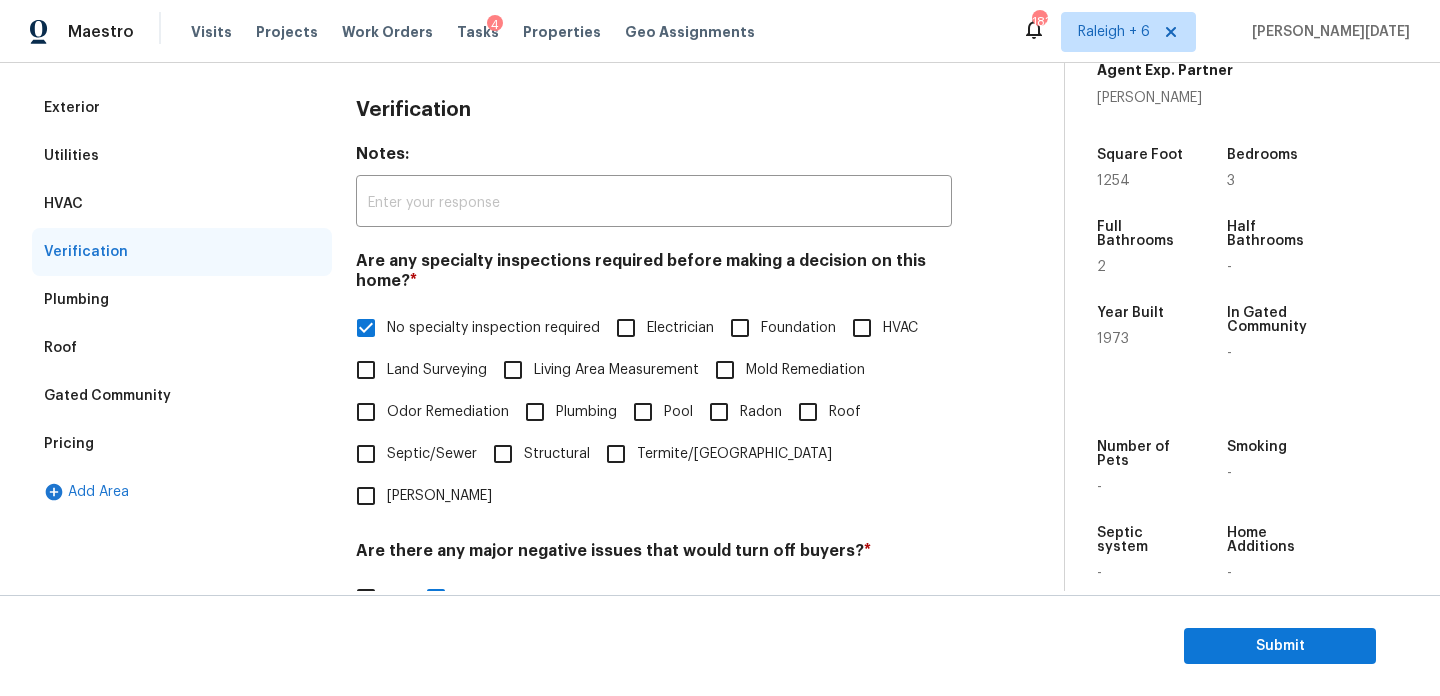 scroll, scrollTop: 697, scrollLeft: 0, axis: vertical 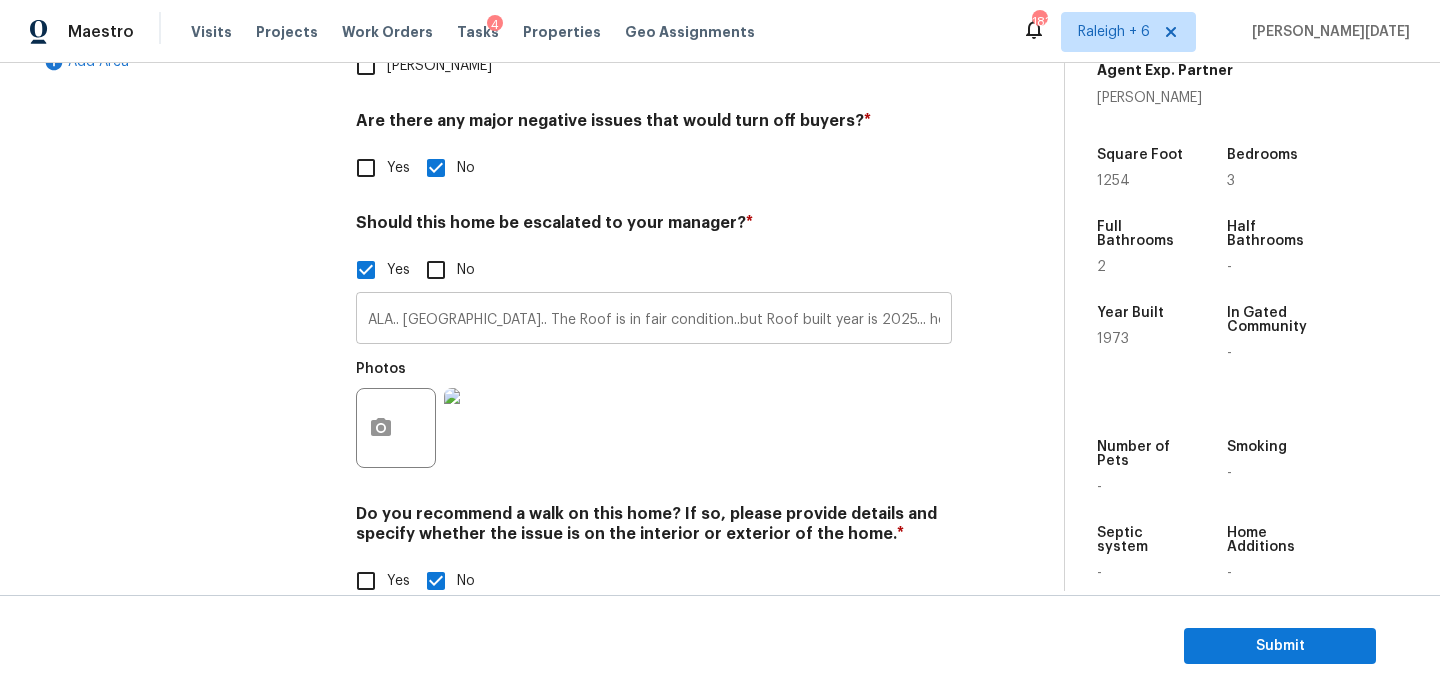 click on "ALA.. Townhouse.. The Roof is in fair condition..but Roof built year is 2025... however, scoped for 21+yrs maintenance.." at bounding box center (654, 320) 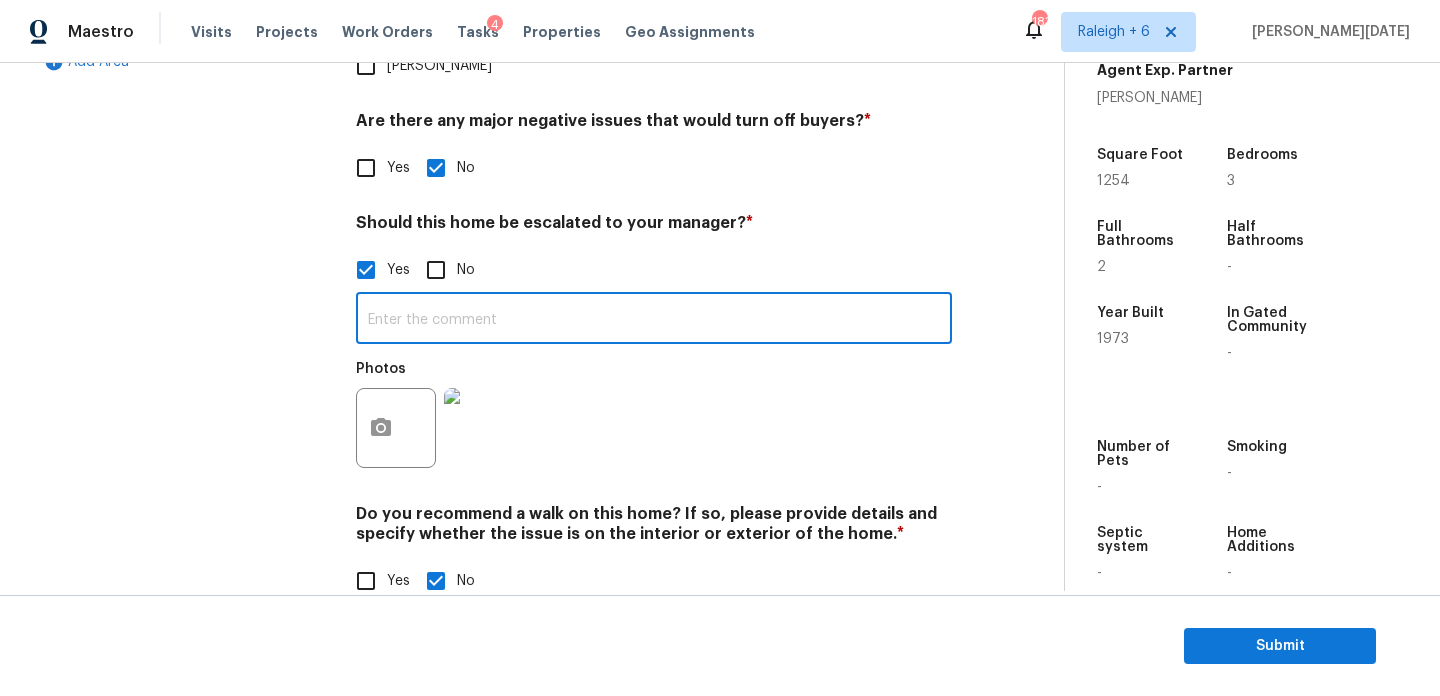 paste on ".ALA.. Townhouse..@6: 10 as perthe seller's input.. There had been leak from AC. scoped for water contingency. The Roof is in fair condition..but Roof built year is 2025... however, scoped for 21+yrs maintenance.." 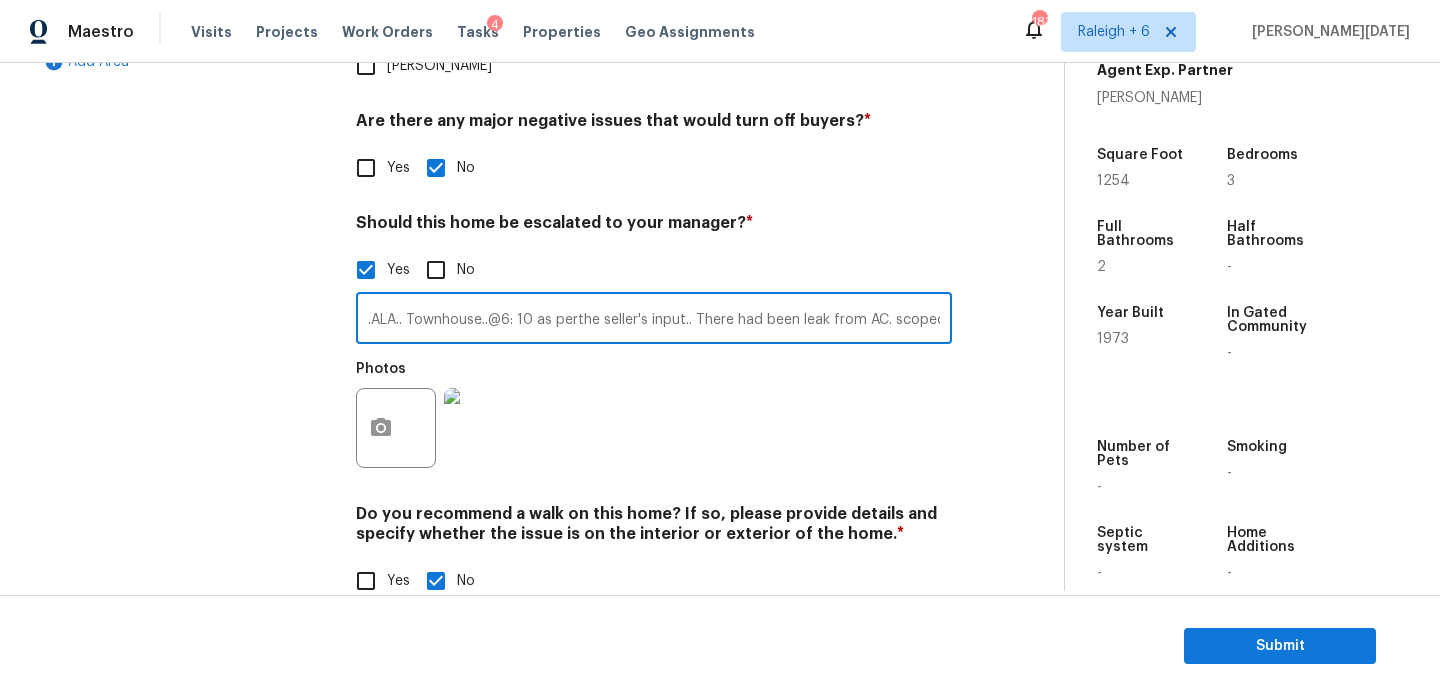 scroll, scrollTop: 0, scrollLeft: 807, axis: horizontal 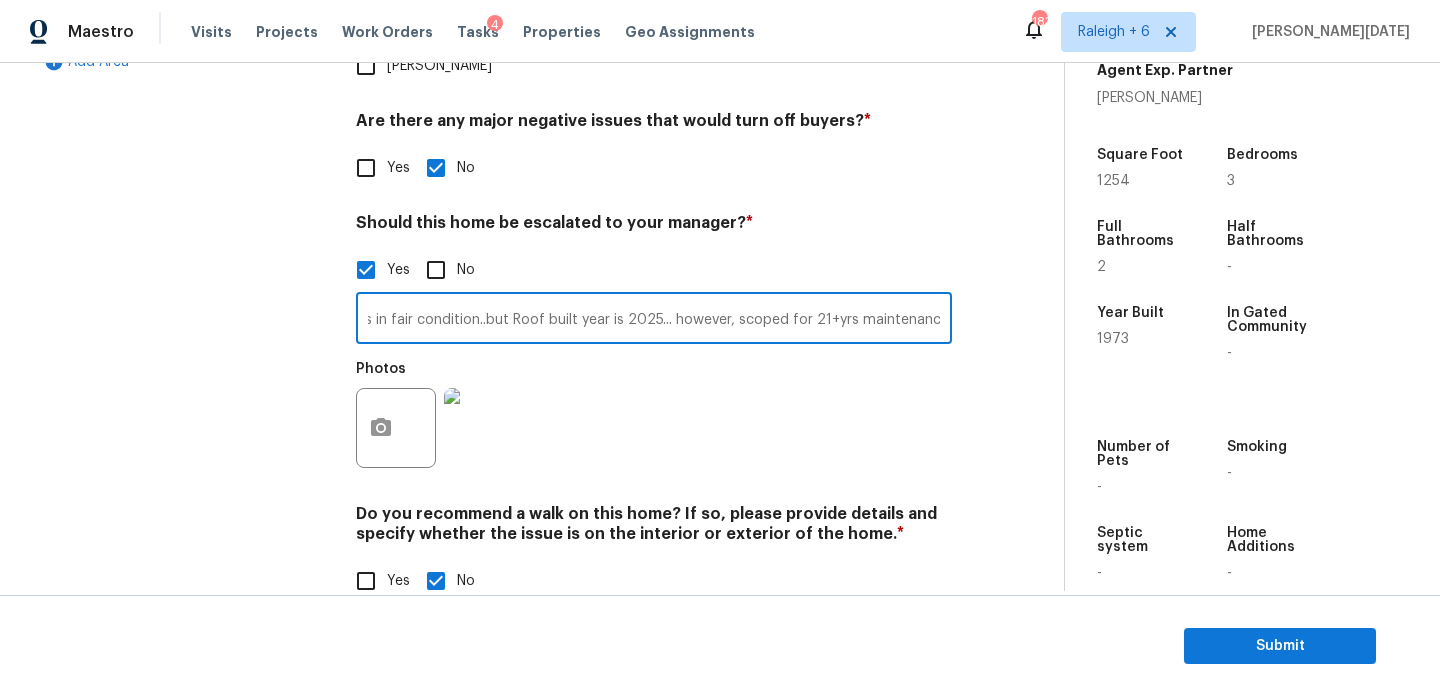type on ".ALA.. Townhouse..@6: 10 as perthe seller's input.. There had been leak from AC. scoped for water contingency. The Roof is in fair condition..but Roof built year is 2025... however, scoped for 21+yrs maintenance.." 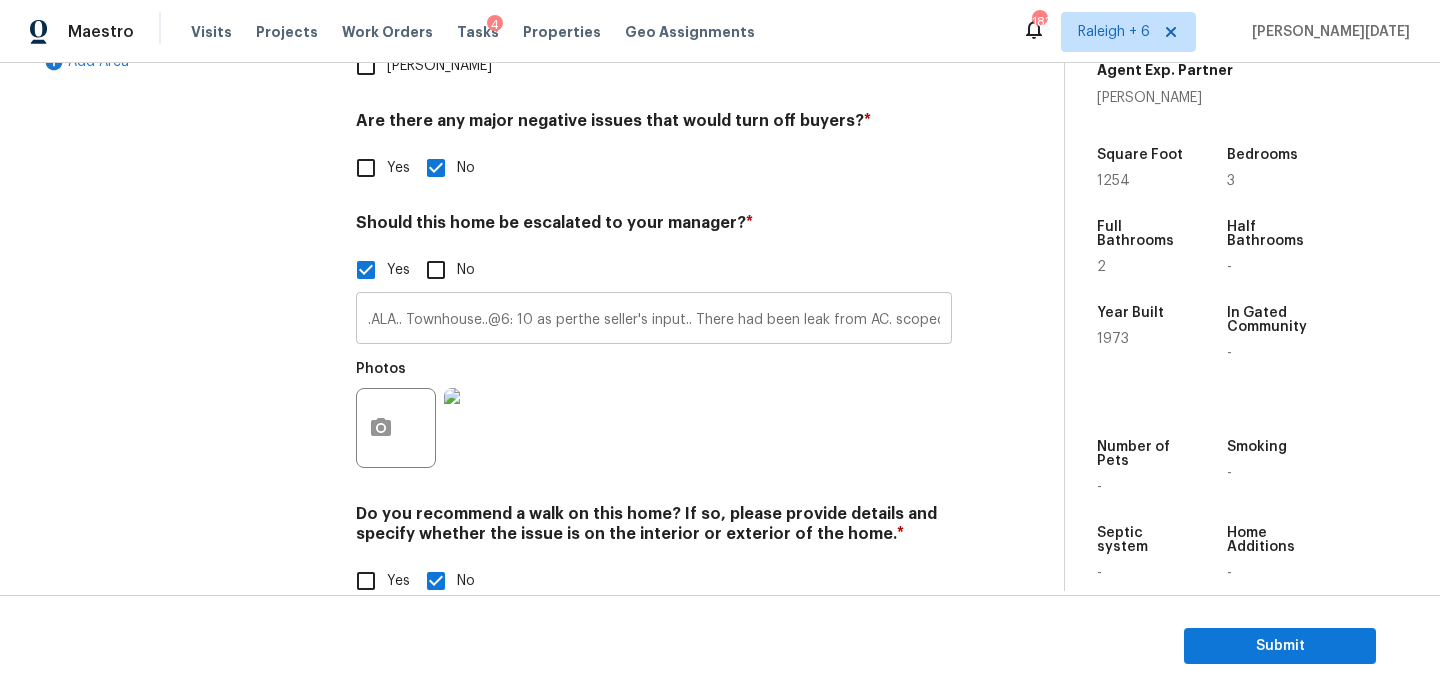 click on ".ALA.. Townhouse..@6: 10 as perthe seller's input.. There had been leak from AC. scoped for water contingency. The Roof is in fair condition..but Roof built year is 2025... however, scoped for 21+yrs maintenance.." at bounding box center (654, 320) 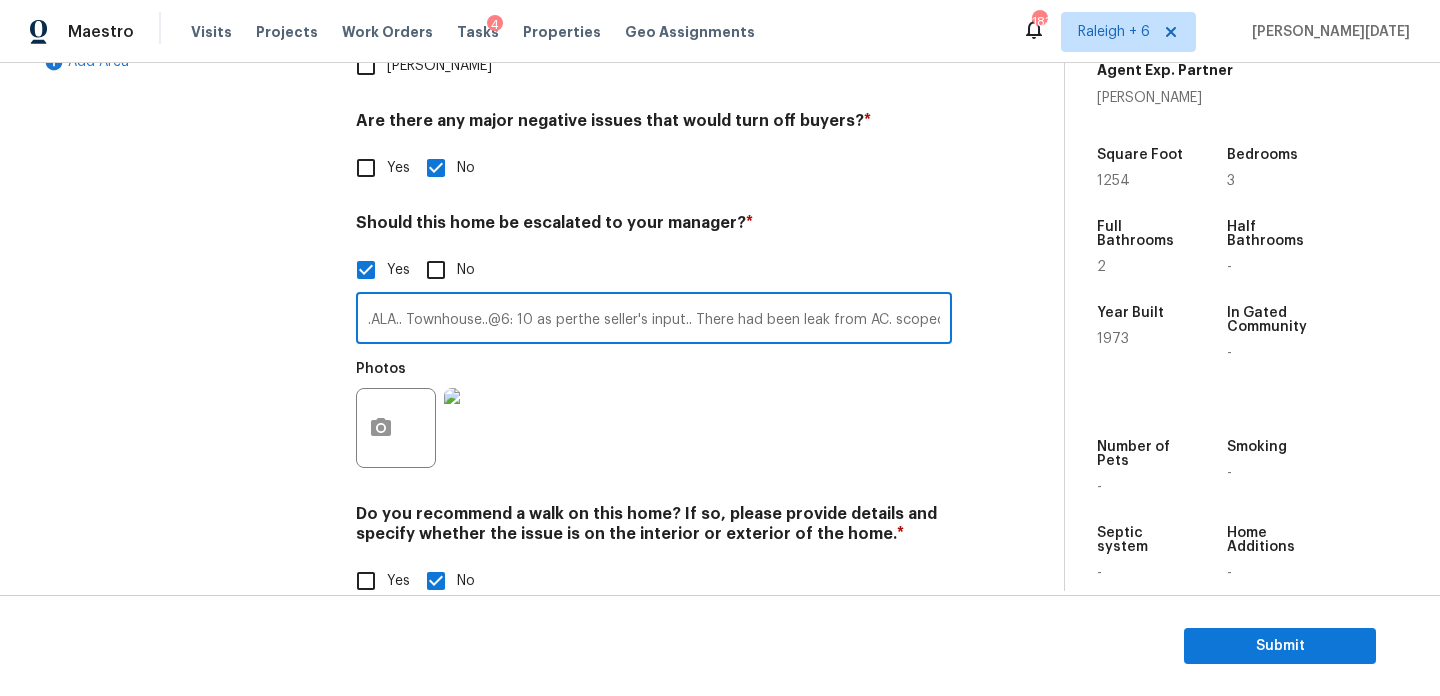 scroll, scrollTop: 0, scrollLeft: 291, axis: horizontal 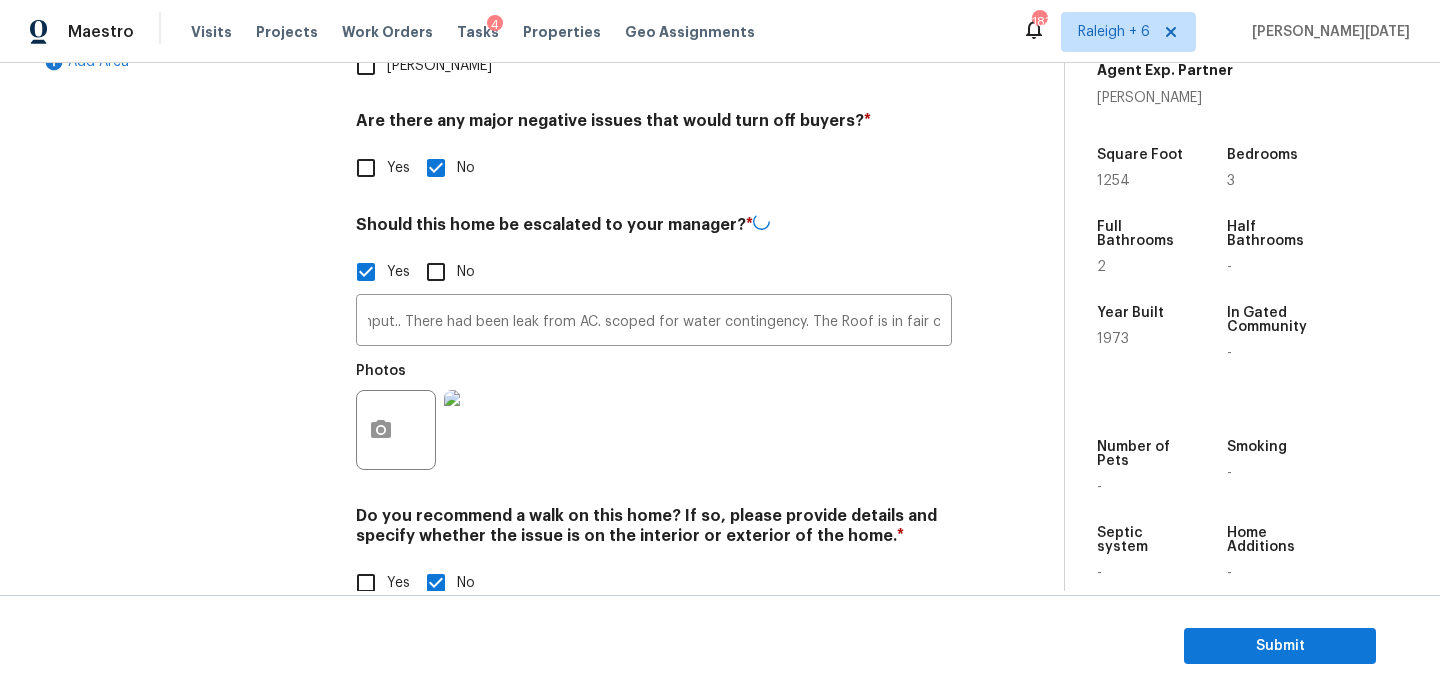 click on "Photos" at bounding box center (654, 417) 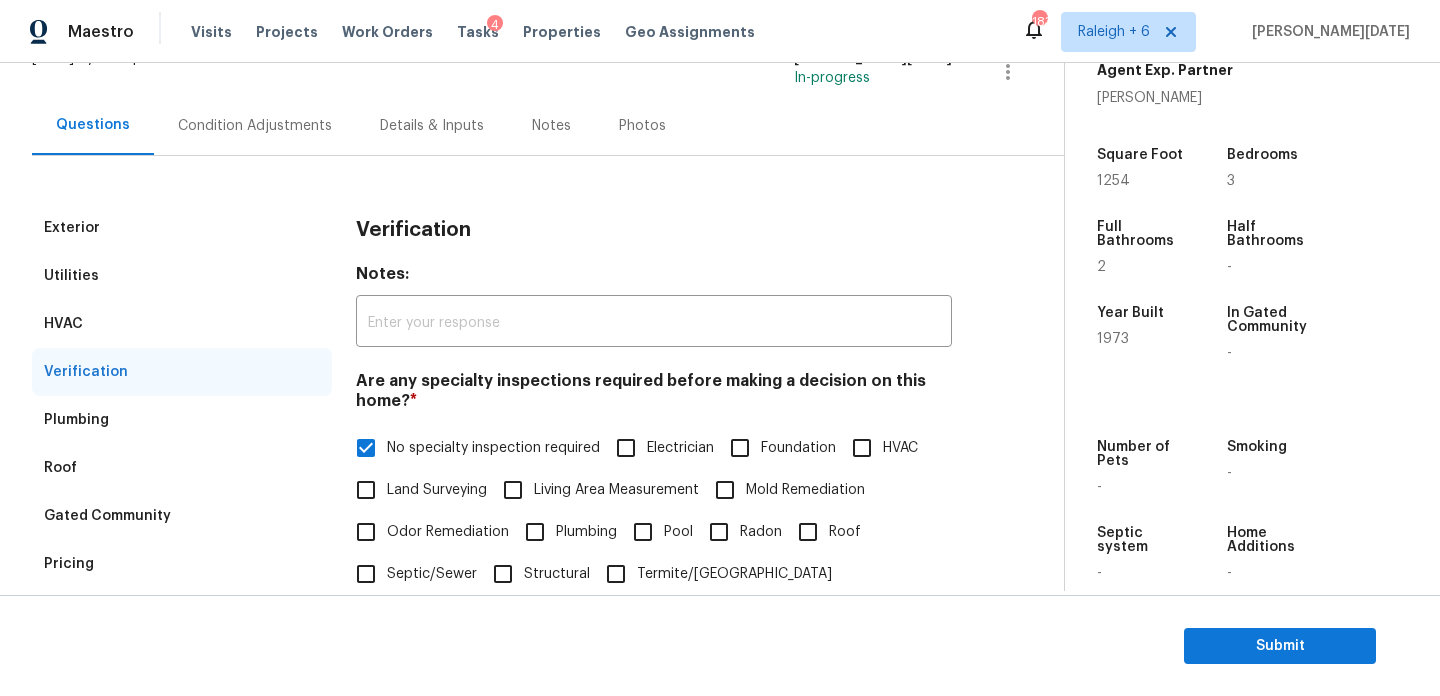 scroll, scrollTop: 89, scrollLeft: 0, axis: vertical 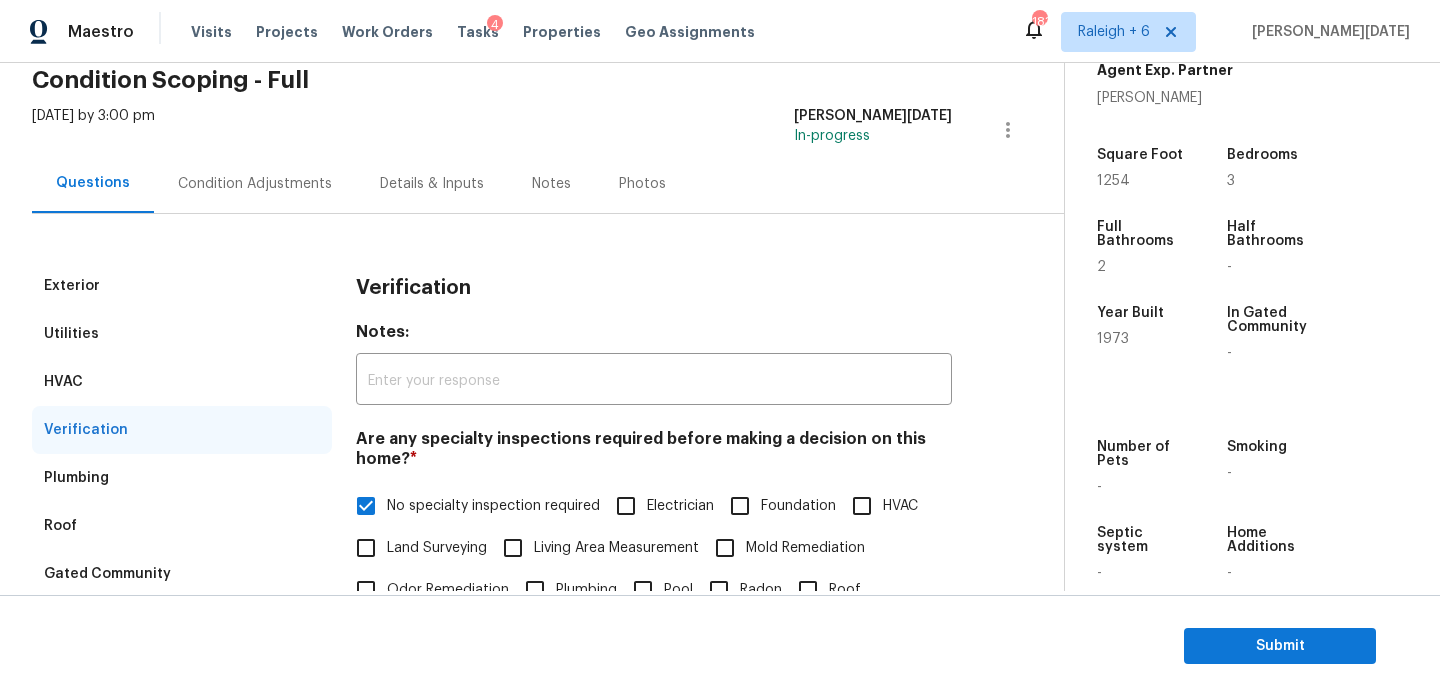 click on "Condition Adjustments" at bounding box center (255, 183) 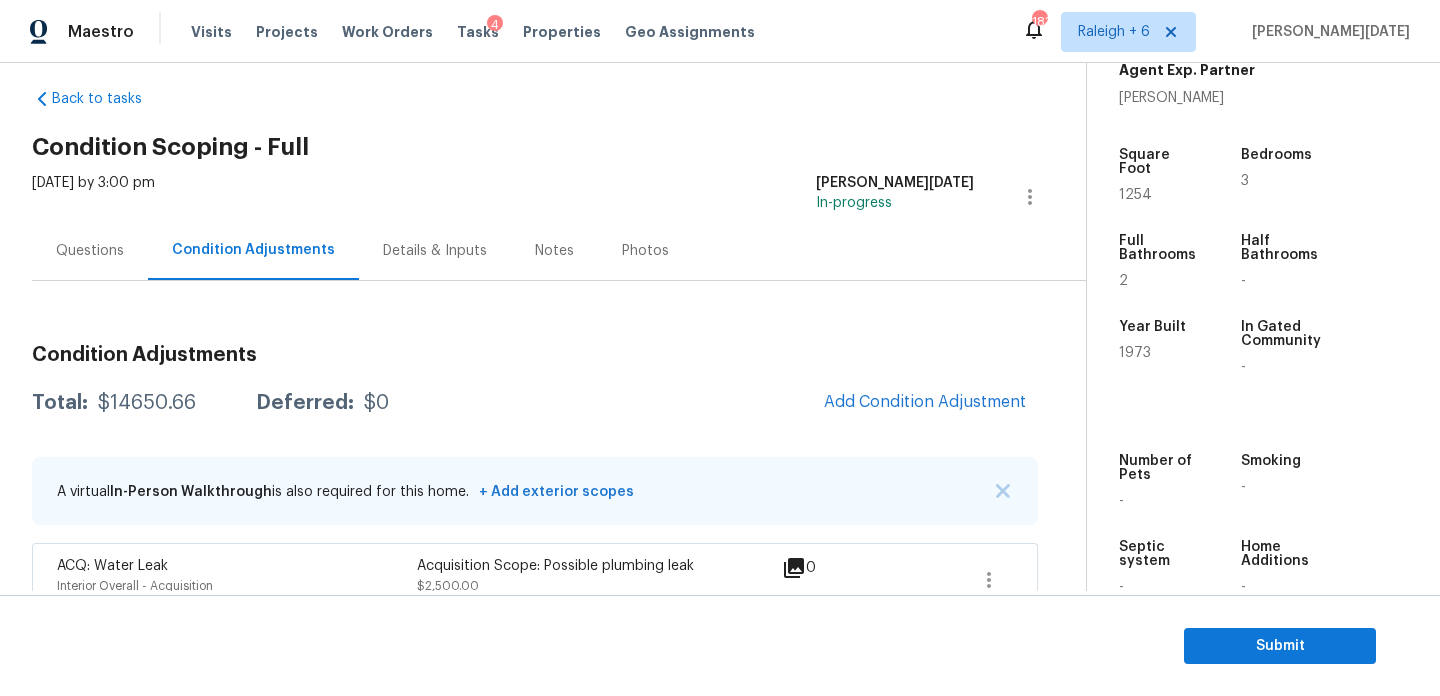 scroll, scrollTop: 20, scrollLeft: 0, axis: vertical 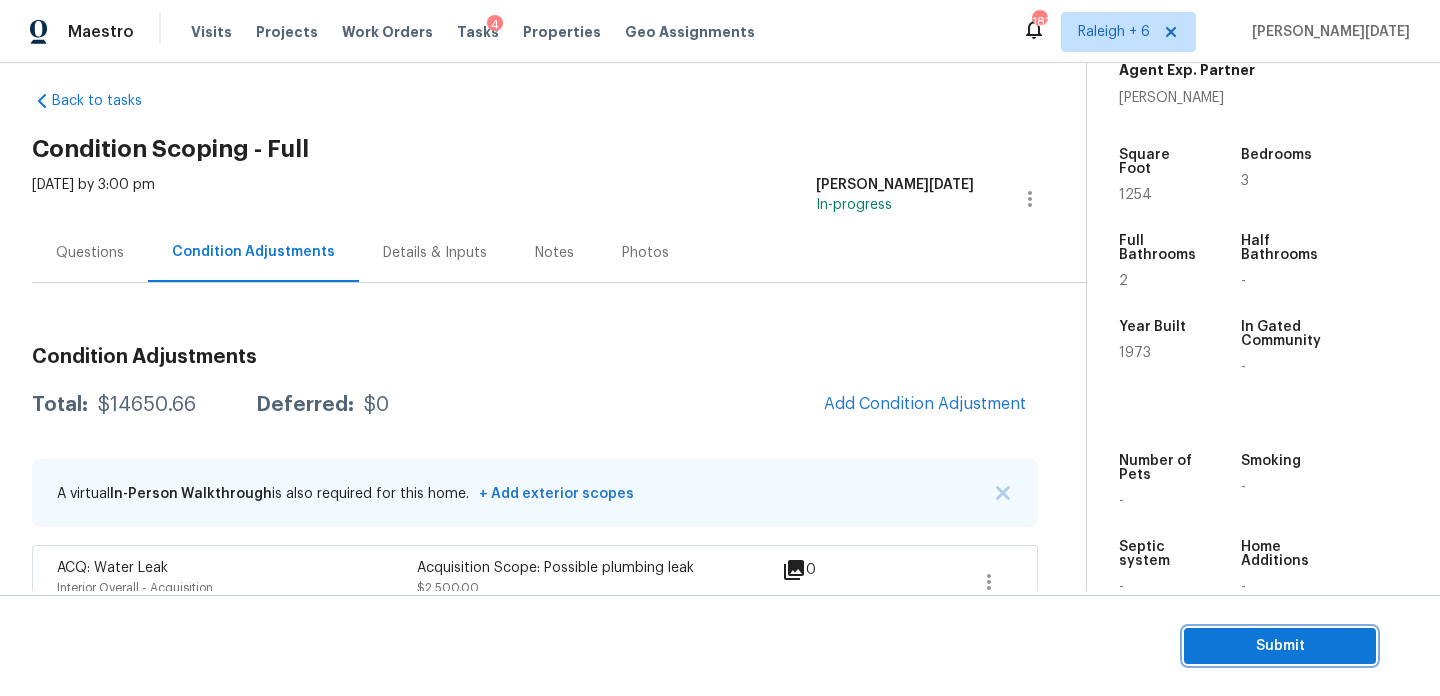 click on "Submit" at bounding box center (1280, 646) 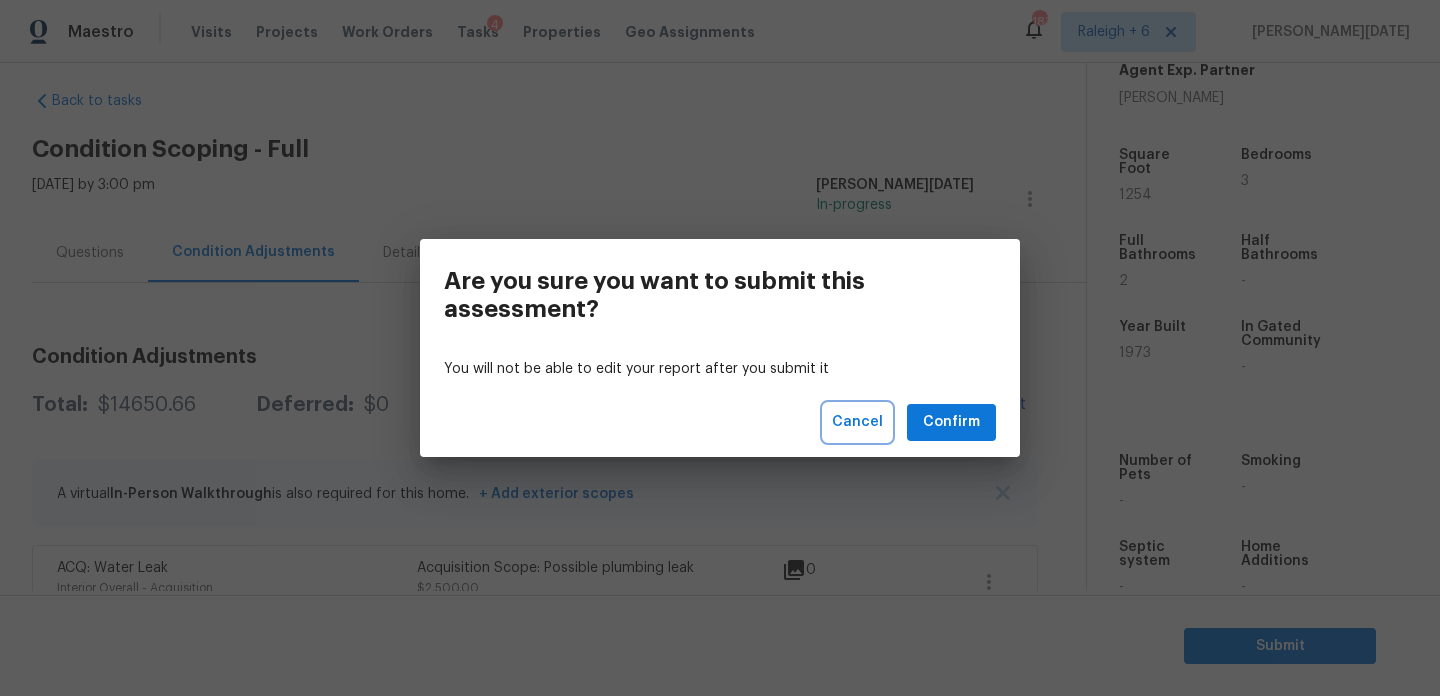 click on "Cancel" at bounding box center (857, 422) 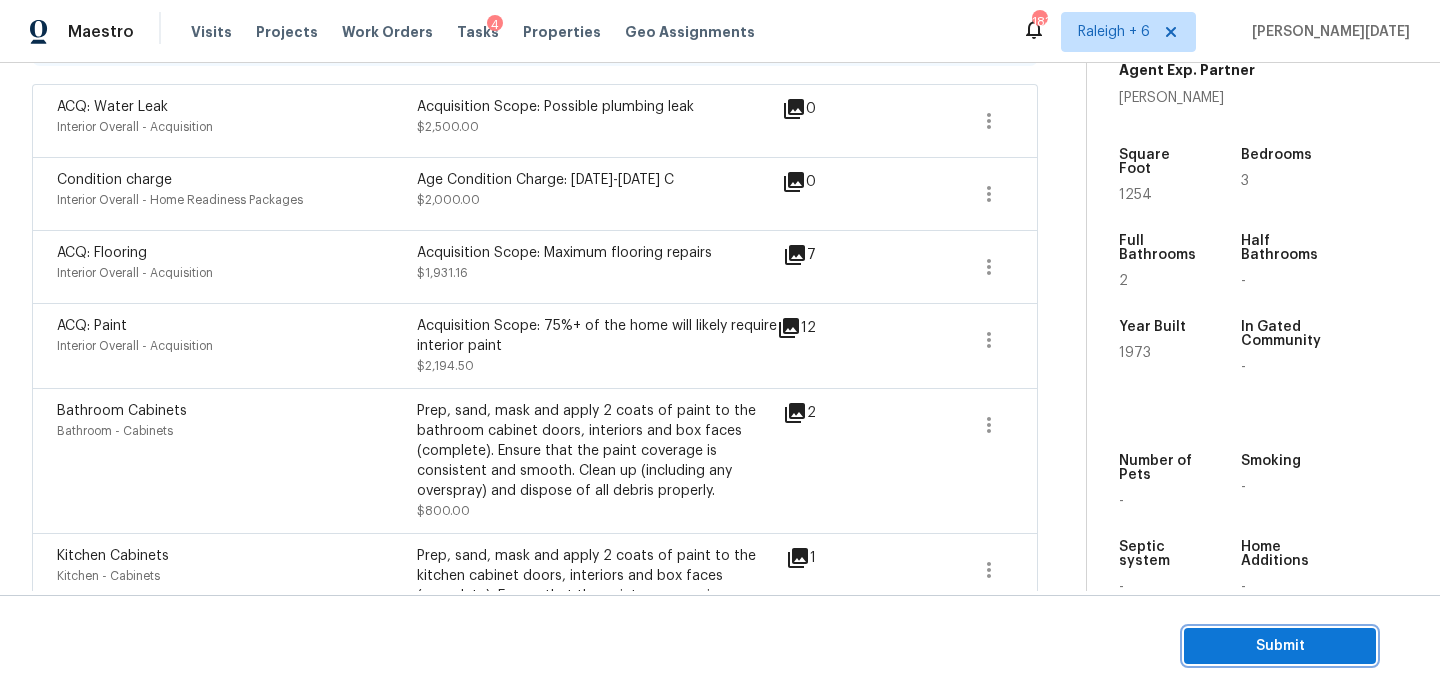 scroll, scrollTop: 662, scrollLeft: 0, axis: vertical 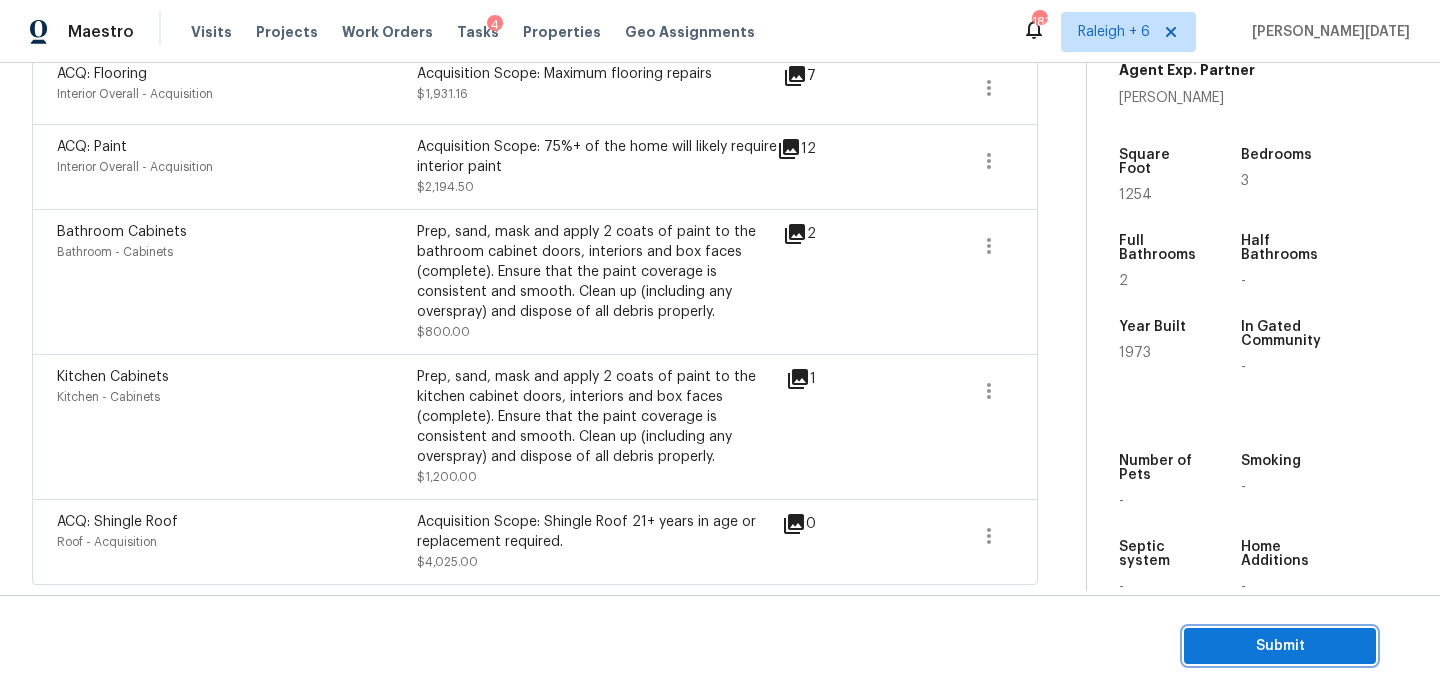 click on "Submit" at bounding box center (1280, 646) 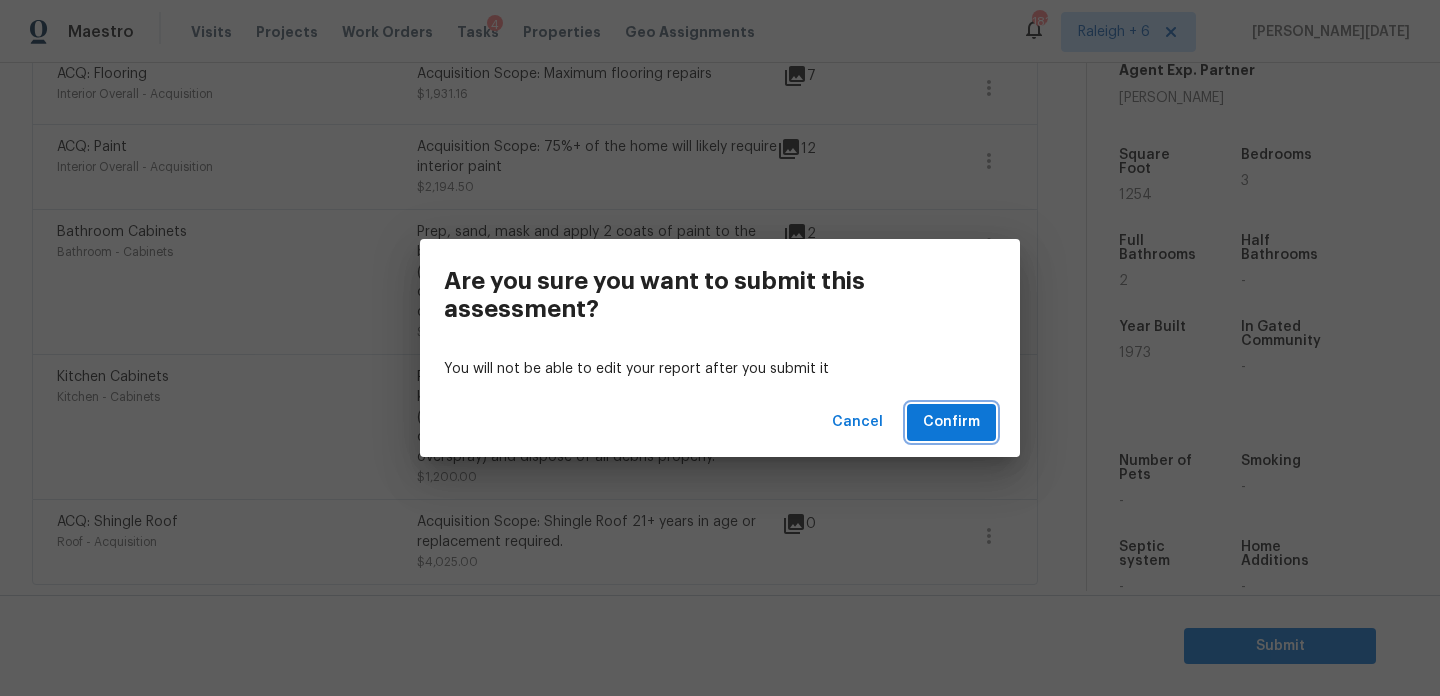 click on "Confirm" at bounding box center (951, 422) 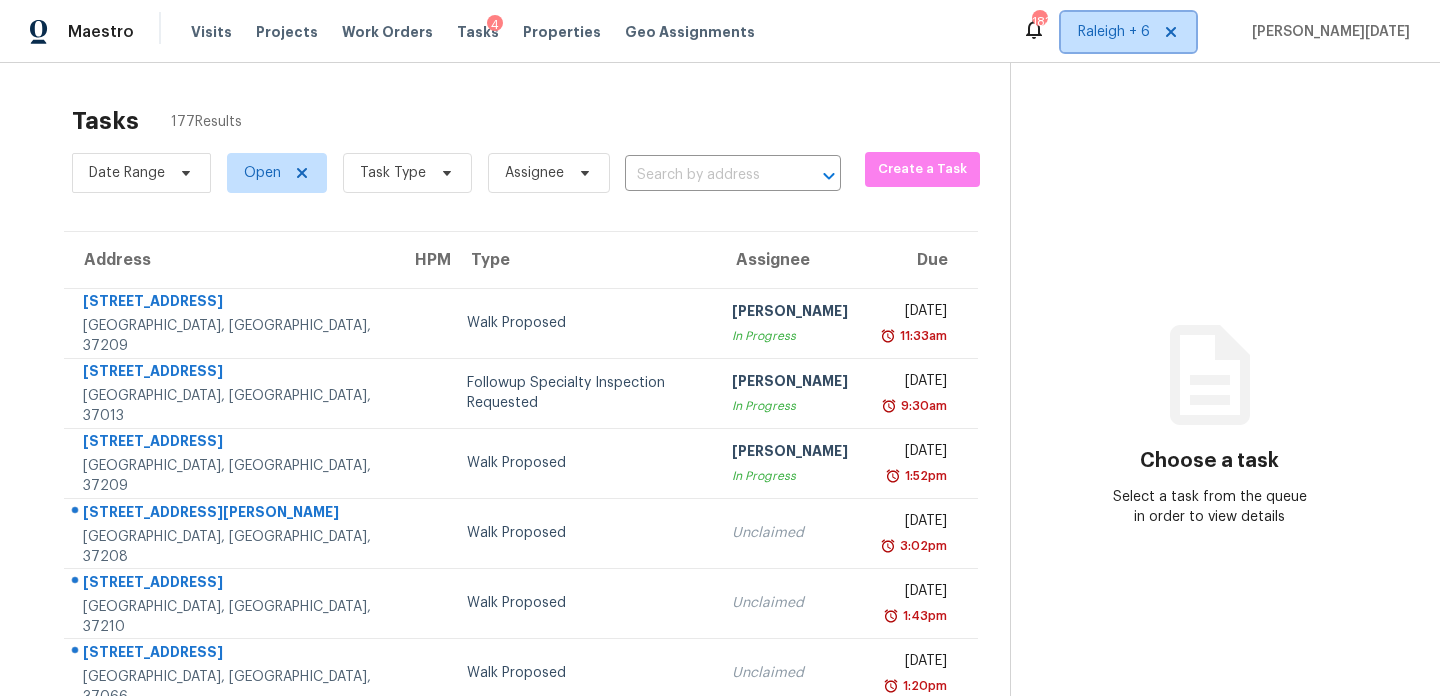 click 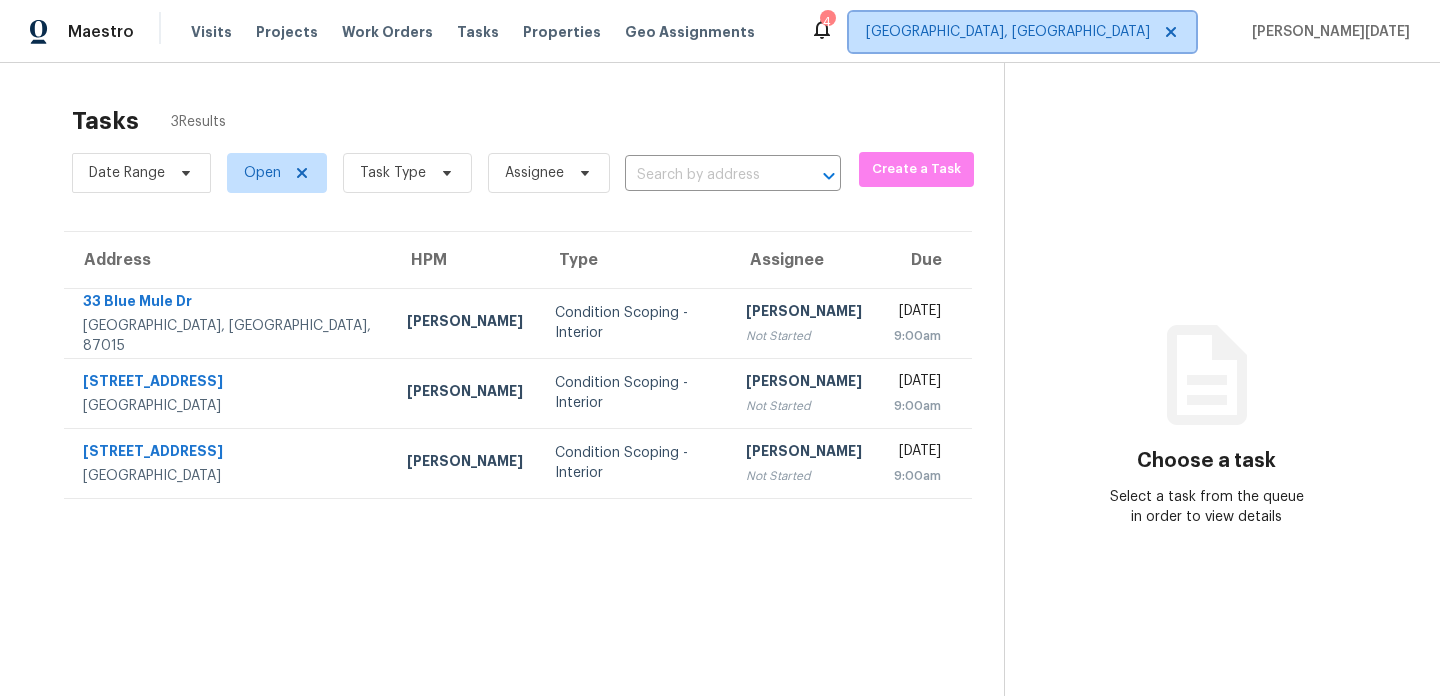 click on "Albuquerque, NM" at bounding box center (1008, 32) 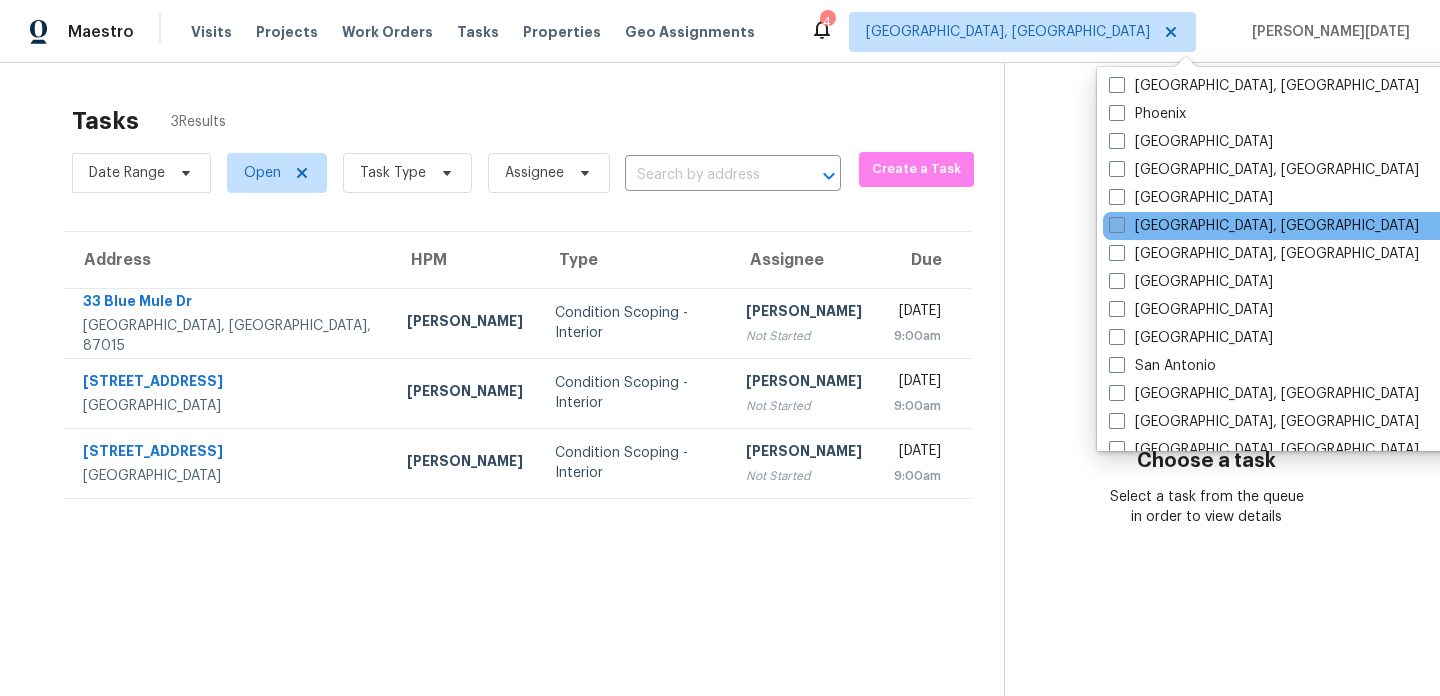 scroll, scrollTop: 1133, scrollLeft: 0, axis: vertical 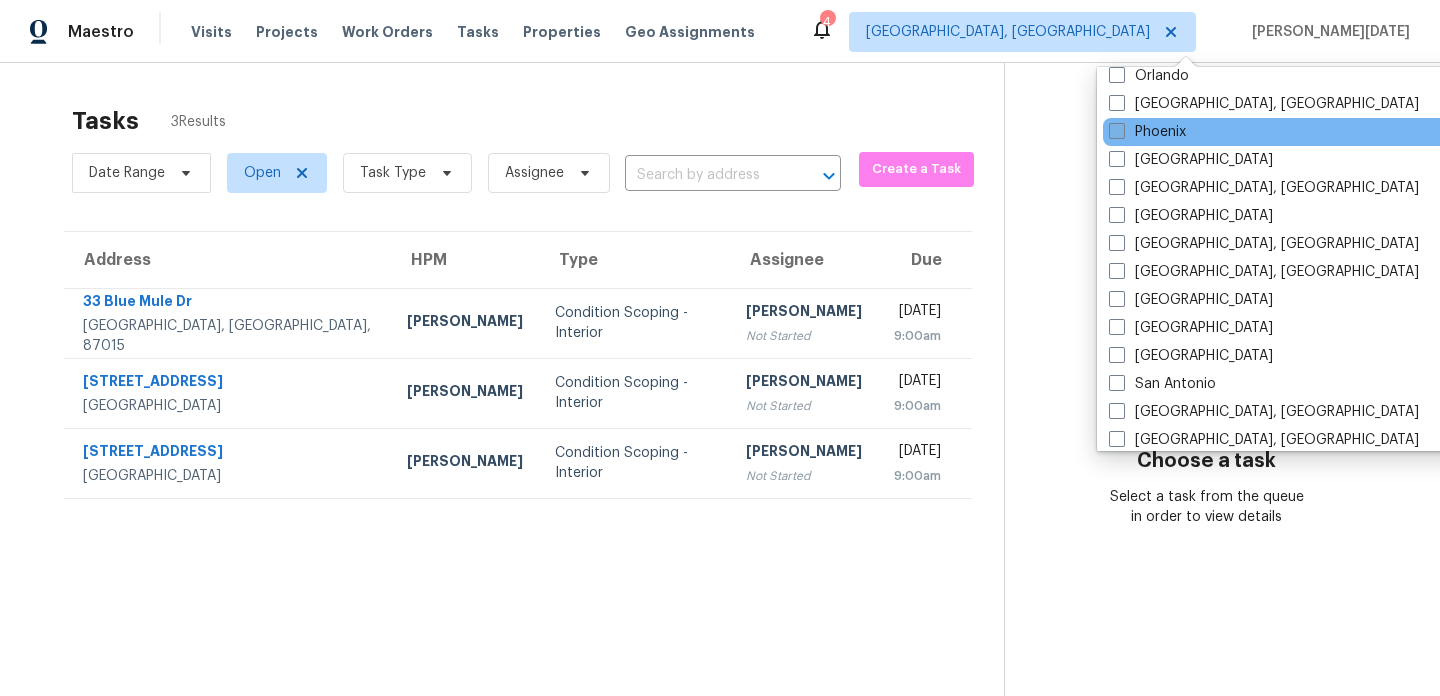 click on "Phoenix" at bounding box center [1147, 132] 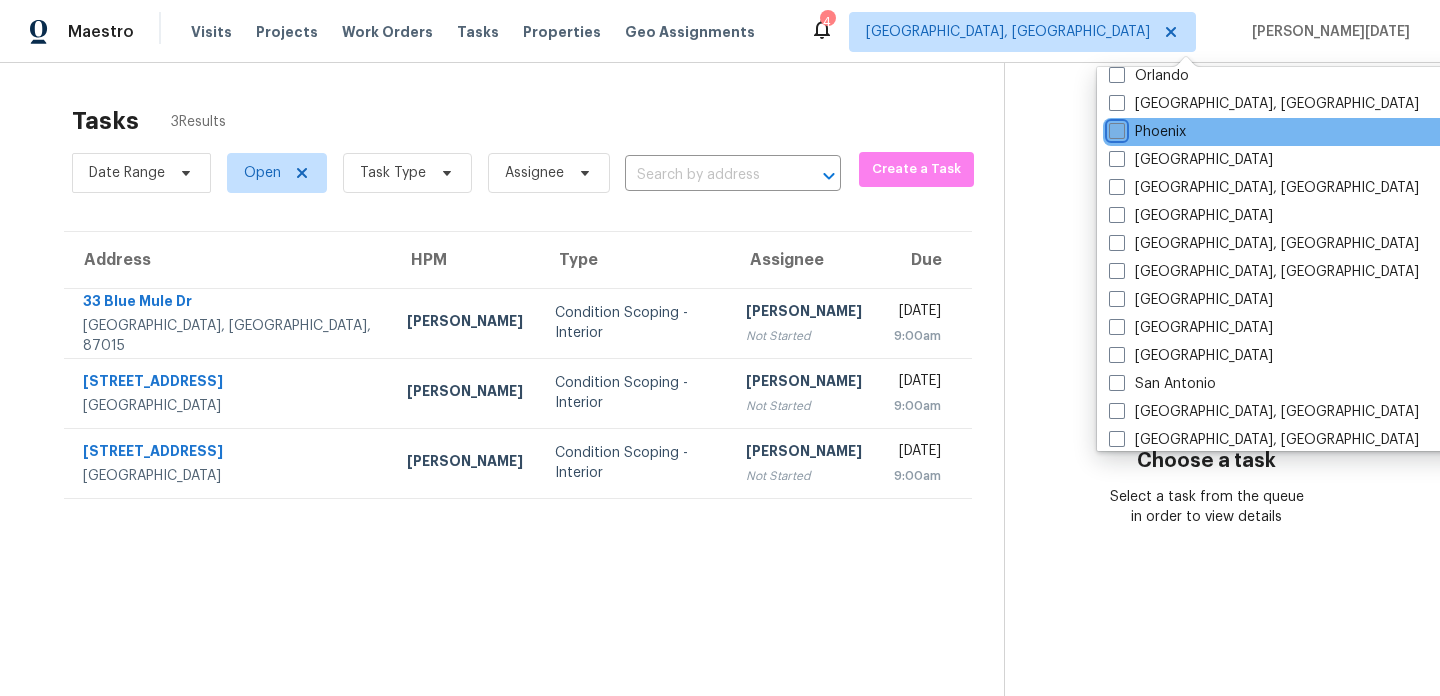 click on "Phoenix" at bounding box center [1115, 128] 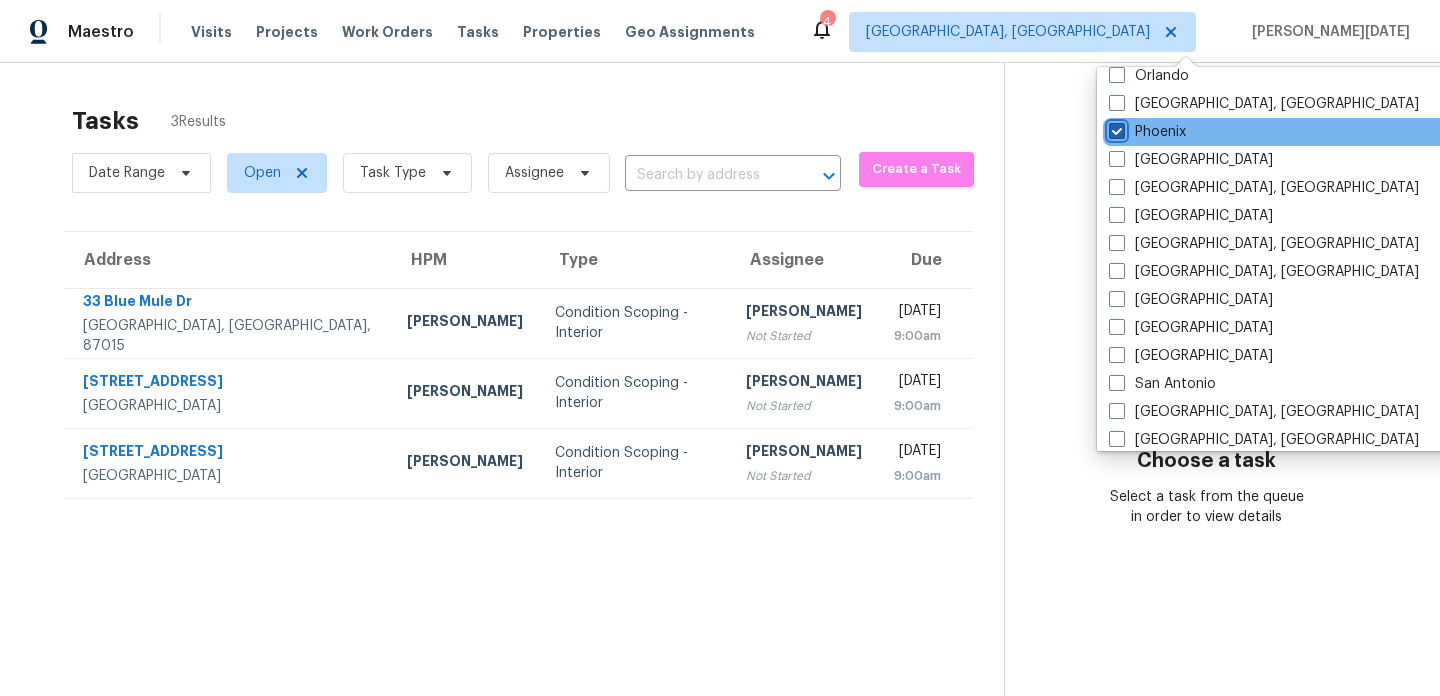 checkbox on "true" 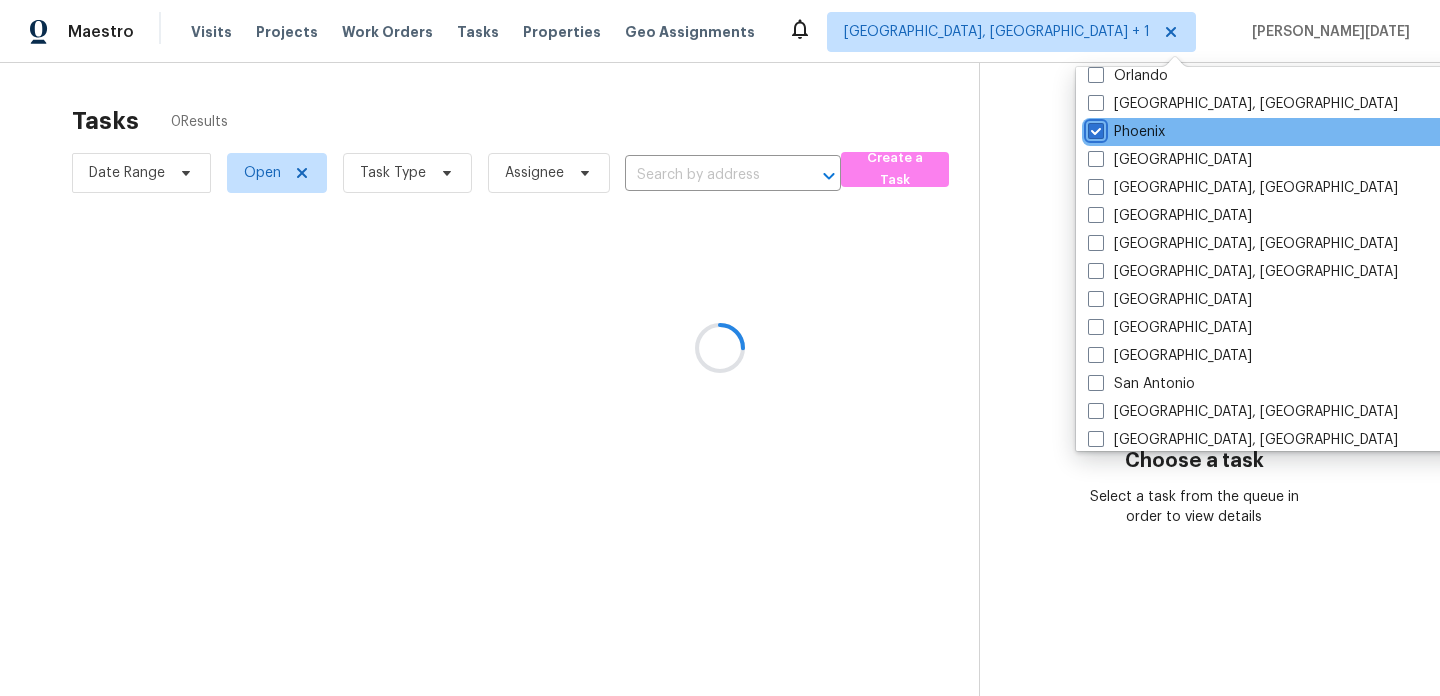 scroll, scrollTop: 0, scrollLeft: 0, axis: both 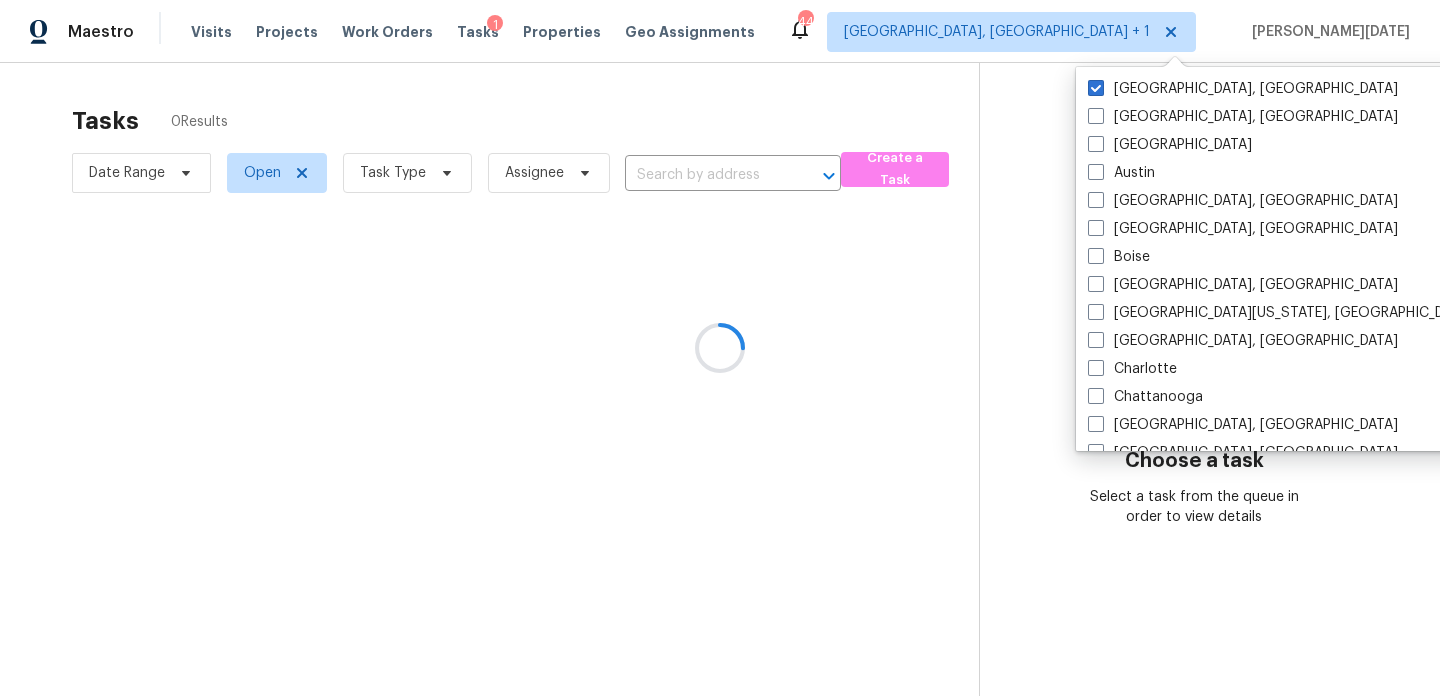 click at bounding box center [720, 348] 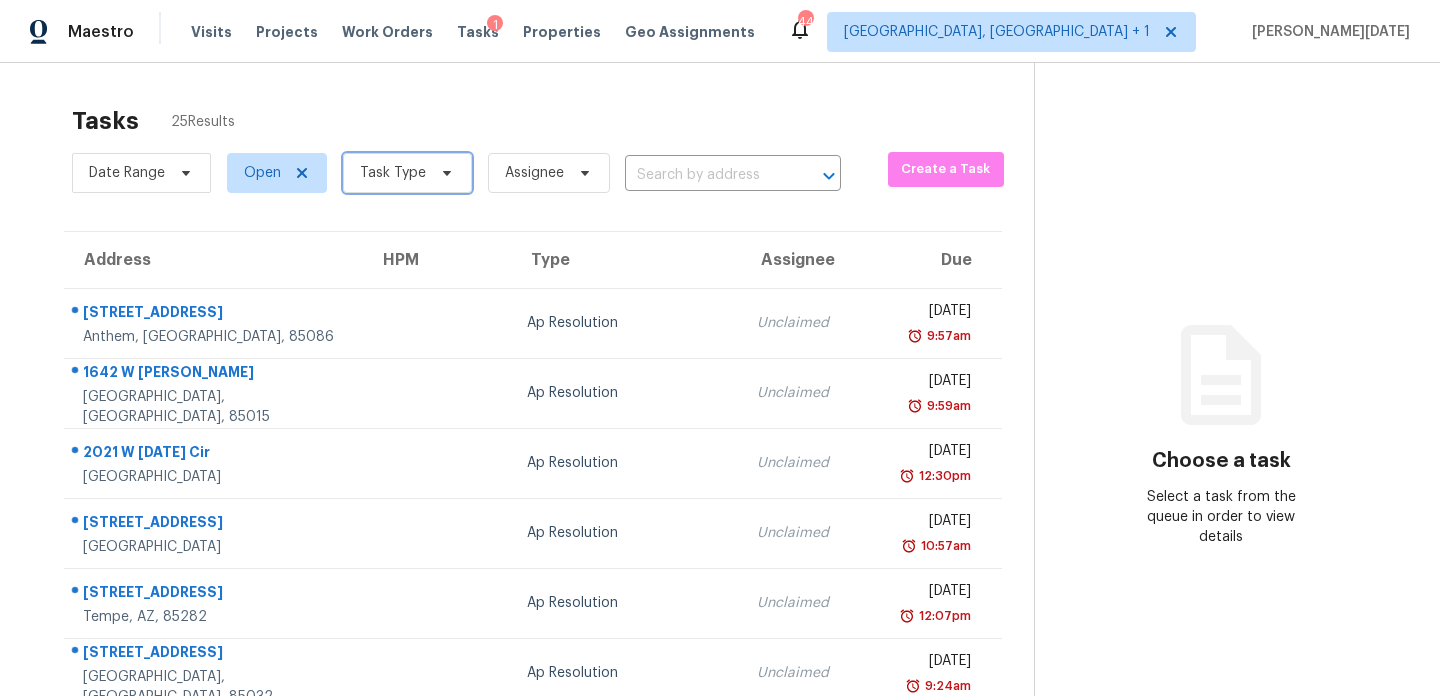 click on "Task Type" at bounding box center [407, 173] 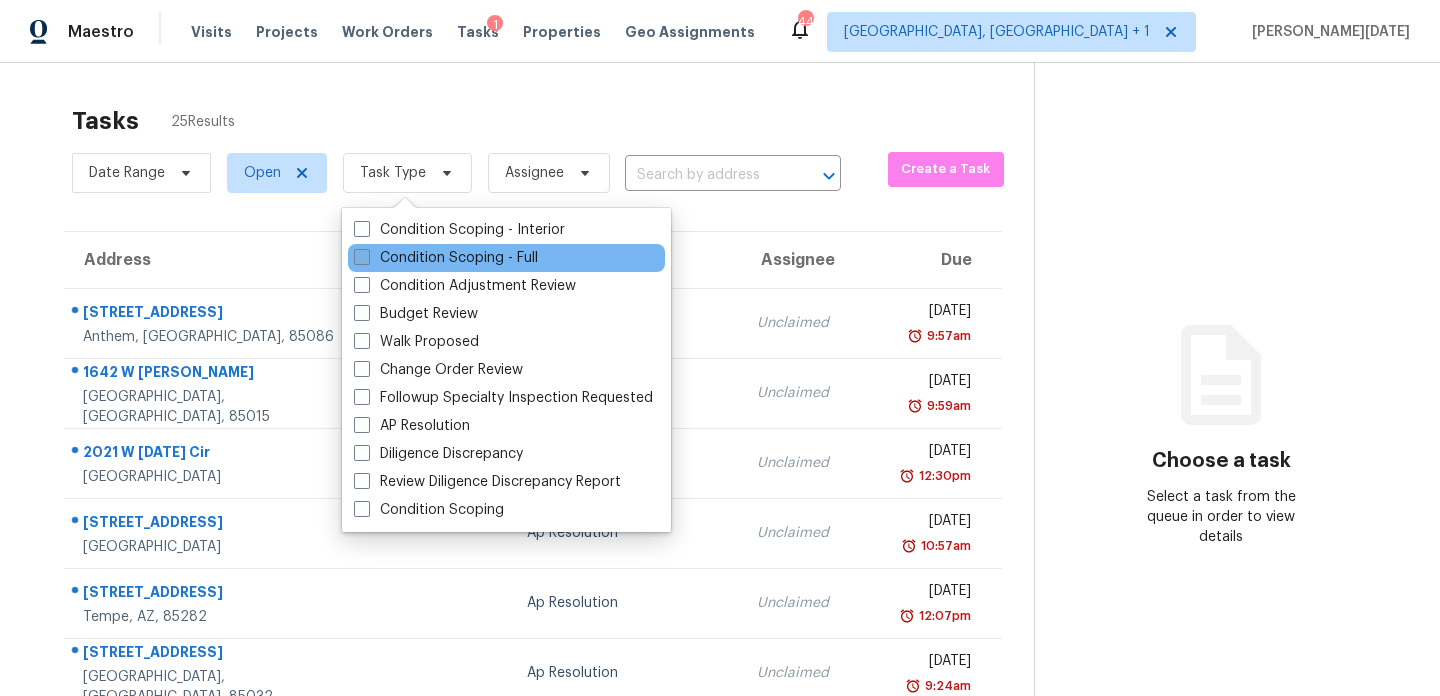 click on "Condition Scoping - Full" at bounding box center [446, 258] 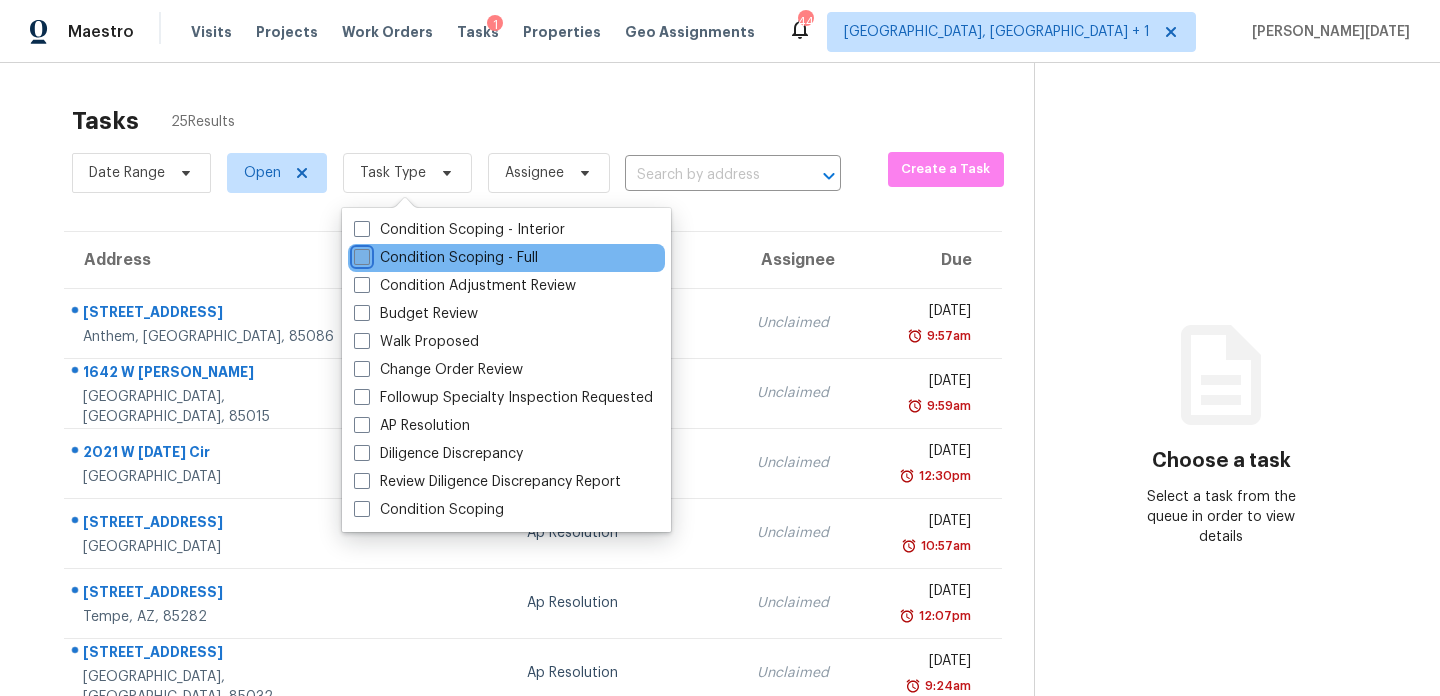 click on "Condition Scoping - Full" at bounding box center [360, 254] 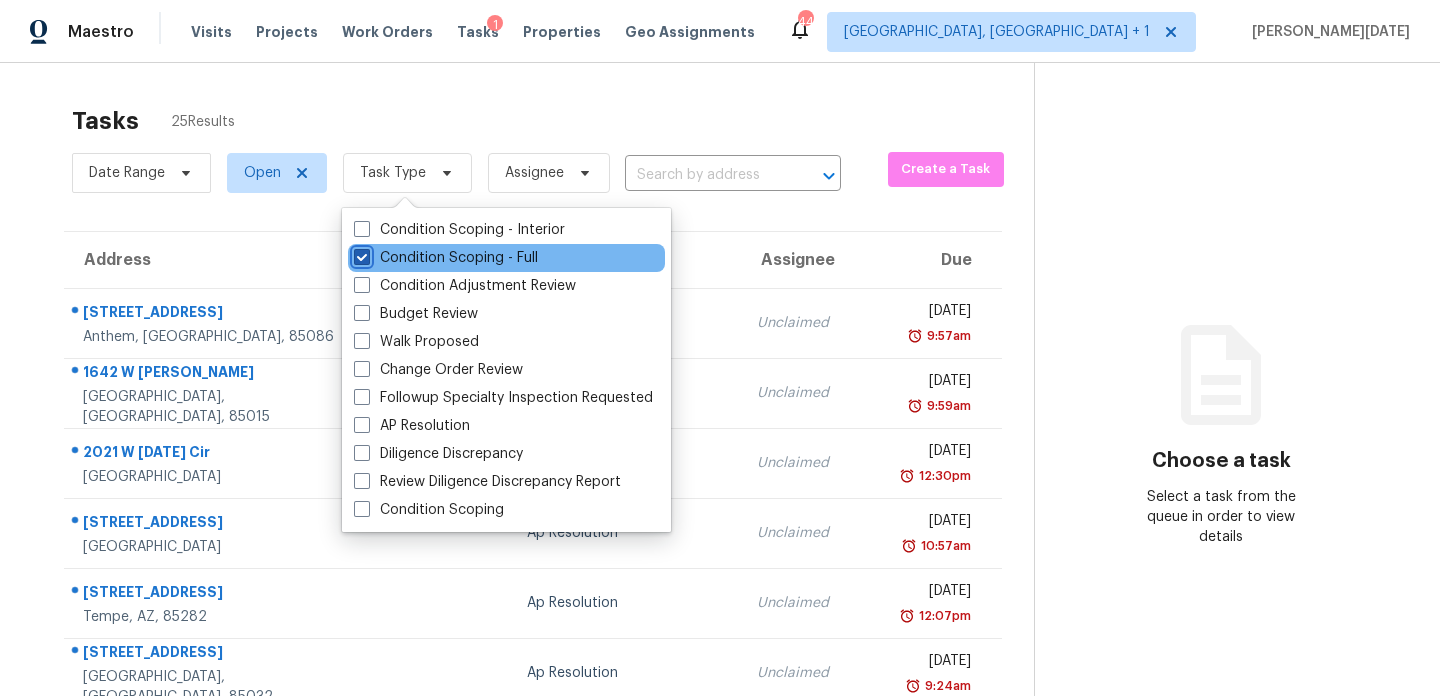 checkbox on "true" 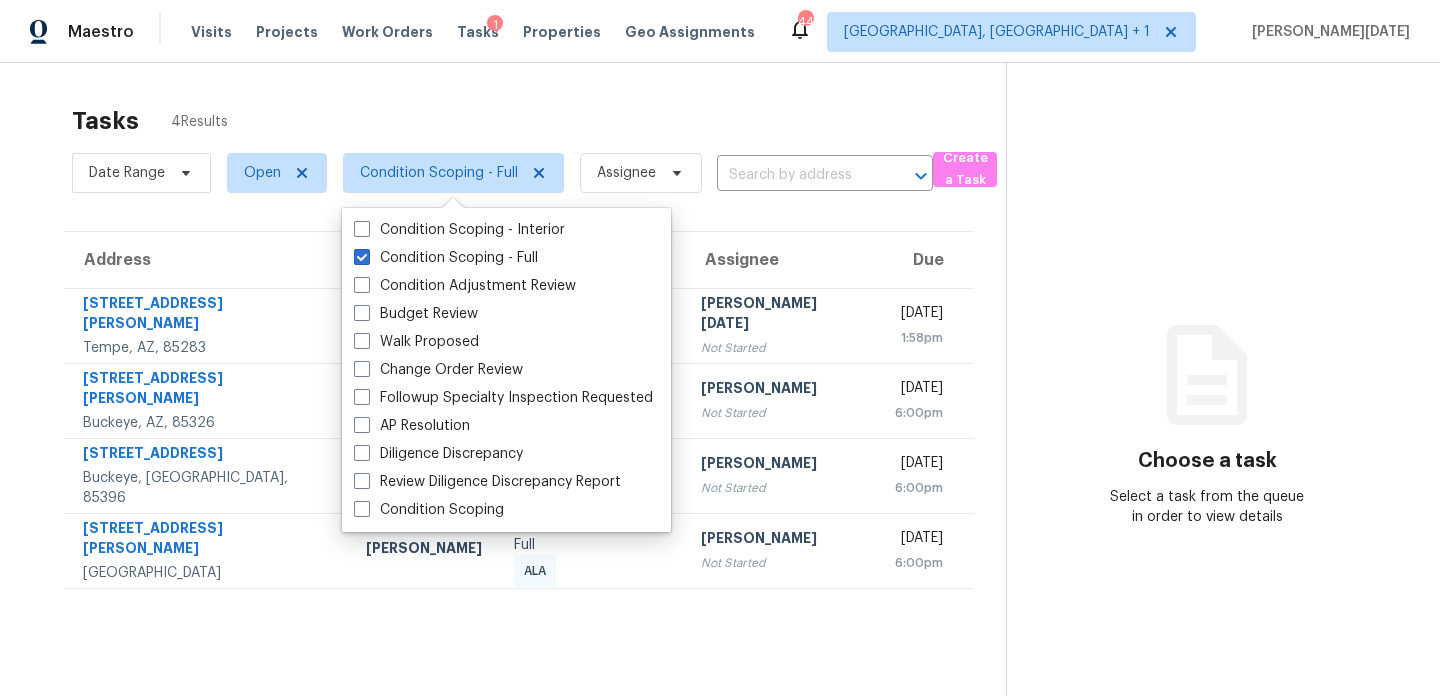 click on "Tasks 4  Results" at bounding box center (539, 121) 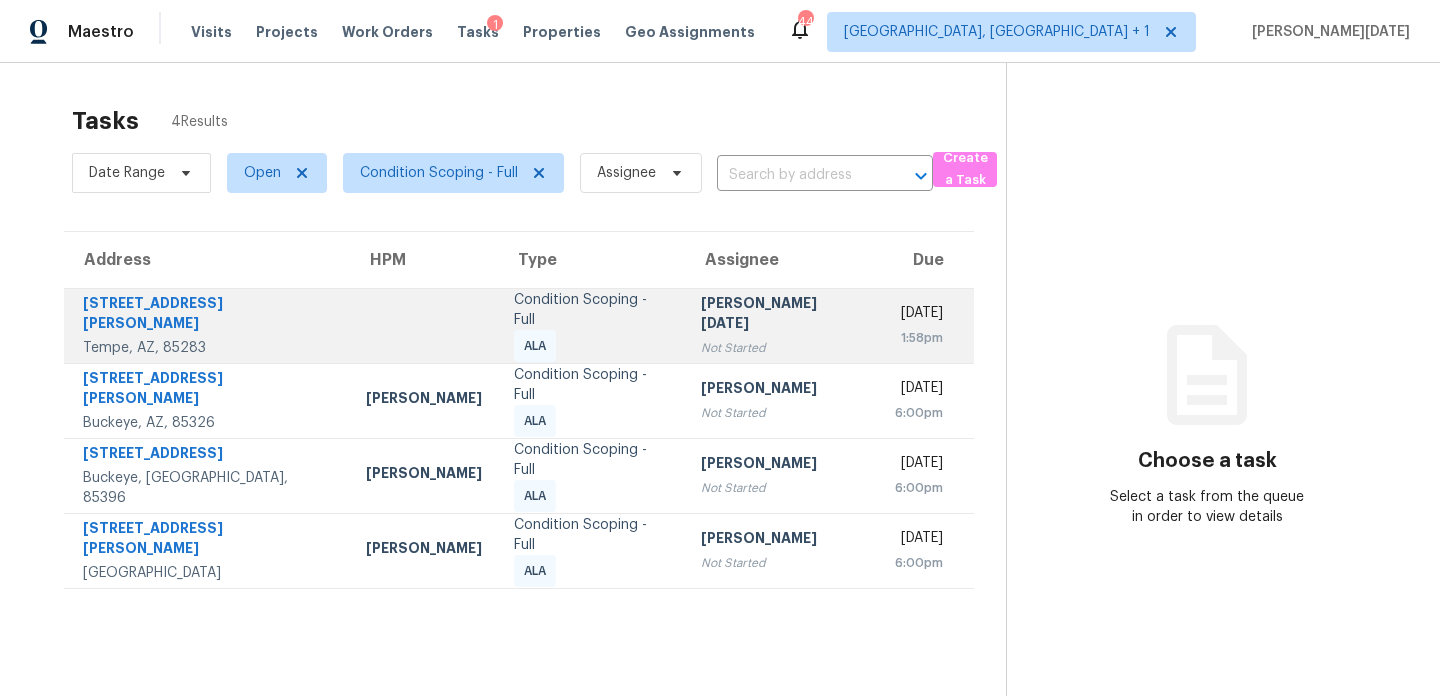 click on "Fri, Jul 11th 2025 1:58pm" at bounding box center (926, 325) 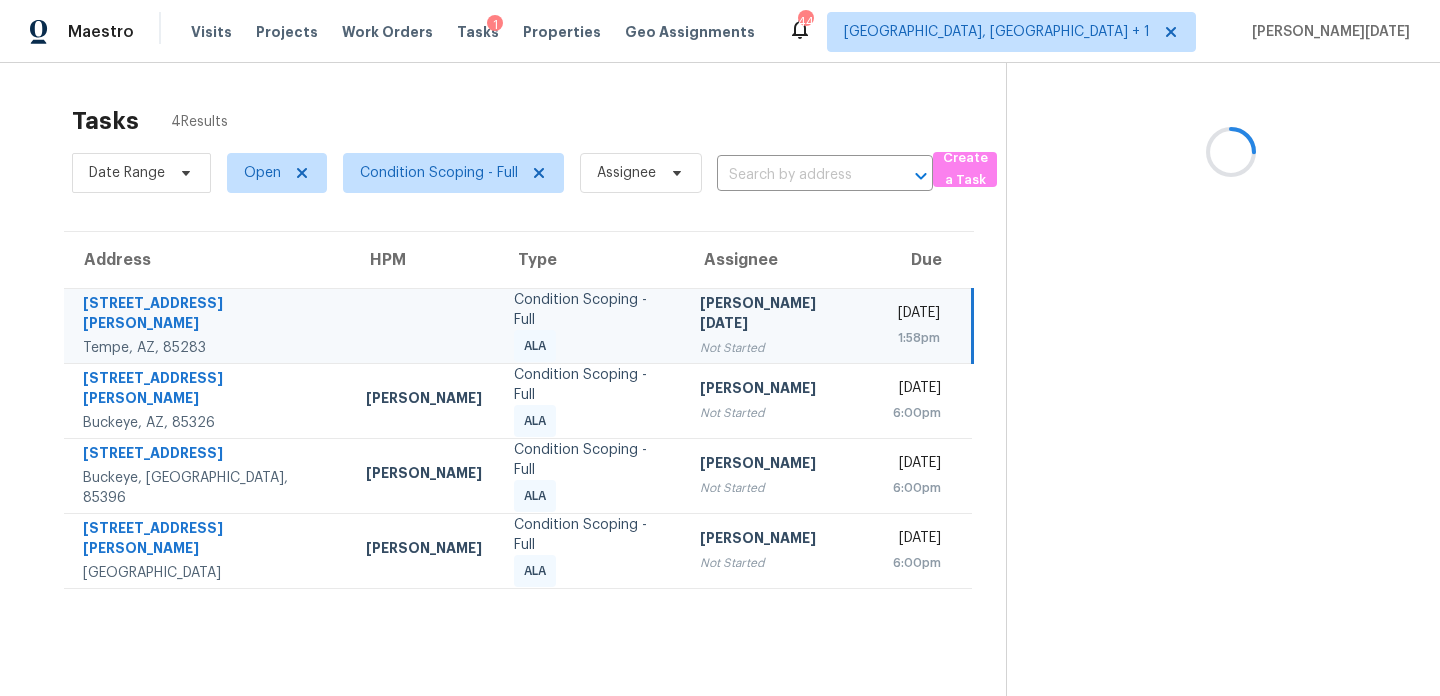 click on "Fri, Jul 11th 2025 1:58pm" at bounding box center (924, 325) 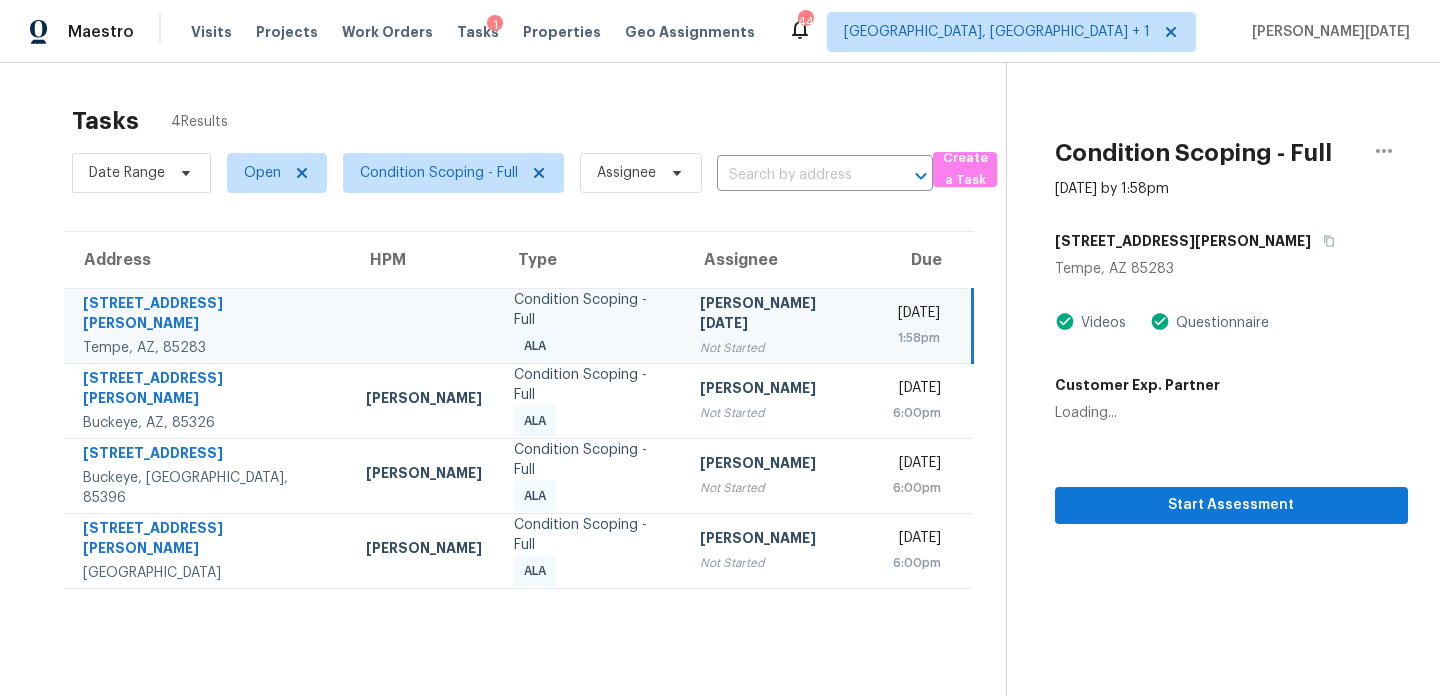 click on "1:58pm" at bounding box center (916, 338) 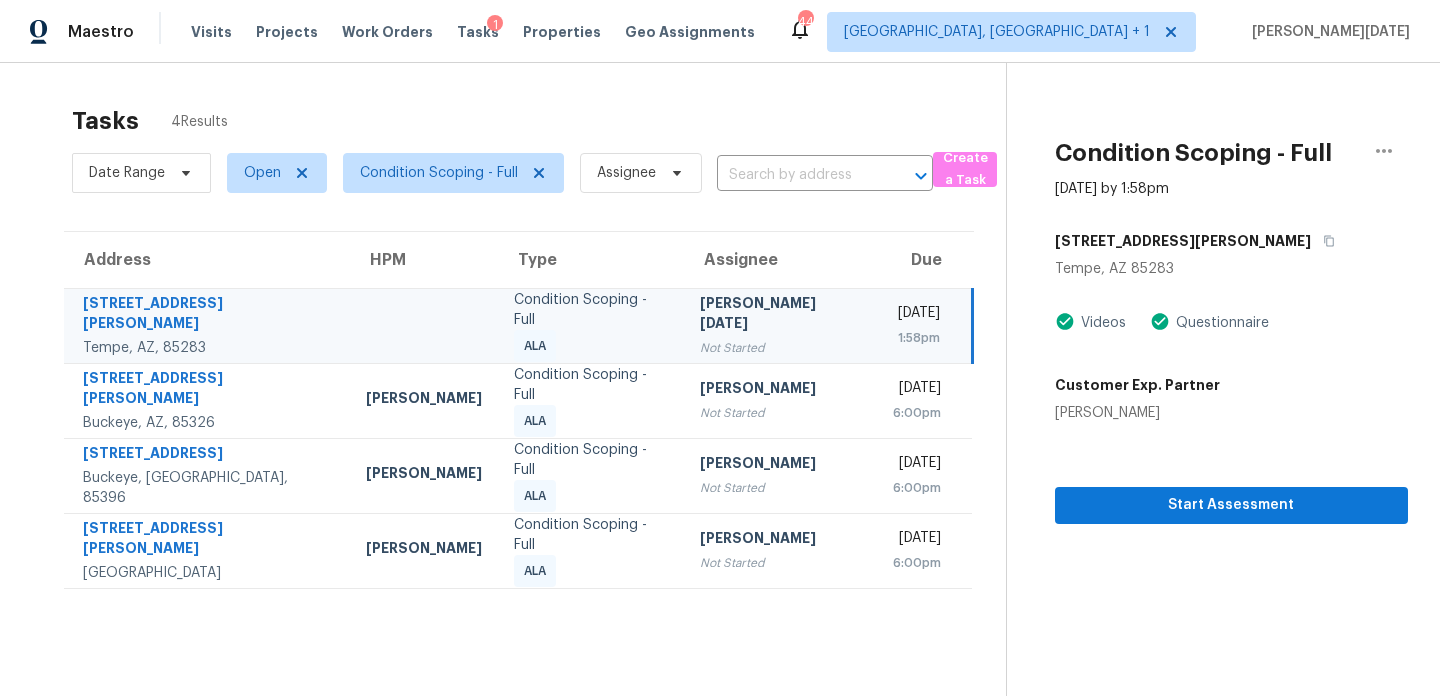 click on "1:58pm" at bounding box center (916, 338) 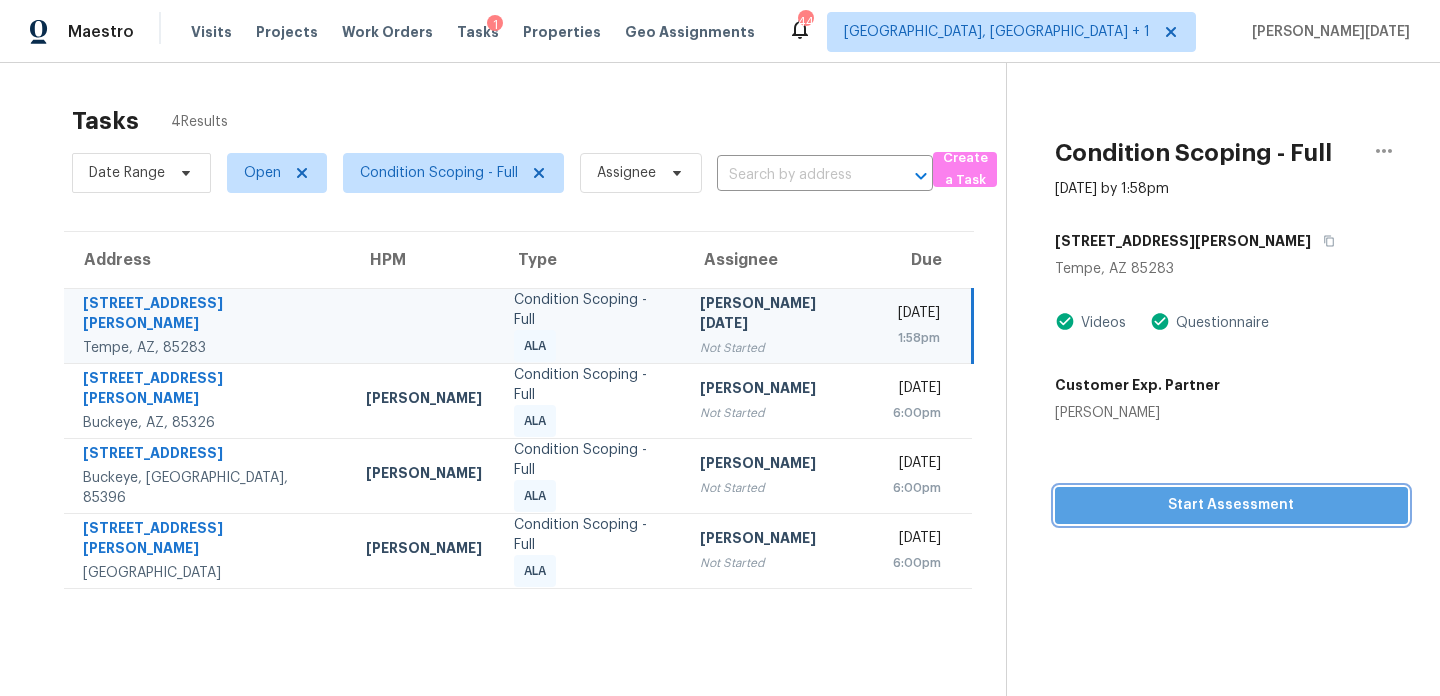 click on "Start Assessment" at bounding box center [1231, 505] 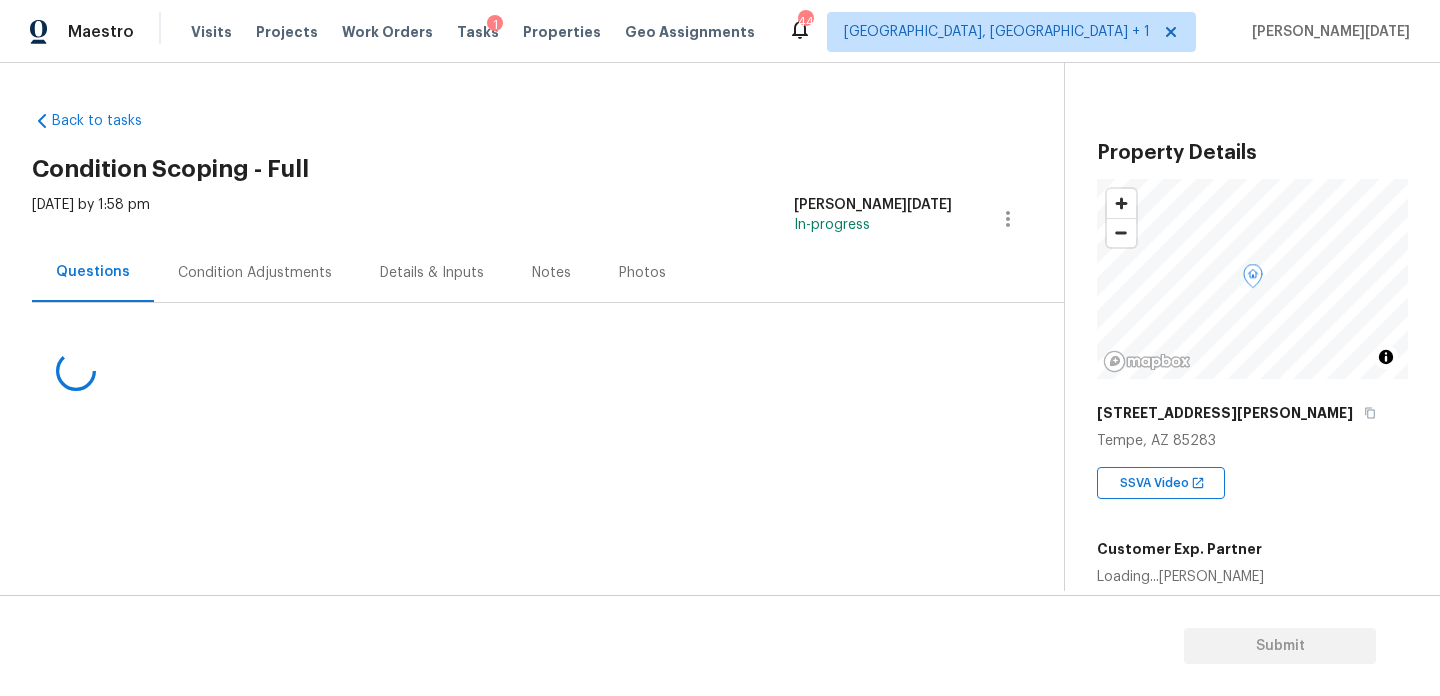 click on "Condition Adjustments" at bounding box center (255, 272) 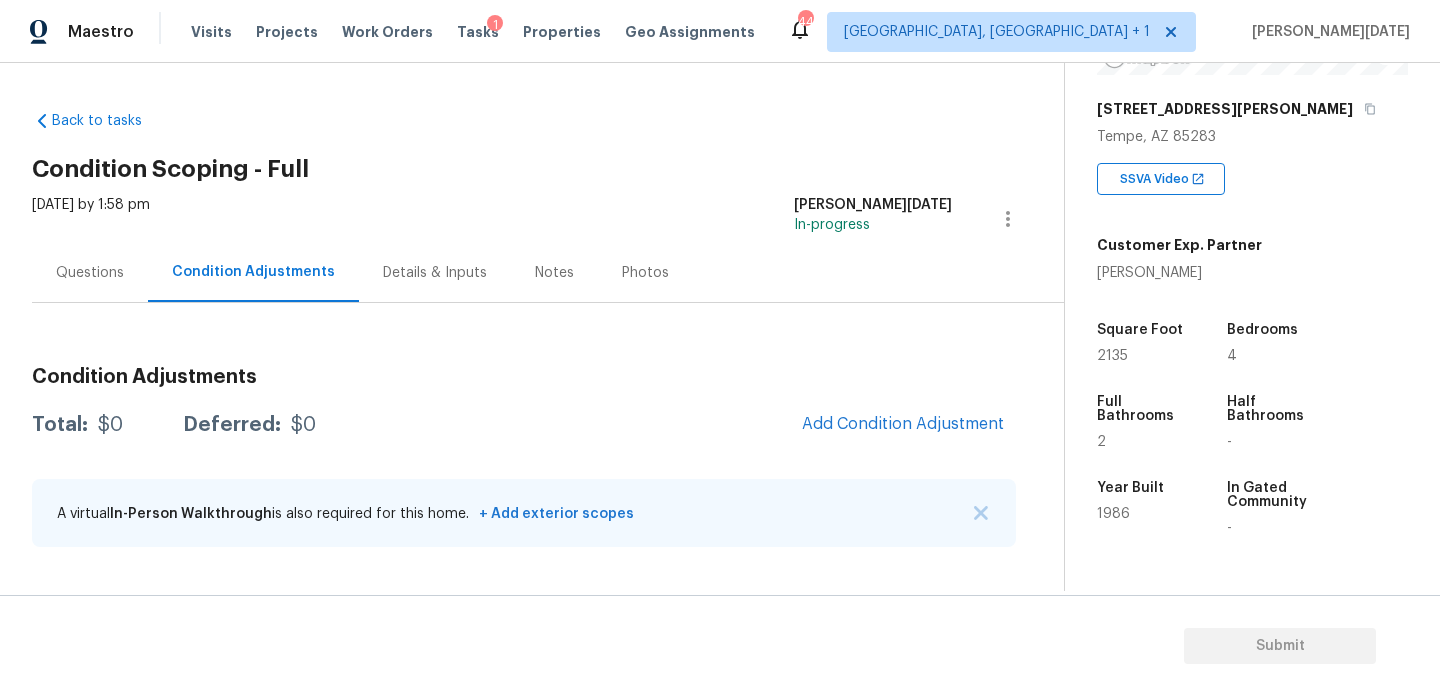 scroll, scrollTop: 338, scrollLeft: 0, axis: vertical 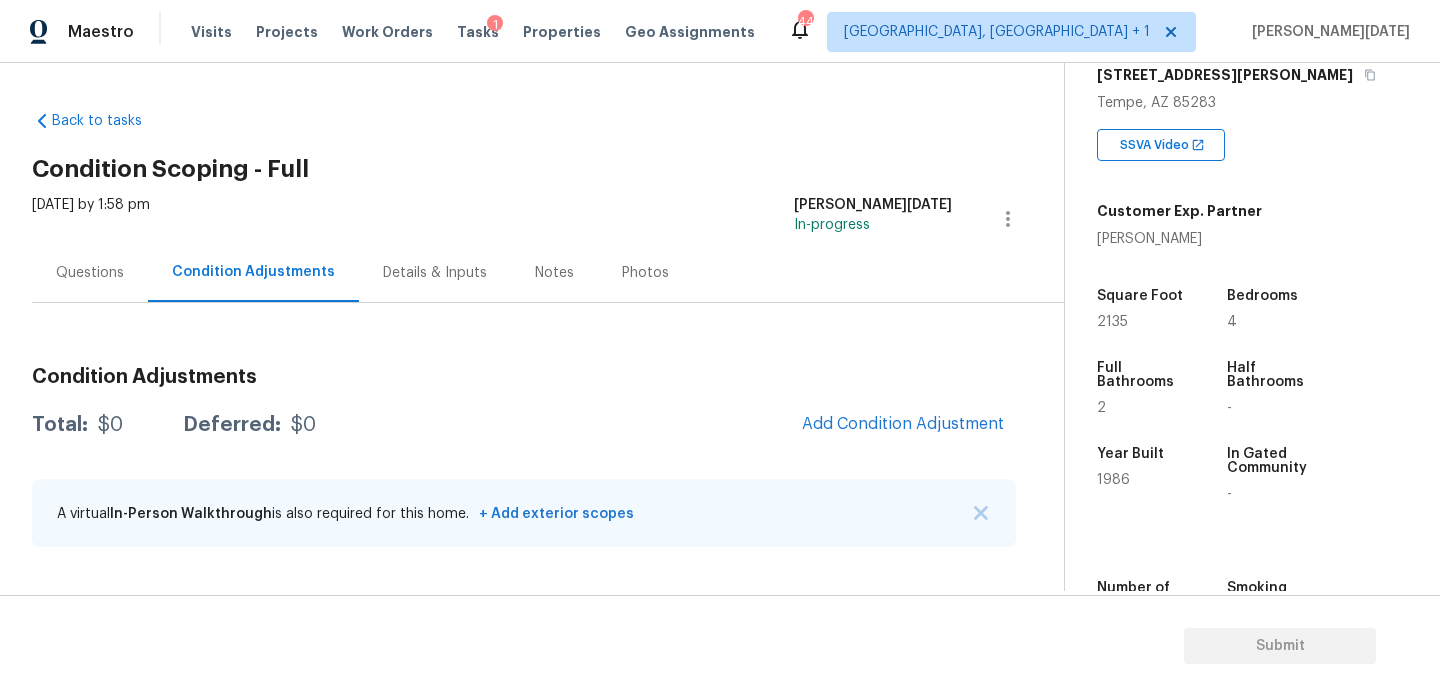 click on "Questions Condition Adjustments Details & Inputs Notes Photos" at bounding box center [548, 273] 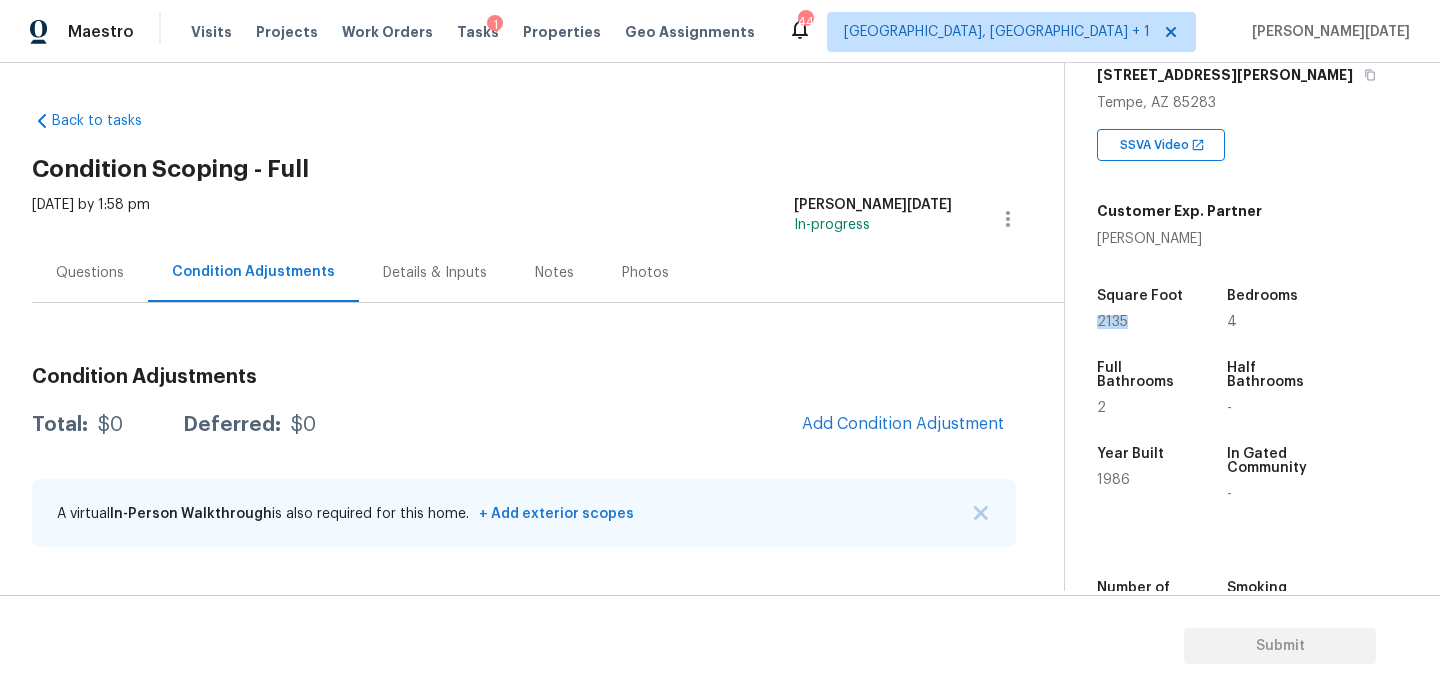 click on "2135" at bounding box center (1112, 322) 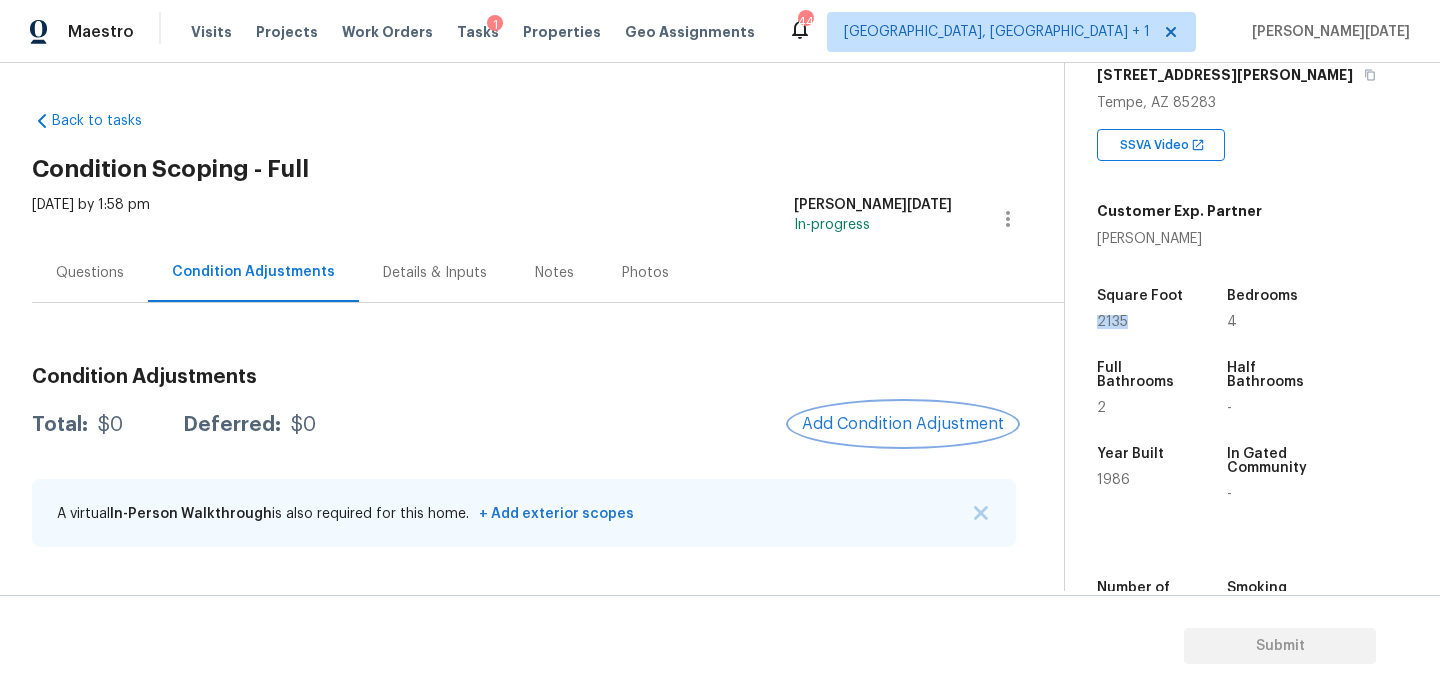 click on "Add Condition Adjustment" at bounding box center (903, 424) 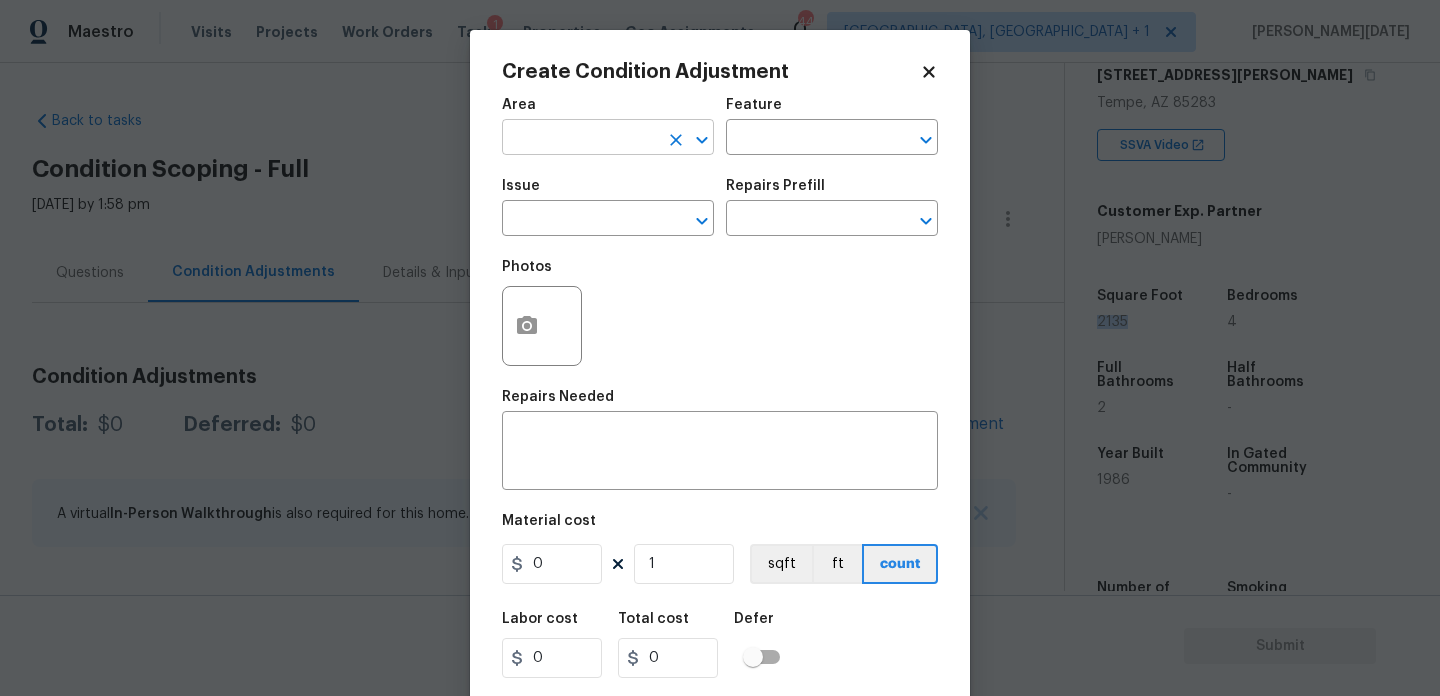 click at bounding box center (580, 139) 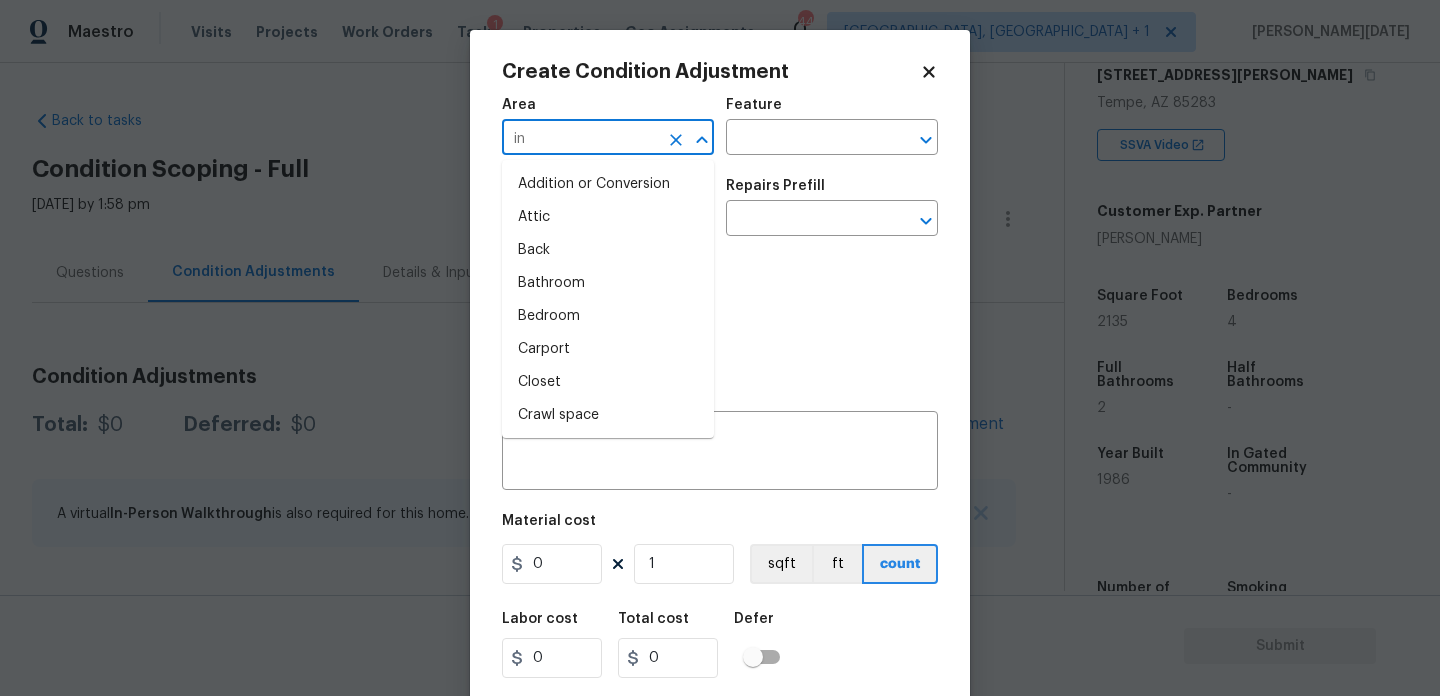 type on "int" 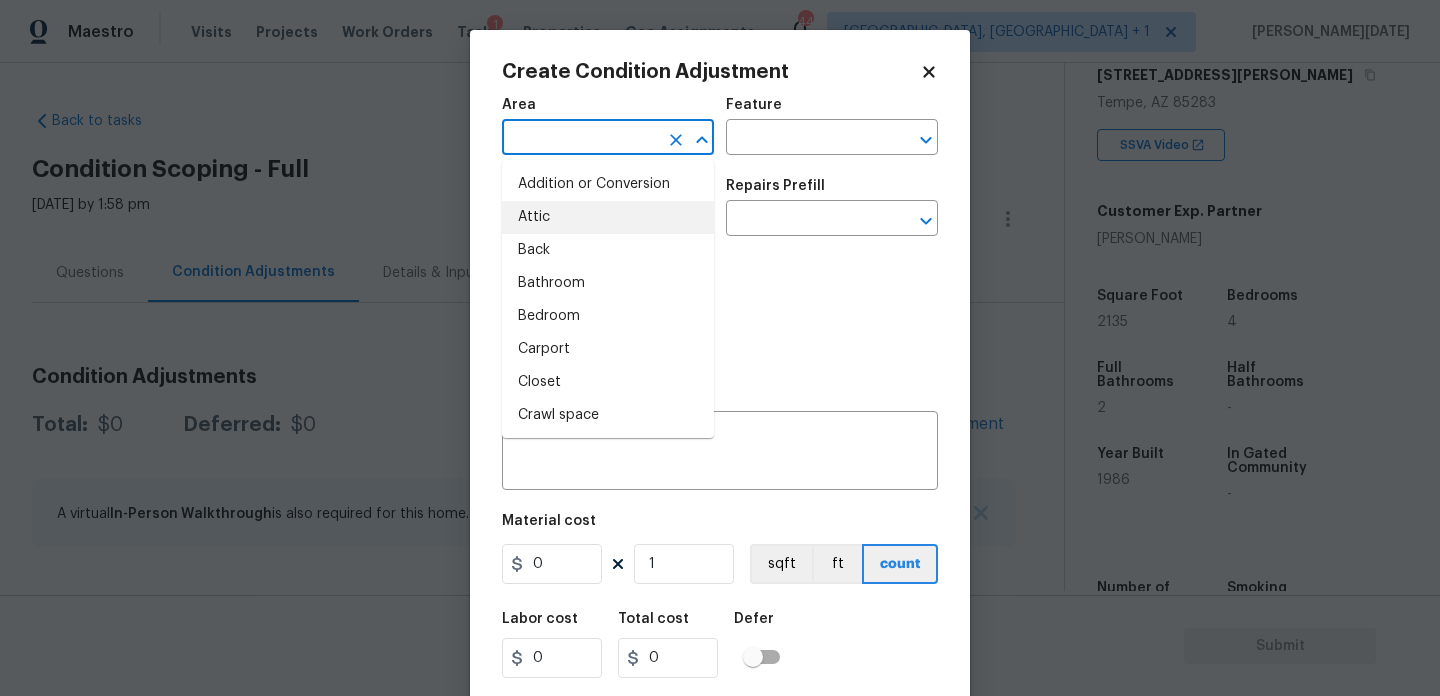 type on "i" 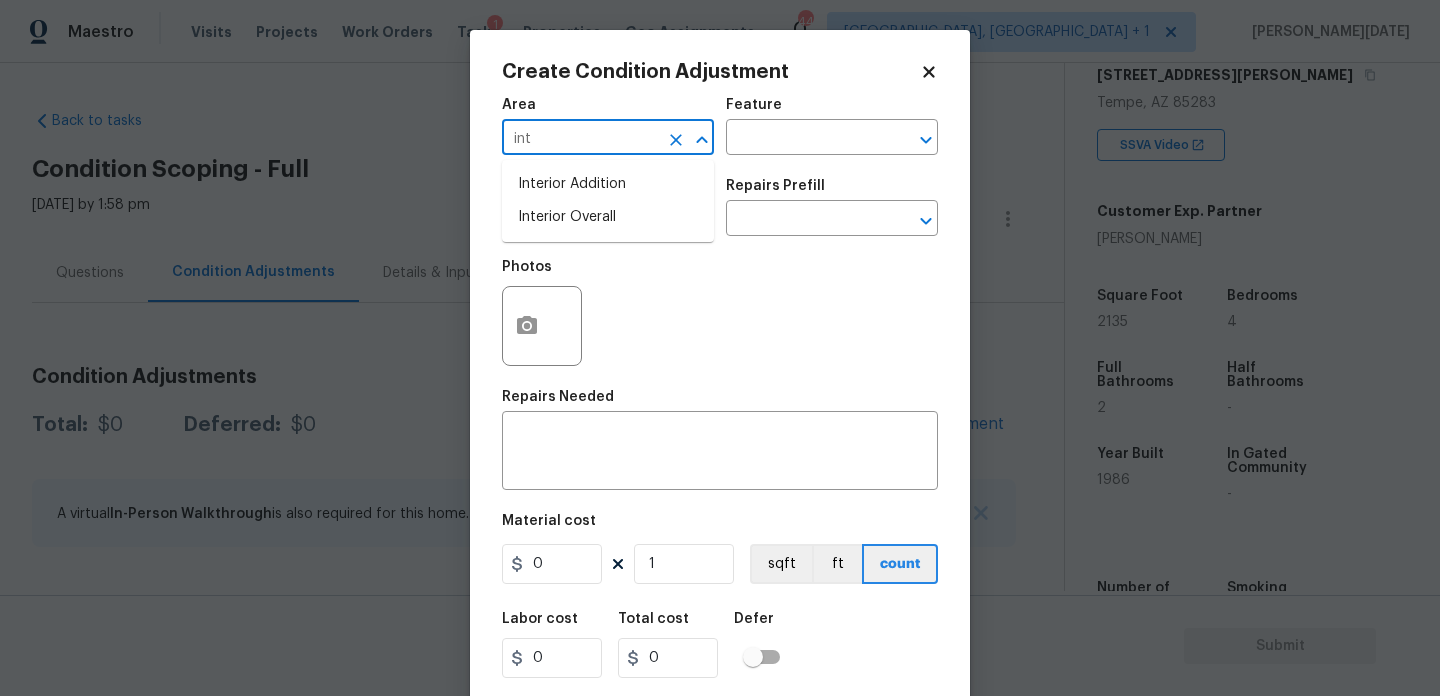 click on "Interior Overall" at bounding box center (608, 217) 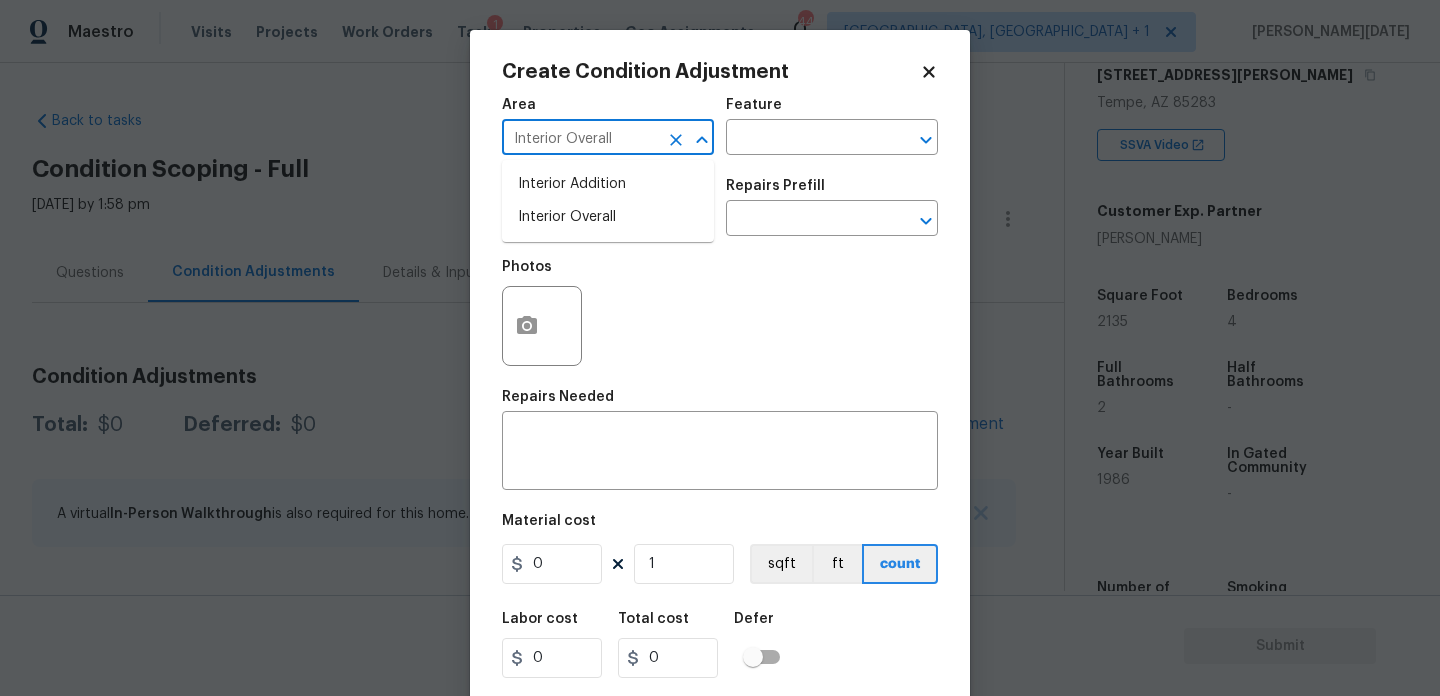 type on "Interior Overall" 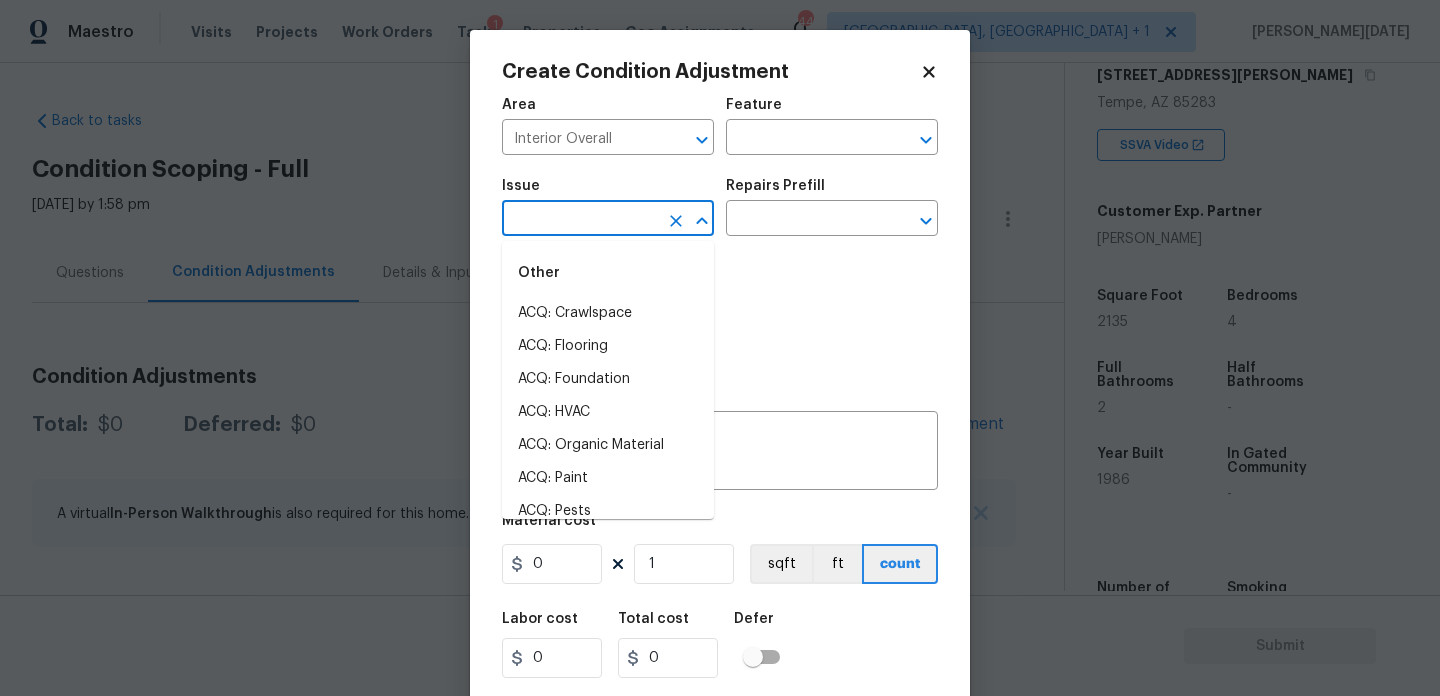 click at bounding box center (580, 220) 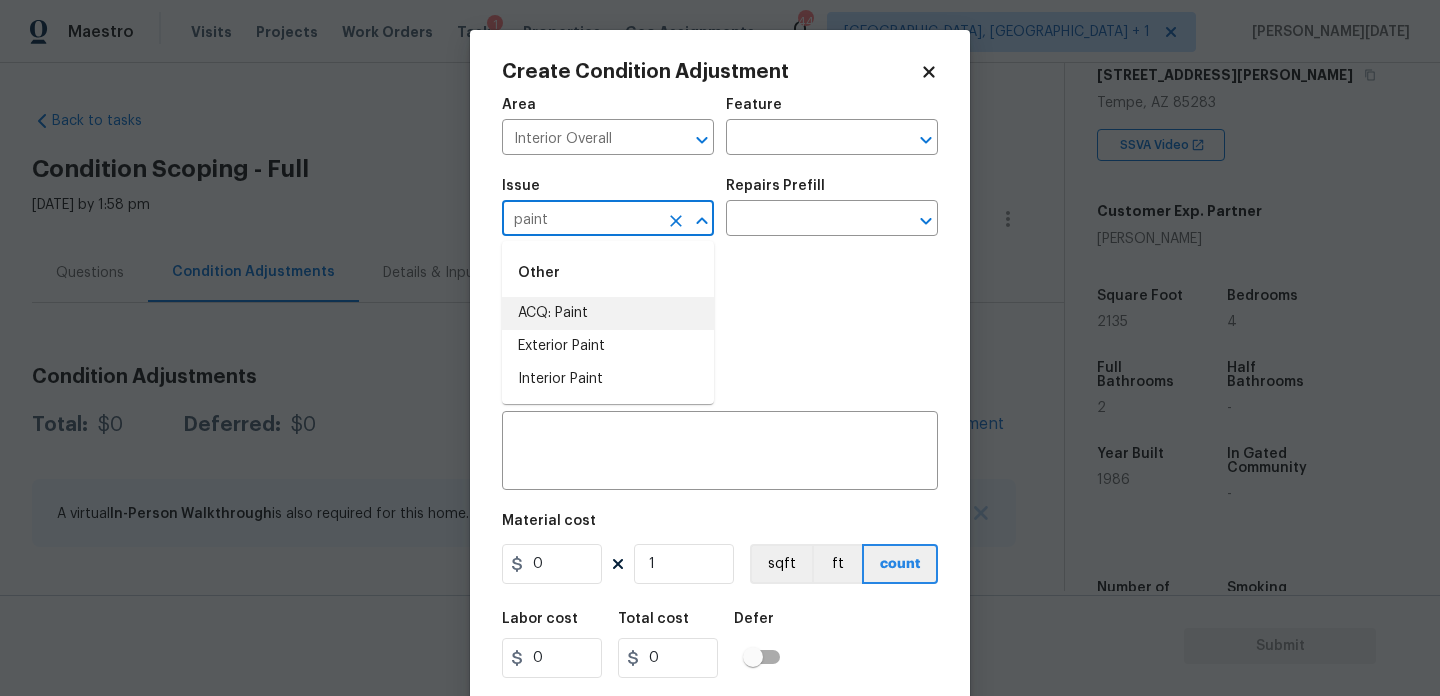 click on "ACQ: Paint" at bounding box center [608, 313] 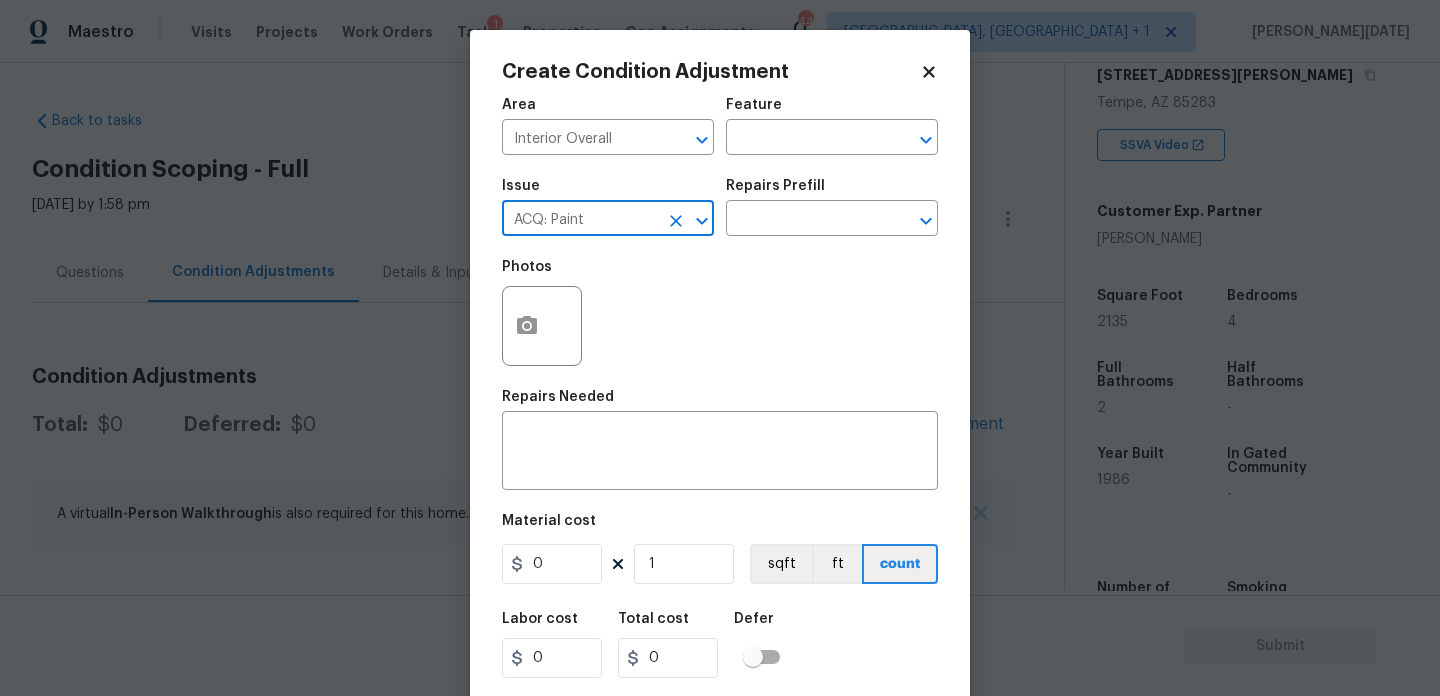 type on "ACQ: Paint" 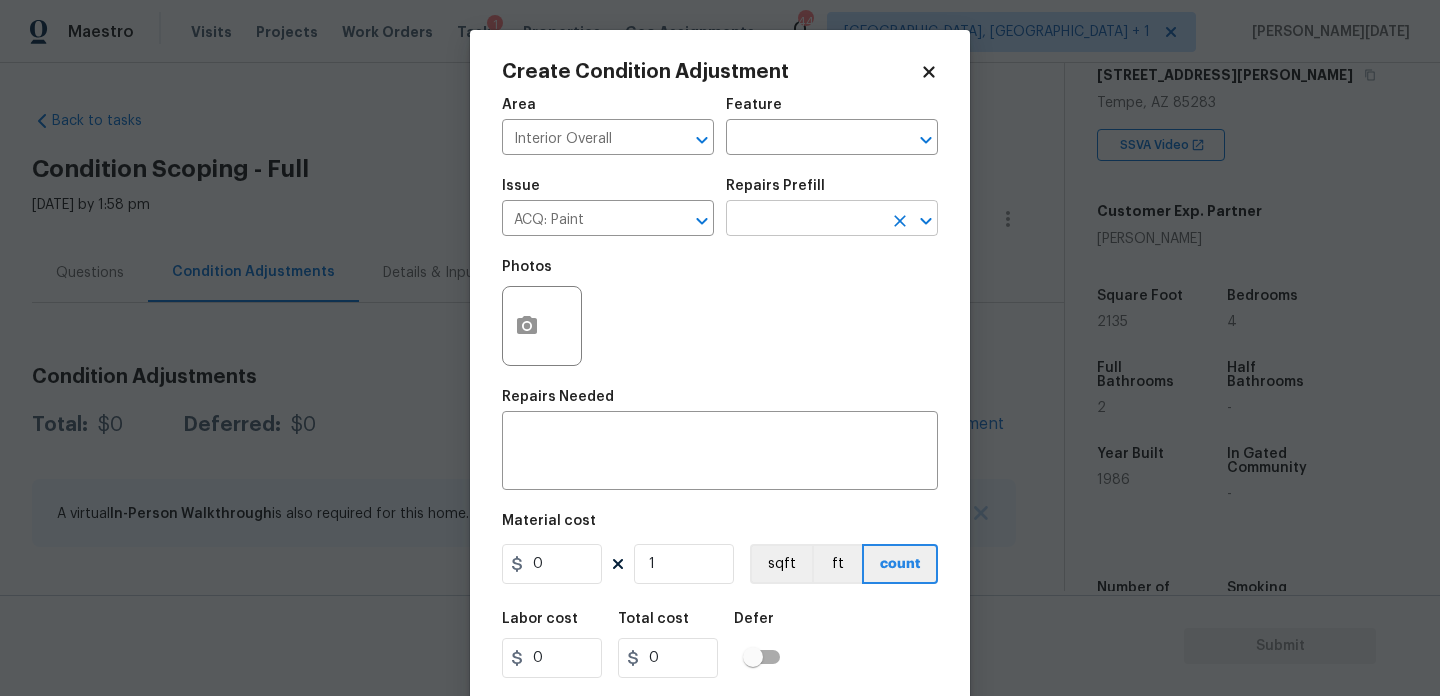 click at bounding box center (804, 220) 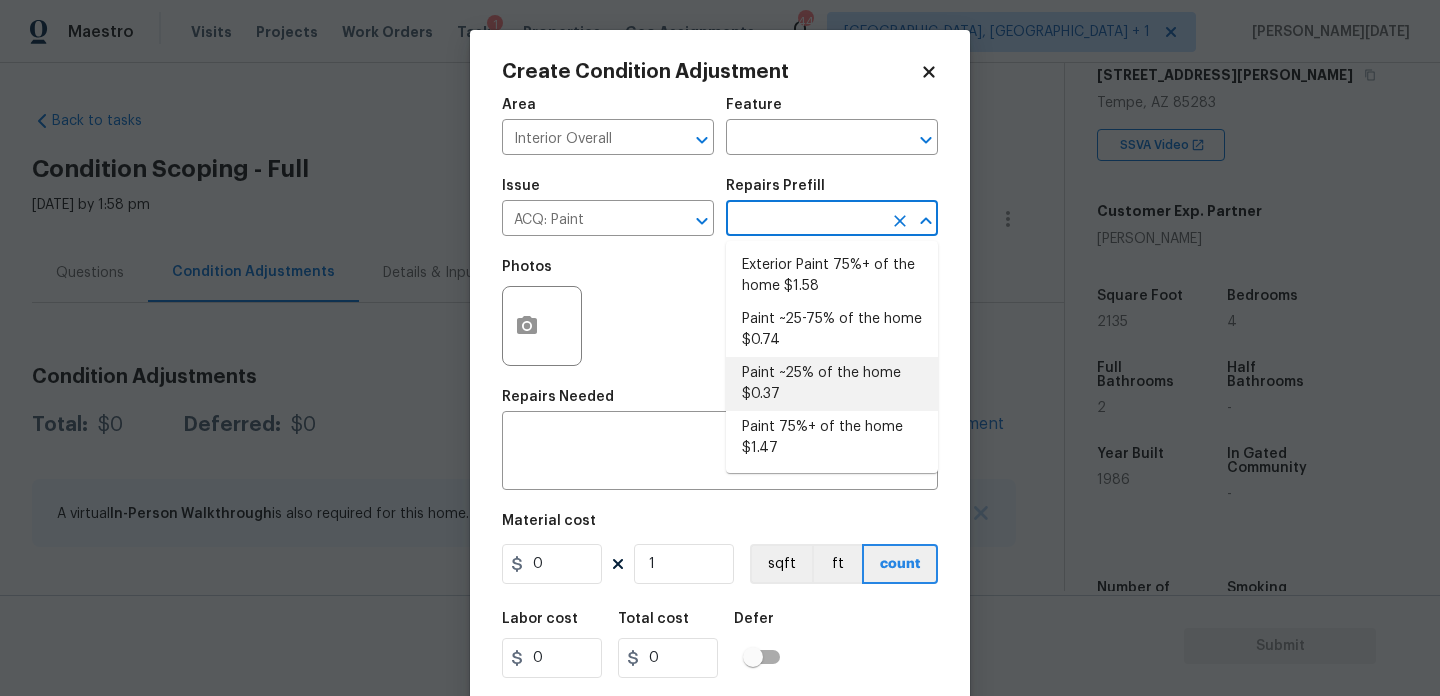 click on "Paint ~25% of the home $0.37" at bounding box center (832, 384) 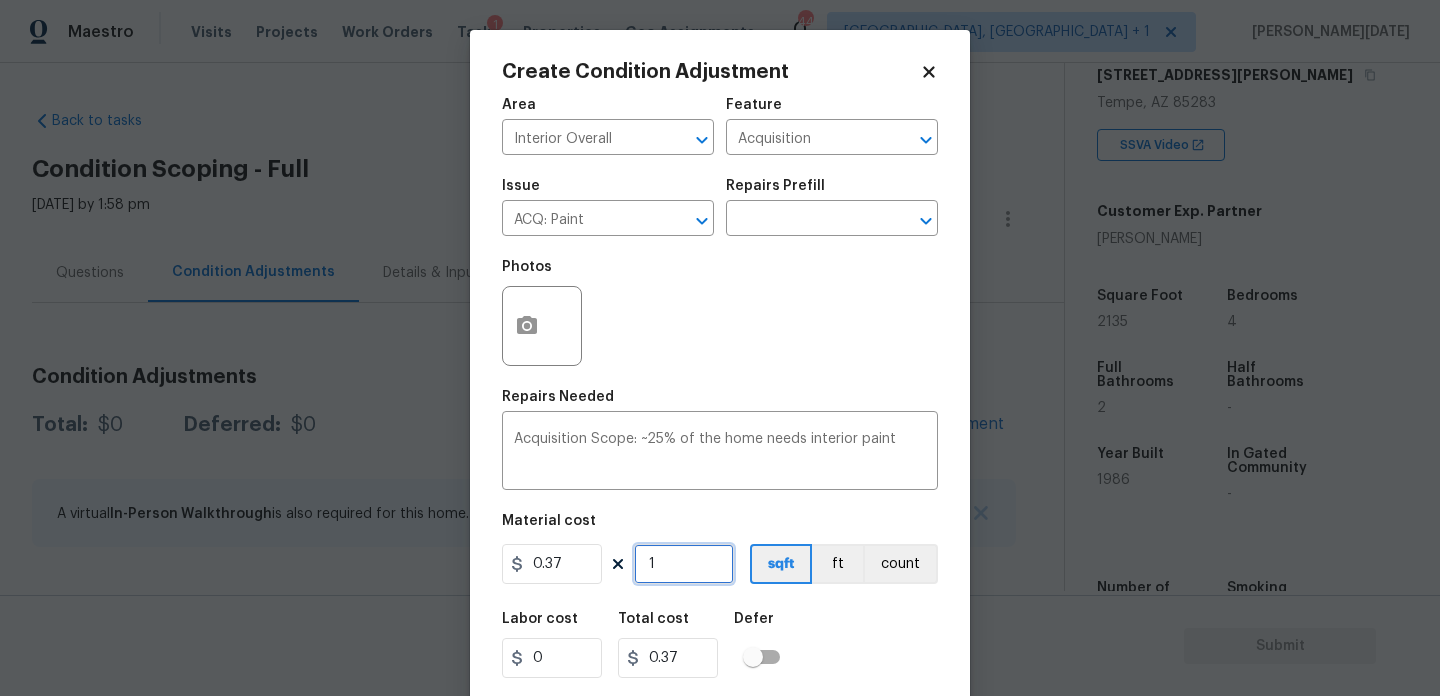 click on "1" at bounding box center [684, 564] 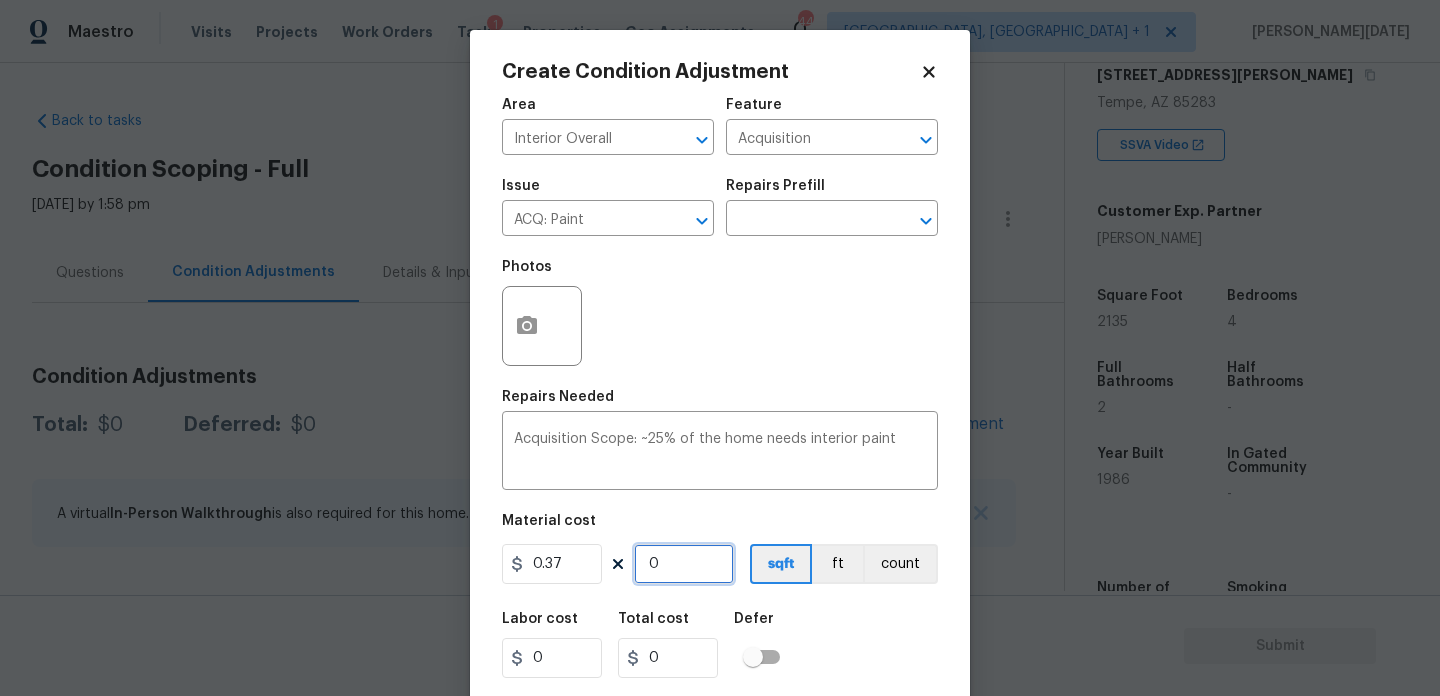 paste on "2135" 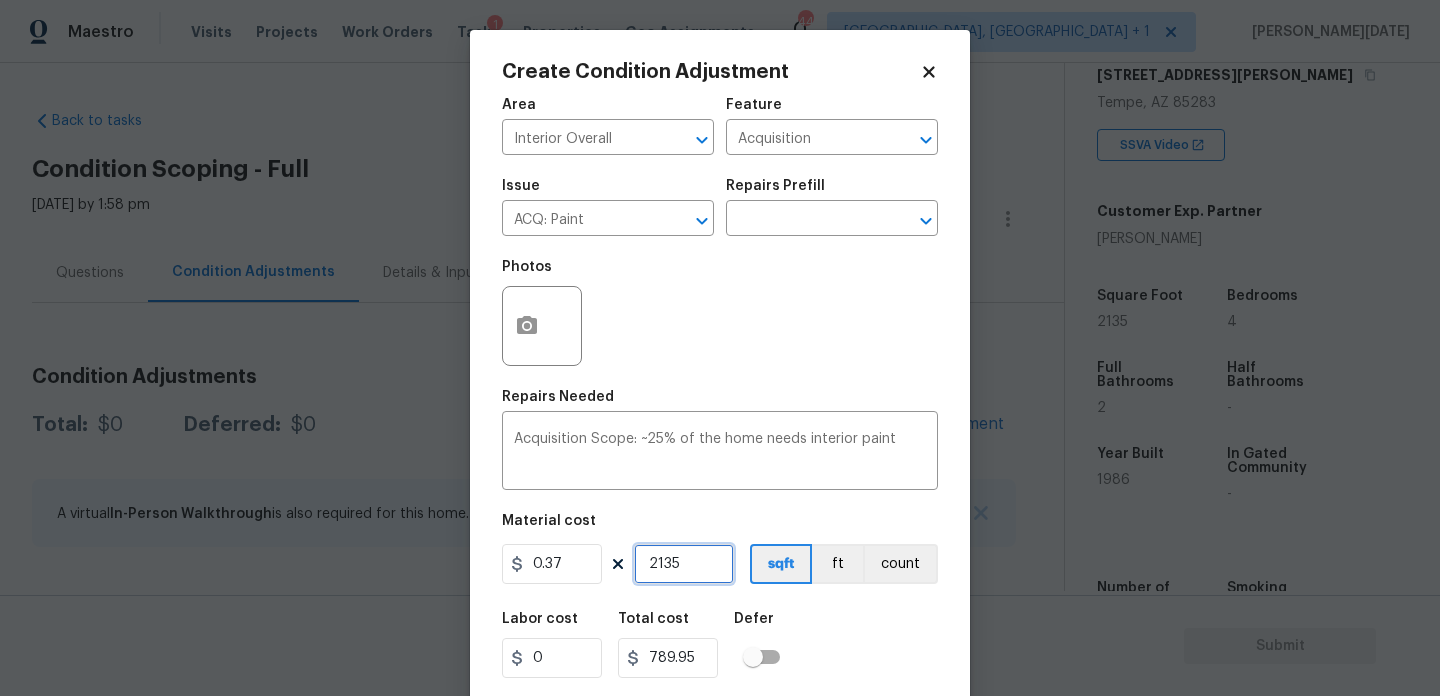 scroll, scrollTop: 51, scrollLeft: 0, axis: vertical 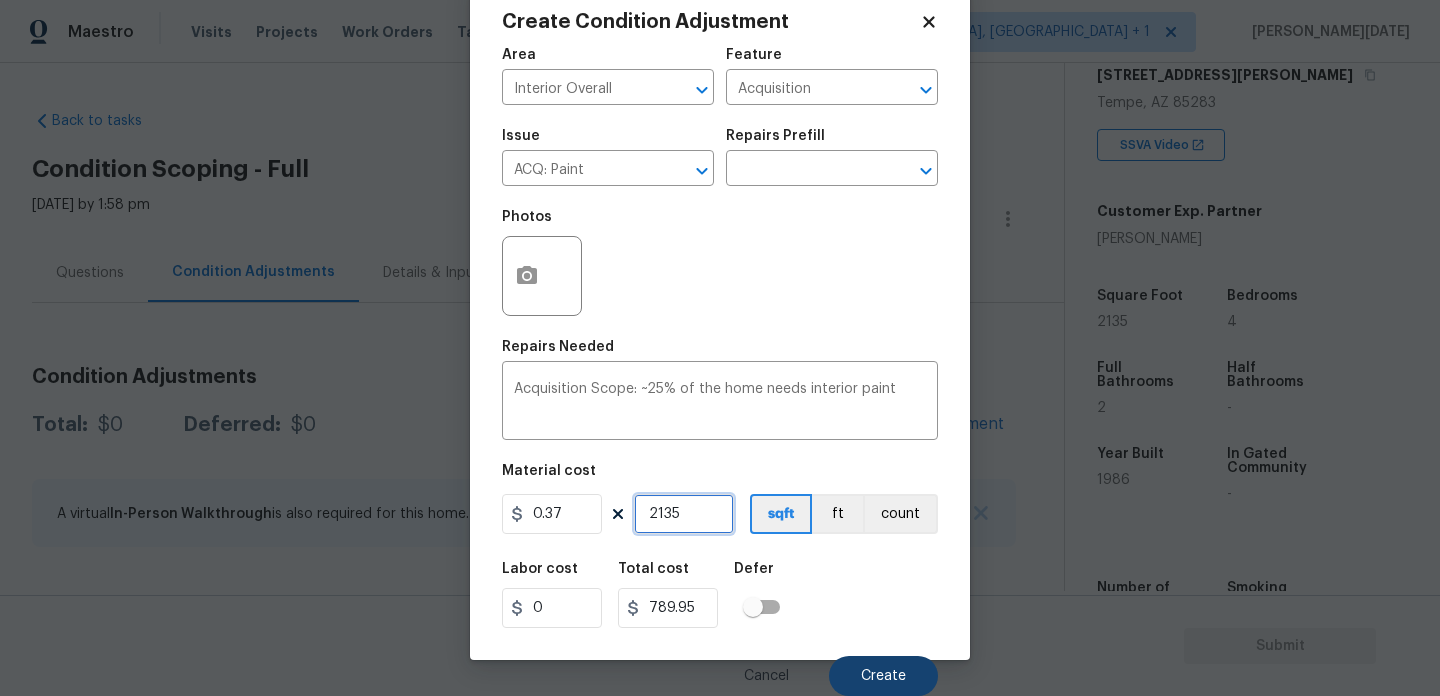 type on "2135" 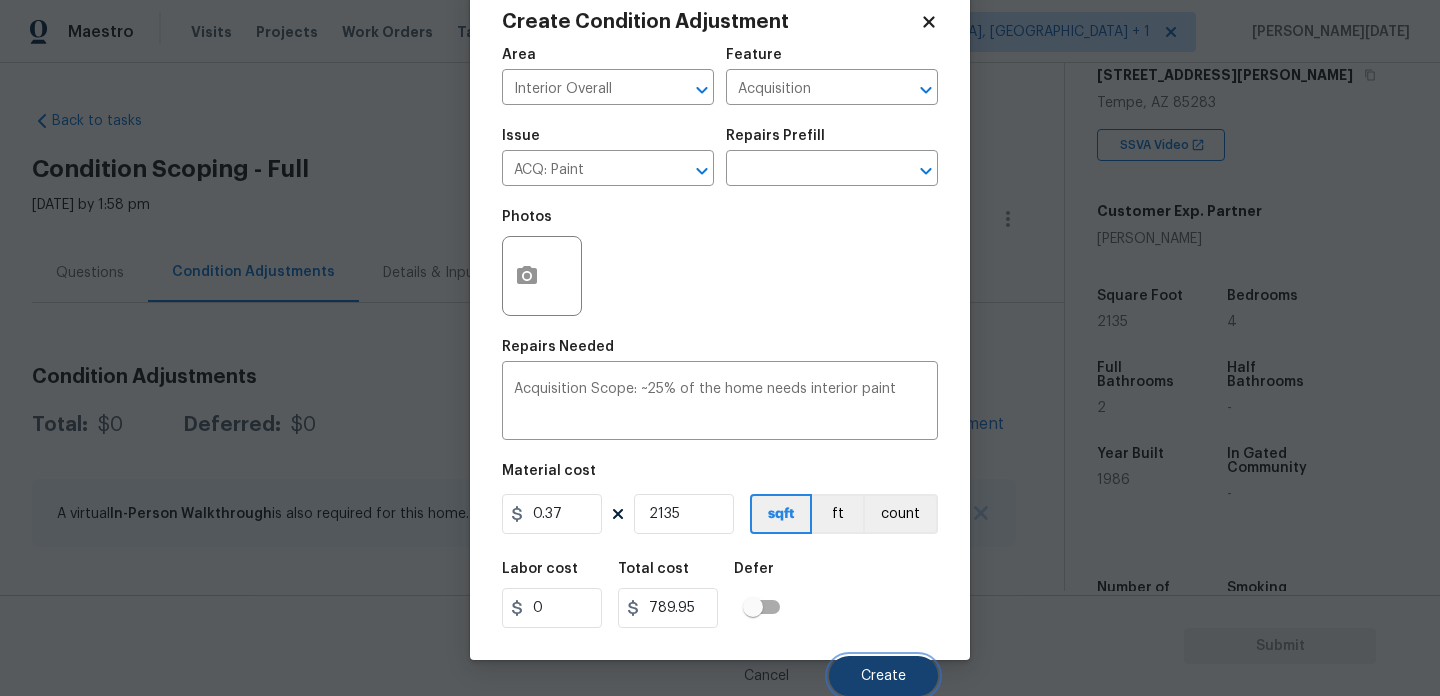 click on "Create" at bounding box center [883, 676] 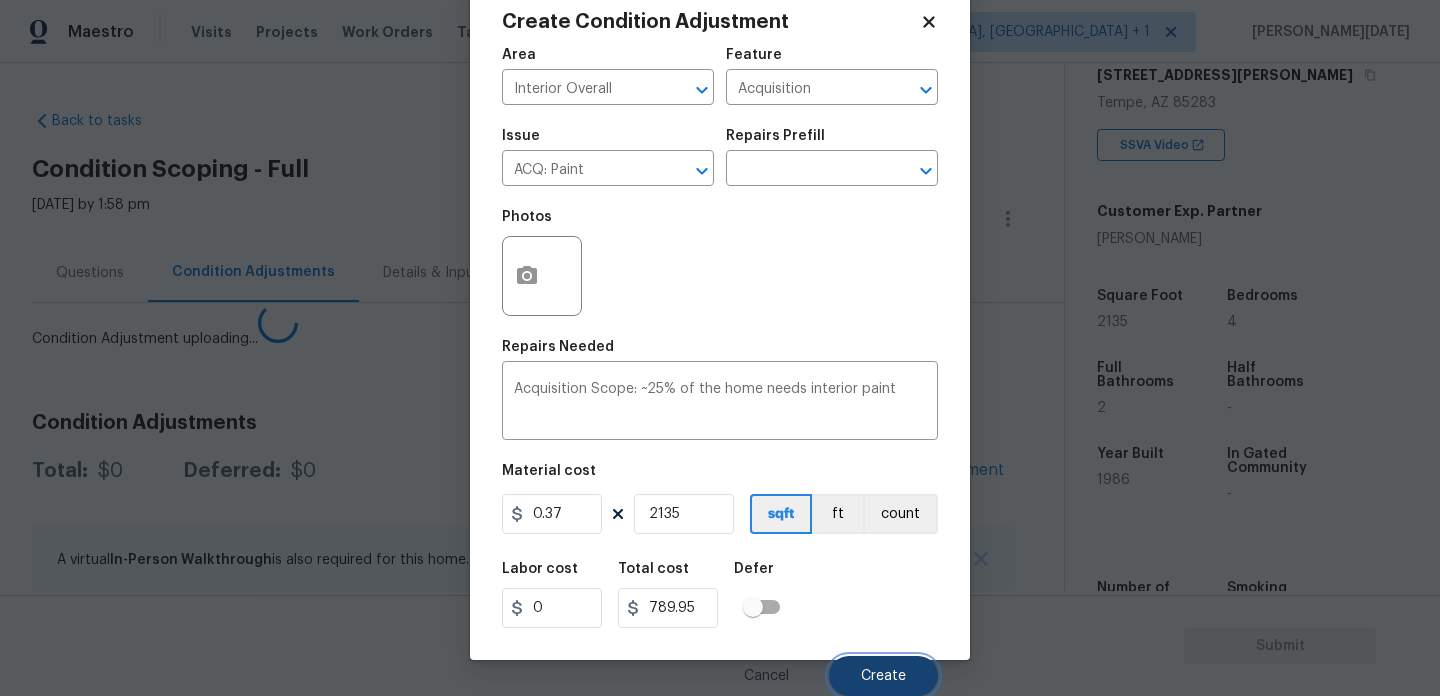 scroll, scrollTop: 44, scrollLeft: 0, axis: vertical 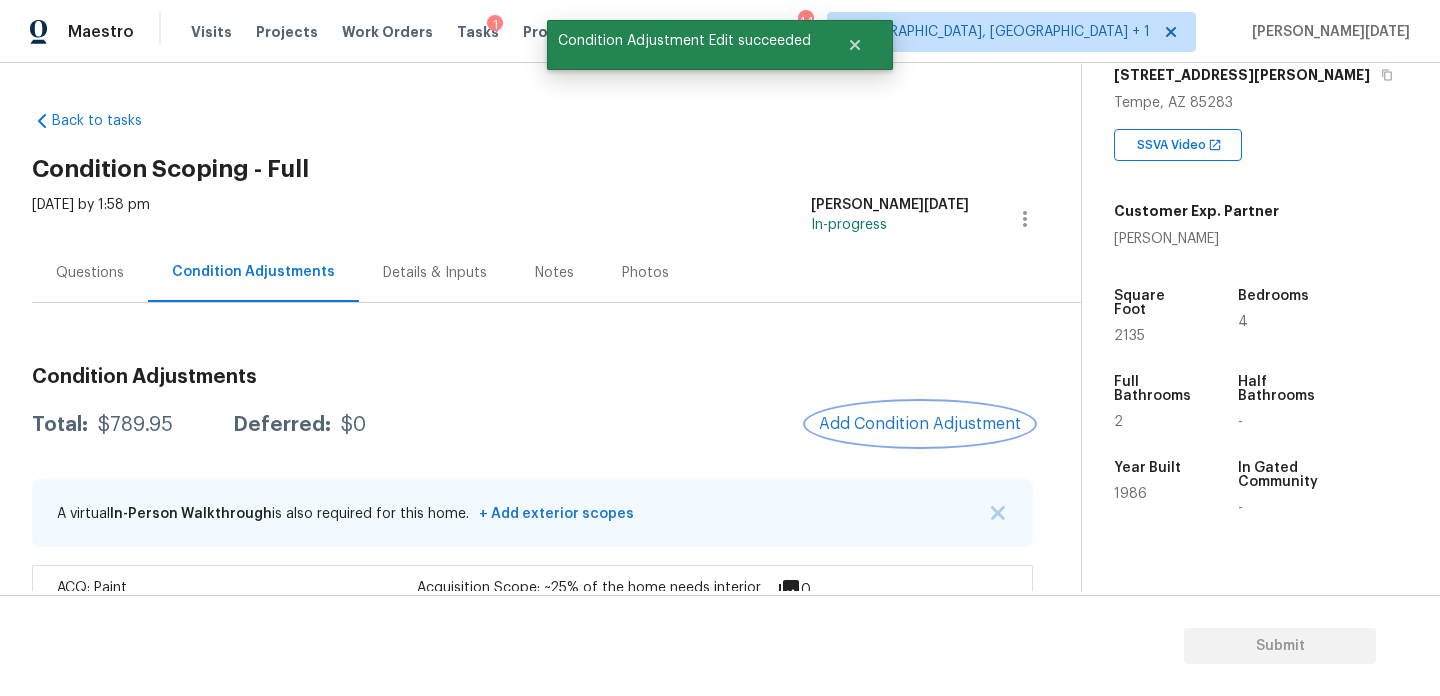 click on "Add Condition Adjustment" at bounding box center (920, 424) 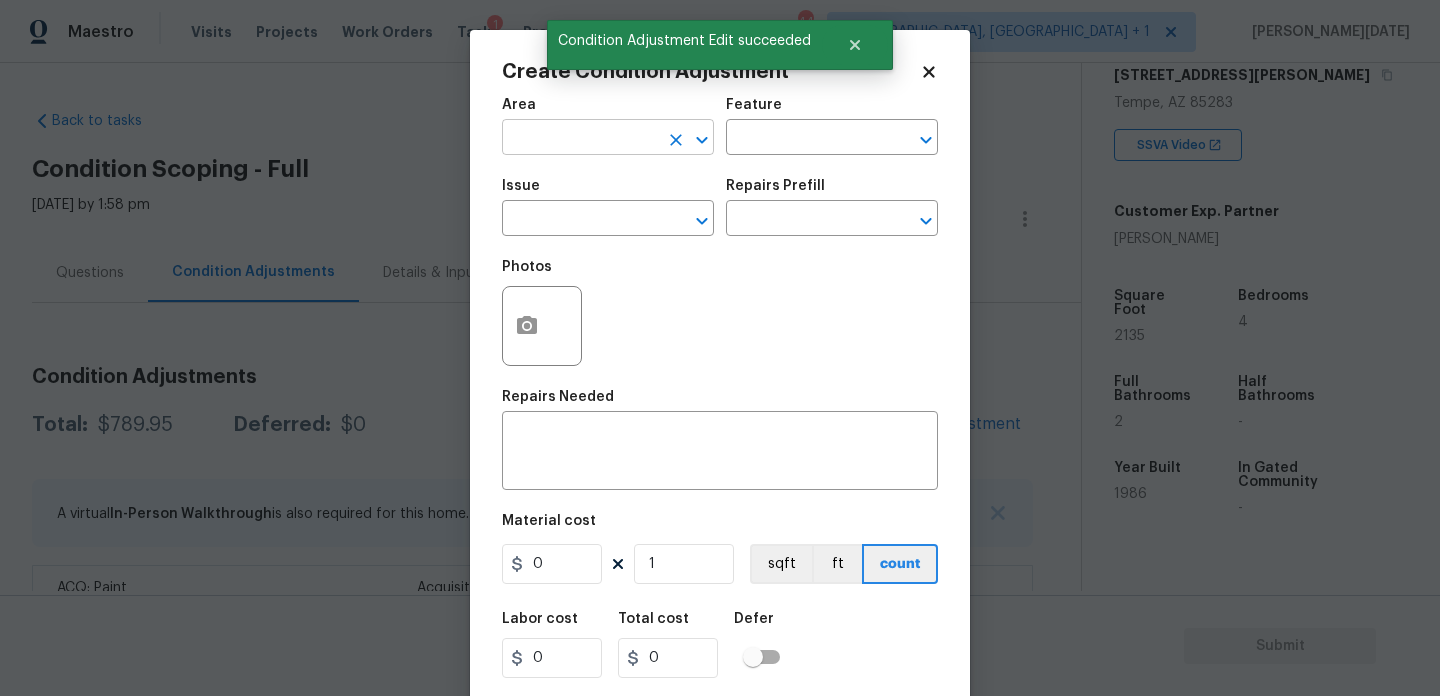 click at bounding box center [580, 139] 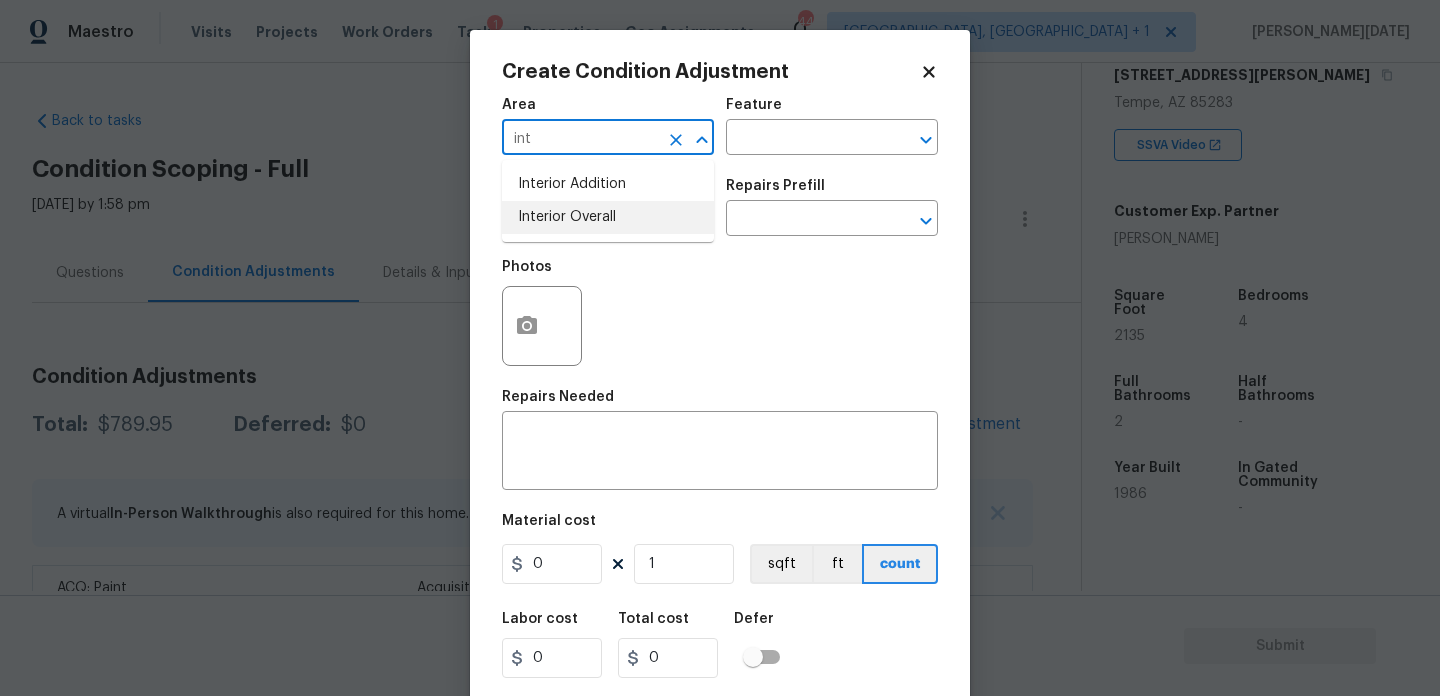click on "Interior Overall" at bounding box center (608, 217) 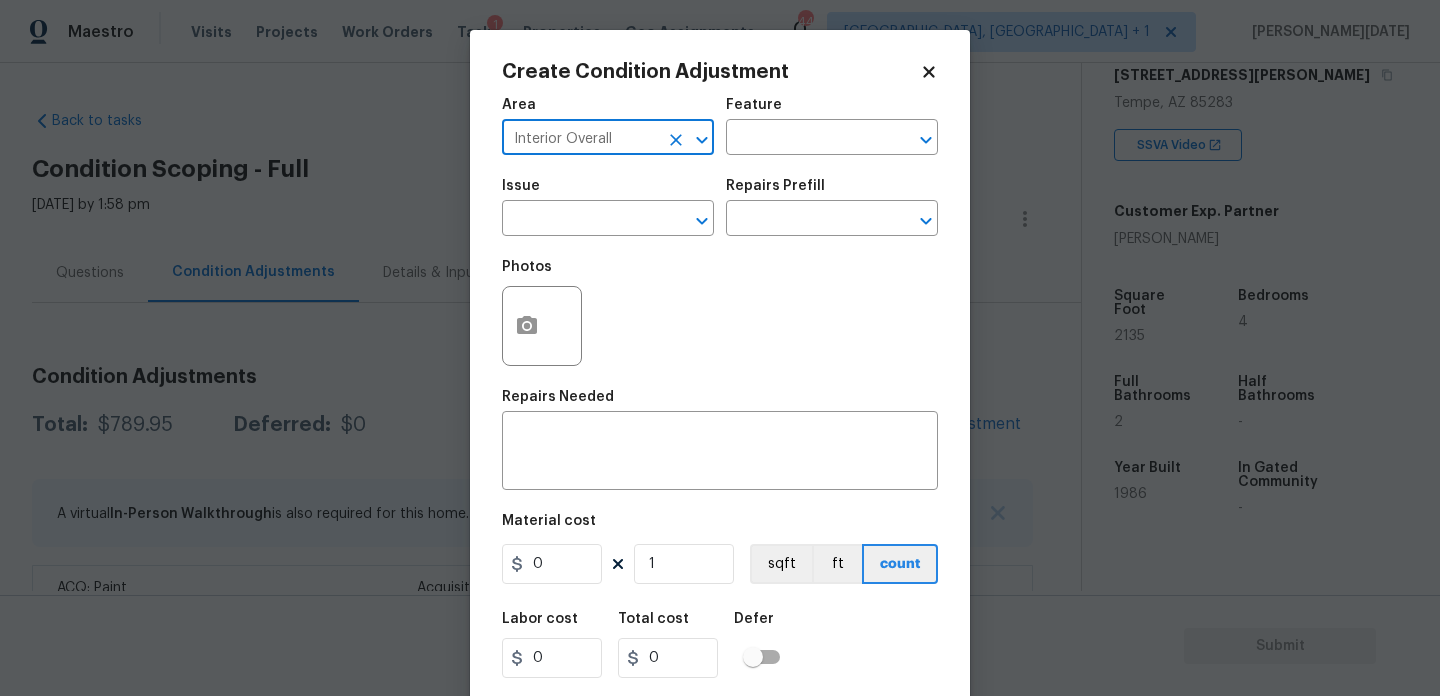 type on "Interior Overall" 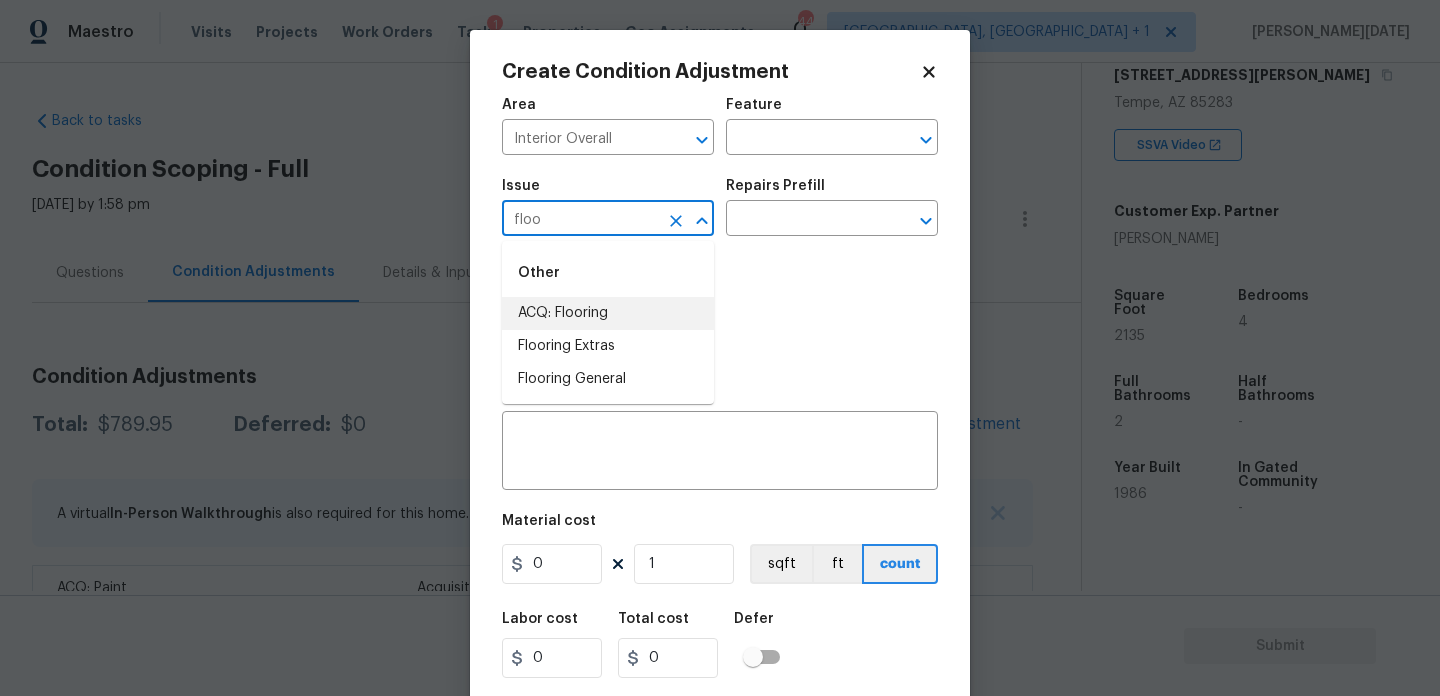 click on "ACQ: Flooring" at bounding box center [608, 313] 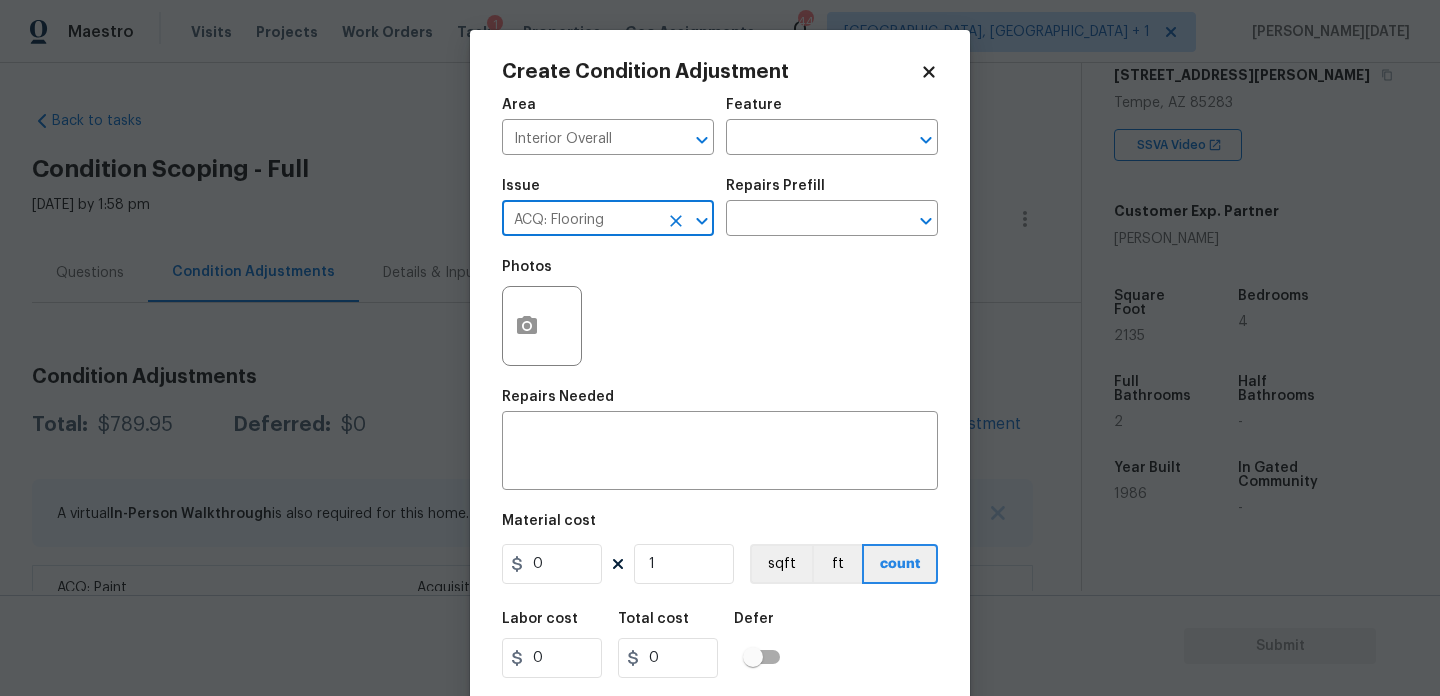 type on "ACQ: Flooring" 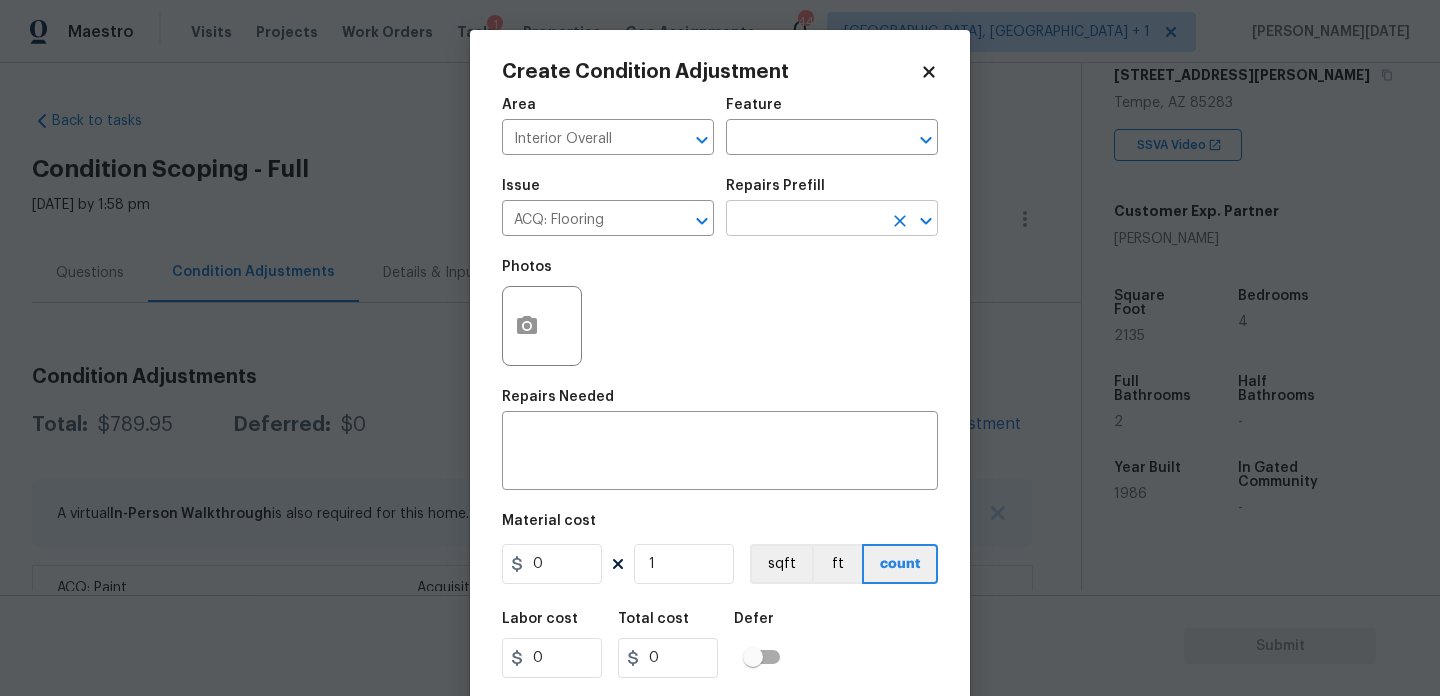 click at bounding box center [804, 220] 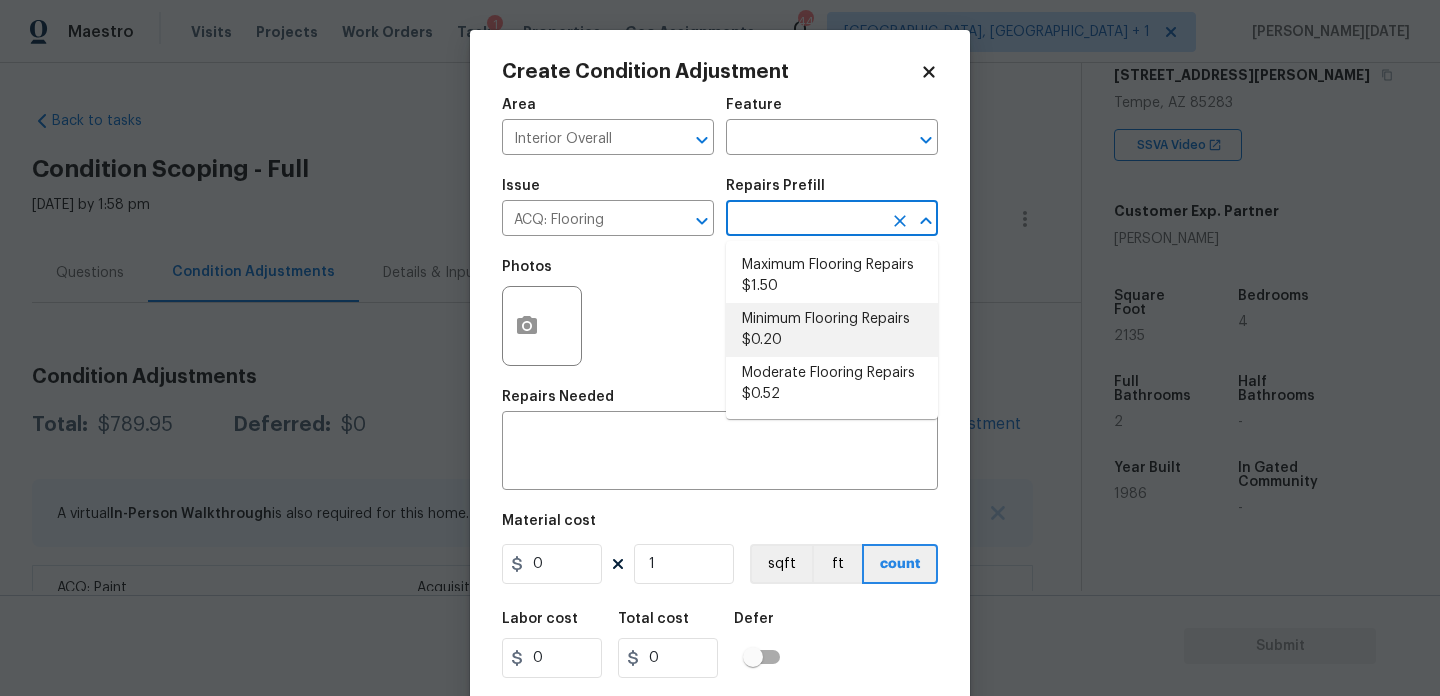 click on "Minimum Flooring Repairs $0.20" at bounding box center [832, 330] 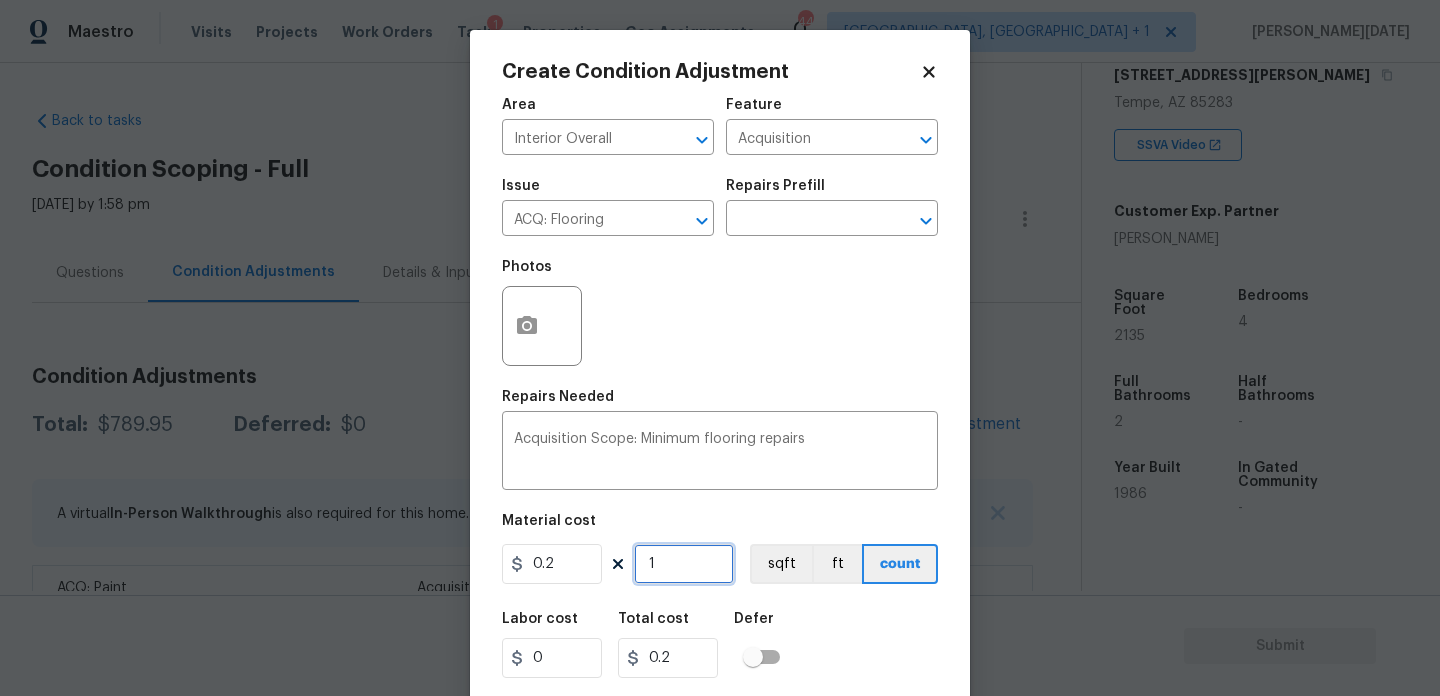 click on "1" at bounding box center [684, 564] 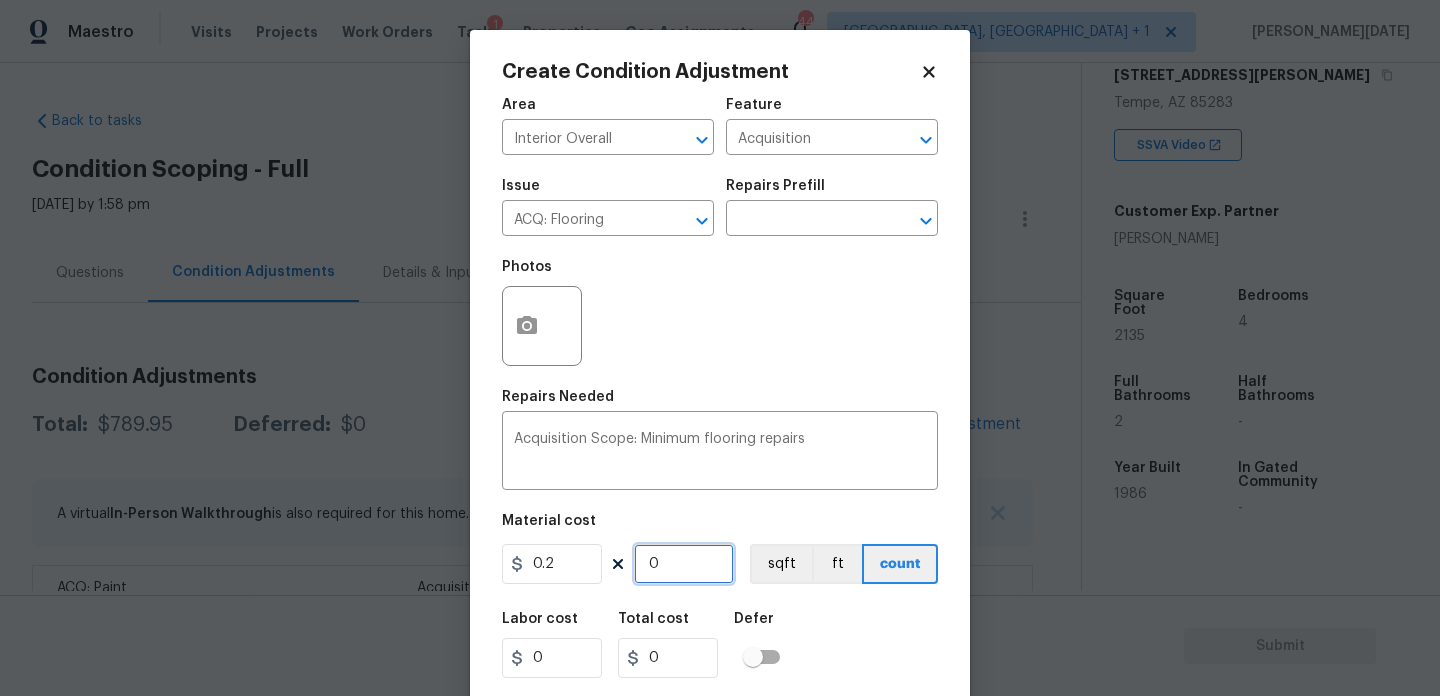 paste on "2135" 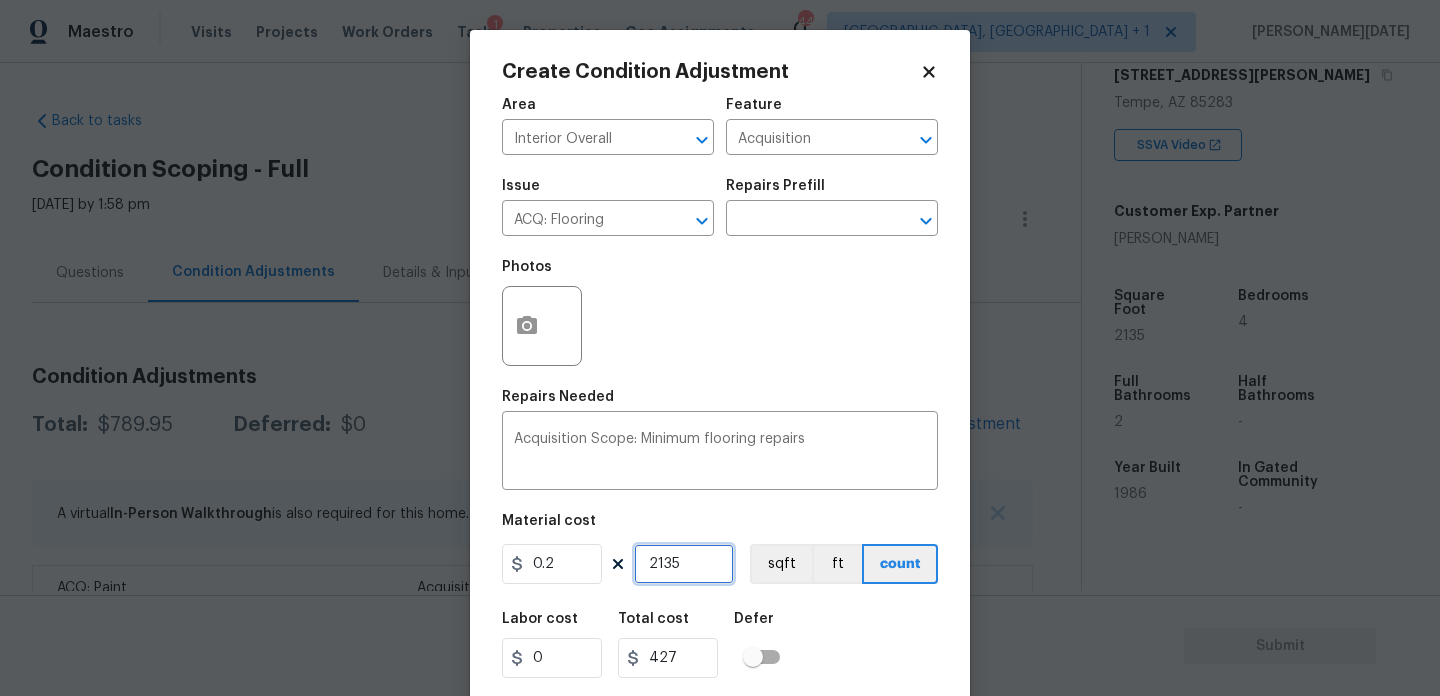 scroll, scrollTop: 51, scrollLeft: 0, axis: vertical 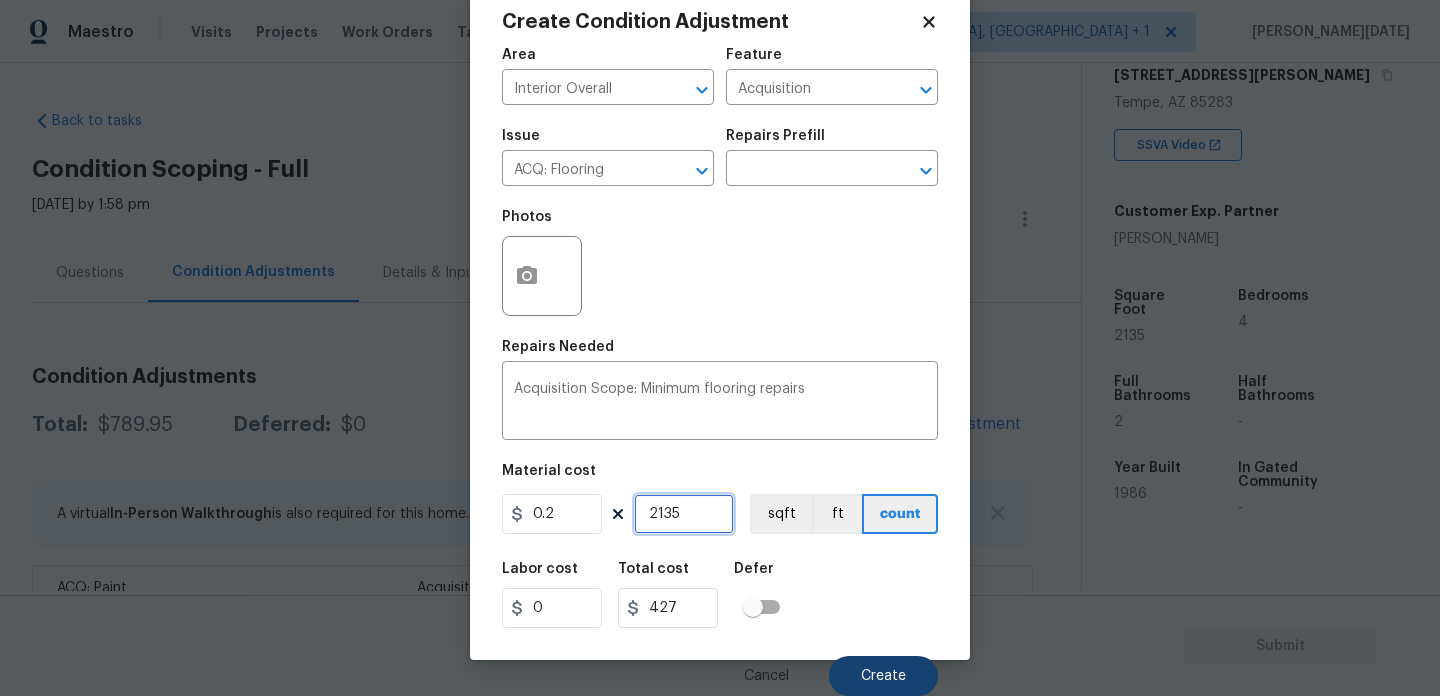 type on "2135" 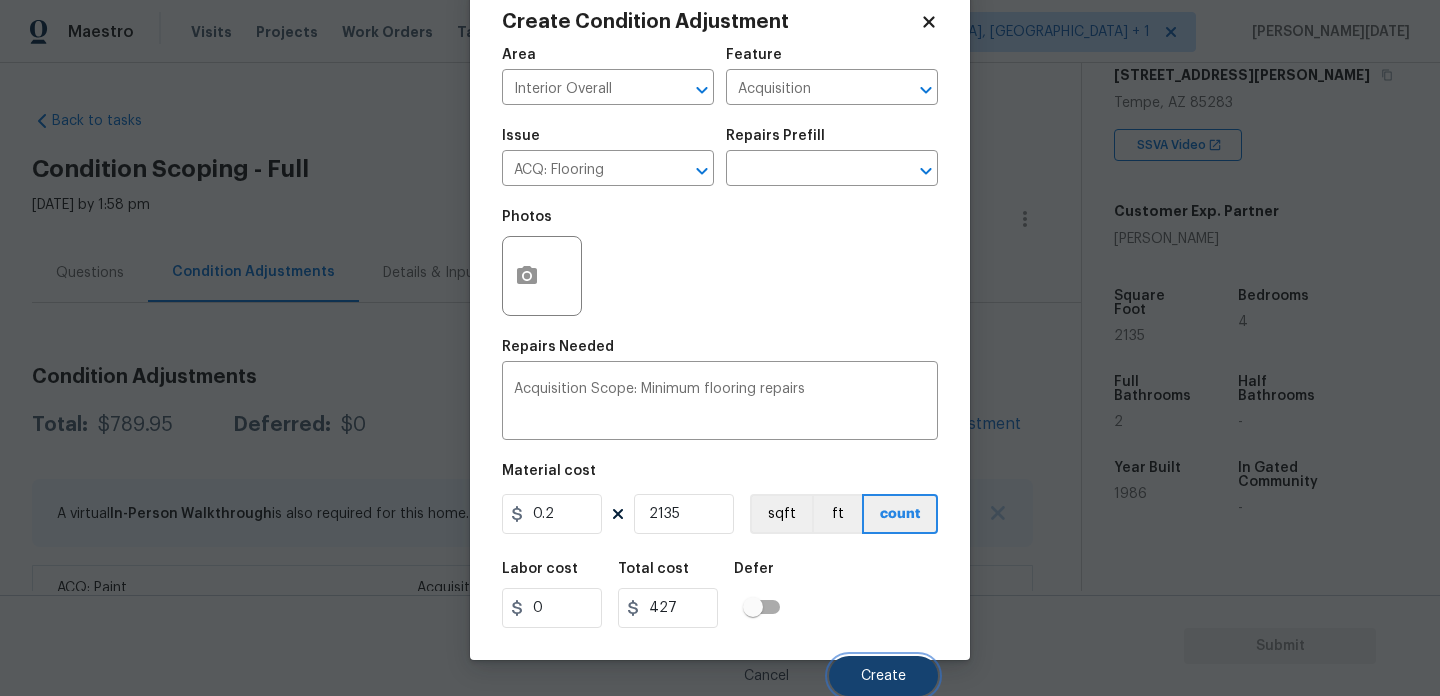 click on "Create" at bounding box center (883, 676) 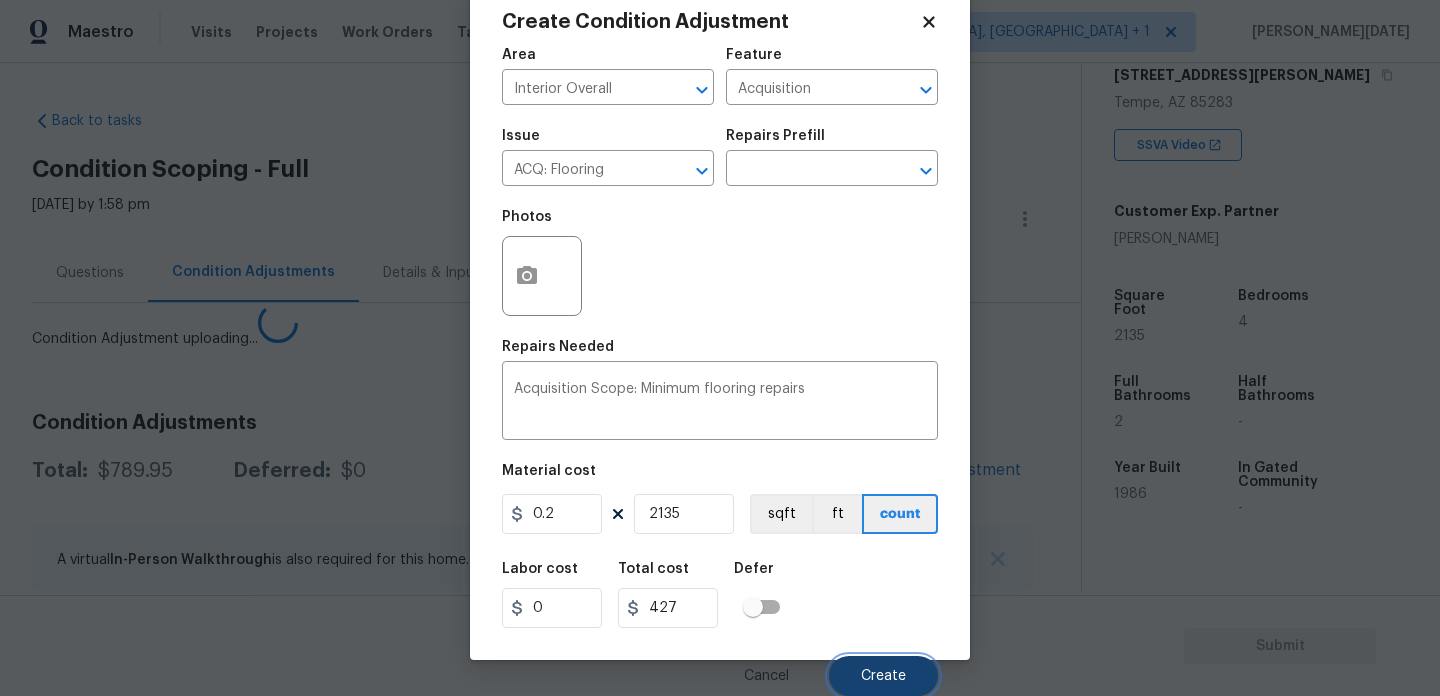 scroll, scrollTop: 44, scrollLeft: 0, axis: vertical 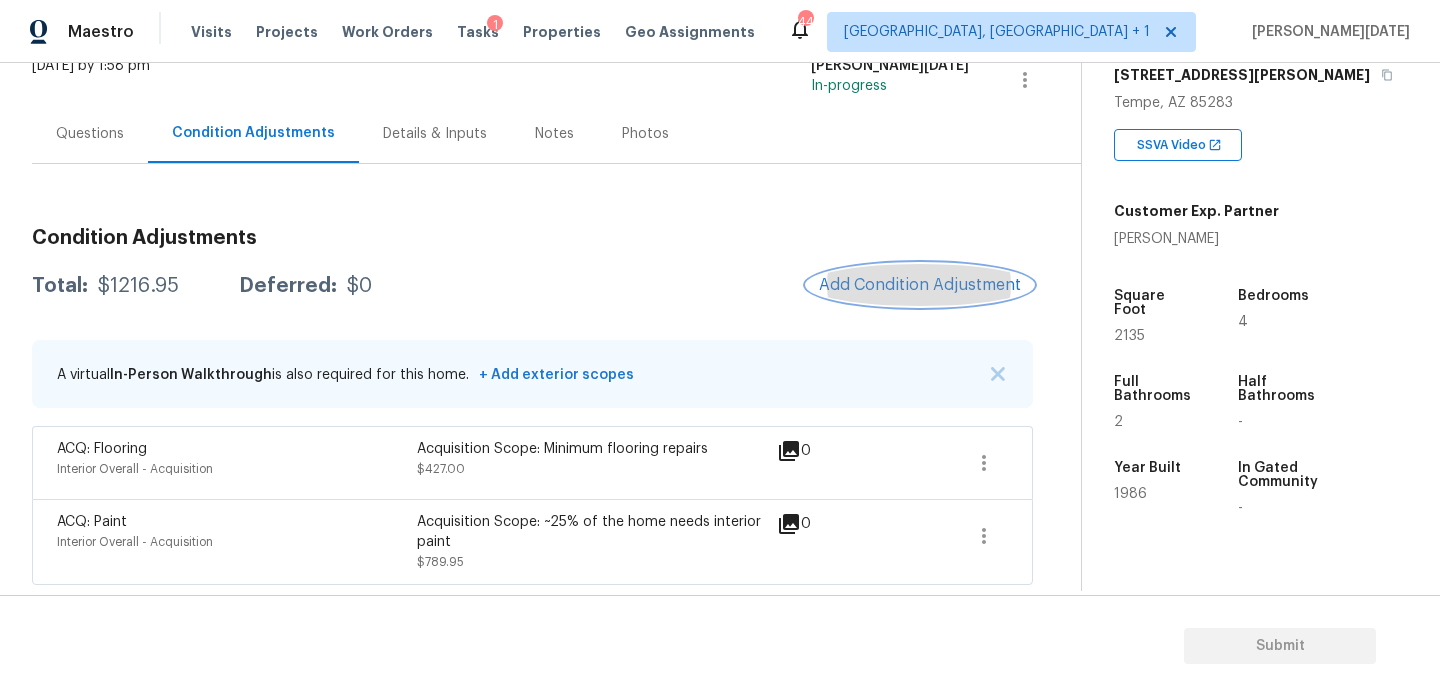 click on "Add Condition Adjustment" at bounding box center (920, 285) 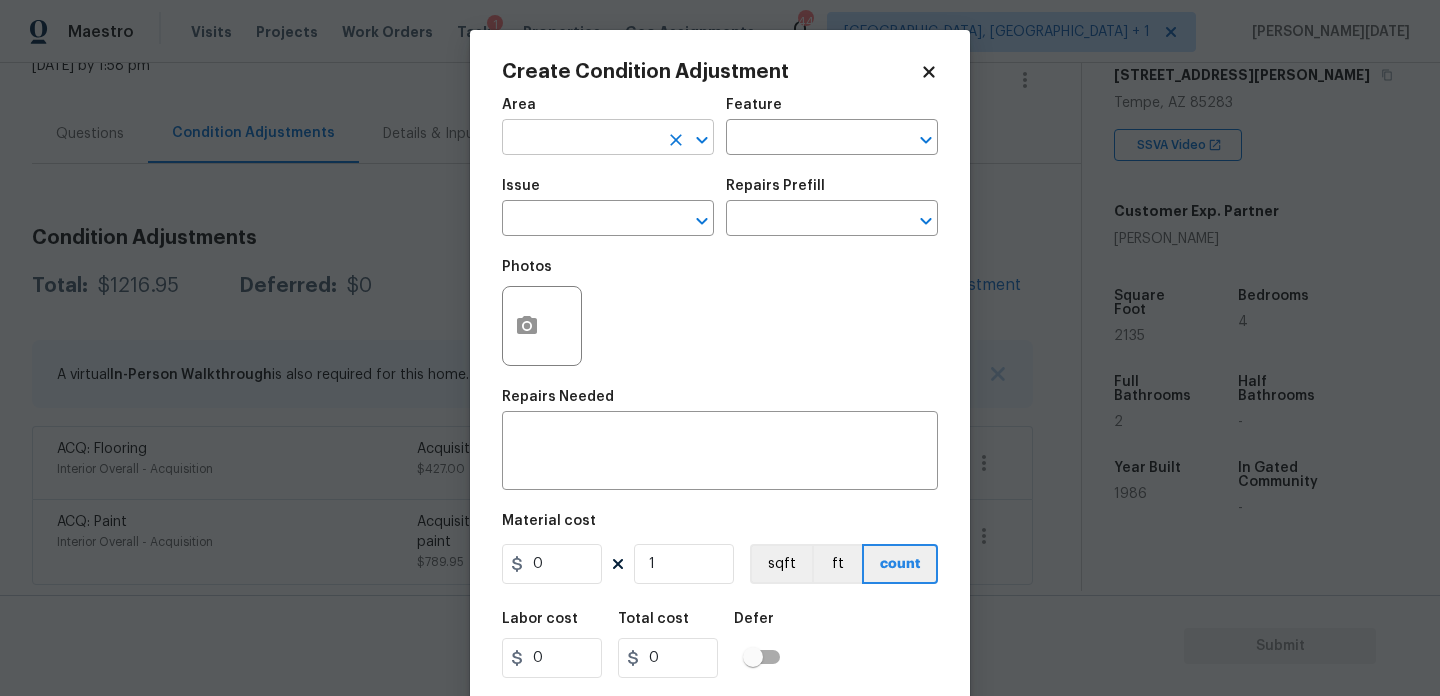click at bounding box center [580, 139] 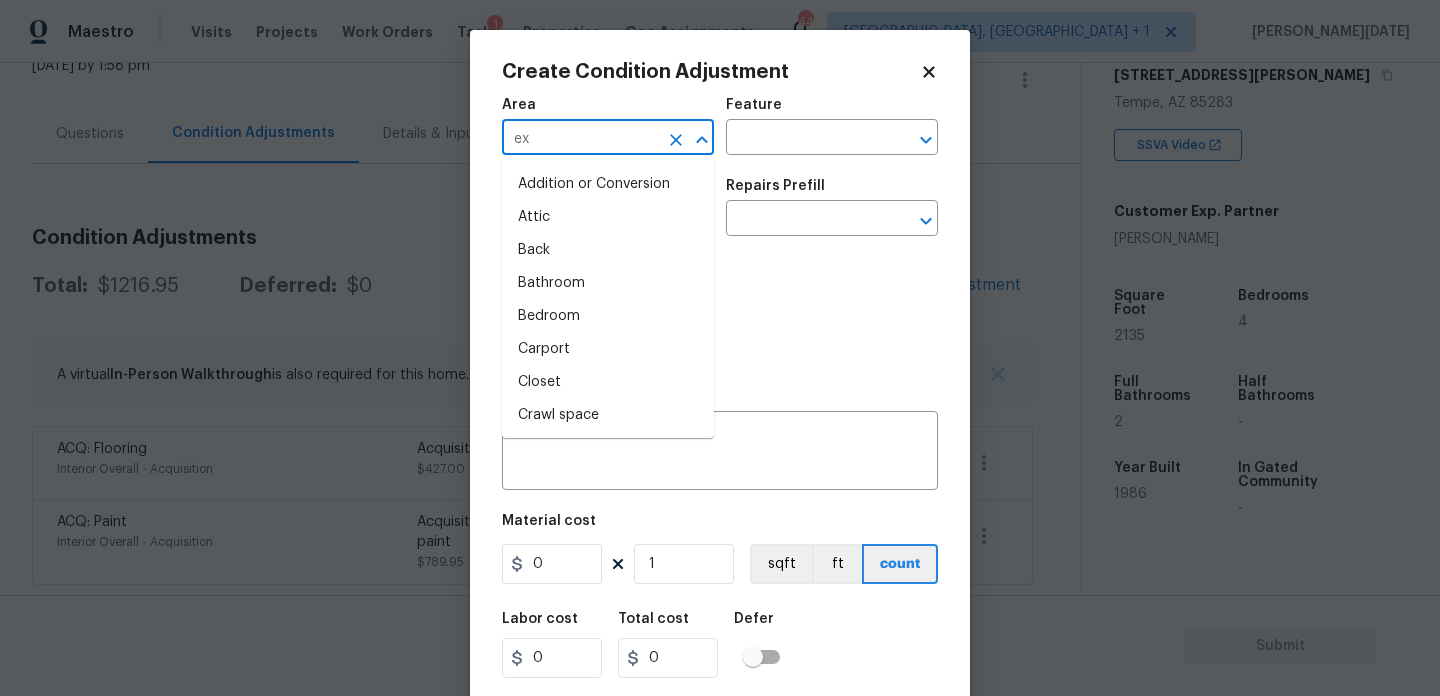 click on "ex" at bounding box center (580, 139) 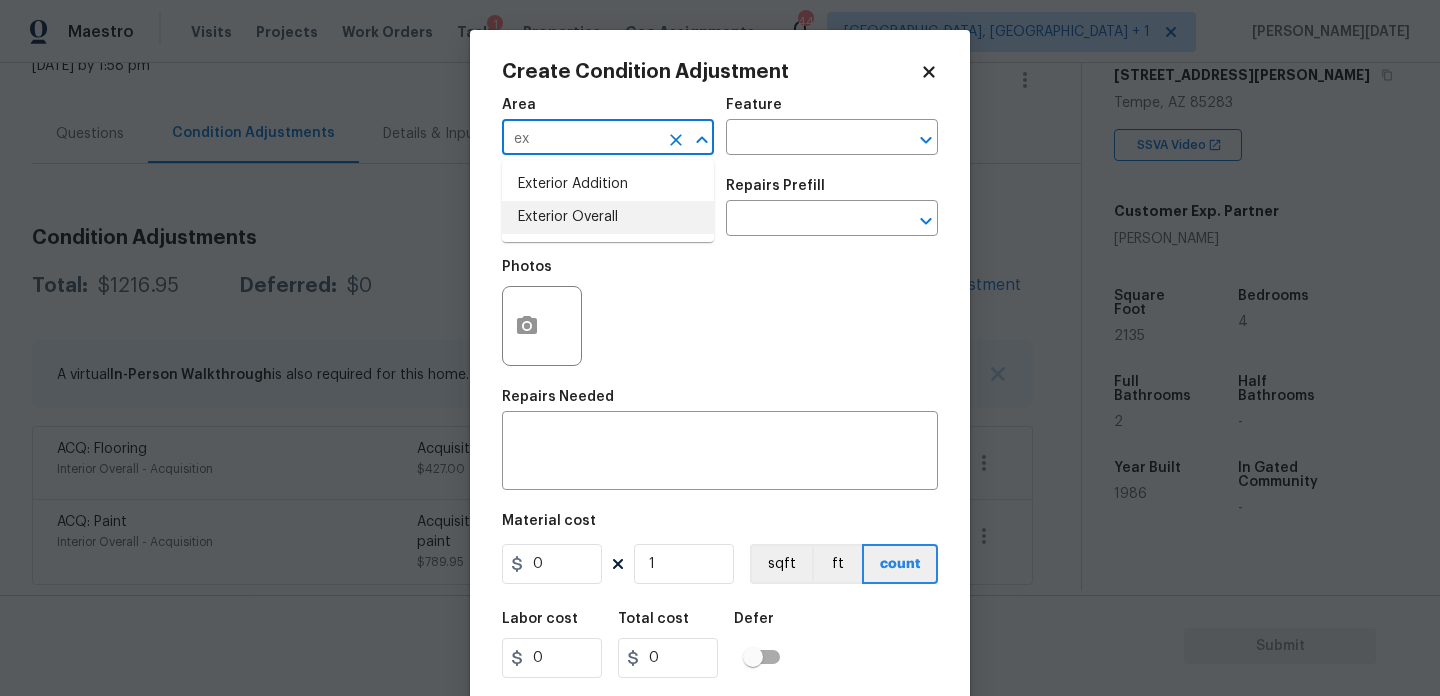 click on "Exterior Overall" at bounding box center [608, 217] 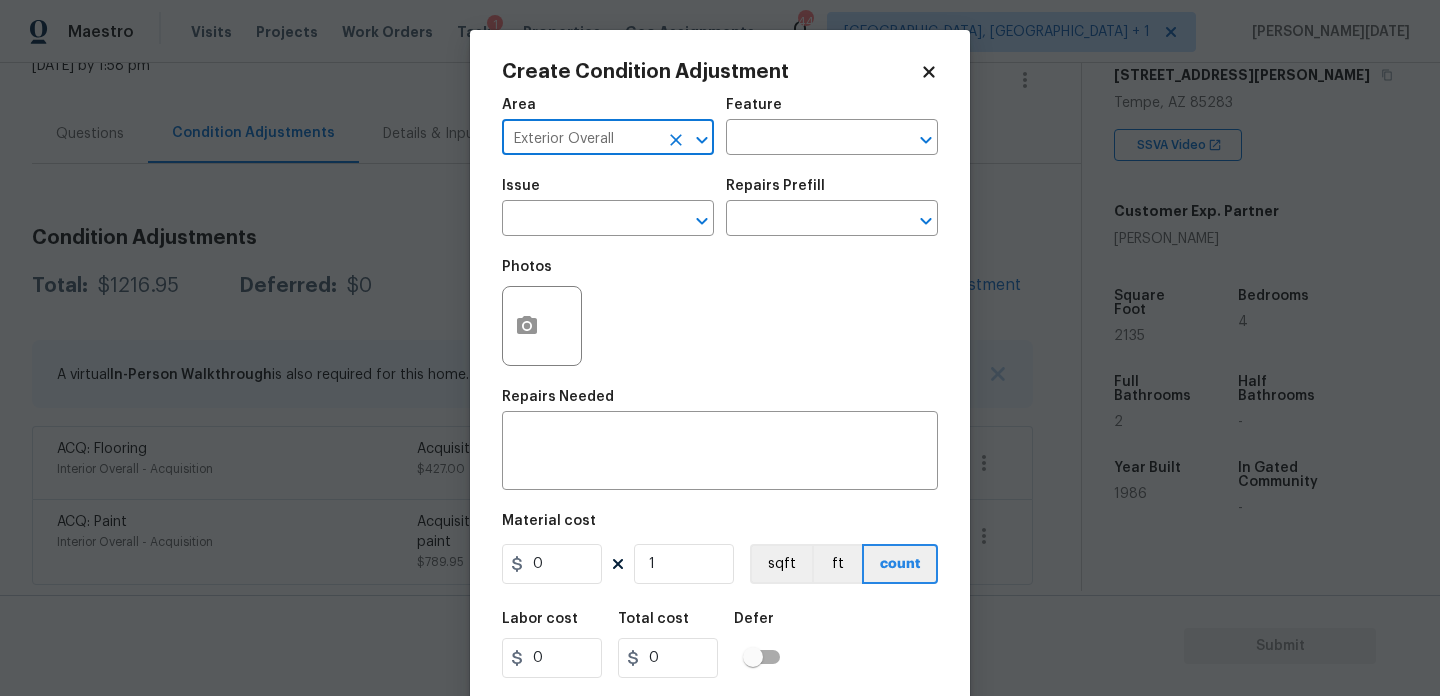 type on "Exterior Overall" 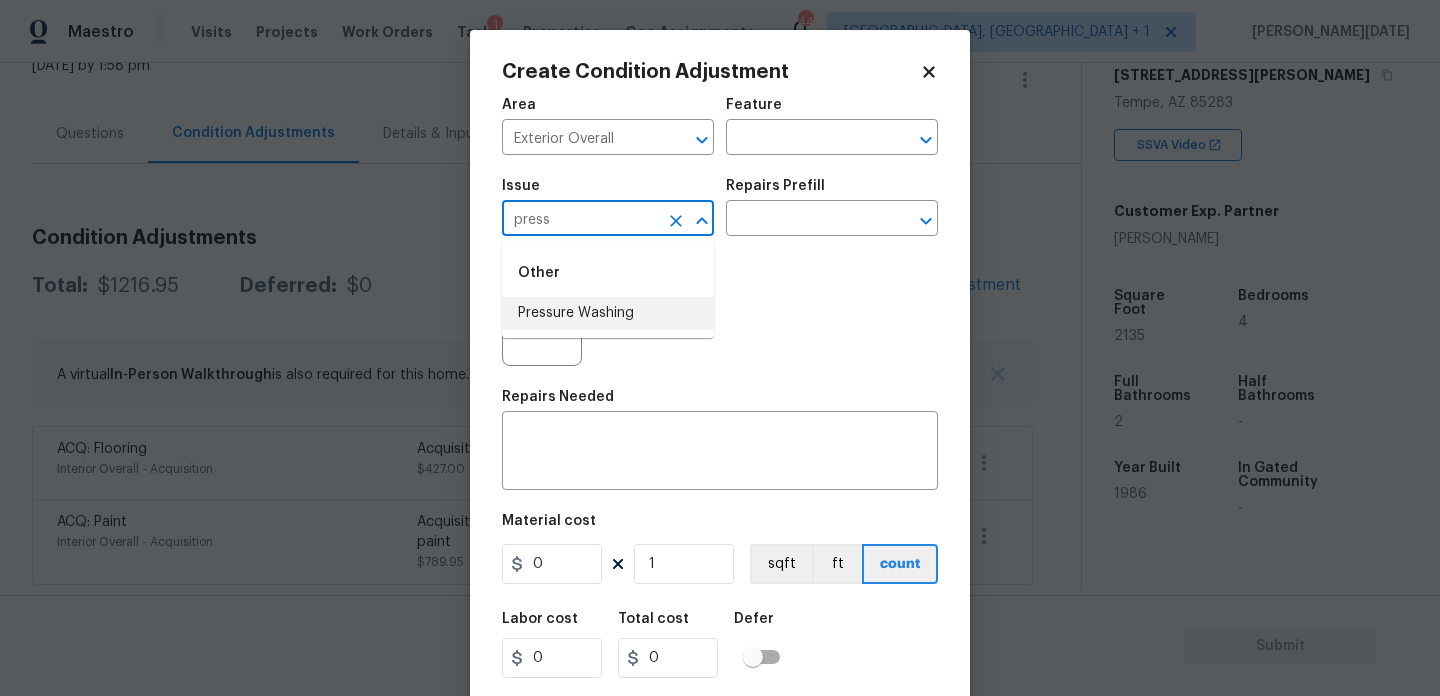 click on "Pressure Washing" at bounding box center [608, 313] 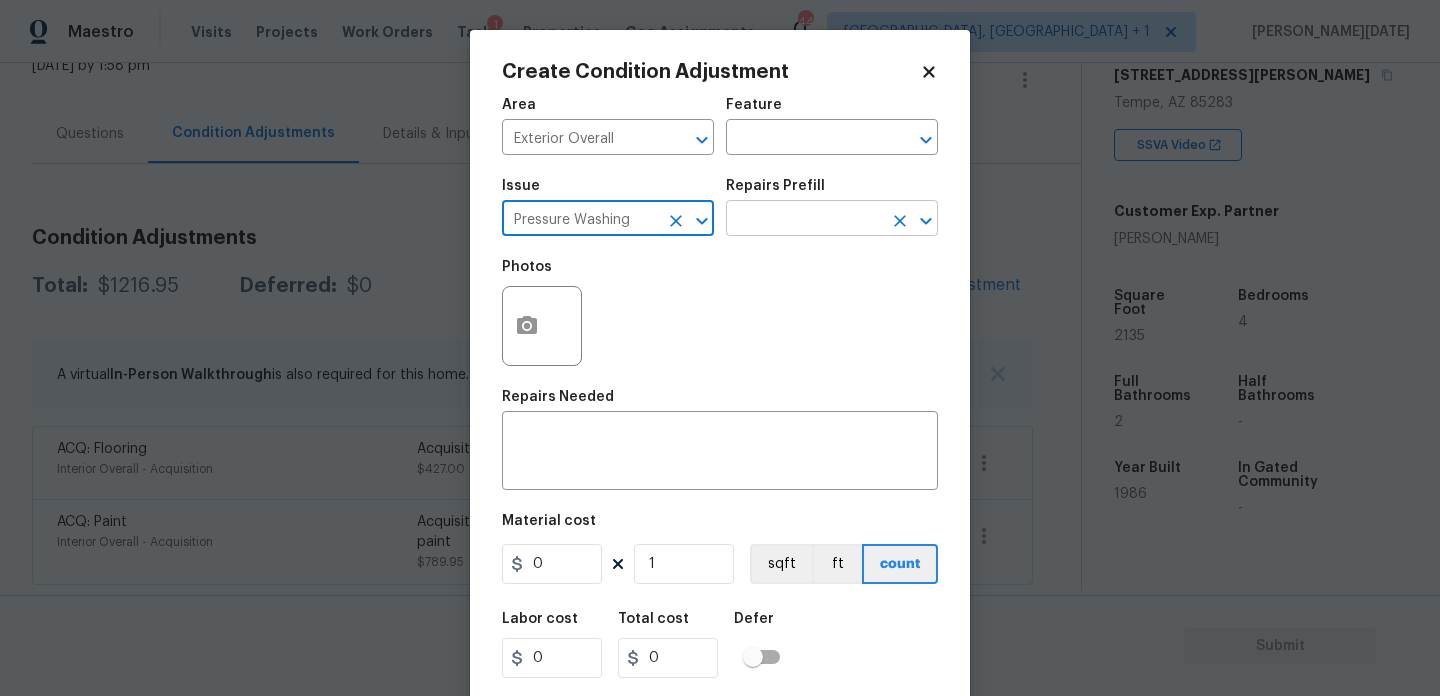 type on "Pressure Washing" 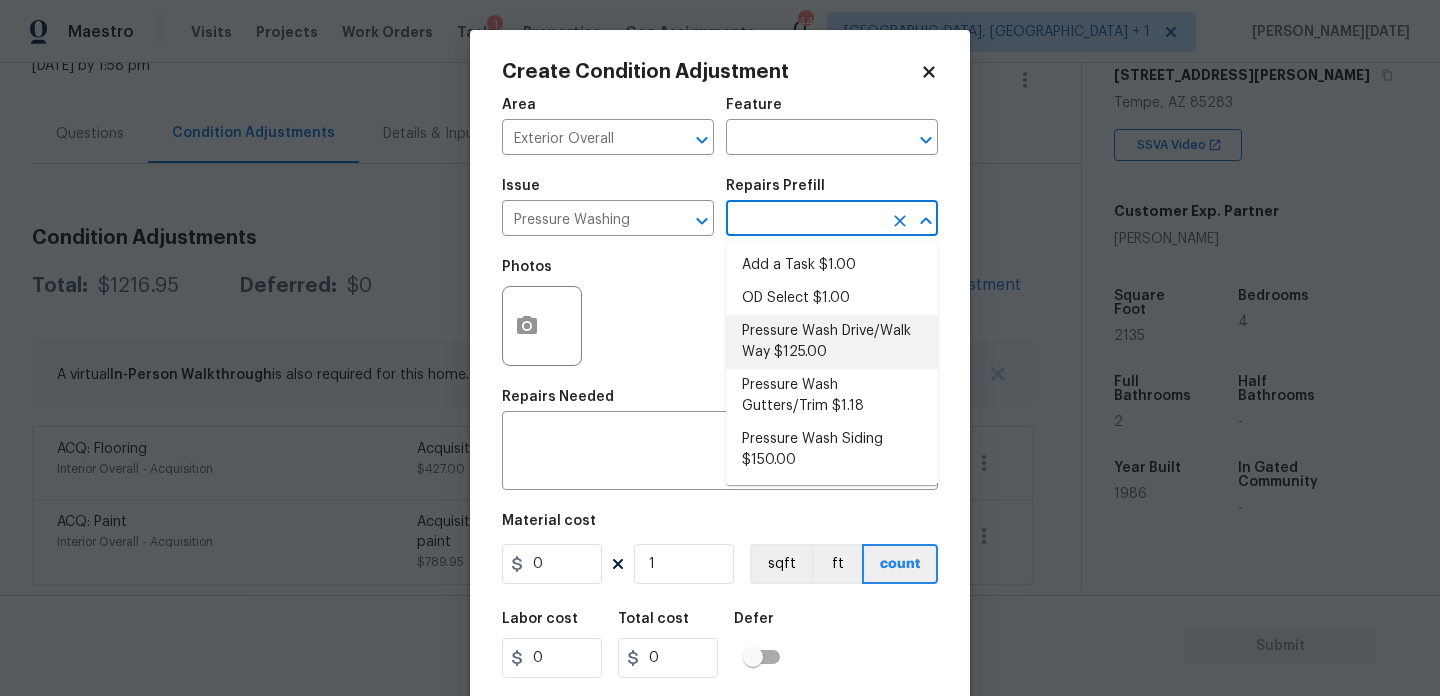 click on "Pressure Wash Drive/Walk Way $125.00" at bounding box center [832, 342] 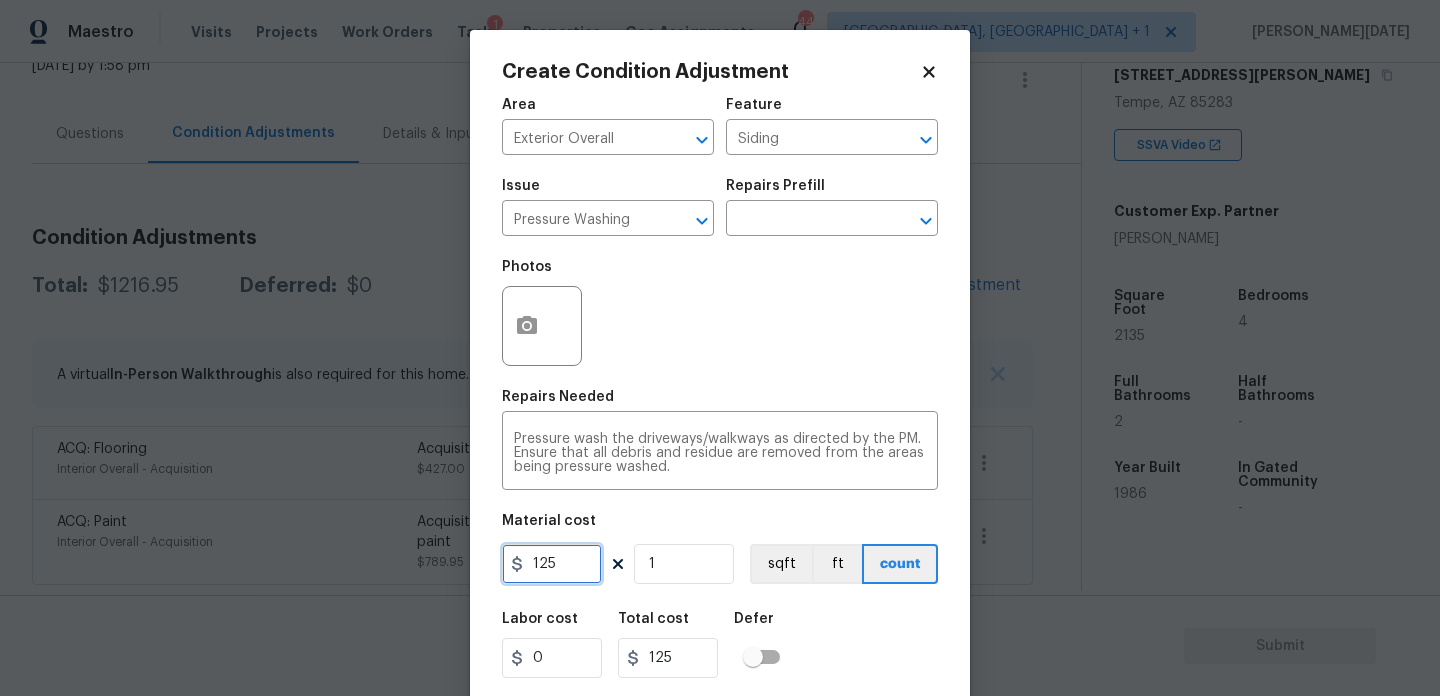 drag, startPoint x: 563, startPoint y: 559, endPoint x: 521, endPoint y: 559, distance: 42 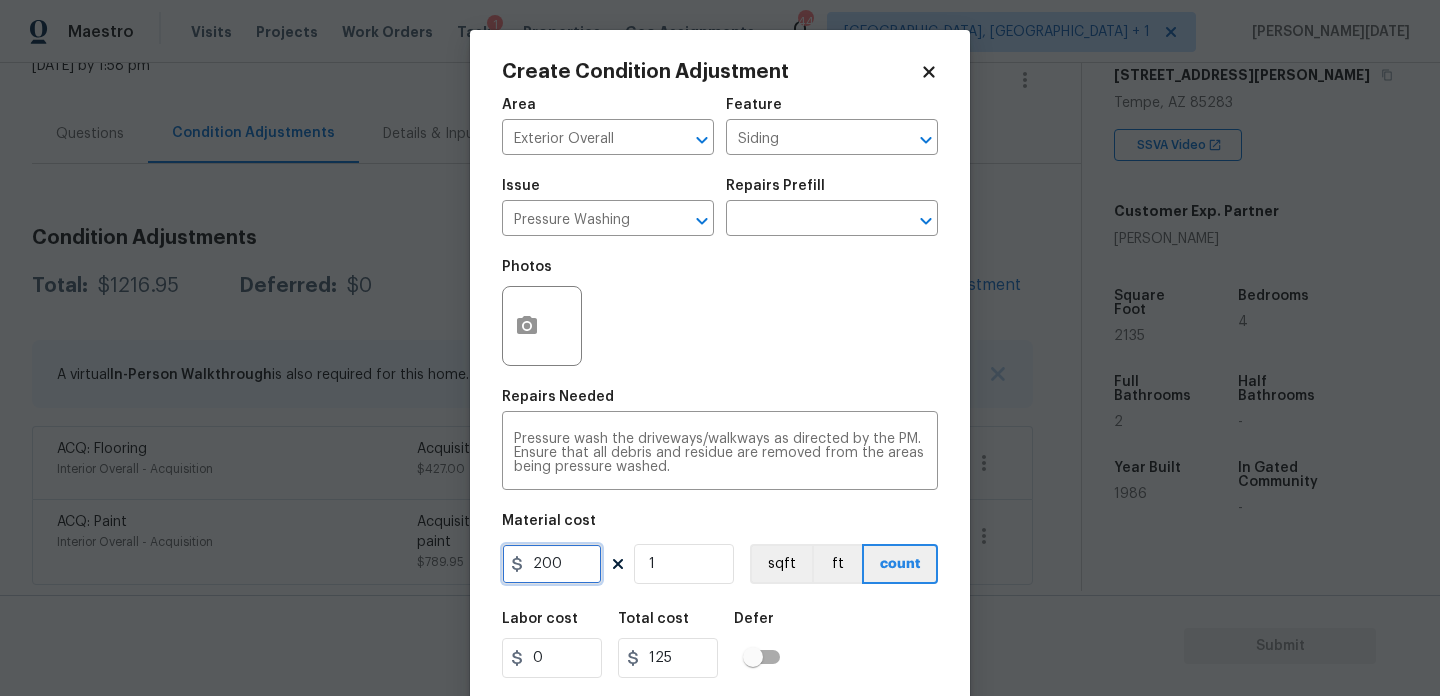 type on "200" 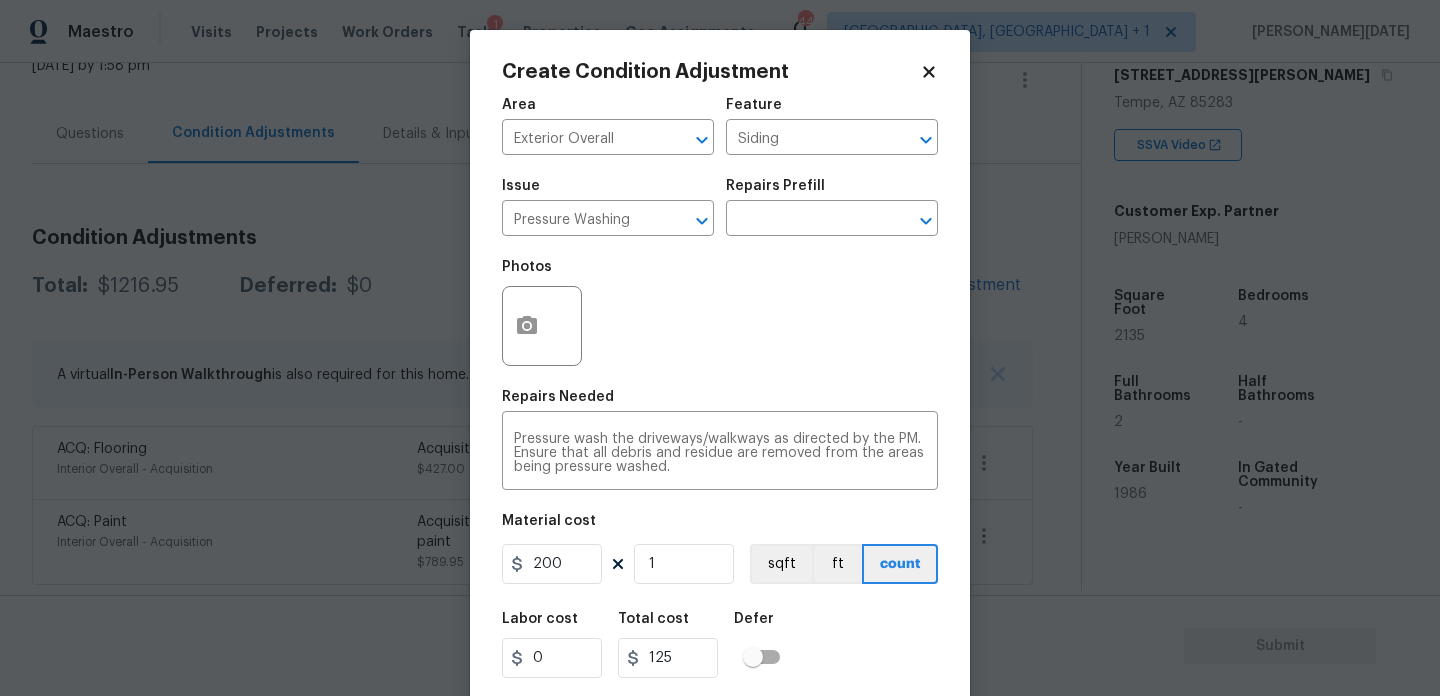 click on "Repairs Needed" at bounding box center [720, 403] 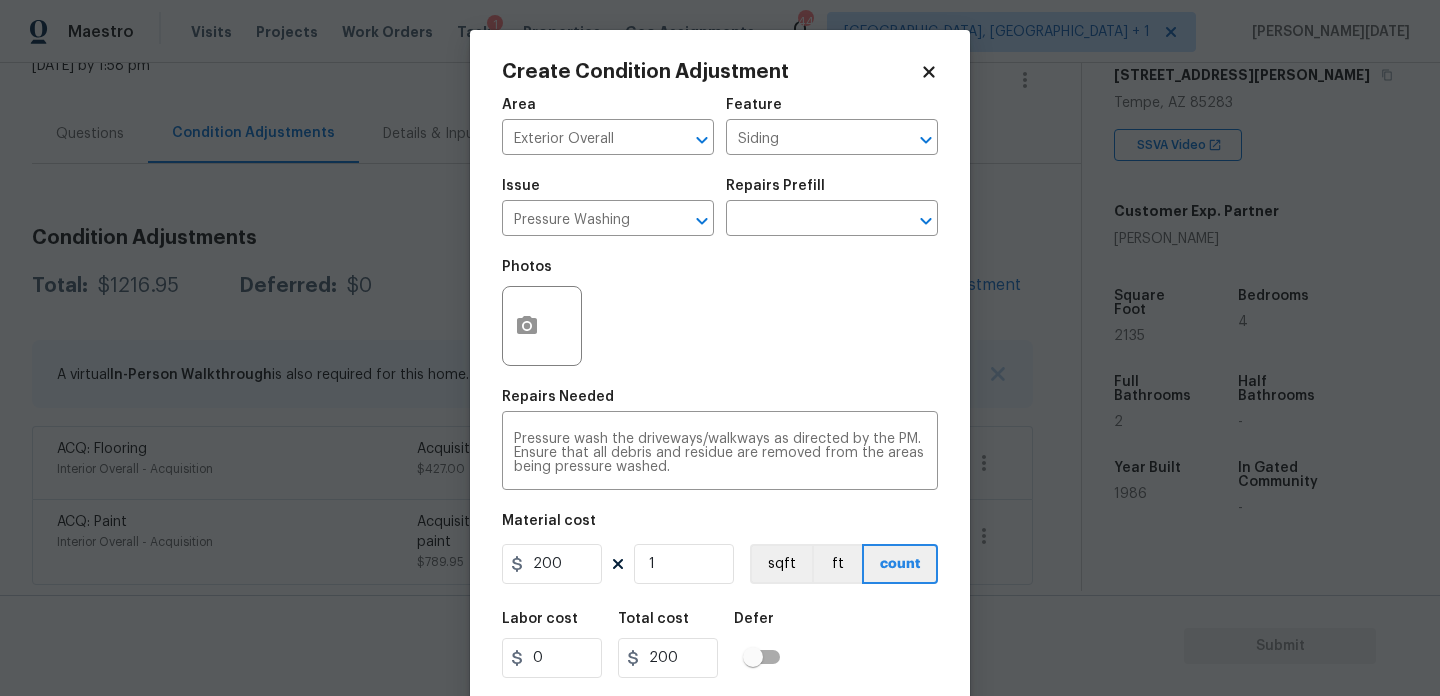 scroll, scrollTop: 51, scrollLeft: 0, axis: vertical 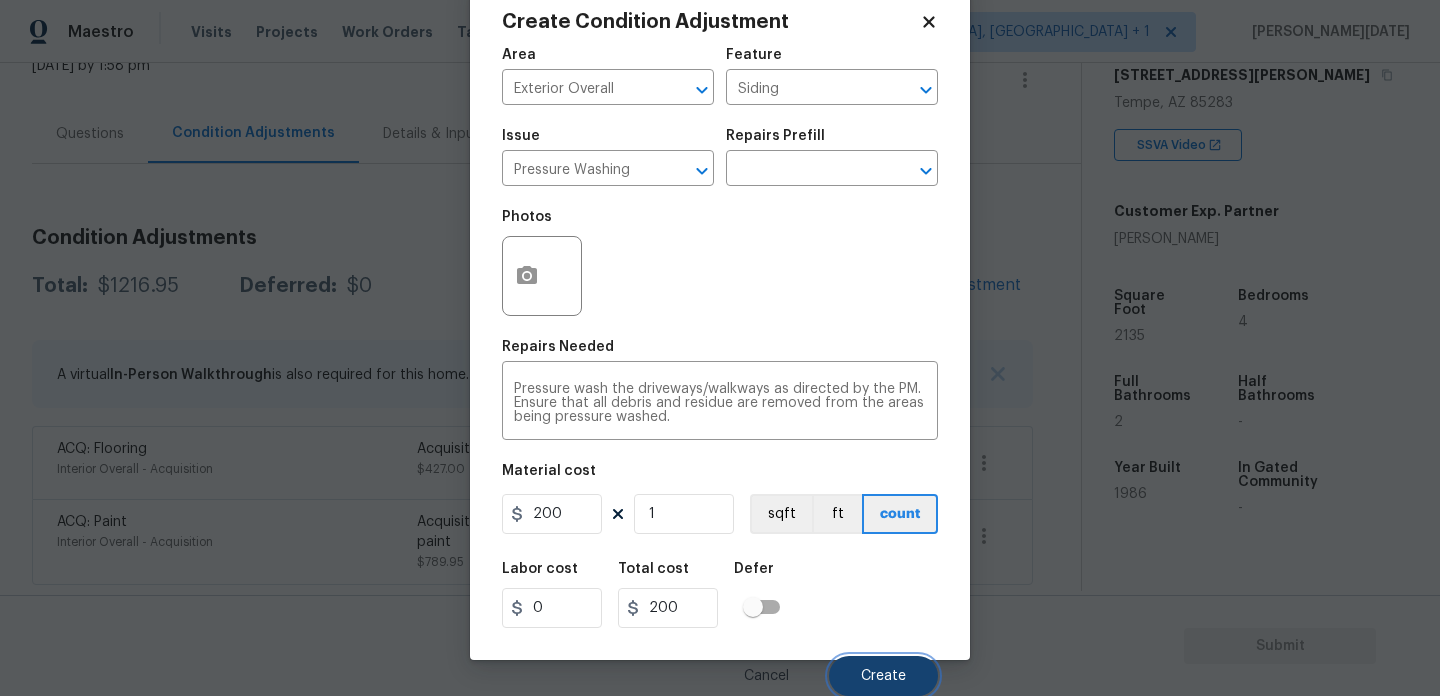 click on "Create" at bounding box center (883, 676) 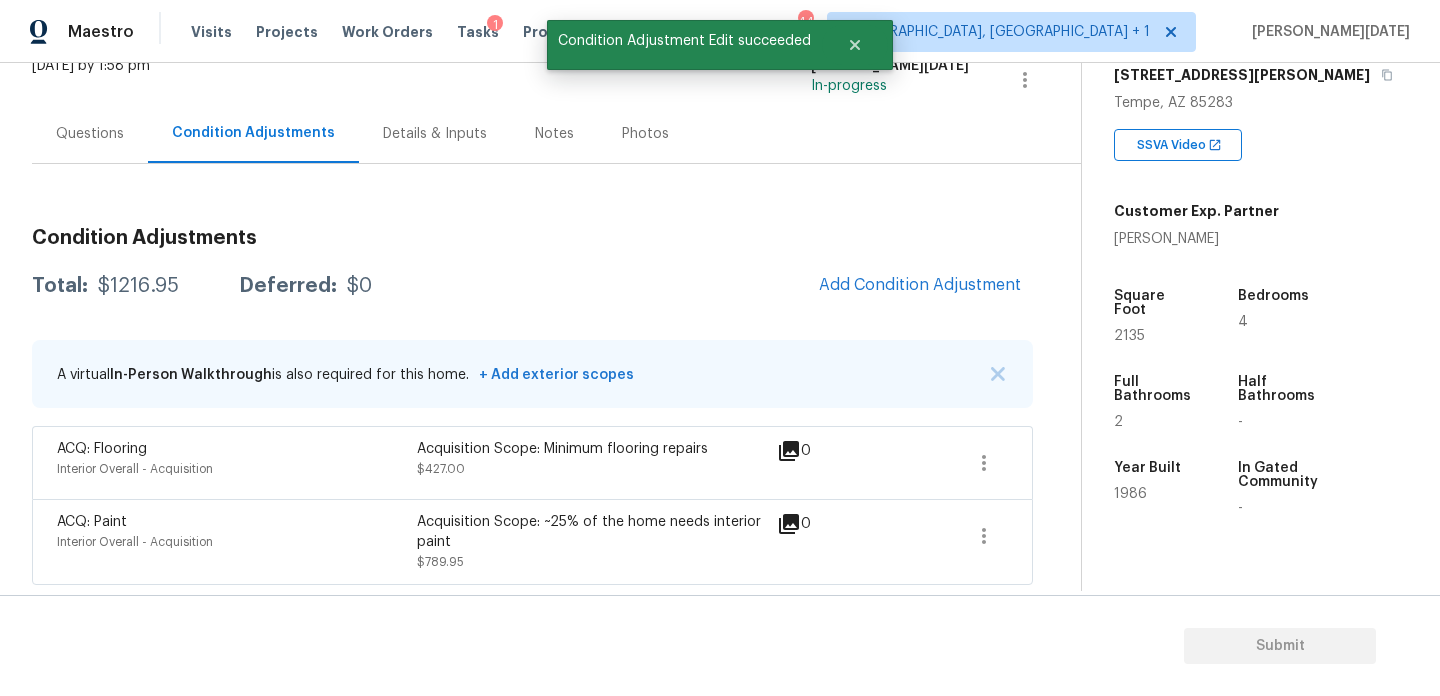 scroll, scrollTop: 44, scrollLeft: 0, axis: vertical 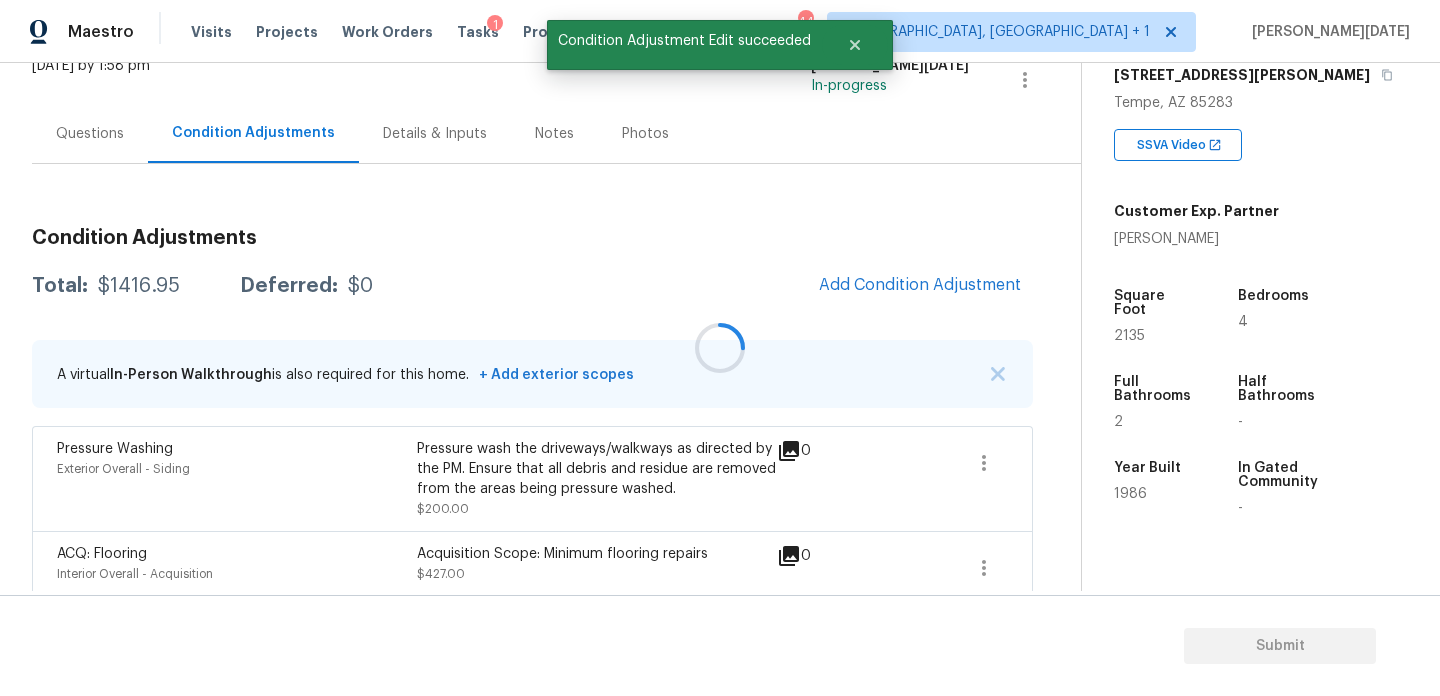 click at bounding box center [720, 348] 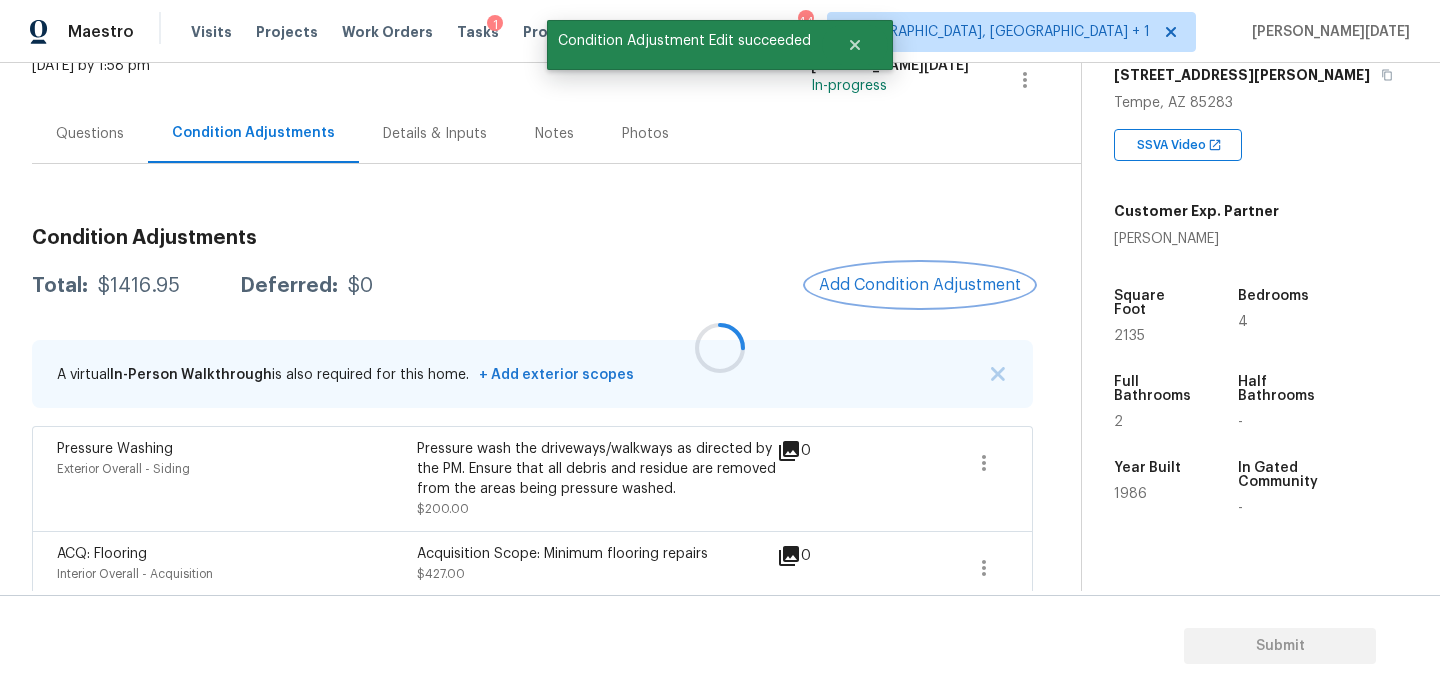 click on "Add Condition Adjustment" at bounding box center (920, 285) 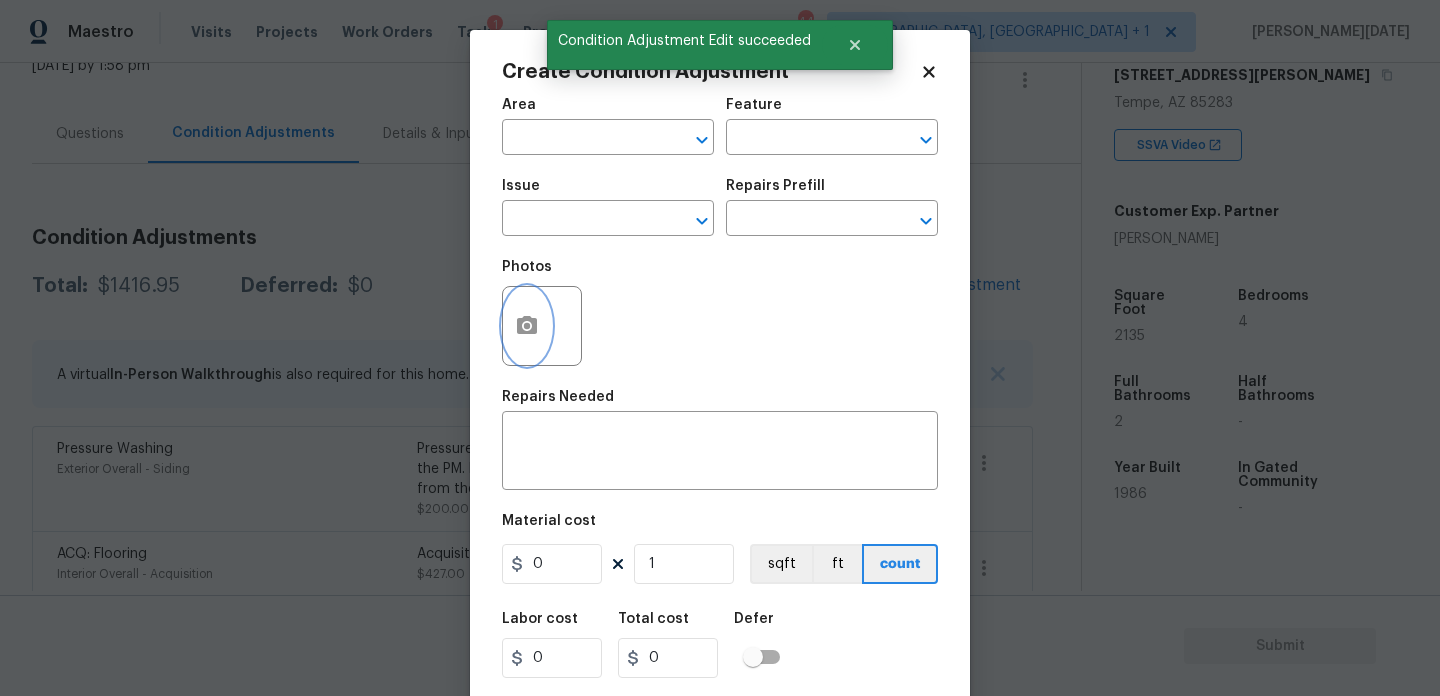 click 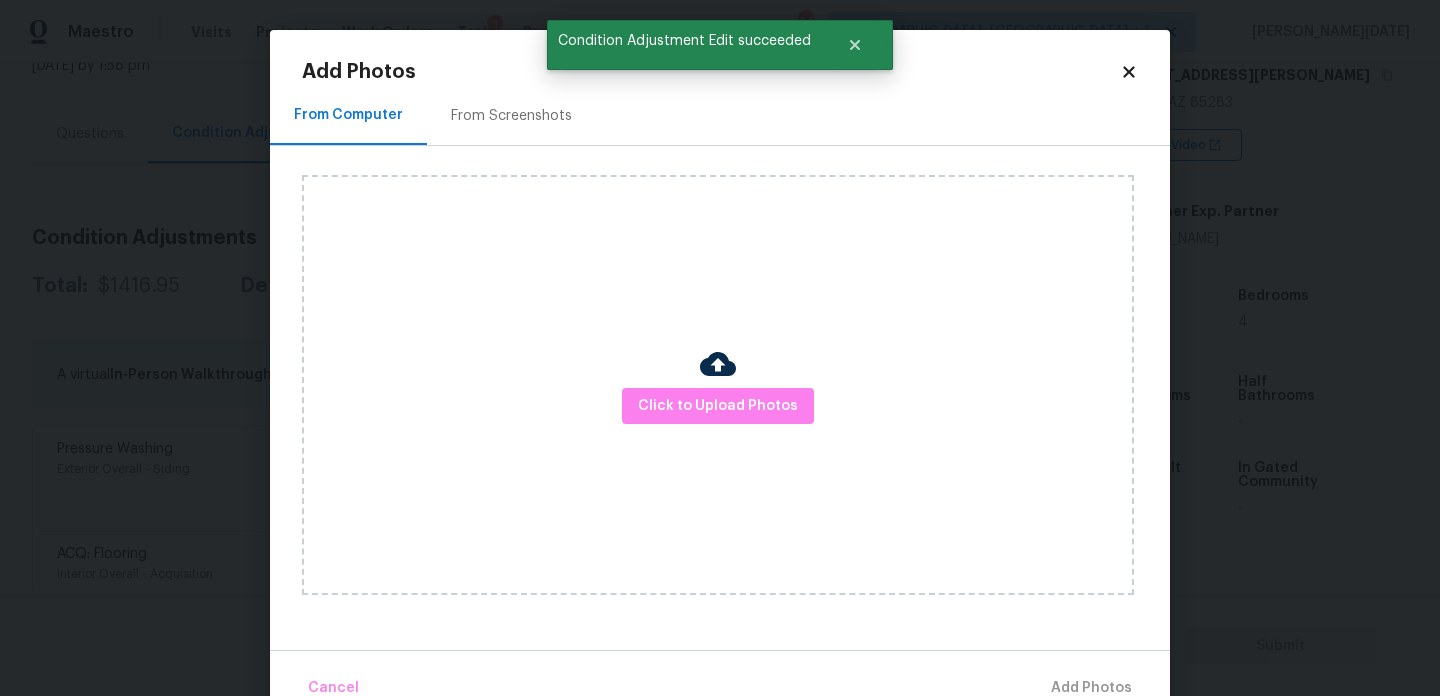 click on "From Screenshots" at bounding box center [511, 115] 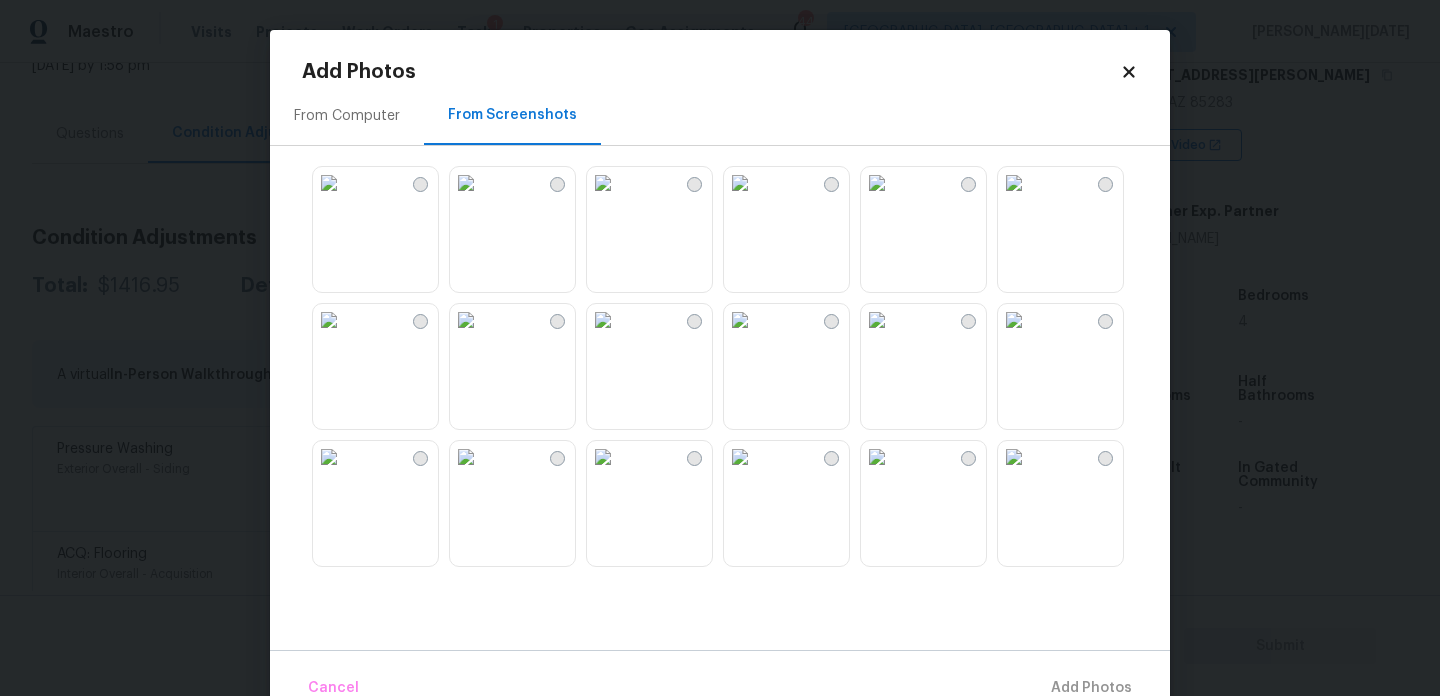 click at bounding box center (603, 183) 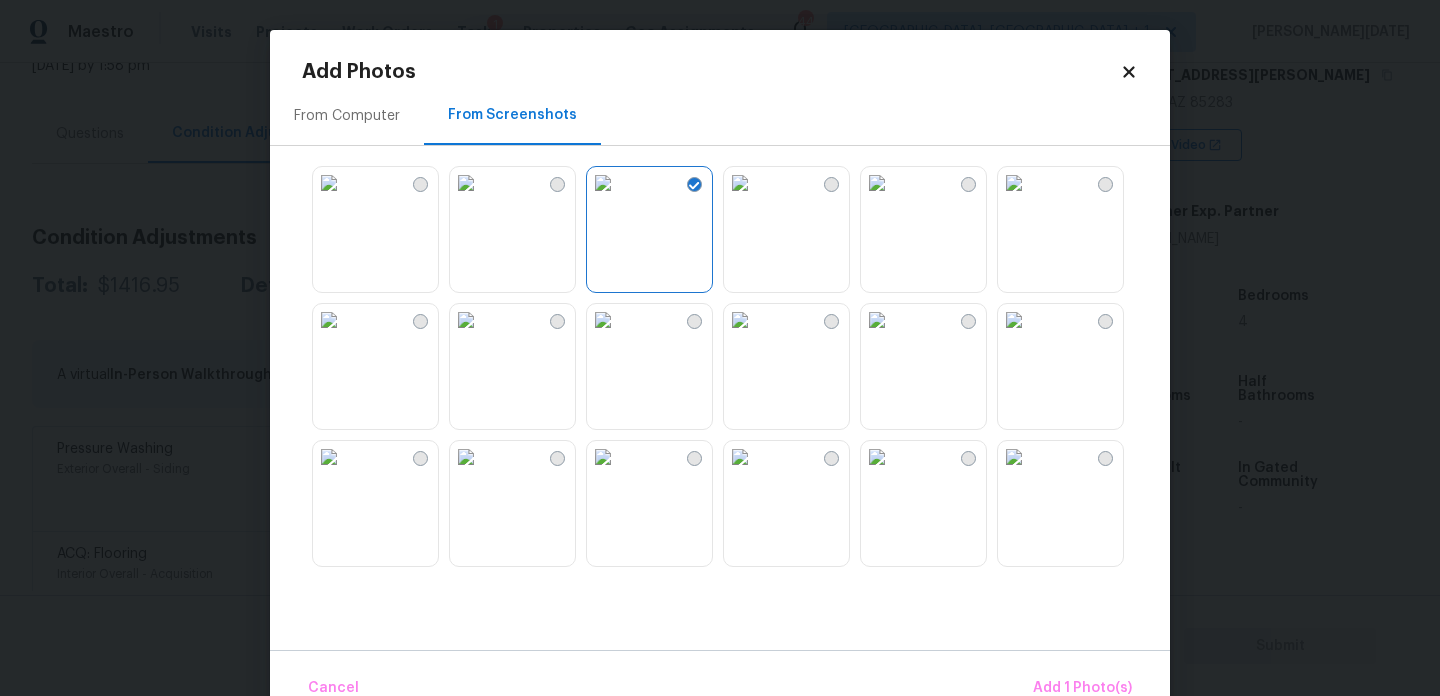 click at bounding box center [603, 183] 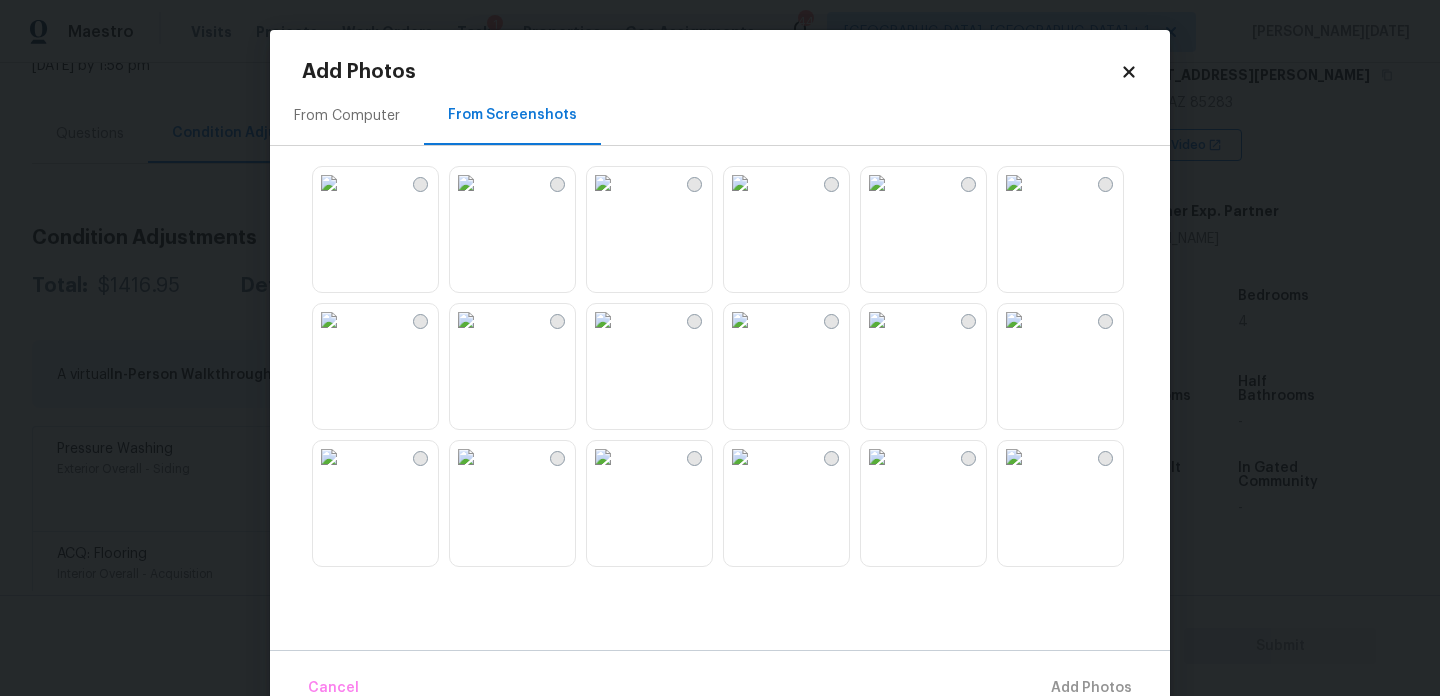 click at bounding box center (466, 183) 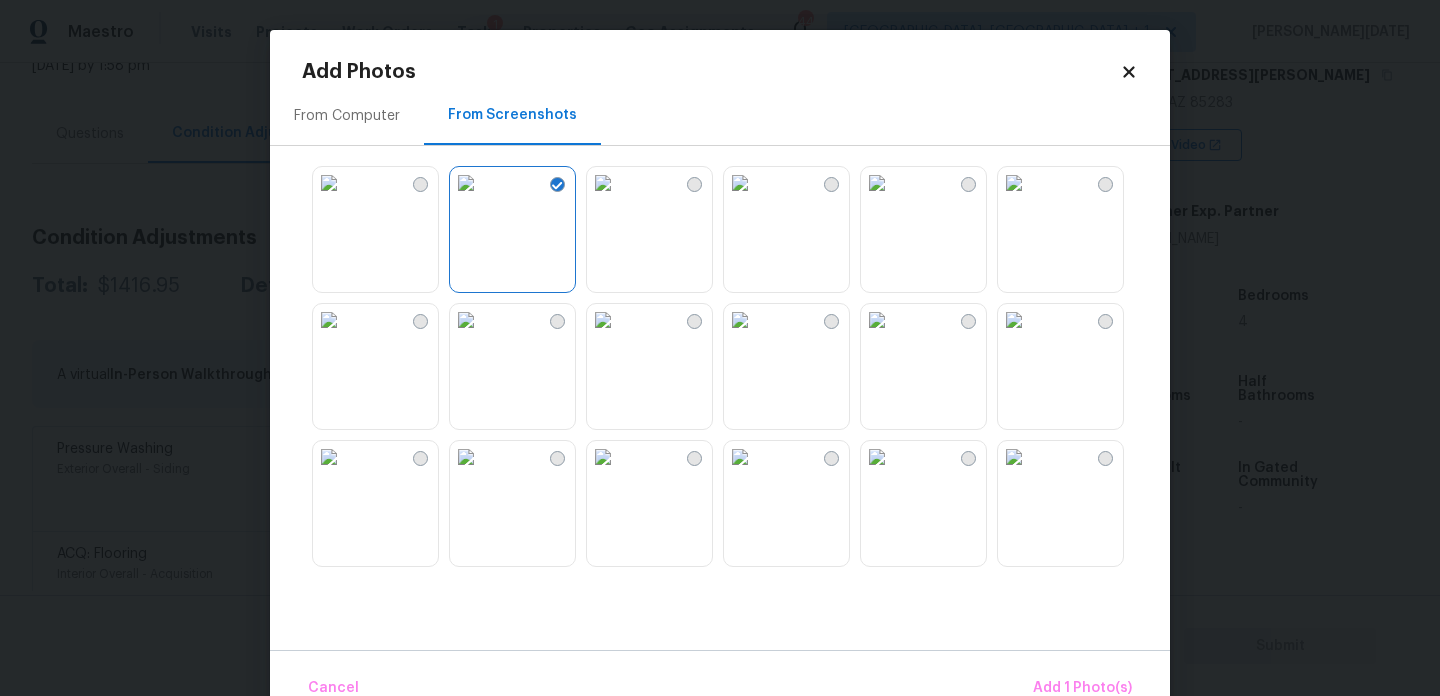 click at bounding box center [466, 320] 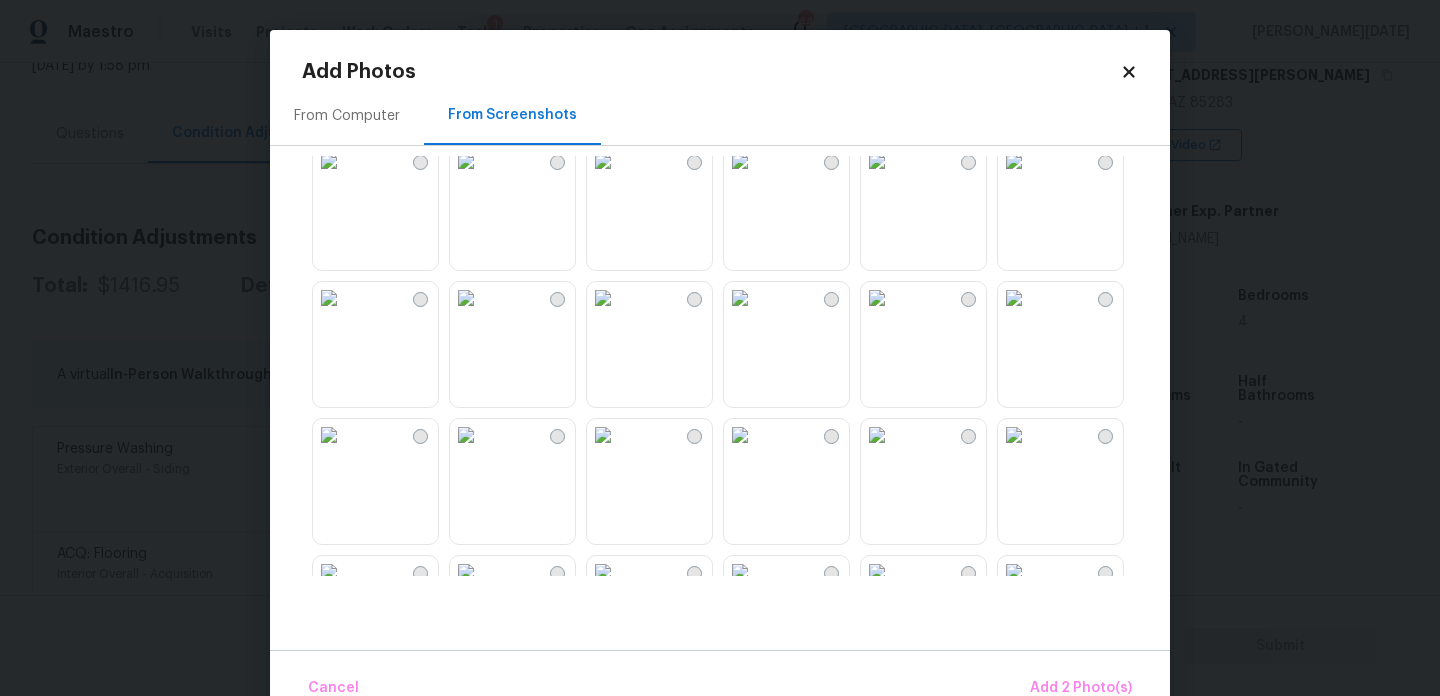 scroll, scrollTop: 298, scrollLeft: 0, axis: vertical 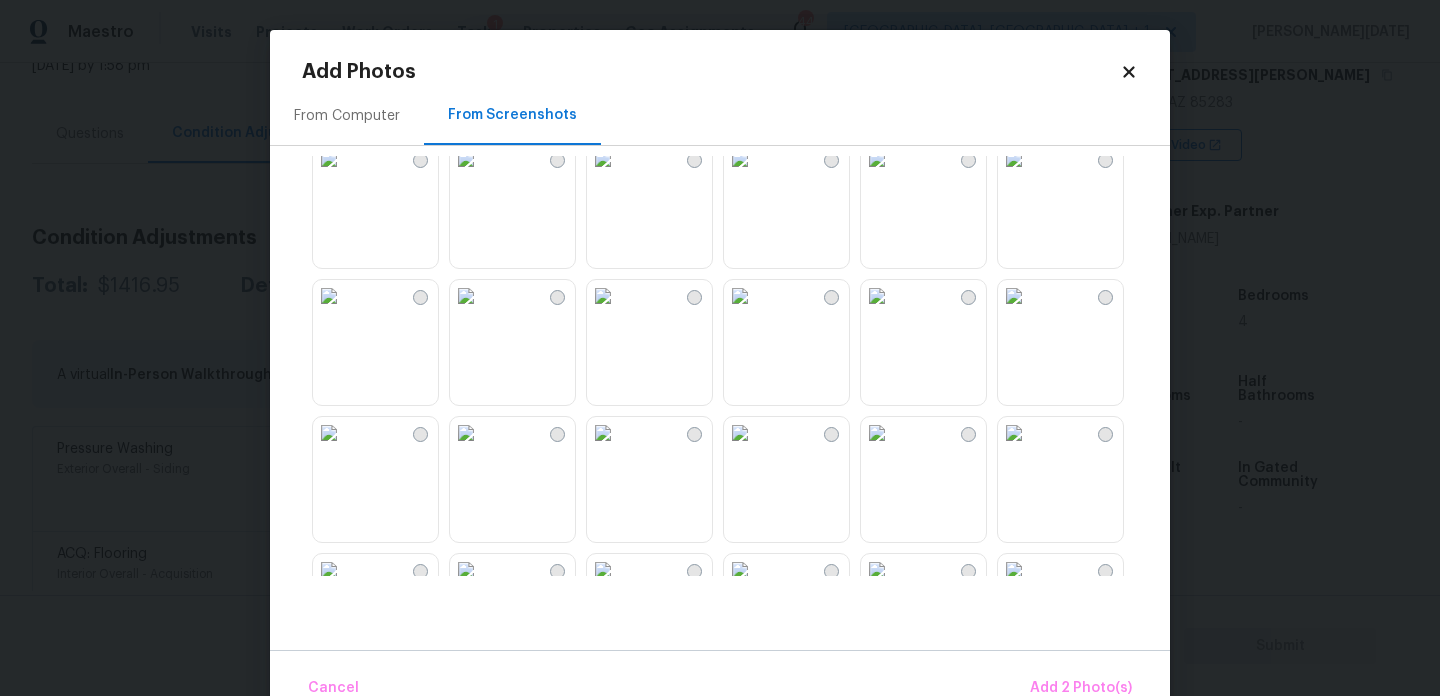 click at bounding box center [740, 296] 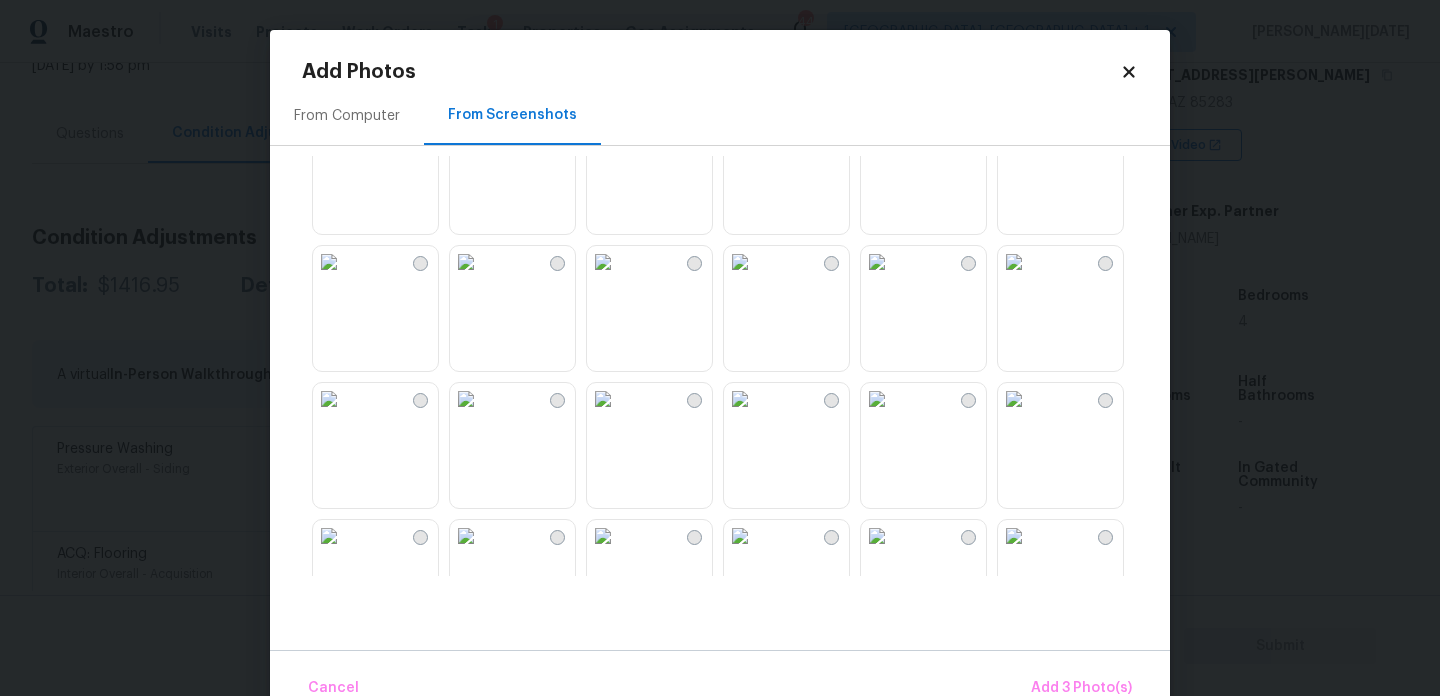 scroll, scrollTop: 1173, scrollLeft: 0, axis: vertical 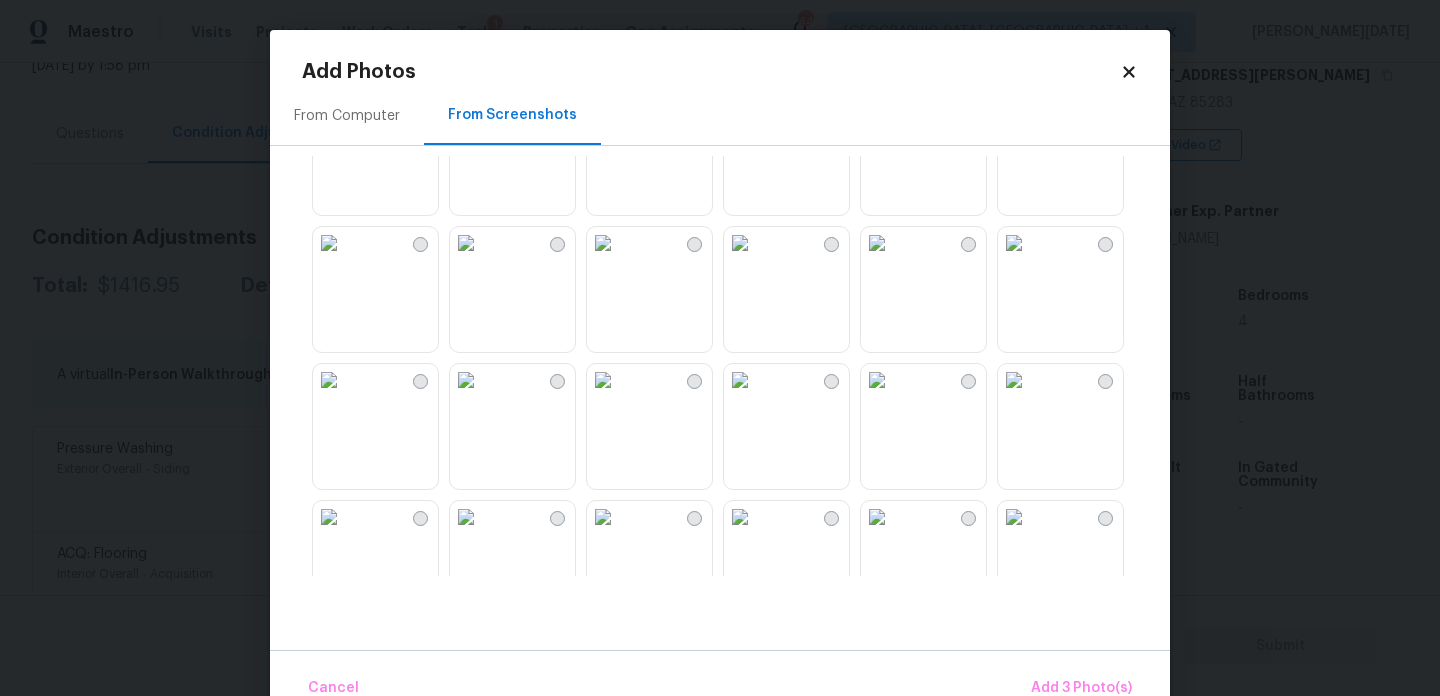 click at bounding box center [603, 243] 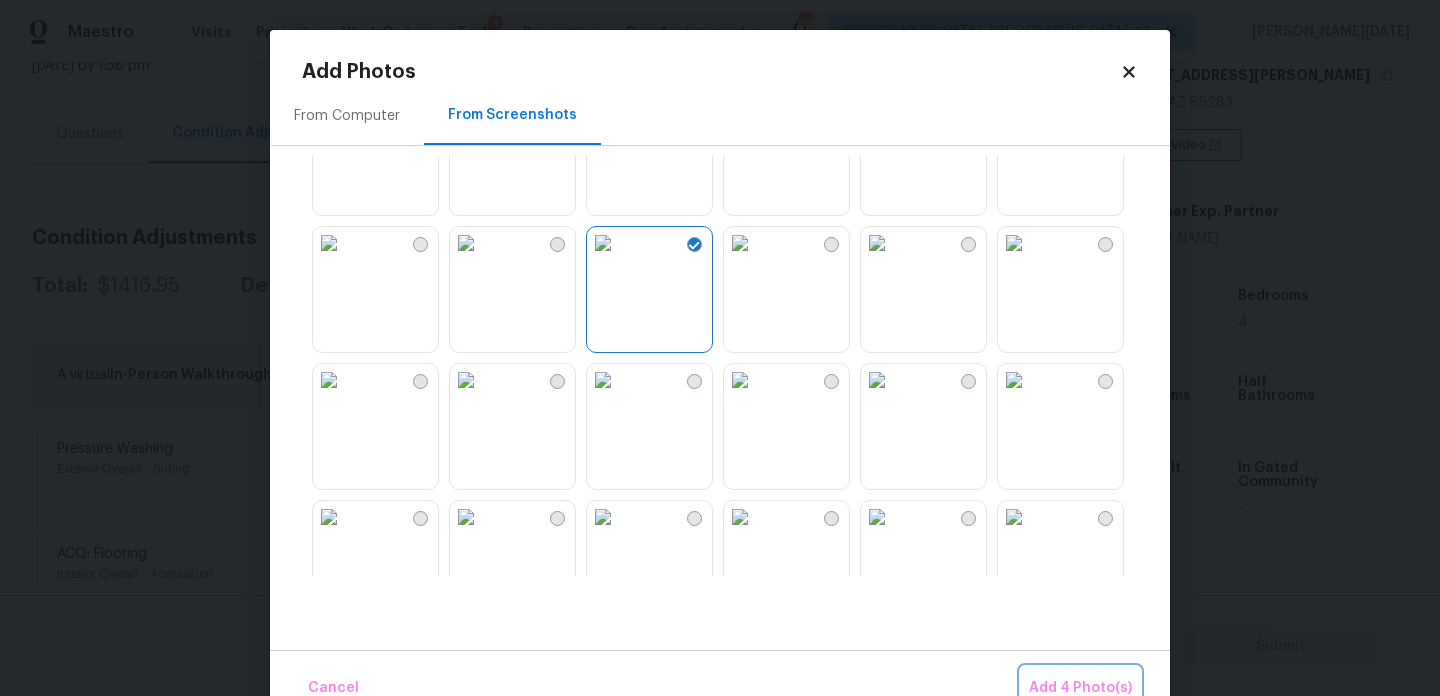 click on "Add 4 Photo(s)" at bounding box center [1080, 688] 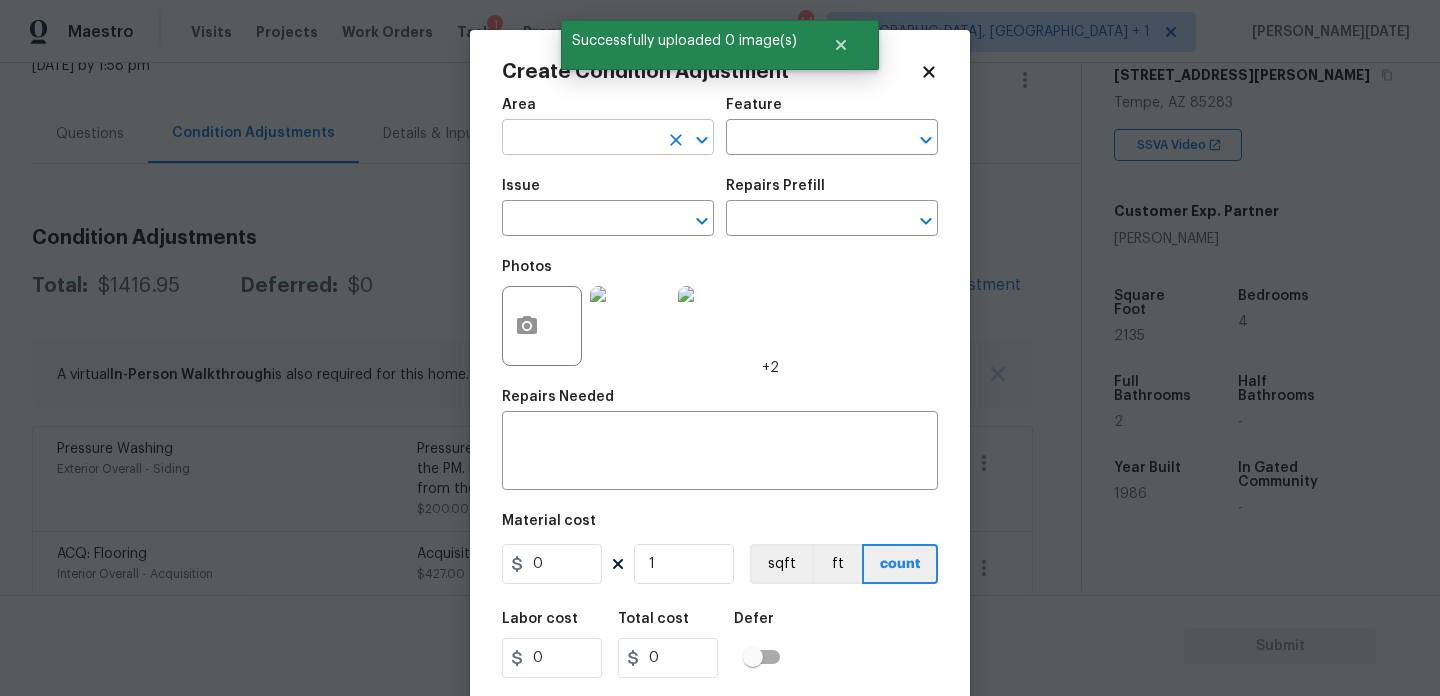click at bounding box center (580, 139) 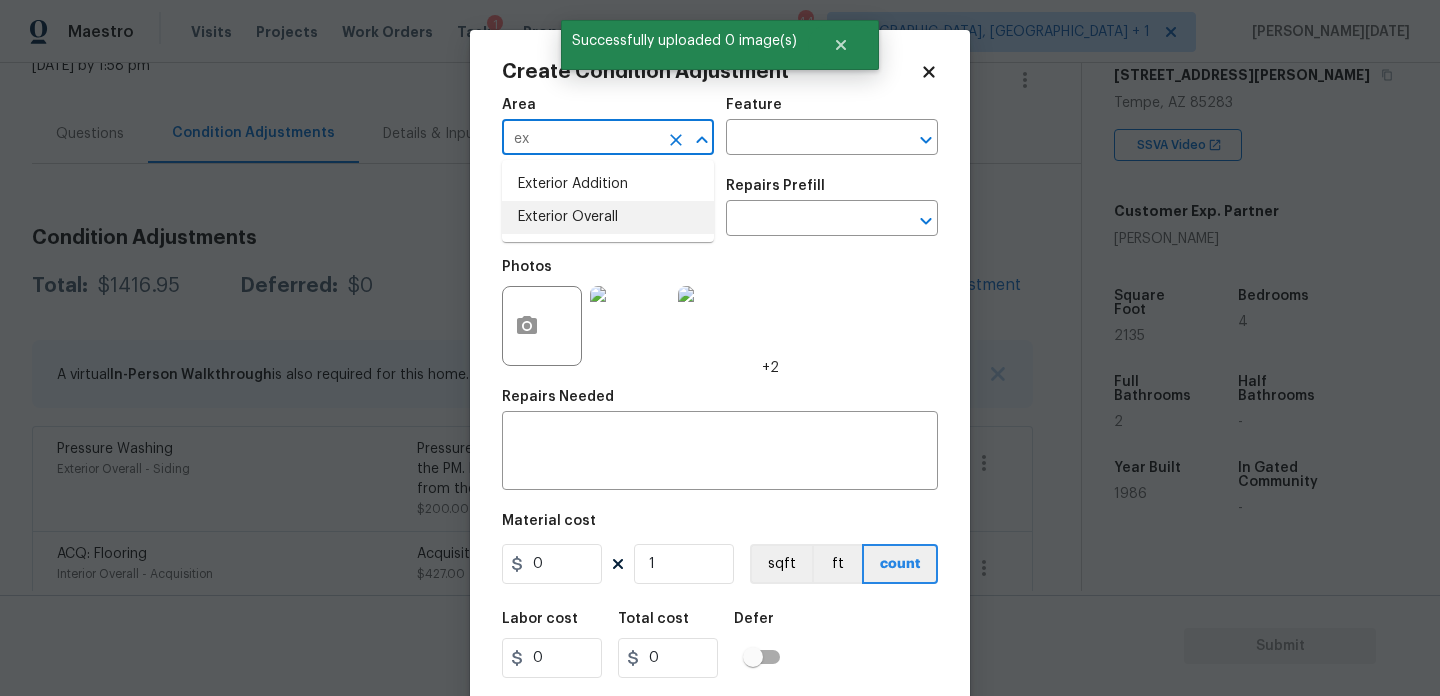 click on "Exterior Overall" at bounding box center [608, 217] 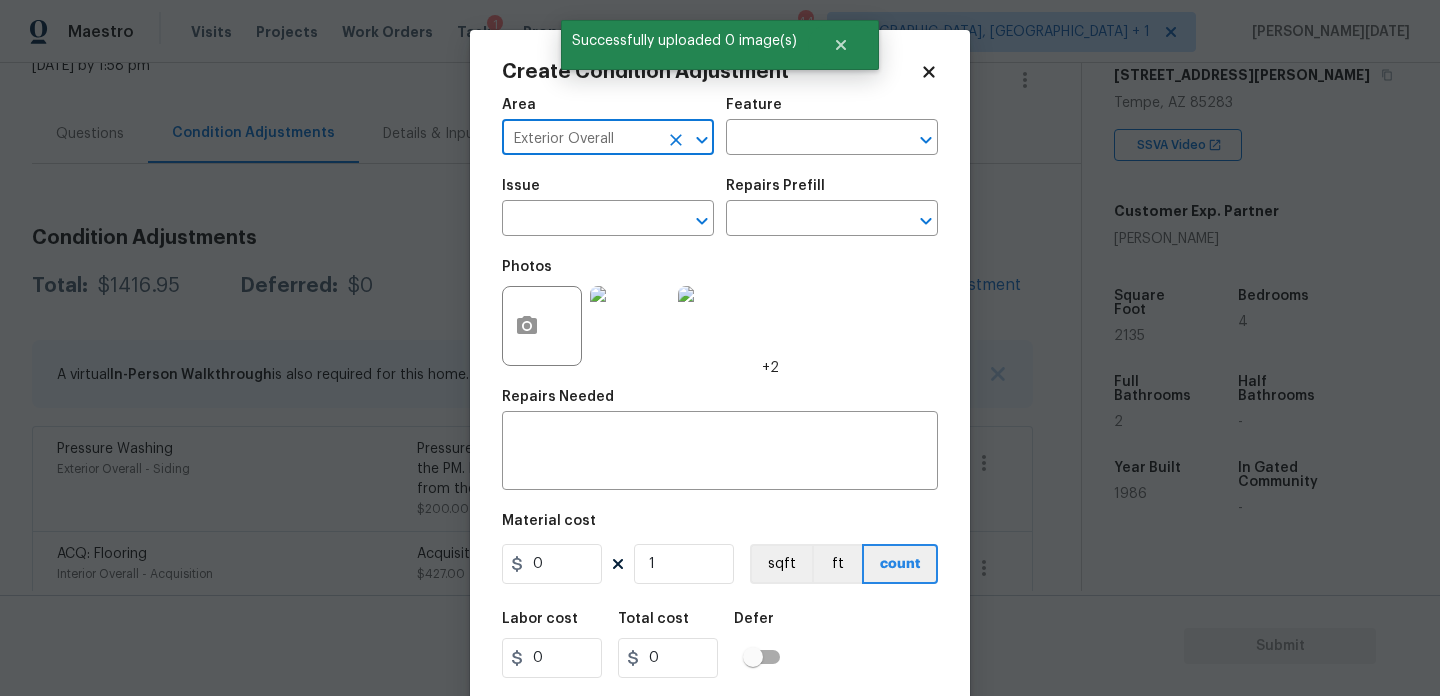 type on "Exterior Overall" 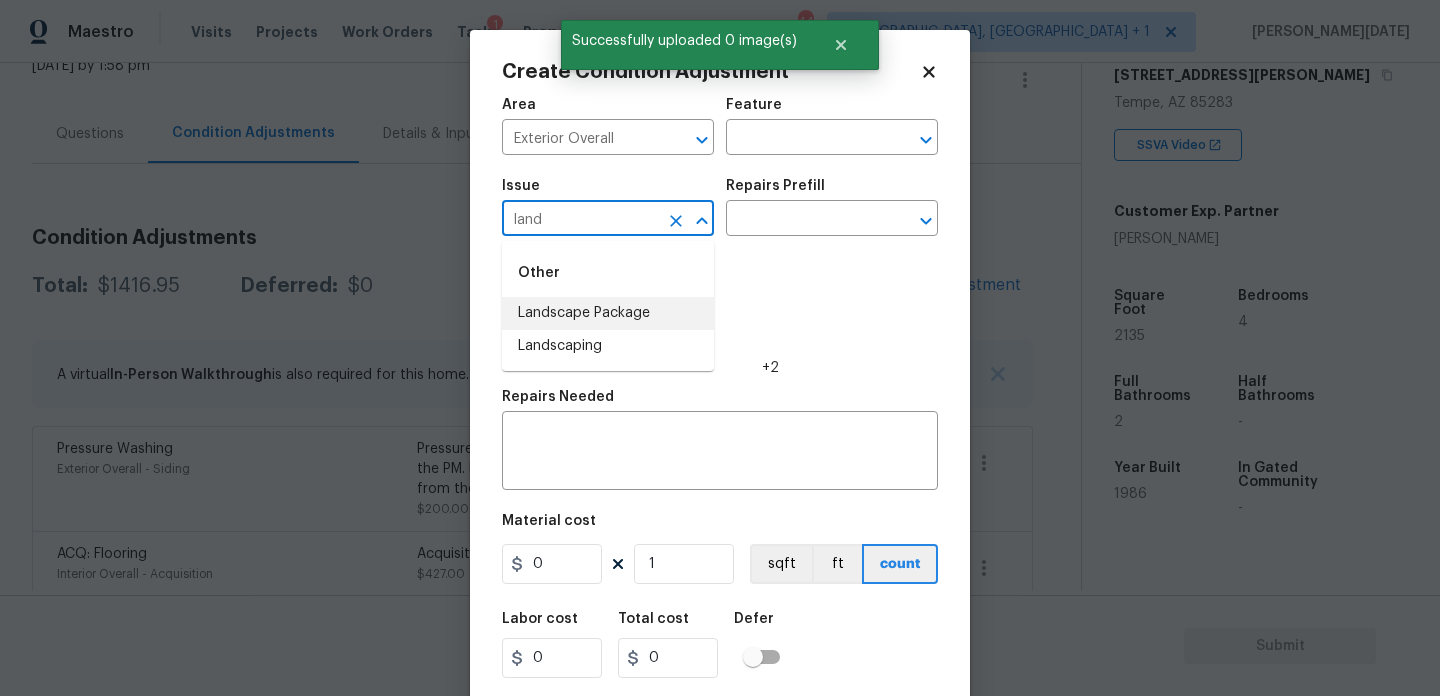click on "Landscape Package" at bounding box center [608, 313] 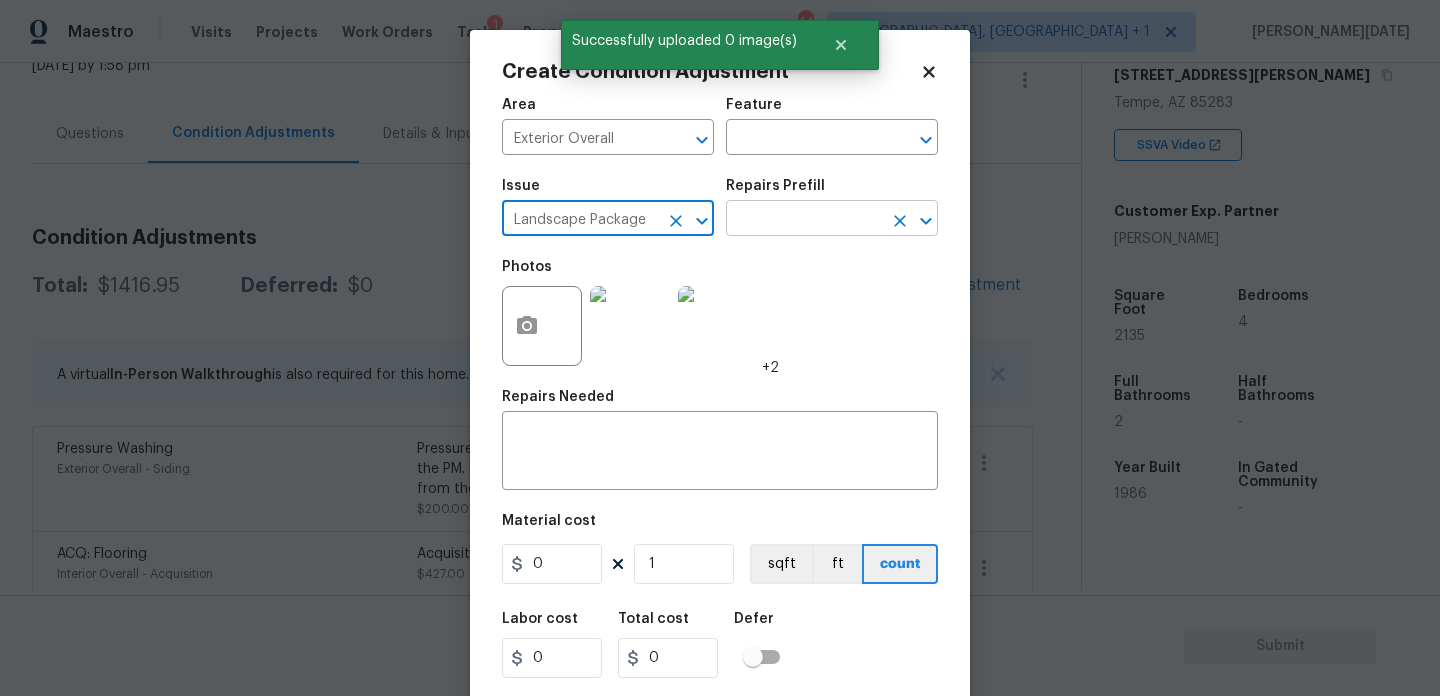 type on "Landscape Package" 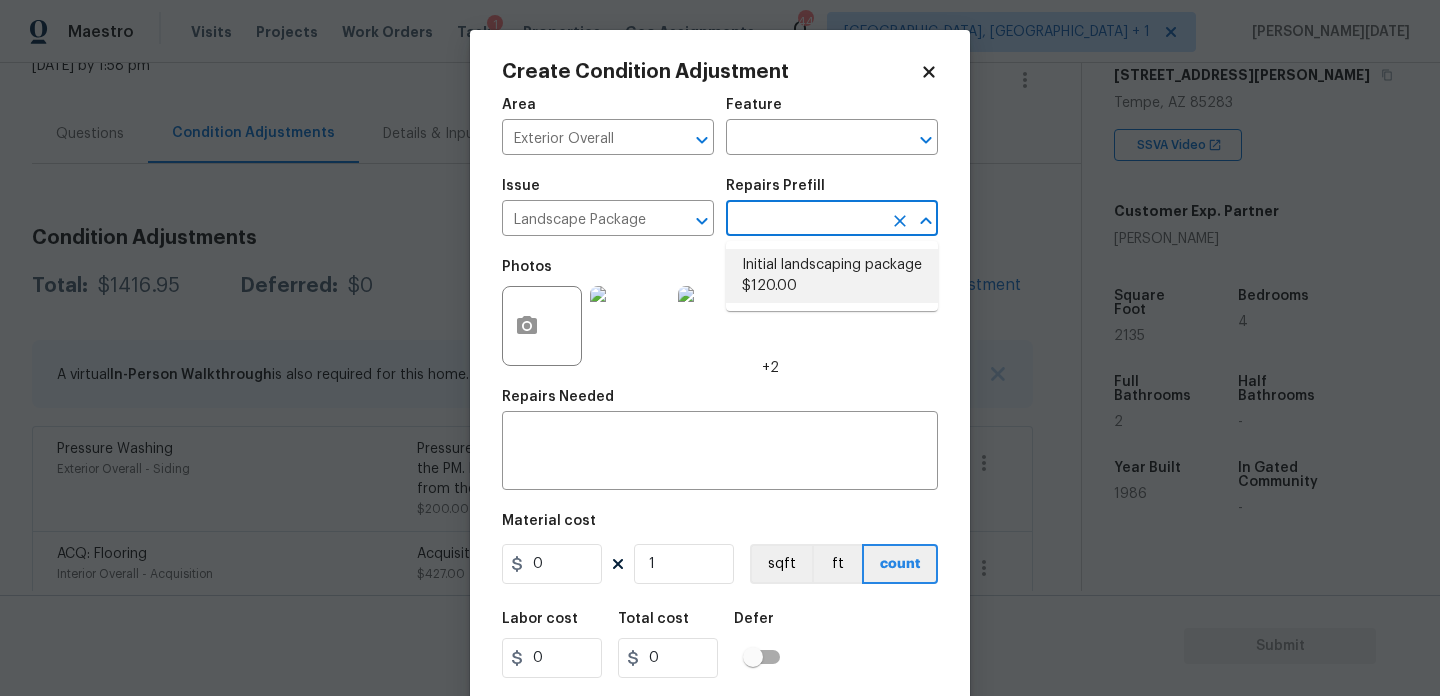 click on "Initial landscaping package $120.00" at bounding box center [832, 276] 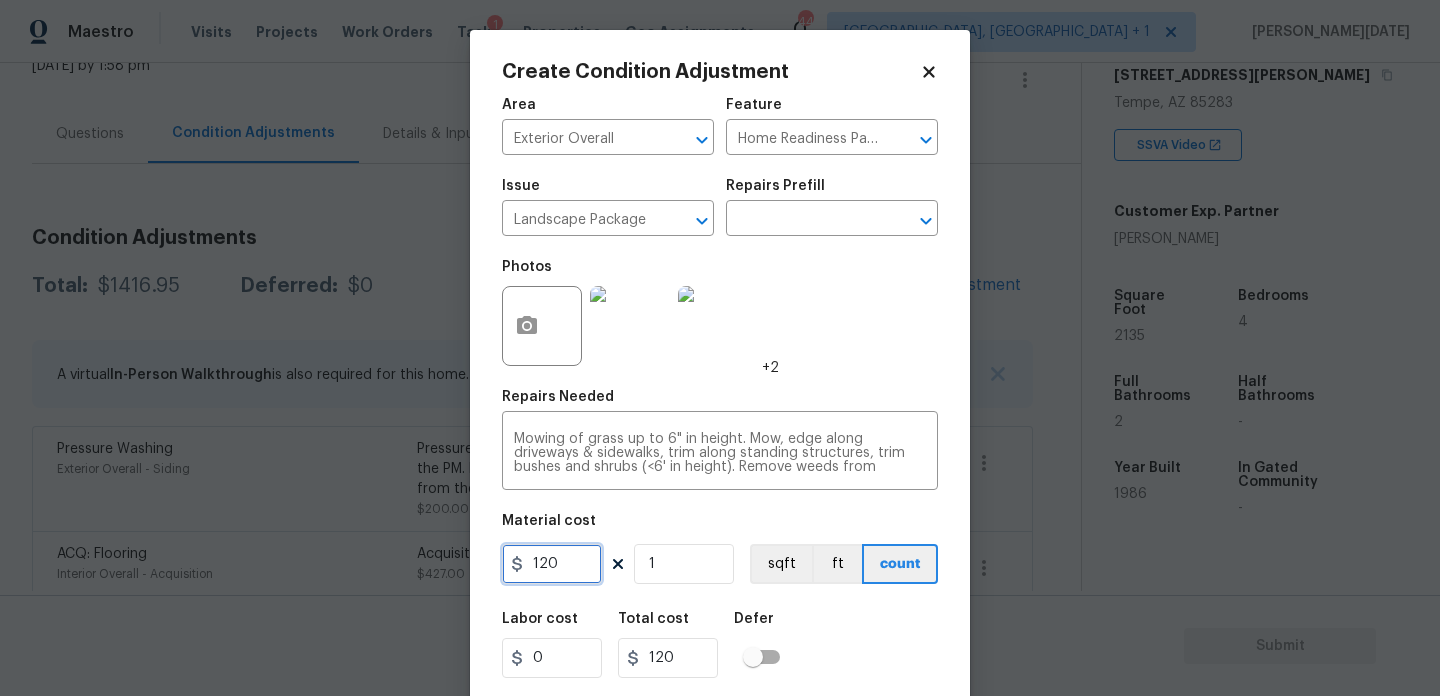 drag, startPoint x: 571, startPoint y: 559, endPoint x: 510, endPoint y: 563, distance: 61.13101 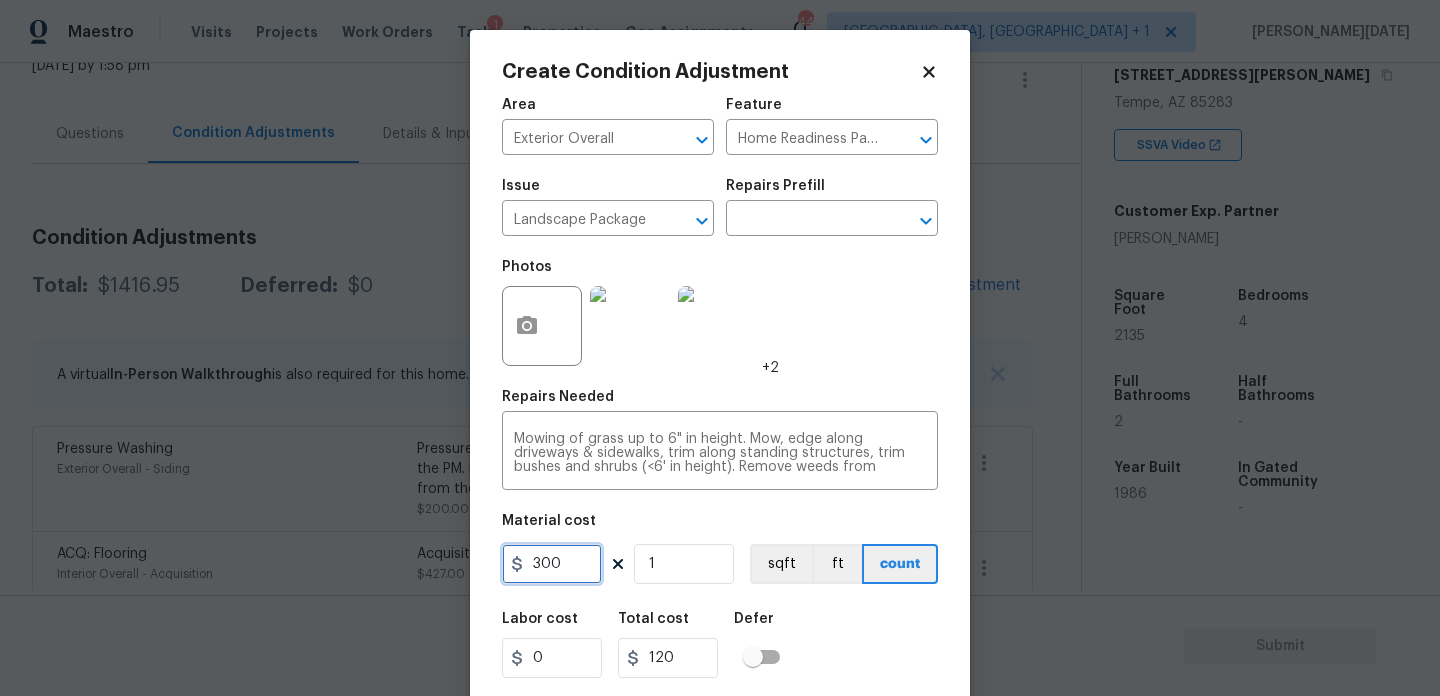 type on "300" 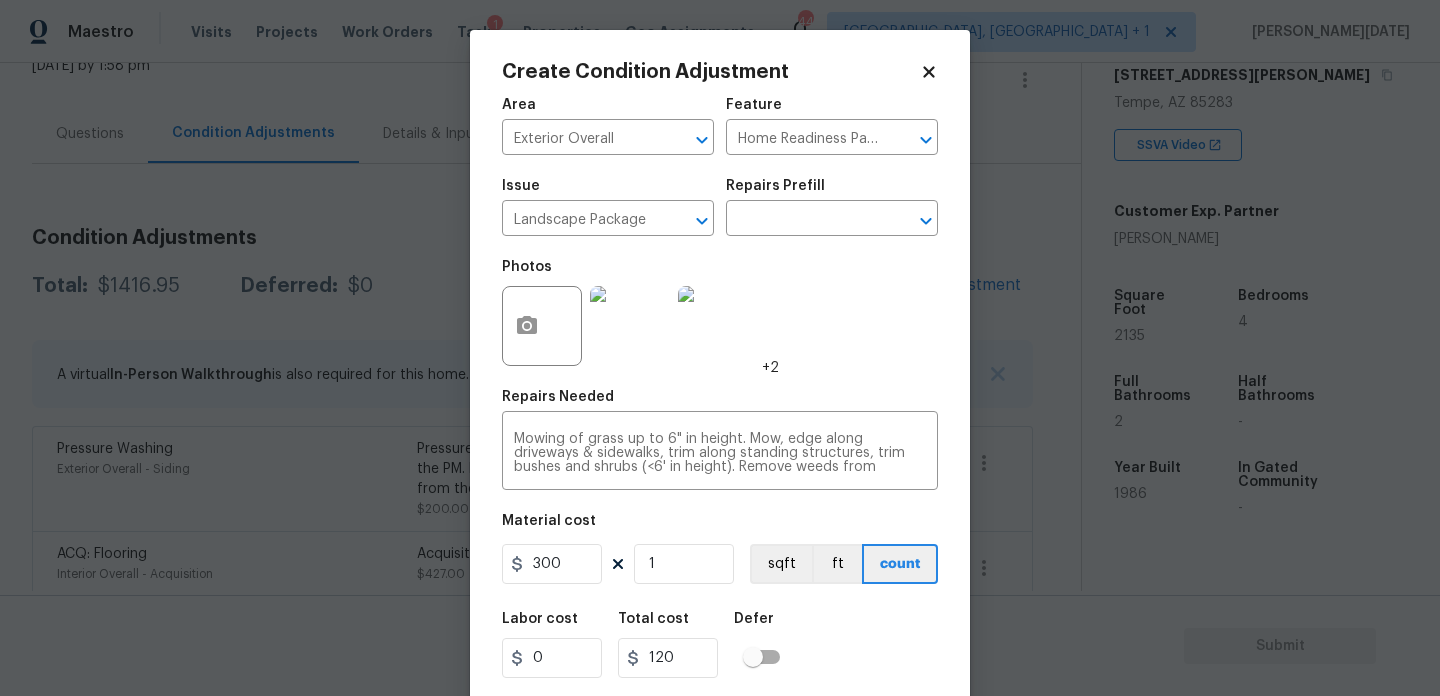 type on "300" 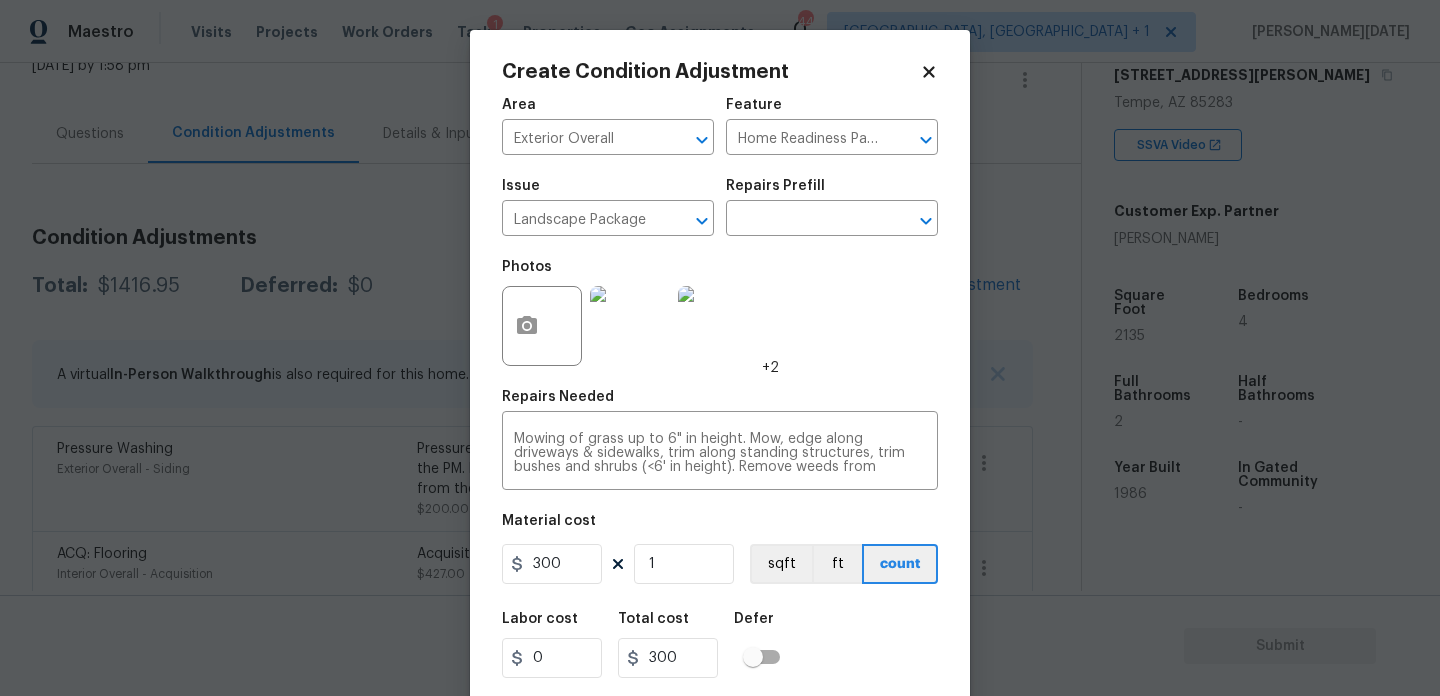 click on "Repairs Needed" at bounding box center [720, 403] 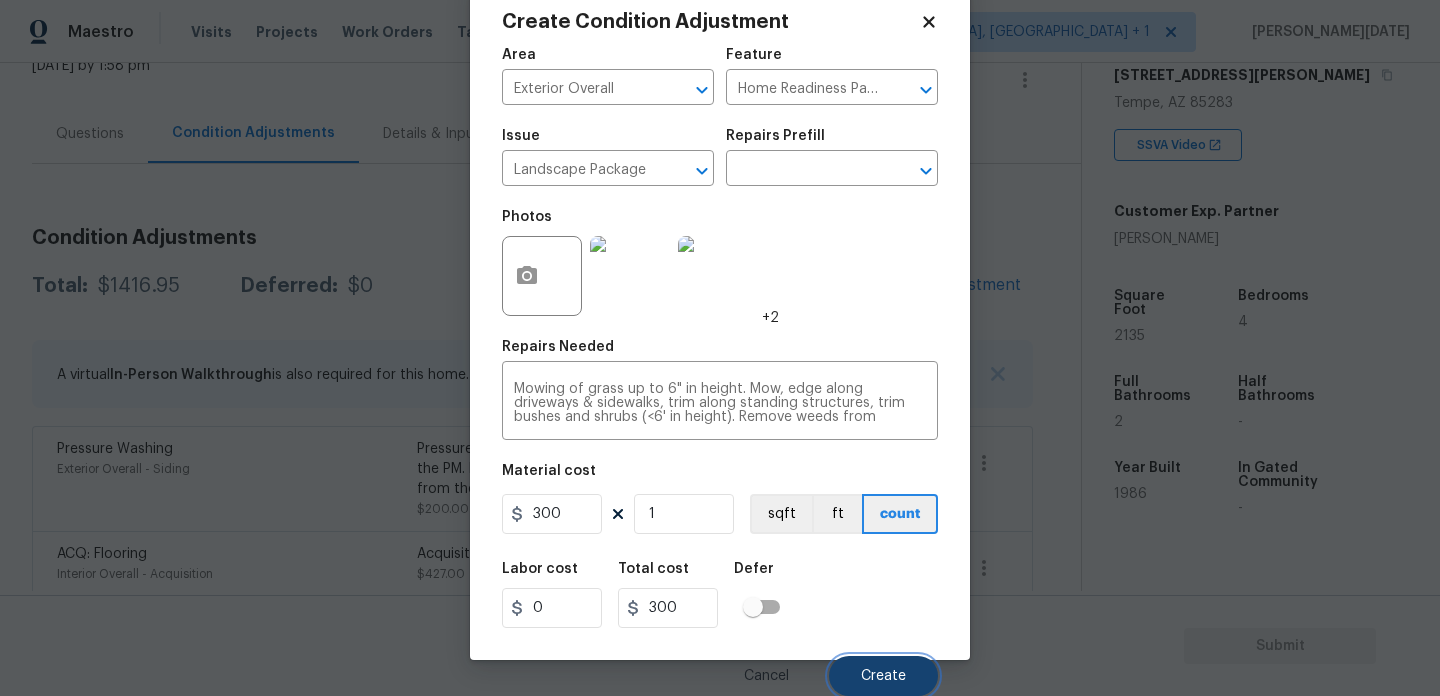 click on "Create" at bounding box center [883, 676] 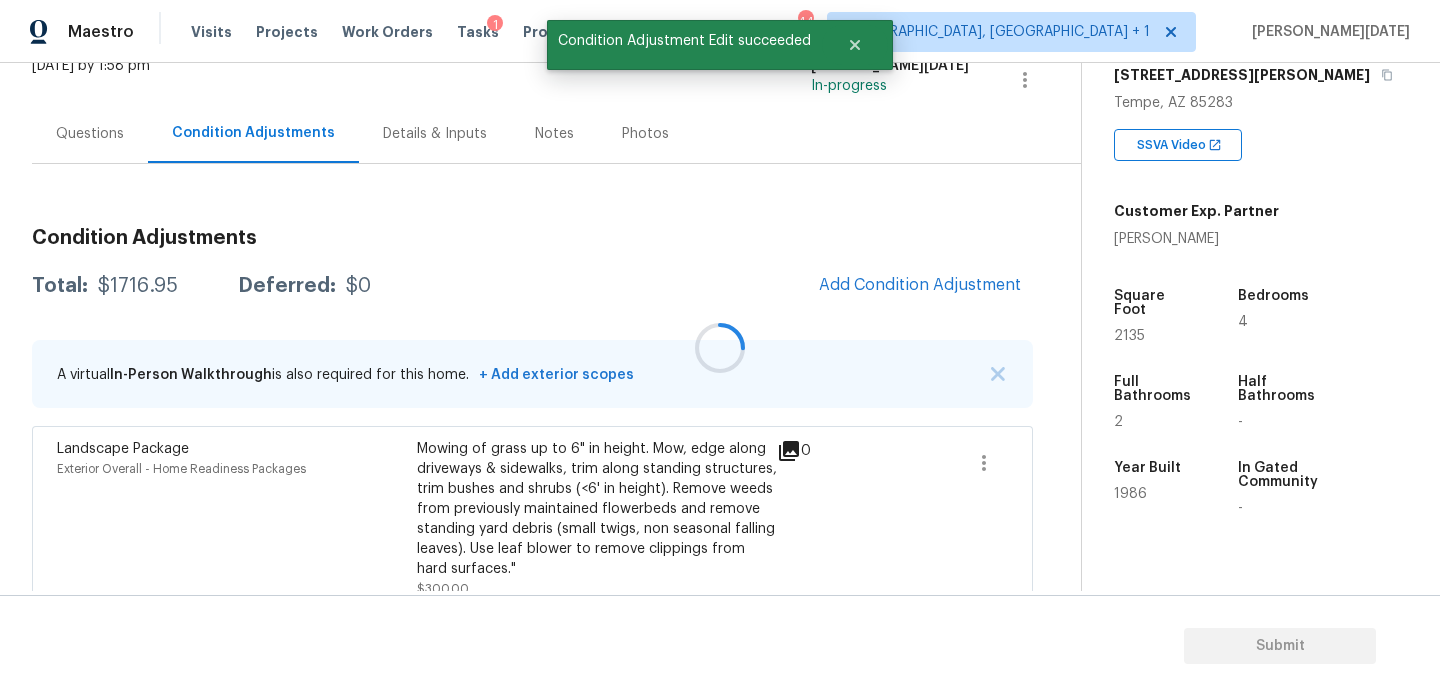 scroll, scrollTop: 44, scrollLeft: 0, axis: vertical 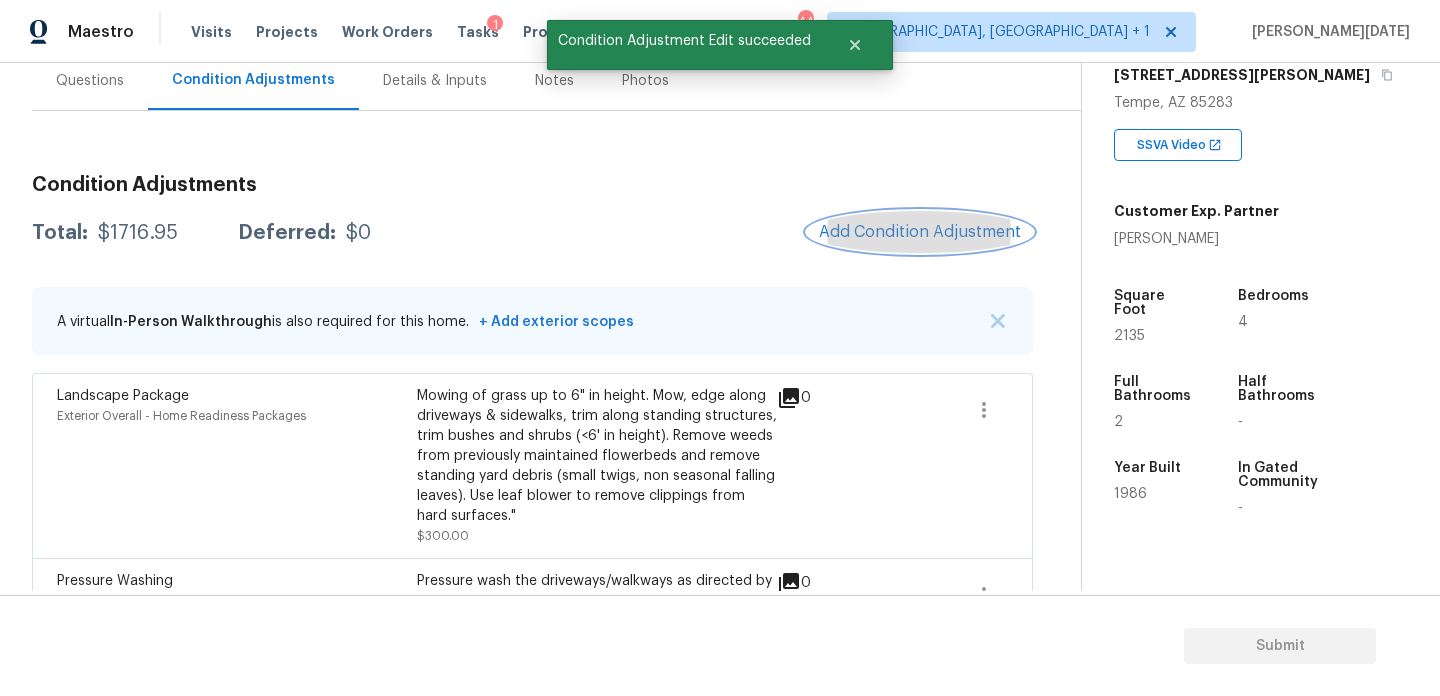 click on "Add Condition Adjustment" at bounding box center [920, 232] 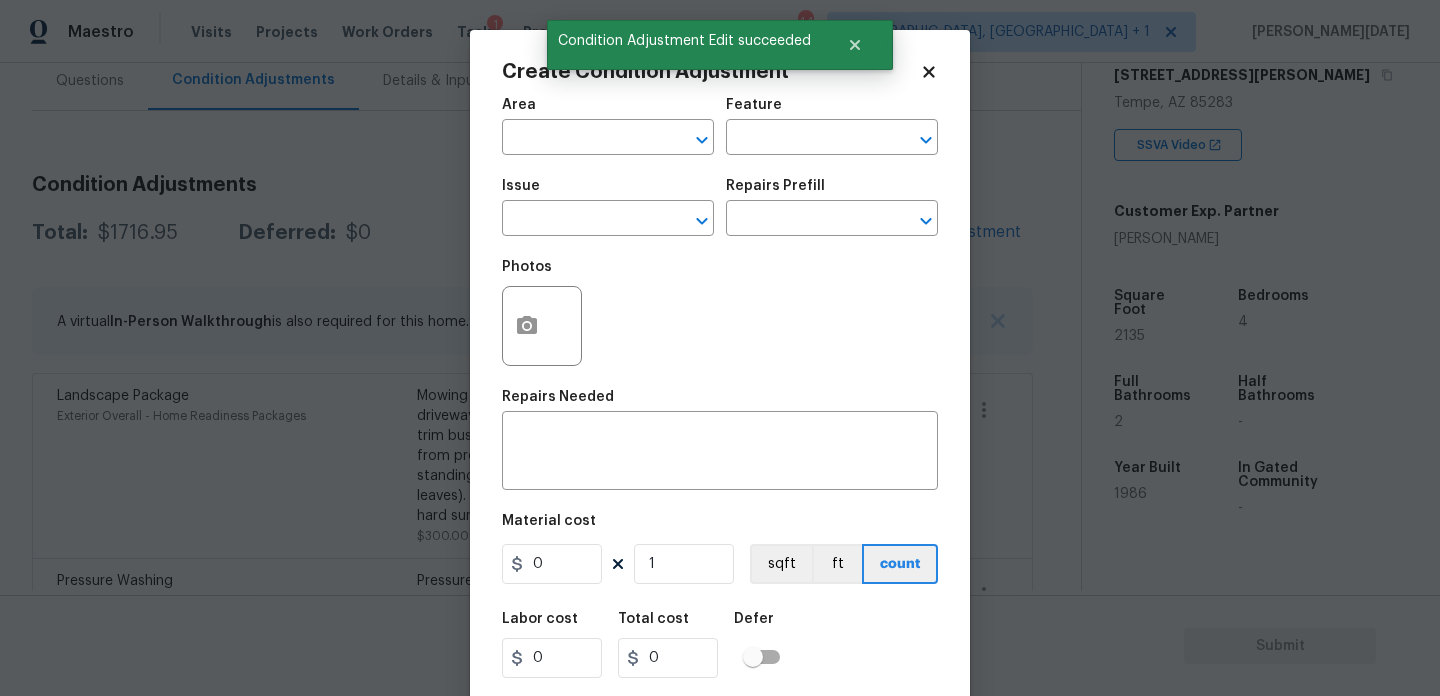 click on "Maestro Visits Projects Work Orders Tasks 1 Properties Geo Assignments 44 Albuquerque, NM + 1 Prabhu Raja Back to tasks Condition Scoping - Full Fri, Jul 11 2025 by 1:58 pm   Prabhu Raja In-progress Questions Condition Adjustments Details & Inputs Notes Photos Condition Adjustments Total:  $1716.95 Deferred:  $0 Add Condition Adjustment A virtual  In-Person Walkthrough  is also required for this home.   + Add exterior scopes Landscape Package Exterior Overall - Home Readiness Packages Mowing of grass up to 6" in height. Mow, edge along driveways & sidewalks, trim along standing structures, trim bushes and shrubs (<6' in height). Remove weeds from previously maintained flowerbeds and remove standing yard debris (small twigs, non seasonal falling leaves).  Use leaf blower to remove clippings from hard surfaces." $300.00   0 Pressure Washing Exterior Overall - Siding Pressure wash the driveways/walkways as directed by the PM. Ensure that all debris and residue are removed from the areas being pressure washed." at bounding box center (720, 348) 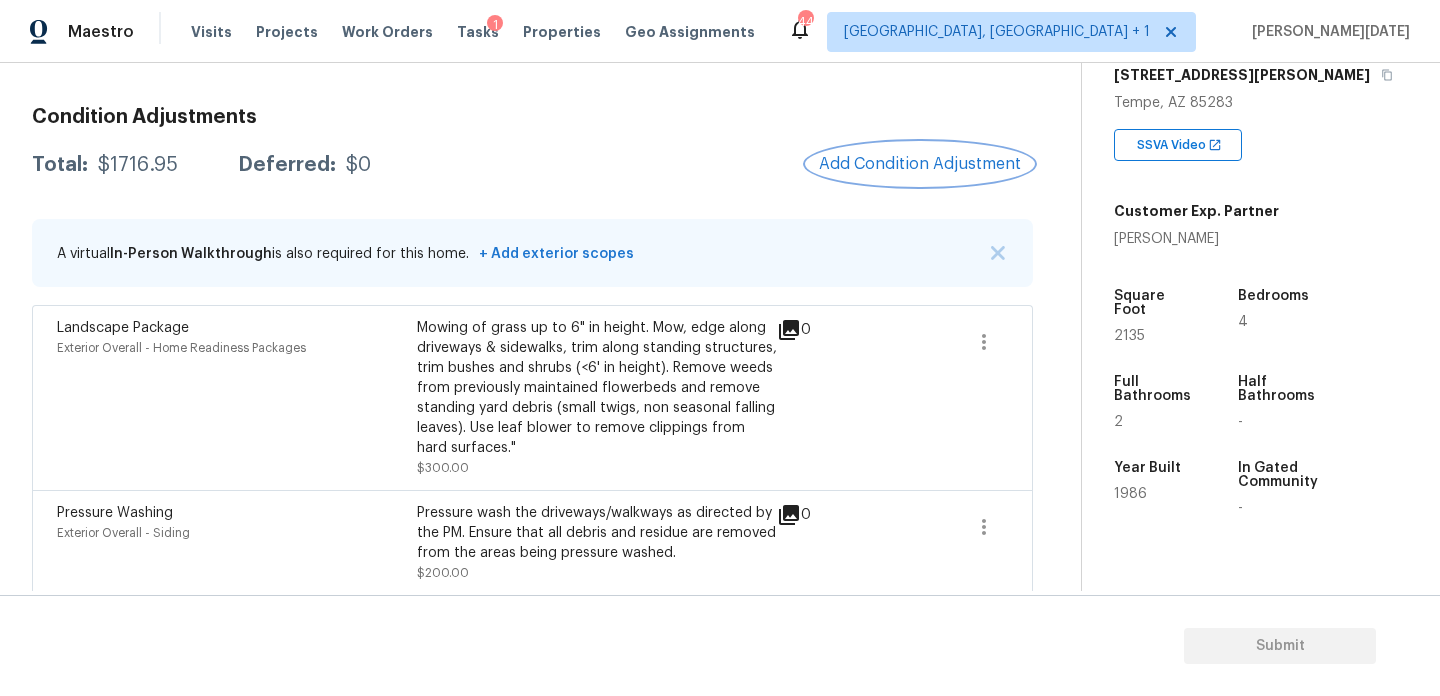 scroll, scrollTop: 224, scrollLeft: 0, axis: vertical 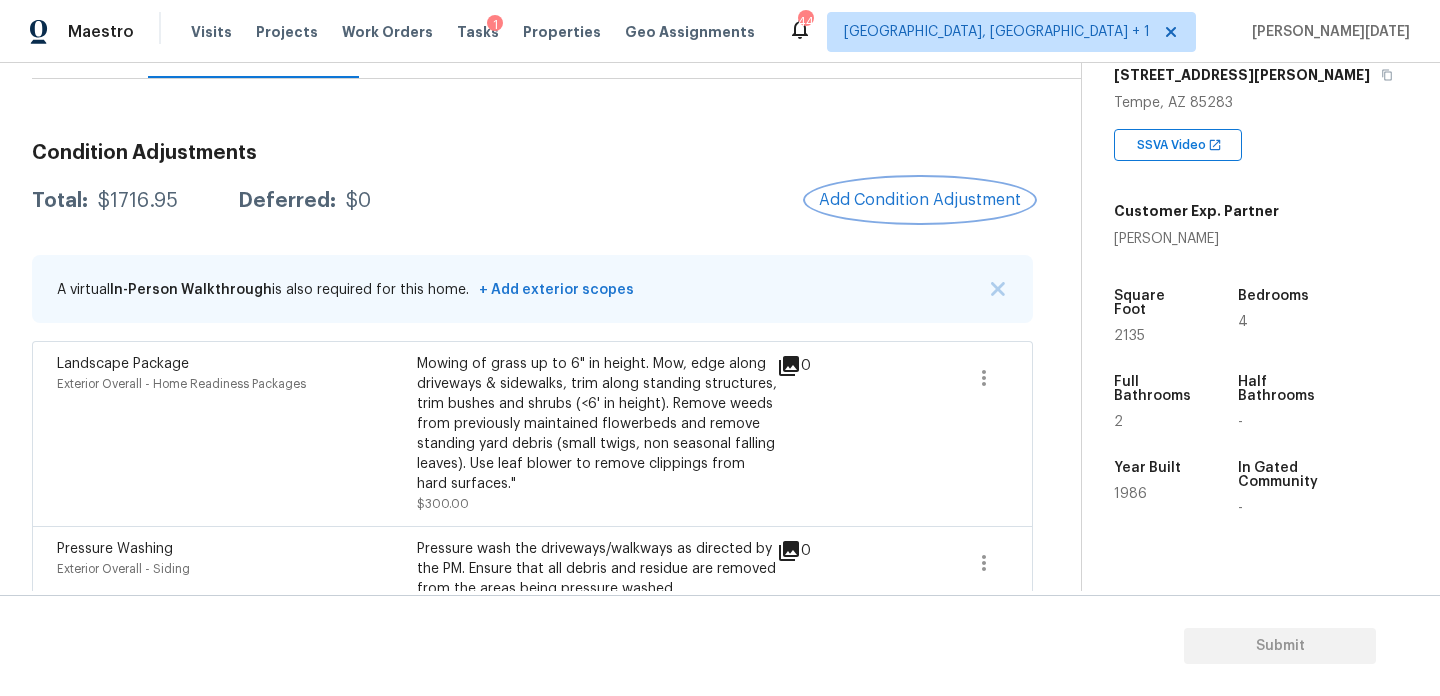 click on "Add Condition Adjustment" at bounding box center (920, 200) 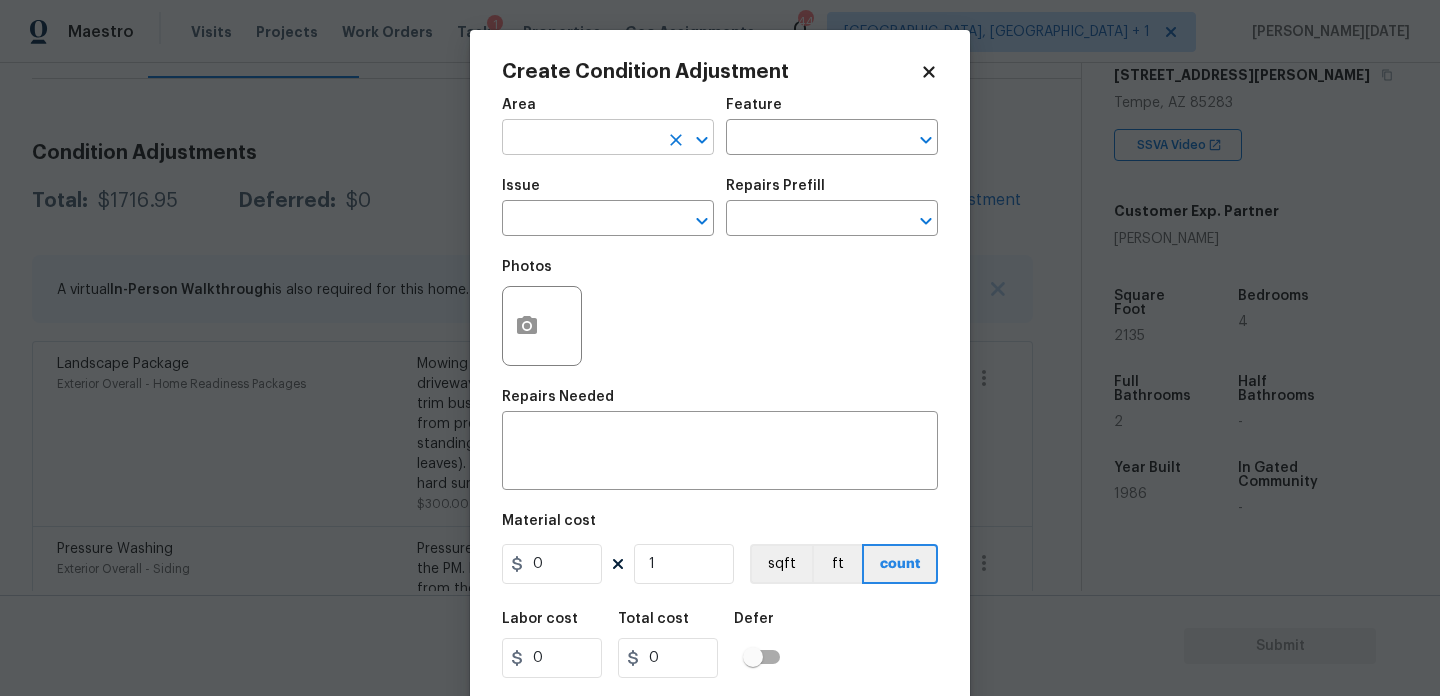 click at bounding box center [580, 139] 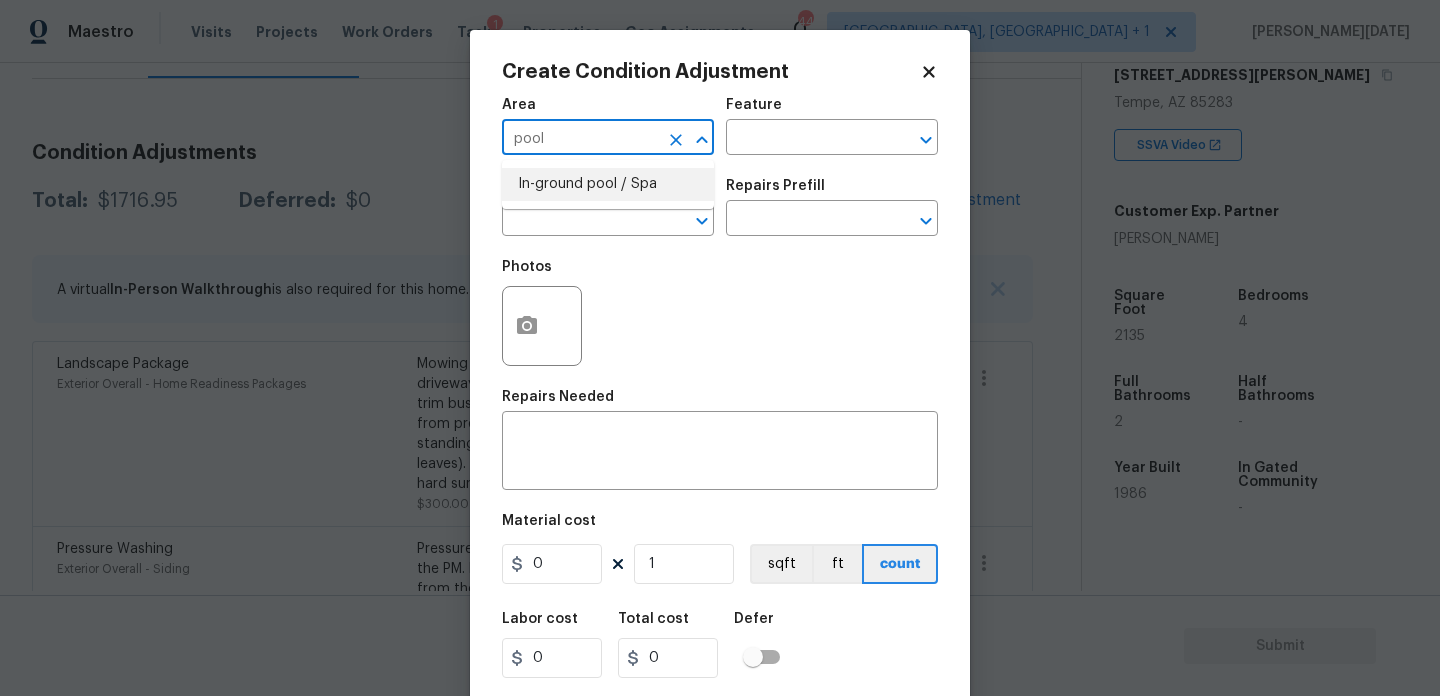 click on "In-ground pool / Spa" at bounding box center [608, 184] 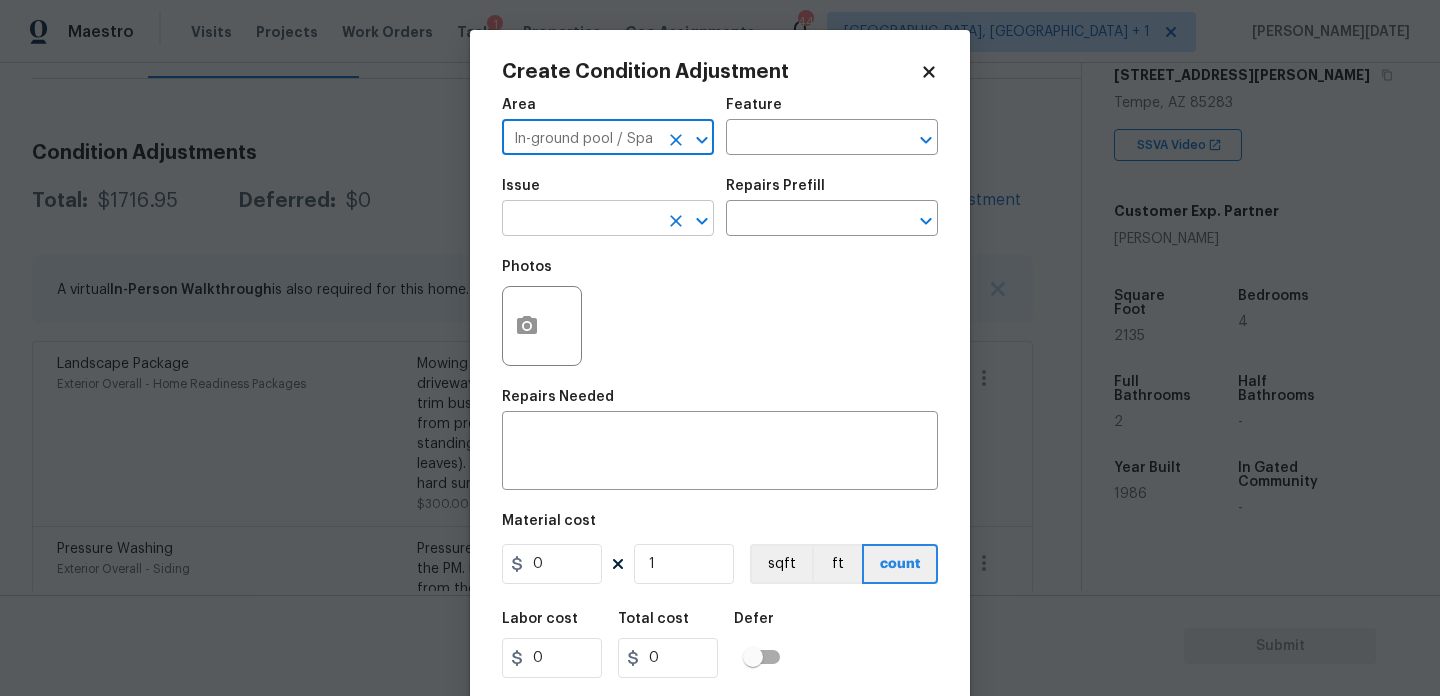 type on "In-ground pool / Spa" 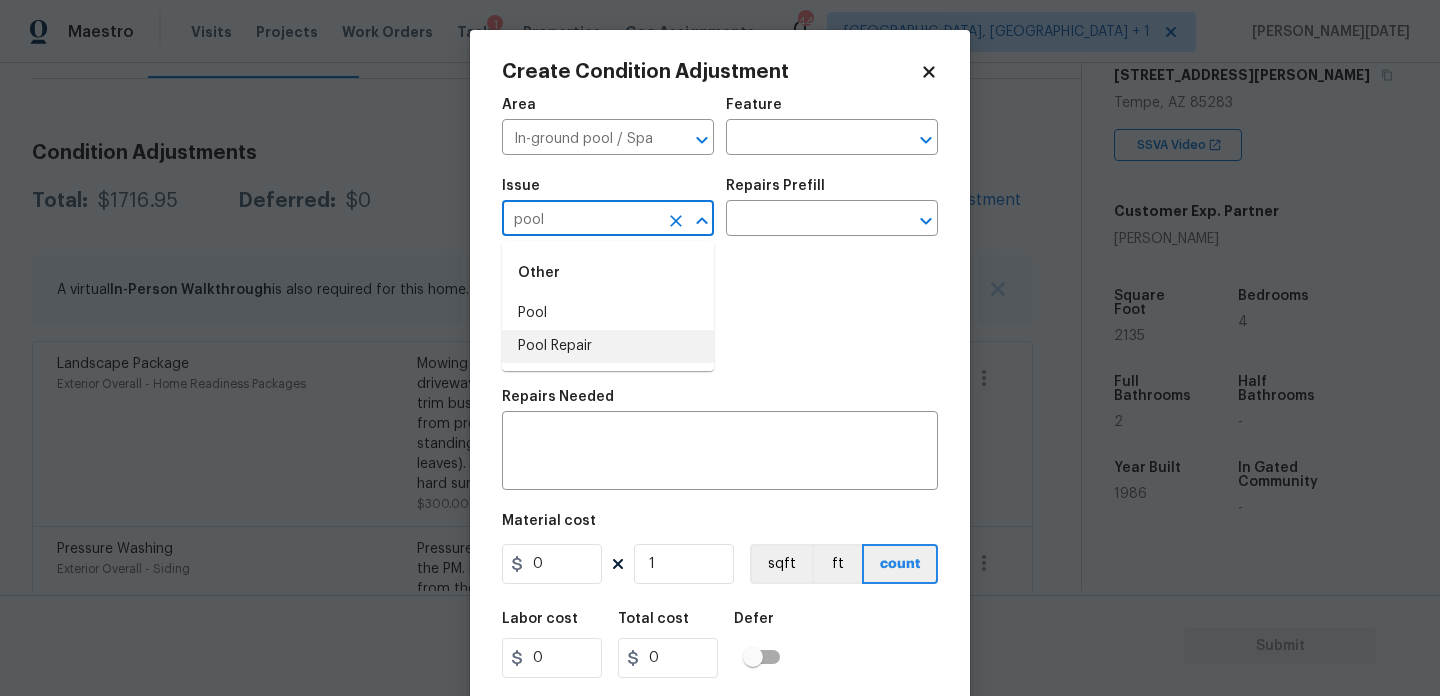 click on "Pool Repair" at bounding box center (608, 346) 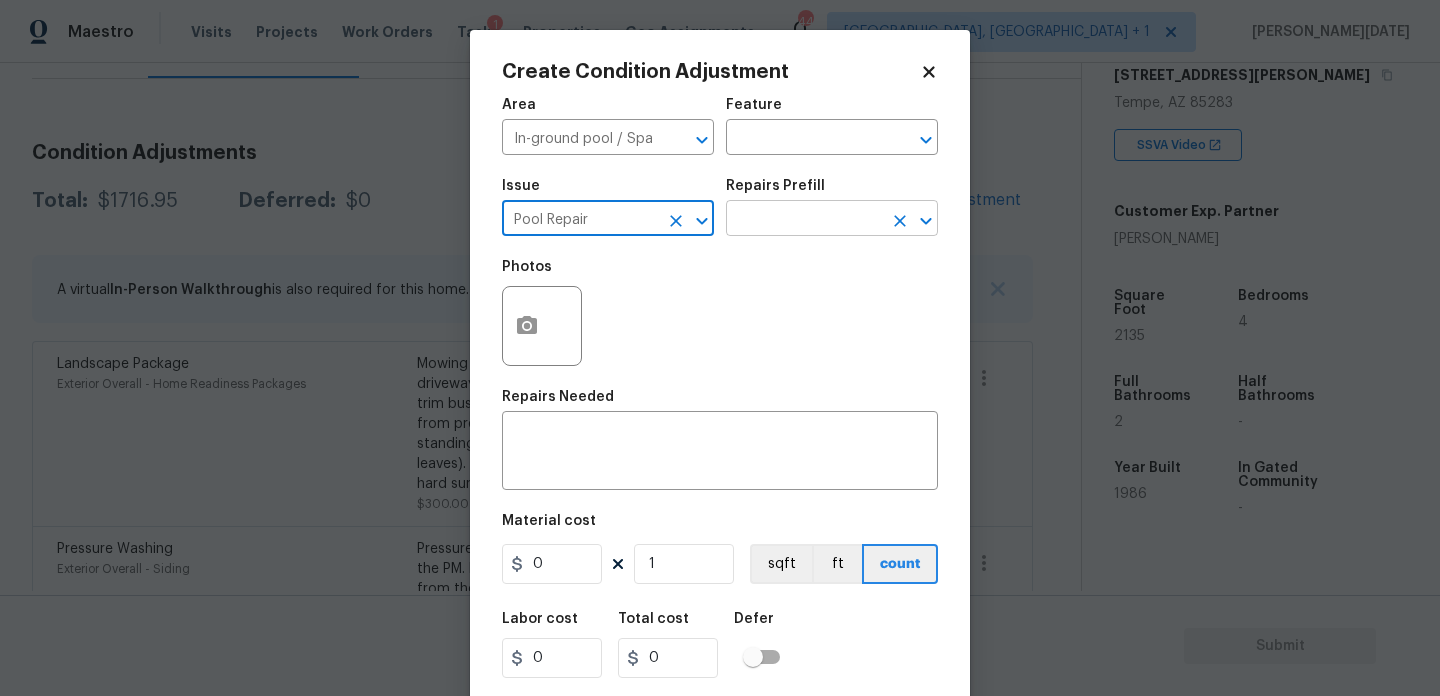 type on "Pool Repair" 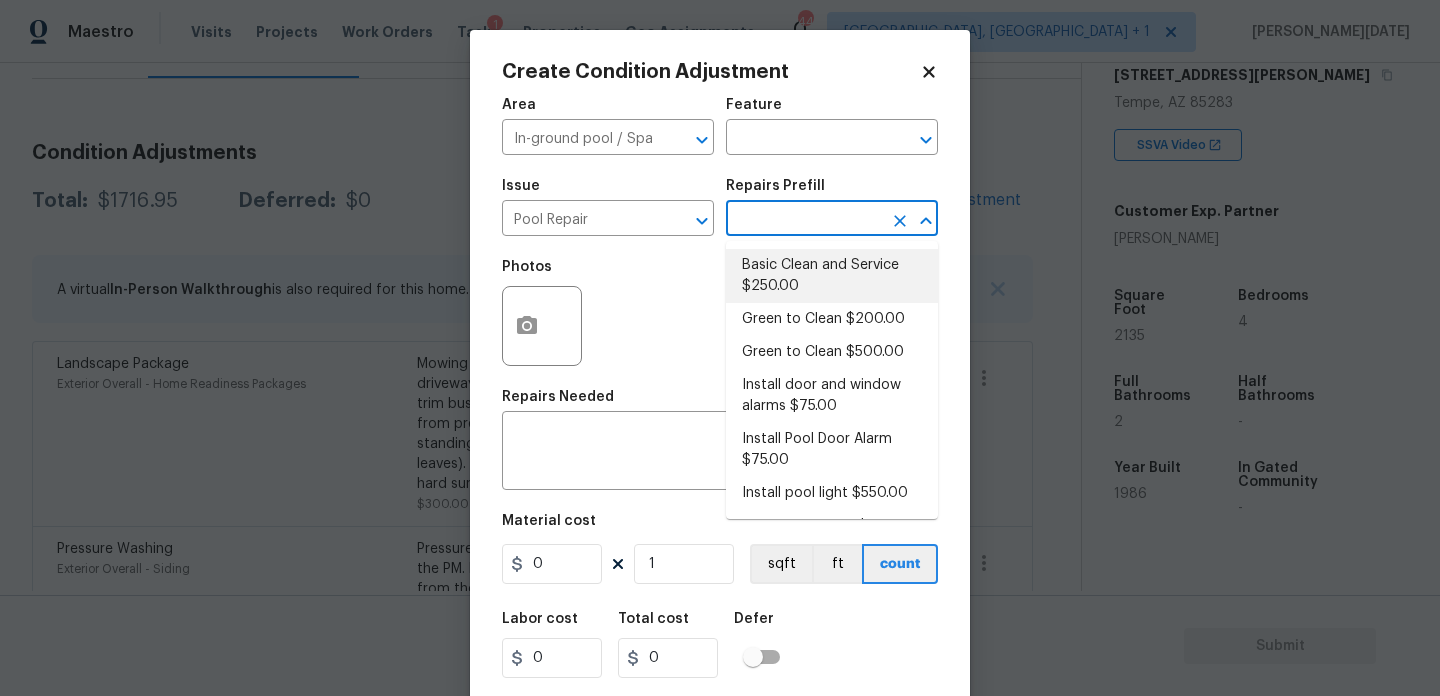 click on "Basic Clean and Service $250.00" at bounding box center (832, 276) 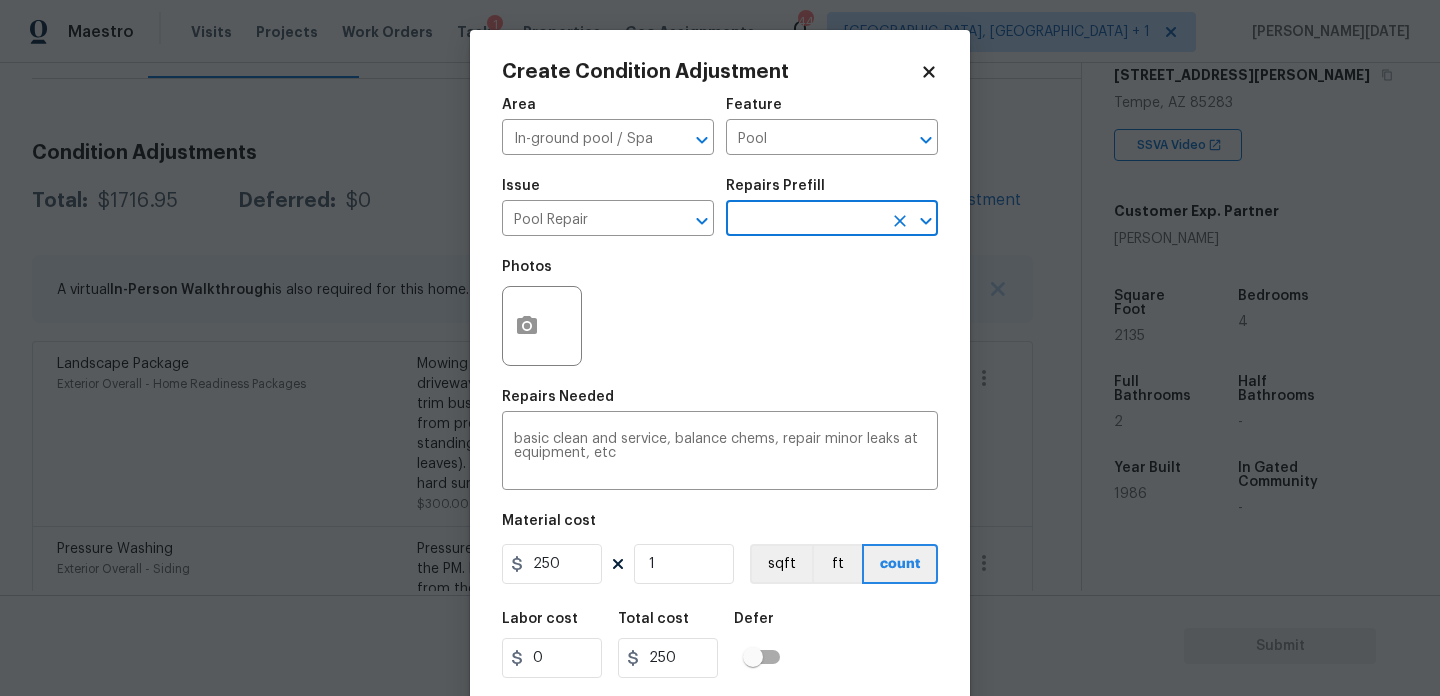 scroll, scrollTop: 51, scrollLeft: 0, axis: vertical 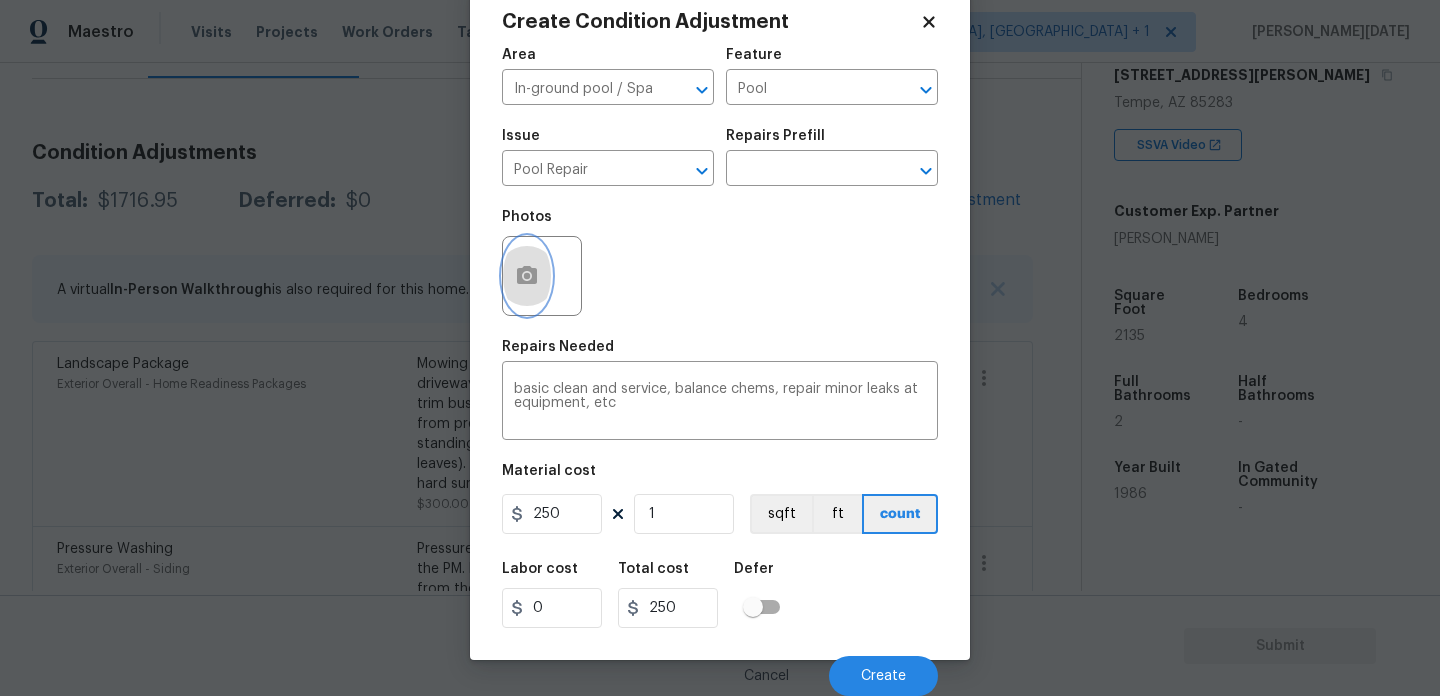 click at bounding box center [527, 276] 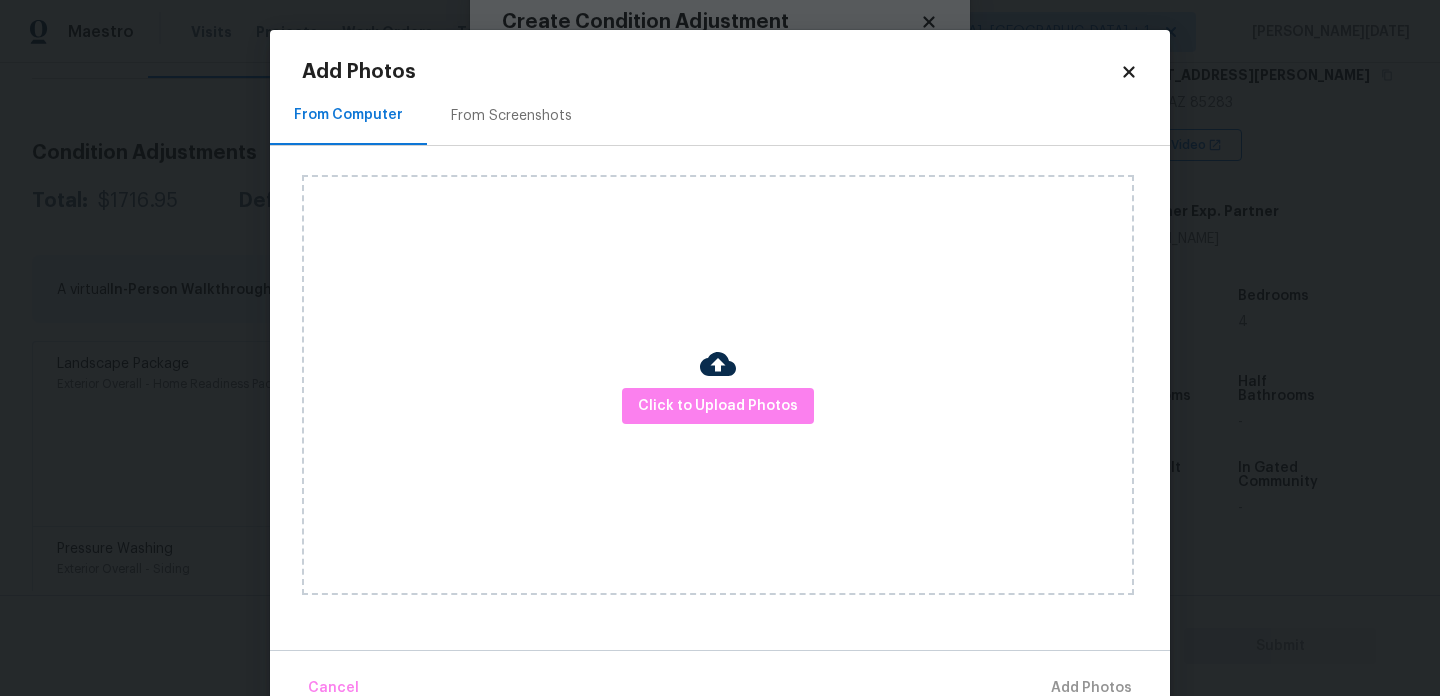 click on "From Screenshots" at bounding box center [511, 115] 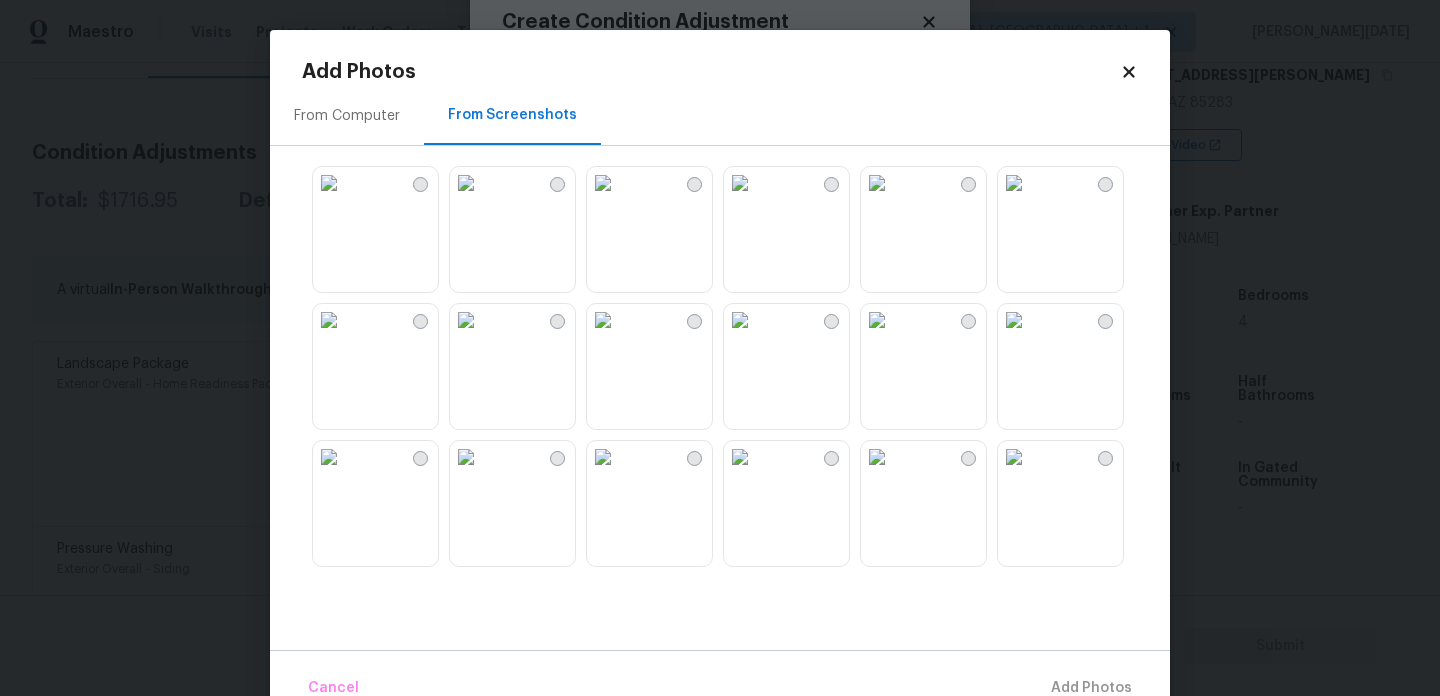 click at bounding box center (603, 183) 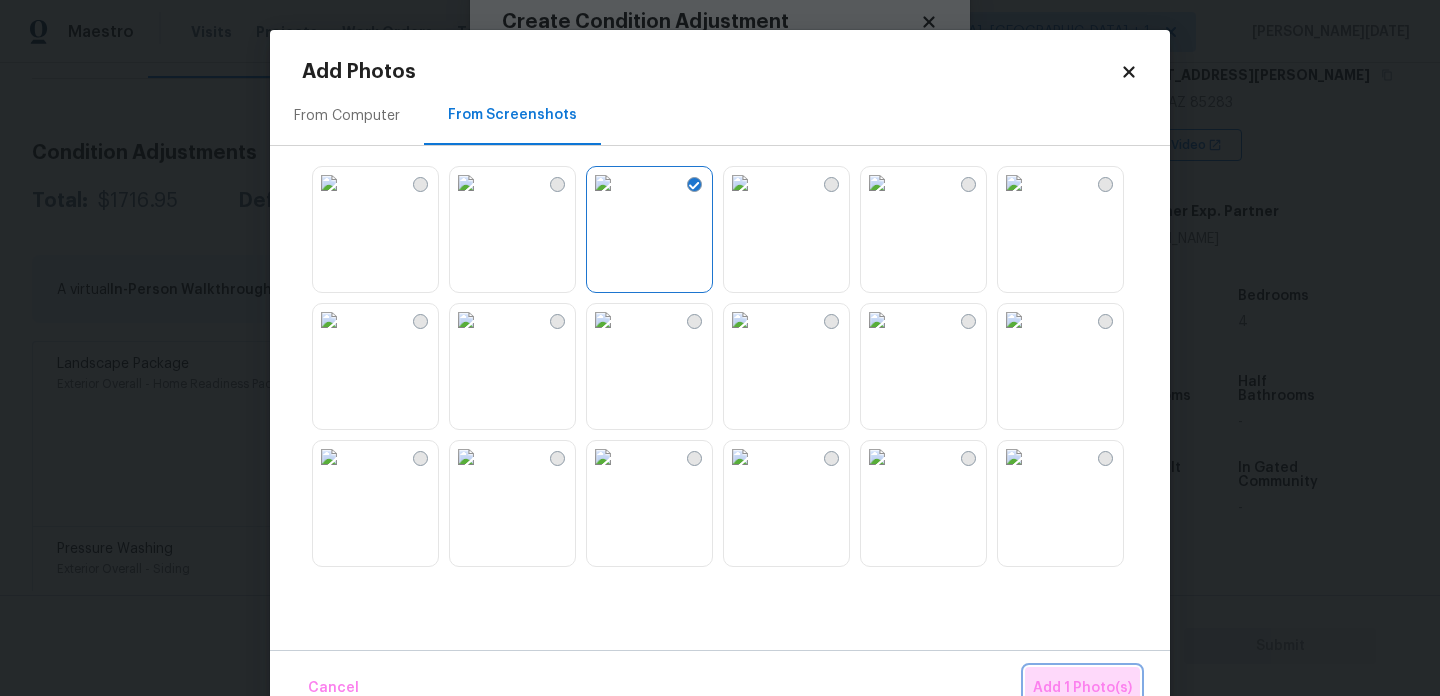 click on "Add 1 Photo(s)" at bounding box center (1082, 688) 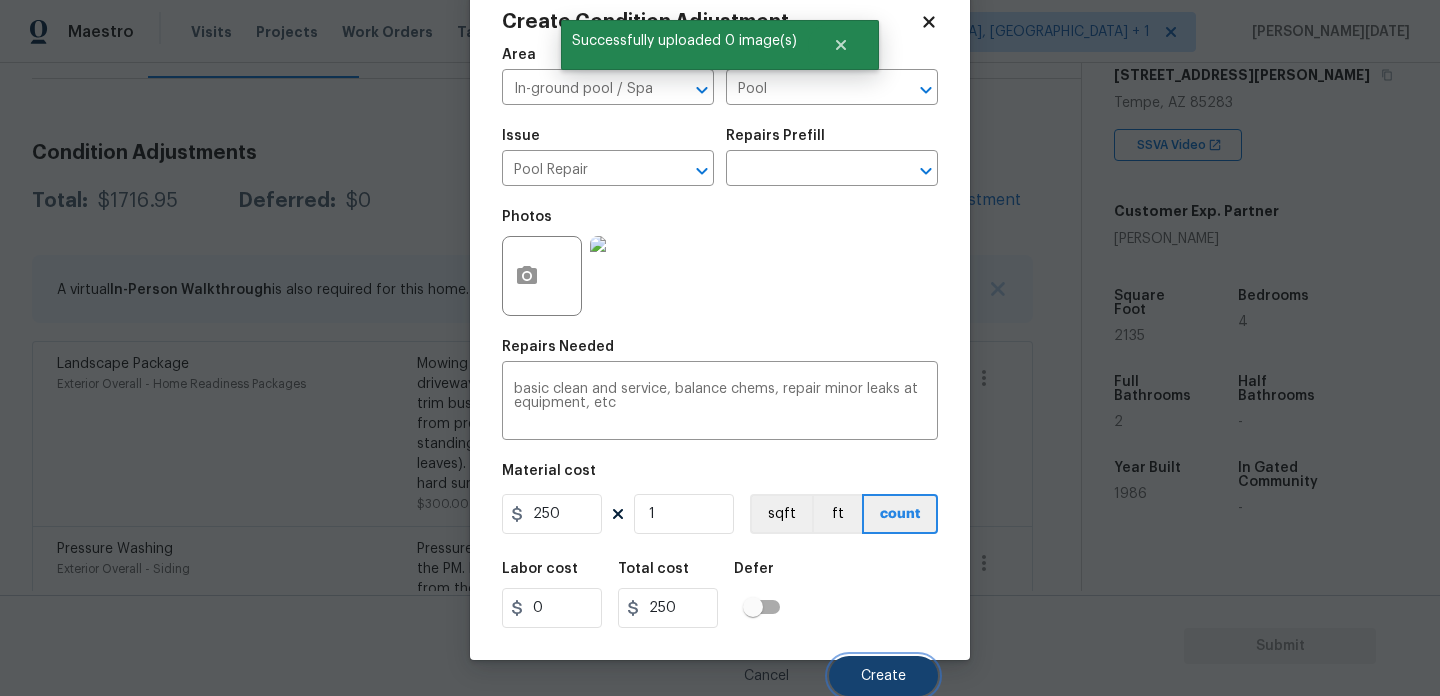 click on "Create" at bounding box center [883, 676] 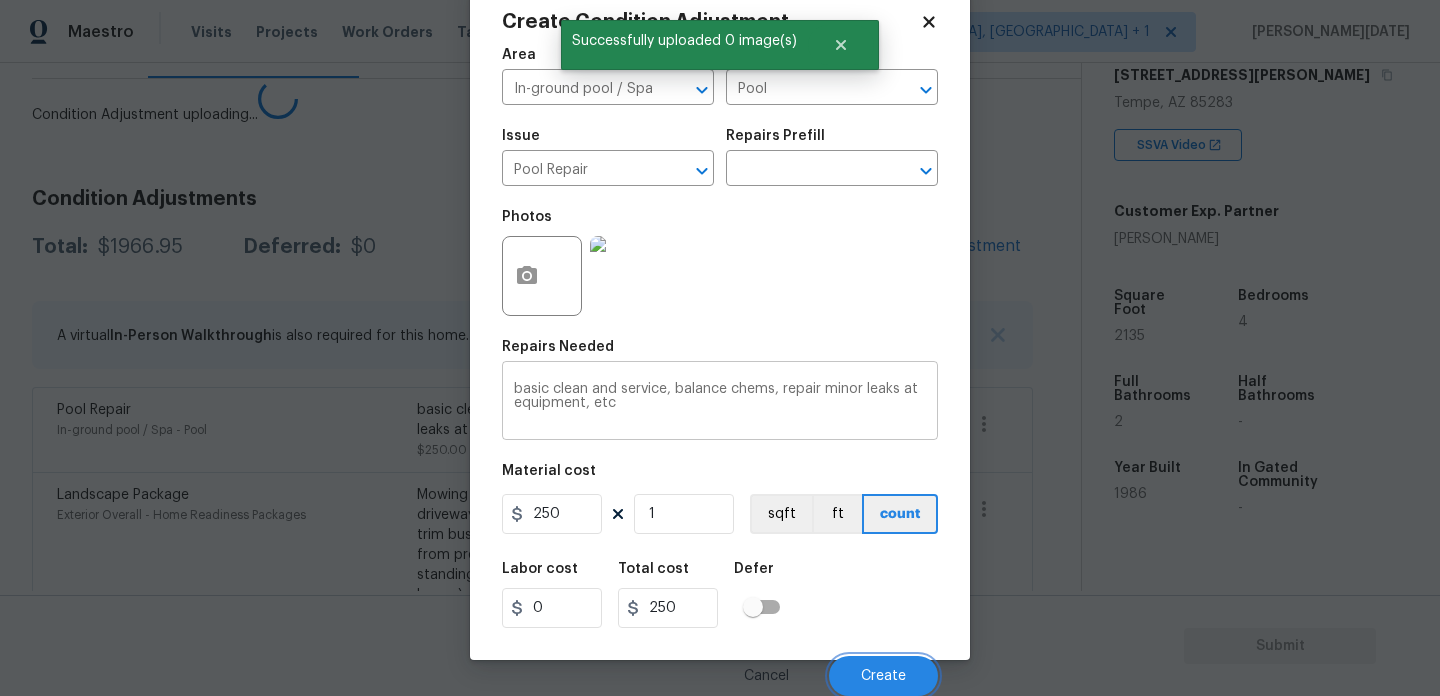 scroll, scrollTop: 44, scrollLeft: 0, axis: vertical 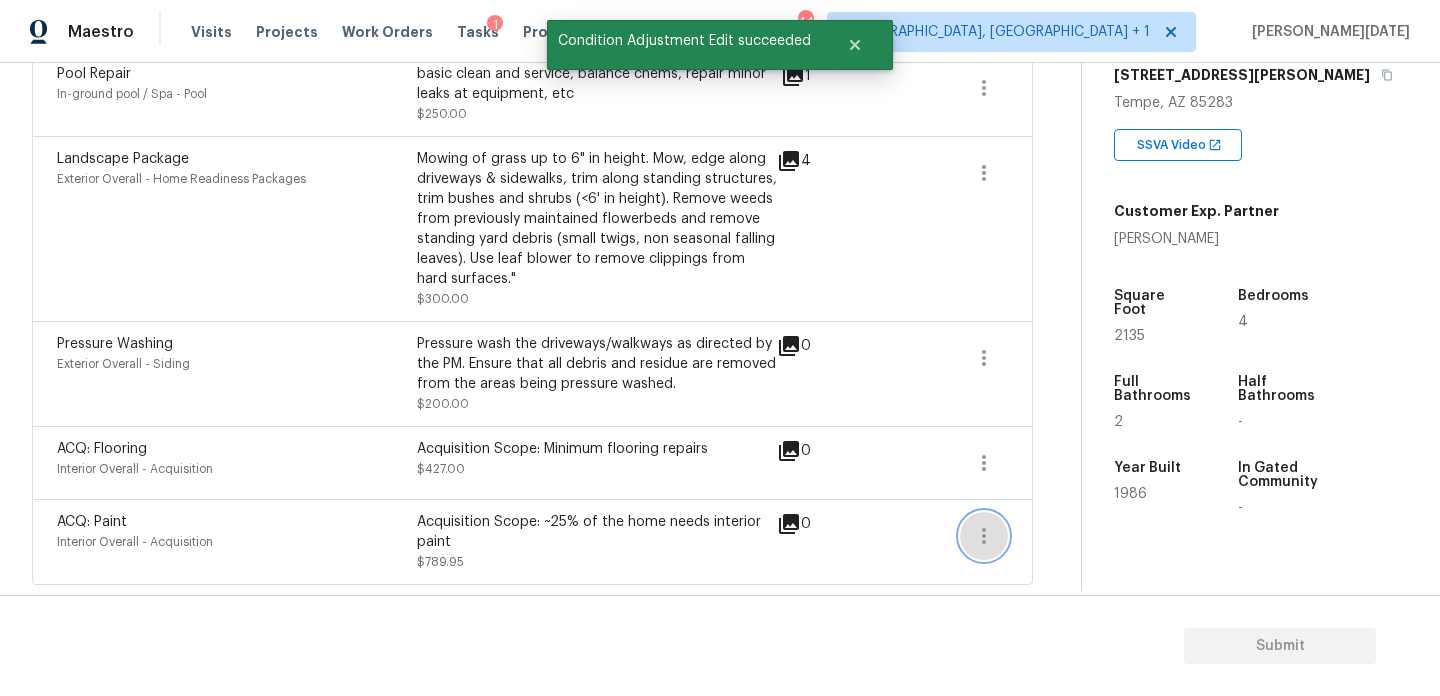 click at bounding box center (984, 536) 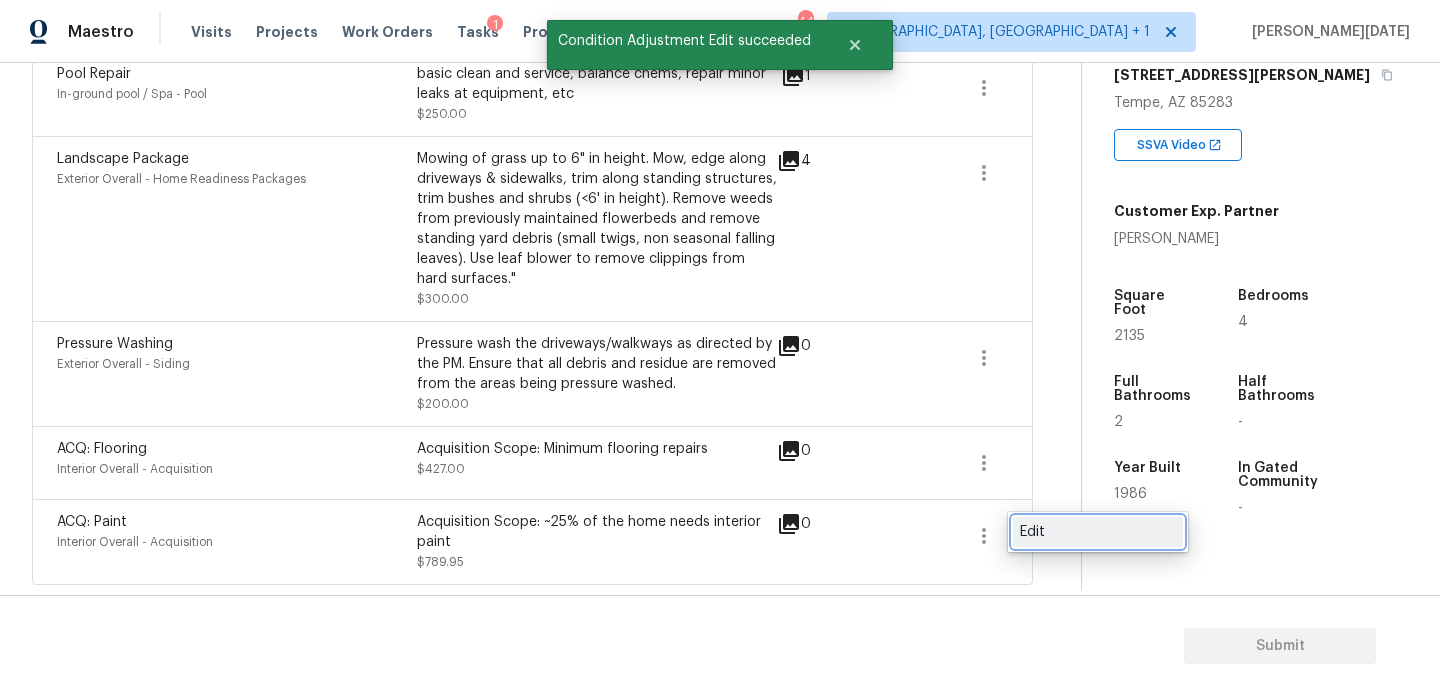 click on "Edit" at bounding box center [1098, 532] 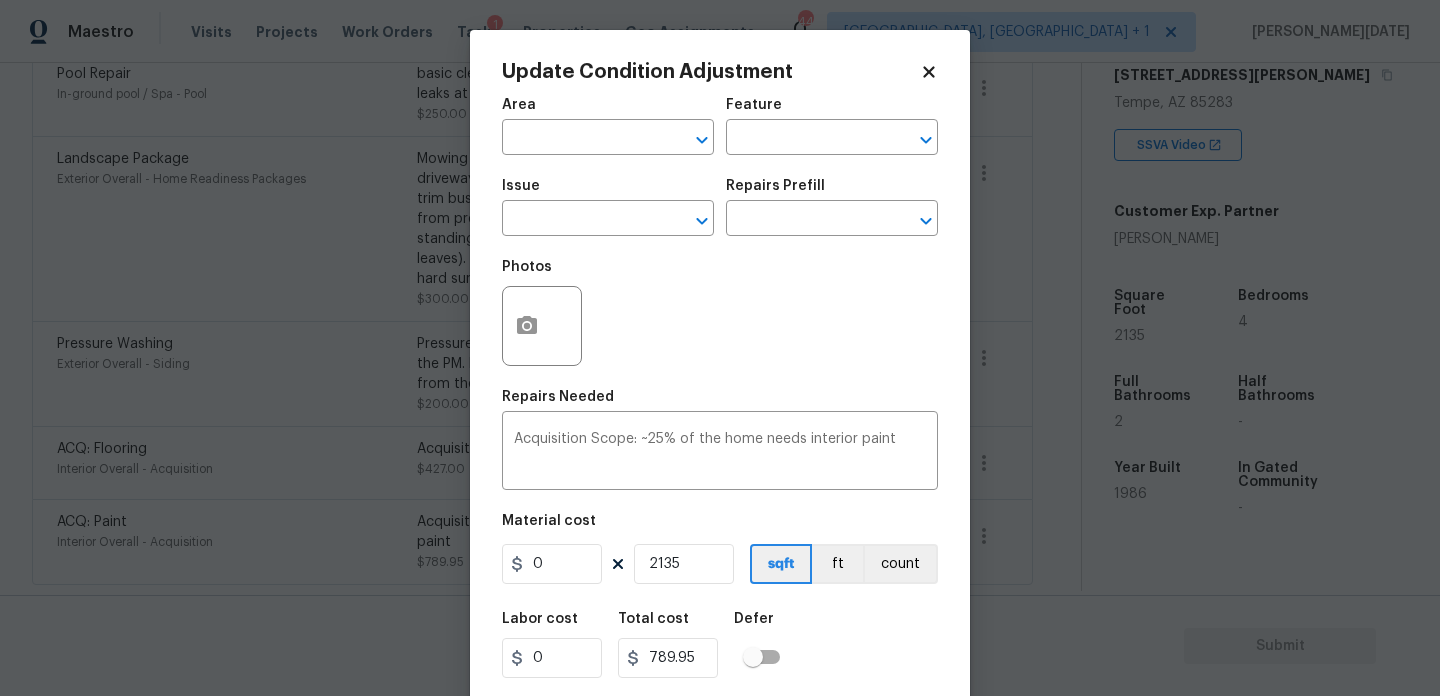 type on "Interior Overall" 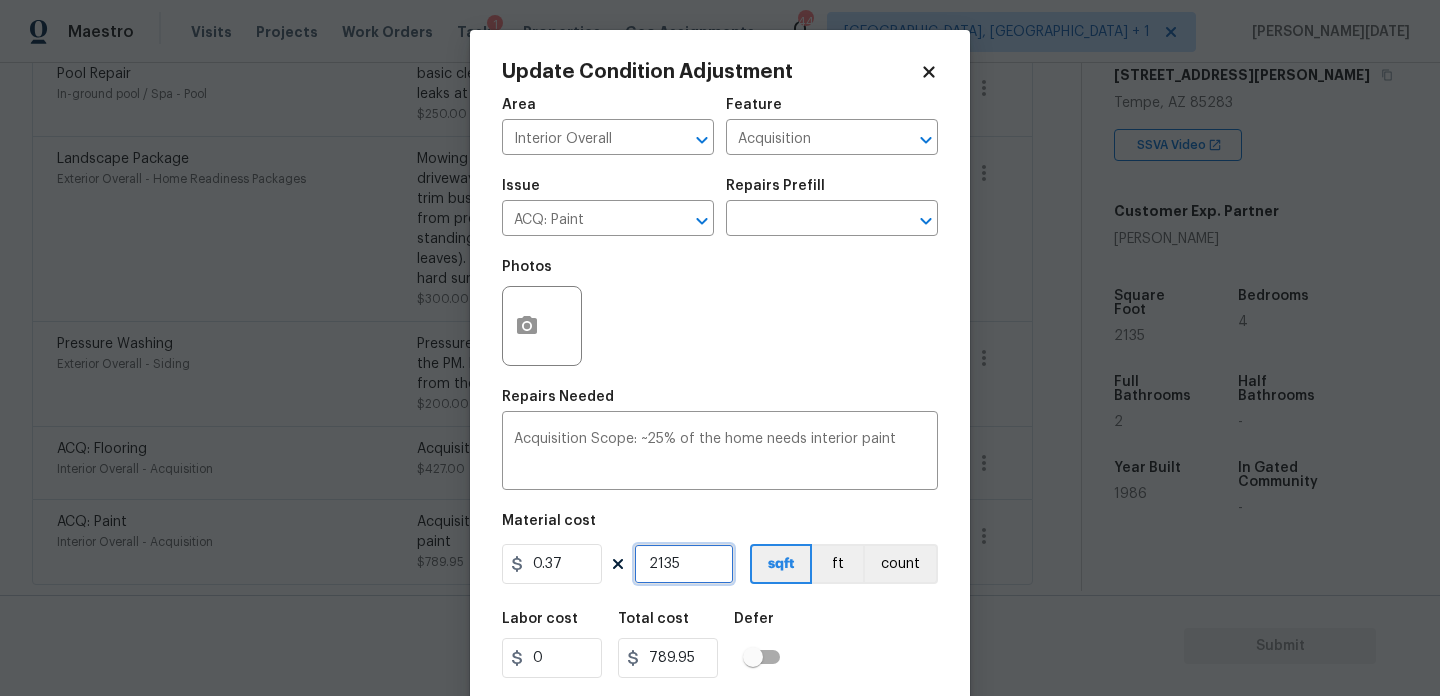 drag, startPoint x: 686, startPoint y: 562, endPoint x: 599, endPoint y: 562, distance: 87 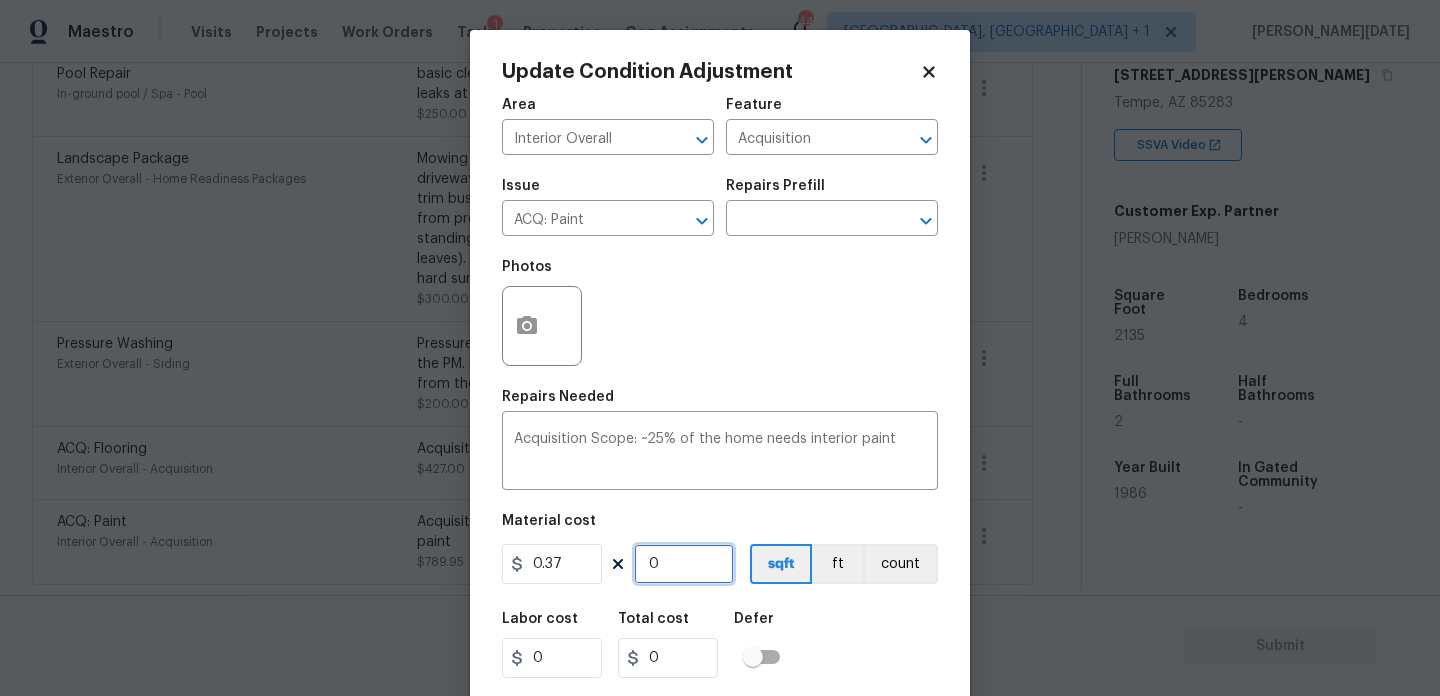 type on "0" 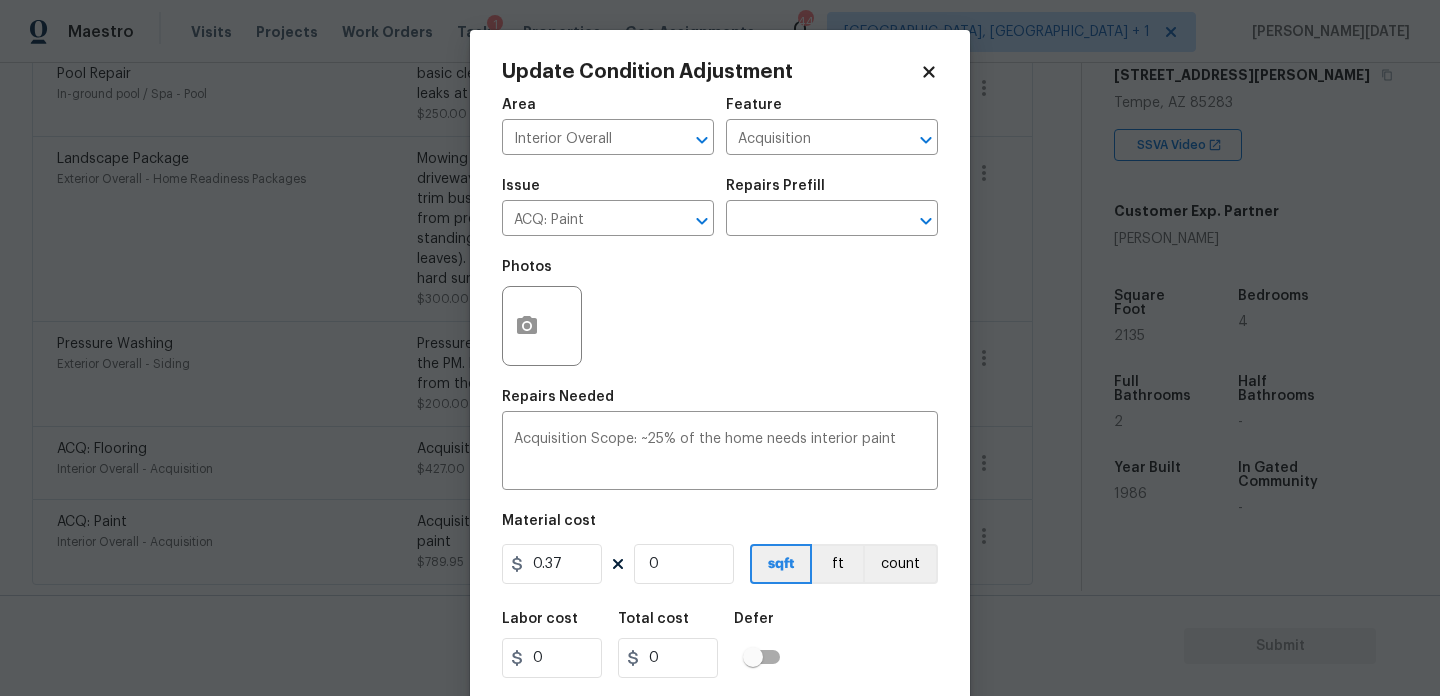click on "Photos" at bounding box center (720, 313) 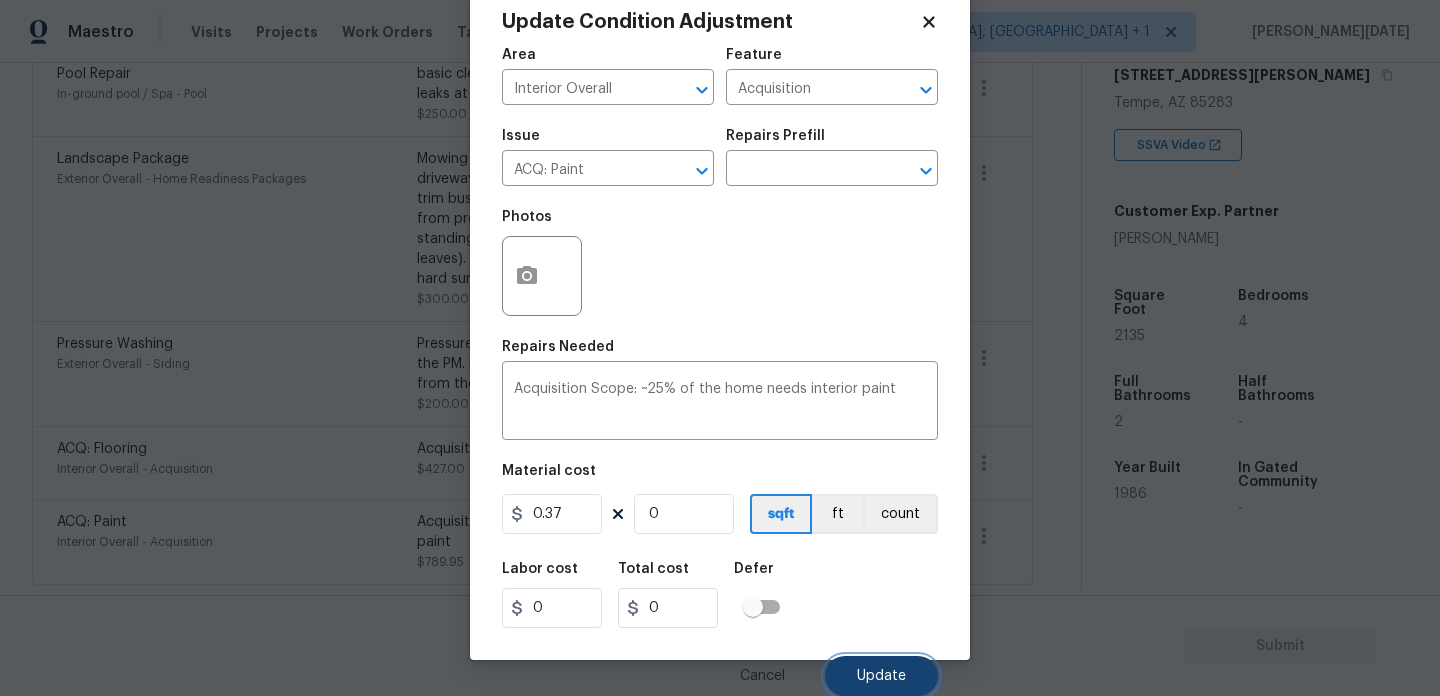 click on "Update" at bounding box center [881, 676] 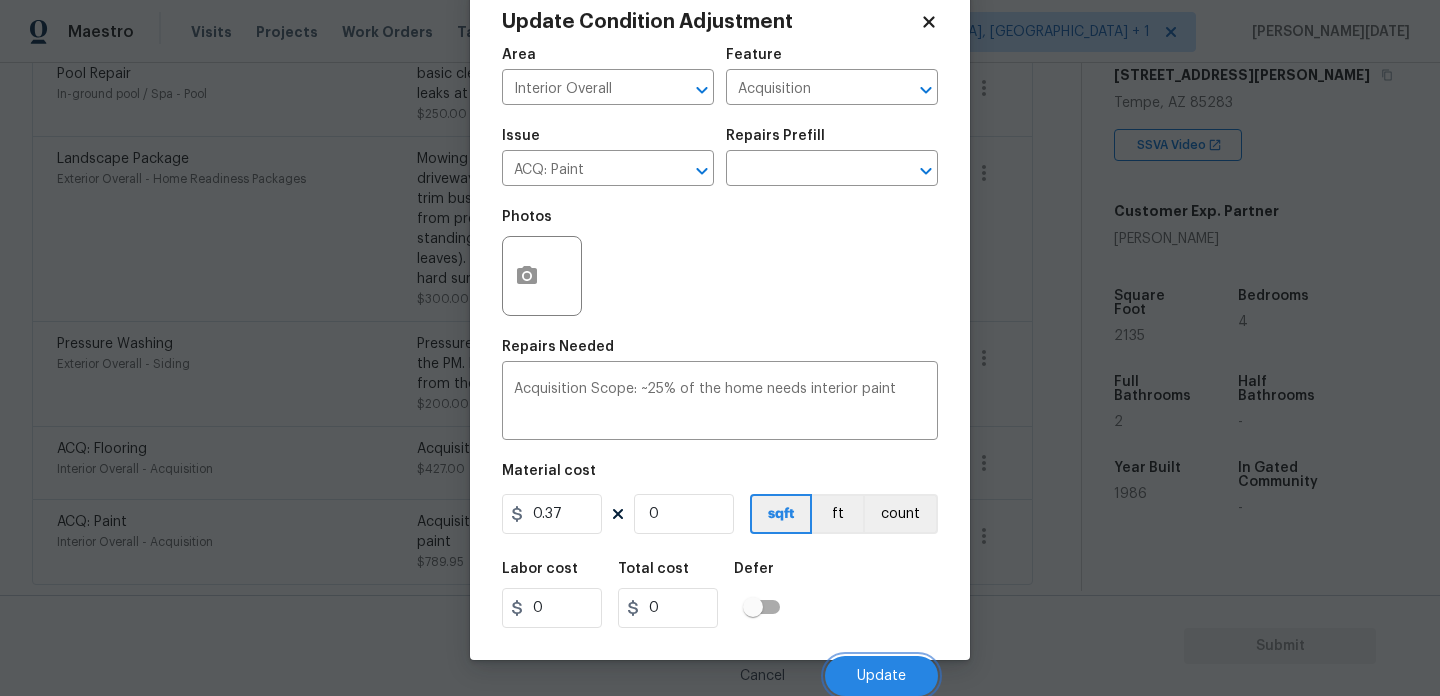 scroll, scrollTop: 516, scrollLeft: 0, axis: vertical 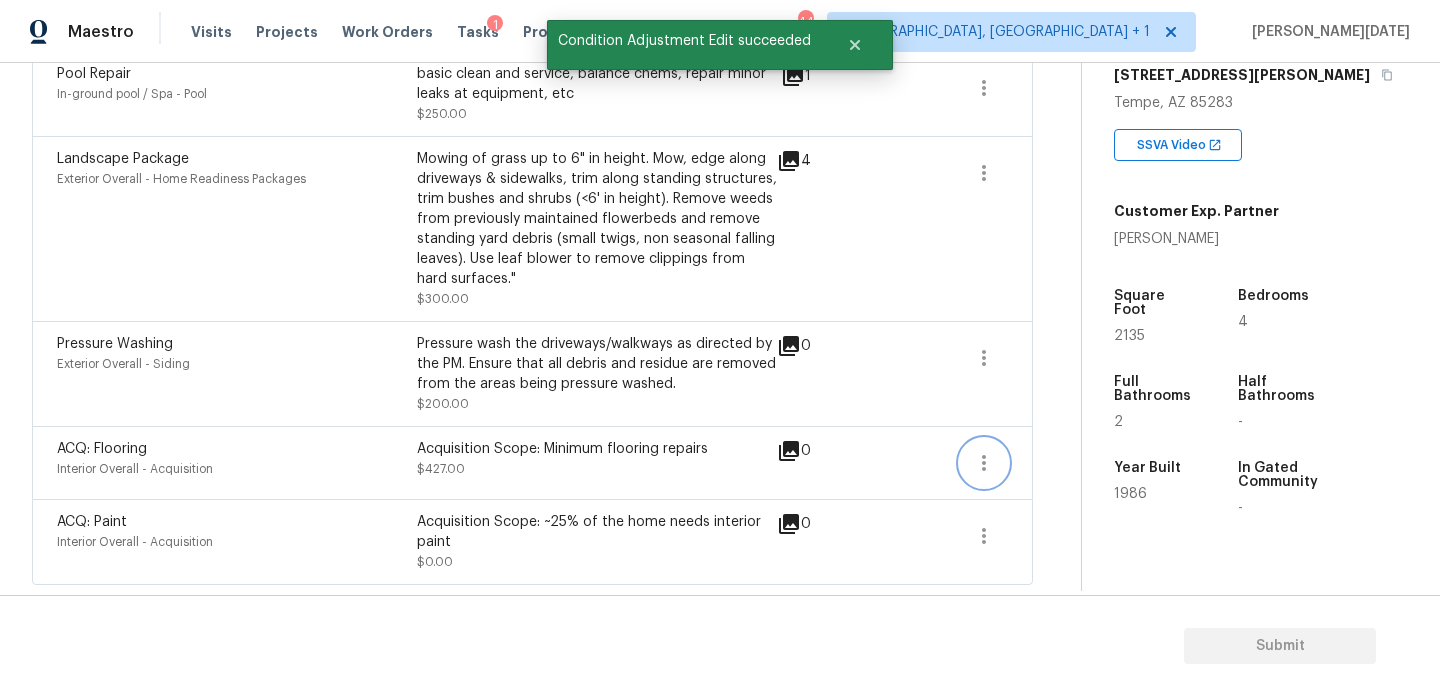 click 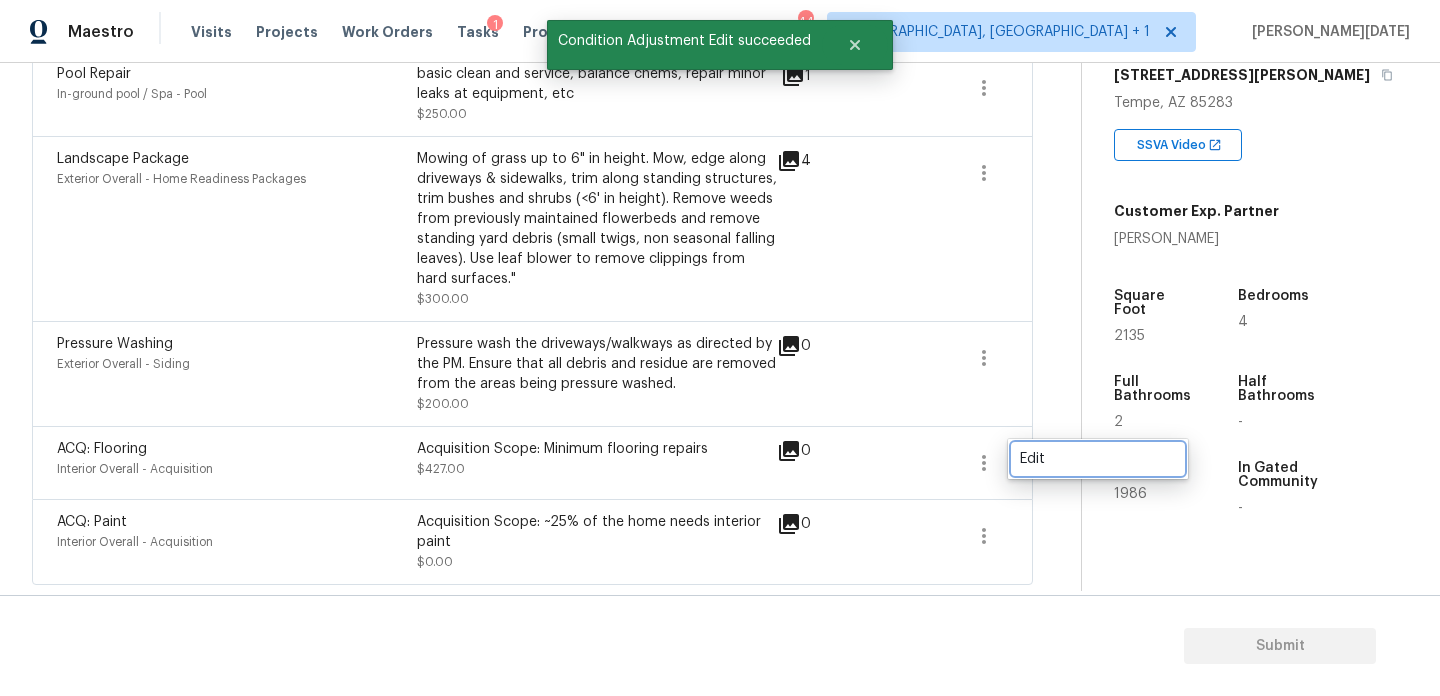 click on "Edit" at bounding box center (1098, 459) 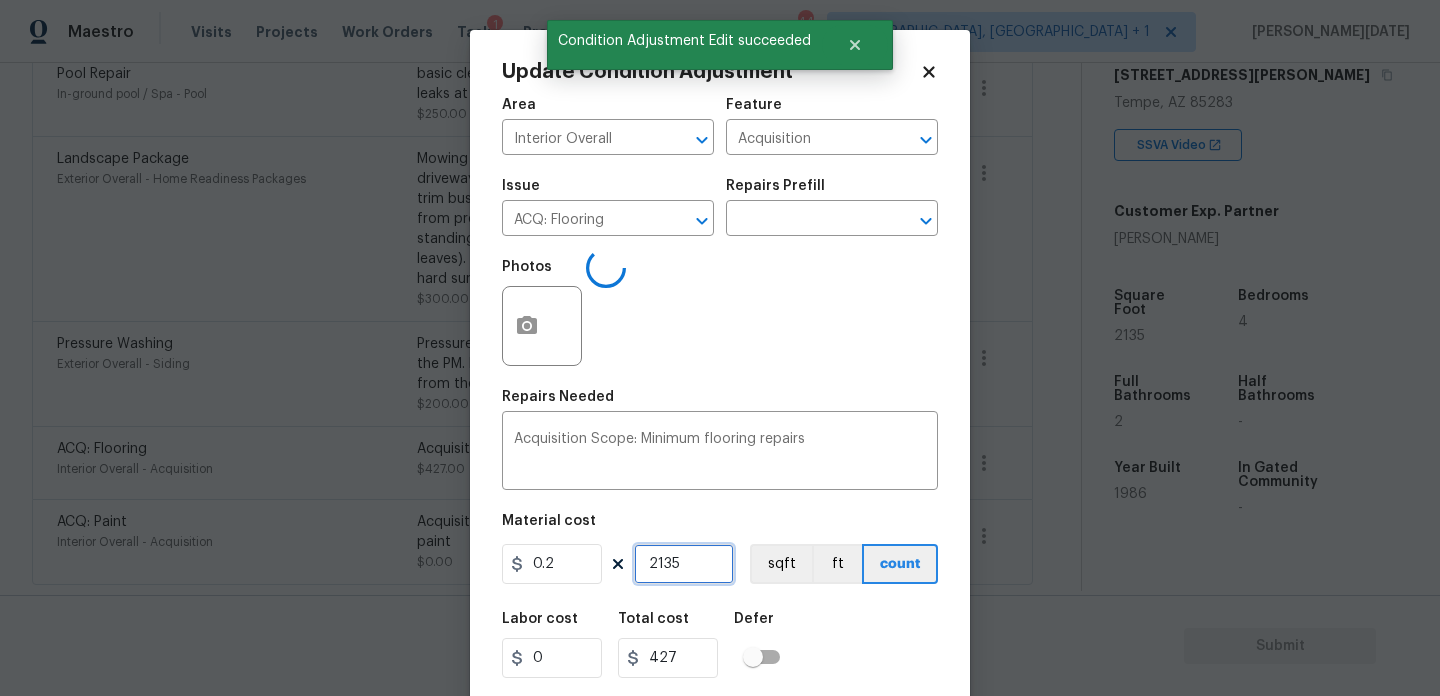 drag, startPoint x: 706, startPoint y: 565, endPoint x: 635, endPoint y: 565, distance: 71 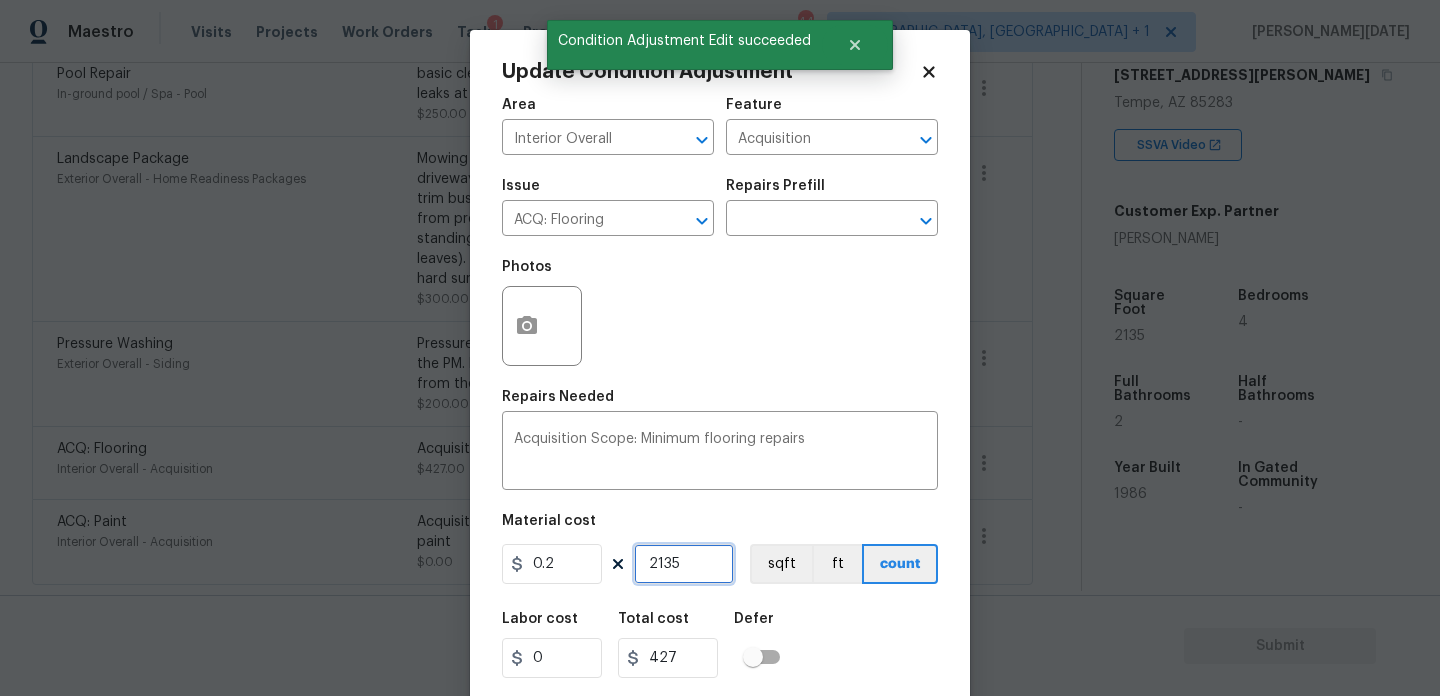 type on "0" 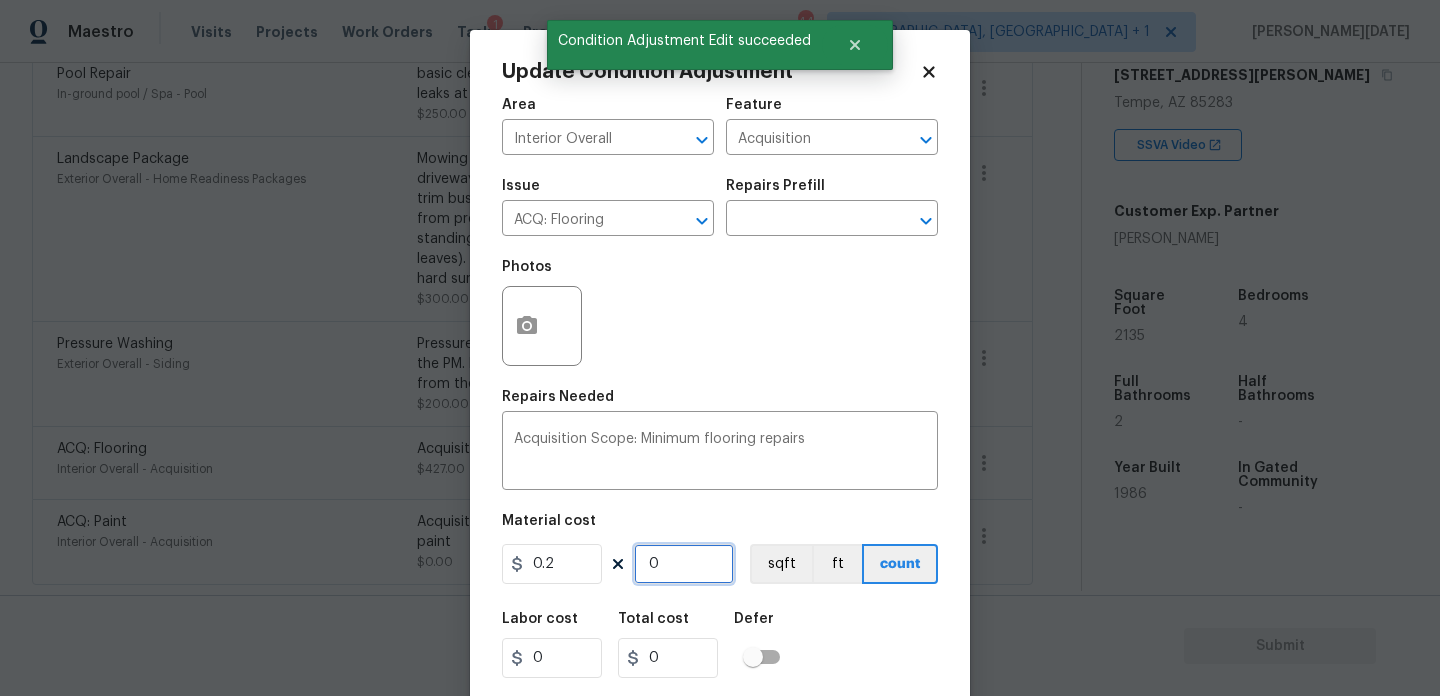 type on "0" 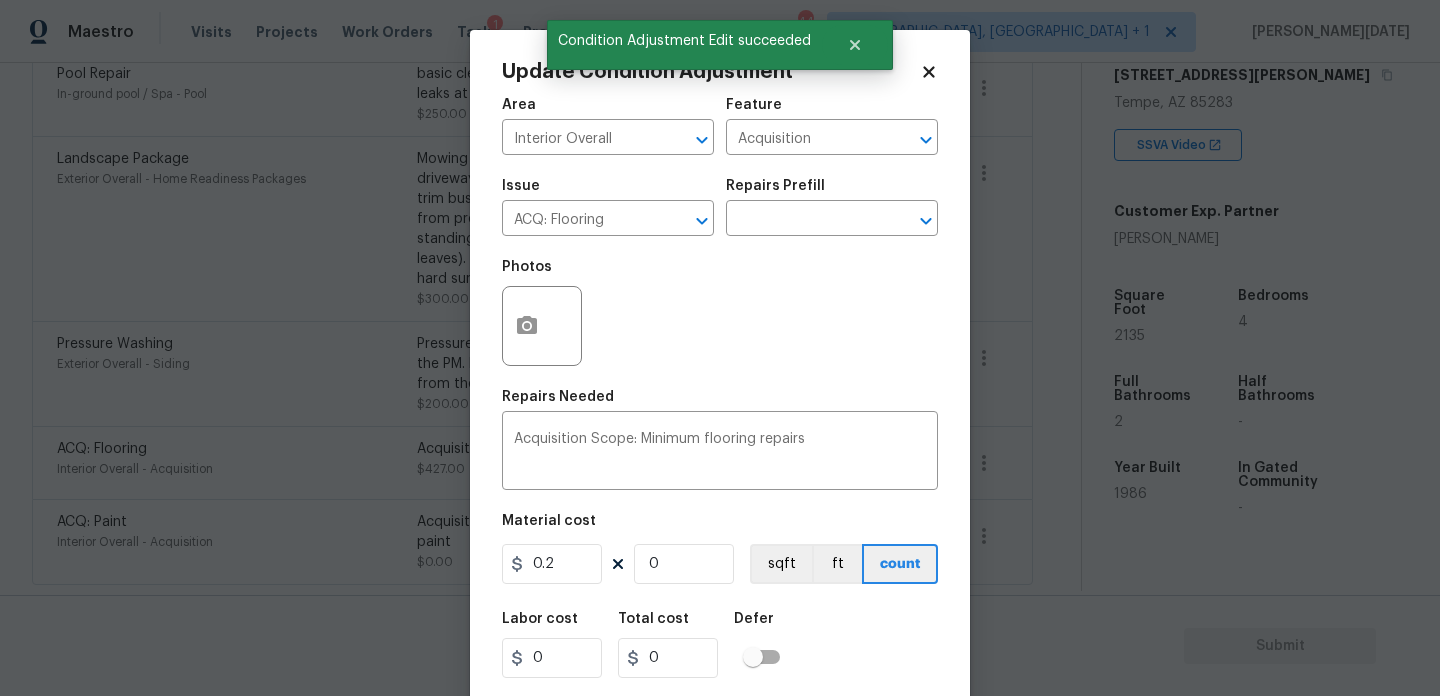 click on "Photos" at bounding box center [720, 313] 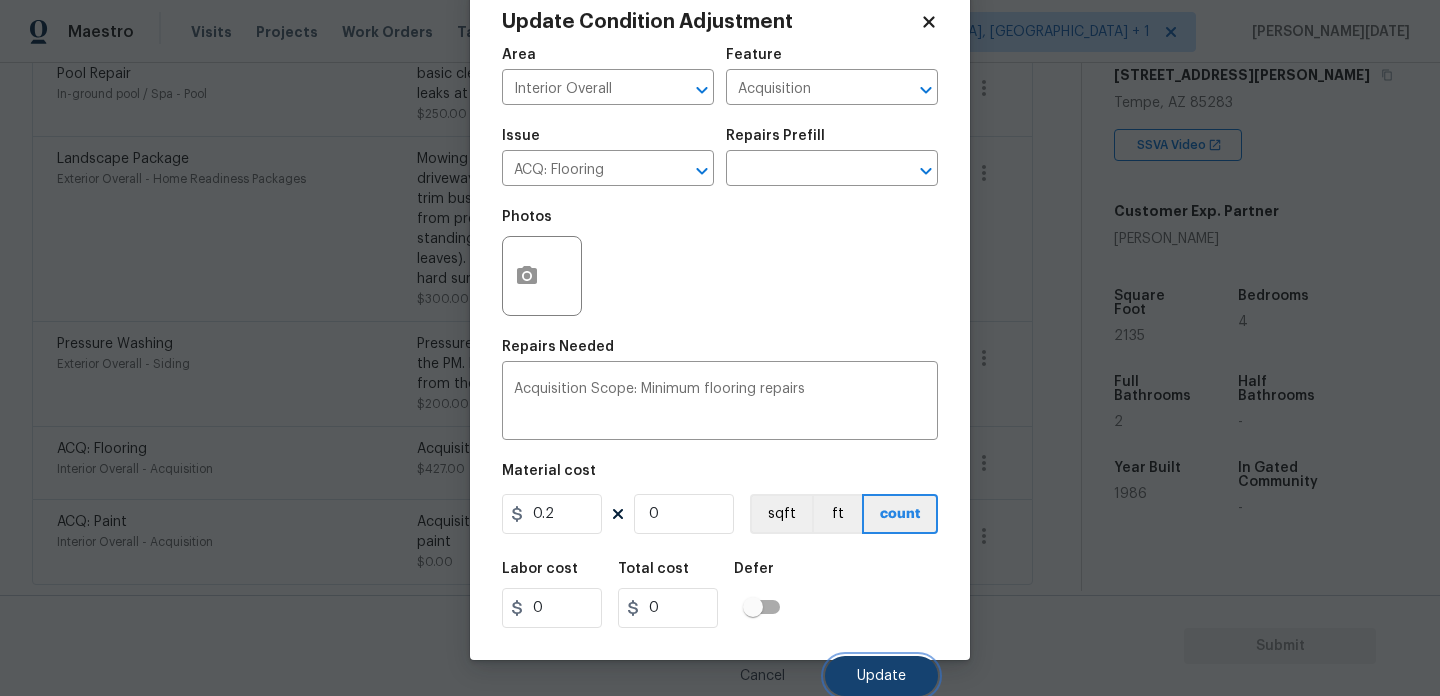 click on "Update" at bounding box center [881, 676] 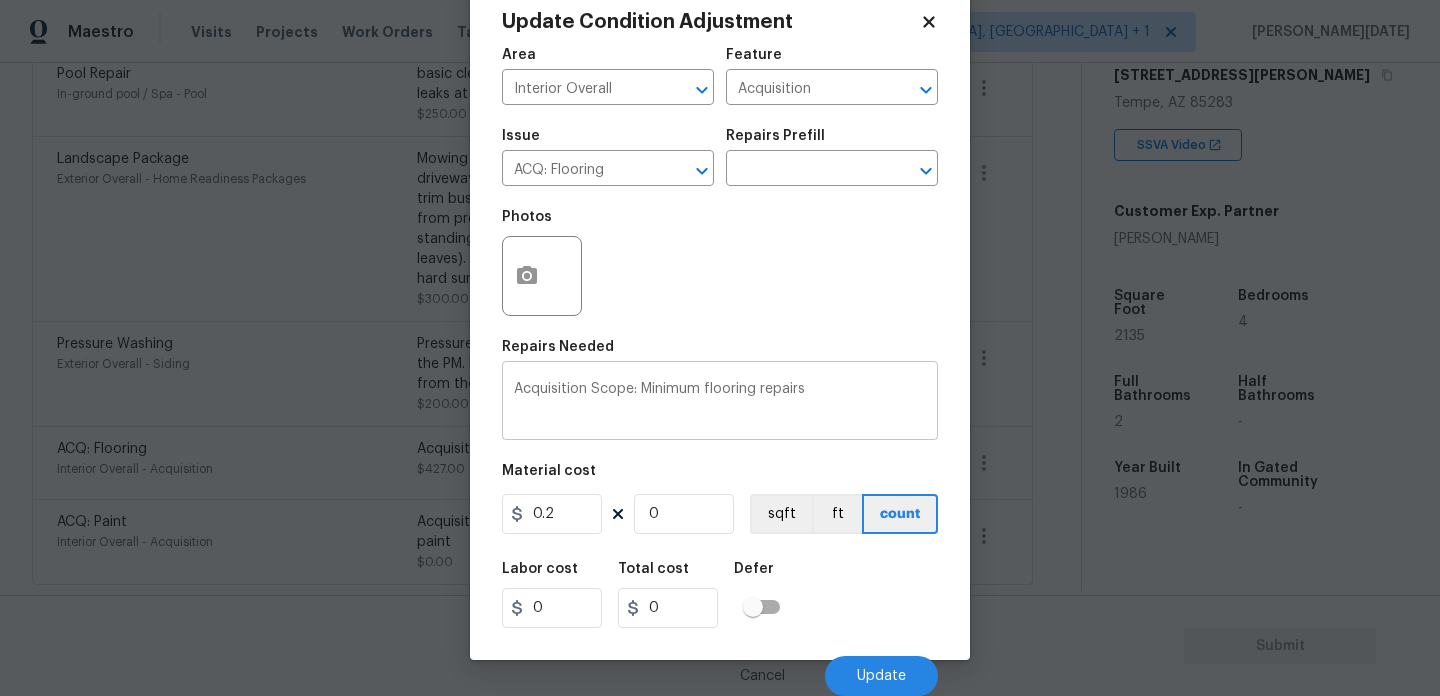 click on "Acquisition Scope: Minimum flooring repairs x ​" at bounding box center [720, 403] 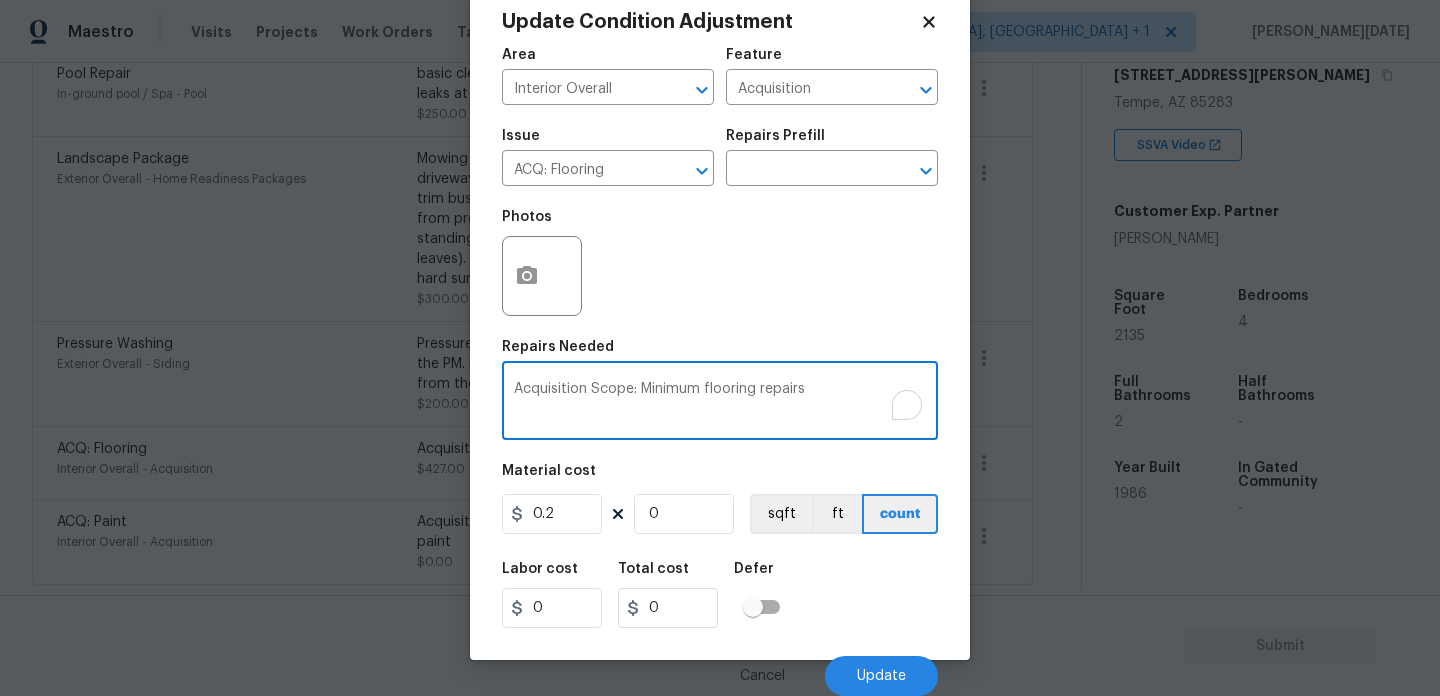 scroll, scrollTop: 516, scrollLeft: 0, axis: vertical 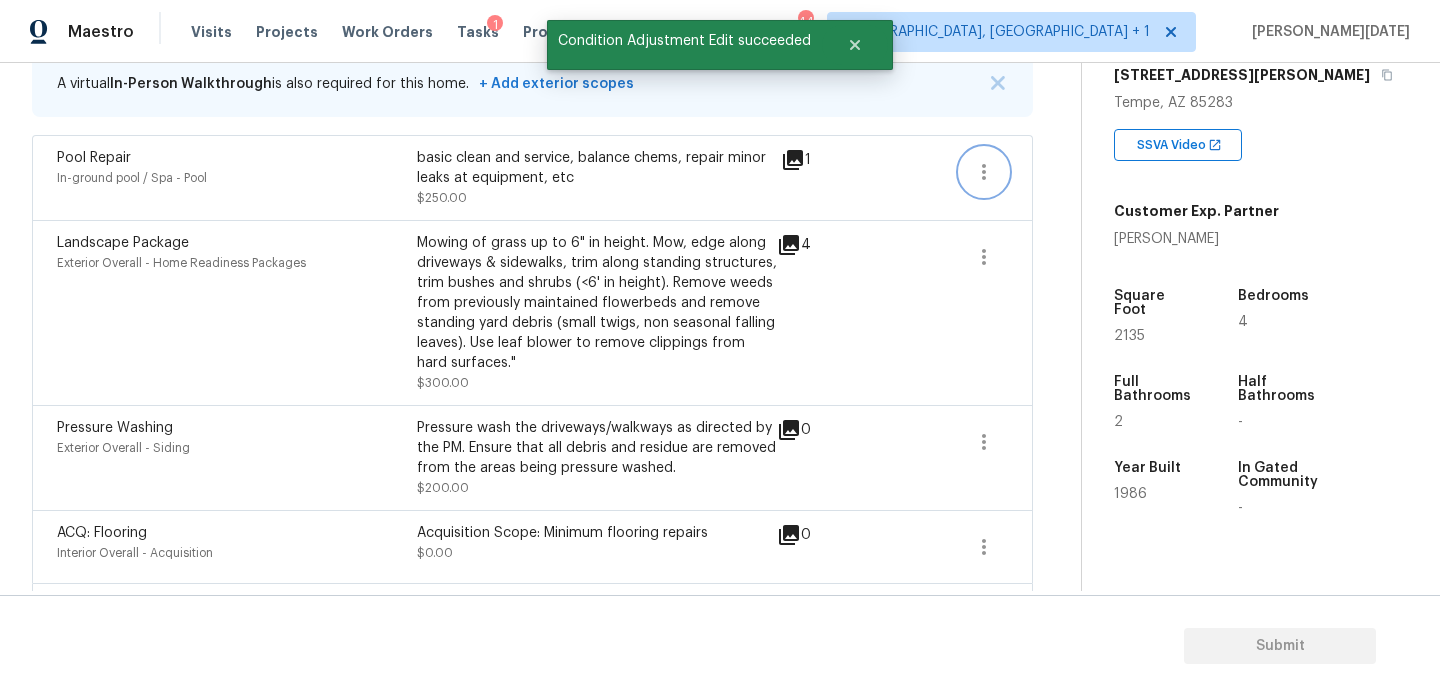 click 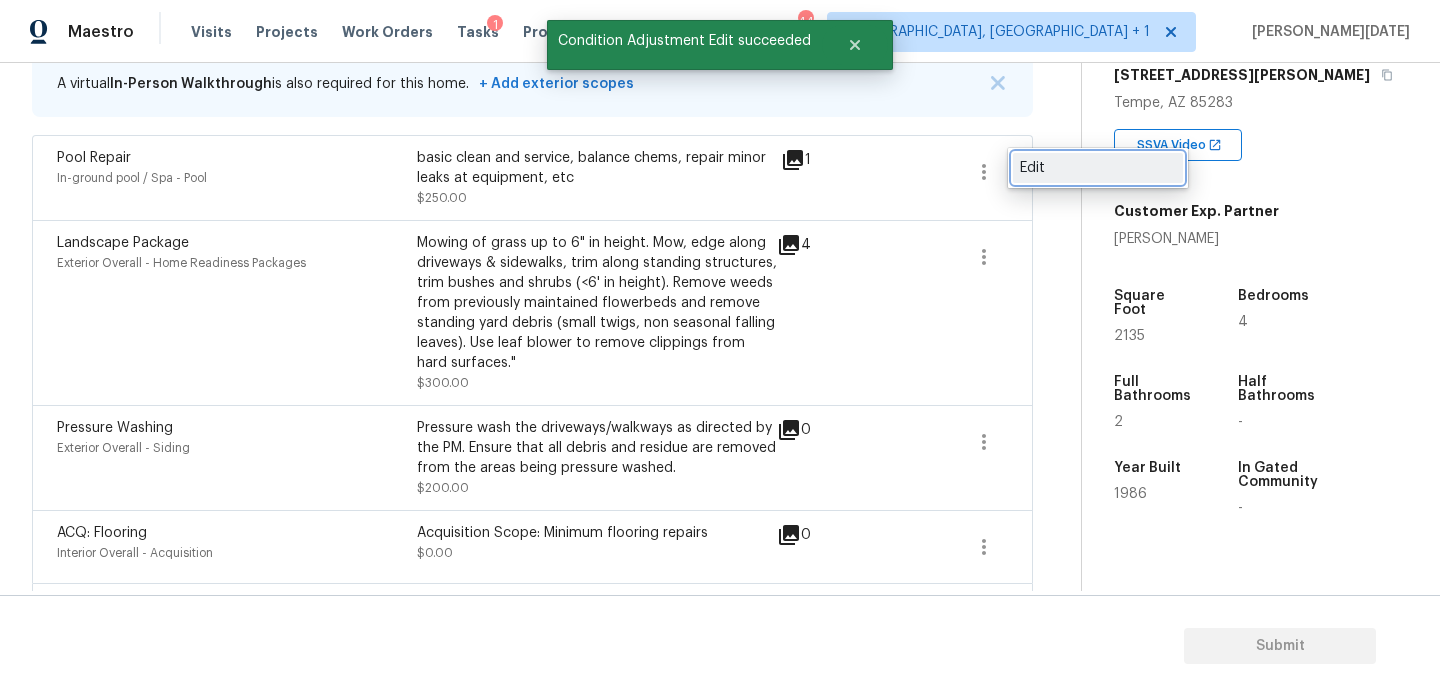 click on "Edit" at bounding box center (1098, 168) 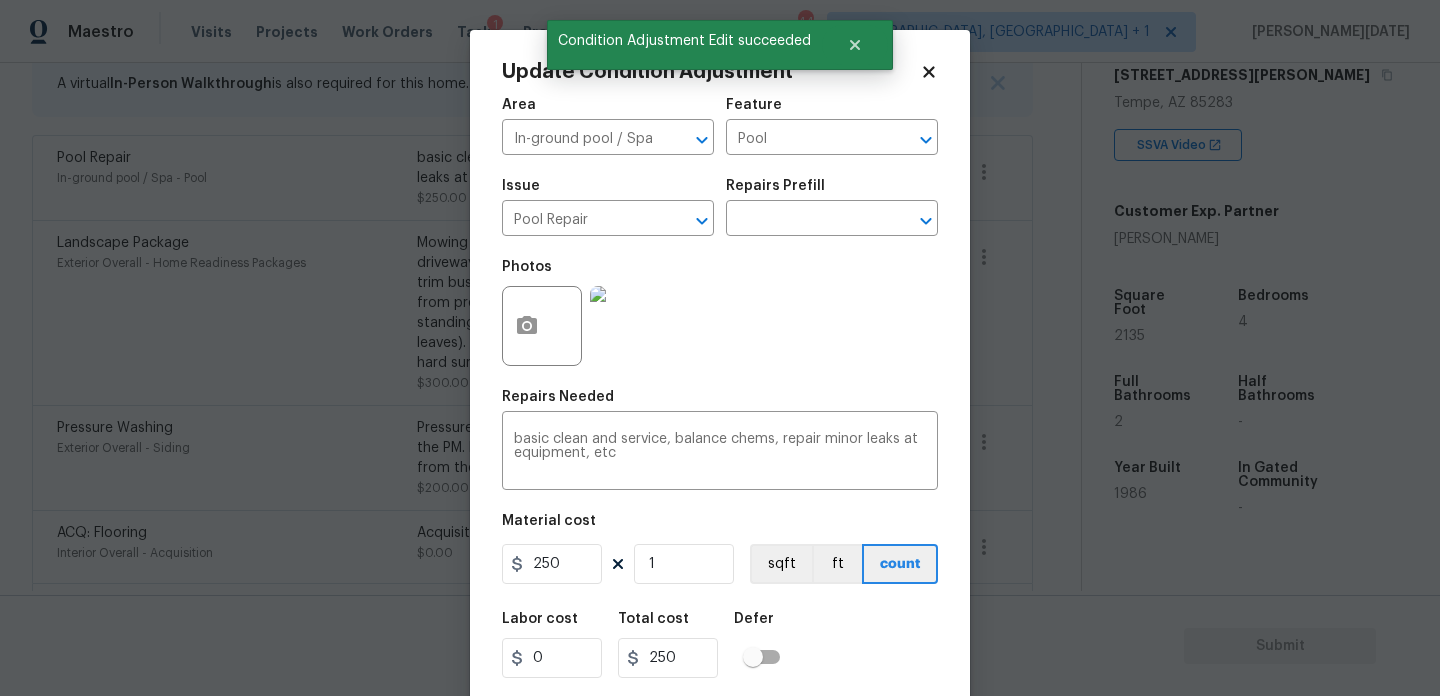 click at bounding box center [630, 326] 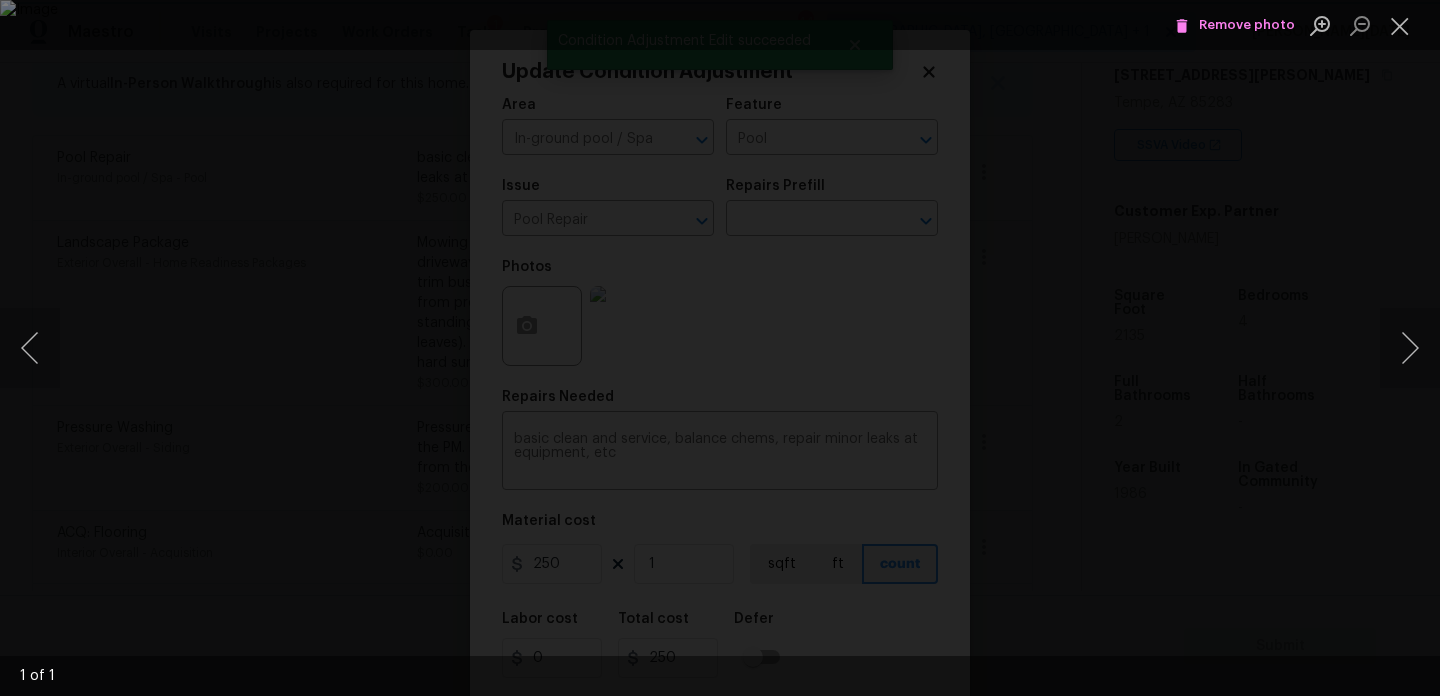 click on "Remove photo" at bounding box center (1235, 25) 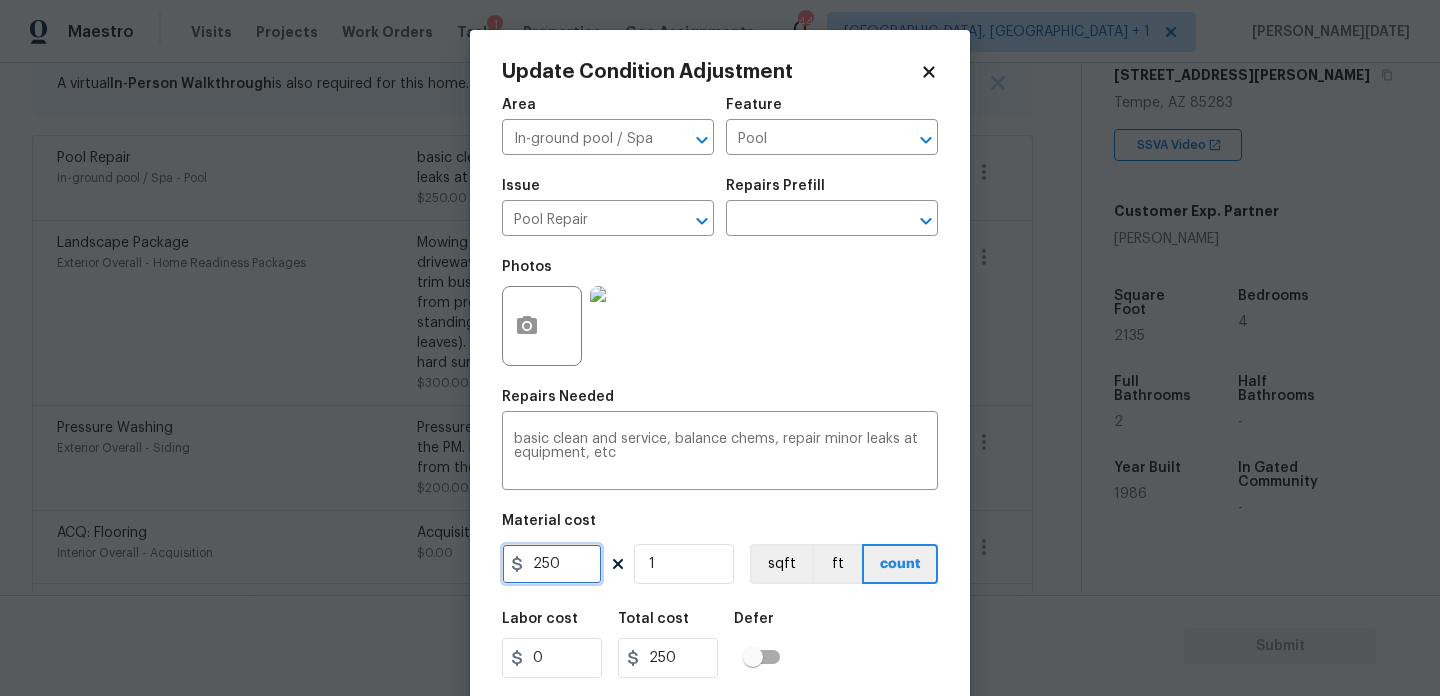 drag, startPoint x: 581, startPoint y: 561, endPoint x: 493, endPoint y: 561, distance: 88 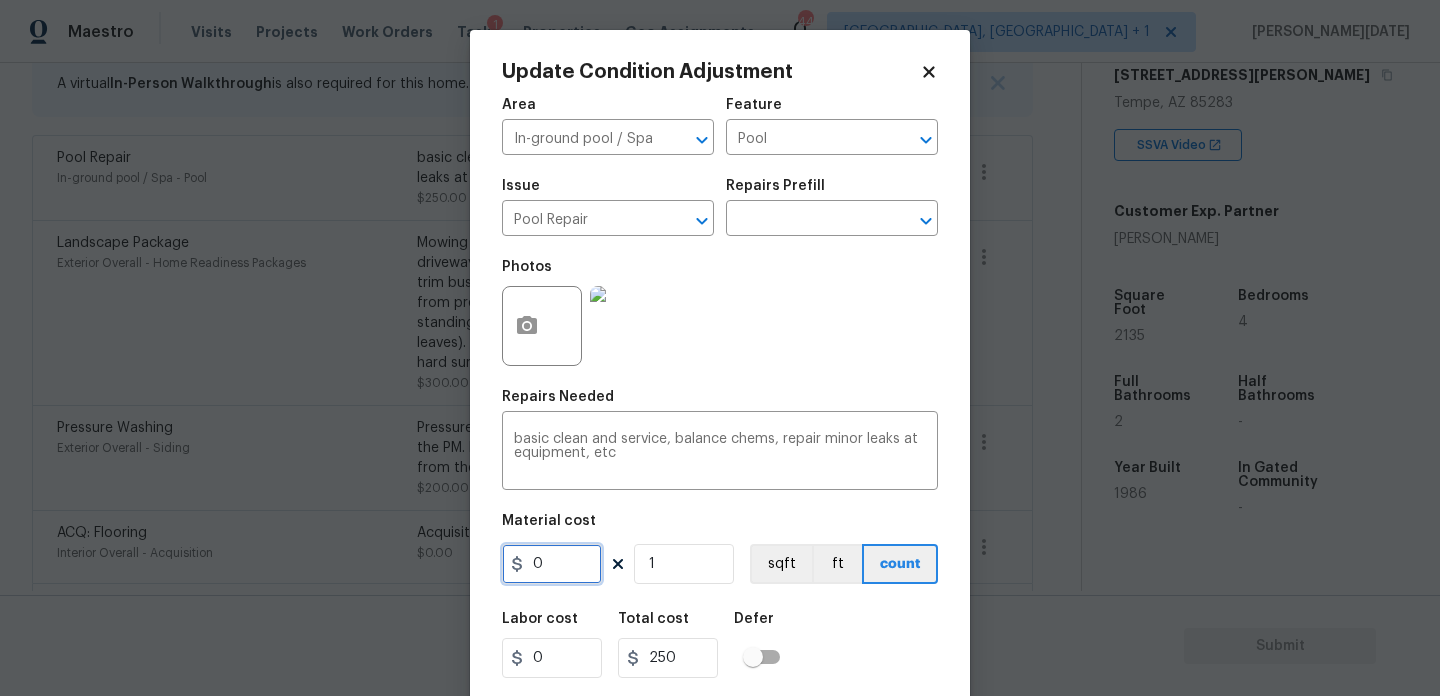 type on "0" 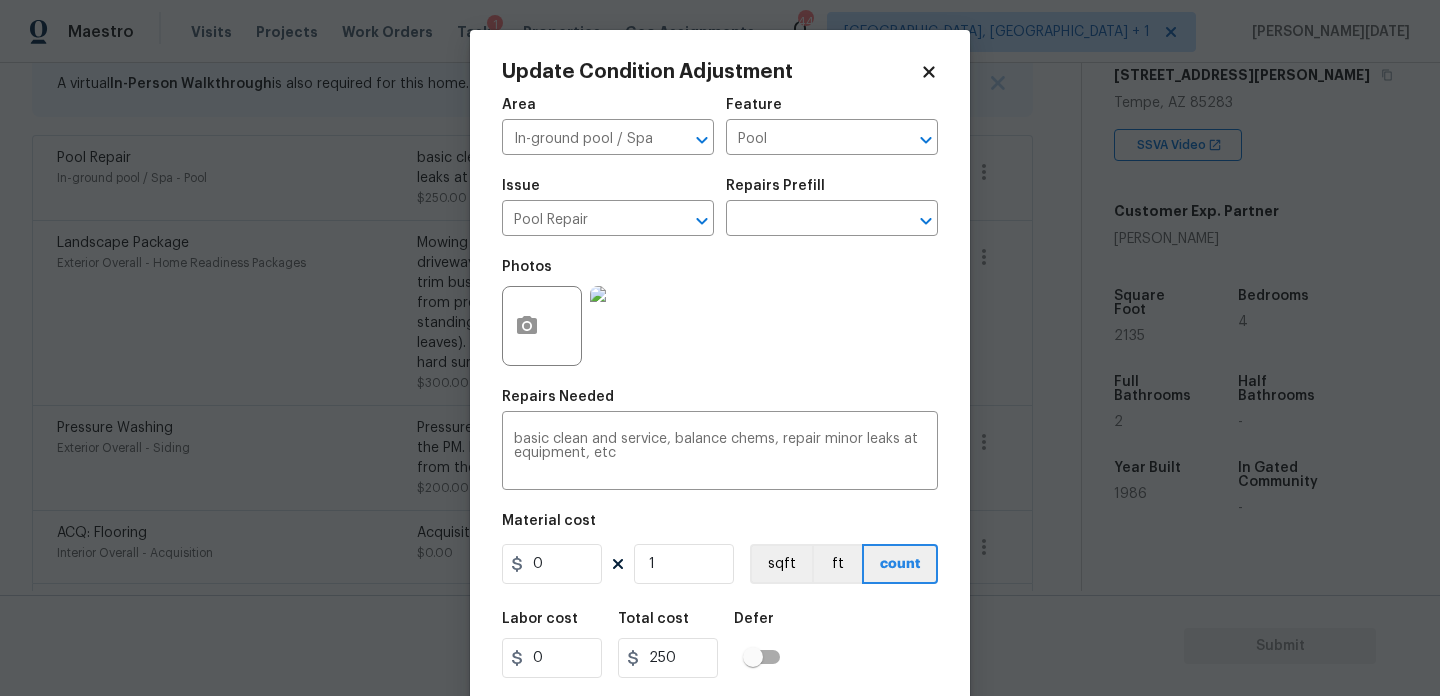 click on "Photos" at bounding box center [720, 313] 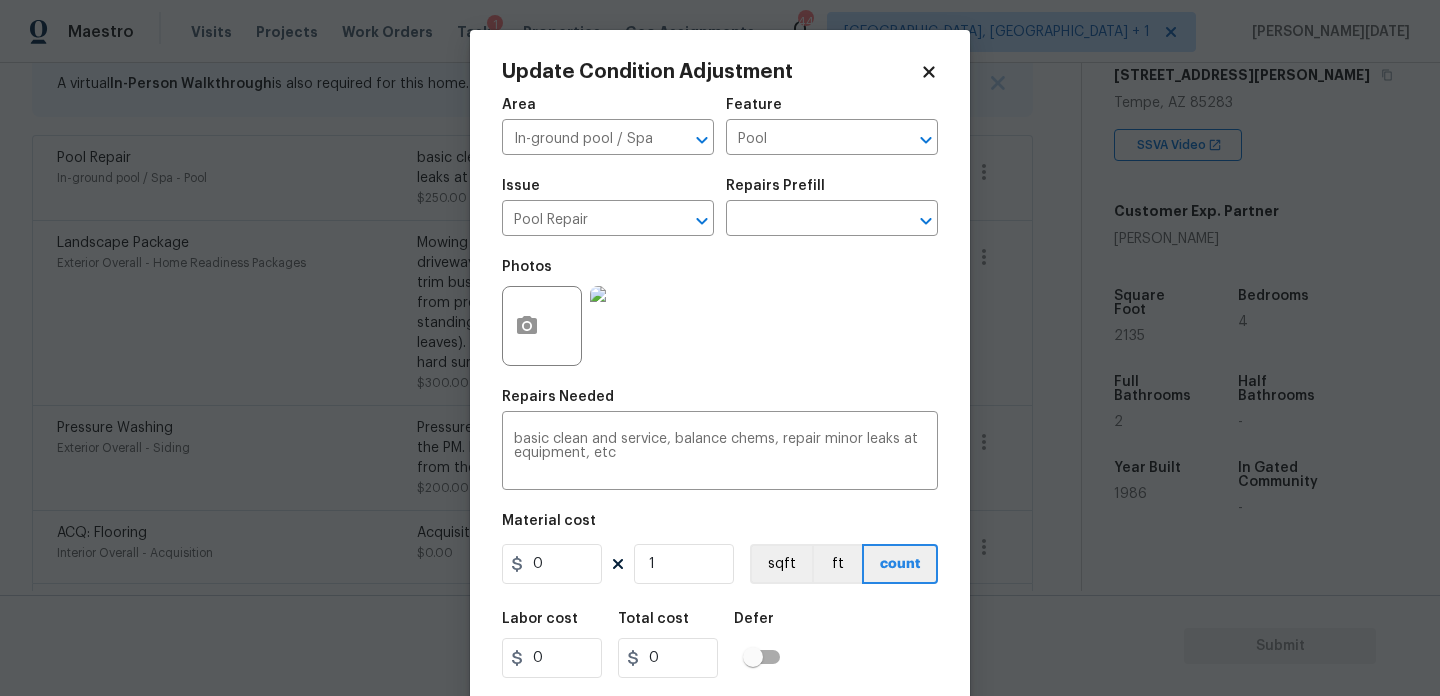 scroll, scrollTop: 51, scrollLeft: 0, axis: vertical 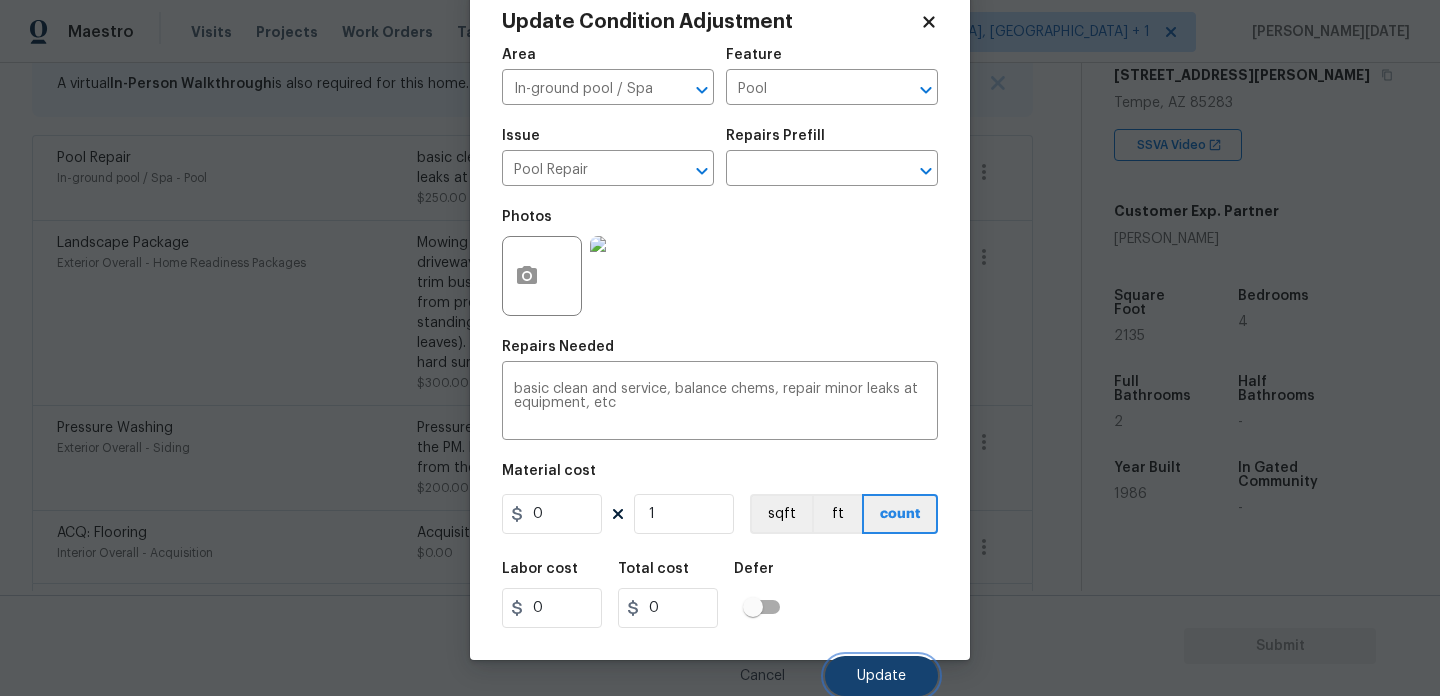 click on "Update" at bounding box center [881, 676] 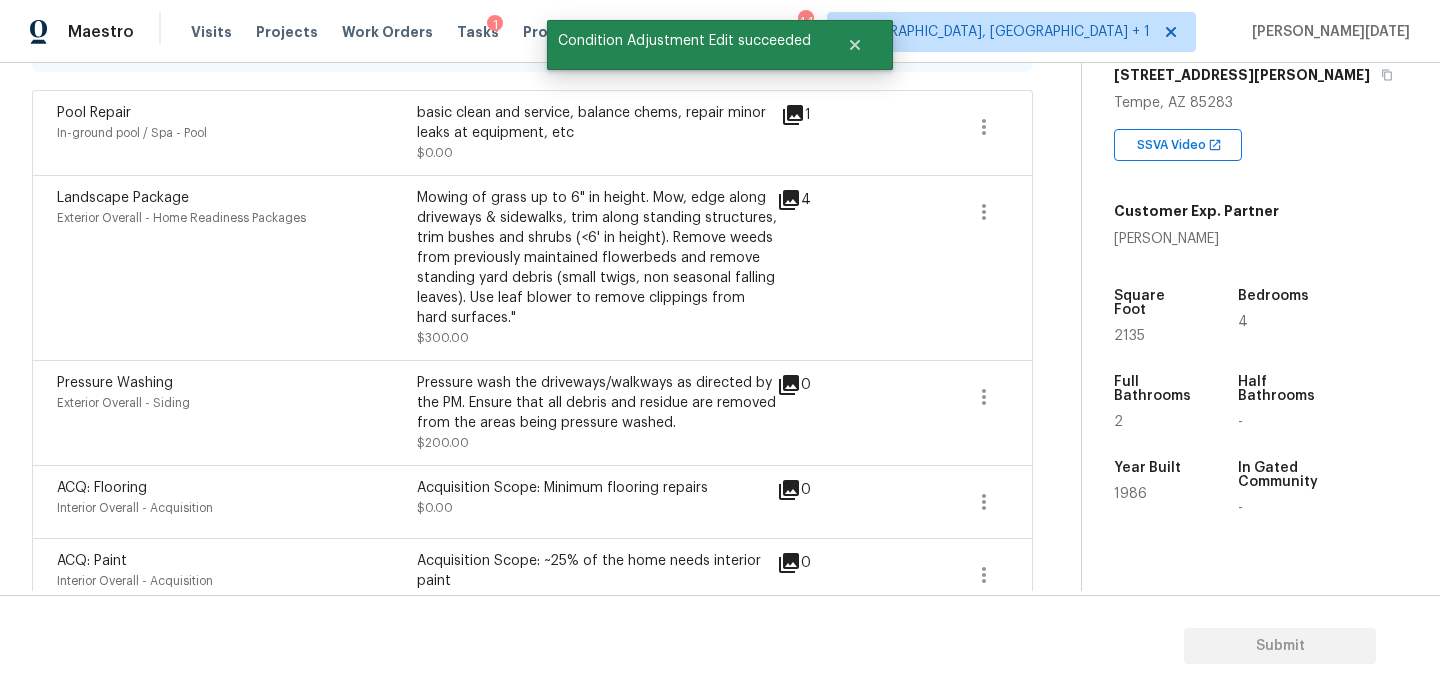 scroll, scrollTop: 430, scrollLeft: 0, axis: vertical 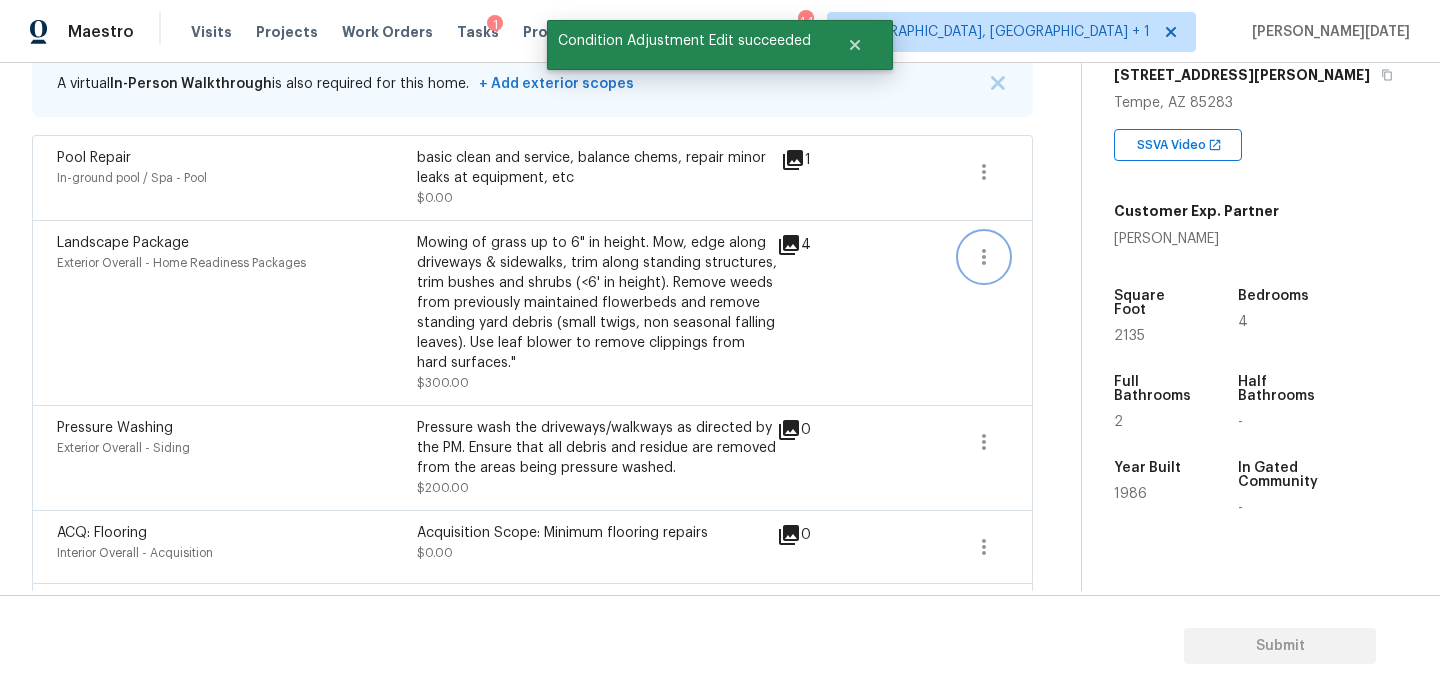 click 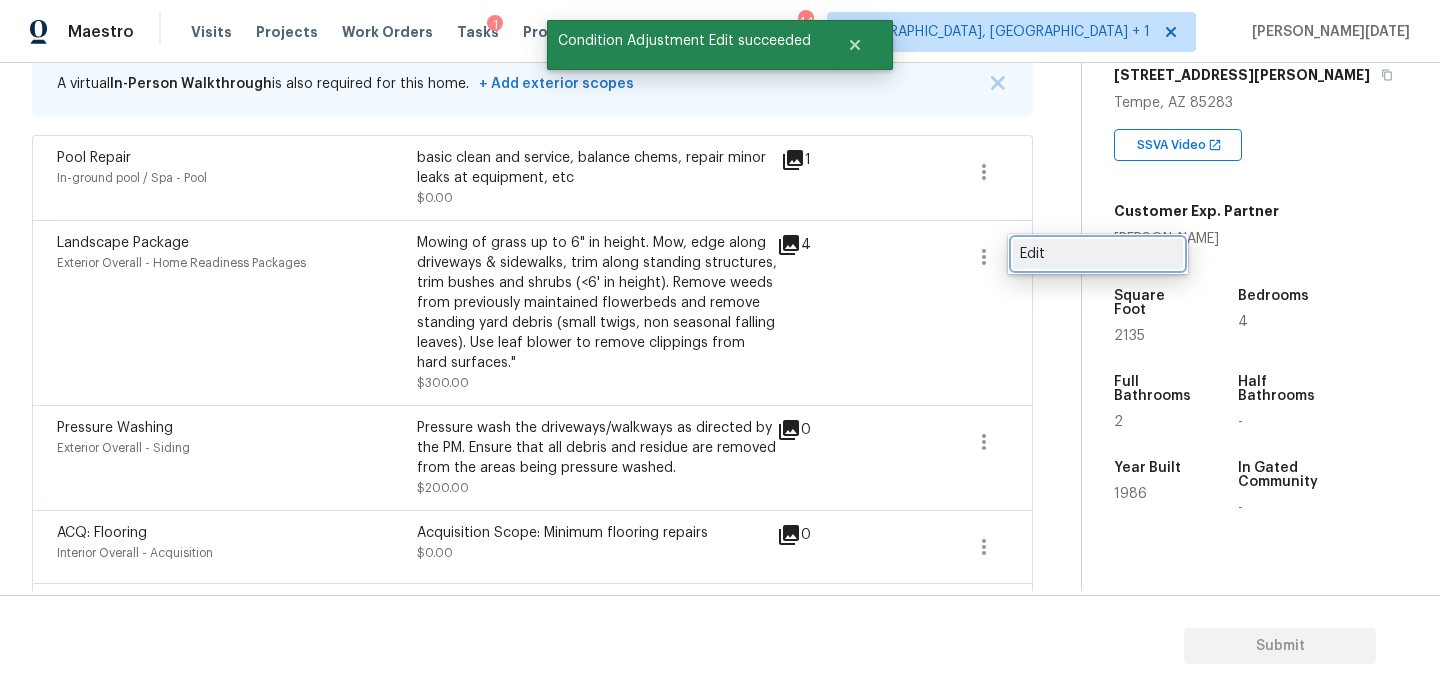 click on "Edit" at bounding box center [1098, 254] 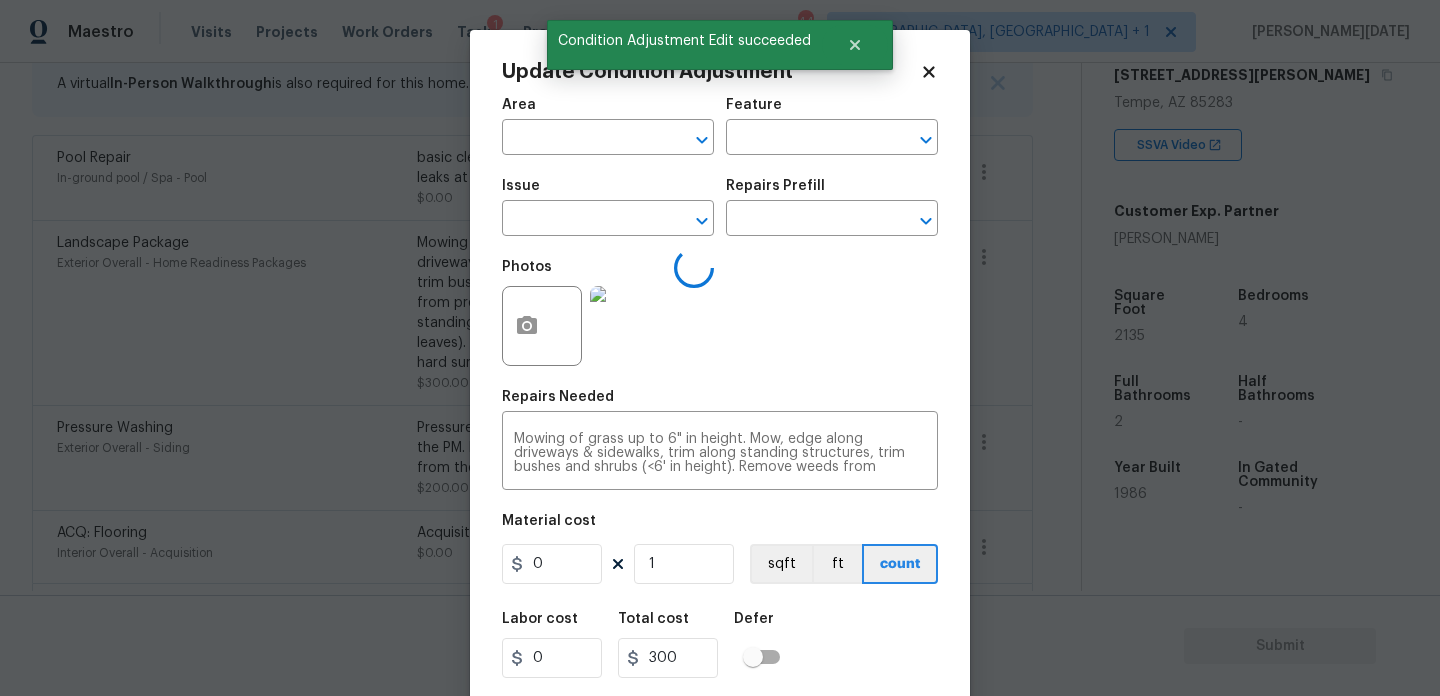 type on "Exterior Overall" 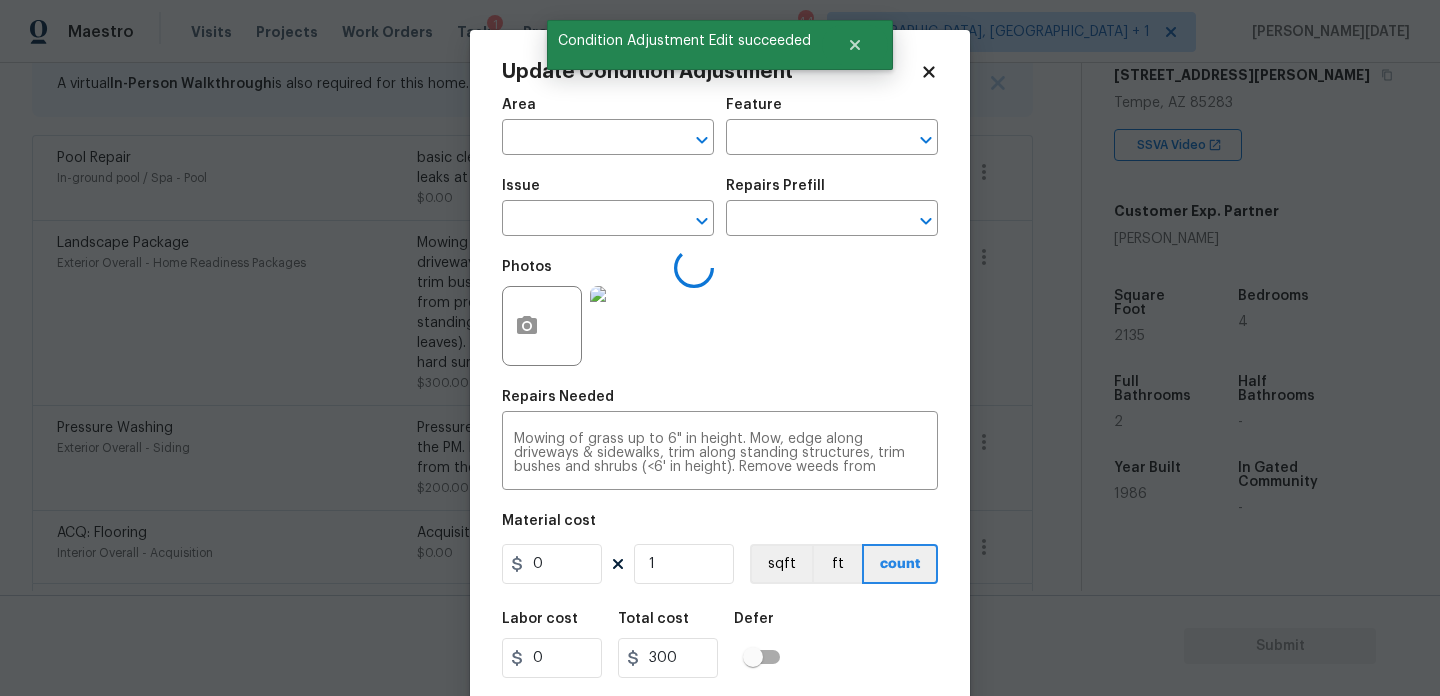 type on "Home Readiness Packages" 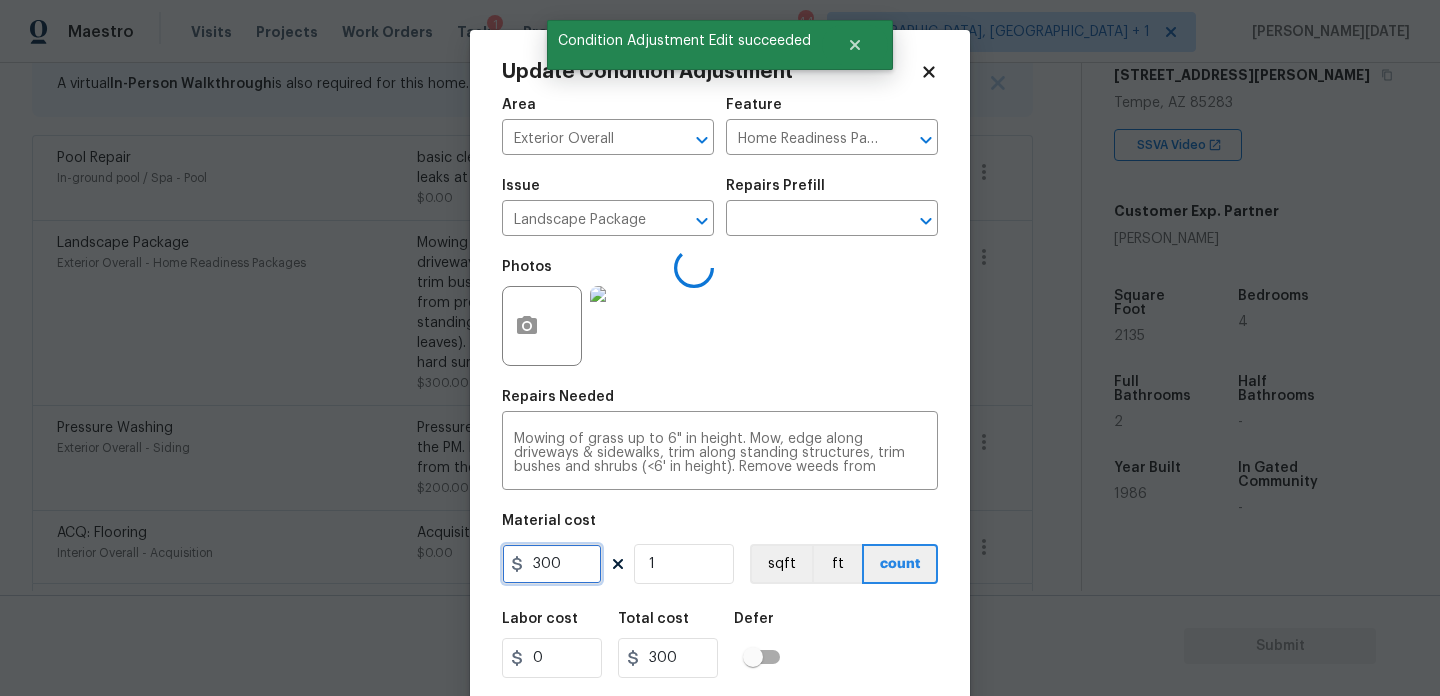 drag, startPoint x: 558, startPoint y: 571, endPoint x: 442, endPoint y: 571, distance: 116 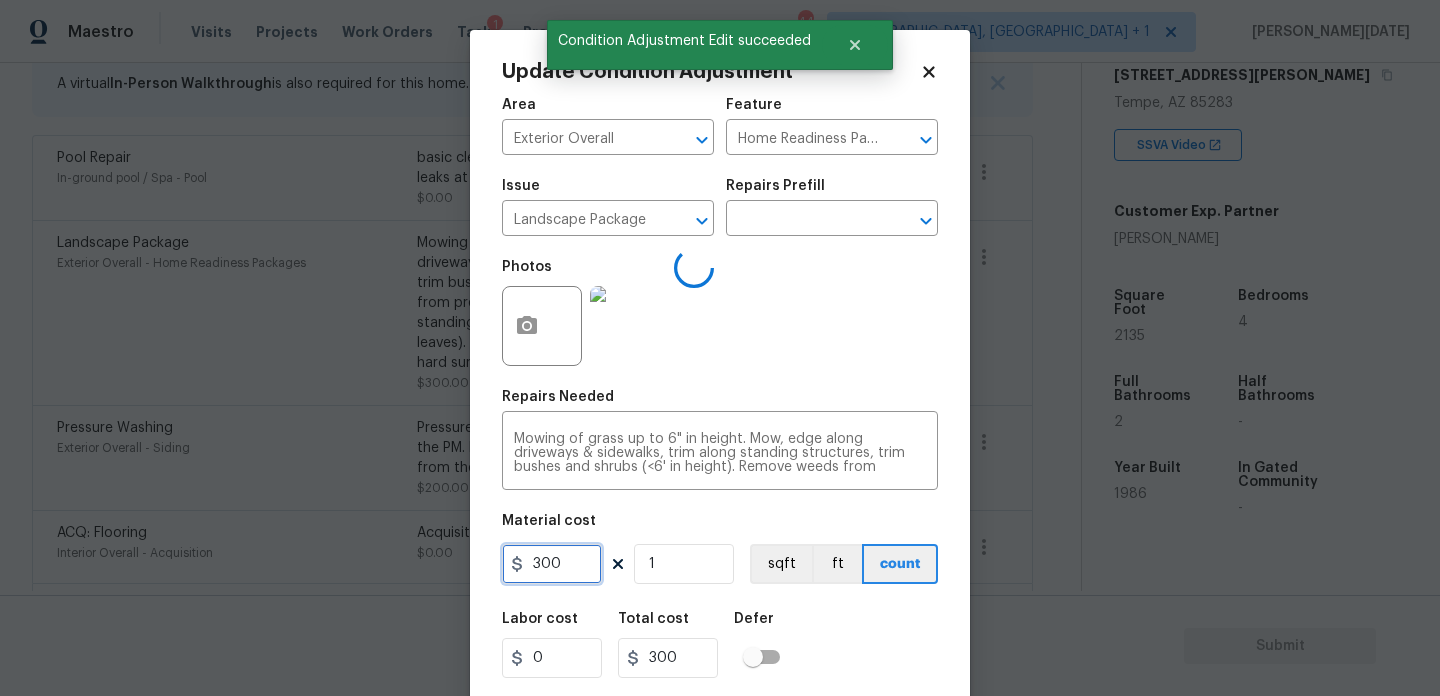 click on "Update Condition Adjustment Area Exterior Overall ​ Feature Home Readiness Packages ​ Issue Landscape Package ​ Repairs Prefill ​ Photos Repairs Needed Mowing of grass up to 6" in height. Mow, edge along driveways & sidewalks, trim along standing structures, trim bushes and shrubs (<6' in height). Remove weeds from previously maintained flowerbeds and remove standing yard debris (small twigs, non seasonal falling leaves).  Use leaf blower to remove clippings from hard surfaces." x ​ Material cost 300 1 sqft ft count Labor cost 0 Total cost 300 Defer Cancel Update" at bounding box center [720, 348] 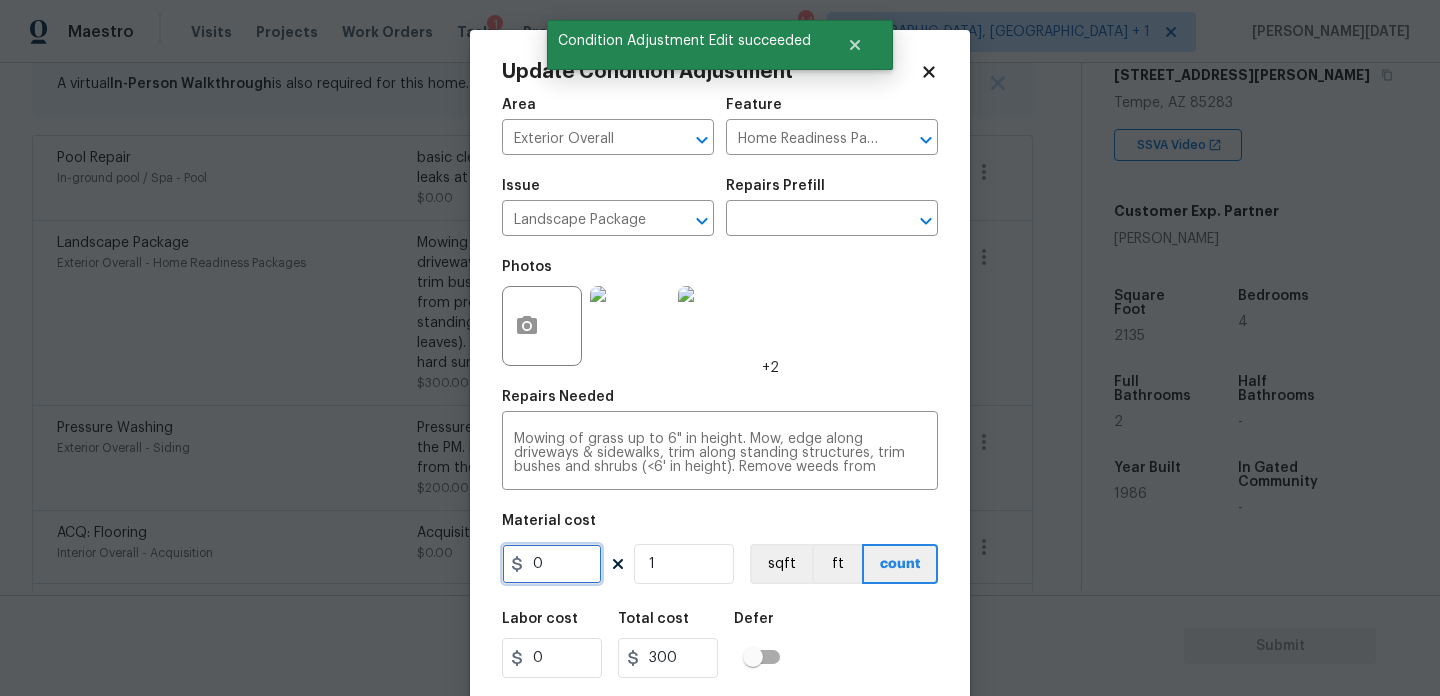 type on "0" 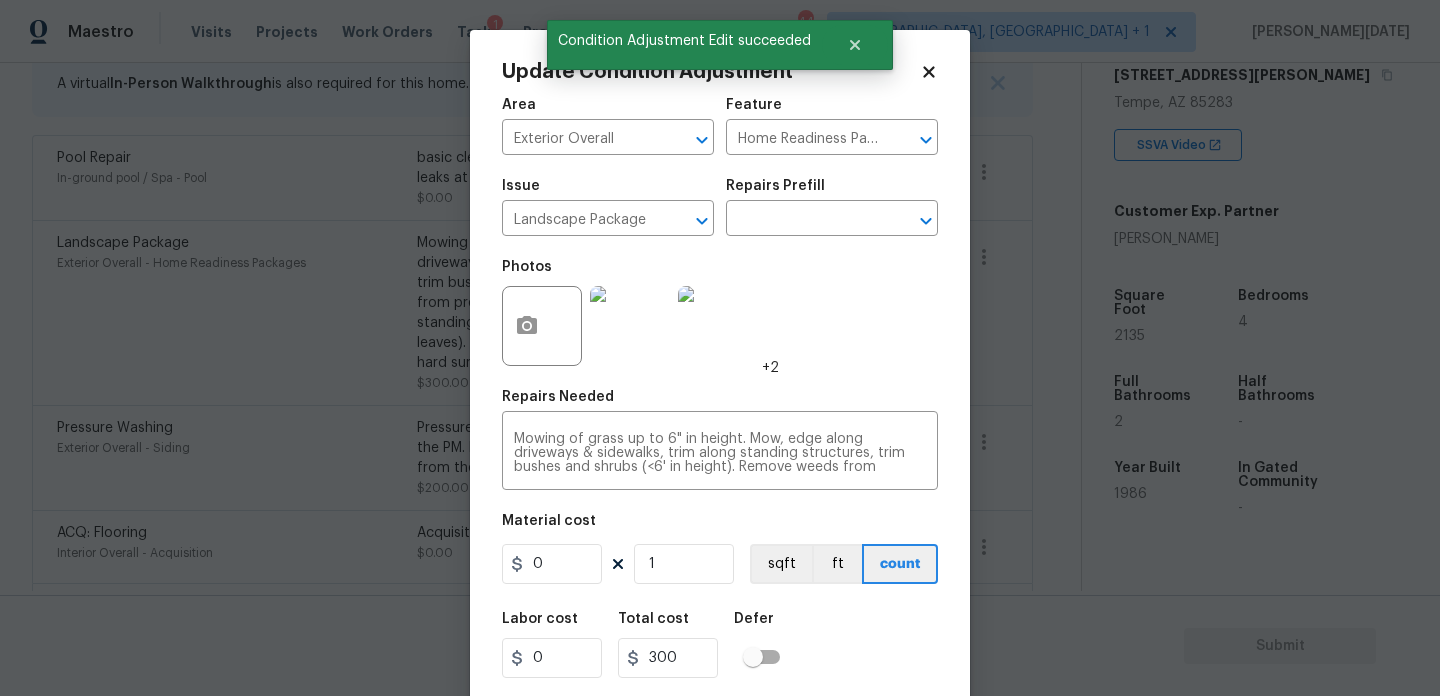 type on "0" 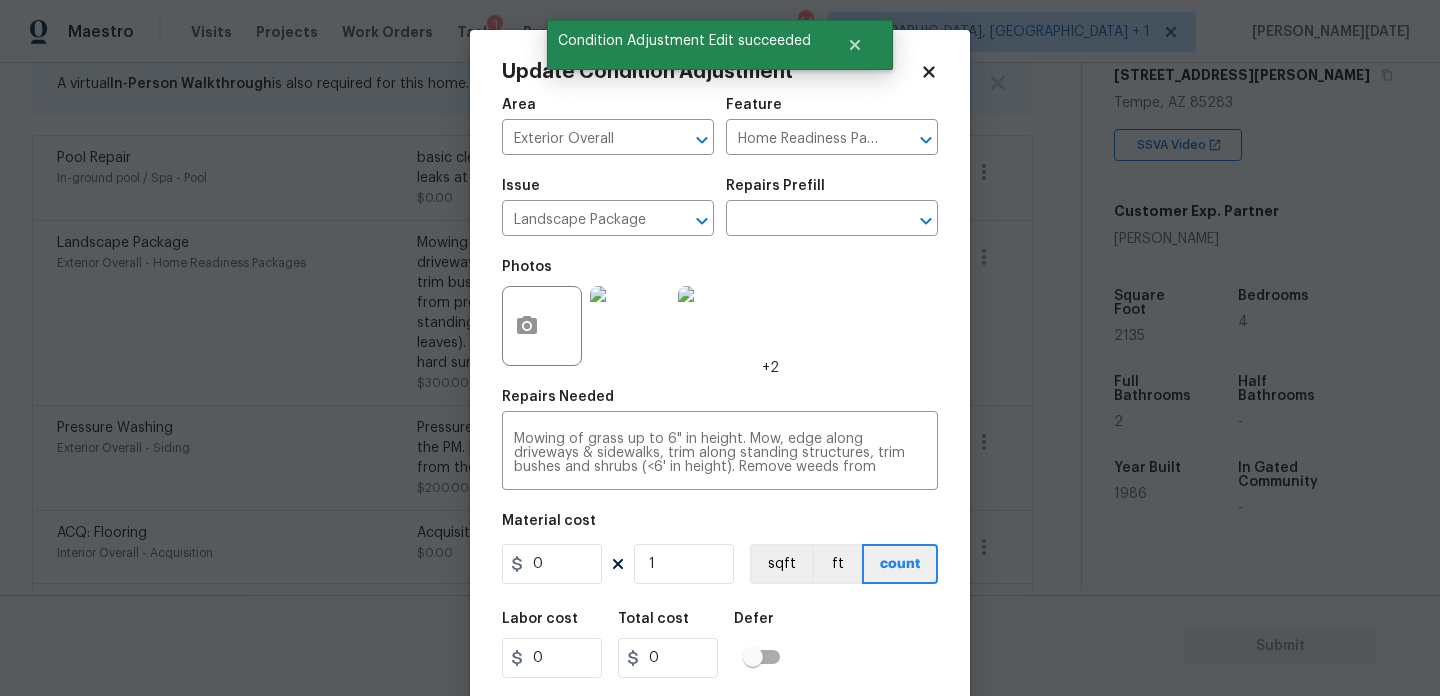 click on "Photos  +2" at bounding box center [720, 313] 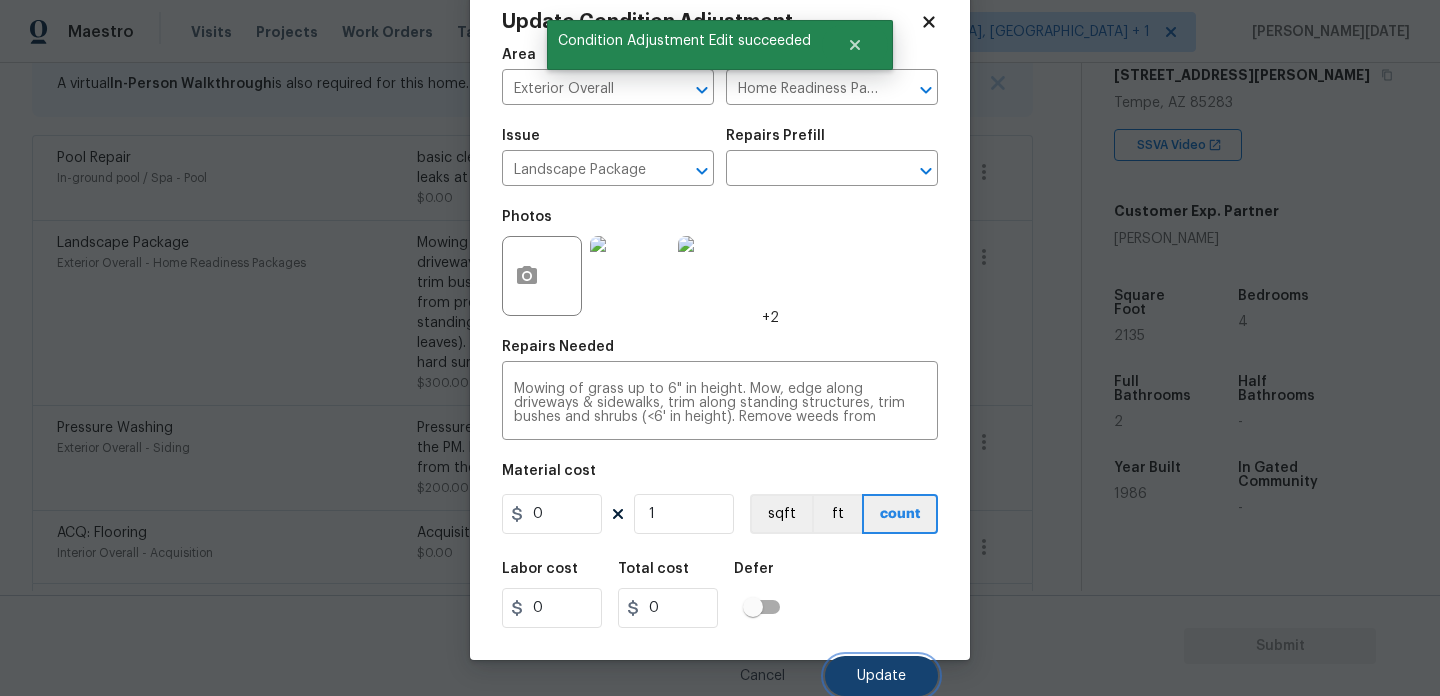 click on "Update" at bounding box center (881, 676) 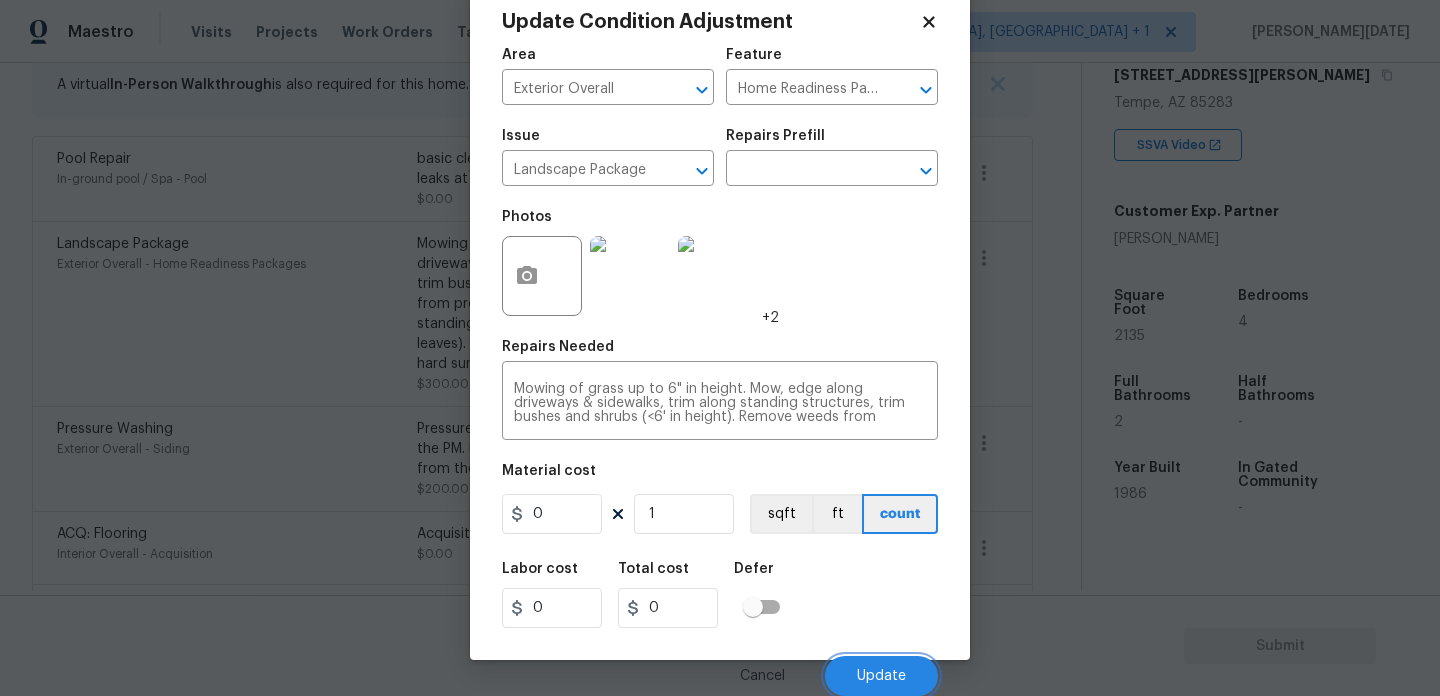 scroll, scrollTop: 430, scrollLeft: 0, axis: vertical 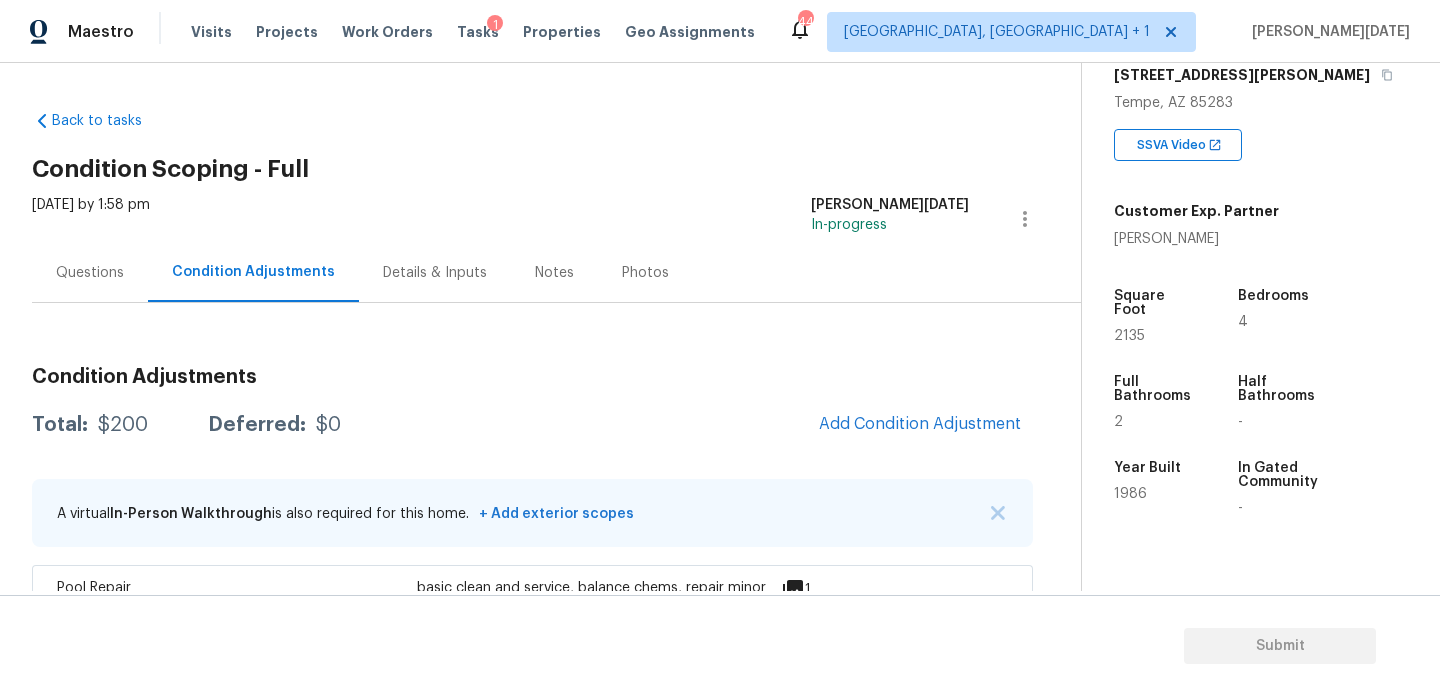 click on "Questions" at bounding box center [90, 273] 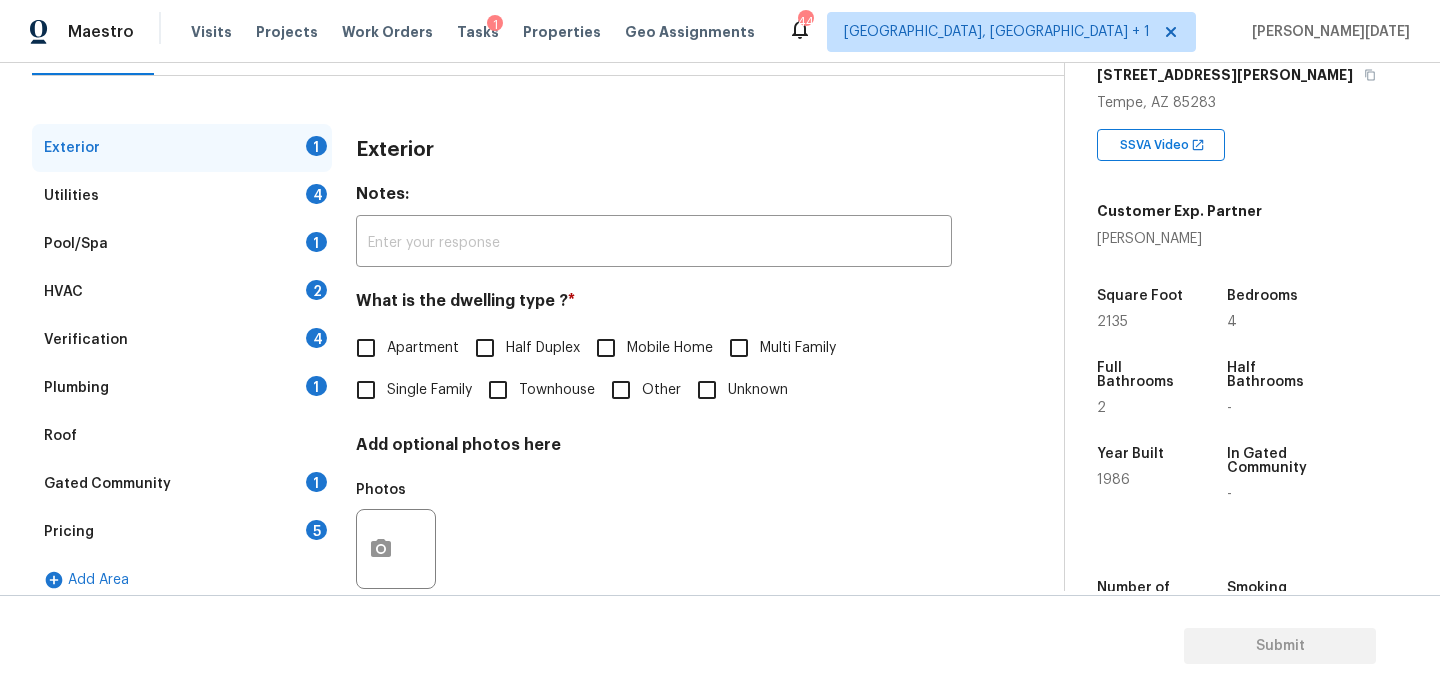 scroll, scrollTop: 236, scrollLeft: 0, axis: vertical 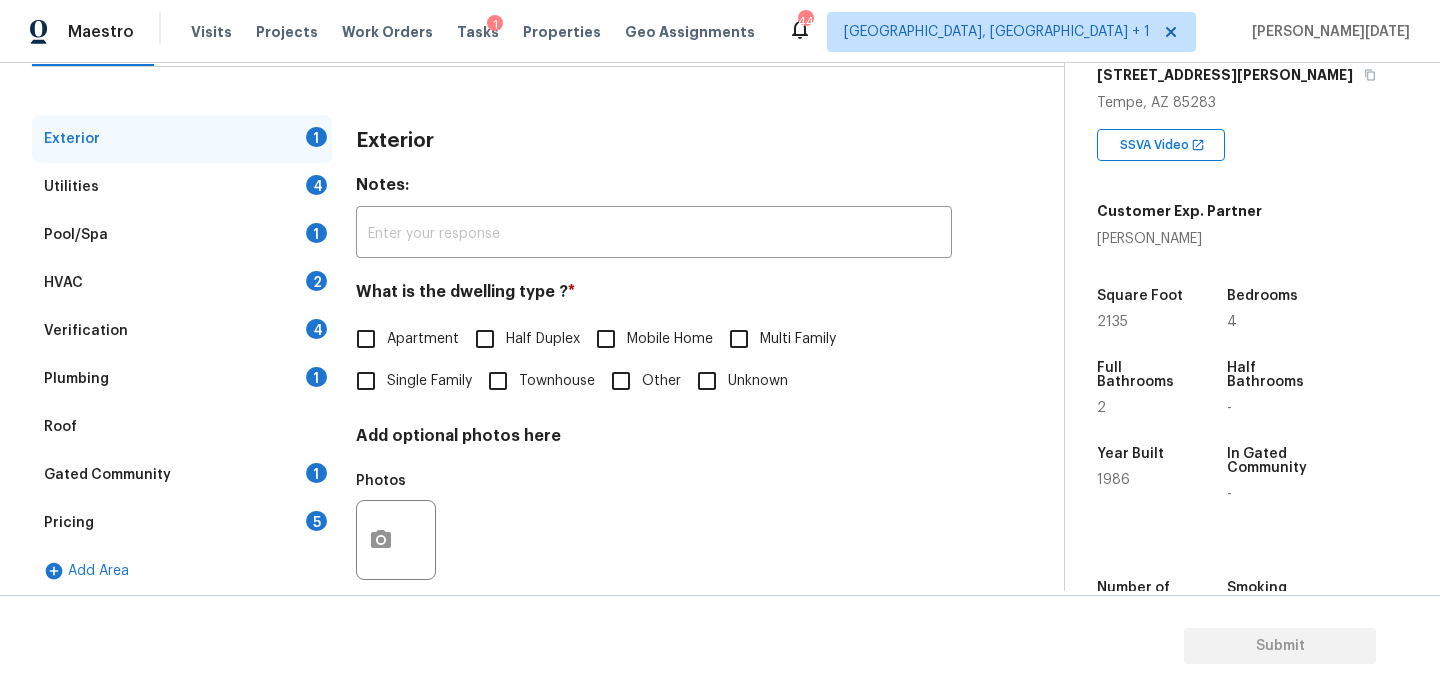 click on "Single Family" at bounding box center [429, 381] 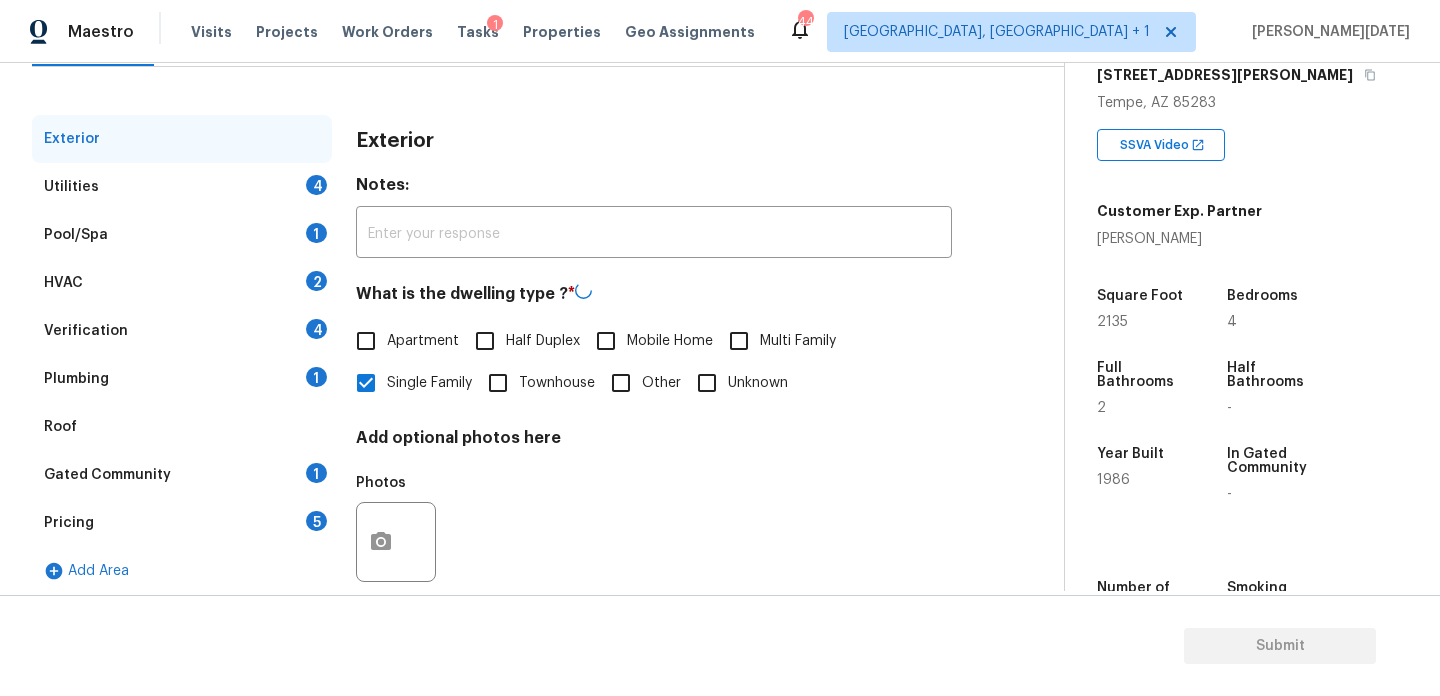 click on "4" at bounding box center [316, 185] 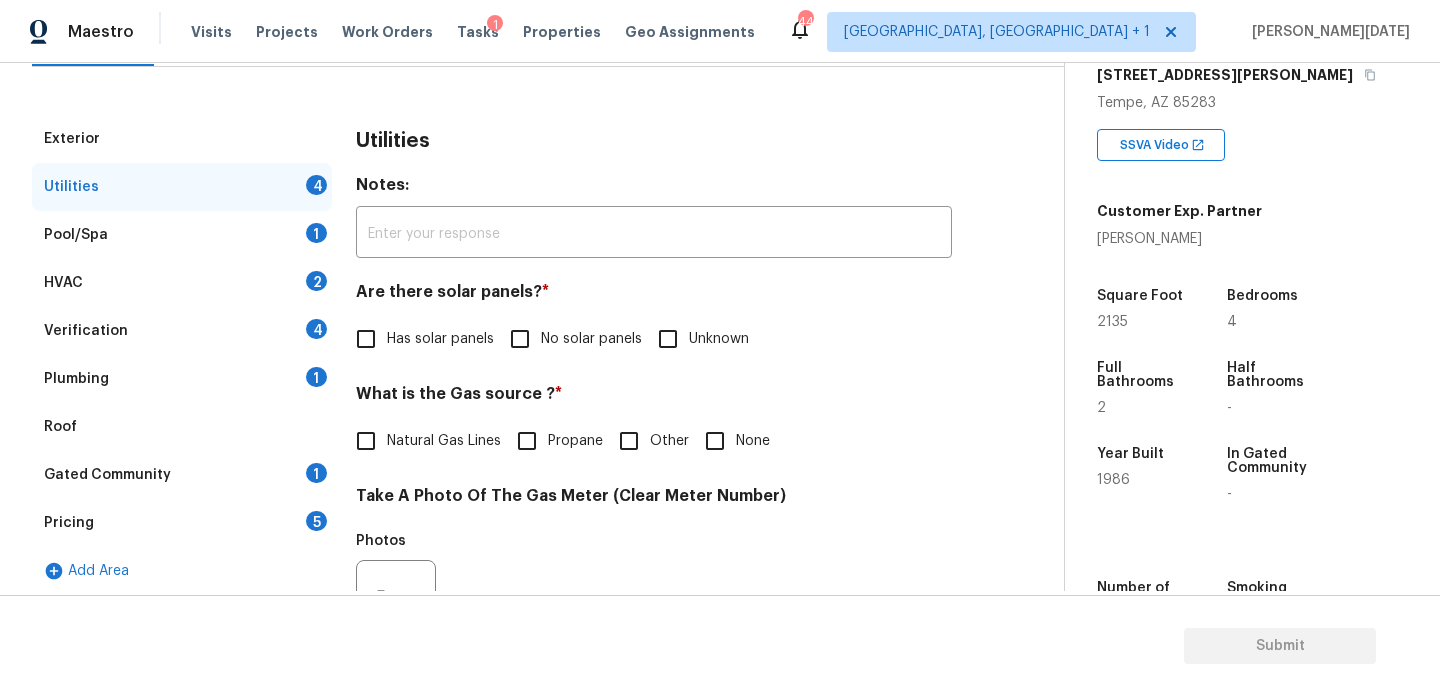 click on "No solar panels" at bounding box center (520, 339) 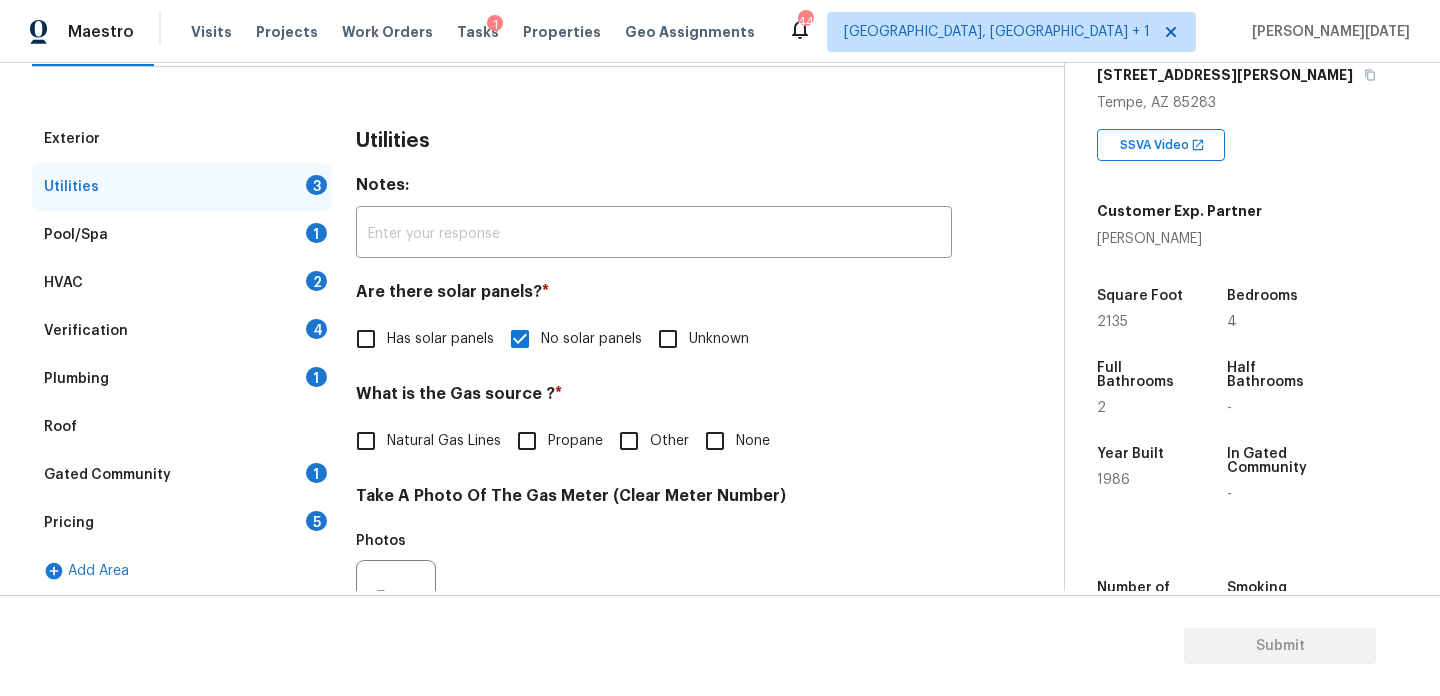 click on "None" at bounding box center [715, 441] 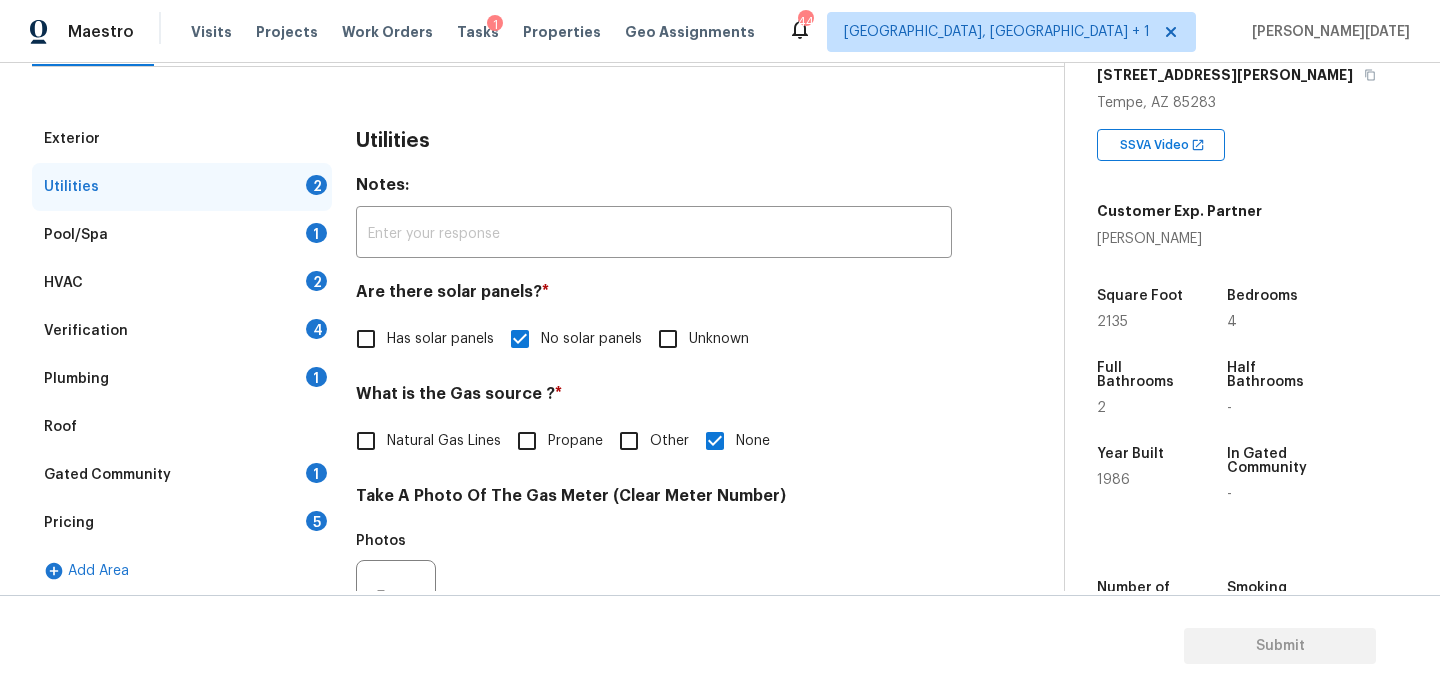 scroll, scrollTop: 809, scrollLeft: 0, axis: vertical 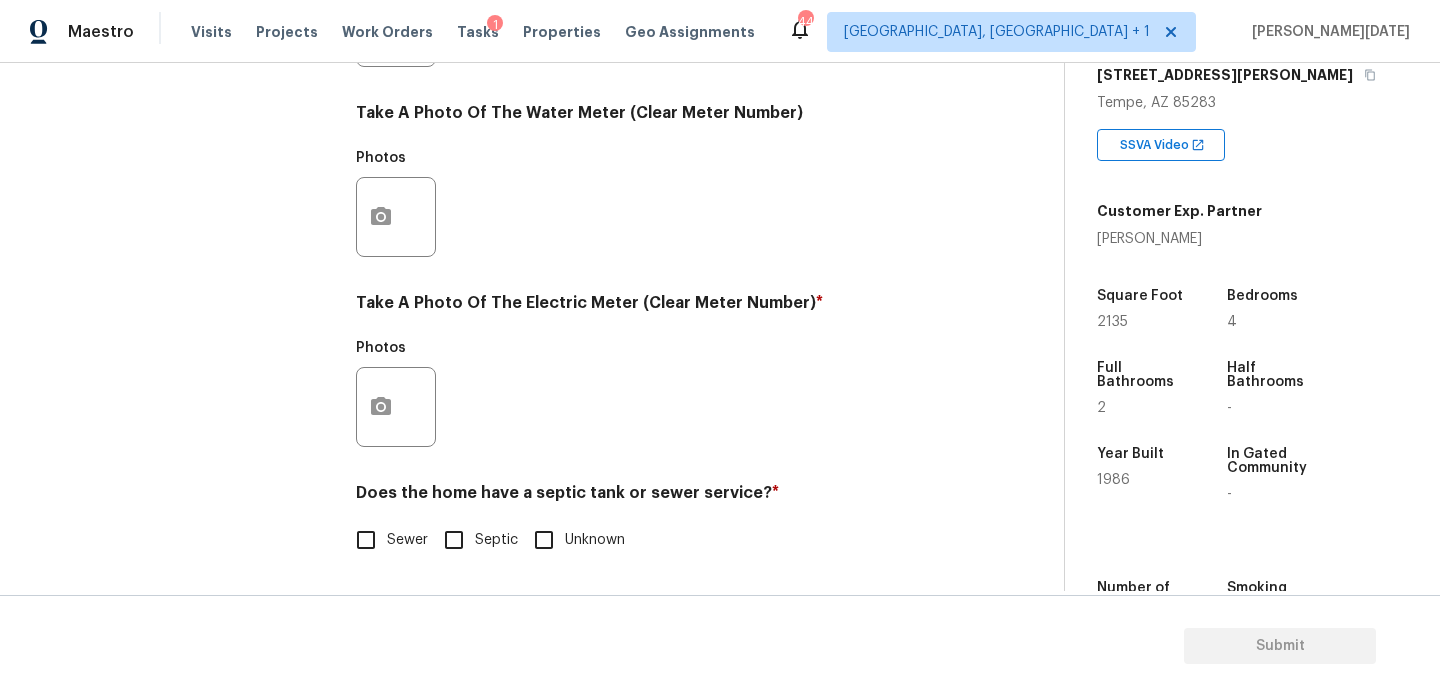 click on "Exterior Utilities 2 Pool/Spa 1 HVAC 2 Verification 4 Plumbing 1 Roof Gated Community 1 Pricing 5 Add Area Utilities Notes: ​ Are there solar panels?  * Has solar panels No solar panels Unknown What is the Gas source ?  * Natural Gas Lines Propane Other None Take A Photo Of The Gas Meter (Clear Meter Number) Photos Take A Photo Of The Water Meter (Clear Meter Number) Photos Take A Photo Of The Electric Meter (Clear Meter Number)  * Photos Does the home have a septic tank or sewer service?  * Sewer Septic Unknown" at bounding box center [524, 63] 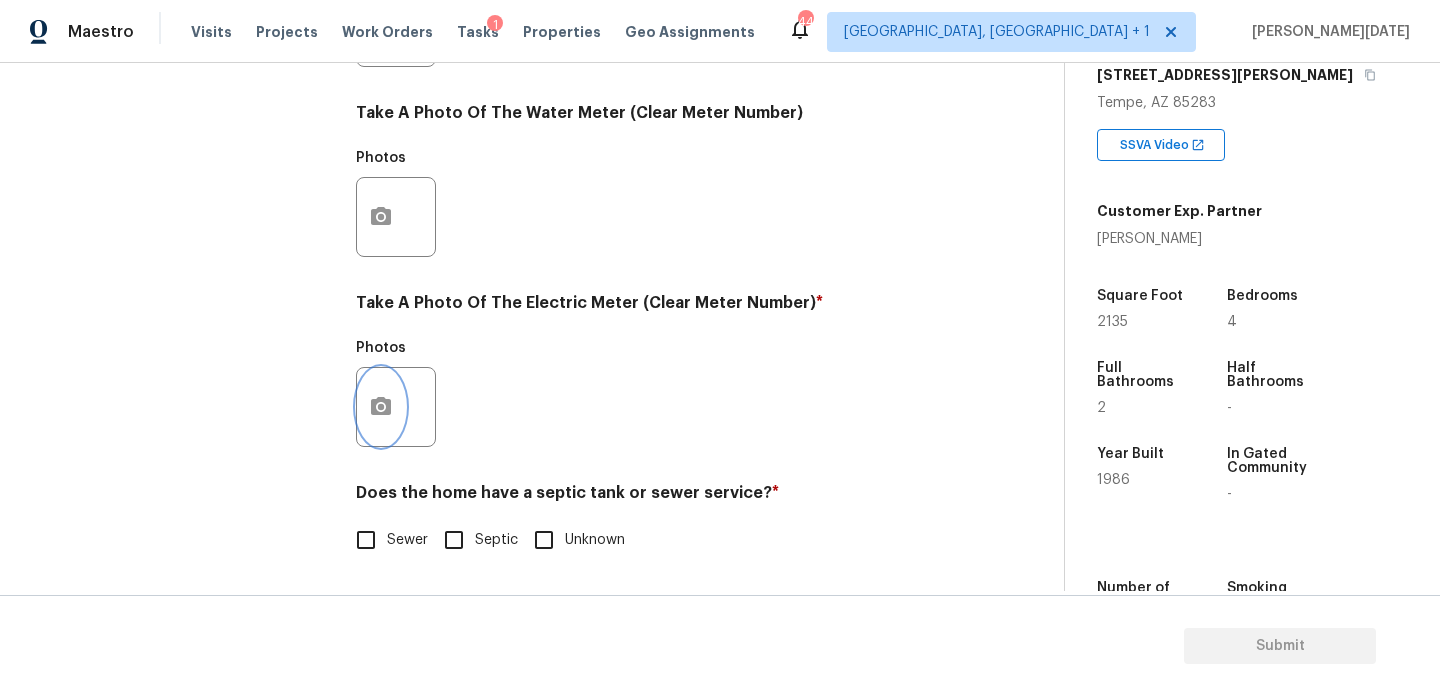 click 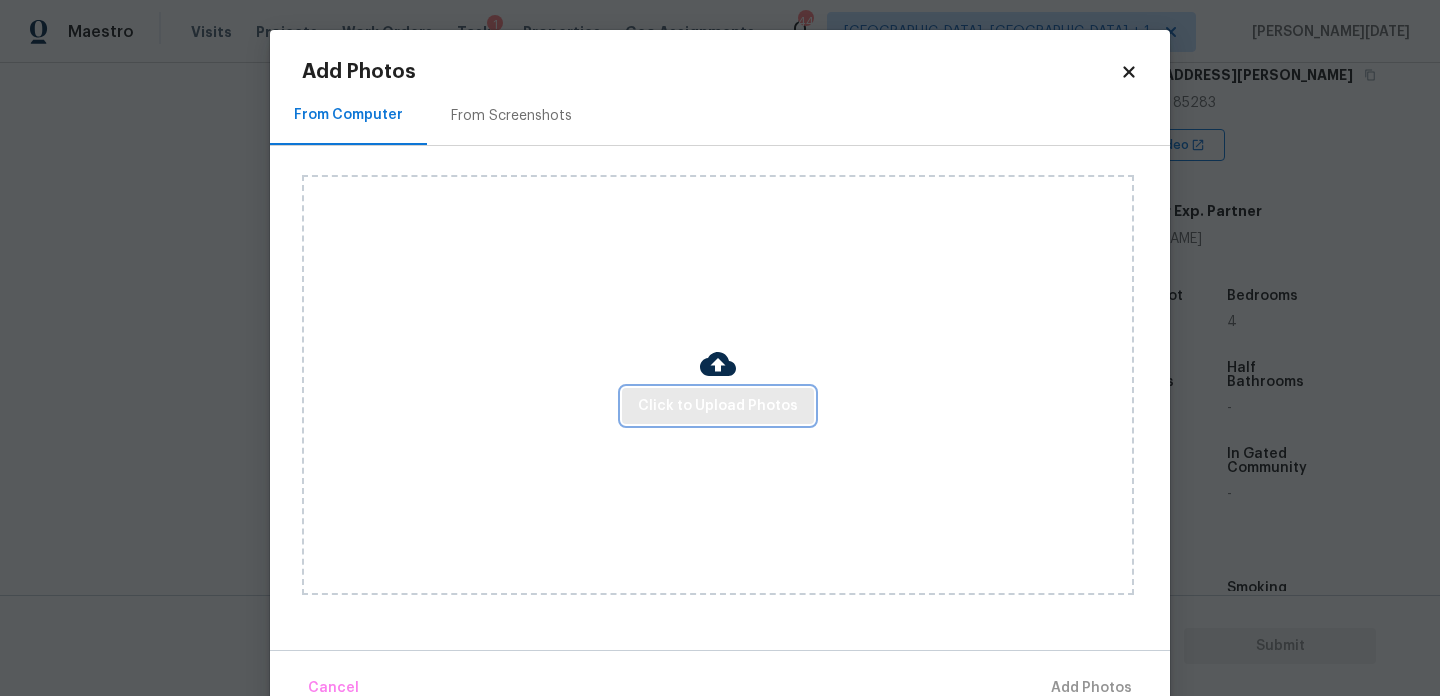click on "Click to Upload Photos" at bounding box center (718, 406) 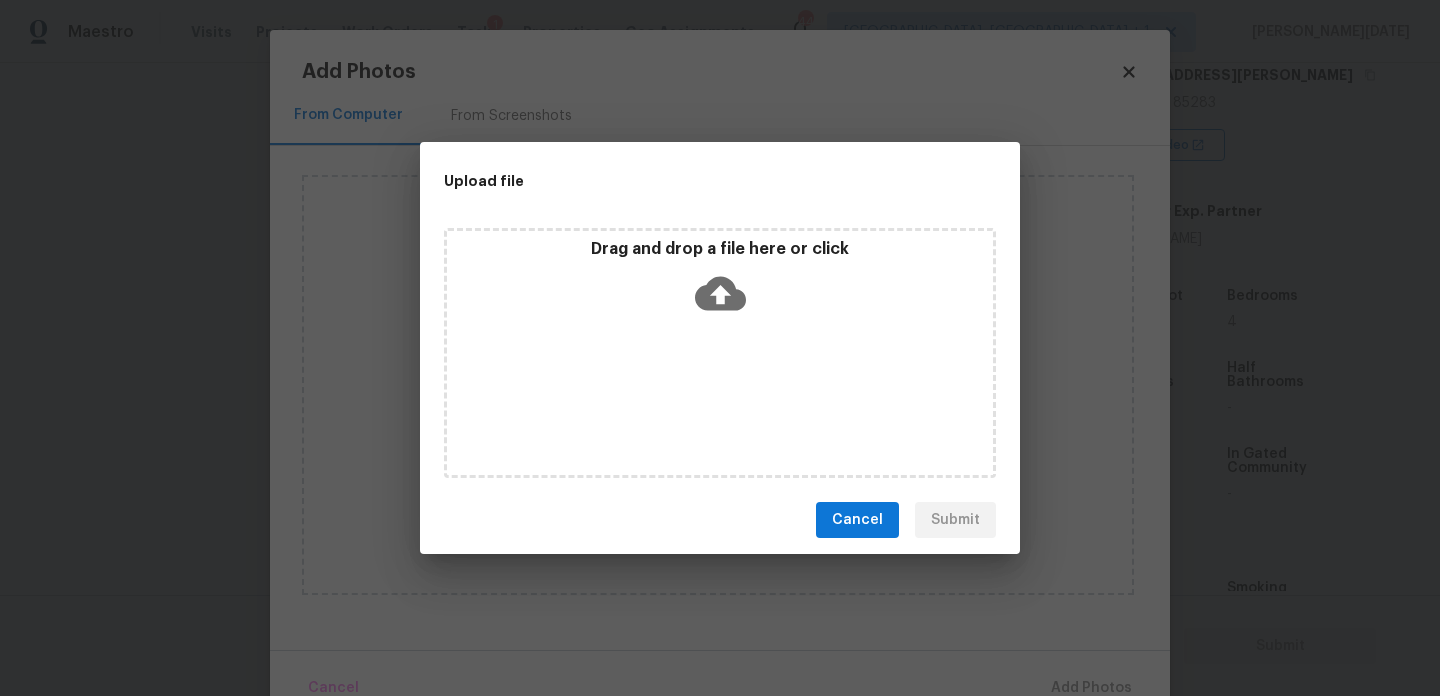 click on "Drag and drop a file here or click" at bounding box center [720, 353] 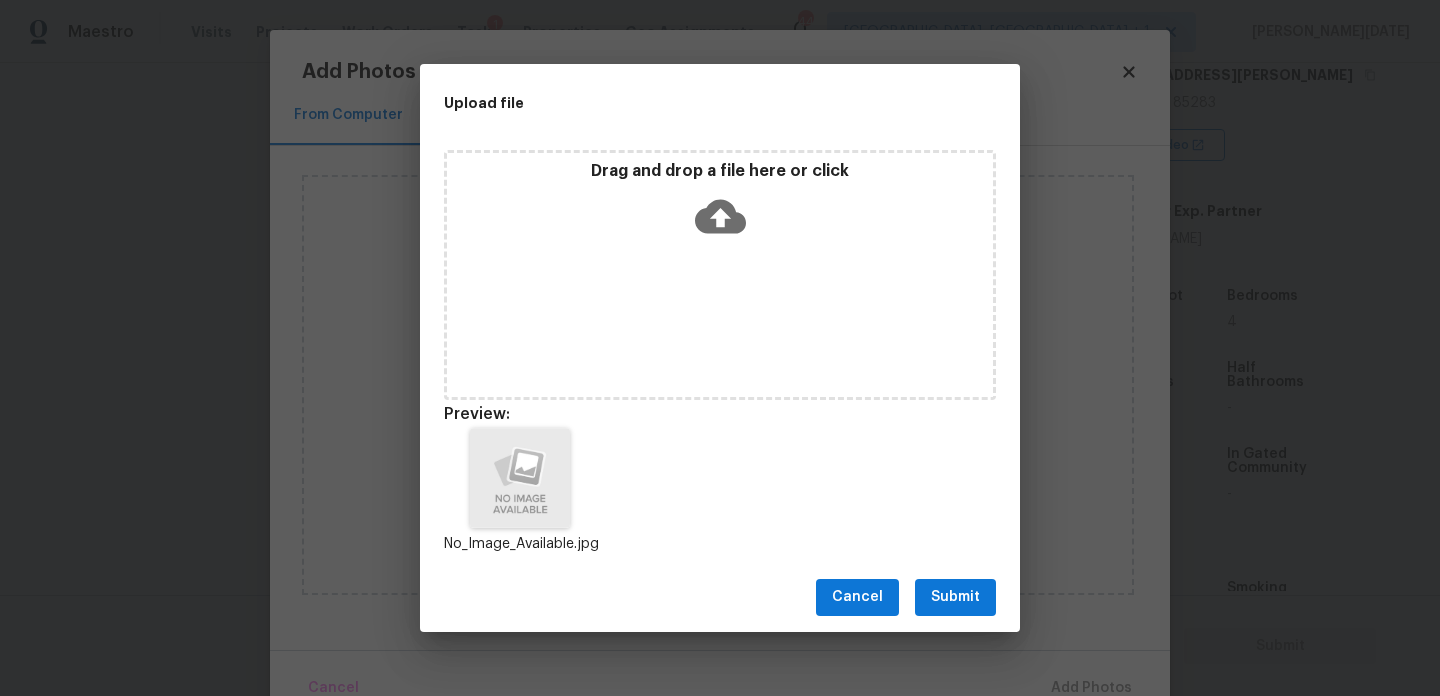 click on "Submit" at bounding box center (955, 597) 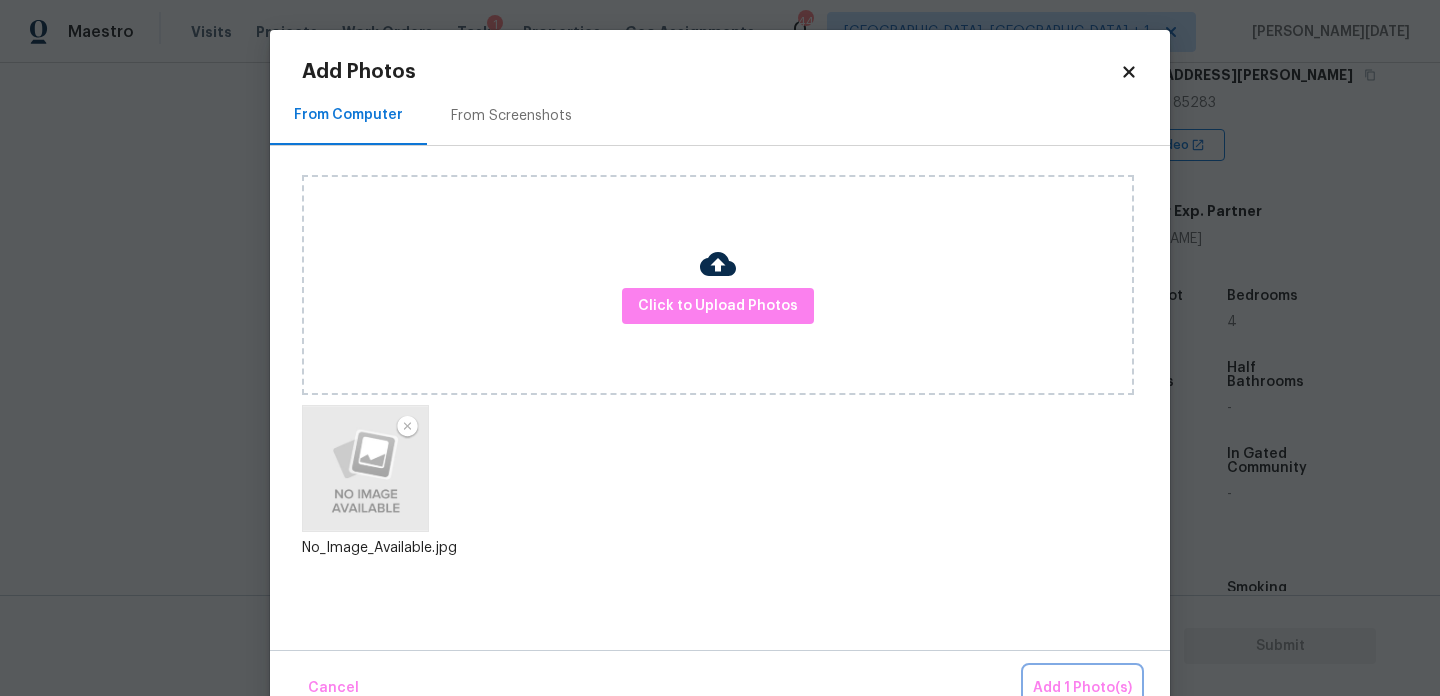 click on "Add 1 Photo(s)" at bounding box center (1082, 688) 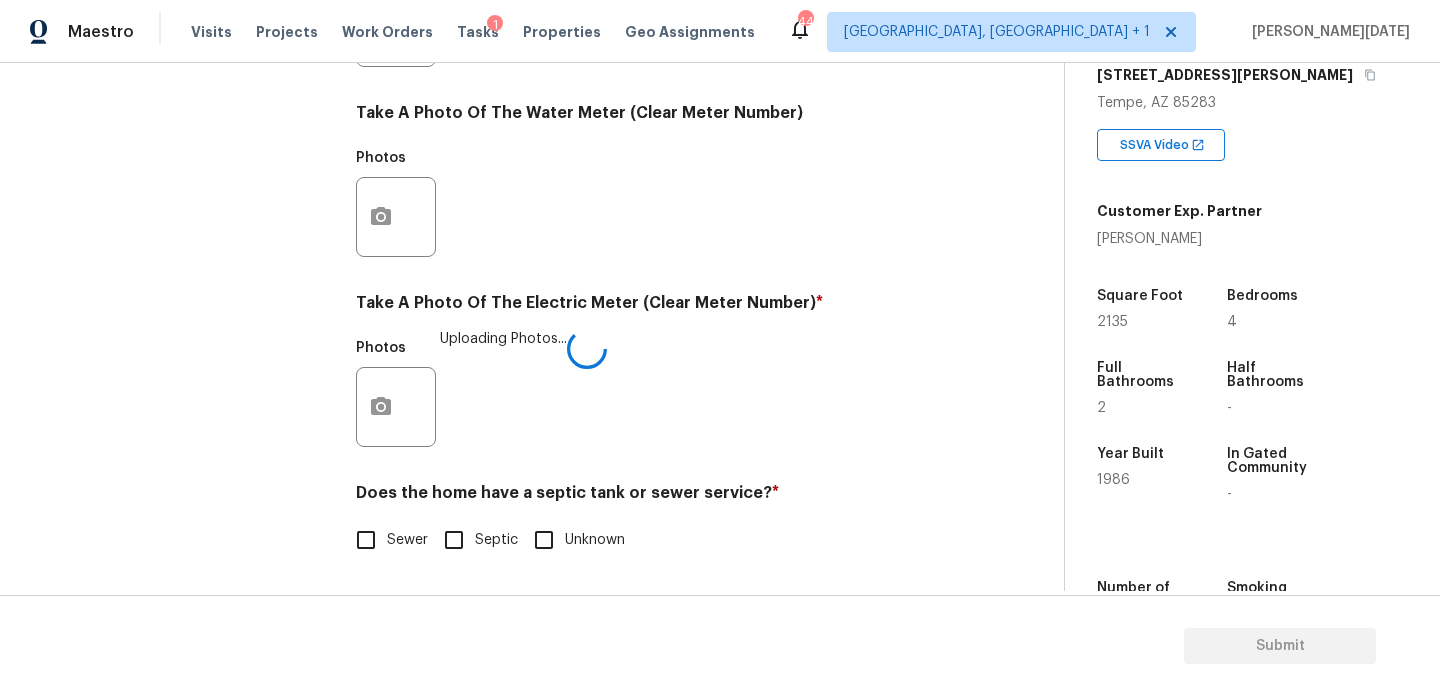 click on "Sewer" at bounding box center (366, 540) 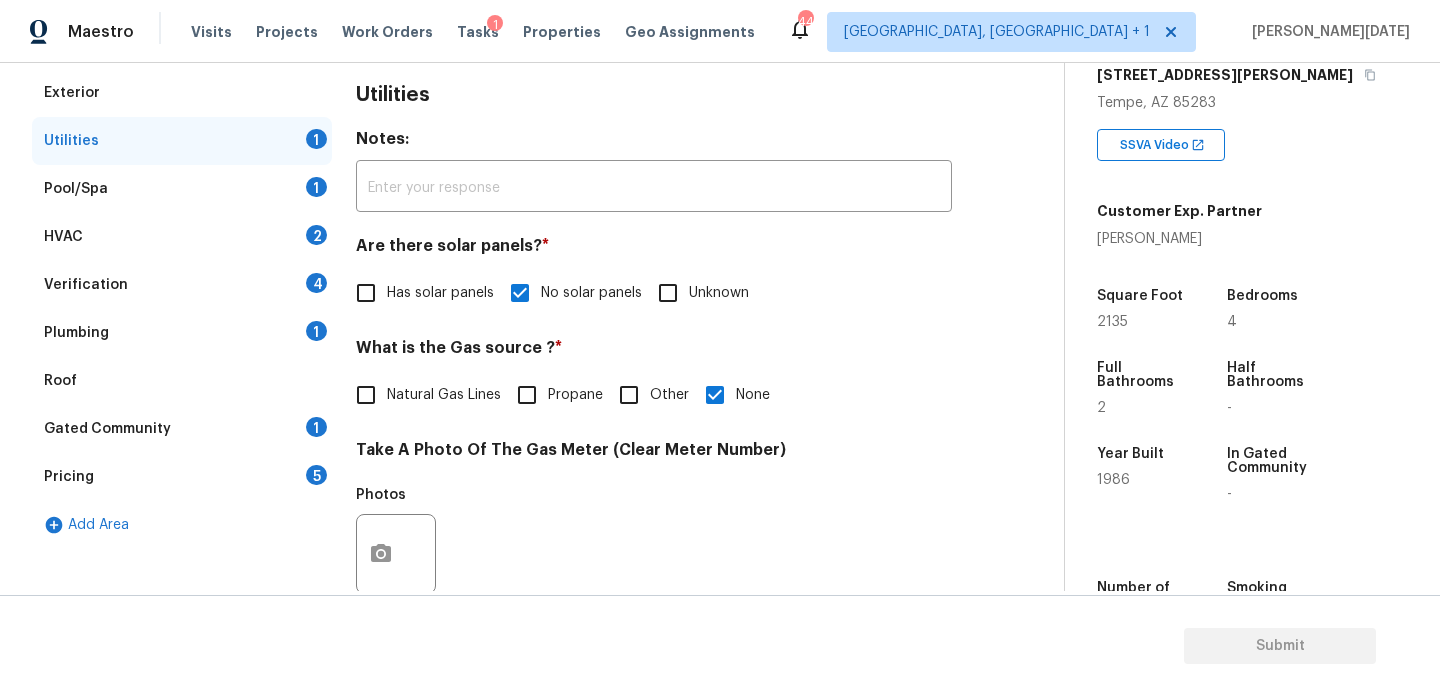 scroll, scrollTop: 268, scrollLeft: 0, axis: vertical 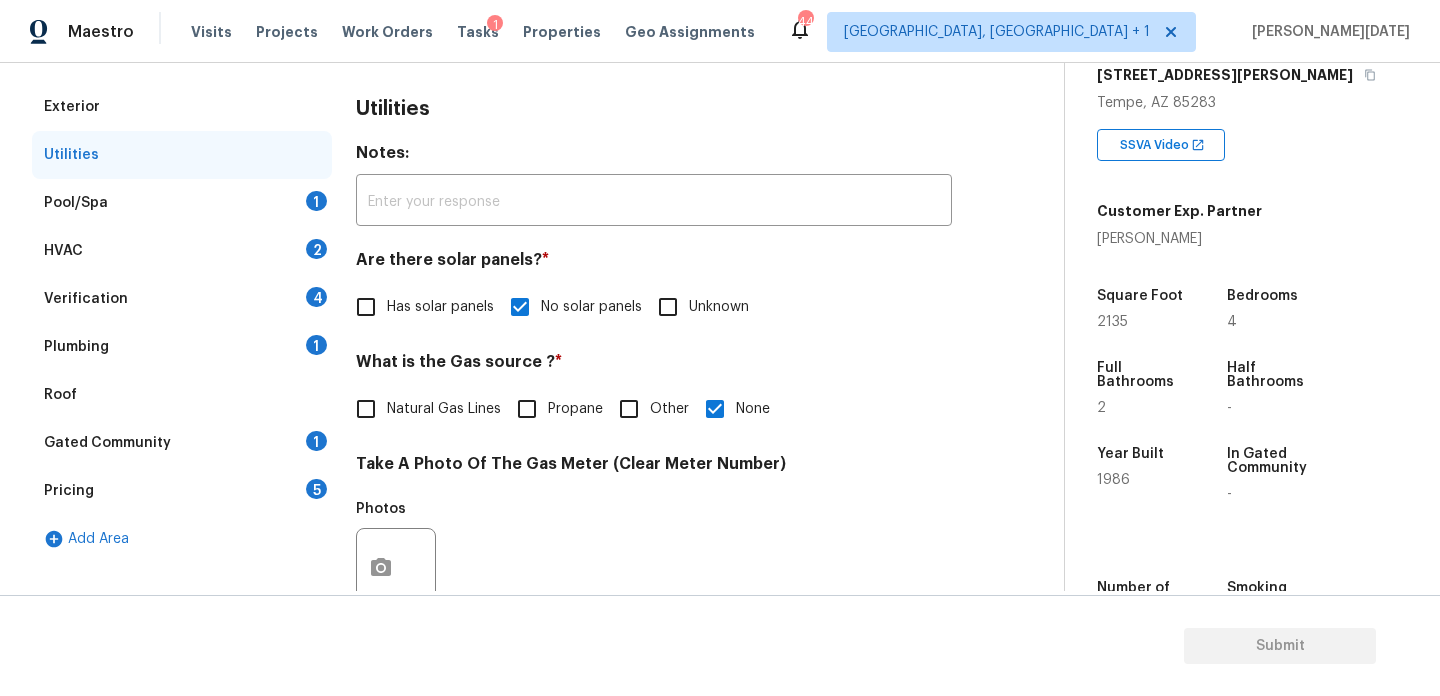 click on "Pool/Spa 1" at bounding box center (182, 203) 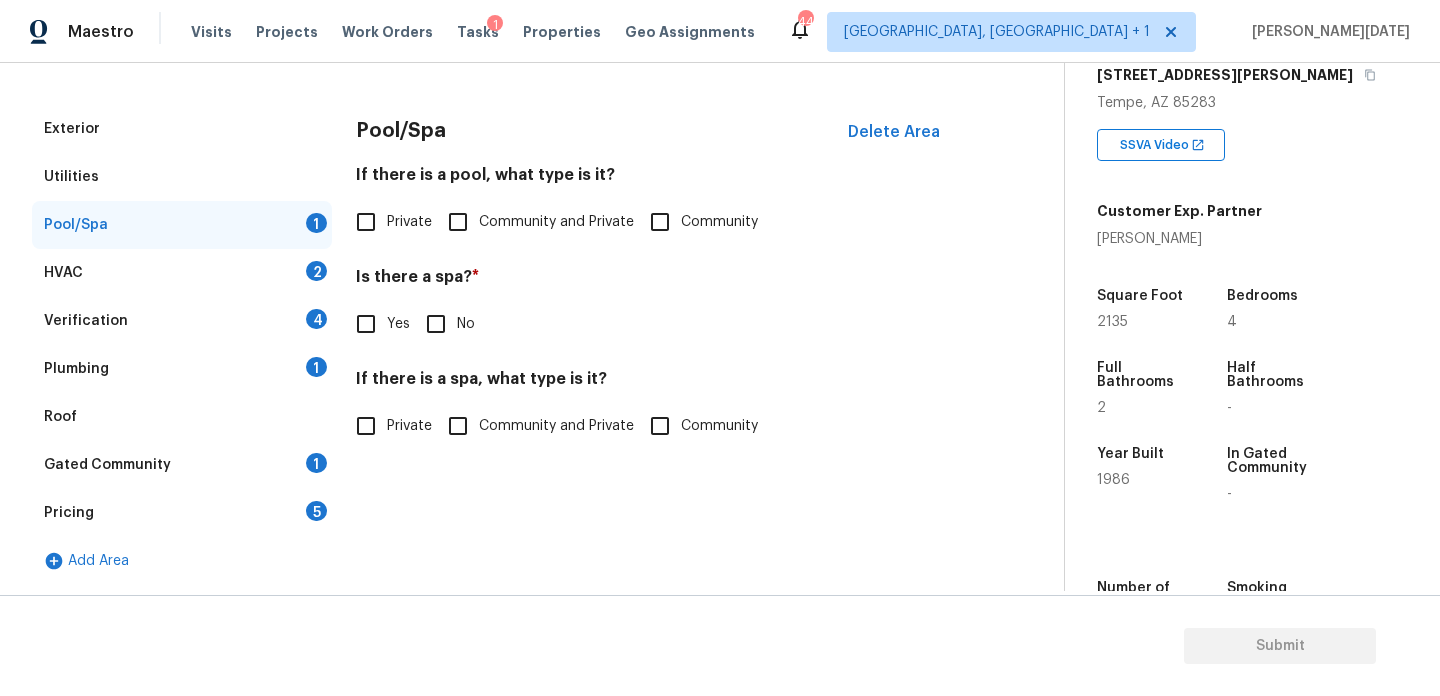 scroll, scrollTop: 246, scrollLeft: 0, axis: vertical 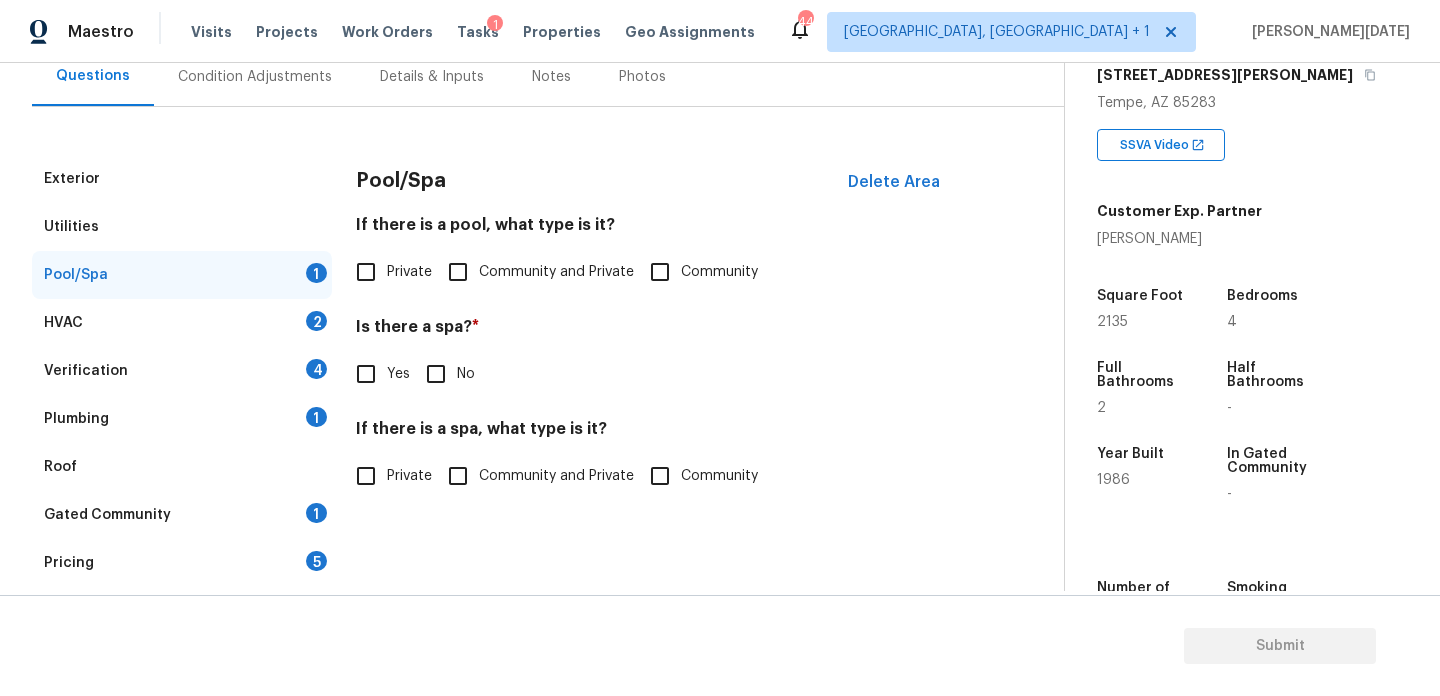 click on "Exterior" at bounding box center (182, 179) 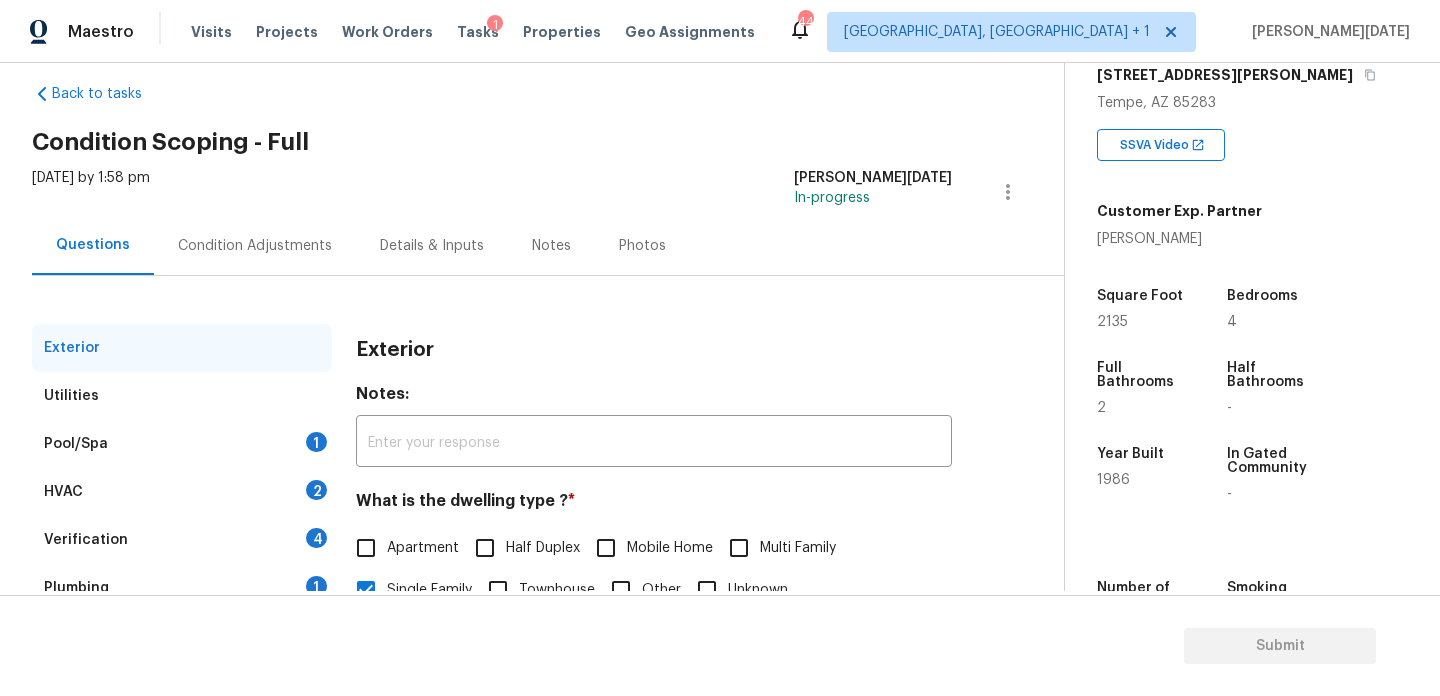 scroll, scrollTop: 11, scrollLeft: 0, axis: vertical 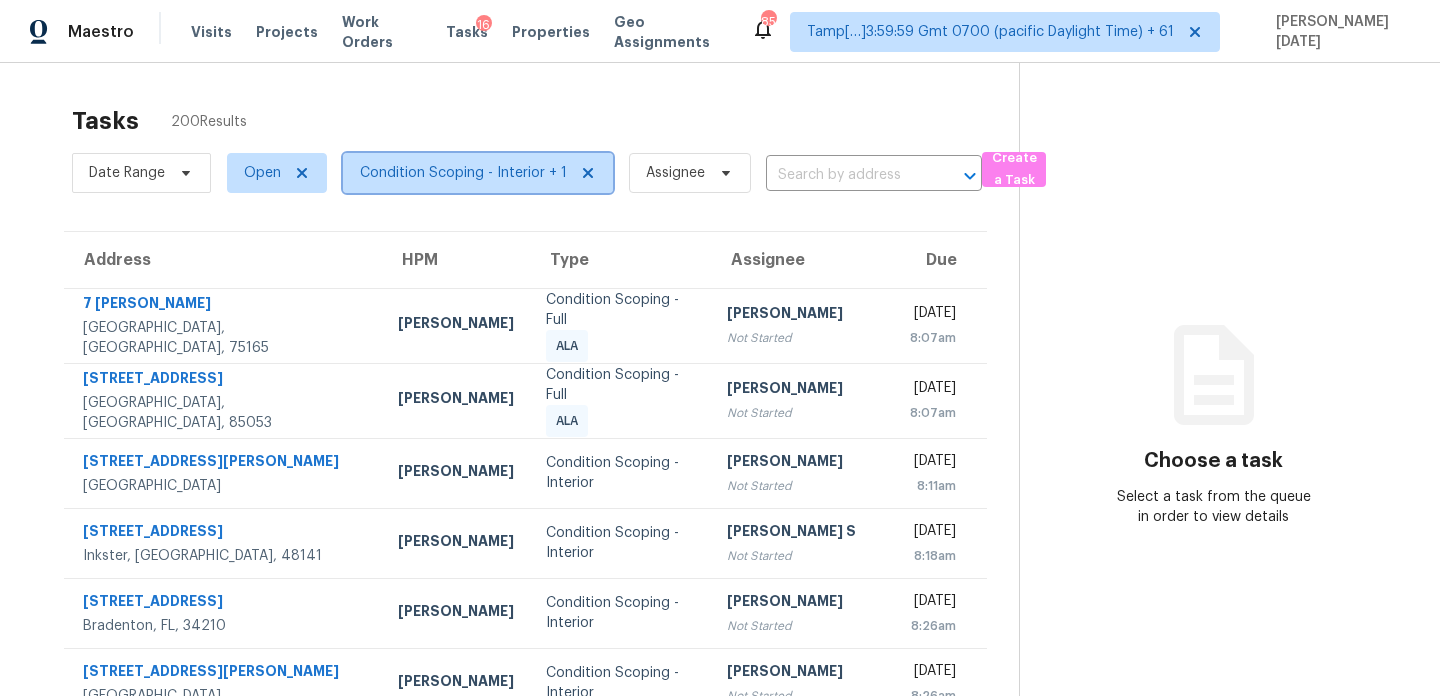 click on "Condition Scoping - Interior + 1" at bounding box center (463, 173) 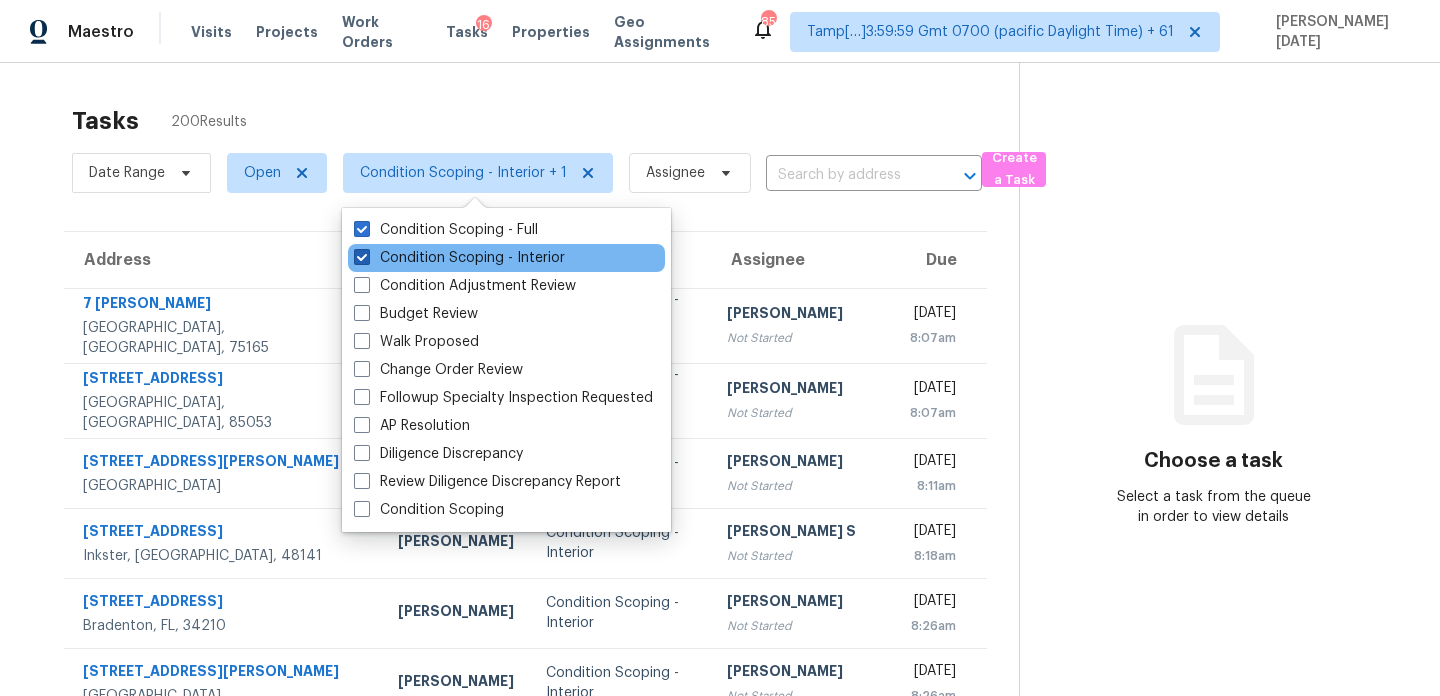 click on "Condition Scoping - Interior" at bounding box center (459, 258) 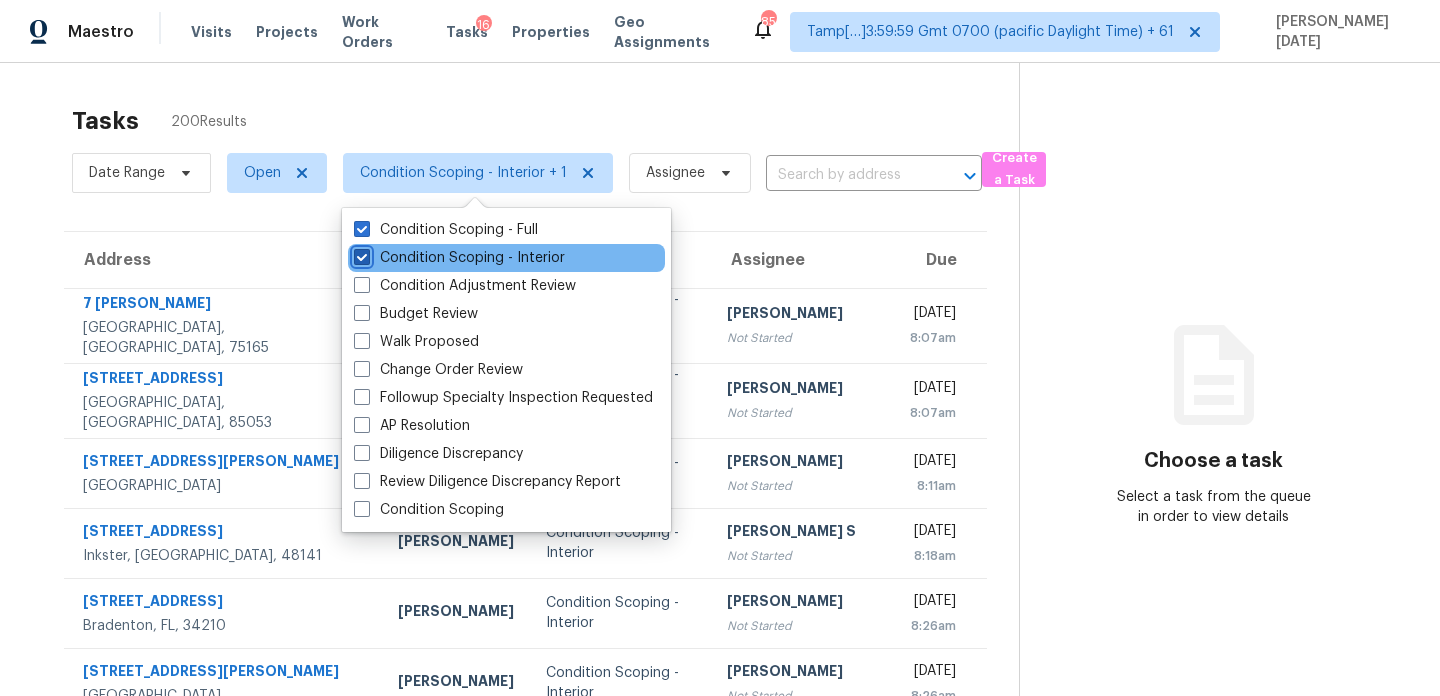 click on "Condition Scoping - Interior" at bounding box center (360, 254) 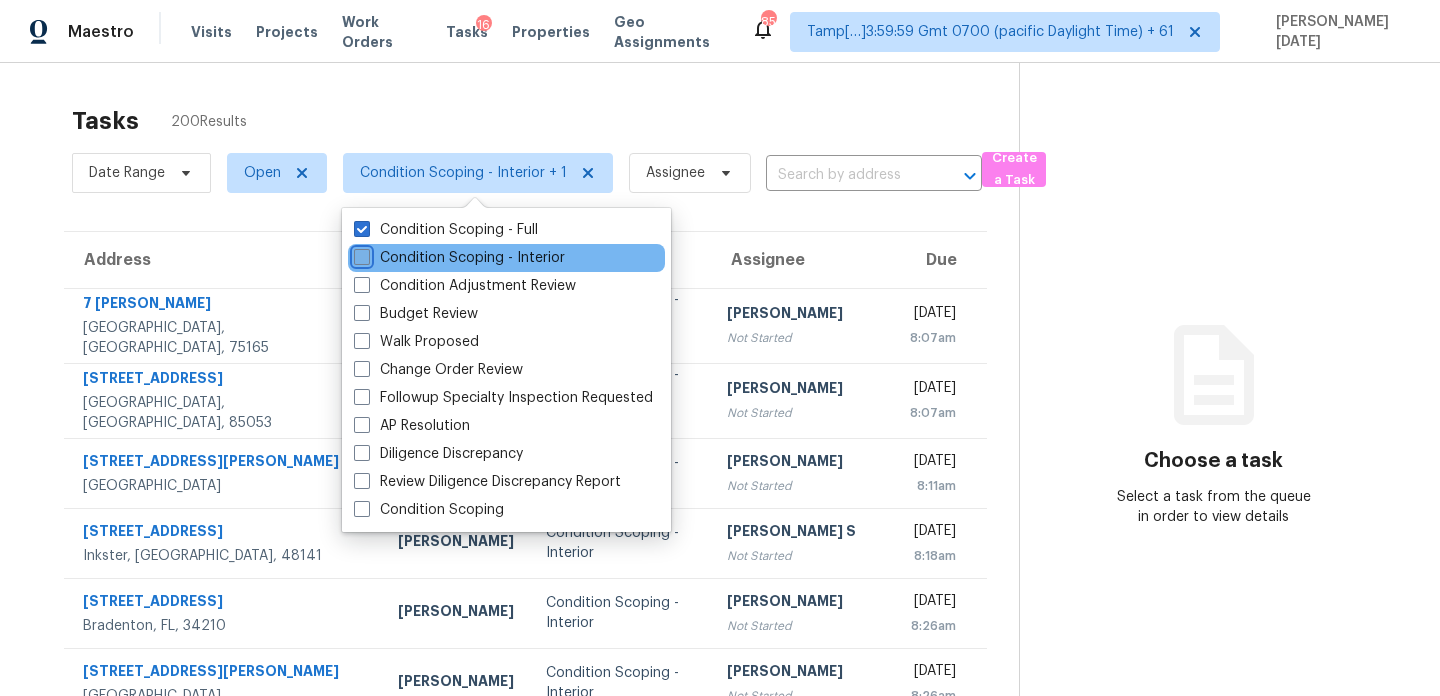 checkbox on "false" 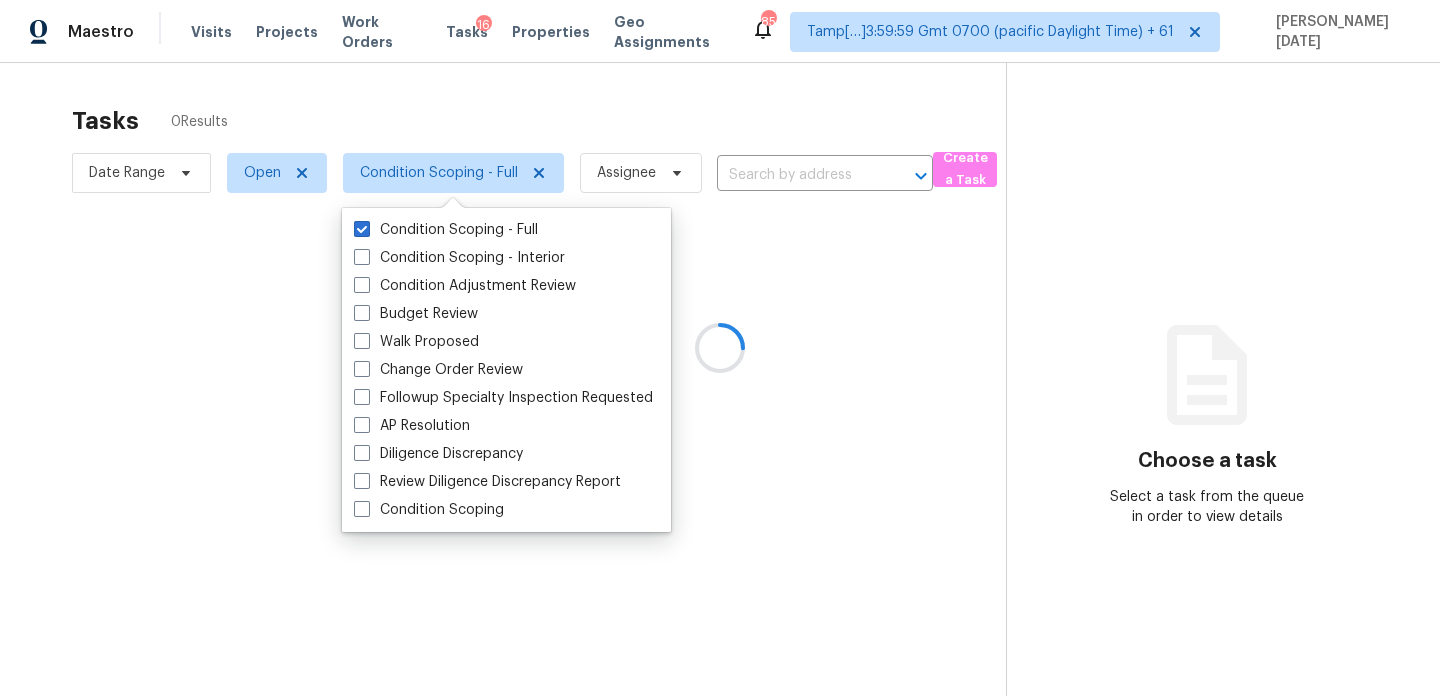click at bounding box center (720, 348) 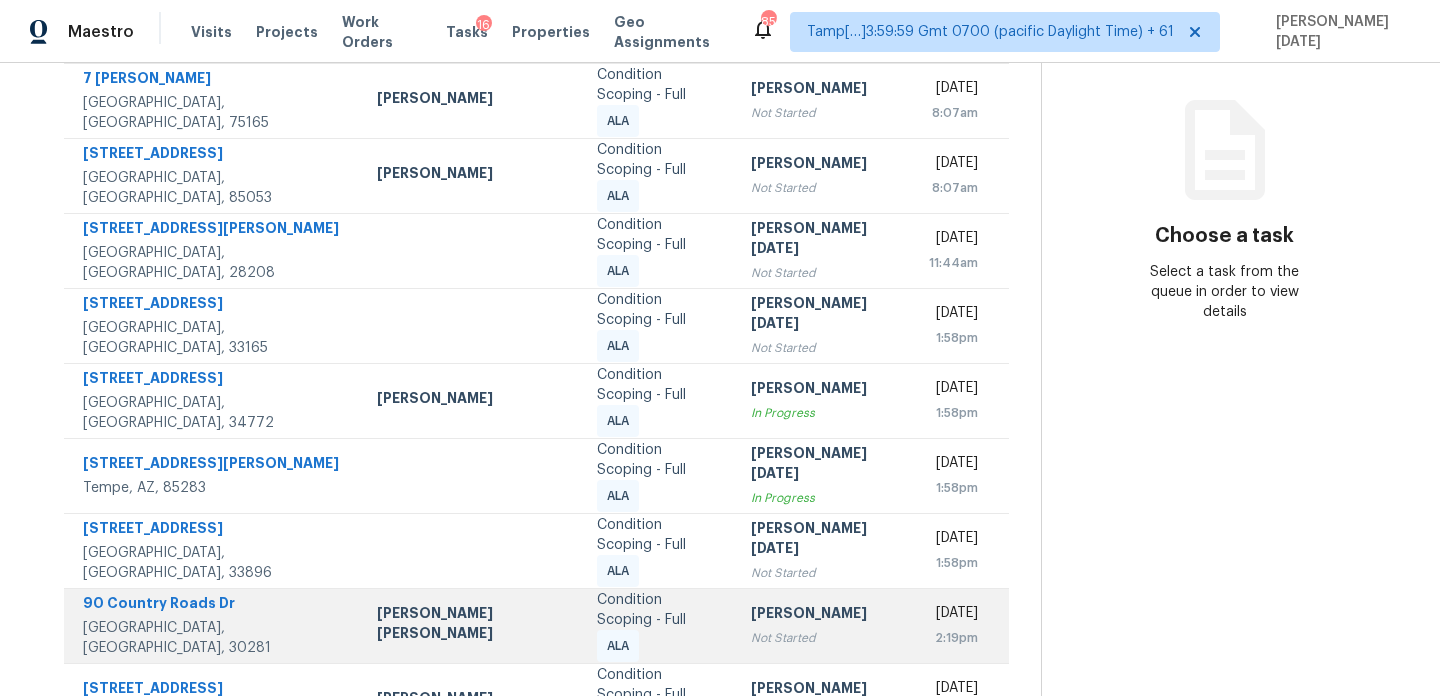 scroll, scrollTop: 220, scrollLeft: 0, axis: vertical 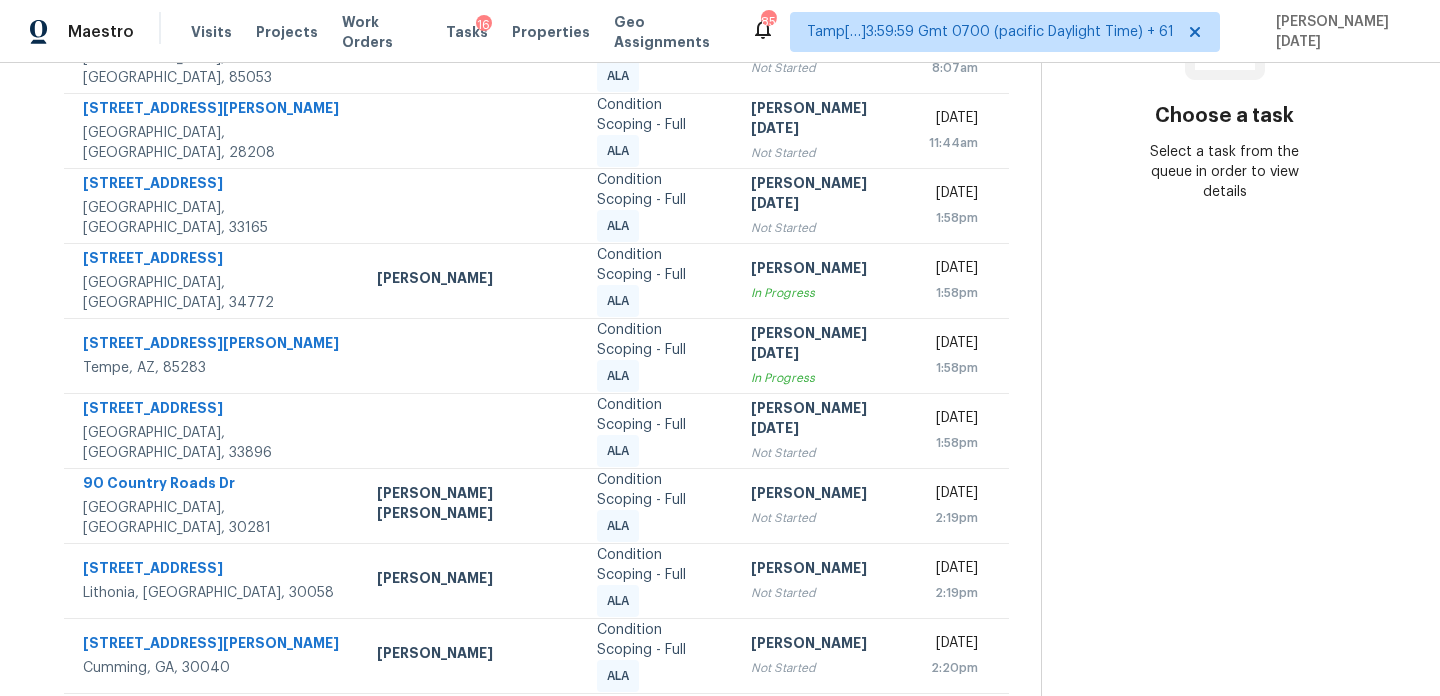 click 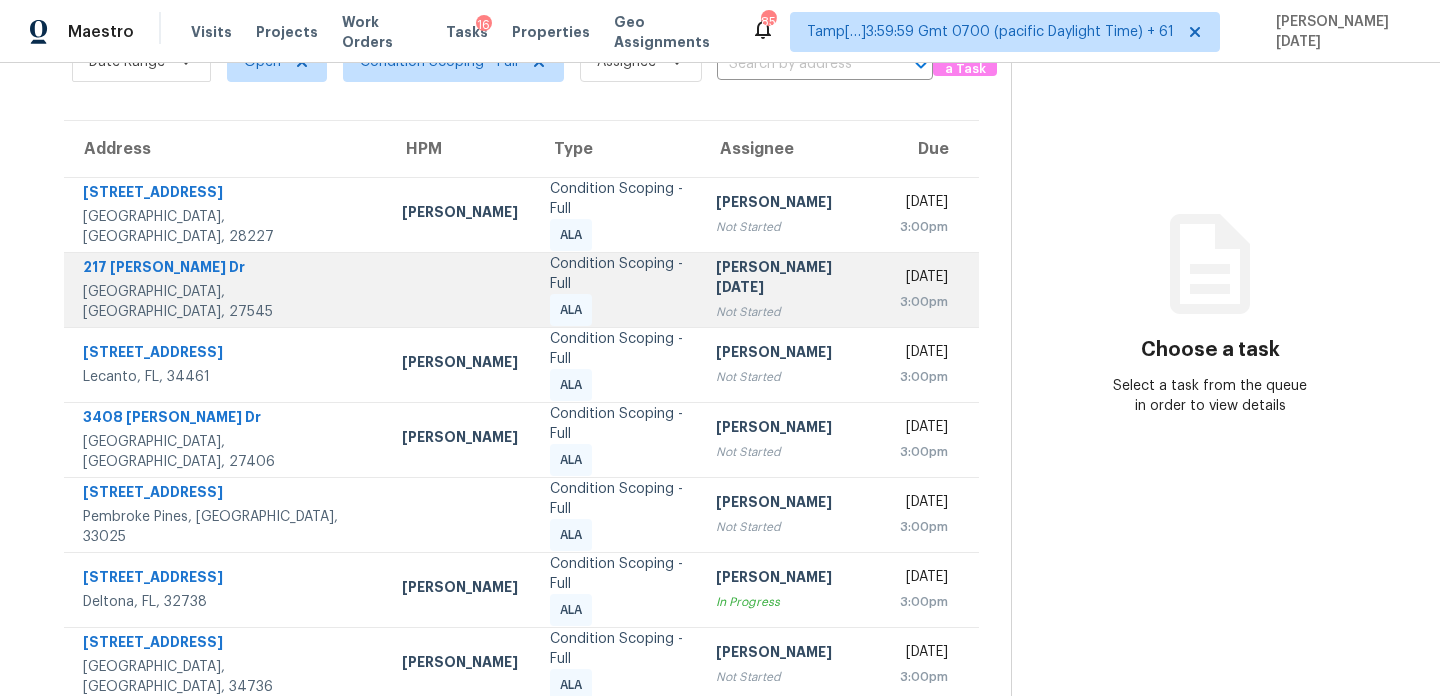 scroll, scrollTop: 55, scrollLeft: 0, axis: vertical 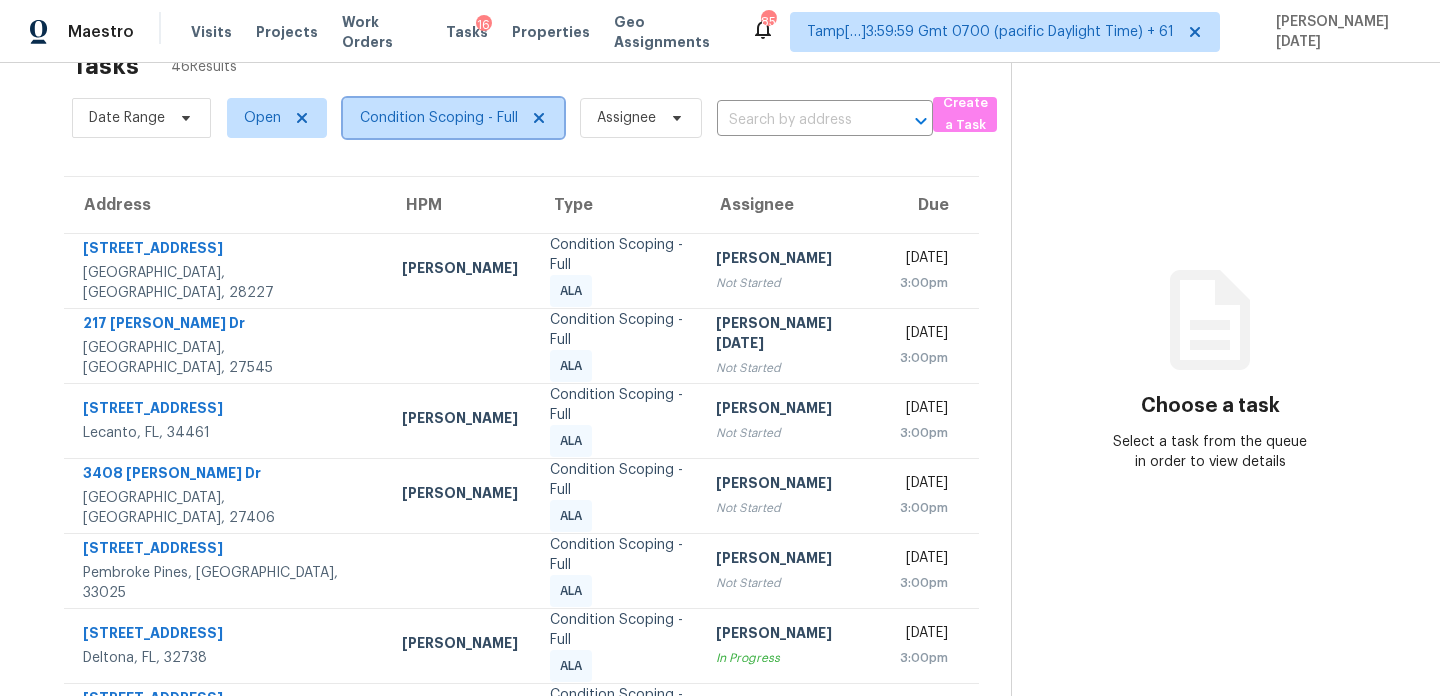click on "Condition Scoping - Full" at bounding box center (439, 118) 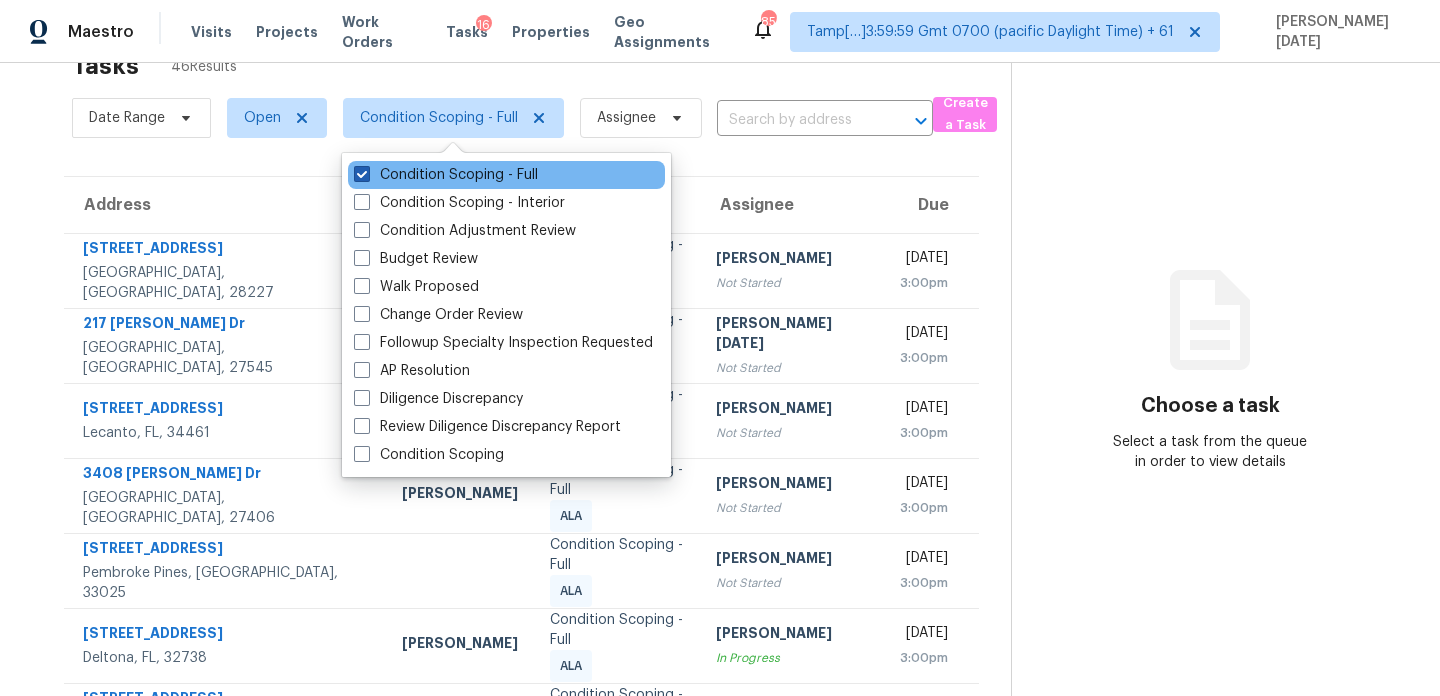 click on "Condition Scoping - Full" at bounding box center [446, 175] 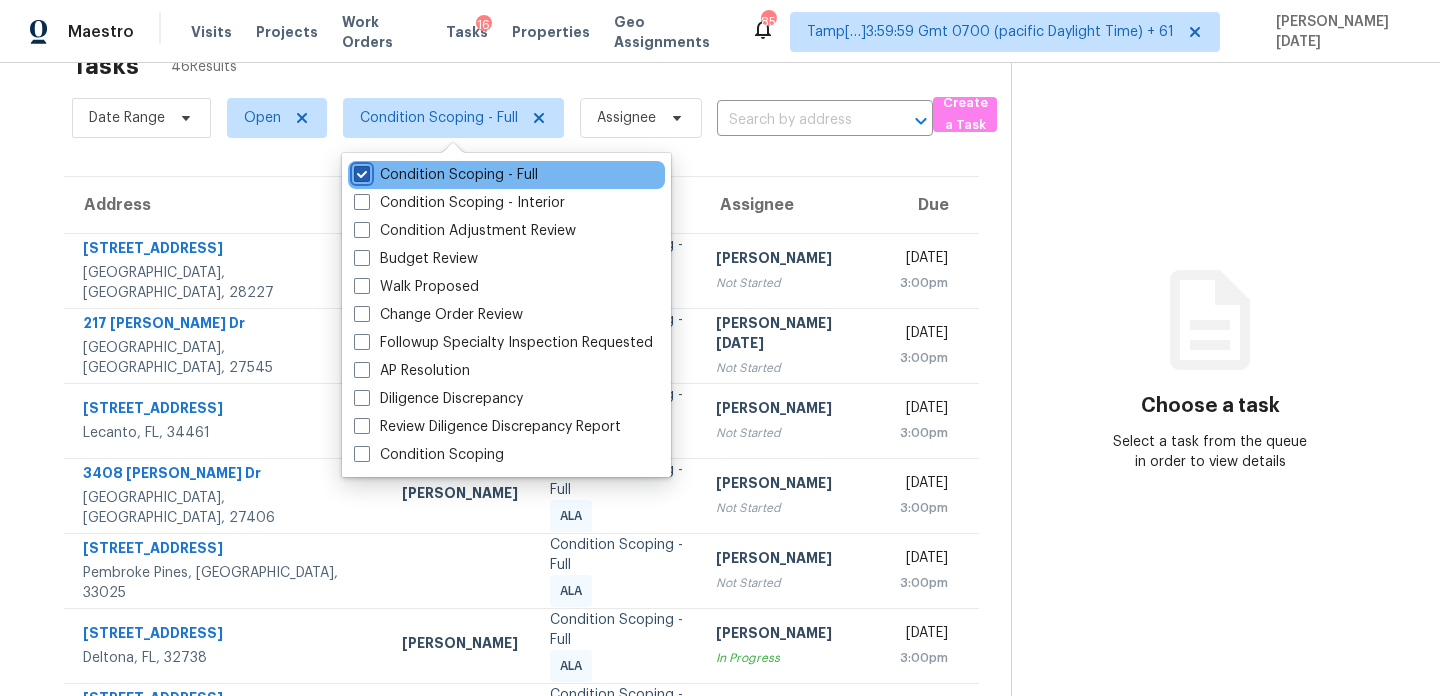 click on "Condition Scoping - Full" at bounding box center (360, 171) 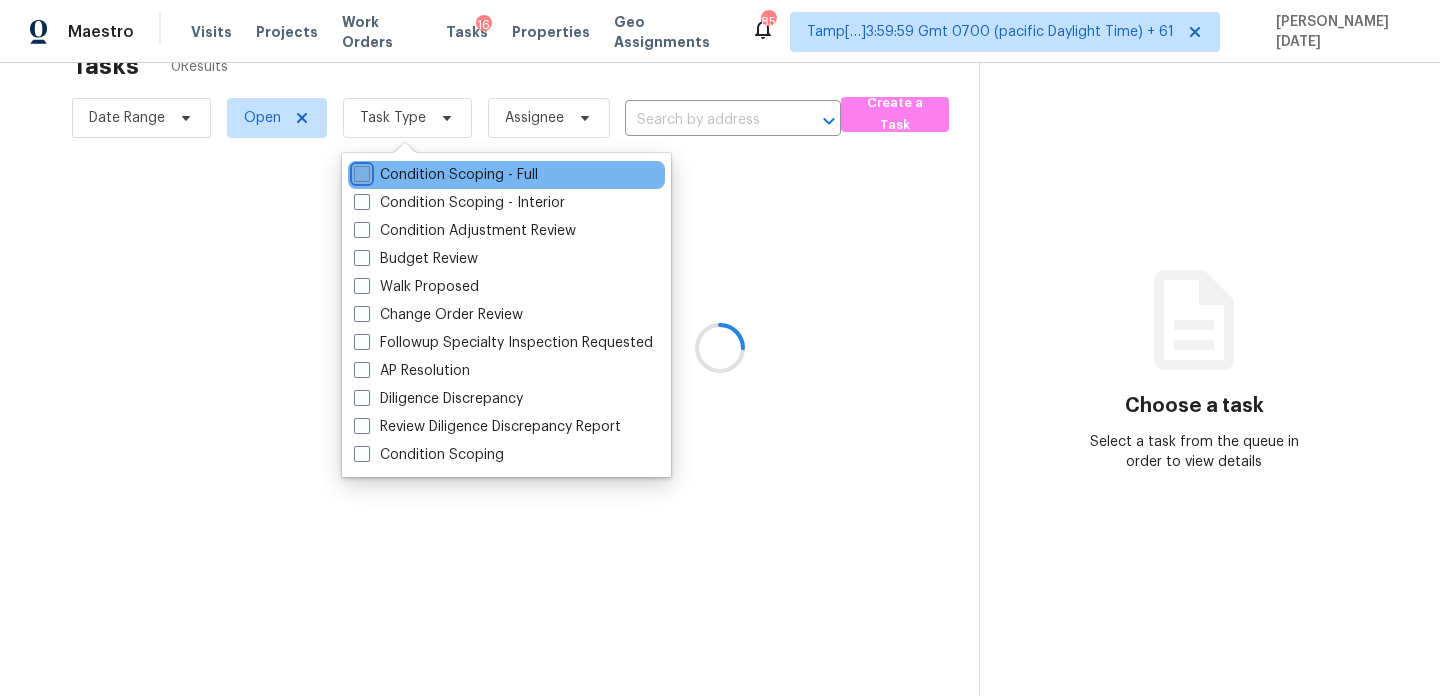 click on "Condition Scoping - Full" at bounding box center (446, 175) 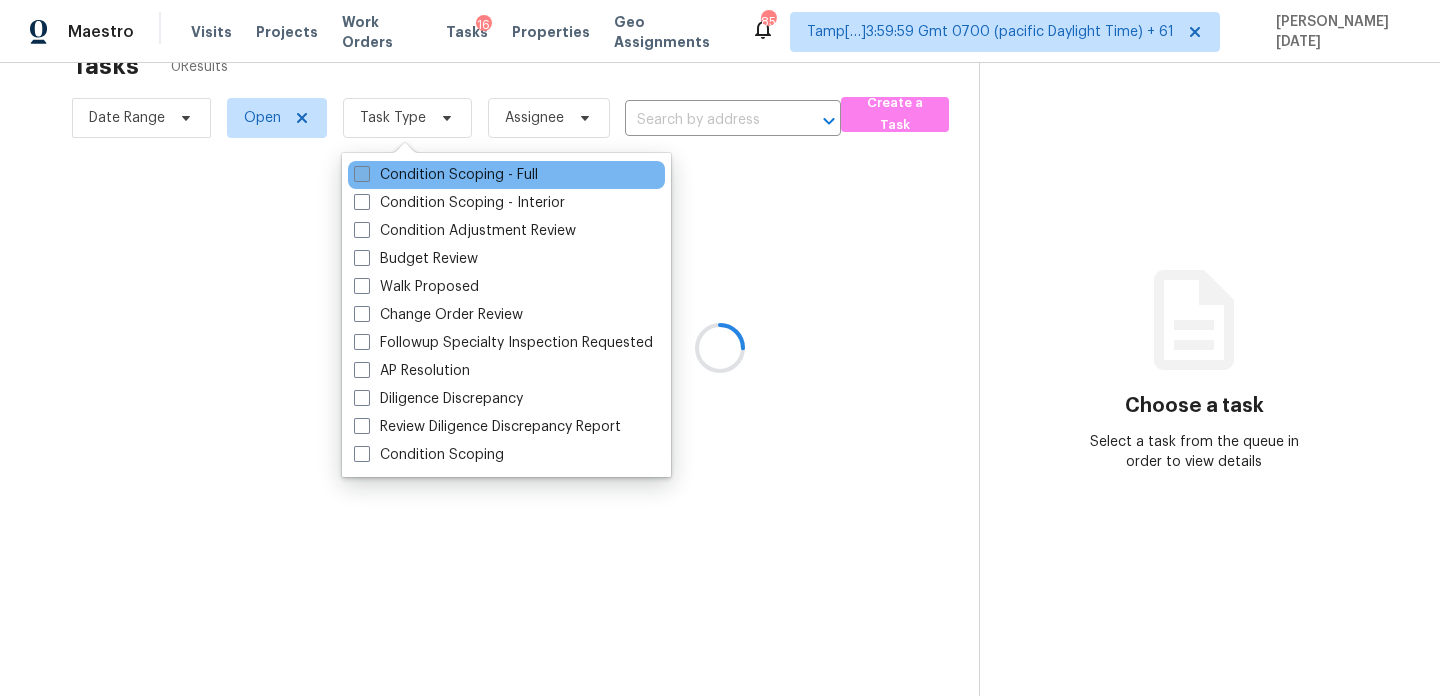 click on "Condition Scoping - Full" at bounding box center [360, 171] 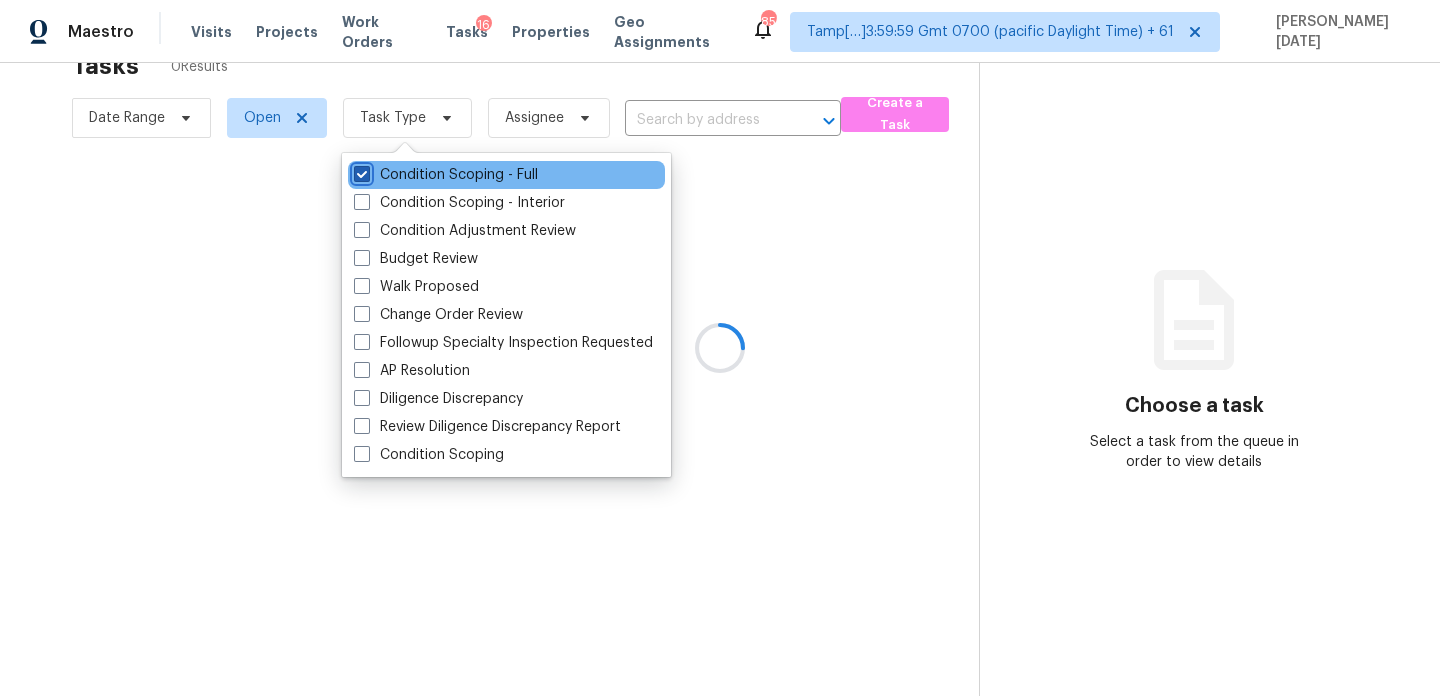 checkbox on "true" 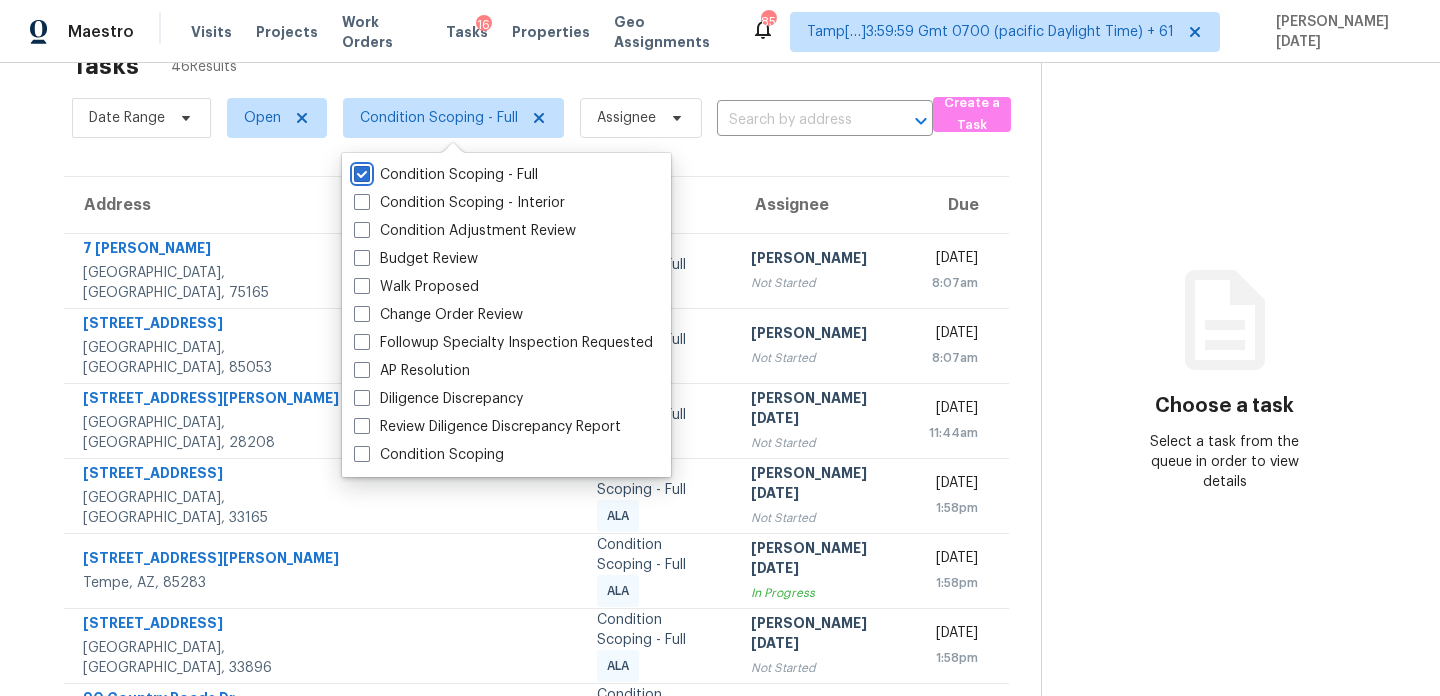 scroll, scrollTop: 0, scrollLeft: 0, axis: both 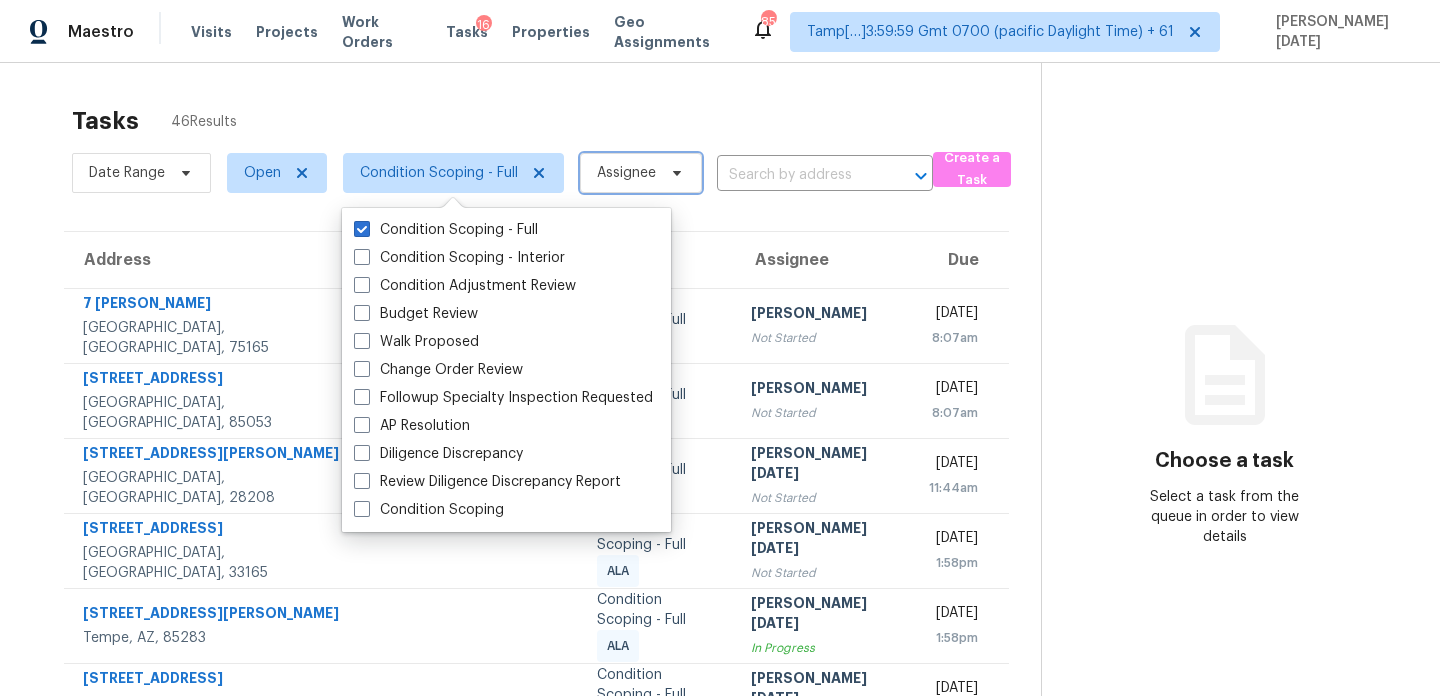 click on "Assignee" at bounding box center [641, 173] 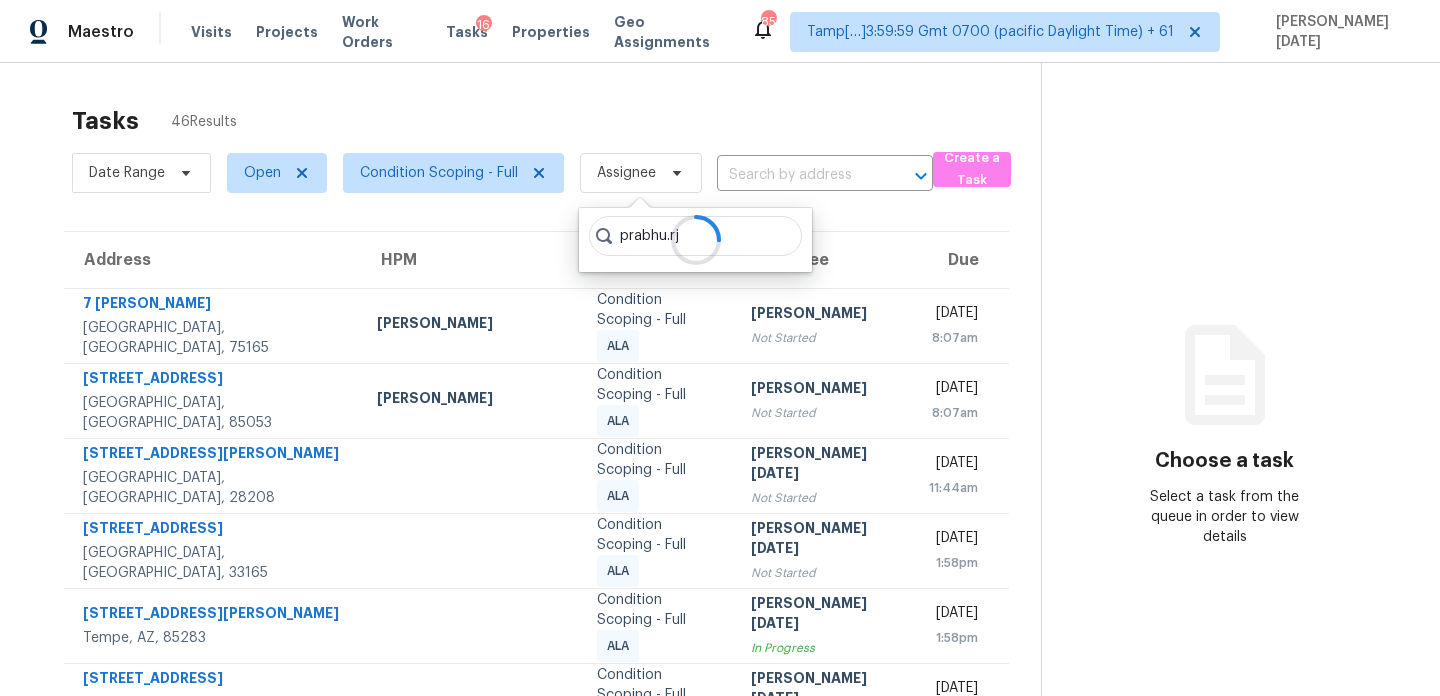type on "prabhu.rj" 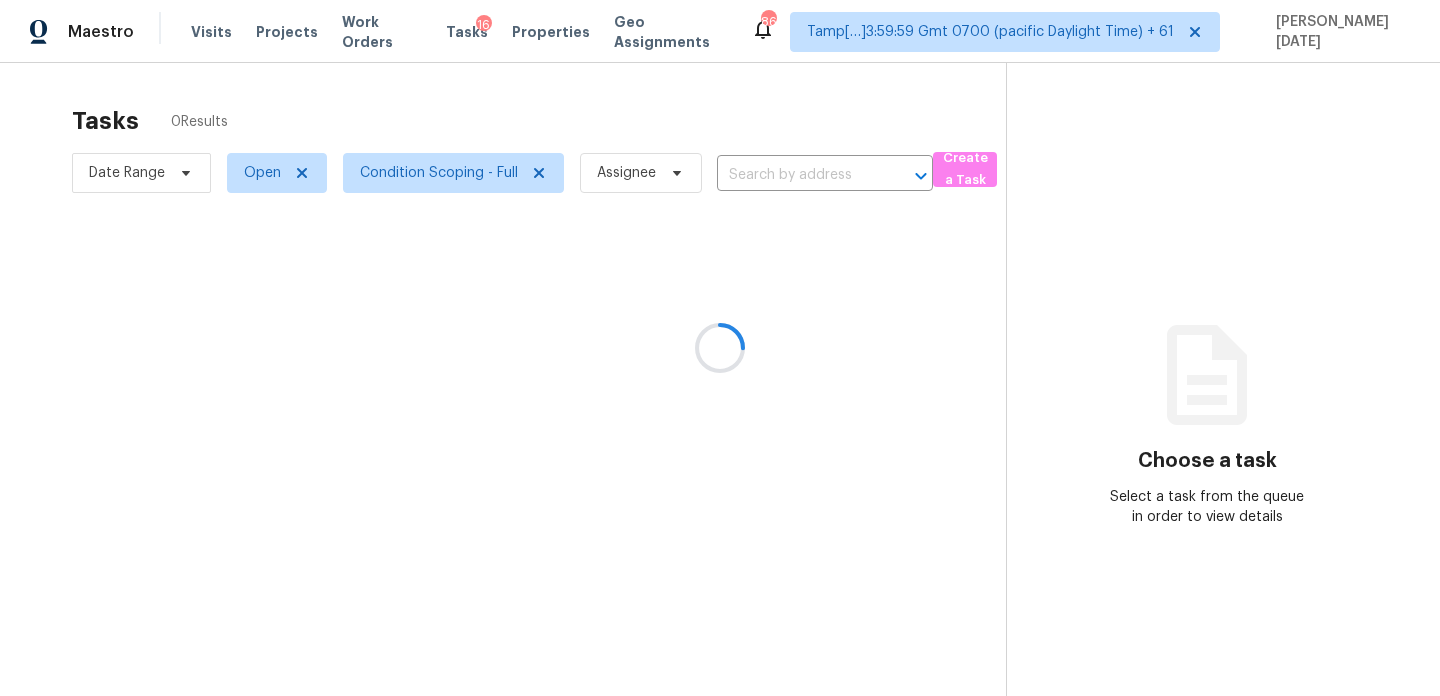 scroll, scrollTop: 0, scrollLeft: 0, axis: both 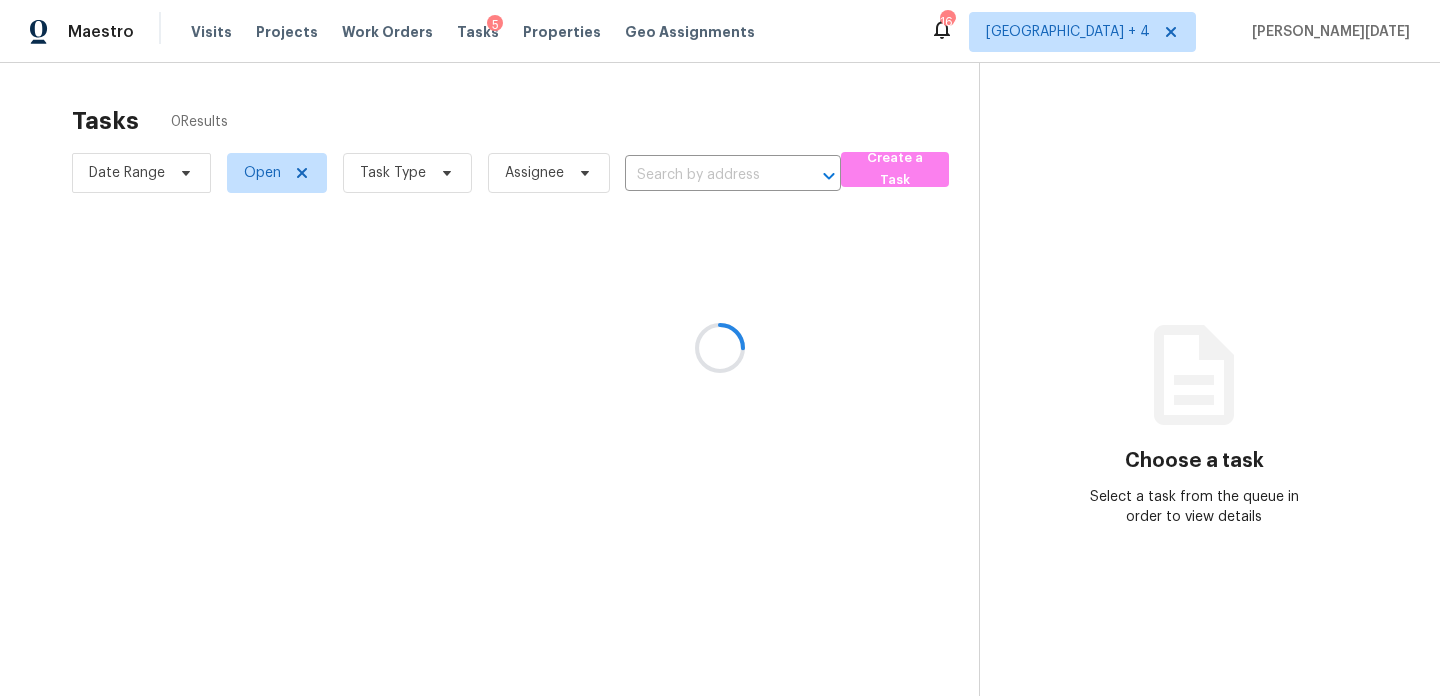 click at bounding box center (720, 348) 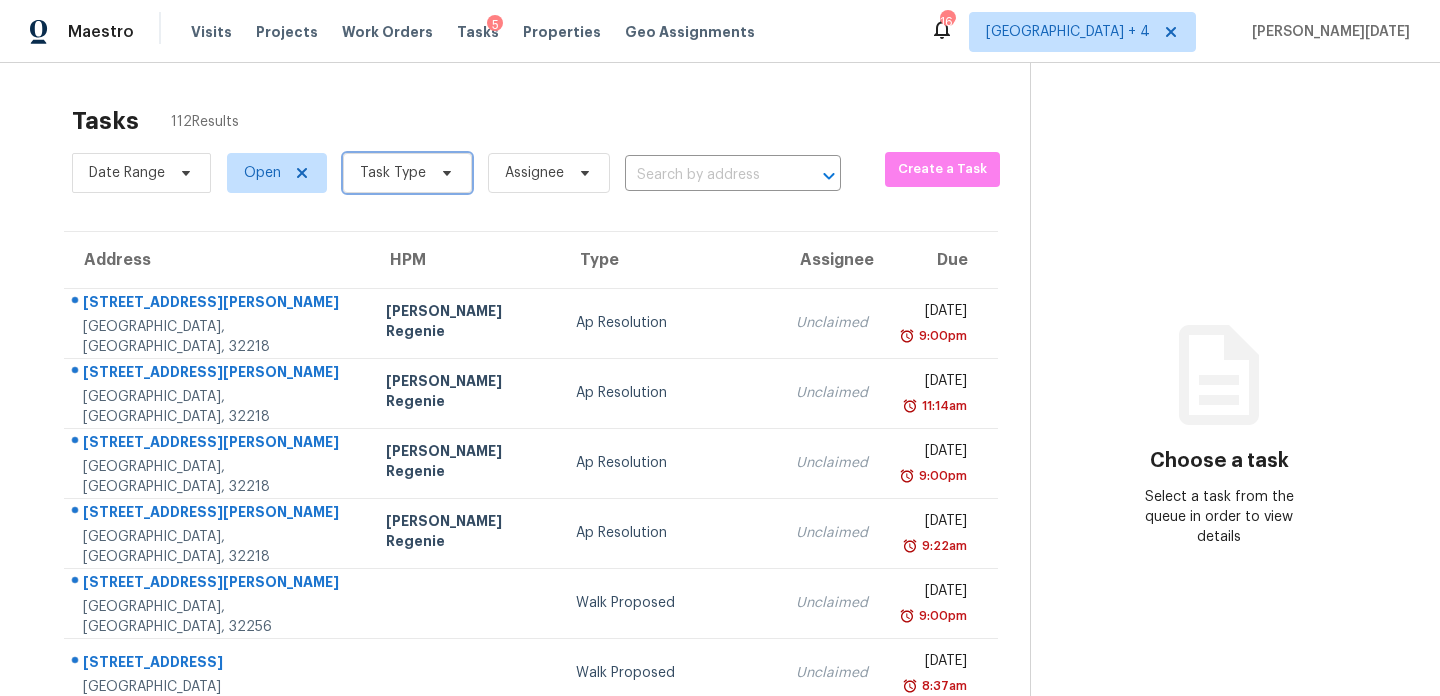 click on "Task Type" at bounding box center [393, 173] 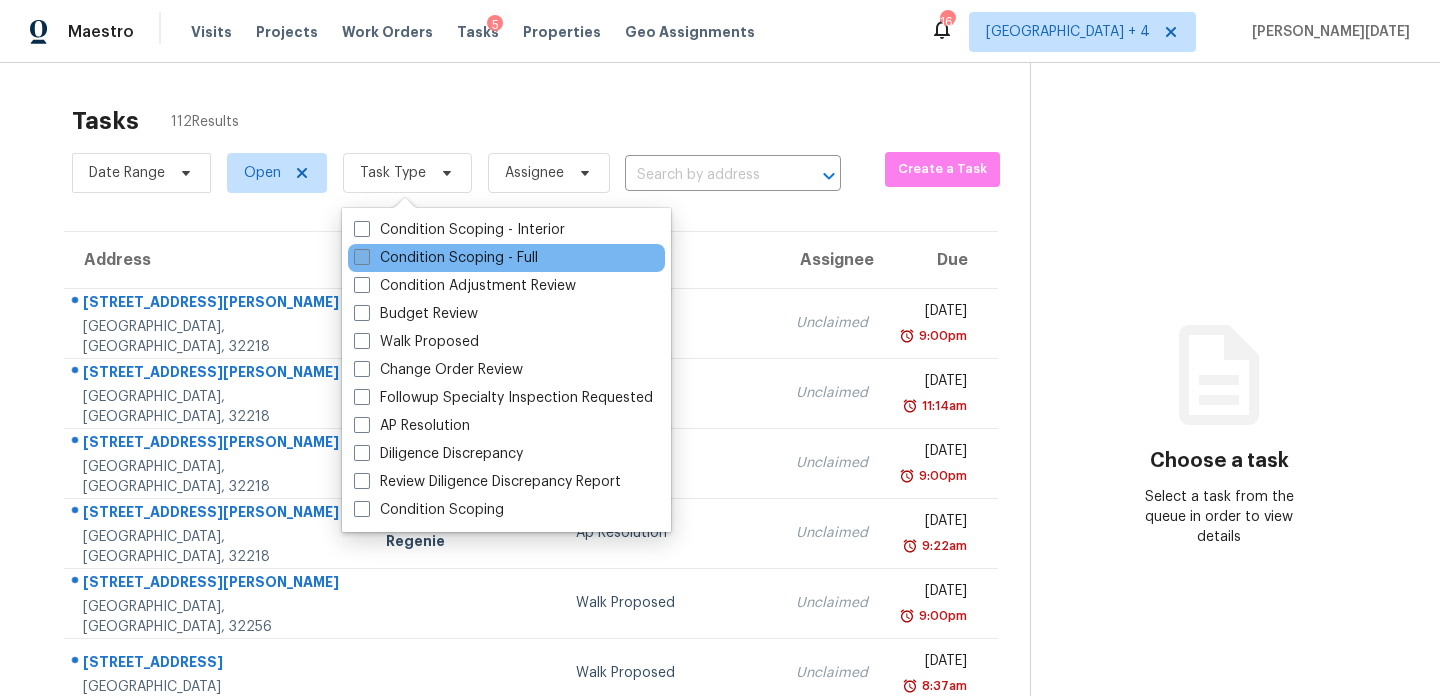 click on "Condition Scoping - Full" at bounding box center (446, 258) 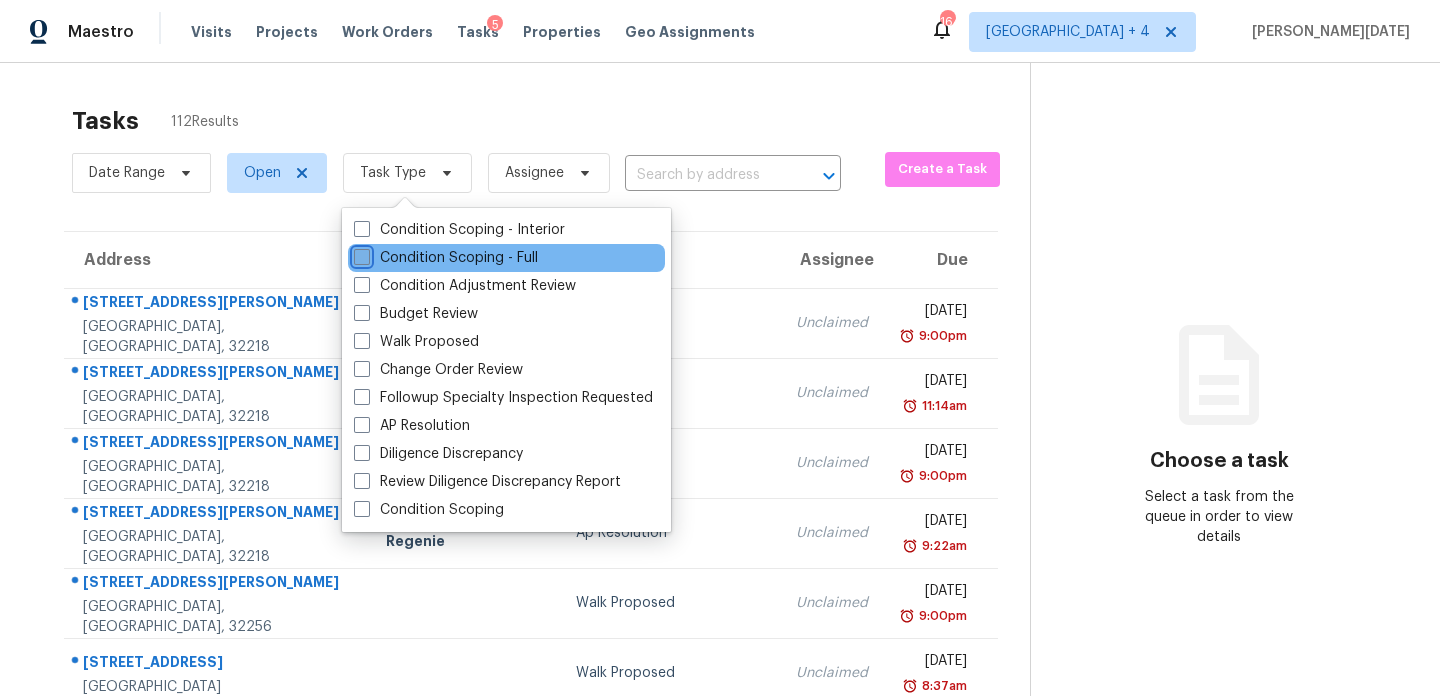 click on "Condition Scoping - Full" at bounding box center (360, 254) 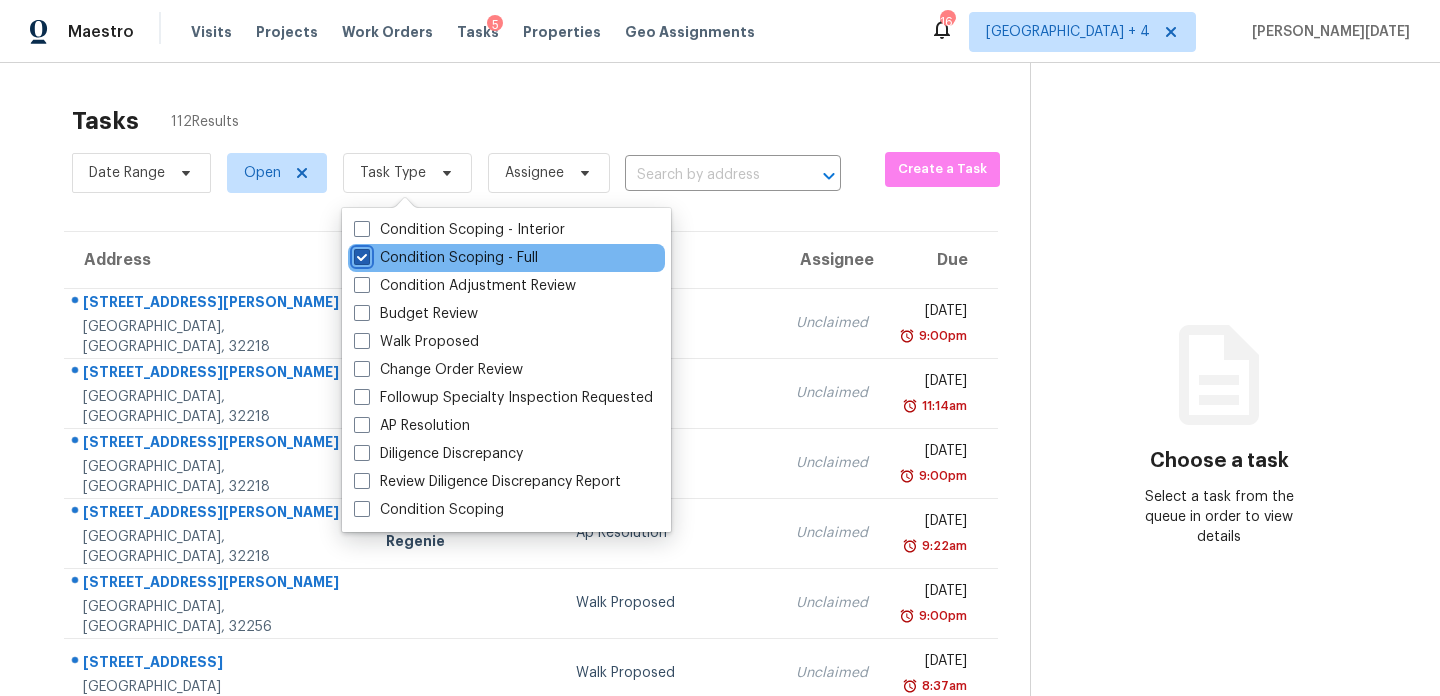 checkbox on "true" 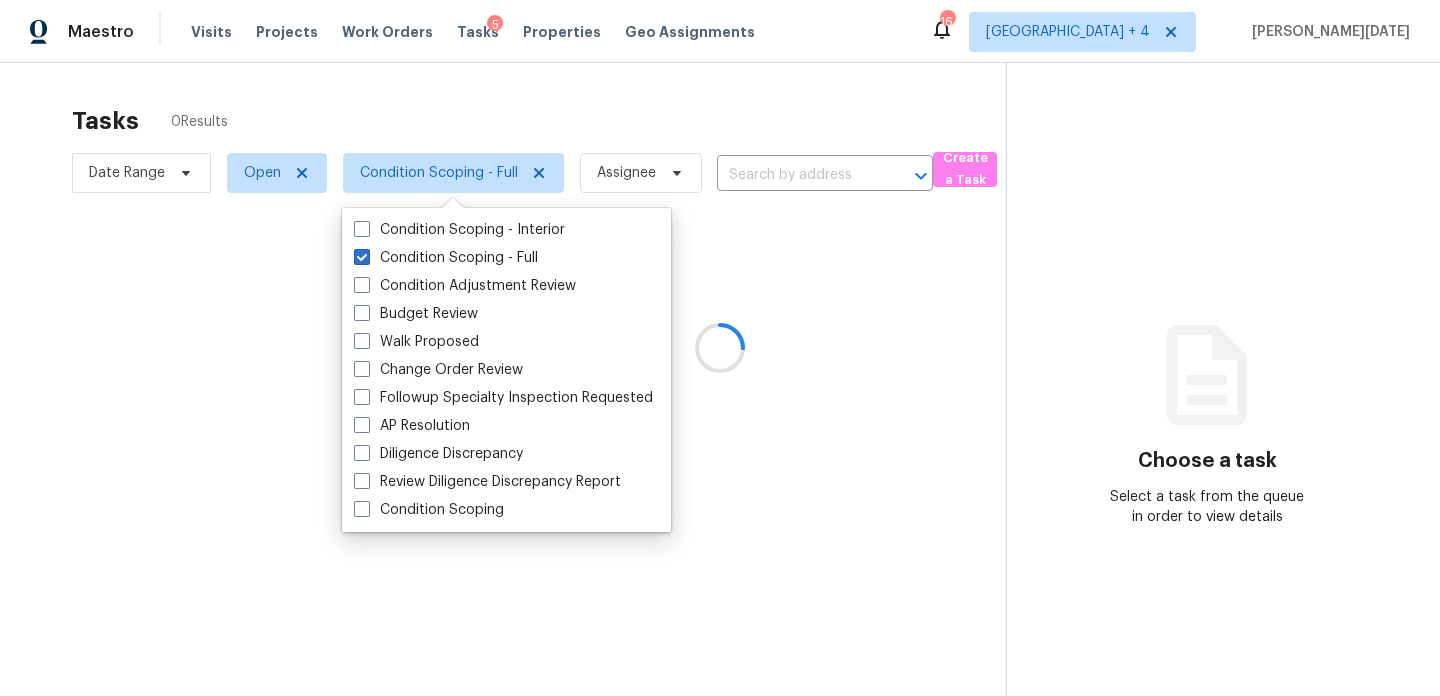 click at bounding box center (720, 348) 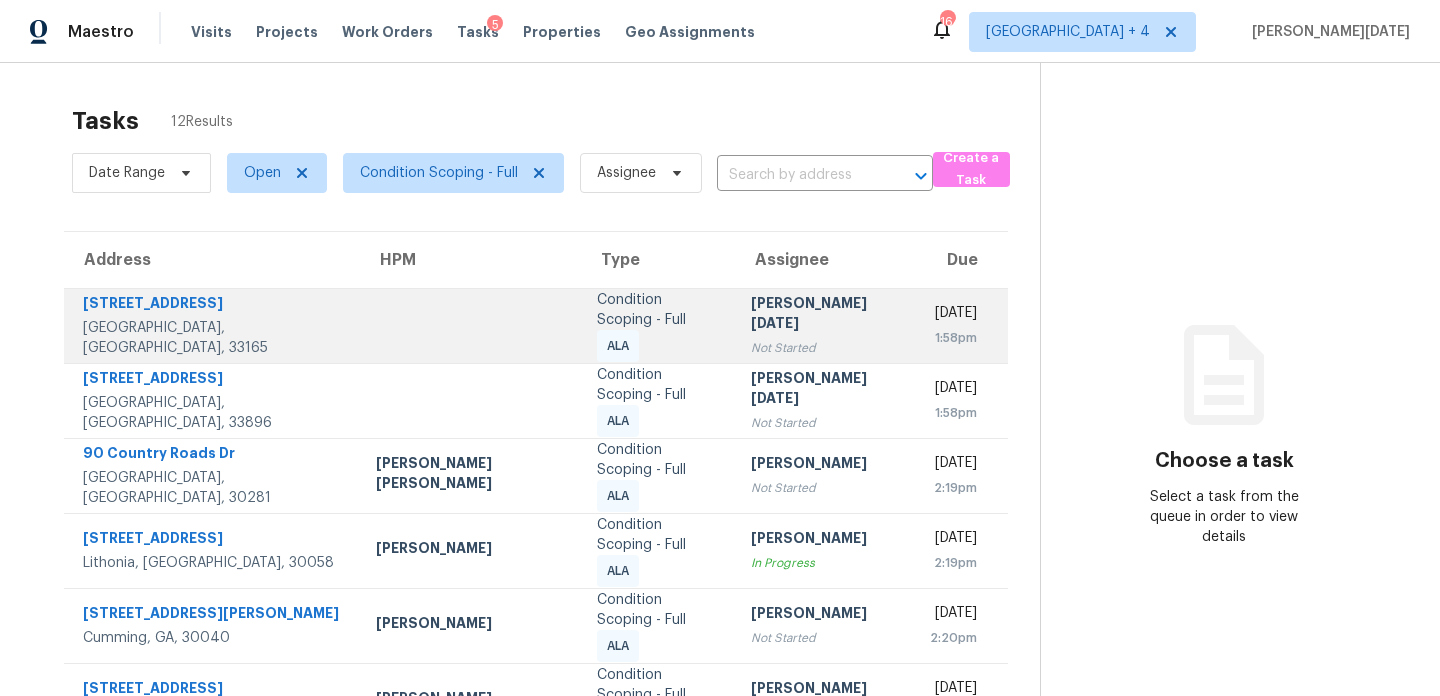 click on "Prabhu Raja Not Started" at bounding box center [823, 325] 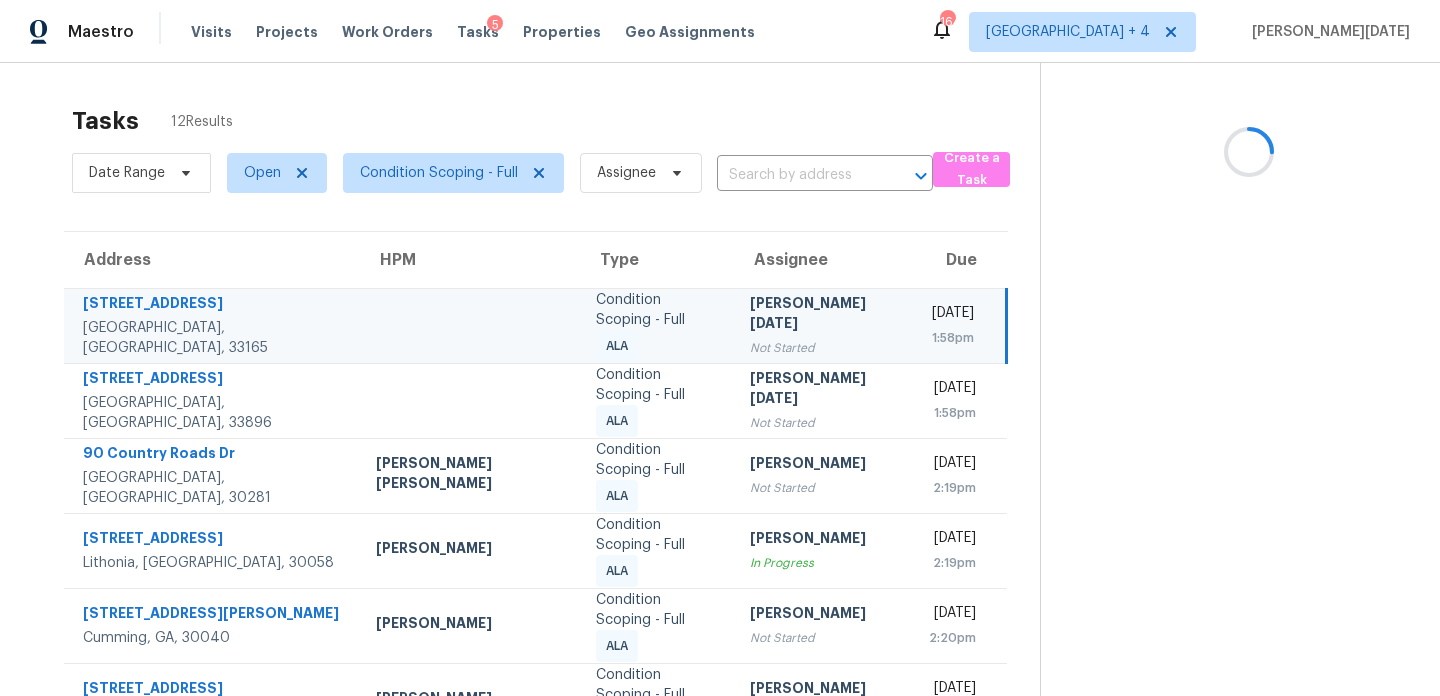 click on "[PERSON_NAME][DATE]" at bounding box center [822, 315] 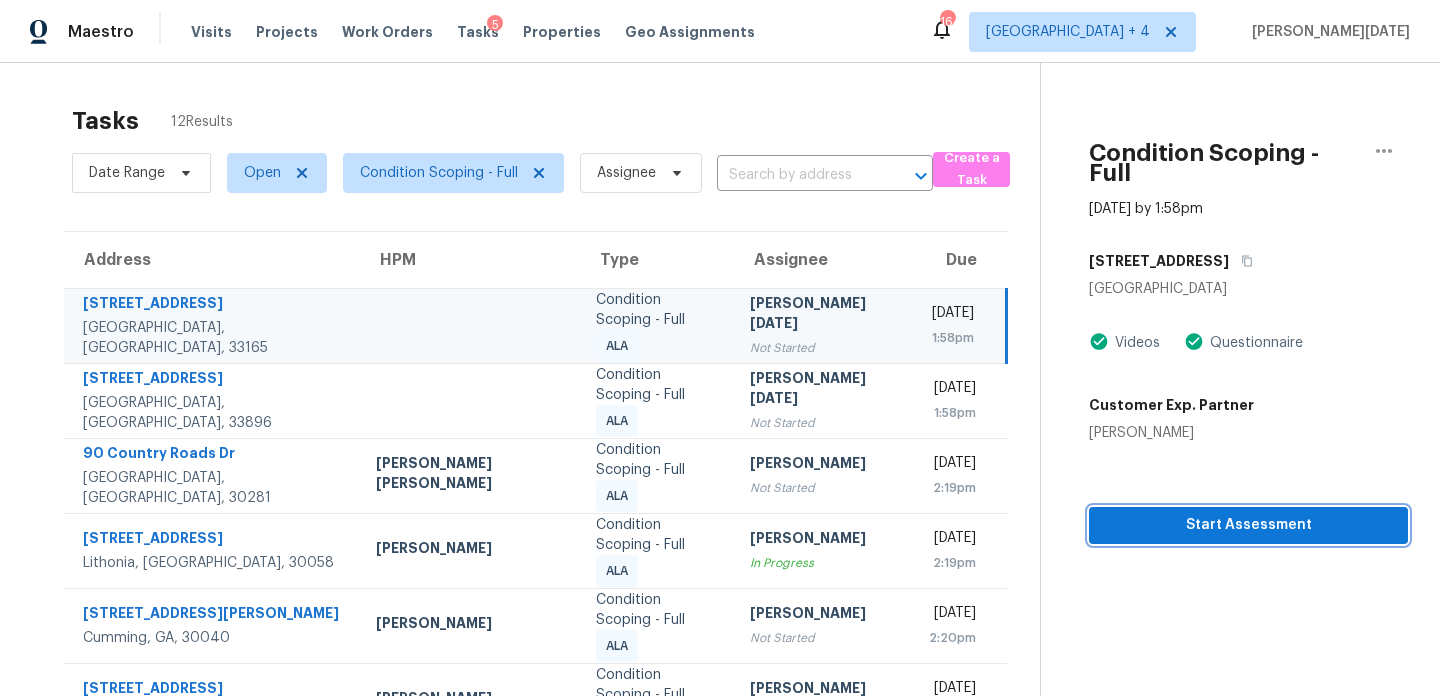 click on "Start Assessment" at bounding box center (1248, 525) 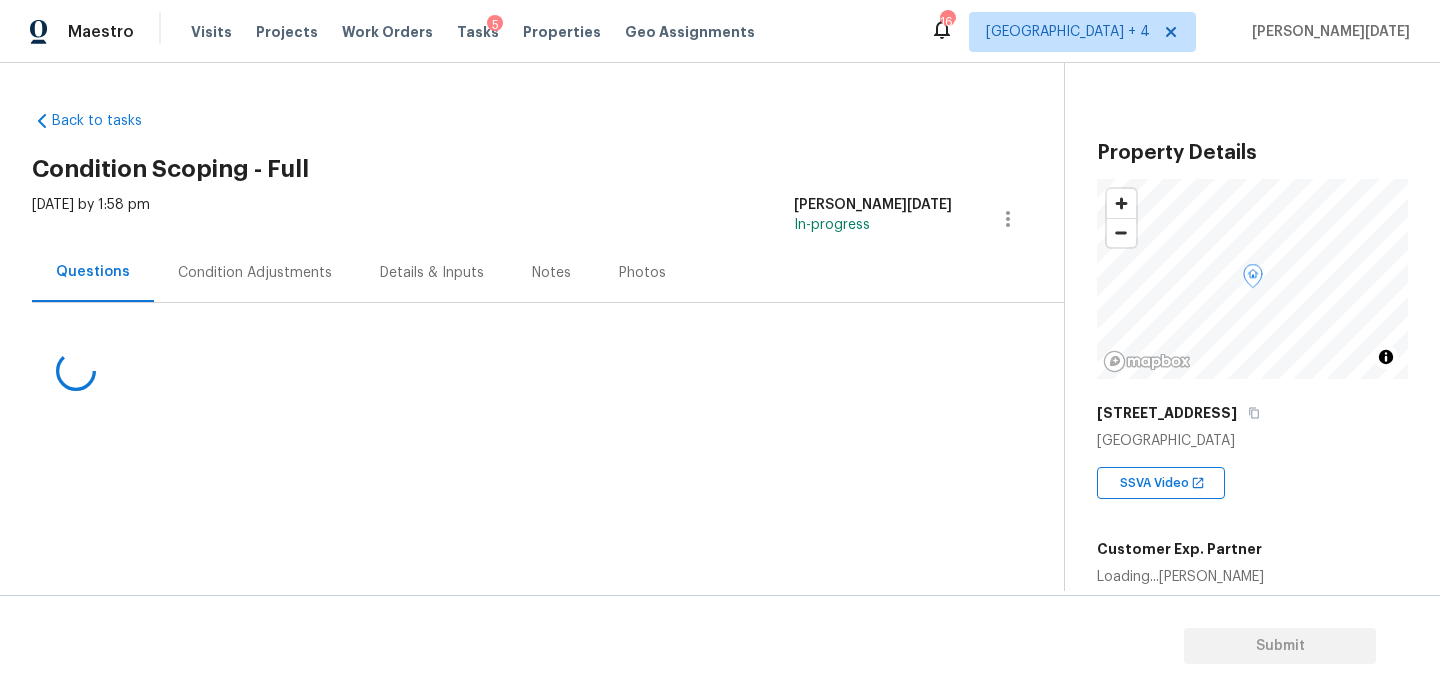 click on "Condition Adjustments" at bounding box center (255, 272) 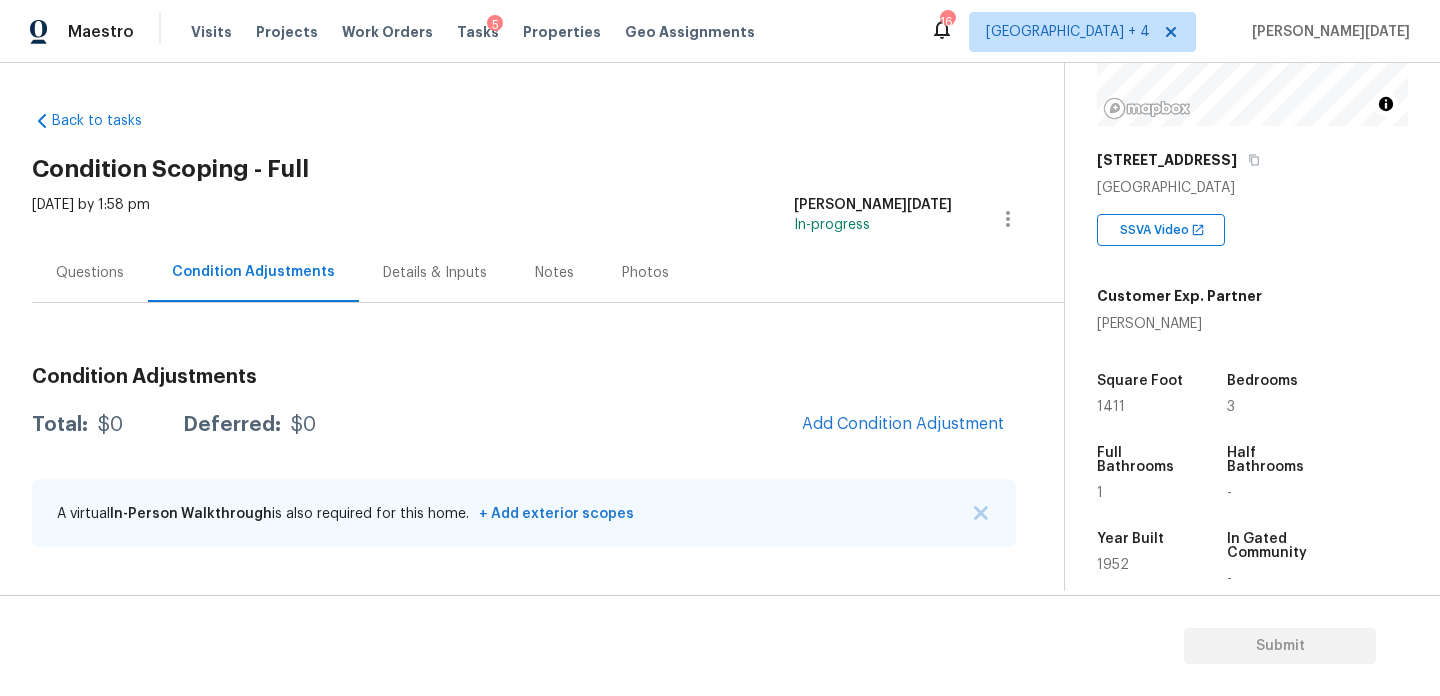 scroll, scrollTop: 275, scrollLeft: 0, axis: vertical 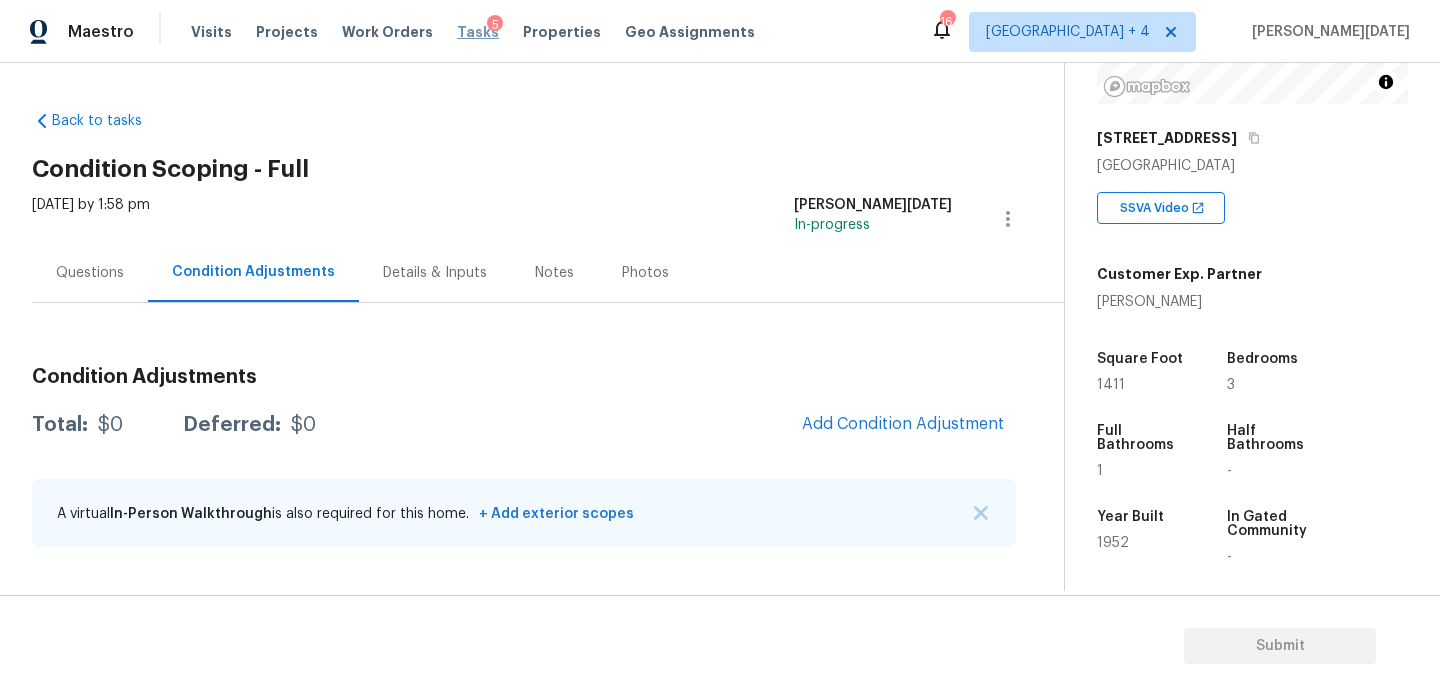 click on "Tasks" at bounding box center (478, 32) 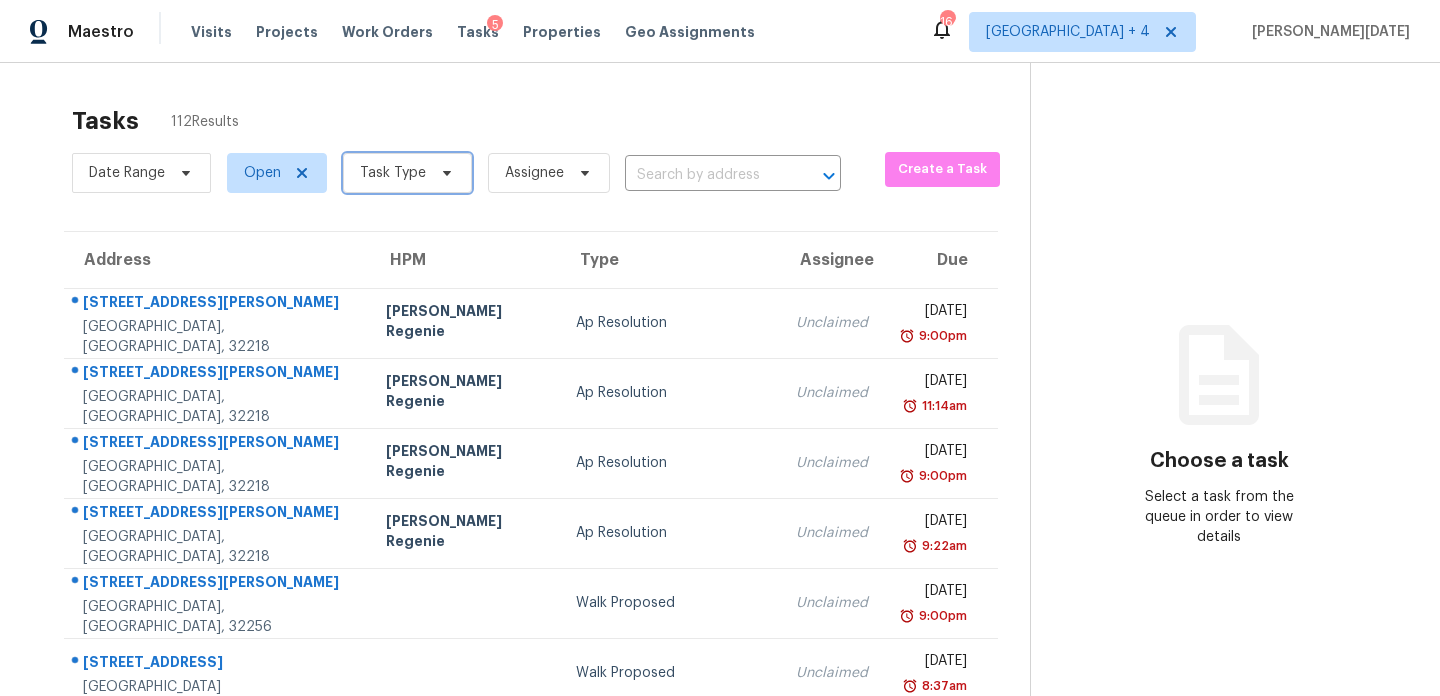 click on "Task Type" at bounding box center [407, 173] 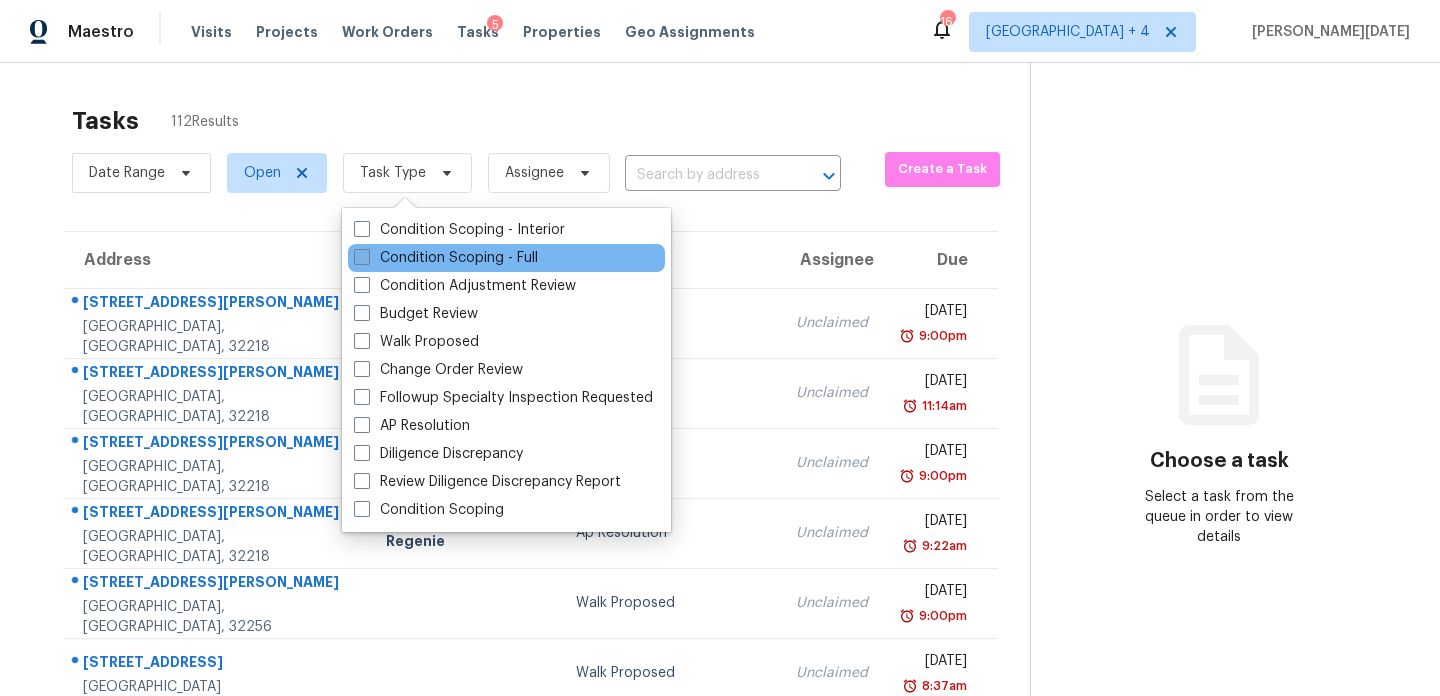click on "Condition Scoping - Full" at bounding box center [446, 258] 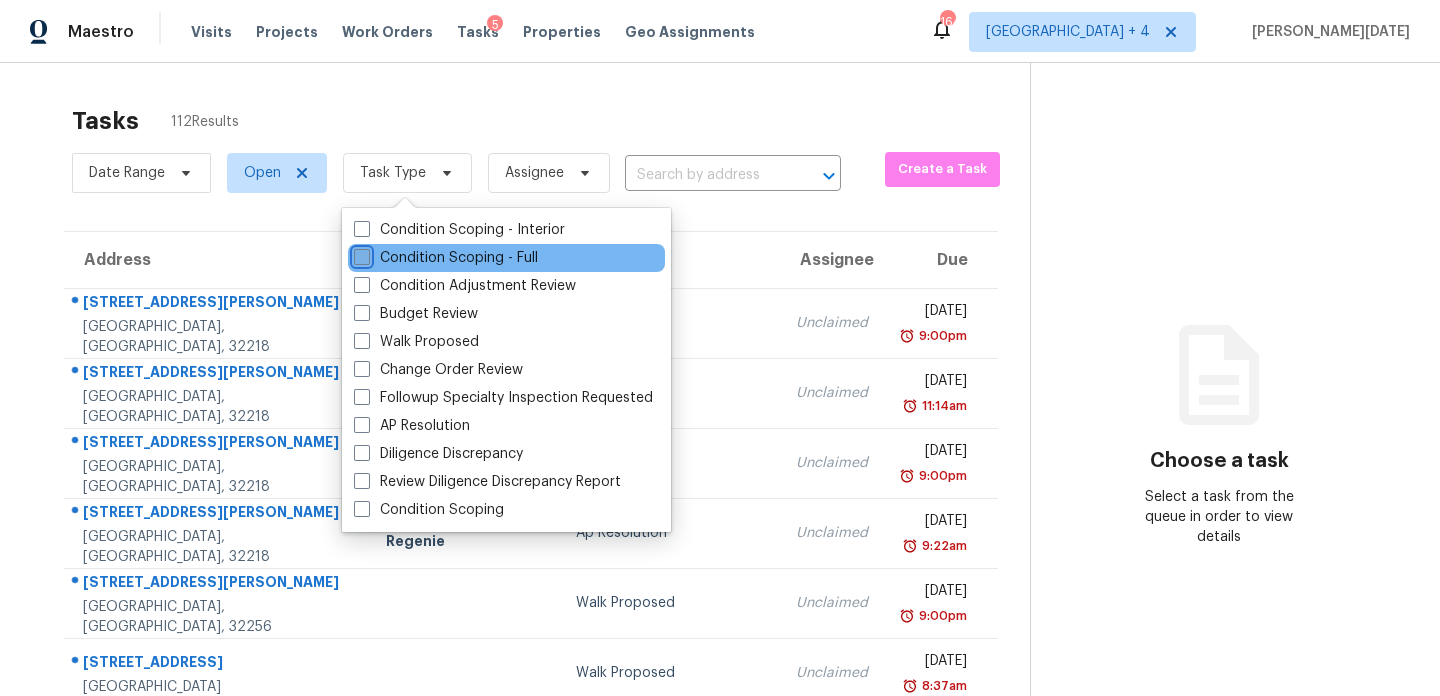 click on "Condition Scoping - Full" at bounding box center (360, 254) 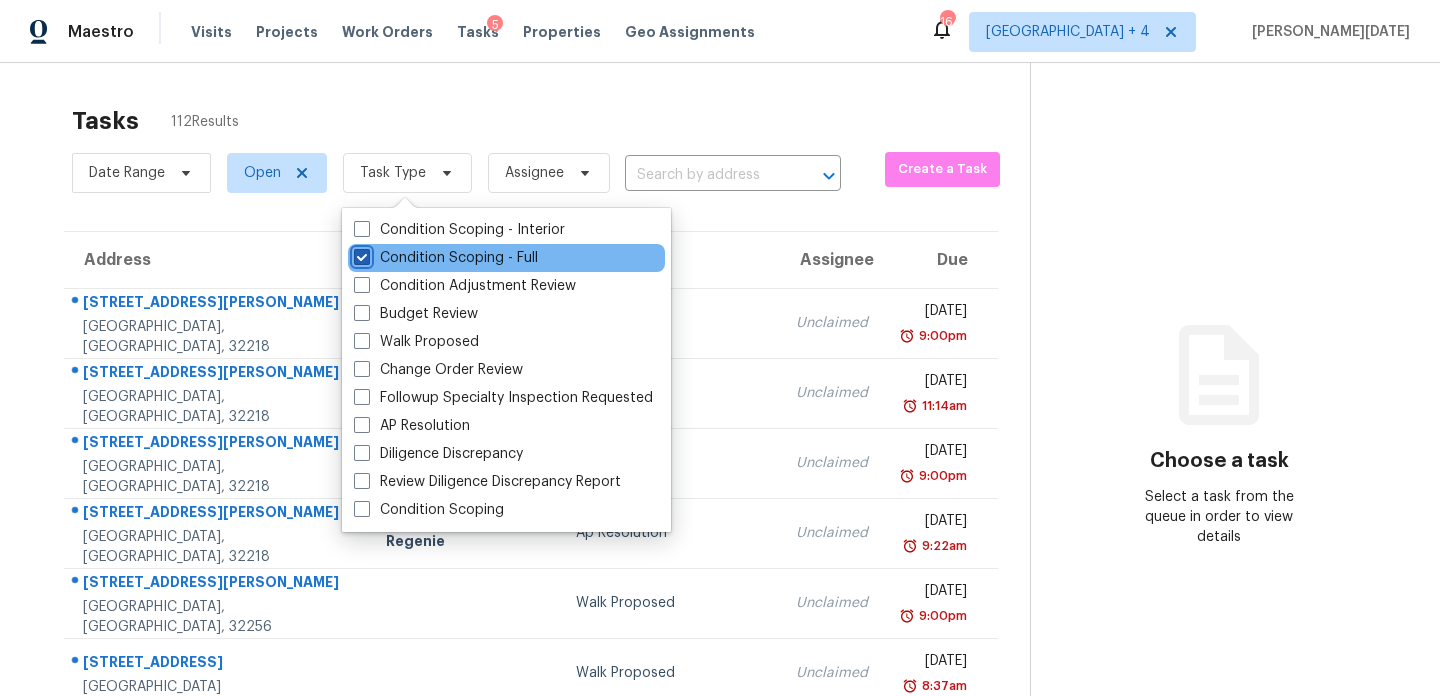 checkbox on "true" 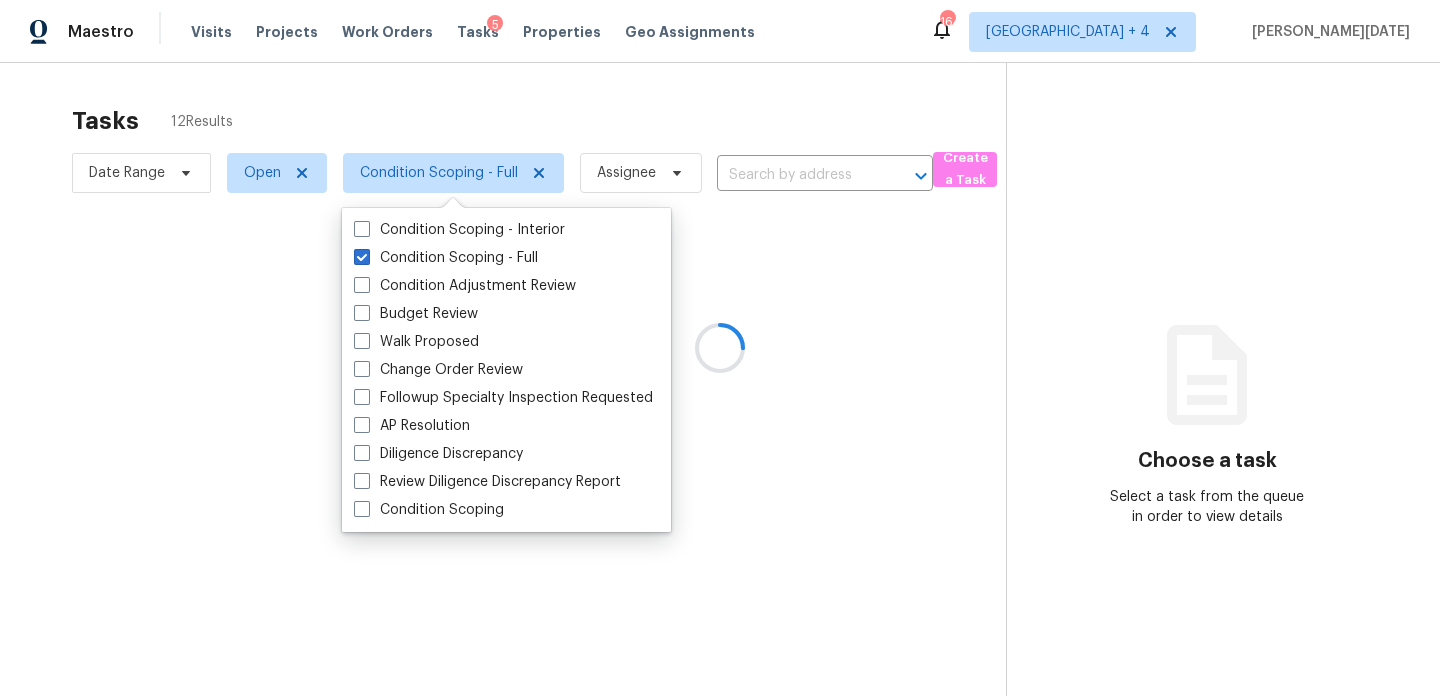 click at bounding box center [720, 348] 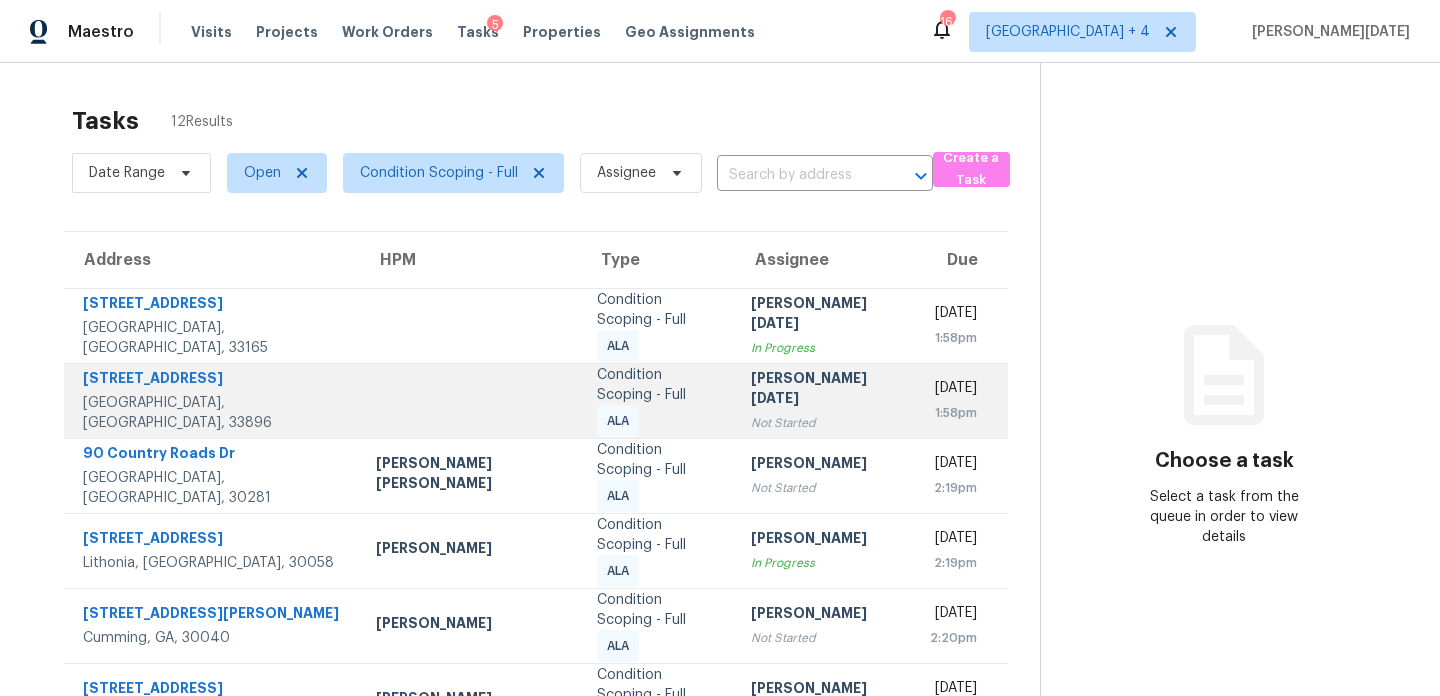 click on "[PERSON_NAME][DATE]" at bounding box center (823, 390) 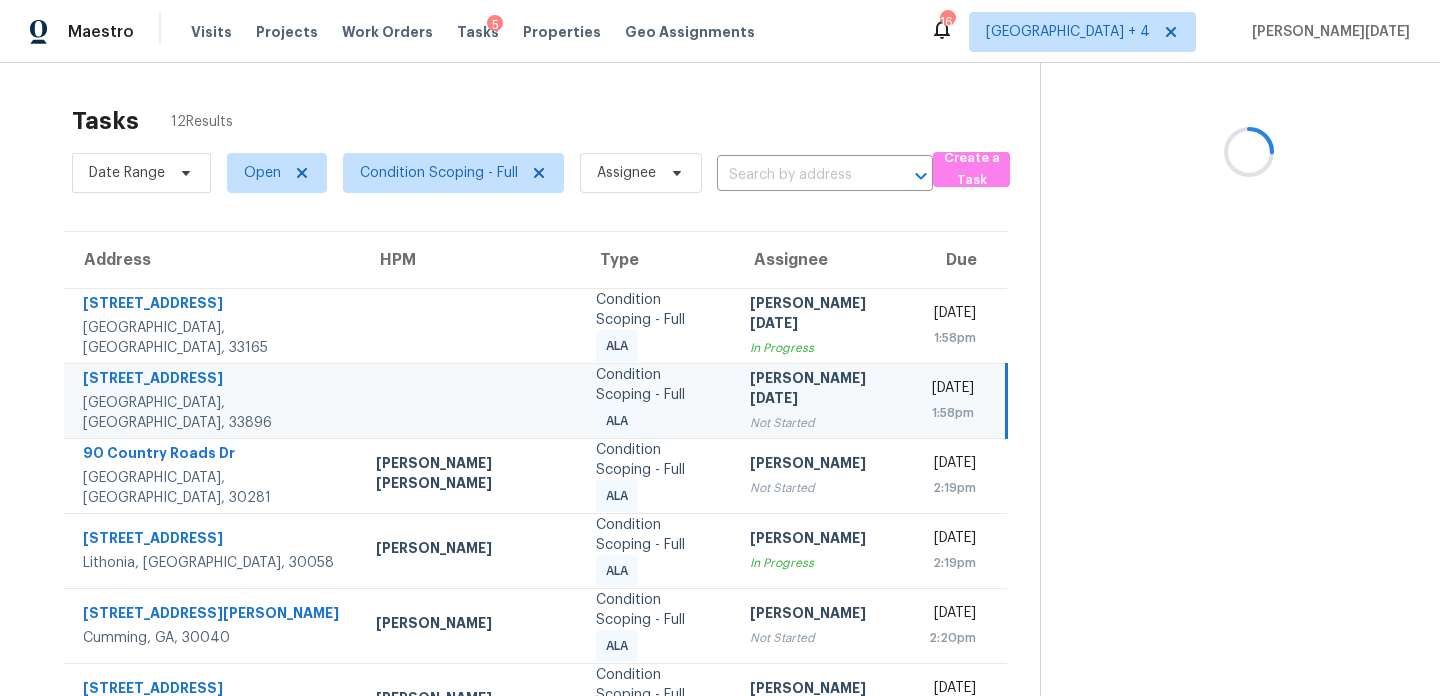 click on "[PERSON_NAME][DATE]" at bounding box center [822, 390] 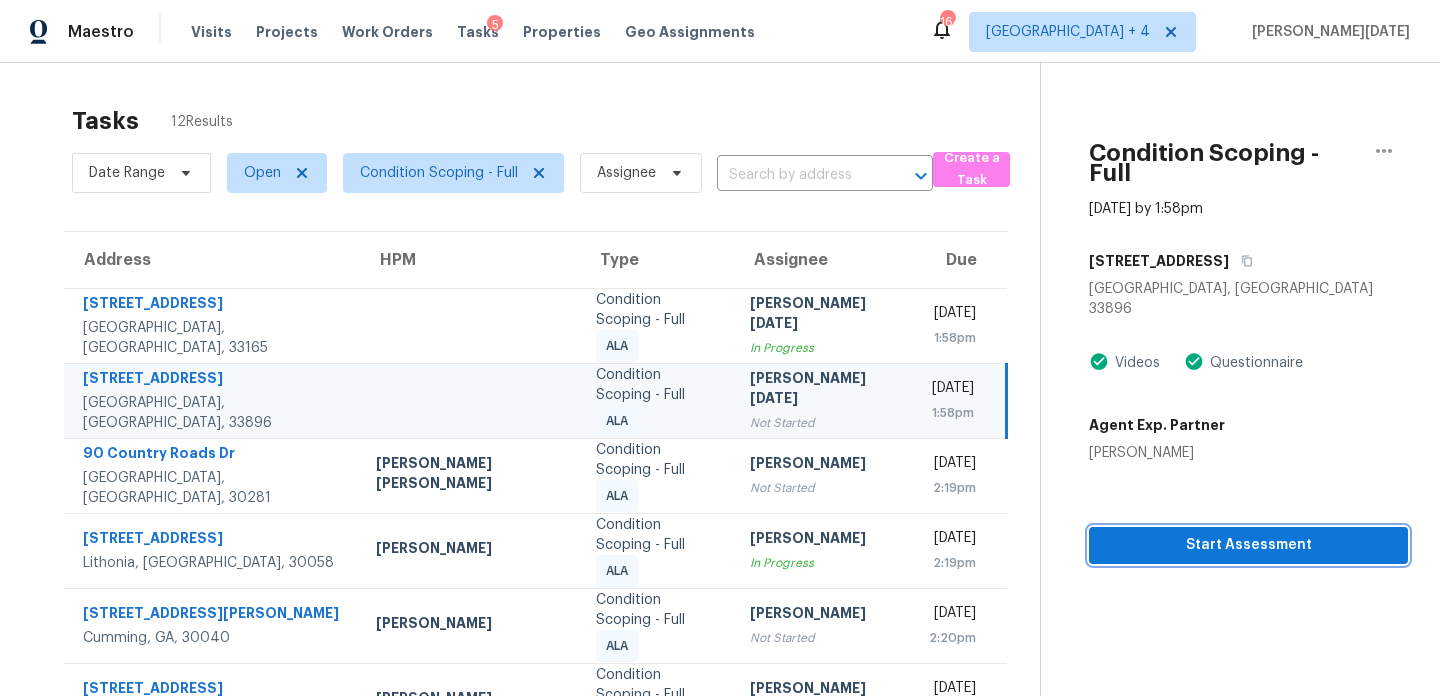 click on "Start Assessment" at bounding box center [1248, 545] 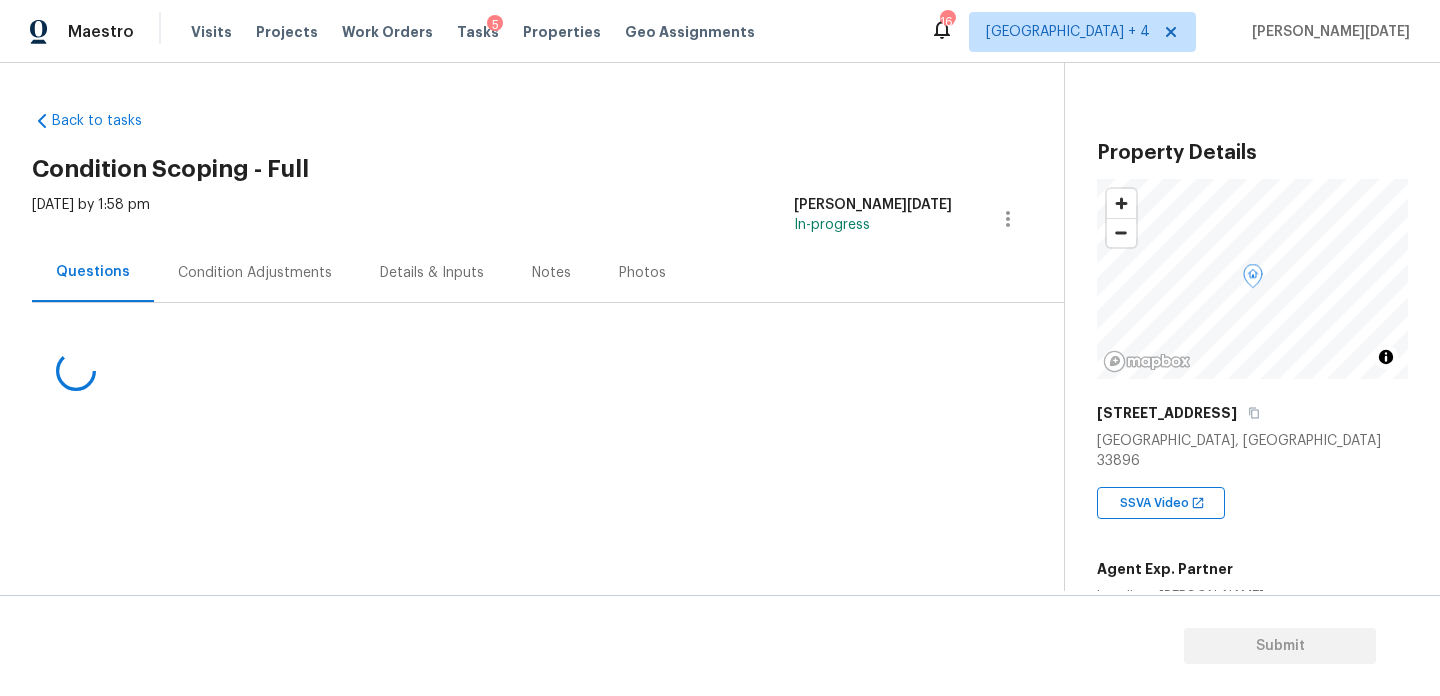 click on "Condition Adjustments" at bounding box center (255, 272) 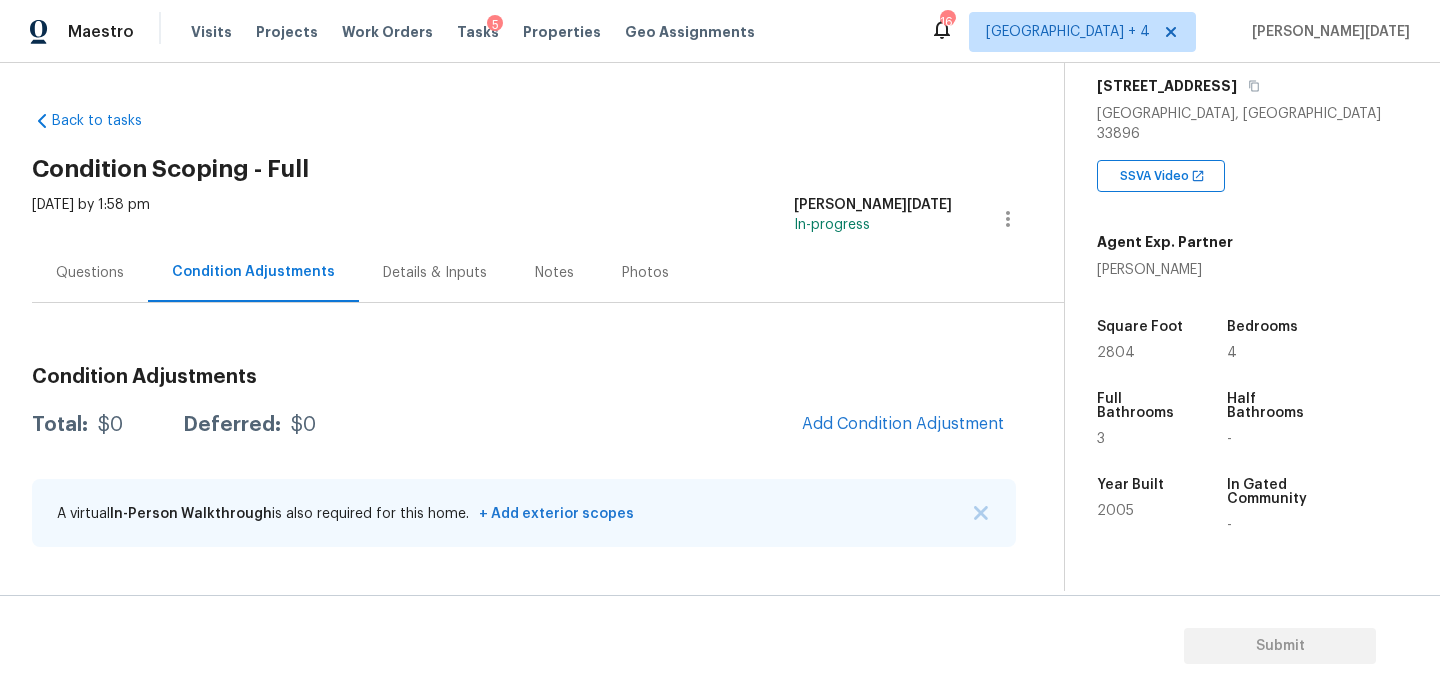 scroll, scrollTop: 328, scrollLeft: 0, axis: vertical 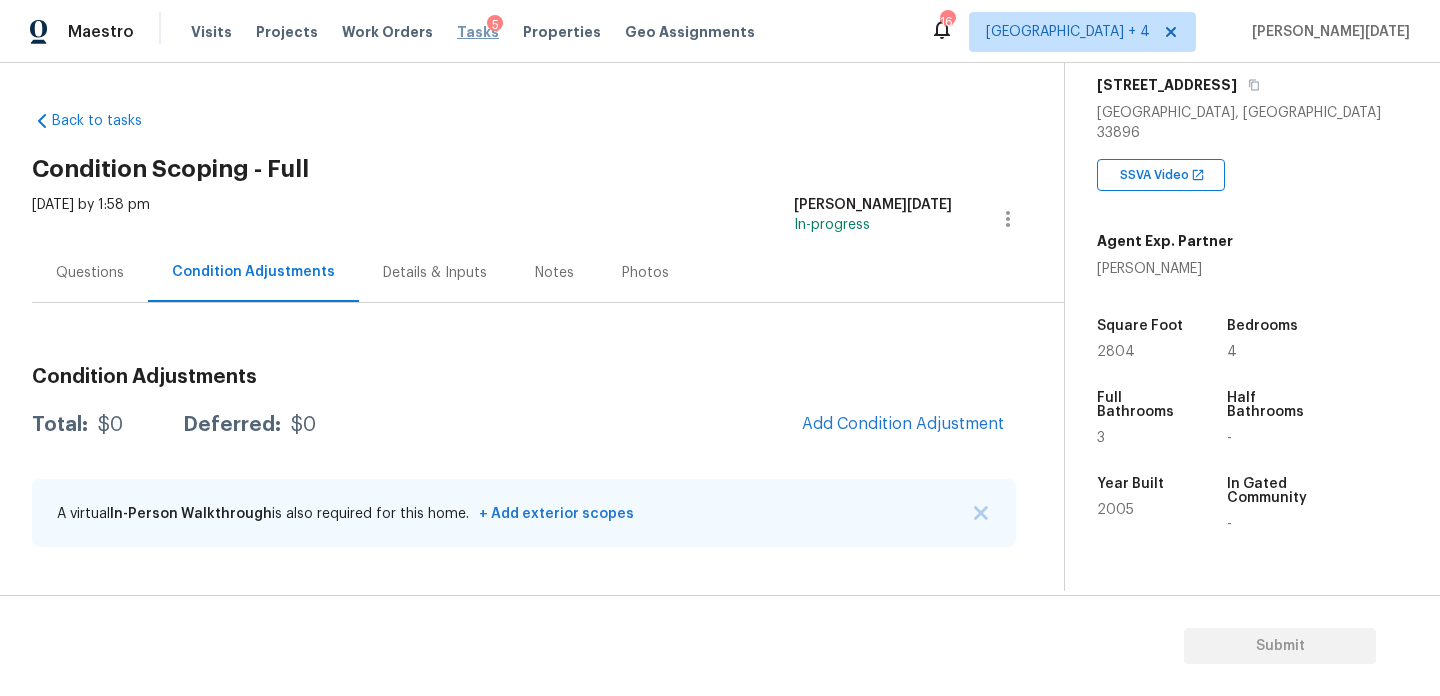 click on "Tasks" at bounding box center (478, 32) 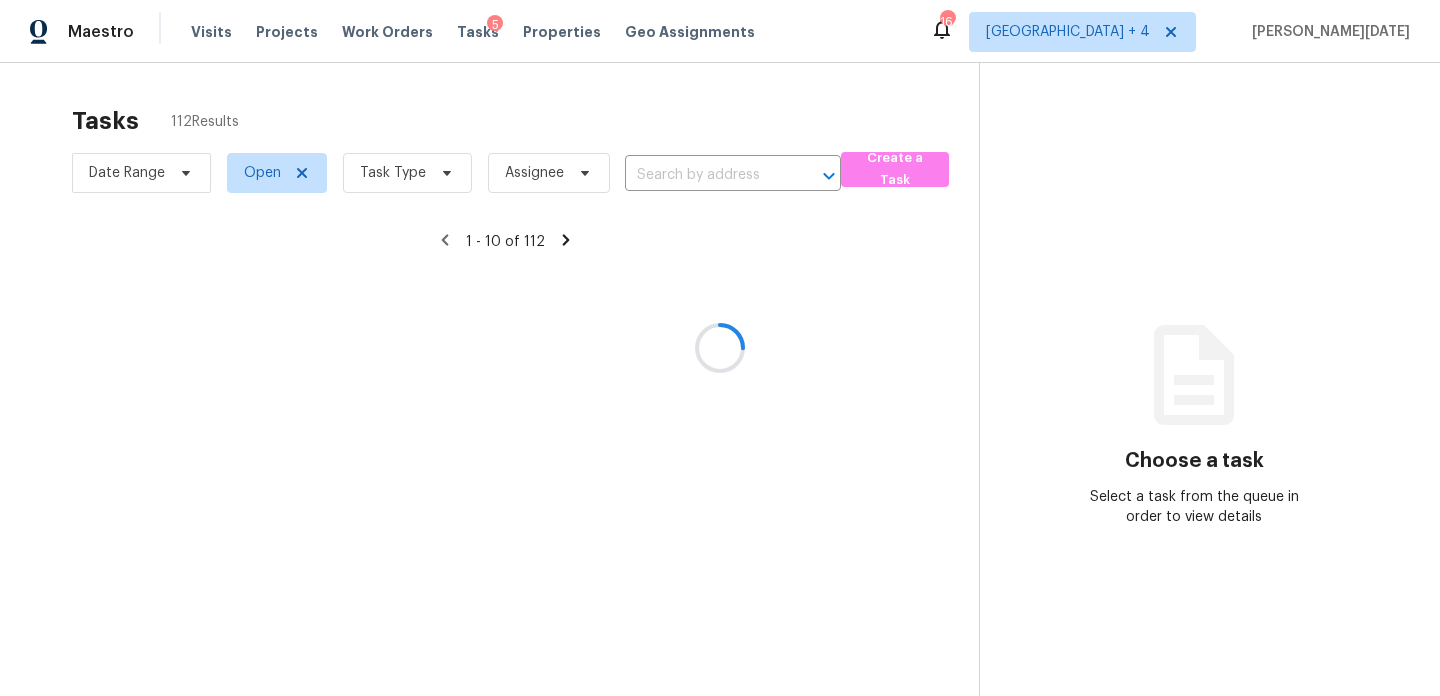 click at bounding box center (720, 348) 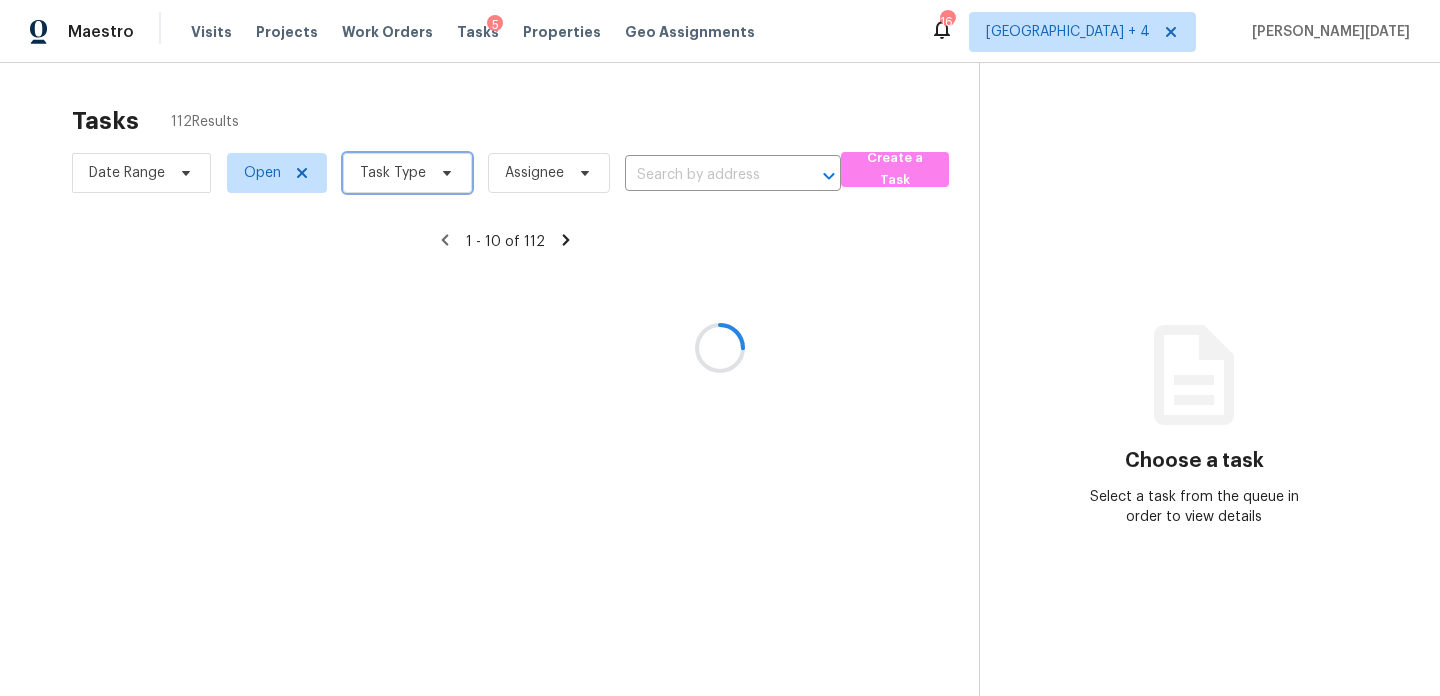 click on "Task Type" at bounding box center (407, 173) 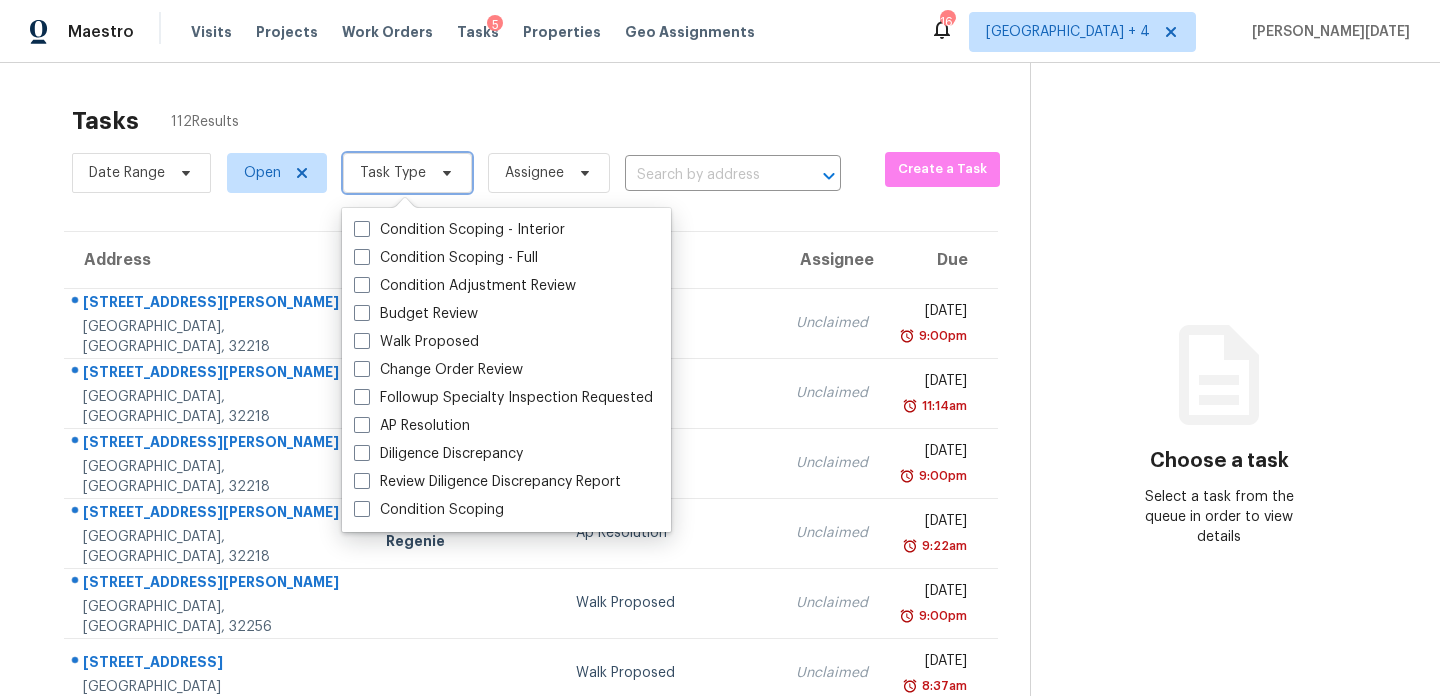 click on "Task Type" at bounding box center (407, 173) 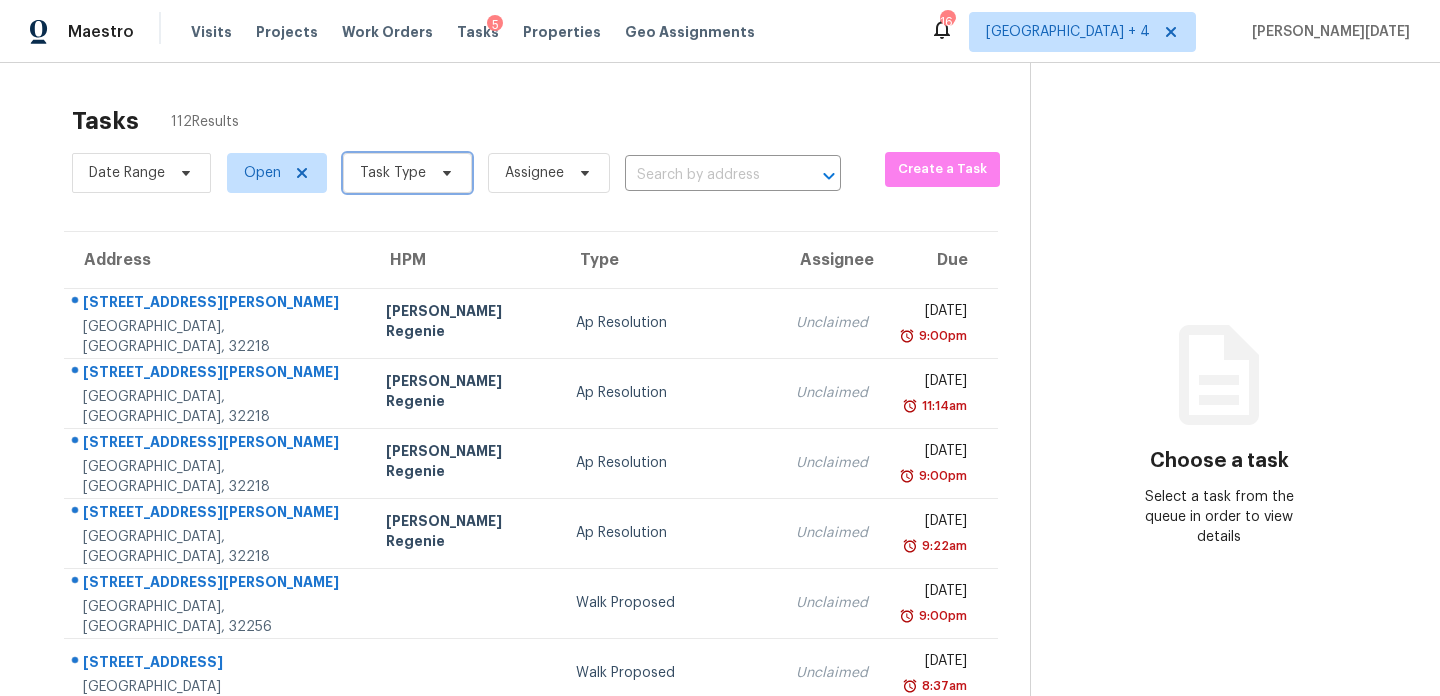 click on "Task Type" at bounding box center (407, 173) 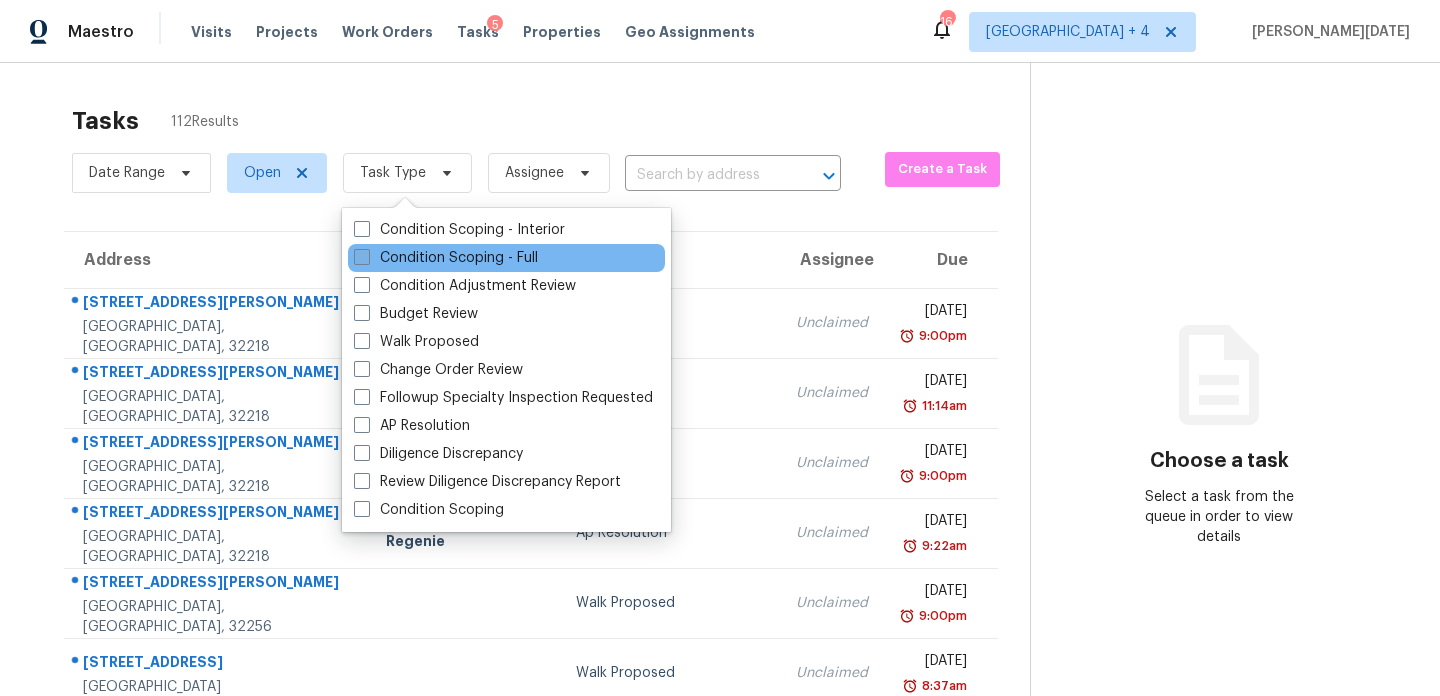 click on "Condition Scoping - Full" at bounding box center [446, 258] 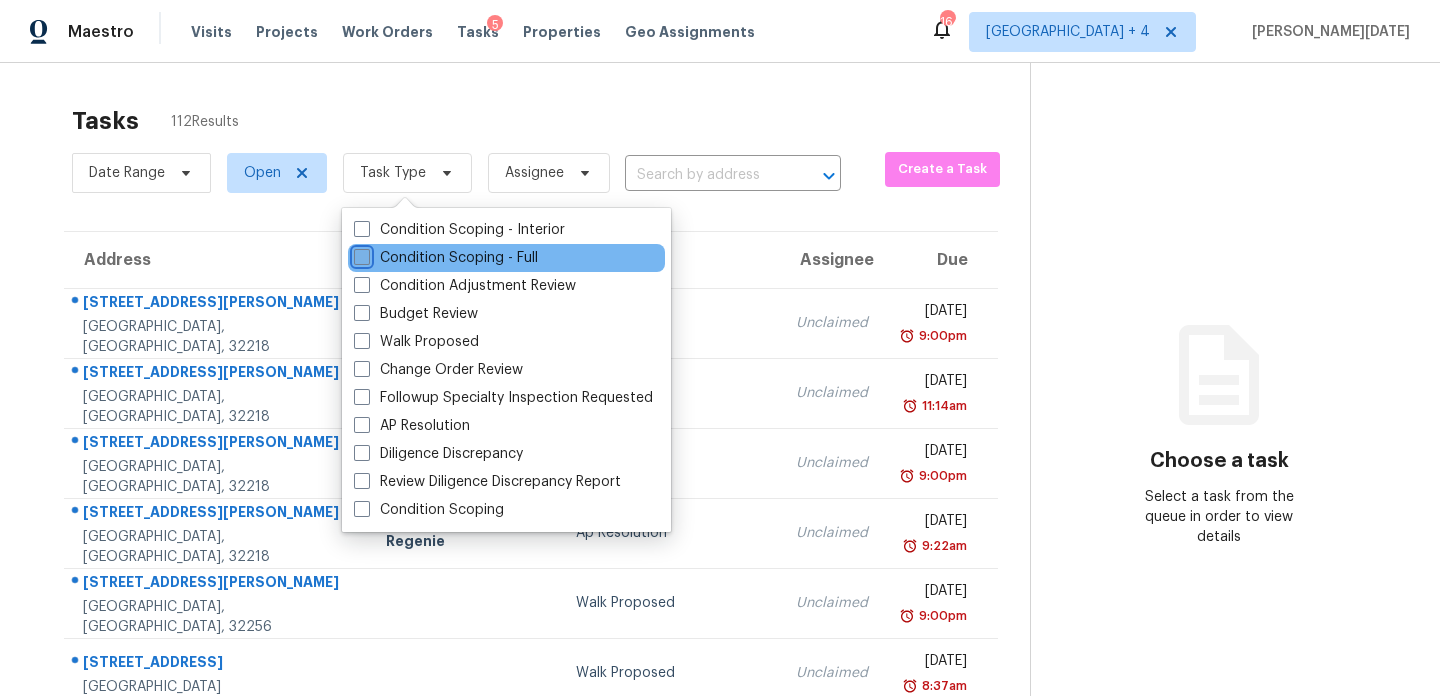 click on "Condition Scoping - Full" at bounding box center (360, 254) 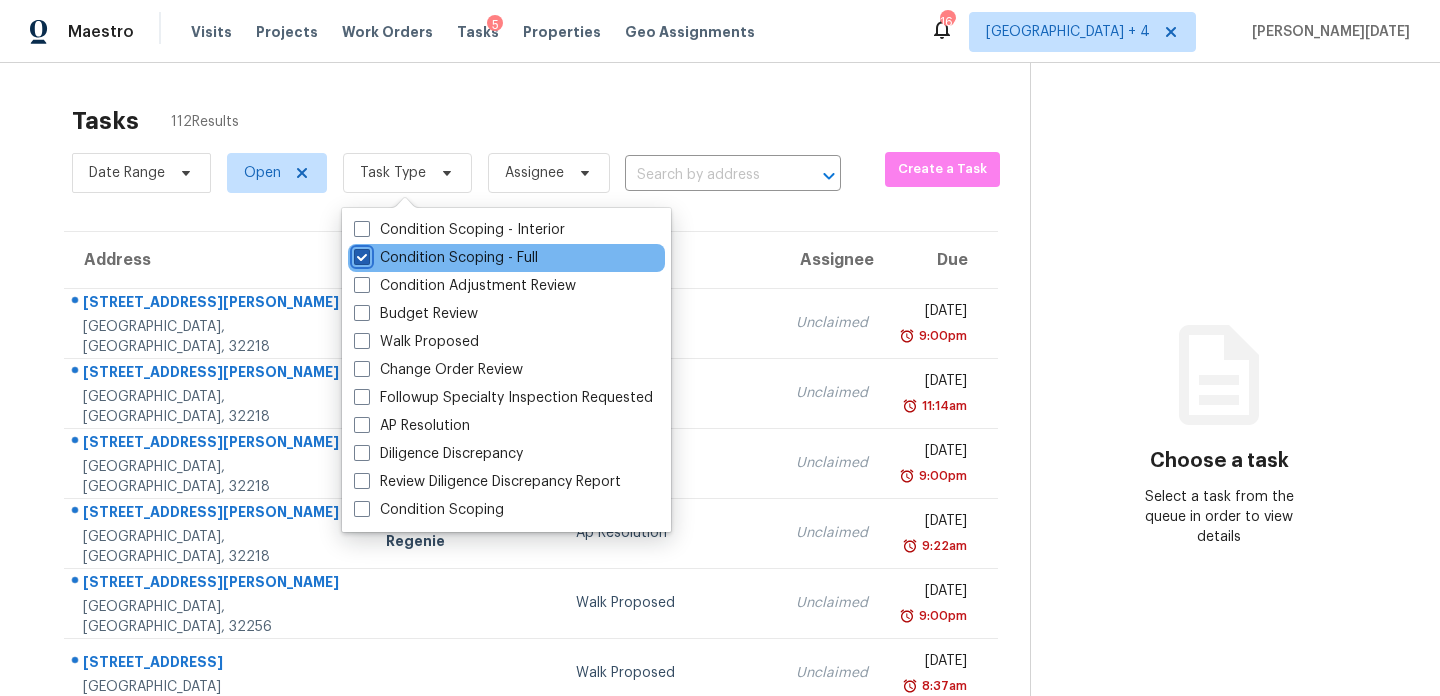 checkbox on "true" 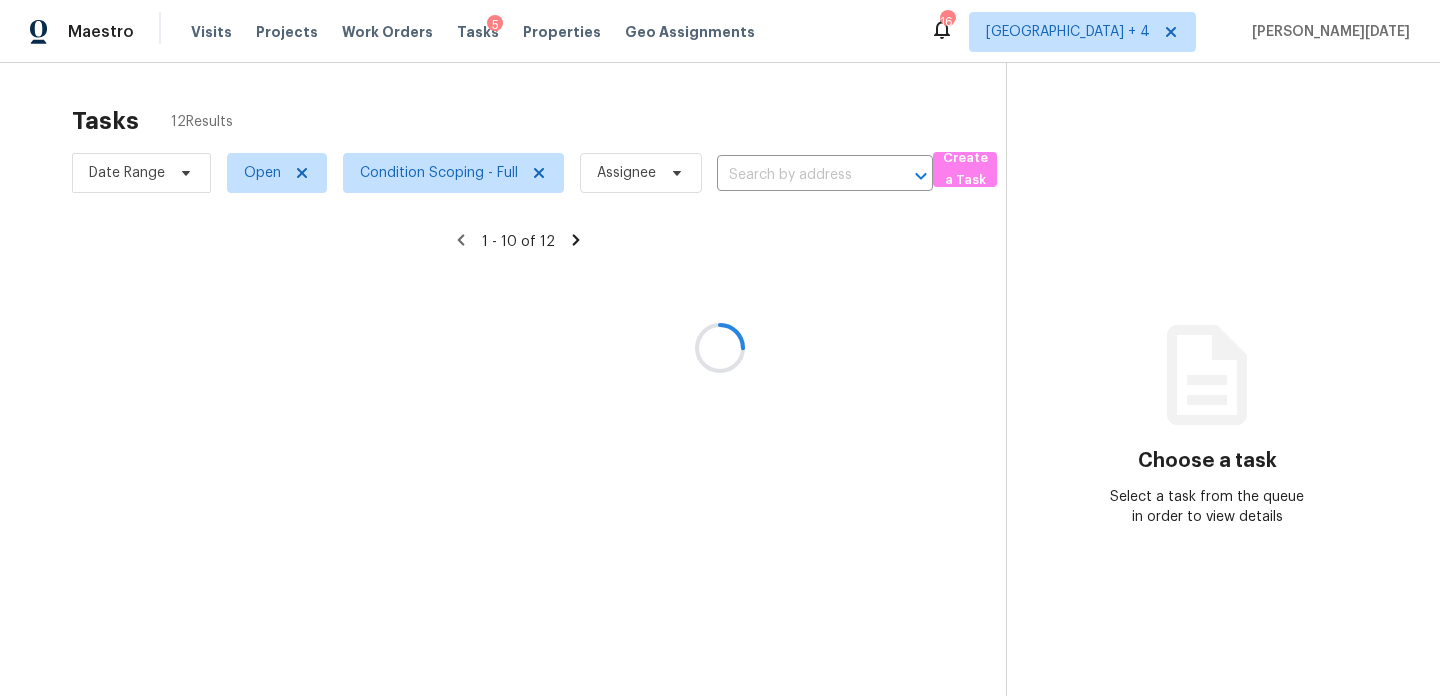 click at bounding box center [720, 348] 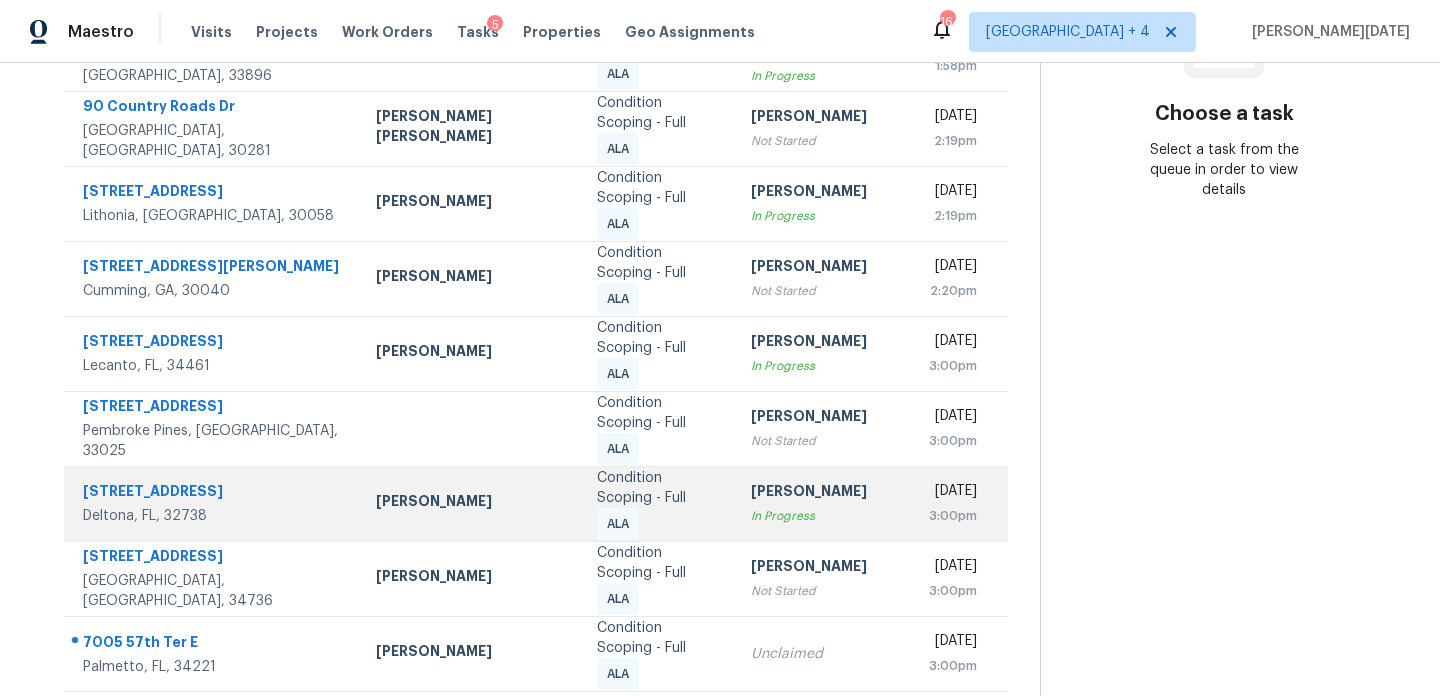 scroll, scrollTop: 395, scrollLeft: 0, axis: vertical 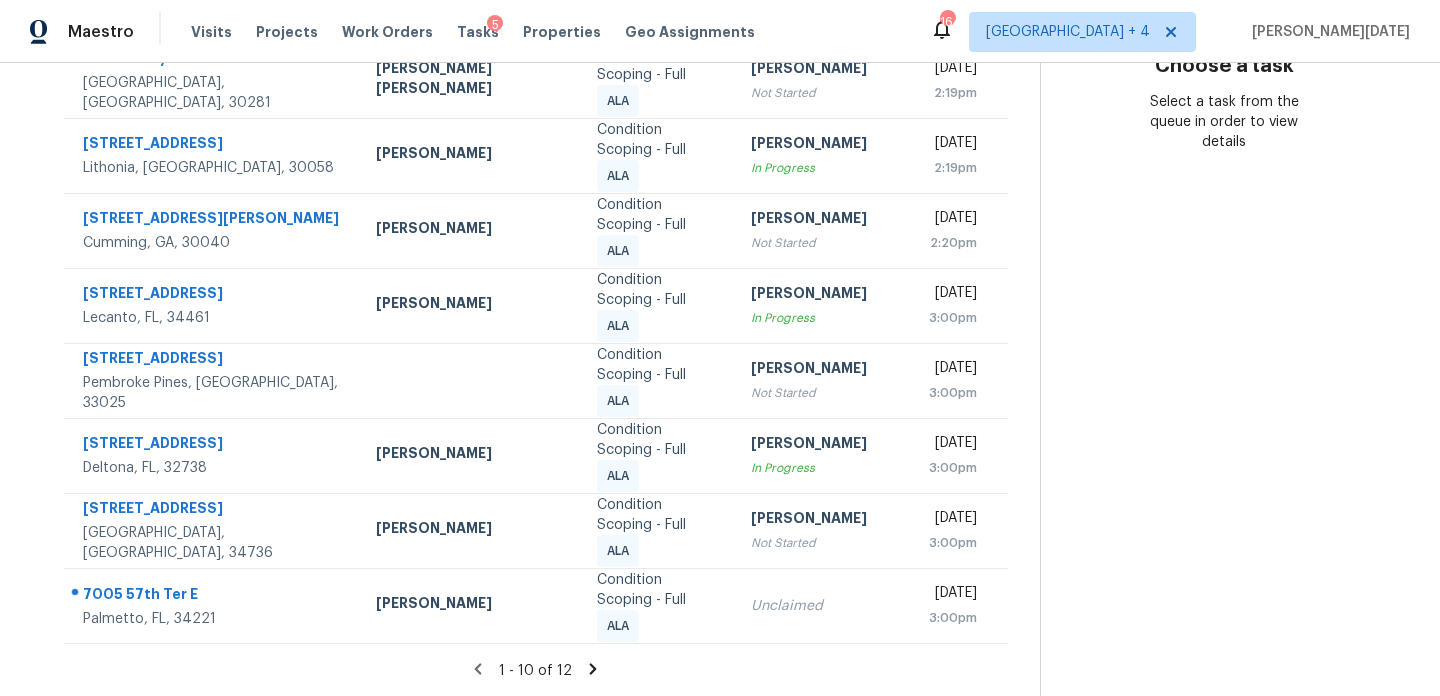 click 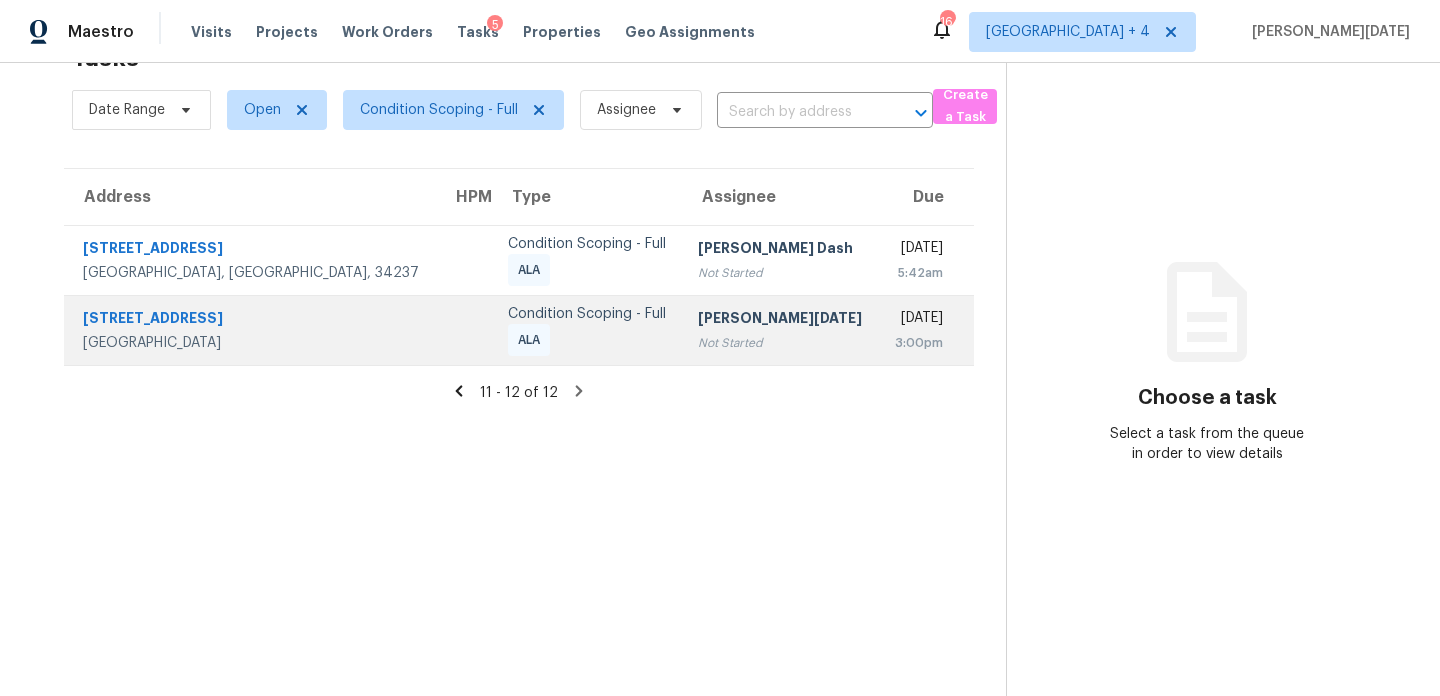 click on "Not Started" at bounding box center [780, 343] 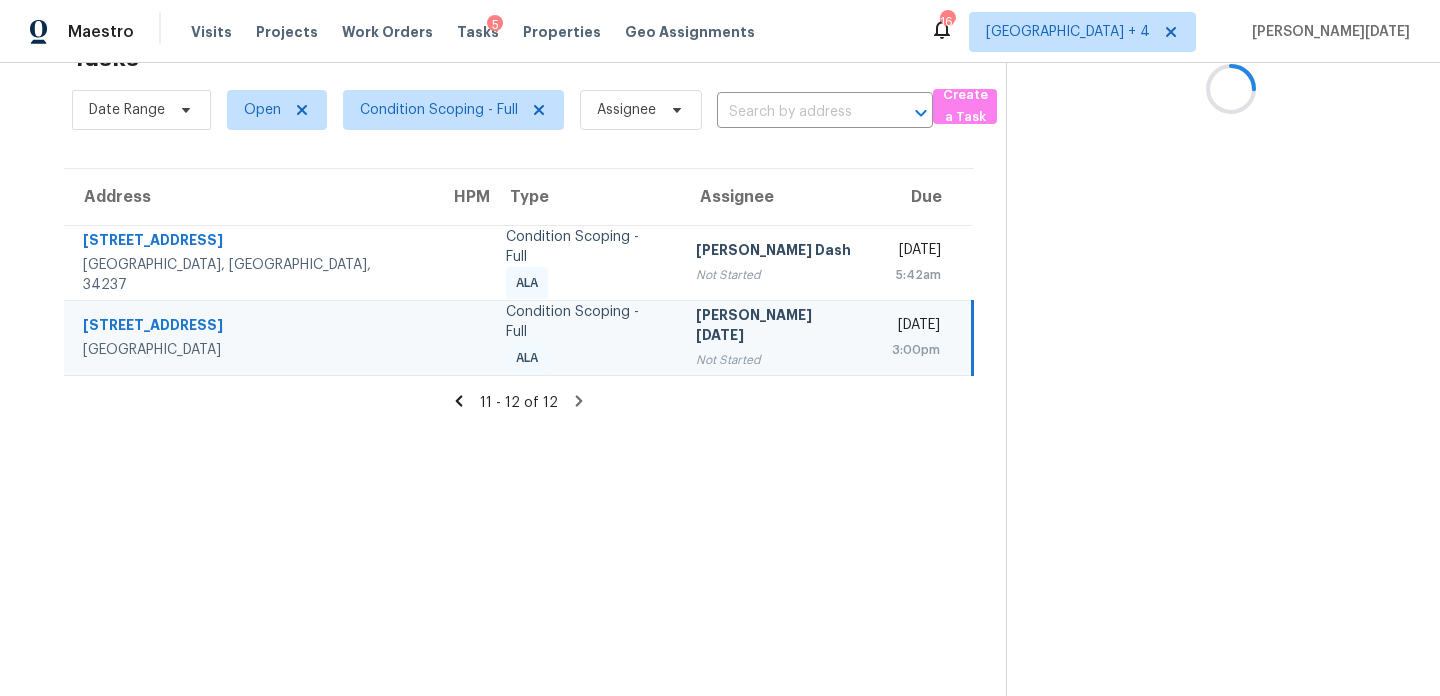 click on "Not Started" at bounding box center (778, 360) 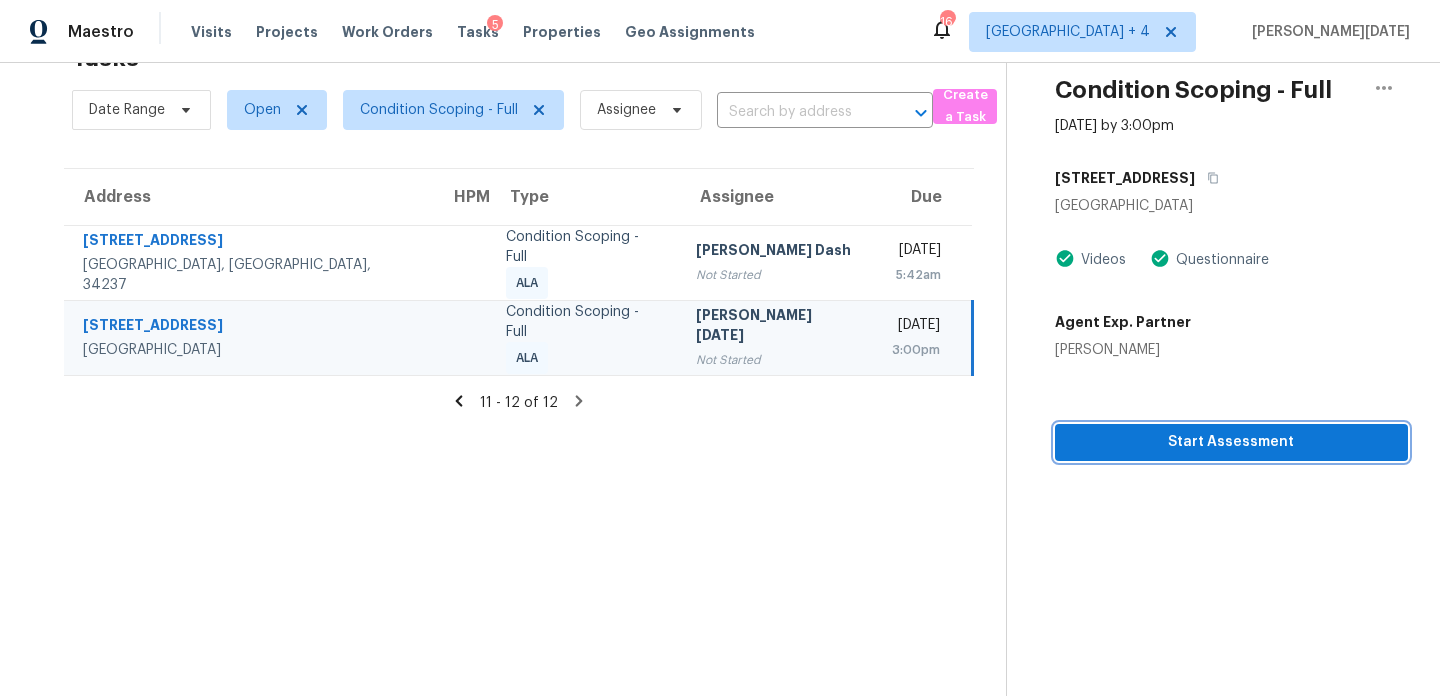 click on "Start Assessment" at bounding box center [1231, 442] 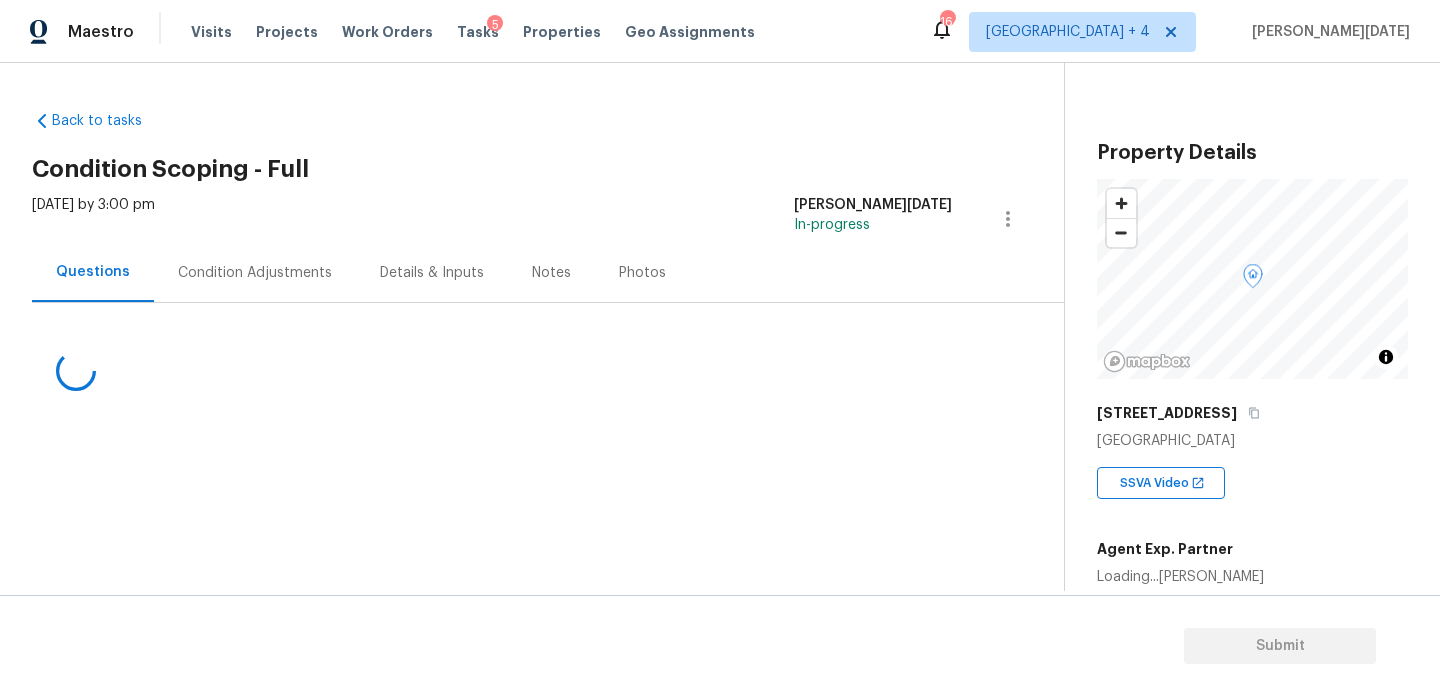 click on "Condition Adjustments" at bounding box center [255, 273] 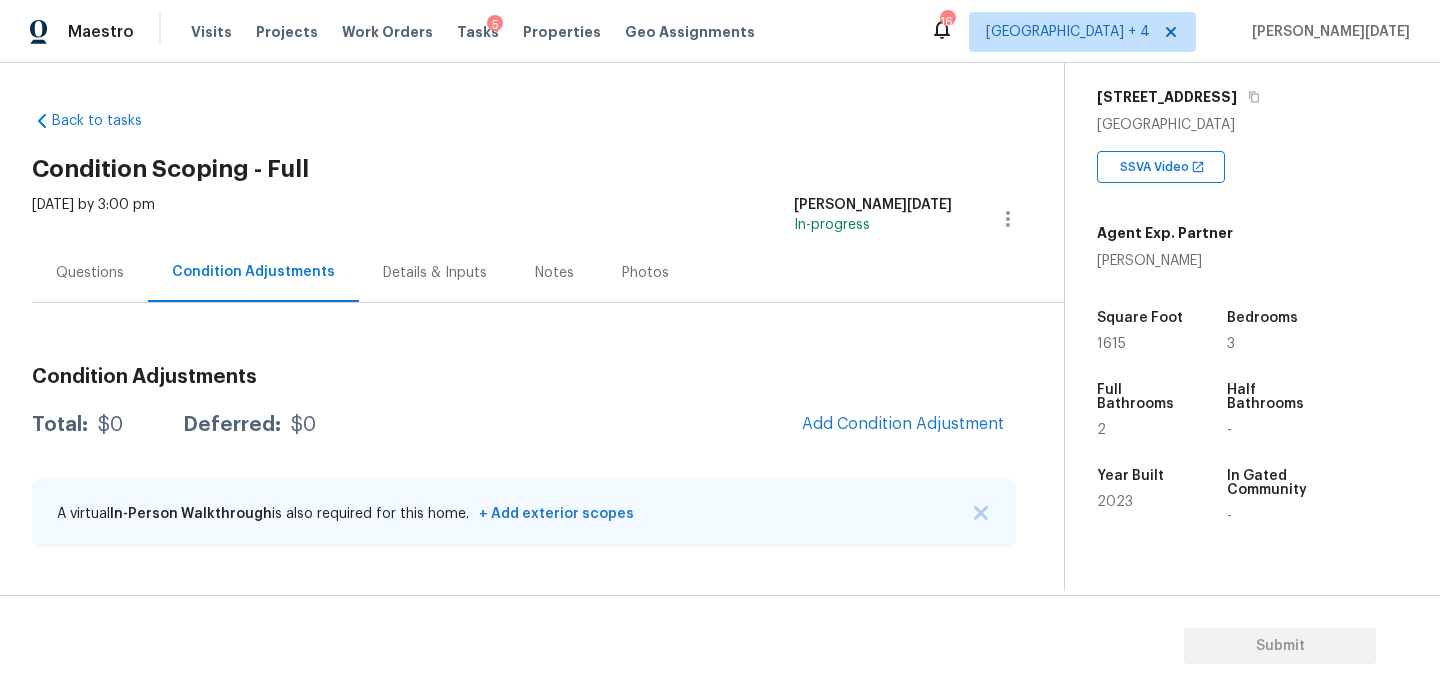 scroll, scrollTop: 319, scrollLeft: 0, axis: vertical 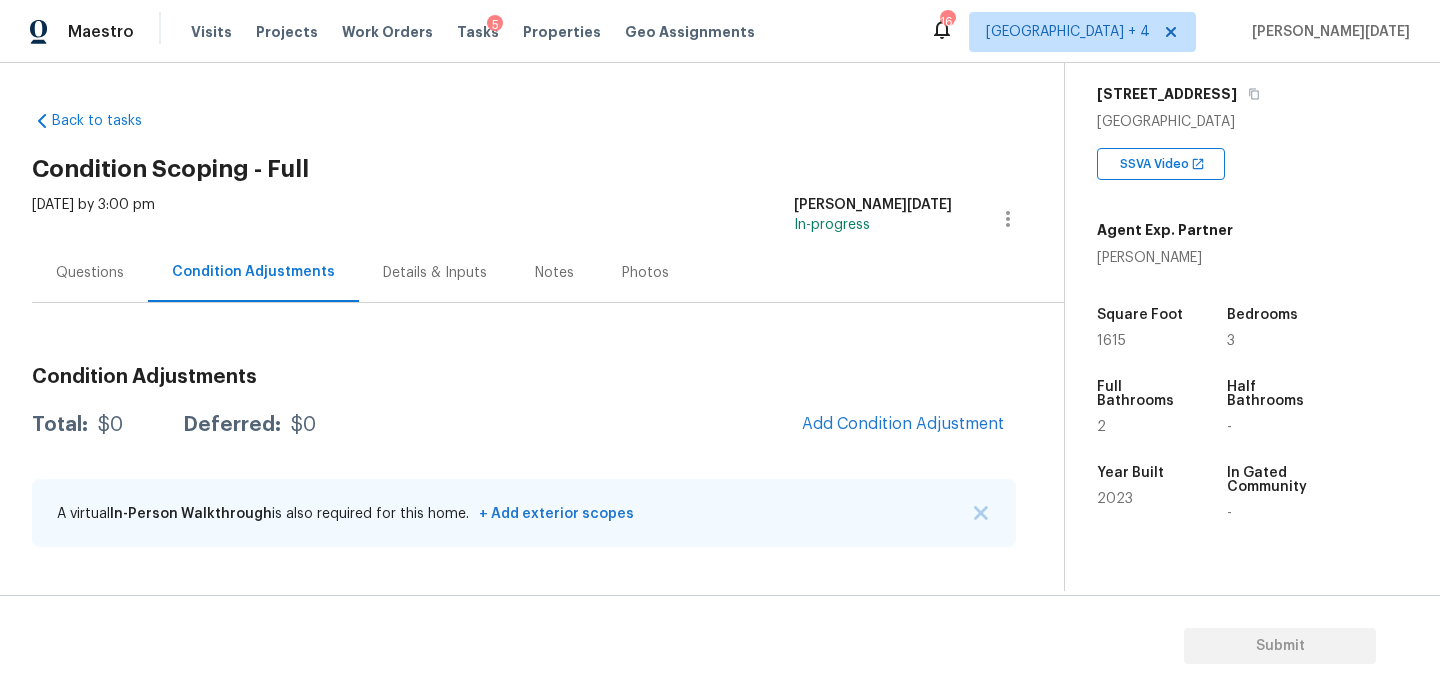 click on "Tasks 5" at bounding box center [478, 32] 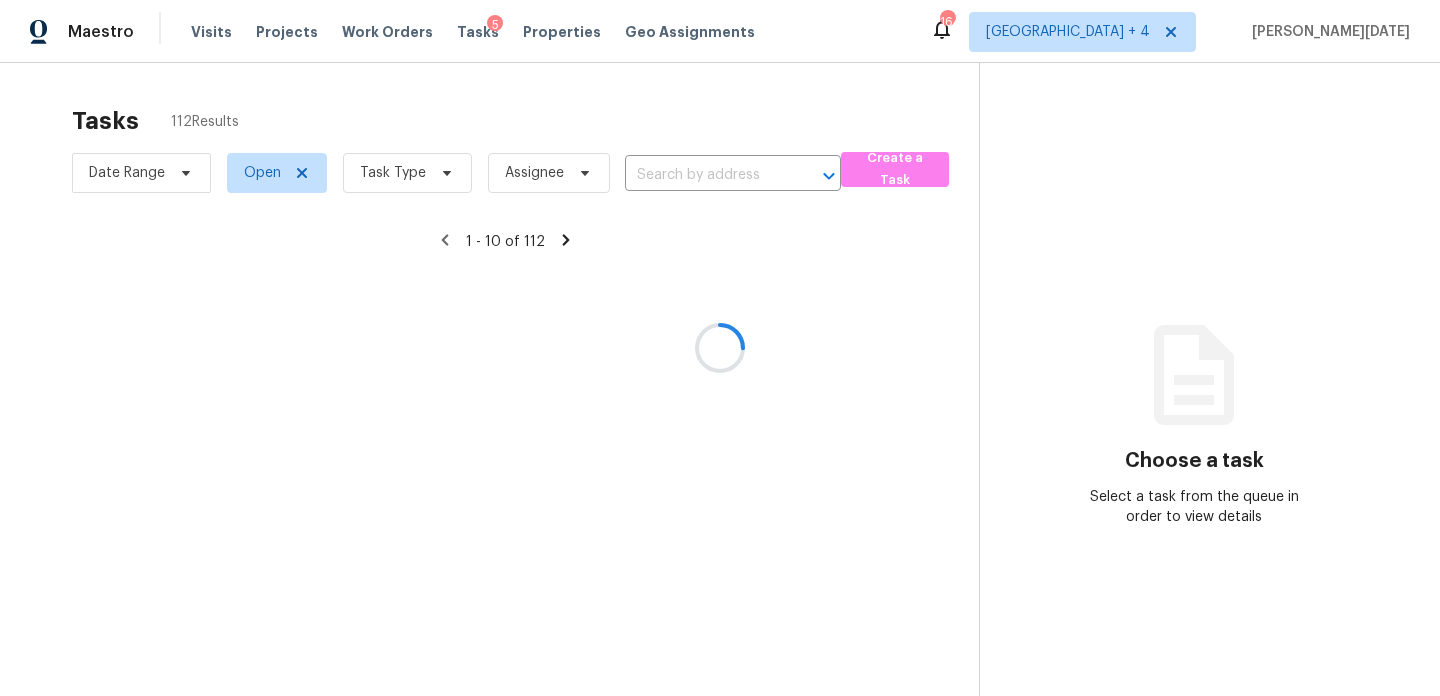 click at bounding box center [720, 348] 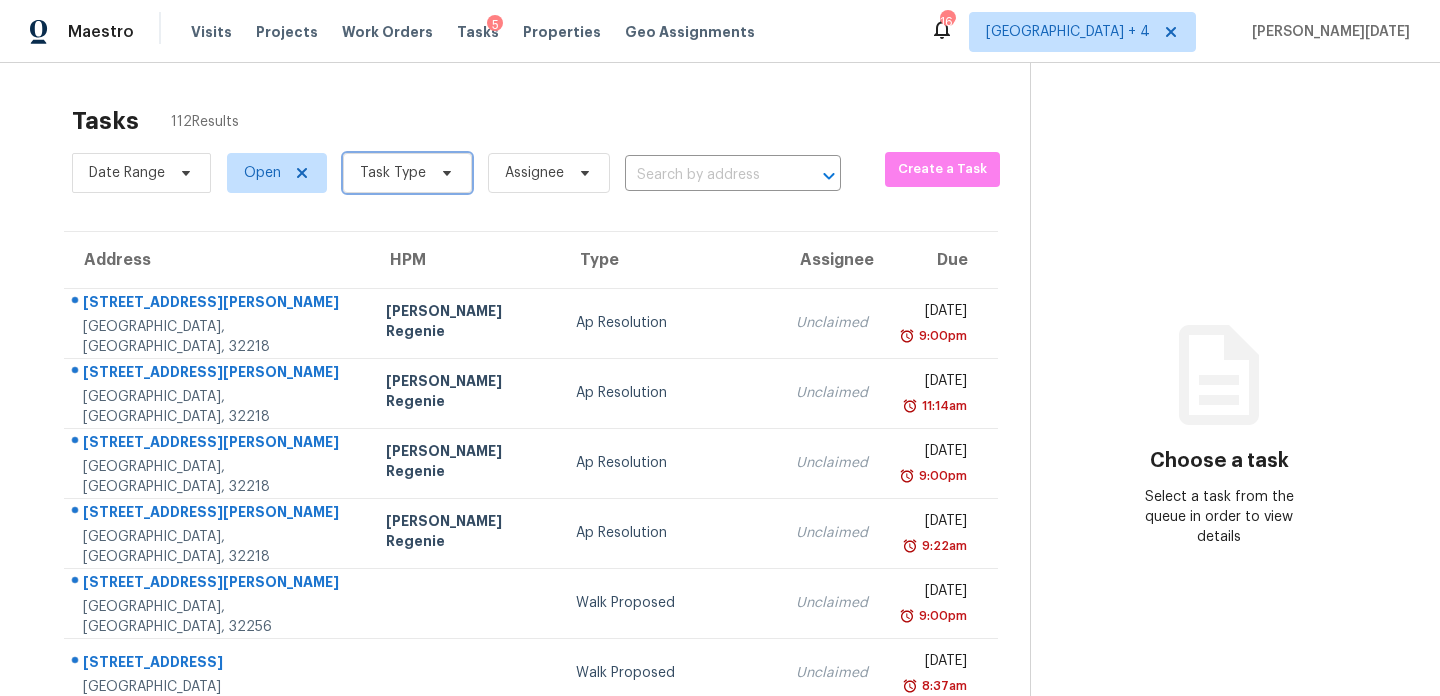 click on "Task Type" at bounding box center (407, 173) 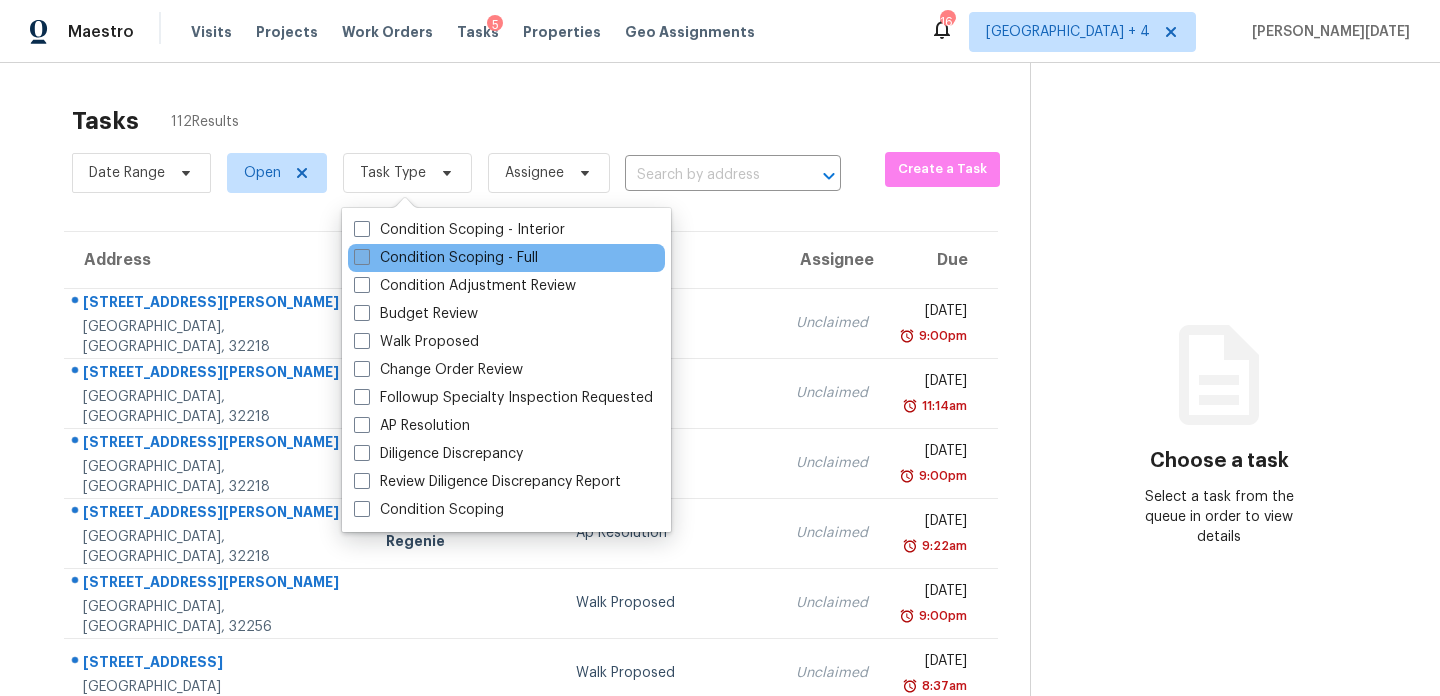 click on "Condition Scoping - Full" at bounding box center [446, 258] 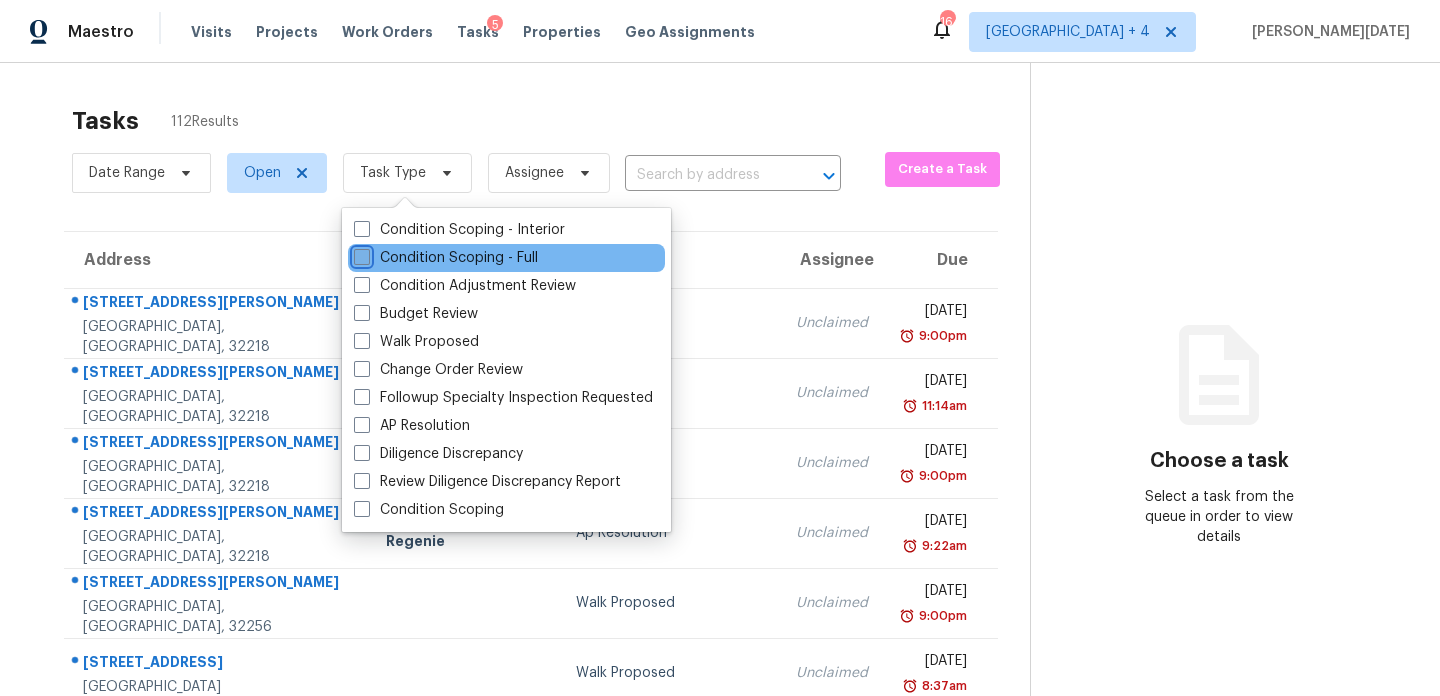 click on "Condition Scoping - Full" at bounding box center [360, 254] 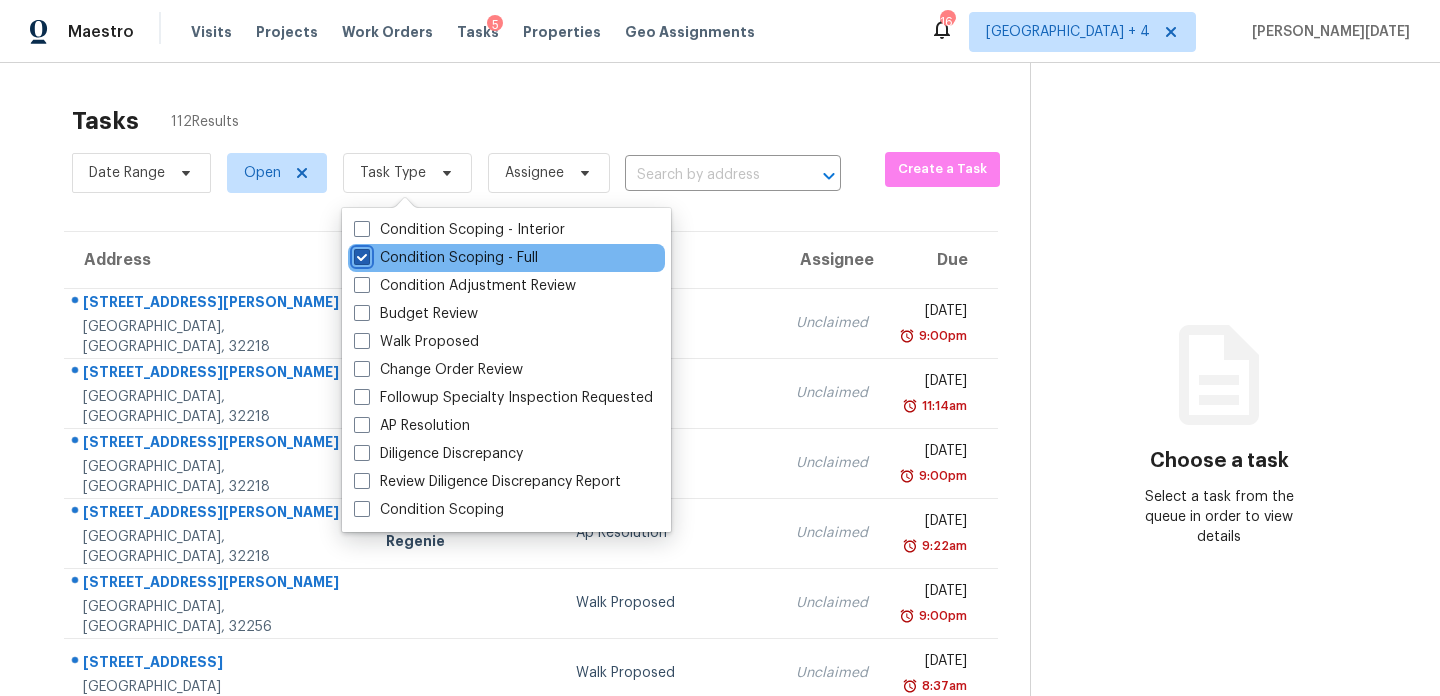 checkbox on "true" 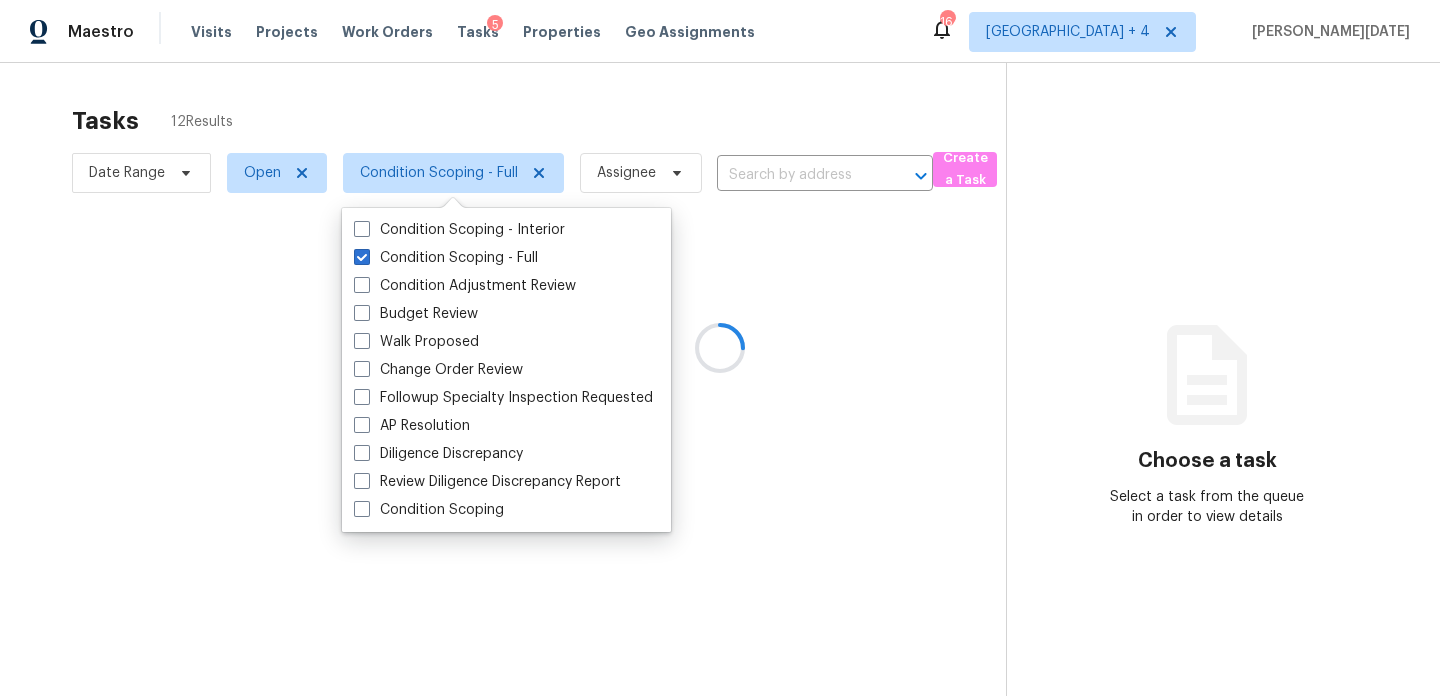 click at bounding box center (720, 348) 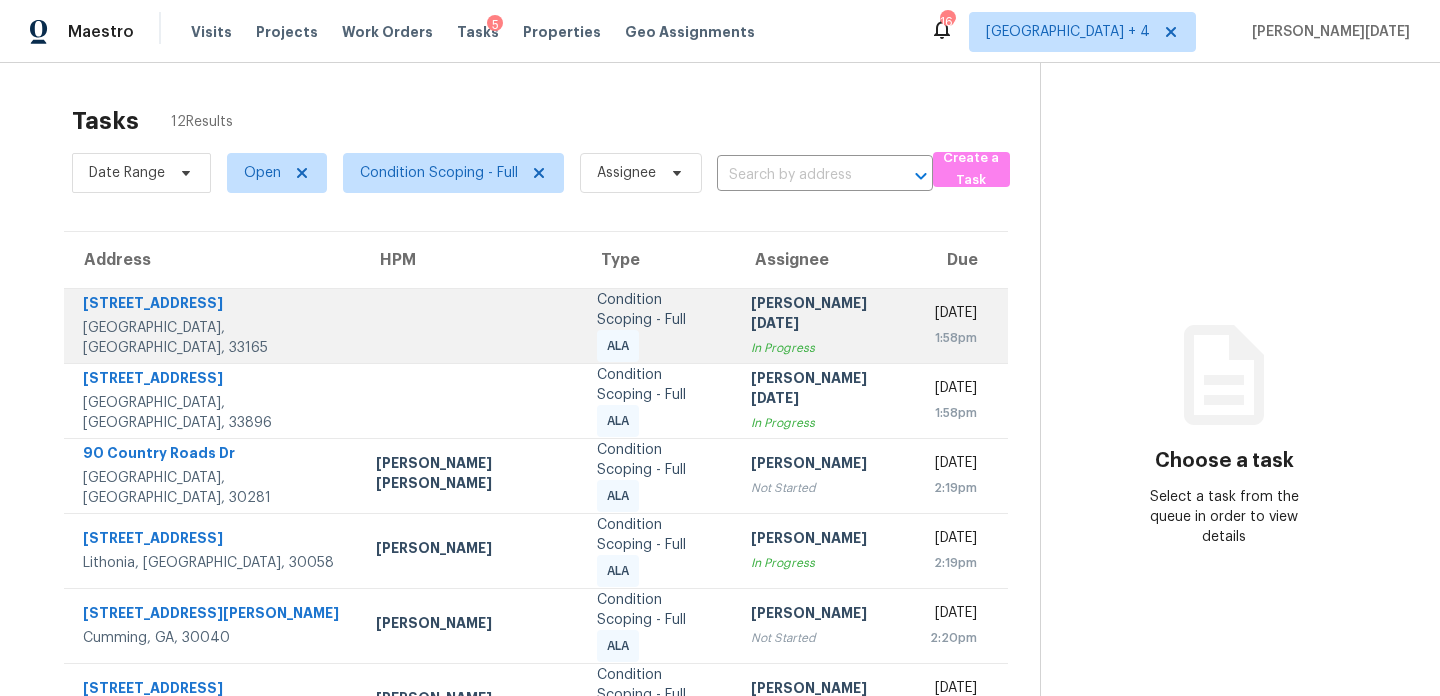 click on "[PERSON_NAME][DATE]" at bounding box center (823, 315) 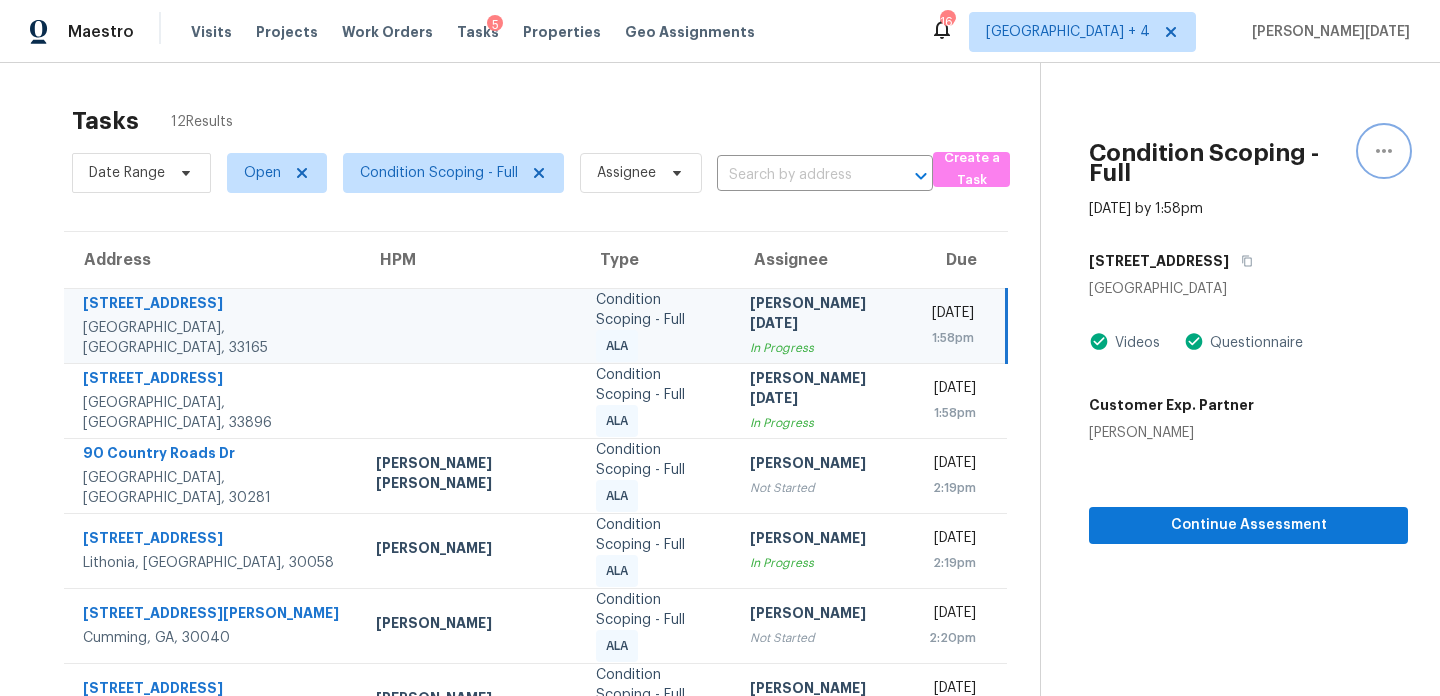 click at bounding box center (1384, 151) 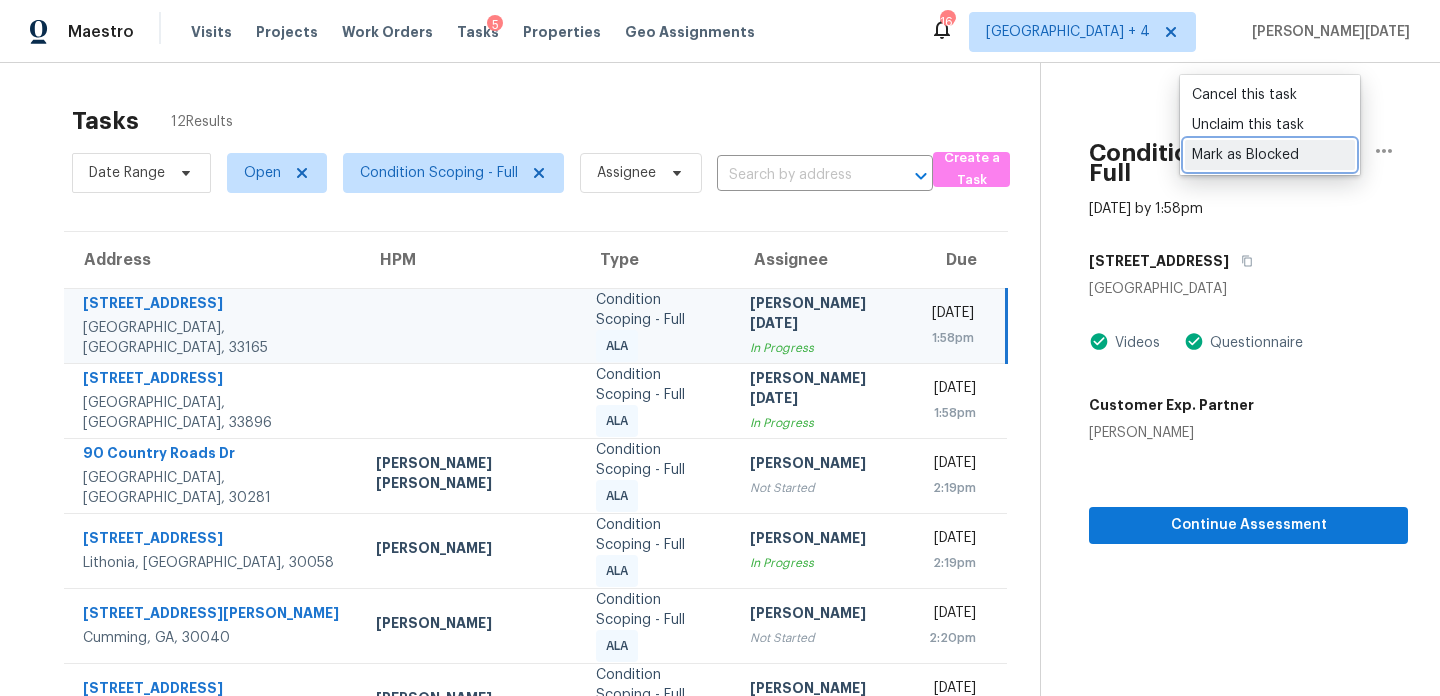 click on "Mark as Blocked" at bounding box center [1270, 155] 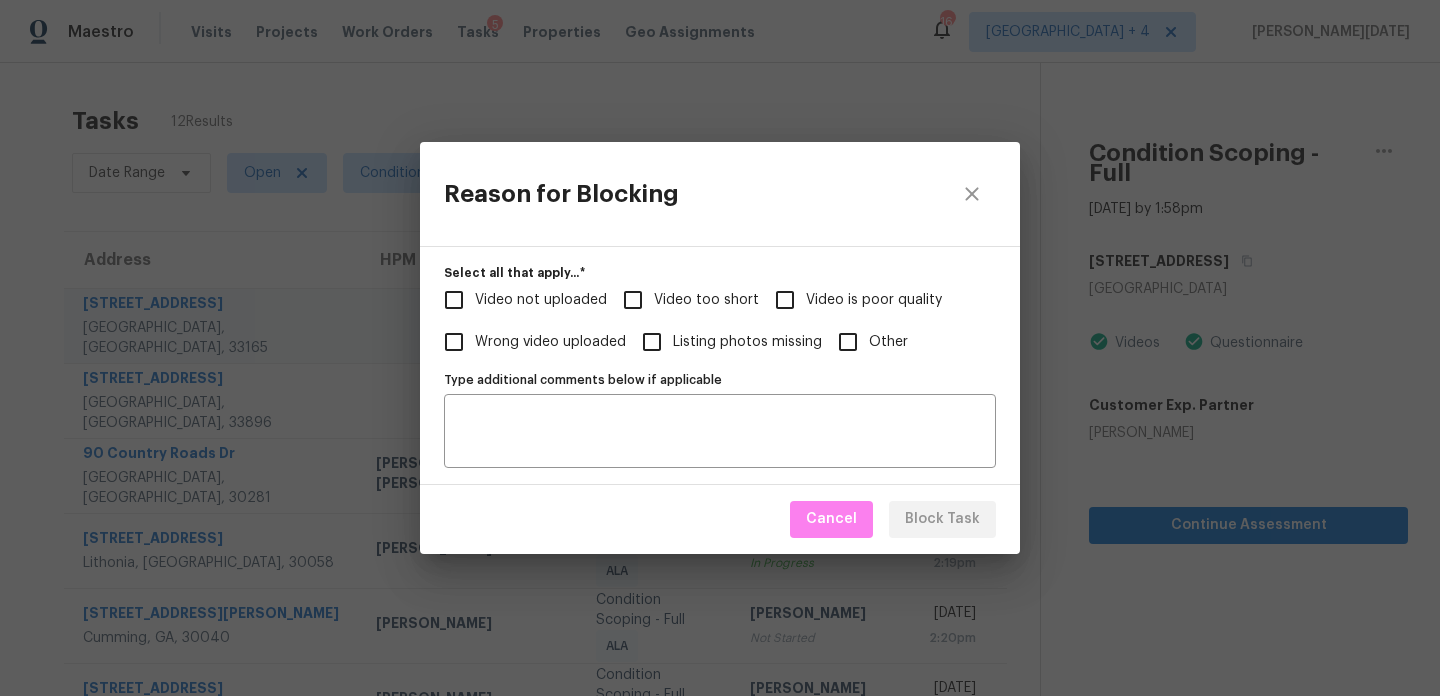 click on "Other" at bounding box center (848, 342) 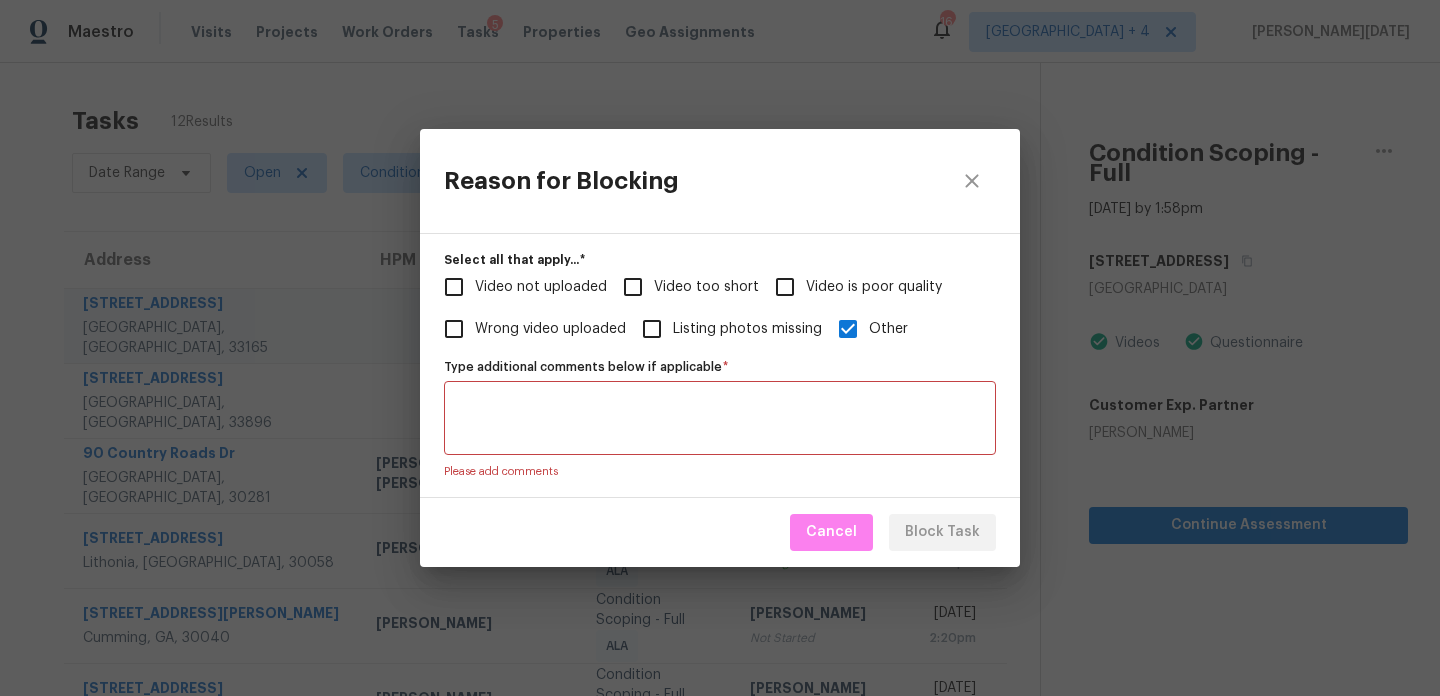 click on "Type additional comments below if applicable   *" at bounding box center (720, 418) 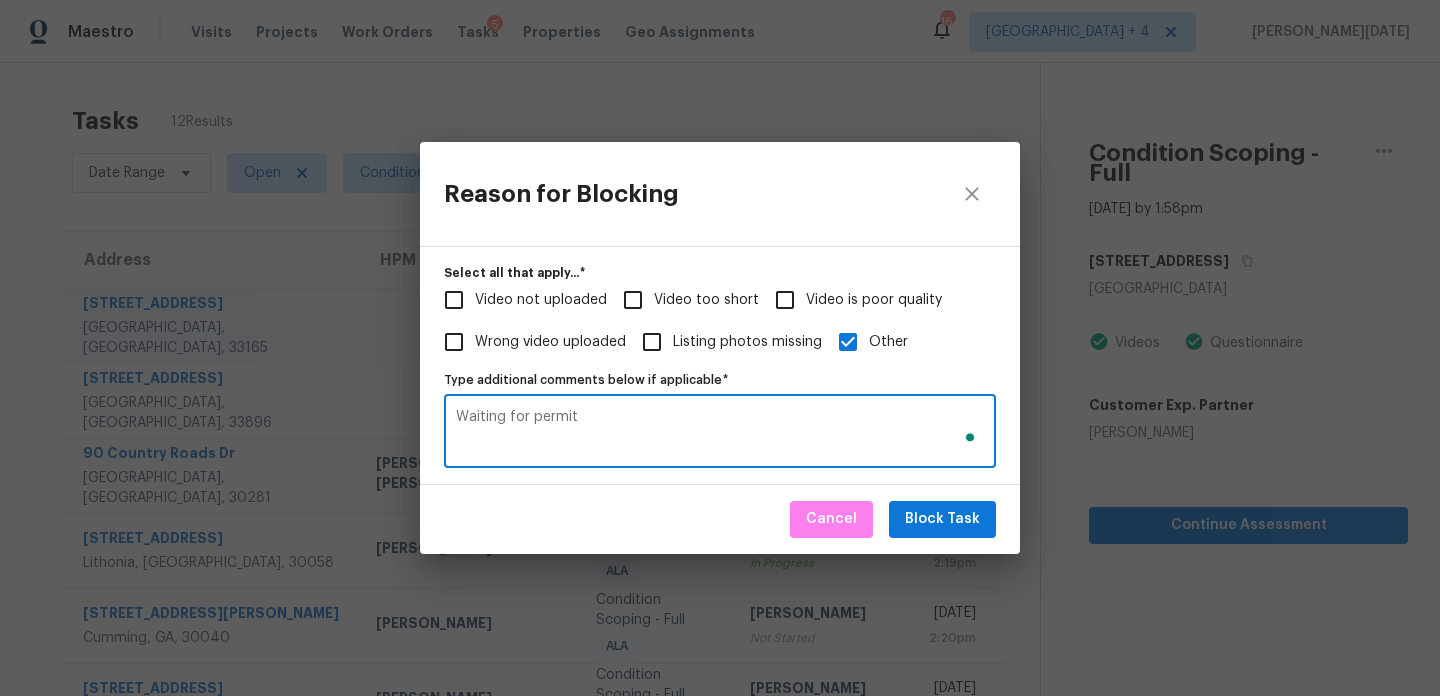 type on "Waiting for permit" 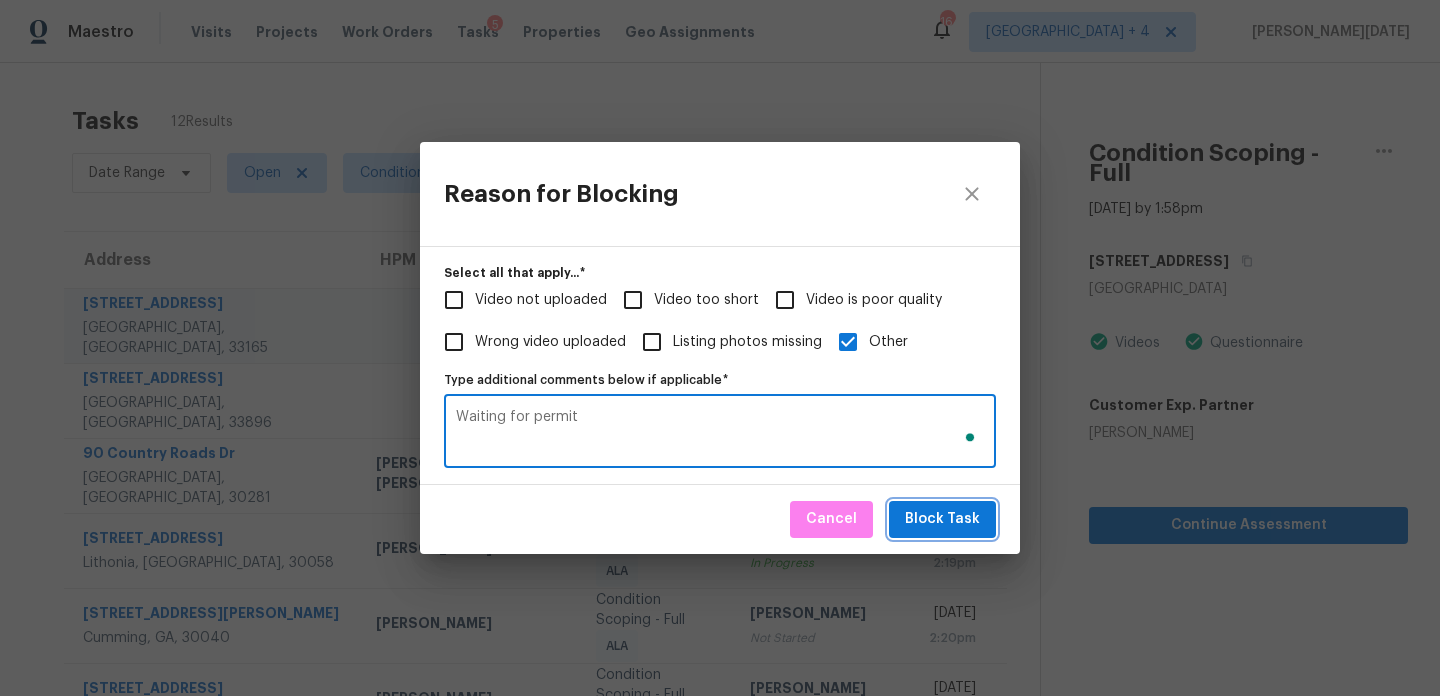 click on "Block Task" at bounding box center (942, 519) 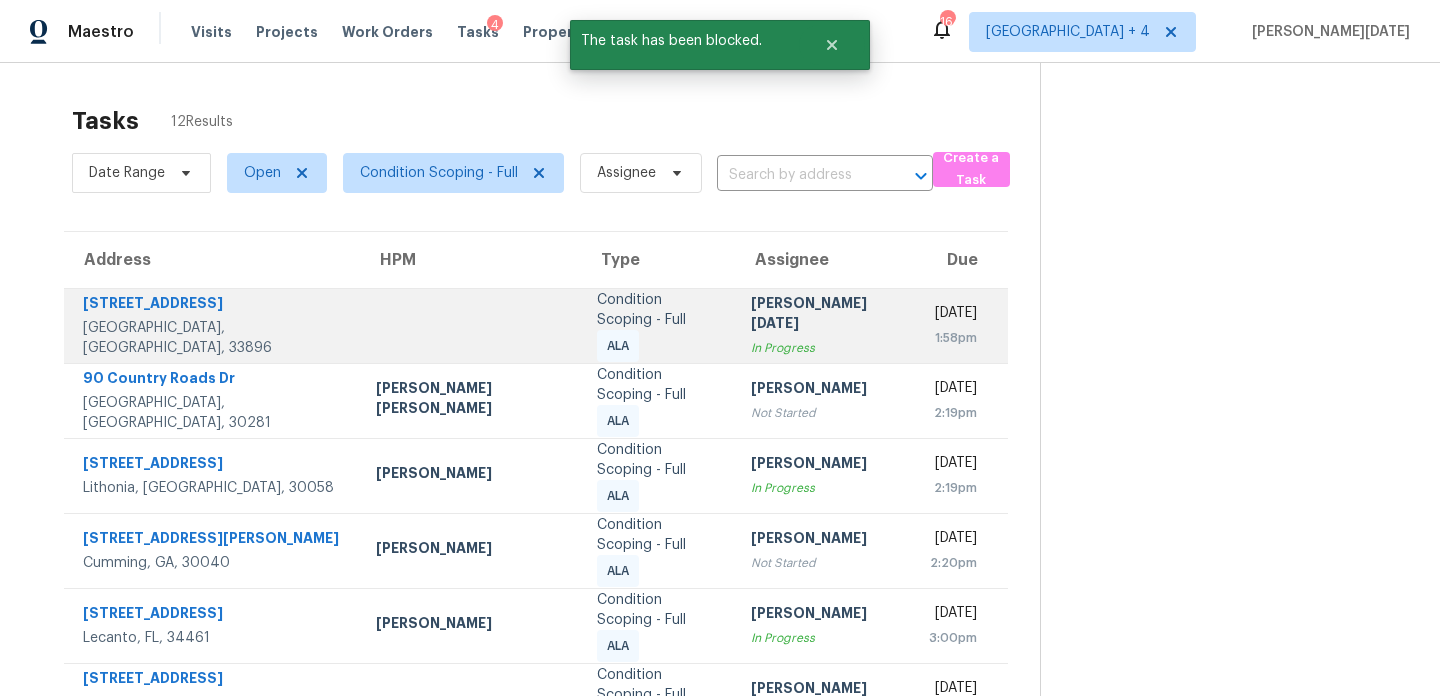 click on "Fri, Jul 11th 2025" at bounding box center [953, 315] 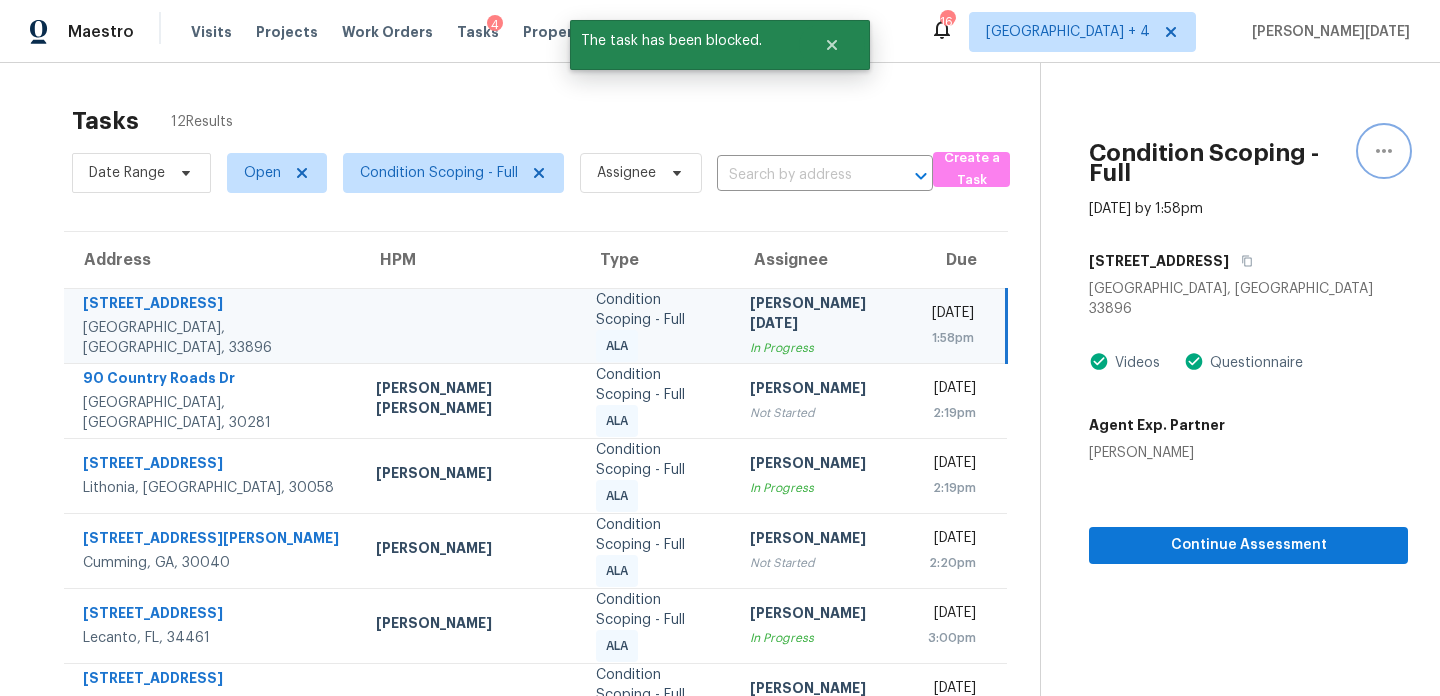 click 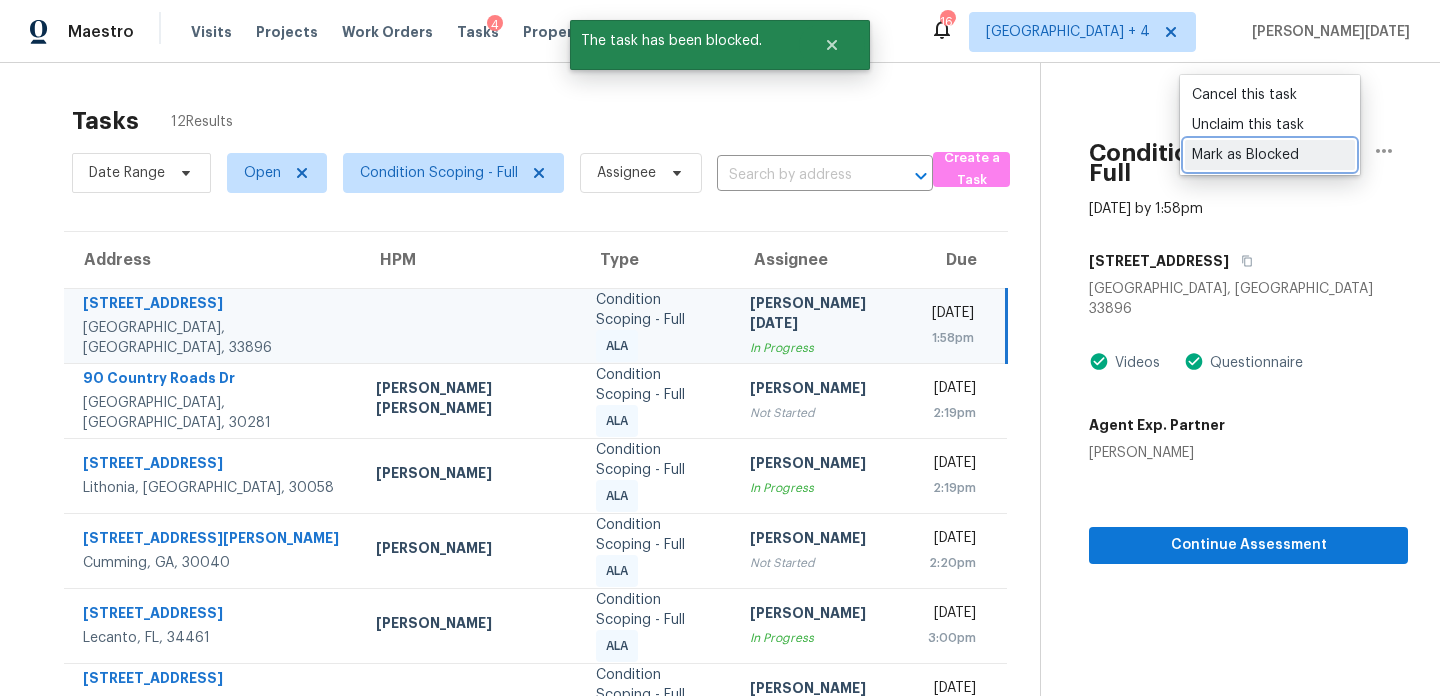 click on "Mark as Blocked" at bounding box center (1270, 155) 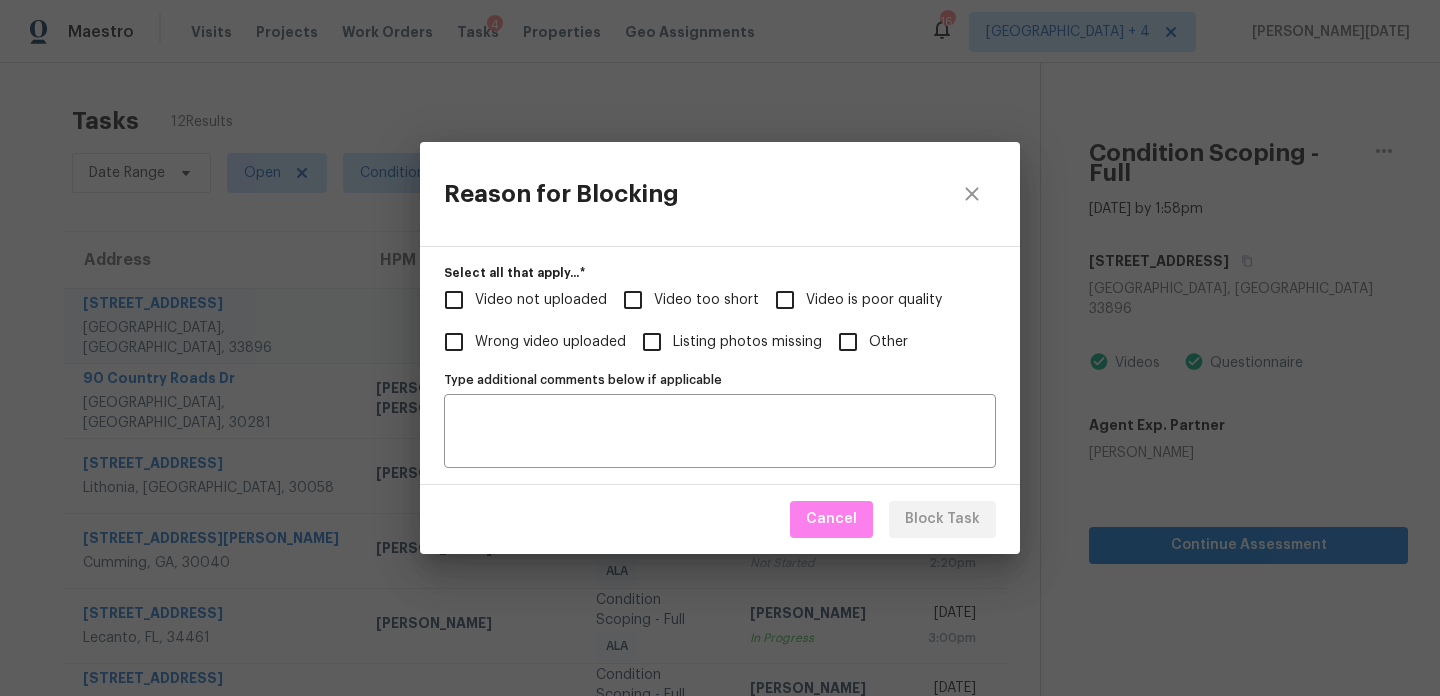 click on "Other" at bounding box center (848, 342) 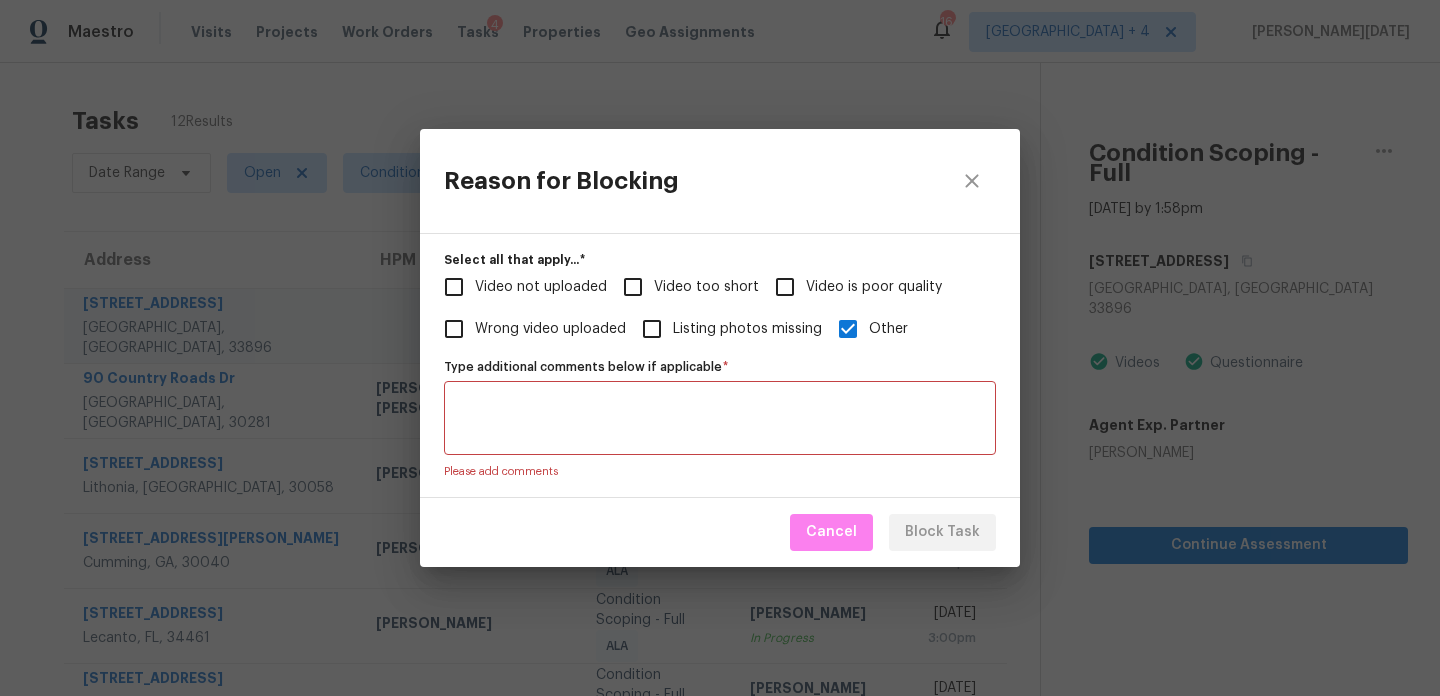 click on "Type additional comments below if applicable   *" at bounding box center [720, 418] 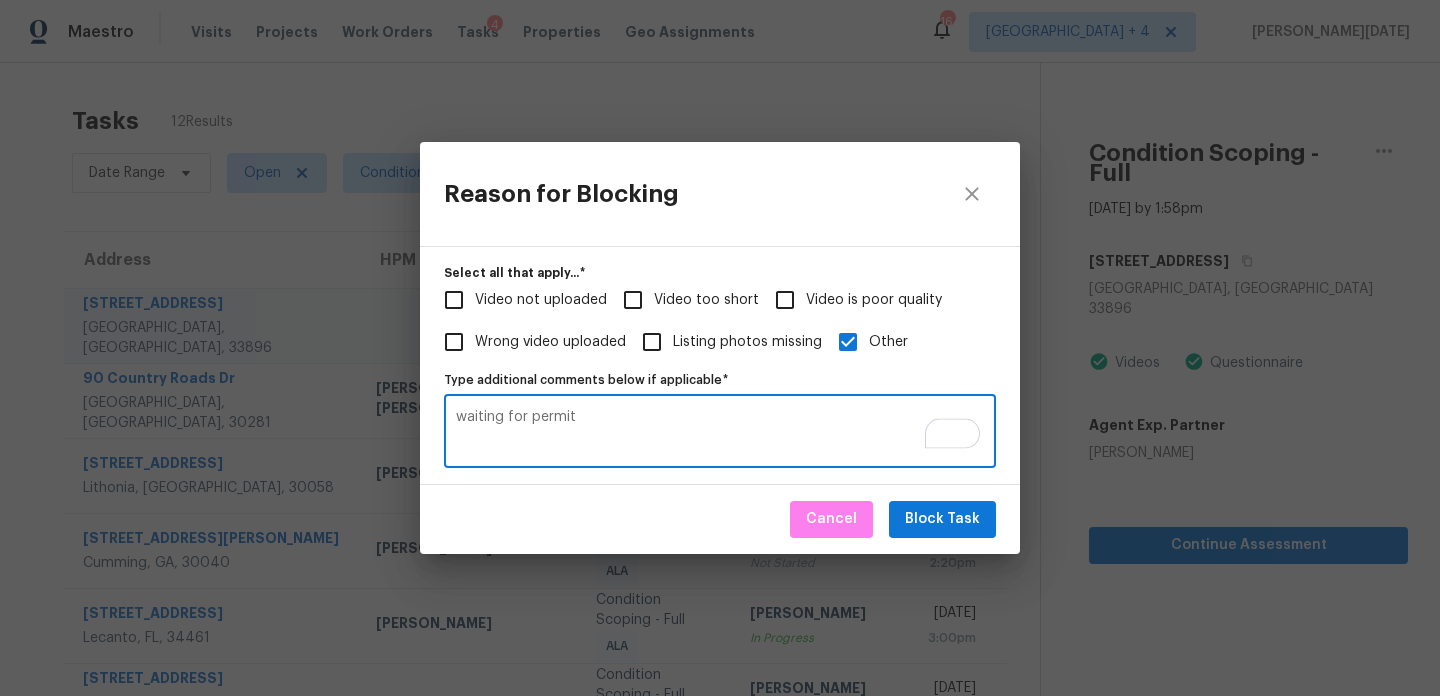 type on "waiting for permit" 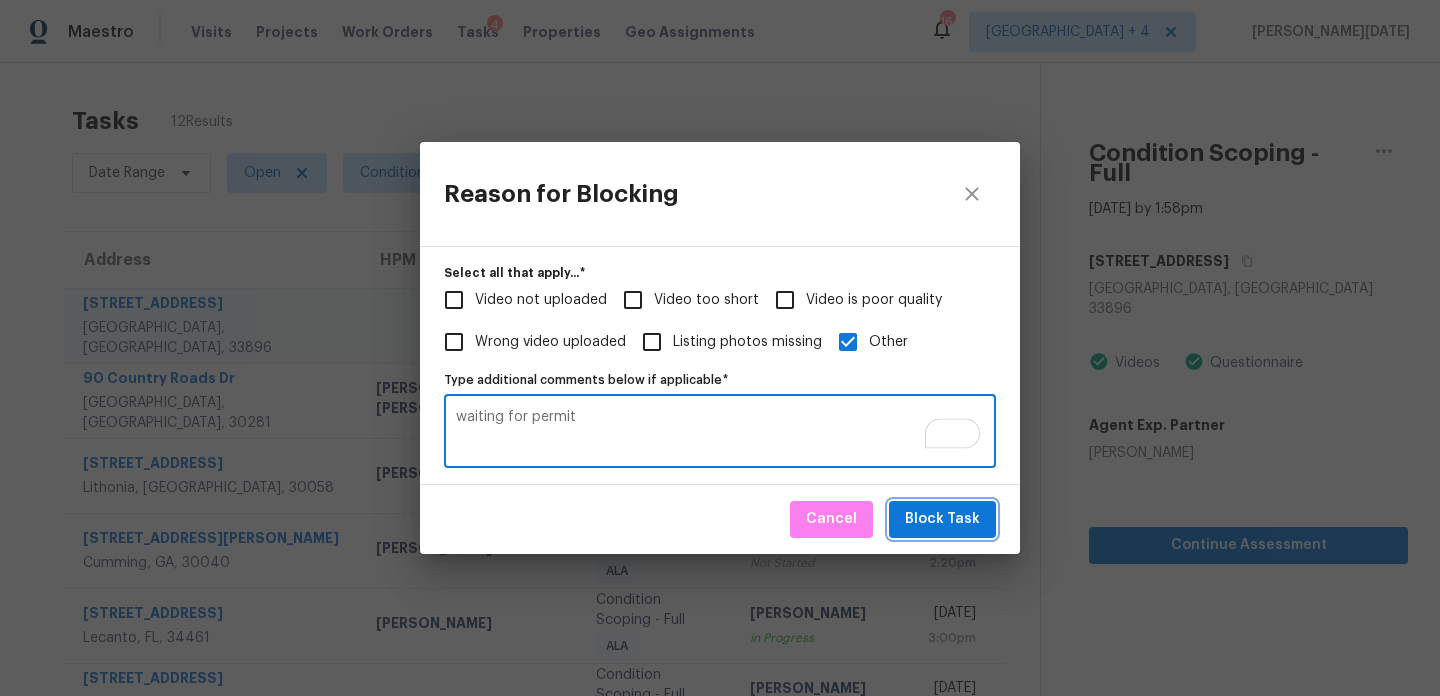click on "Block Task" at bounding box center (942, 519) 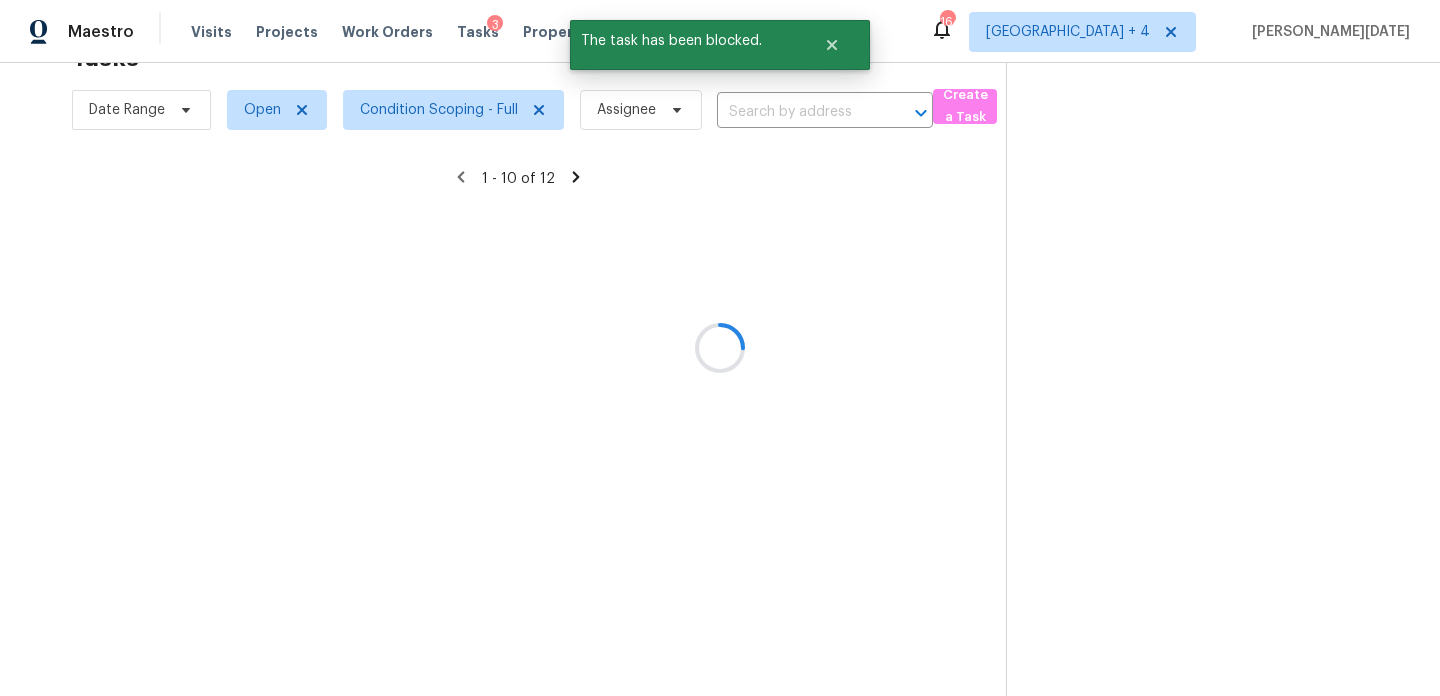 scroll, scrollTop: 47, scrollLeft: 0, axis: vertical 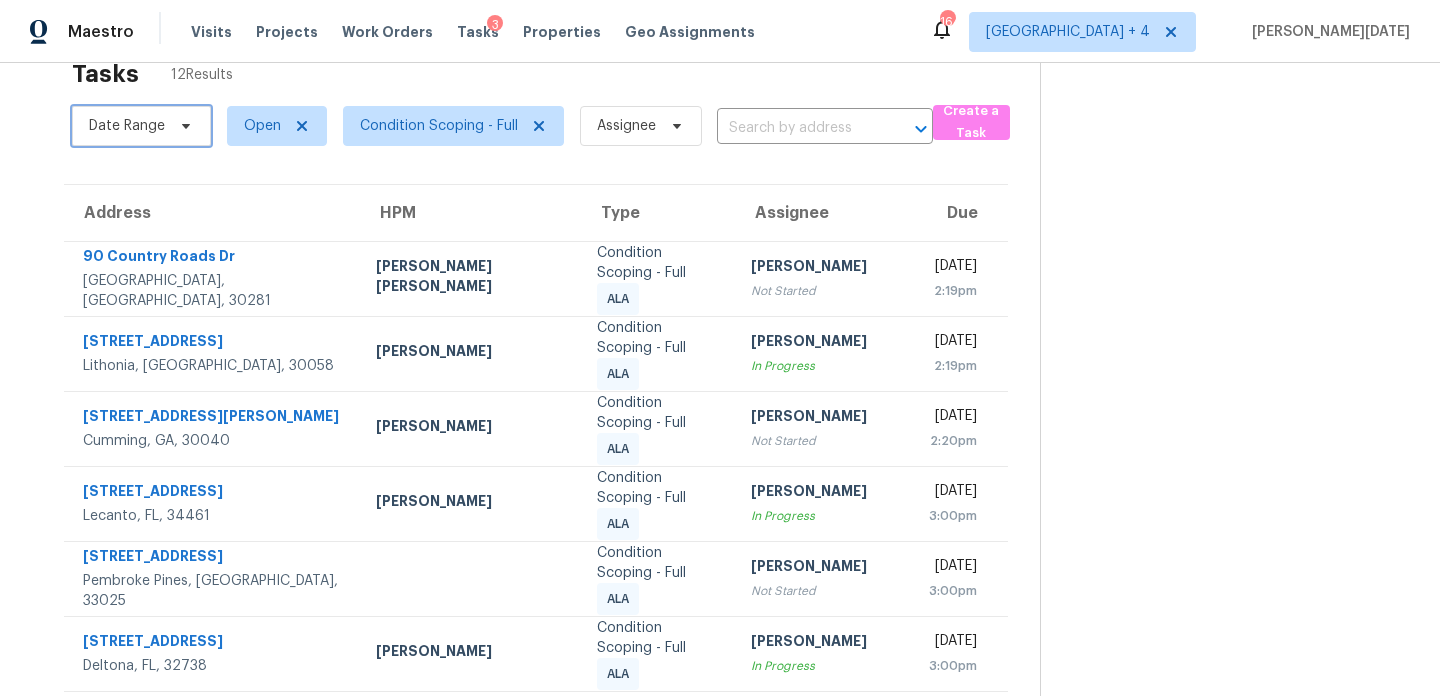 click on "Date Range" at bounding box center (141, 126) 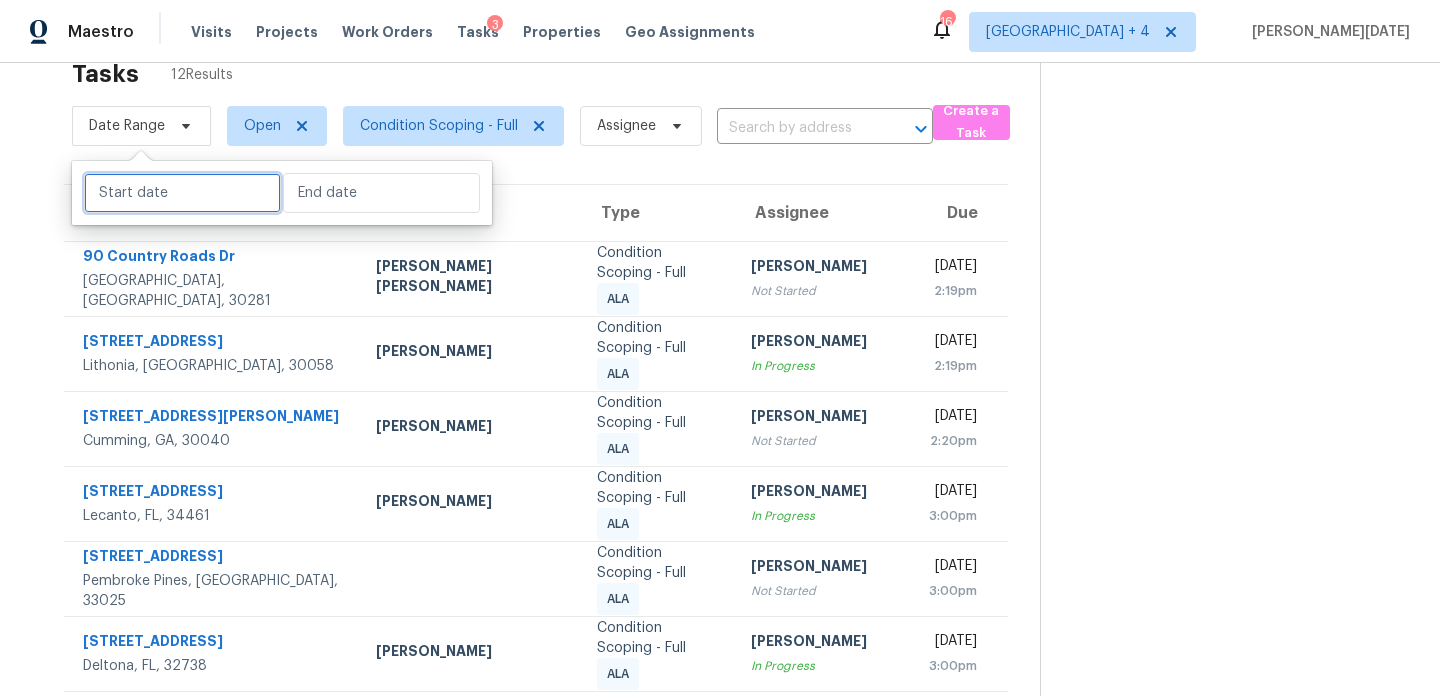 click at bounding box center [182, 193] 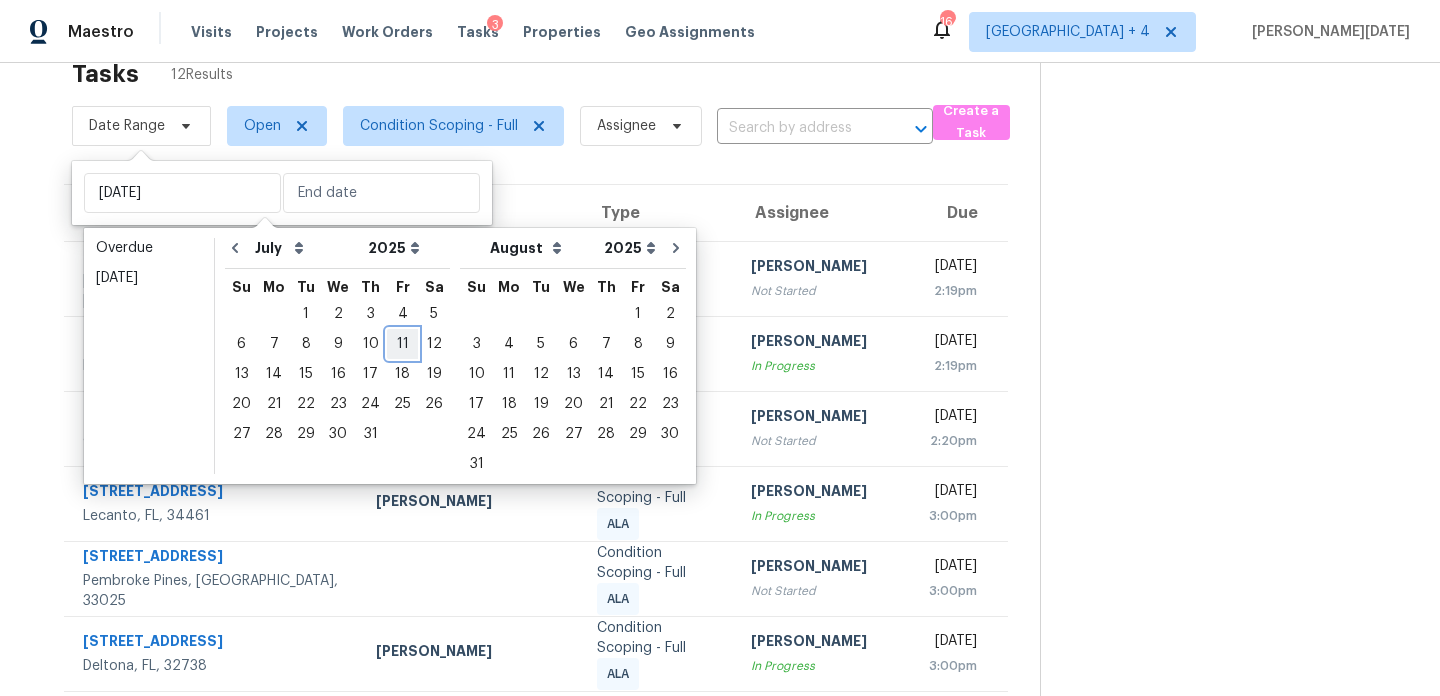 click on "11" at bounding box center [402, 344] 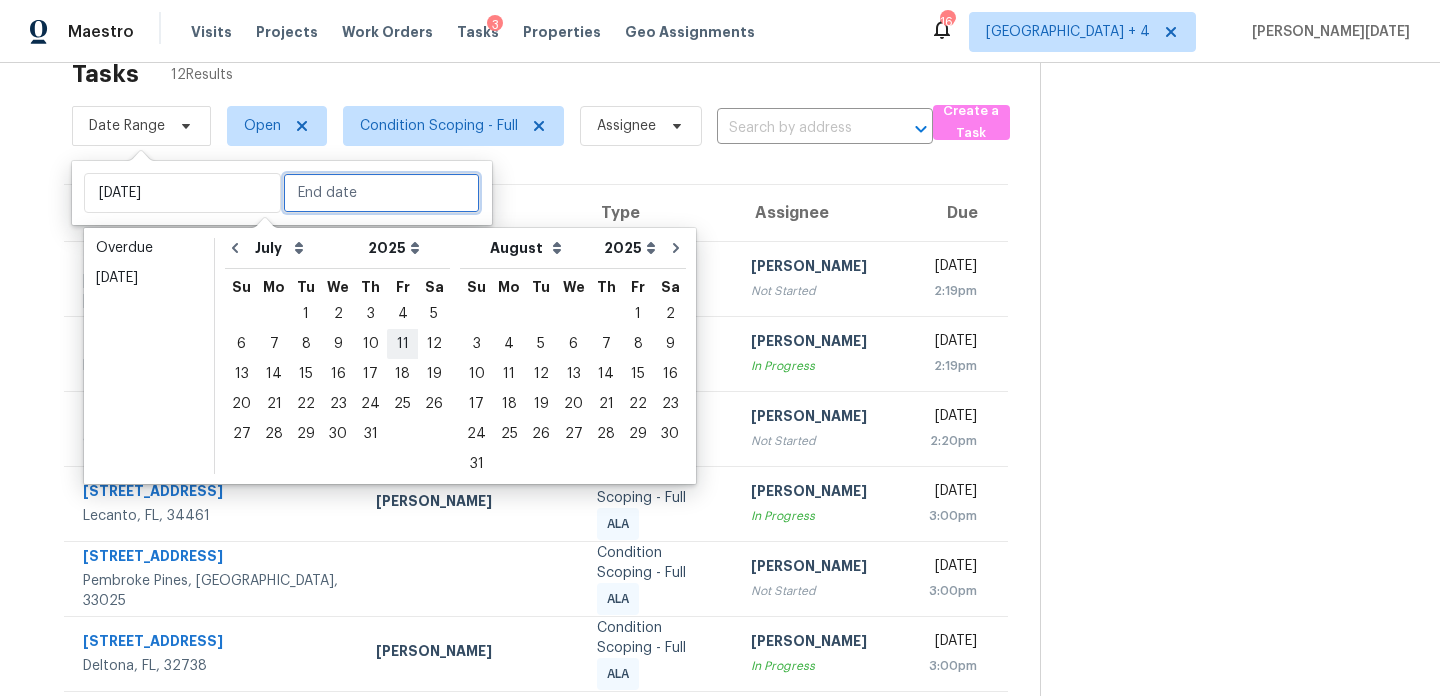 type on "Fri, Jul 11" 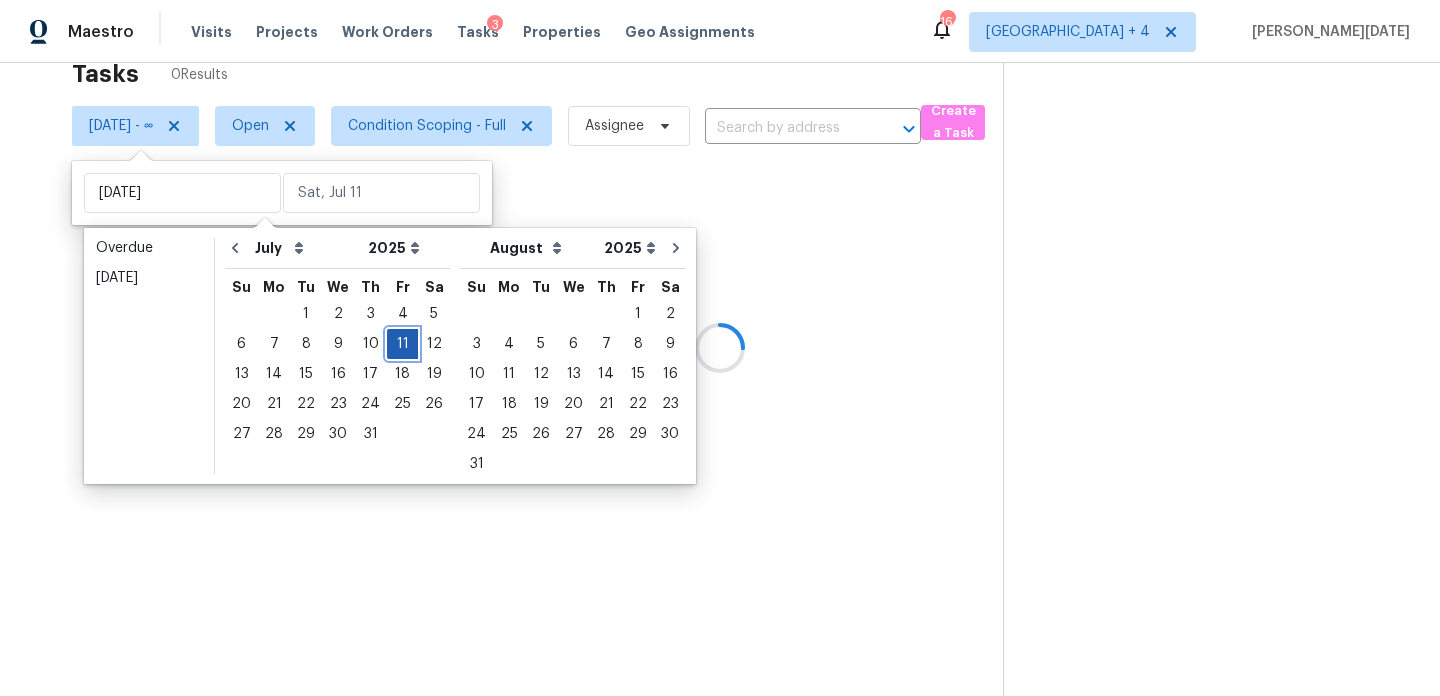 click on "11" at bounding box center (402, 344) 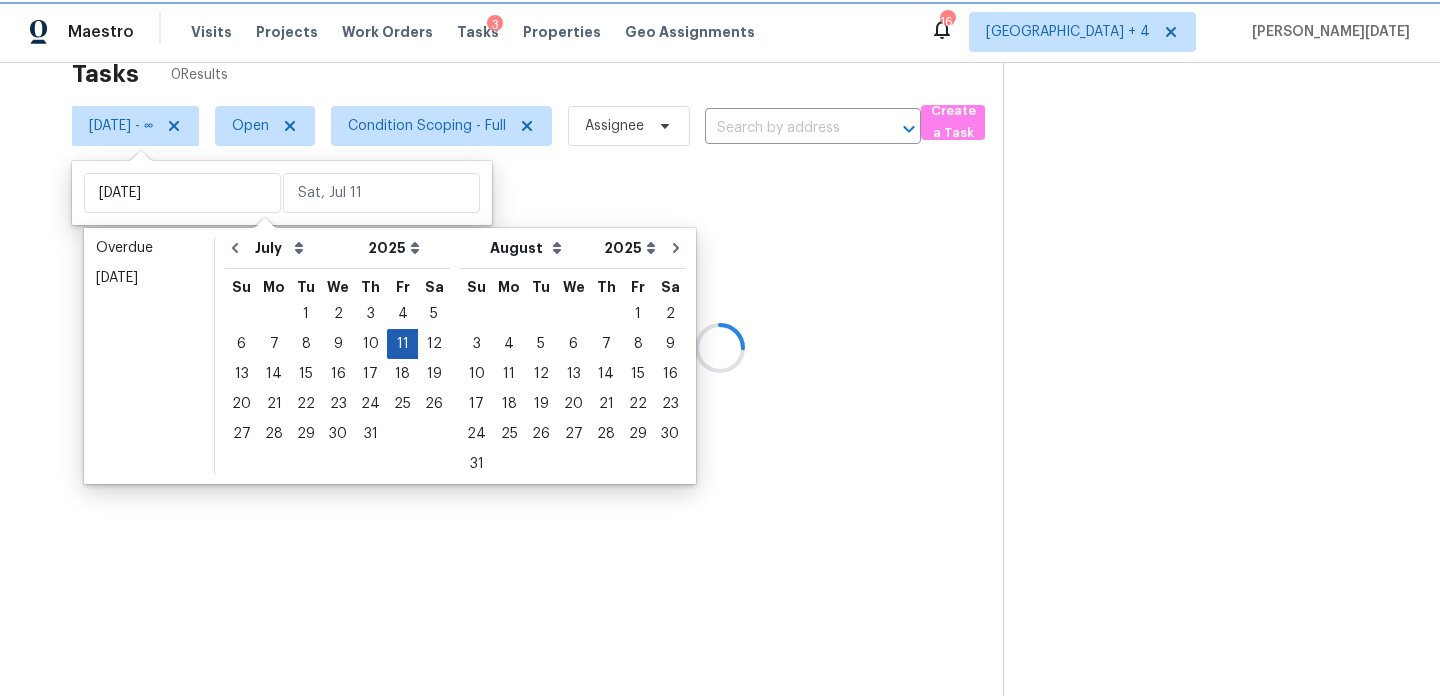 type on "Fri, Jul 11" 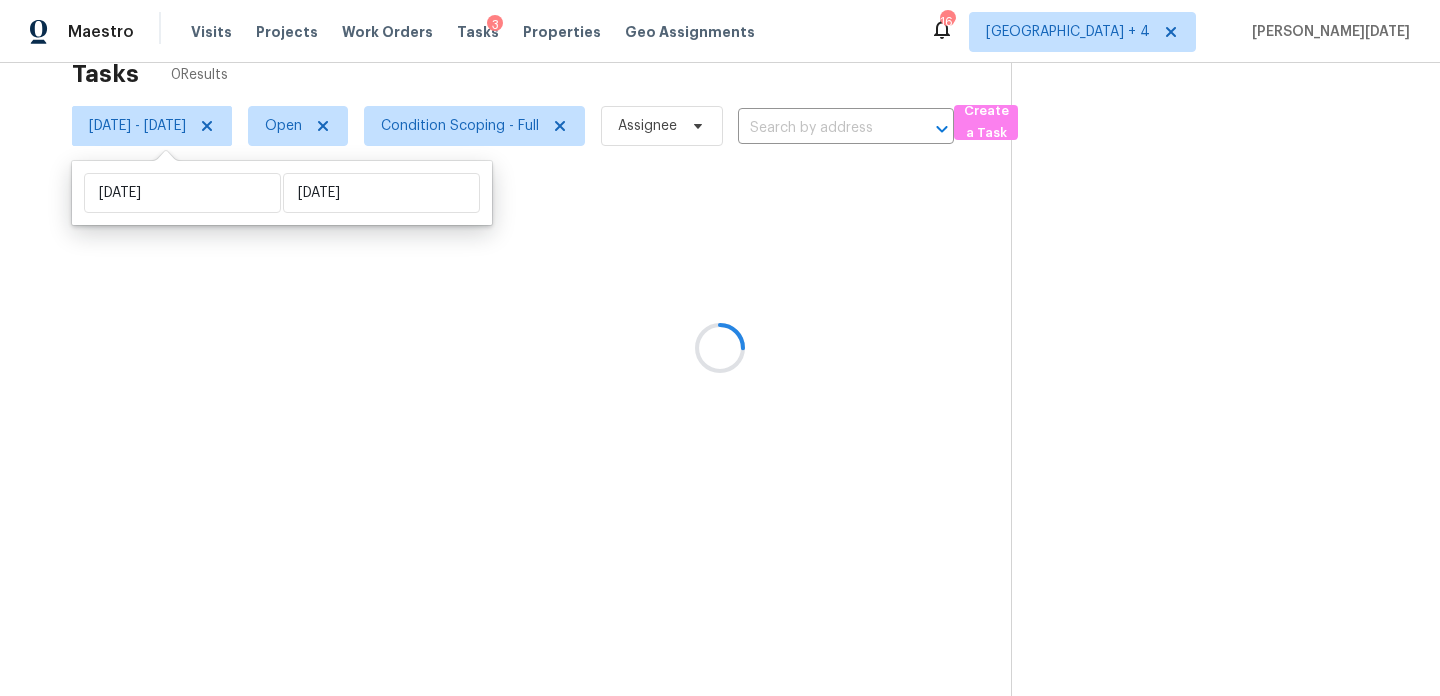 click at bounding box center (720, 348) 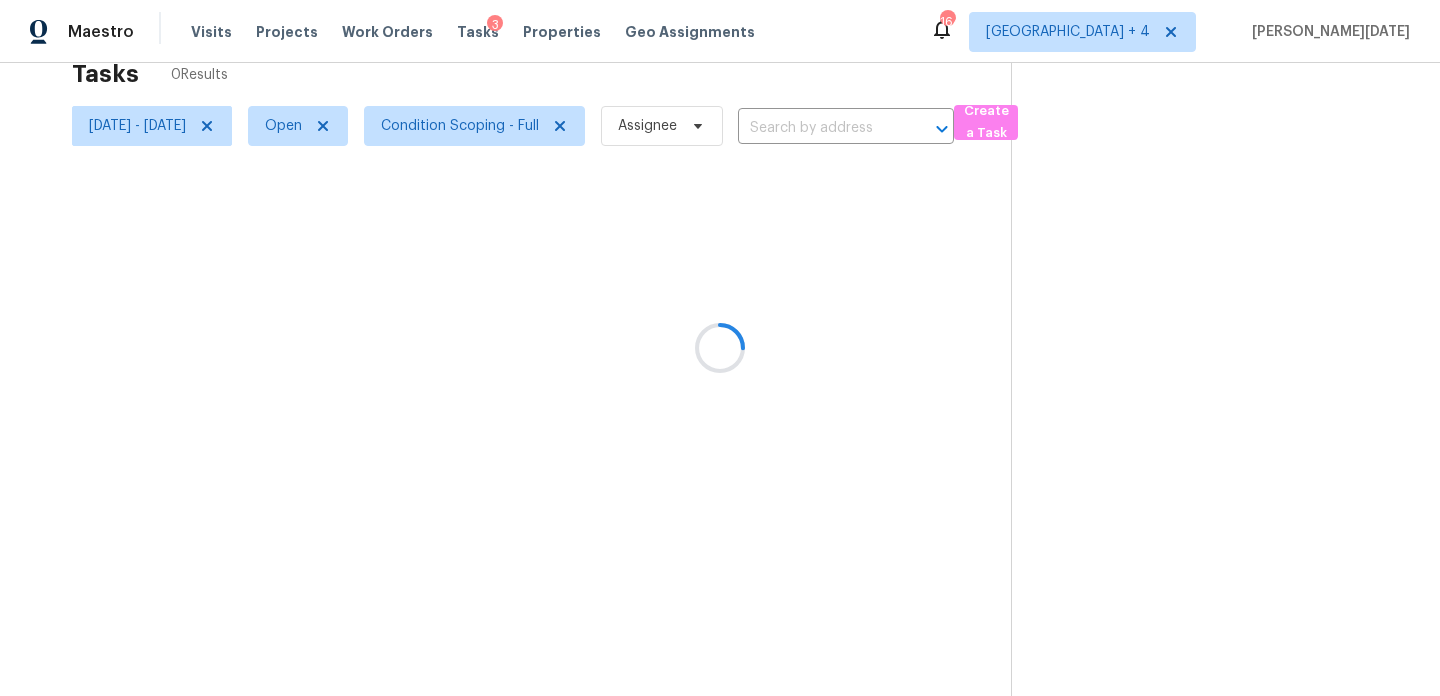 click at bounding box center [720, 348] 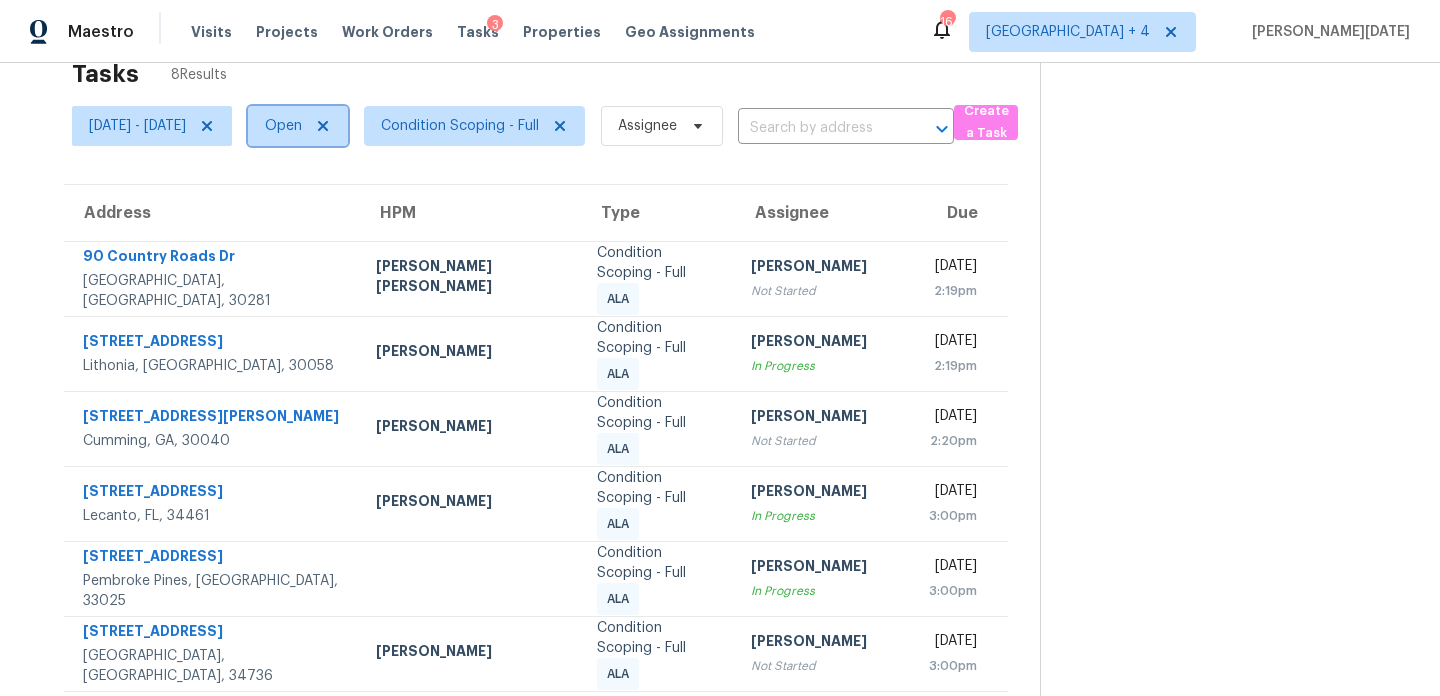 click on "Open" at bounding box center [283, 126] 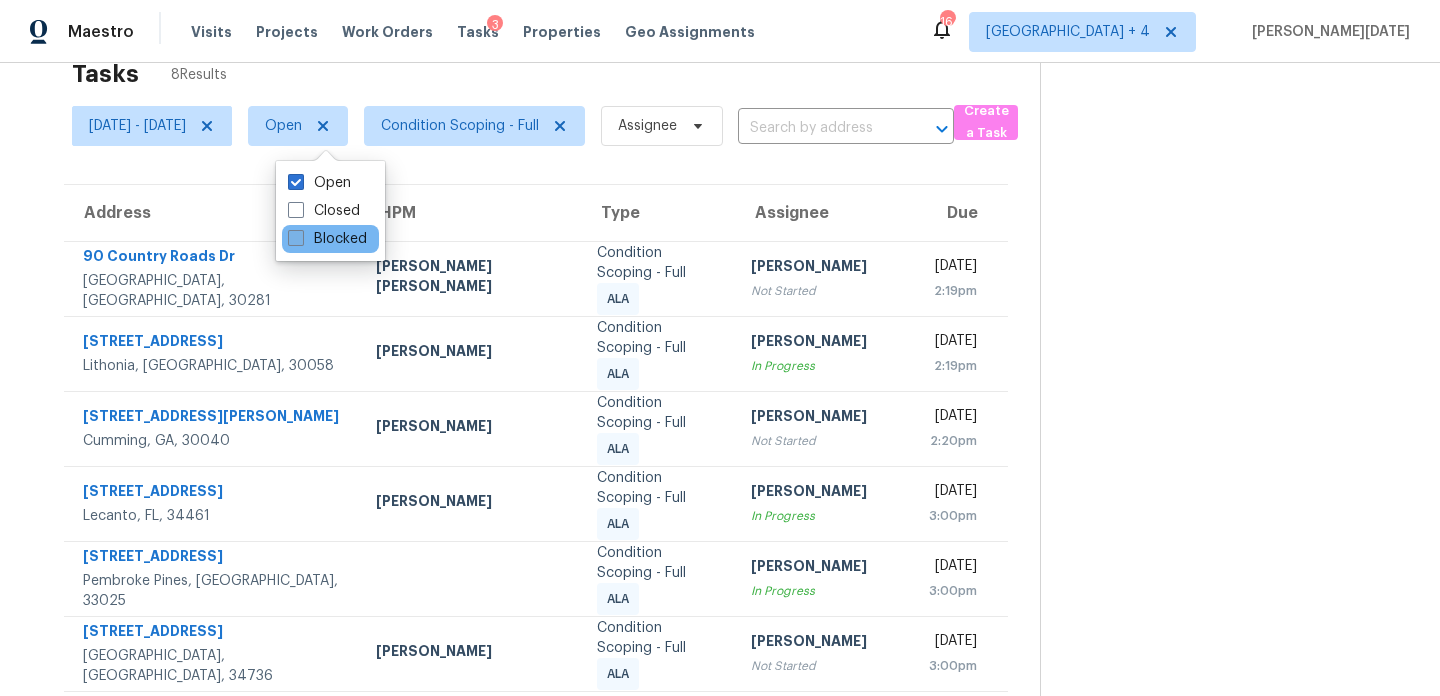 click on "Blocked" at bounding box center [327, 239] 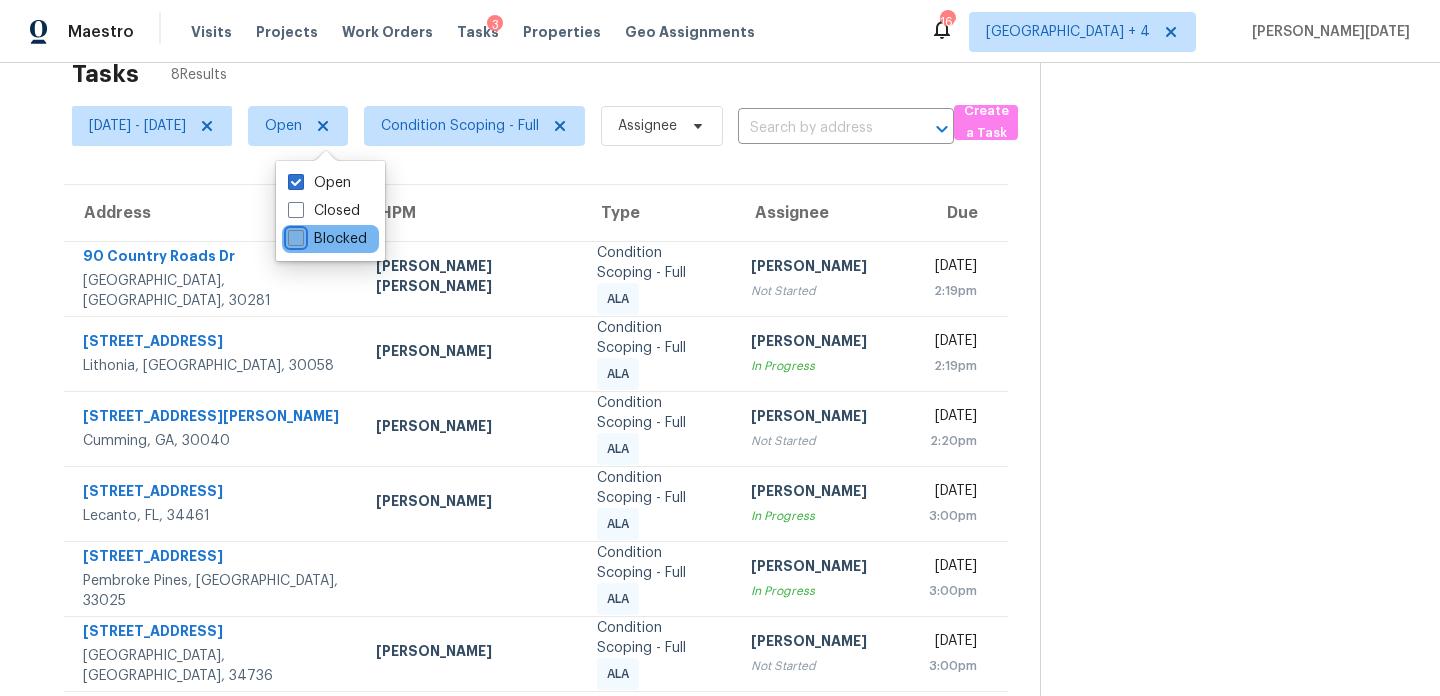 click on "Blocked" at bounding box center (294, 235) 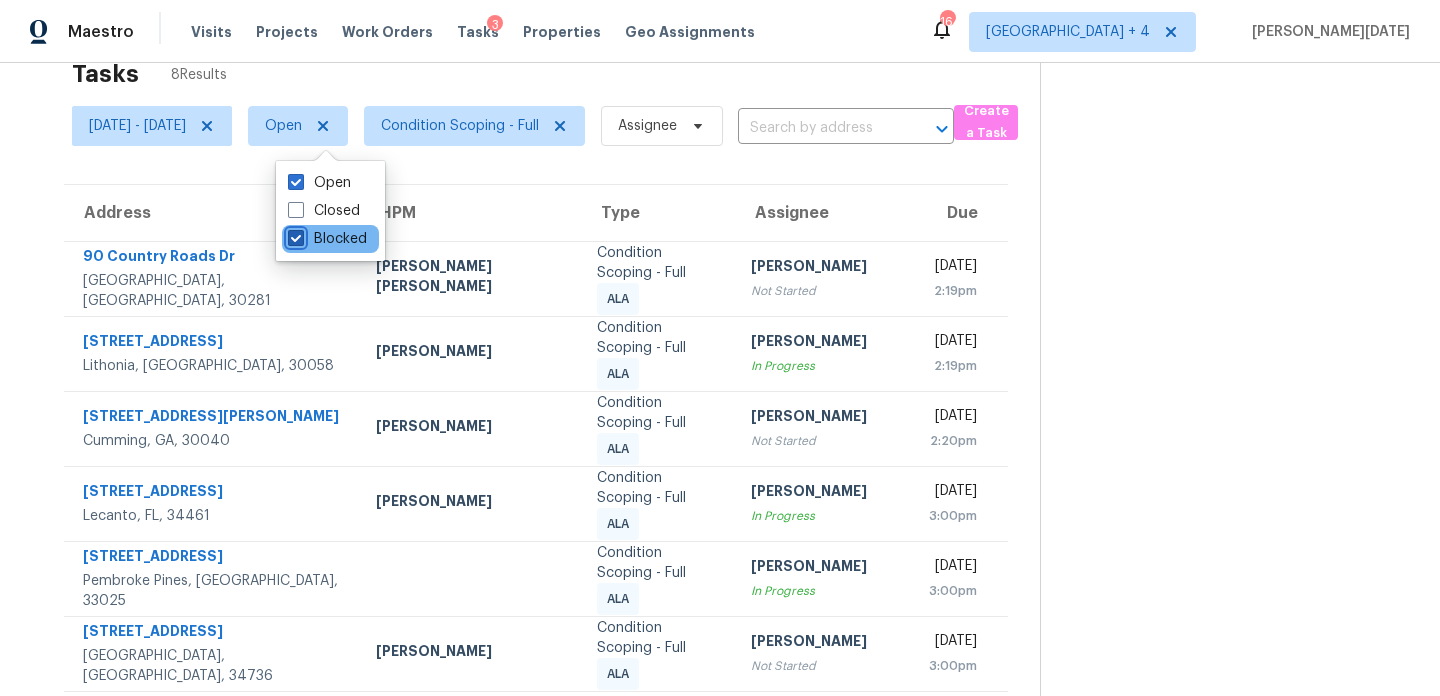 checkbox on "true" 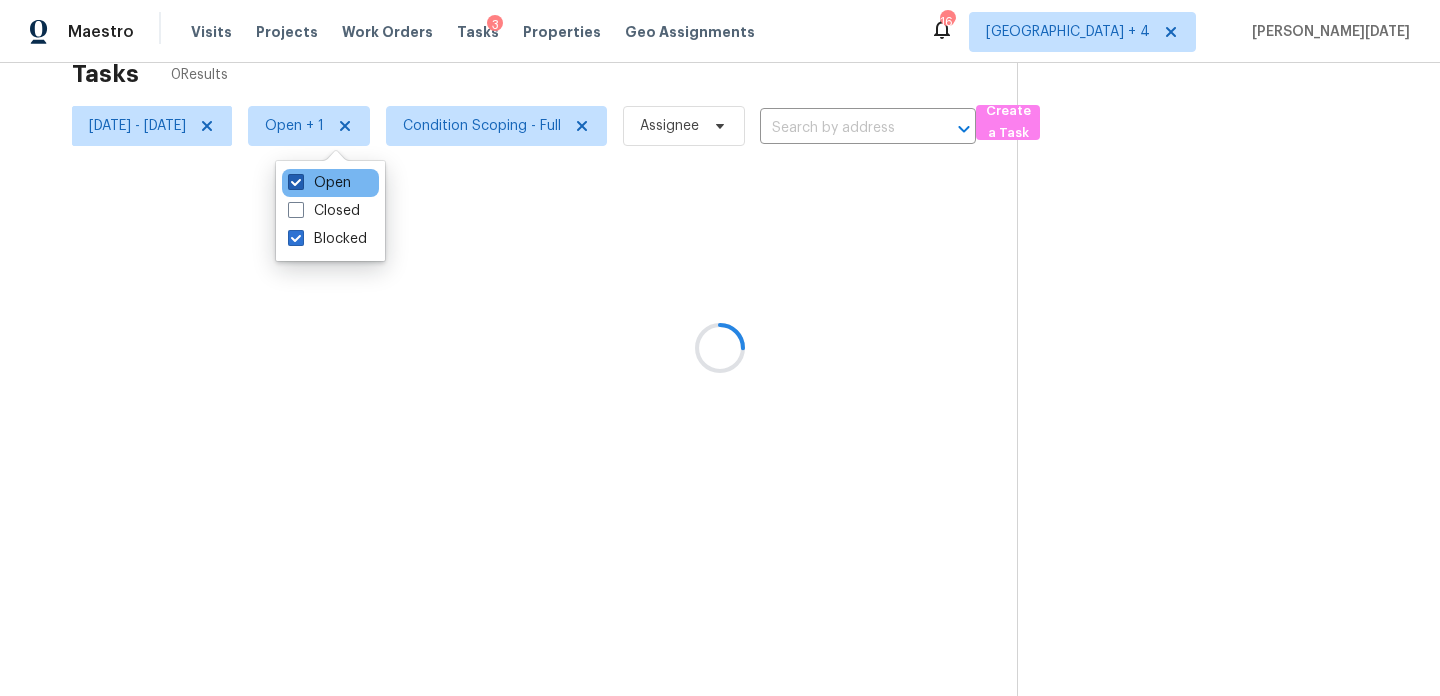 click on "Open" at bounding box center [319, 183] 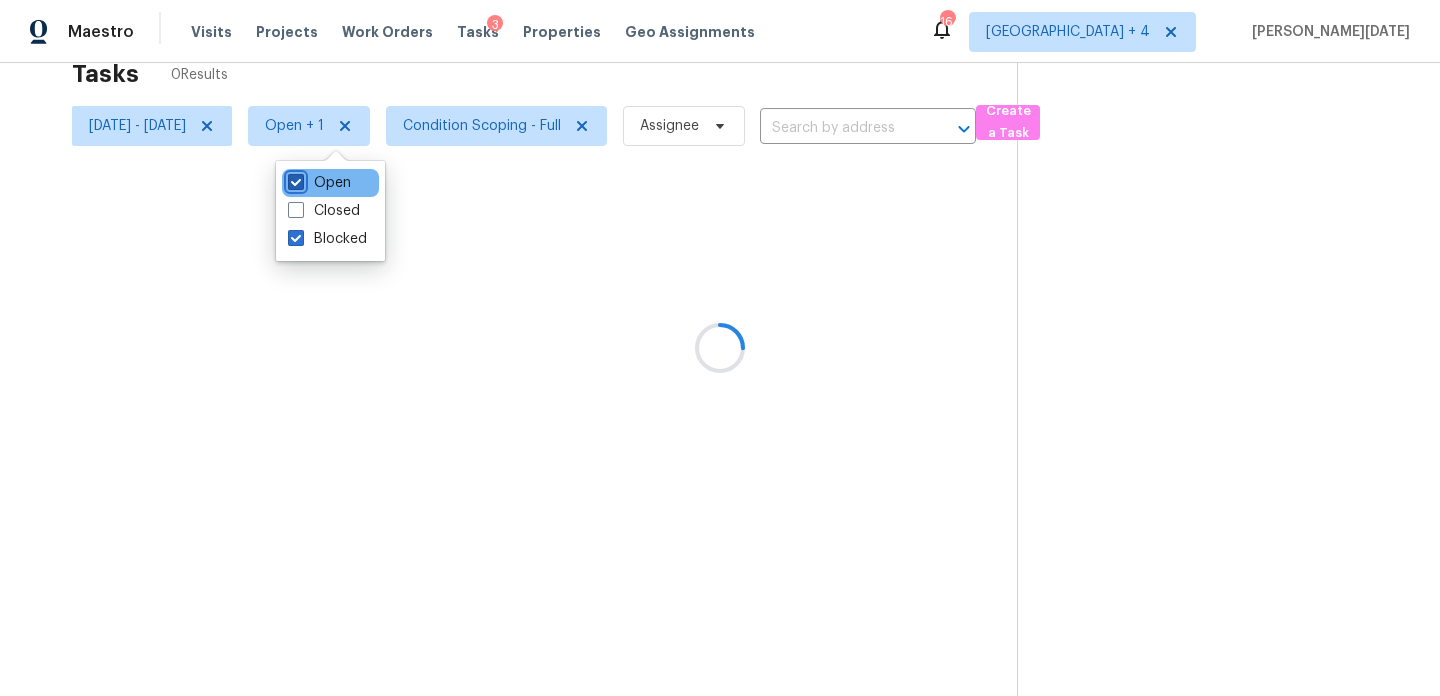 click on "Open" at bounding box center [294, 179] 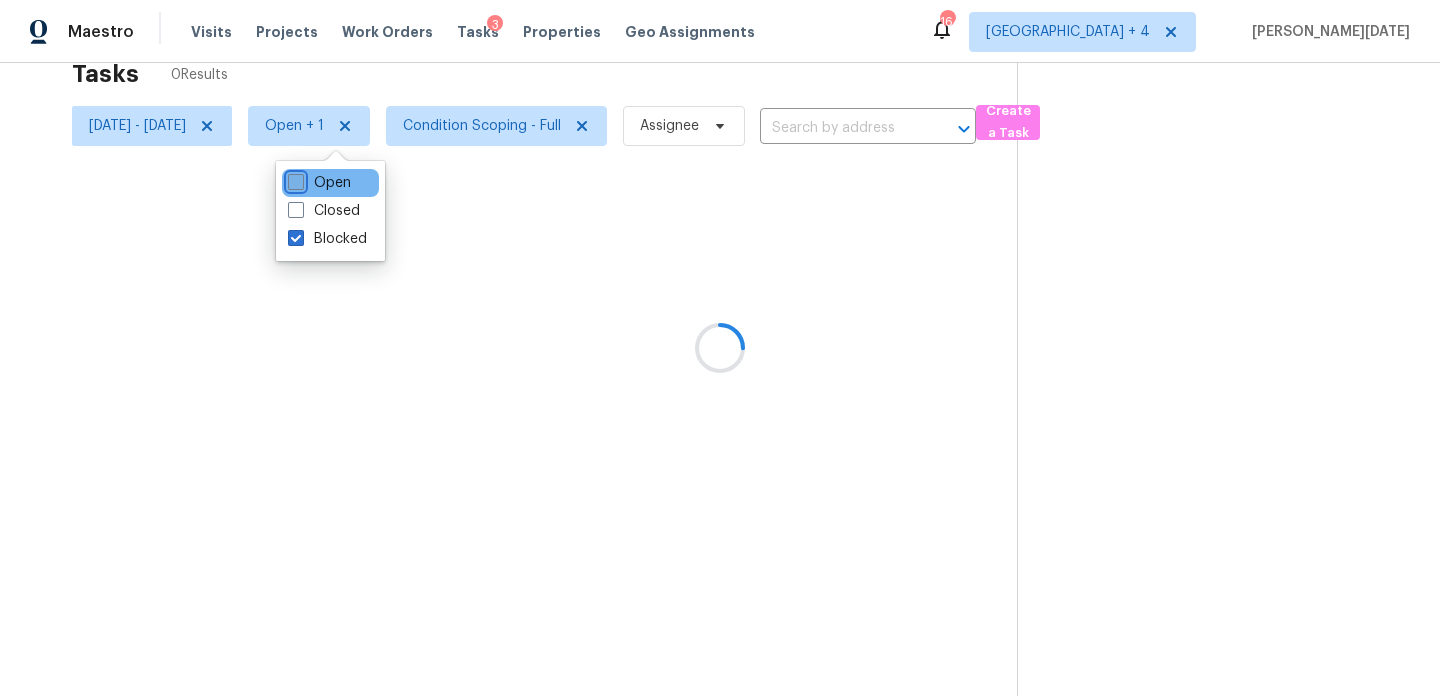 checkbox on "false" 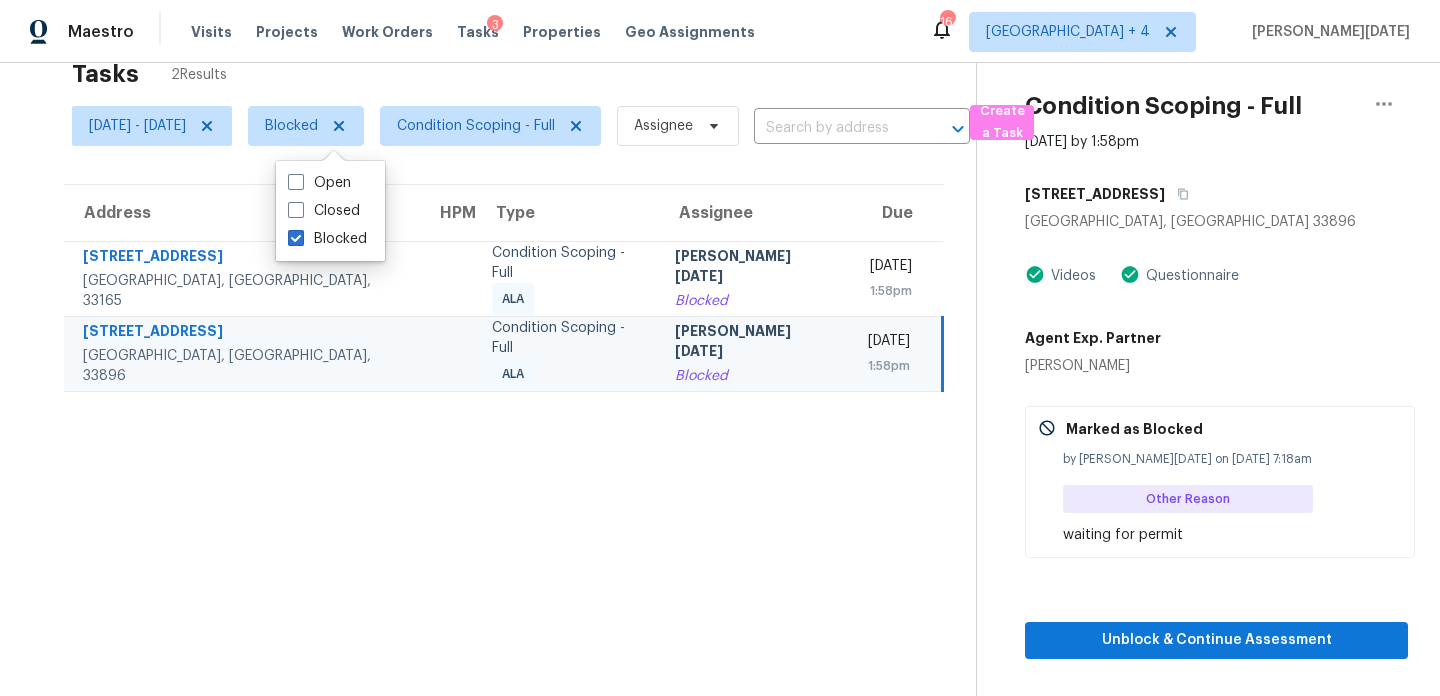 click on "Tasks 2  Results Fri, Jul 11 - Fri, Jul 11 Blocked Condition Scoping - Full Assignee ​ Create a Task Address HPM Type Assignee Due 10030 SW 54th St   Miami, FL, 33165 Condition Scoping - Full ALA Prabhu Raja Blocked Fri, Jul 11th 2025 1:58pm 150 Knightsbridge Cir   Davenport, FL, 33896 Condition Scoping - Full ALA Prabhu Raja Blocked Fri, Jul 11th 2025 1:58pm" at bounding box center (504, 380) 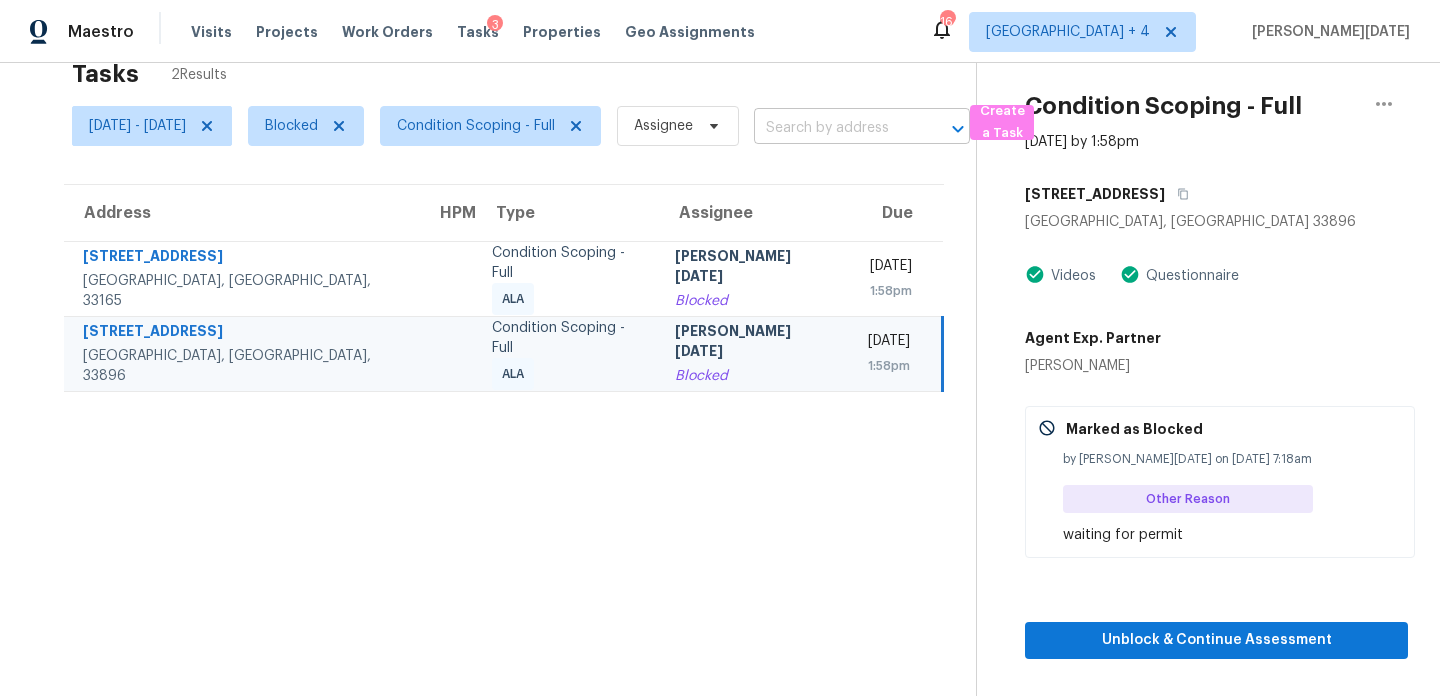 click at bounding box center (834, 128) 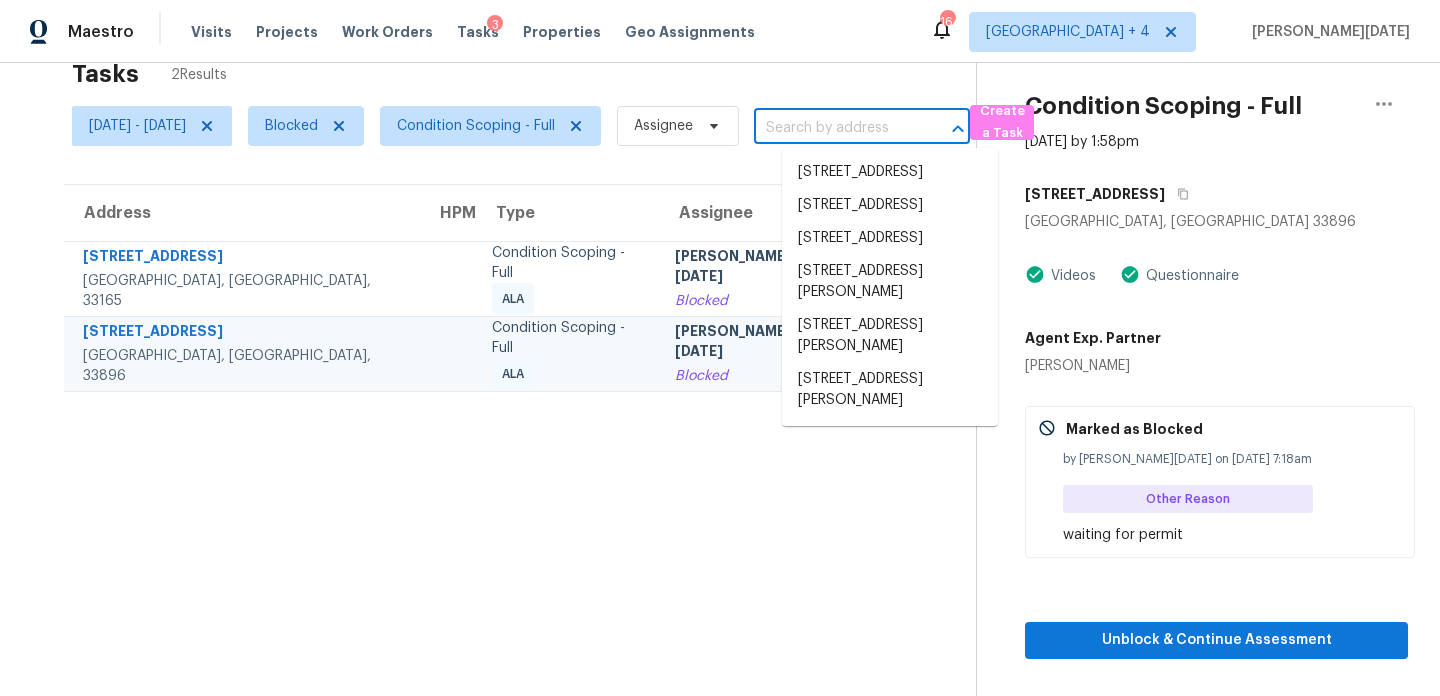 paste on "The Overall Paint and Flooring are in good condition. but the carpets look average with minor stains, Scoped for Minimum paint, Moderate Flooring,  primer, debris removal, HVAC 2yrs/ Roof 2yrs maintenance, Pressure wash, landscape,  and age condition charge..  ALA., Flagged it to MM.." 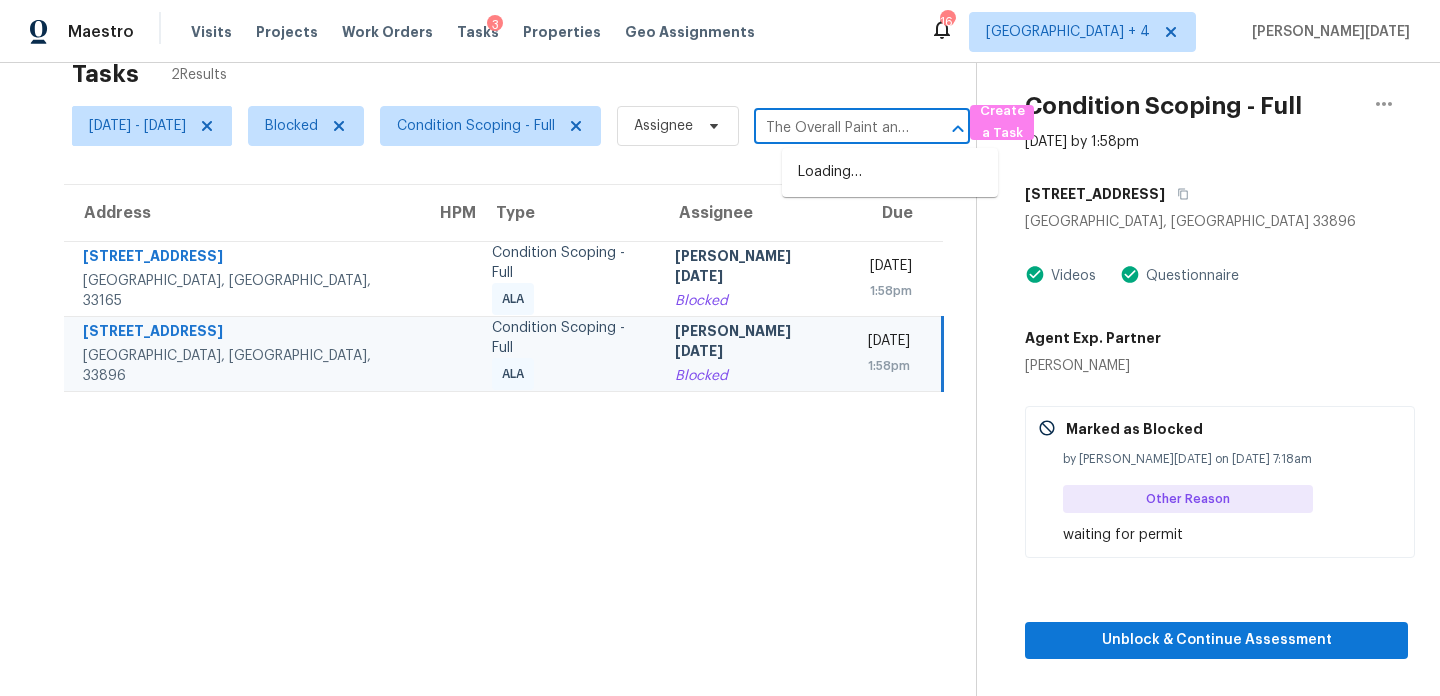 scroll, scrollTop: 0, scrollLeft: 1735, axis: horizontal 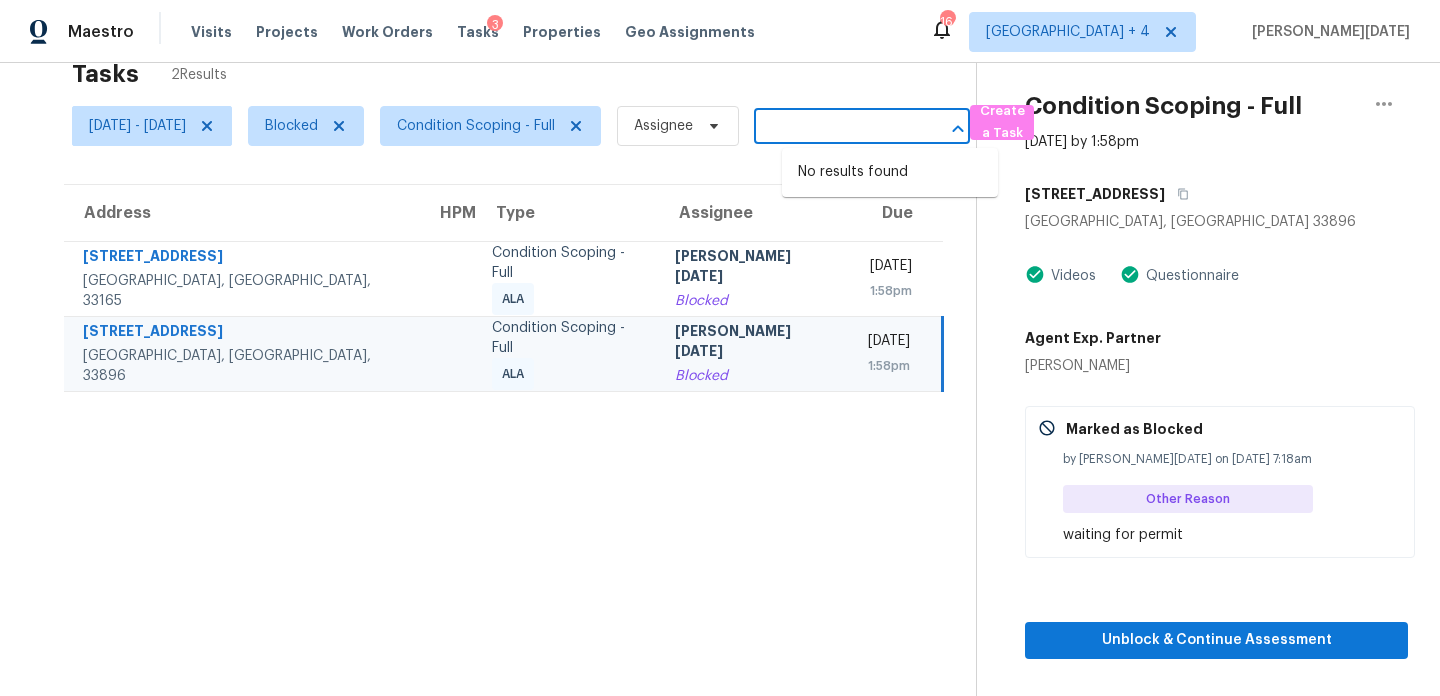 type on "The Overall Paint and Flooring are in good condition. but the carpets look average with minor stains, Scoped for Minimum paint, Moderate Flooring,  primer, debris removal, HVAC 2yrs/ Roof 2yrs maintenance, Pressure wash, landscape,  and age condition charge..  ALA., Flagged it to MM.." 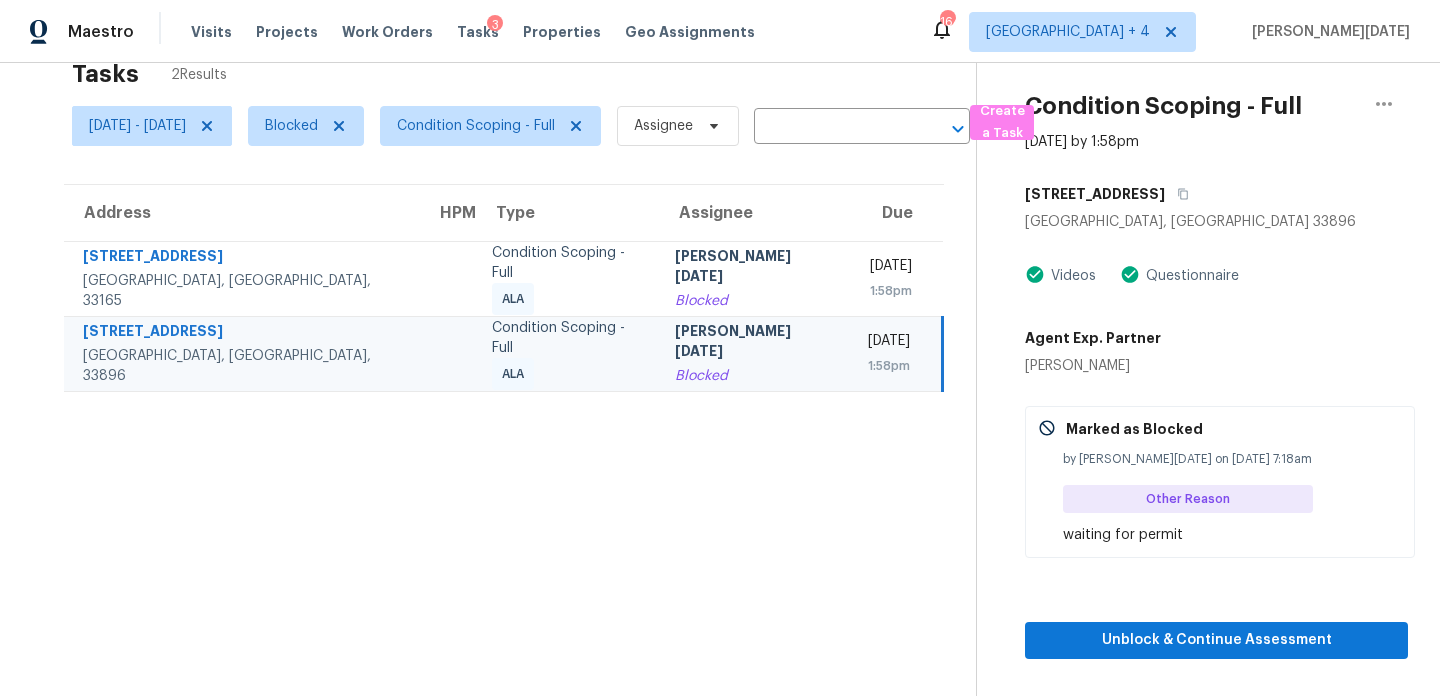 type 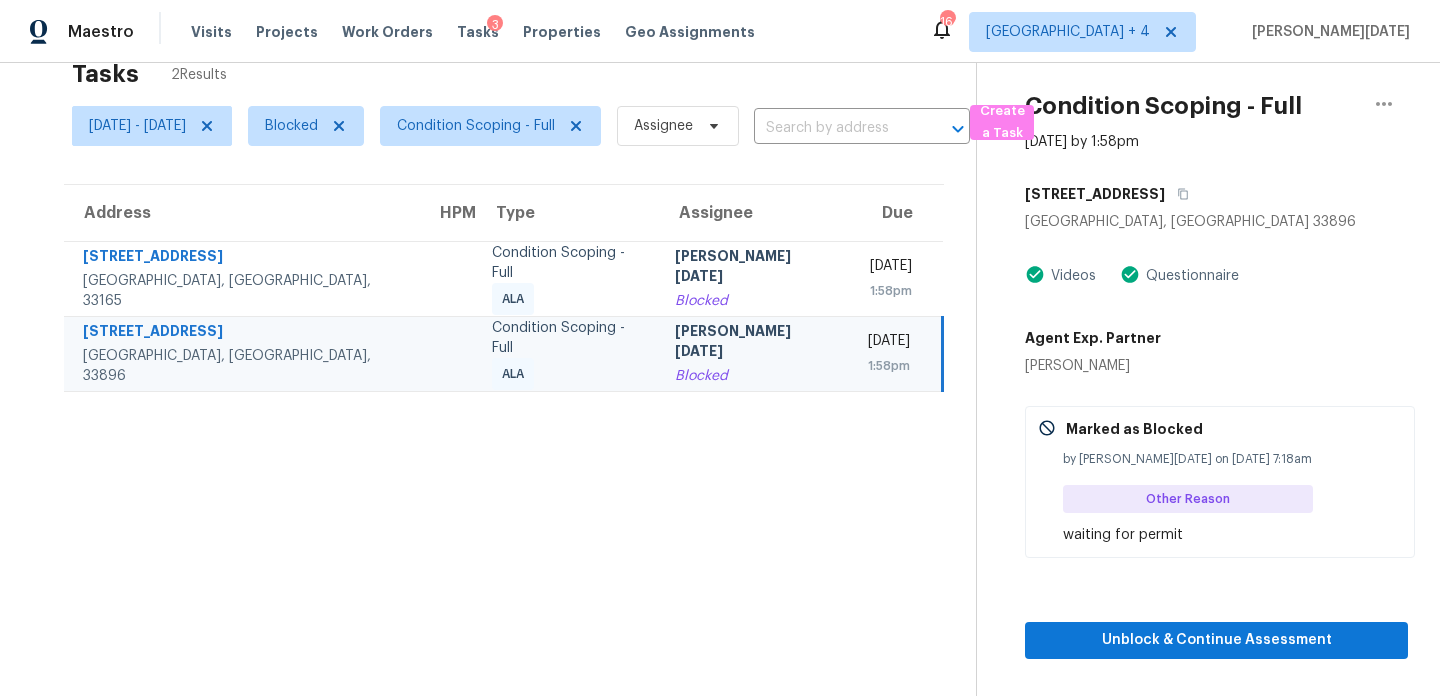 scroll, scrollTop: 0, scrollLeft: 0, axis: both 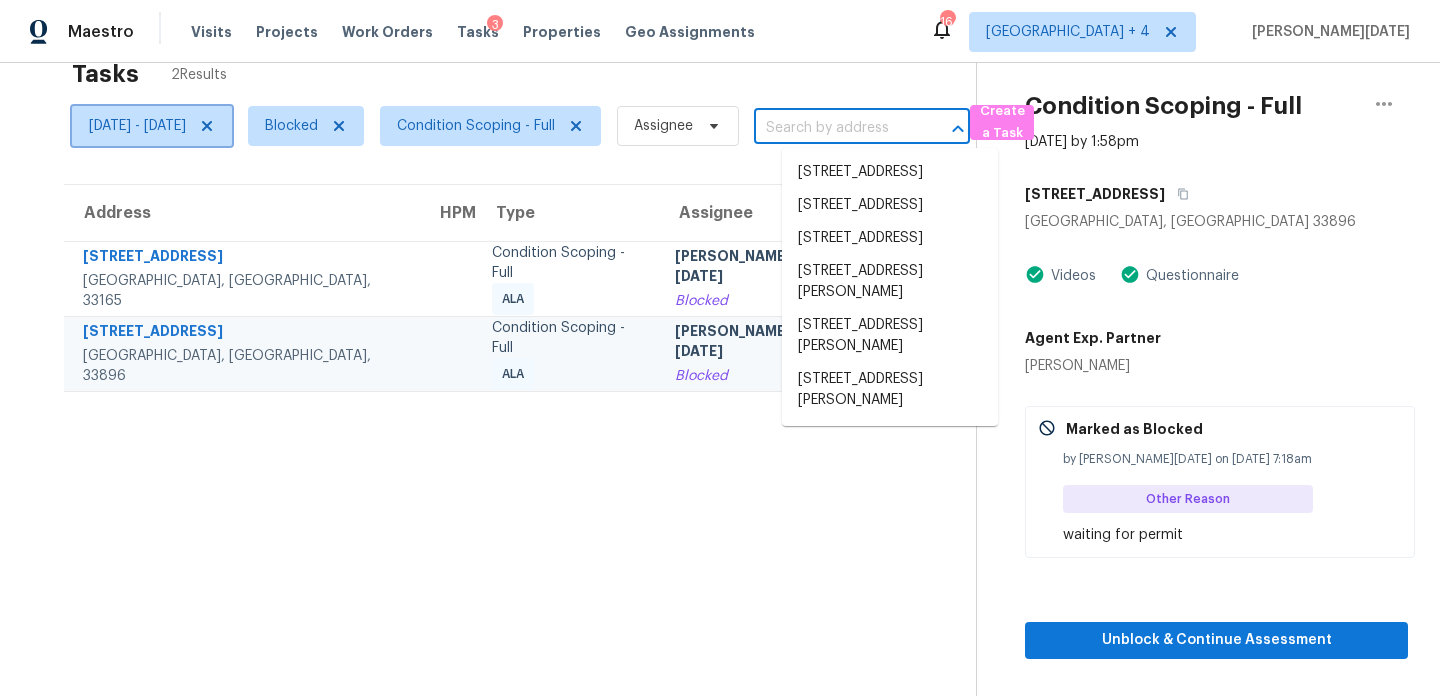 click on "Fri, Jul 11 - Fri, Jul 11" at bounding box center [137, 126] 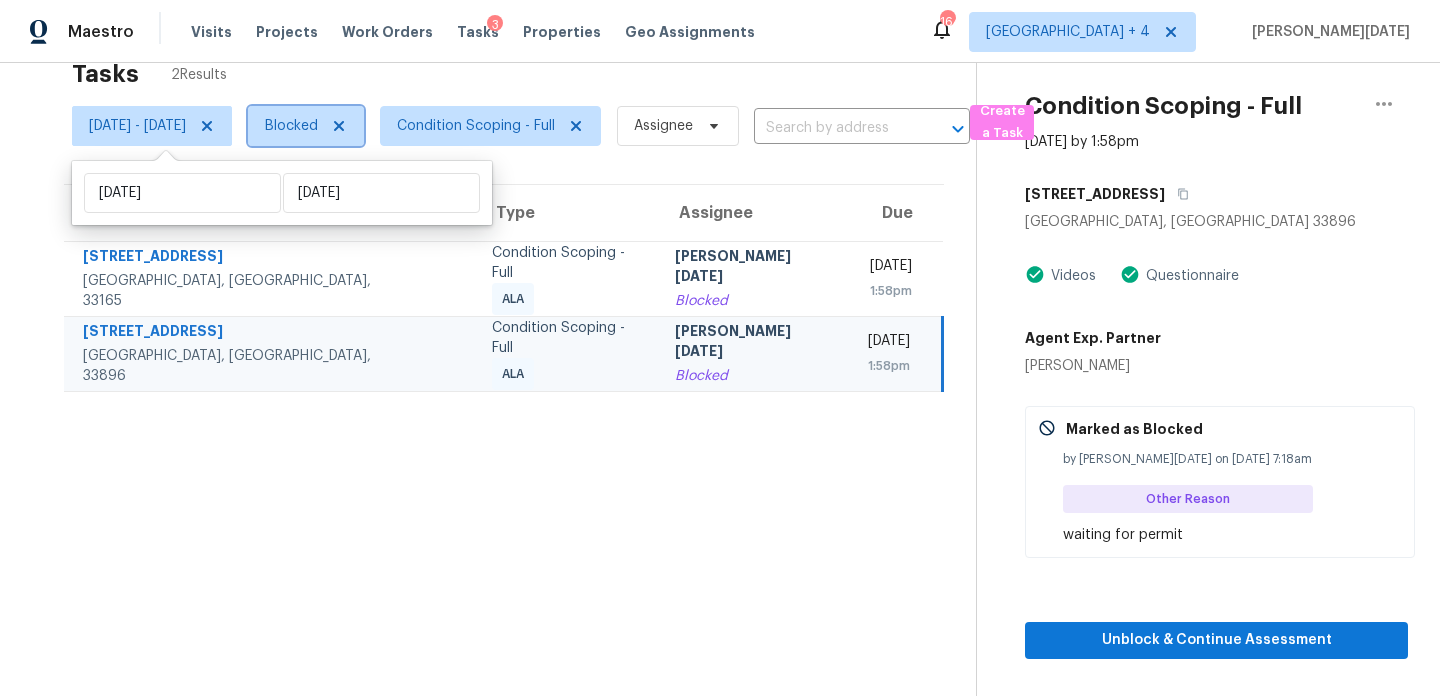 click on "Blocked" at bounding box center [291, 126] 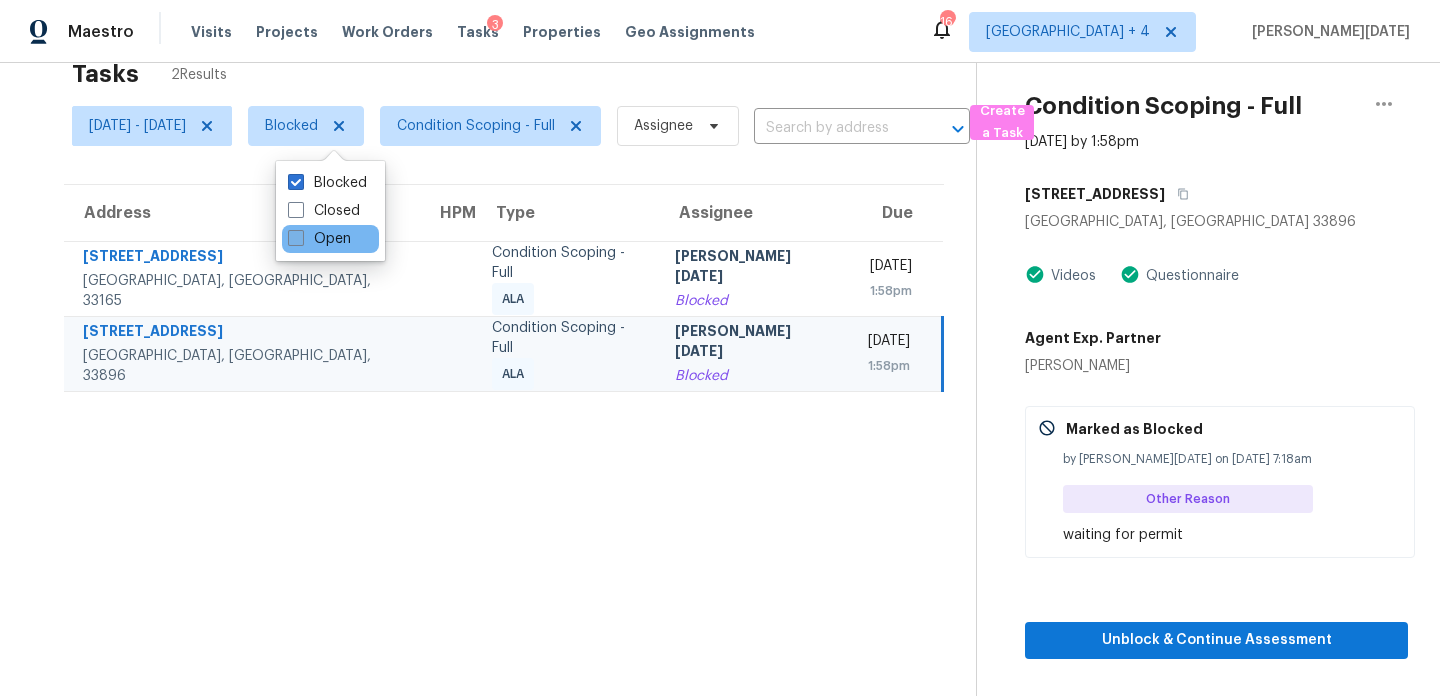 click on "Open" at bounding box center (319, 239) 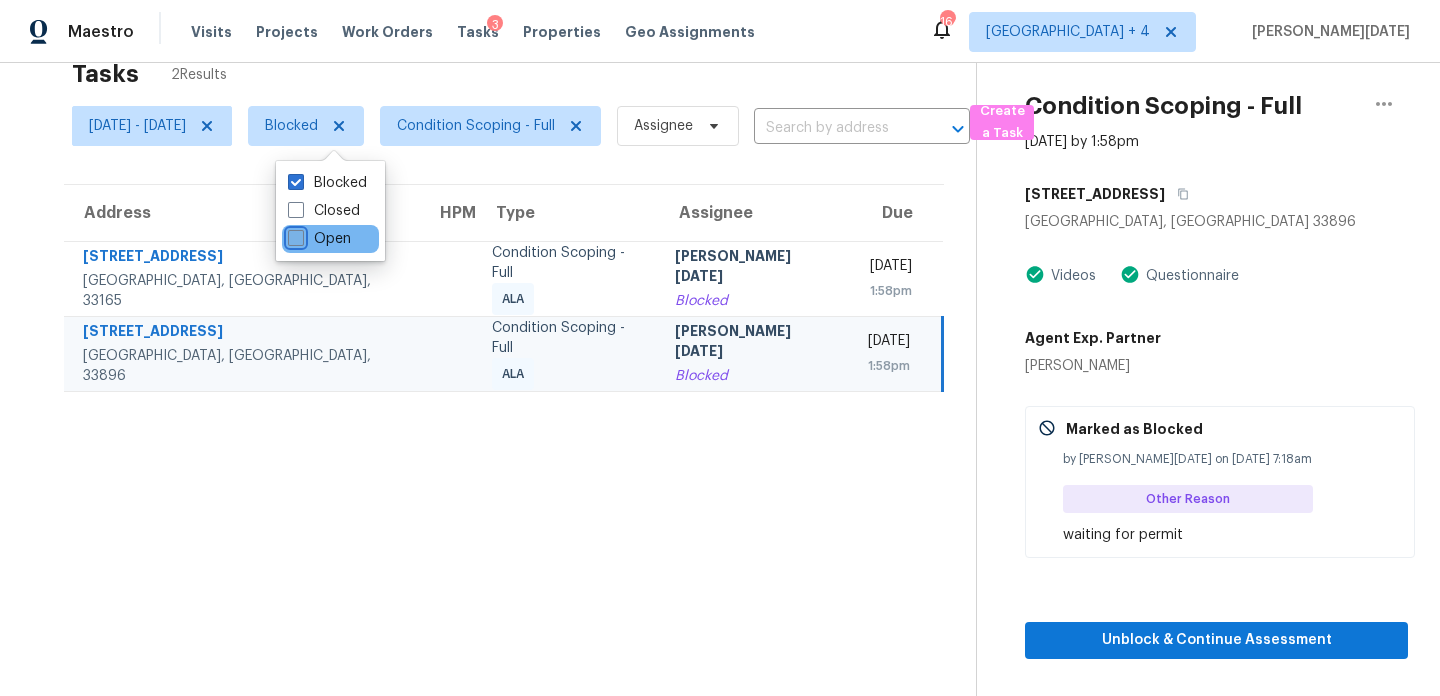 click on "Open" at bounding box center [294, 235] 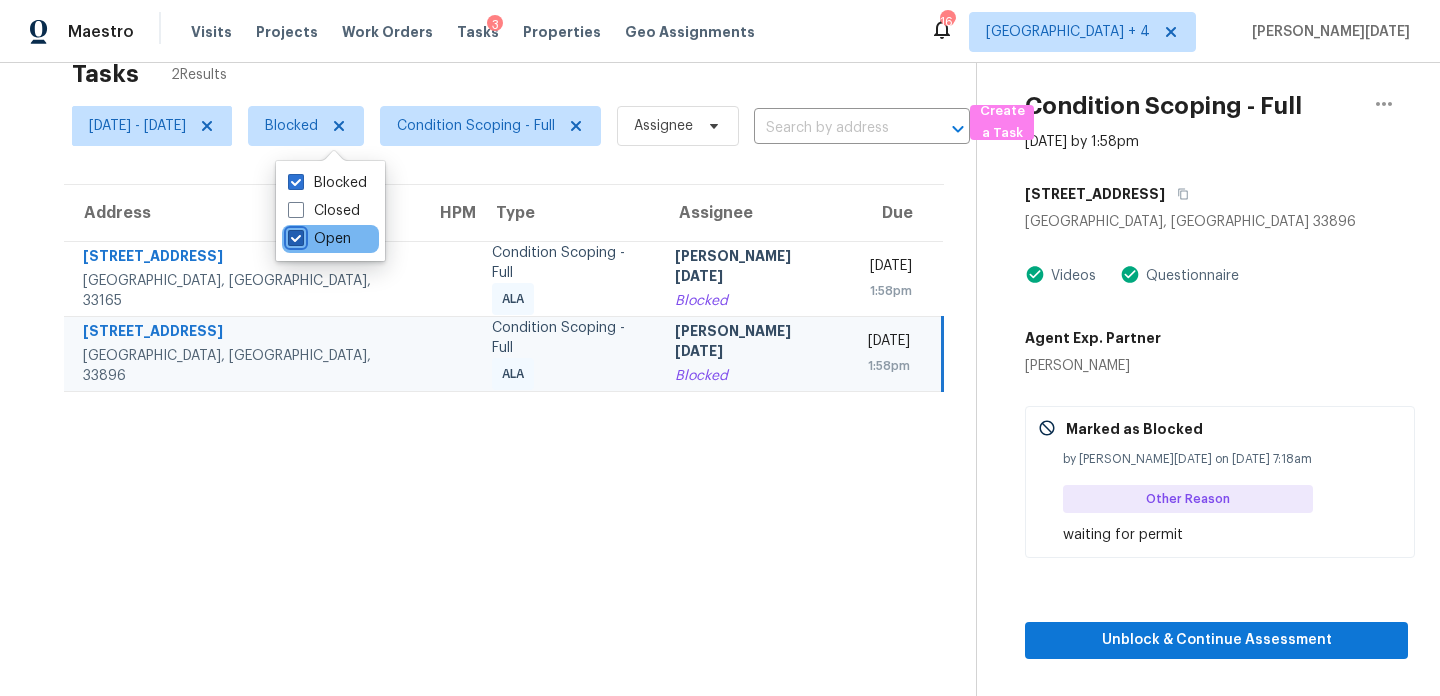 checkbox on "true" 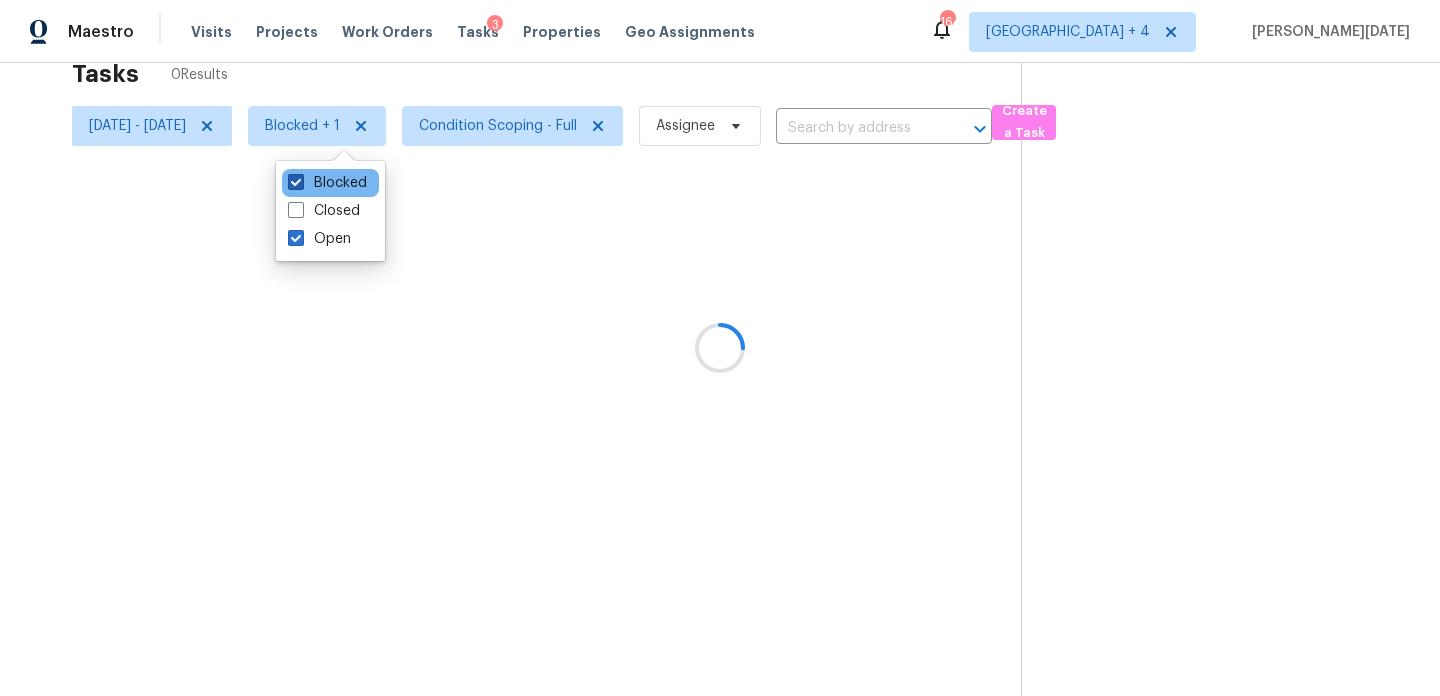 click on "Blocked" at bounding box center [327, 183] 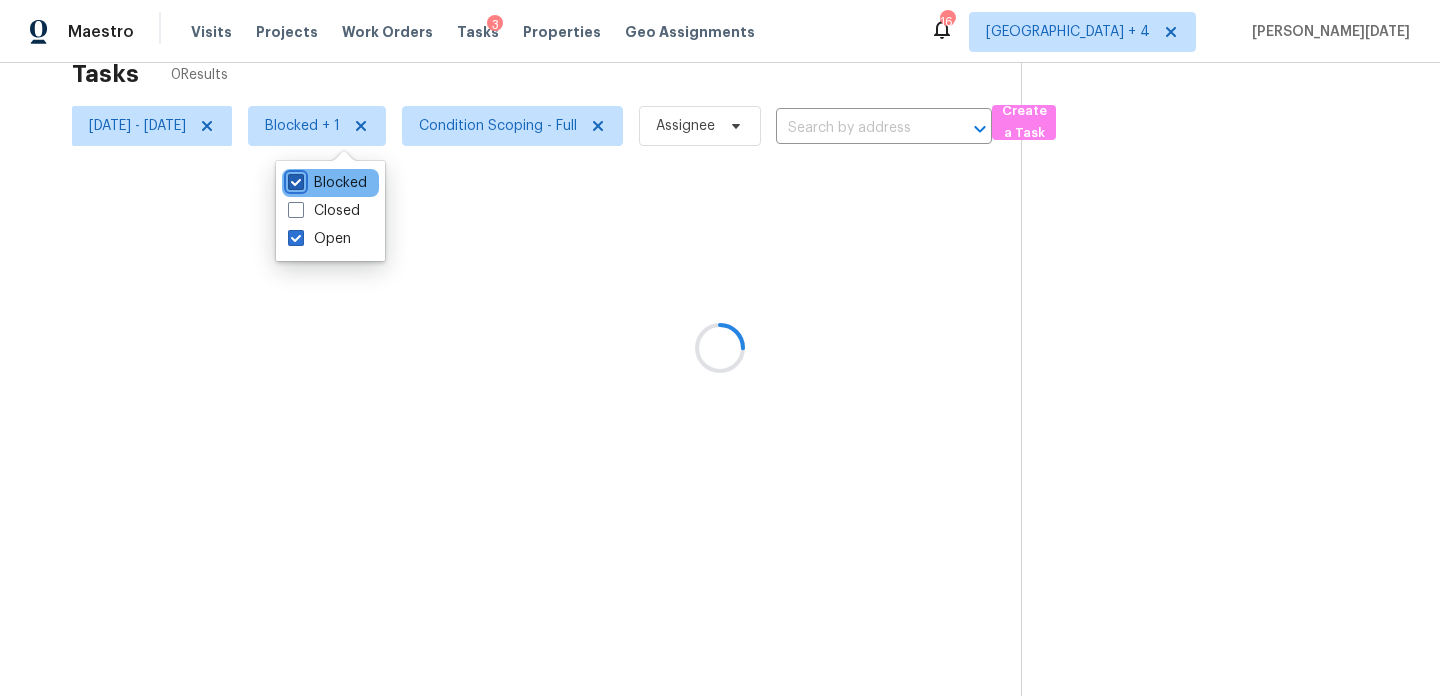 click on "Blocked" at bounding box center (294, 179) 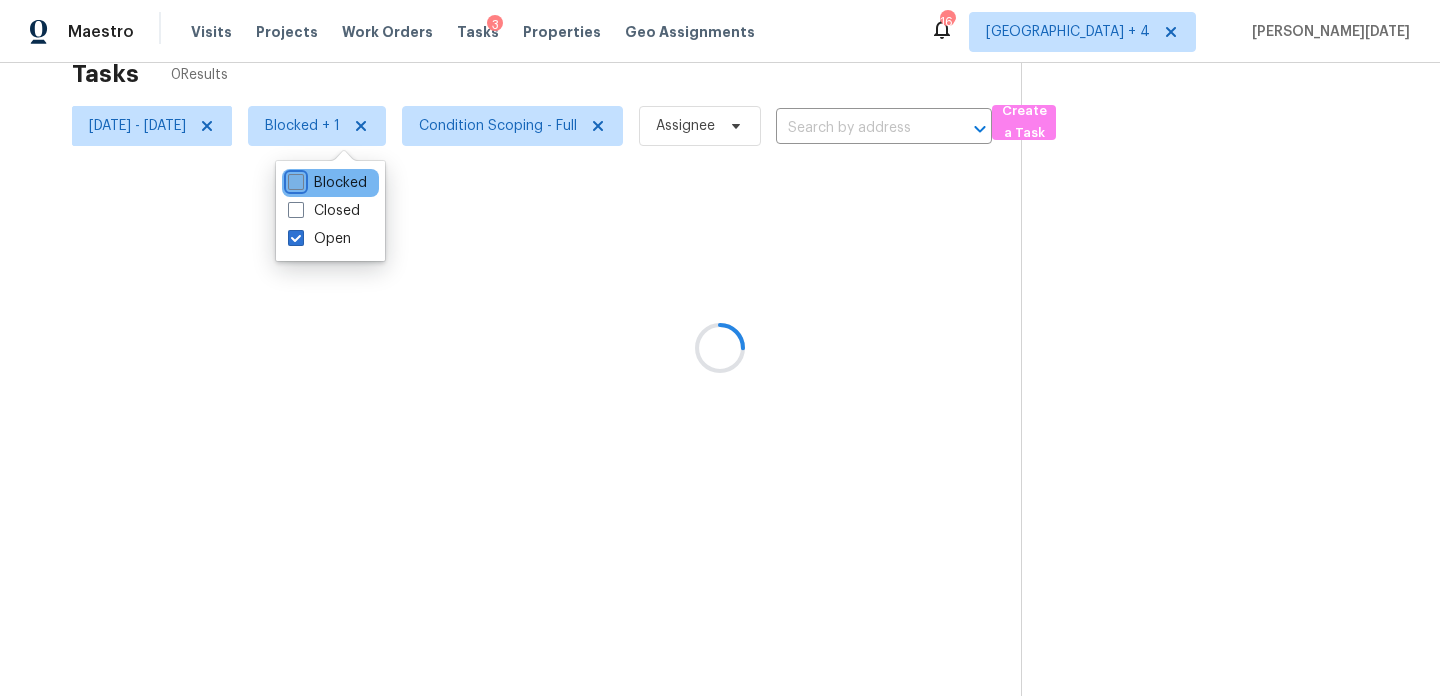 checkbox on "false" 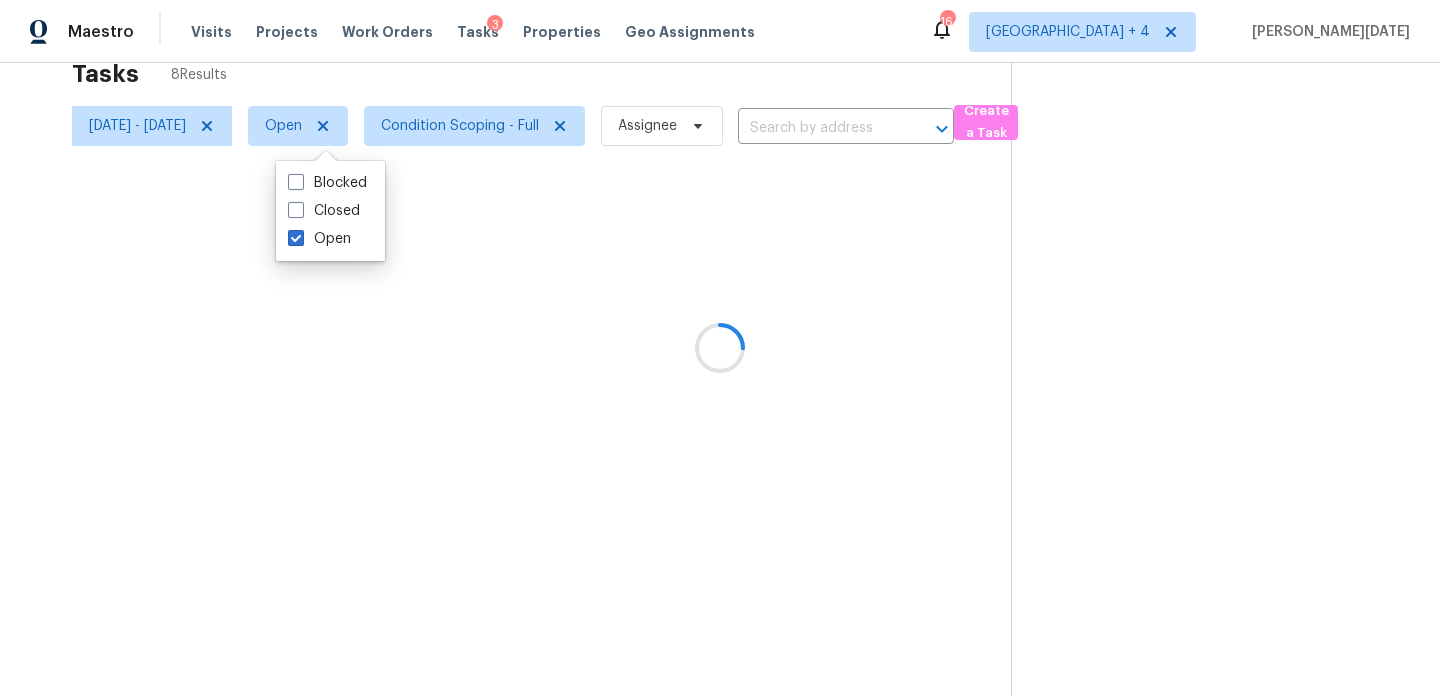 click at bounding box center (720, 348) 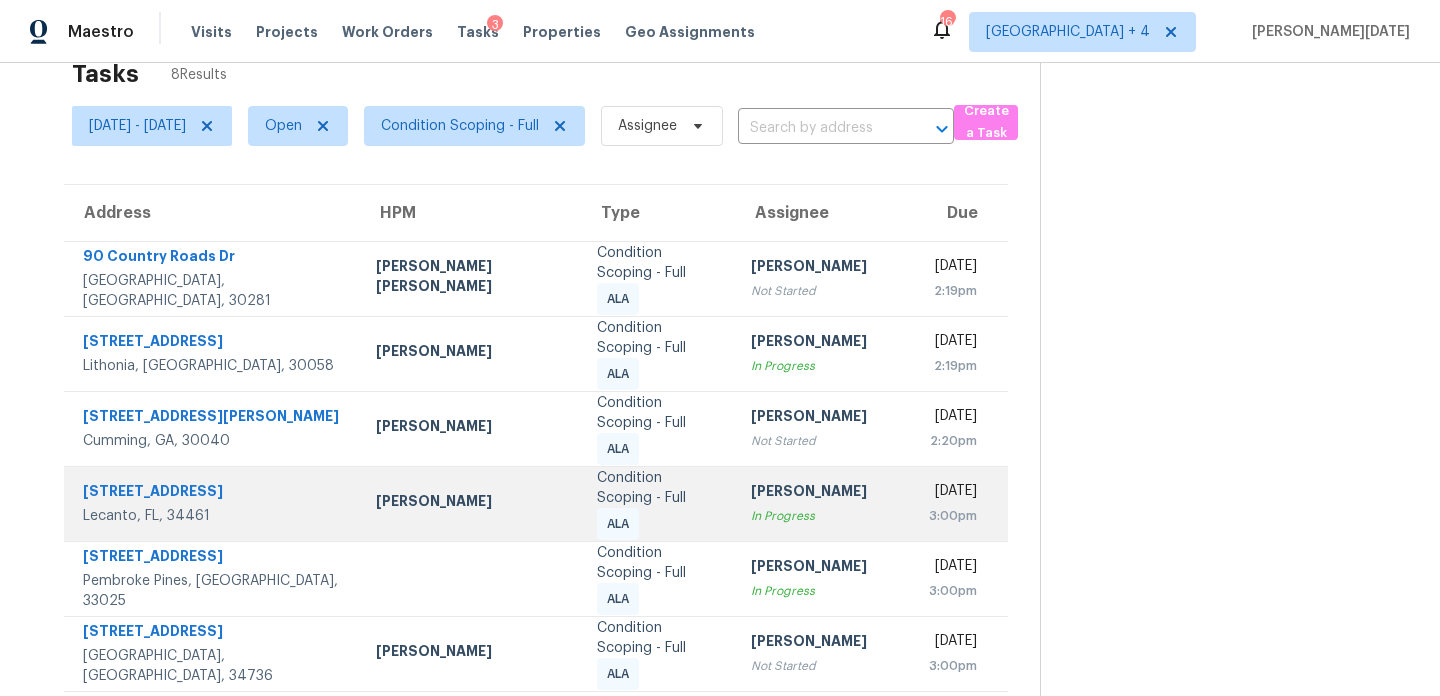 scroll, scrollTop: 168, scrollLeft: 0, axis: vertical 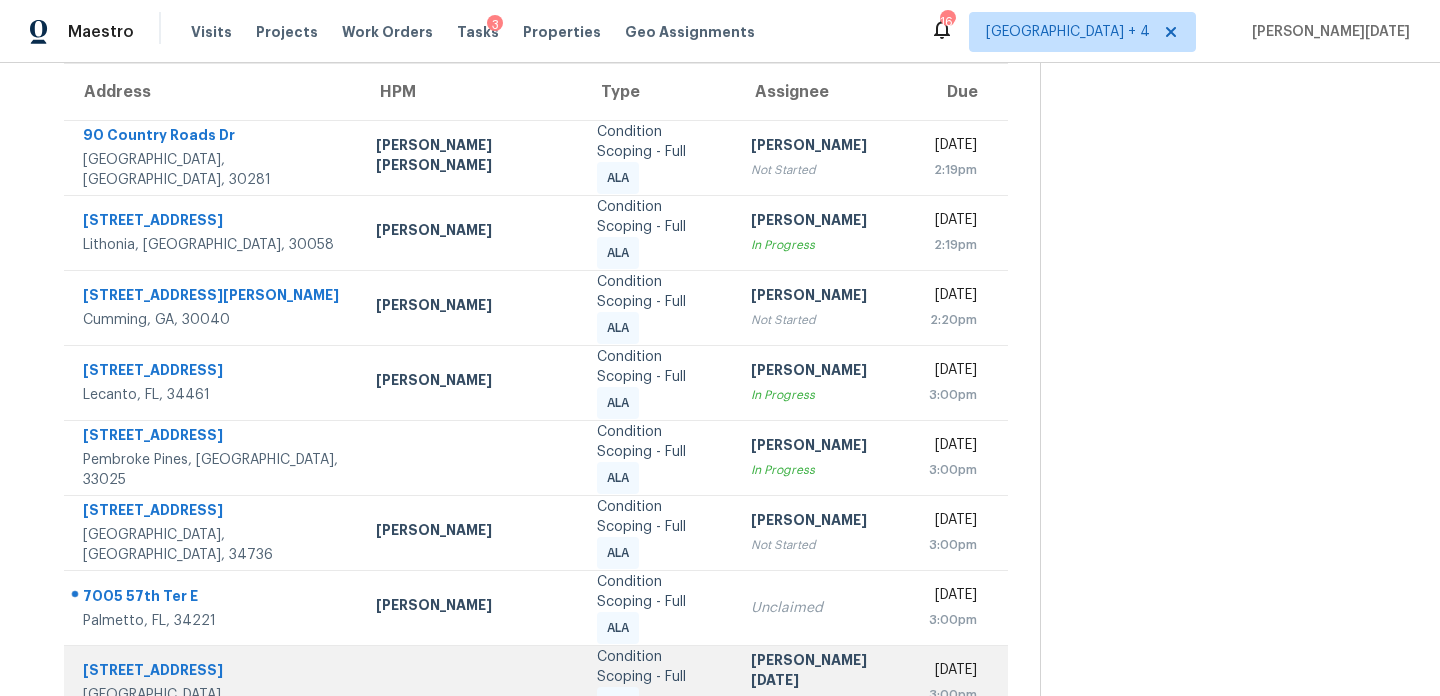 click on "Prabhu Raja In Progress" at bounding box center [823, 682] 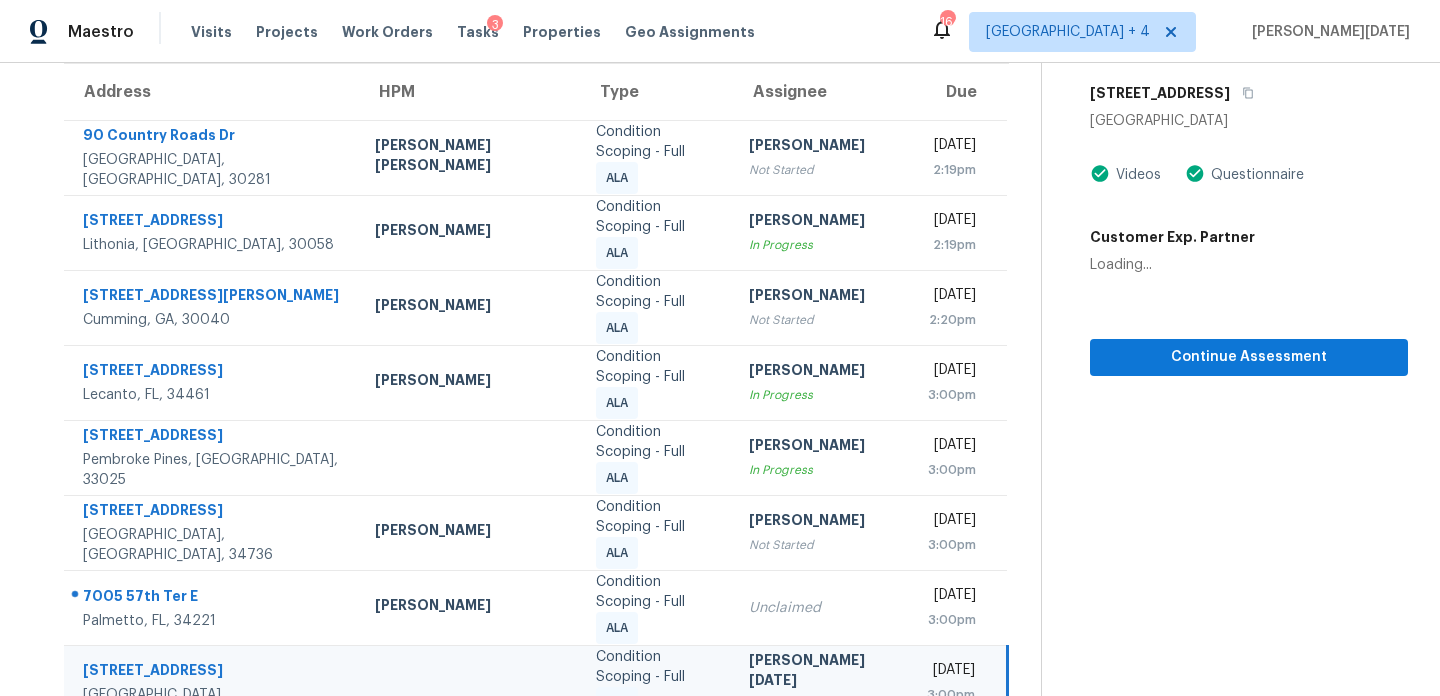 click on "Unclaimed" at bounding box center [821, 607] 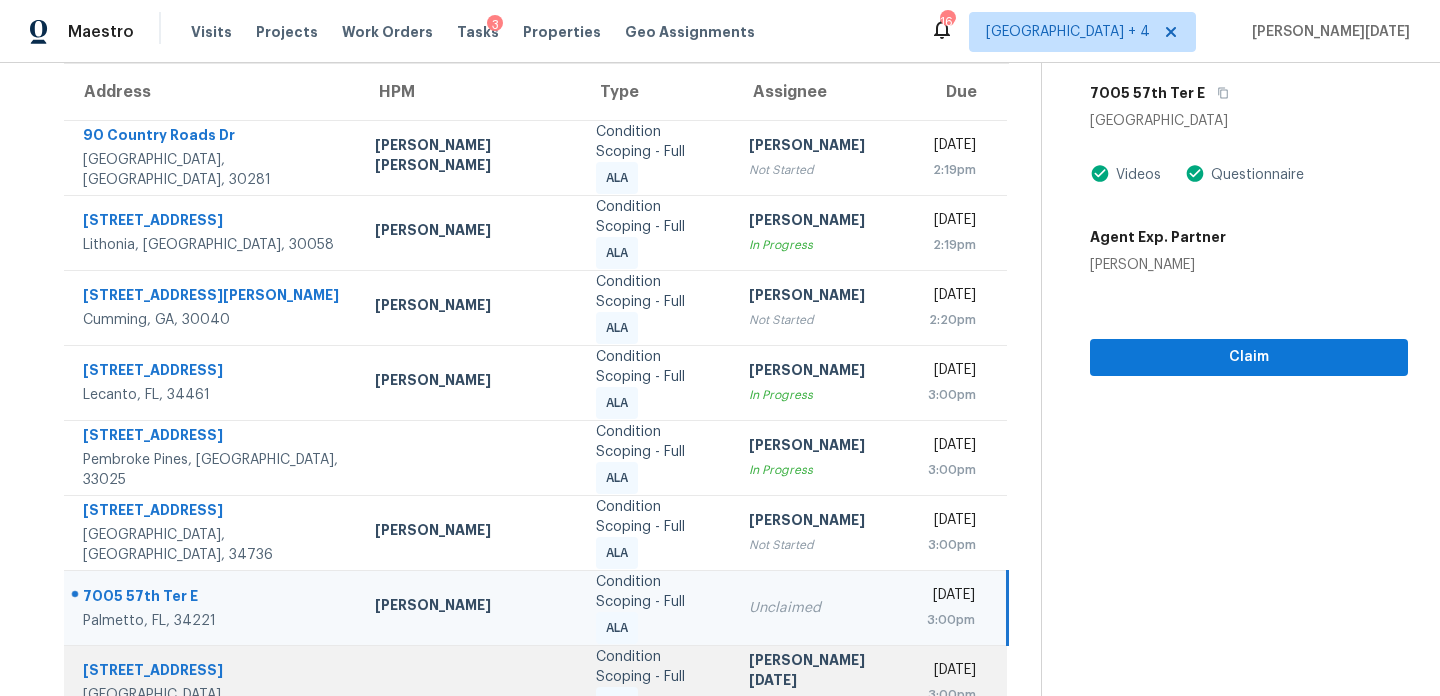 click on "[PERSON_NAME][DATE]" at bounding box center [821, 672] 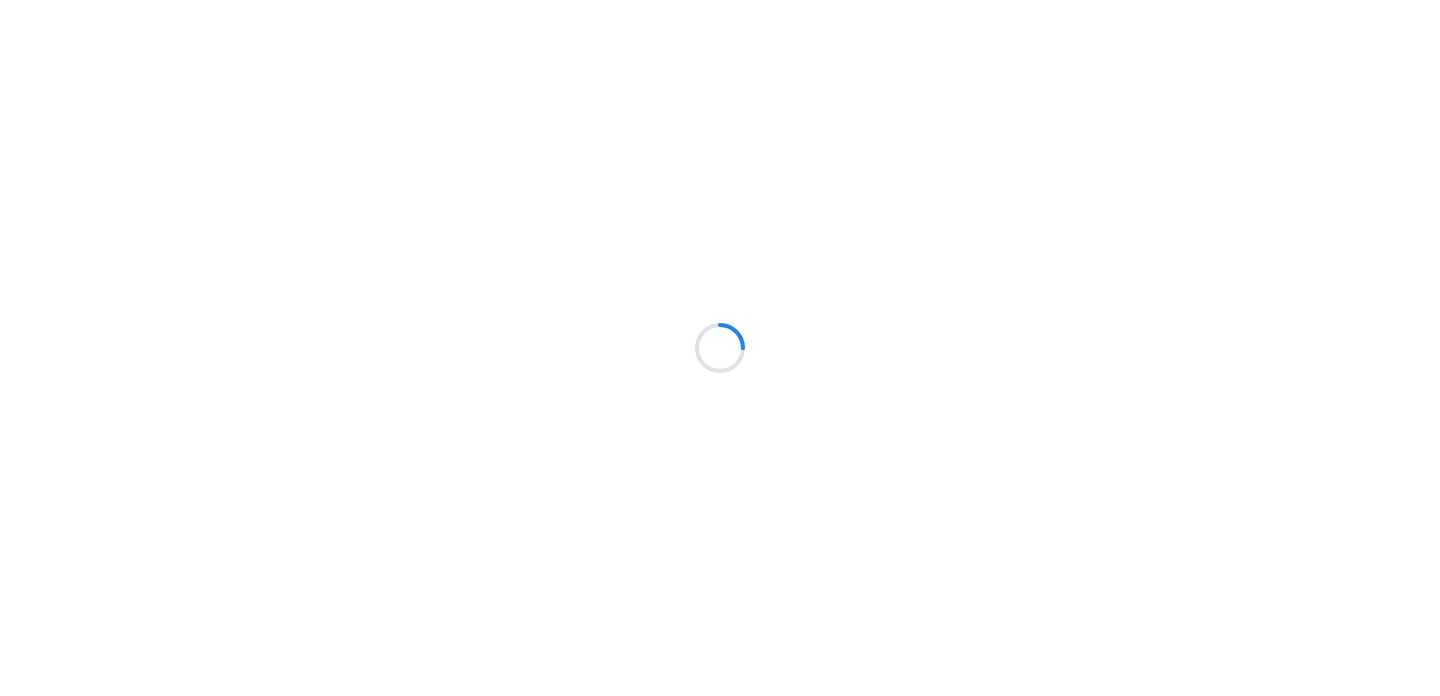 scroll, scrollTop: 0, scrollLeft: 0, axis: both 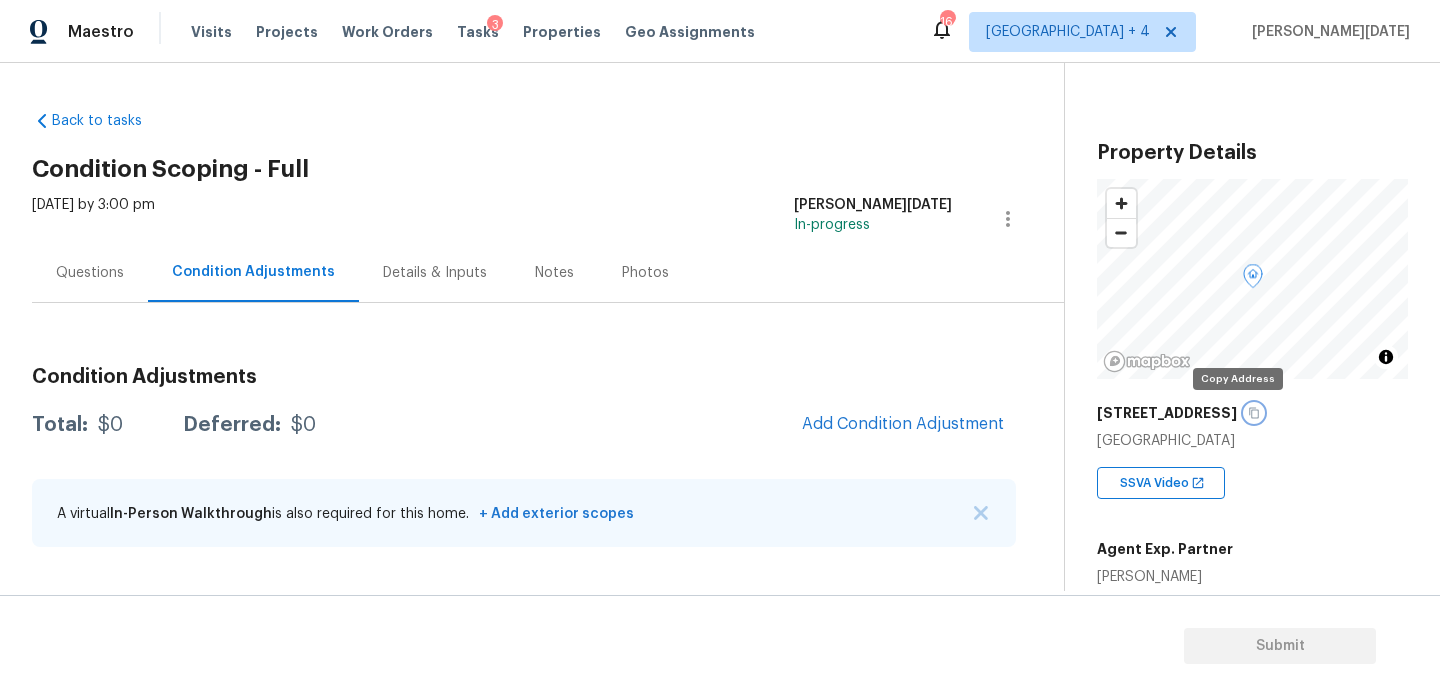click 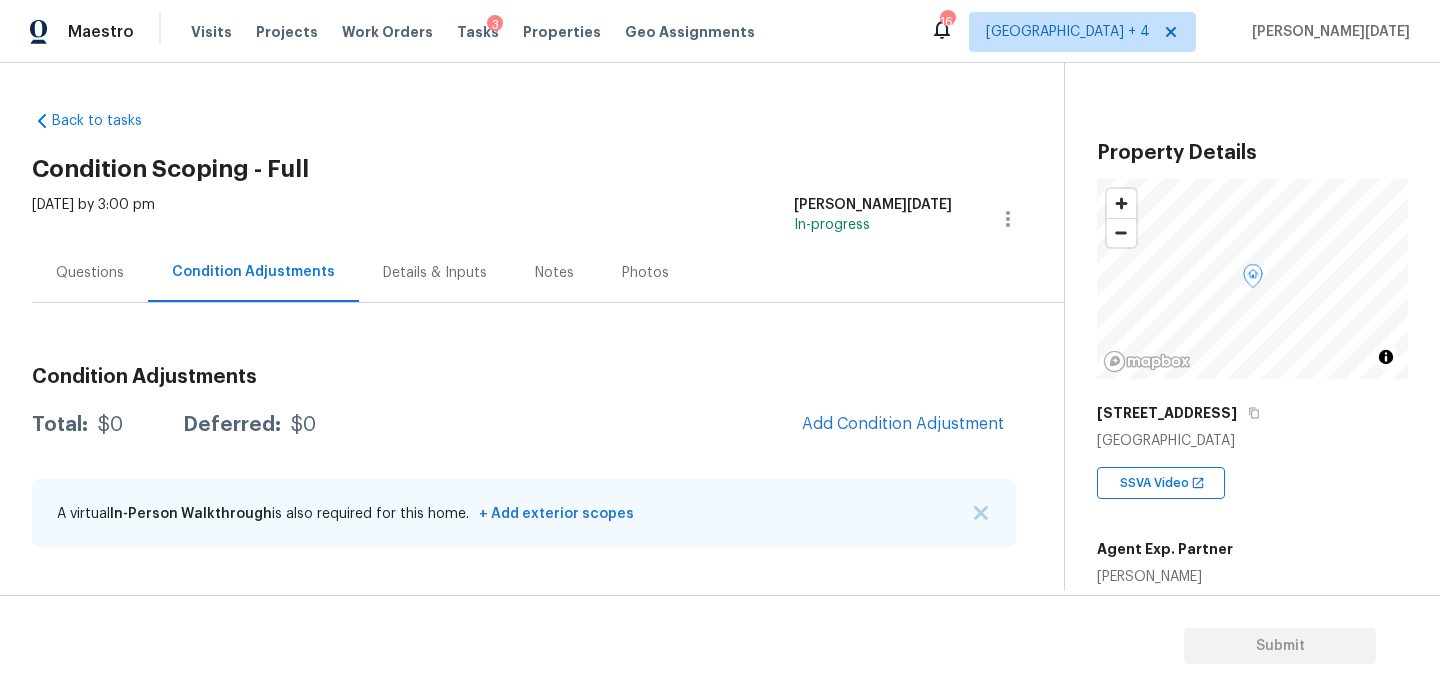 click on "Total:  $0 Deferred:  $0 Add Condition Adjustment" at bounding box center [524, 425] 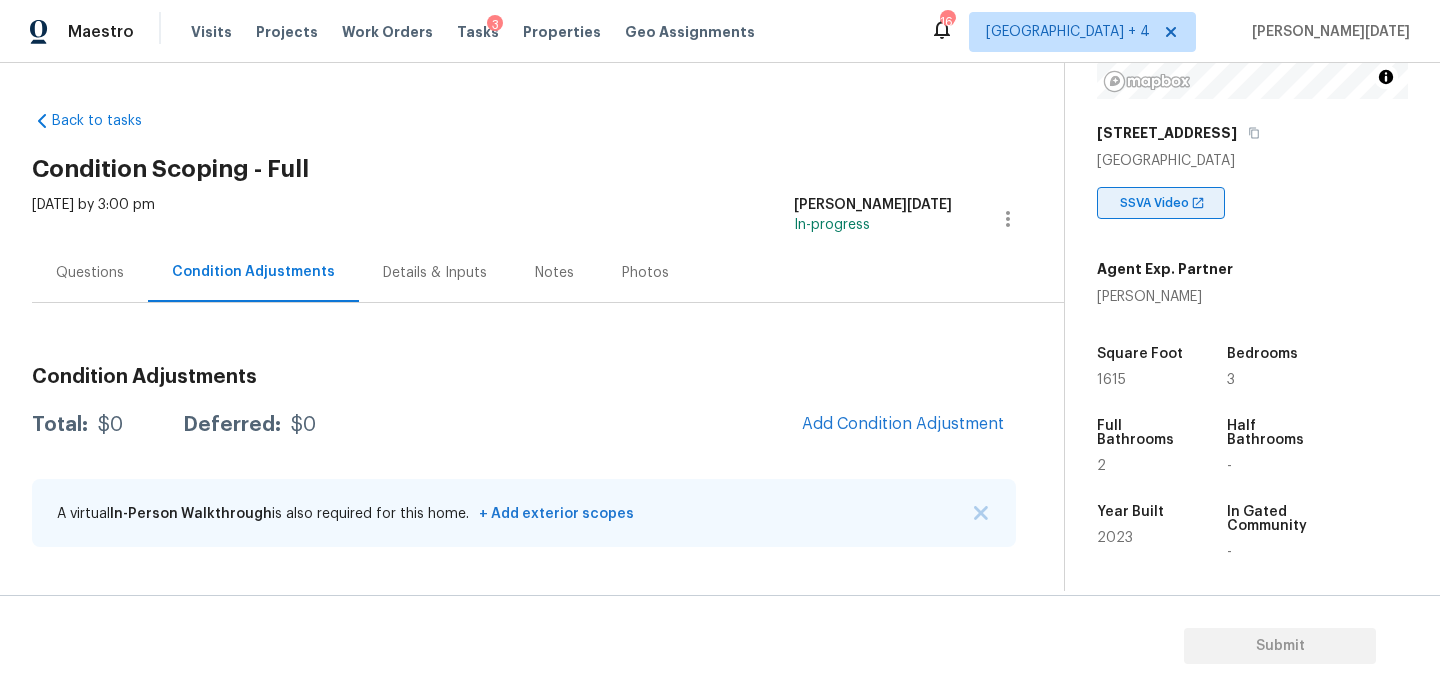scroll, scrollTop: 310, scrollLeft: 0, axis: vertical 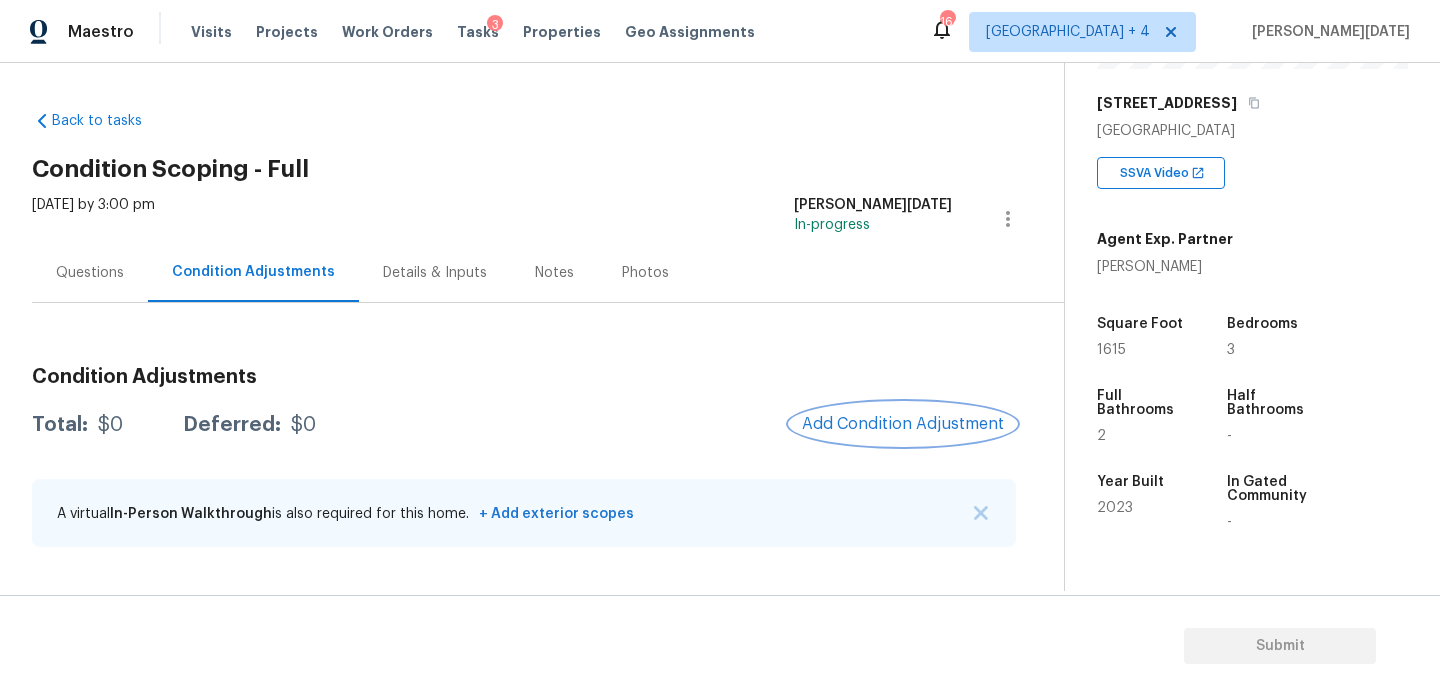 click on "Add Condition Adjustment" at bounding box center [903, 424] 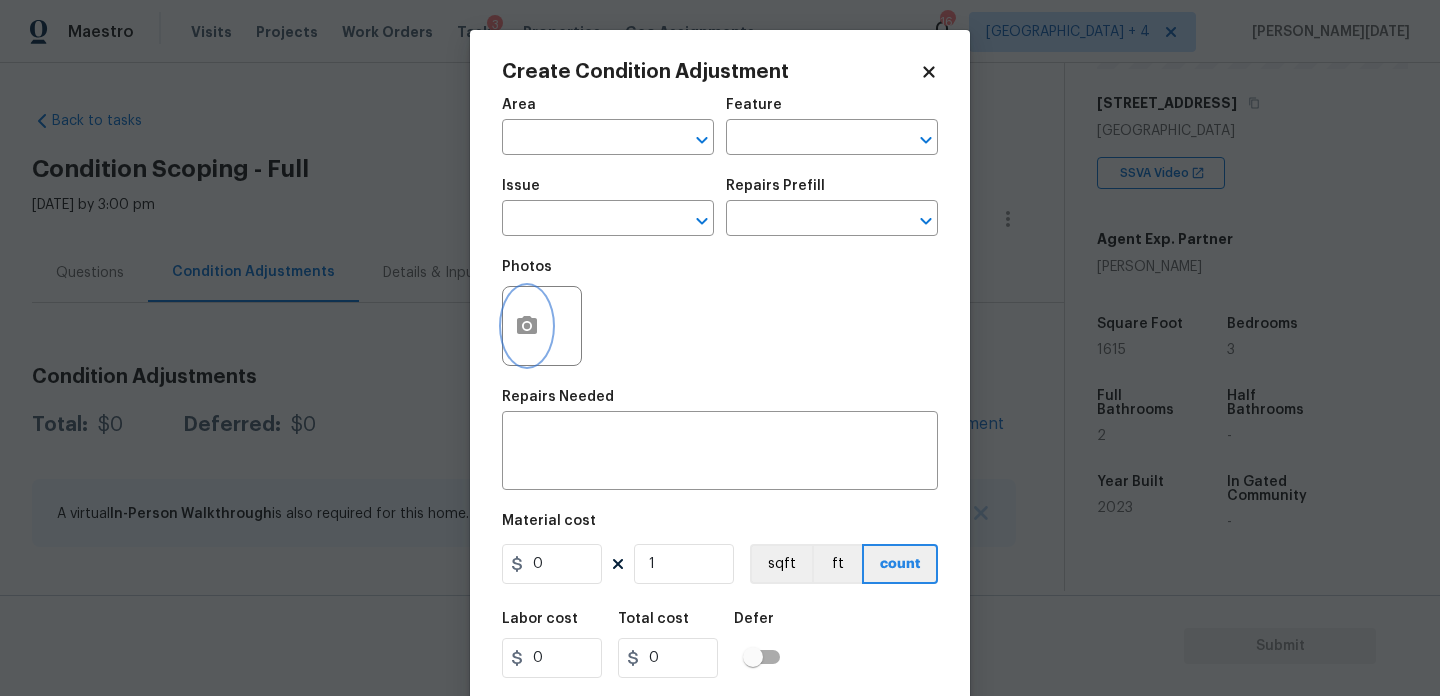 click at bounding box center [527, 326] 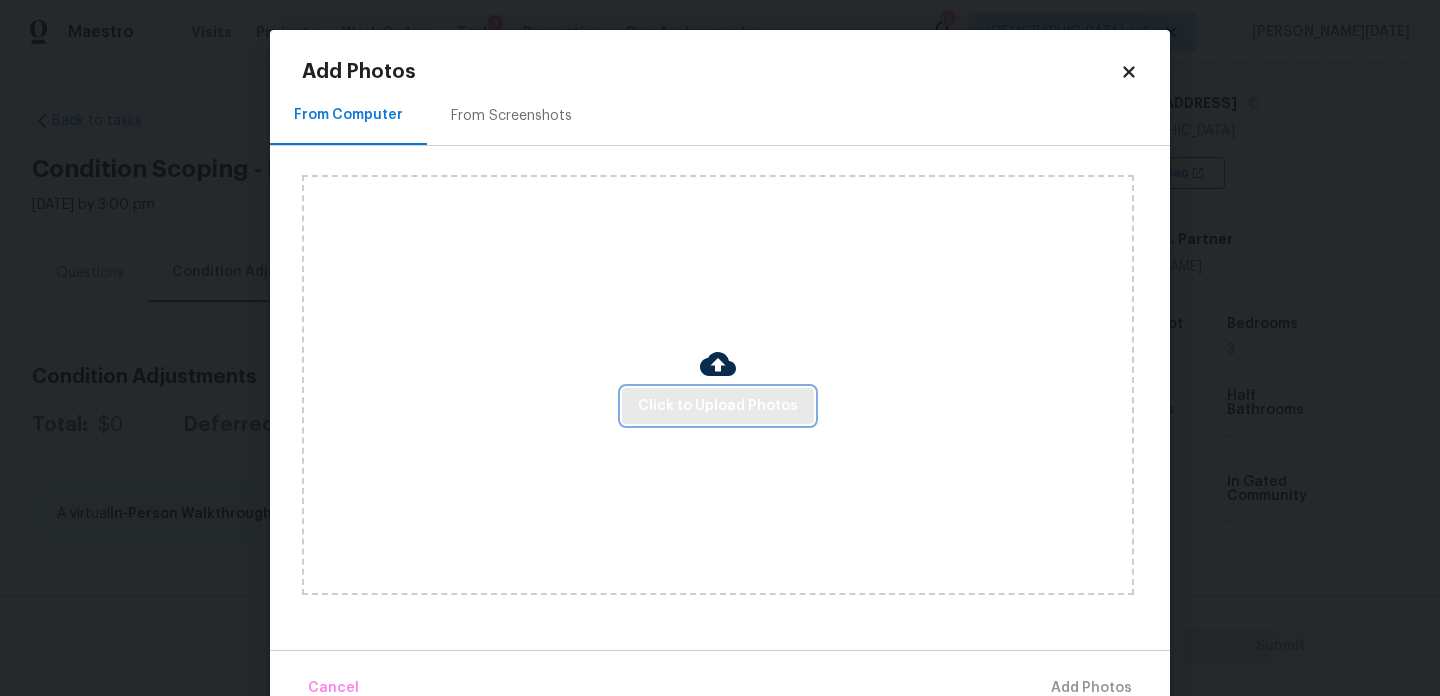 click on "Click to Upload Photos" at bounding box center (718, 406) 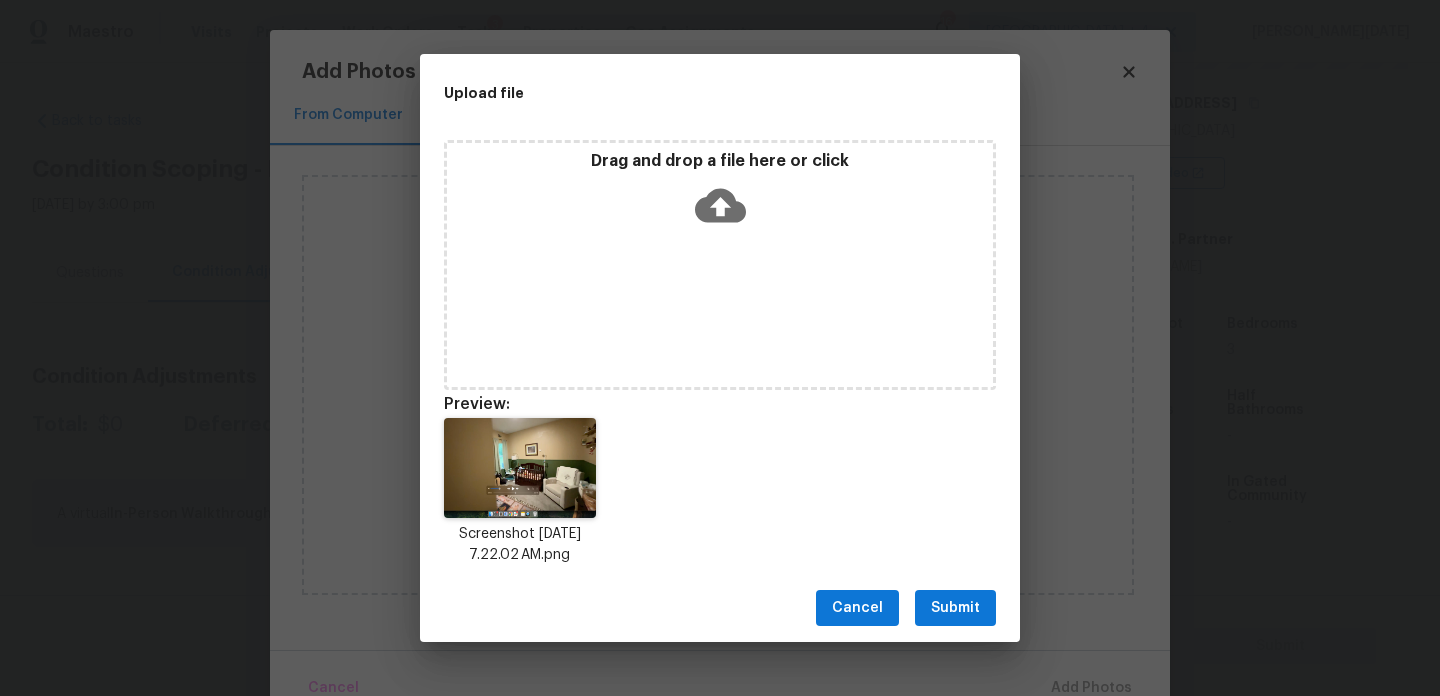 click on "Submit" at bounding box center [955, 608] 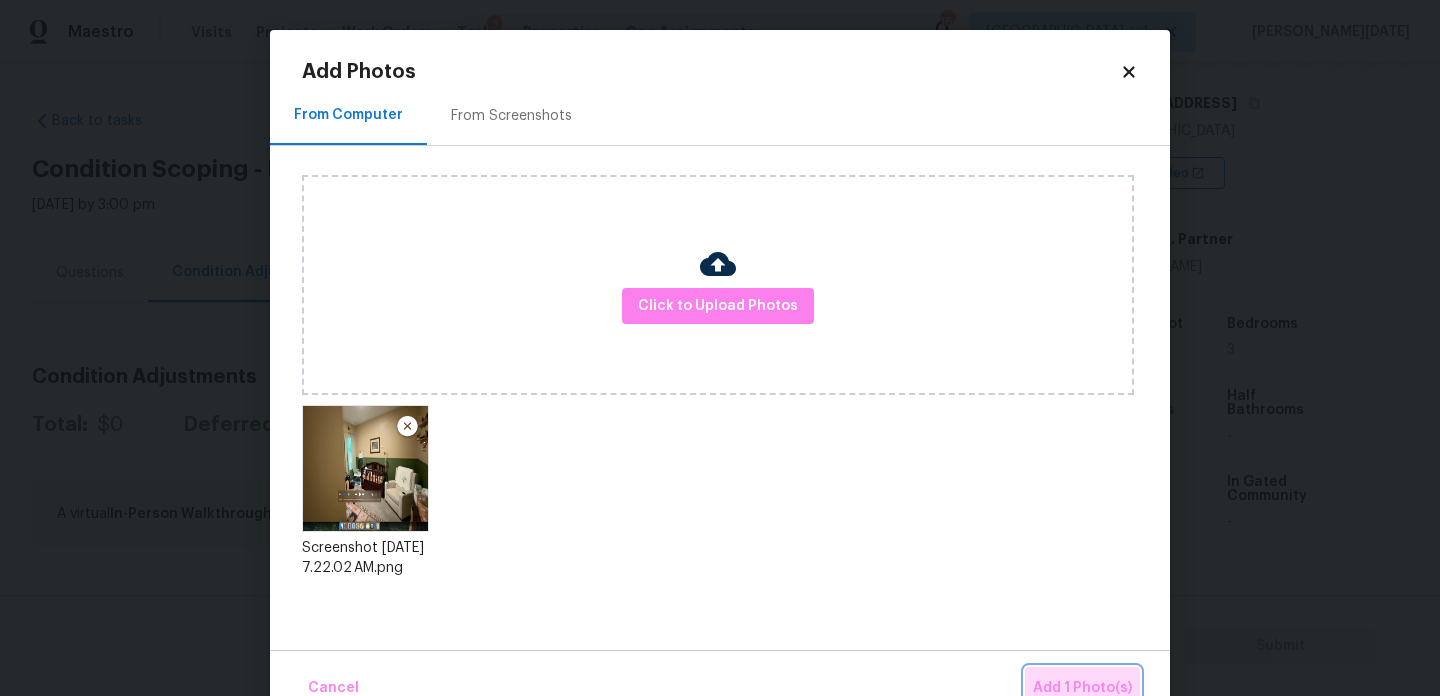 click on "Add 1 Photo(s)" at bounding box center [1082, 688] 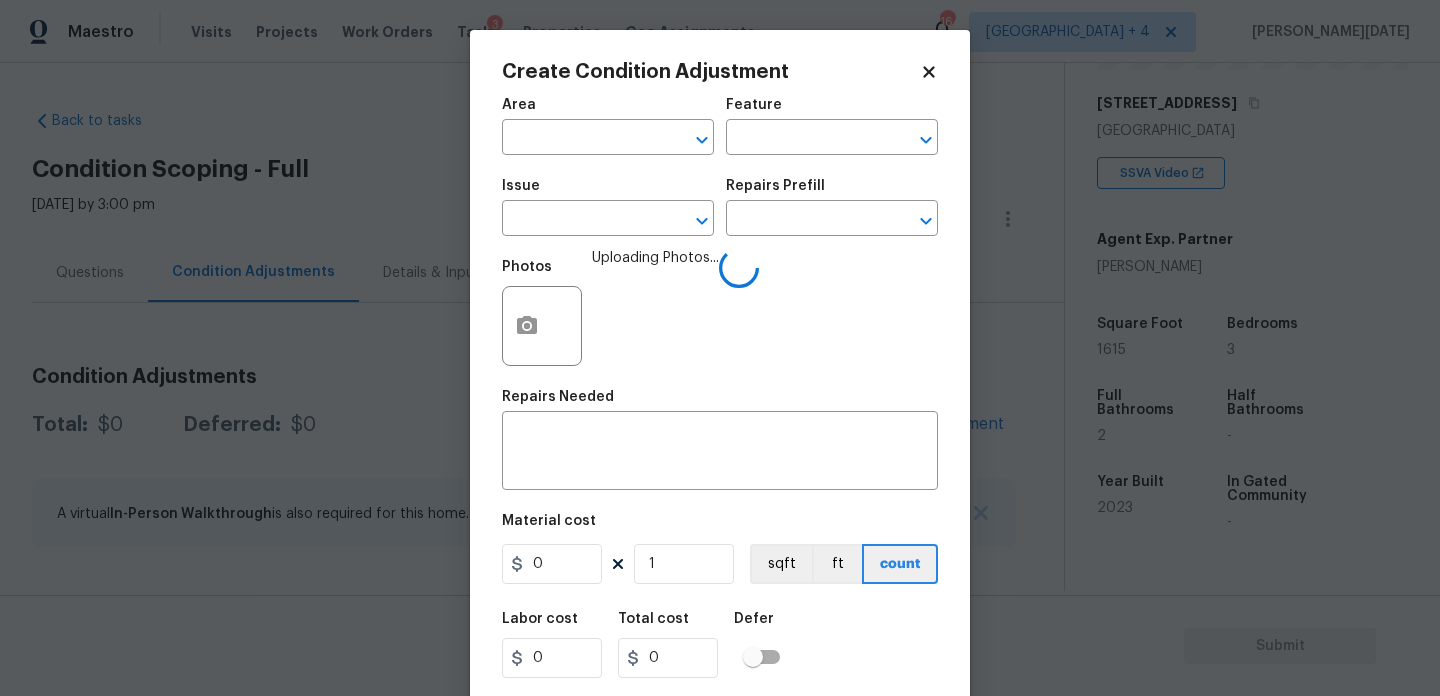 click on "Area" at bounding box center [608, 111] 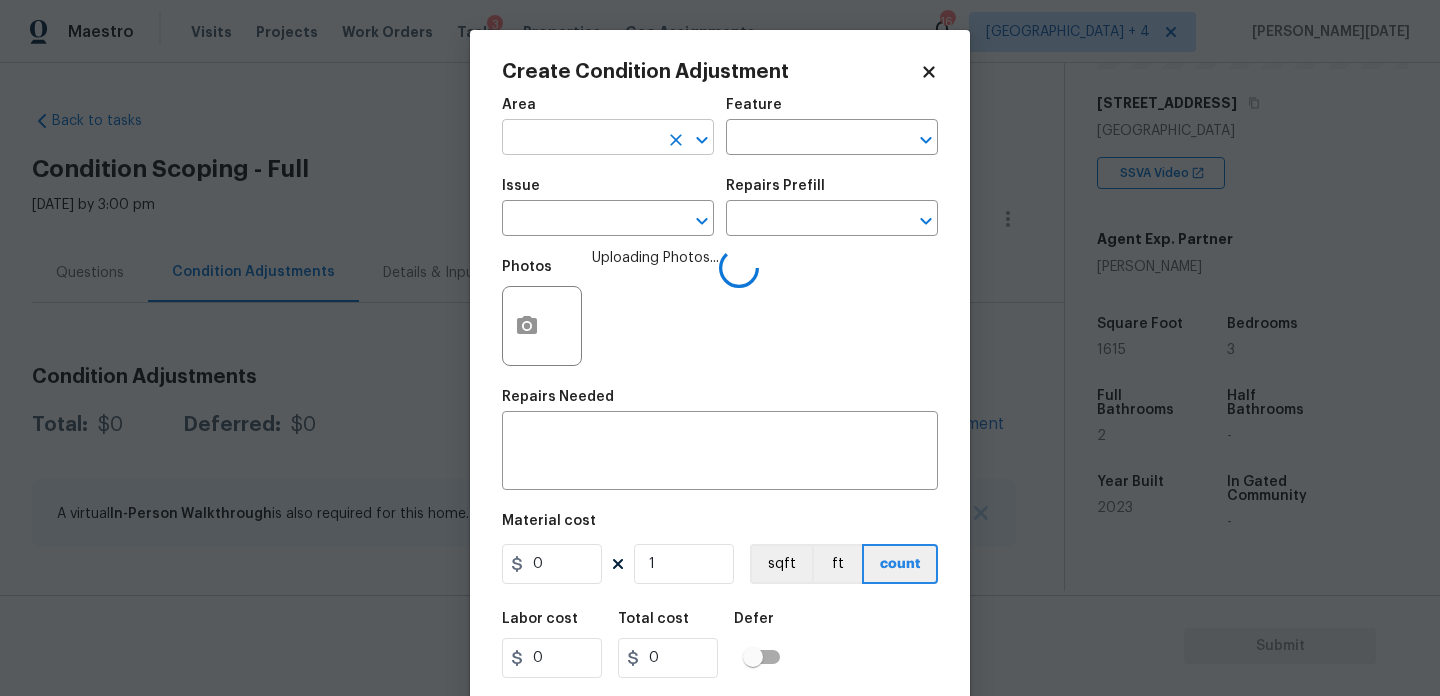 click at bounding box center (580, 139) 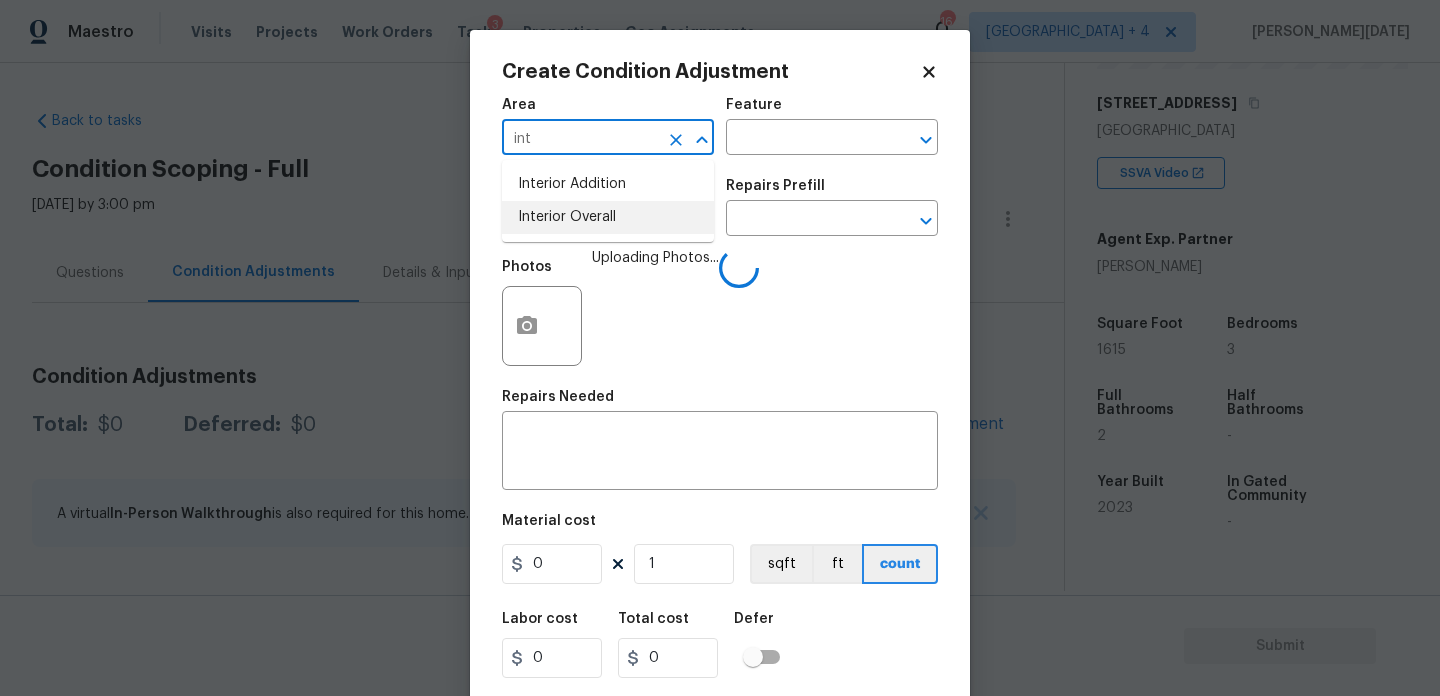 click on "Interior Overall" at bounding box center [608, 217] 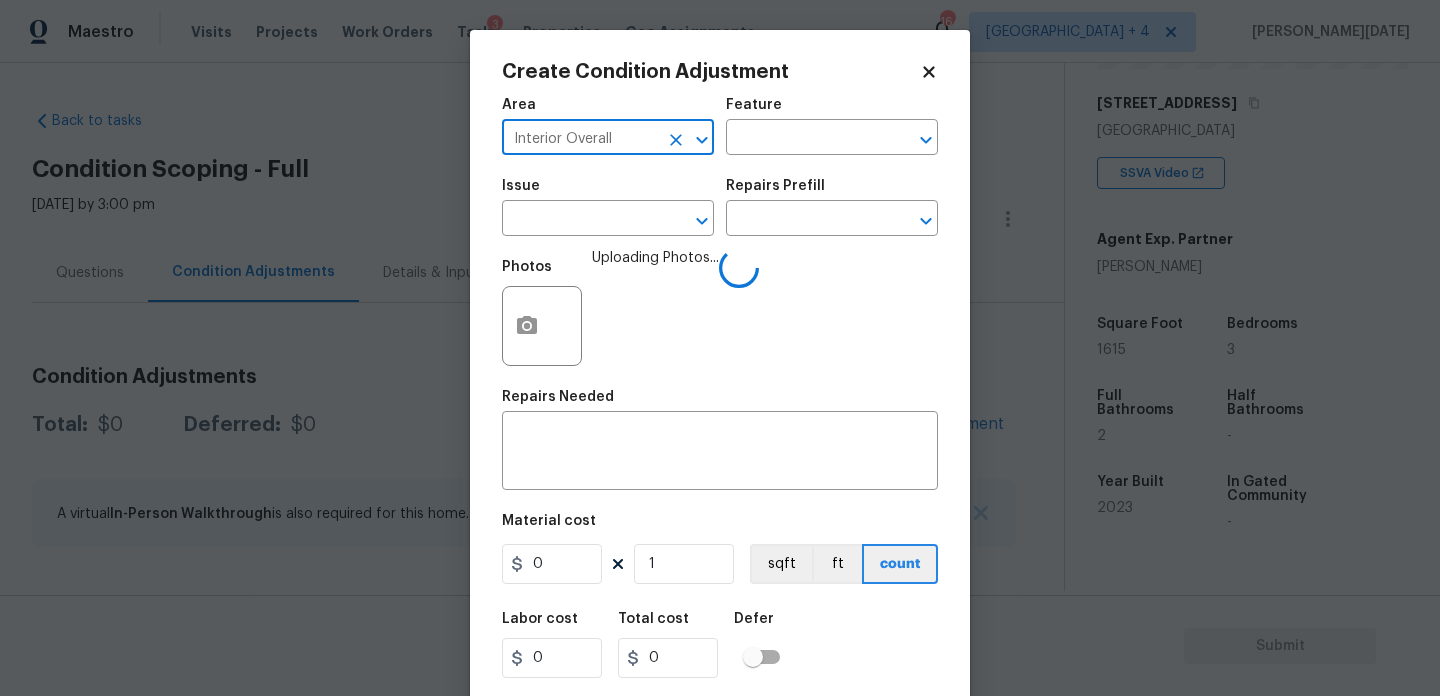 type on "Interior Overall" 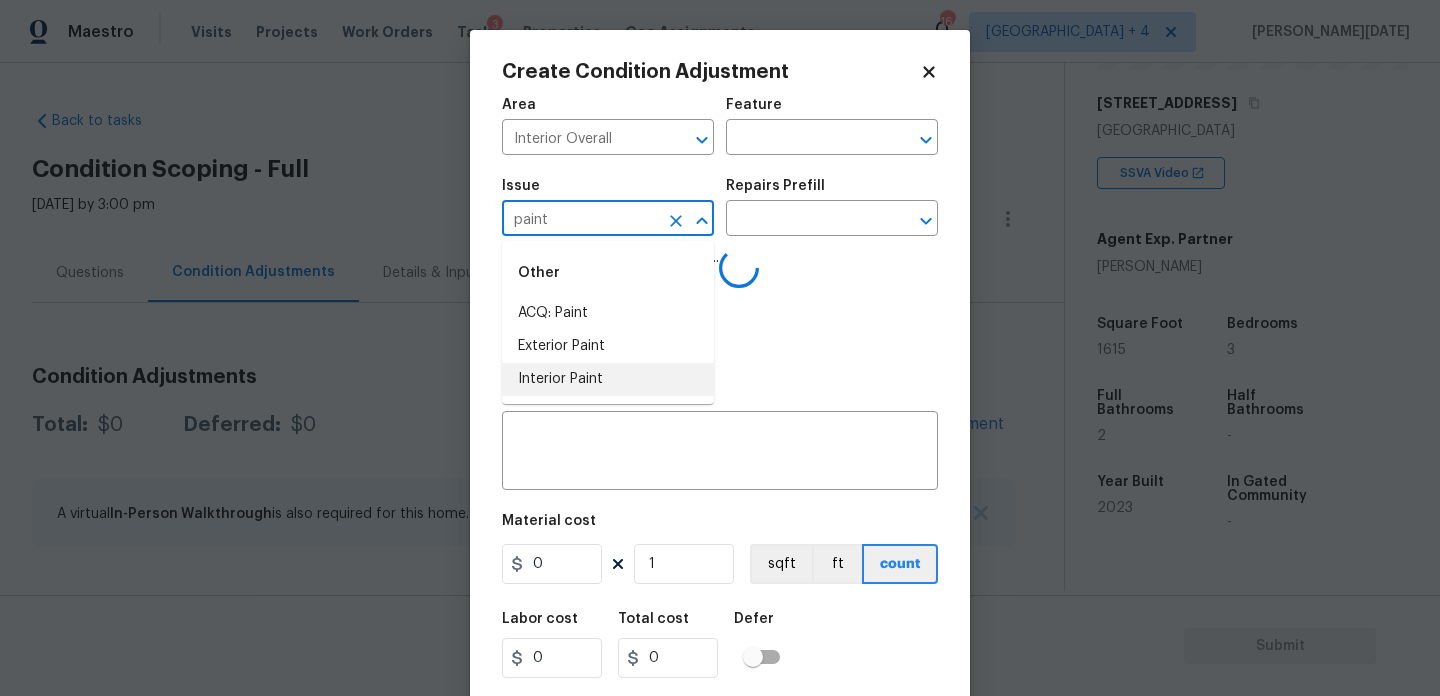 click on "Interior Paint" at bounding box center [608, 379] 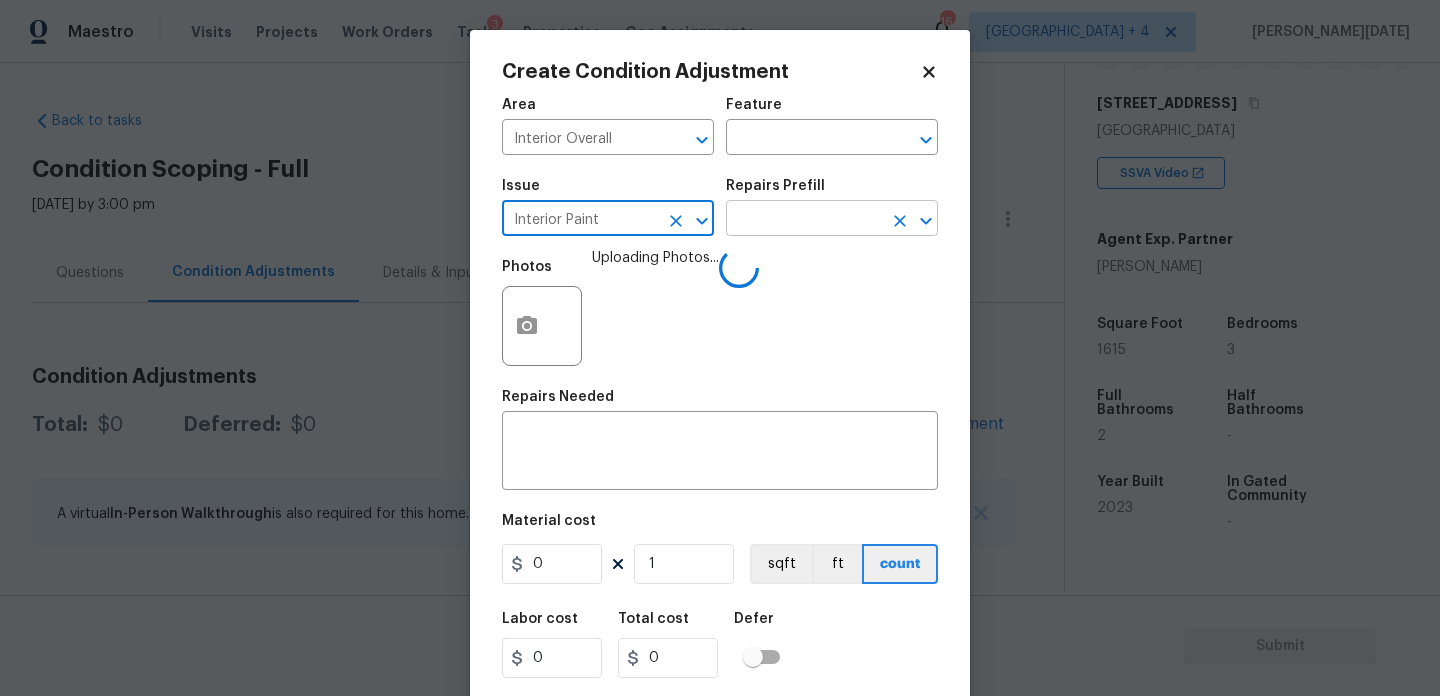 type on "Interior Paint" 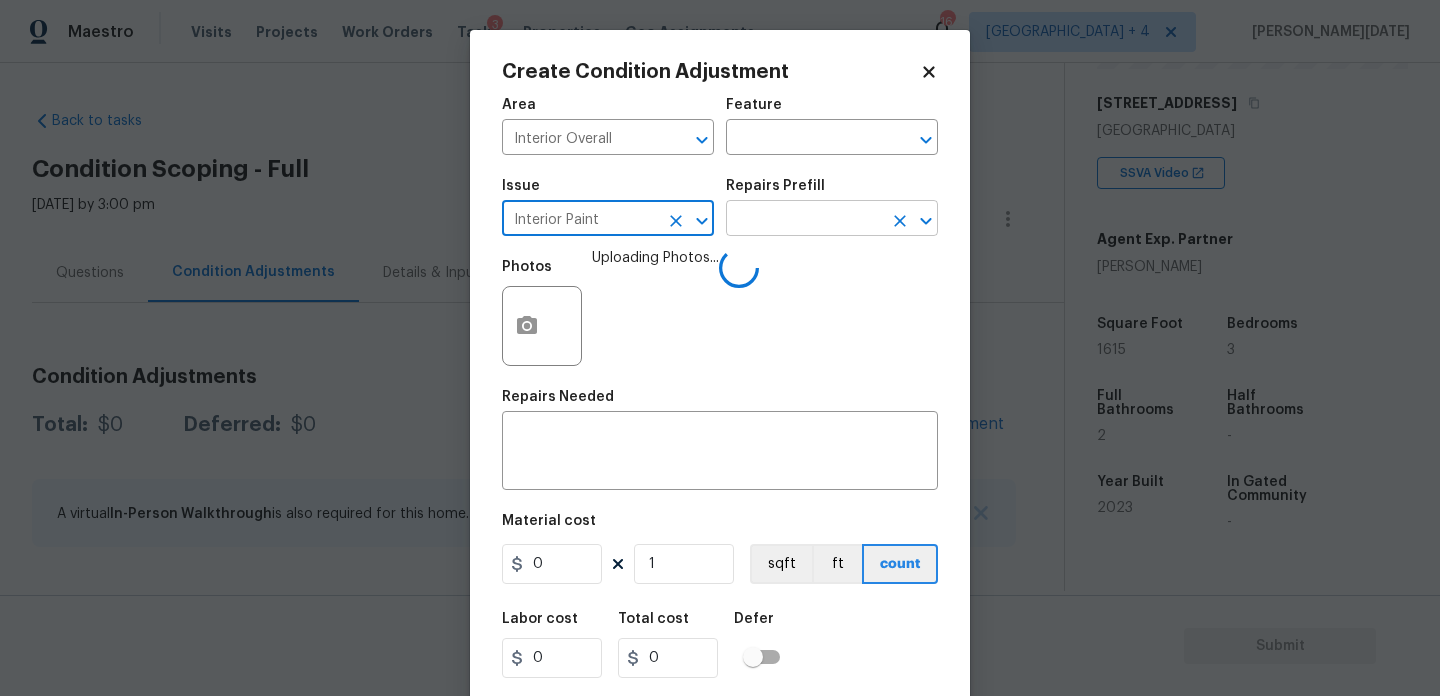 click at bounding box center (804, 220) 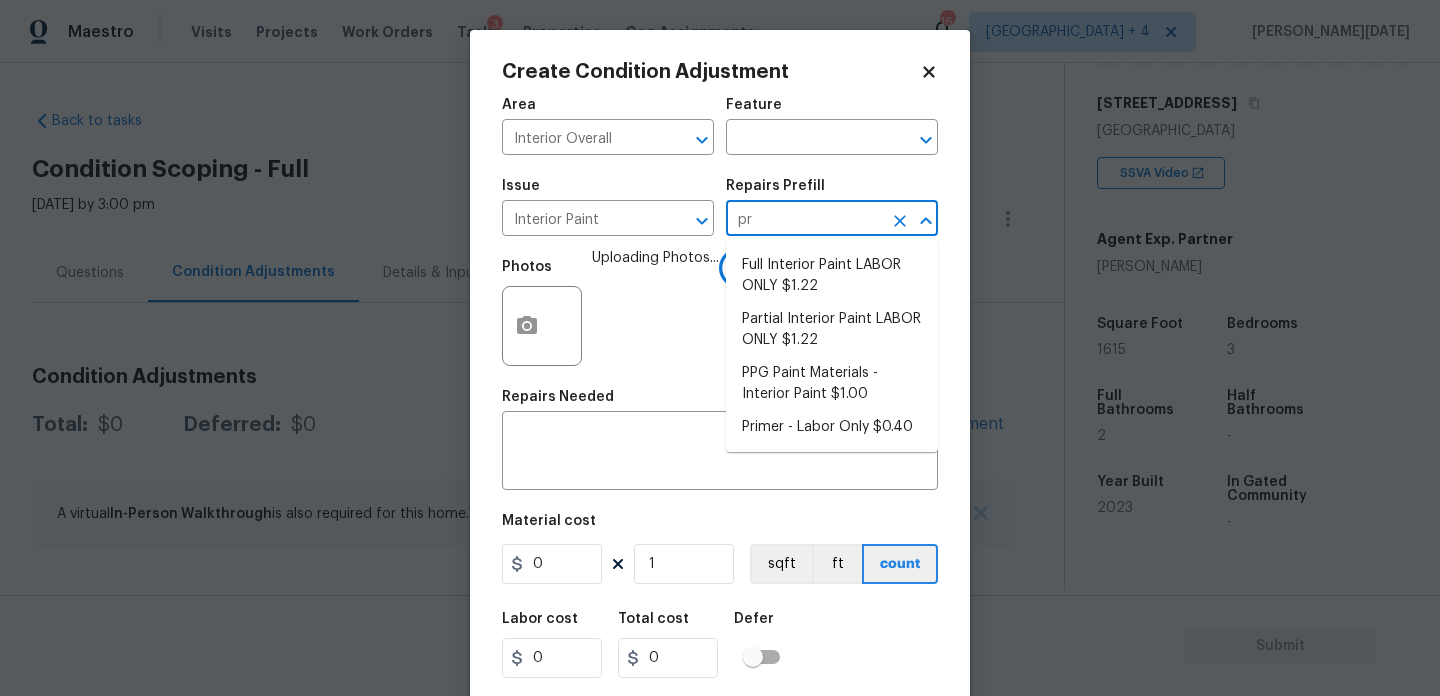 type on "pri" 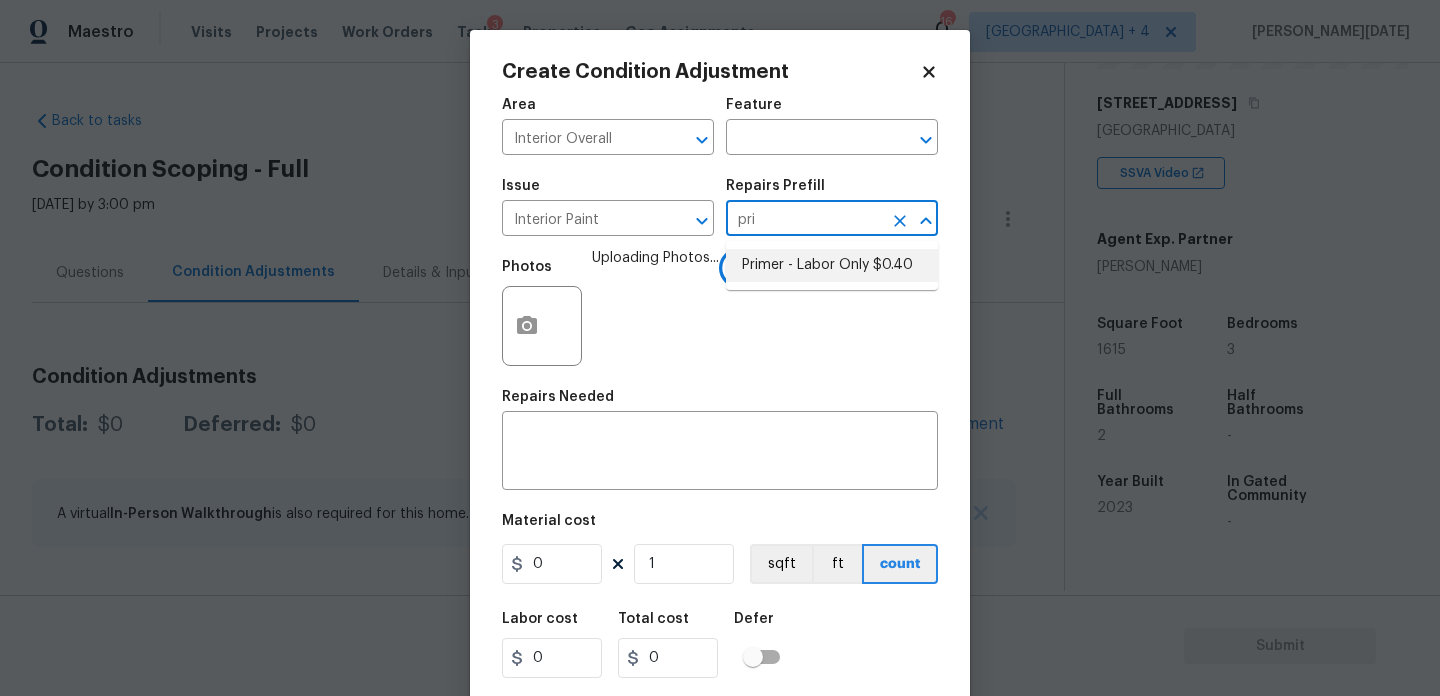 click on "Primer - Labor Only $0.40" at bounding box center [832, 265] 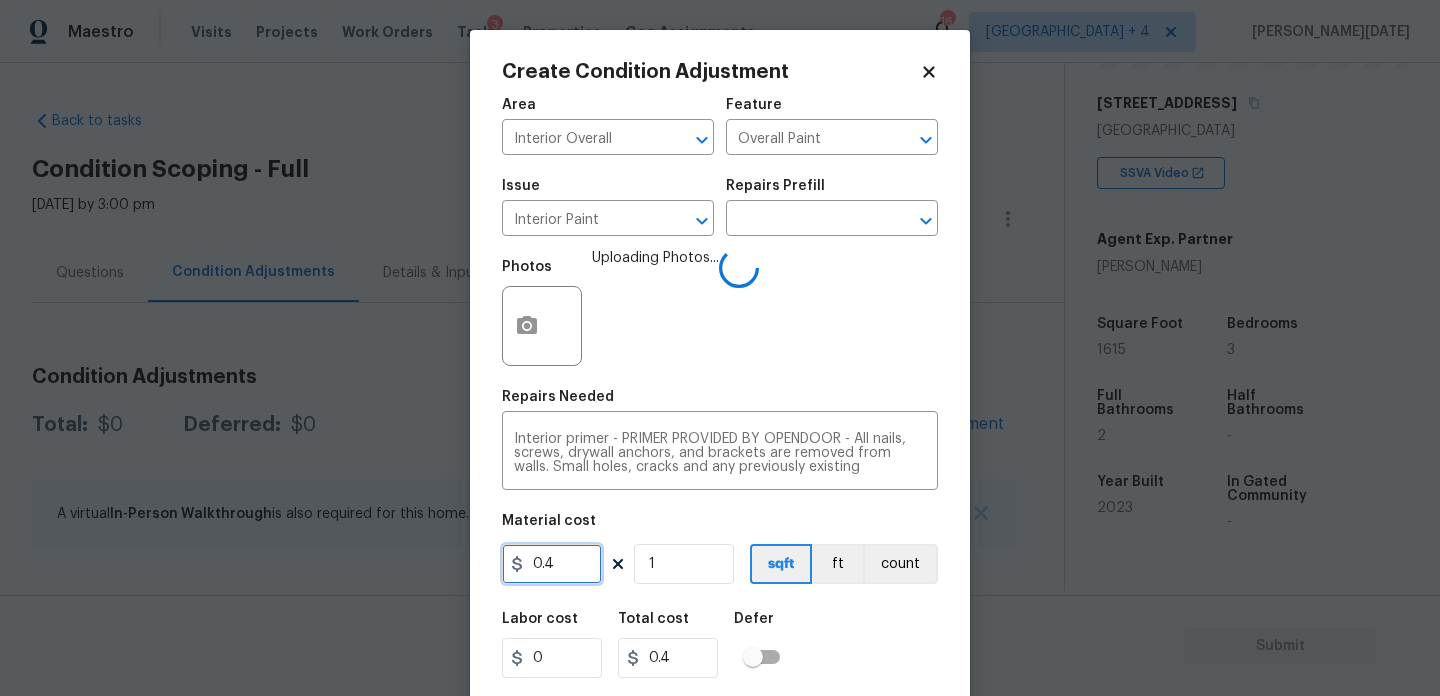 drag, startPoint x: 577, startPoint y: 567, endPoint x: 504, endPoint y: 567, distance: 73 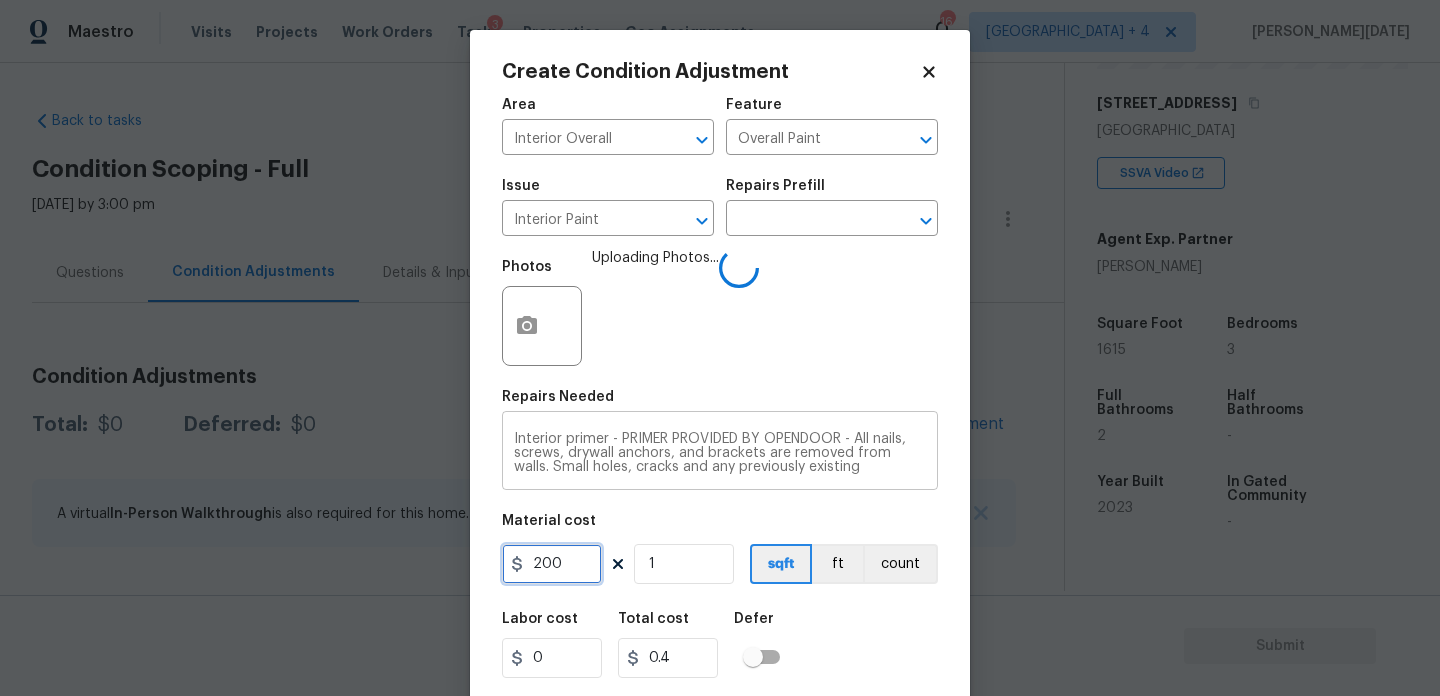 type on "200" 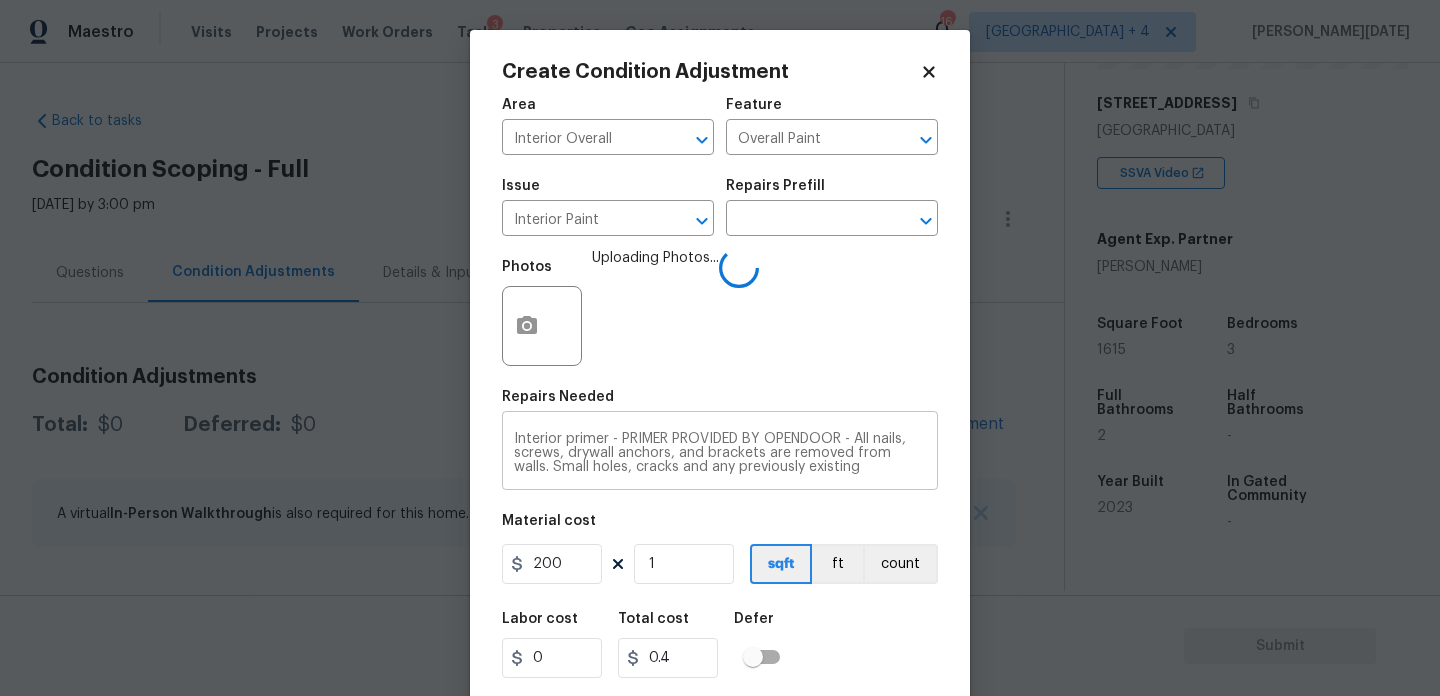 type on "200" 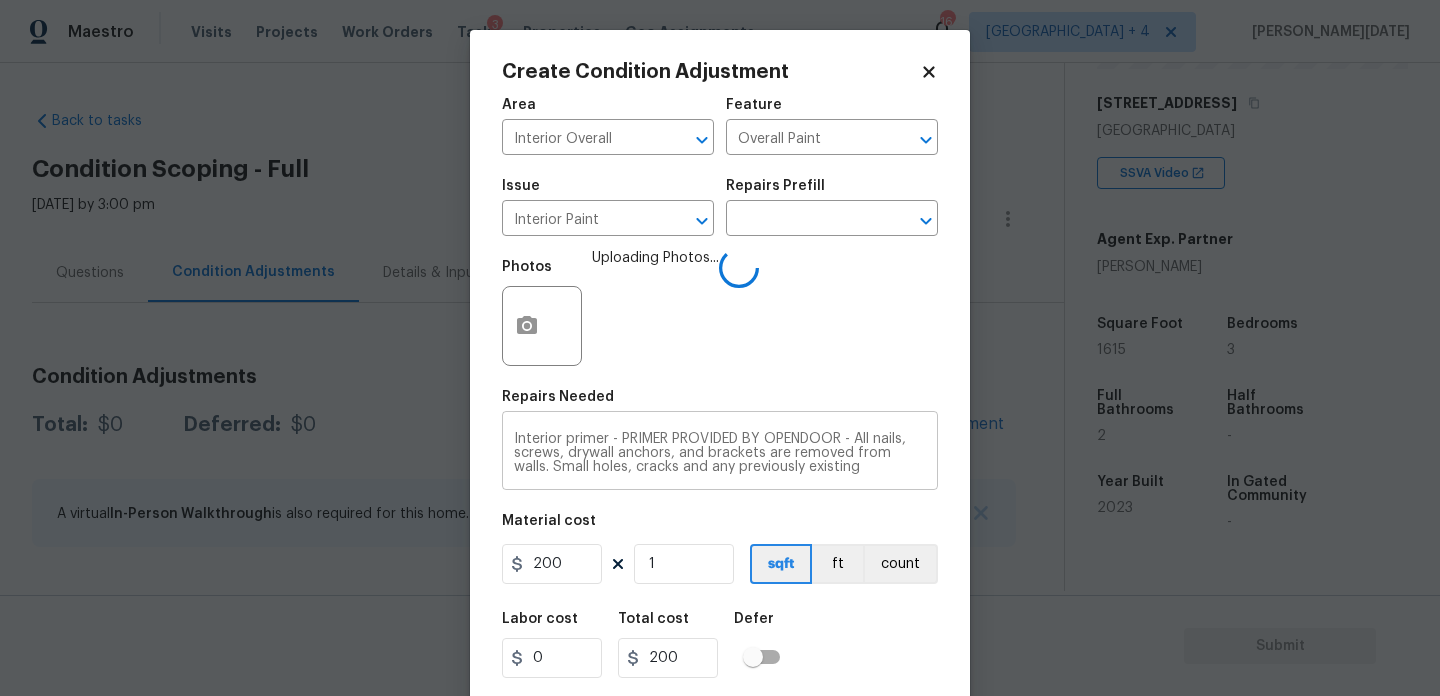 click on "Interior primer - PRIMER PROVIDED BY OPENDOOR - All nails, screws, drywall anchors, and brackets are removed from walls. Small holes, cracks and any previously existing imperfections are repaired, sanded and textured to match surrounding texture prior to painting. Caulk all edges/corners, windows, doors, counters, tubs/showers and baseboards. x ​" at bounding box center [720, 453] 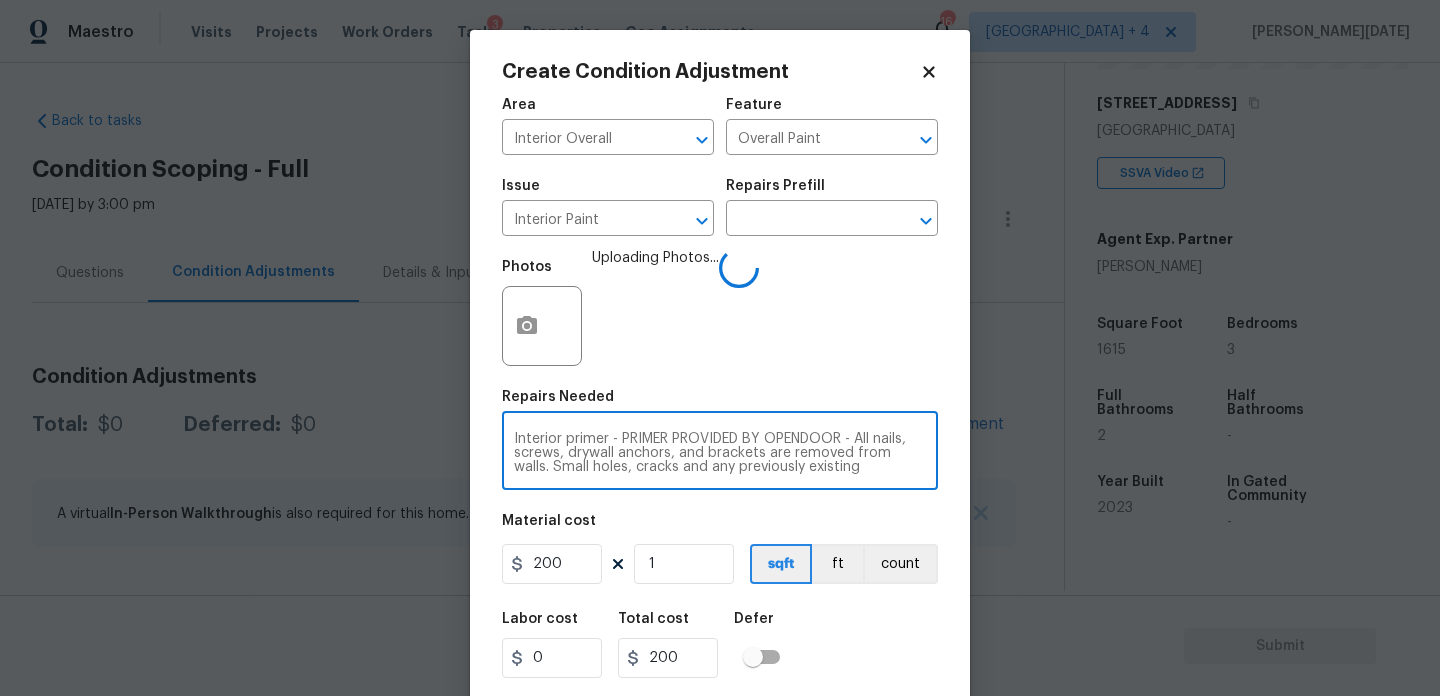 scroll, scrollTop: 42, scrollLeft: 0, axis: vertical 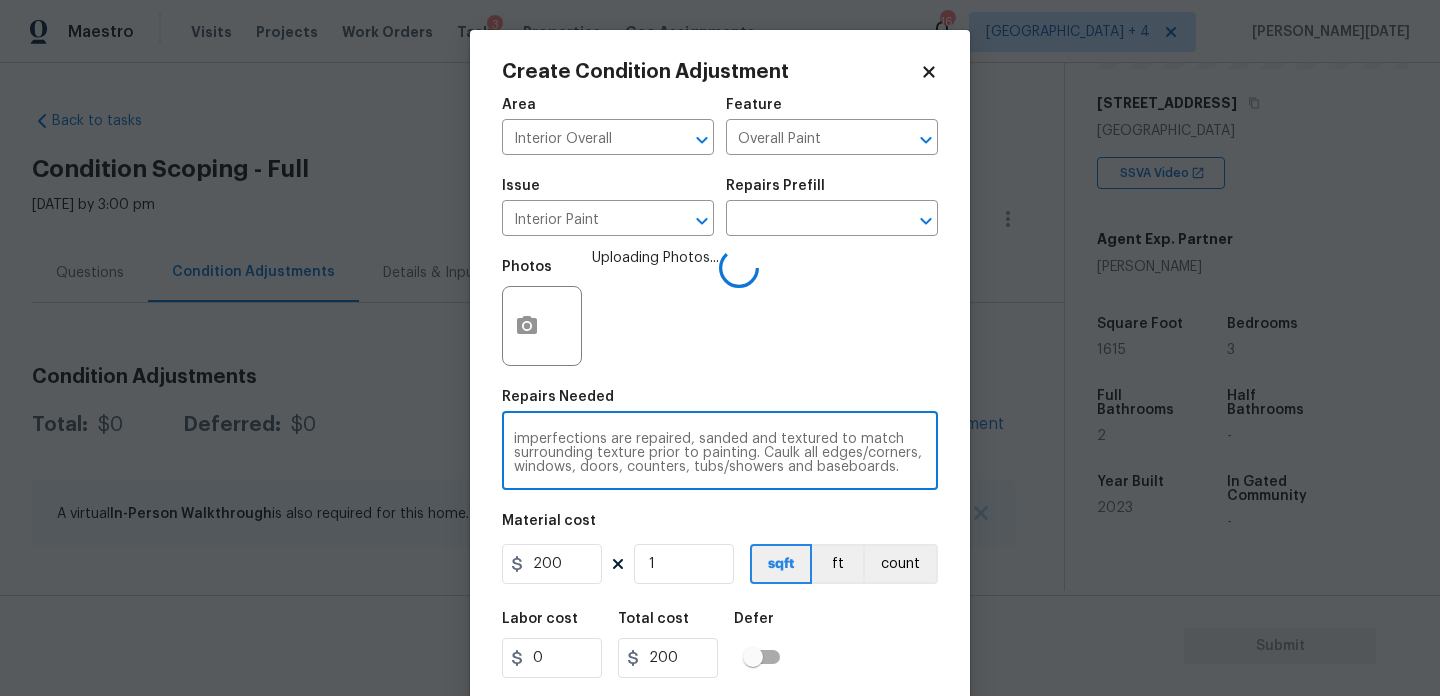 click on "Photos Uploading Photos..." at bounding box center [720, 313] 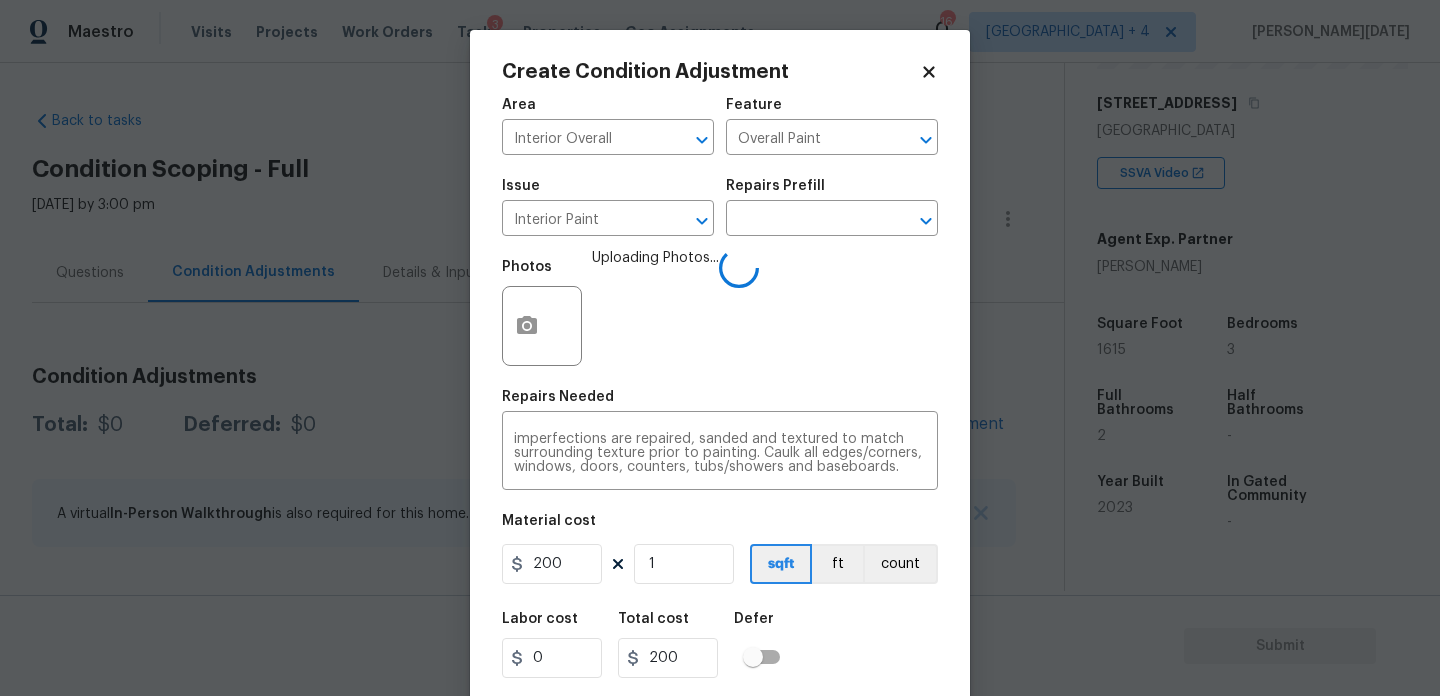 scroll, scrollTop: 42, scrollLeft: 0, axis: vertical 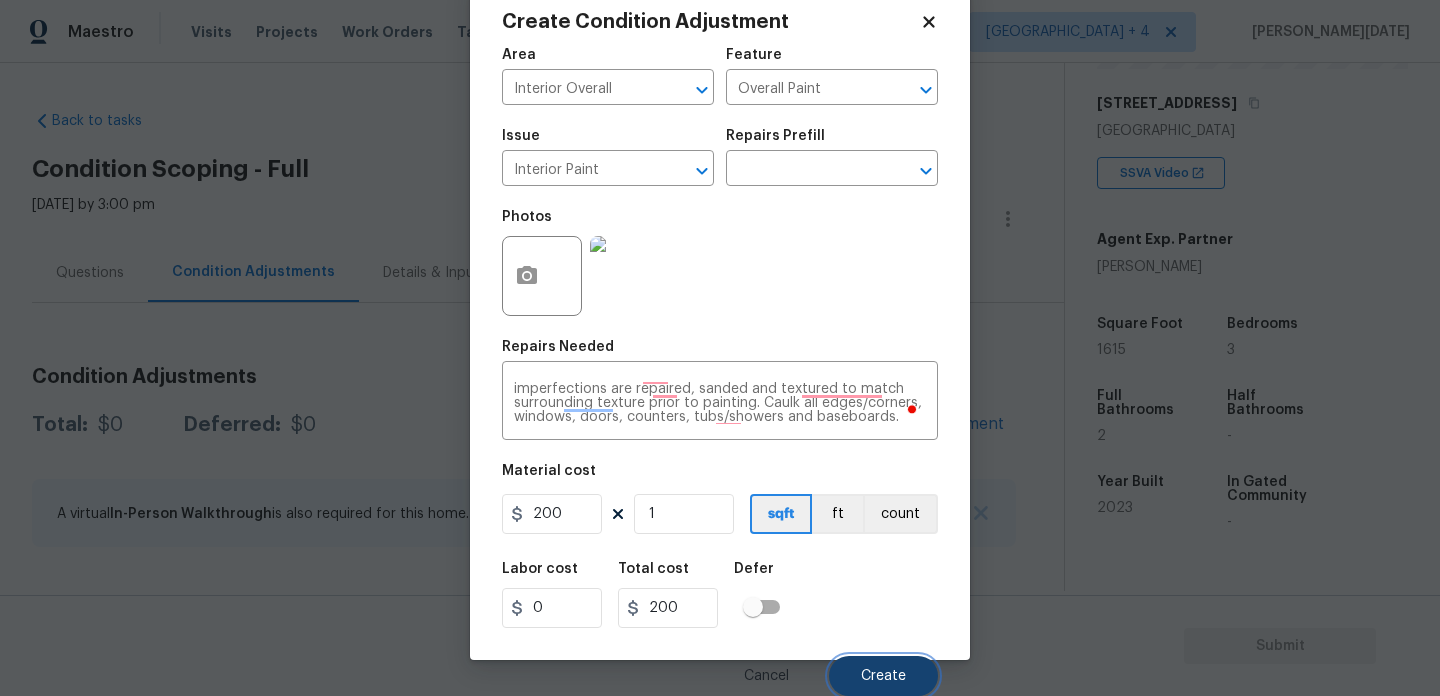 click on "Create" at bounding box center [883, 676] 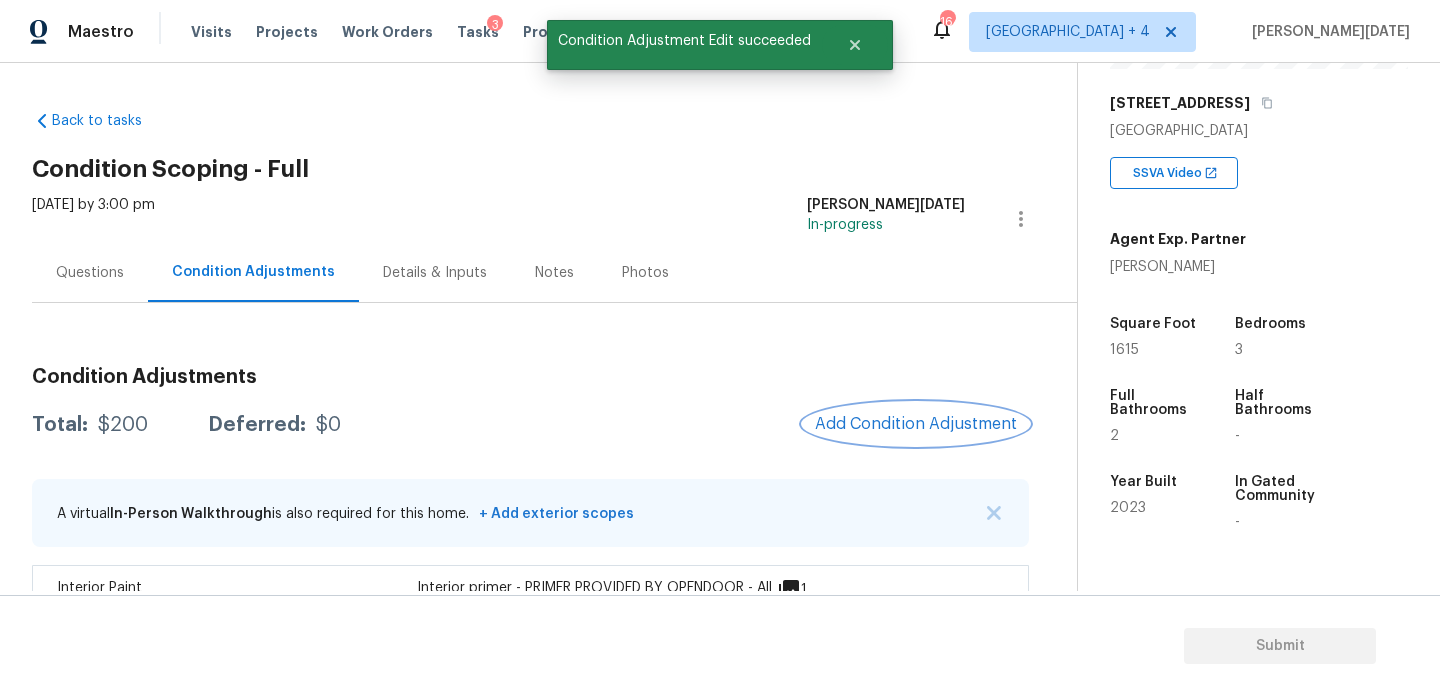 scroll, scrollTop: 0, scrollLeft: 0, axis: both 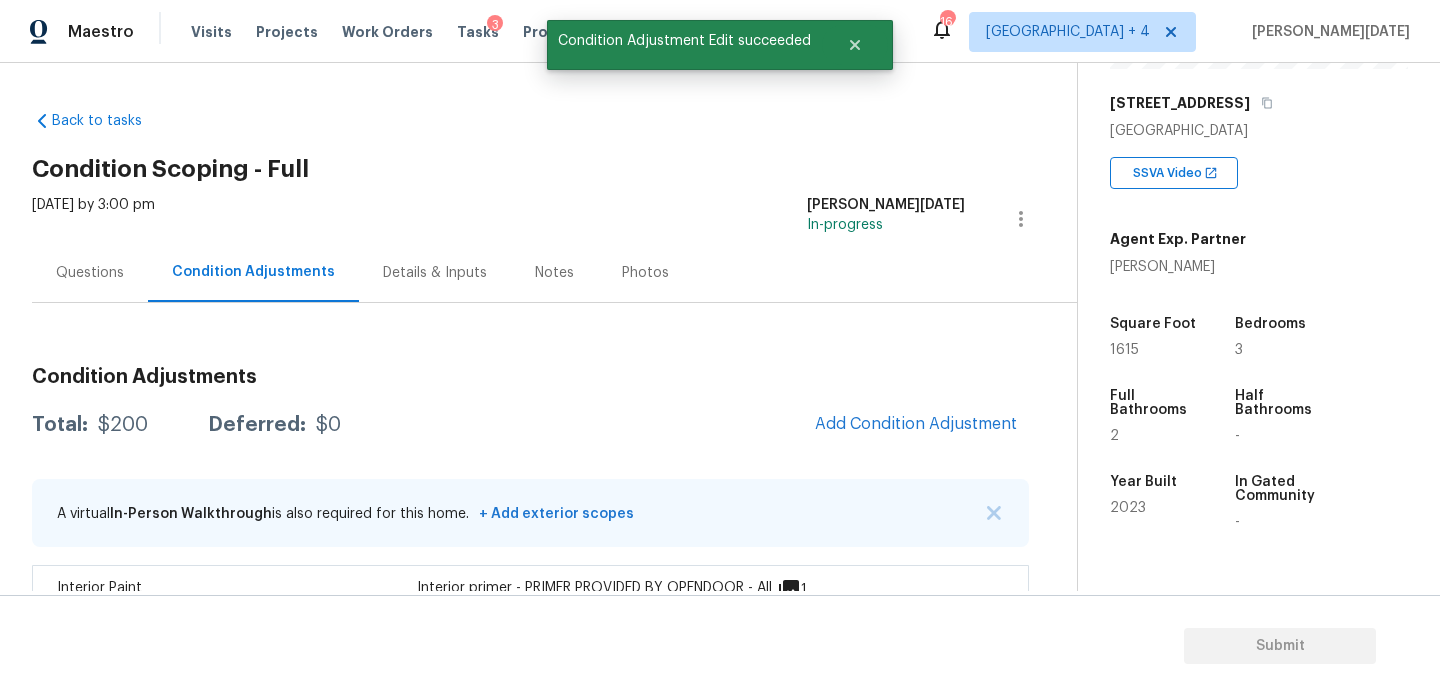click on "1615" at bounding box center (1124, 350) 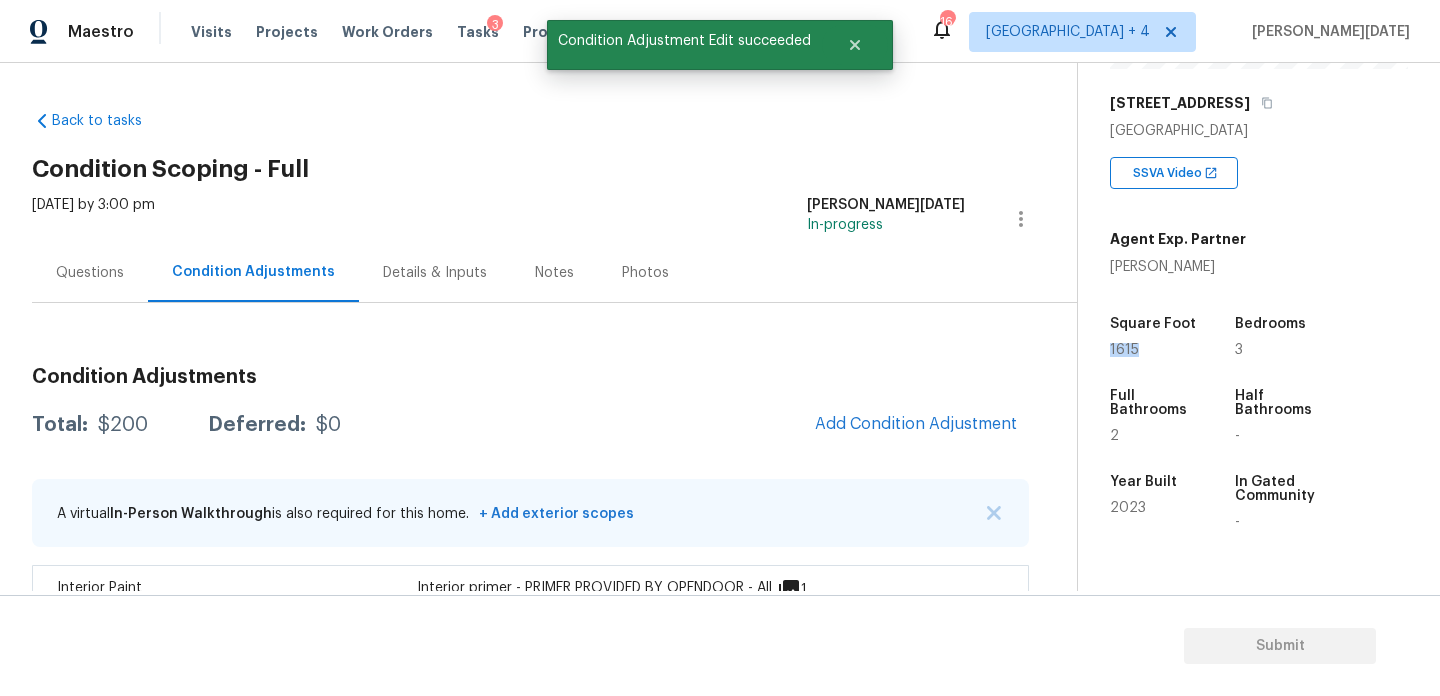 copy on "1615" 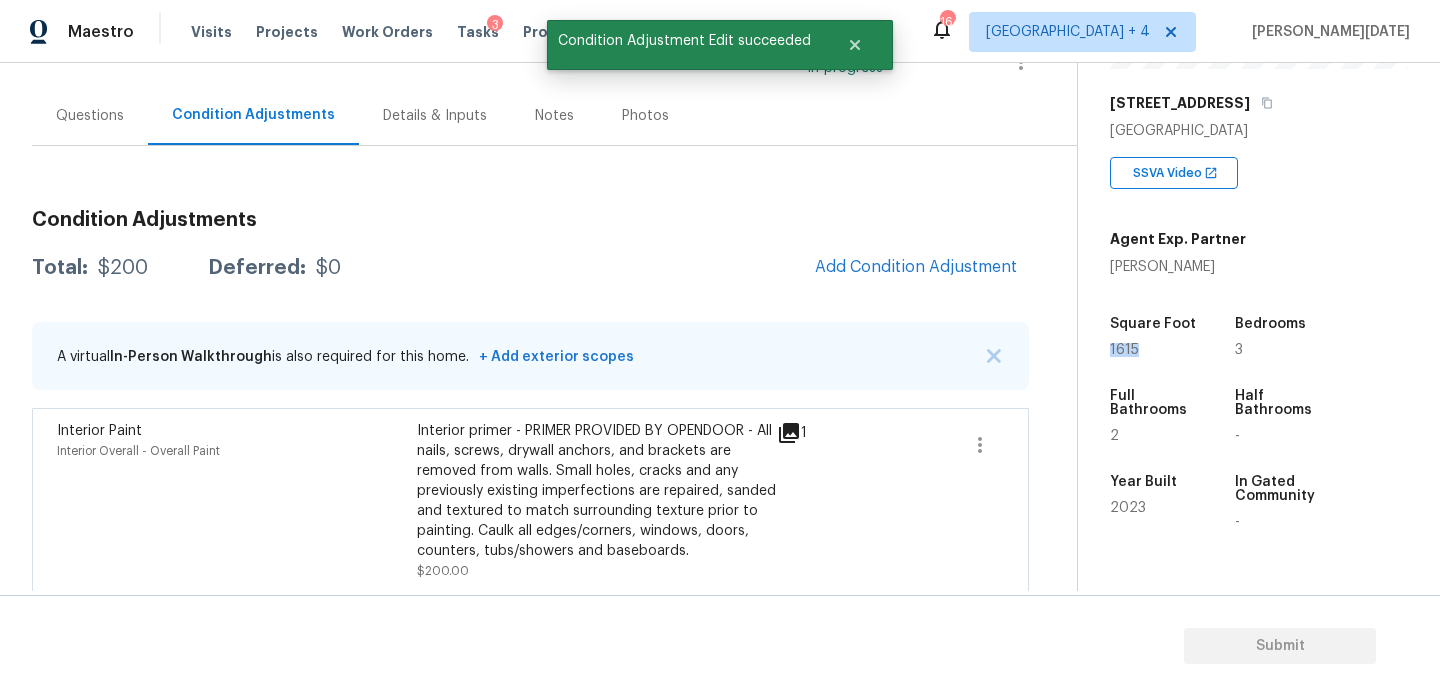 scroll, scrollTop: 166, scrollLeft: 0, axis: vertical 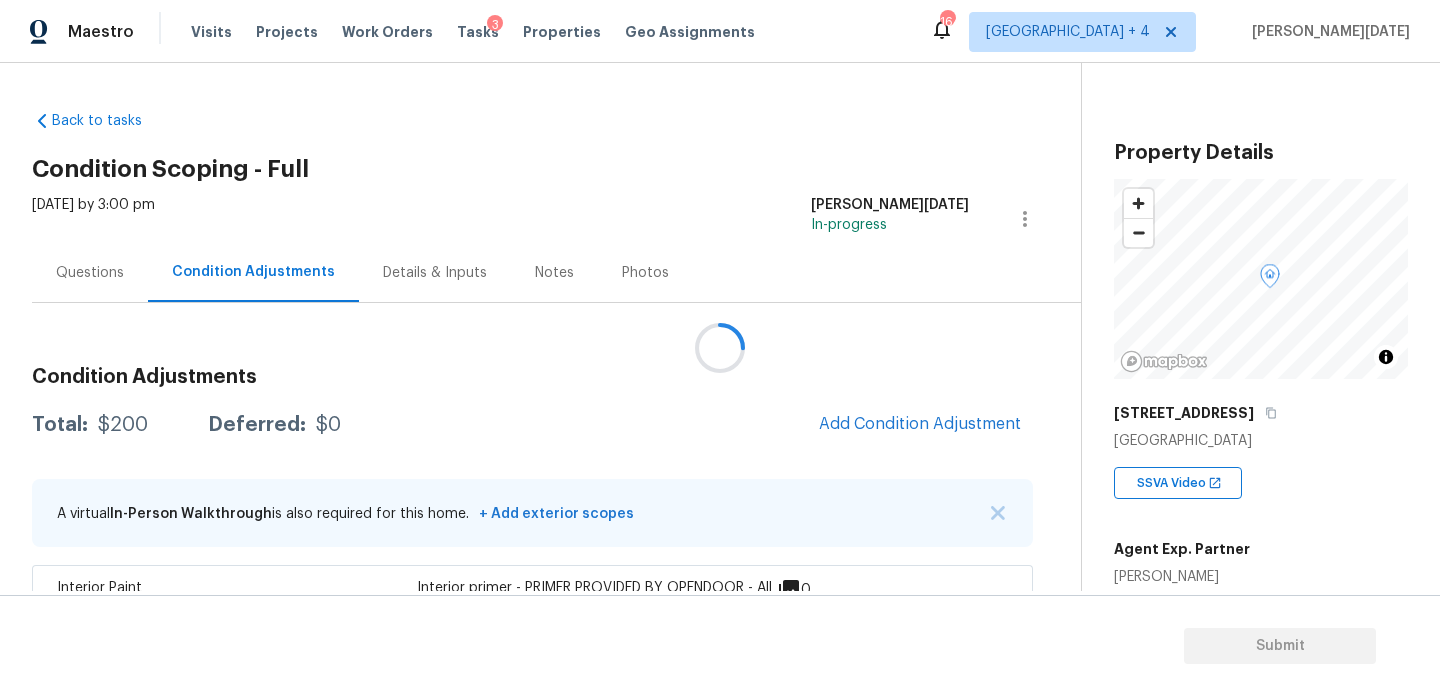 click on "Add Condition Adjustment" at bounding box center (920, 425) 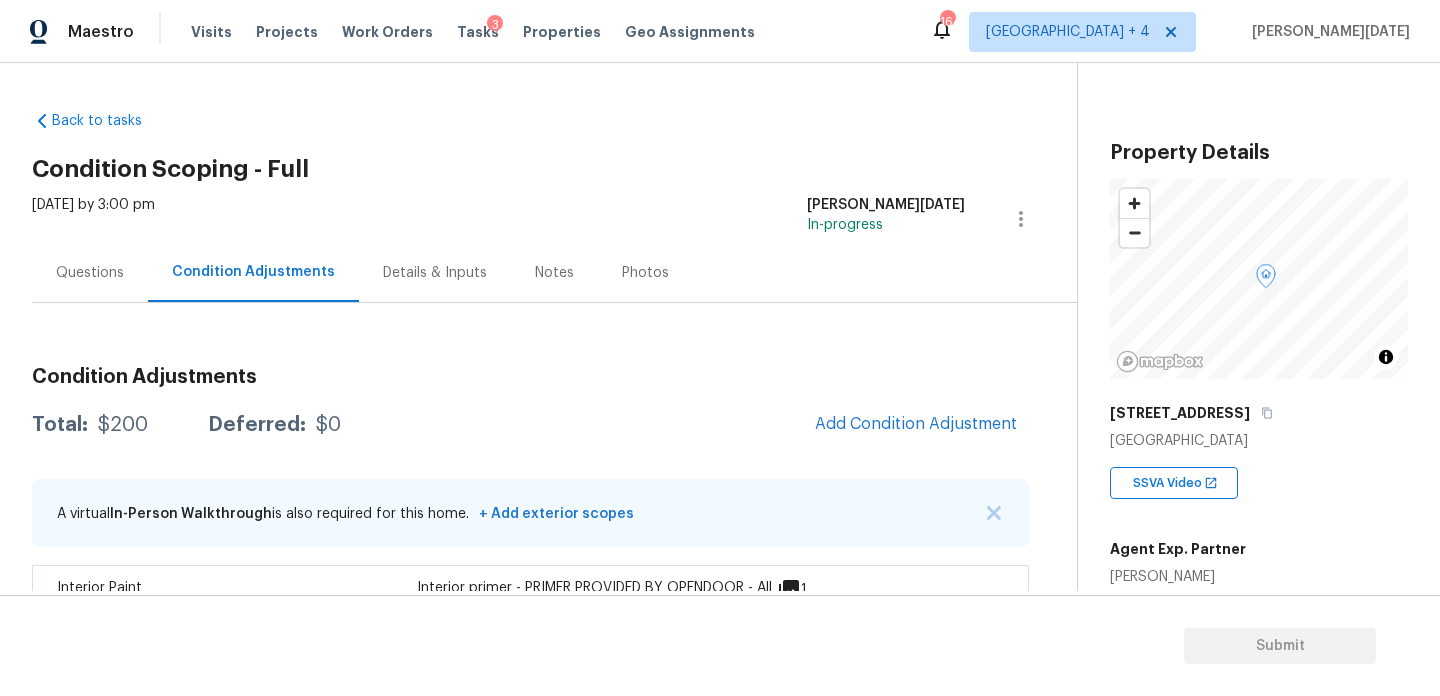 click on "Questions" at bounding box center [90, 273] 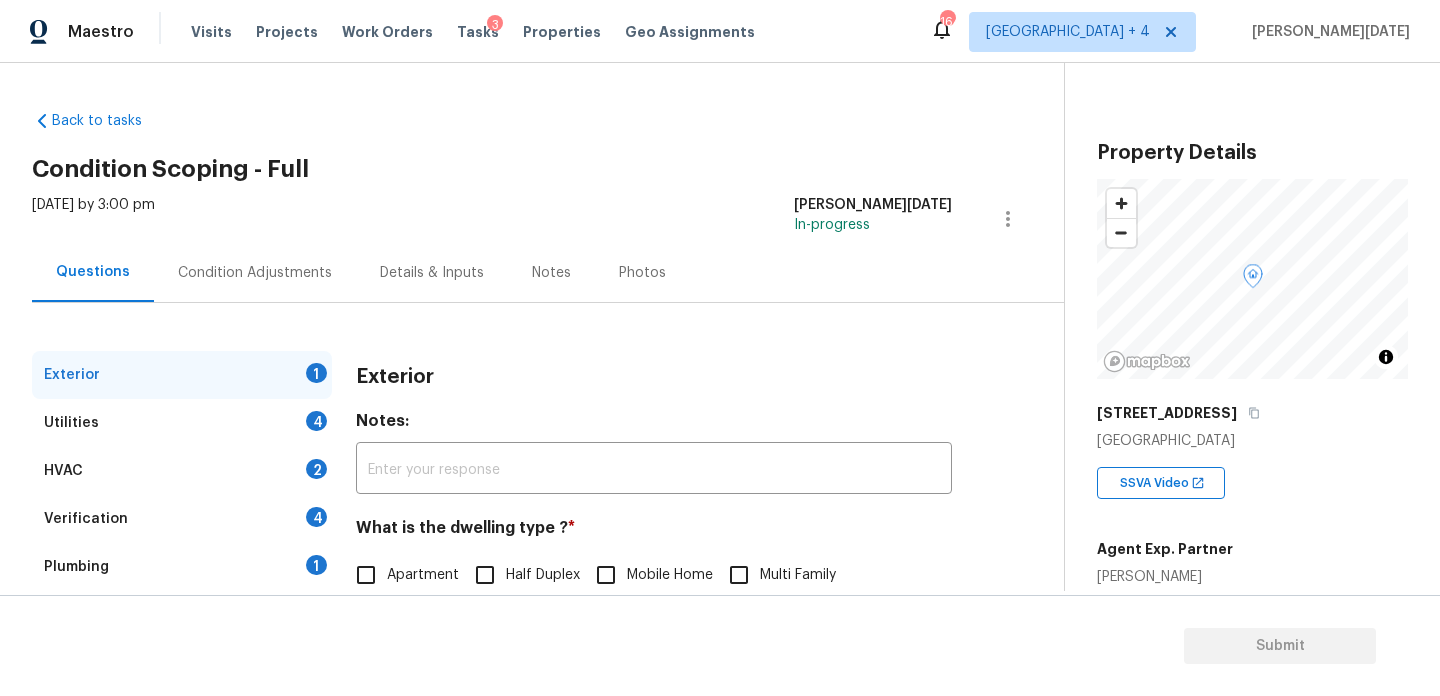 click on "HVAC 2" at bounding box center (182, 471) 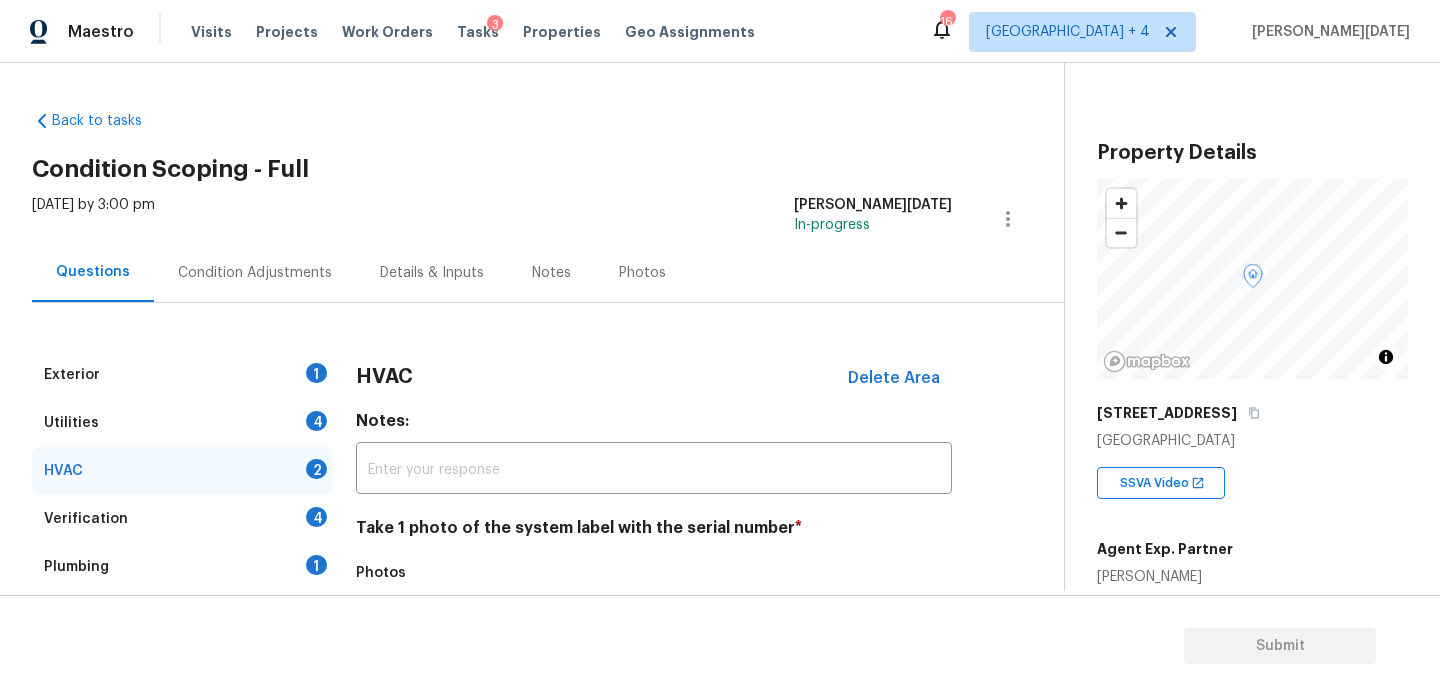click on "Utilities 4" at bounding box center [182, 423] 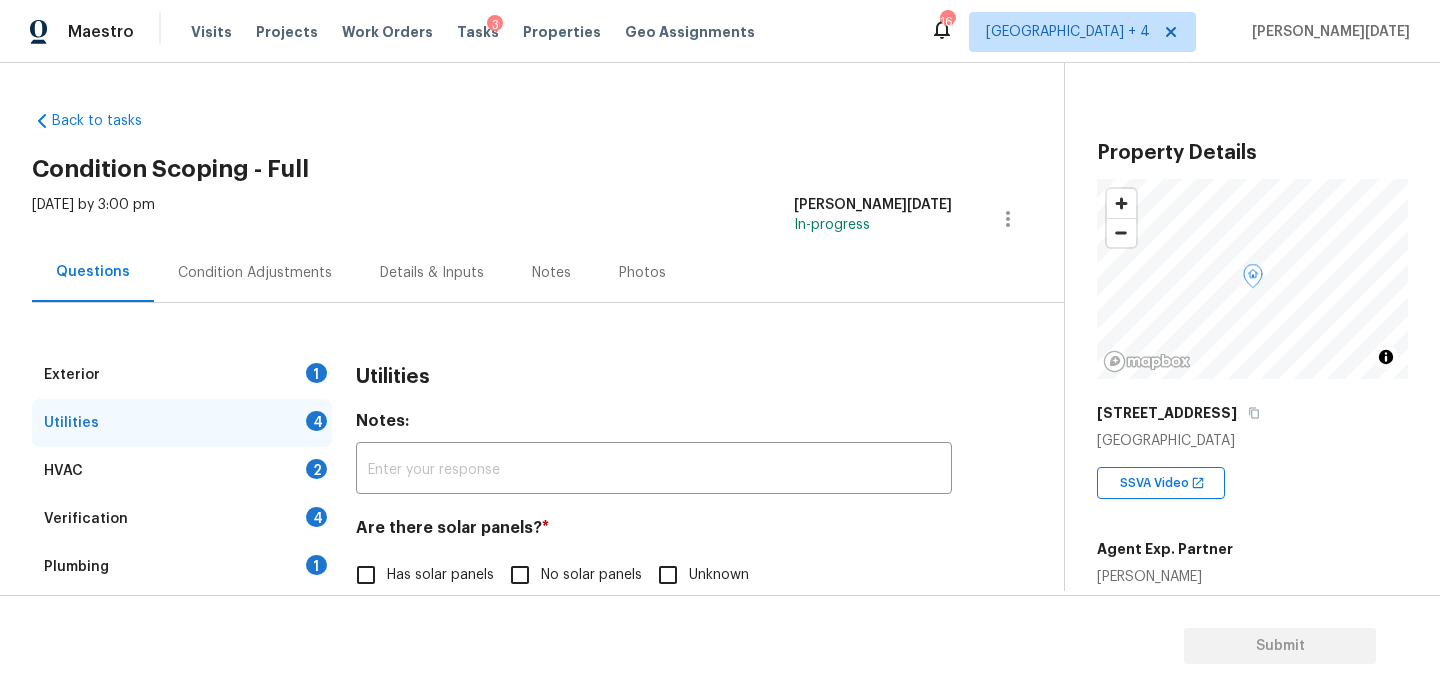 scroll, scrollTop: 809, scrollLeft: 0, axis: vertical 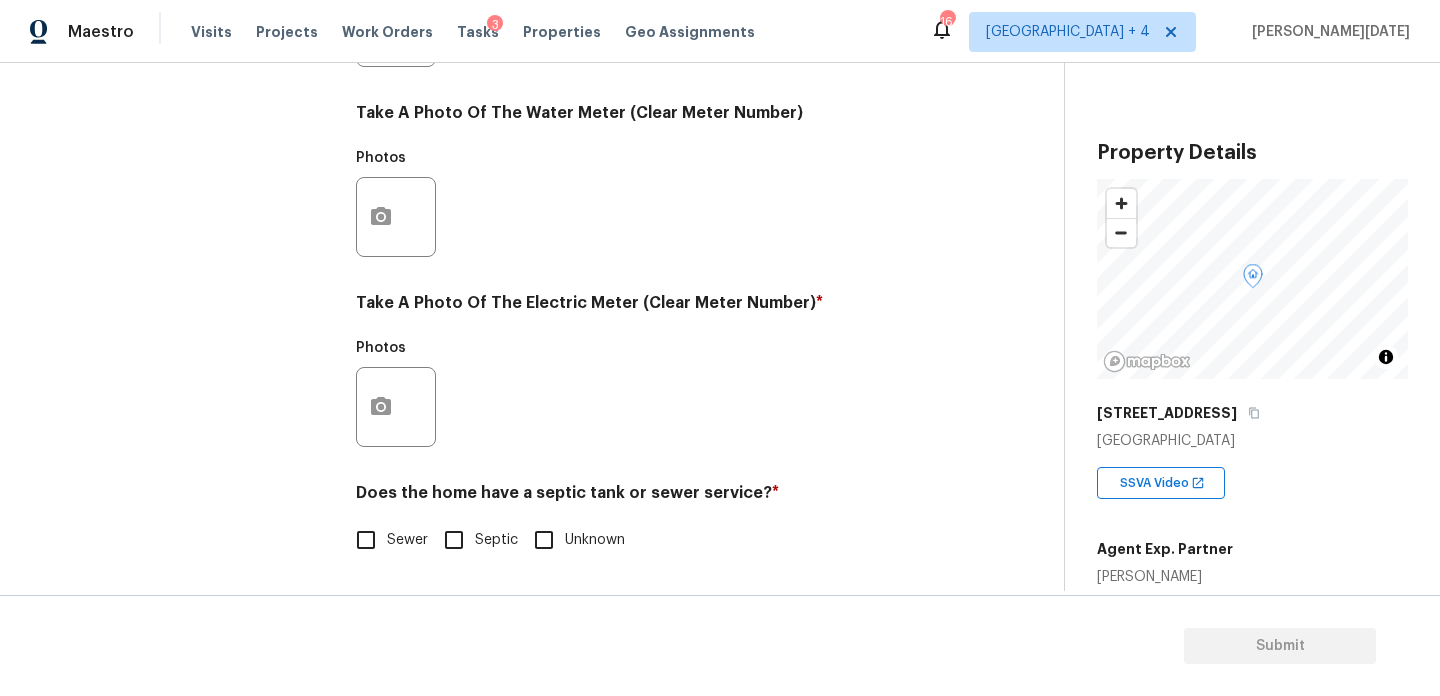 click on "Septic" at bounding box center [454, 540] 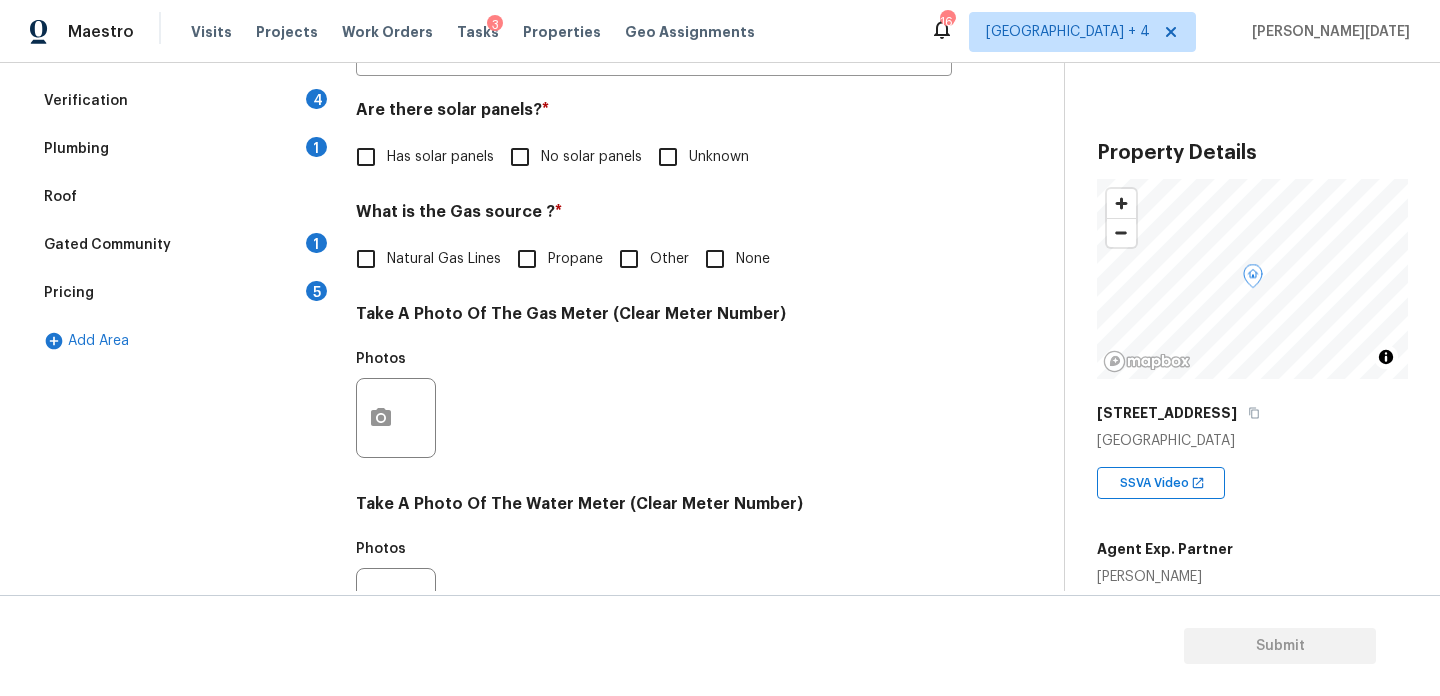 click on "Plumbing 1" at bounding box center (182, 149) 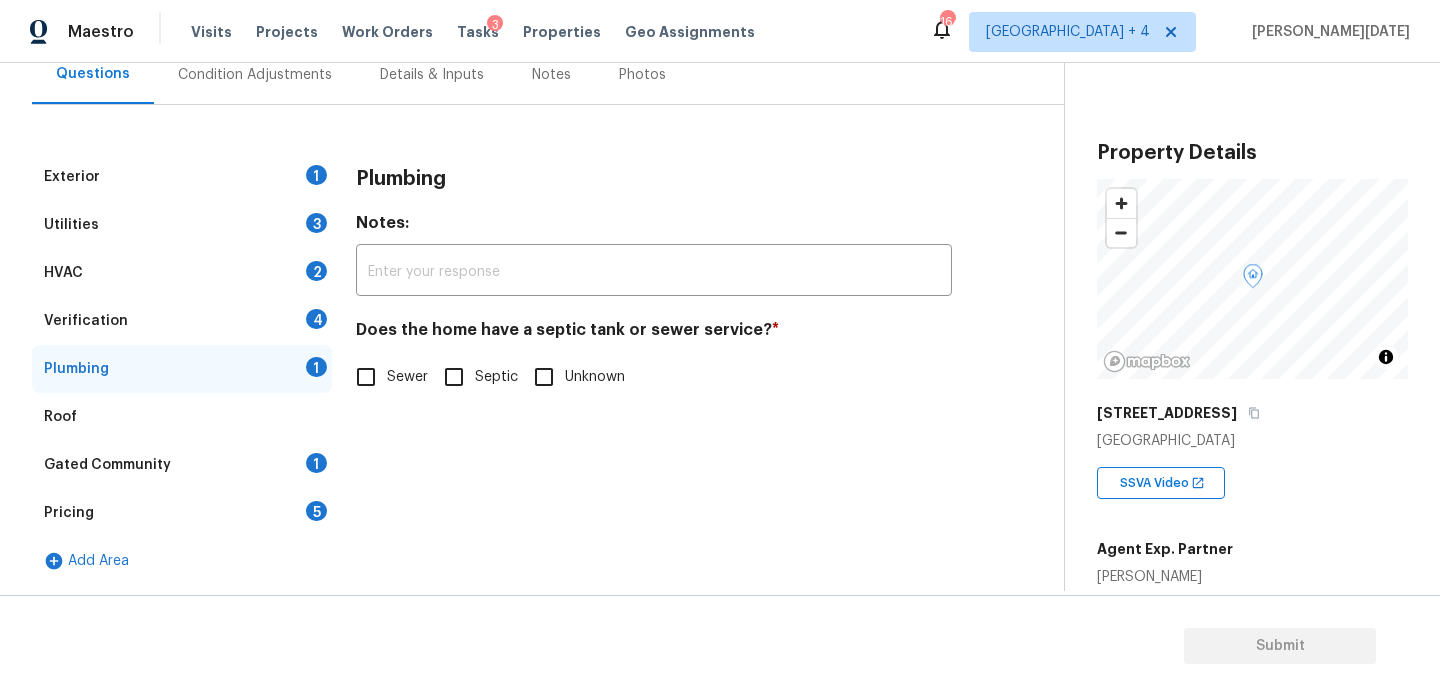 click on "Does the home have a septic tank or sewer service?  * Sewer Septic Unknown" at bounding box center [654, 359] 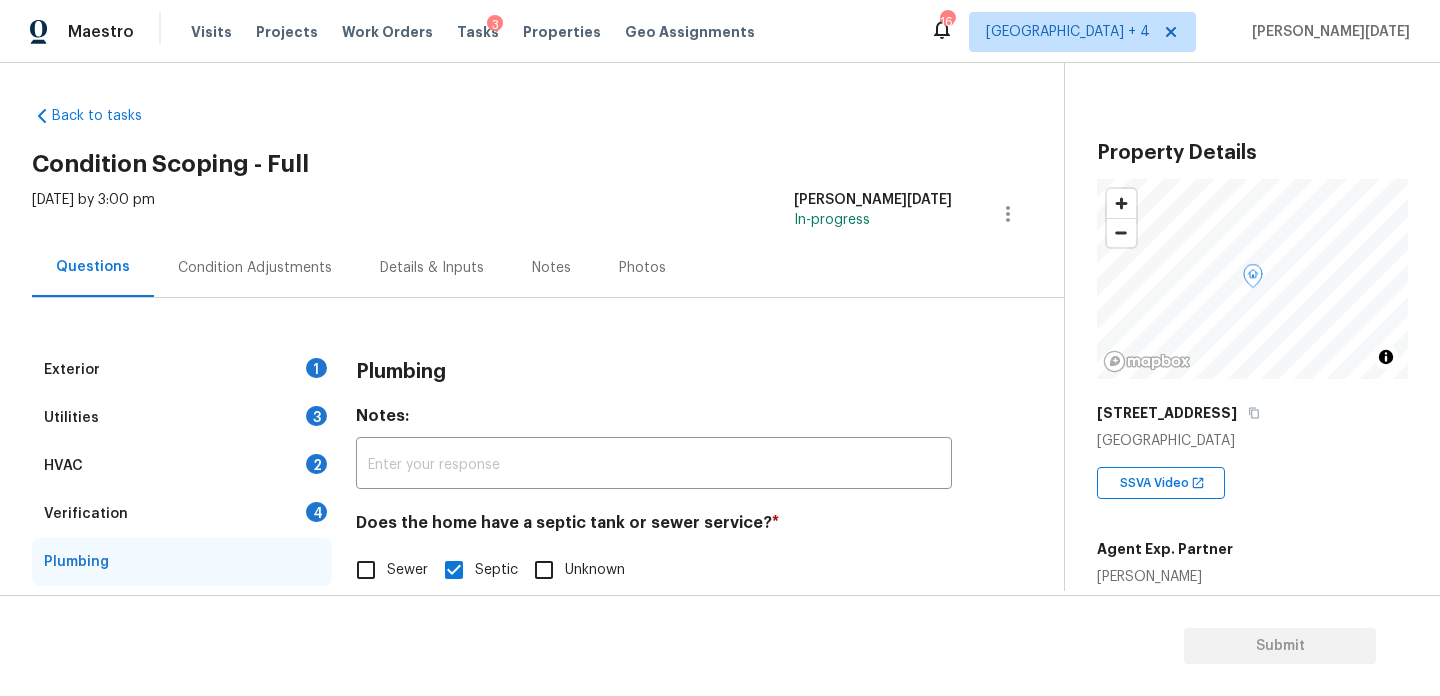 click on "Condition Adjustments" at bounding box center (255, 267) 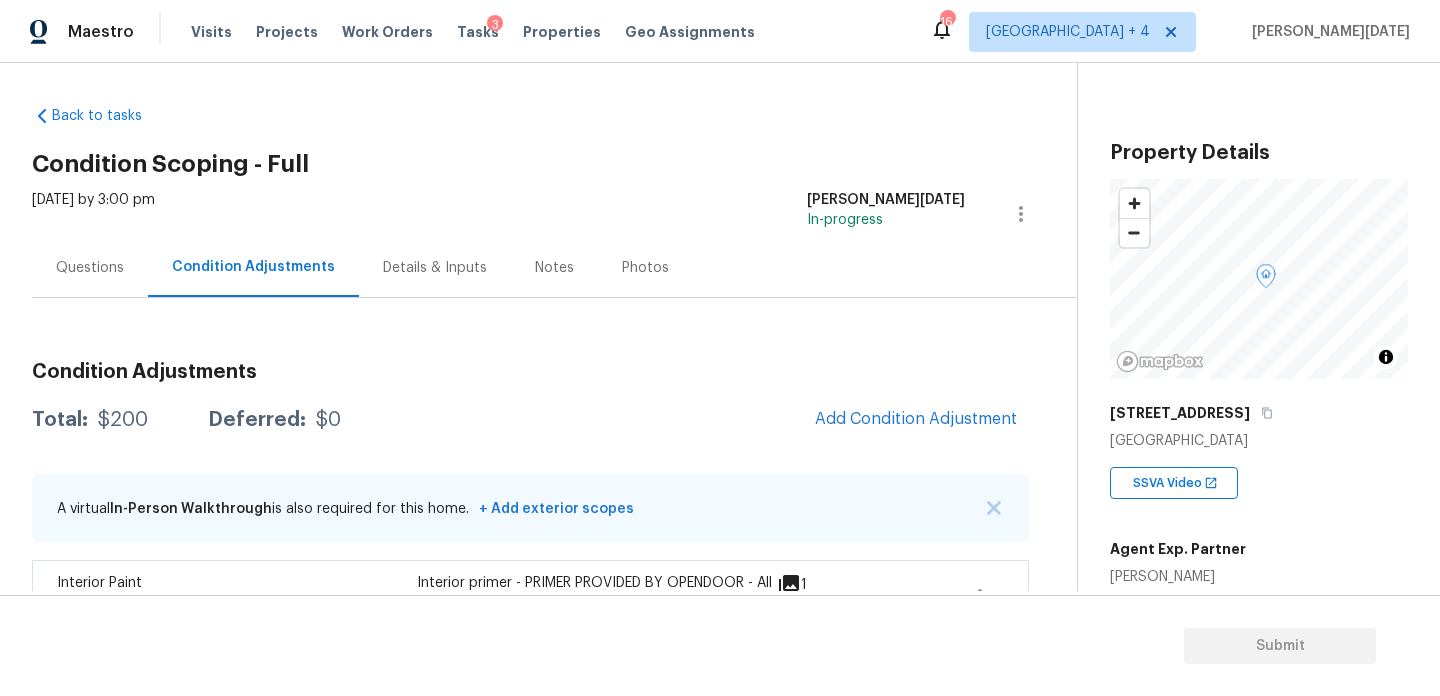 scroll, scrollTop: 110, scrollLeft: 0, axis: vertical 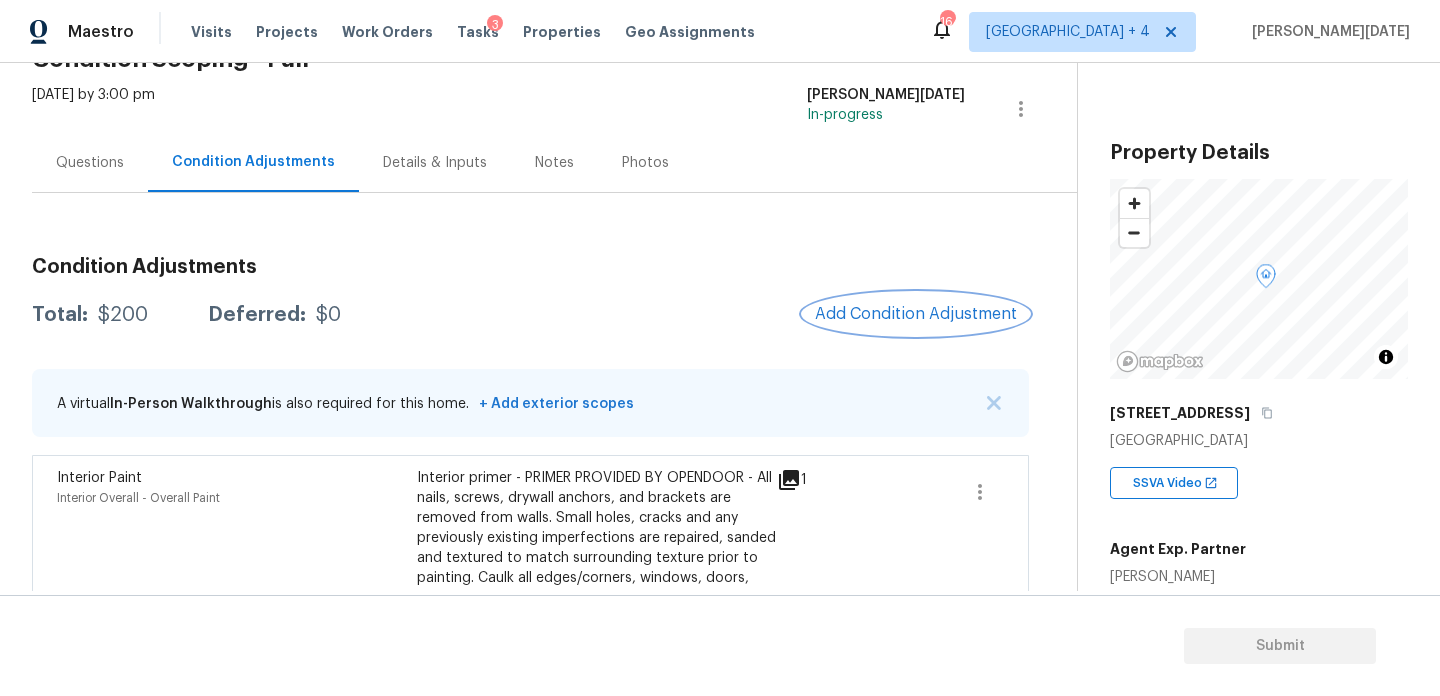 click on "Add Condition Adjustment" at bounding box center (916, 314) 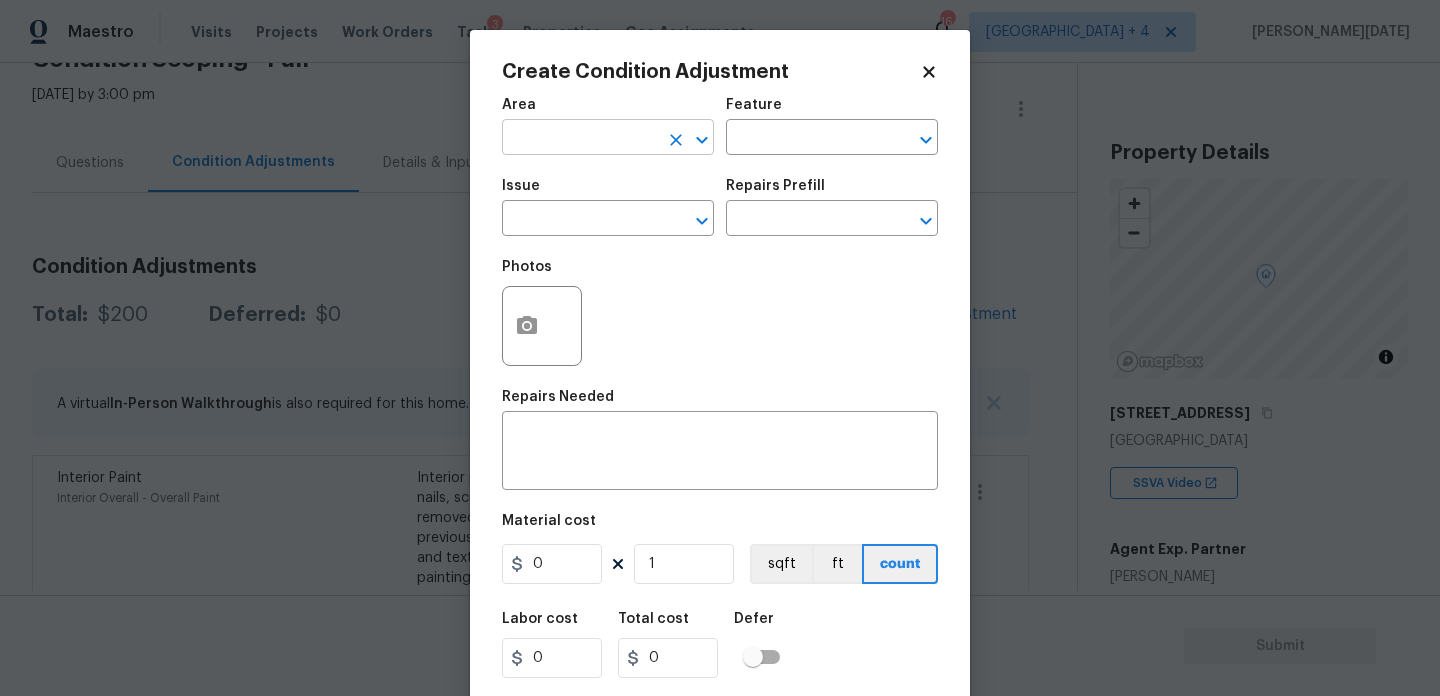 click at bounding box center [580, 139] 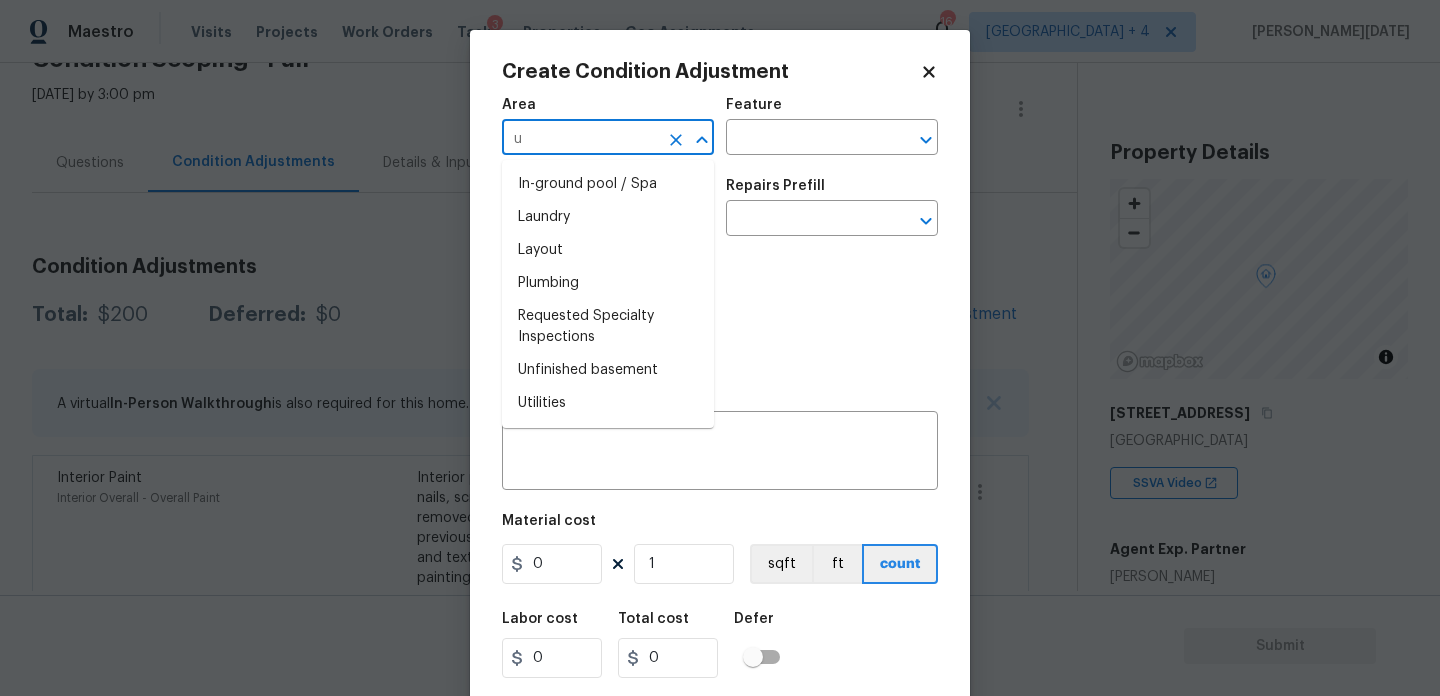 type on "ut" 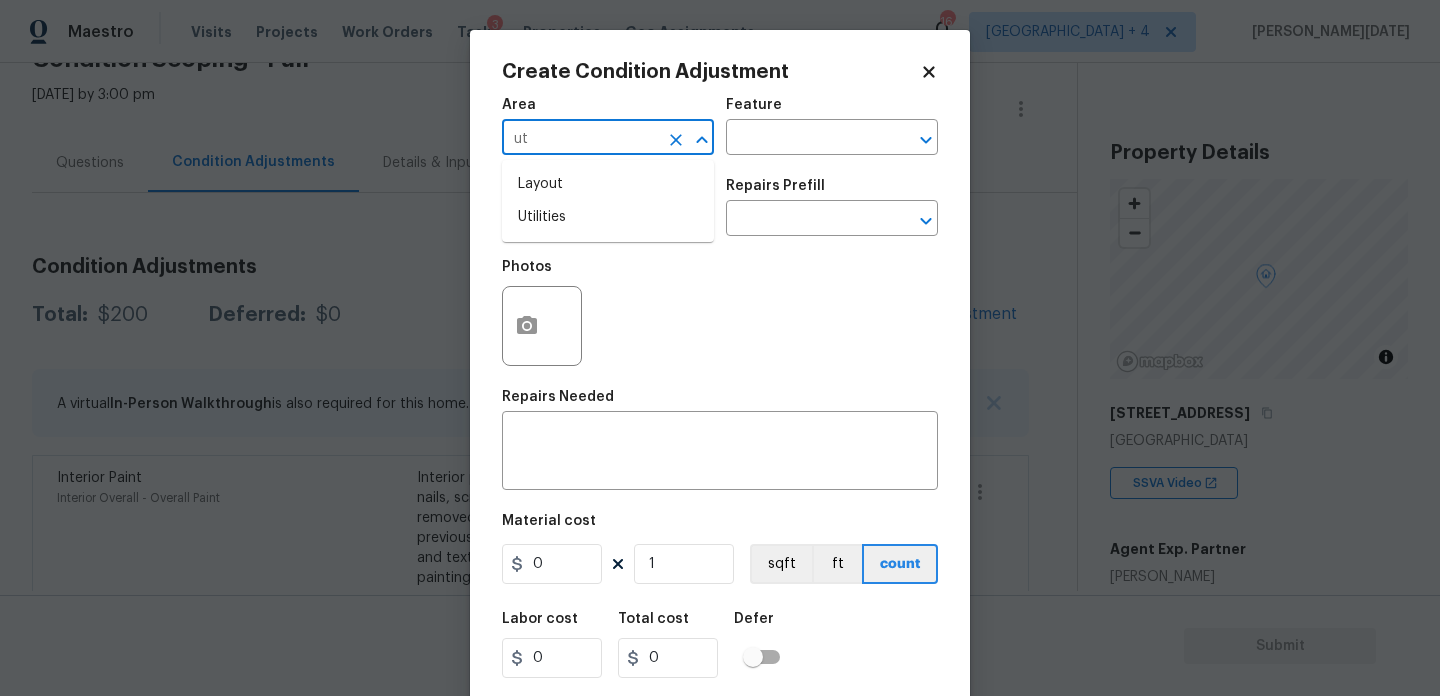 click on "Layout Utilities" at bounding box center (608, 201) 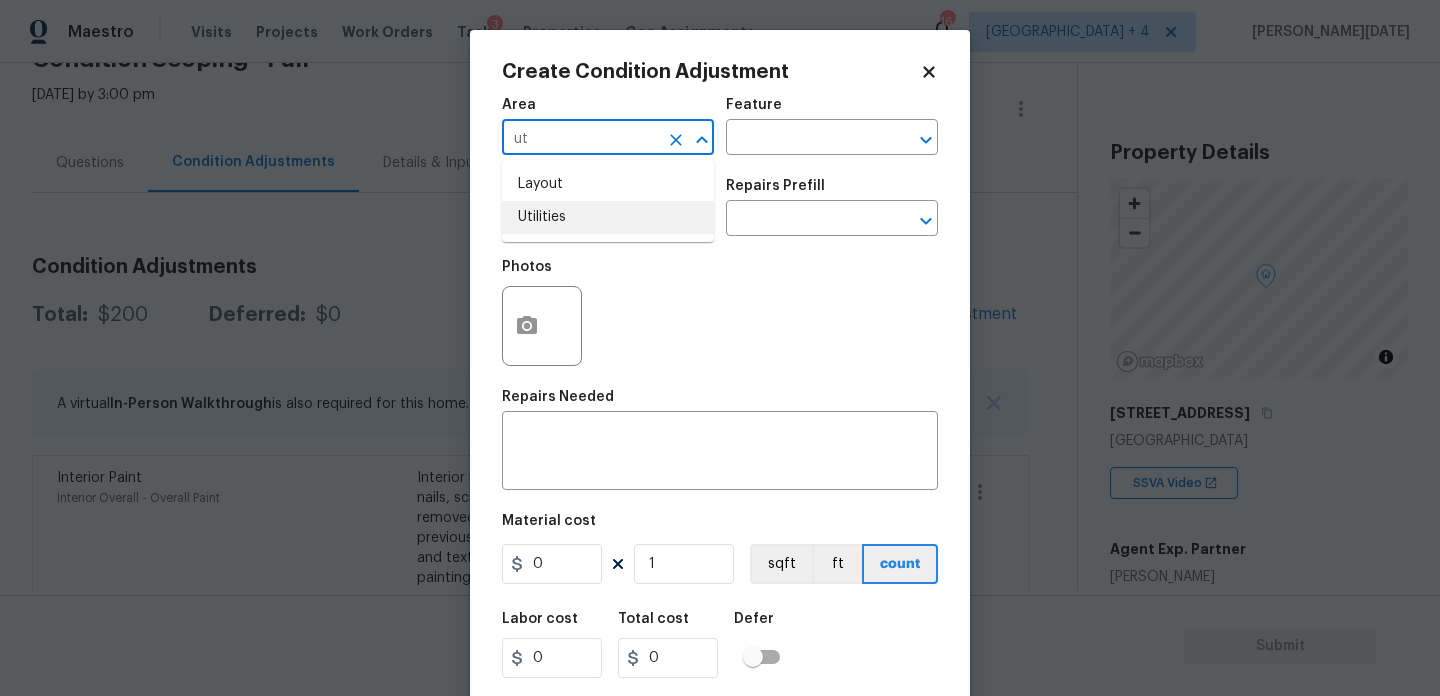 click on "Utilities" at bounding box center [608, 217] 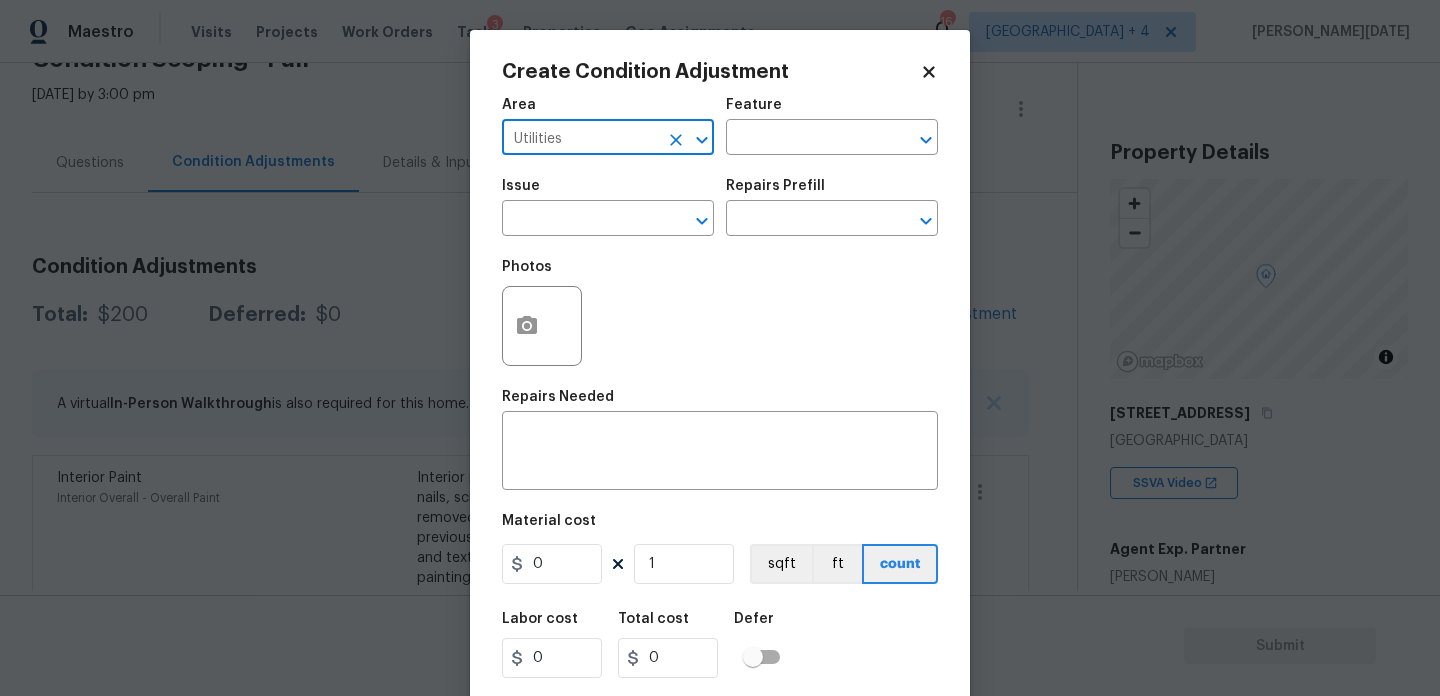 type on "Utilities" 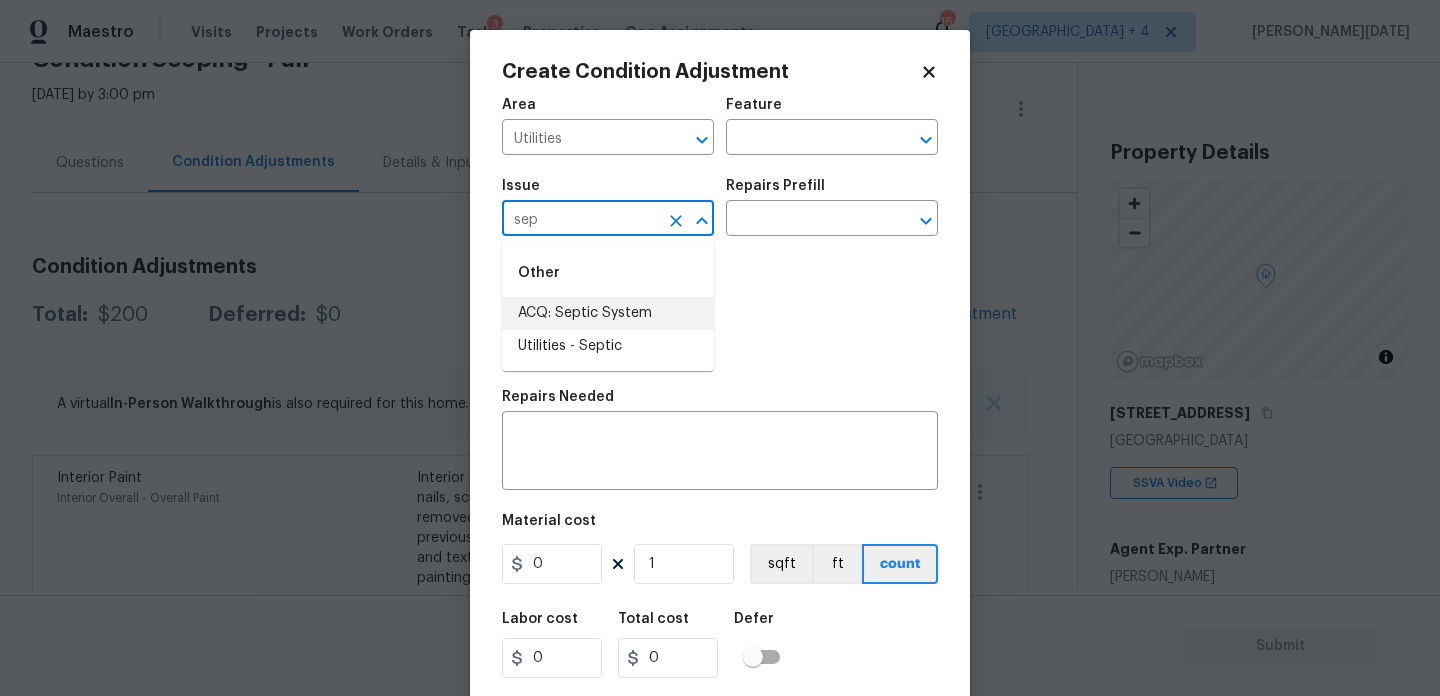 click on "Utilities - Septic" at bounding box center (608, 346) 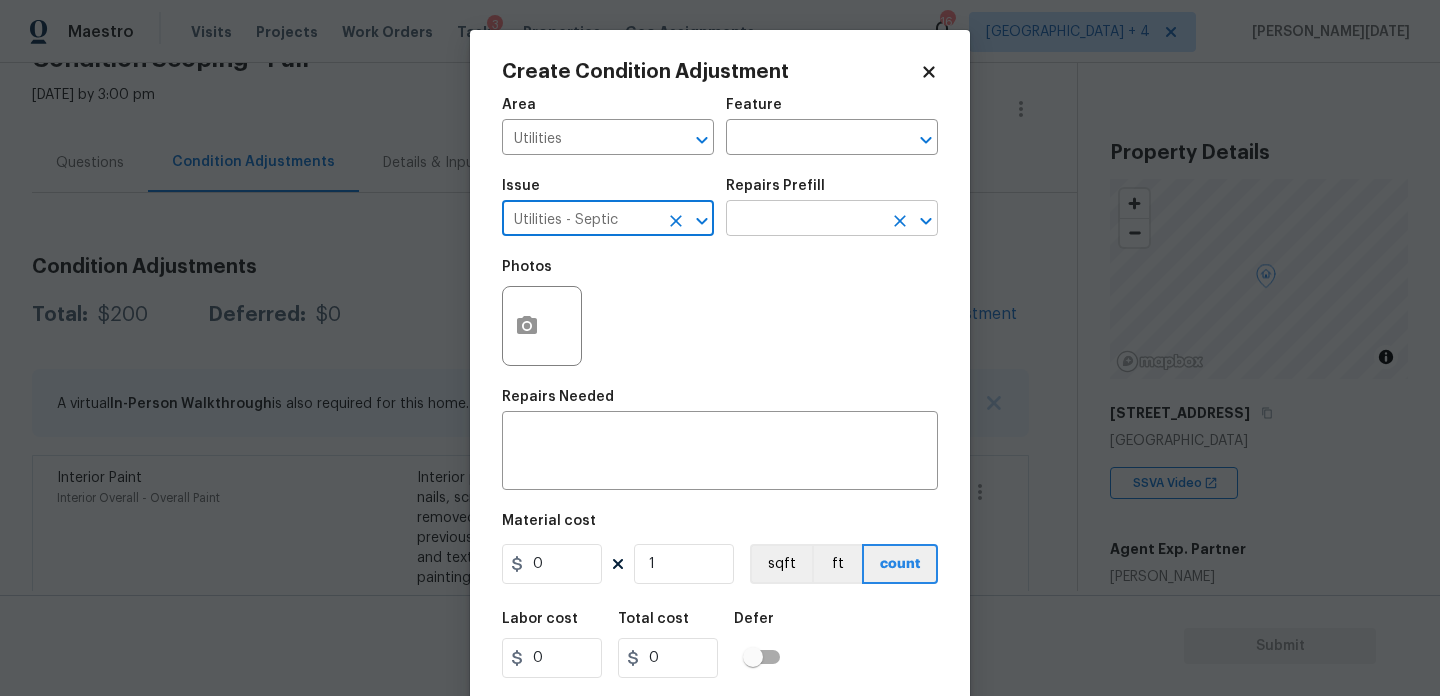 type on "Utilities - Septic" 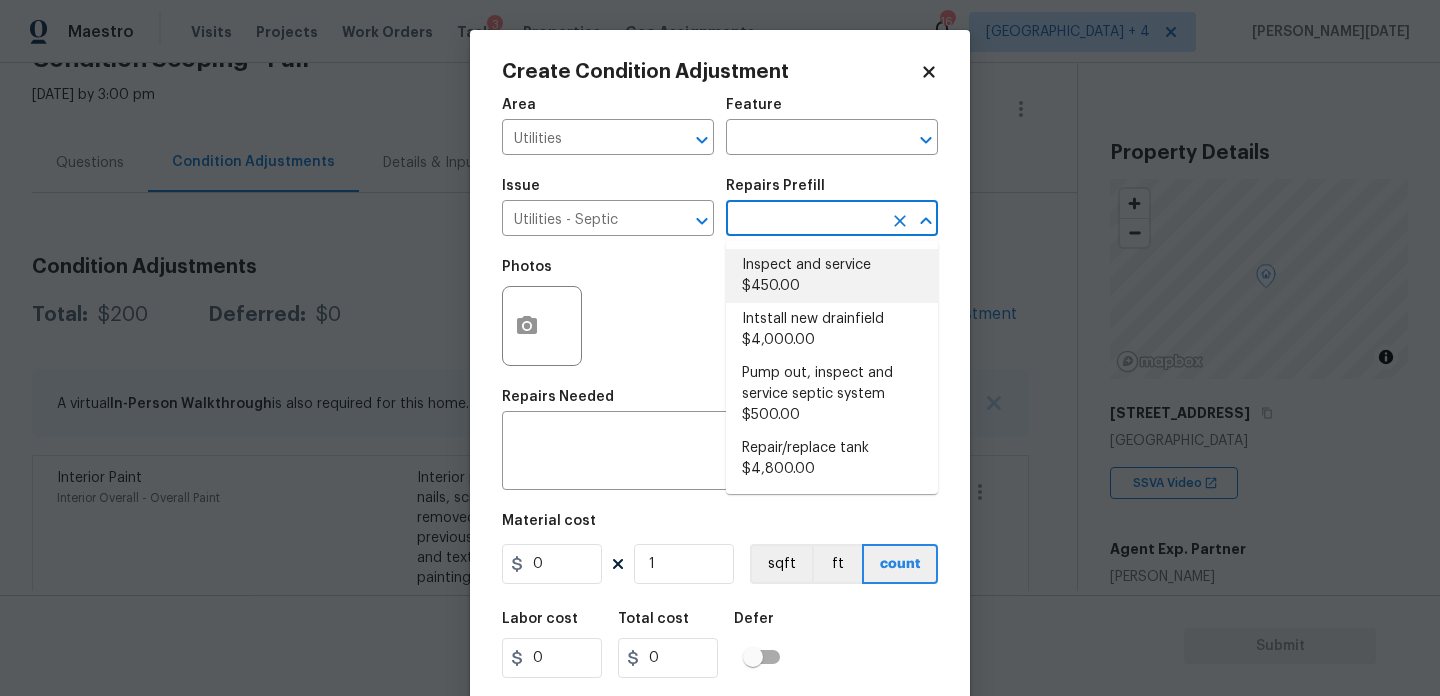 click on "Inspect and service $450.00" at bounding box center [832, 276] 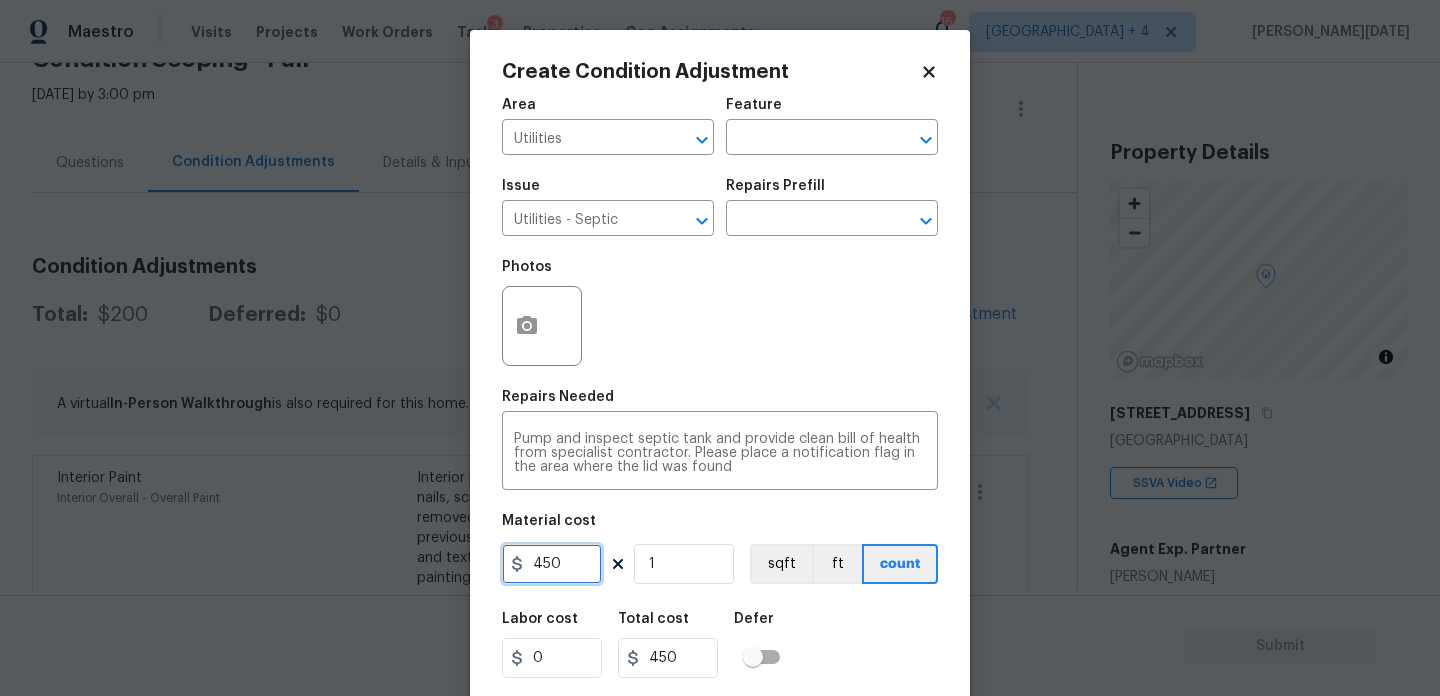 drag, startPoint x: 534, startPoint y: 570, endPoint x: 464, endPoint y: 570, distance: 70 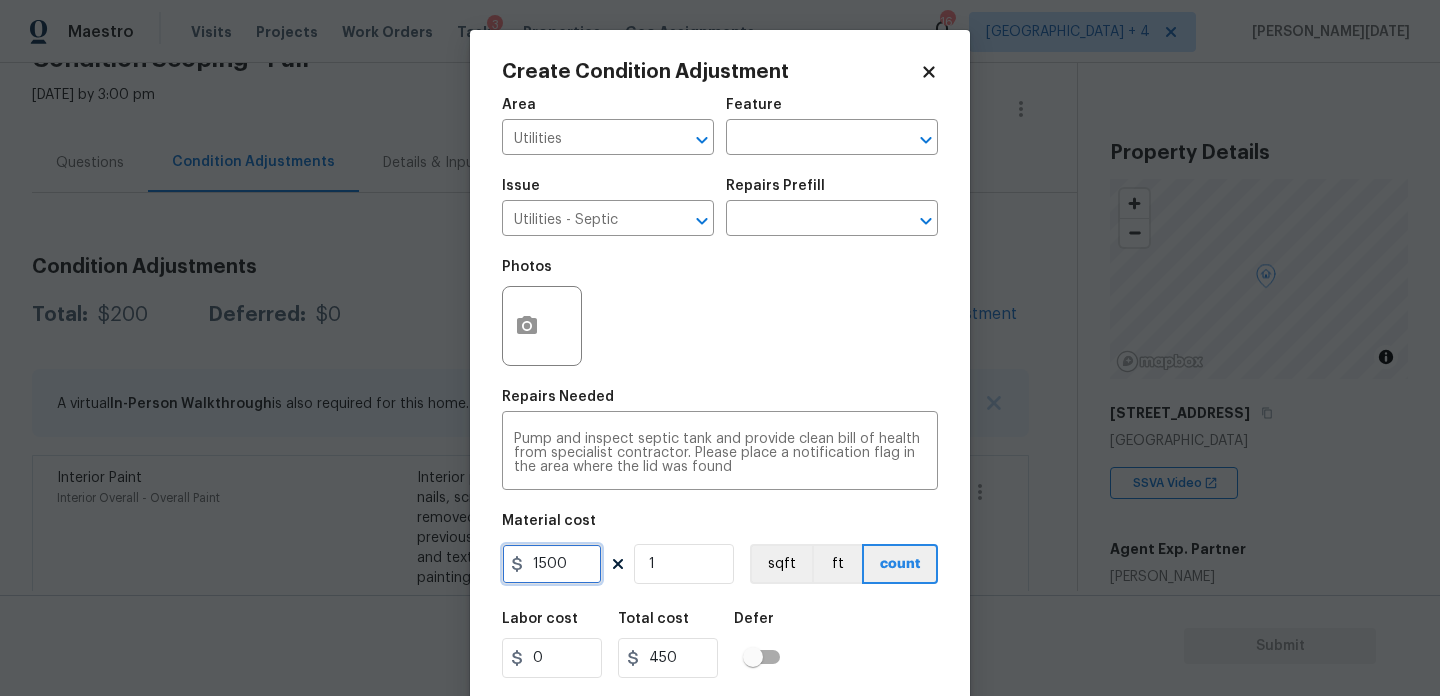 type on "1500" 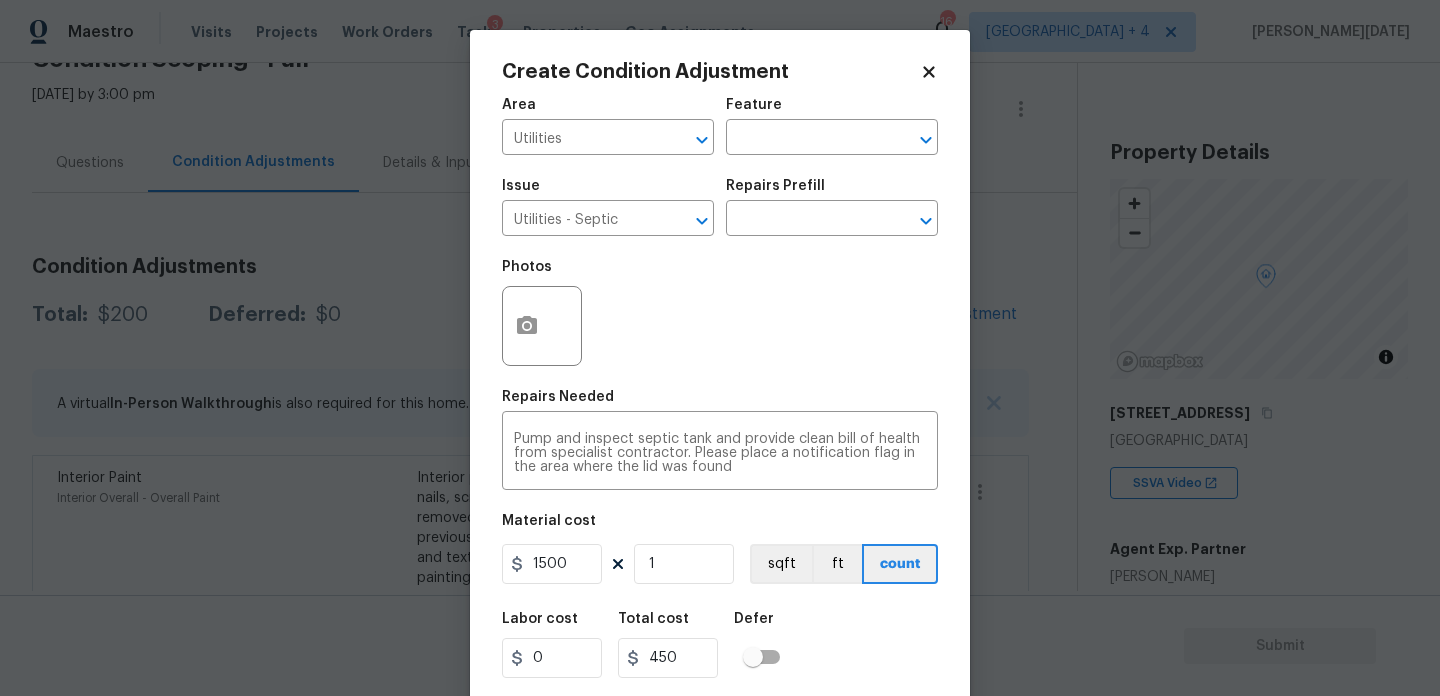 type on "1500" 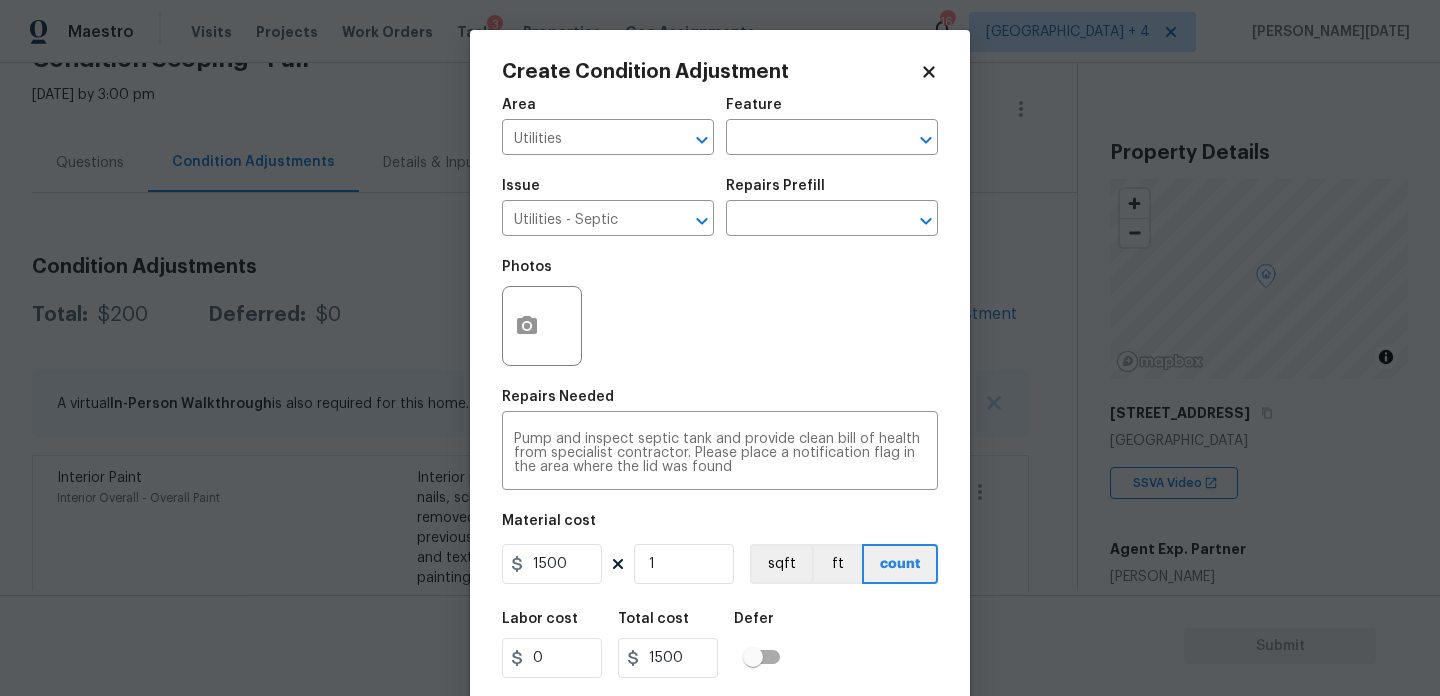 click on "Photos" at bounding box center [720, 313] 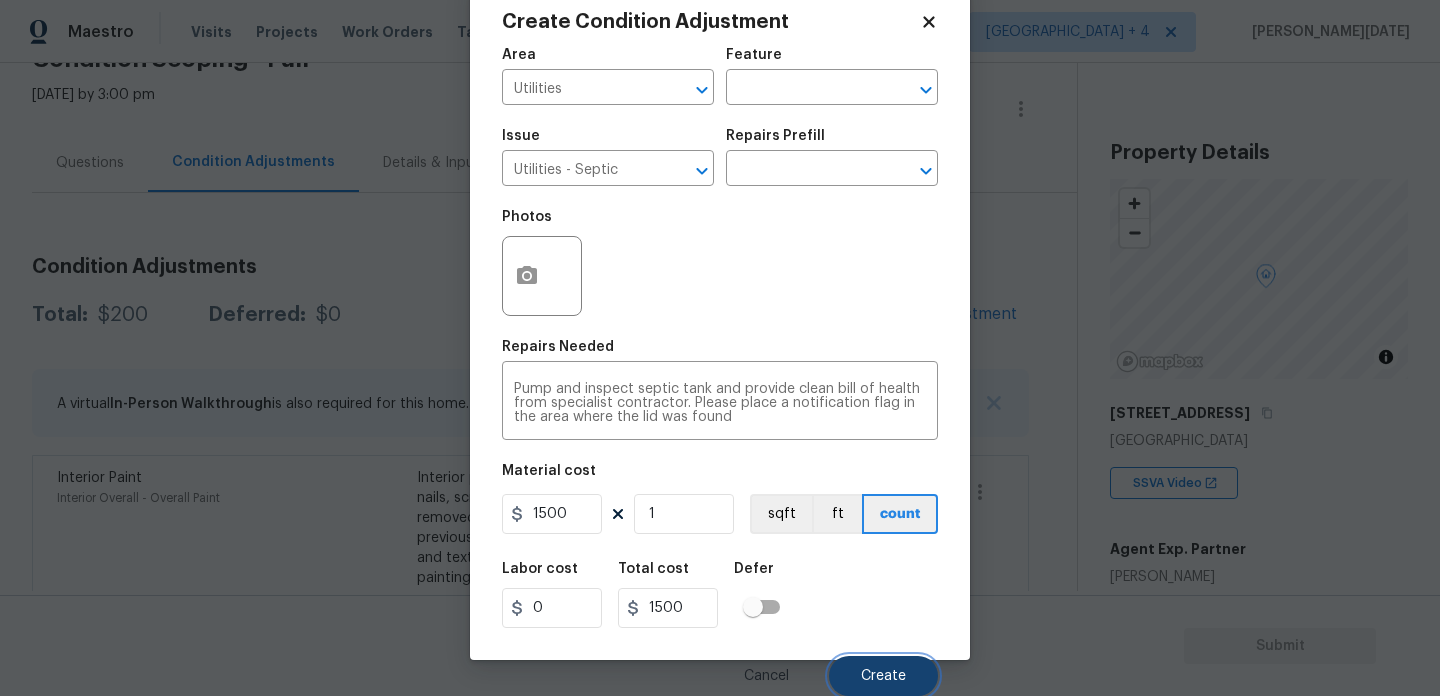 click on "Create" at bounding box center [883, 676] 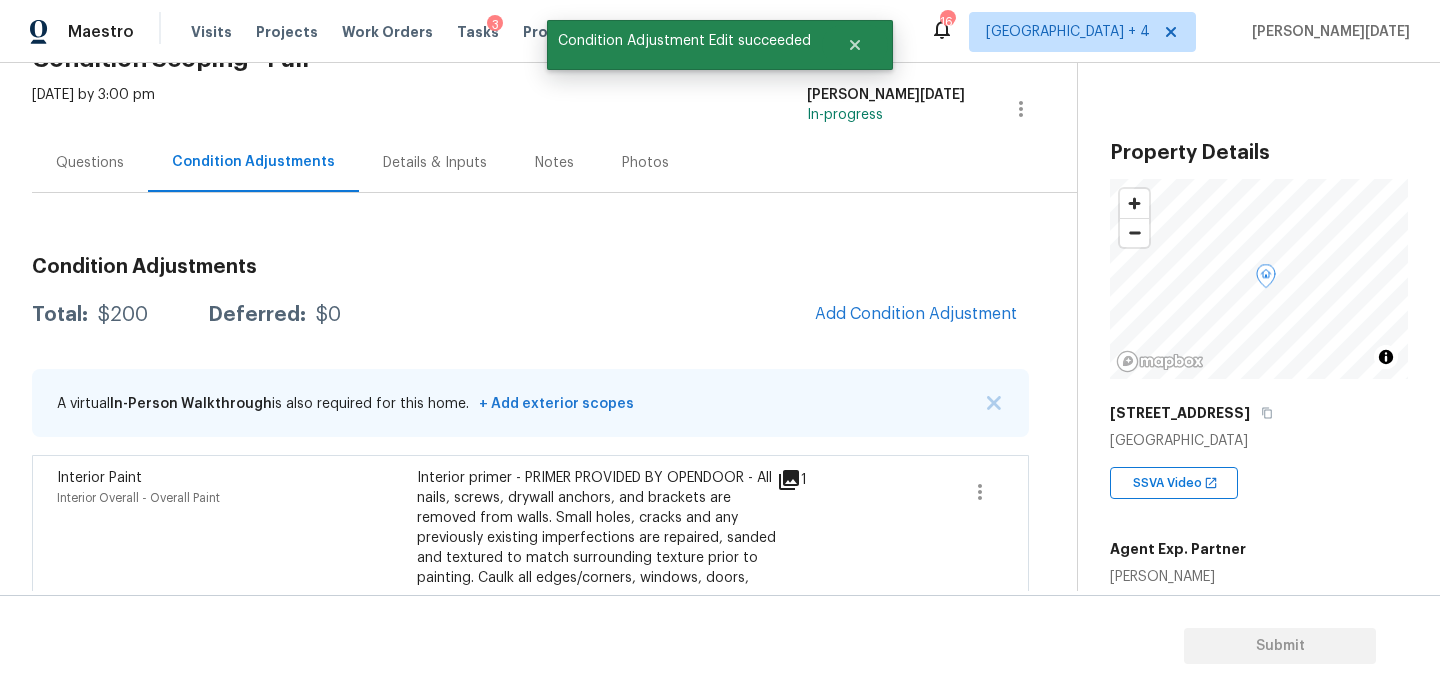 scroll, scrollTop: 44, scrollLeft: 0, axis: vertical 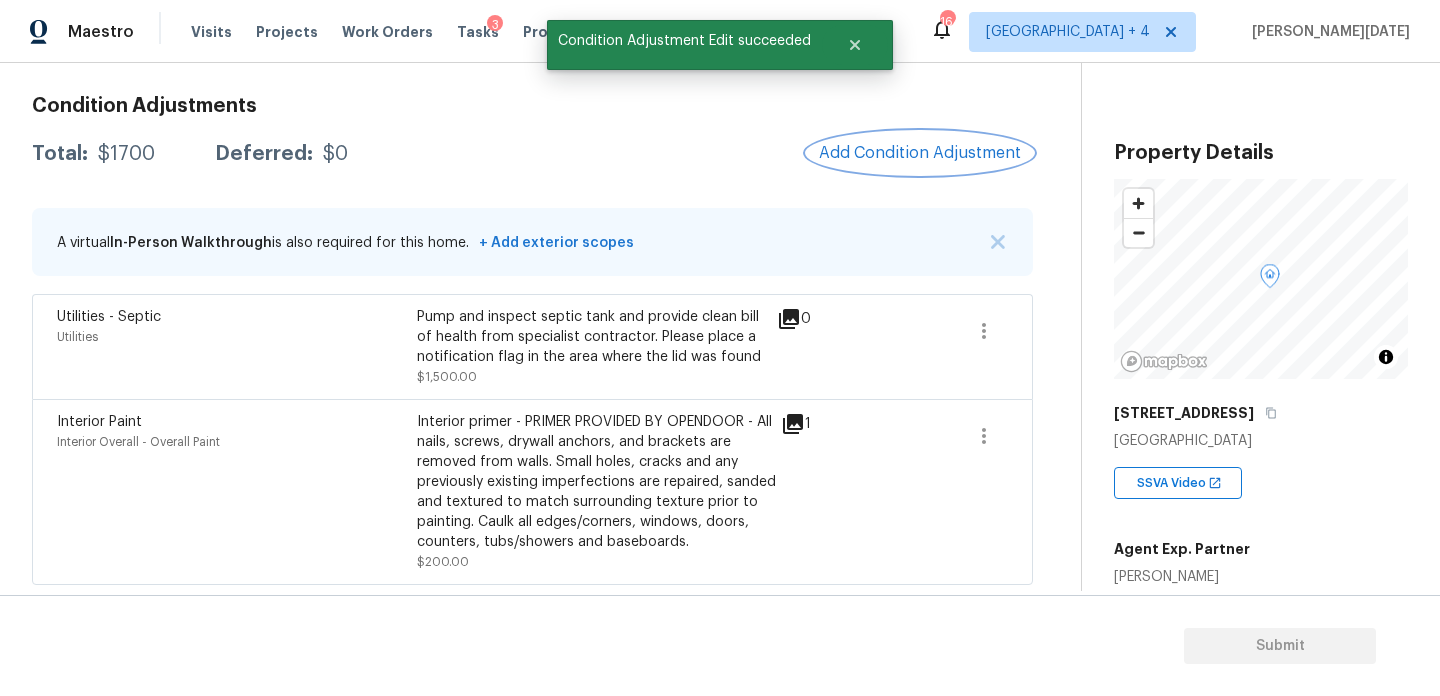 click on "Add Condition Adjustment" at bounding box center [920, 153] 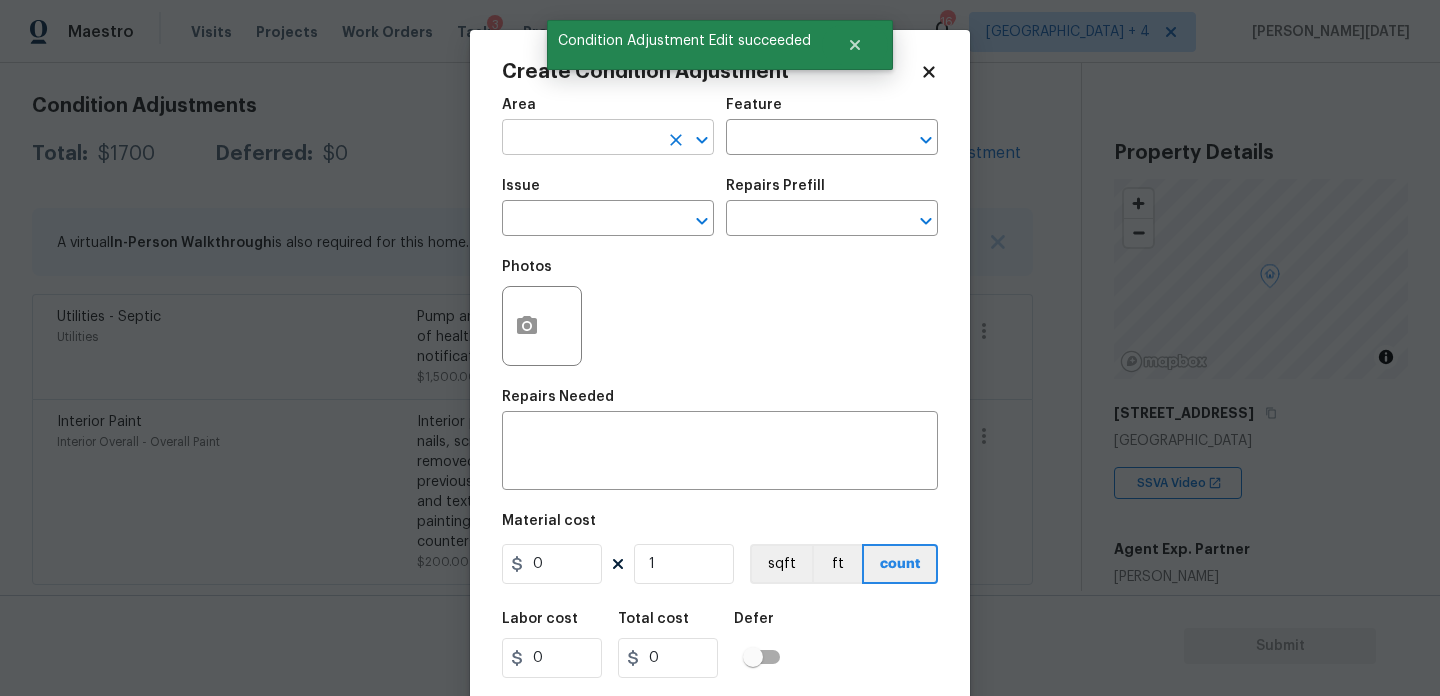 click at bounding box center [580, 139] 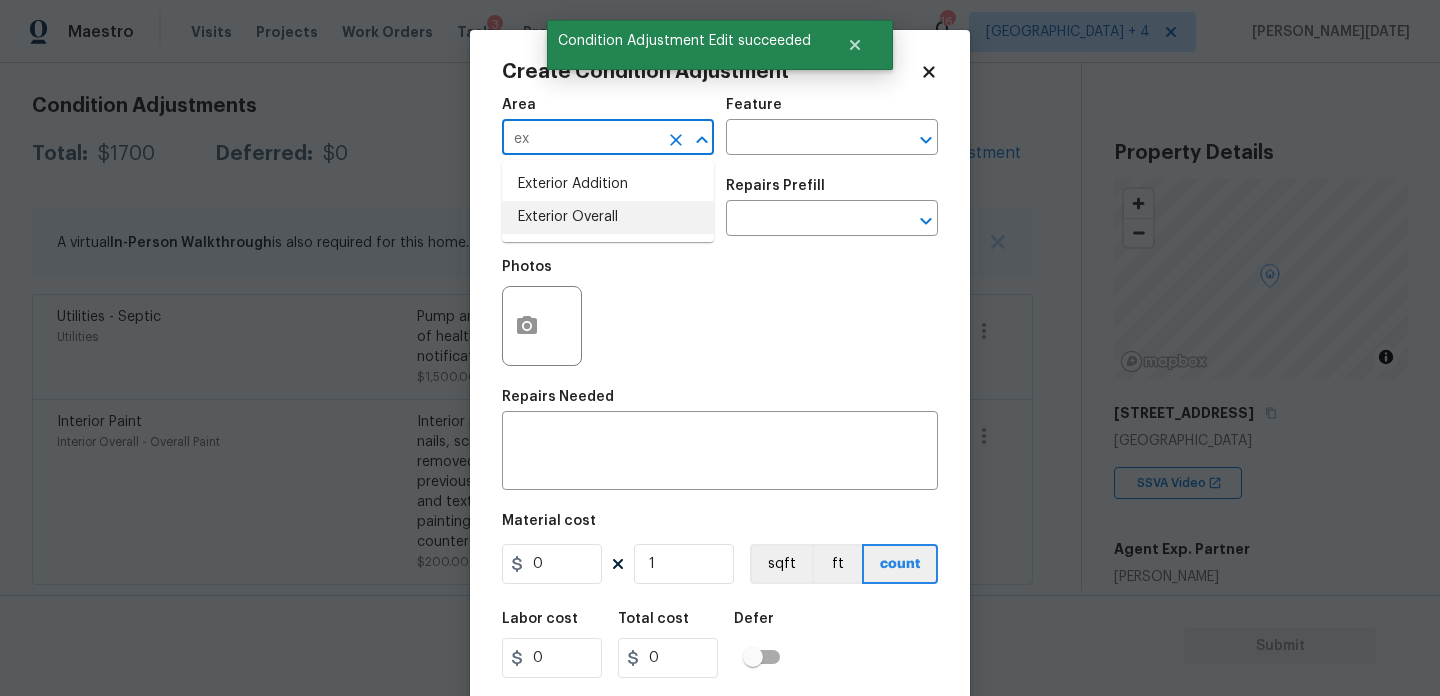 click on "Exterior Overall" at bounding box center [608, 217] 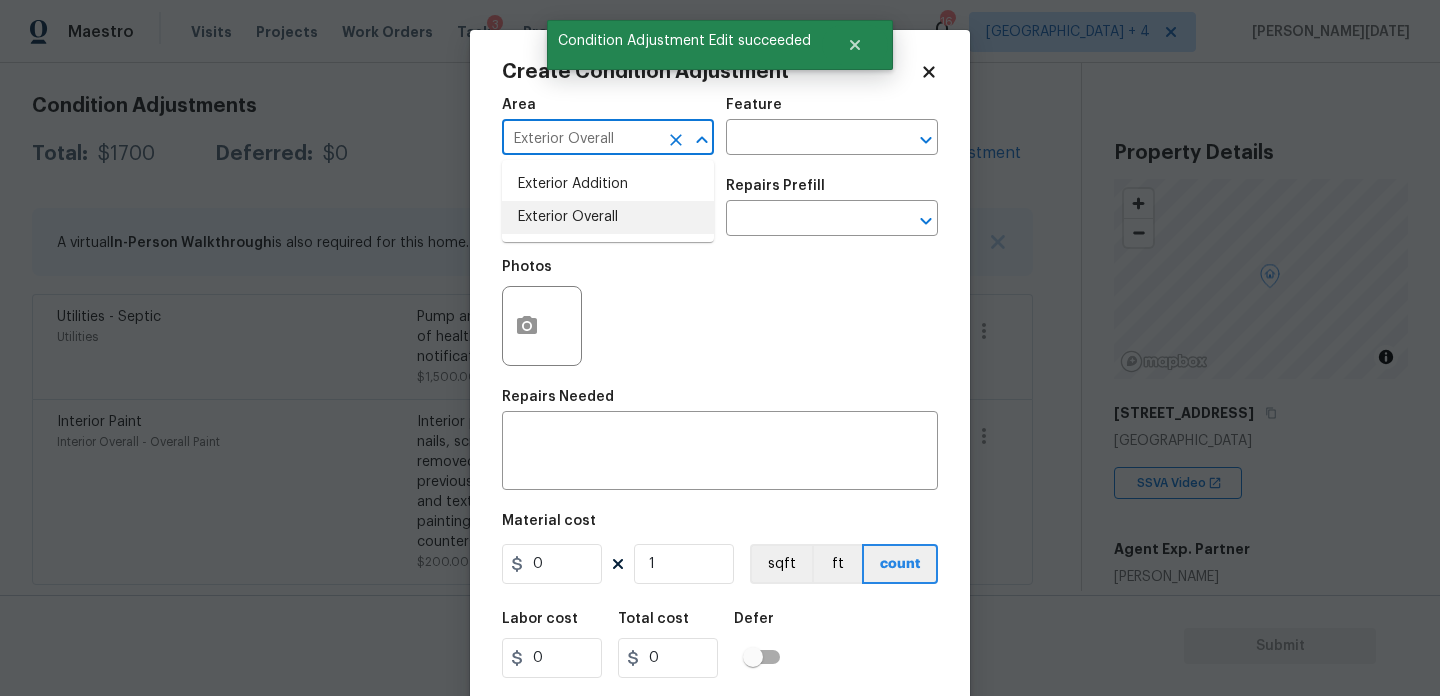 type on "Exterior Overall" 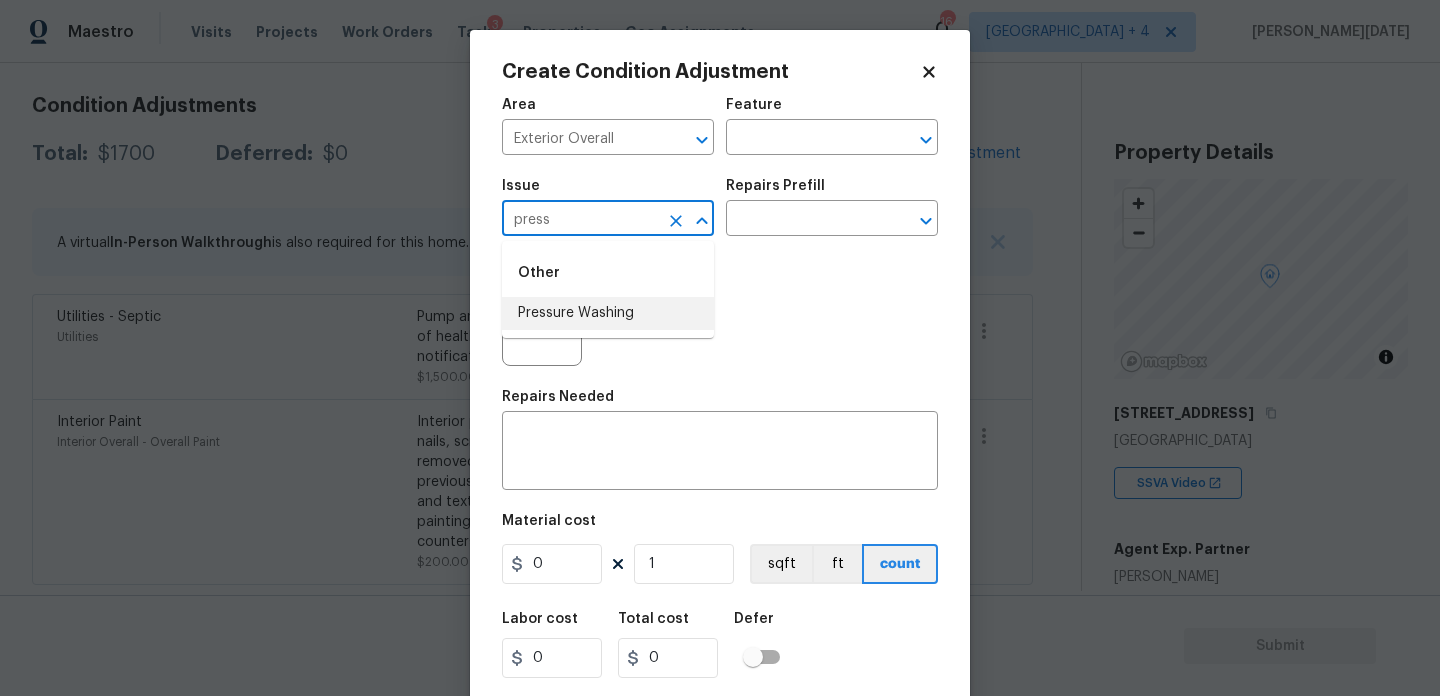 click on "Pressure Washing" at bounding box center (608, 313) 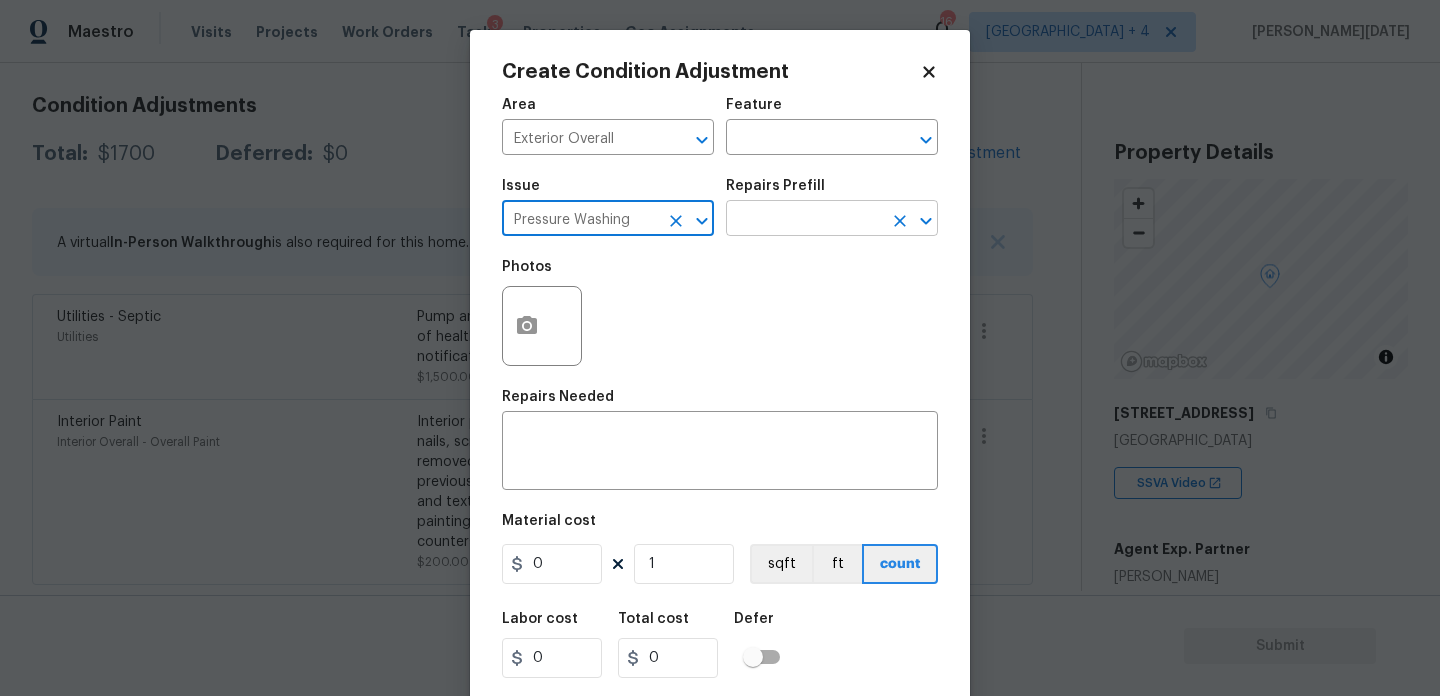 type on "Pressure Washing" 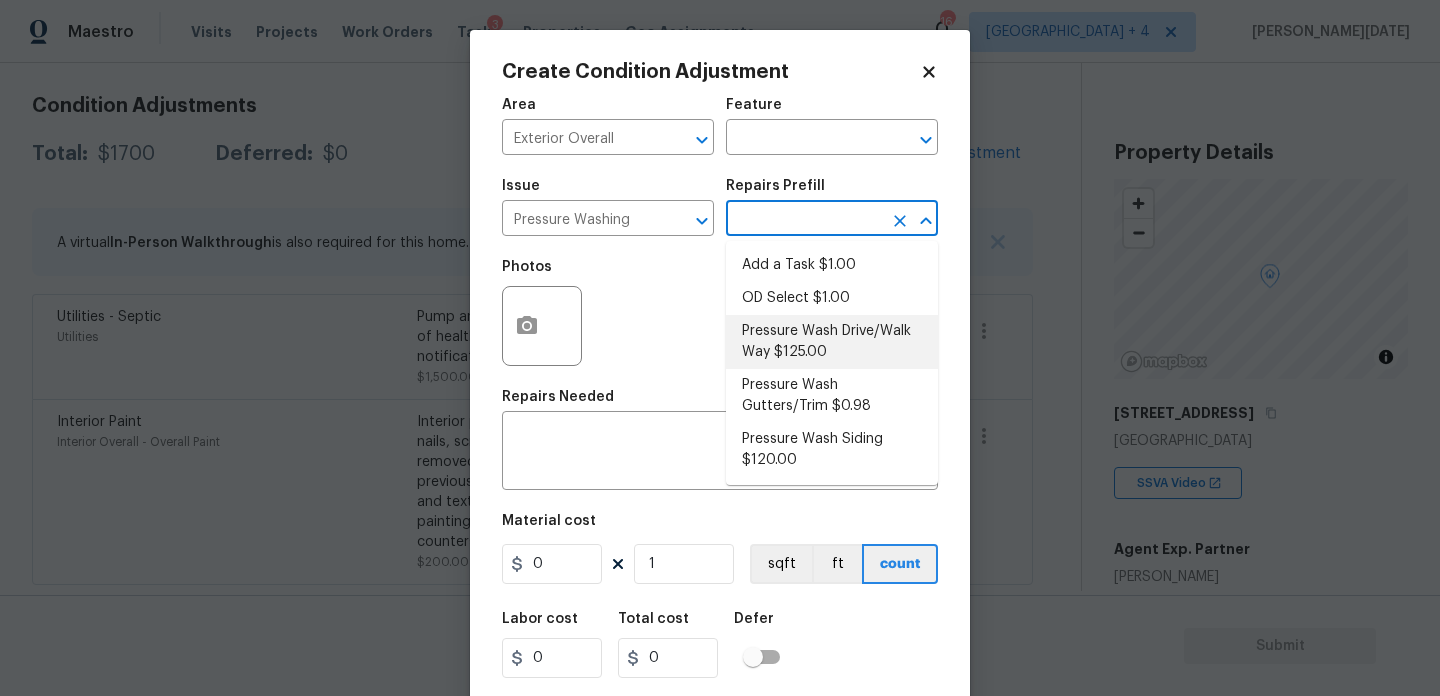 click on "Pressure Wash Drive/Walk Way $125.00" at bounding box center (832, 342) 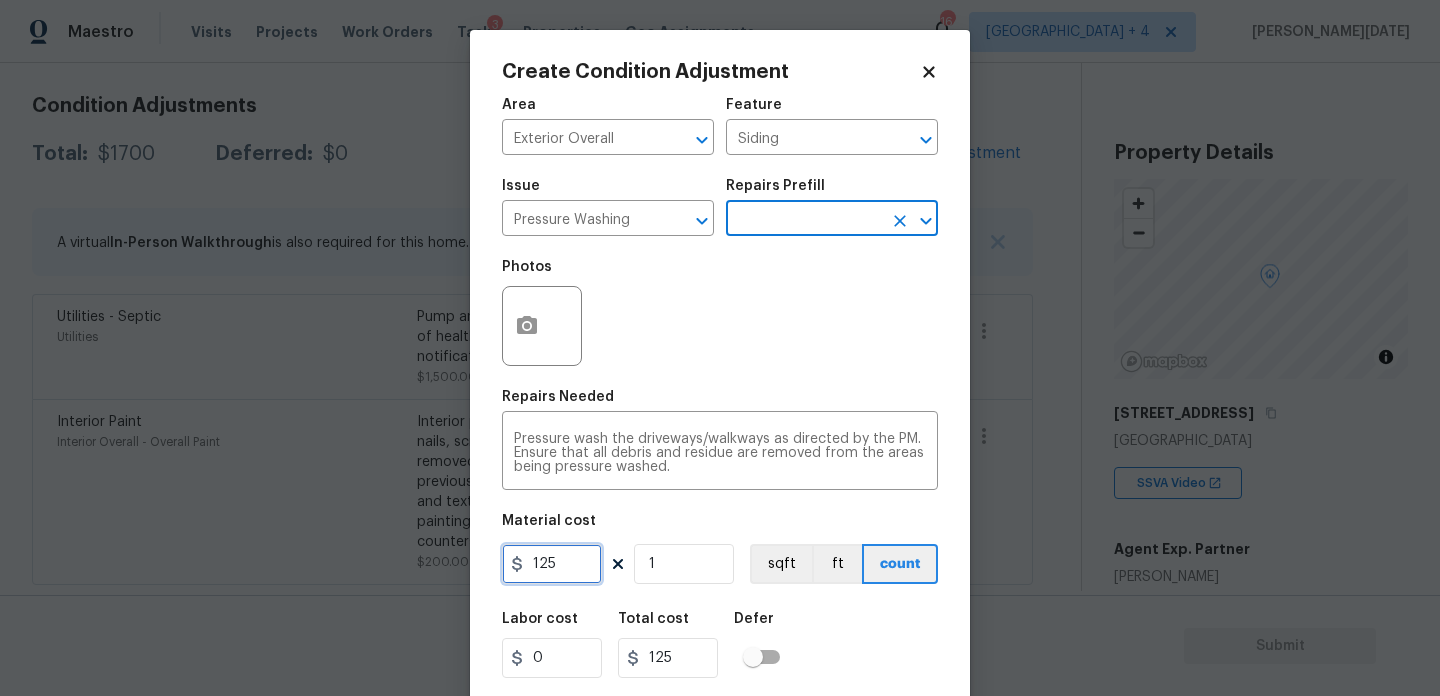 drag, startPoint x: 559, startPoint y: 568, endPoint x: 467, endPoint y: 568, distance: 92 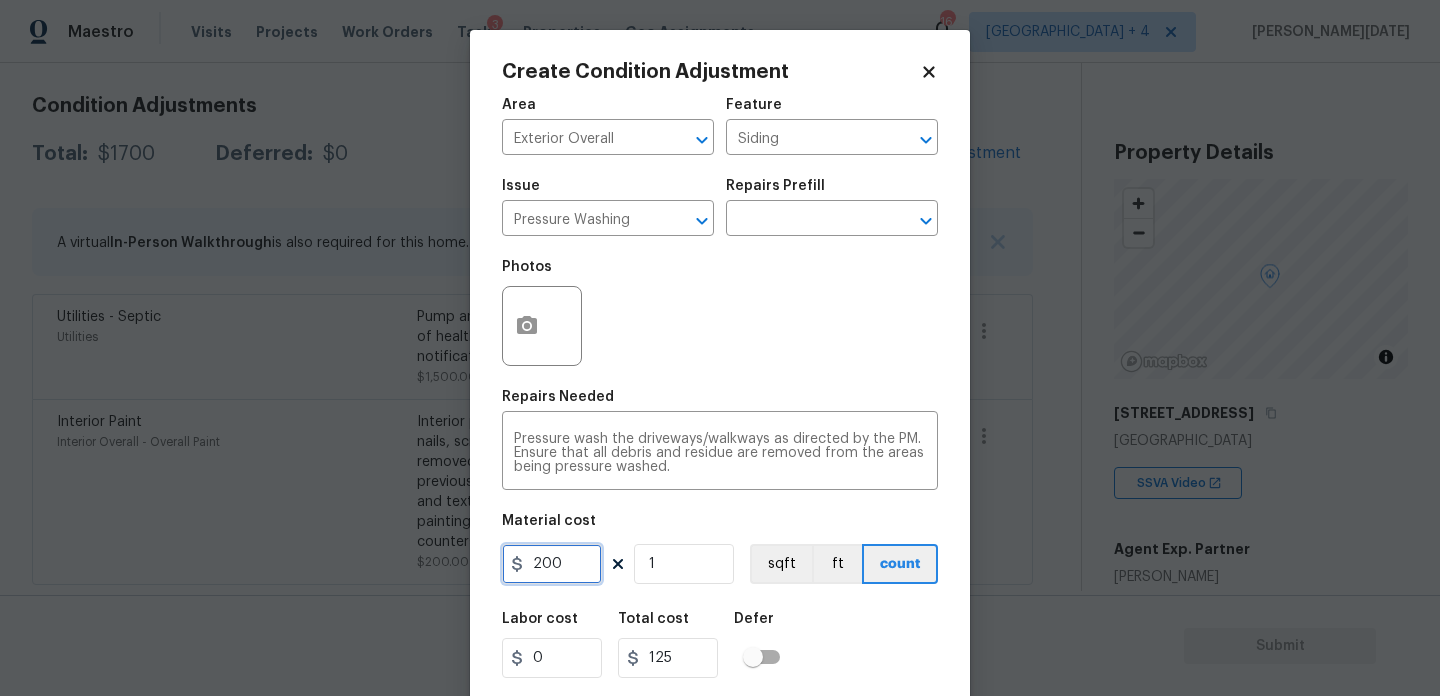 type on "200" 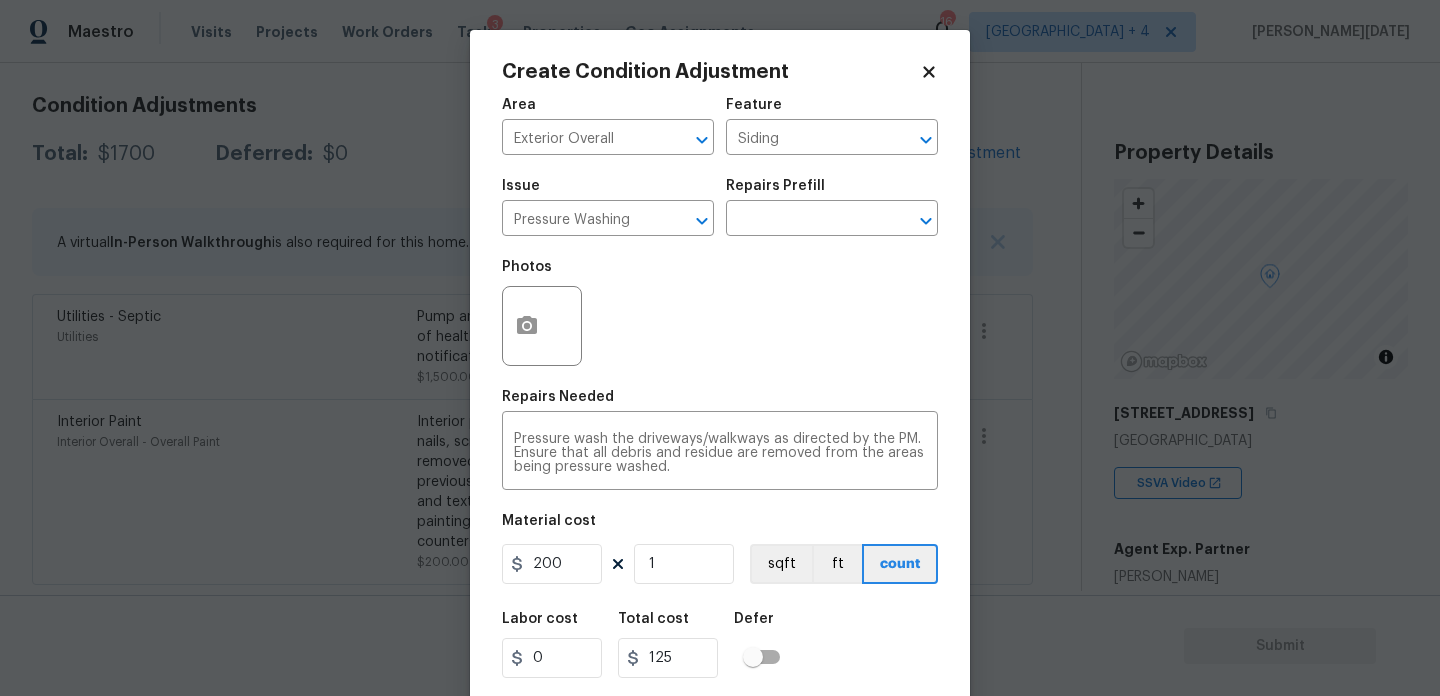 type on "200" 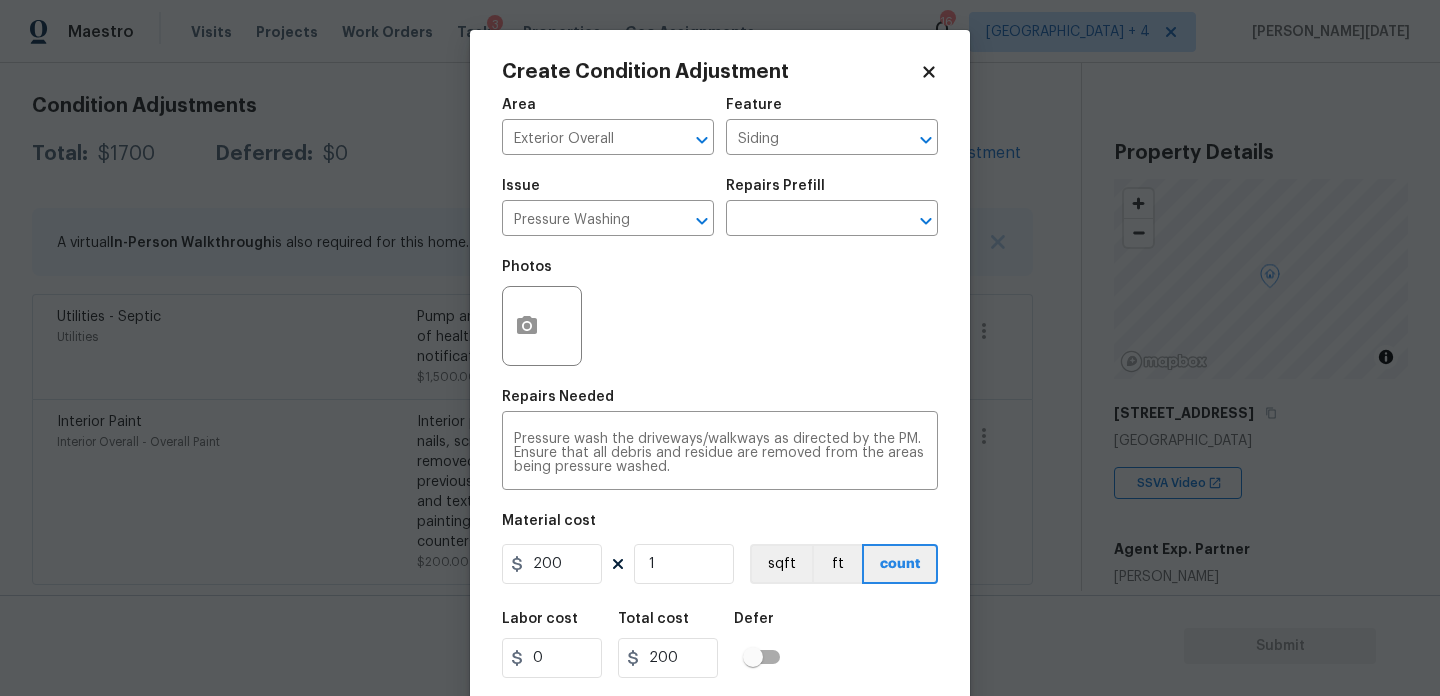 click on "Repairs Needed" at bounding box center [720, 403] 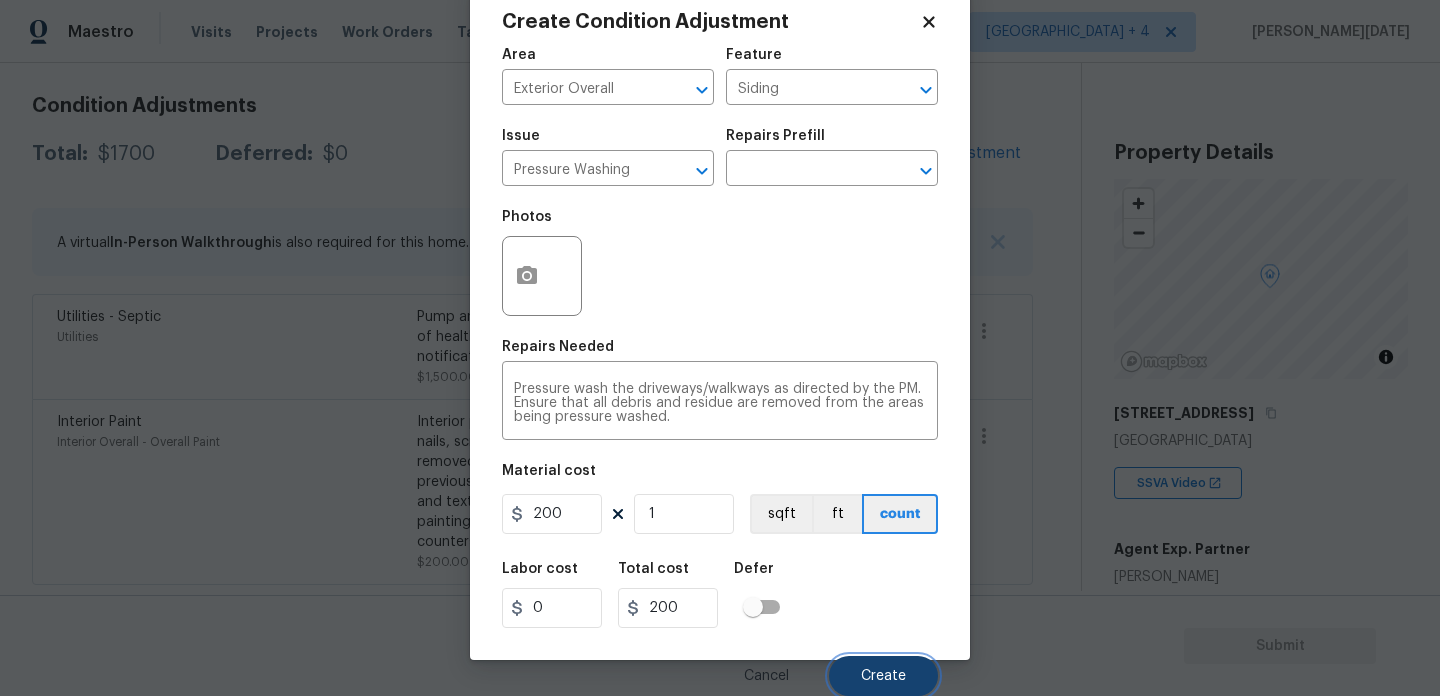 click on "Create" at bounding box center (883, 676) 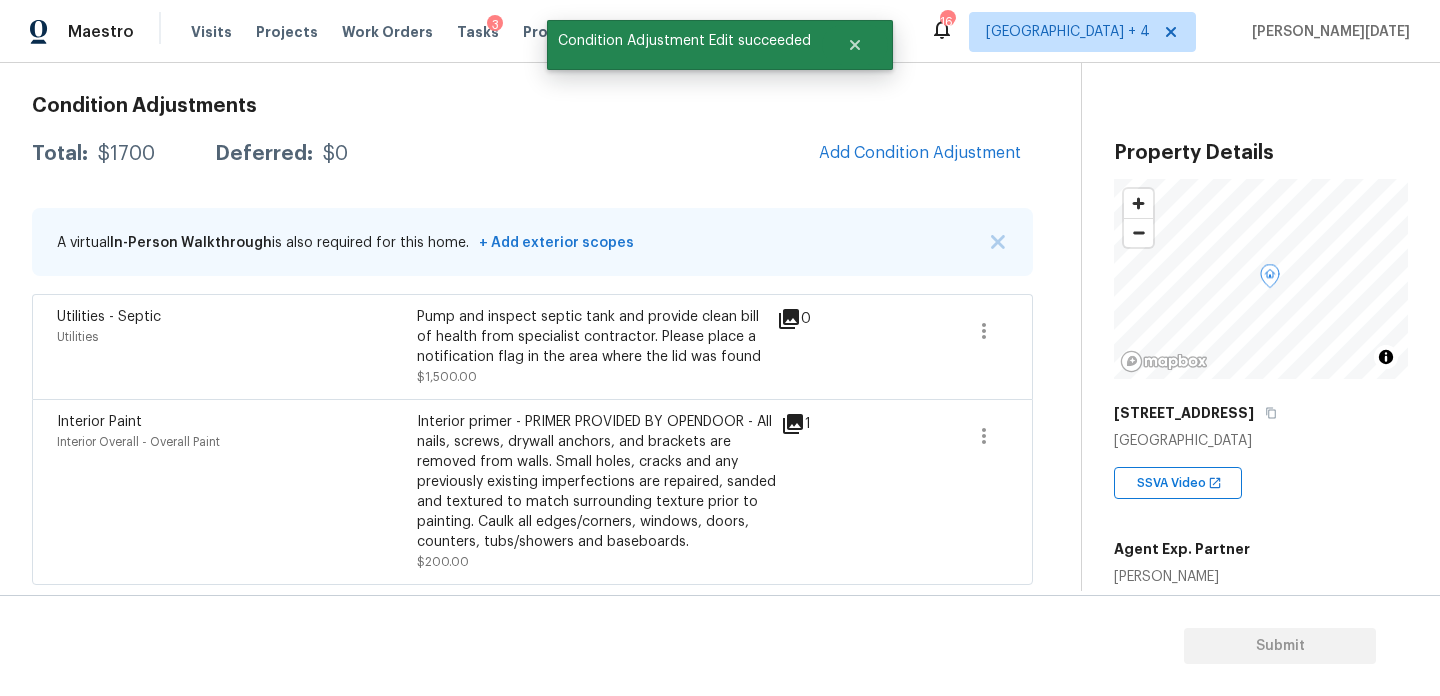 scroll, scrollTop: 272, scrollLeft: 0, axis: vertical 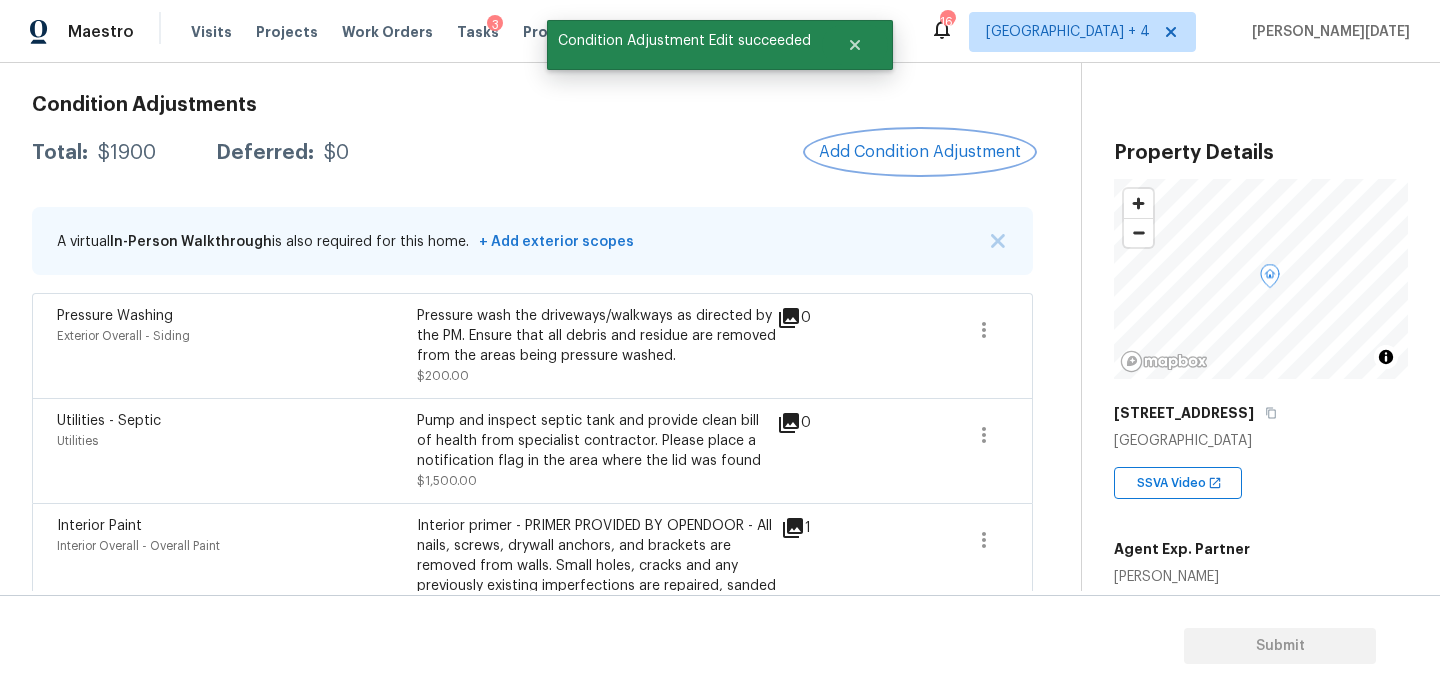 click on "Add Condition Adjustment" at bounding box center [920, 152] 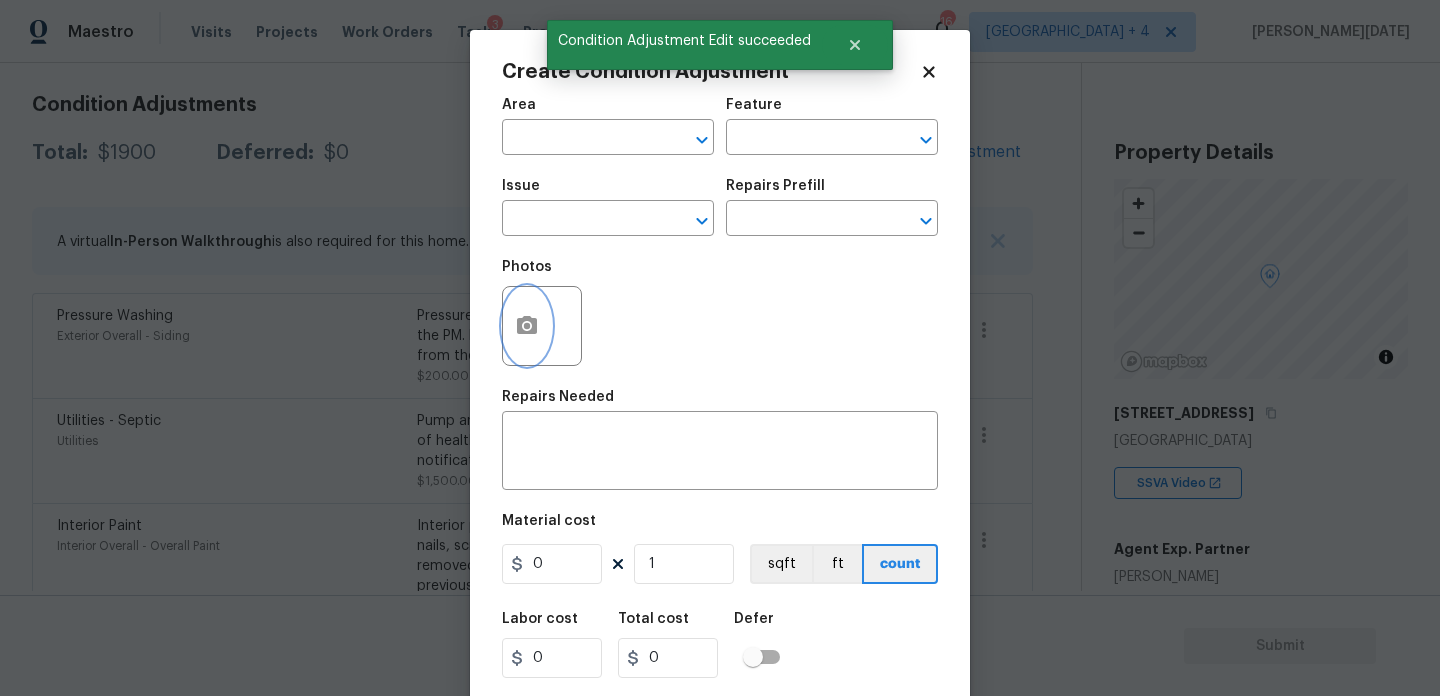 click 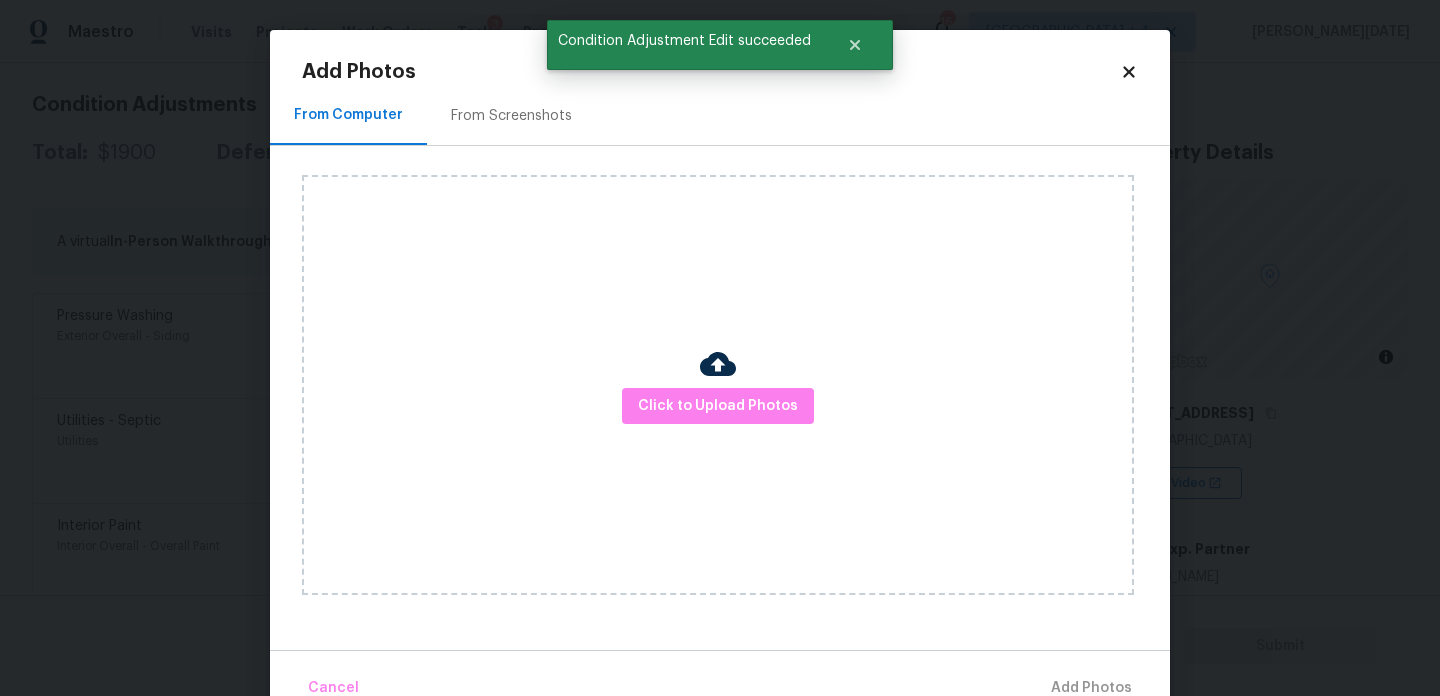 click on "From Screenshots" at bounding box center [511, 115] 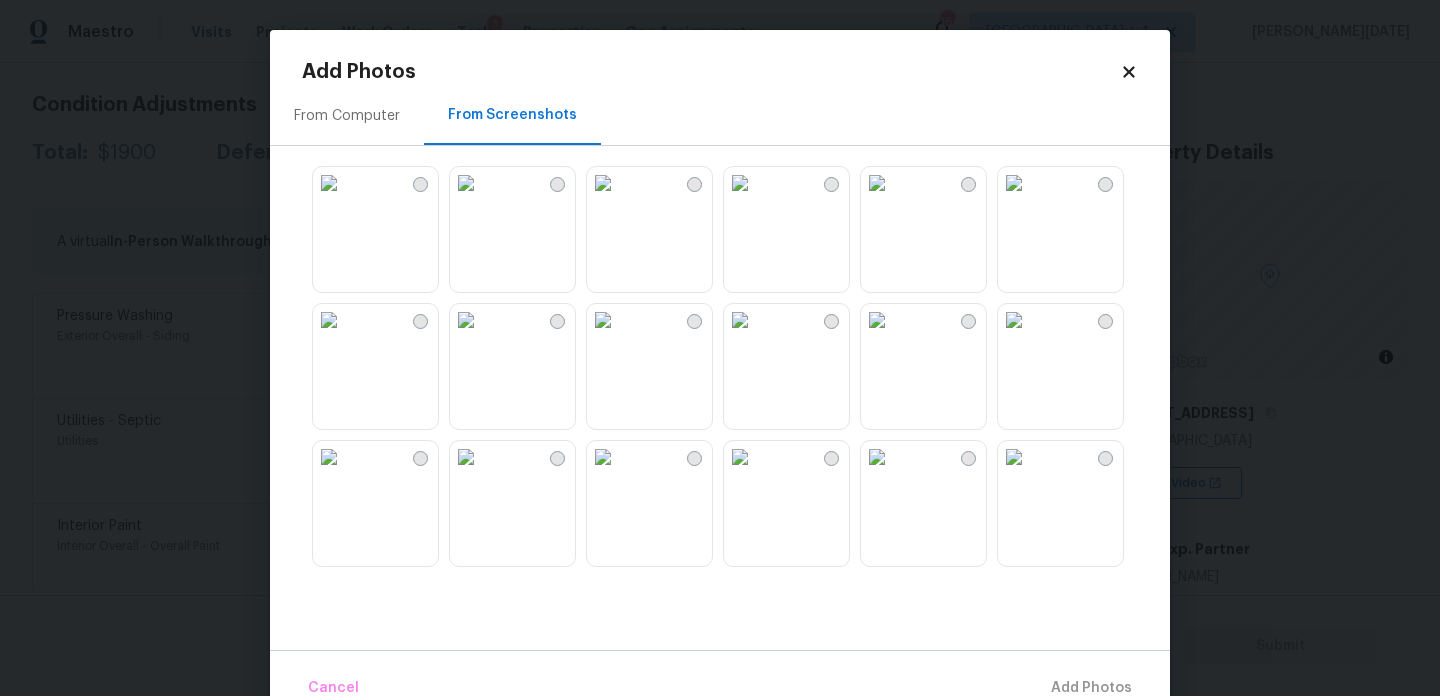 click at bounding box center [877, 320] 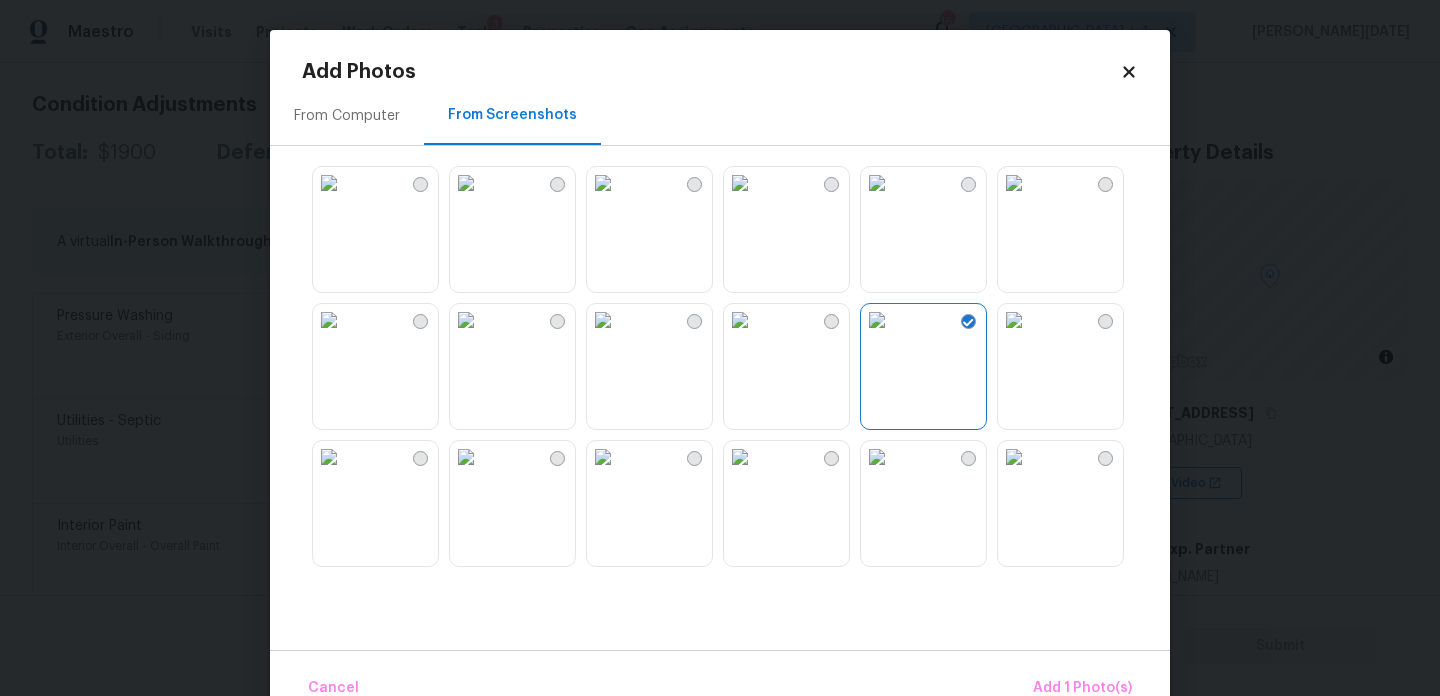 click at bounding box center [877, 320] 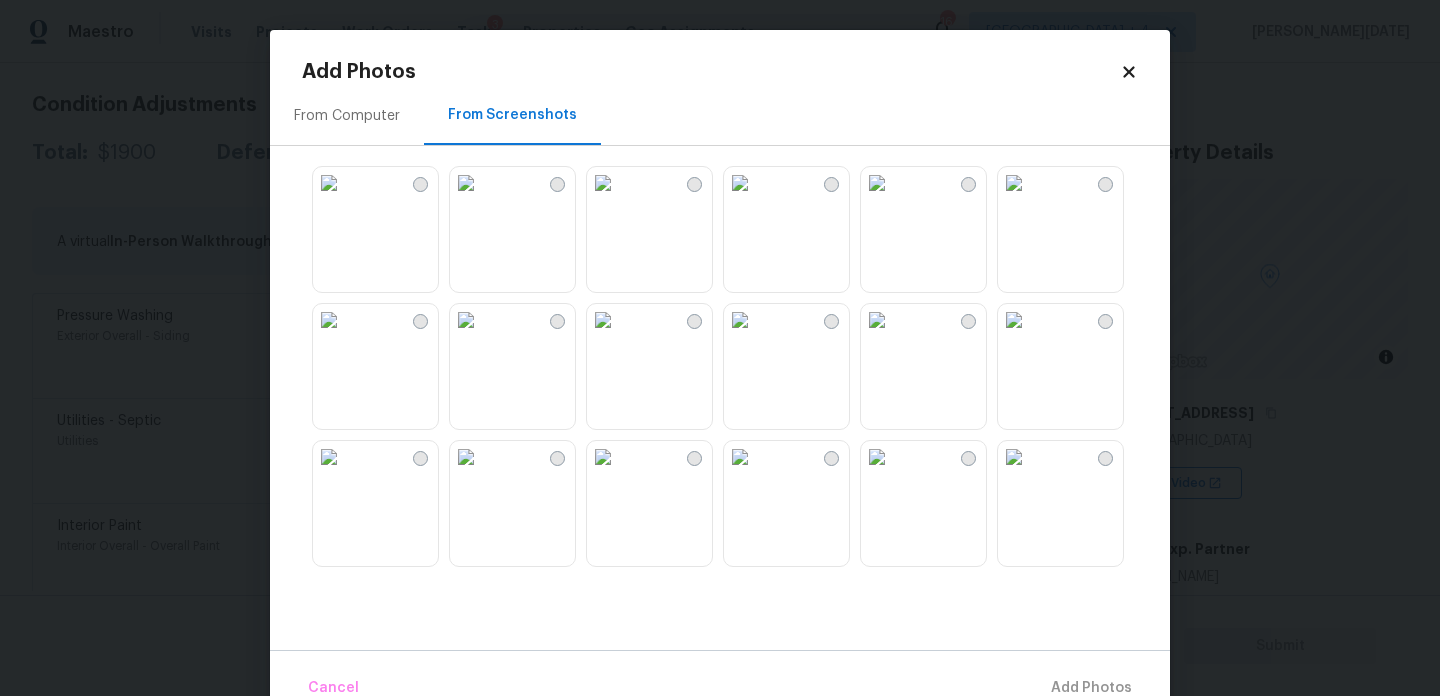 click at bounding box center (1014, 457) 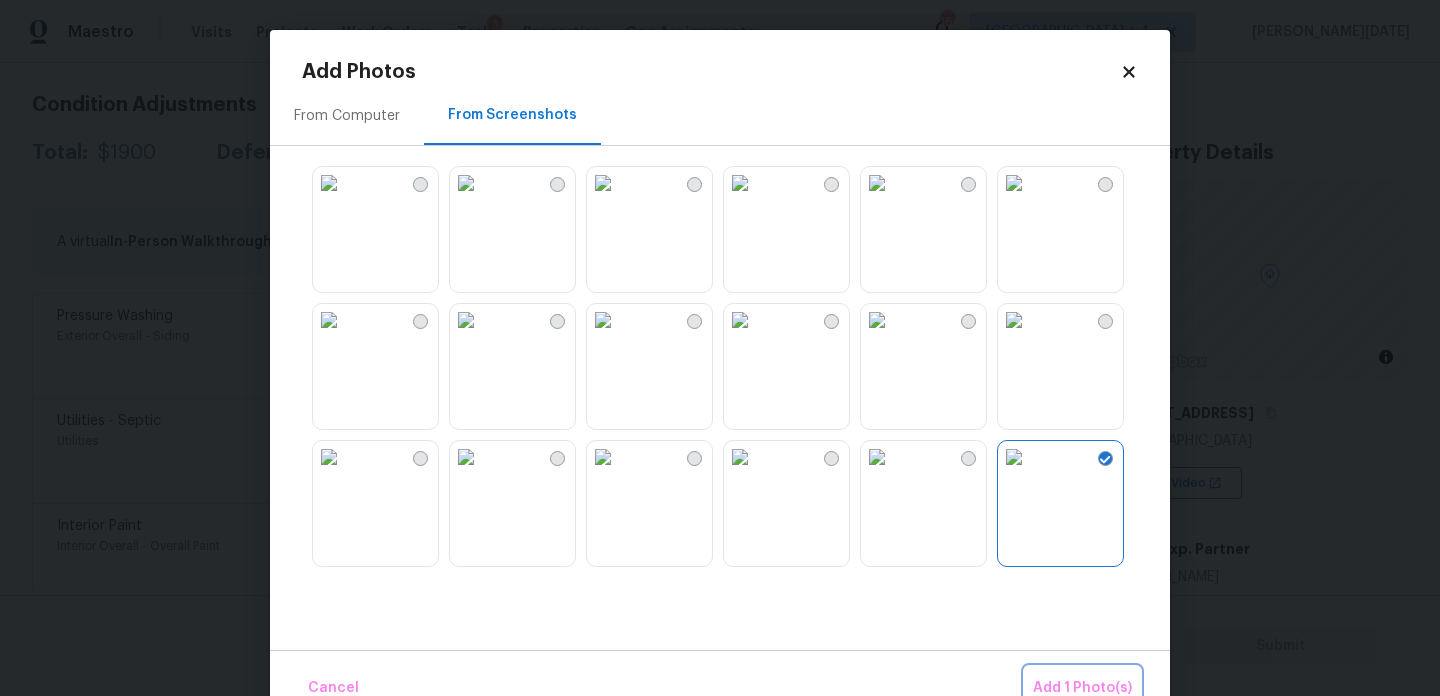 click on "Add 1 Photo(s)" at bounding box center [1082, 688] 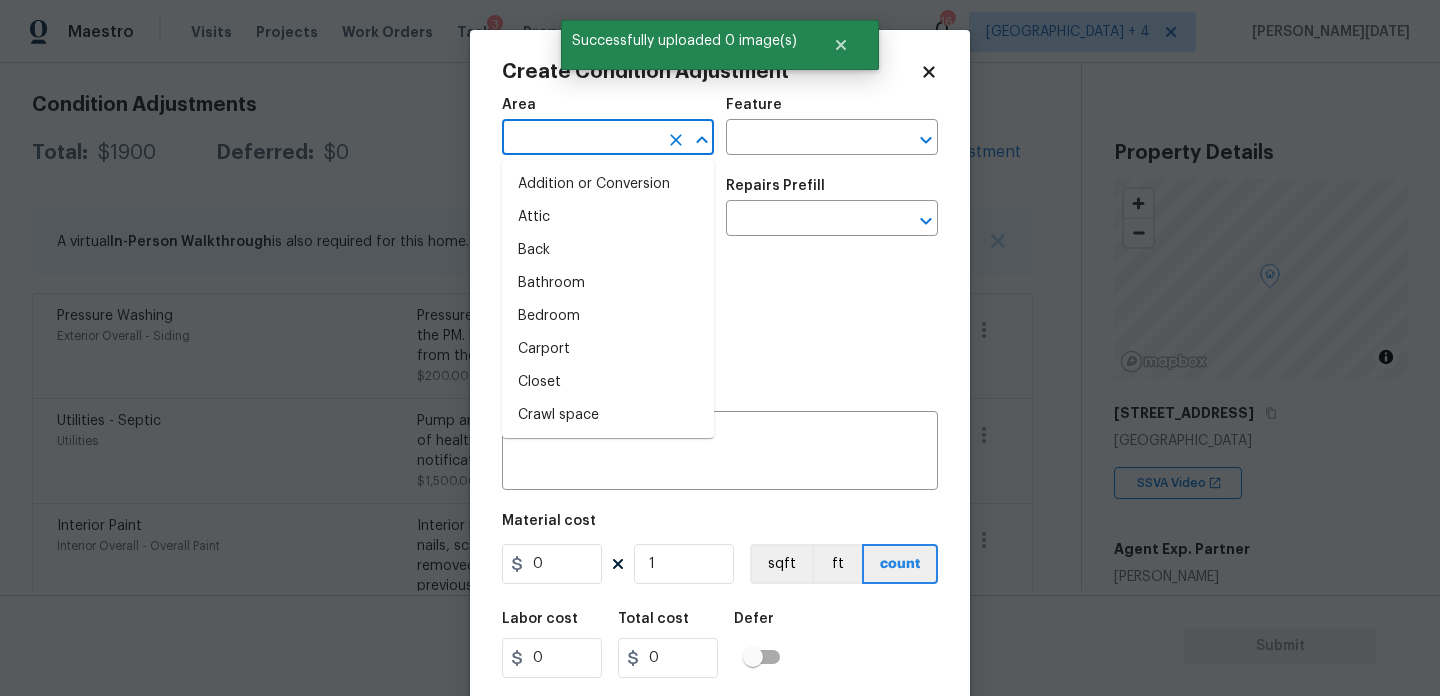 click at bounding box center (580, 139) 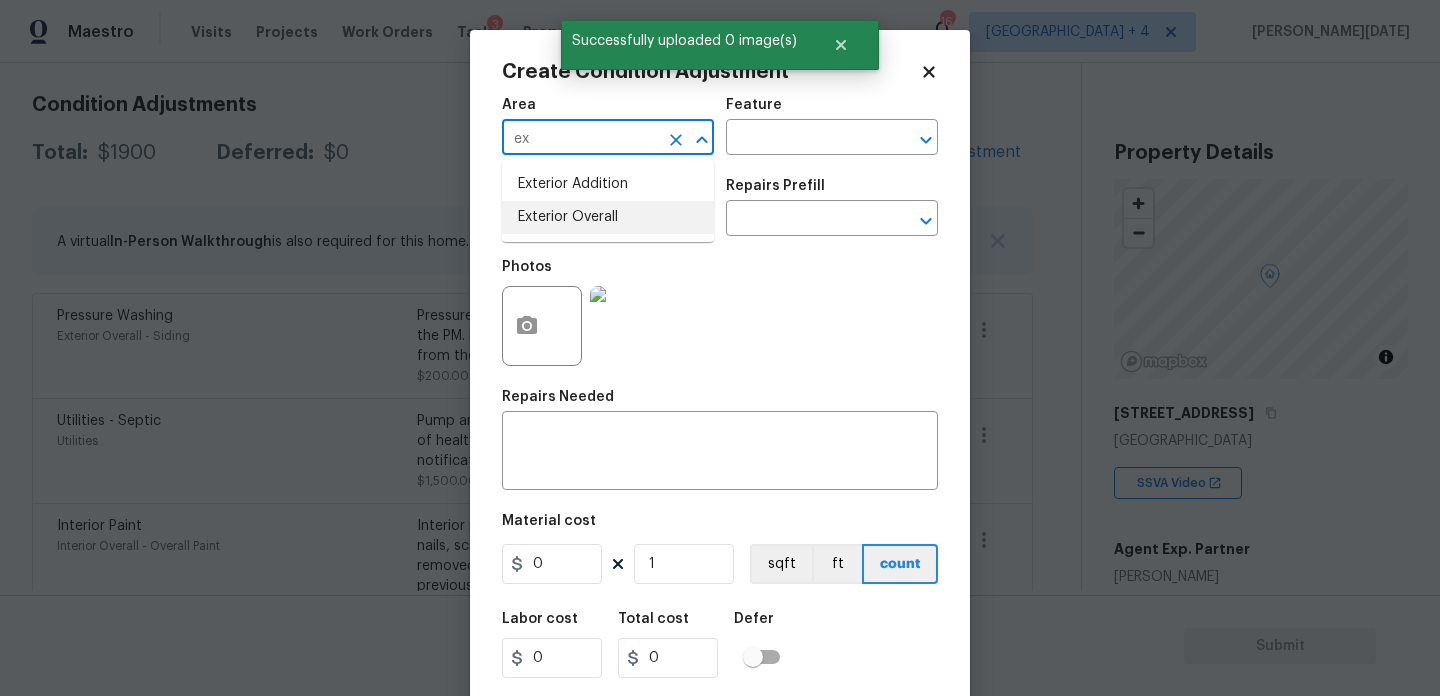 click on "Exterior Overall" at bounding box center [608, 217] 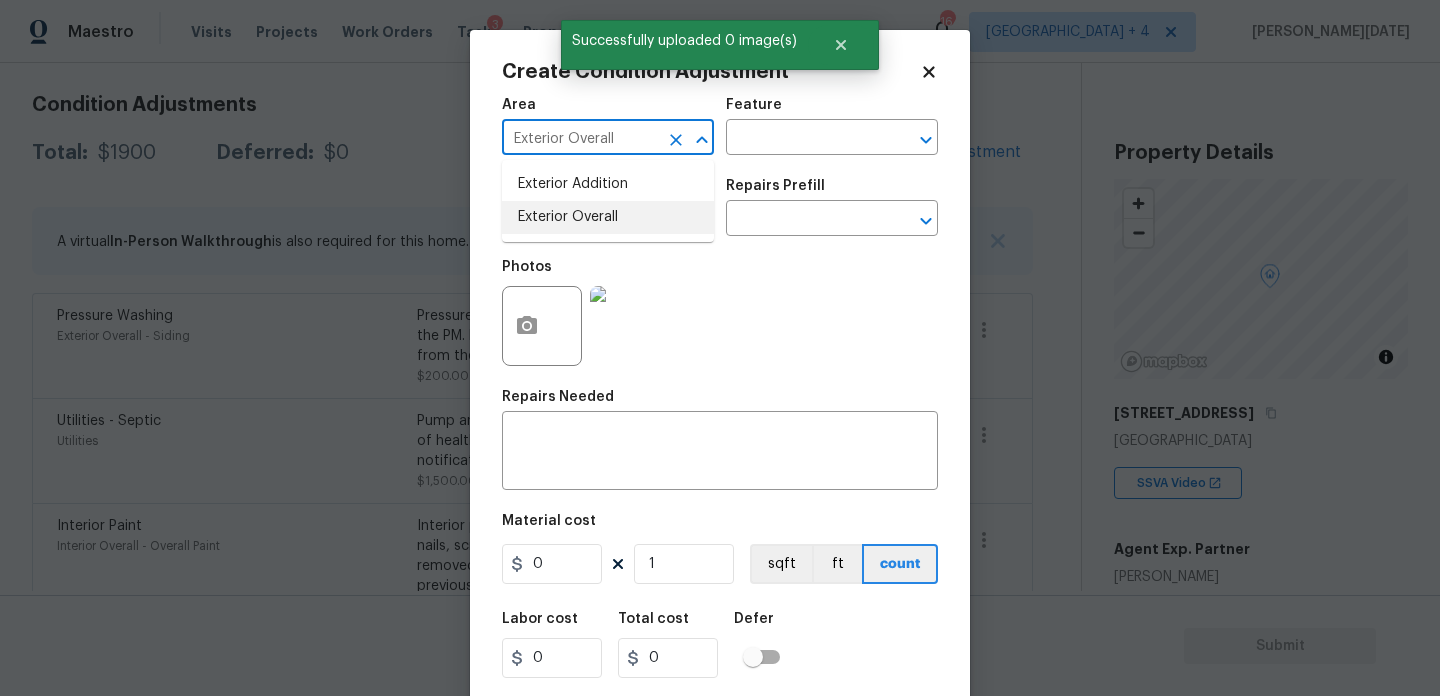 type on "Exterior Overall" 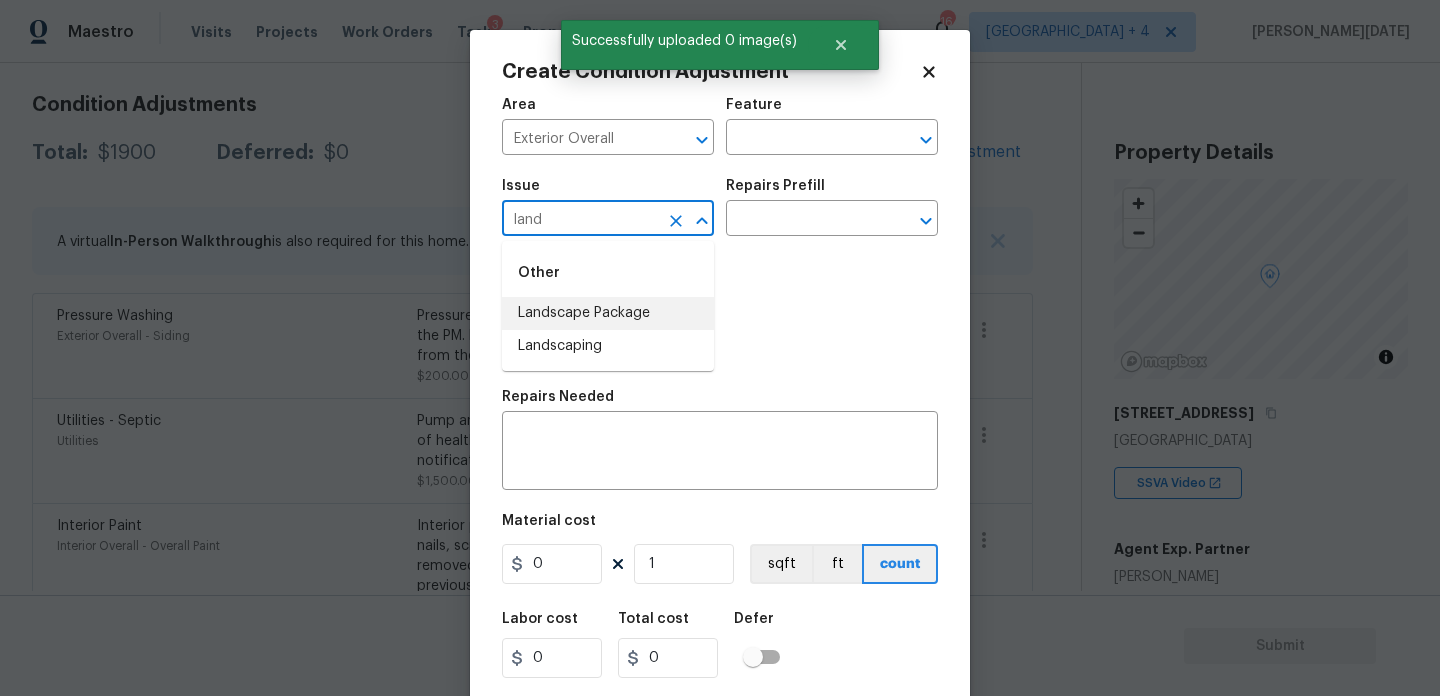 click on "Landscape Package" at bounding box center (608, 313) 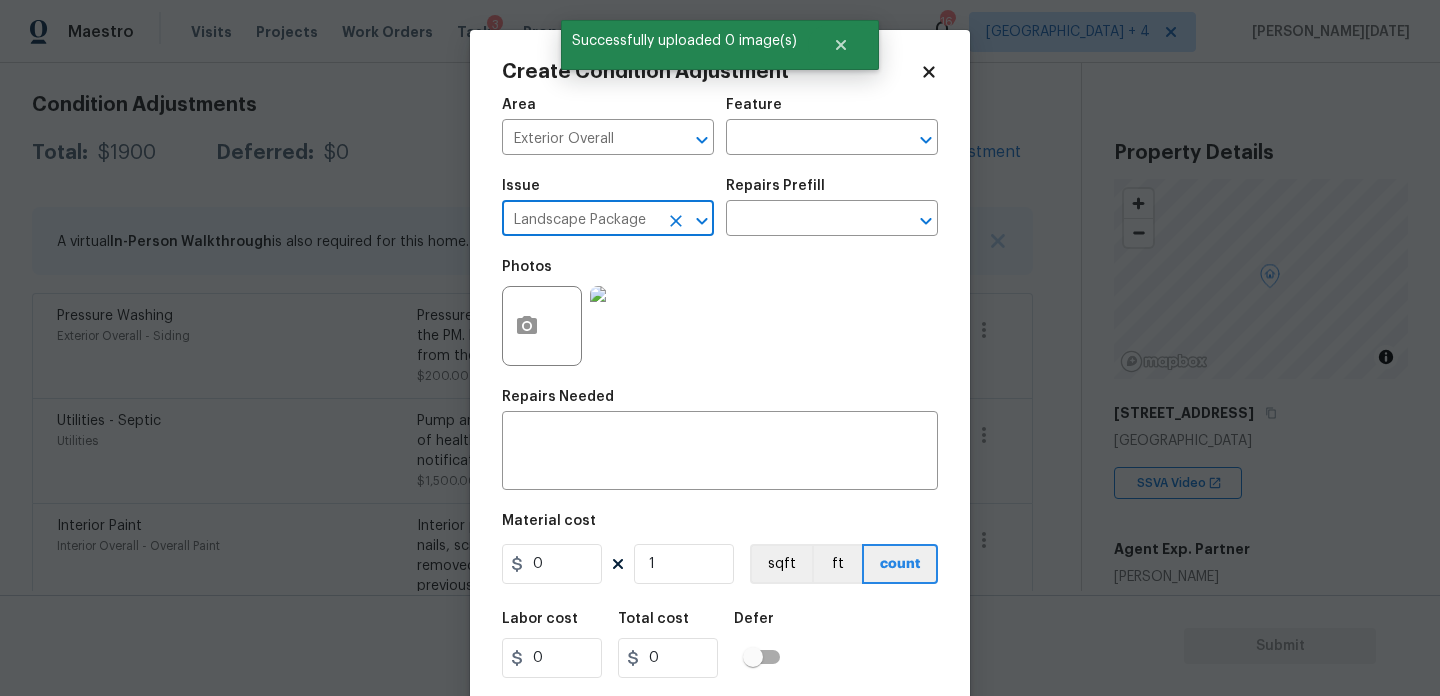 type on "Landscape Package" 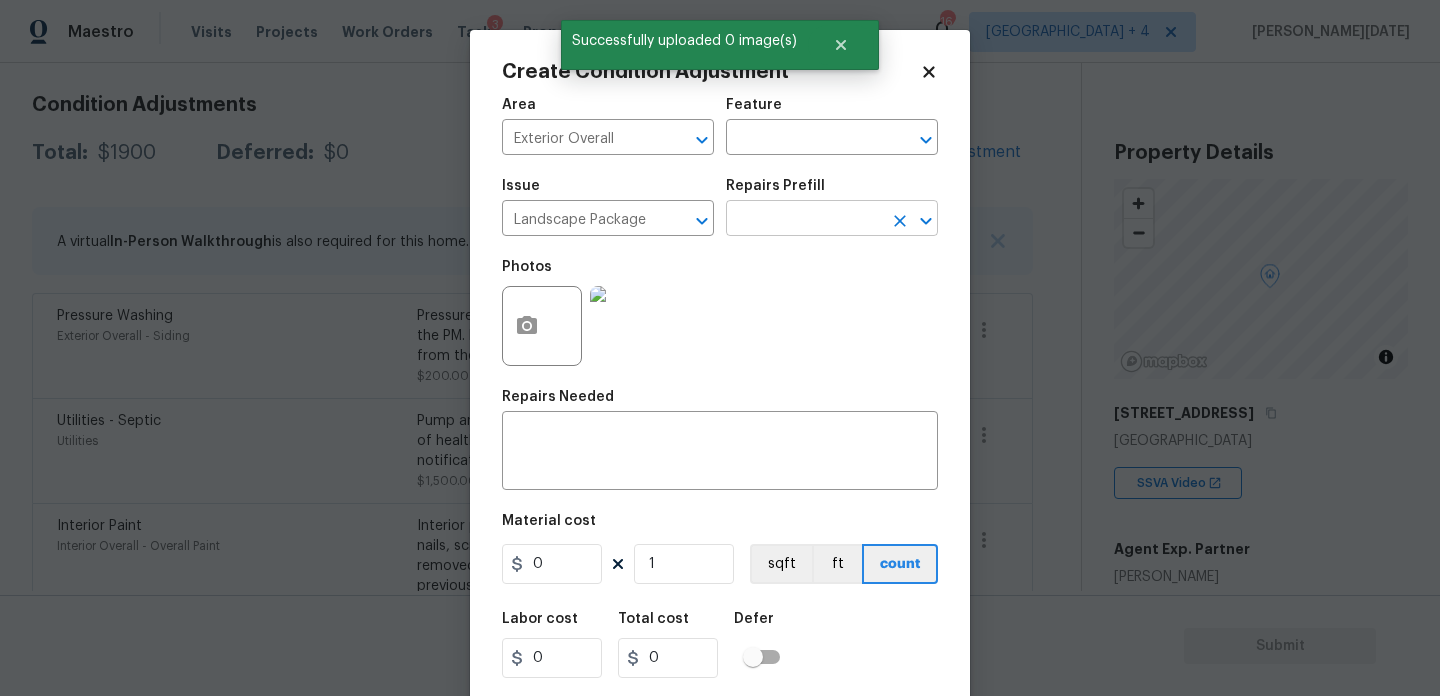 click on "Maestro Visits Projects Work Orders Tasks 3 Properties Geo Assignments 164 [GEOGRAPHIC_DATA] + 4 [PERSON_NAME][DATE] Back to tasks Condition Scoping - Full [DATE] by 3:00 pm   [PERSON_NAME][DATE] In-progress Questions Condition Adjustments Details & Inputs Notes Photos Condition Adjustments Total:  $1900 Deferred:  $0 Add Condition Adjustment A virtual  In-Person Walkthrough  is also required for this home.   + Add exterior scopes Pressure Washing Exterior Overall - Siding Pressure wash the driveways/walkways as directed by the PM. Ensure that all debris and residue are removed from the areas being pressure washed. $200.00   0 Utilities - Septic Utilities Pump and inspect septic tank and provide clean bill of health from specialist contractor. Please place a notification flag in the area where the lid was found $1,500.00   0 Interior Paint Interior Overall - Overall Paint $200.00   1 Property Details © Mapbox   © OpenStreetMap   Improve this map [STREET_ADDRESS] SSVA Video Agent Exp. Partner 3" at bounding box center [720, 348] 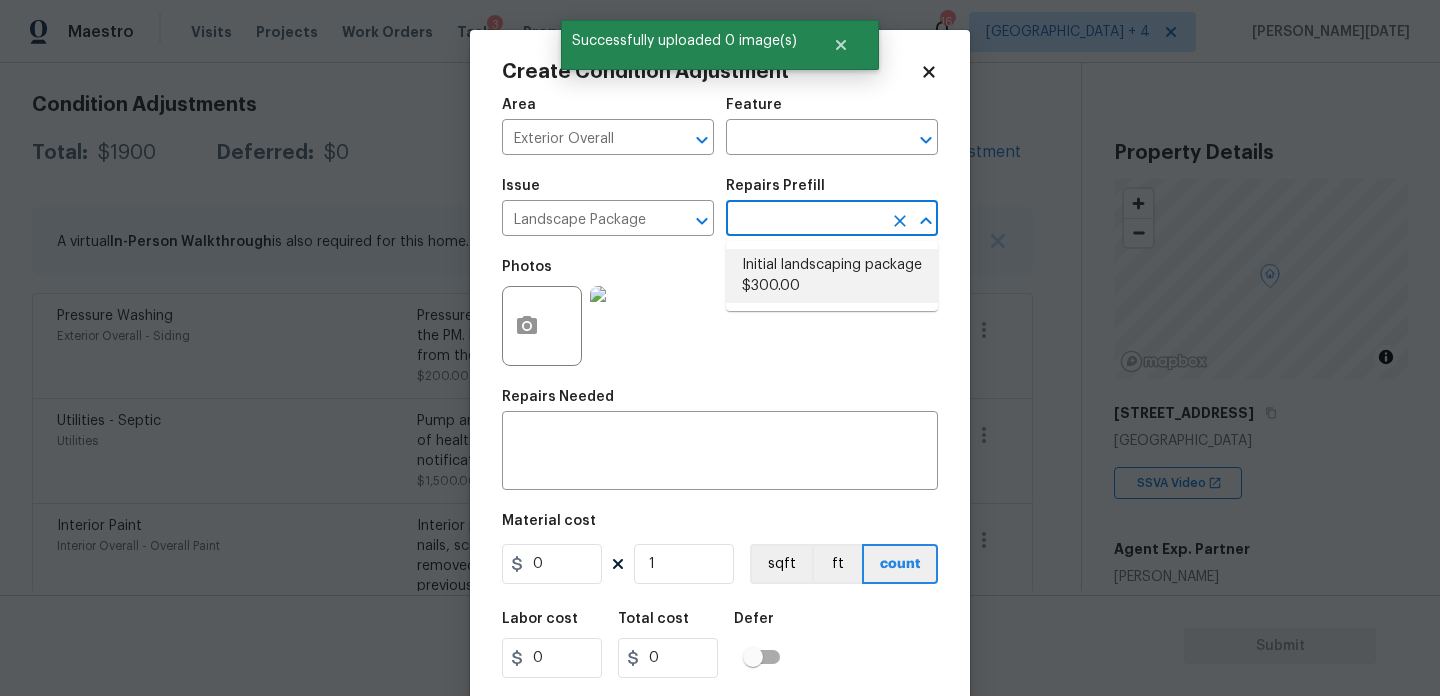 click on "Initial landscaping package $300.00" at bounding box center [832, 276] 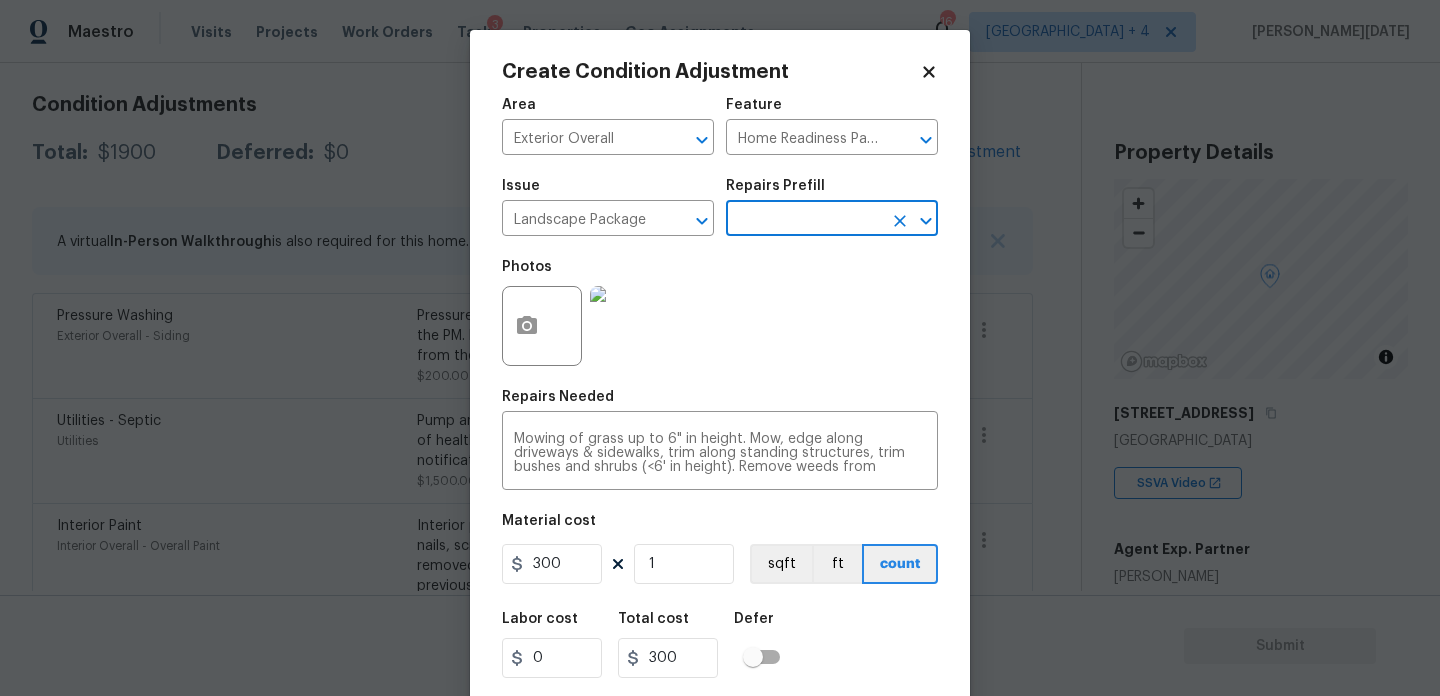 scroll, scrollTop: 51, scrollLeft: 0, axis: vertical 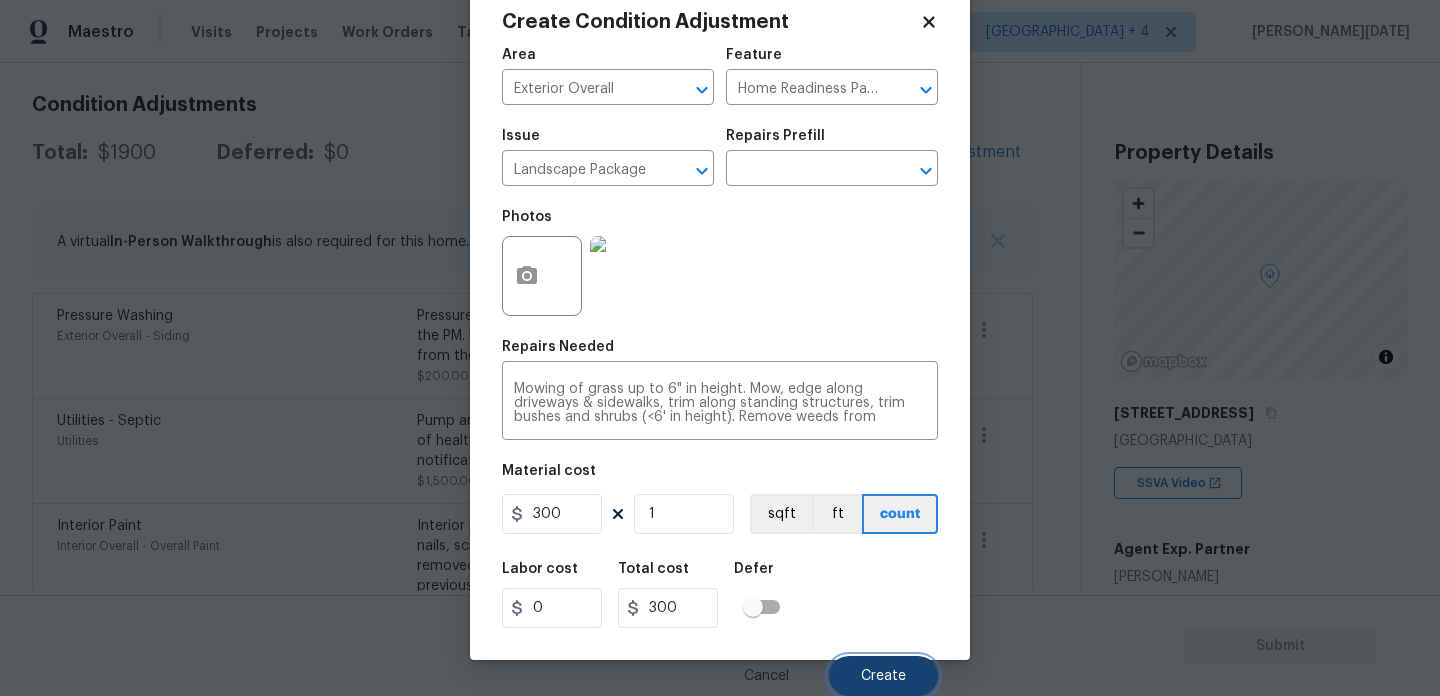 click on "Create" at bounding box center (883, 676) 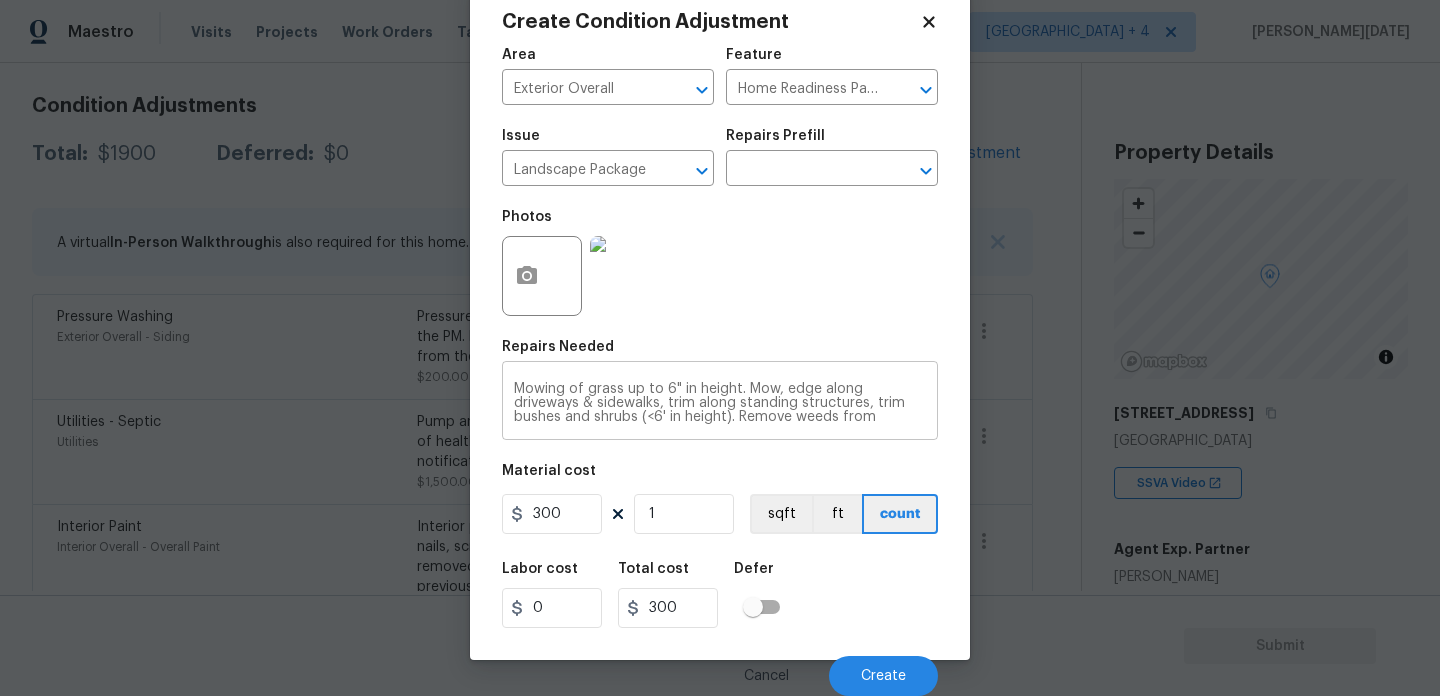 click on "Mowing of grass up to 6" in height. Mow, edge along driveways & sidewalks, trim along standing structures, trim bushes and shrubs (<6' in height). Remove weeds from previously maintained flowerbeds and remove standing yard debris (small twigs, non seasonal falling leaves).  Use leaf blower to remove clippings from hard surfaces."" at bounding box center [720, 403] 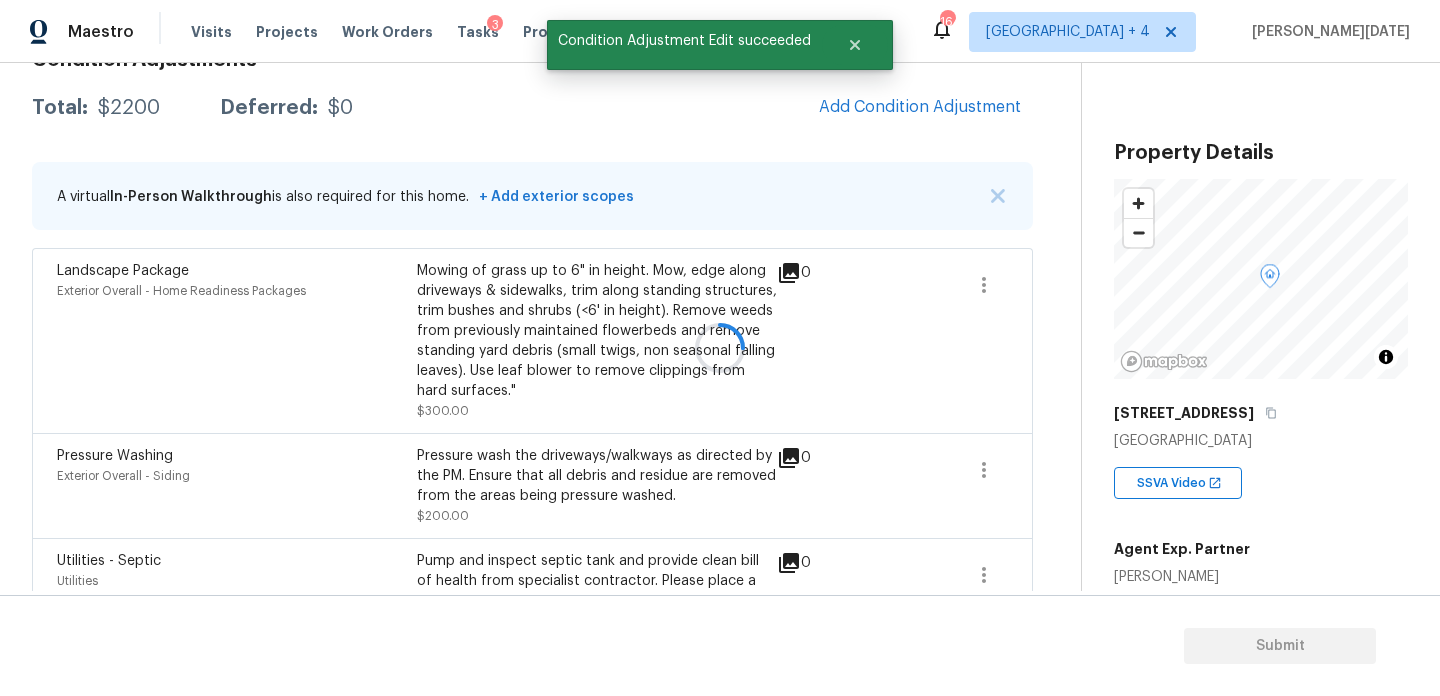 scroll, scrollTop: 272, scrollLeft: 0, axis: vertical 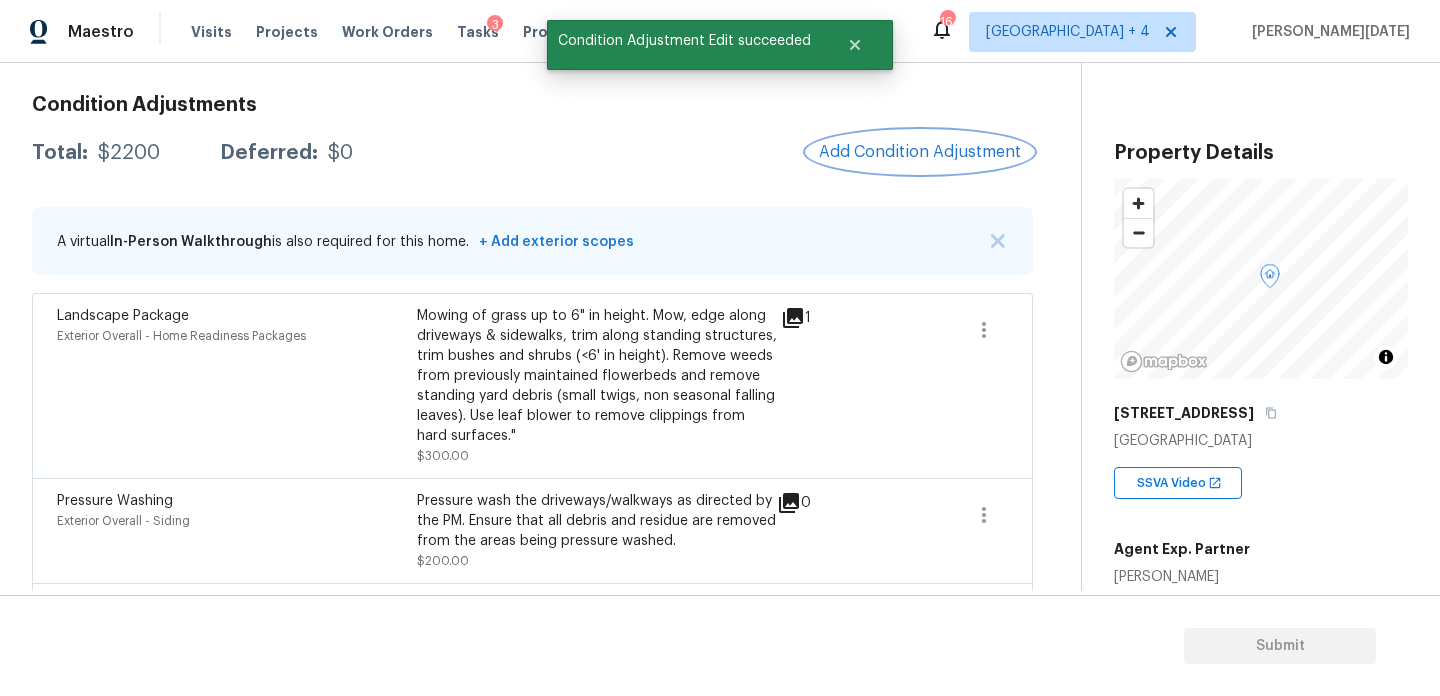 click on "Add Condition Adjustment" at bounding box center [920, 152] 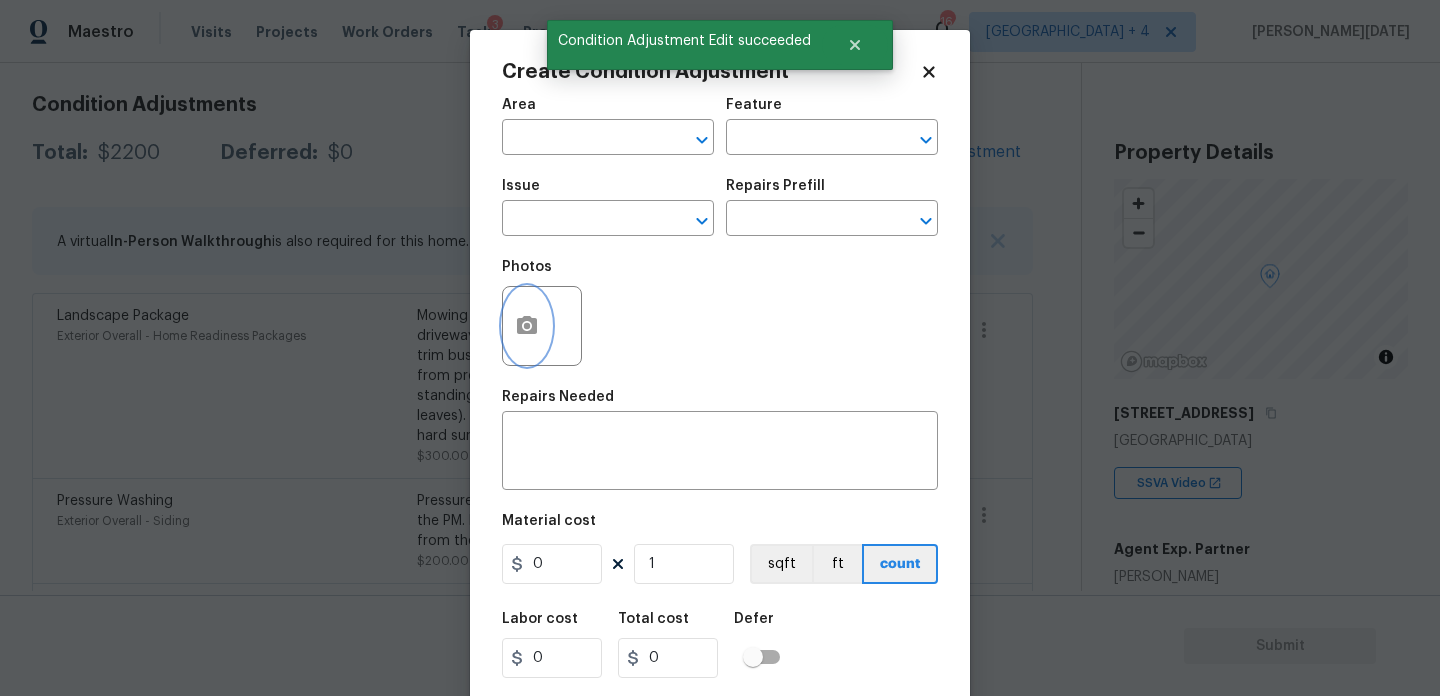 click 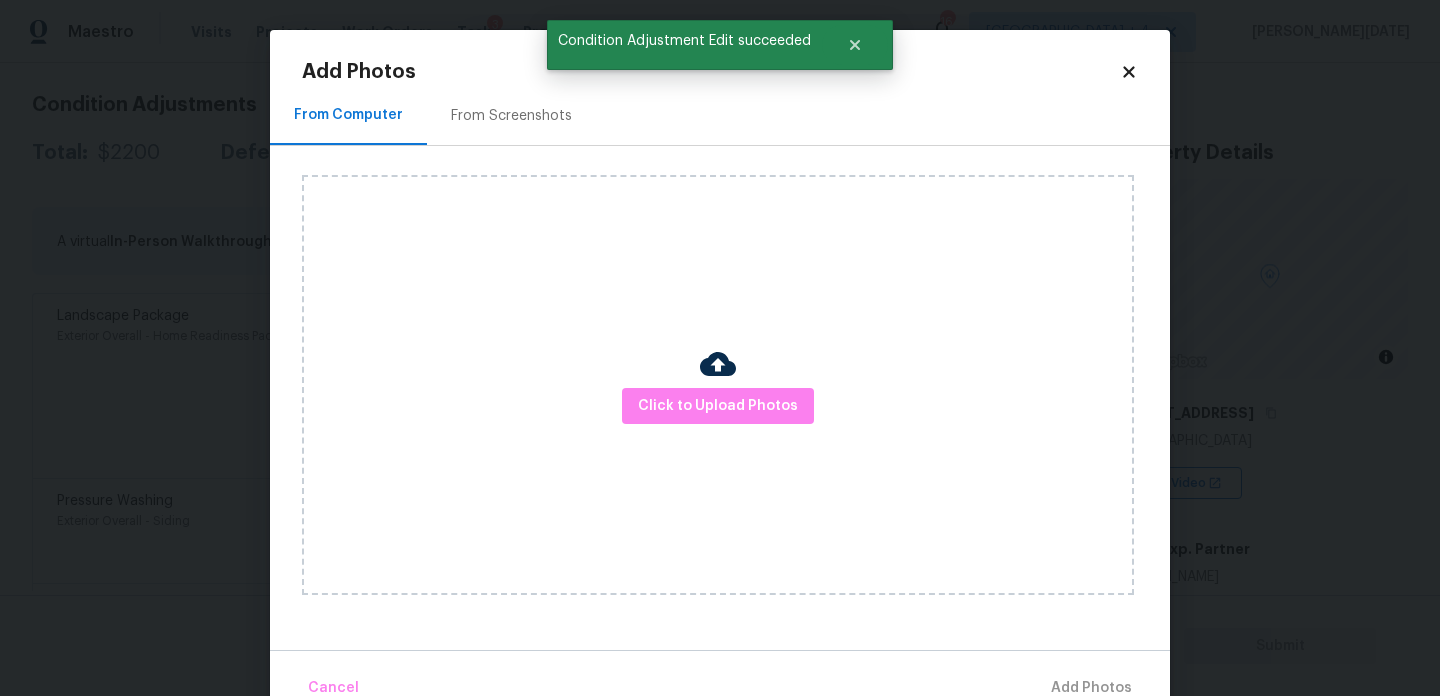click at bounding box center (718, 364) 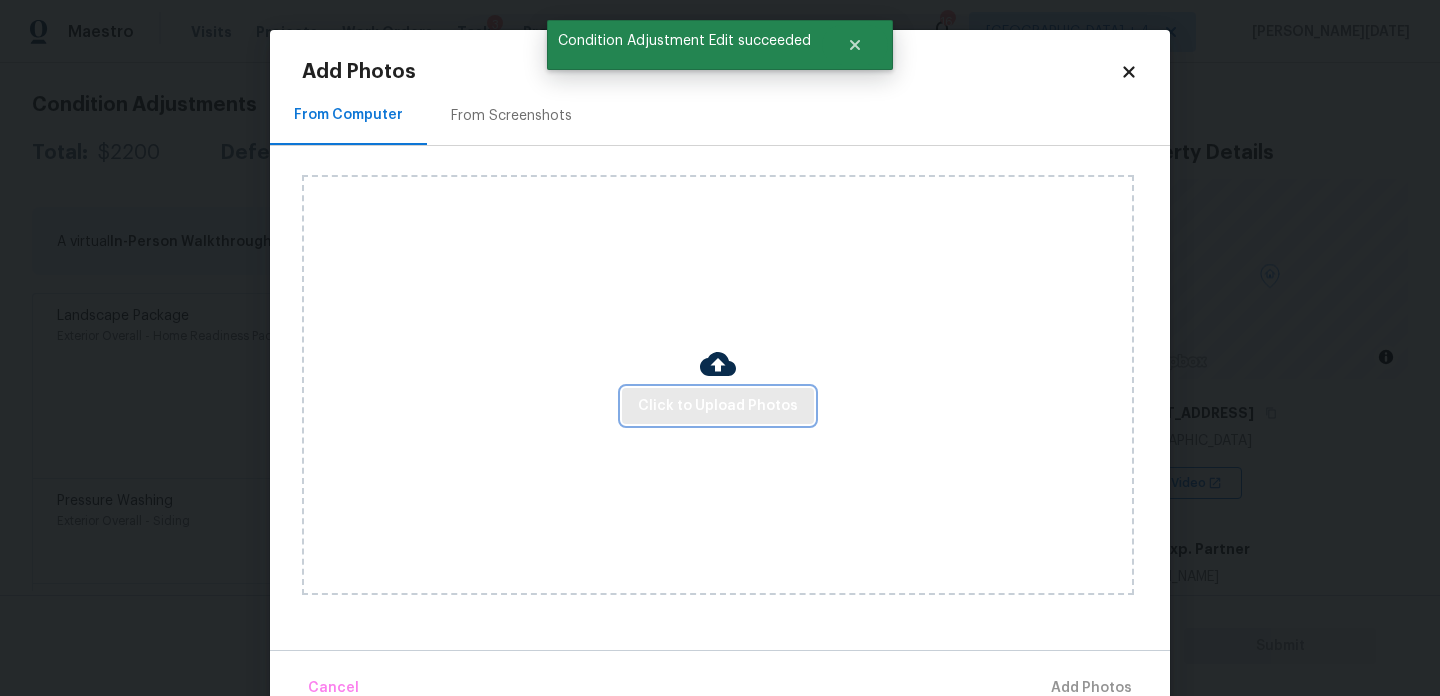 click on "Click to Upload Photos" at bounding box center [718, 406] 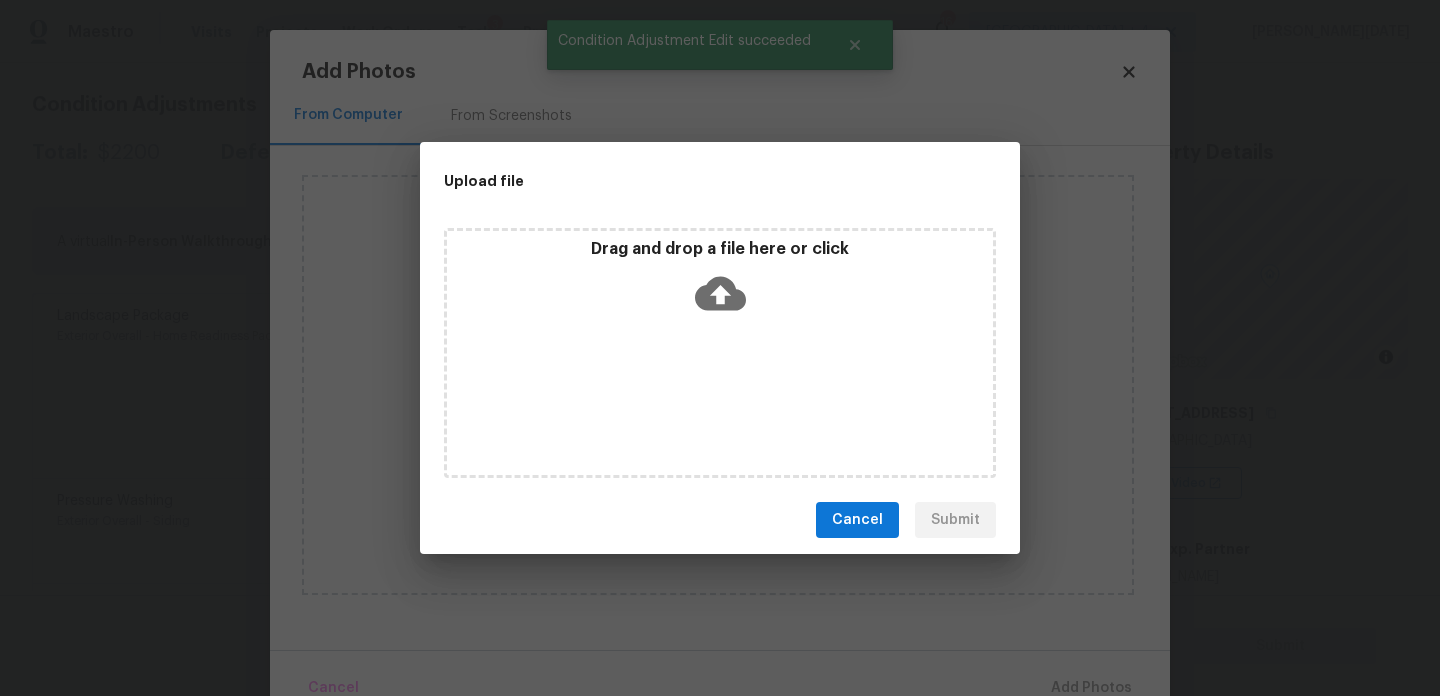 click on "Drag and drop a file here or click" at bounding box center [720, 353] 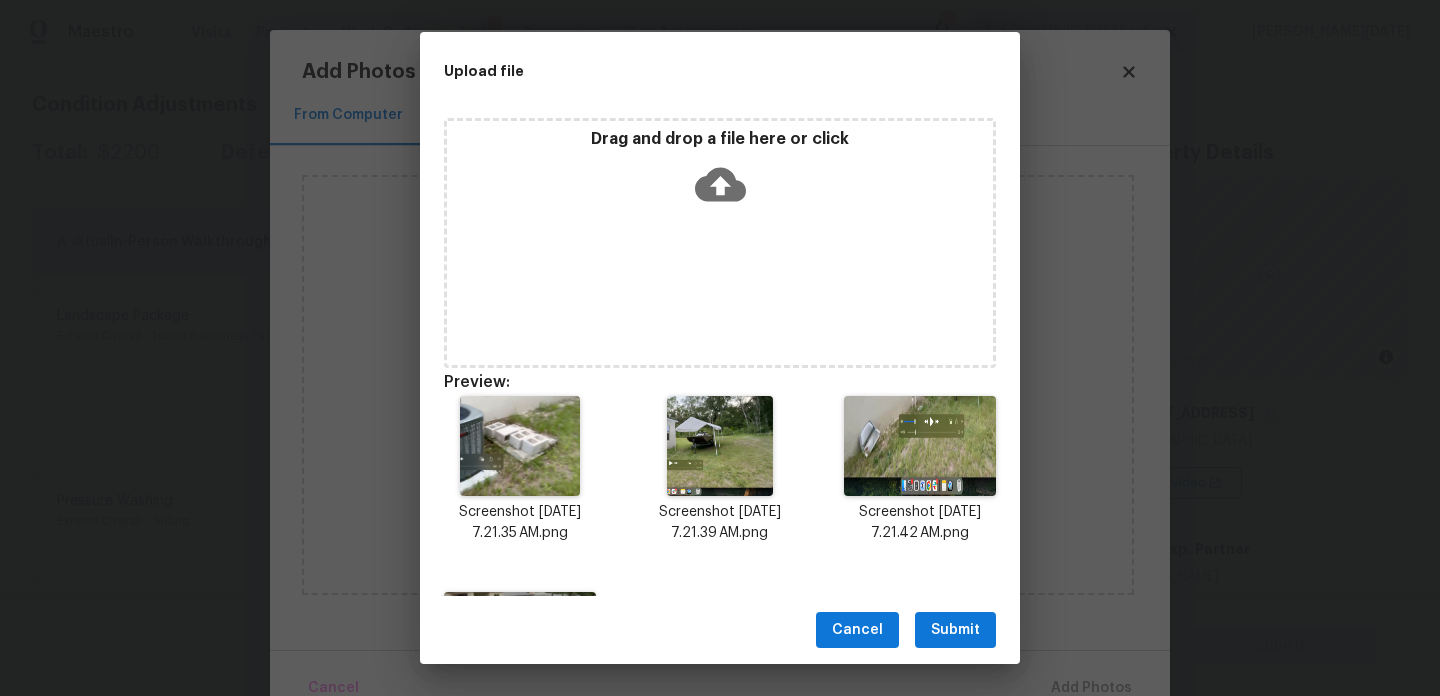 click on "Submit" at bounding box center [955, 630] 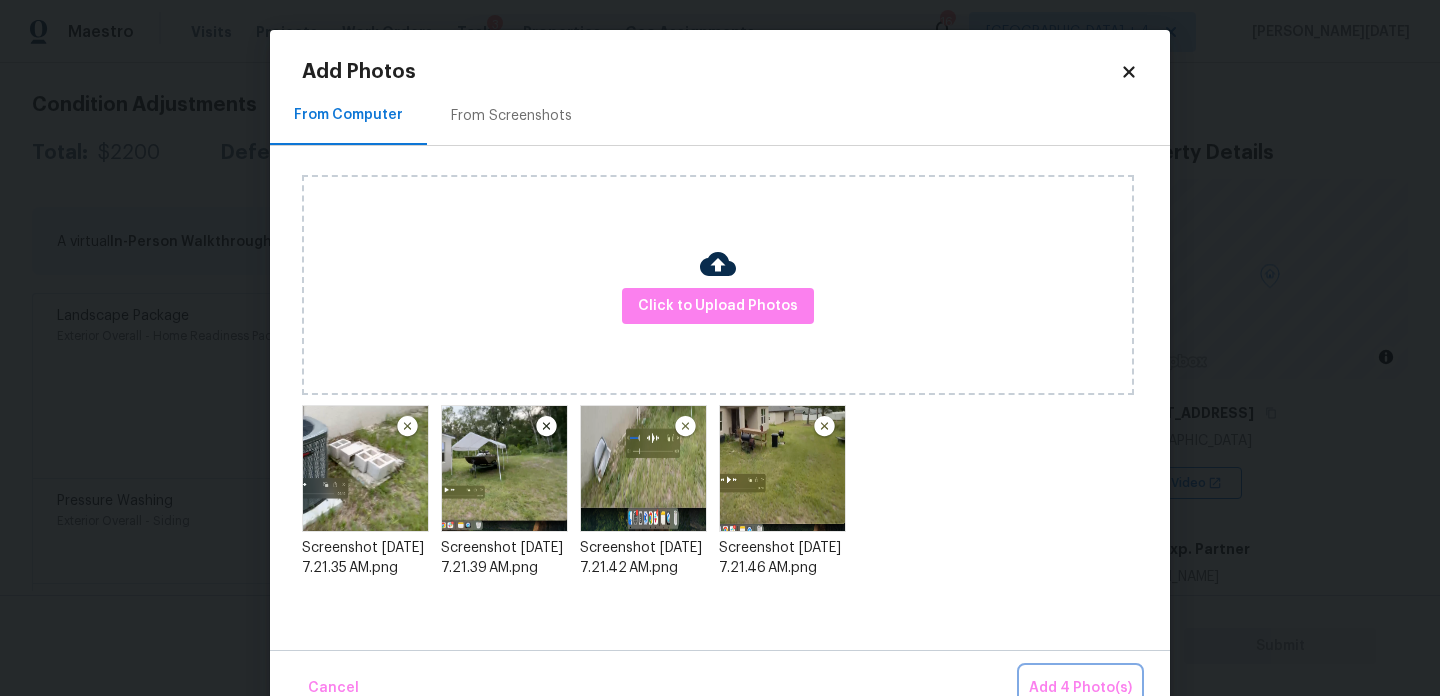 click on "Add 4 Photo(s)" at bounding box center [1080, 688] 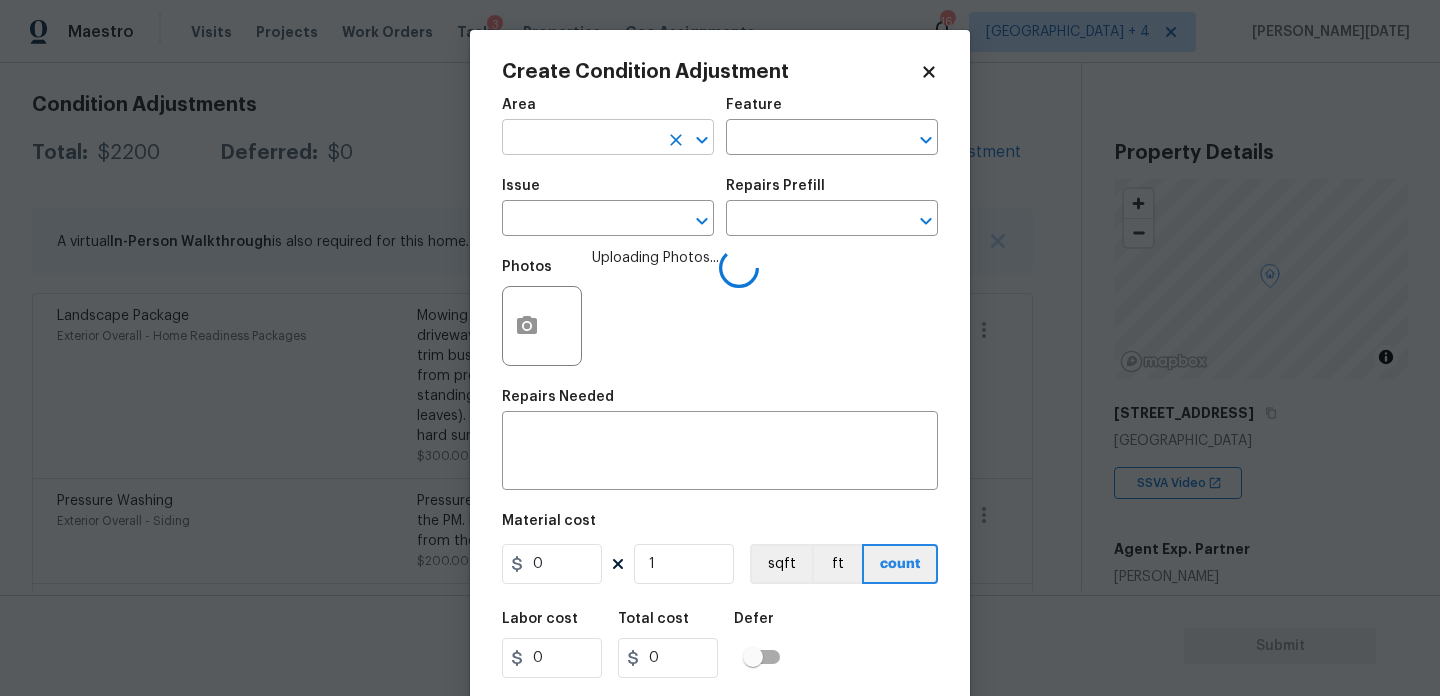 click at bounding box center [580, 139] 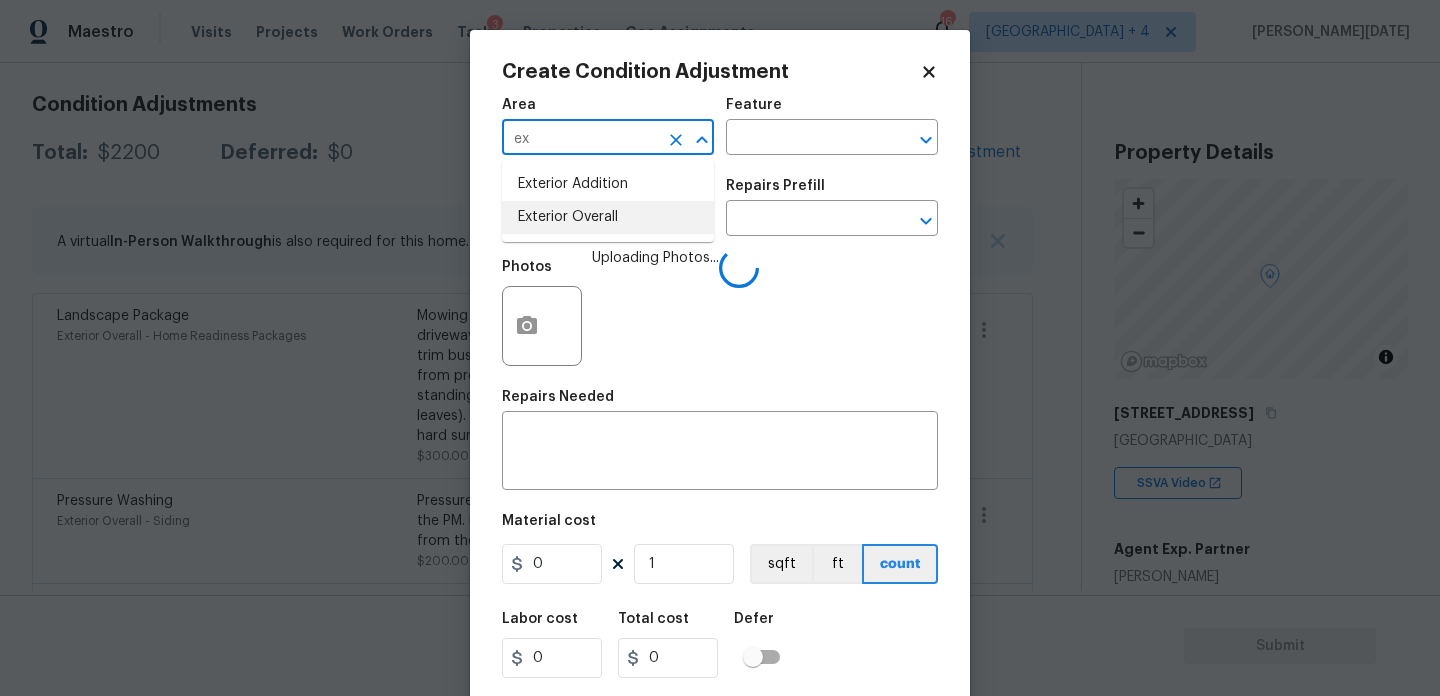 click on "Exterior Overall" at bounding box center (608, 217) 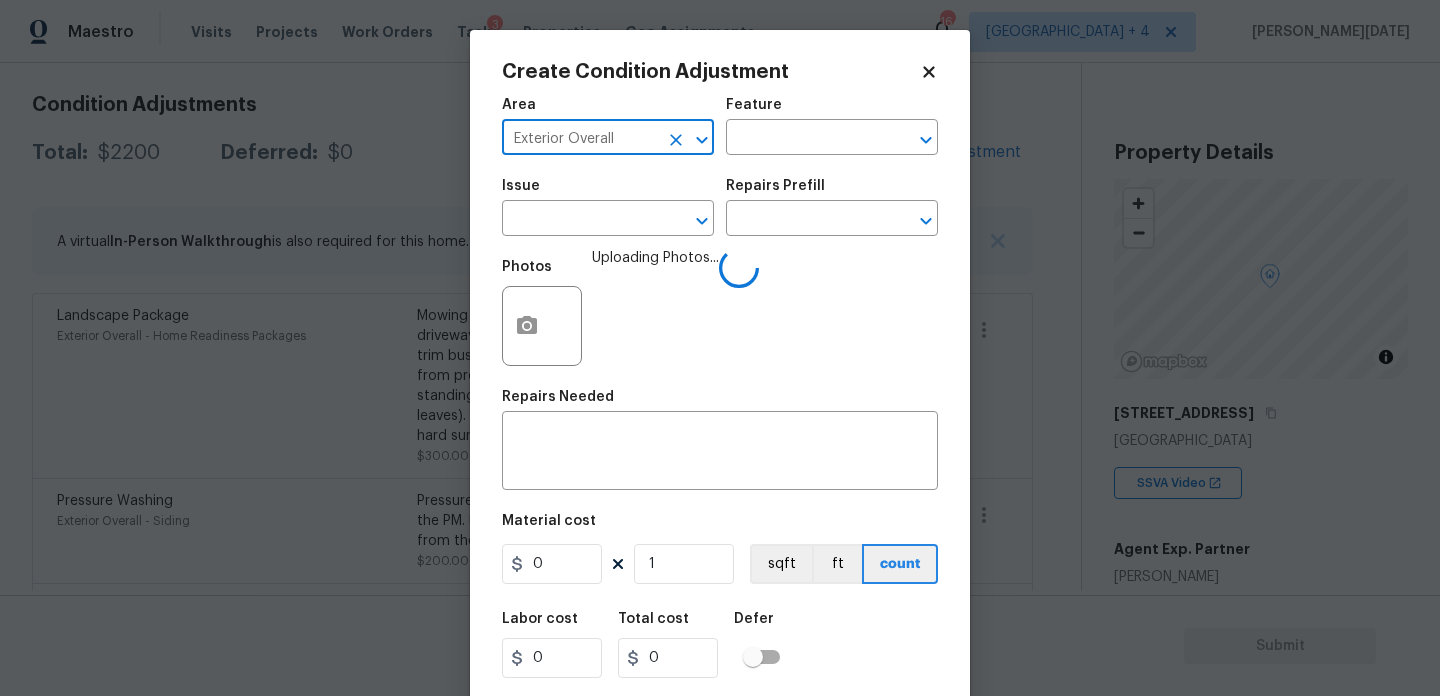 type on "Exterior Overall" 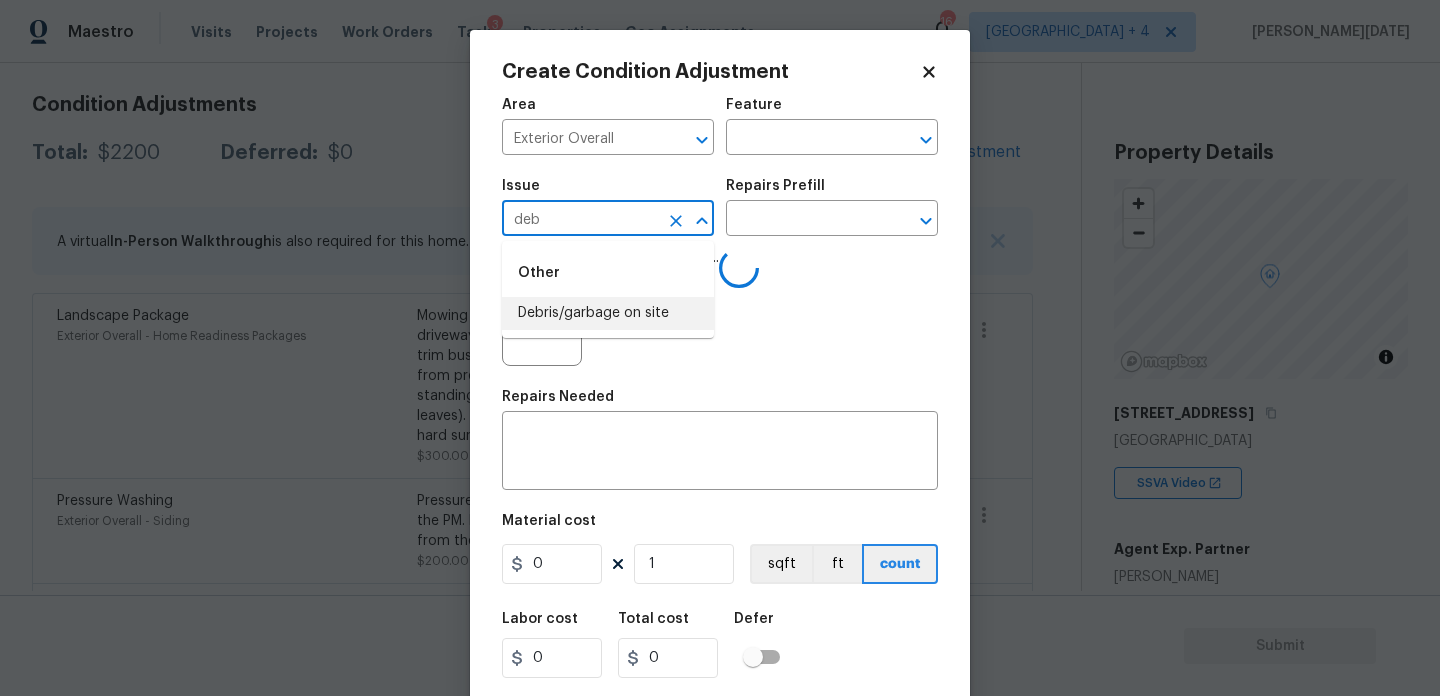 click on "Debris/garbage on site" at bounding box center [608, 313] 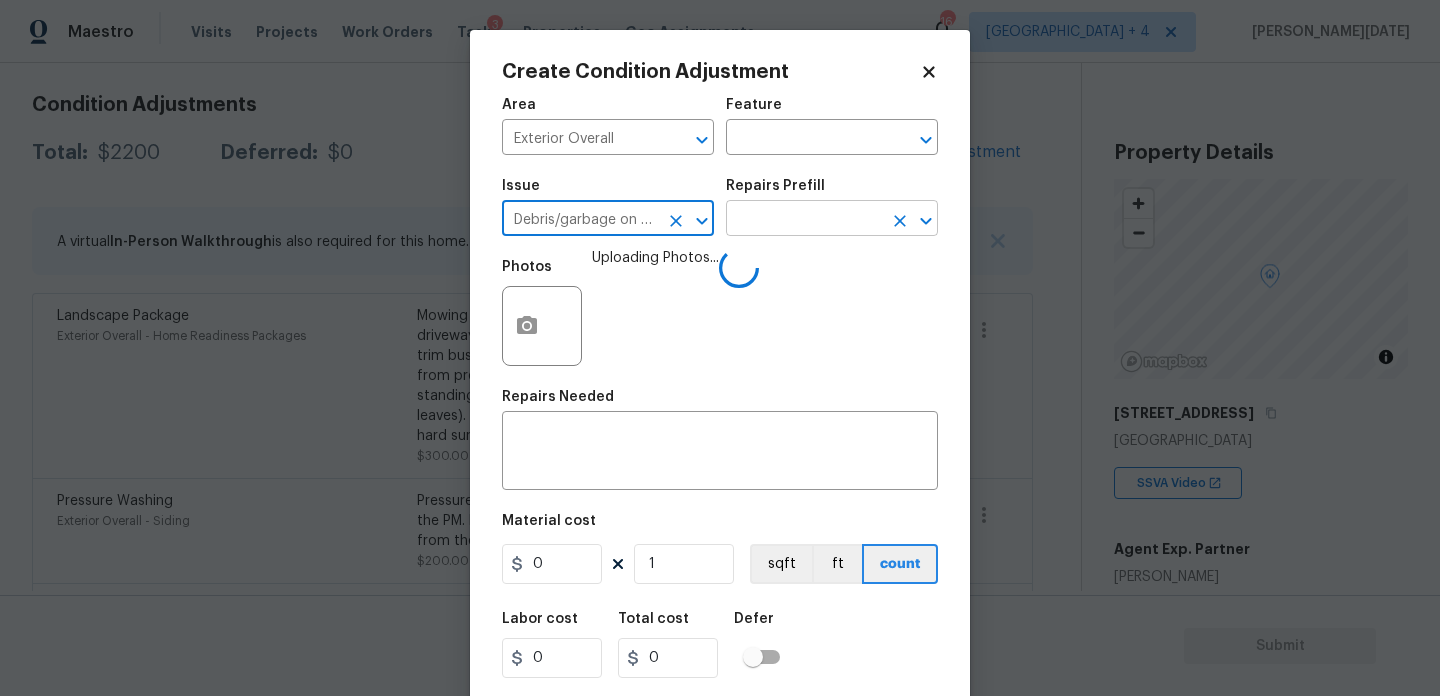 type on "Debris/garbage on site" 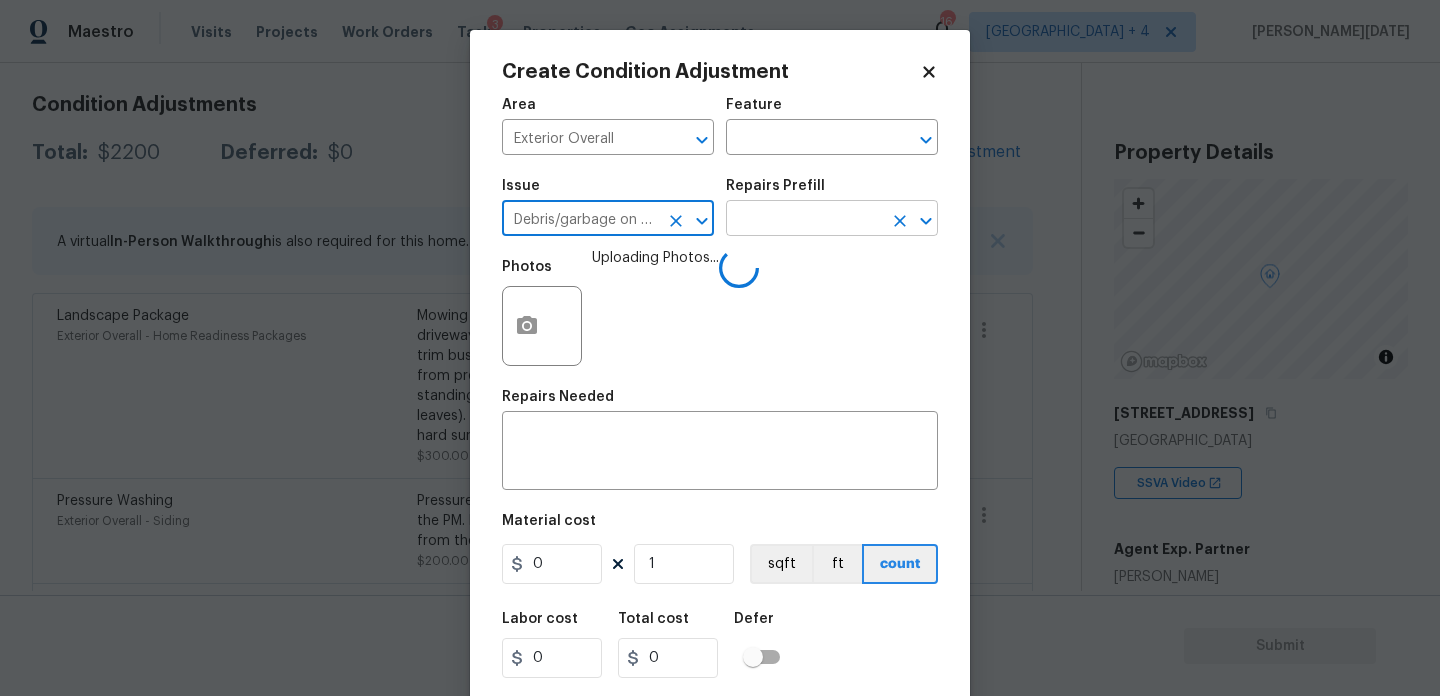 click at bounding box center [804, 220] 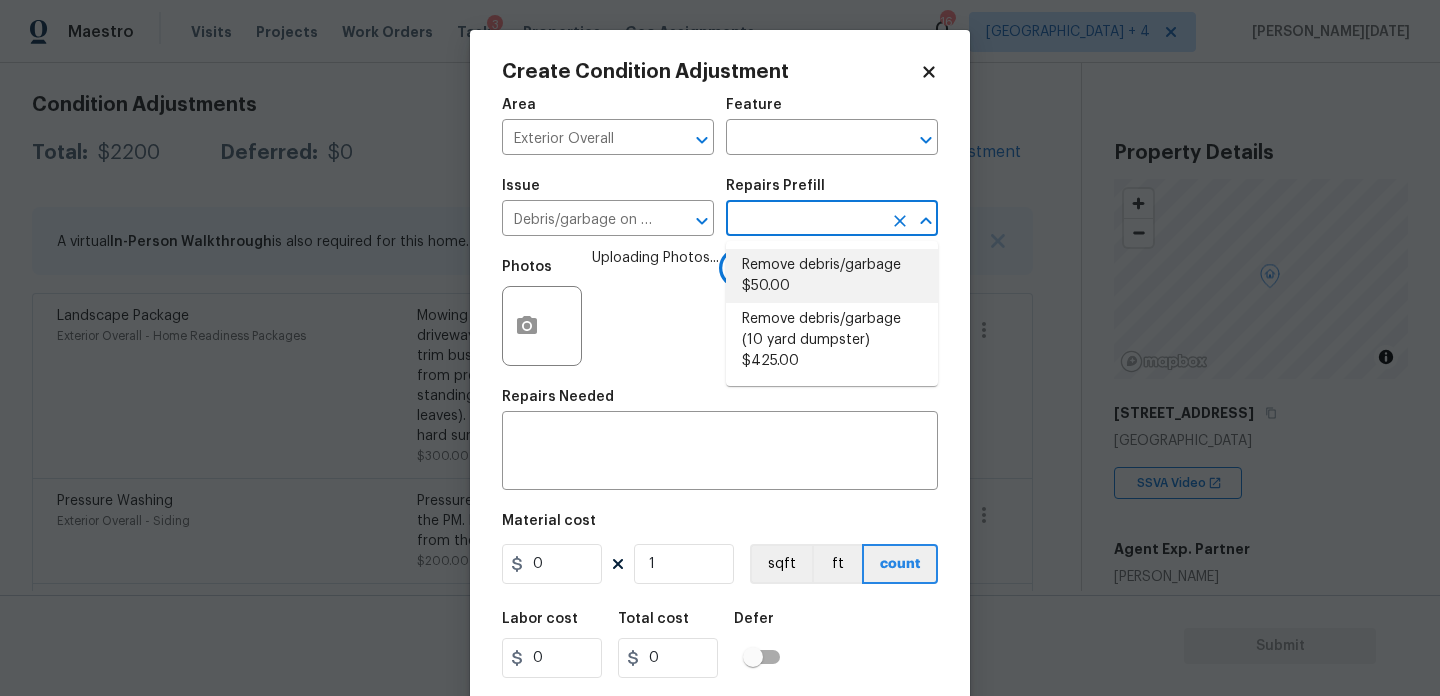 click on "Remove debris/garbage $50.00" at bounding box center [832, 276] 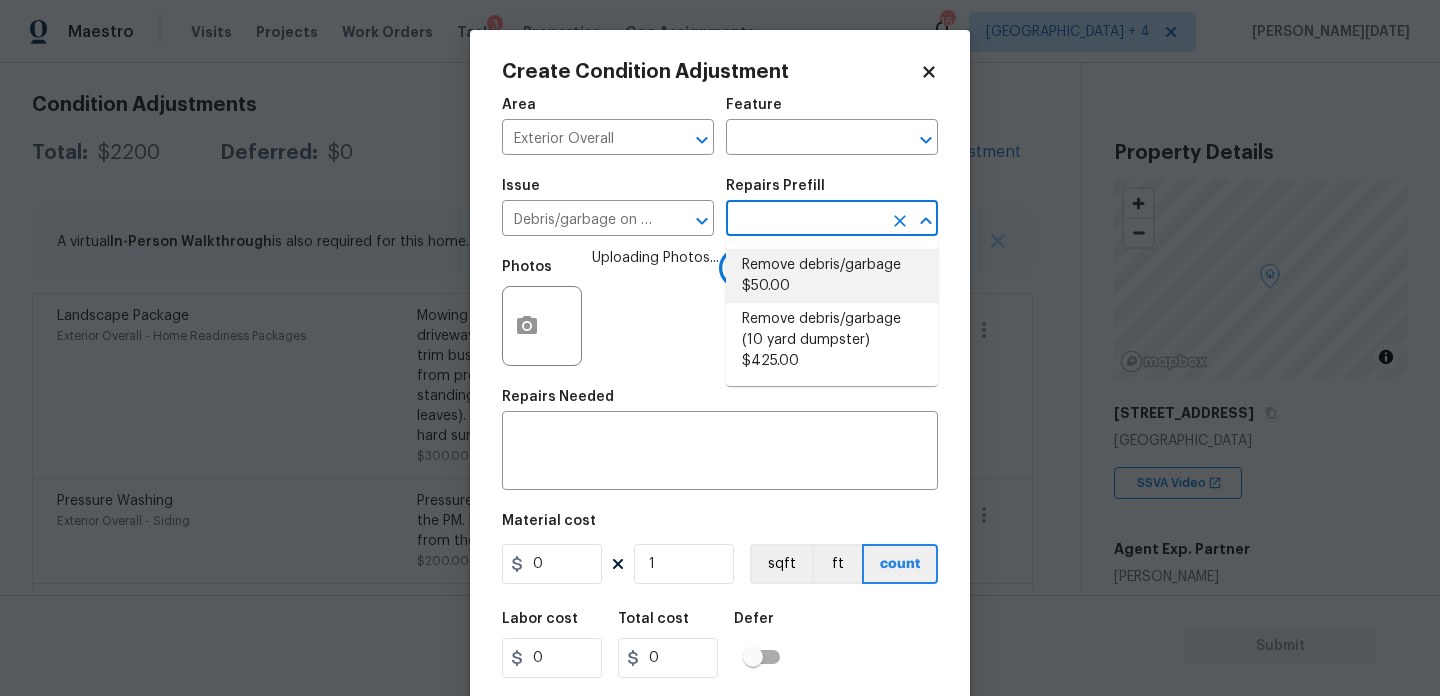 type 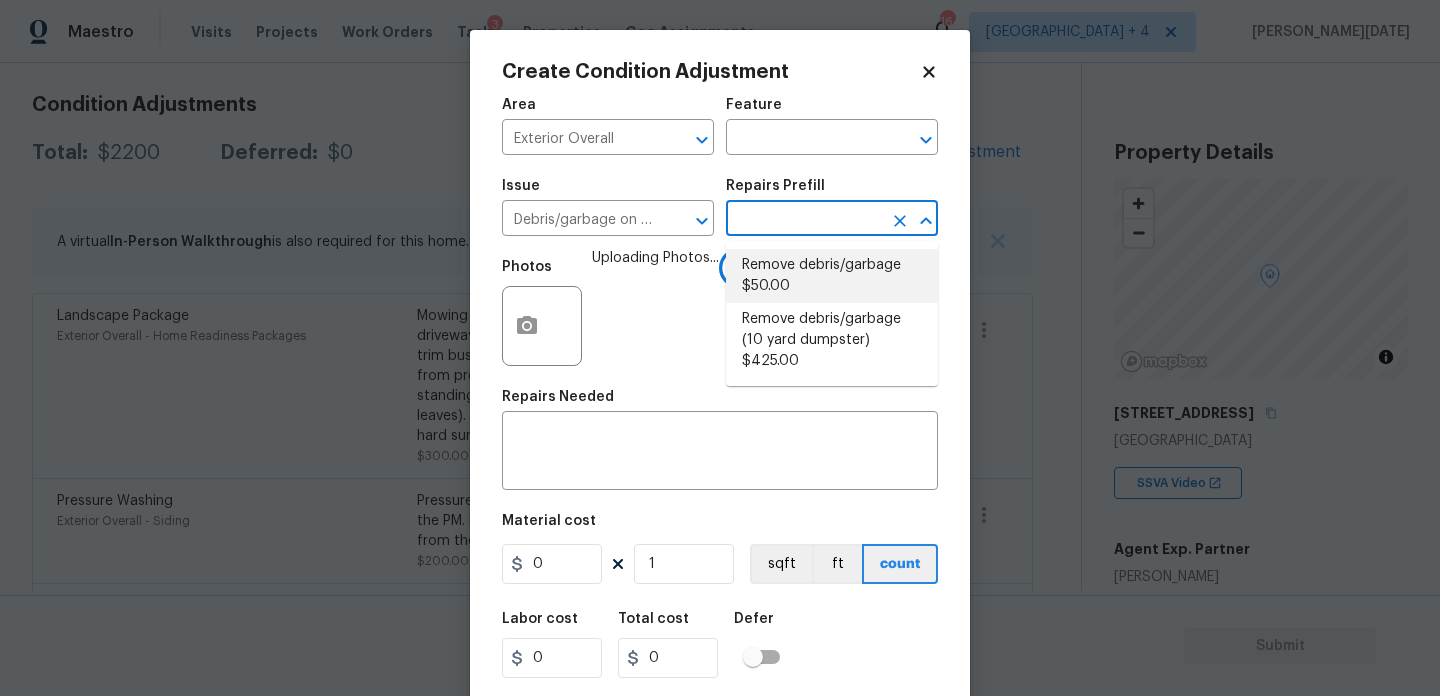 type on "Remove, haul off, and properly dispose of any debris left by seller to offsite location. Cost estimated per cubic yard." 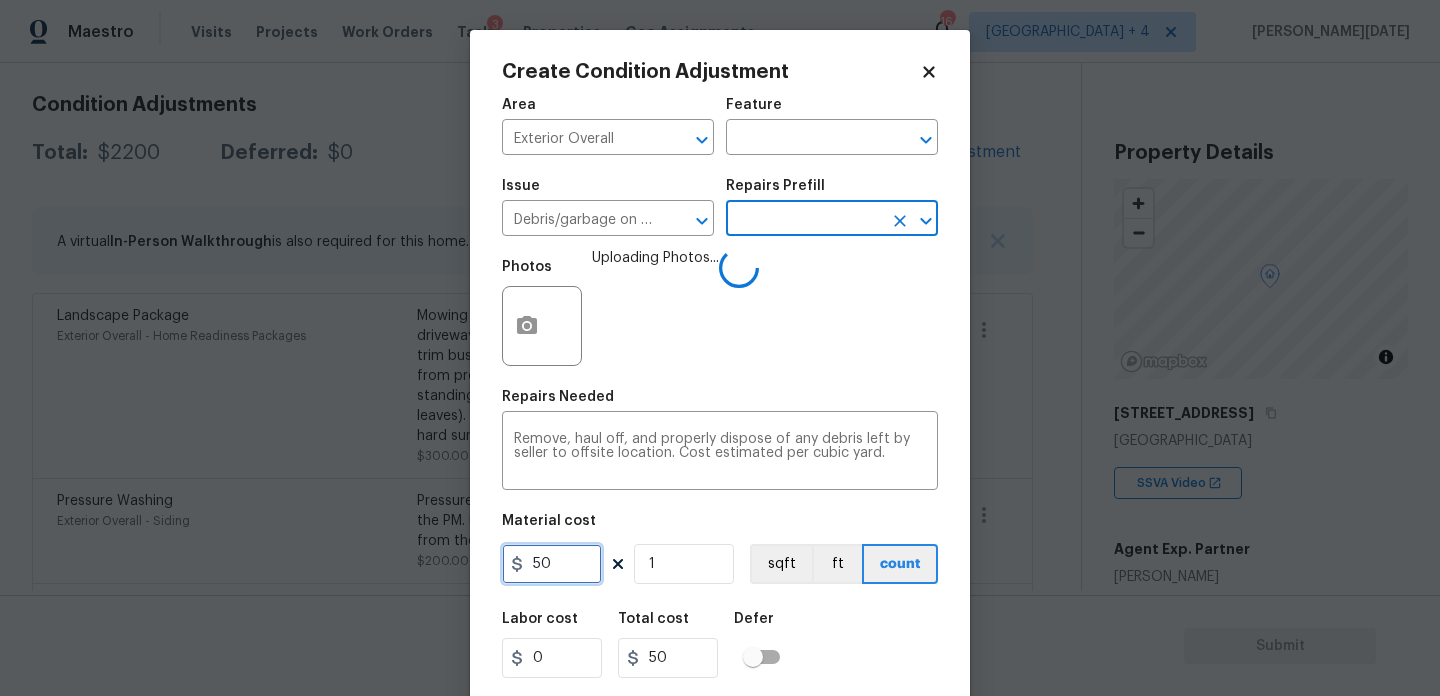 drag, startPoint x: 507, startPoint y: 562, endPoint x: 453, endPoint y: 562, distance: 54 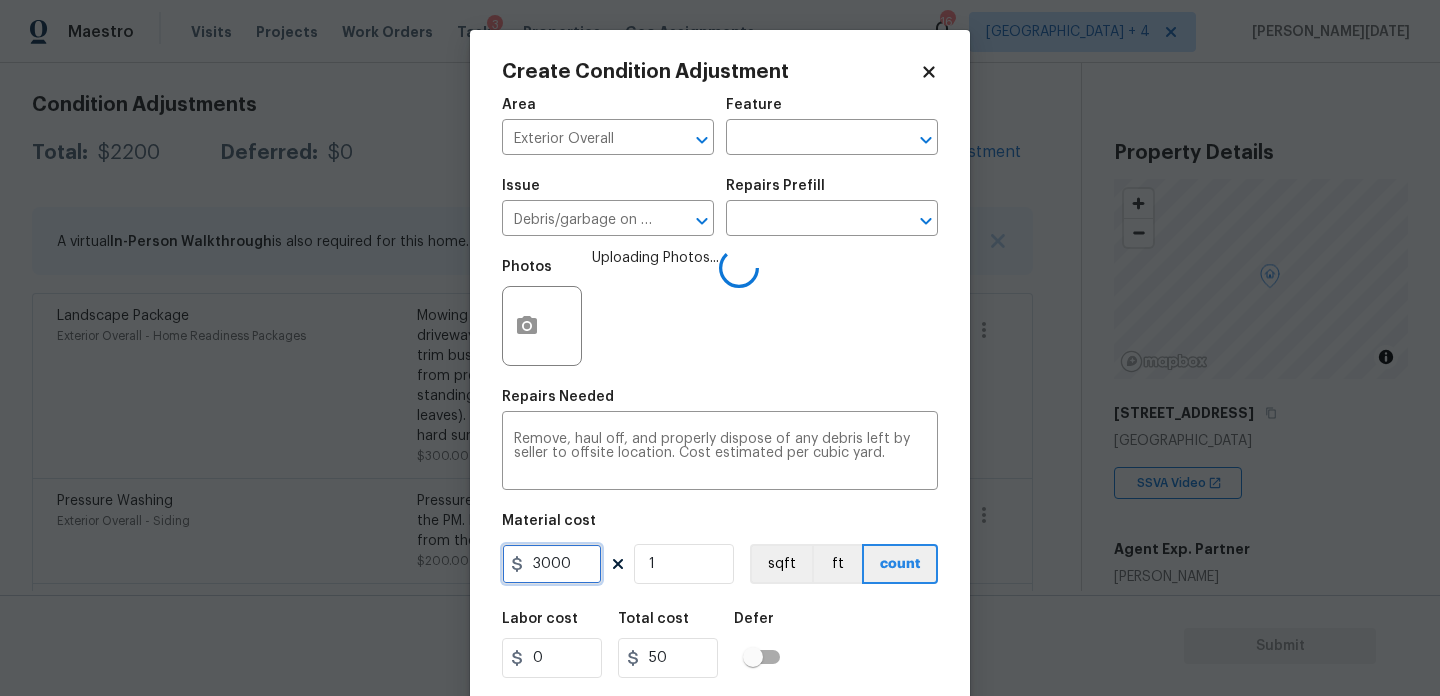 type on "3000" 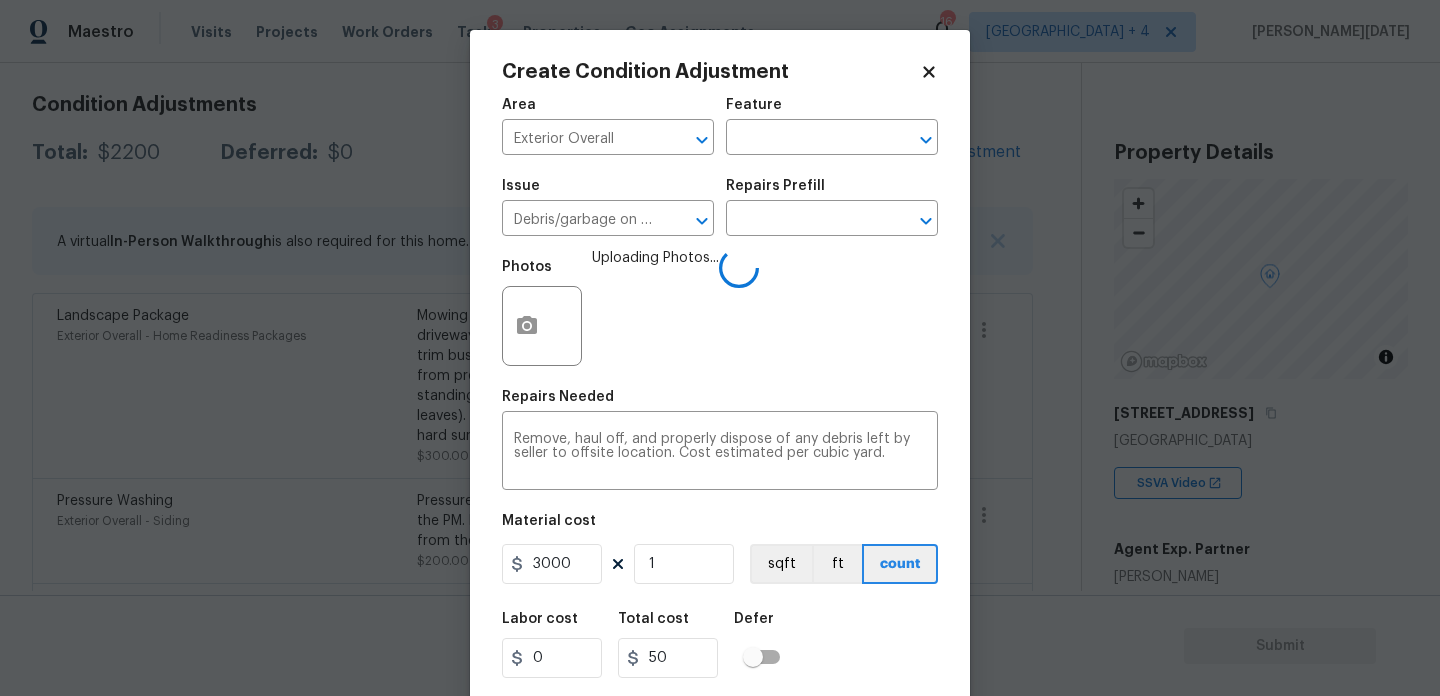 type on "3000" 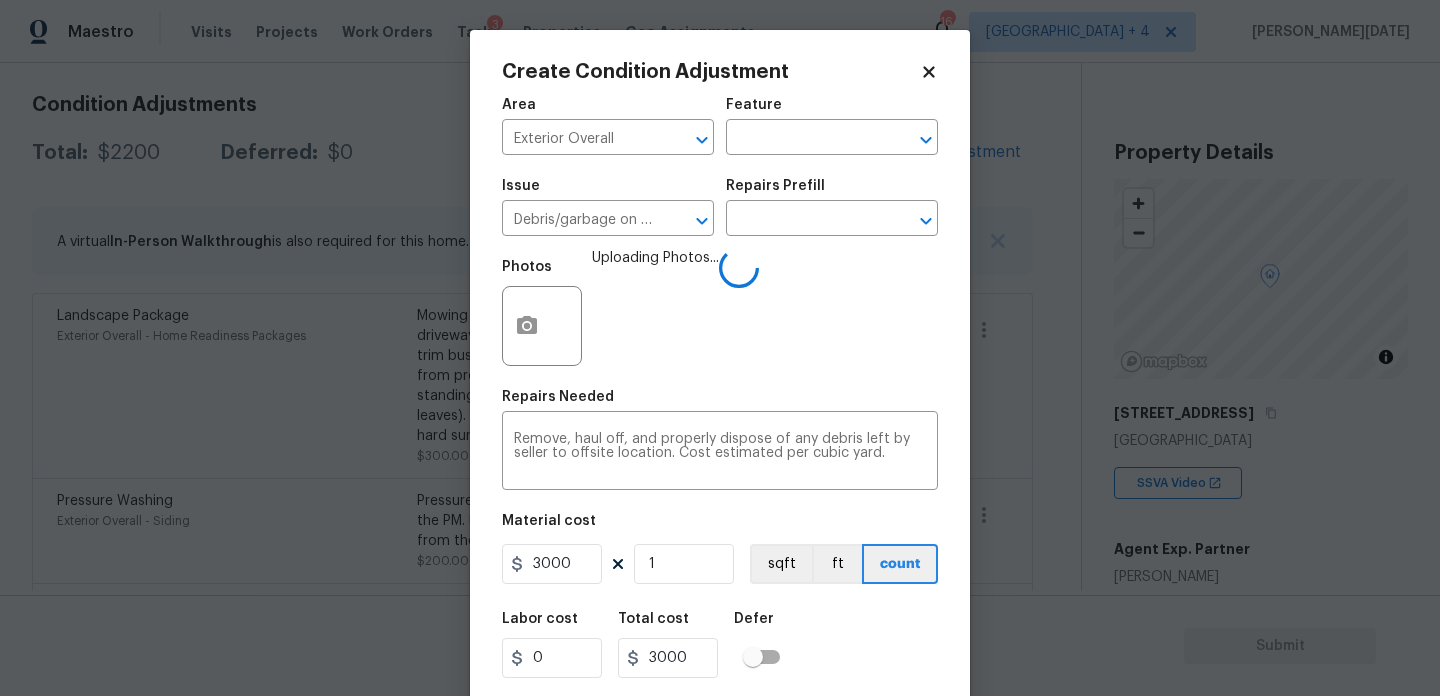 click on "Photos Uploading Photos..." at bounding box center (720, 313) 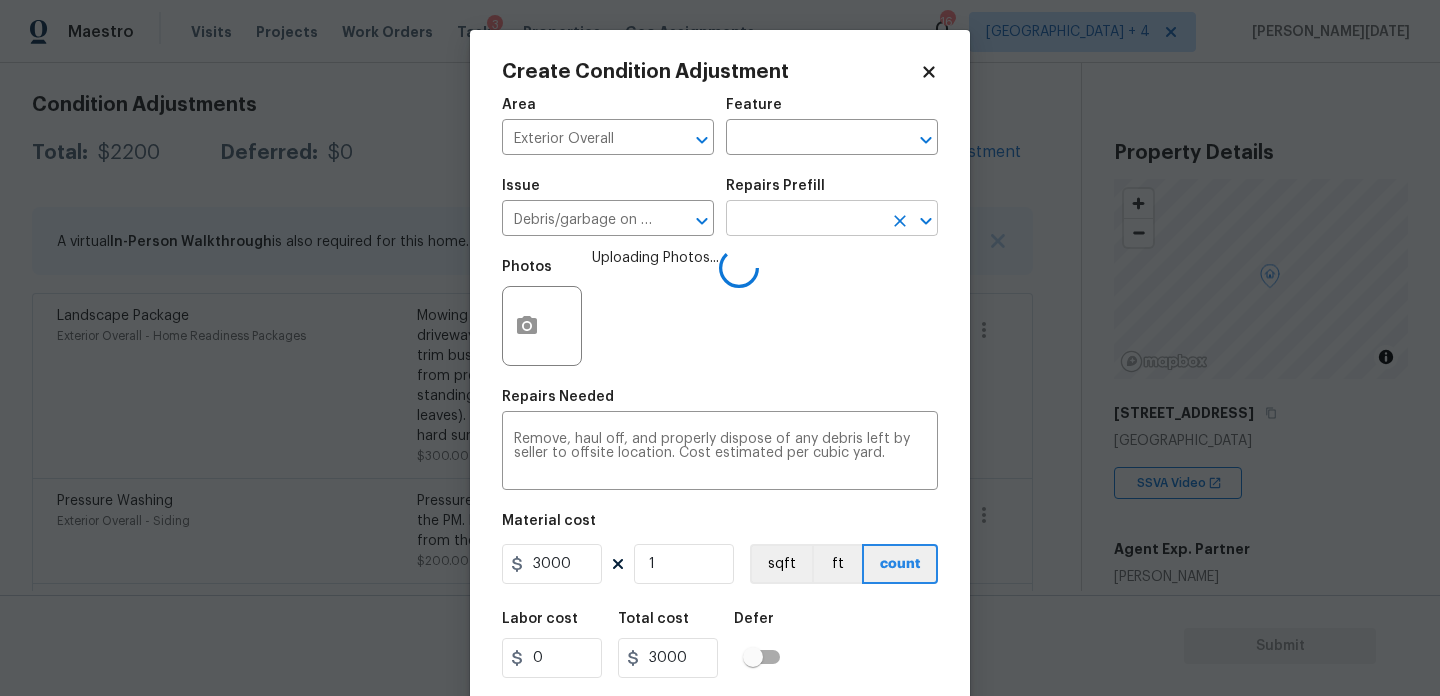 click at bounding box center (804, 220) 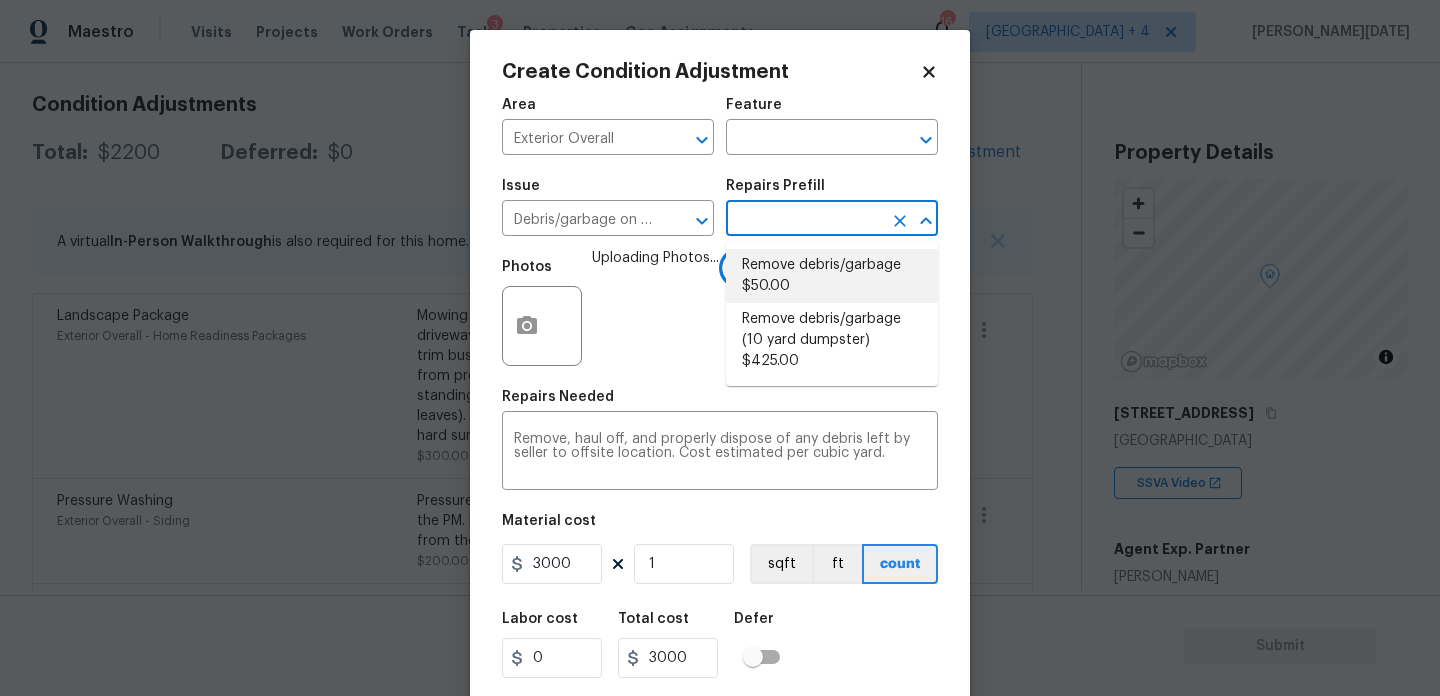 click on "Uploading Photos..." at bounding box center (655, 313) 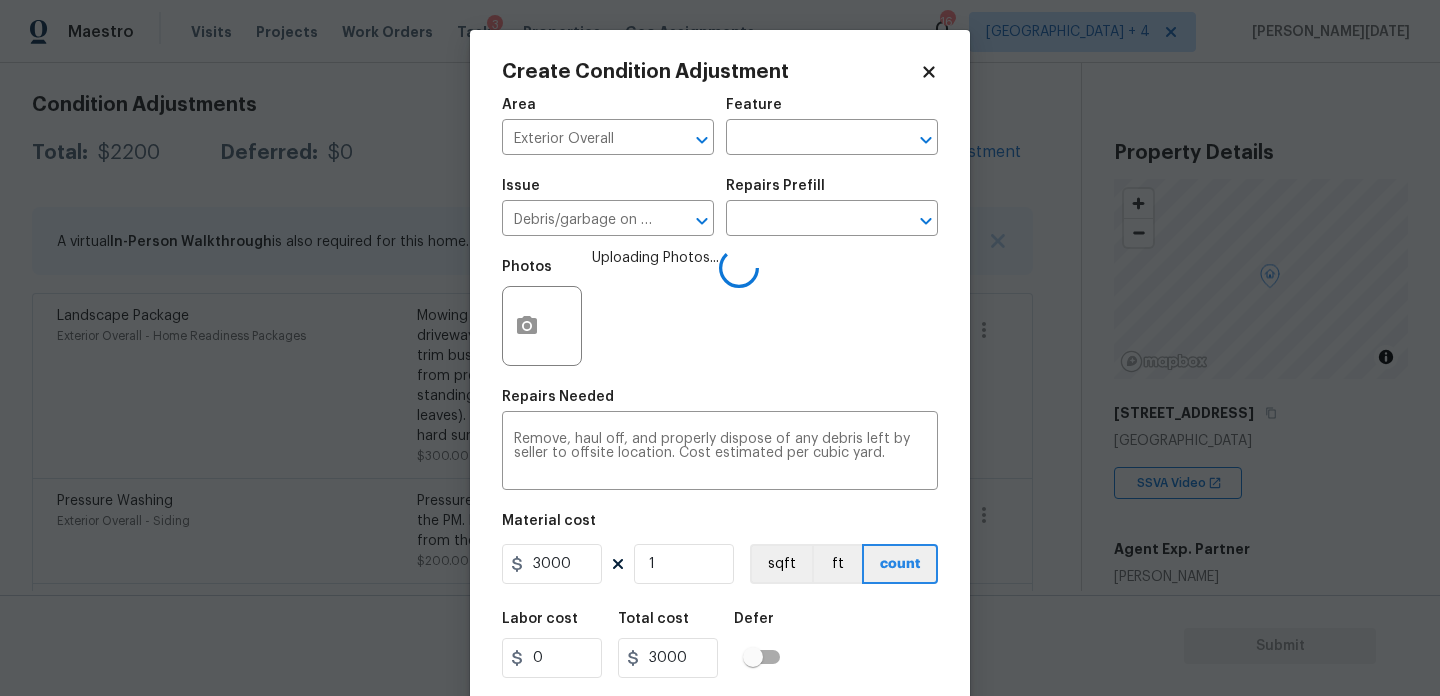 scroll, scrollTop: 51, scrollLeft: 0, axis: vertical 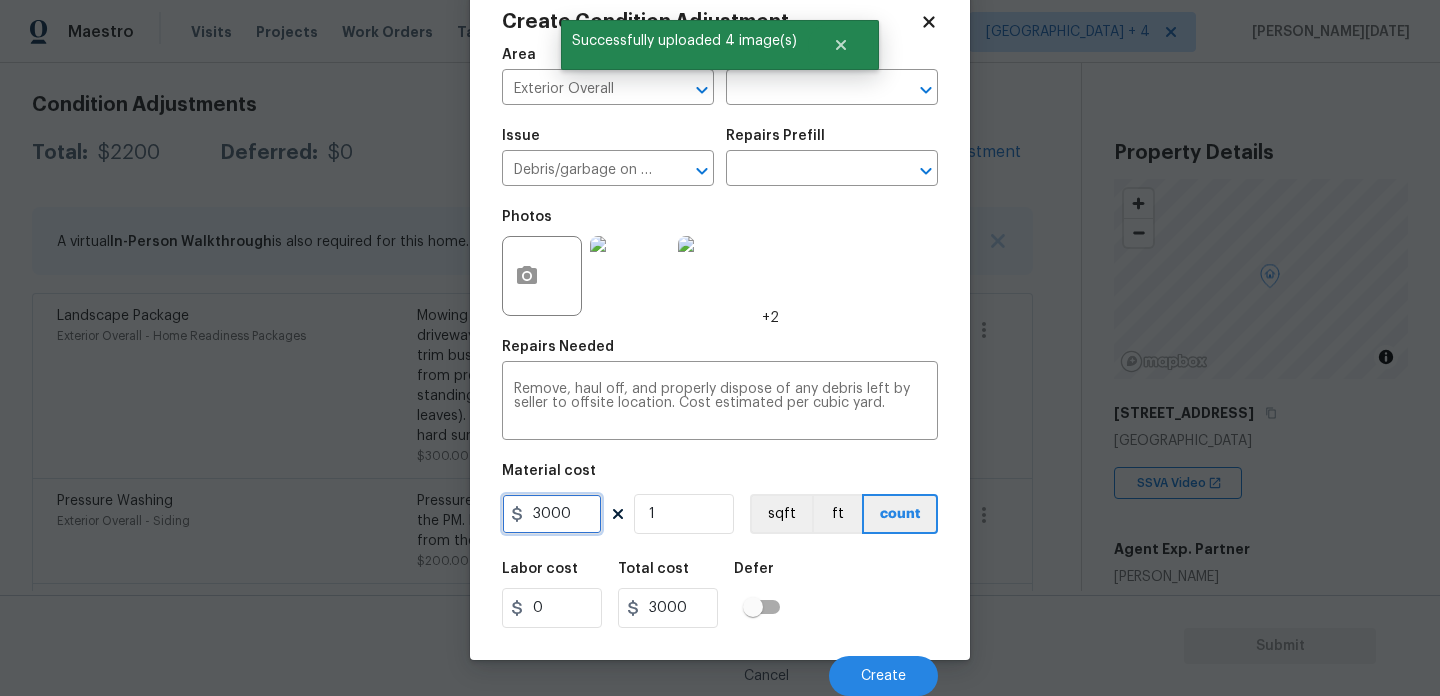 drag, startPoint x: 557, startPoint y: 517, endPoint x: 516, endPoint y: 517, distance: 41 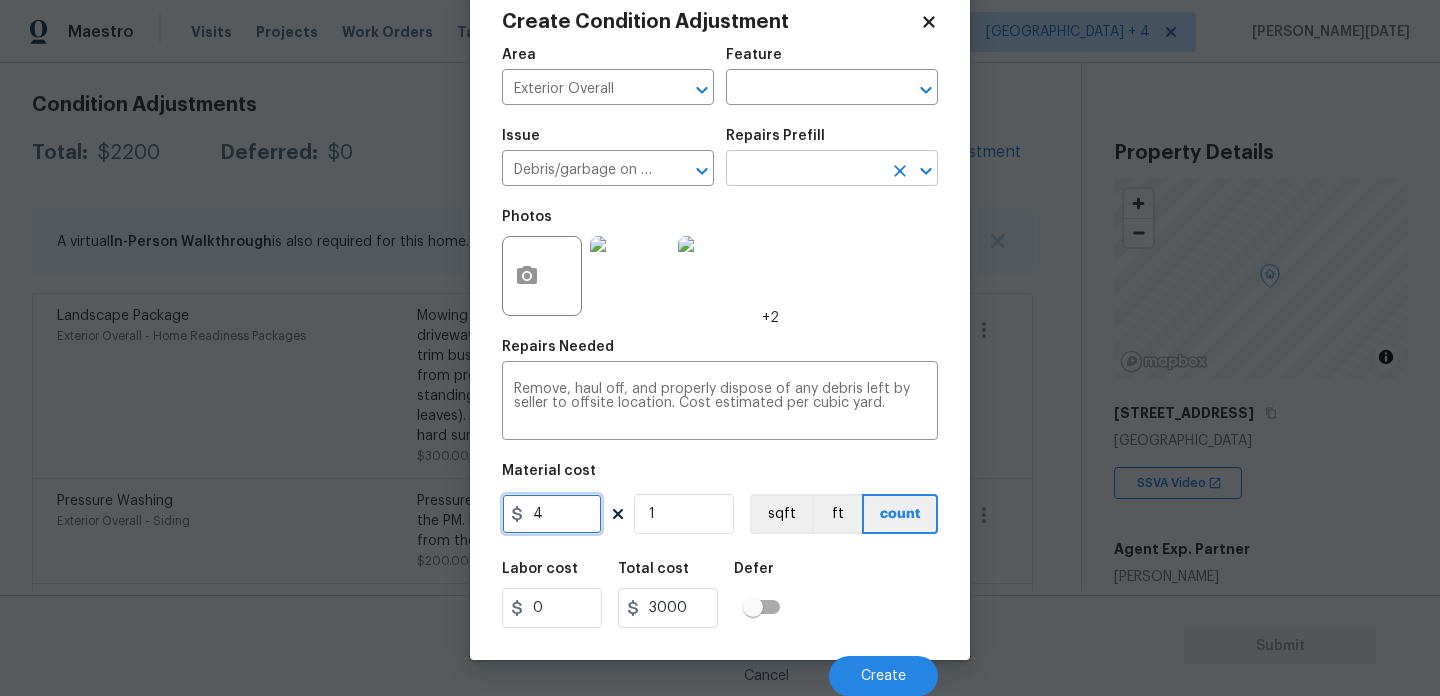 type on "4" 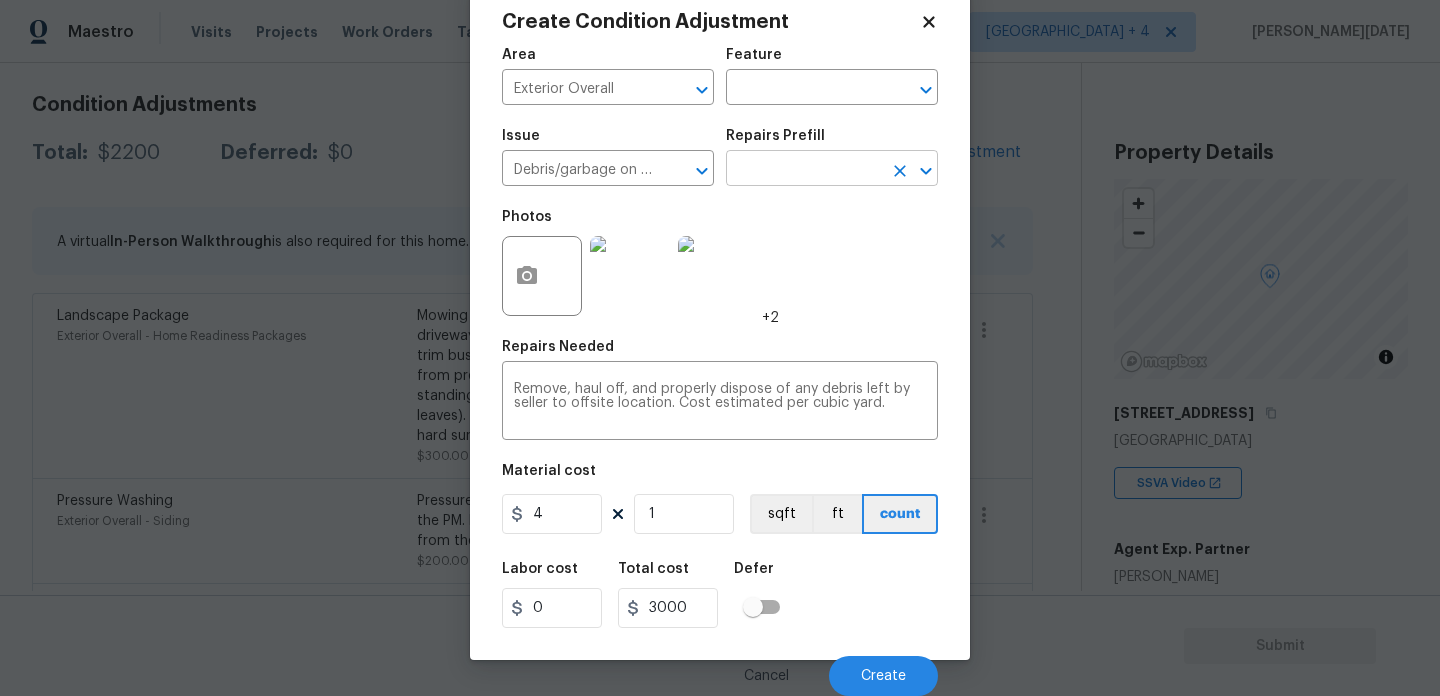 click at bounding box center [804, 170] 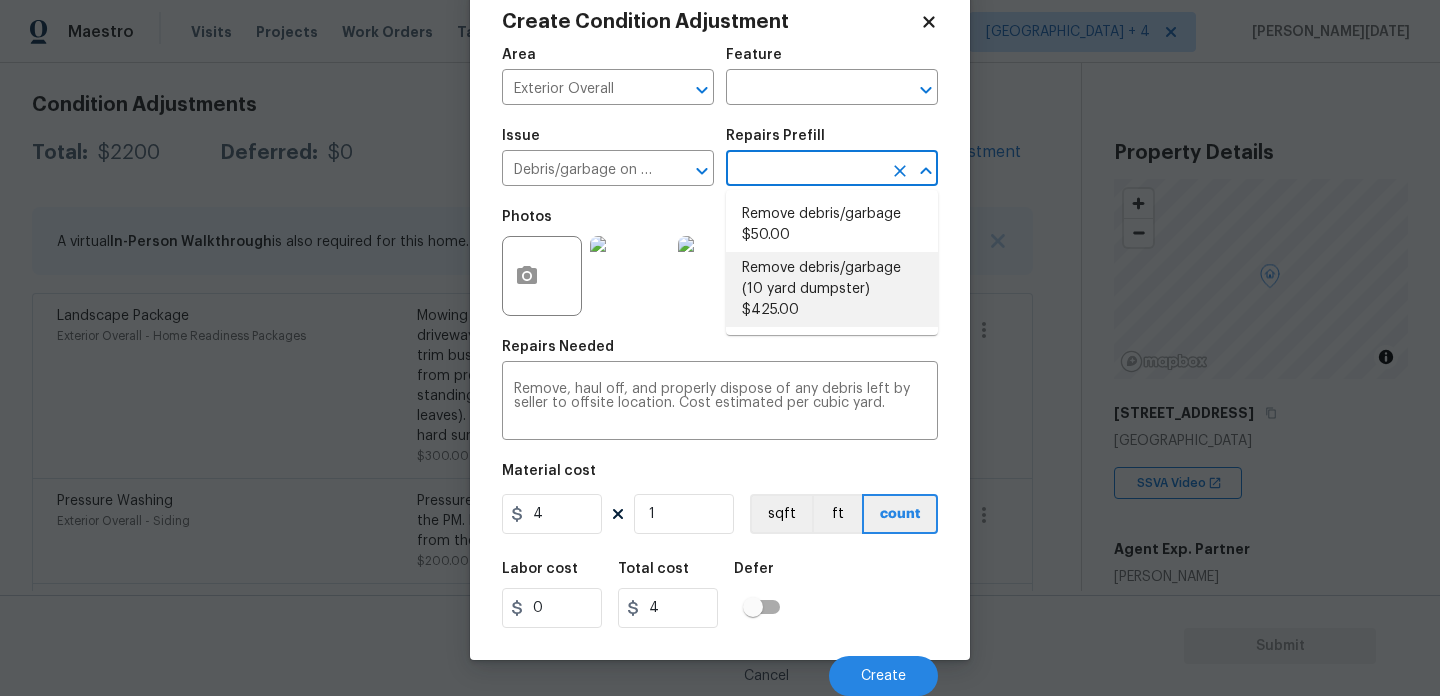 click on "Remove debris/garbage (10 yard dumpster) $425.00" at bounding box center (832, 289) 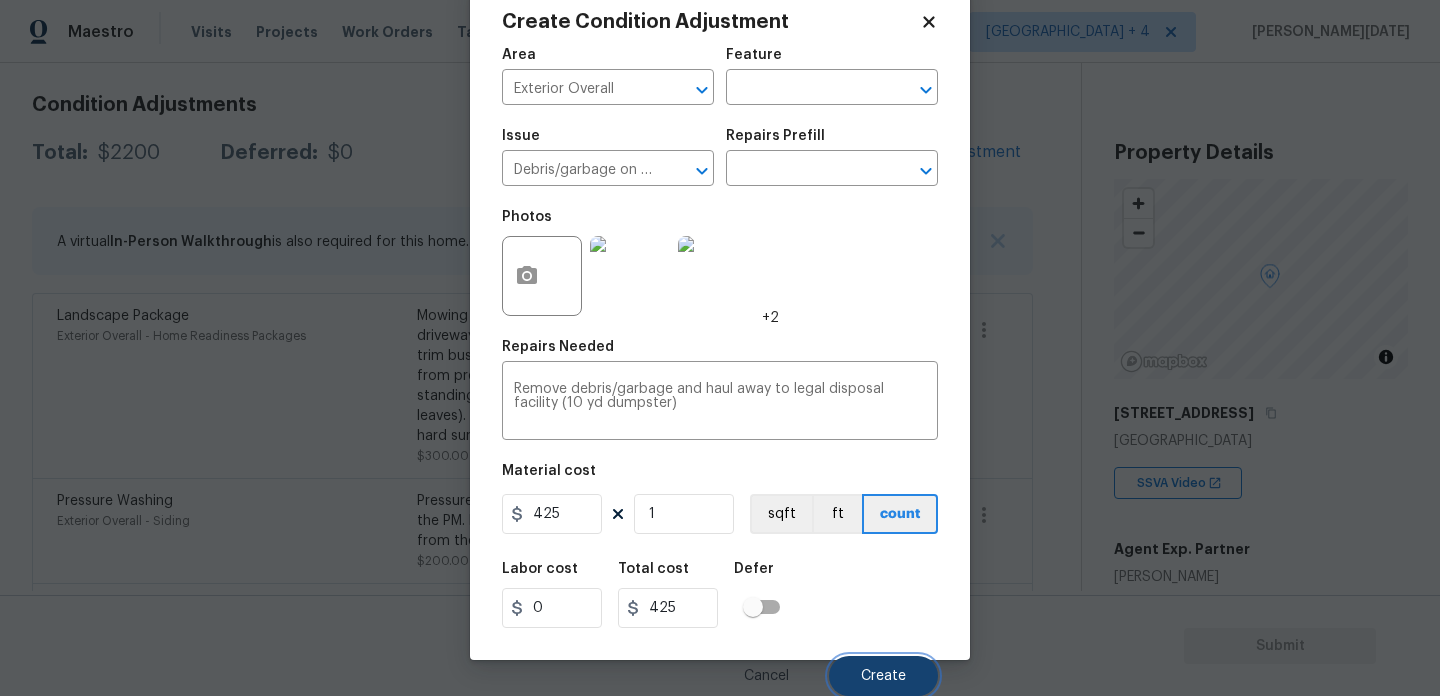 click on "Create" at bounding box center [883, 676] 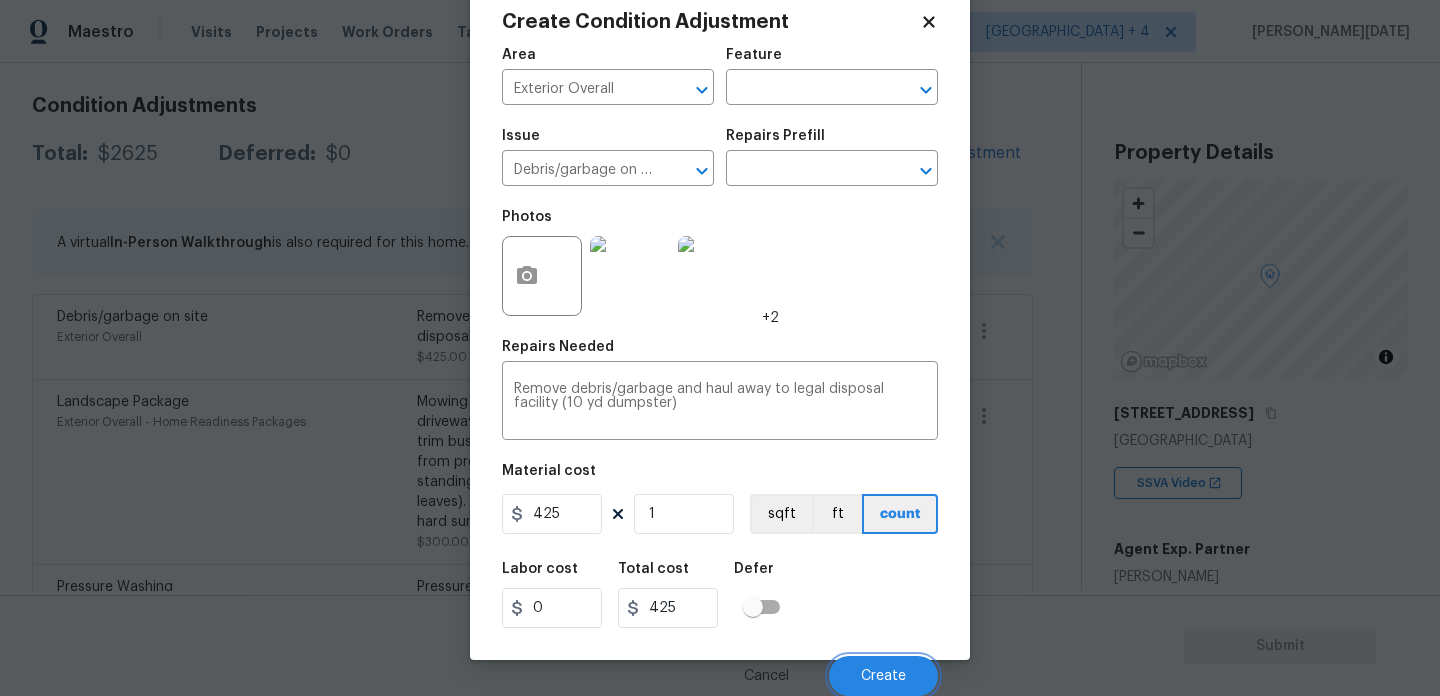 scroll, scrollTop: 272, scrollLeft: 0, axis: vertical 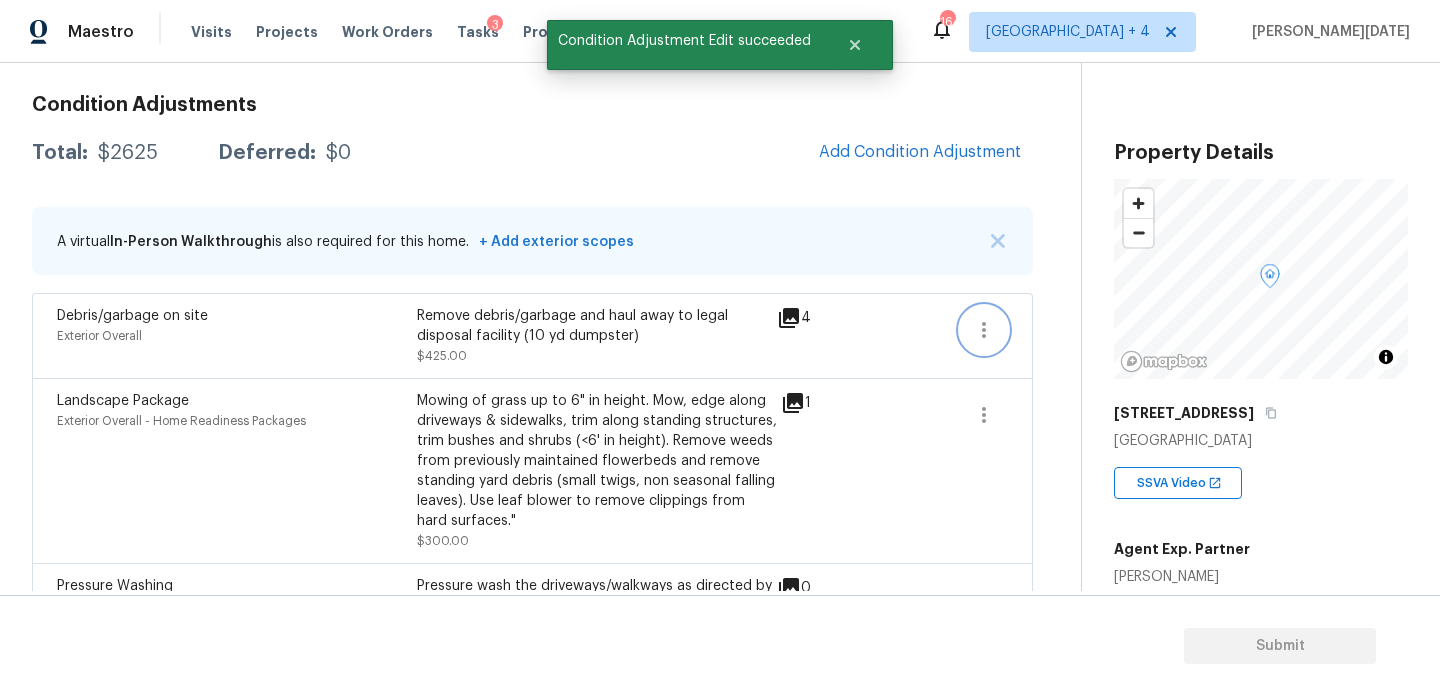 click at bounding box center (984, 330) 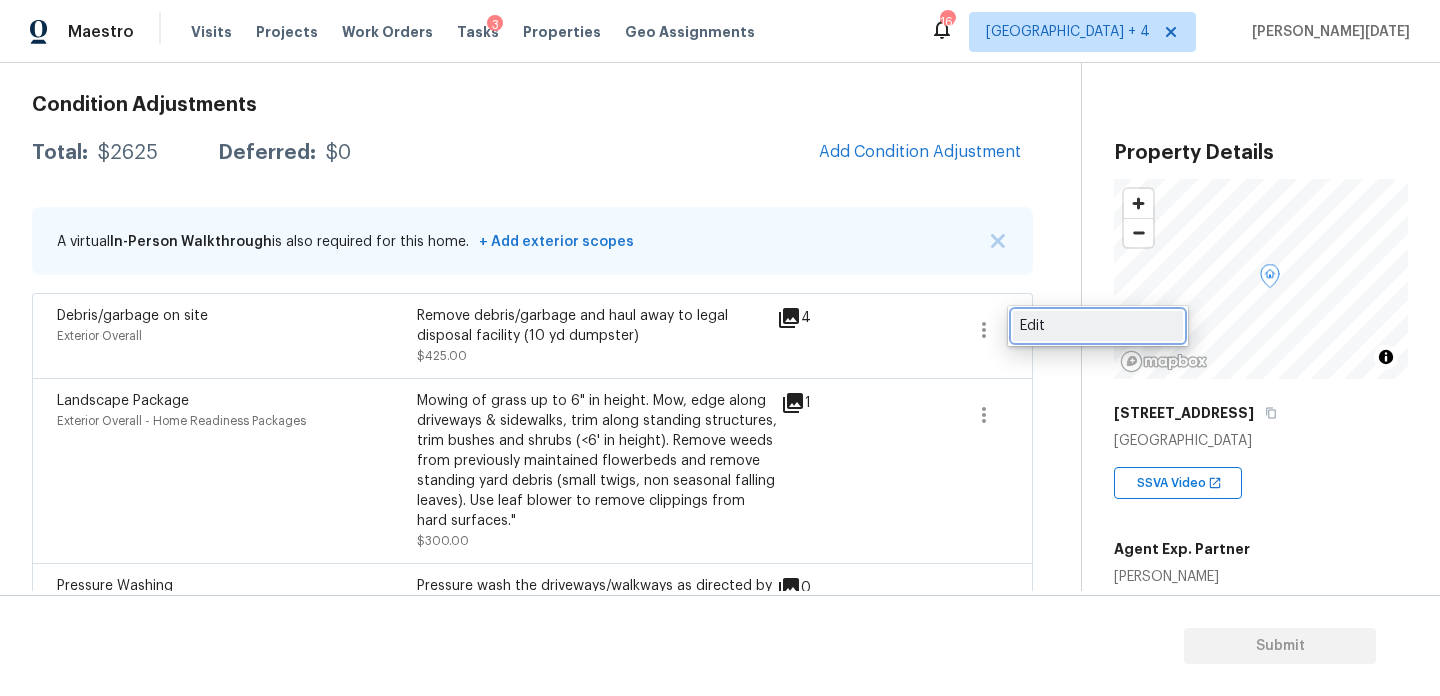 click on "Edit" at bounding box center [1098, 326] 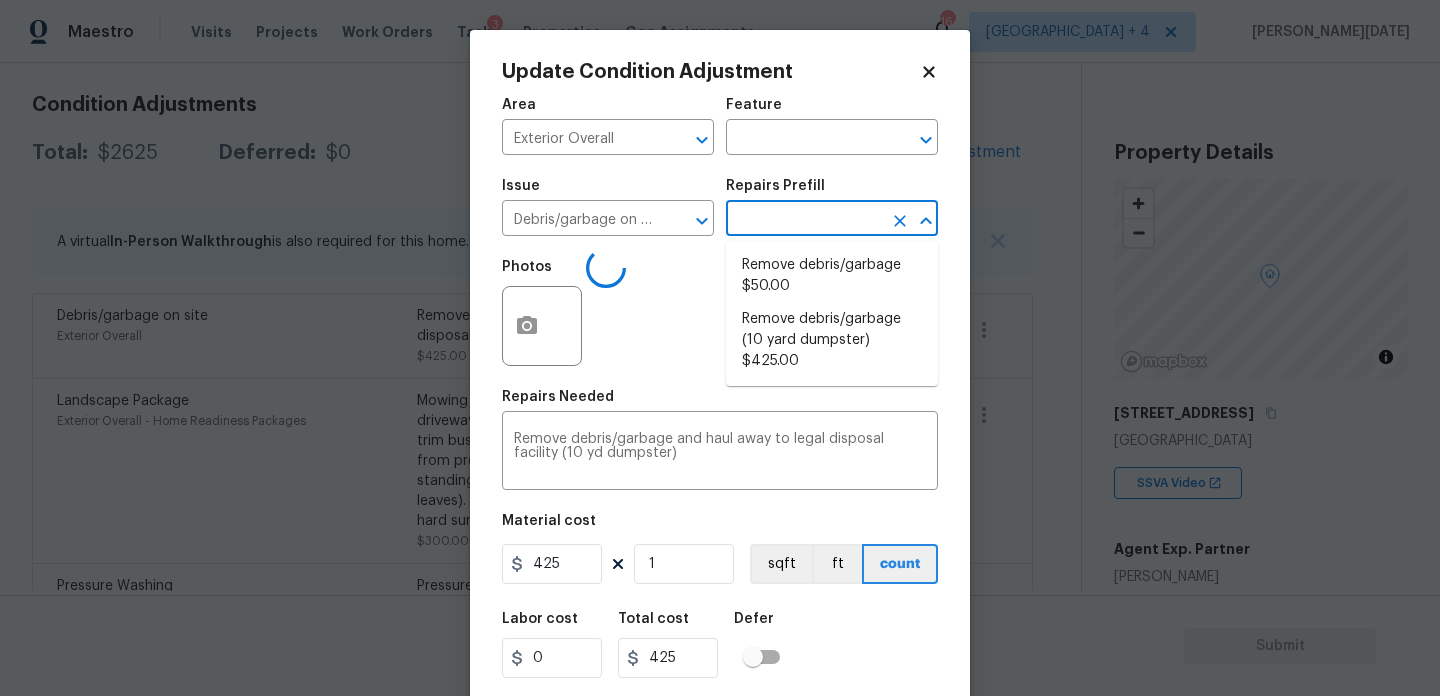 click at bounding box center [804, 220] 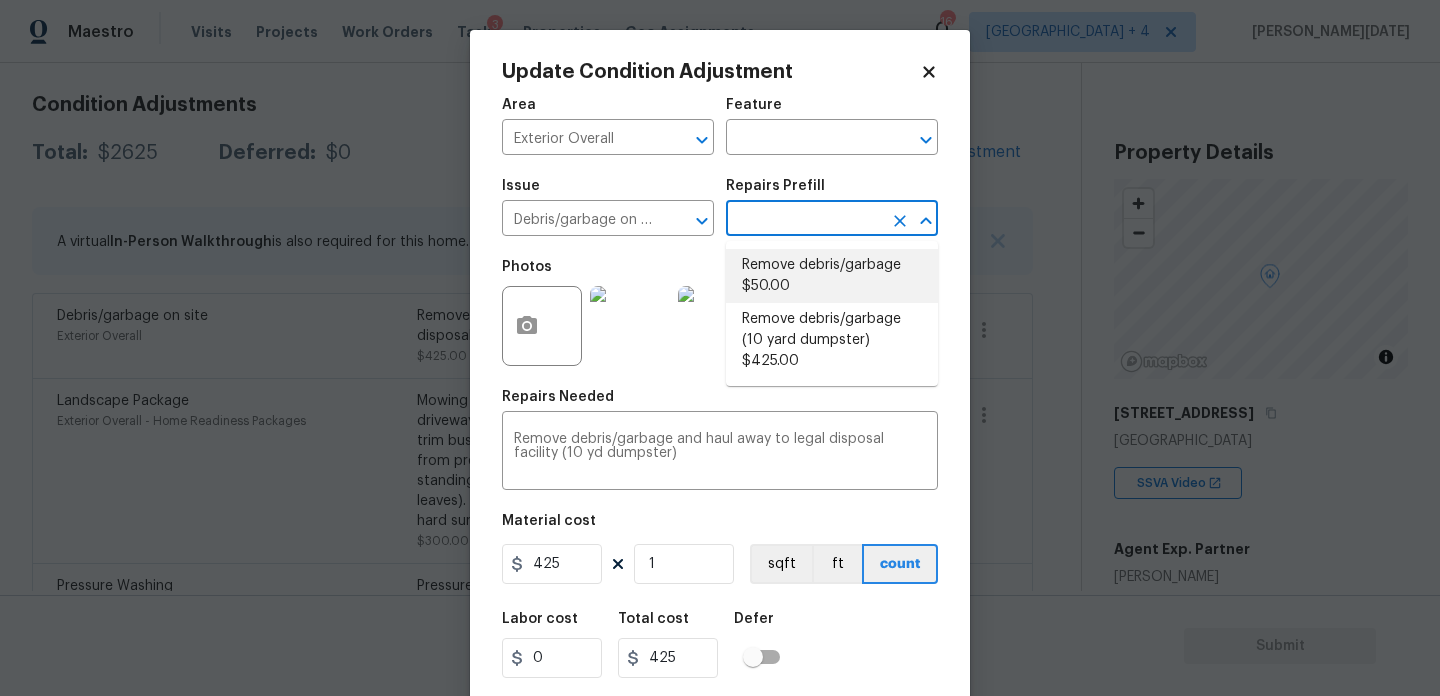 click on "Remove debris/garbage $50.00" at bounding box center [832, 276] 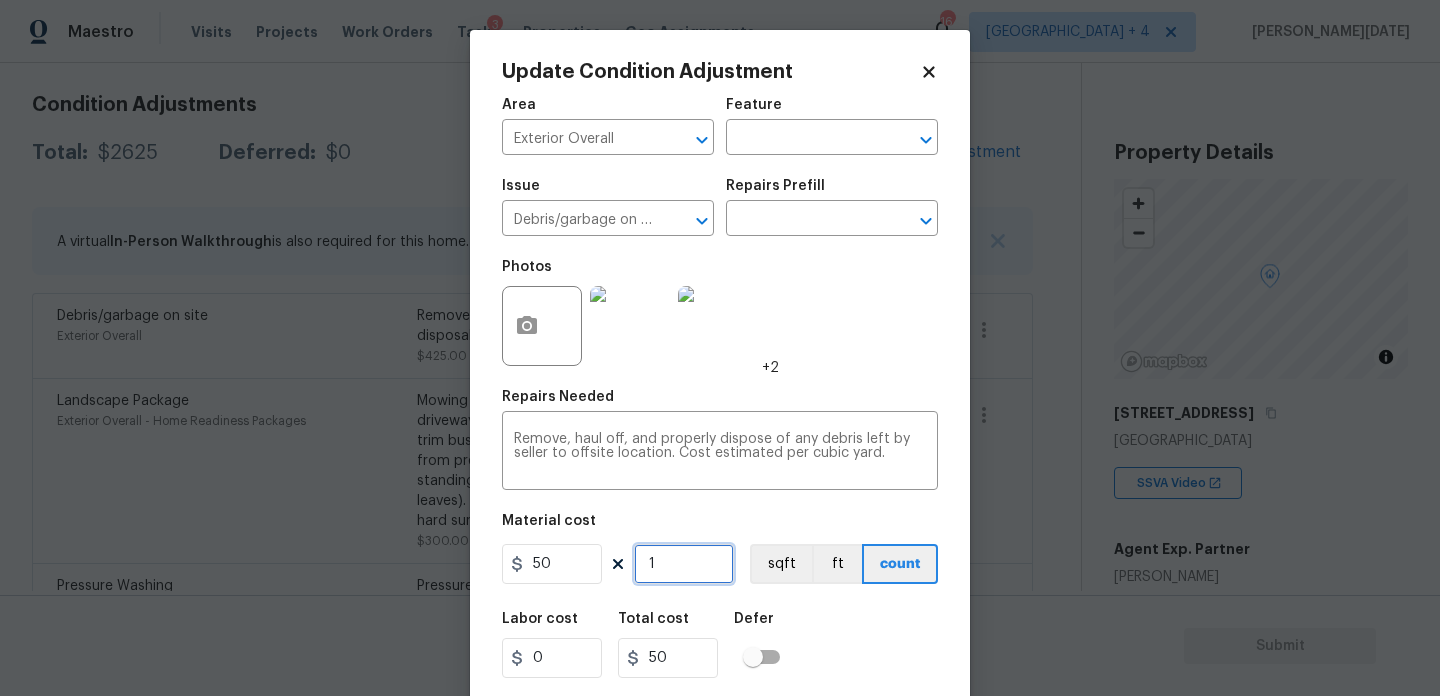 click on "1" at bounding box center [684, 564] 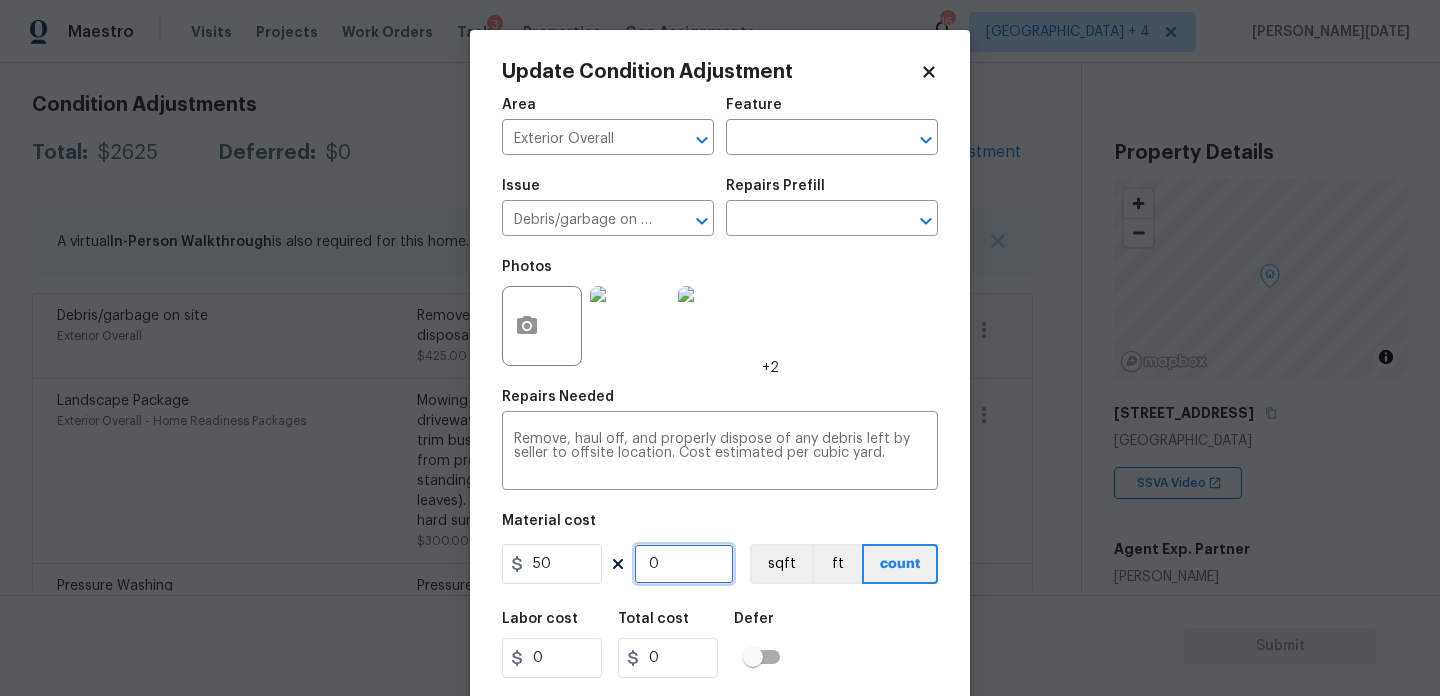 type on "5" 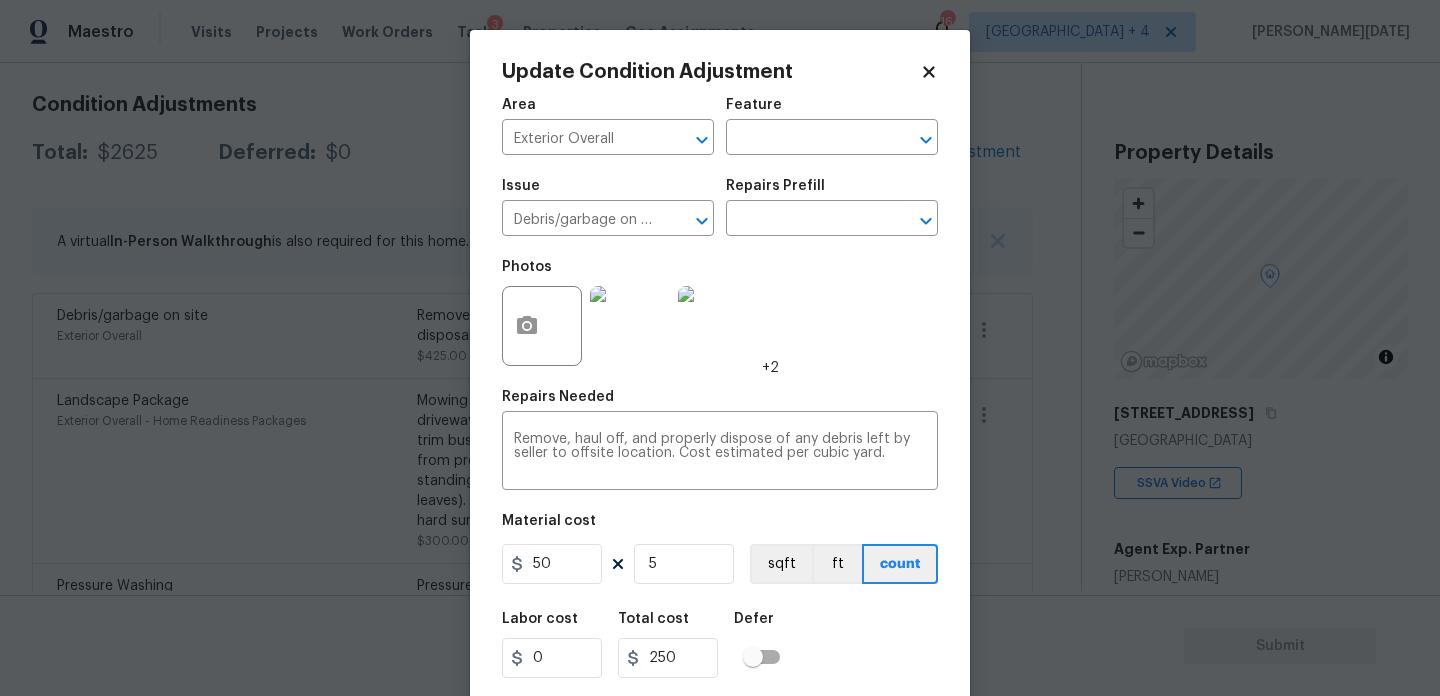 click on "Photos  +2" at bounding box center [720, 313] 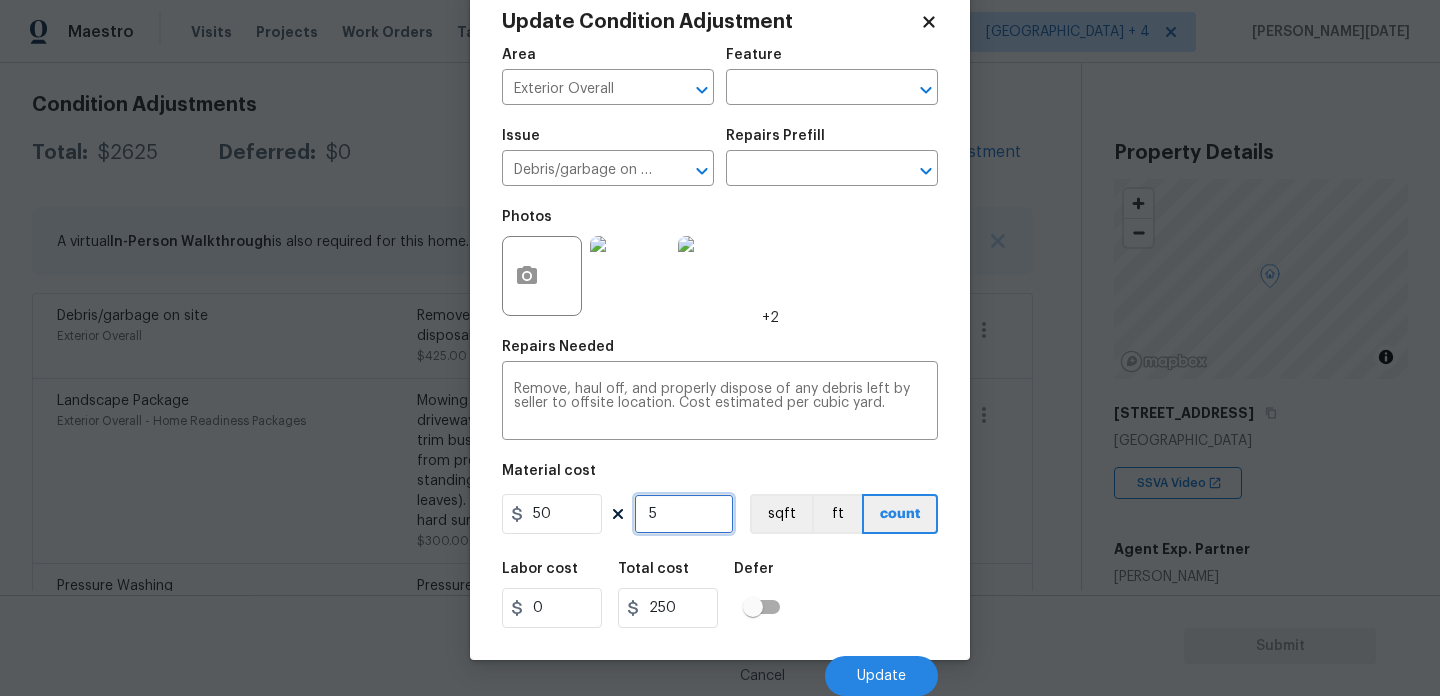 click on "5" at bounding box center (684, 514) 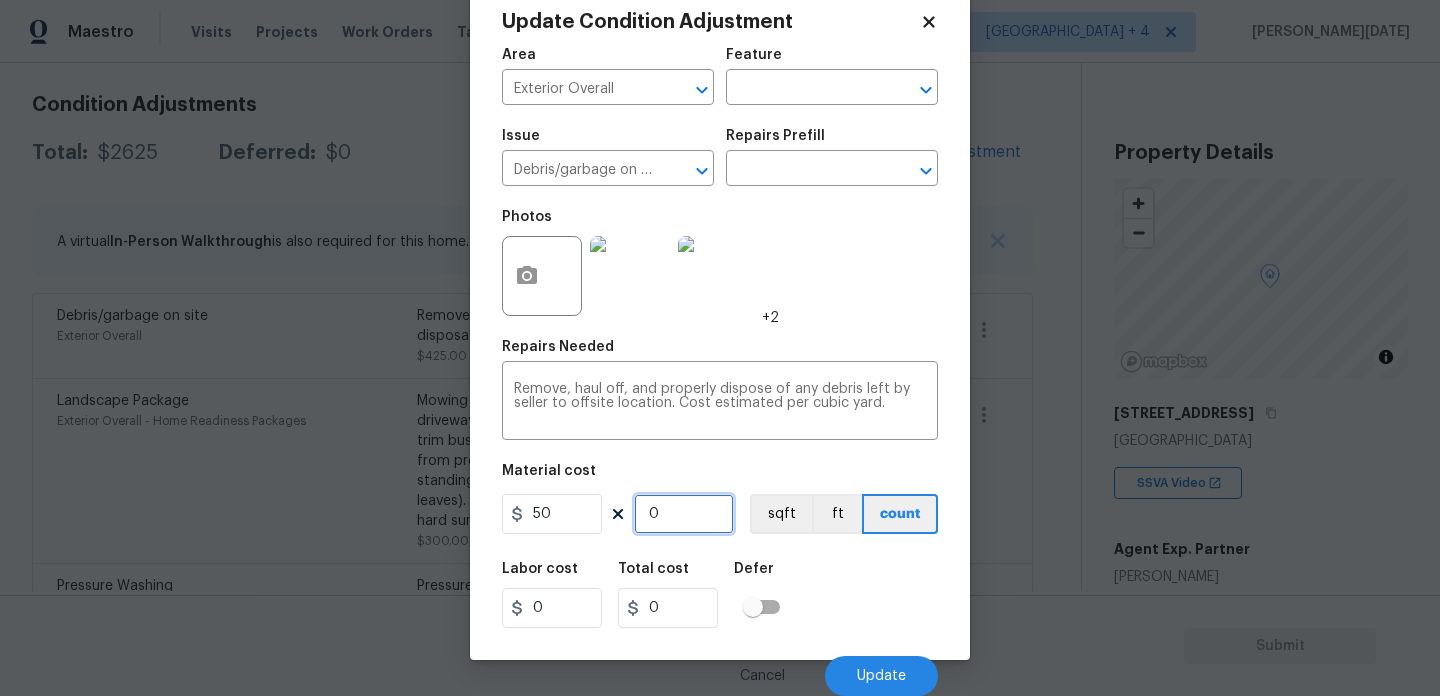 type on "6" 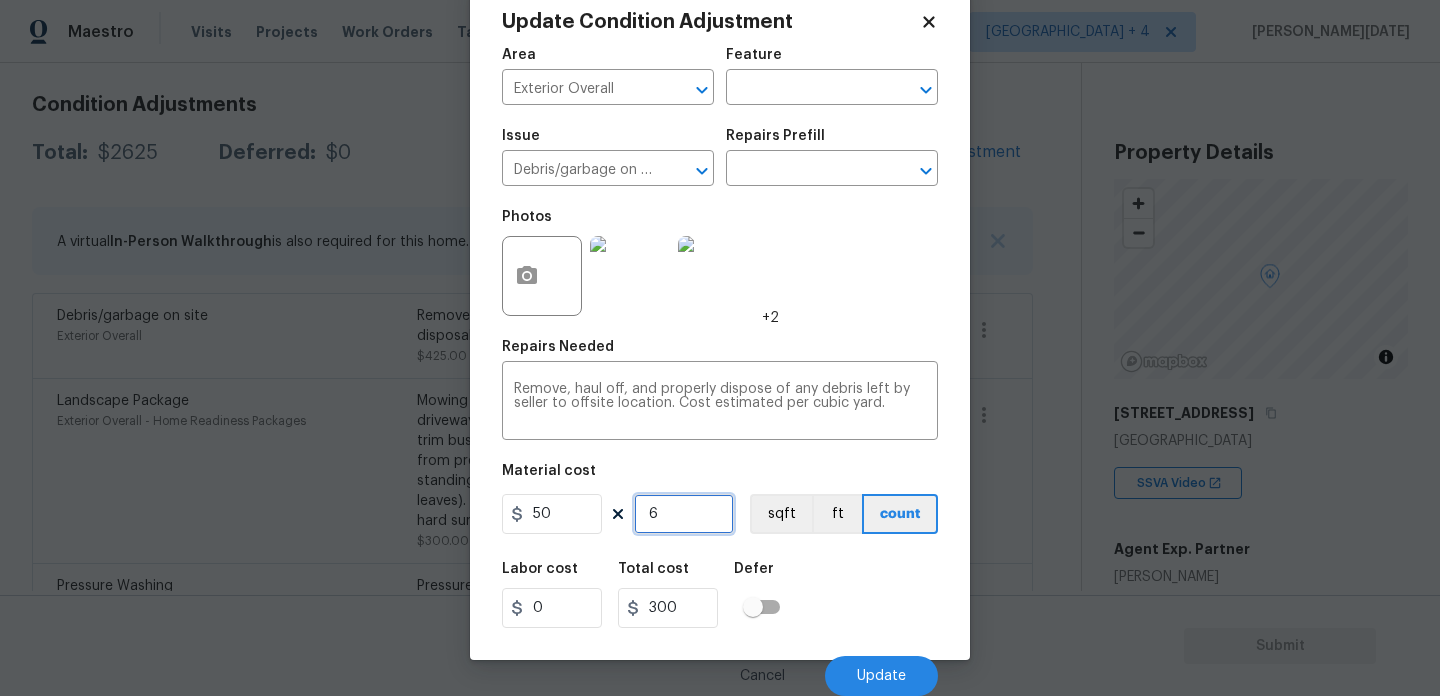 type on "6" 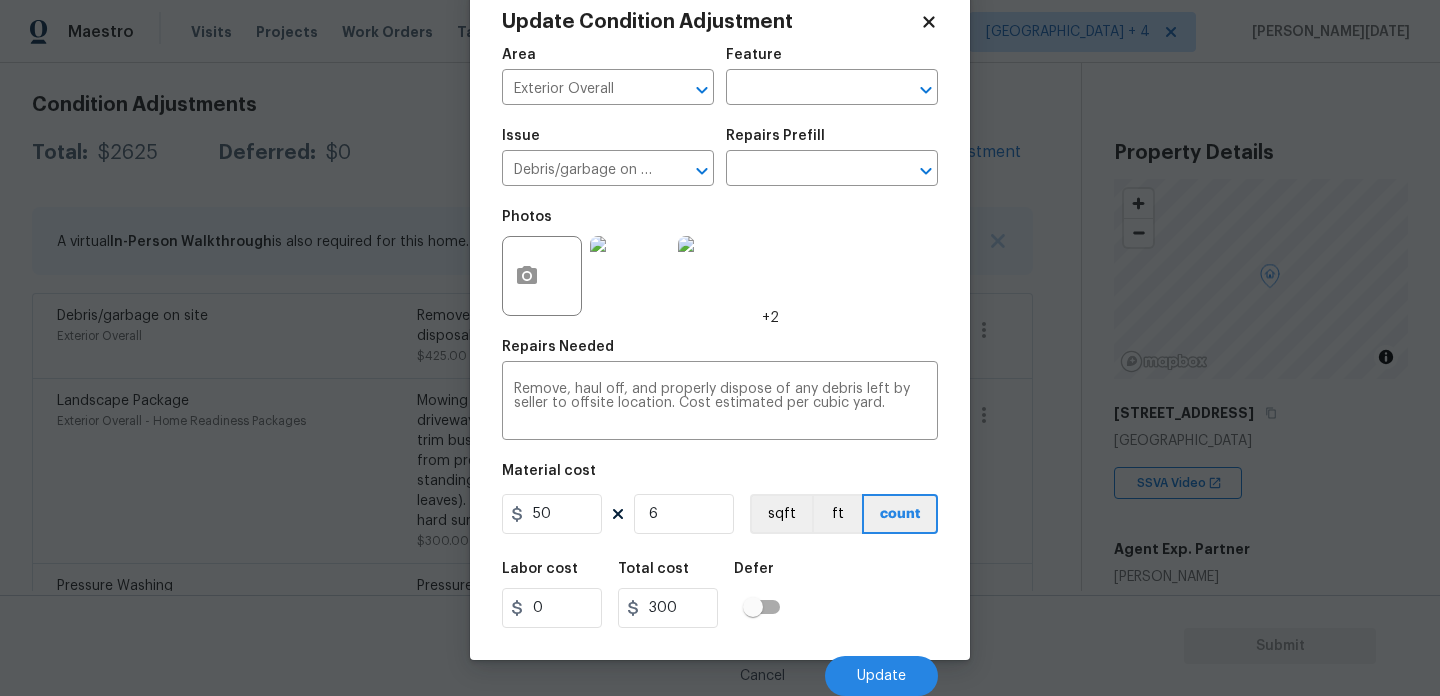 click on "+2" at bounding box center (770, 318) 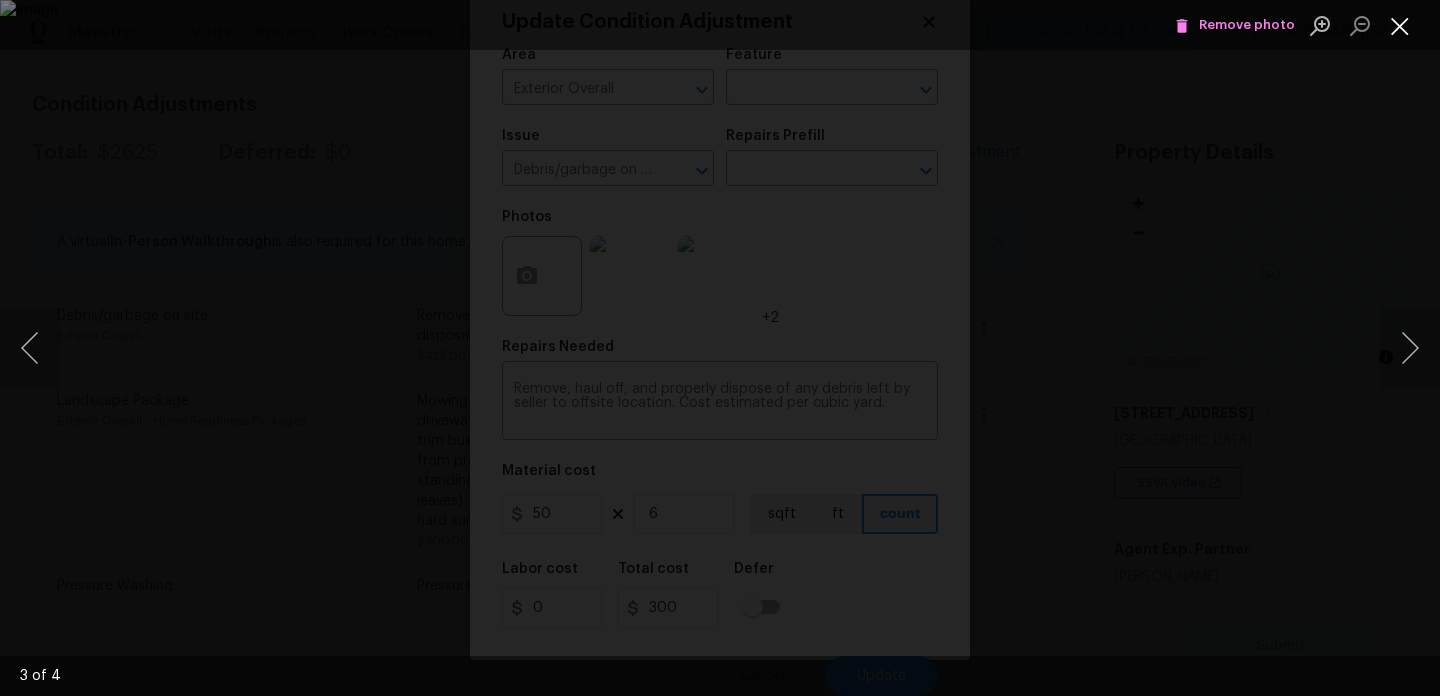 click at bounding box center [1400, 25] 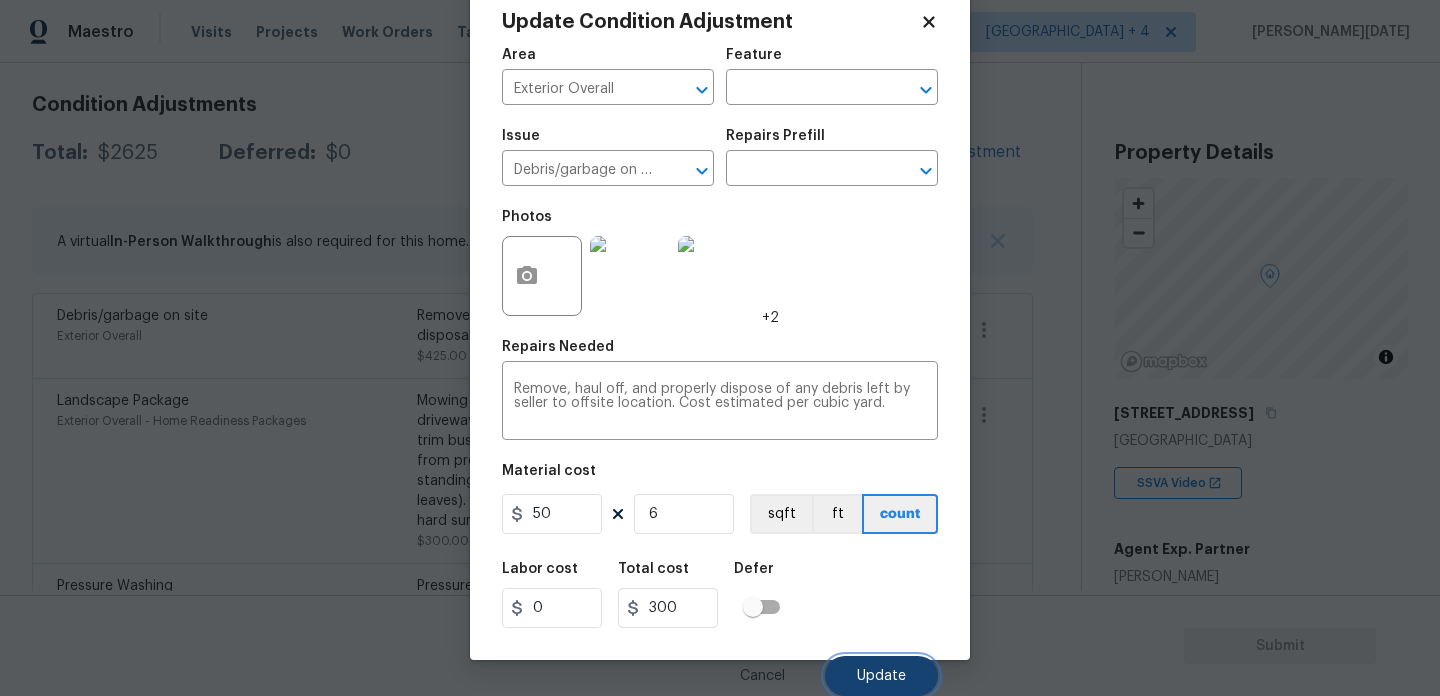 click on "Update" at bounding box center [881, 676] 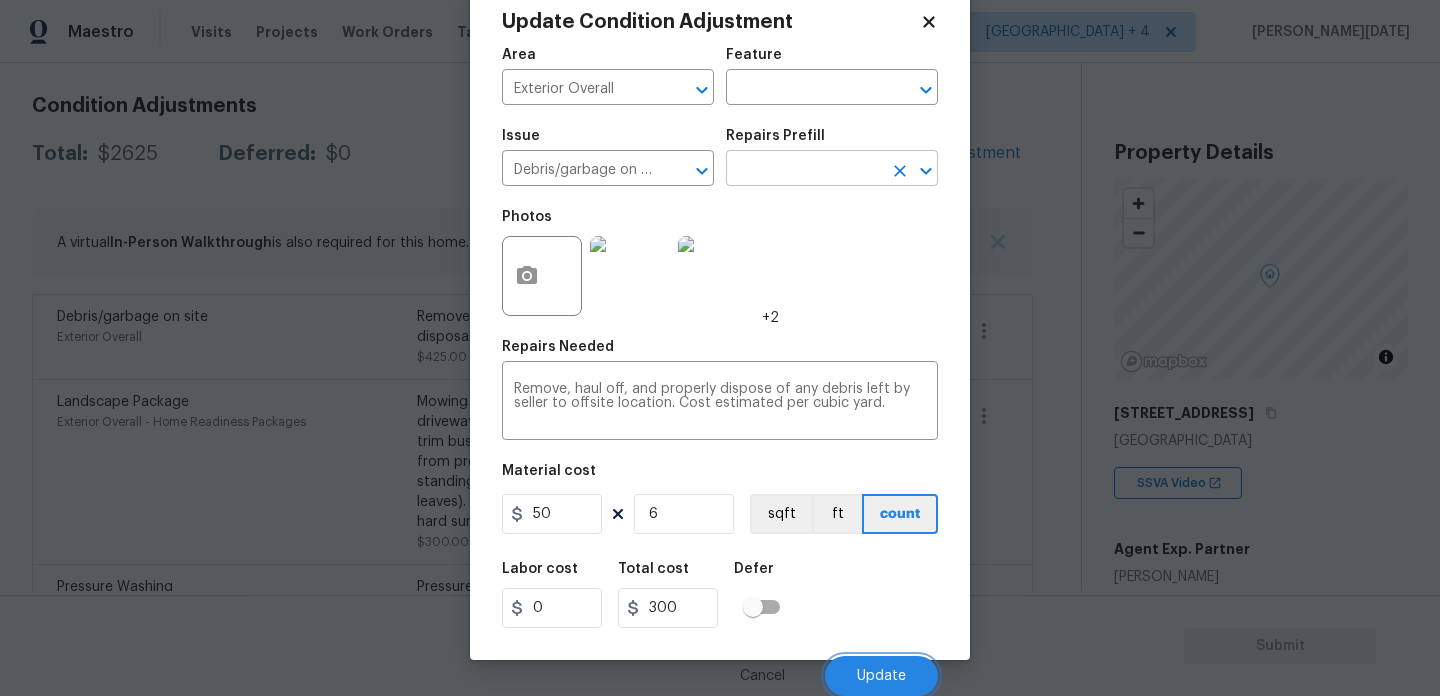 scroll, scrollTop: 272, scrollLeft: 0, axis: vertical 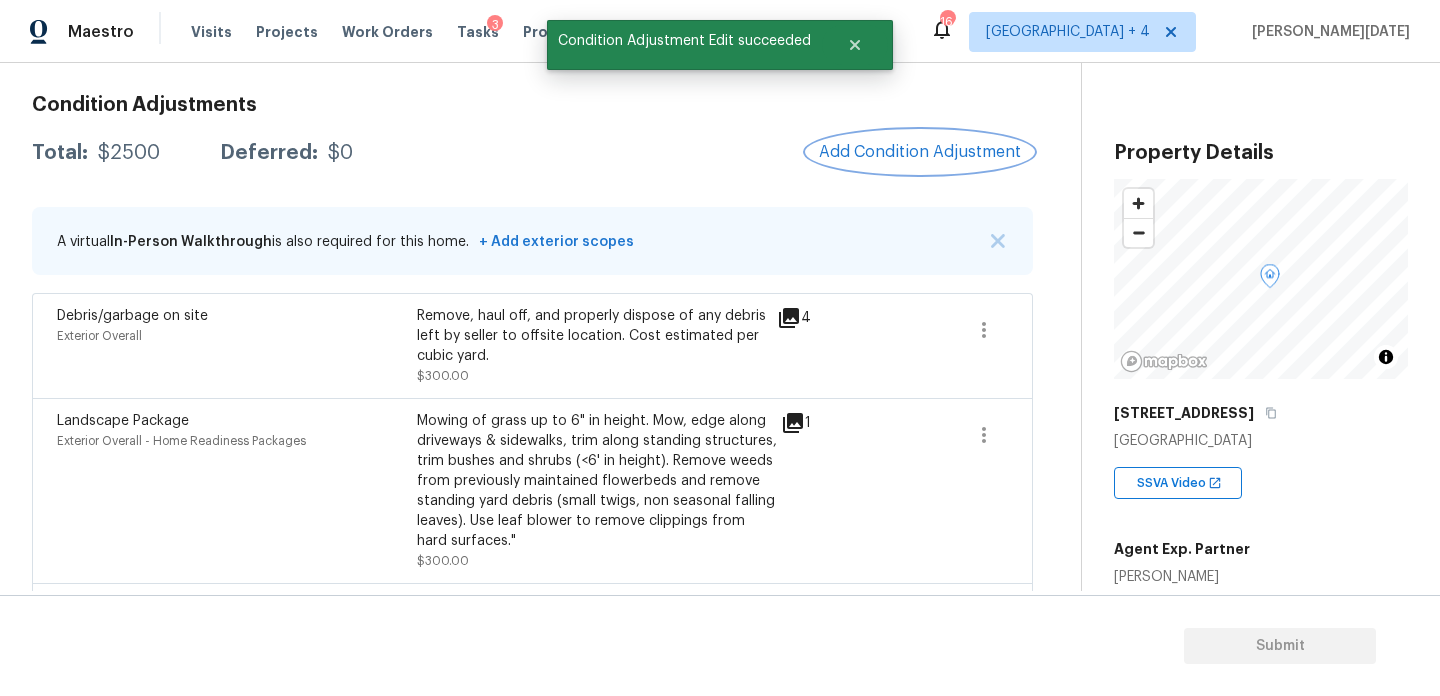 click on "Add Condition Adjustment" at bounding box center [920, 152] 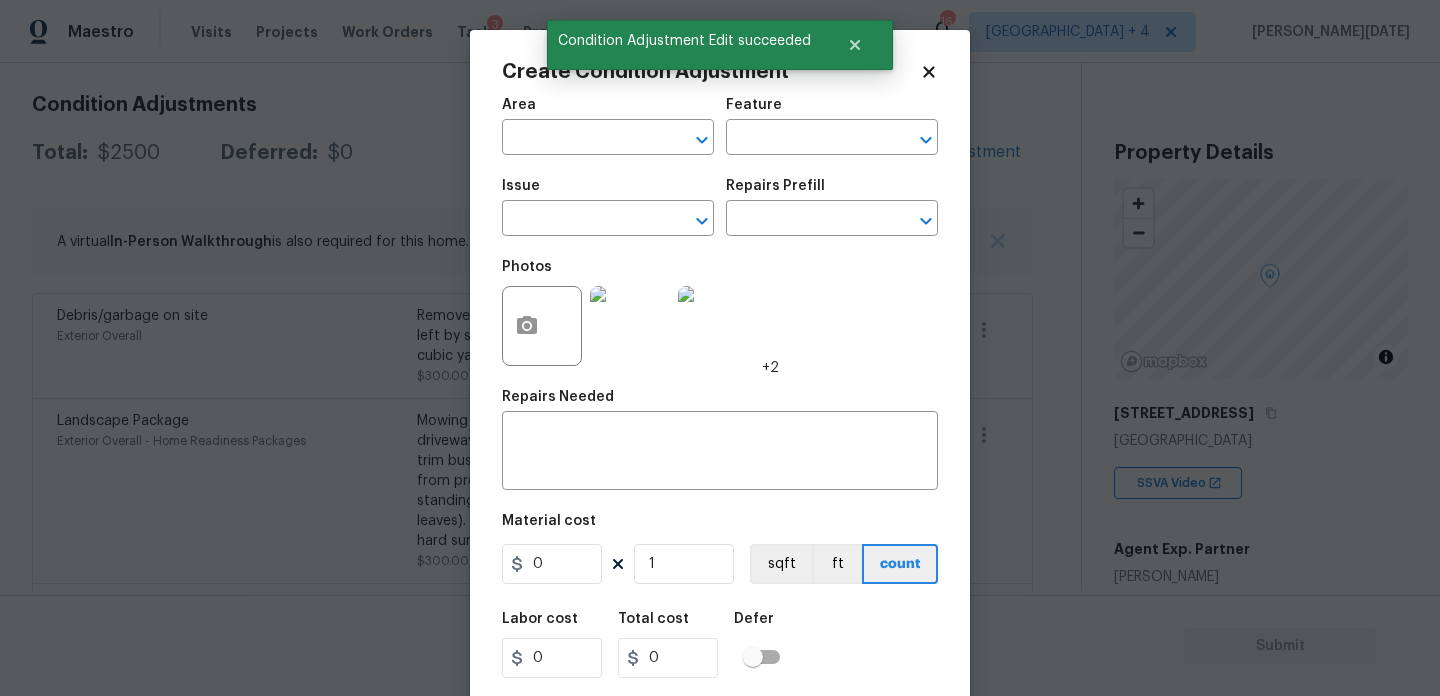 click on "Maestro Visits Projects Work Orders Tasks 3 Properties Geo Assignments 164 [GEOGRAPHIC_DATA] + 4 [PERSON_NAME][DATE] Back to tasks Condition Scoping - Full [DATE] by 3:00 pm   [PERSON_NAME][DATE] In-progress Questions Condition Adjustments Details & Inputs Notes Photos Condition Adjustments Total:  $2500 Deferred:  $0 Add Condition Adjustment A virtual  In-Person Walkthrough  is also required for this home.   + Add exterior scopes Debris/garbage on site Exterior Overall Remove, haul off, and properly dispose of any debris left by seller to offsite location. Cost estimated per cubic yard. $300.00   4 Landscape Package Exterior Overall - Home Readiness Packages Mowing of grass up to 6" in height. Mow, edge along driveways & sidewalks, trim along standing structures, trim bushes and shrubs (<6' in height). Remove weeds from previously maintained flowerbeds and remove standing yard debris (small twigs, non seasonal falling leaves).  Use leaf blower to remove clippings from hard surfaces." $300.00   1 Pressure Washing   0" at bounding box center [720, 348] 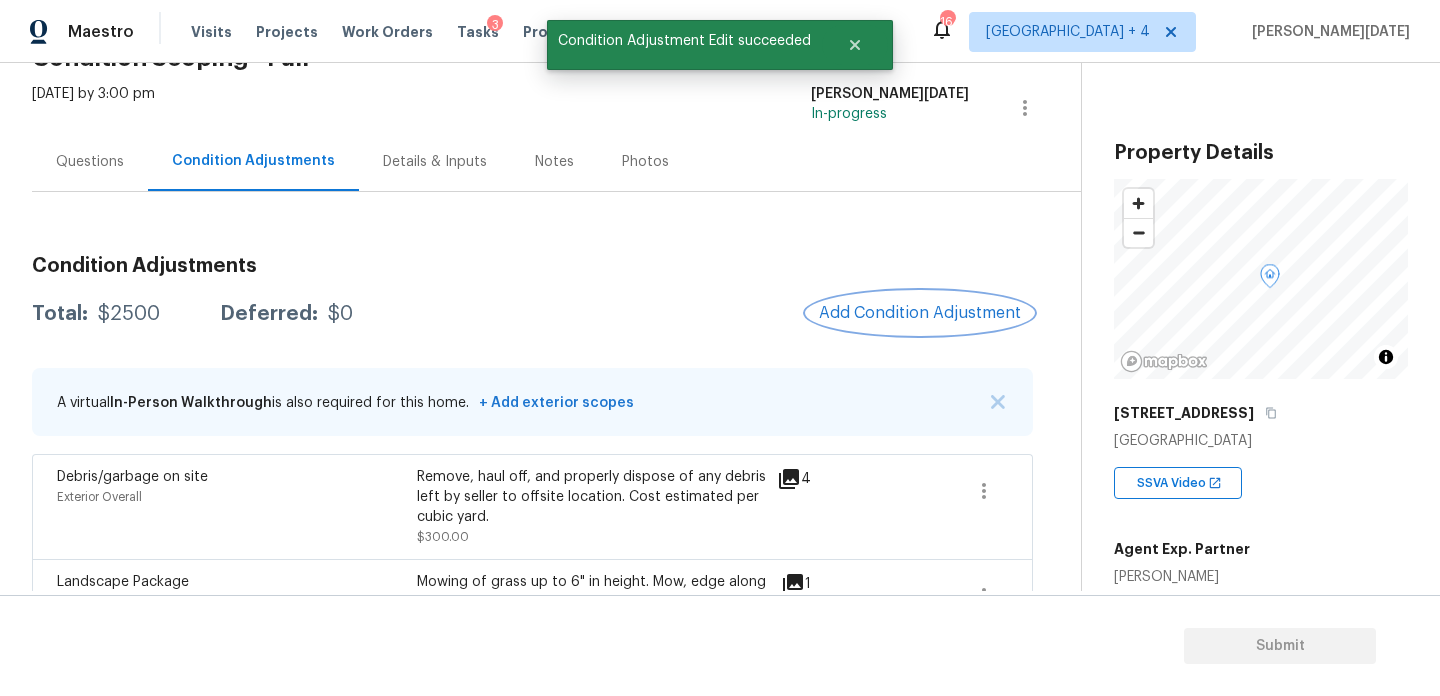 scroll, scrollTop: 50, scrollLeft: 0, axis: vertical 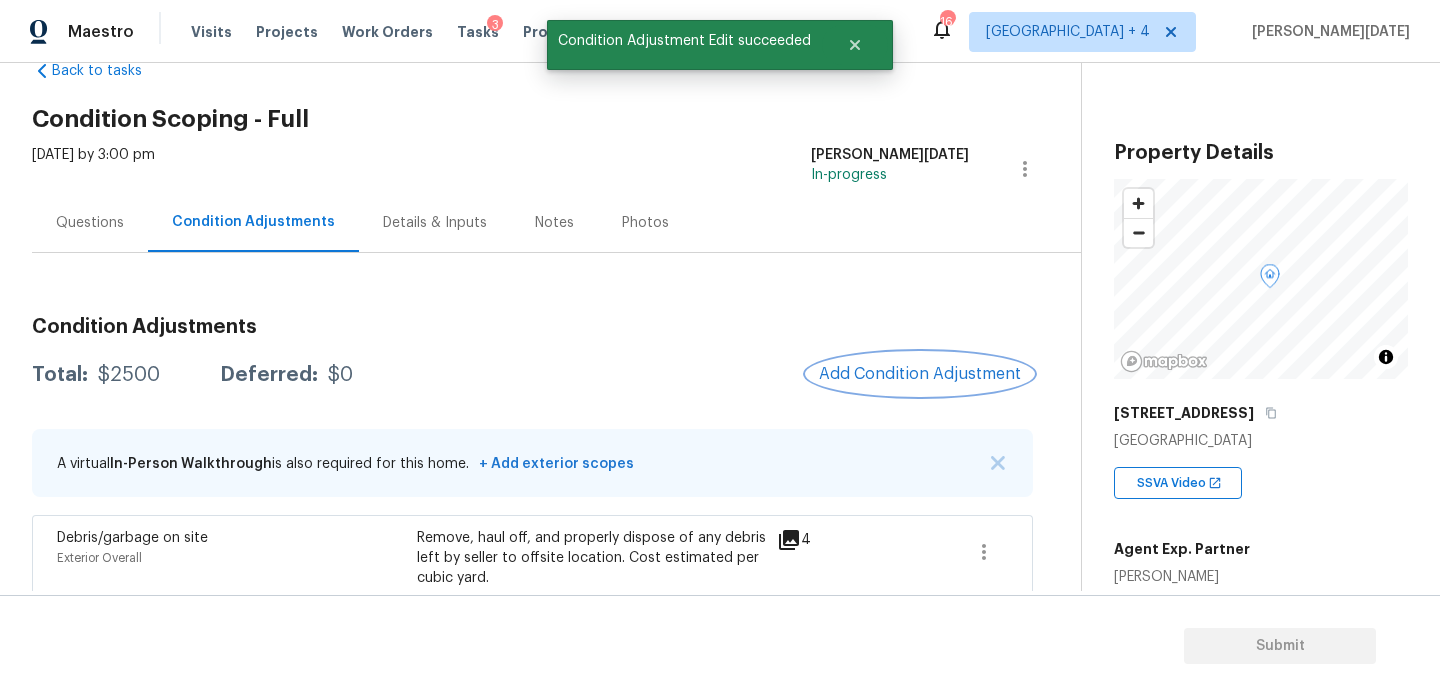 click on "Add Condition Adjustment" at bounding box center (920, 374) 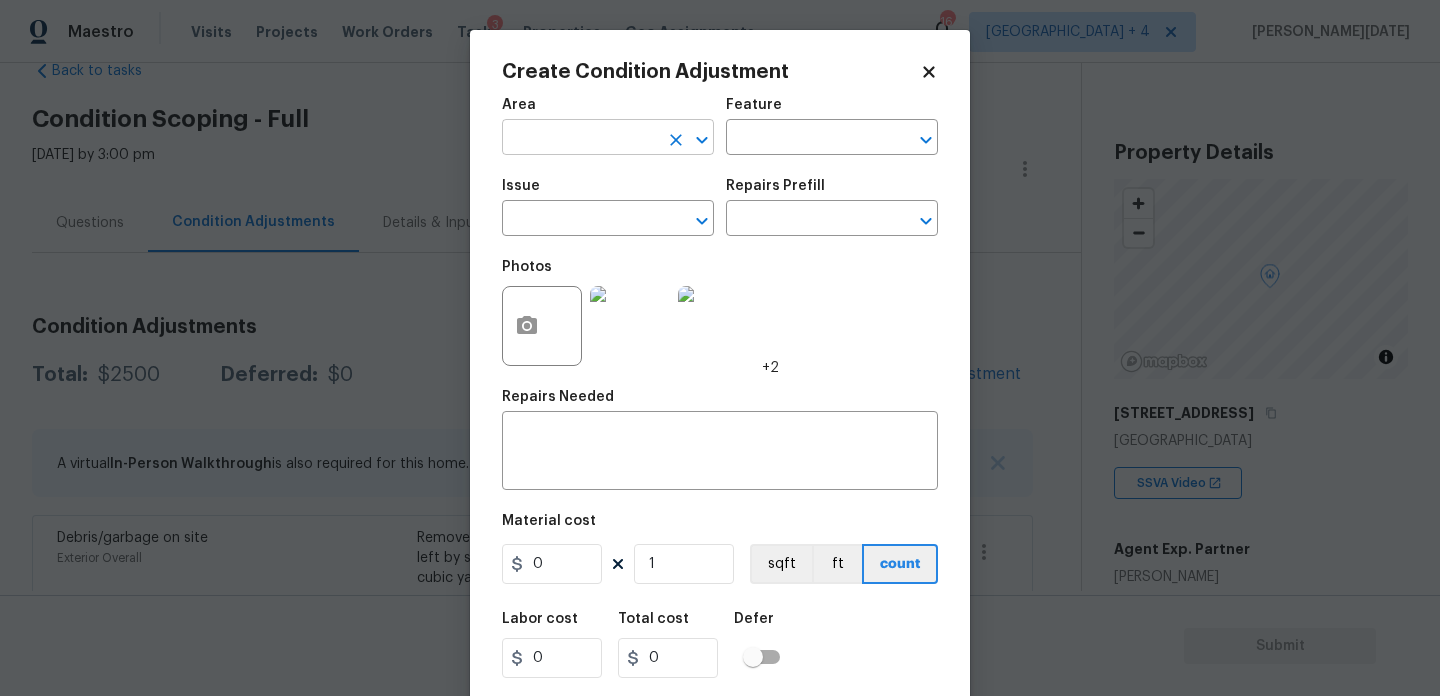 click at bounding box center [580, 139] 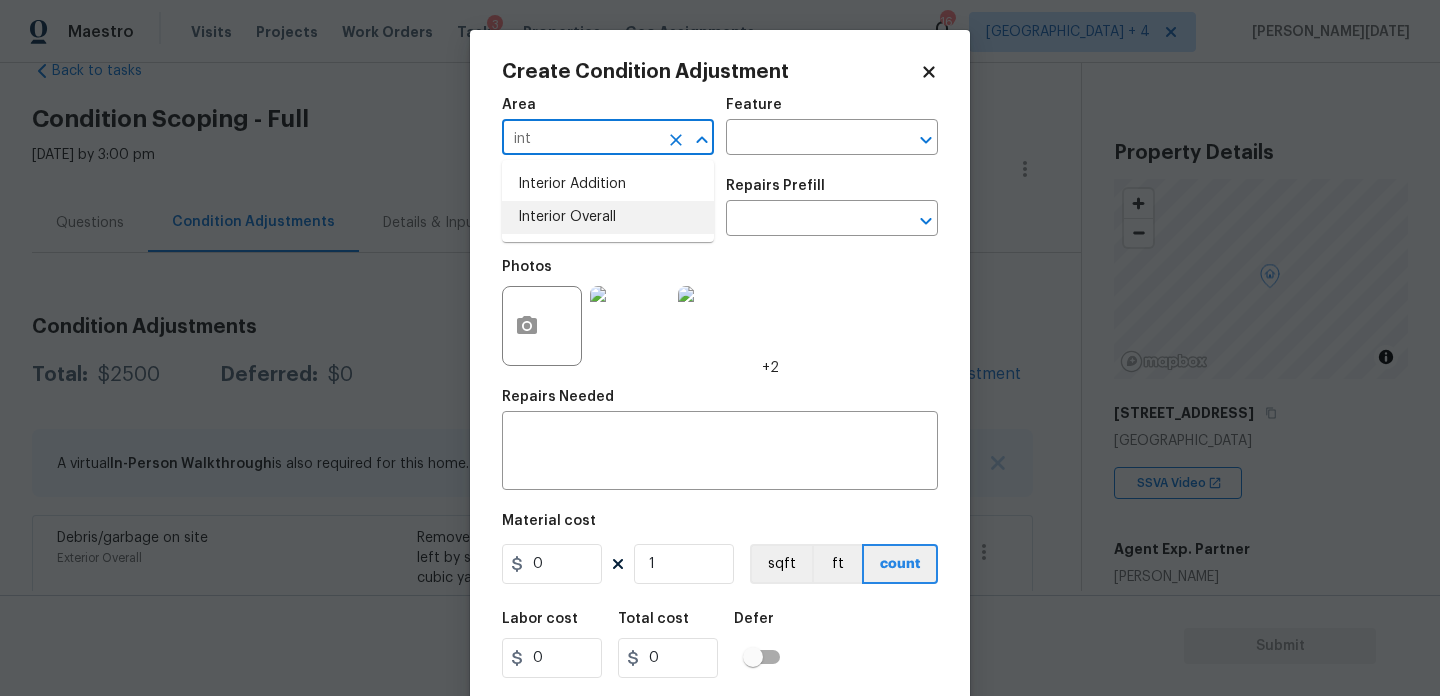 click on "Interior Overall" at bounding box center (608, 217) 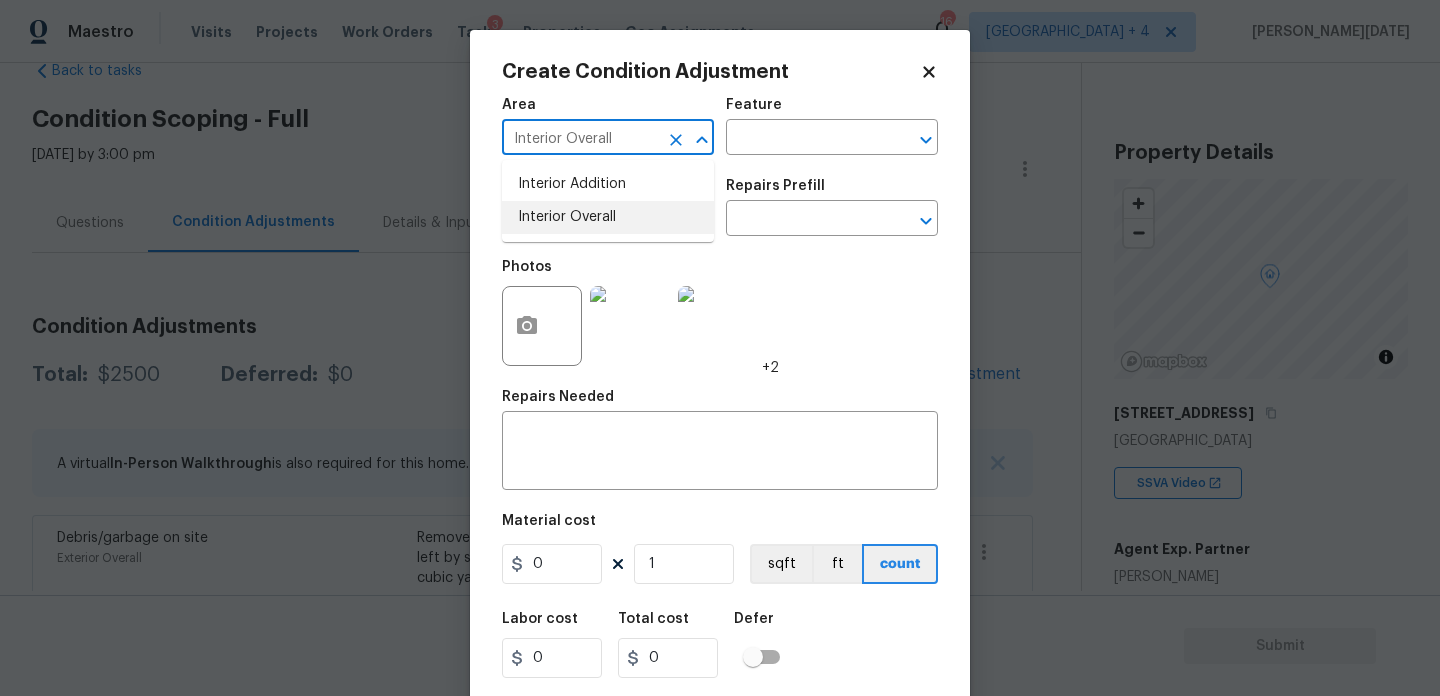 type on "Interior Overall" 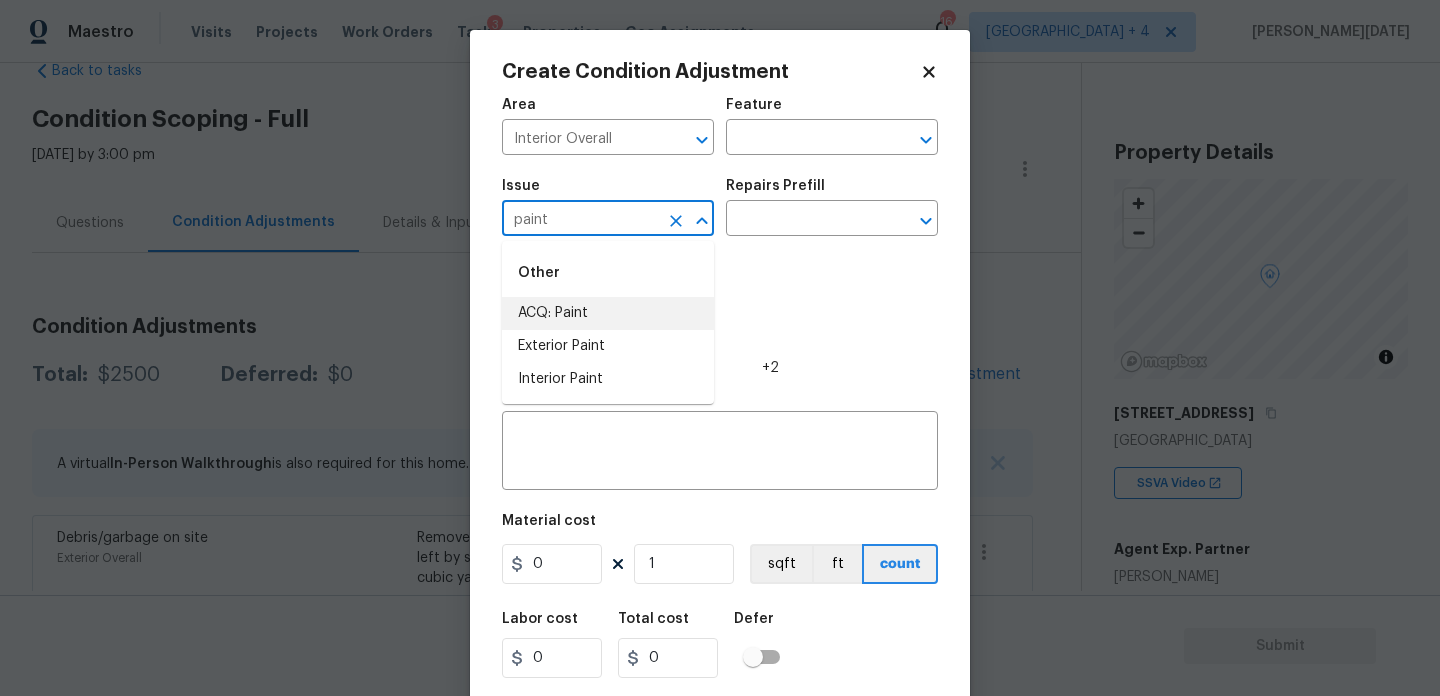 click on "ACQ: Paint" at bounding box center [608, 313] 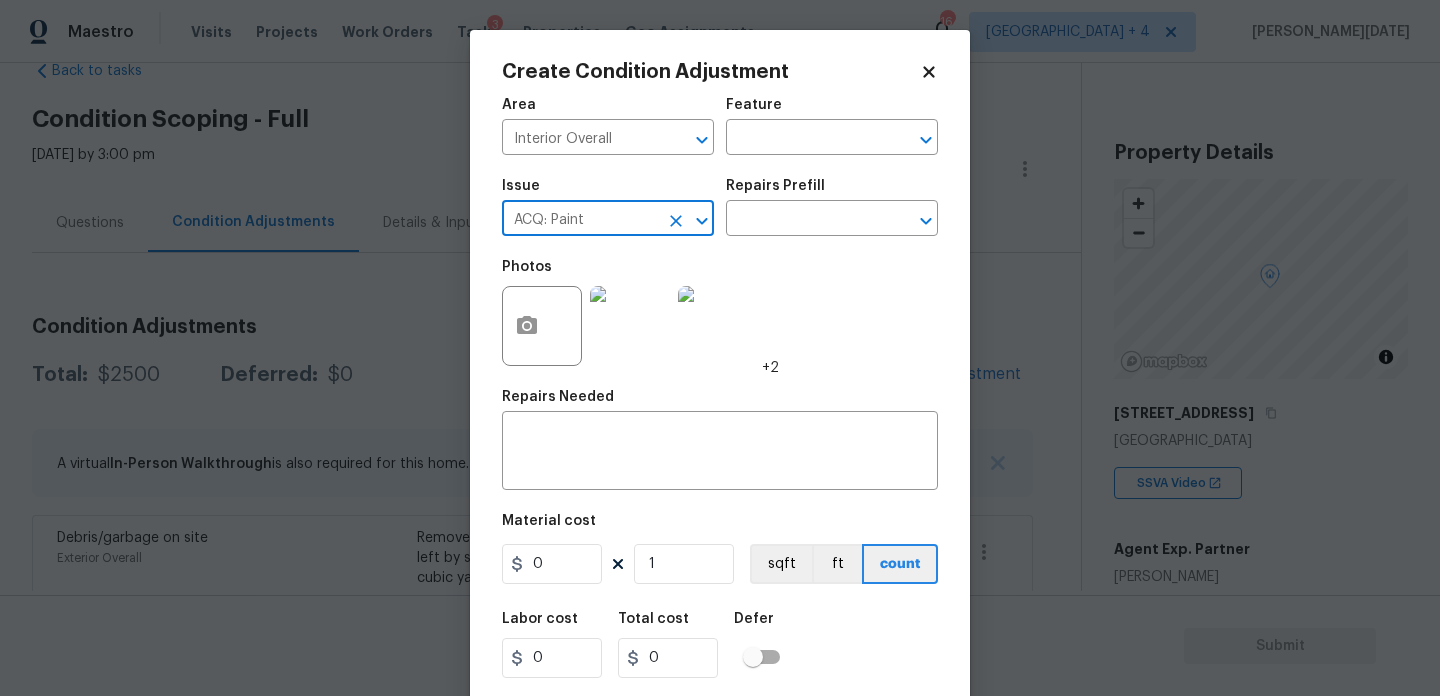 type on "ACQ: Paint" 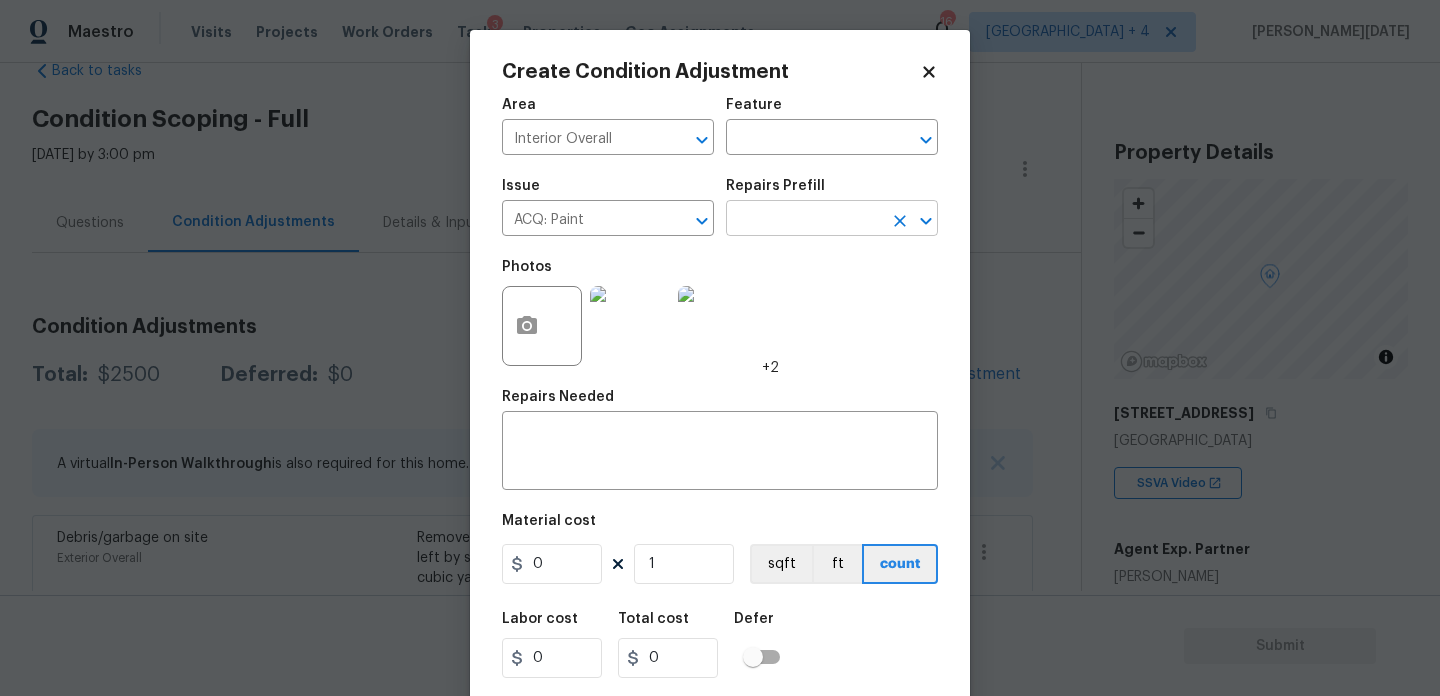 click at bounding box center [804, 220] 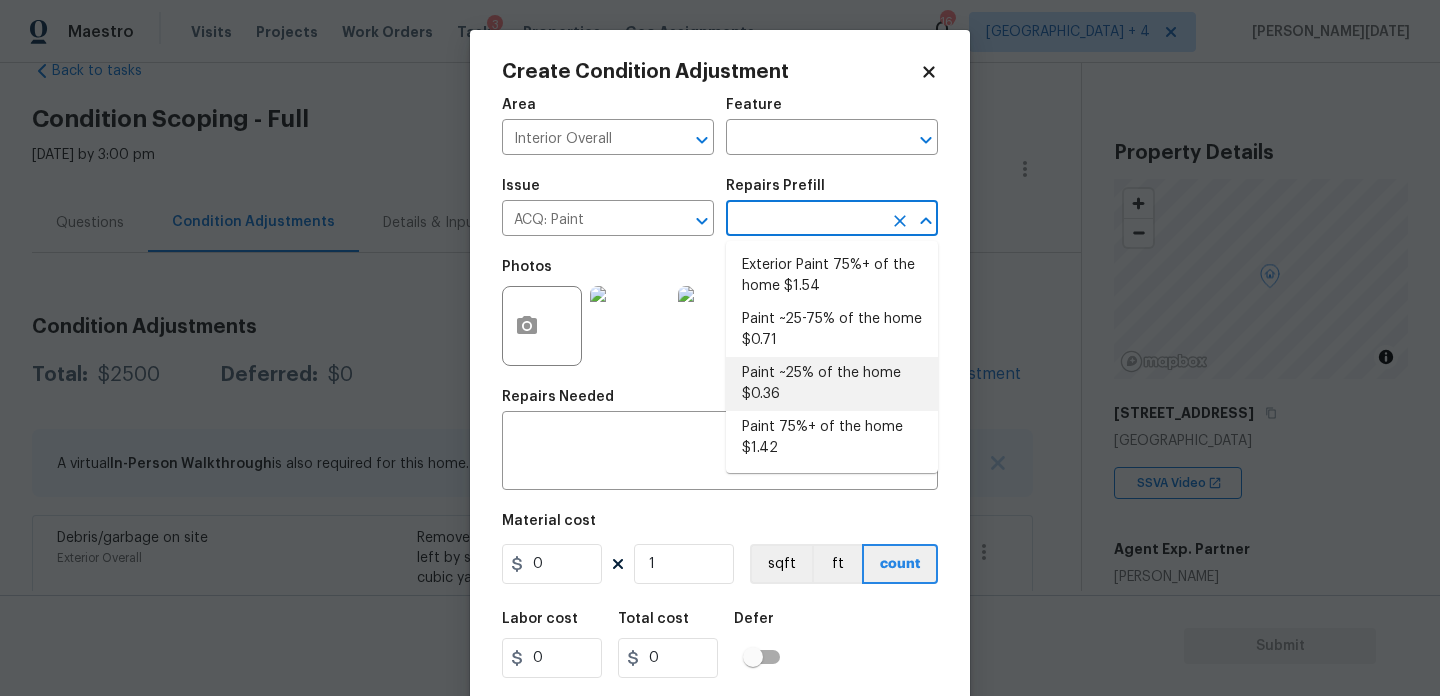 click on "Paint ~25% of the home $0.36" at bounding box center [832, 384] 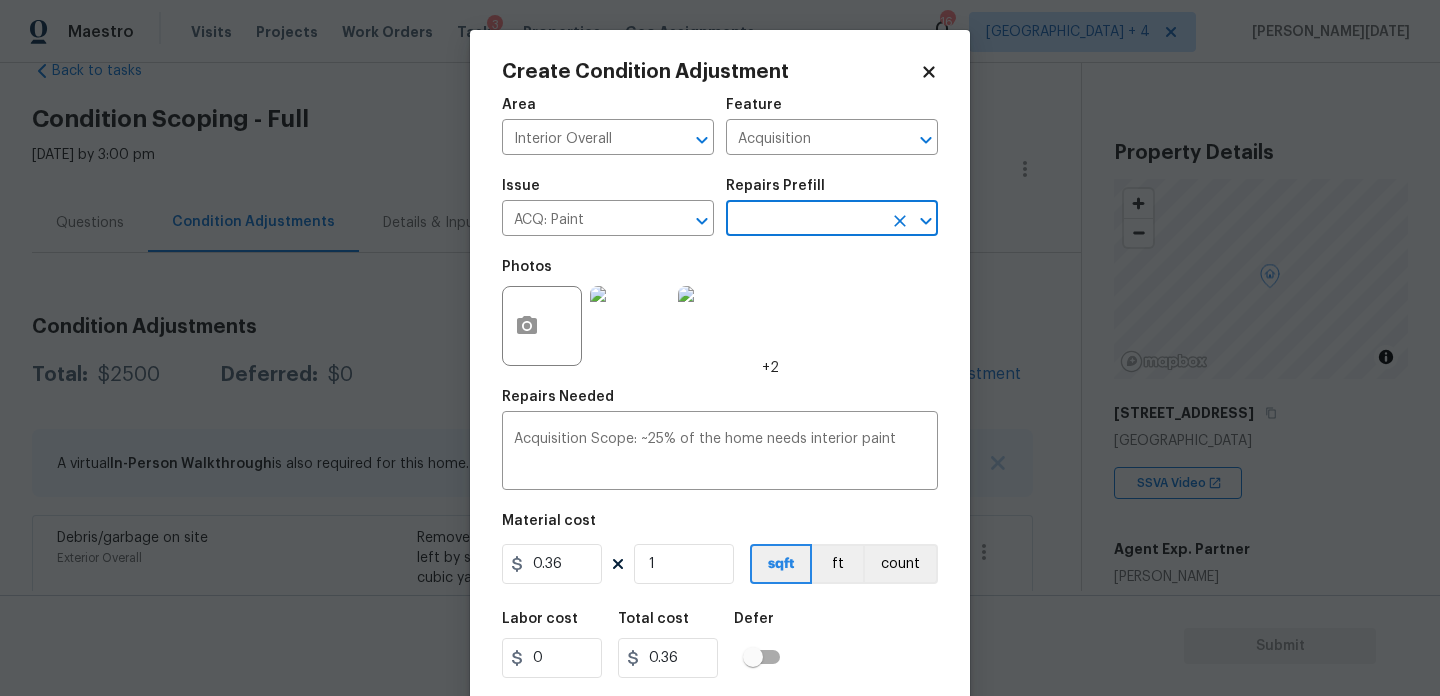 click on "Material cost 0.36 1 sqft ft count" at bounding box center (720, 551) 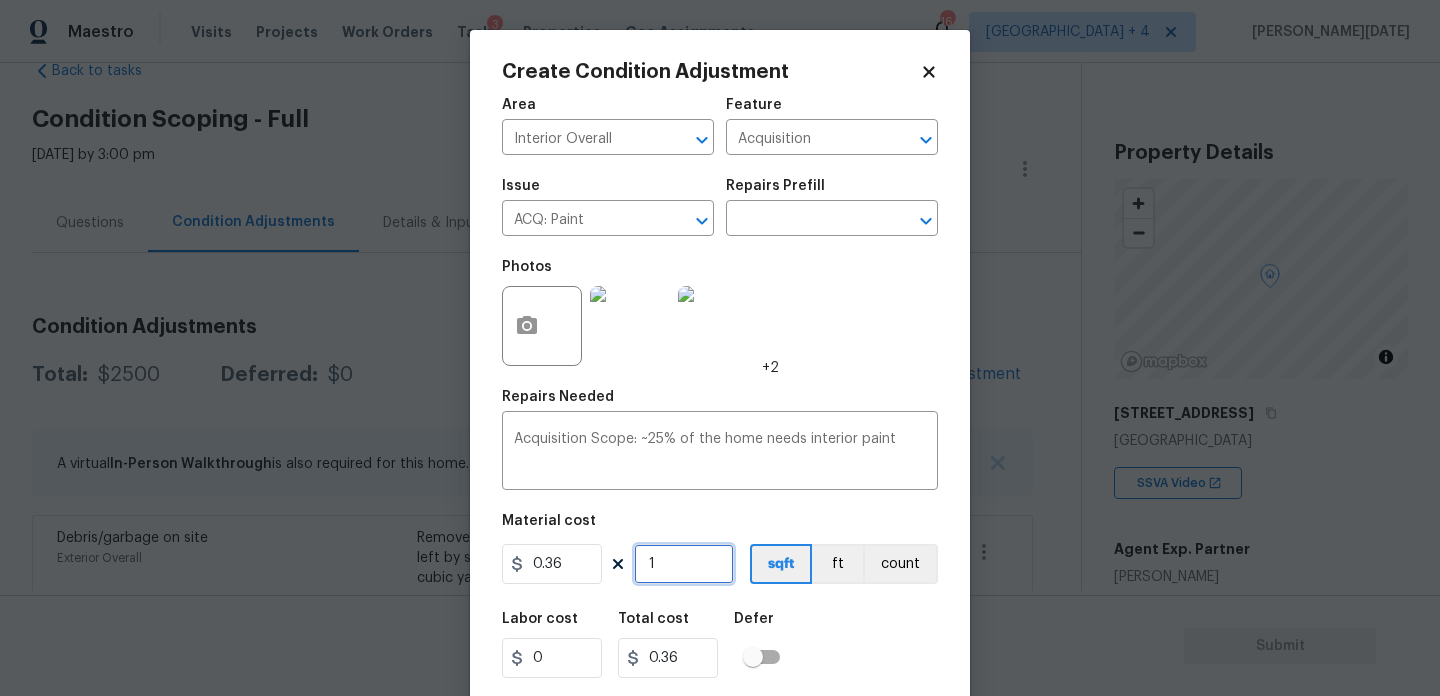 click on "1" at bounding box center (684, 564) 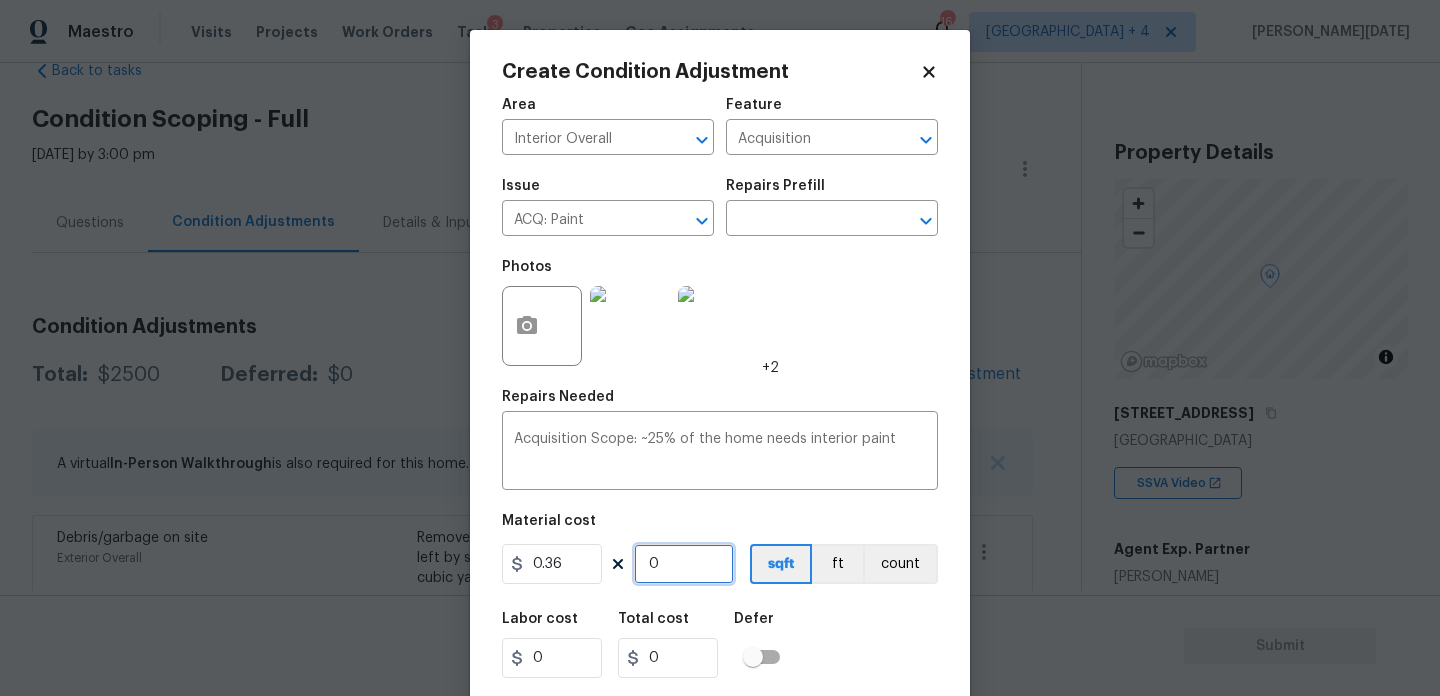 paste on "1615" 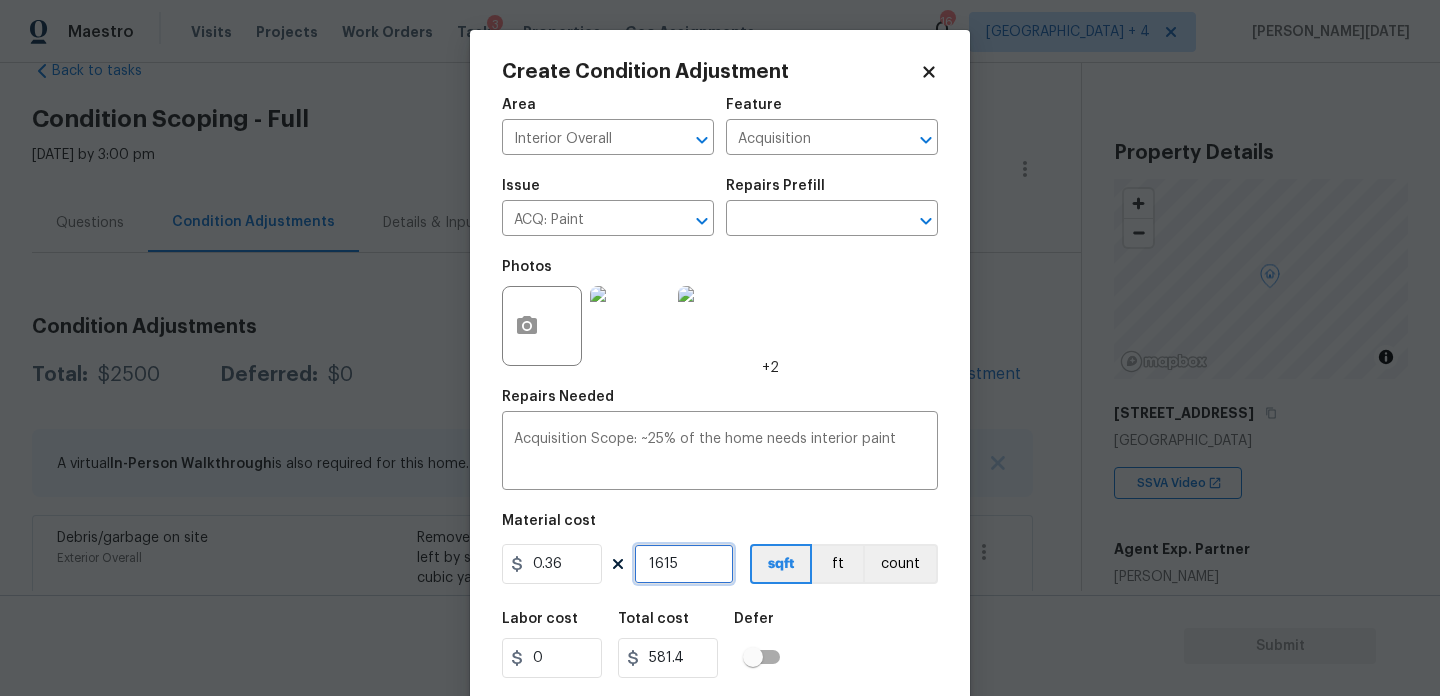 scroll, scrollTop: 51, scrollLeft: 0, axis: vertical 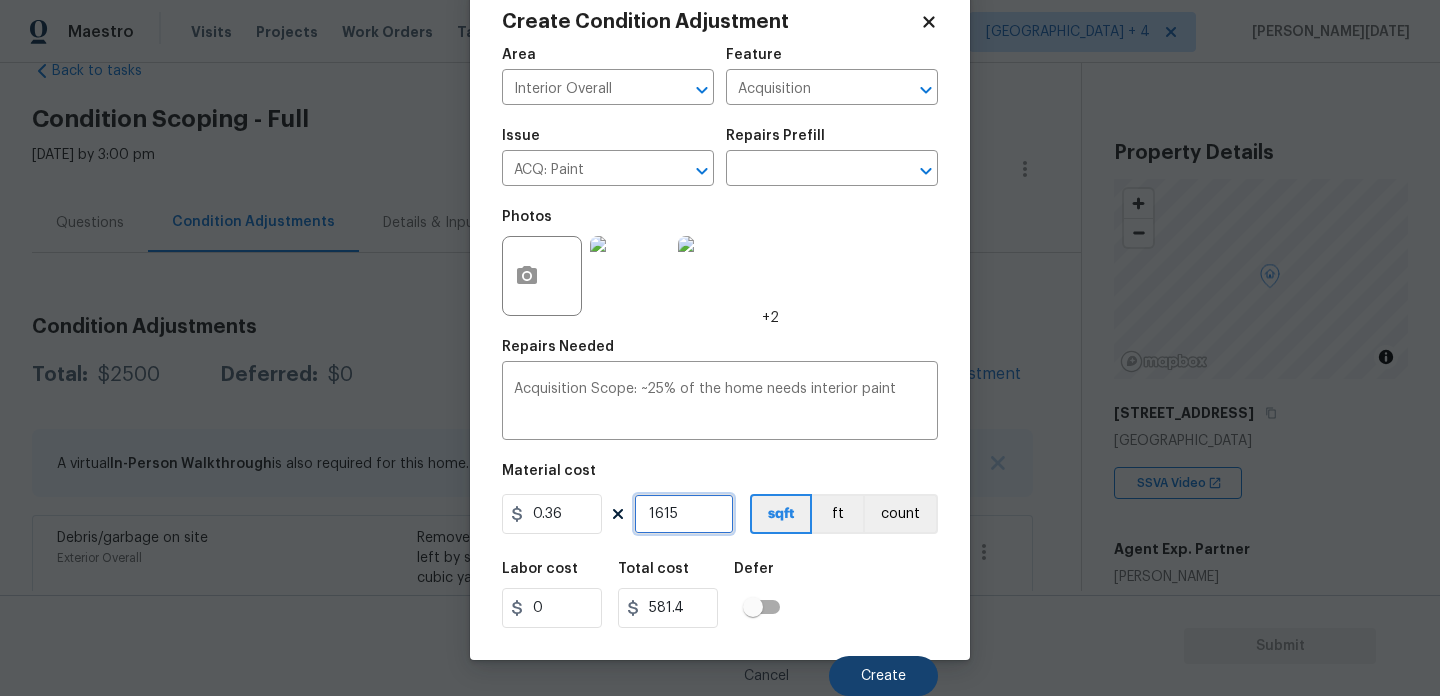 type on "1615" 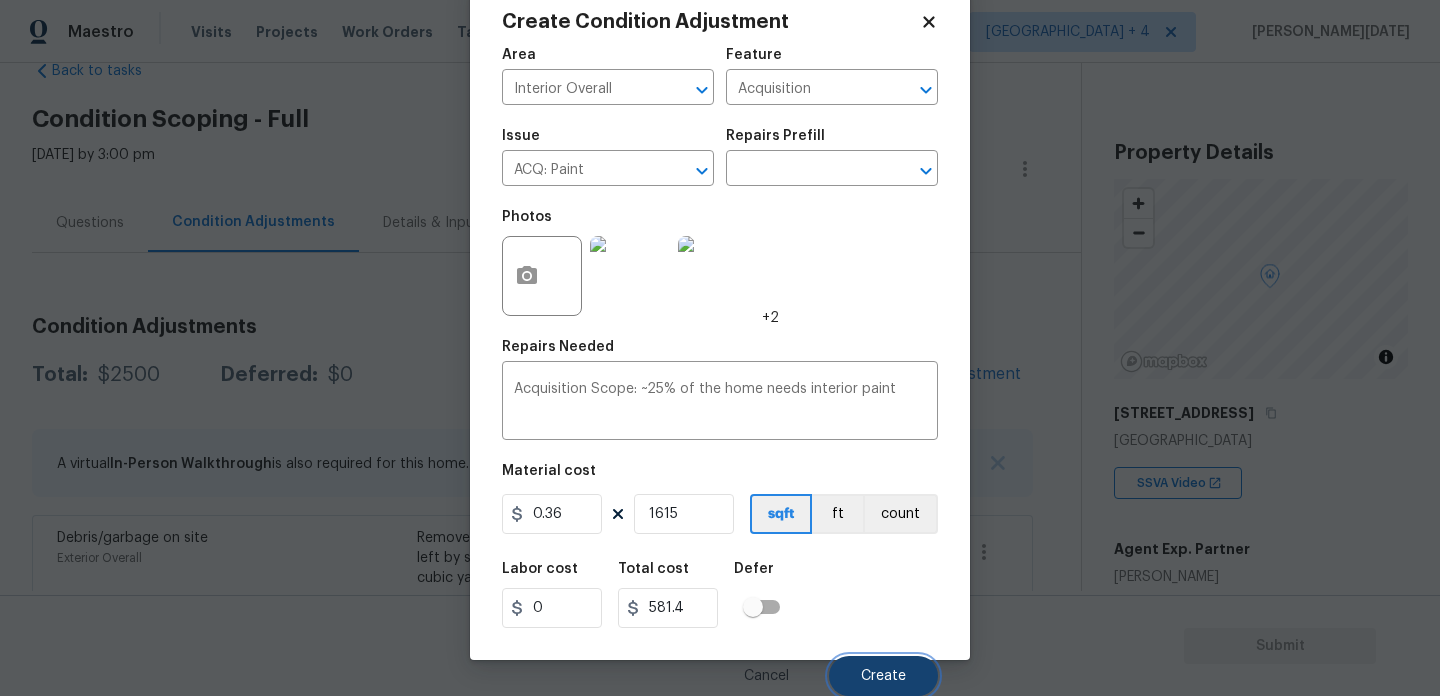 click on "Create" at bounding box center (883, 676) 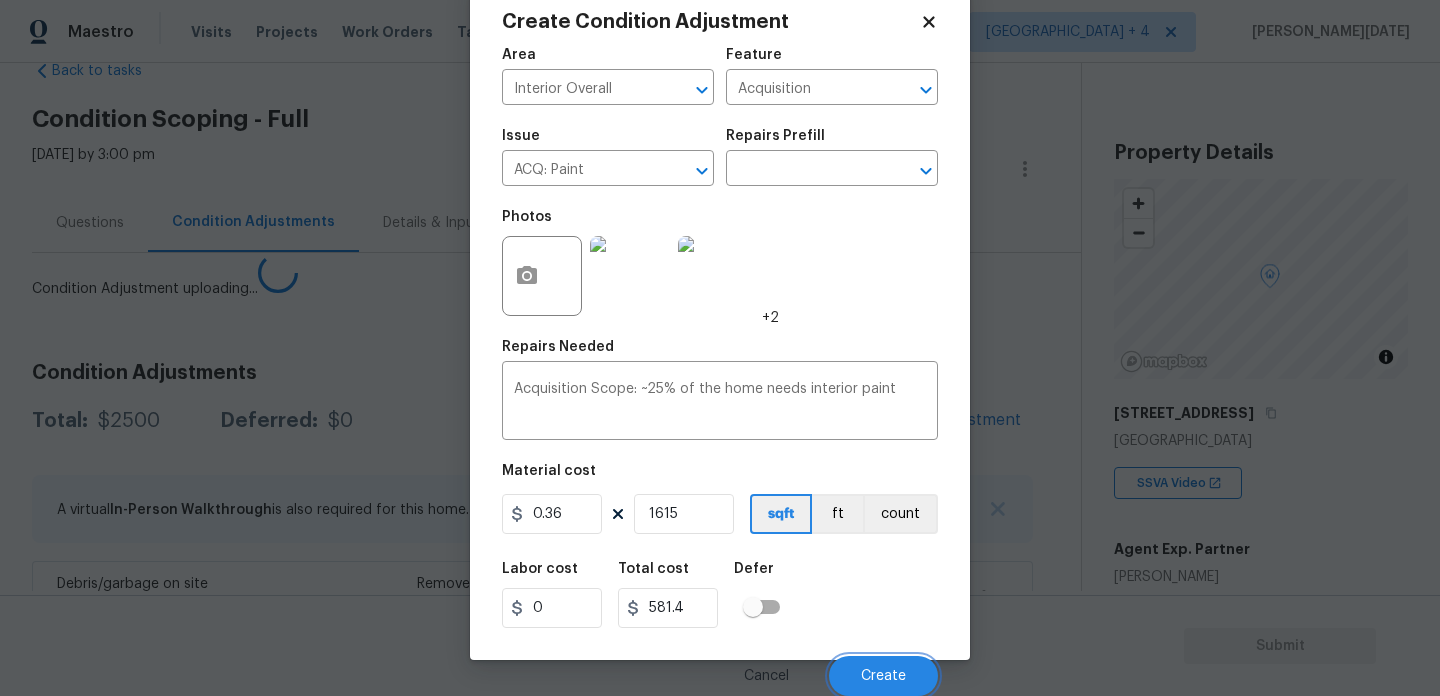 scroll, scrollTop: 44, scrollLeft: 0, axis: vertical 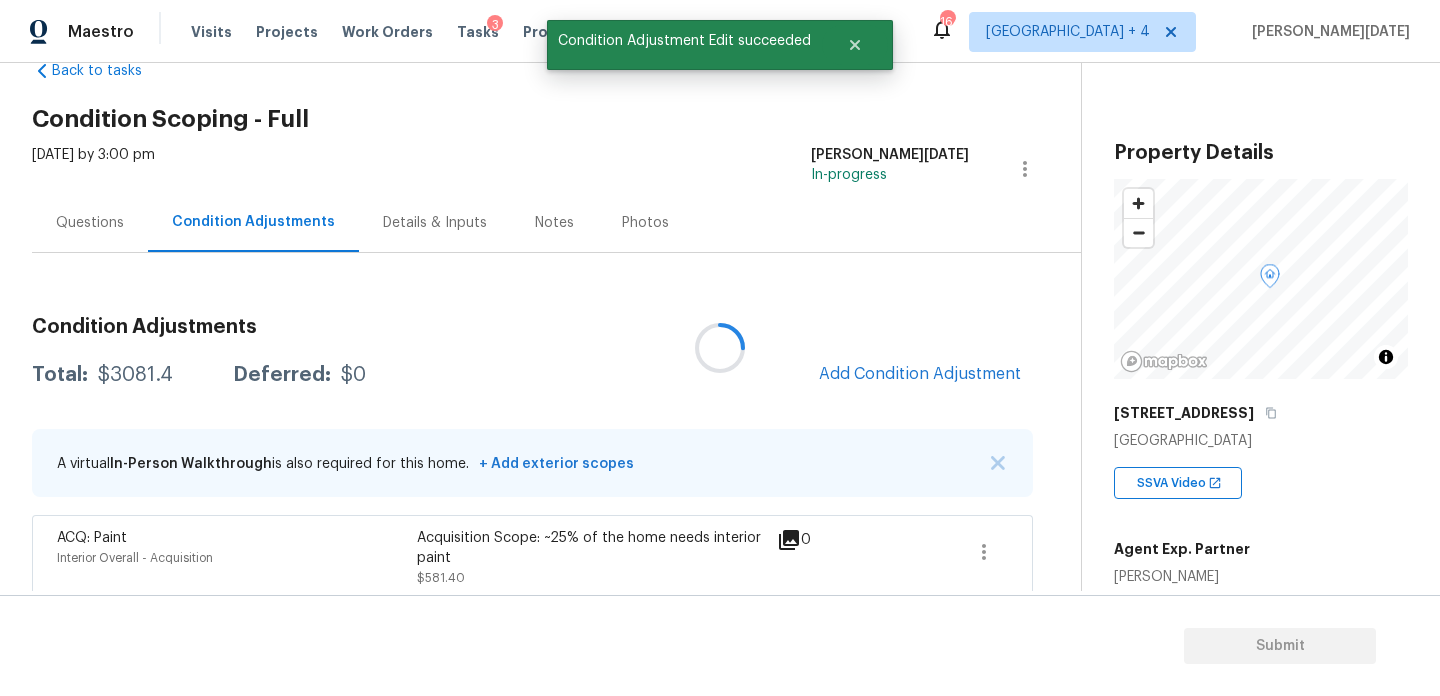 click at bounding box center (720, 348) 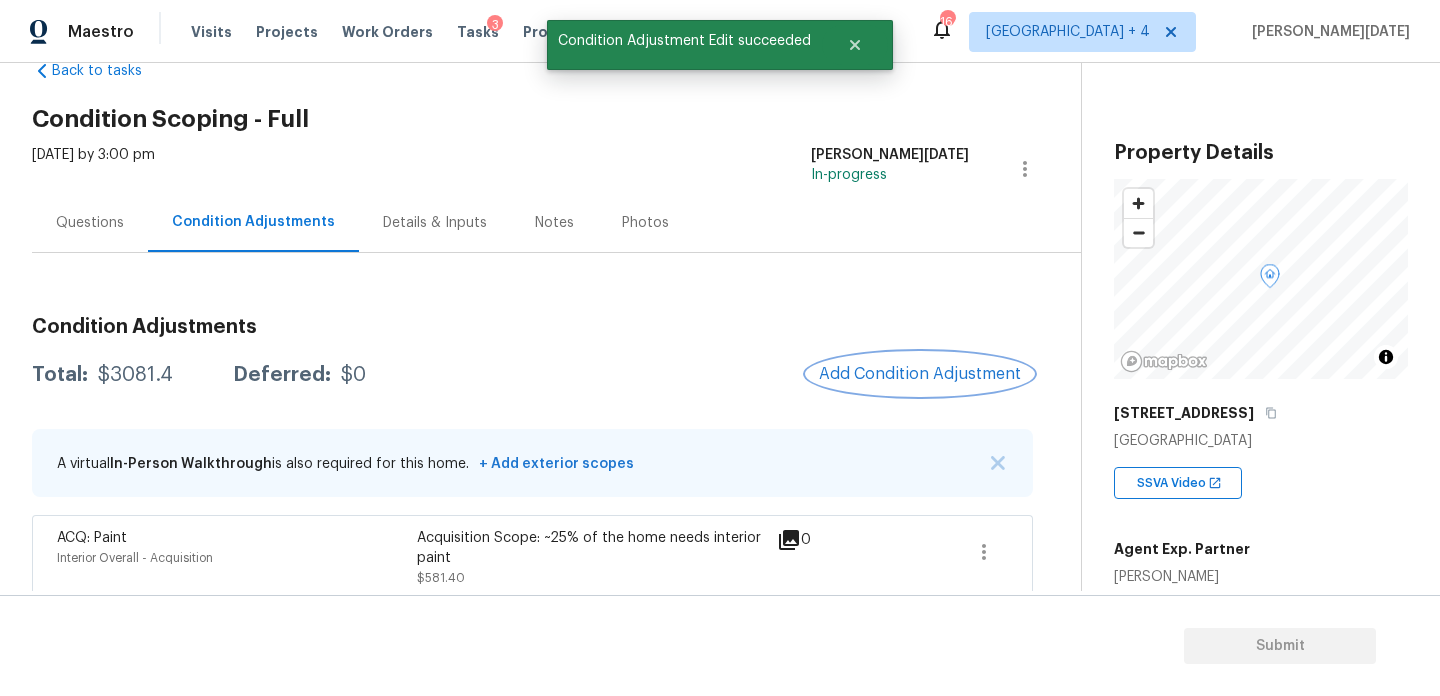 click on "Add Condition Adjustment" at bounding box center [920, 374] 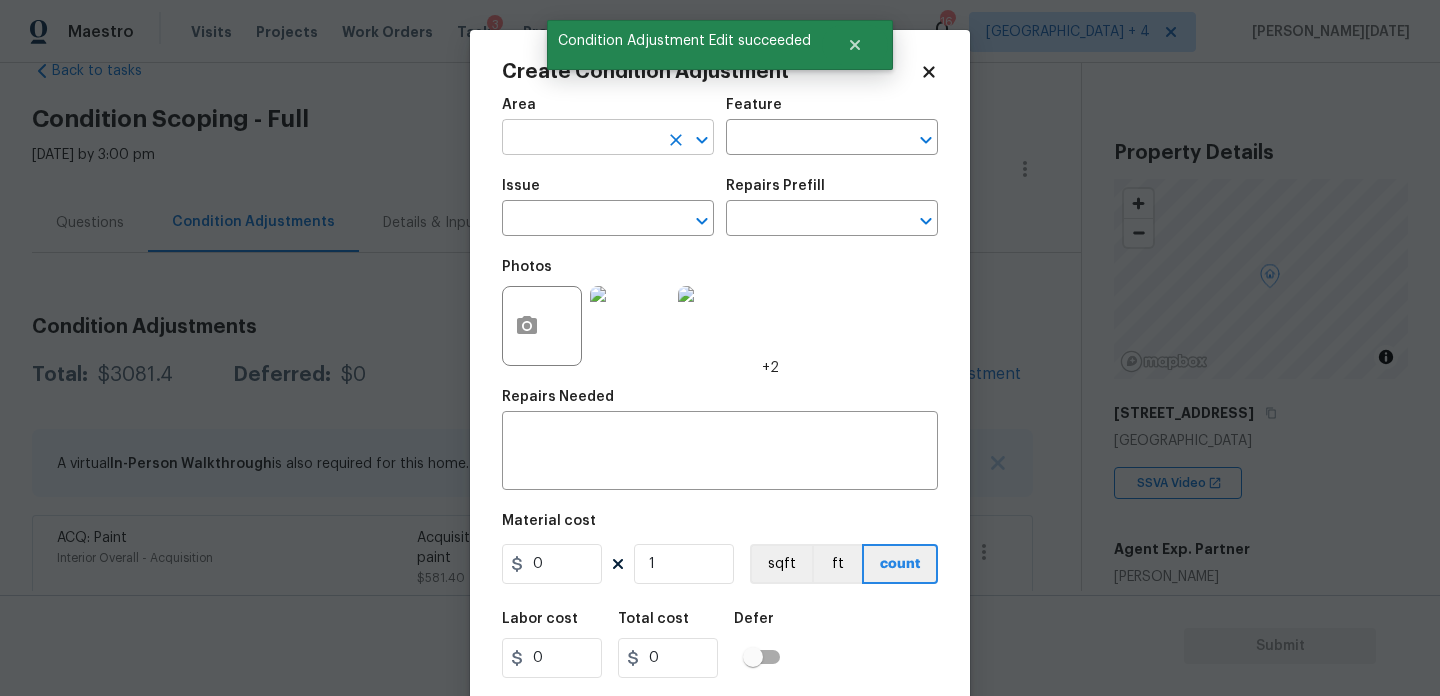 click at bounding box center [580, 139] 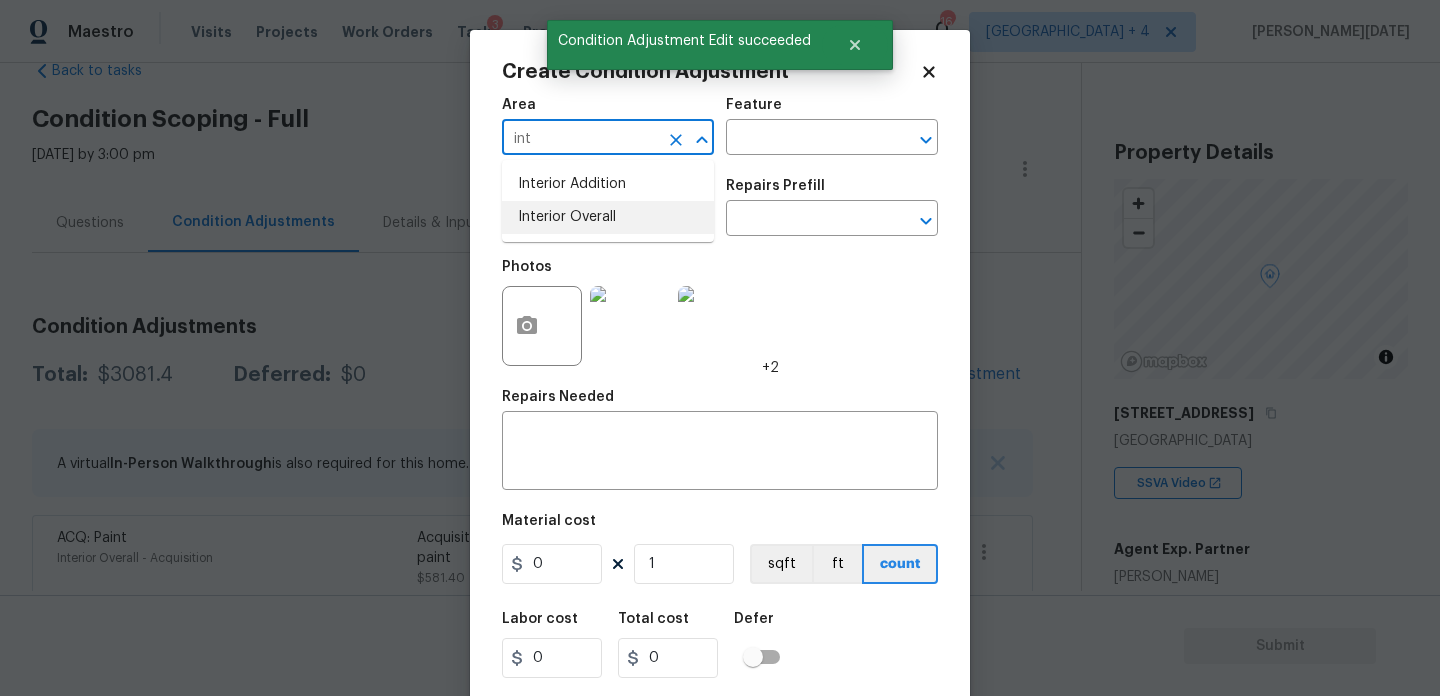 click on "Interior Overall" at bounding box center [608, 217] 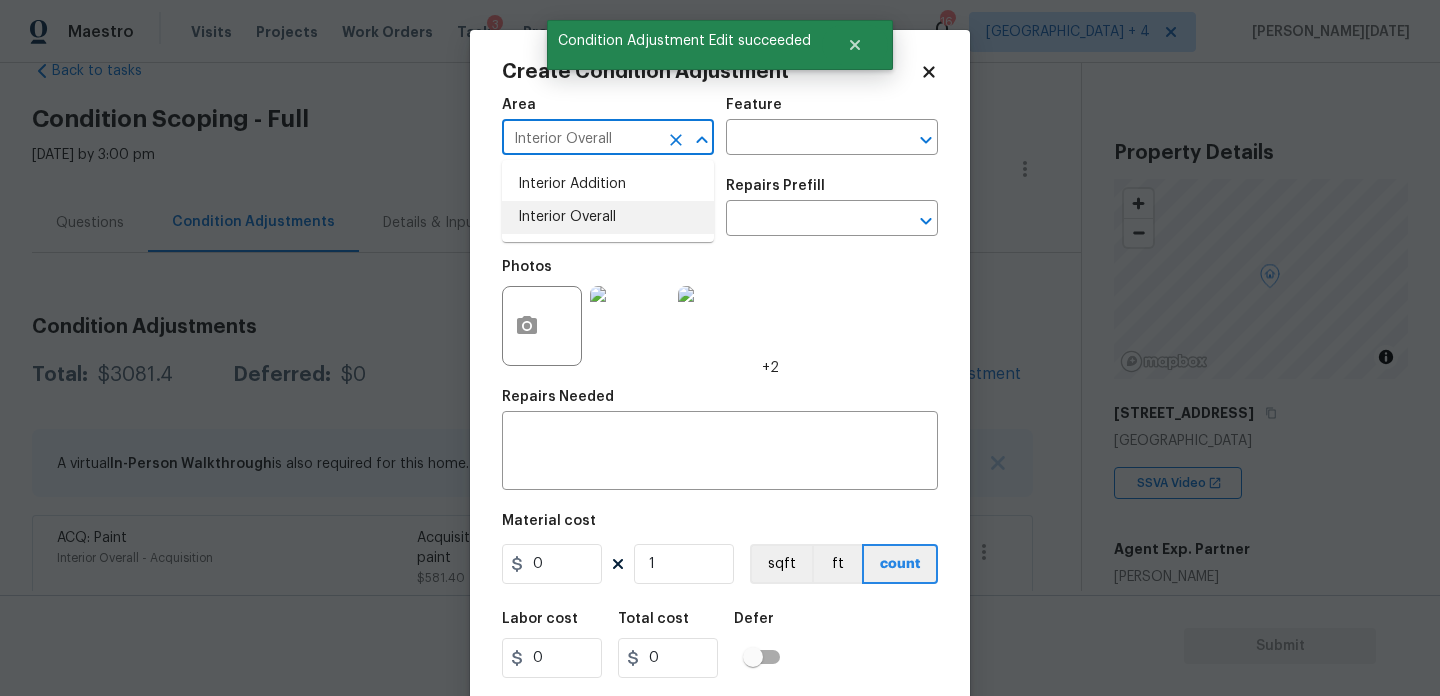 type on "Interior Overall" 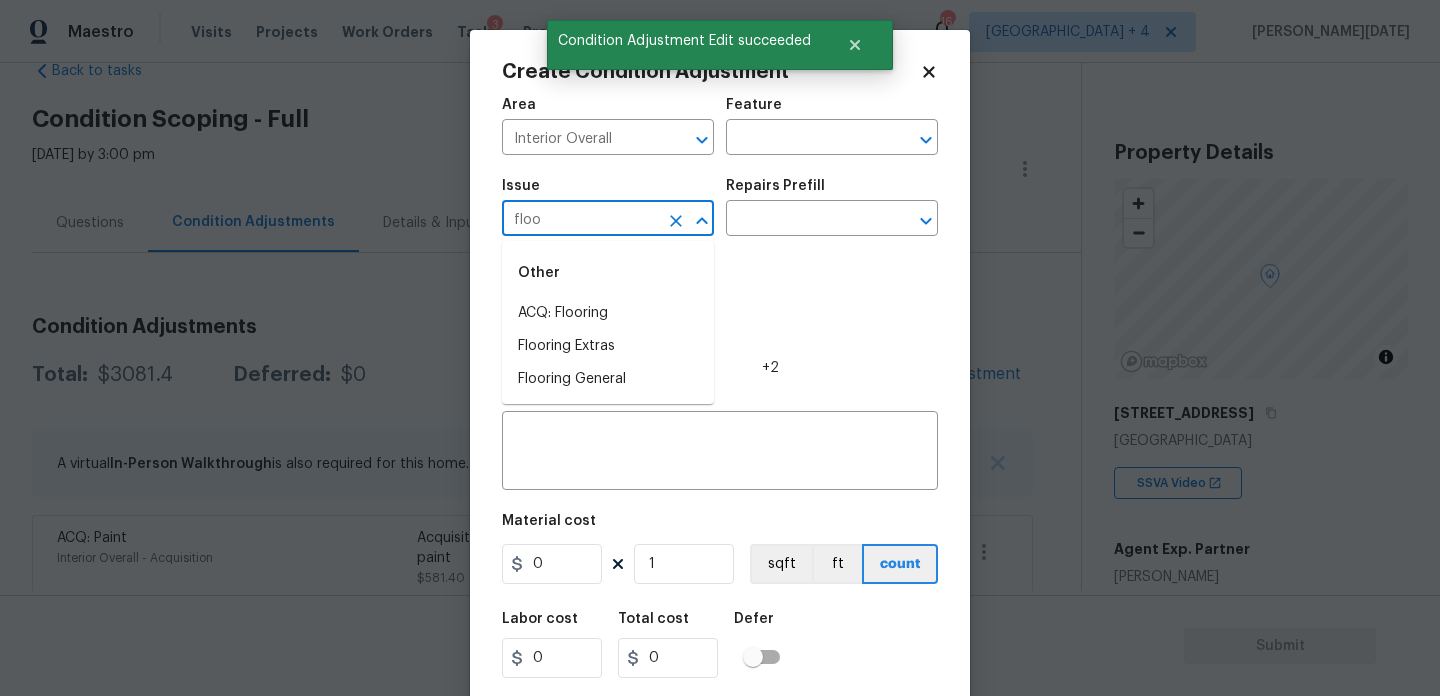 click on "Other" at bounding box center (608, 273) 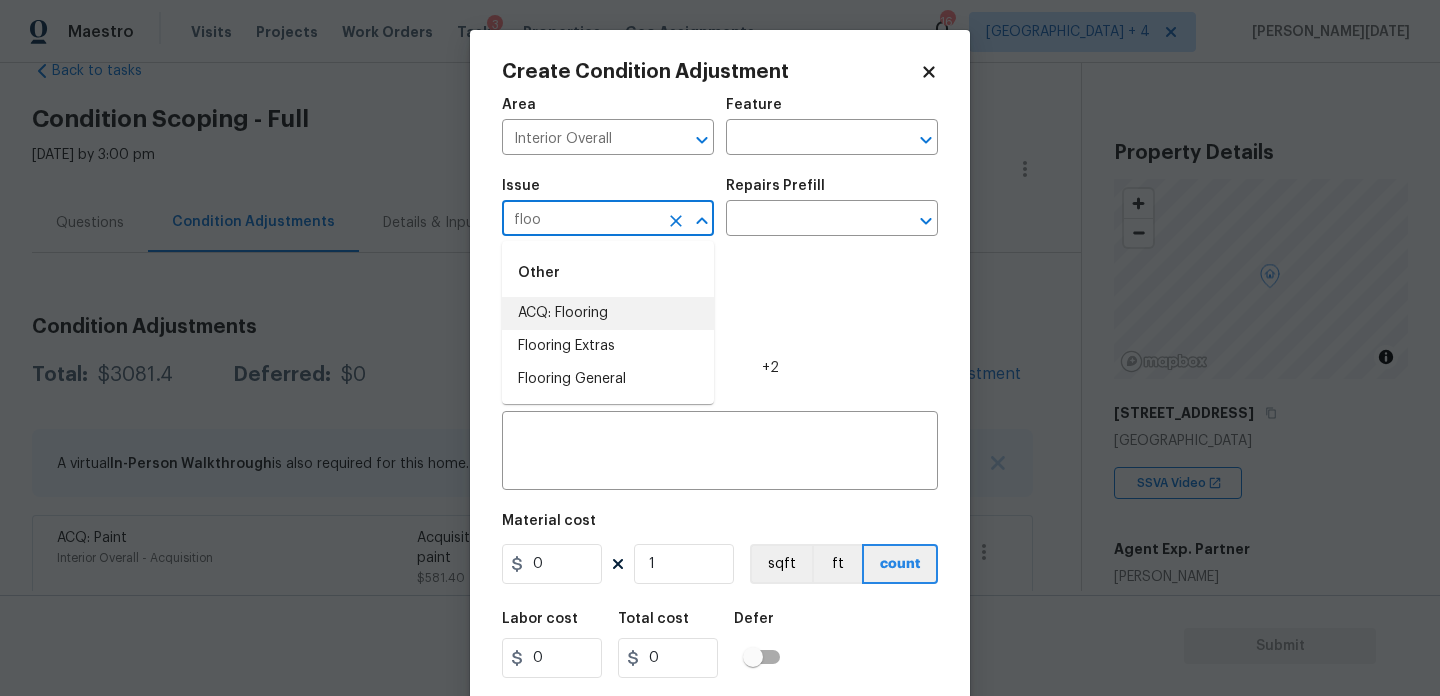 click on "ACQ: Flooring" at bounding box center (608, 313) 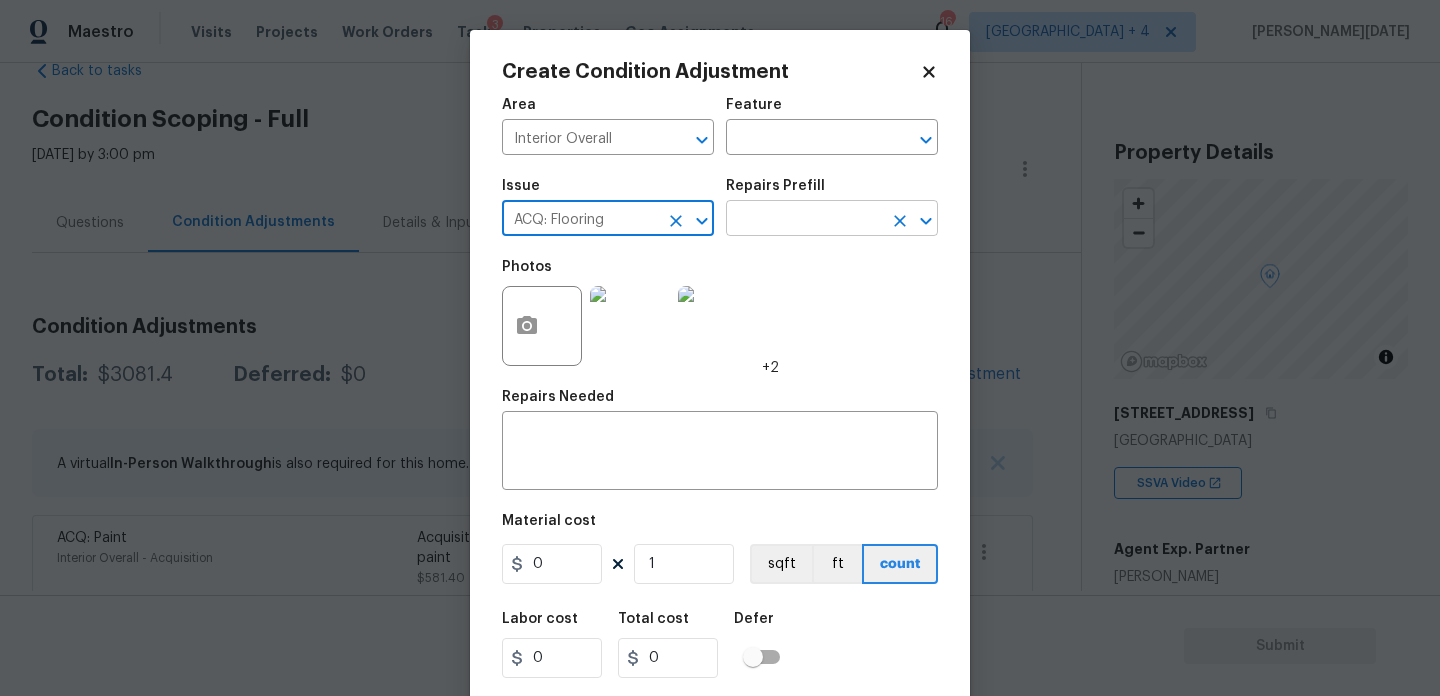 type on "ACQ: Flooring" 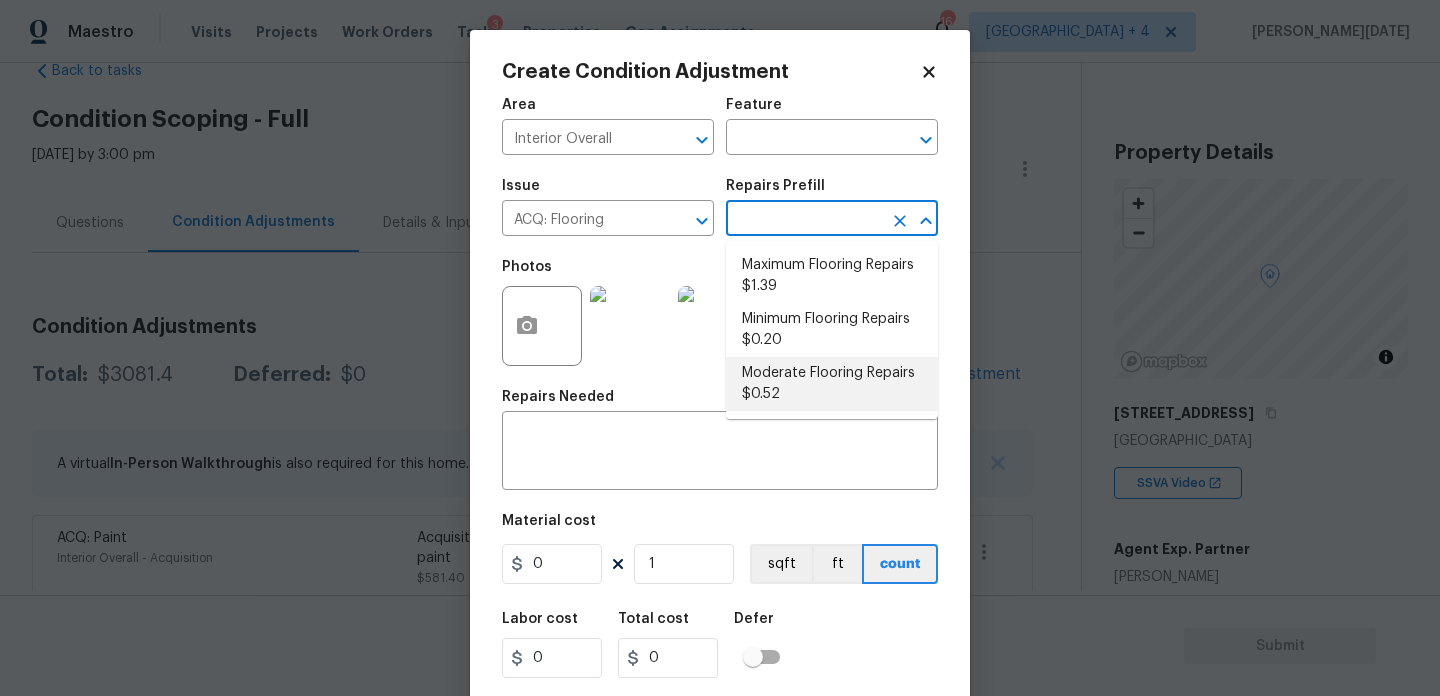 click on "Moderate Flooring Repairs $0.52" at bounding box center [832, 384] 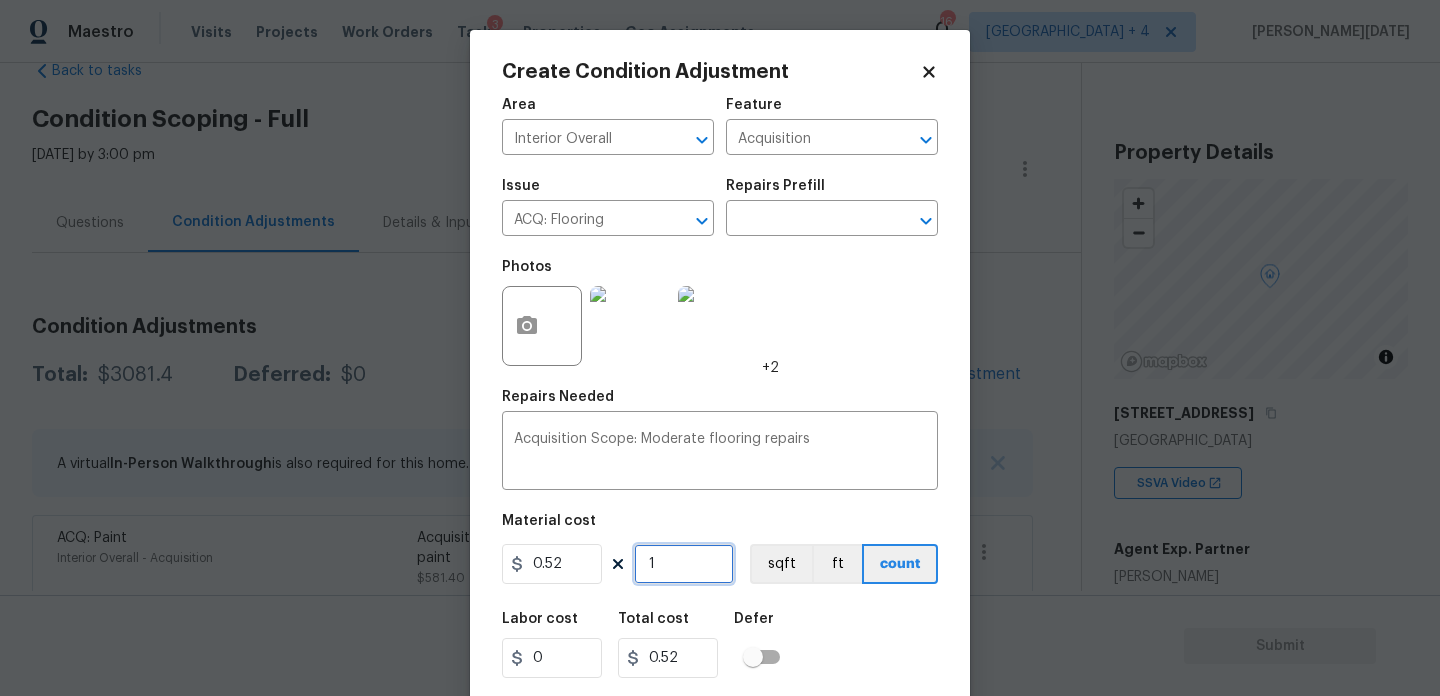 click on "1" at bounding box center [684, 564] 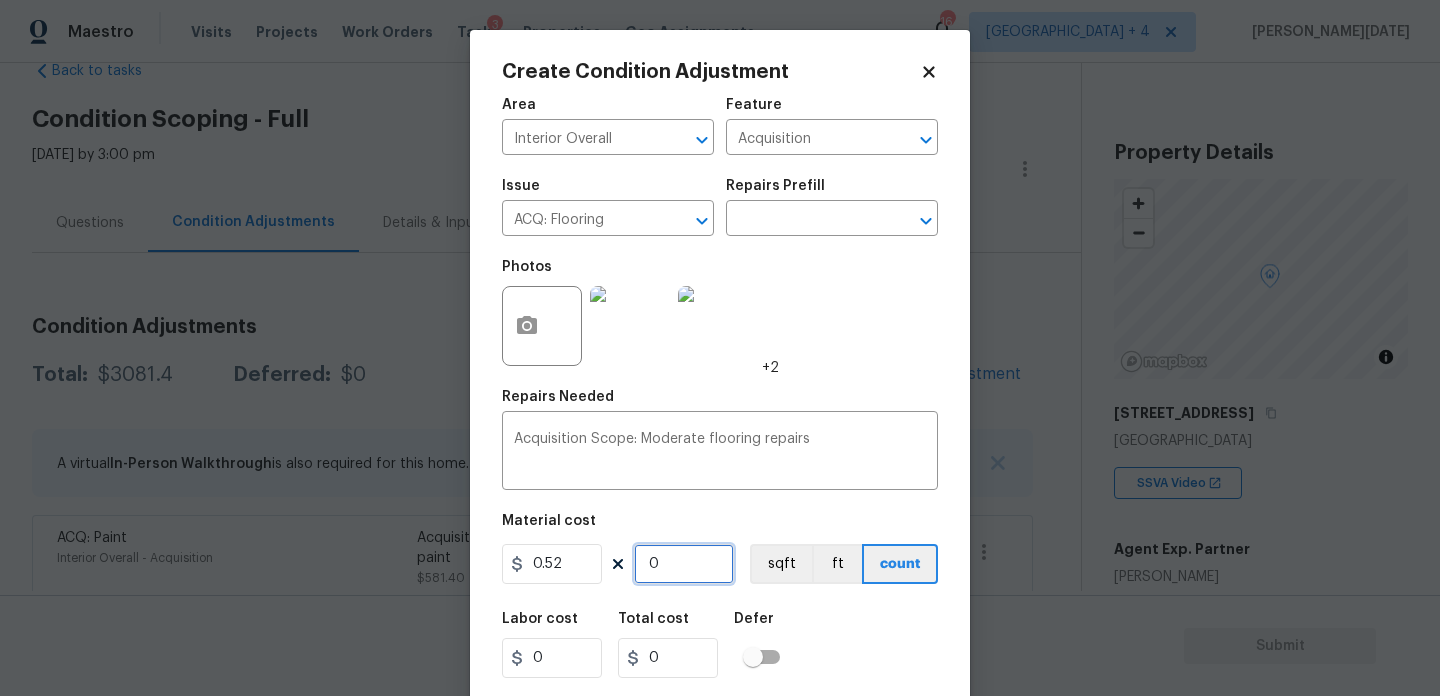 paste on "1615" 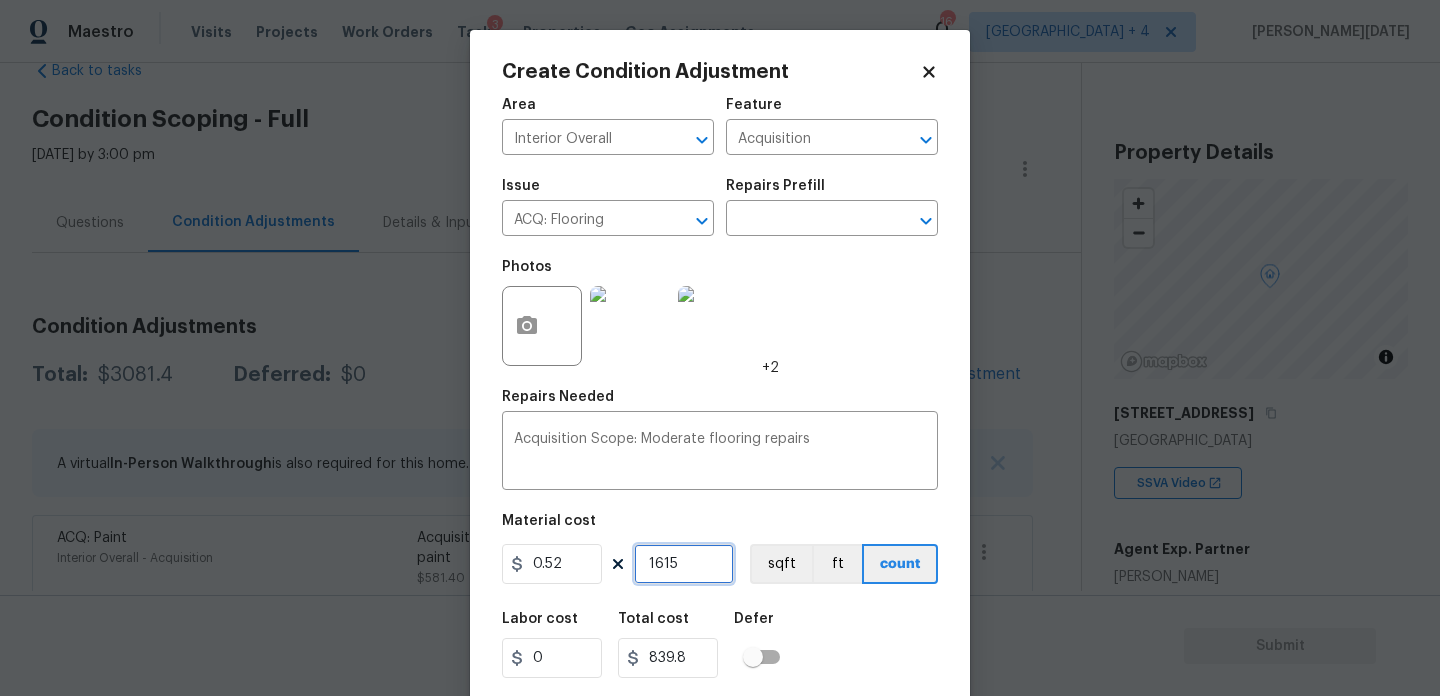 type on "1615" 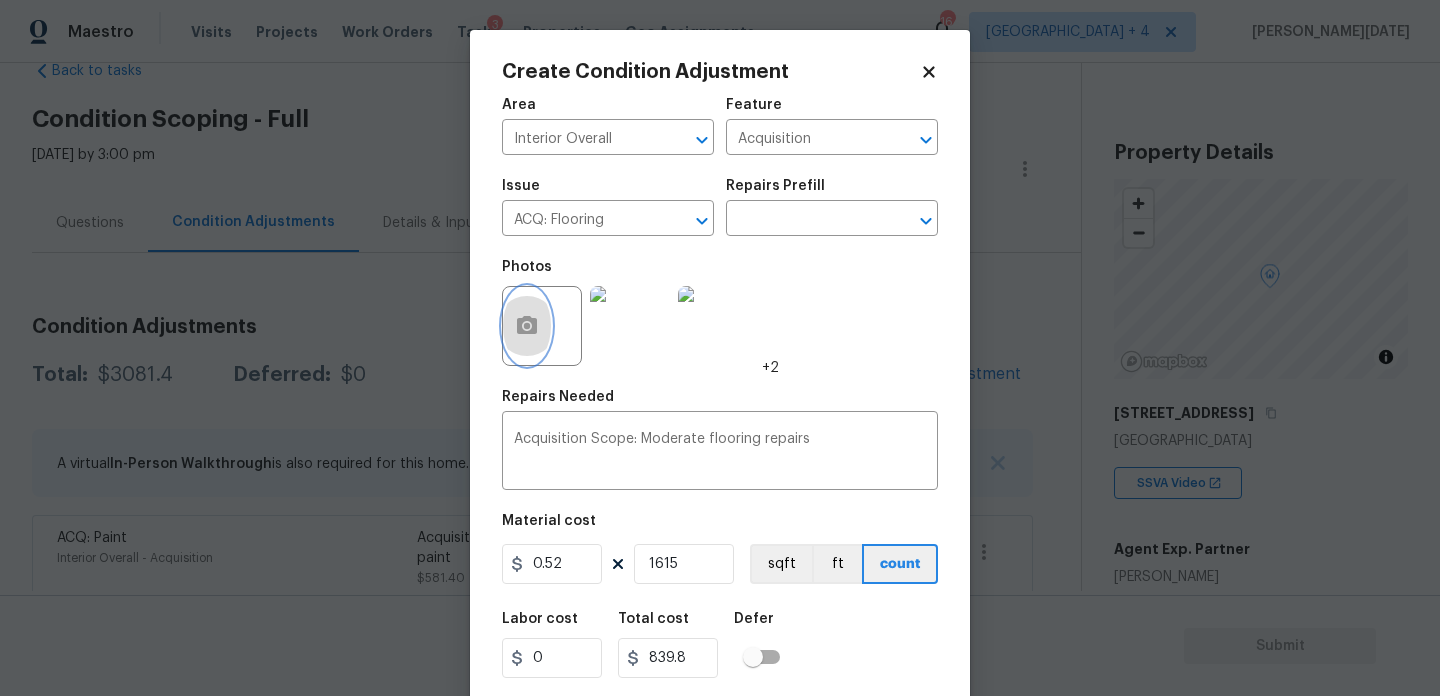 click at bounding box center [527, 326] 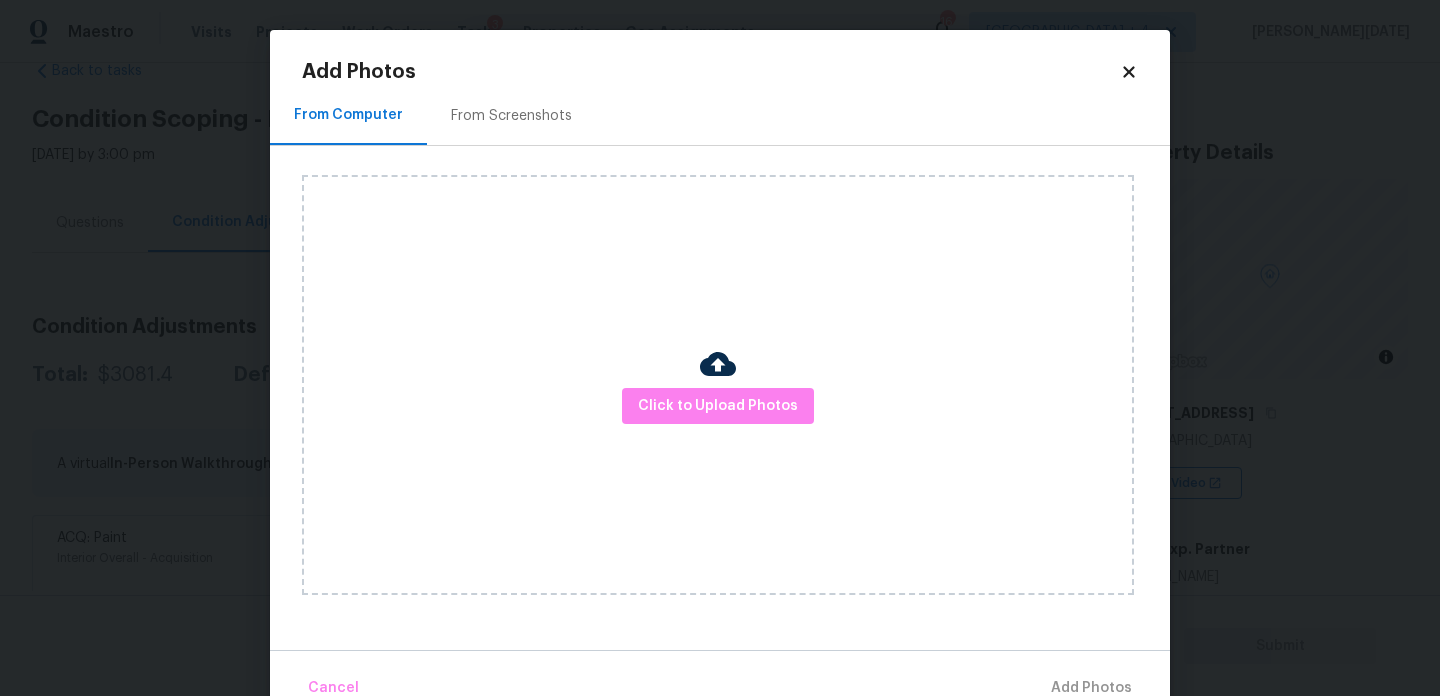click on "From Screenshots" at bounding box center (511, 115) 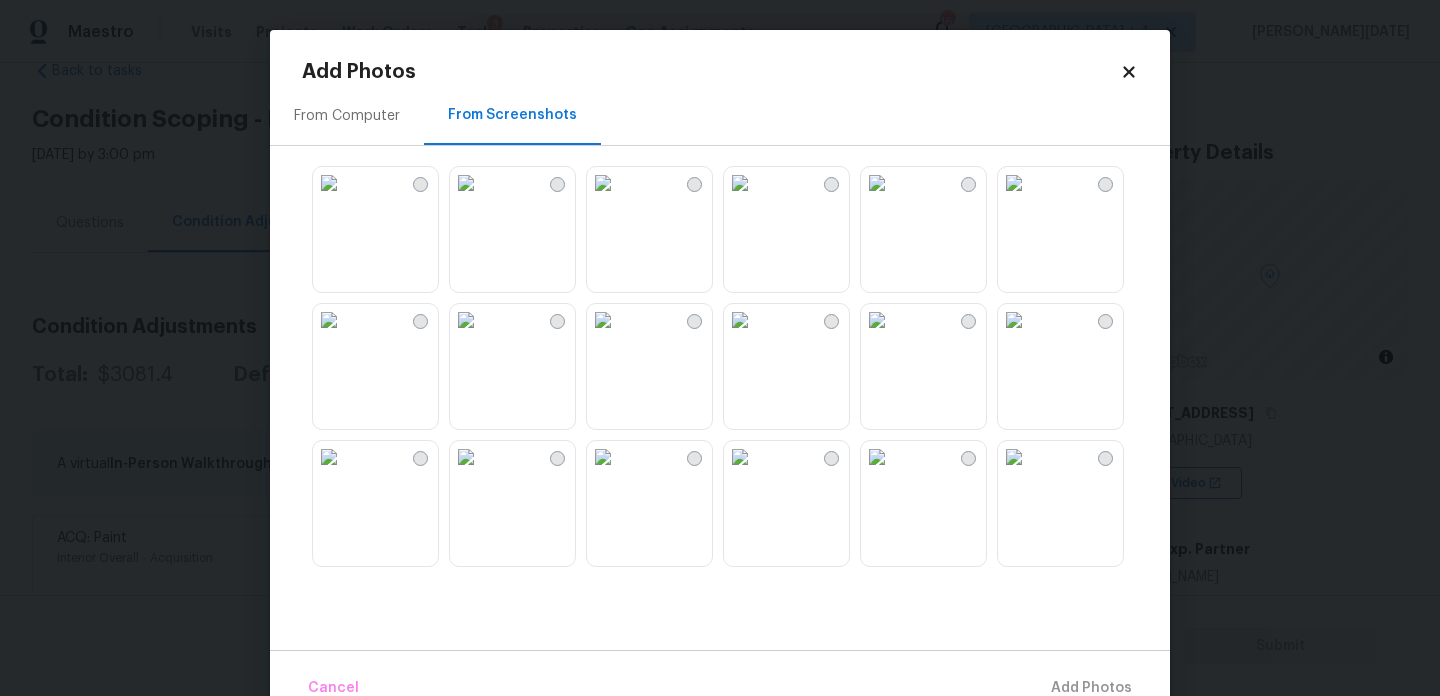 click at bounding box center (740, 183) 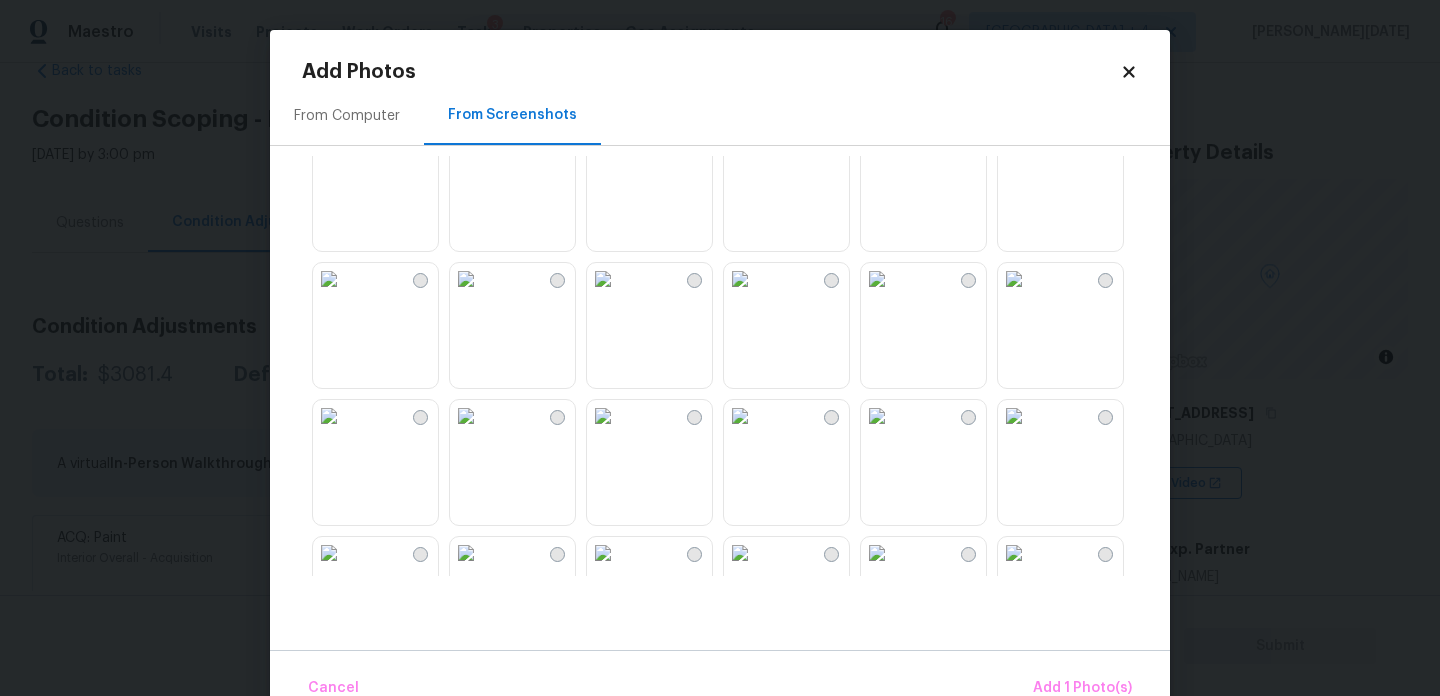 scroll, scrollTop: 1002, scrollLeft: 0, axis: vertical 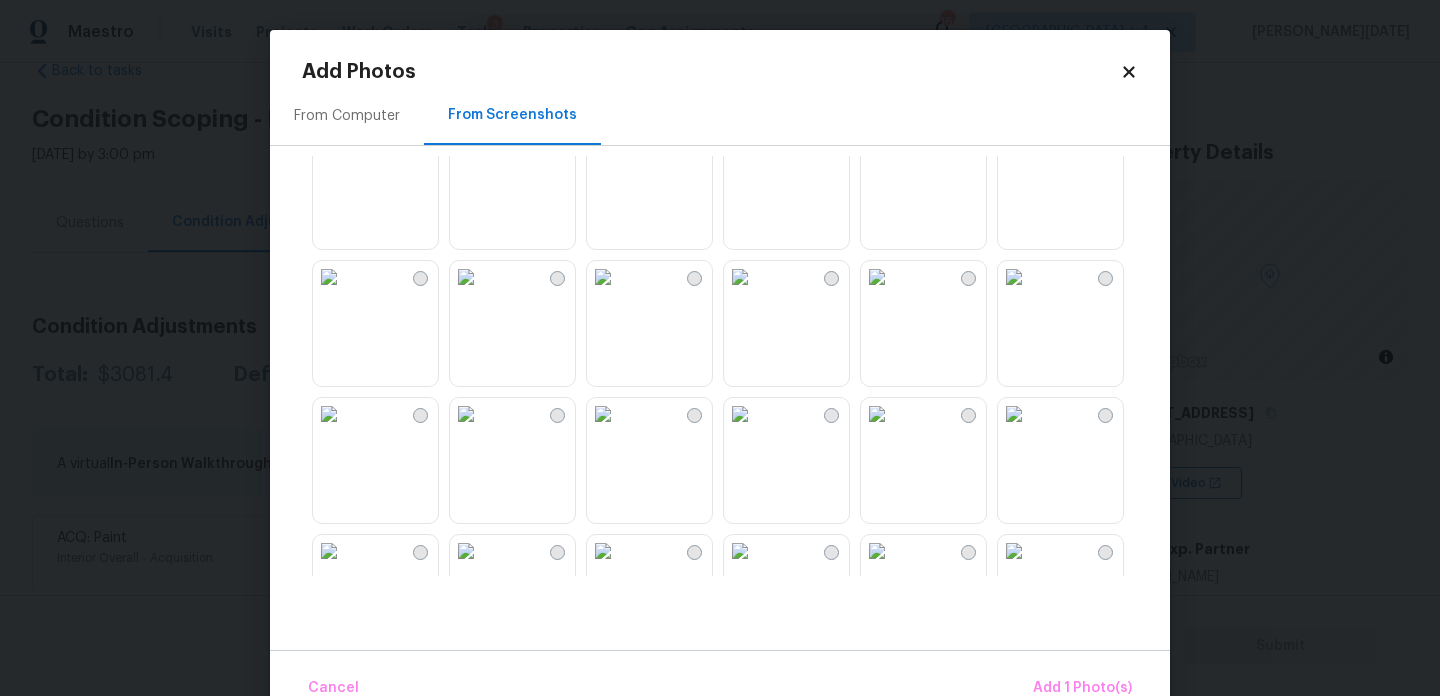 click at bounding box center [1014, 277] 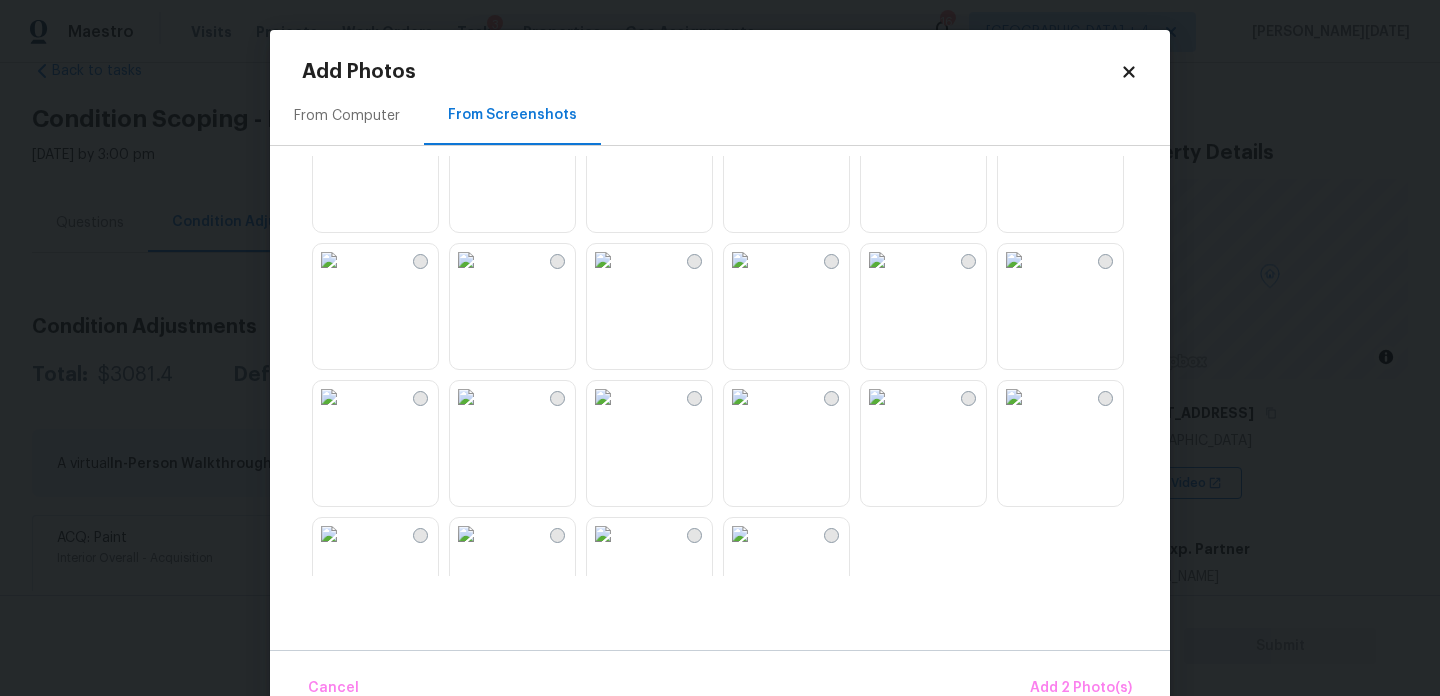 scroll, scrollTop: 1833, scrollLeft: 0, axis: vertical 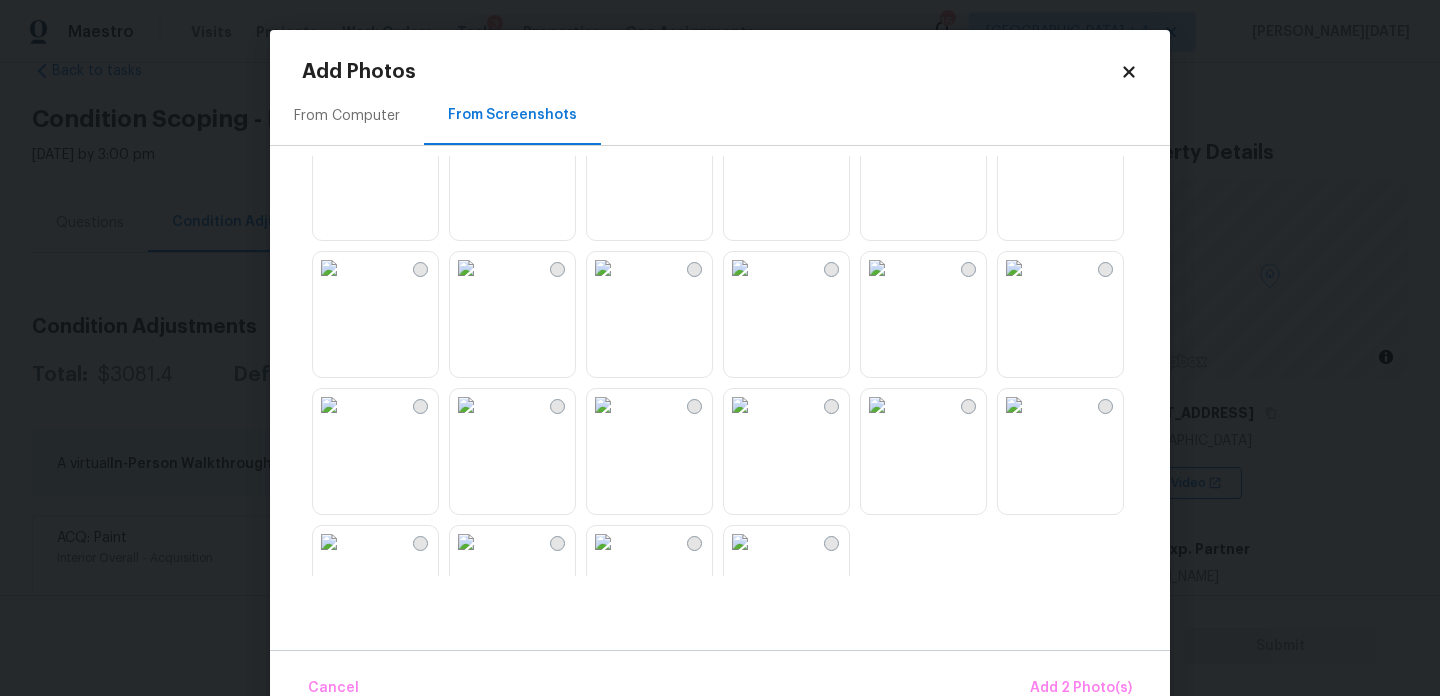 click at bounding box center (877, 268) 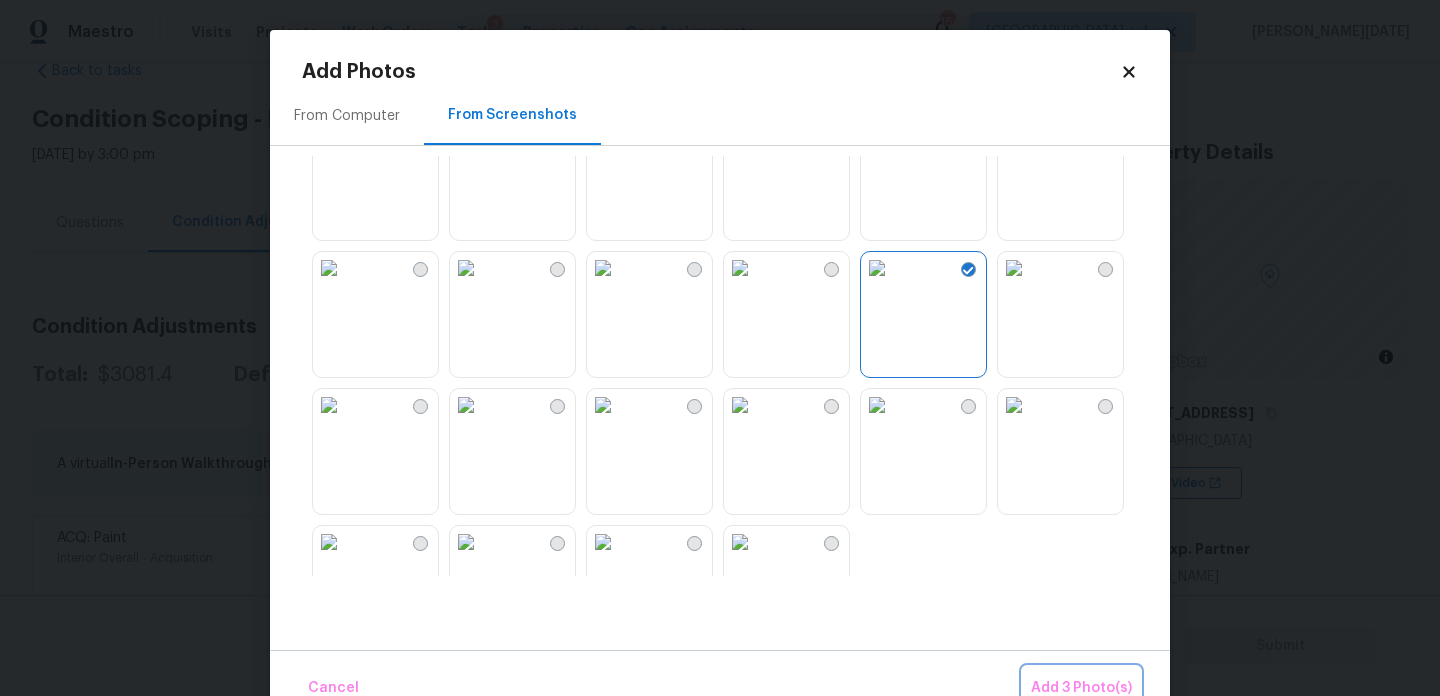 click on "Add 3 Photo(s)" at bounding box center [1081, 688] 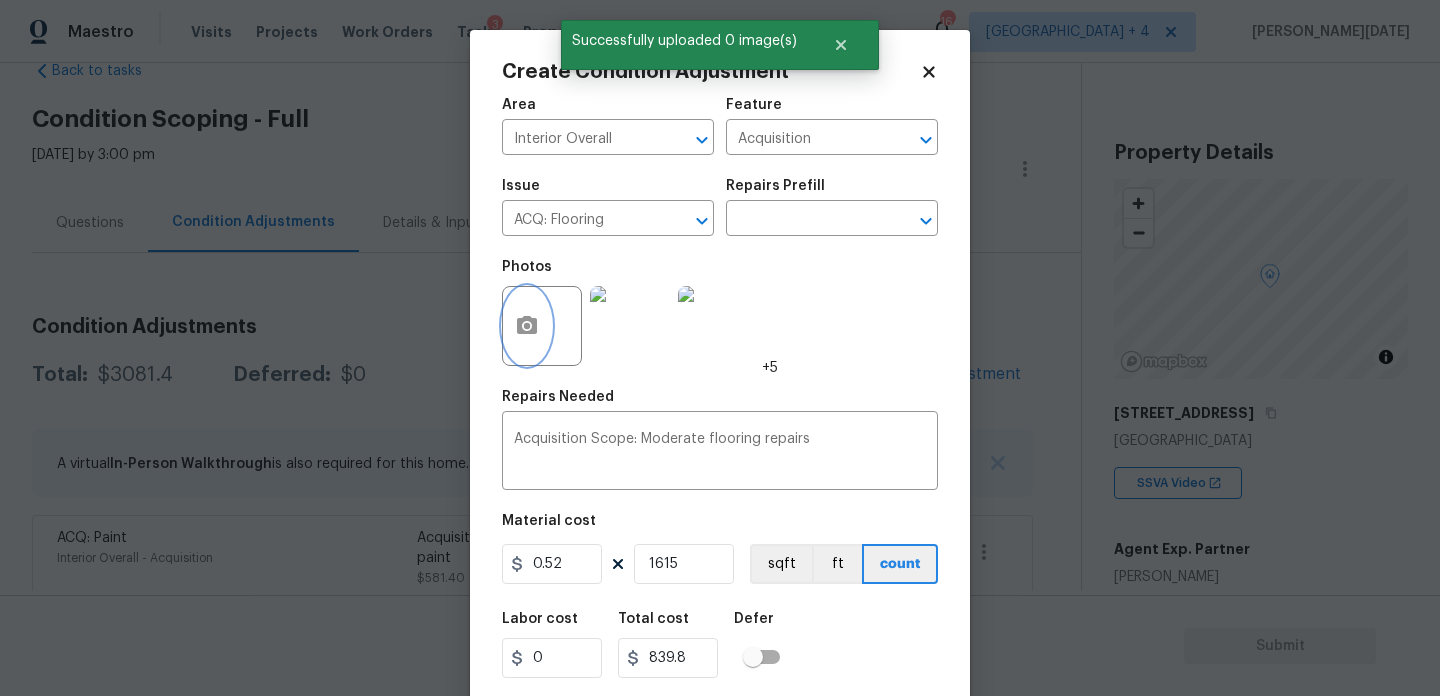 scroll, scrollTop: 51, scrollLeft: 0, axis: vertical 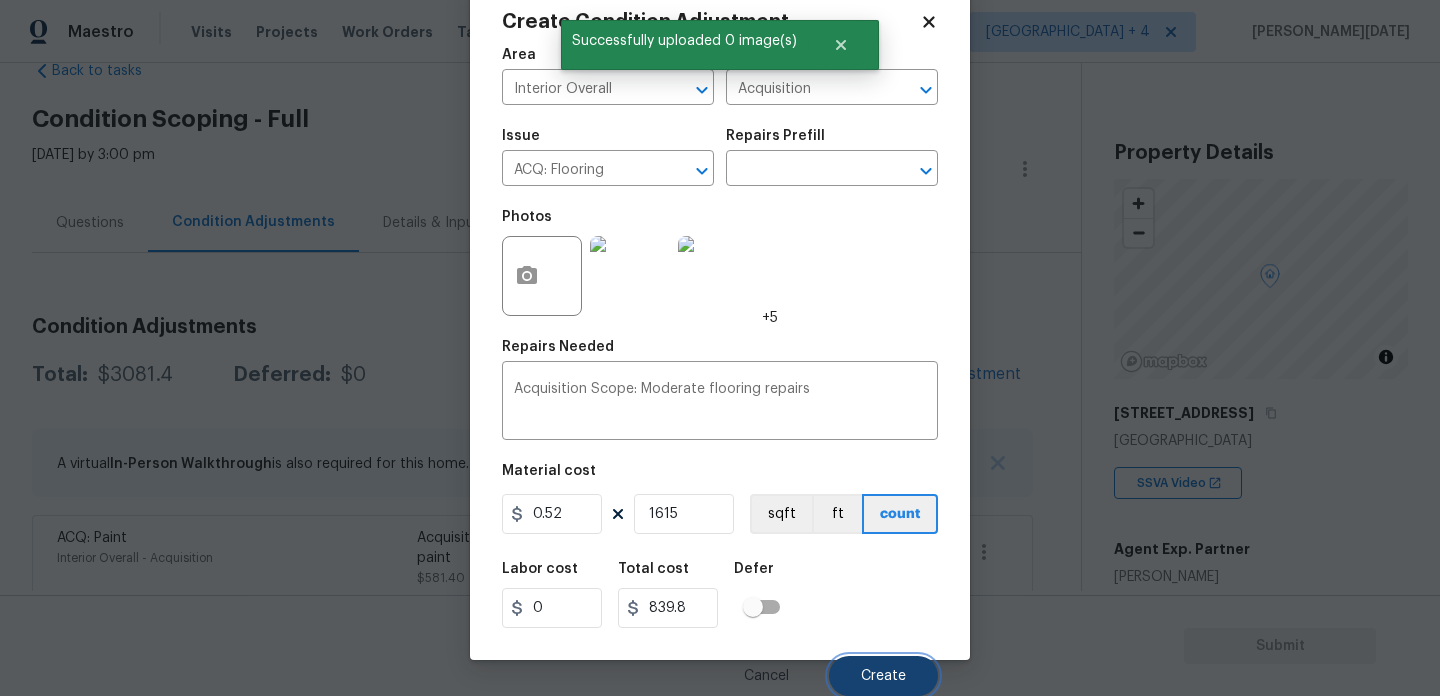 click on "Create" at bounding box center [883, 676] 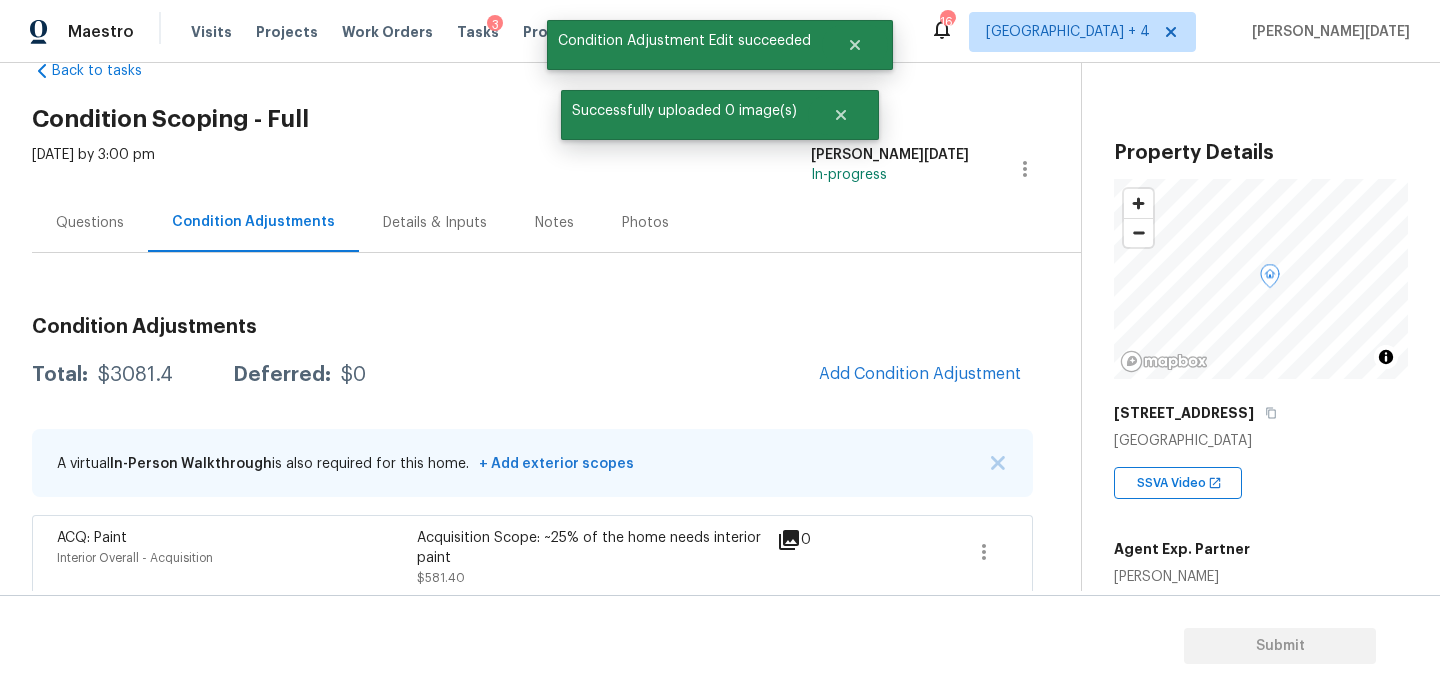 scroll, scrollTop: 44, scrollLeft: 0, axis: vertical 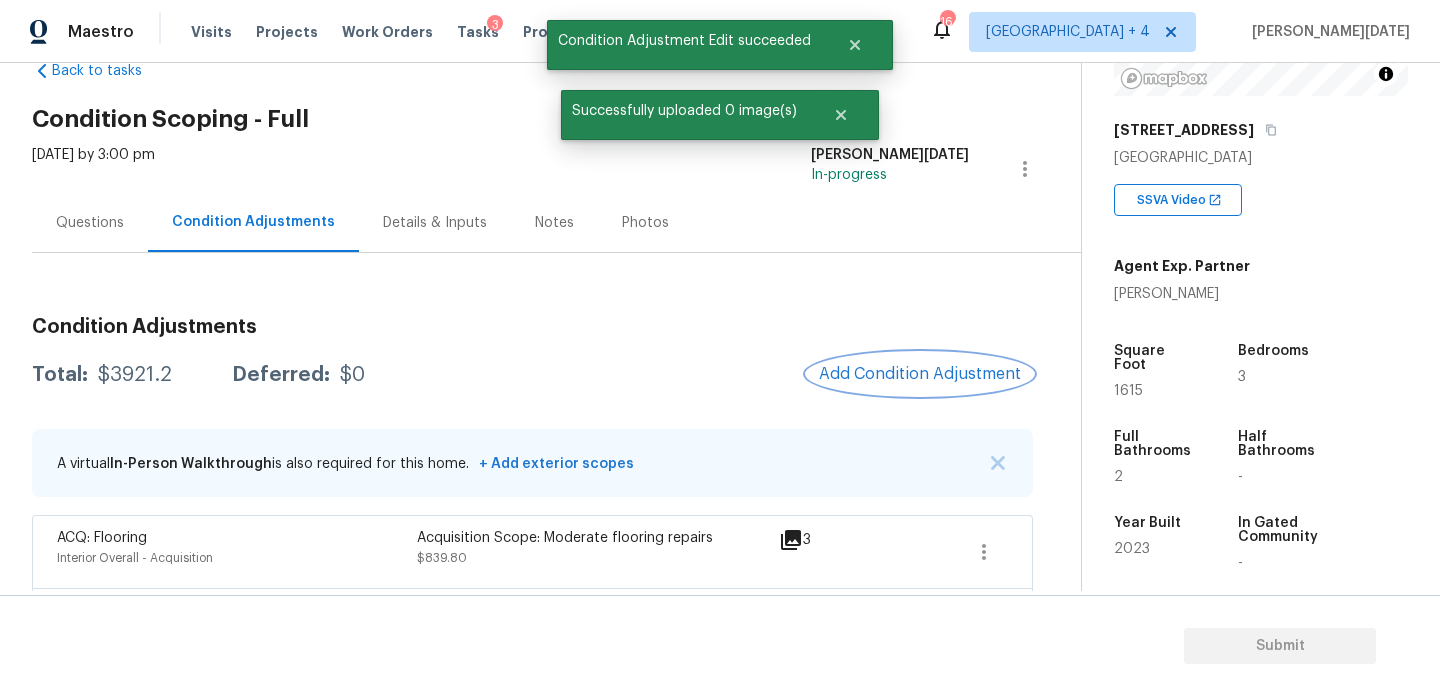 click on "Add Condition Adjustment" at bounding box center [920, 374] 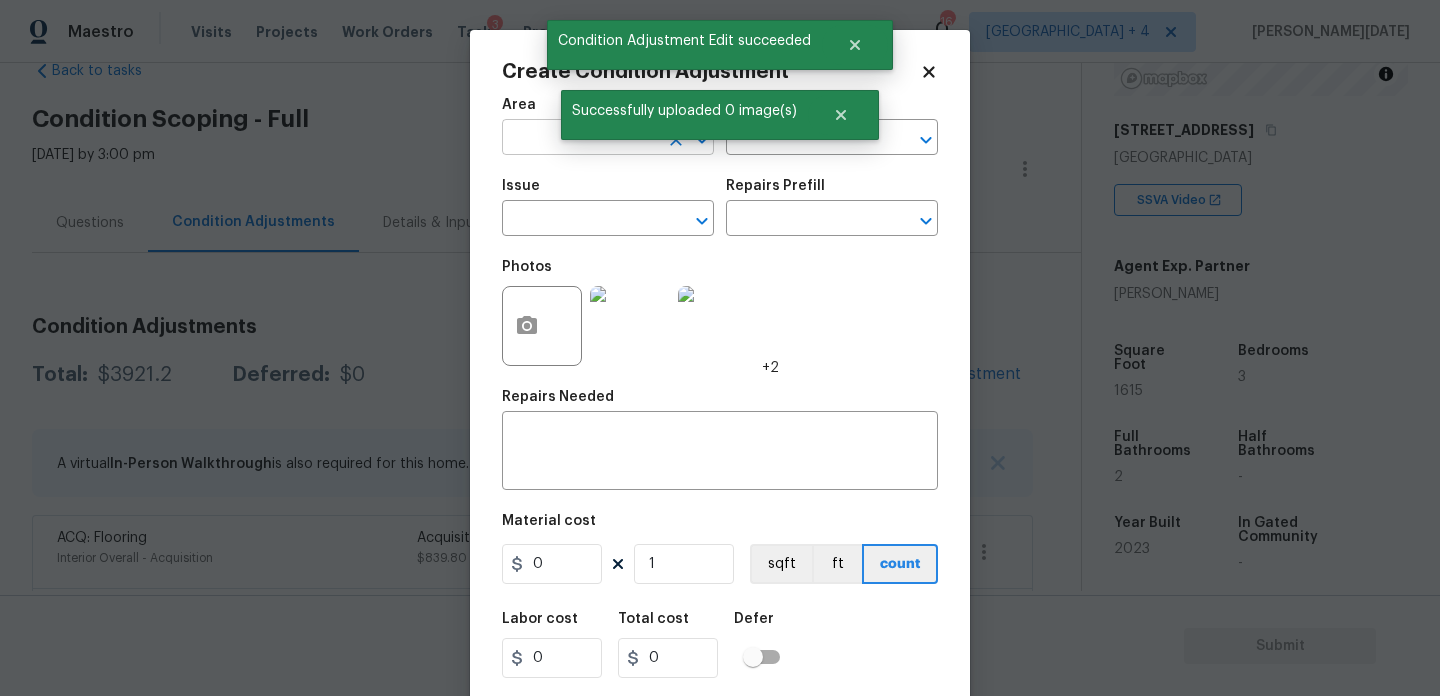 click at bounding box center [580, 139] 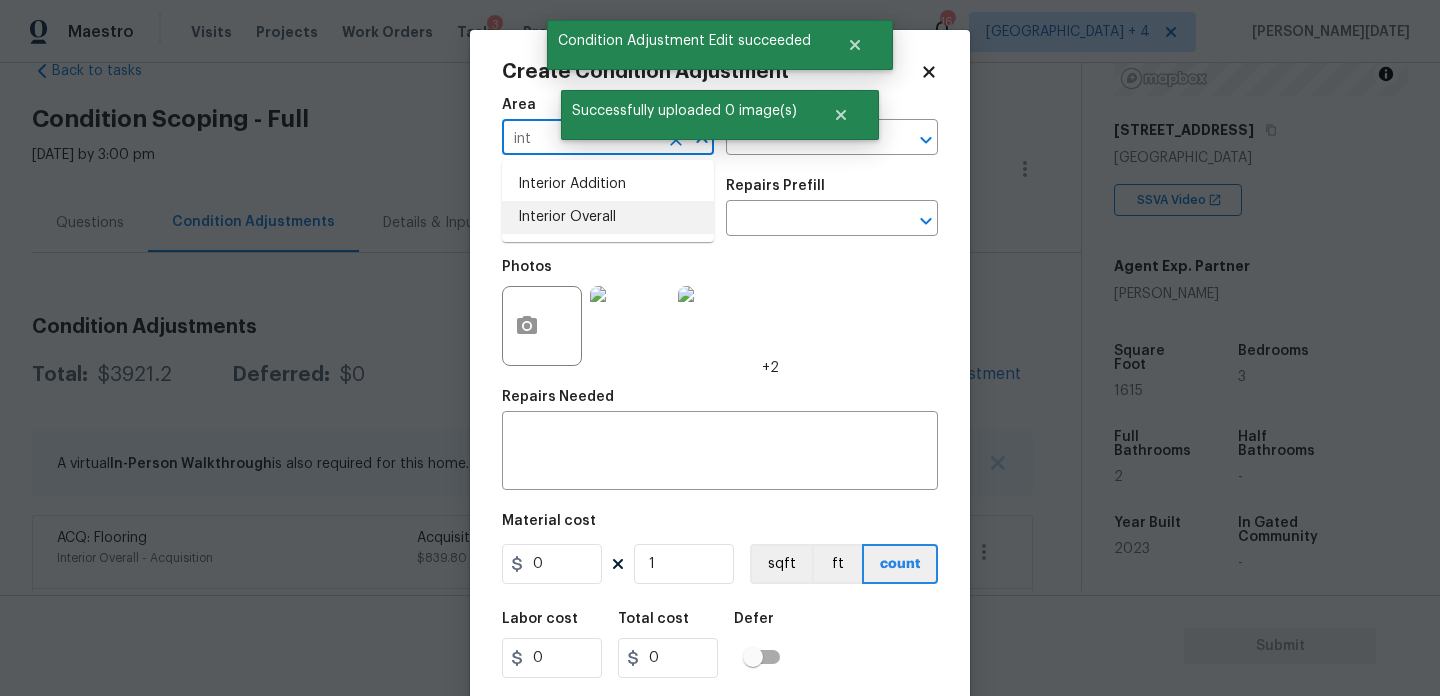 click on "Interior Overall" at bounding box center [608, 217] 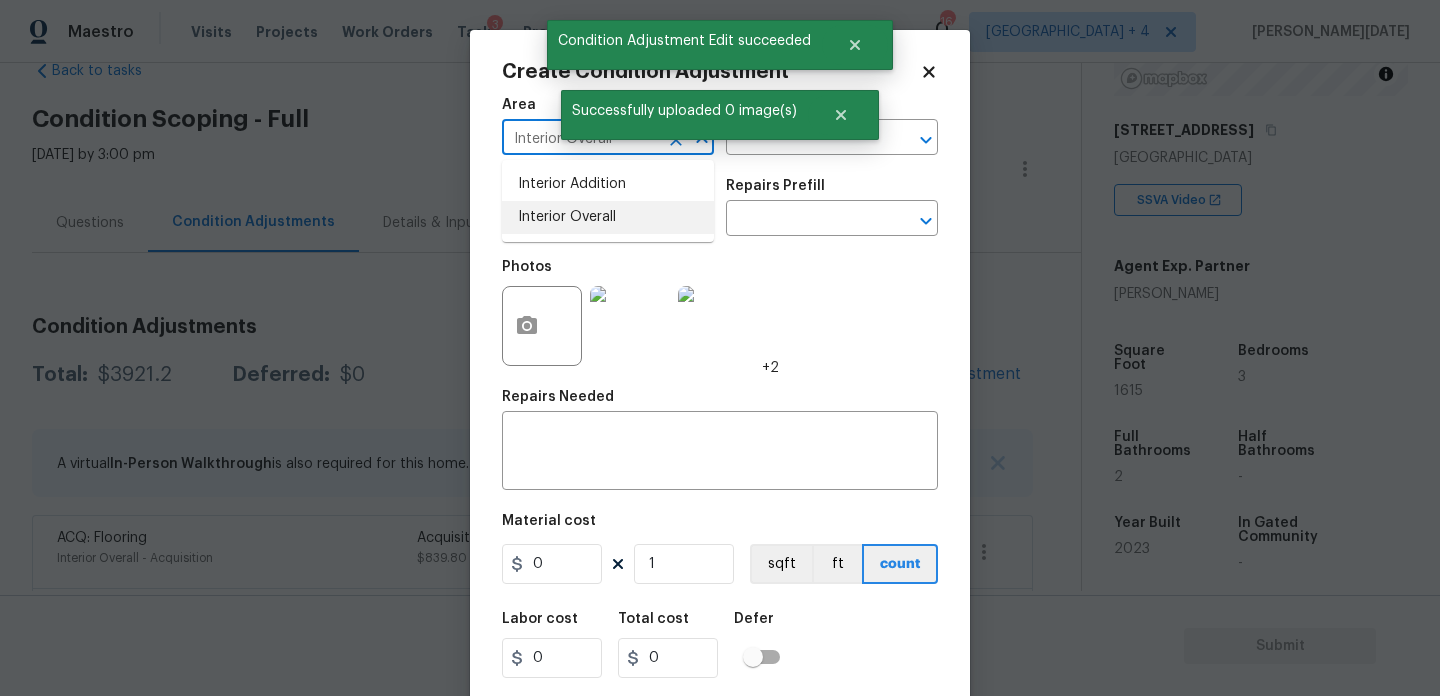 type on "Interior Overall" 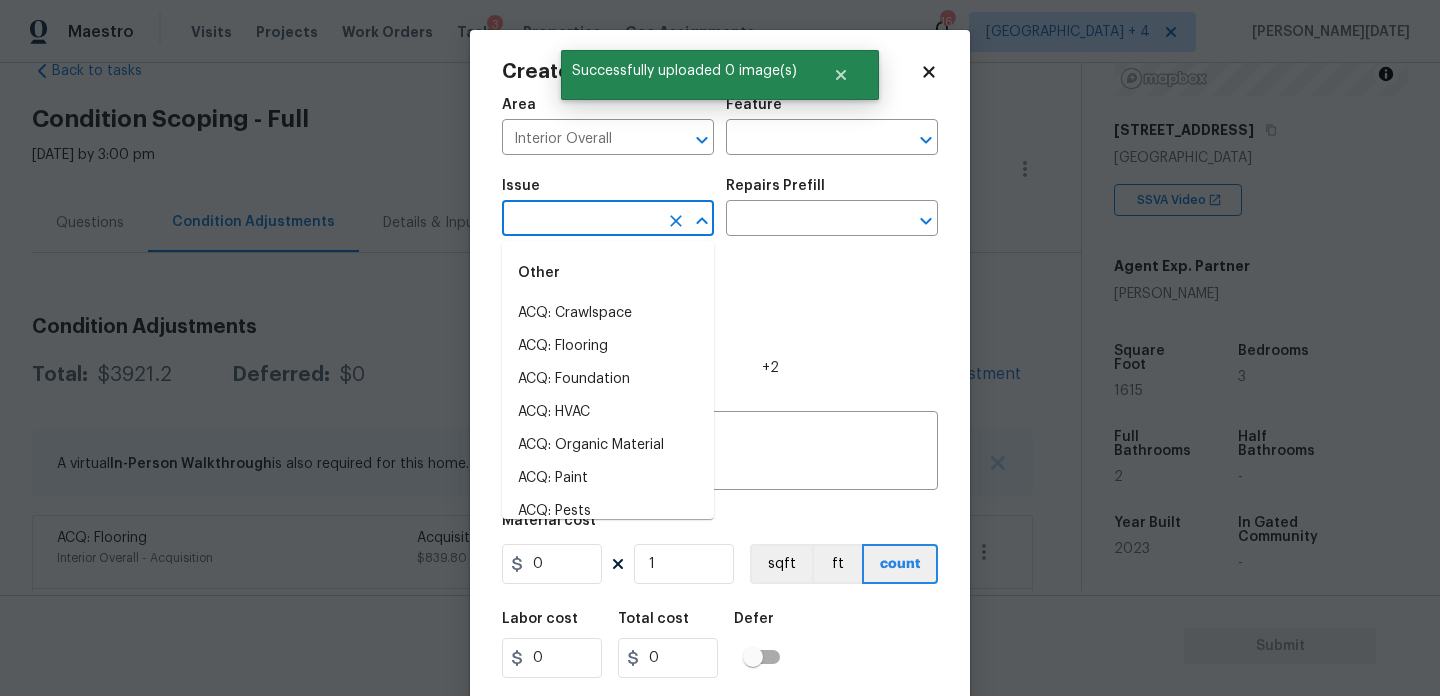 click at bounding box center [580, 220] 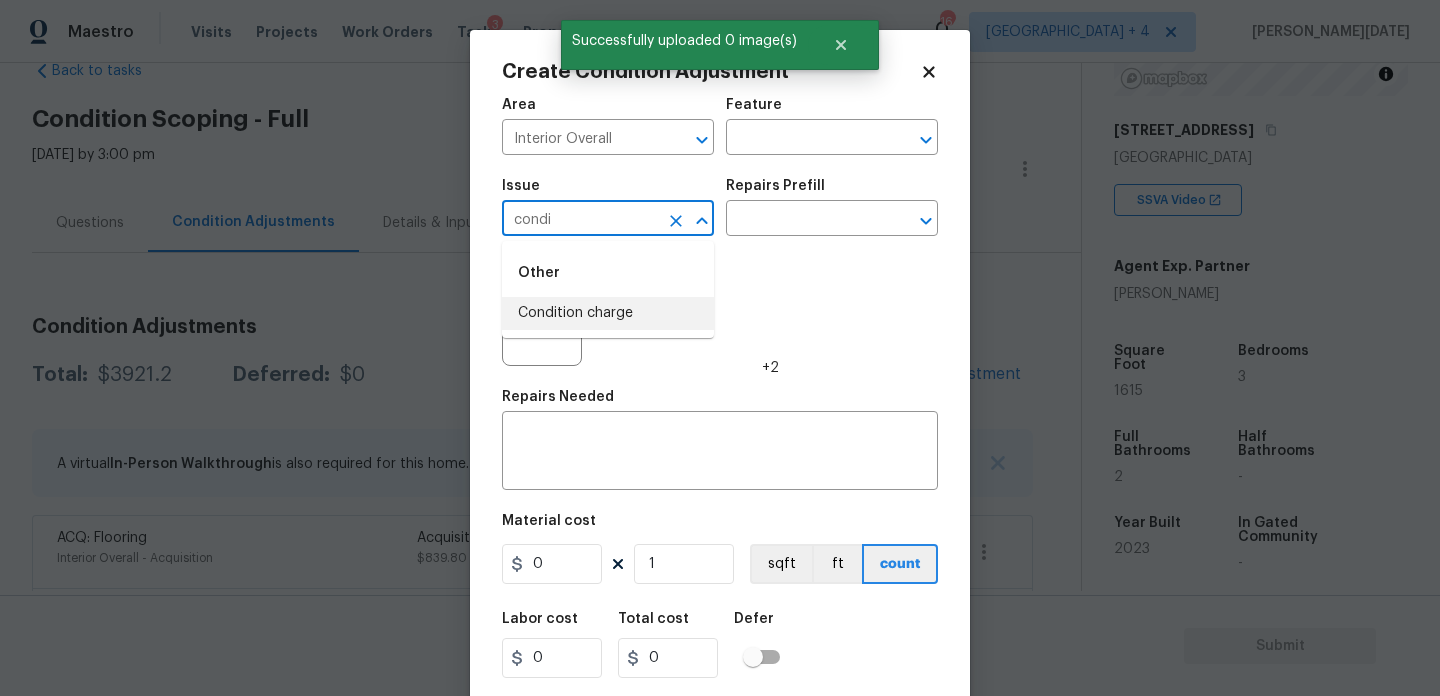 click on "Condition charge" at bounding box center (608, 313) 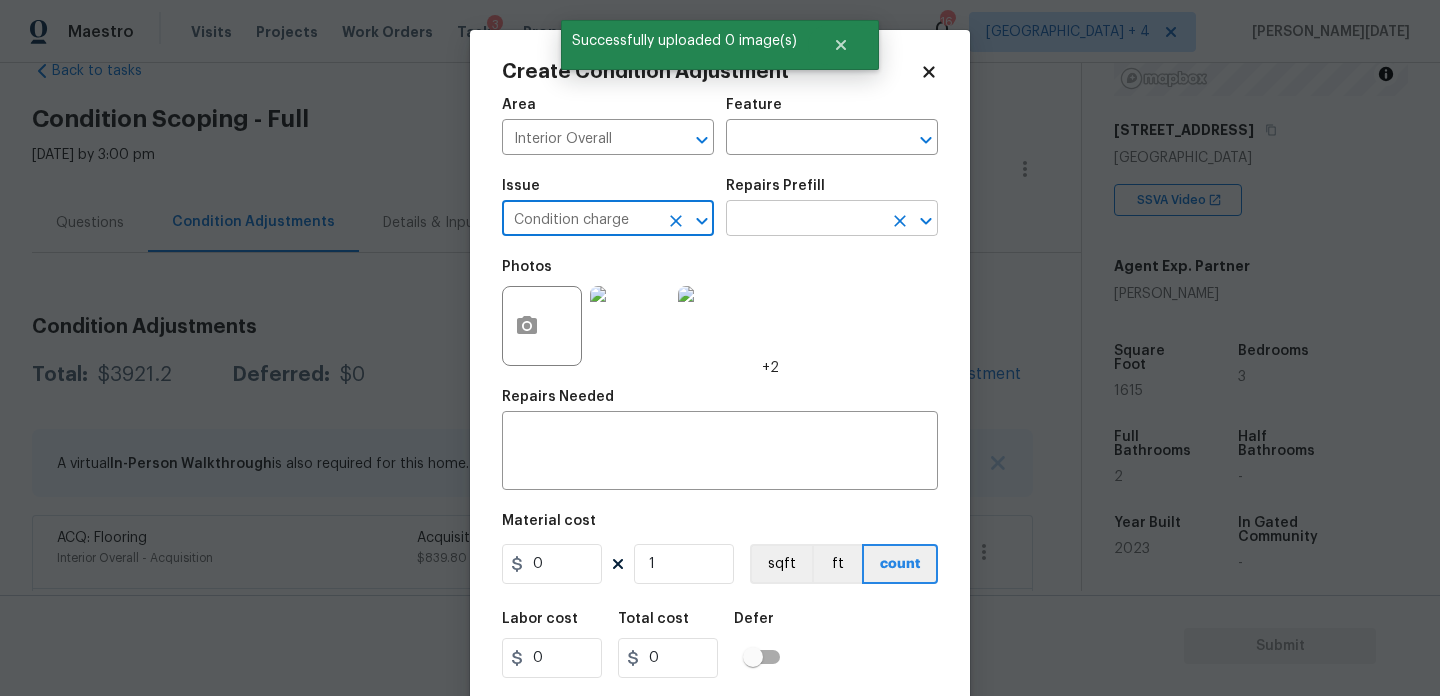 type on "Condition charge" 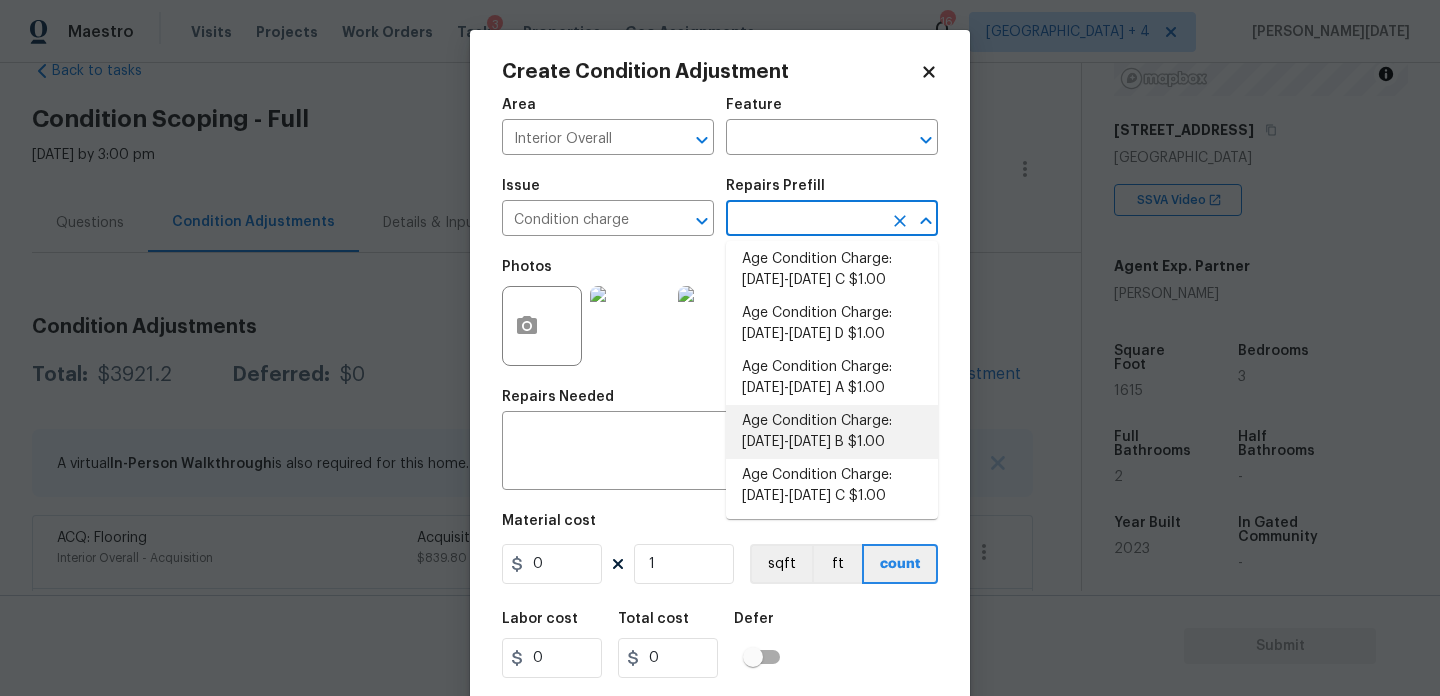 scroll, scrollTop: 554, scrollLeft: 0, axis: vertical 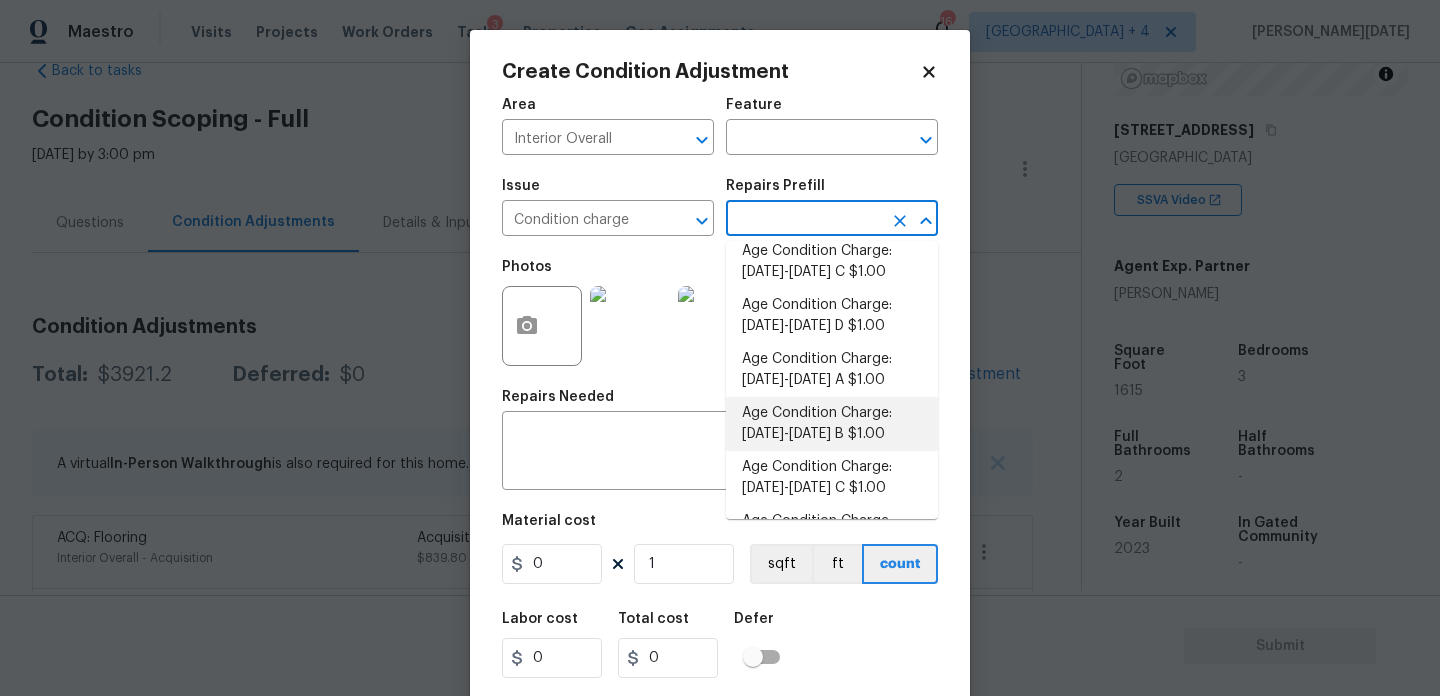 click on "Age Condition Charge: [DATE]-[DATE] B	 $1.00" at bounding box center (832, 424) 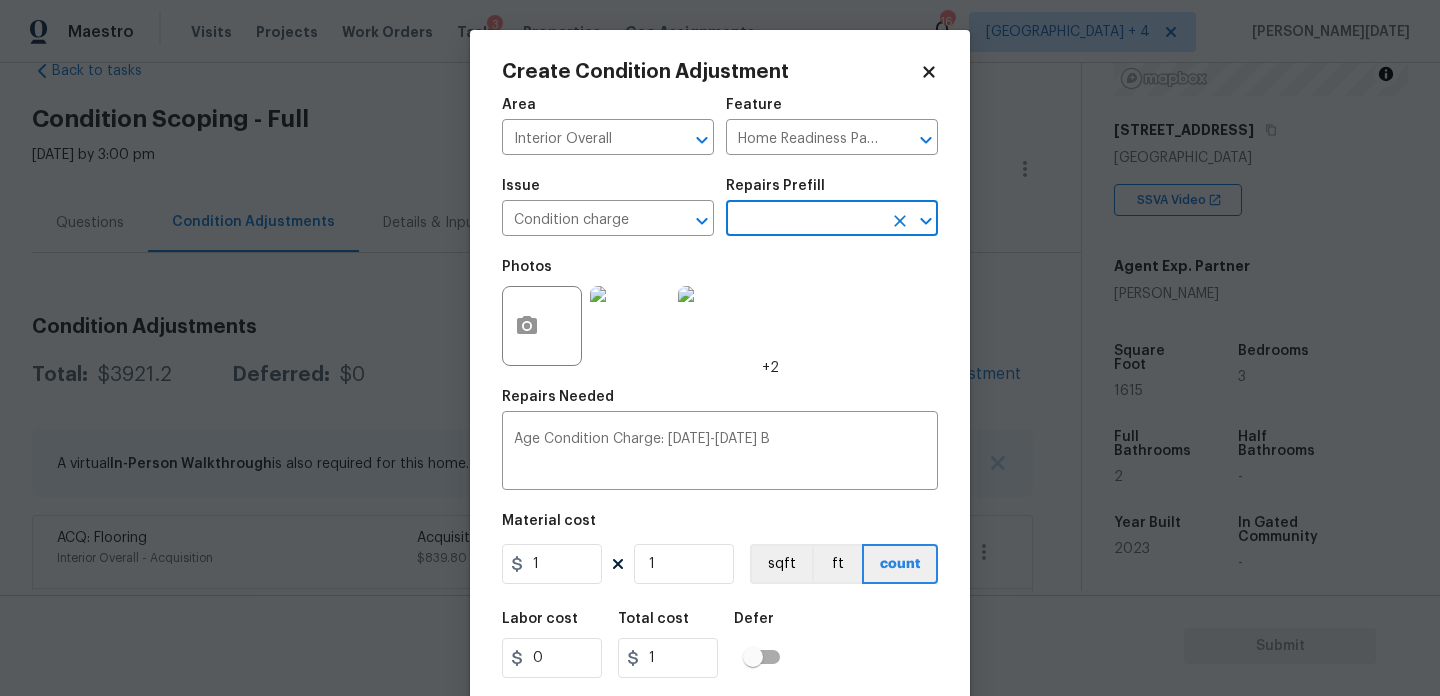 scroll, scrollTop: 51, scrollLeft: 0, axis: vertical 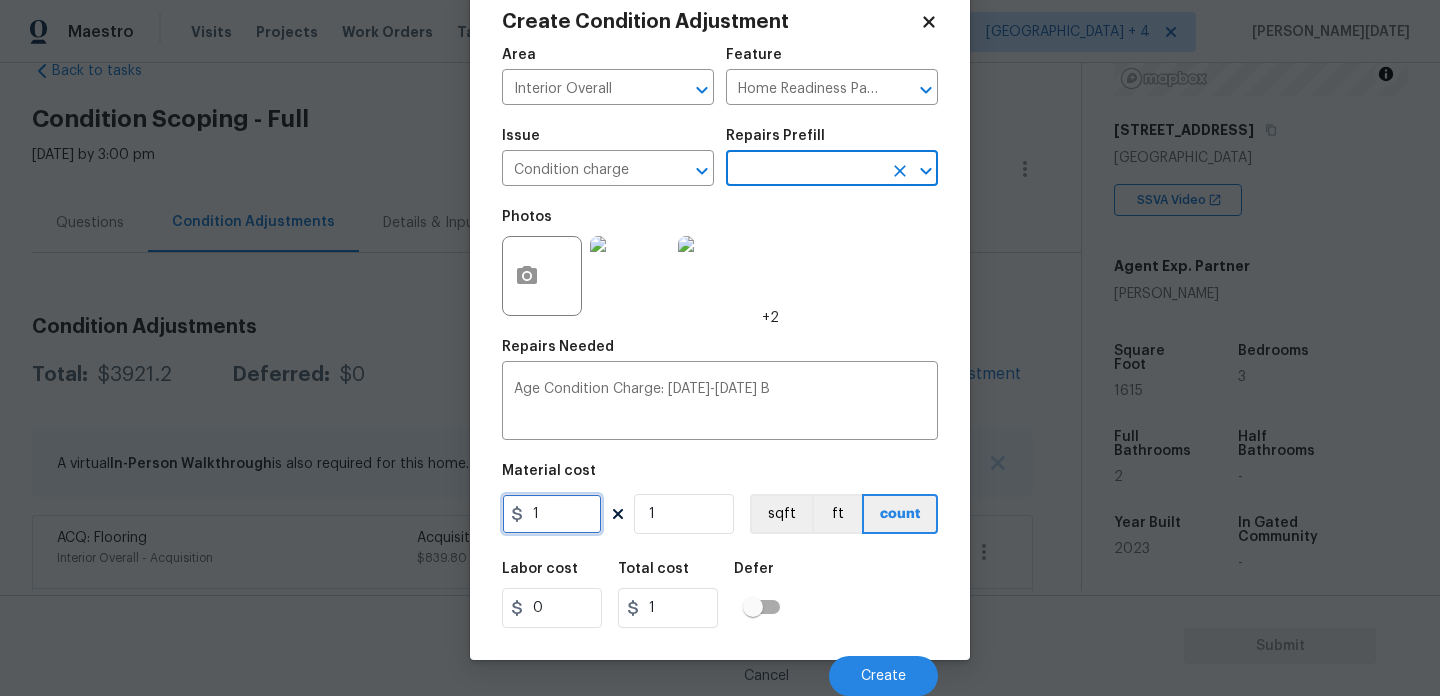 click on "1" at bounding box center (552, 514) 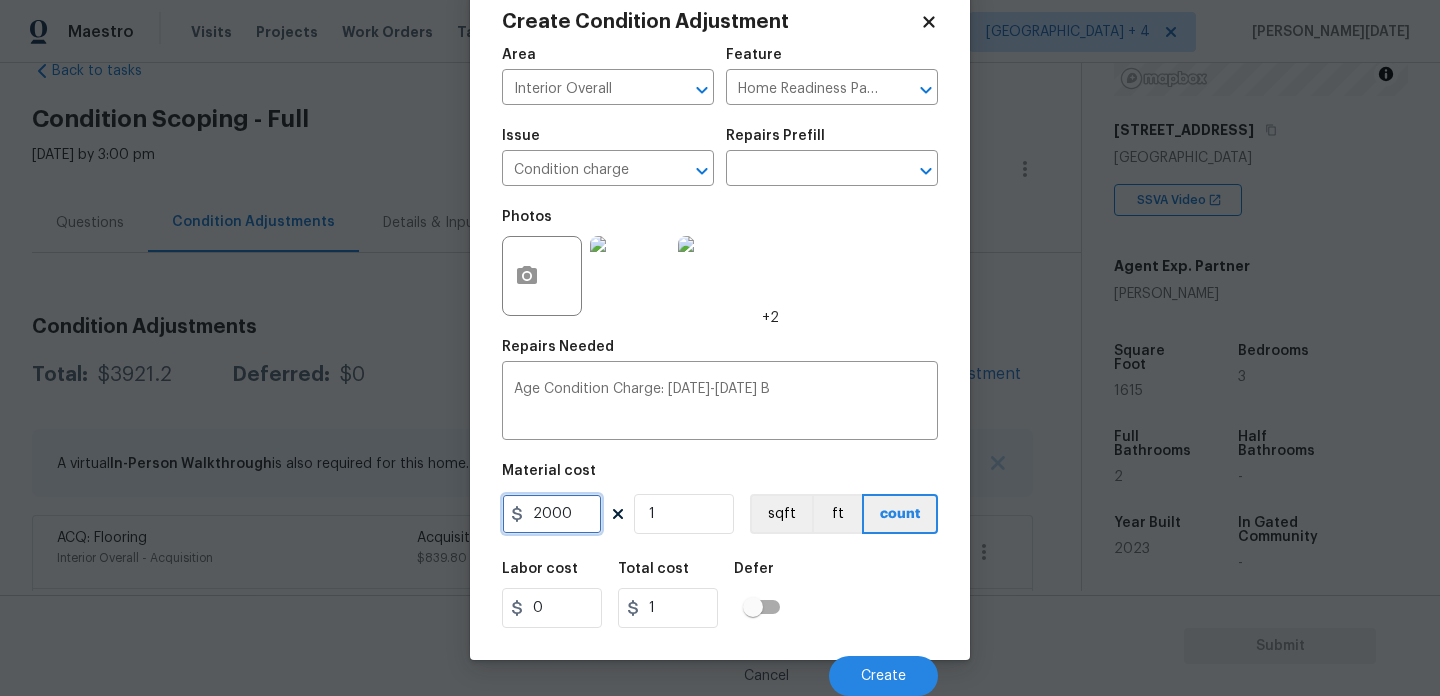 type on "2000" 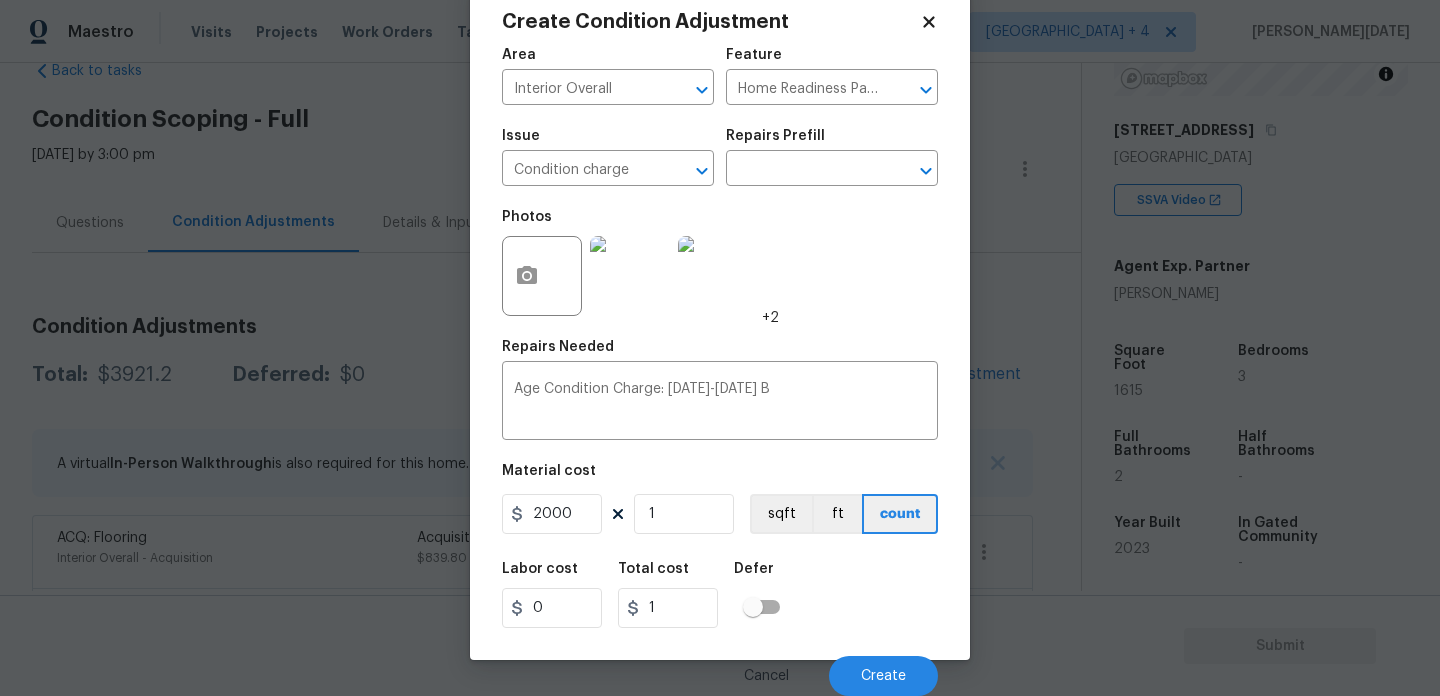 click on "Photos  +2" at bounding box center [720, 263] 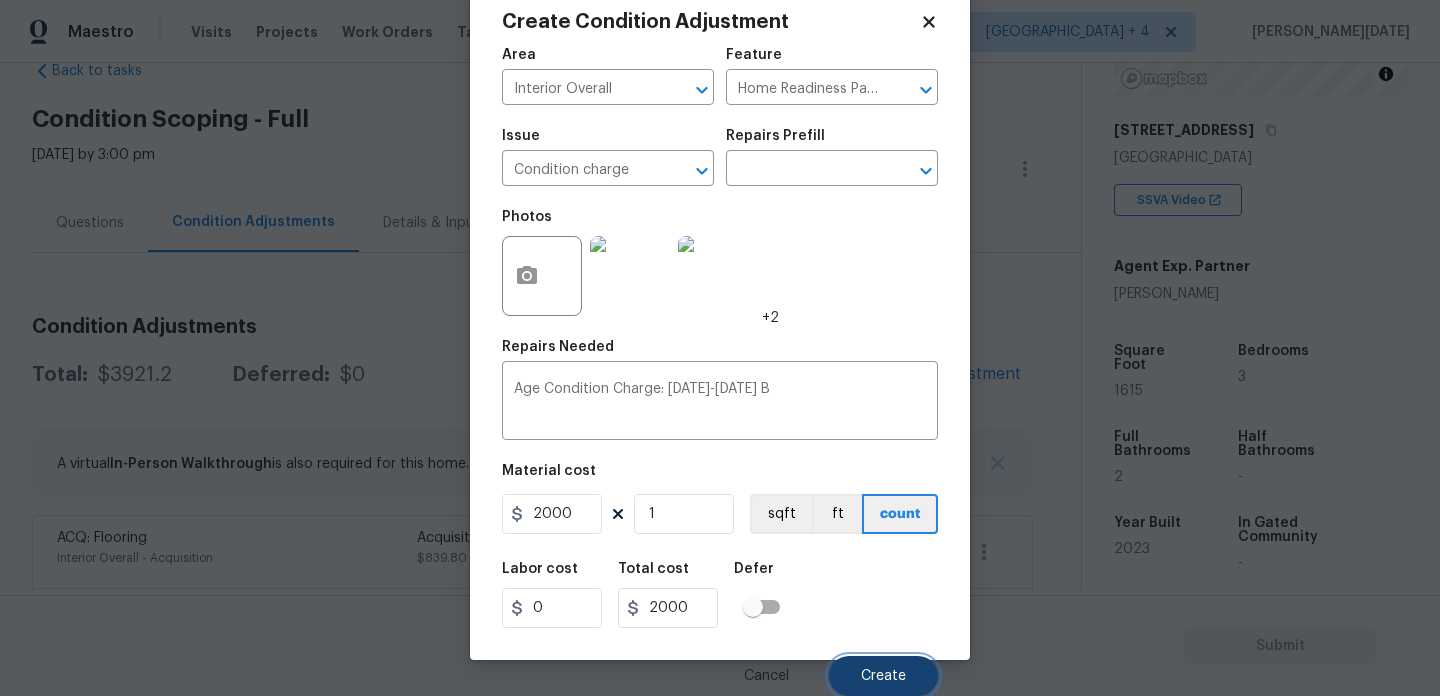 click on "Create" at bounding box center [883, 676] 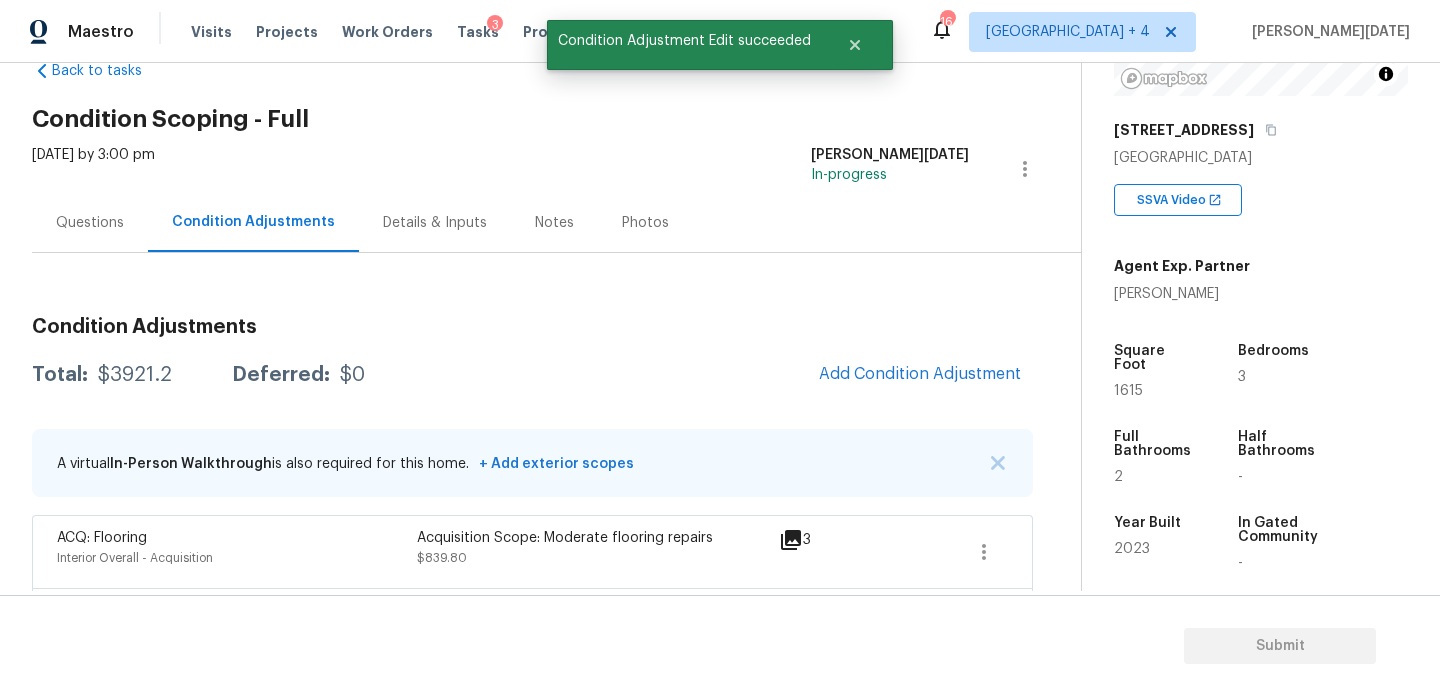 scroll, scrollTop: 44, scrollLeft: 0, axis: vertical 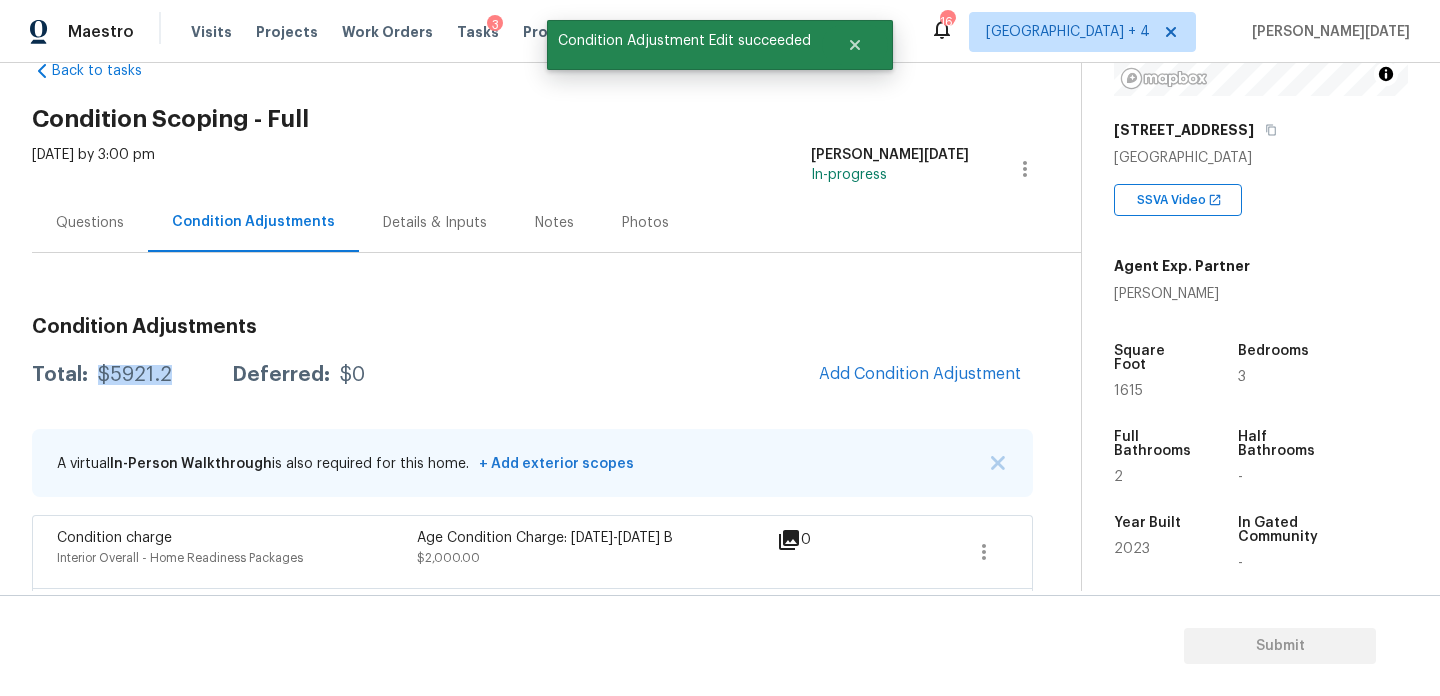 drag, startPoint x: 97, startPoint y: 373, endPoint x: 179, endPoint y: 376, distance: 82.05486 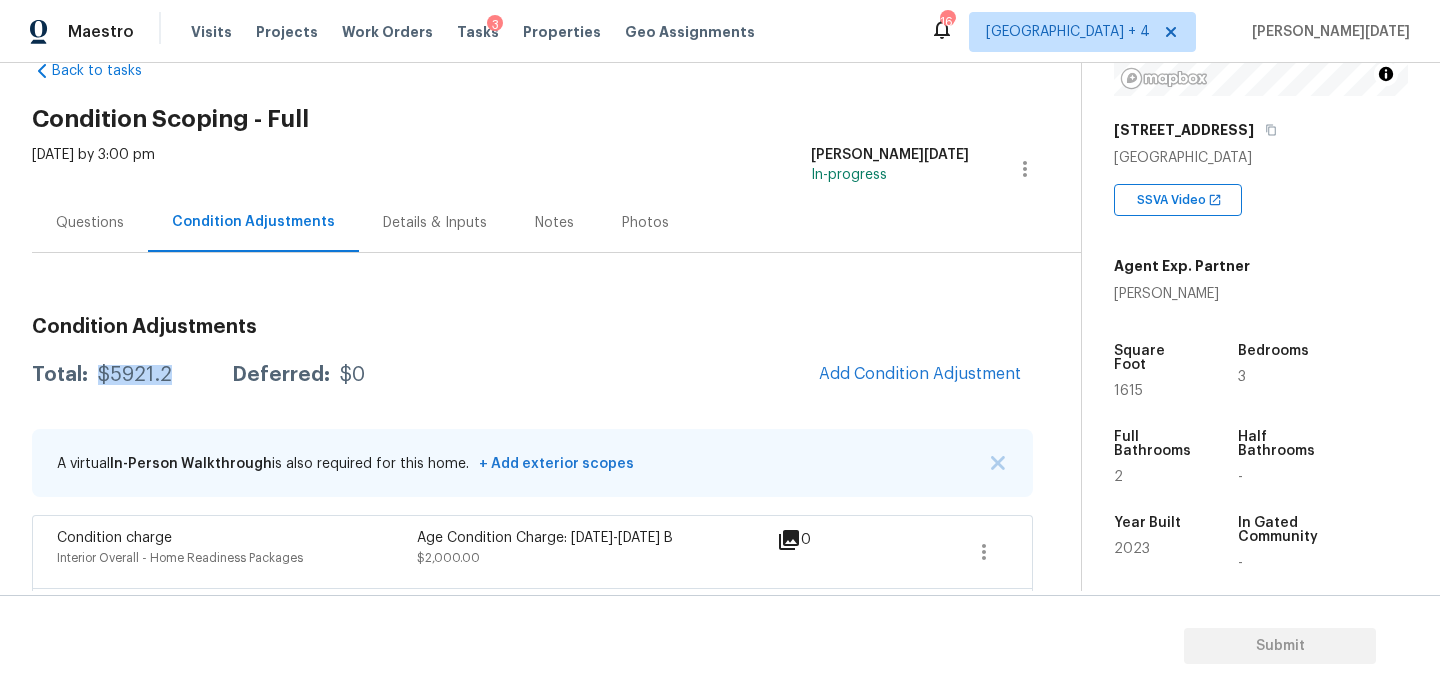 scroll, scrollTop: 48, scrollLeft: 0, axis: vertical 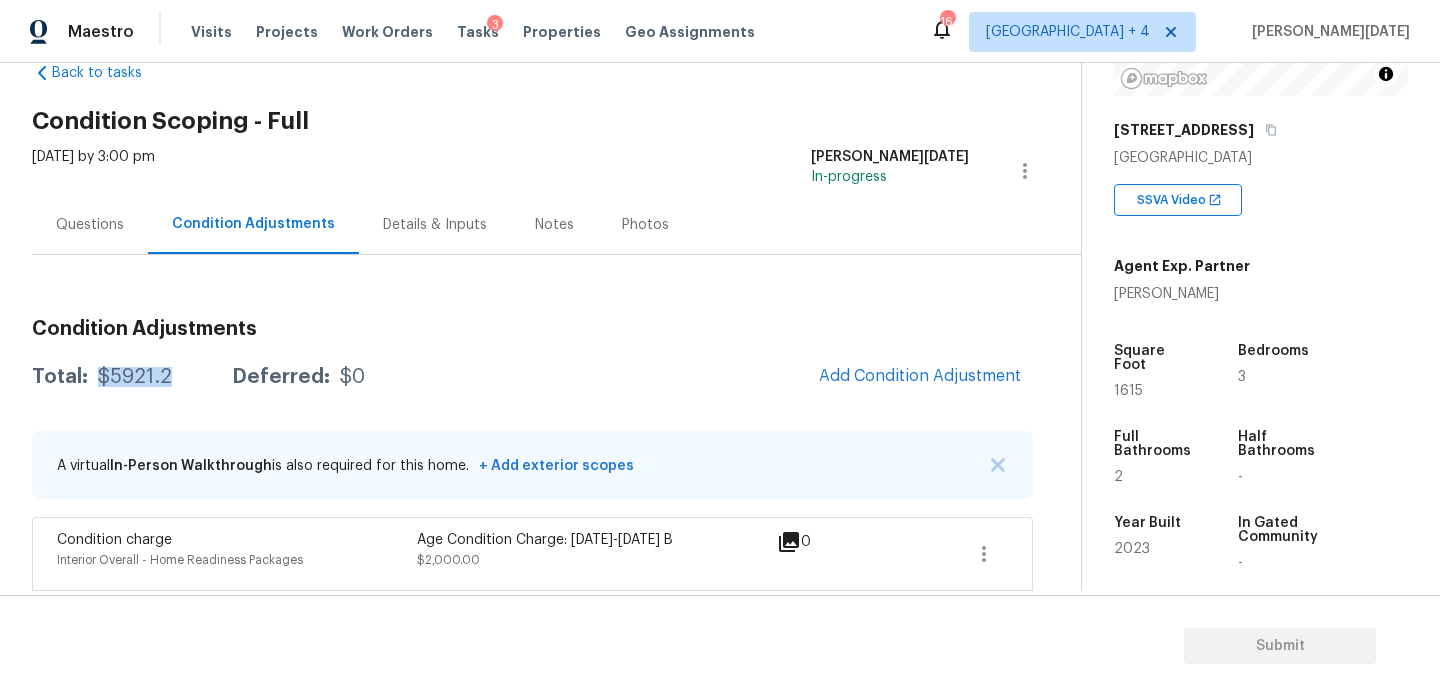 click on "Questions" at bounding box center [90, 225] 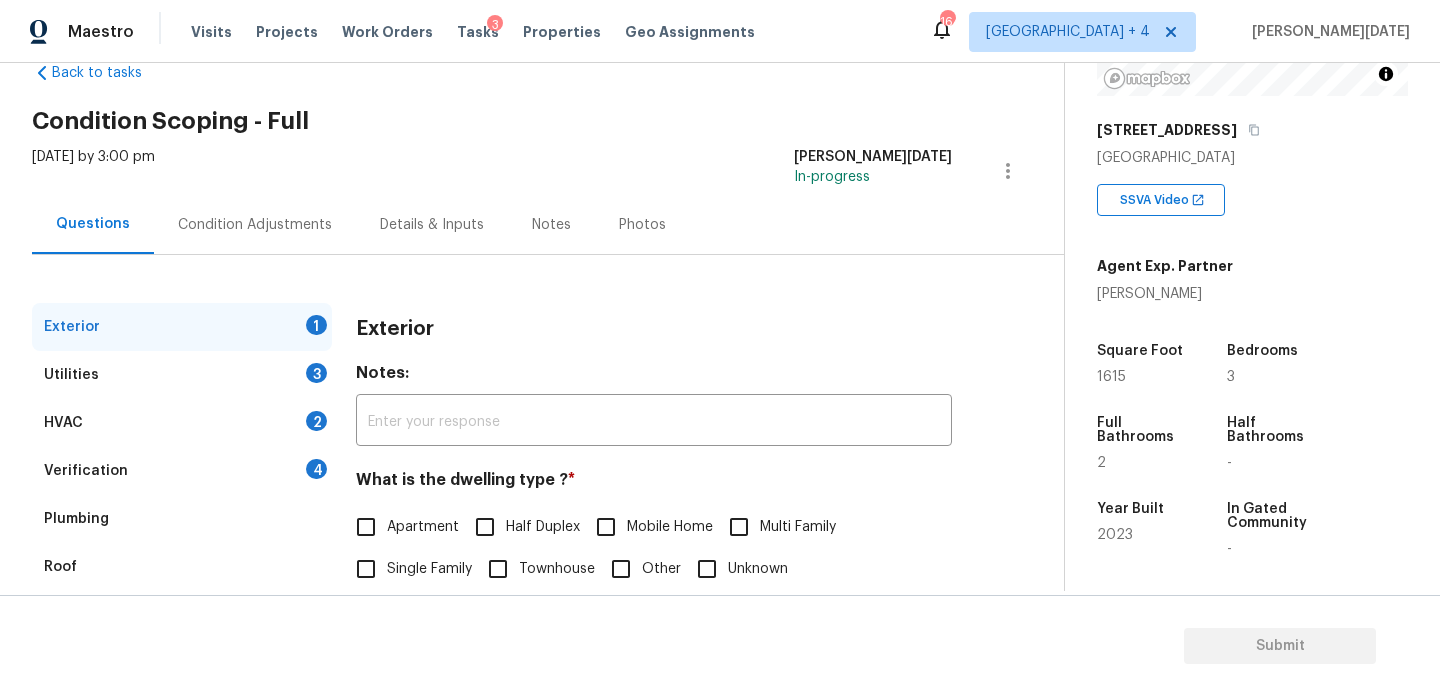 scroll, scrollTop: 180, scrollLeft: 0, axis: vertical 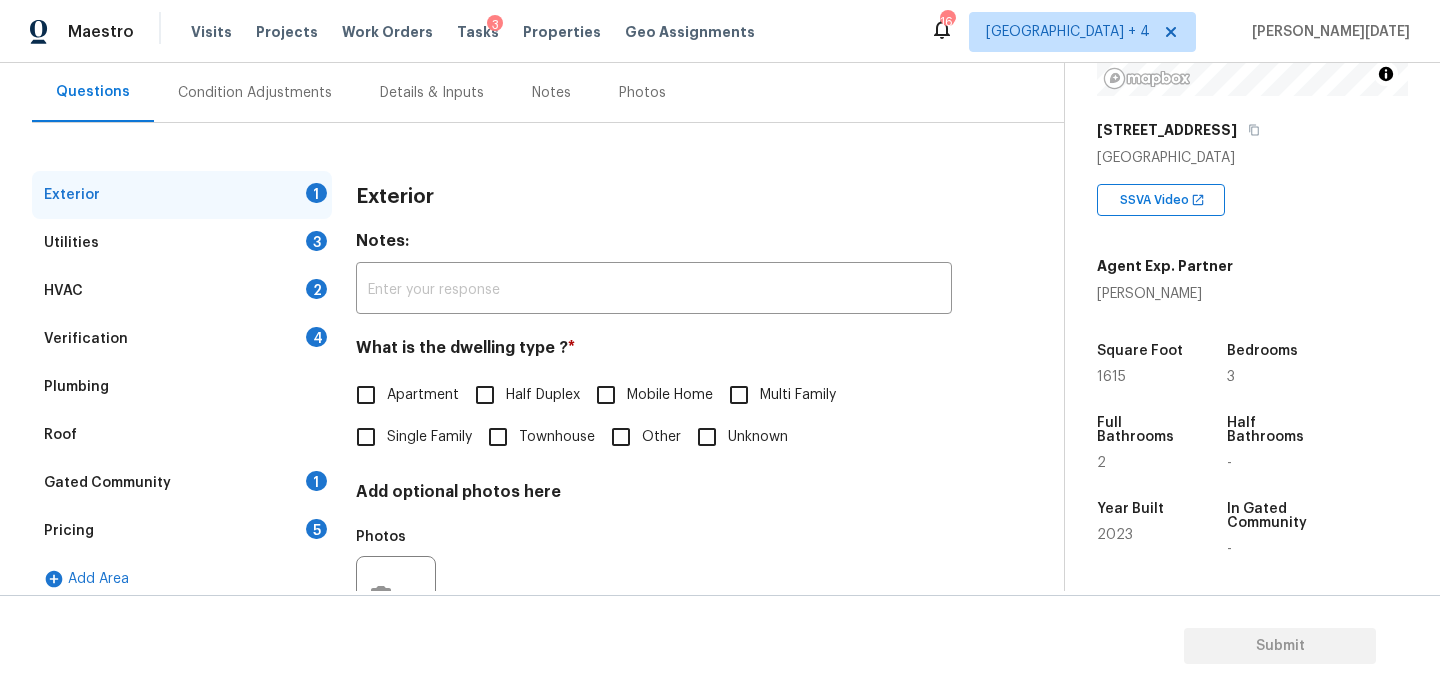 click on "Single Family" at bounding box center [366, 437] 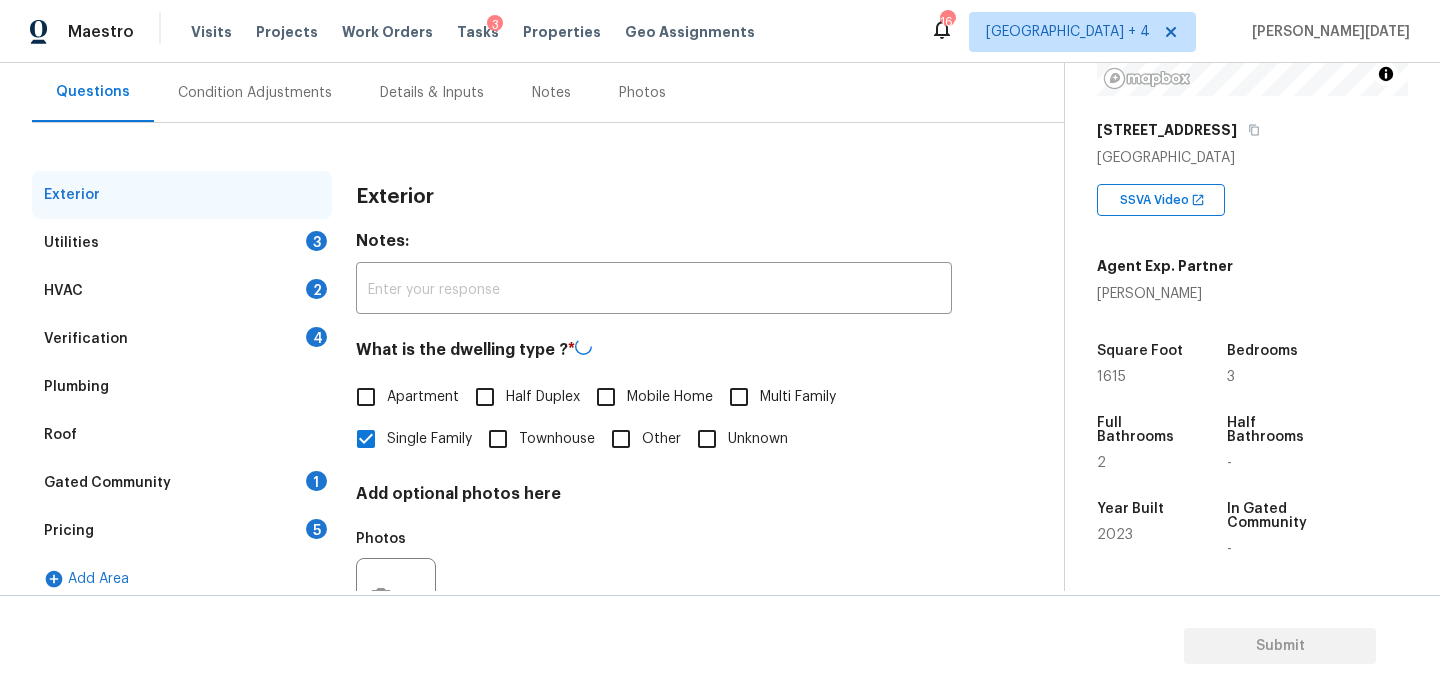 click on "3" at bounding box center [316, 241] 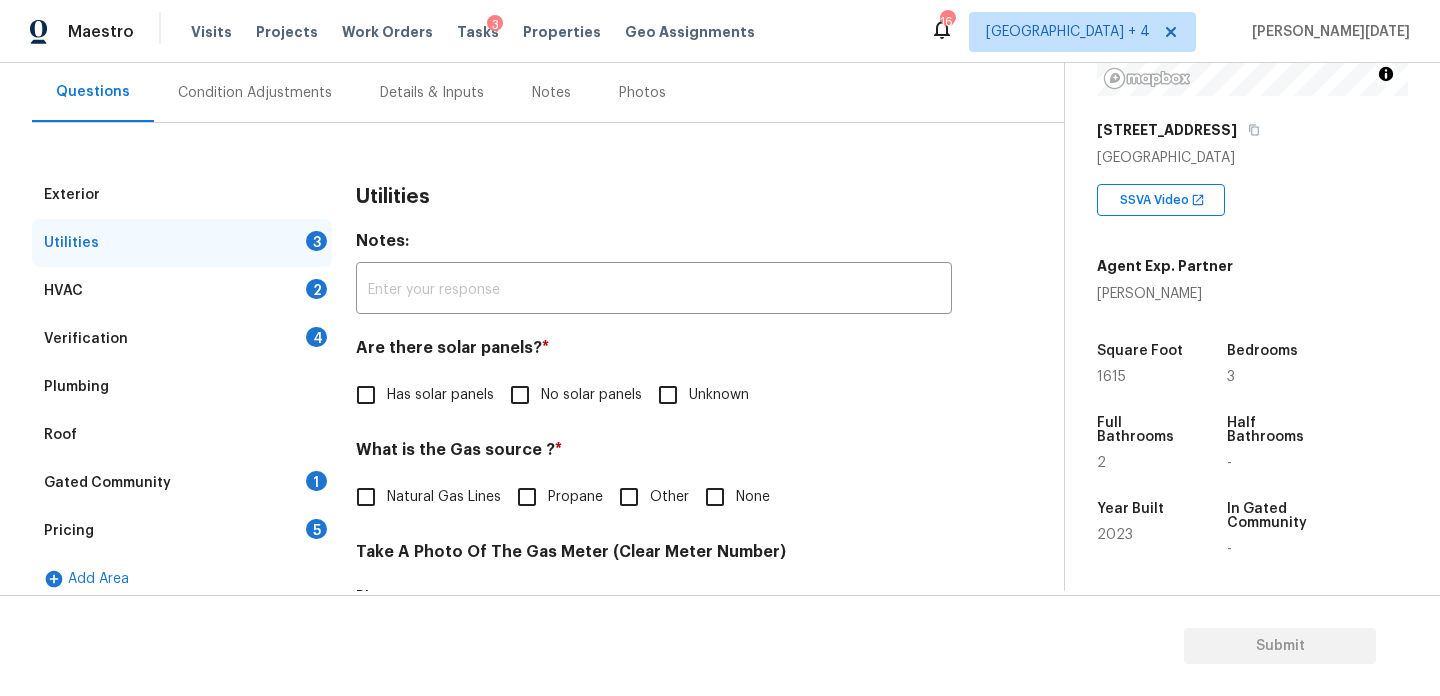 click on "No solar panels" at bounding box center [570, 395] 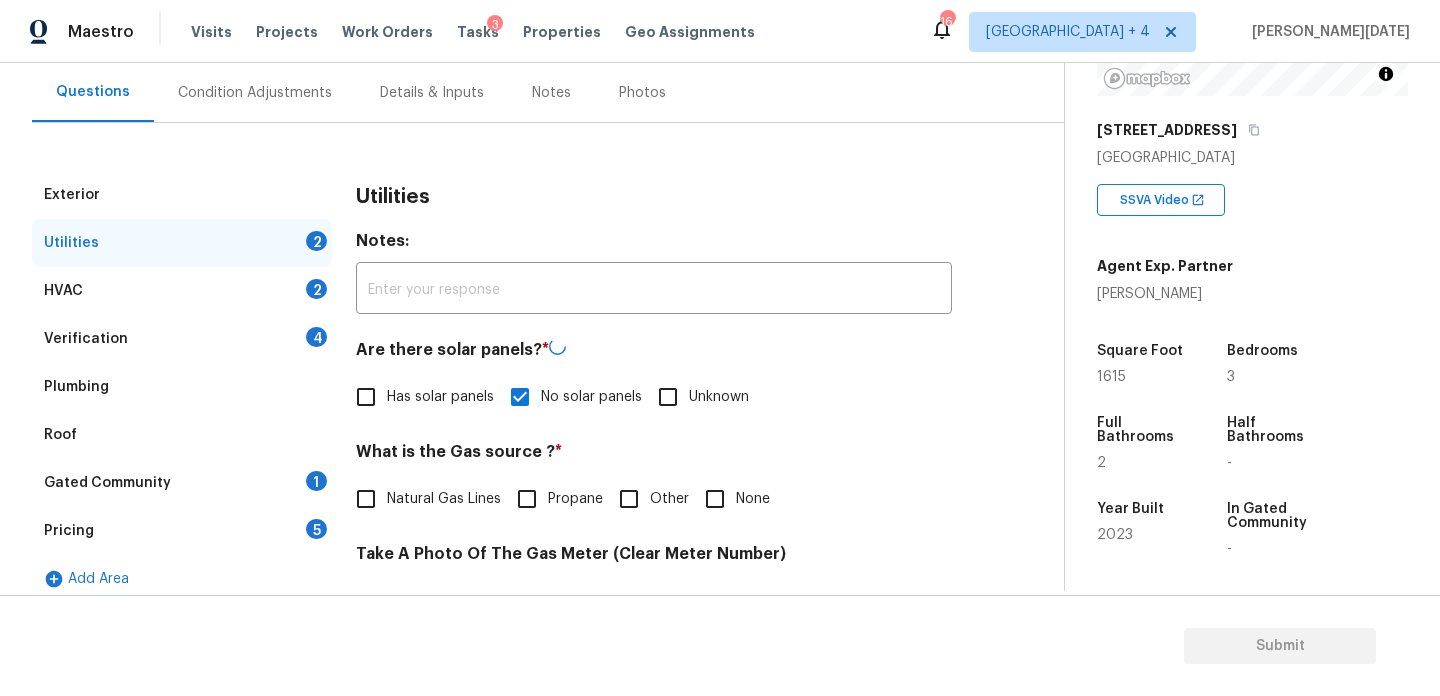 click on "None" at bounding box center (753, 499) 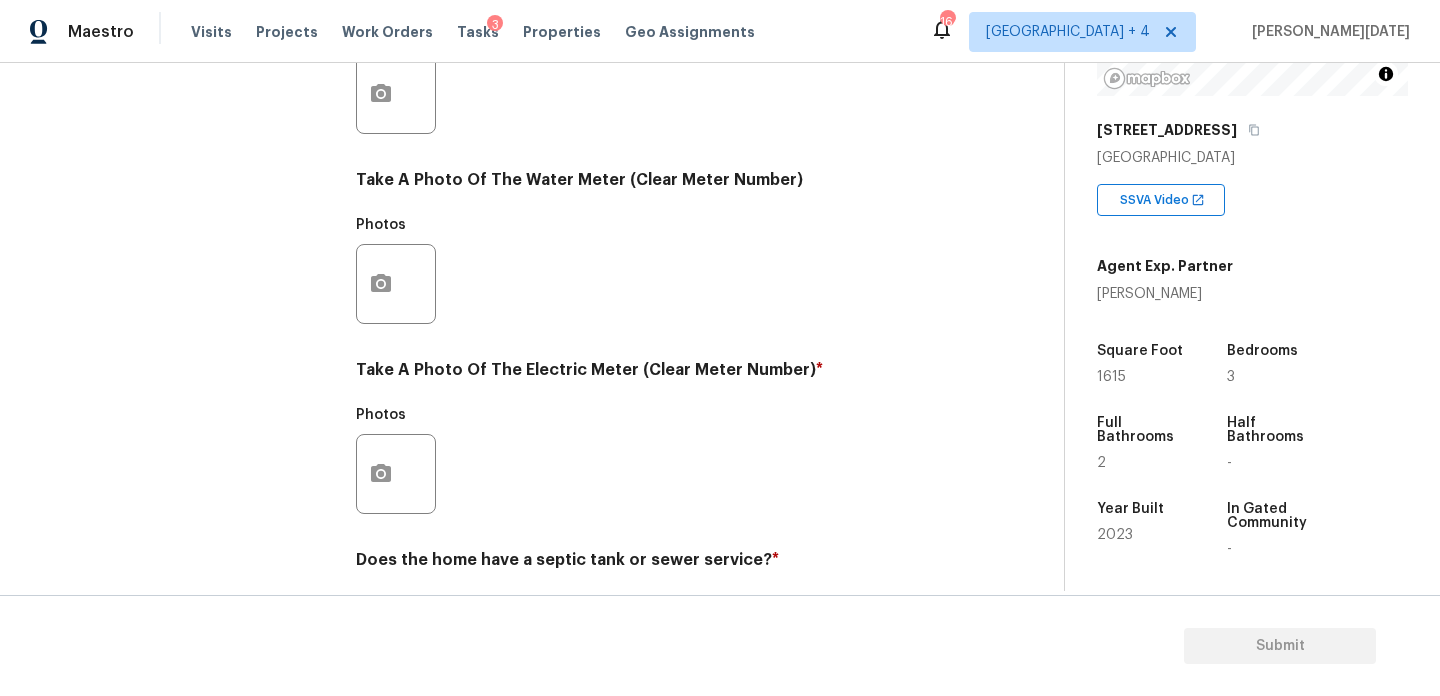 scroll, scrollTop: 809, scrollLeft: 0, axis: vertical 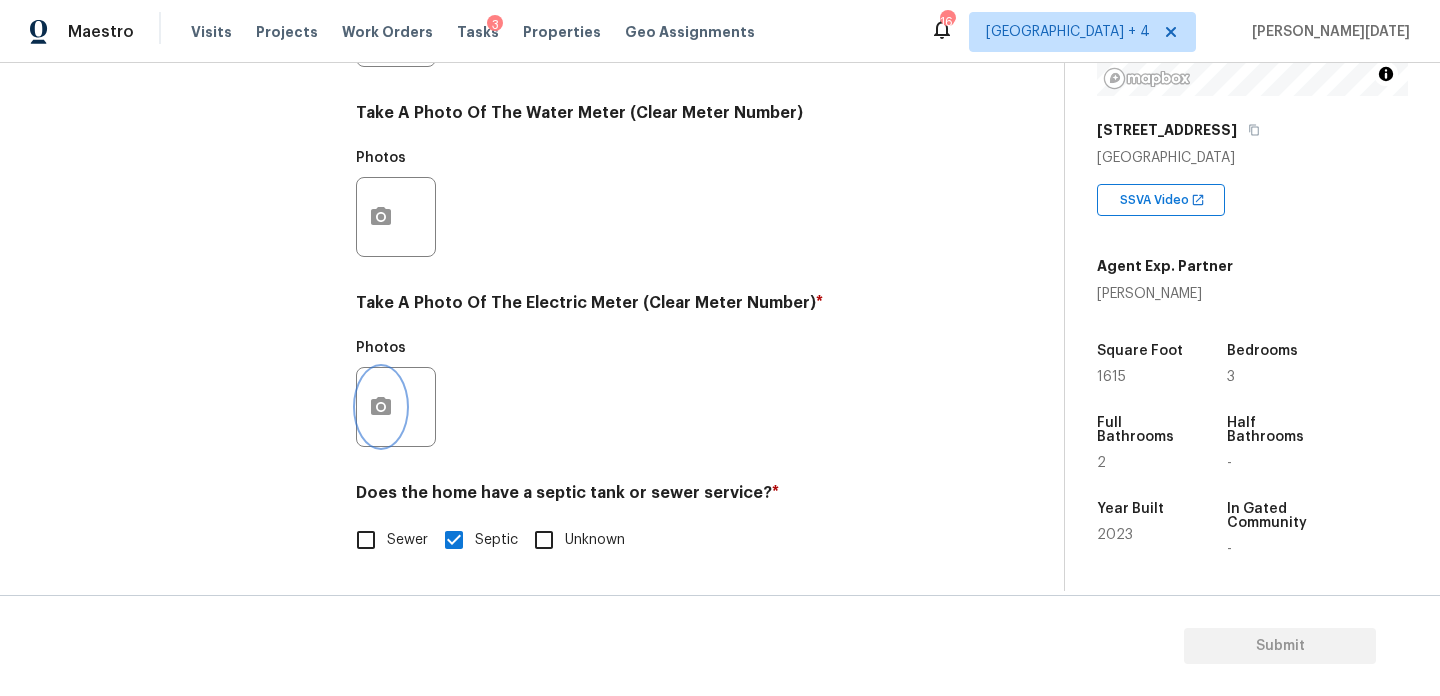 click at bounding box center [381, 407] 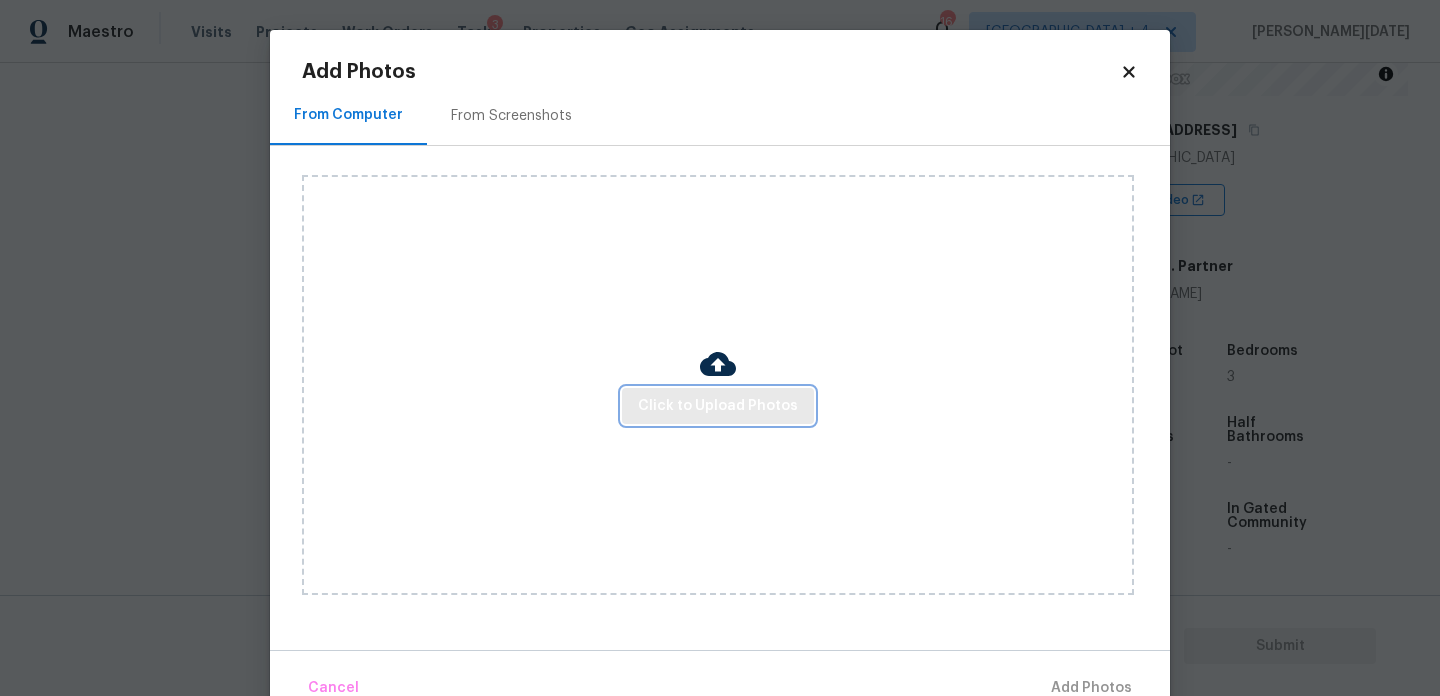 click on "Click to Upload Photos" at bounding box center (718, 406) 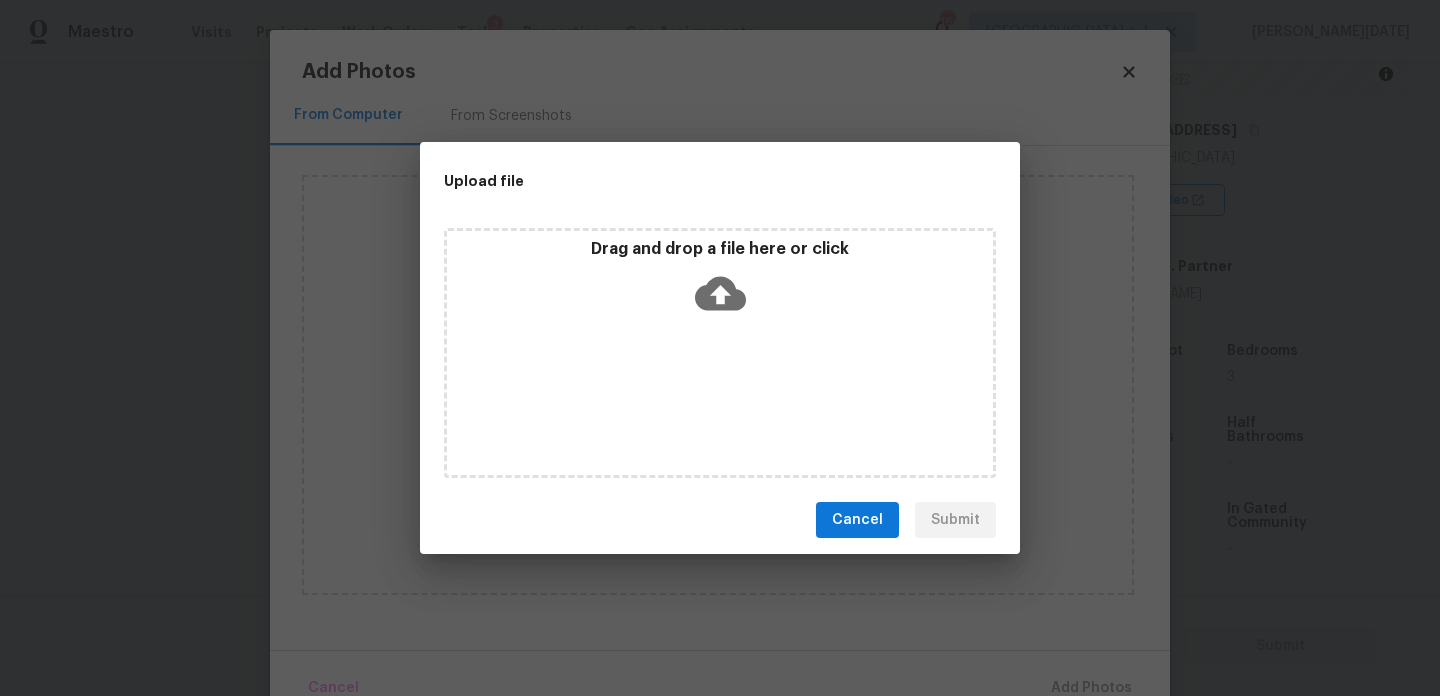 click on "Drag and drop a file here or click" at bounding box center [720, 353] 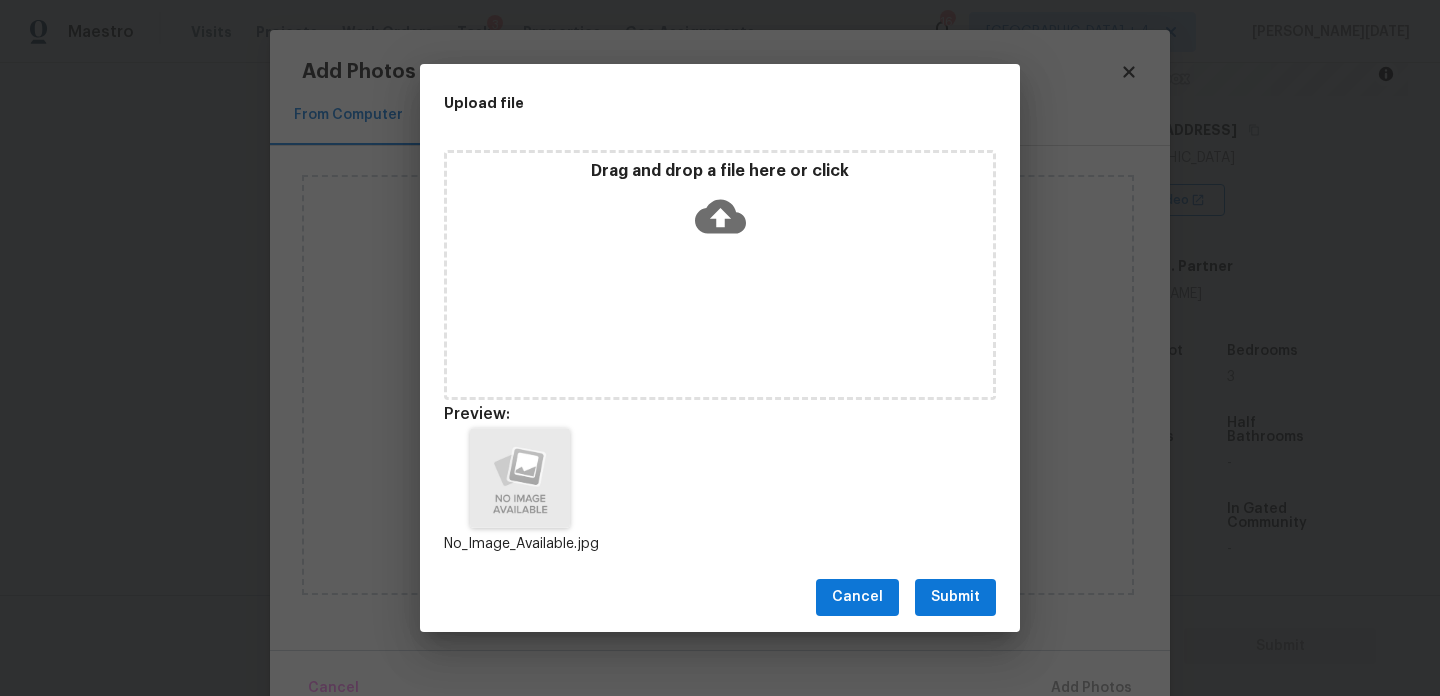 click on "Submit" at bounding box center [955, 597] 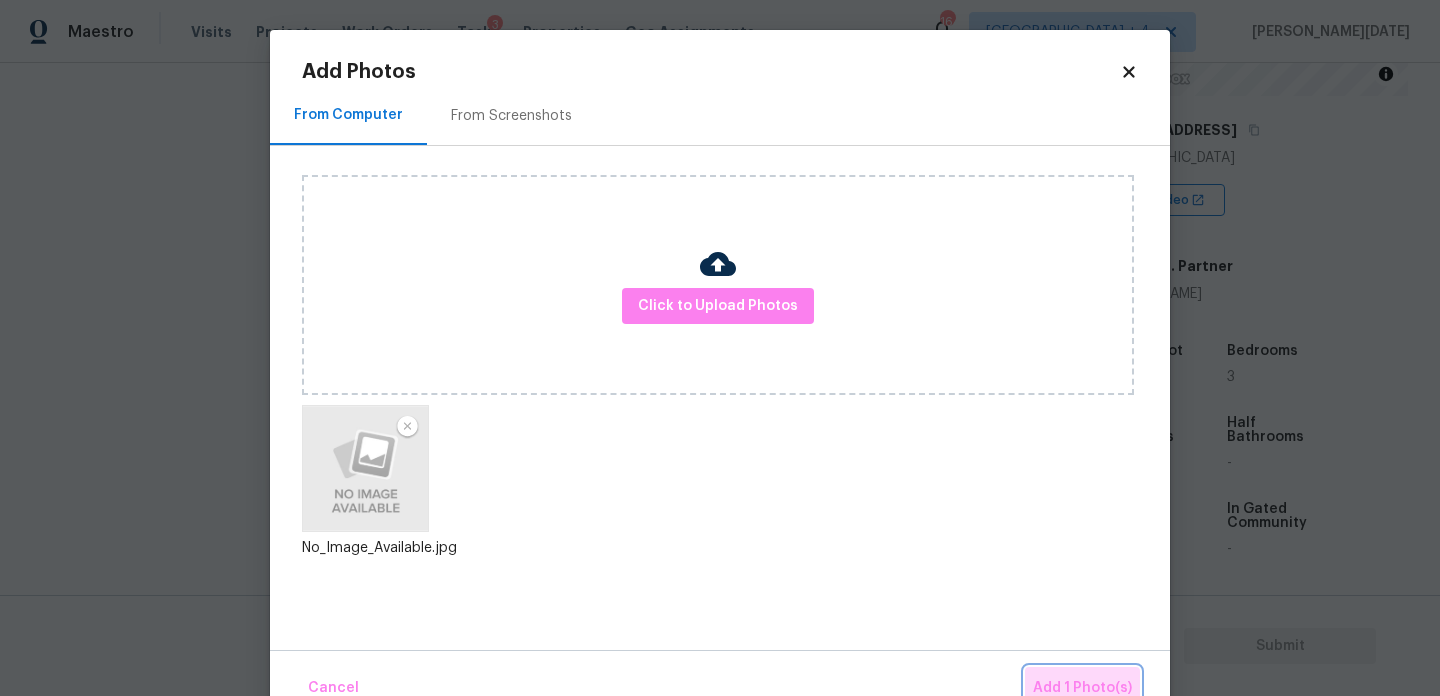 click on "Add 1 Photo(s)" at bounding box center (1082, 688) 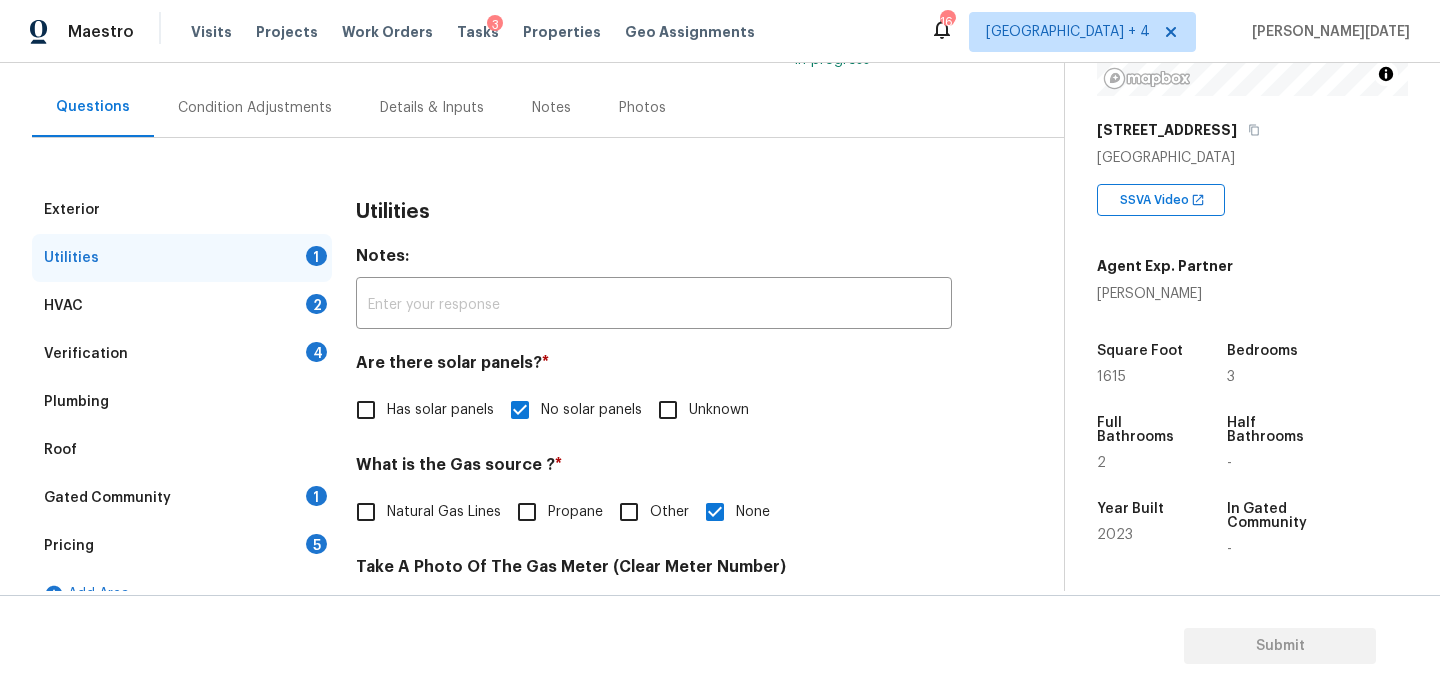 scroll, scrollTop: 139, scrollLeft: 0, axis: vertical 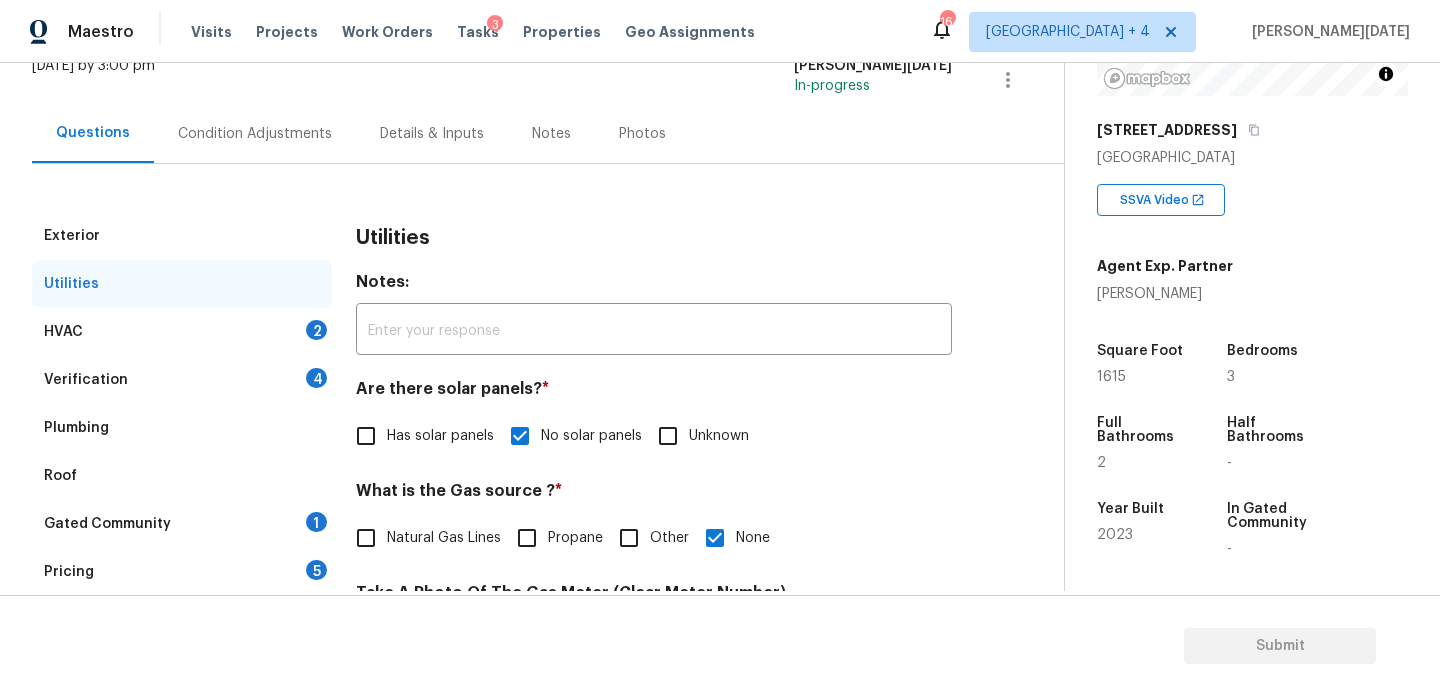 click on "HVAC 2" at bounding box center (182, 332) 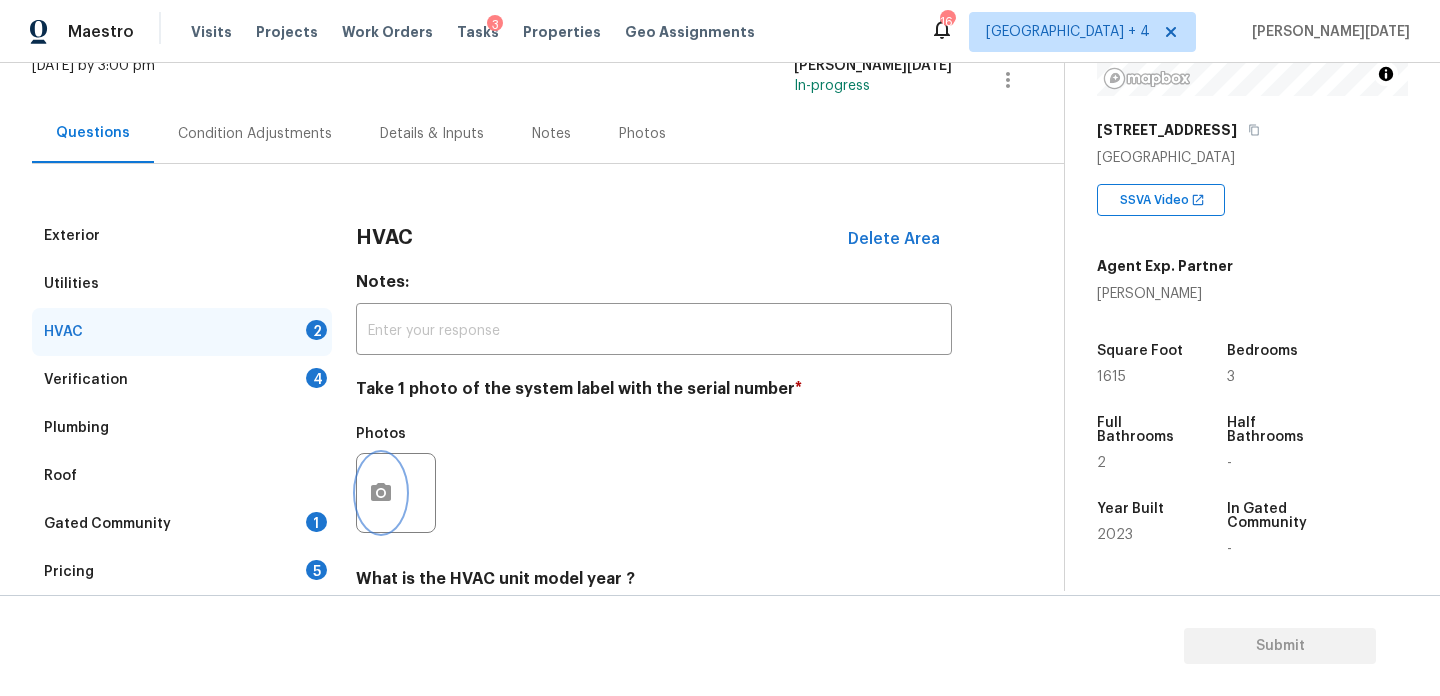 click at bounding box center (381, 493) 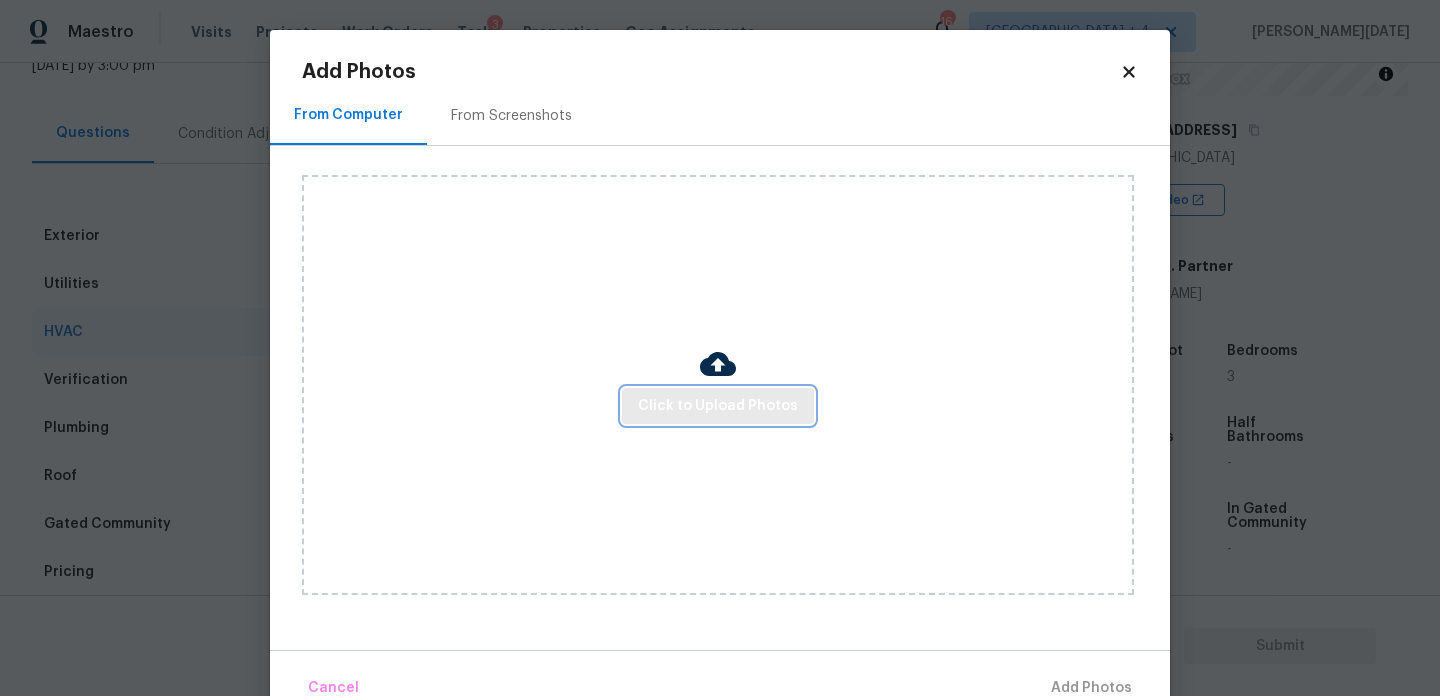click on "Click to Upload Photos" at bounding box center [718, 406] 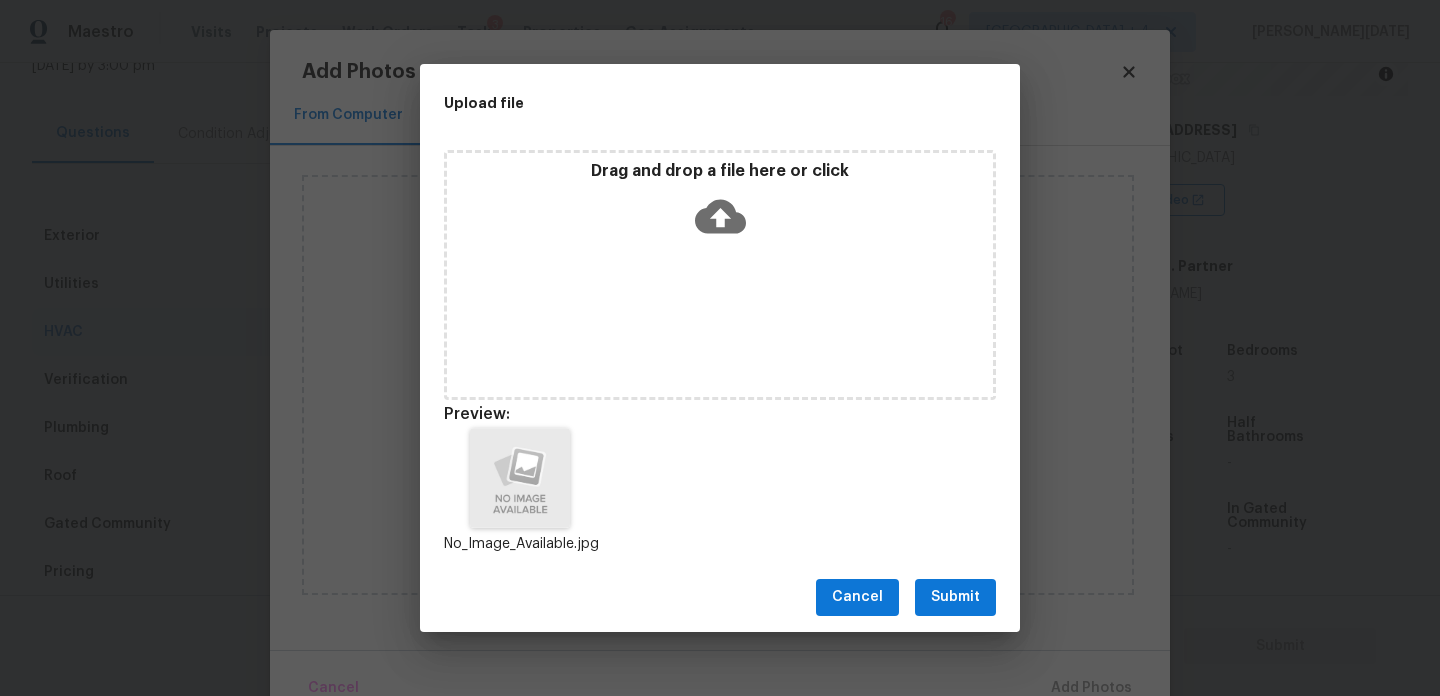 click on "Submit" at bounding box center (955, 597) 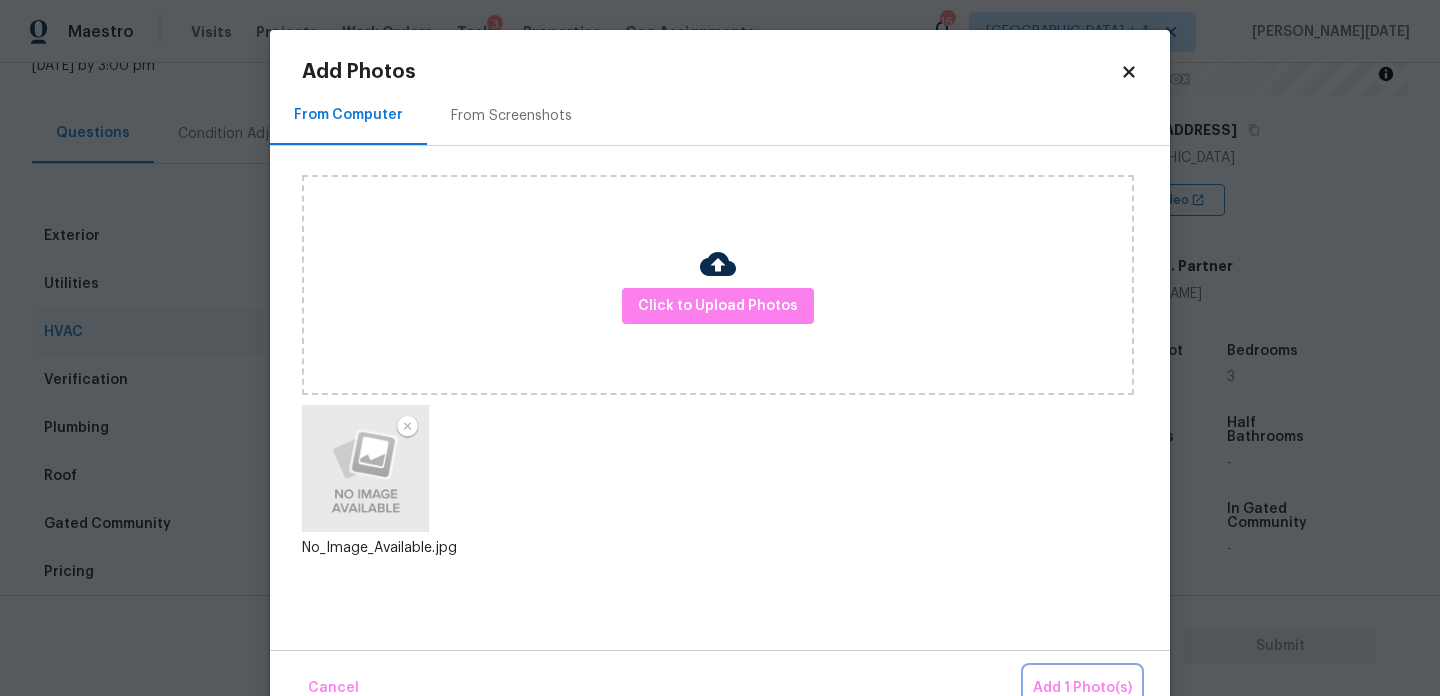 click on "Add 1 Photo(s)" at bounding box center (1082, 688) 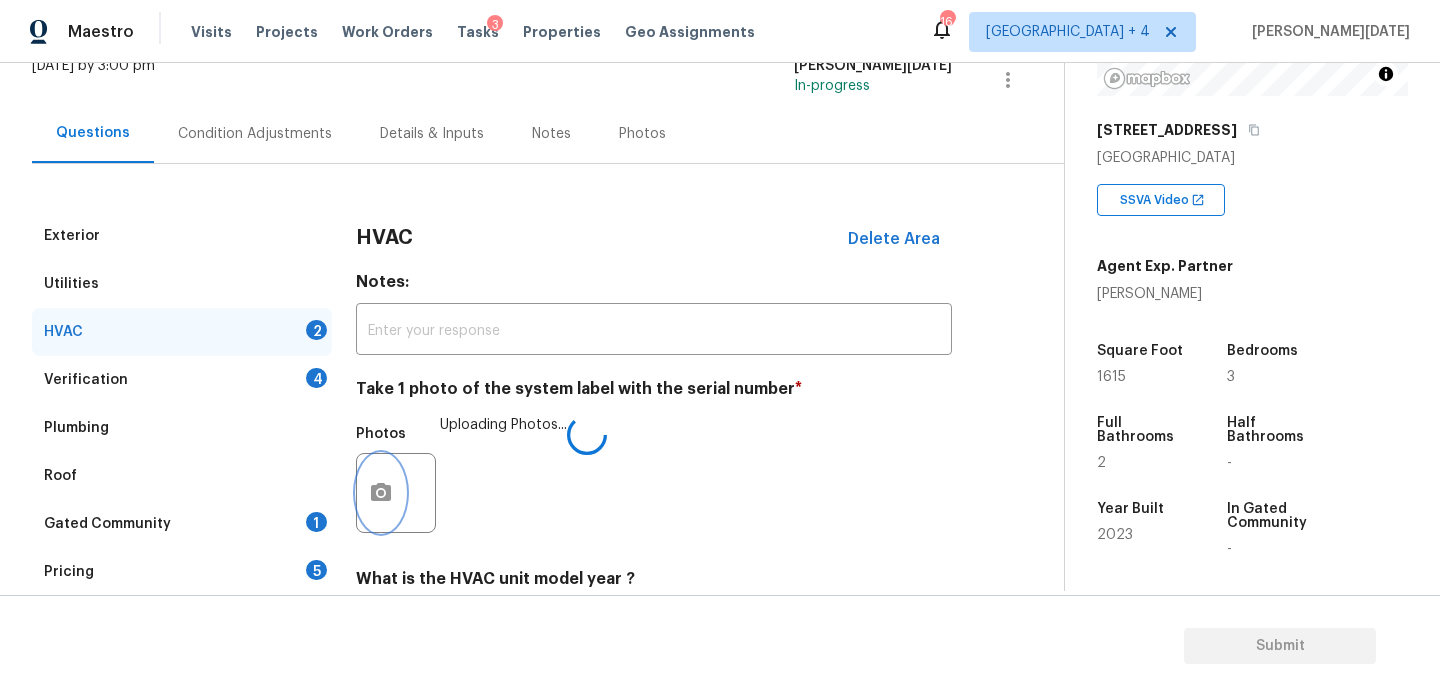 scroll, scrollTop: 333, scrollLeft: 0, axis: vertical 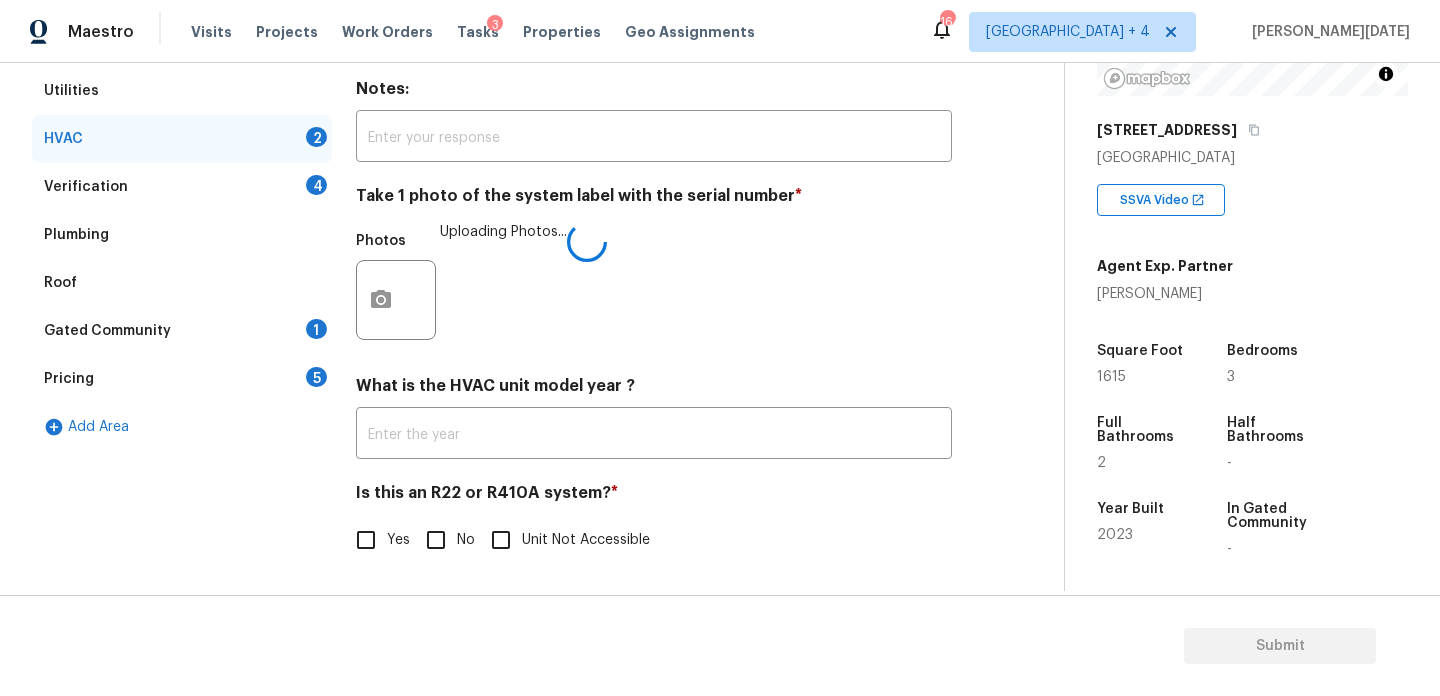 click on "Yes" at bounding box center [366, 540] 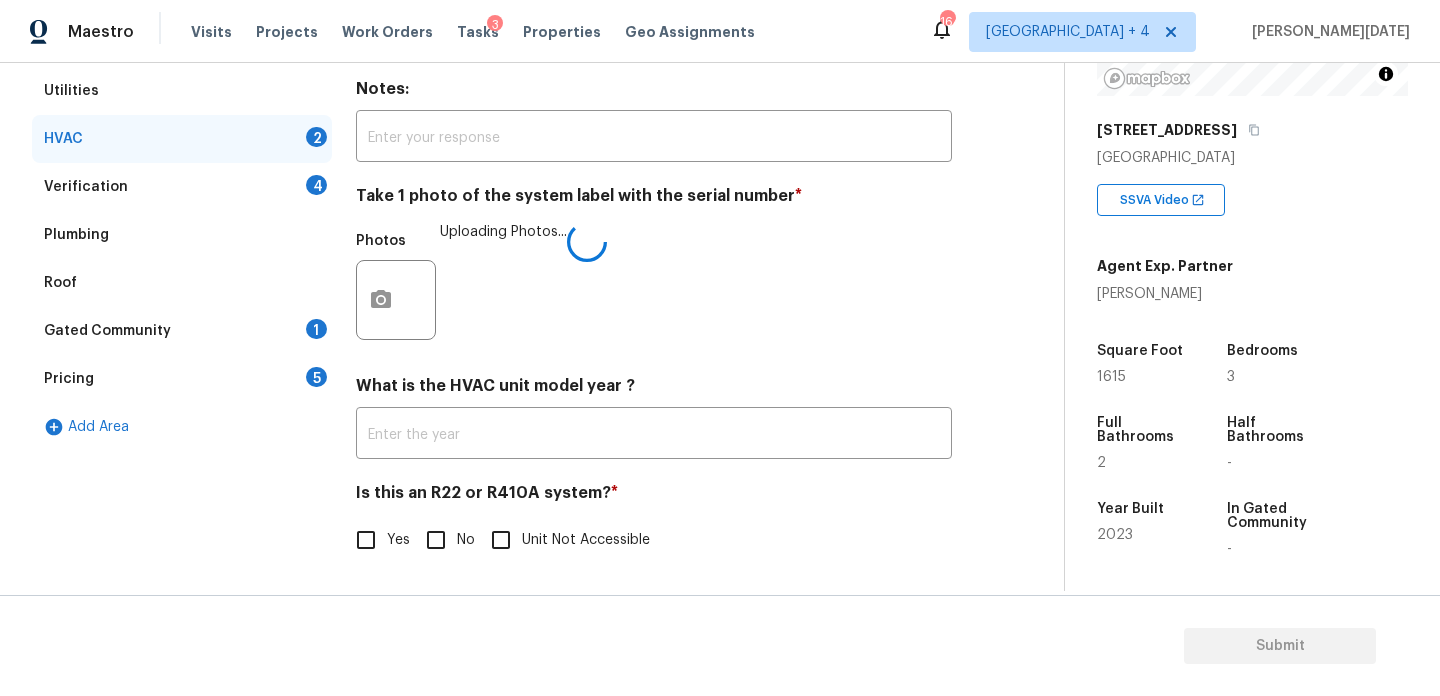 checkbox on "true" 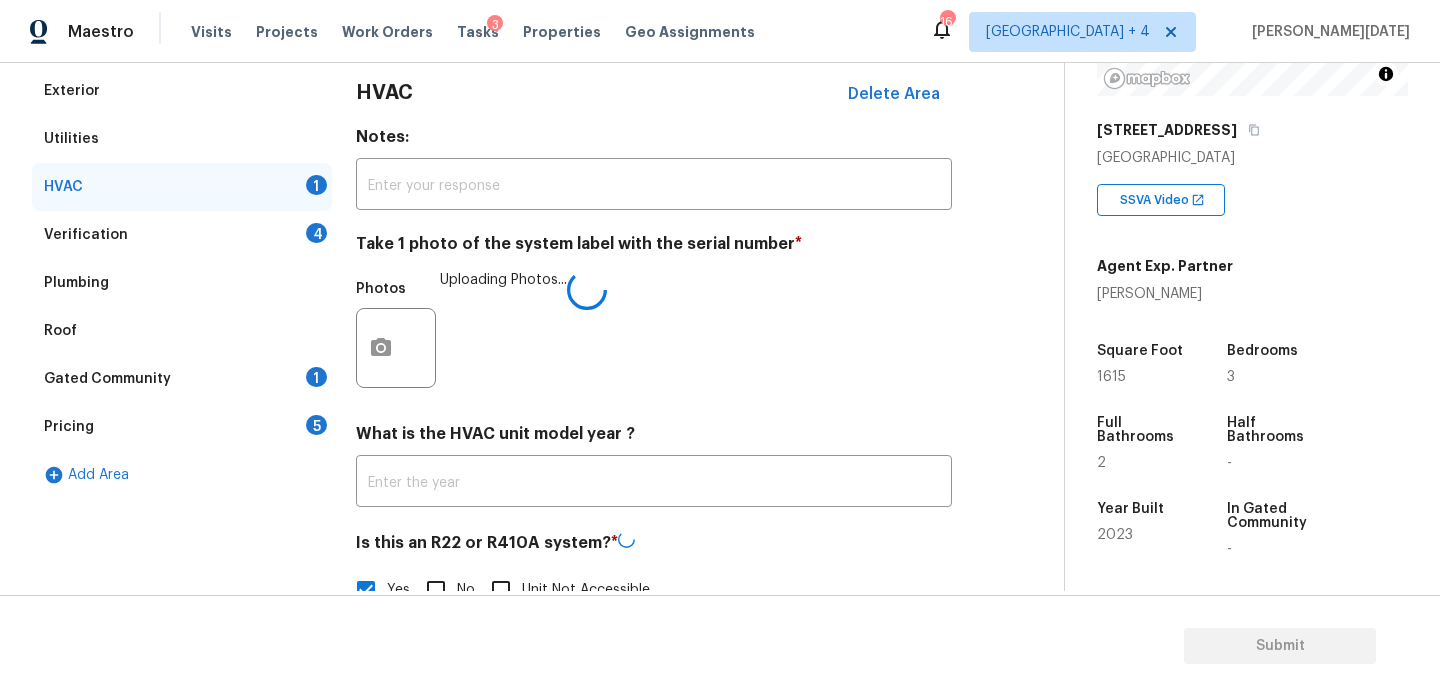 scroll, scrollTop: 282, scrollLeft: 0, axis: vertical 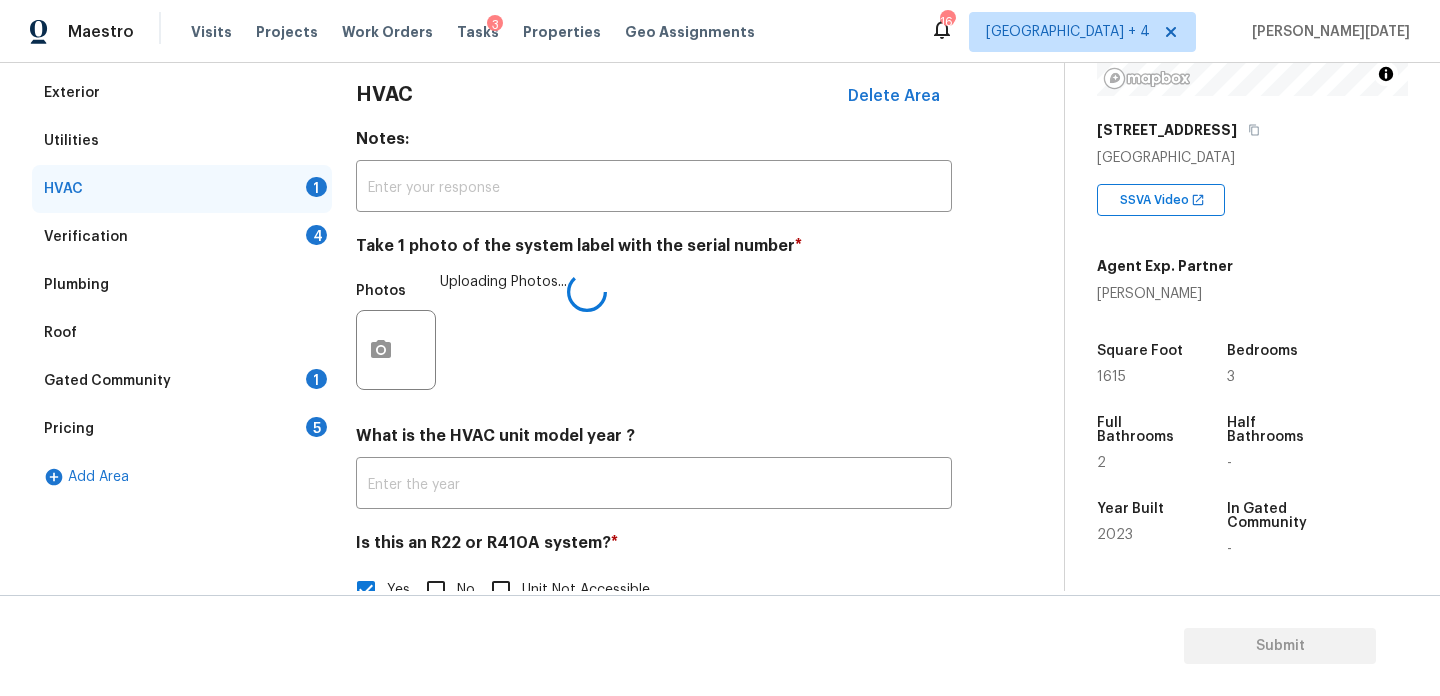 click on "No" at bounding box center (436, 590) 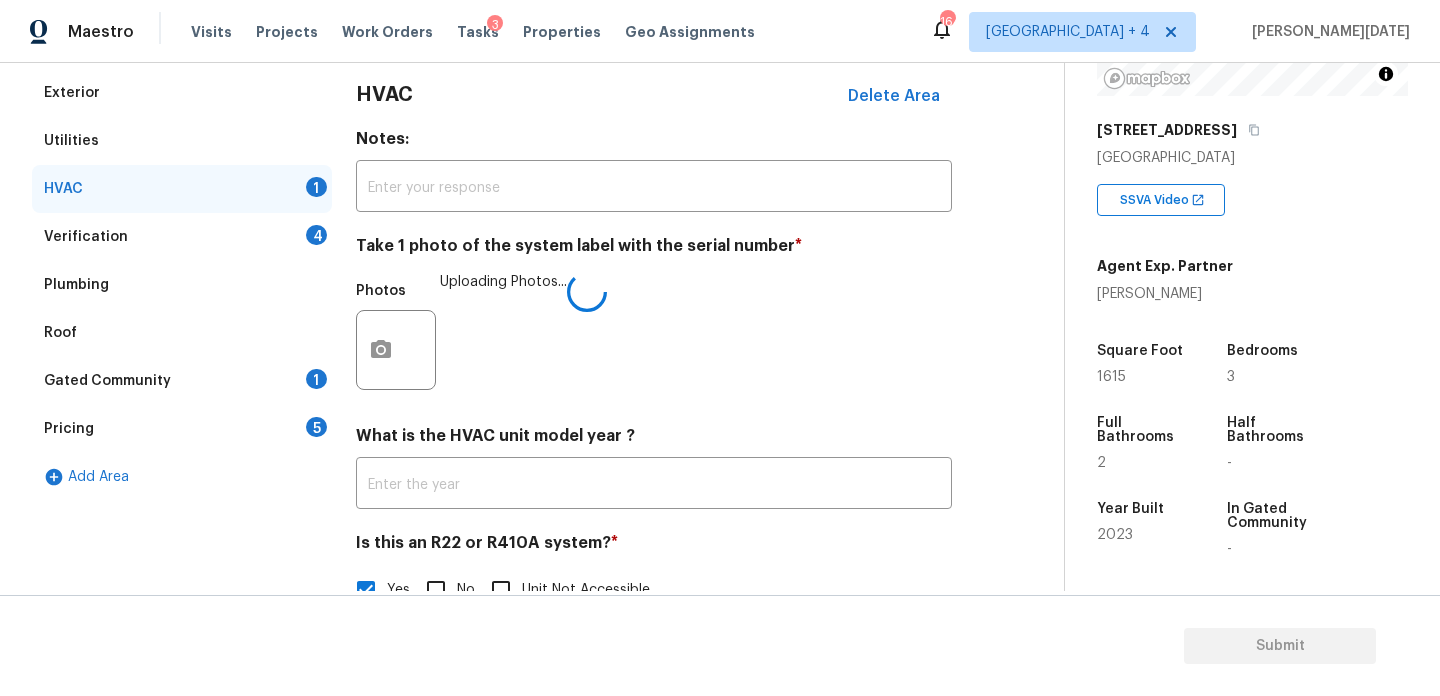 checkbox on "true" 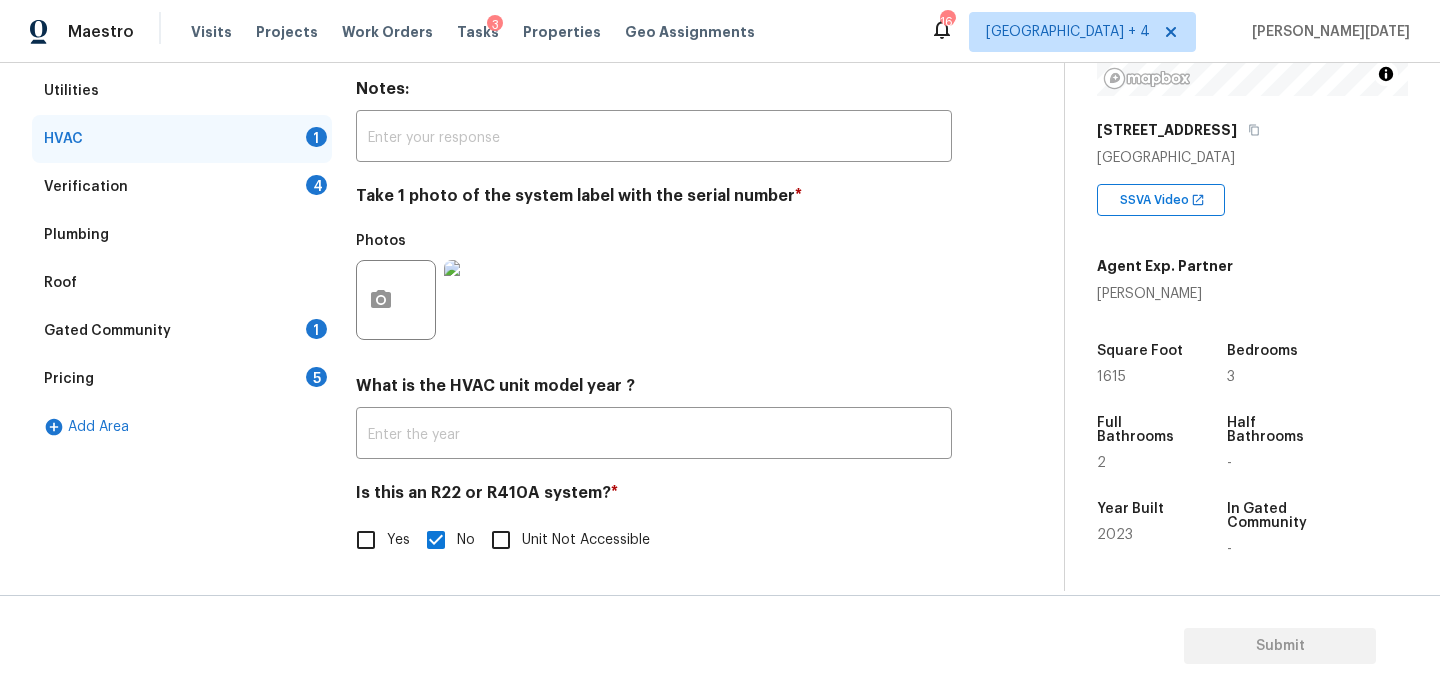 scroll, scrollTop: 333, scrollLeft: 0, axis: vertical 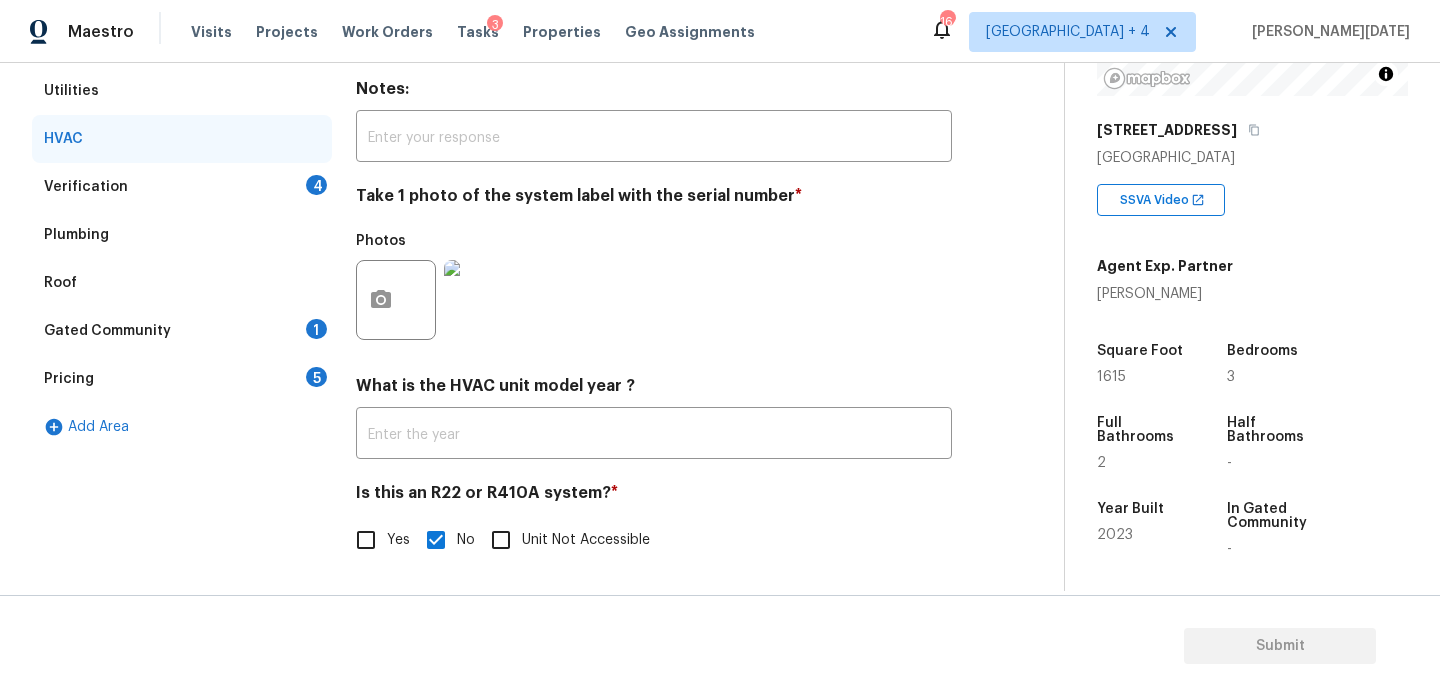 click on "Verification 4" at bounding box center (182, 187) 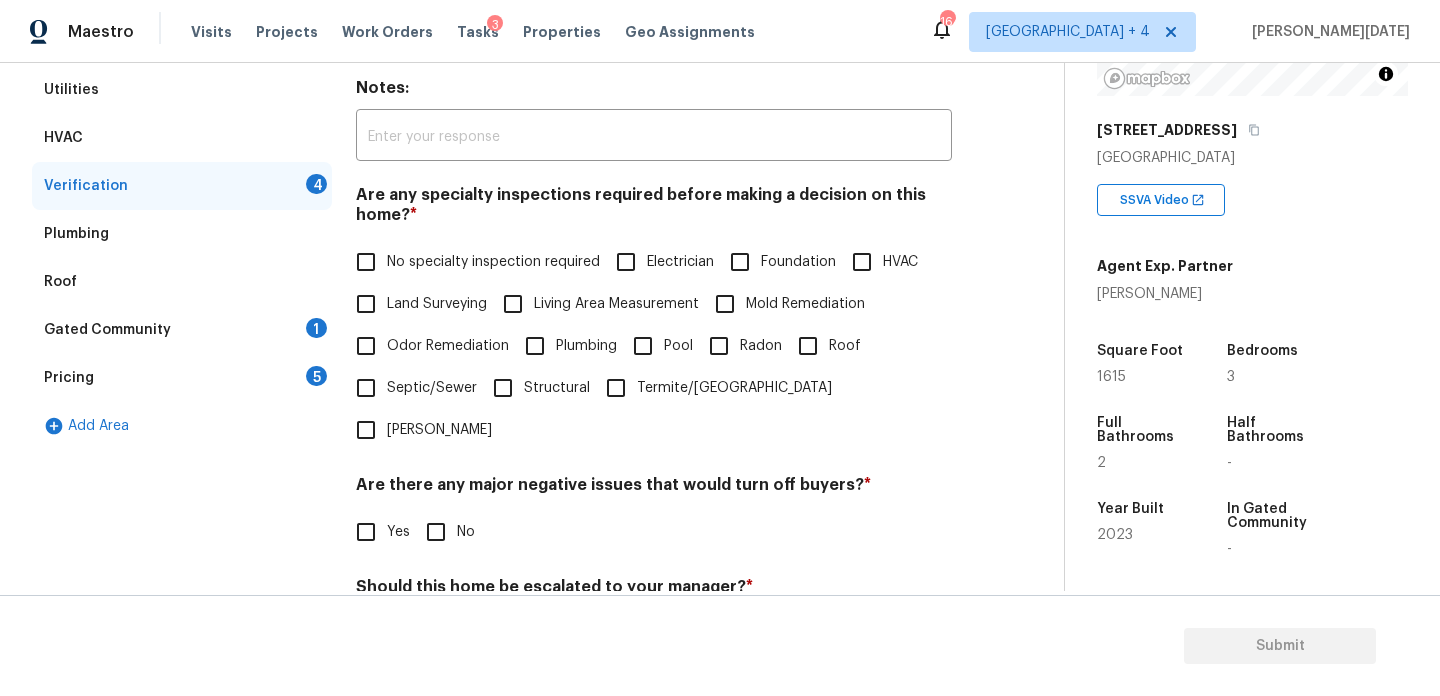 click on "No specialty inspection required" at bounding box center [366, 262] 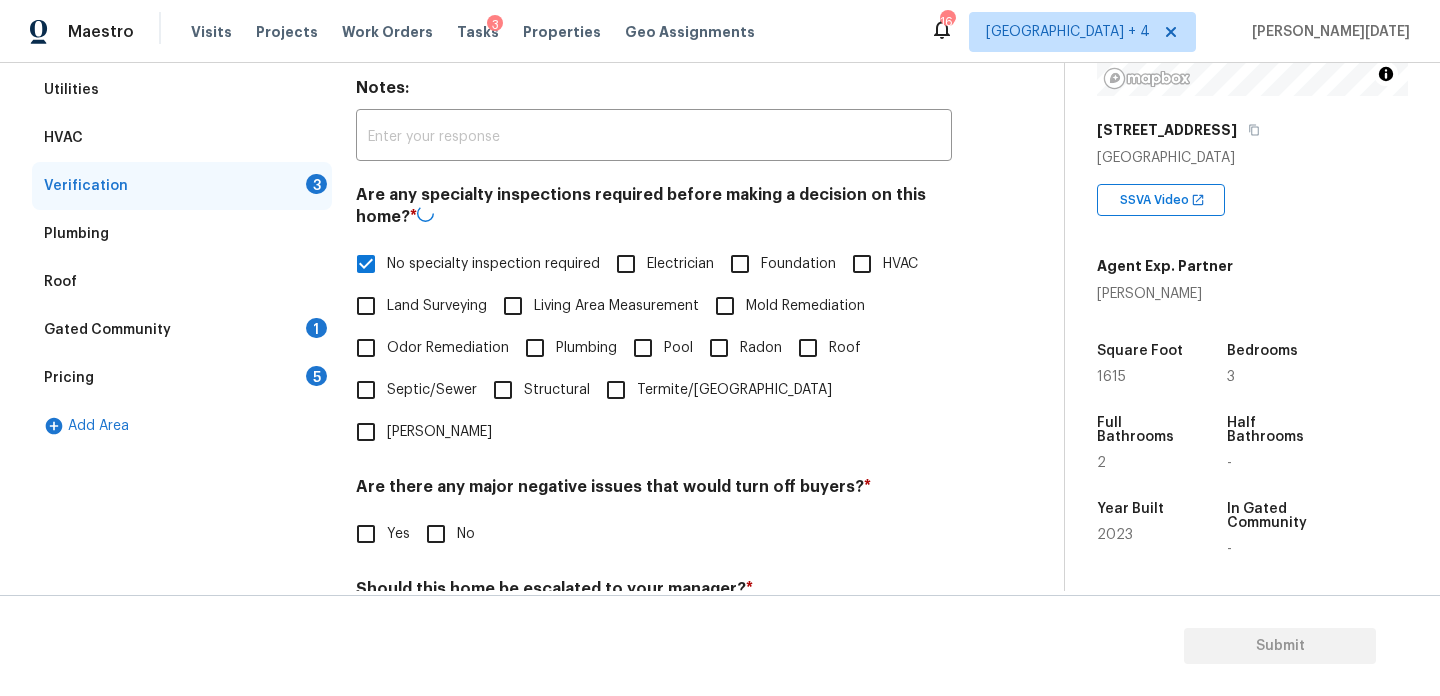 click on "No" at bounding box center (466, 534) 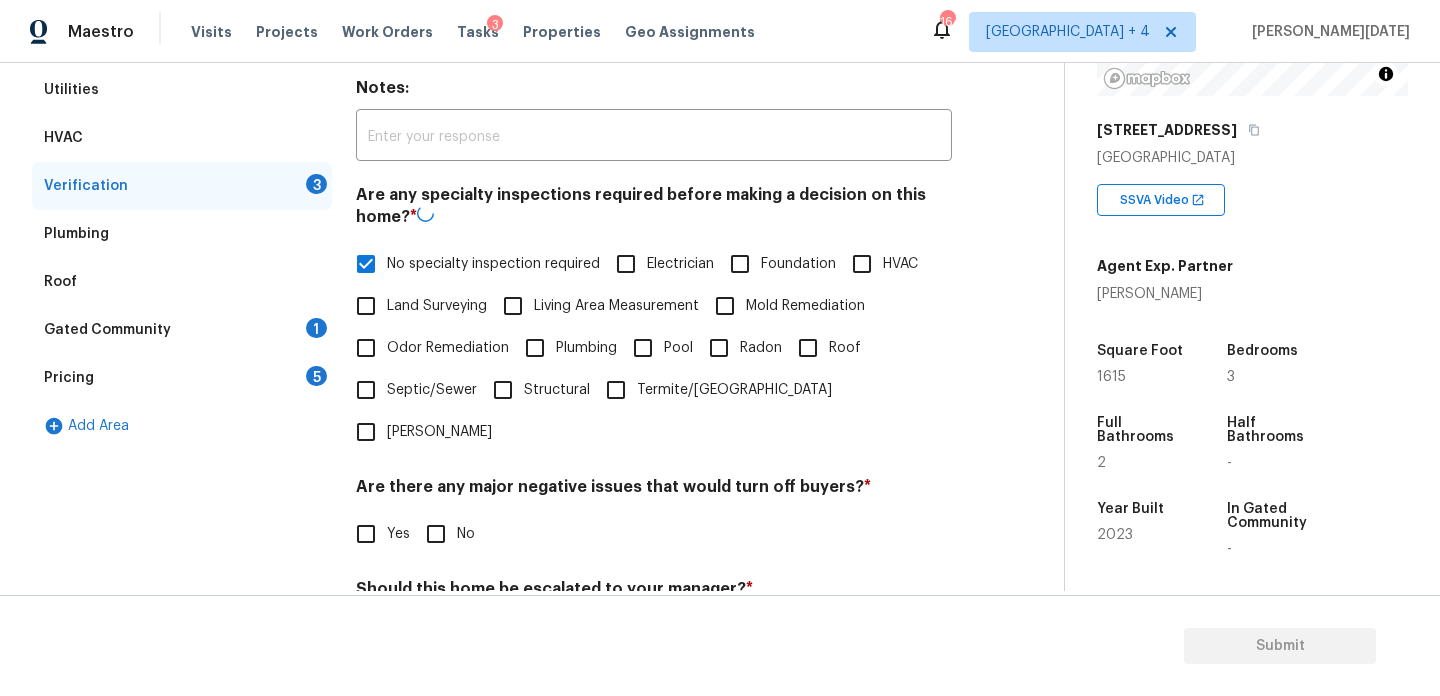 click on "No" at bounding box center [436, 534] 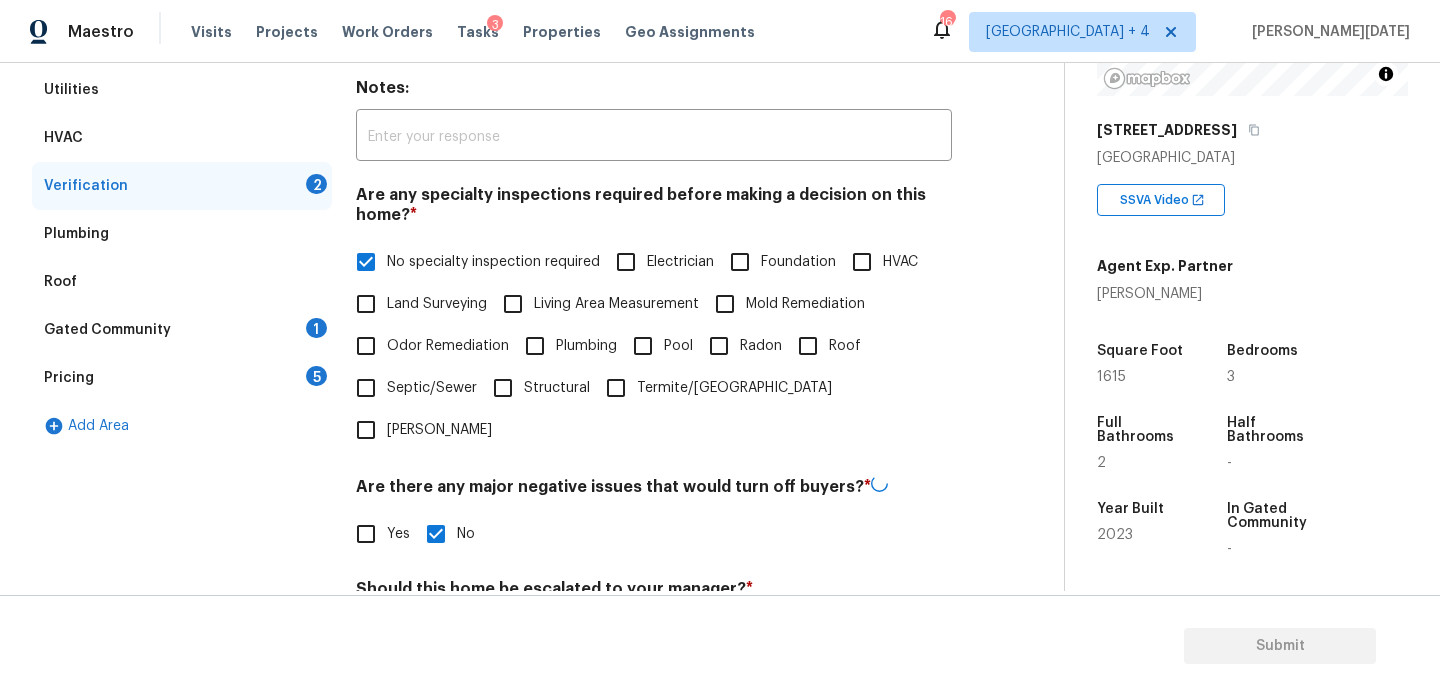 scroll, scrollTop: 507, scrollLeft: 0, axis: vertical 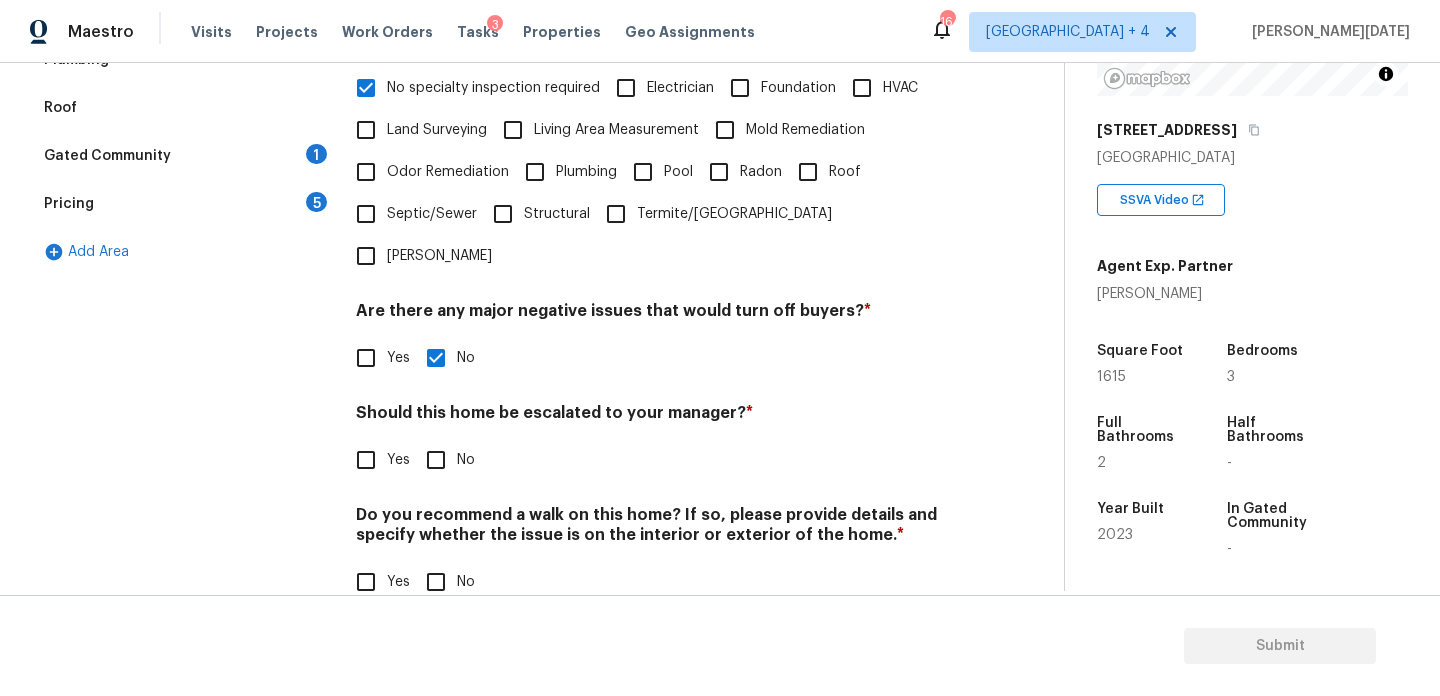 click on "No" at bounding box center [436, 582] 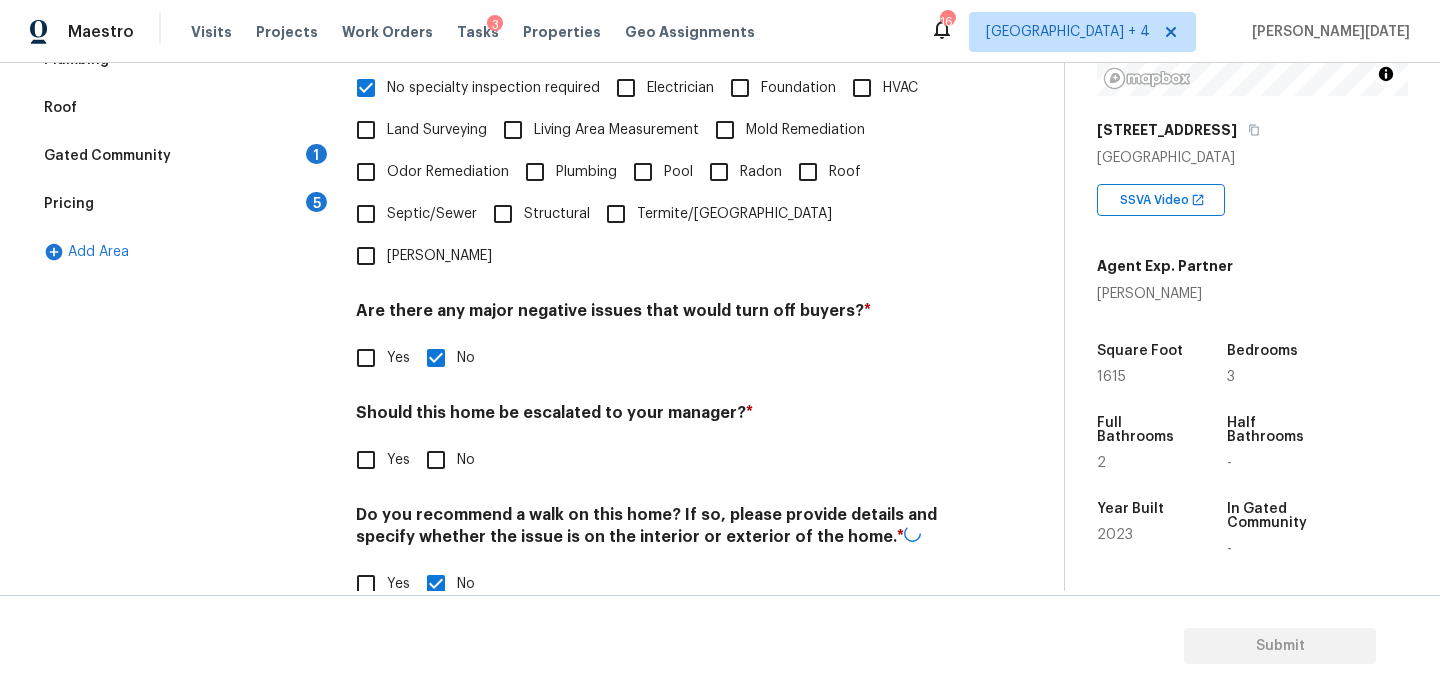 click on "Yes" at bounding box center [366, 460] 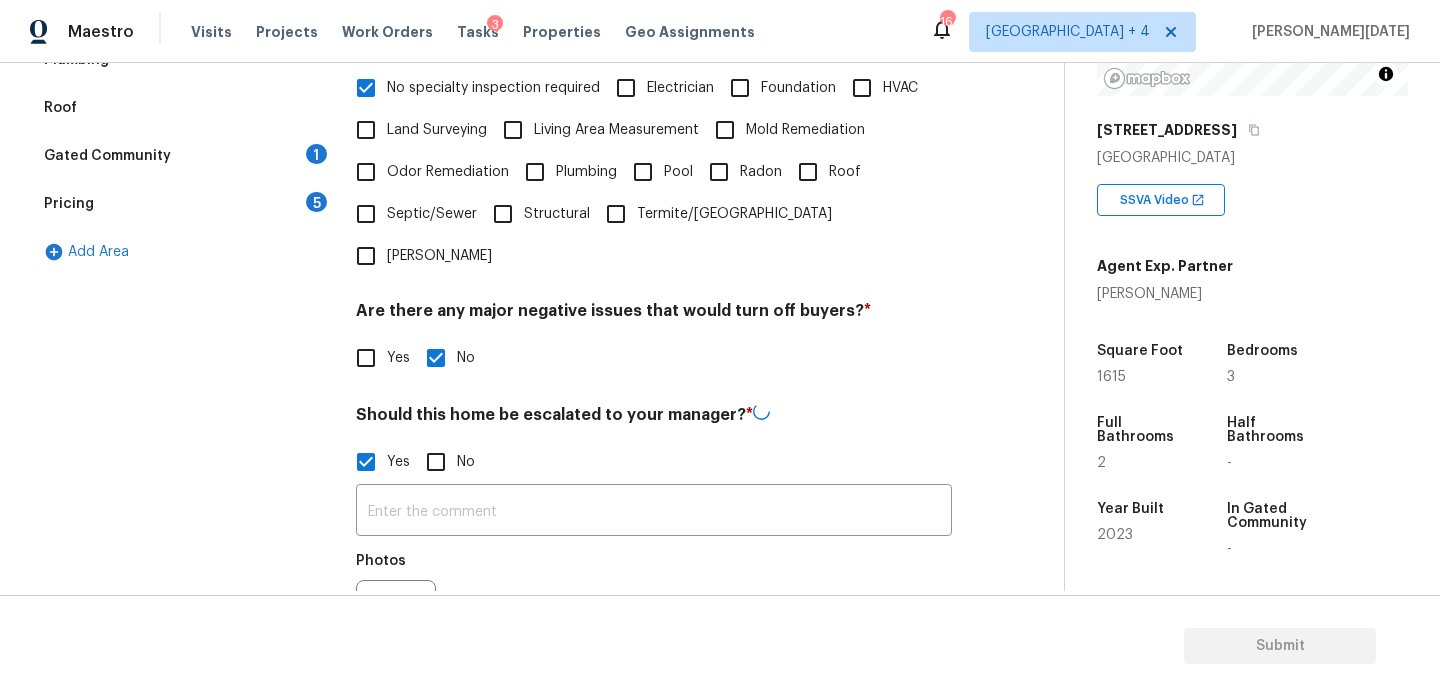 click on "Submit" at bounding box center [720, 646] 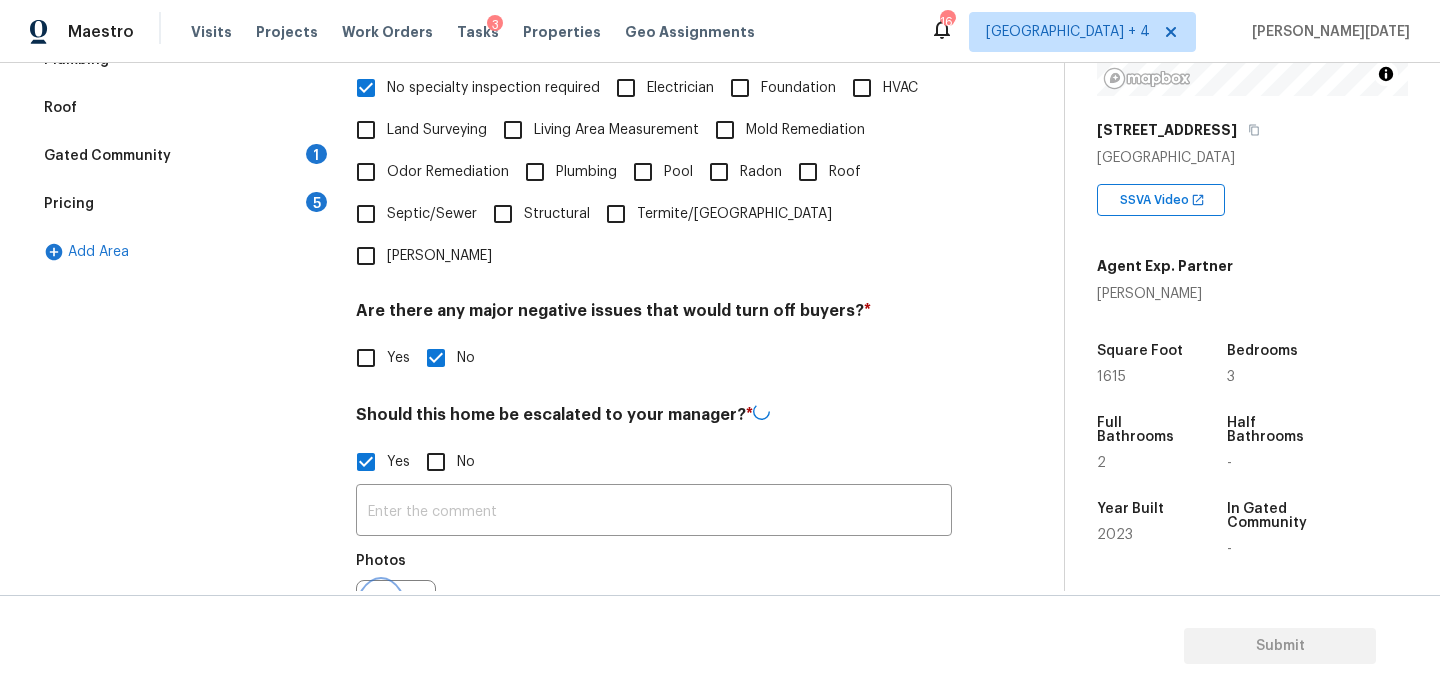 click at bounding box center [381, 620] 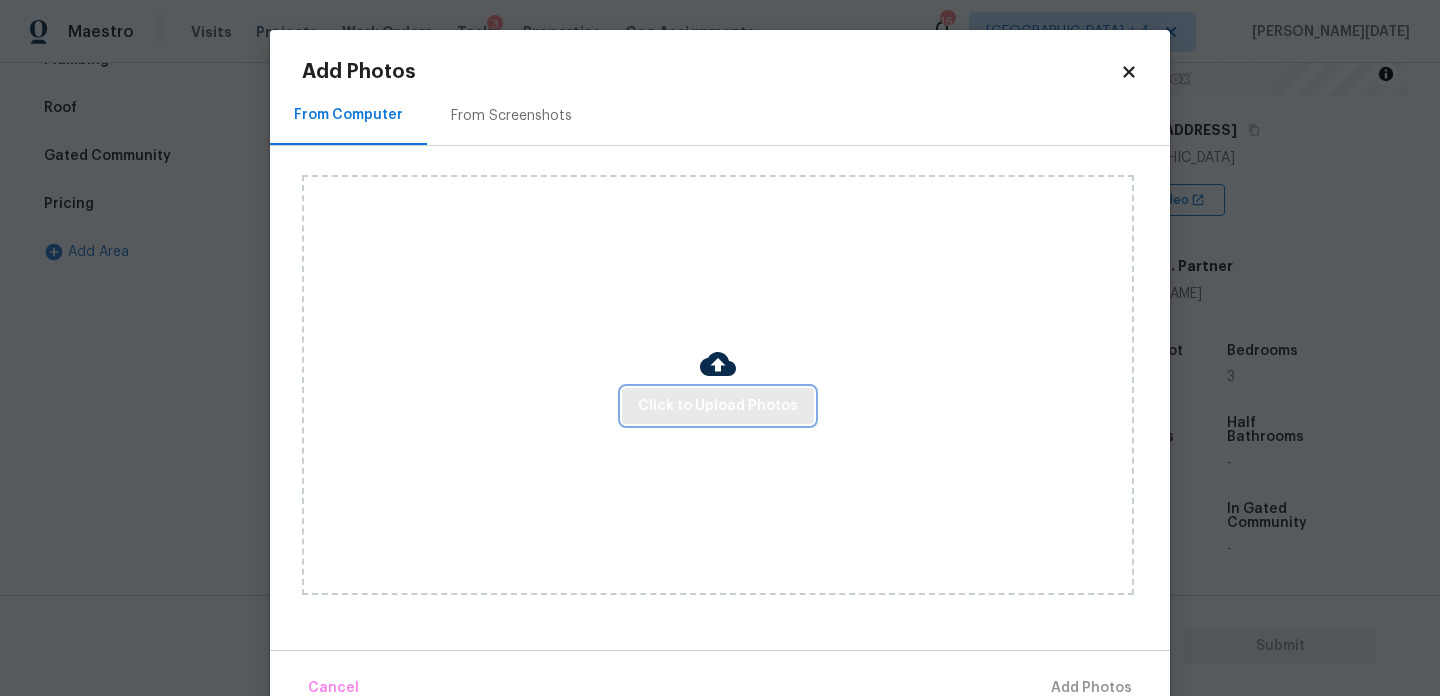 click on "Click to Upload Photos" at bounding box center [718, 406] 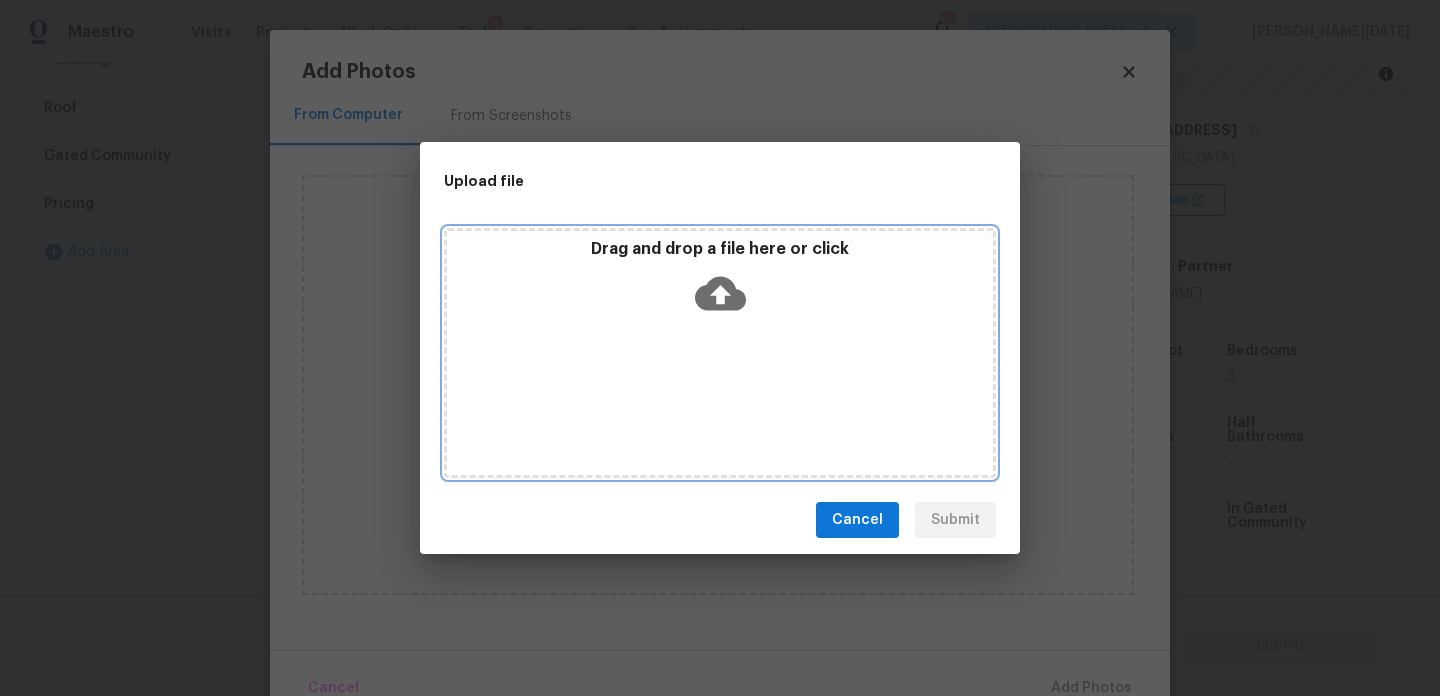 click on "Drag and drop a file here or click" at bounding box center [720, 353] 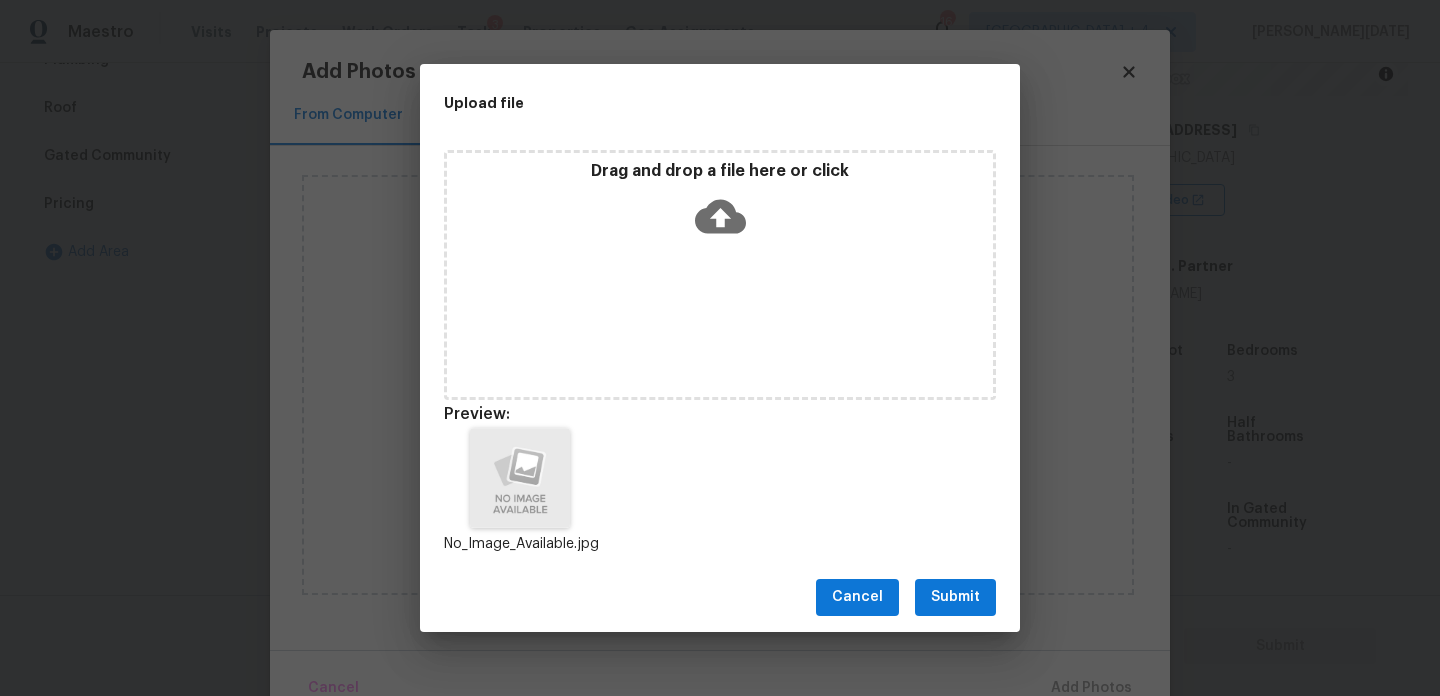 click on "Submit" at bounding box center (955, 597) 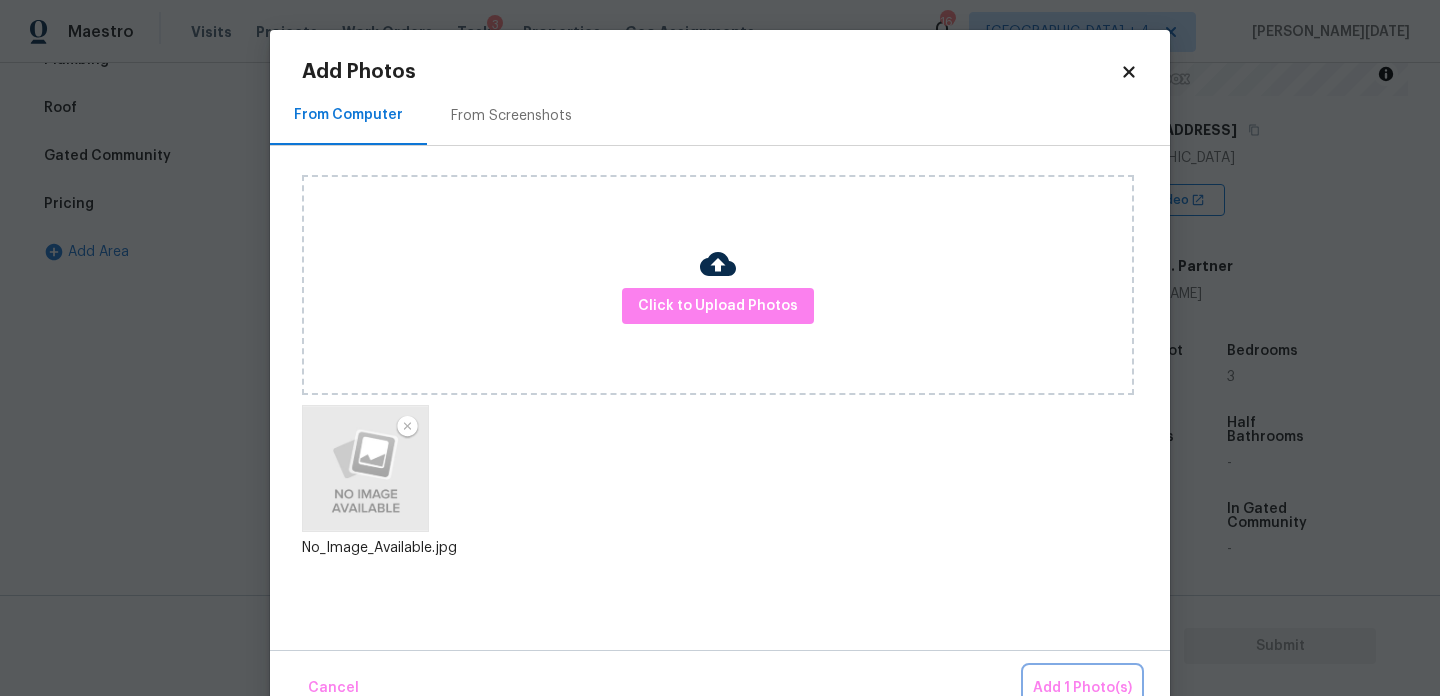 click on "Add 1 Photo(s)" at bounding box center (1082, 688) 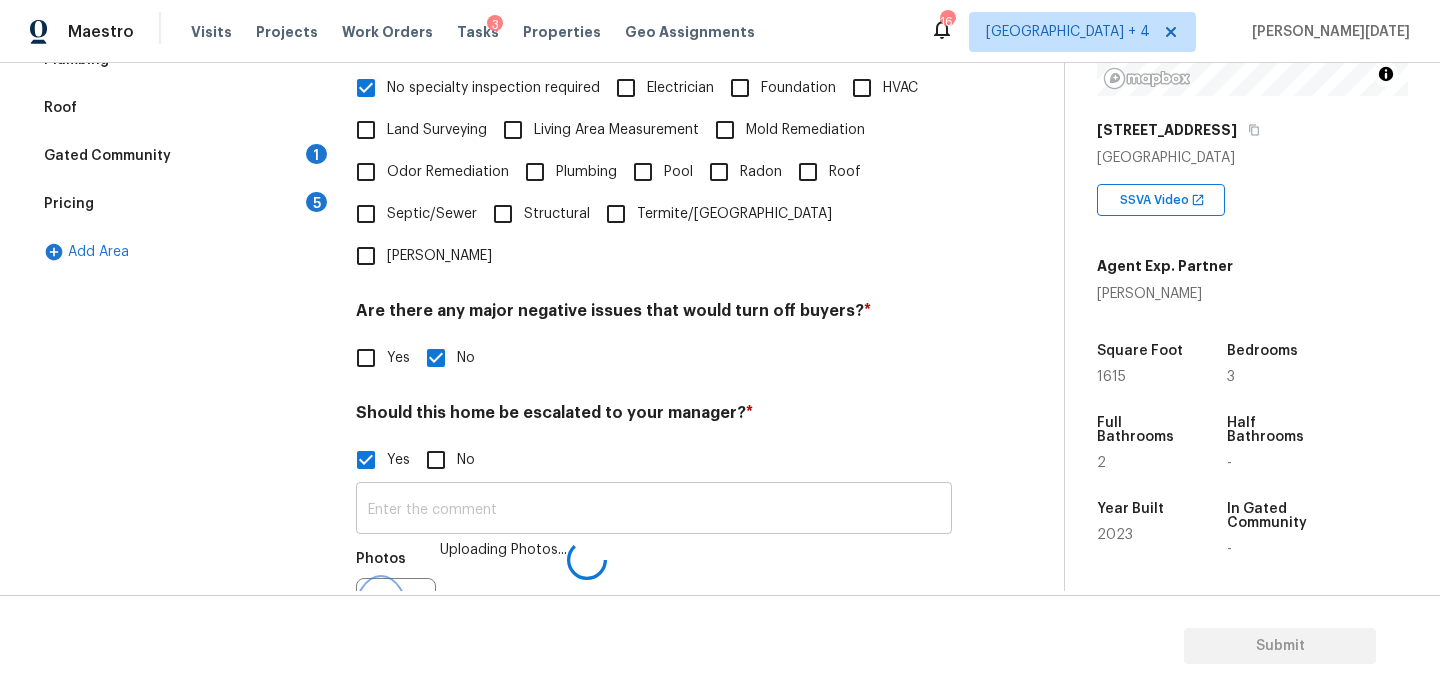 scroll, scrollTop: 532, scrollLeft: 0, axis: vertical 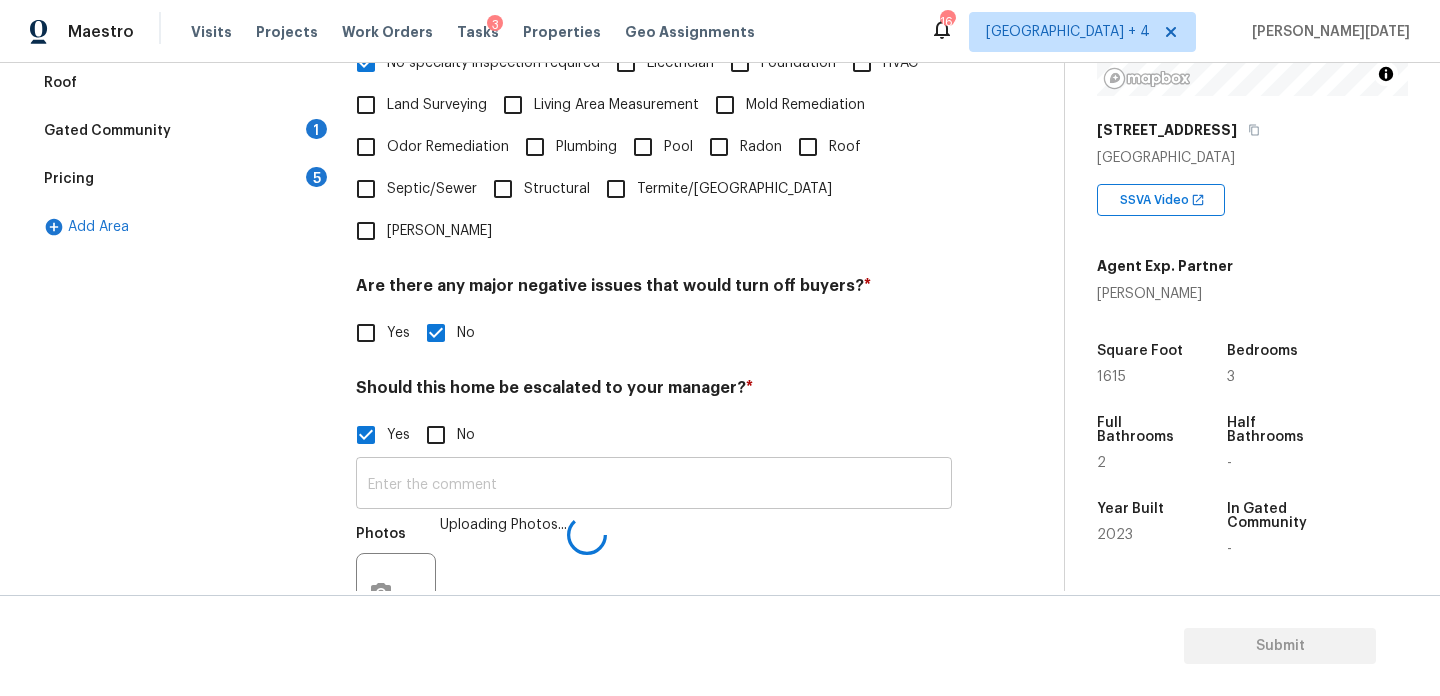 click at bounding box center [654, 485] 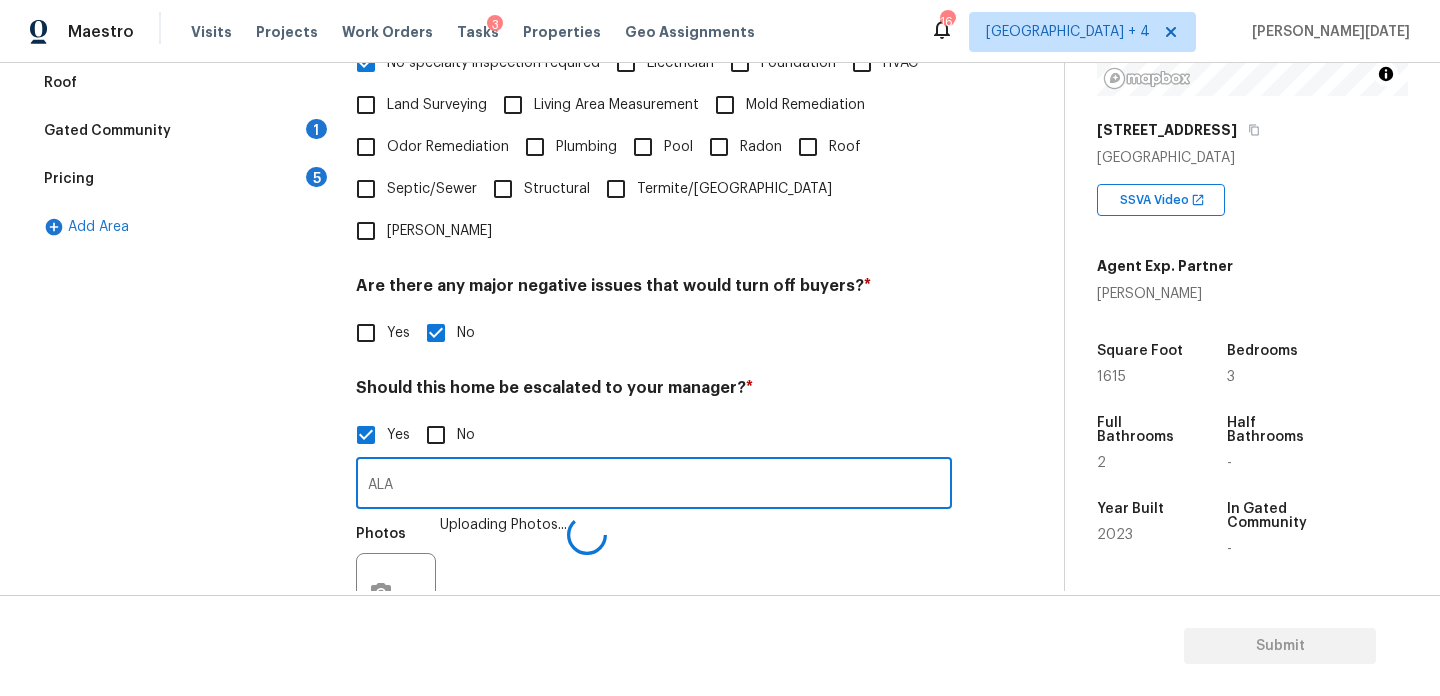 type on "ALA" 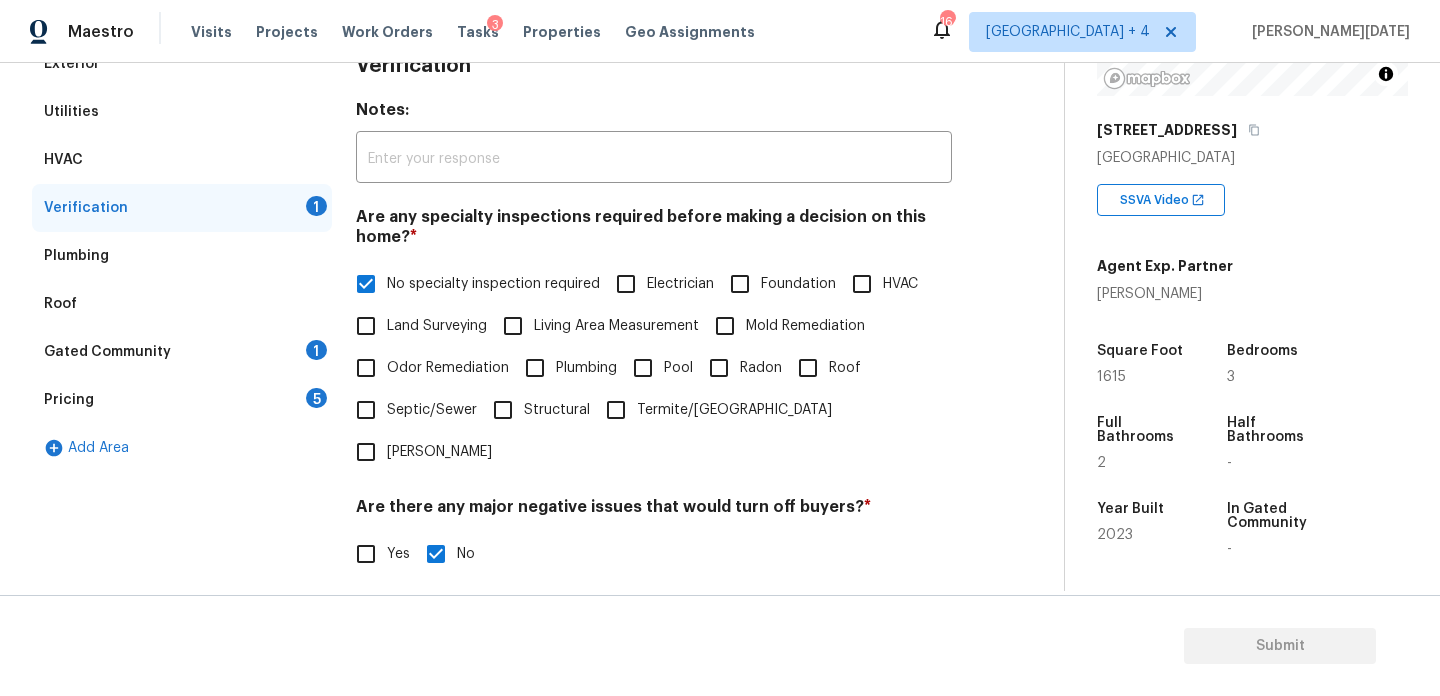 scroll, scrollTop: 285, scrollLeft: 0, axis: vertical 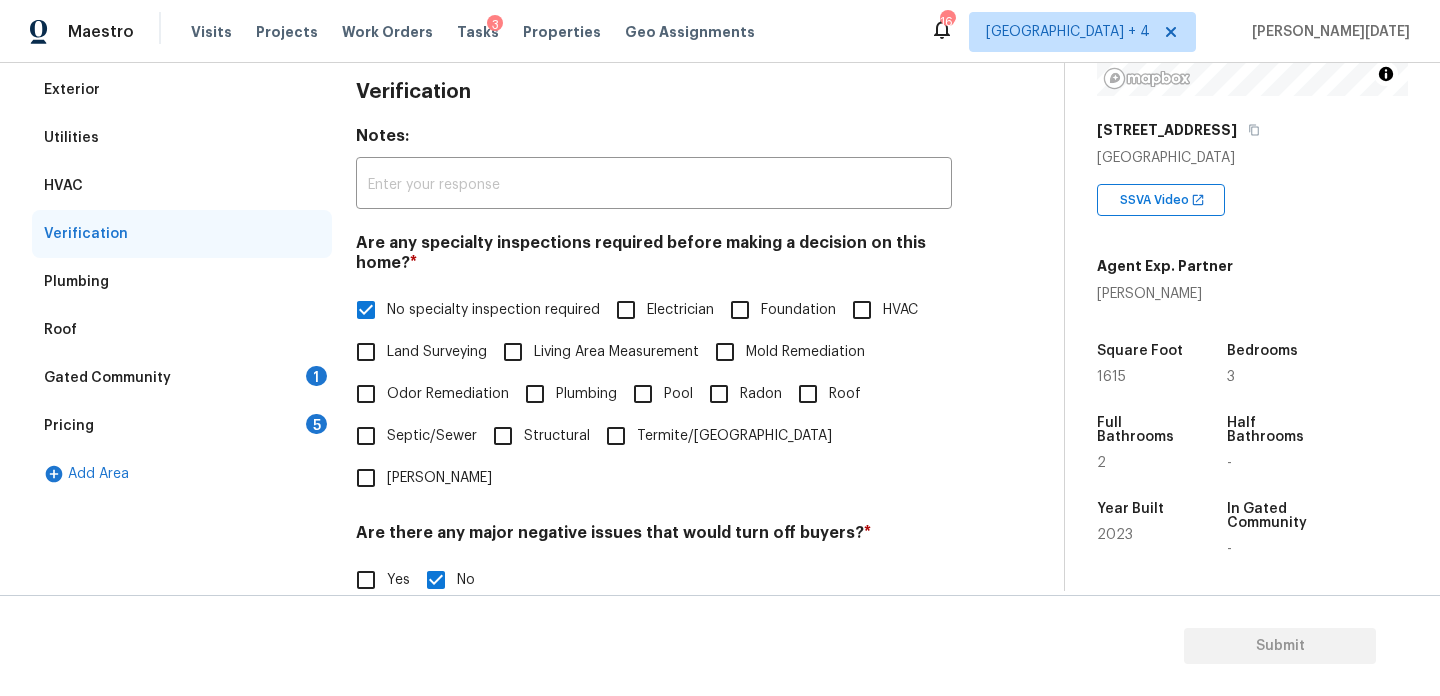 click on "Gated Community 1" at bounding box center [182, 378] 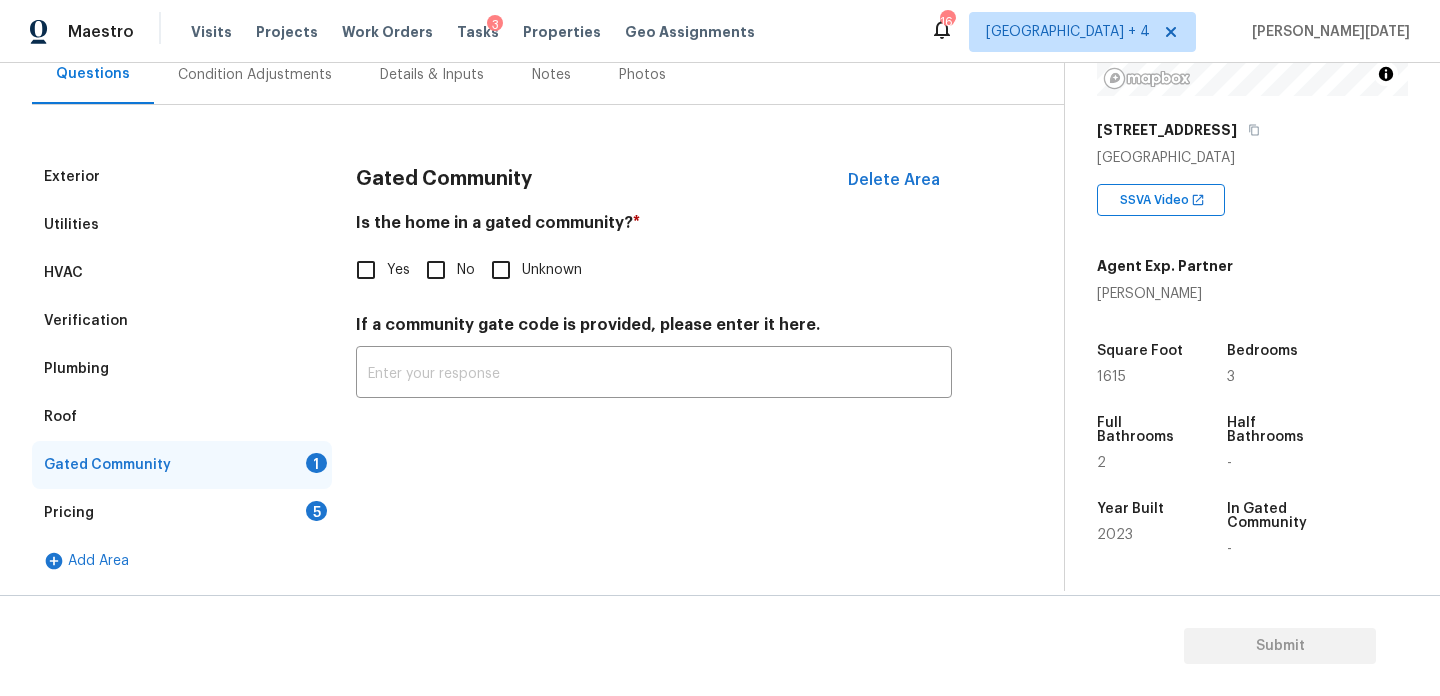 scroll, scrollTop: 198, scrollLeft: 0, axis: vertical 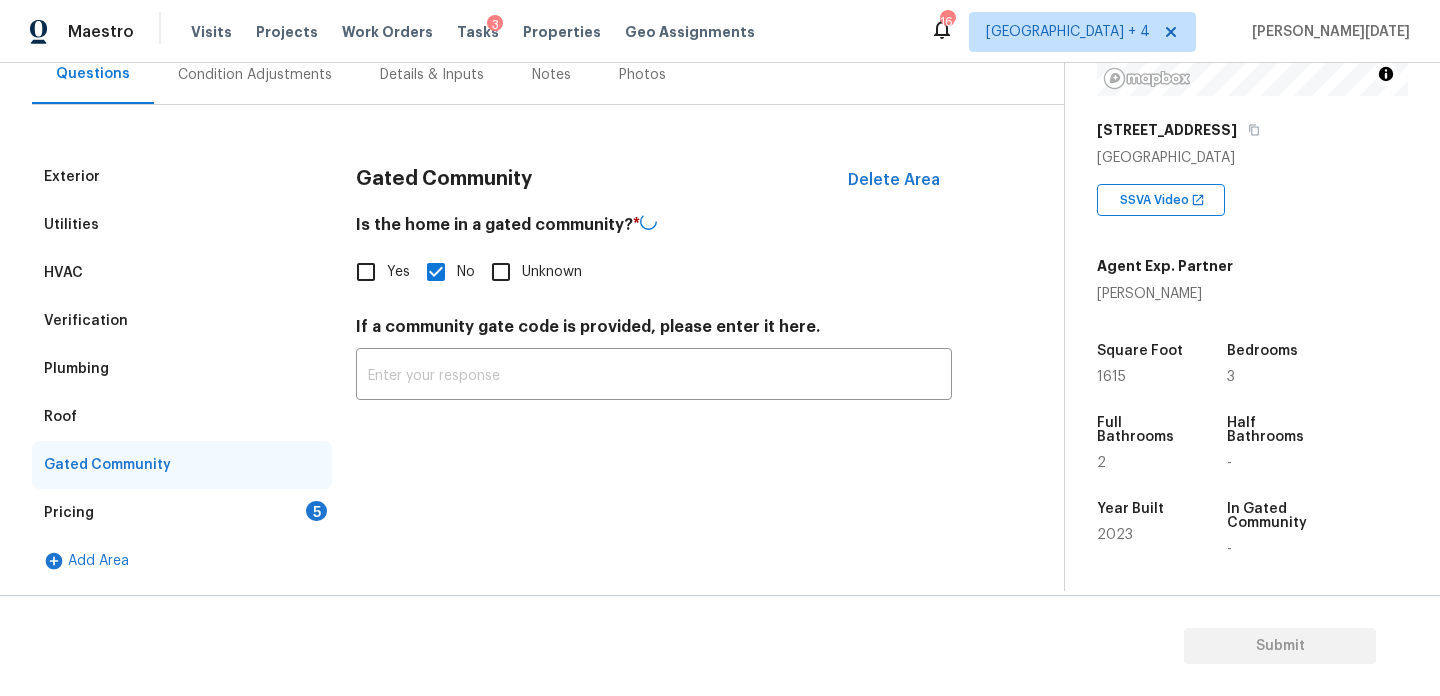 click on "Pricing 5" at bounding box center (182, 513) 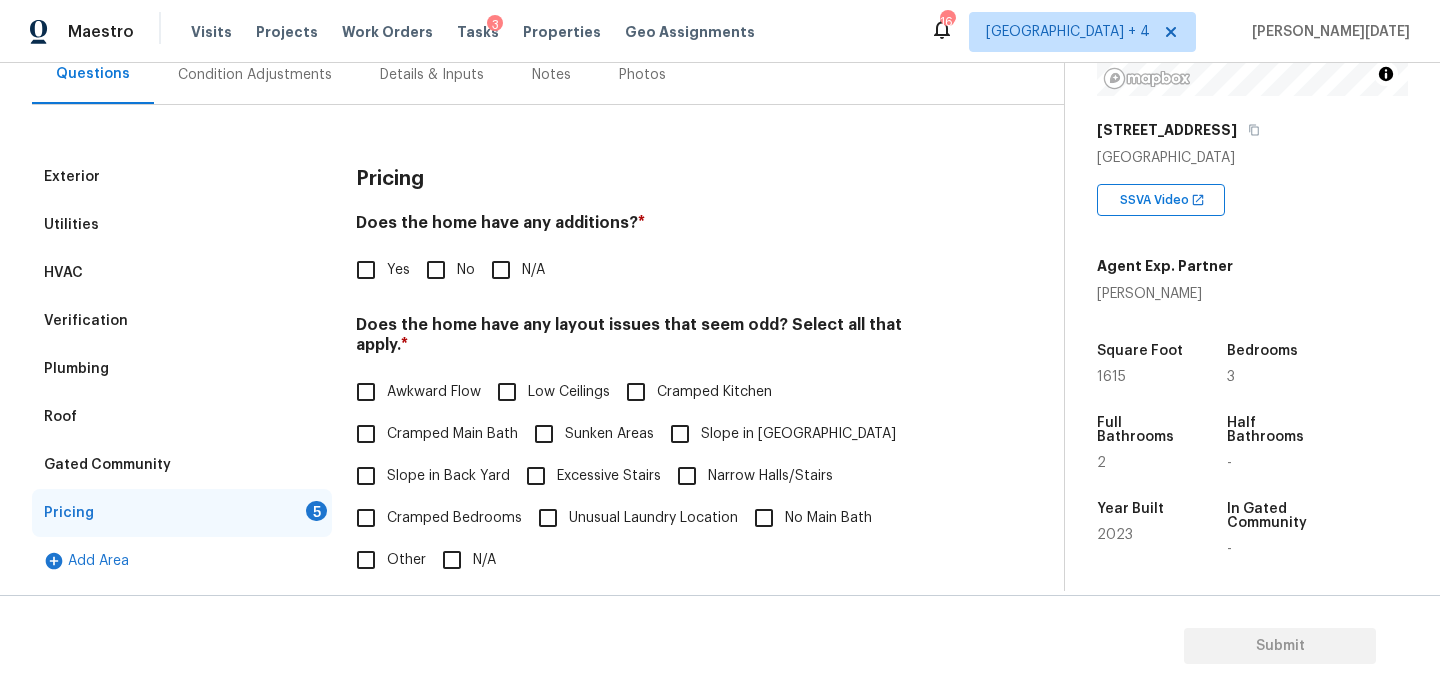 click on "No" at bounding box center [436, 270] 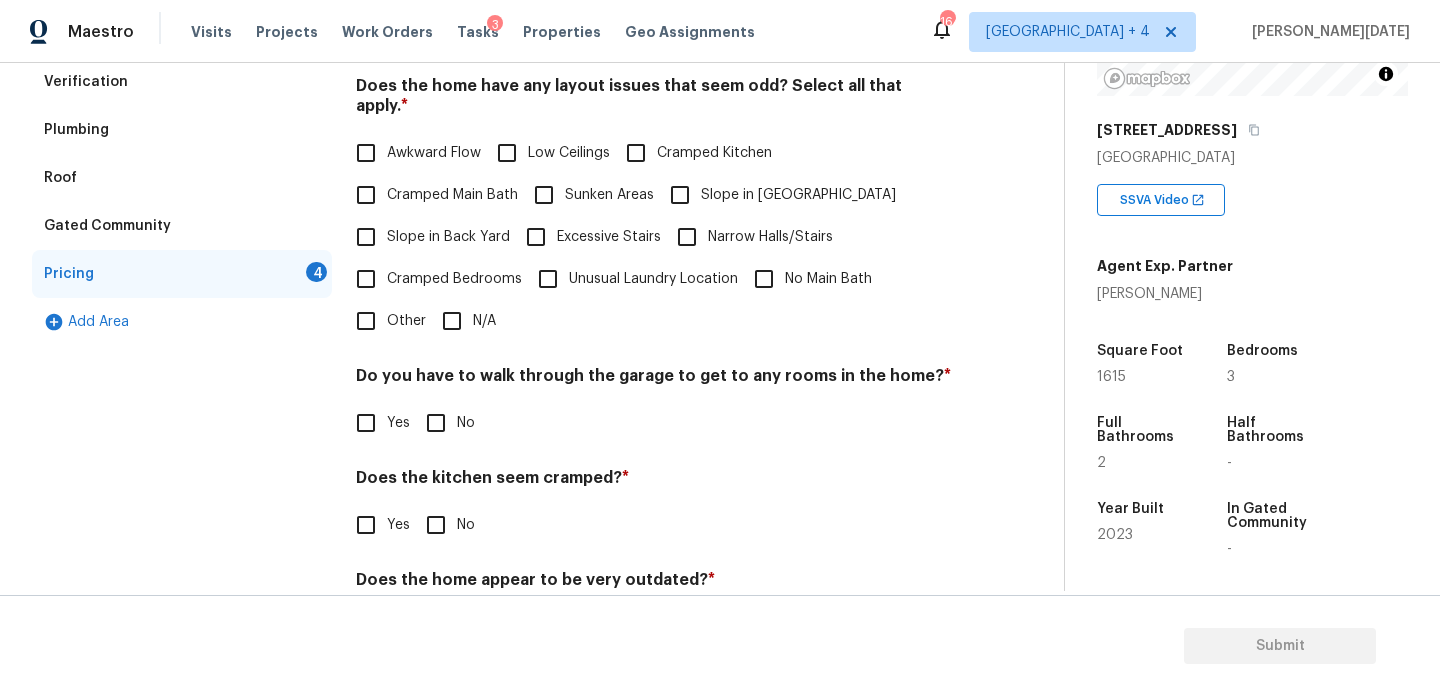 scroll, scrollTop: 461, scrollLeft: 0, axis: vertical 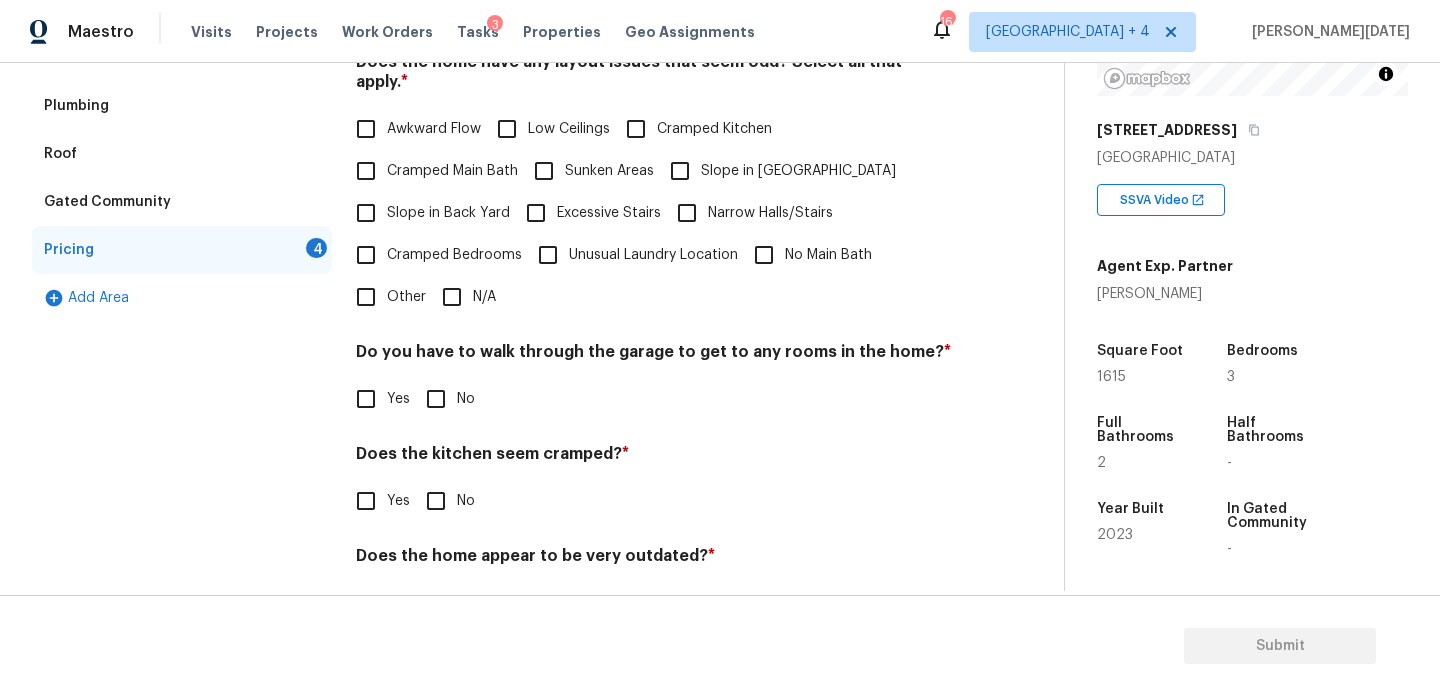 click on "N/A" at bounding box center [452, 297] 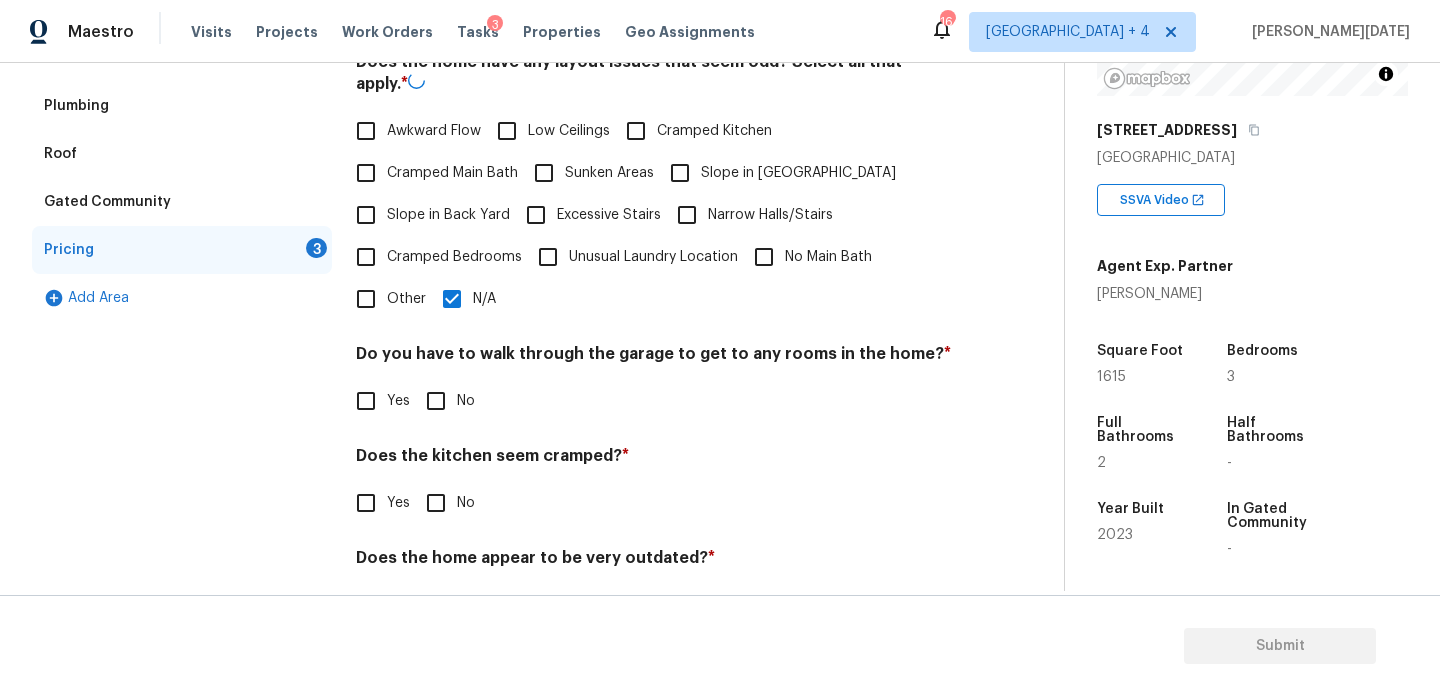 click on "No" at bounding box center (436, 401) 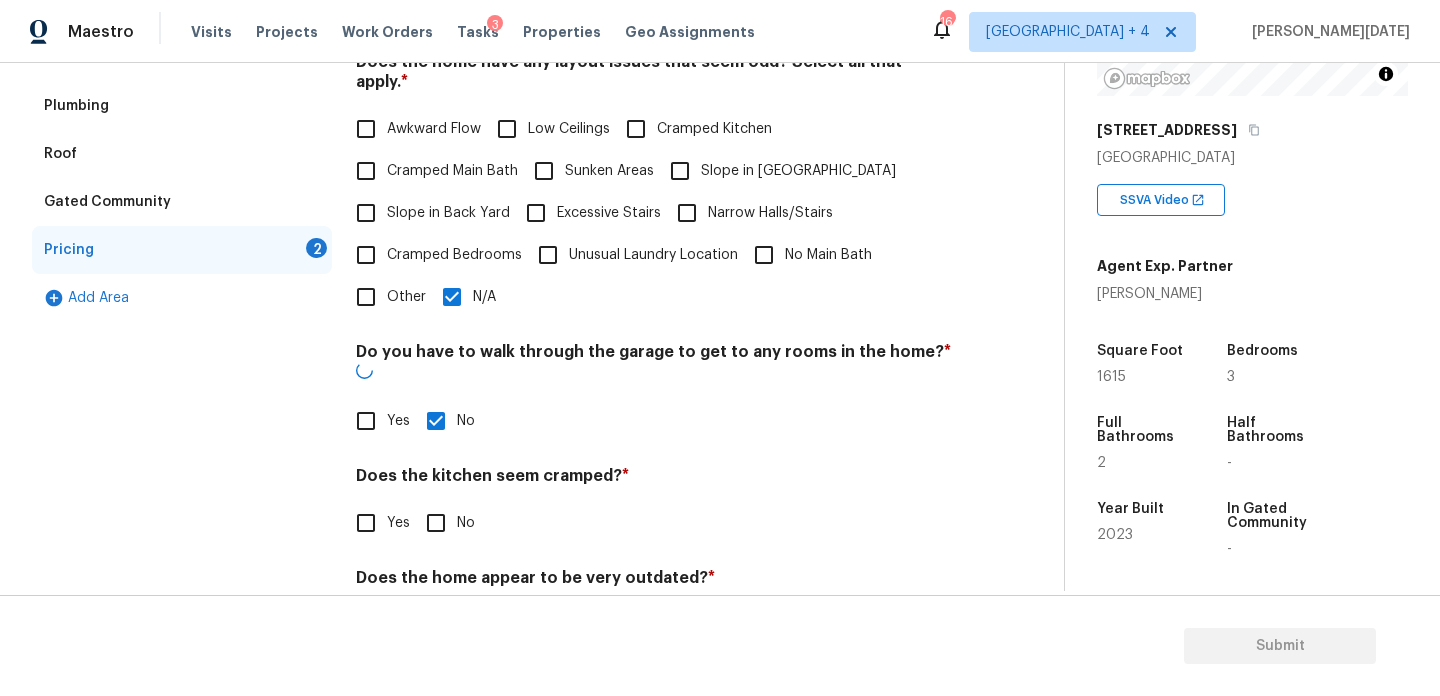 click on "No" at bounding box center (436, 523) 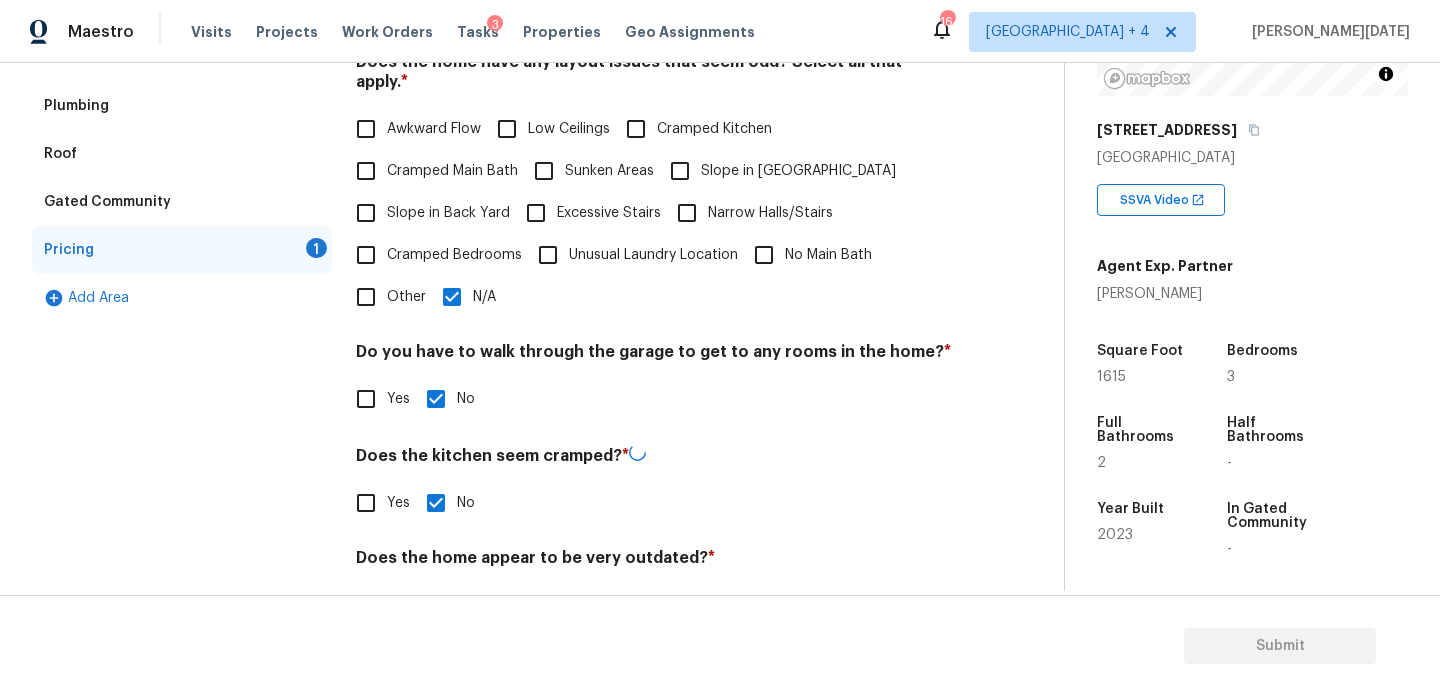 scroll, scrollTop: 504, scrollLeft: 0, axis: vertical 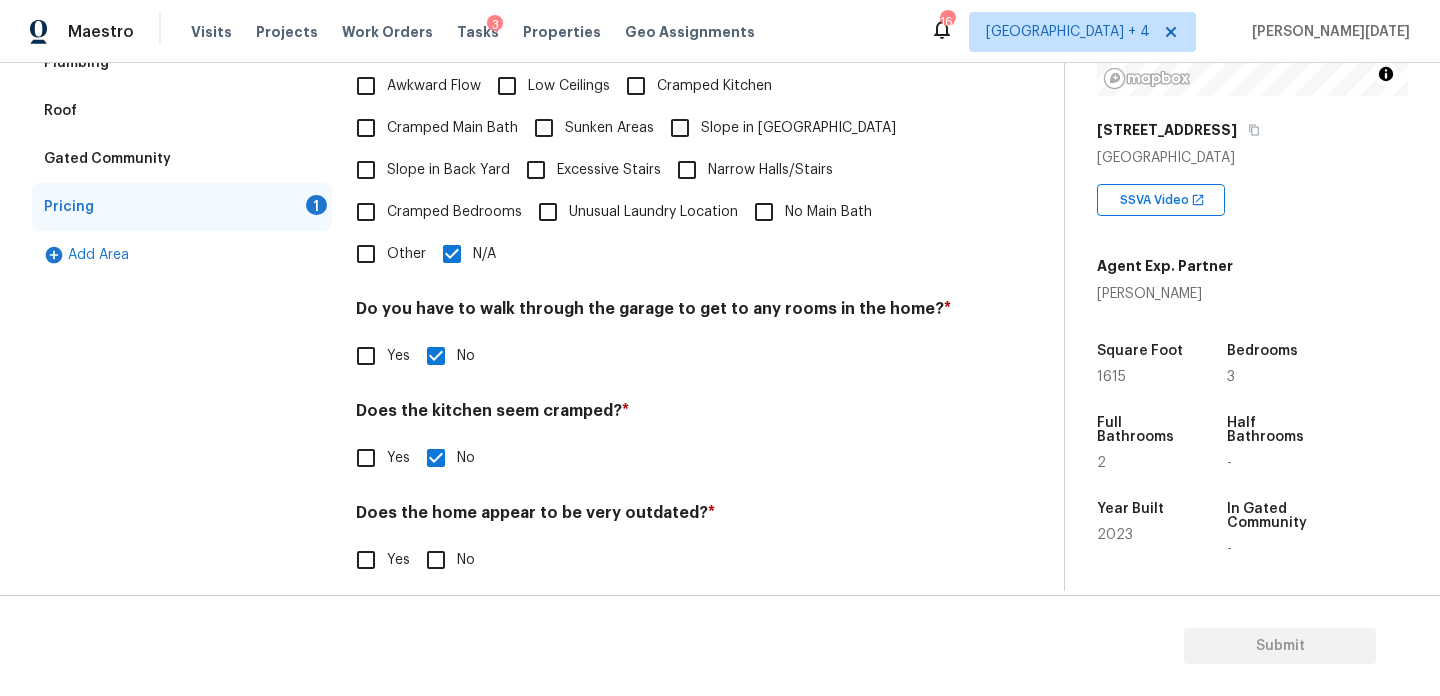 click on "No" at bounding box center (436, 560) 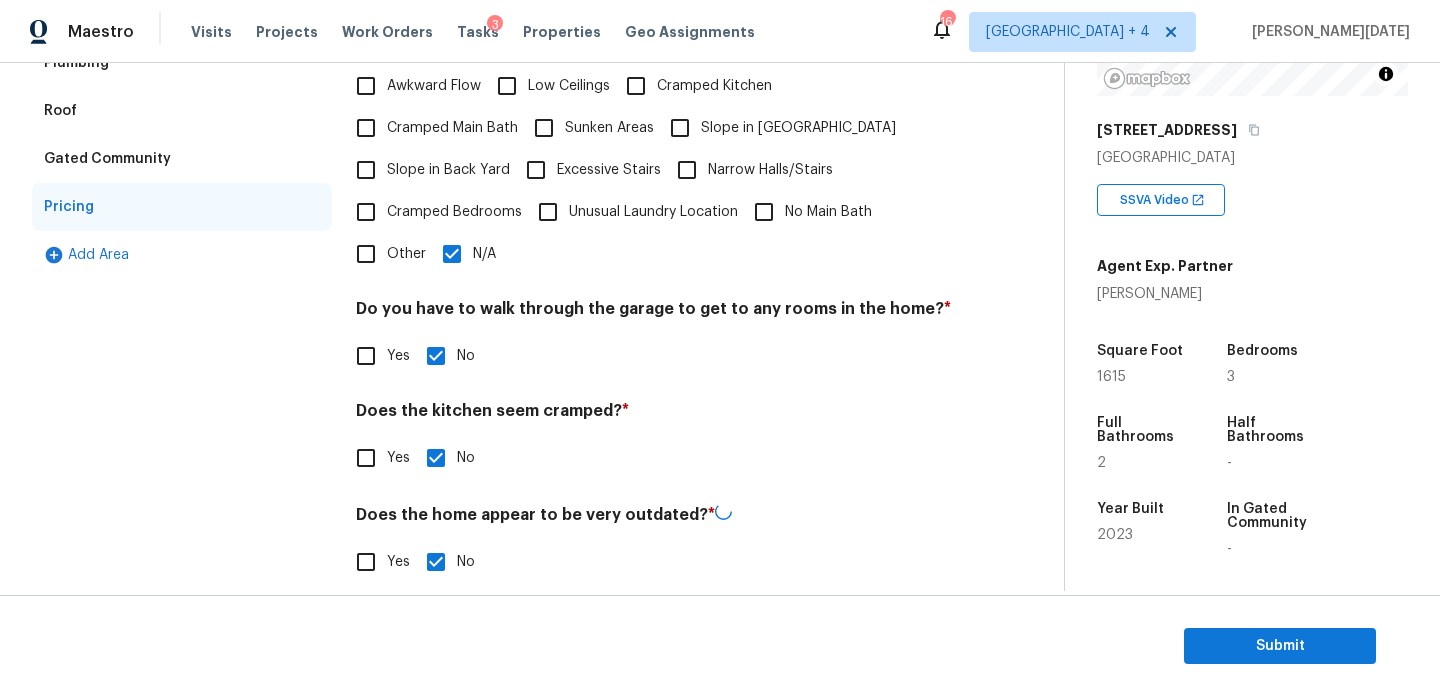 scroll, scrollTop: 0, scrollLeft: 0, axis: both 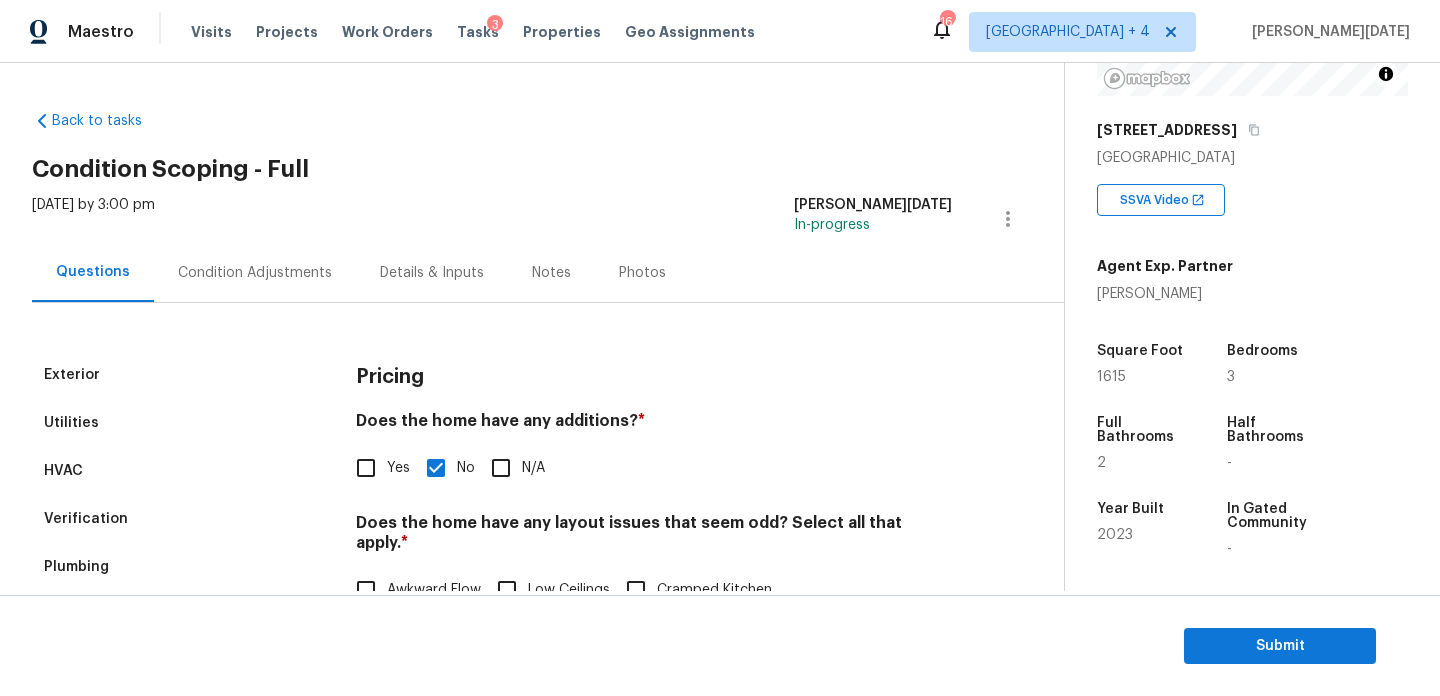 click on "Exterior Utilities HVAC Verification Plumbing Roof Gated Community Pricing Add Area Pricing Does the home have any additions?  * Yes No N/A Does the home have any layout issues that seem odd? Select all that apply.  * Awkward Flow Low Ceilings Cramped Kitchen Cramped Main Bath Sunken Areas Slope in Front Yard Slope in Back Yard Excessive Stairs Narrow Halls/Stairs Cramped Bedrooms Unusual Laundry Location No Main Bath Other N/A Do you have to walk through the garage to get to any rooms in the home?  * Yes No Does the kitchen seem cramped?  * Yes No Does the home appear to be very outdated?  * Yes No" at bounding box center (524, 706) 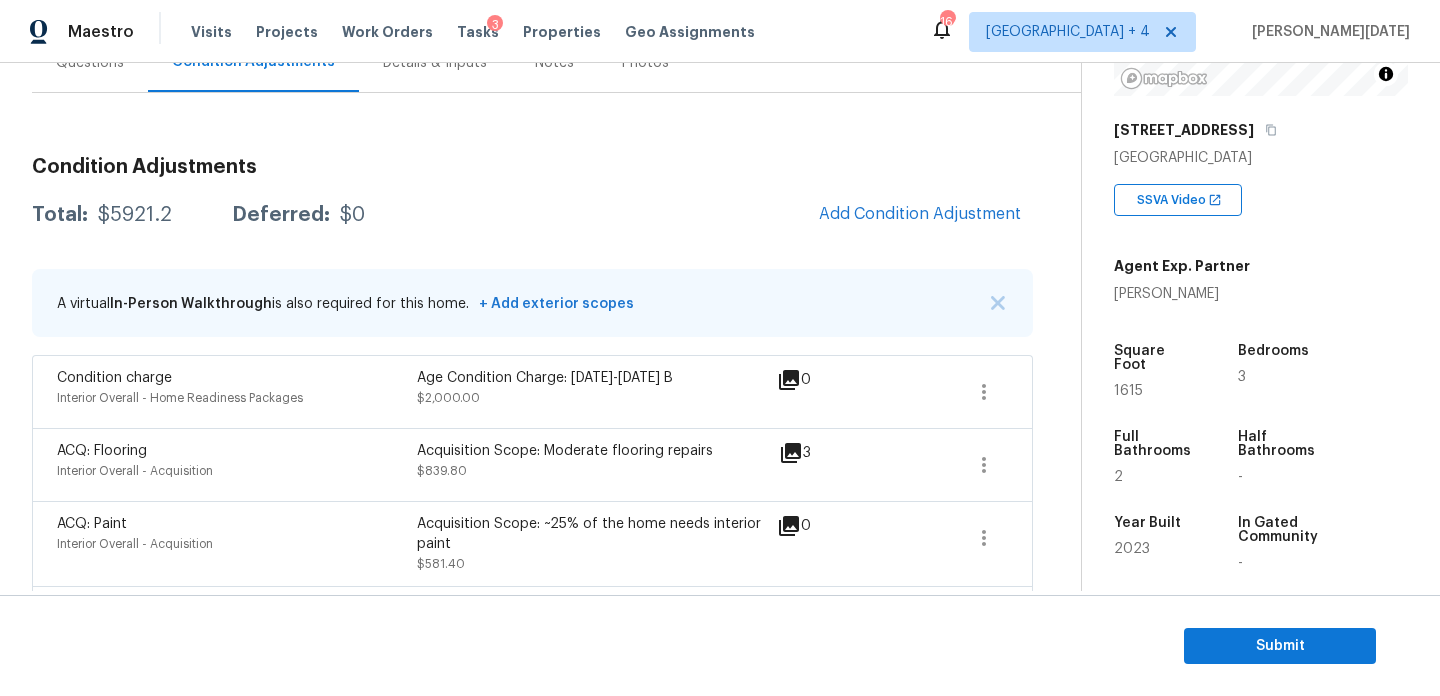 scroll, scrollTop: 184, scrollLeft: 0, axis: vertical 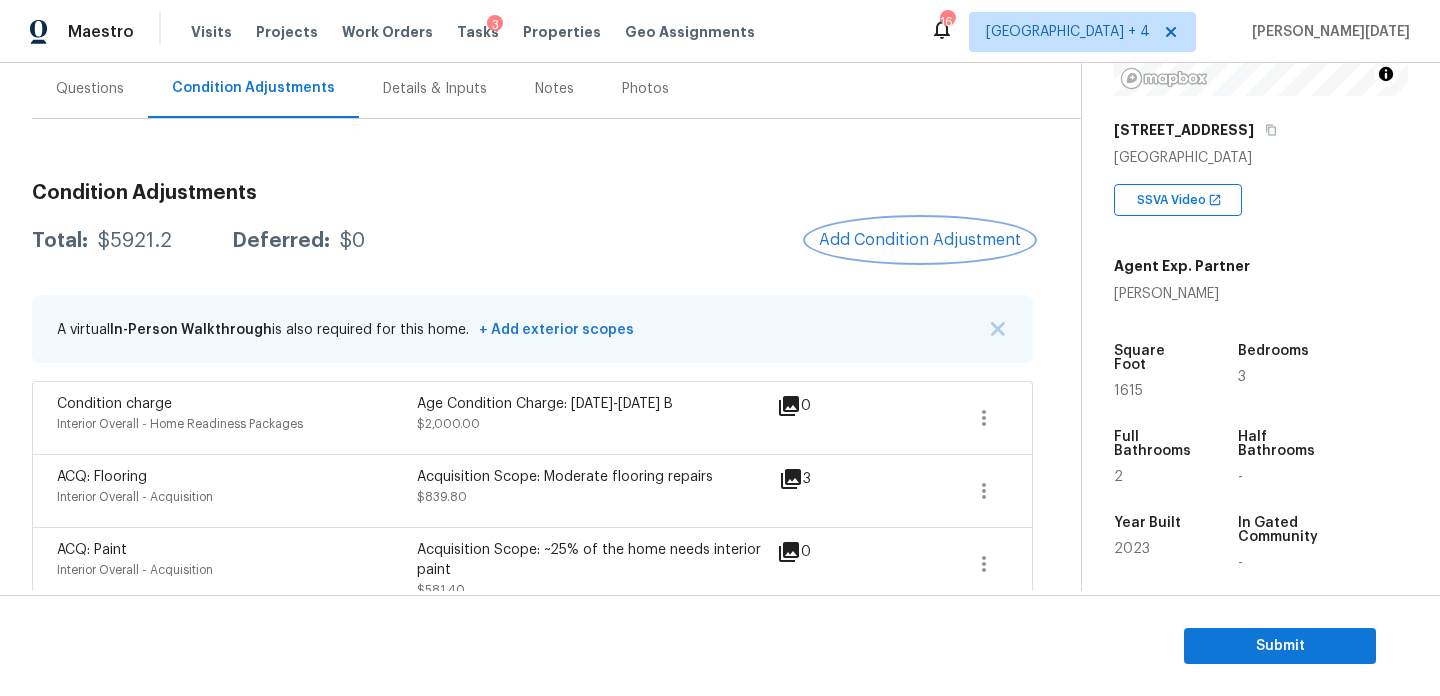 click on "Add Condition Adjustment" at bounding box center [920, 240] 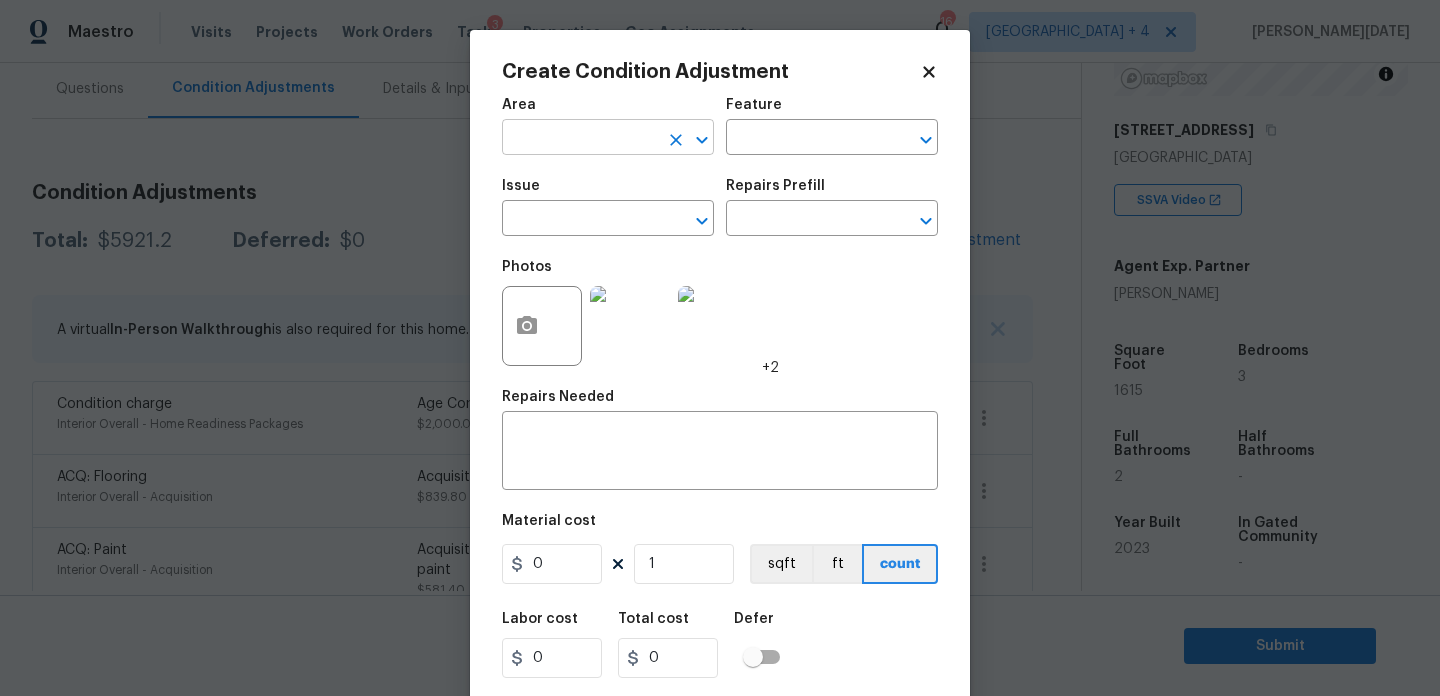 click at bounding box center (580, 139) 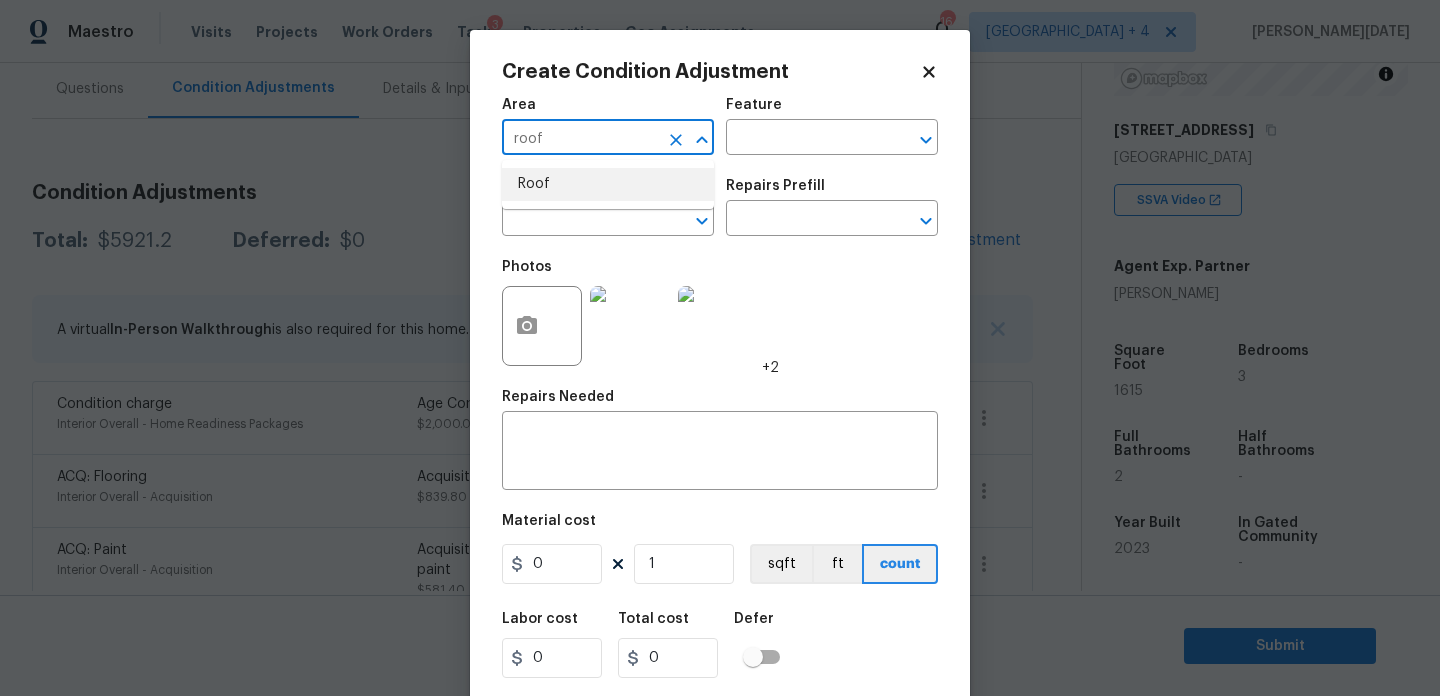 click on "Roof" at bounding box center (608, 184) 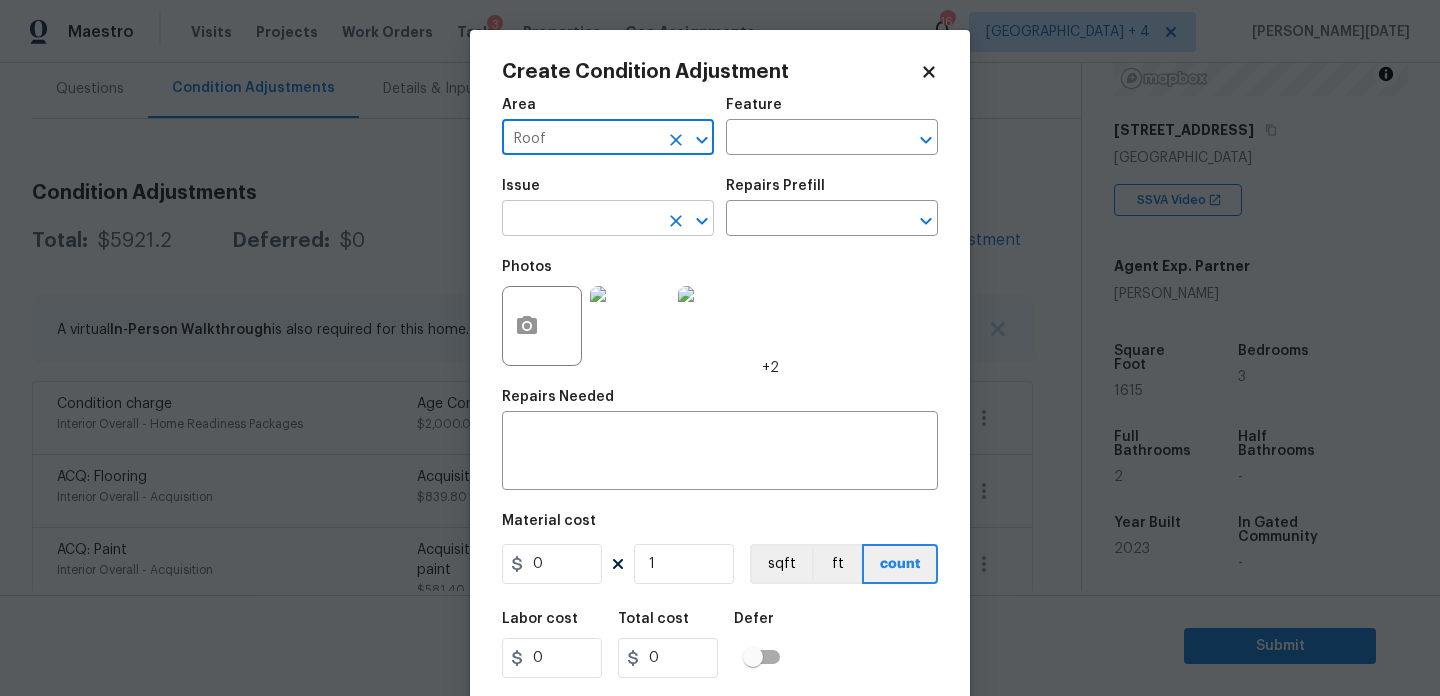 type on "Roof" 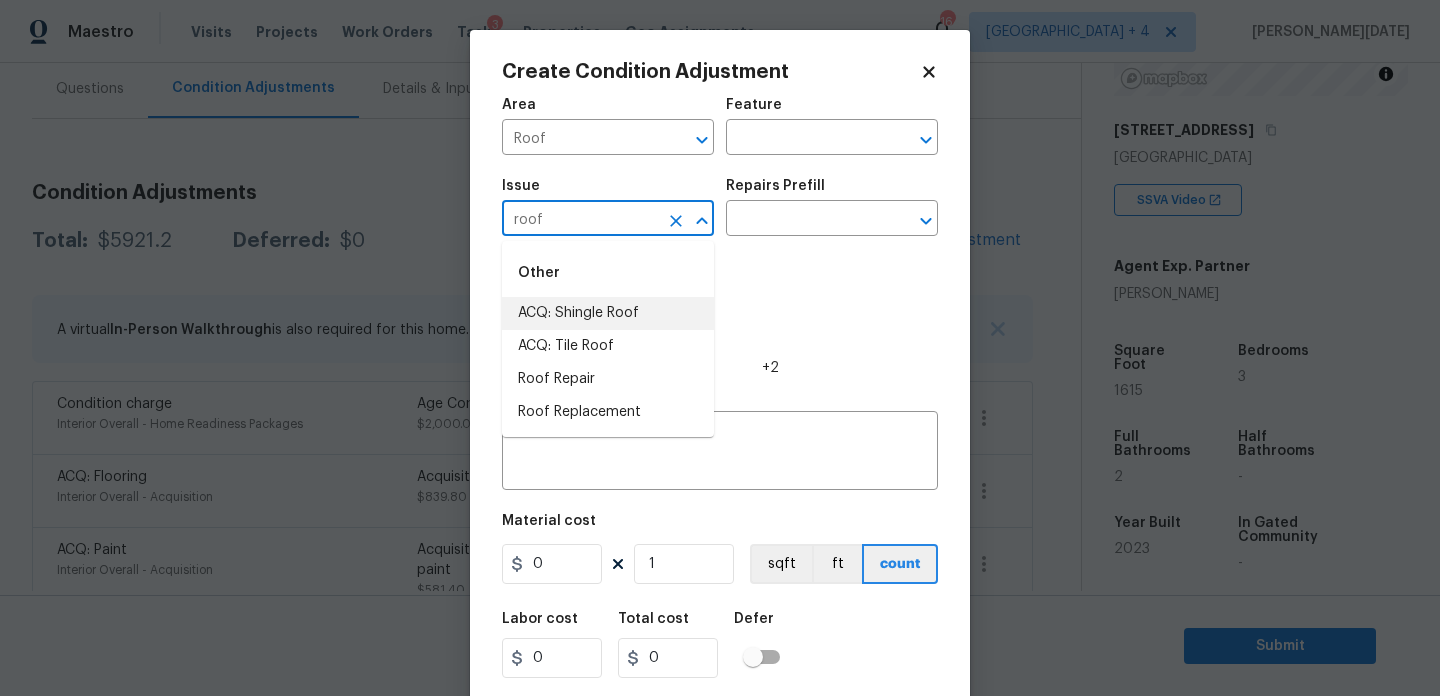 click on "ACQ: Shingle Roof" at bounding box center (608, 313) 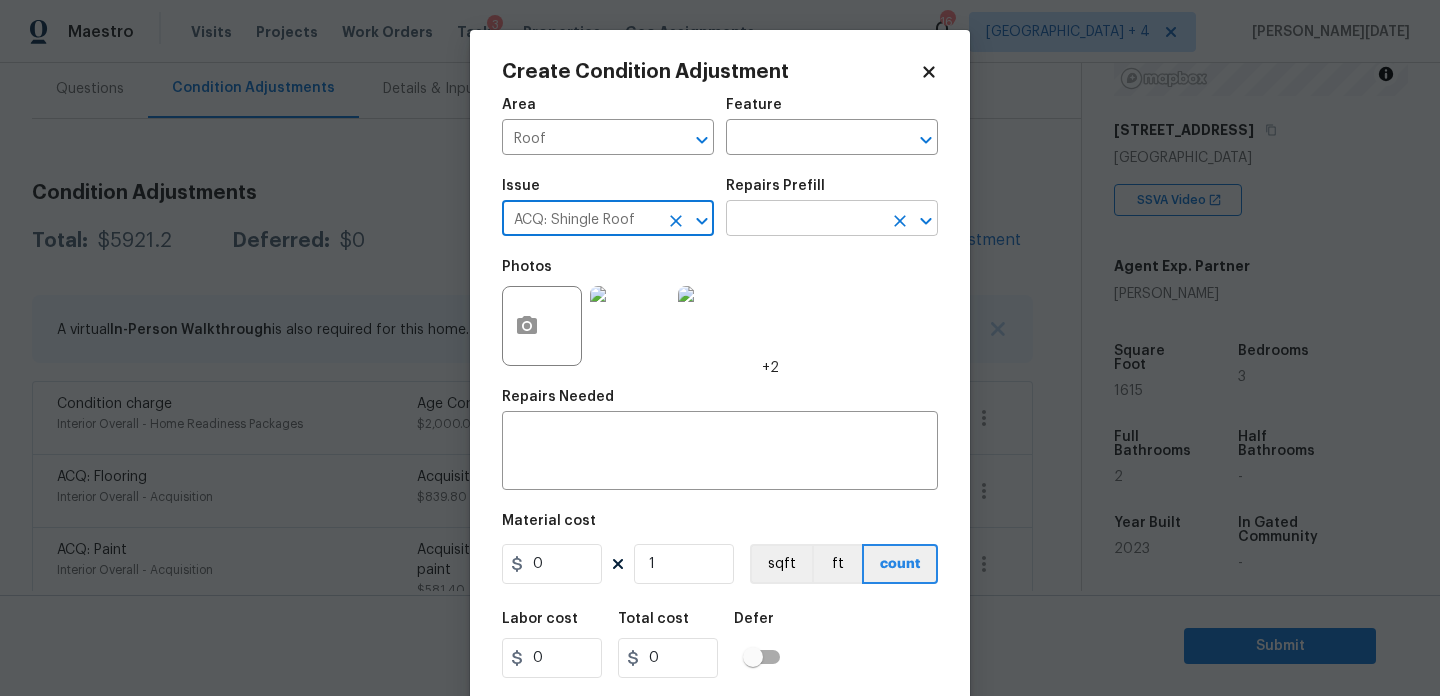 type on "ACQ: Shingle Roof" 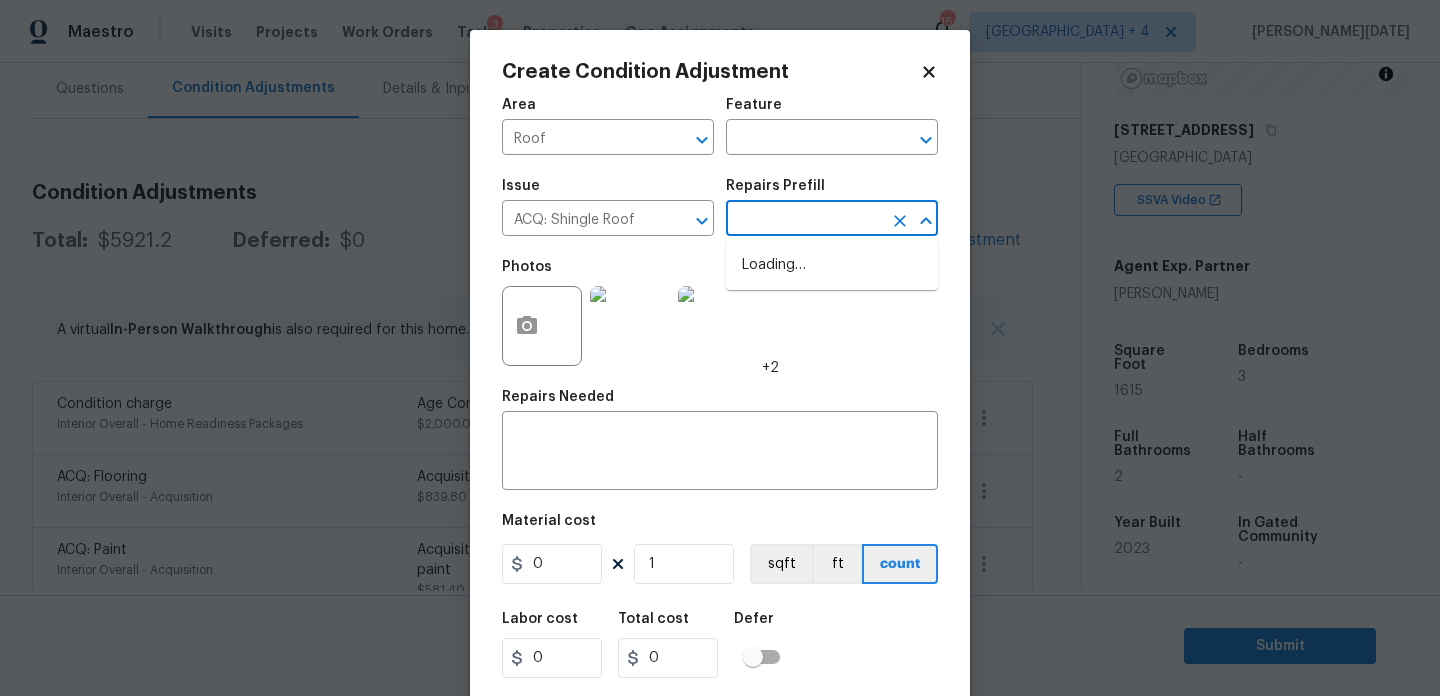 click at bounding box center [804, 220] 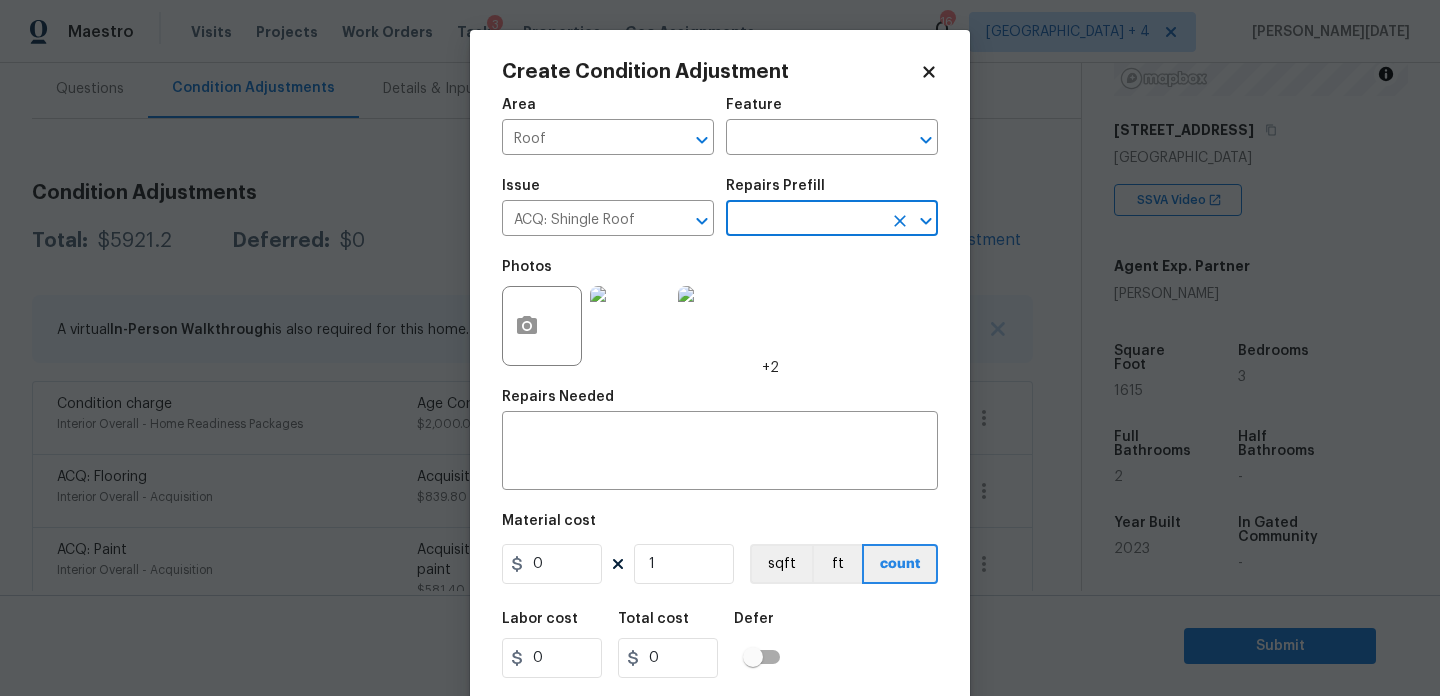 click at bounding box center (804, 220) 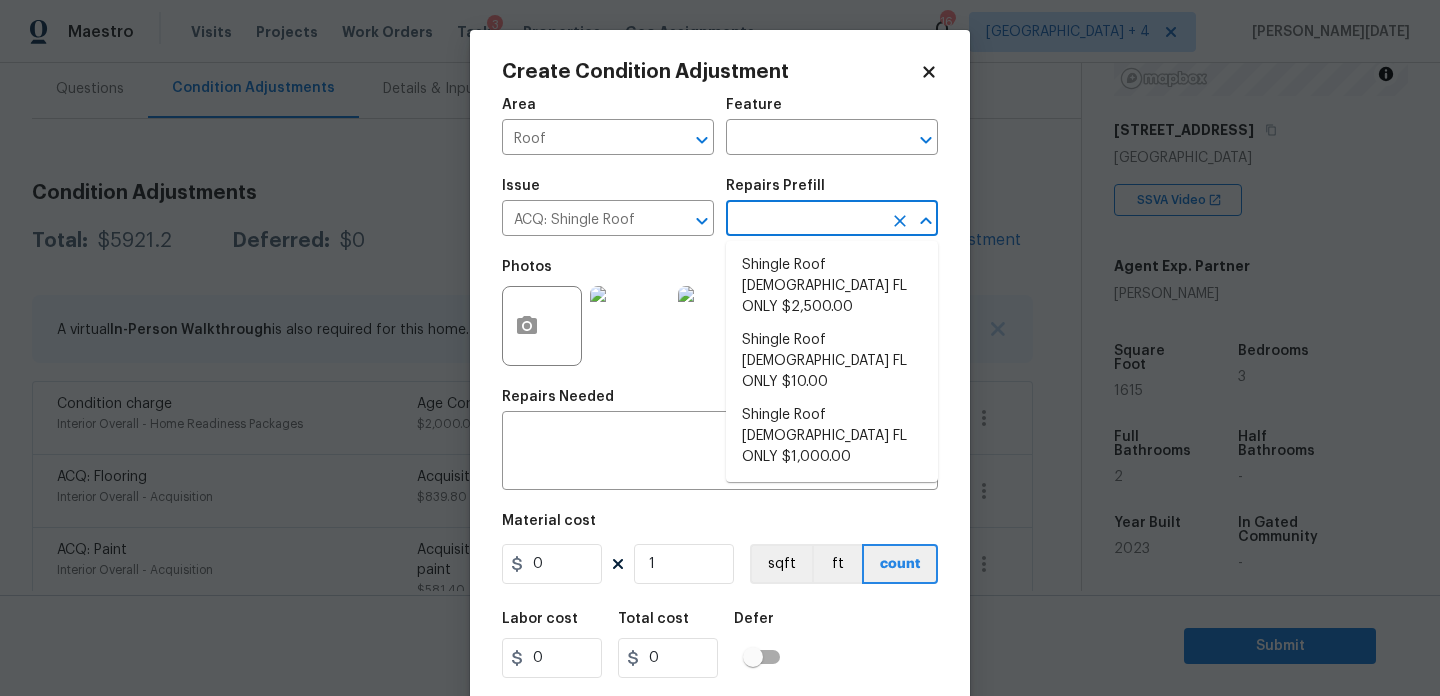 click at bounding box center [804, 220] 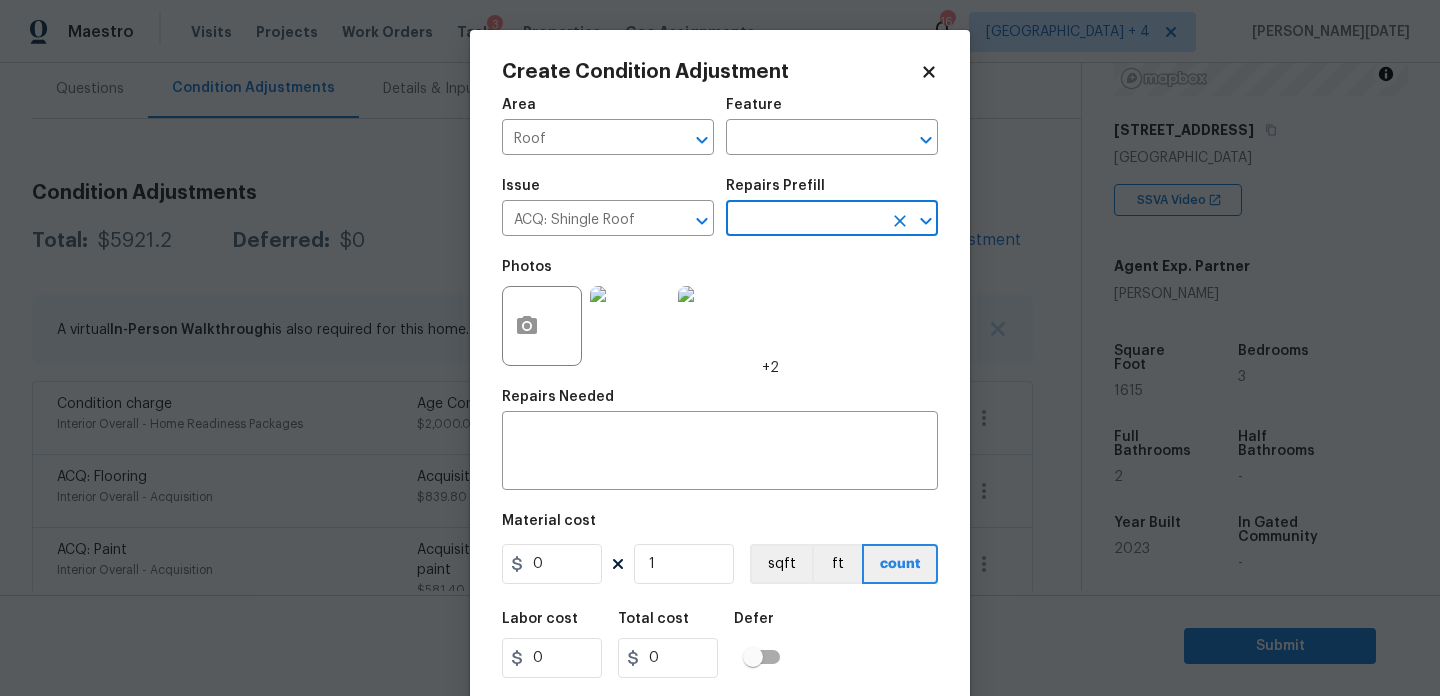 click at bounding box center (804, 220) 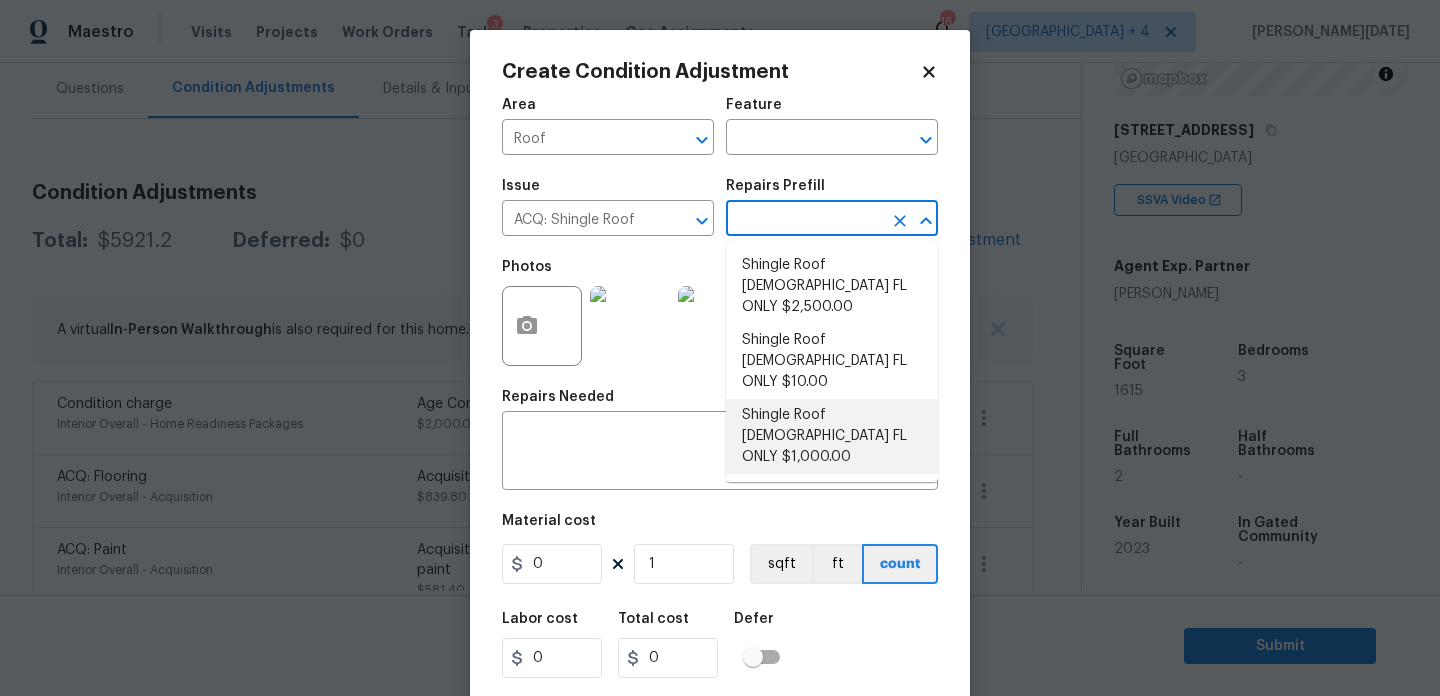click on "Shingle Roof [DEMOGRAPHIC_DATA] FL ONLY $1,000.00" at bounding box center (832, 436) 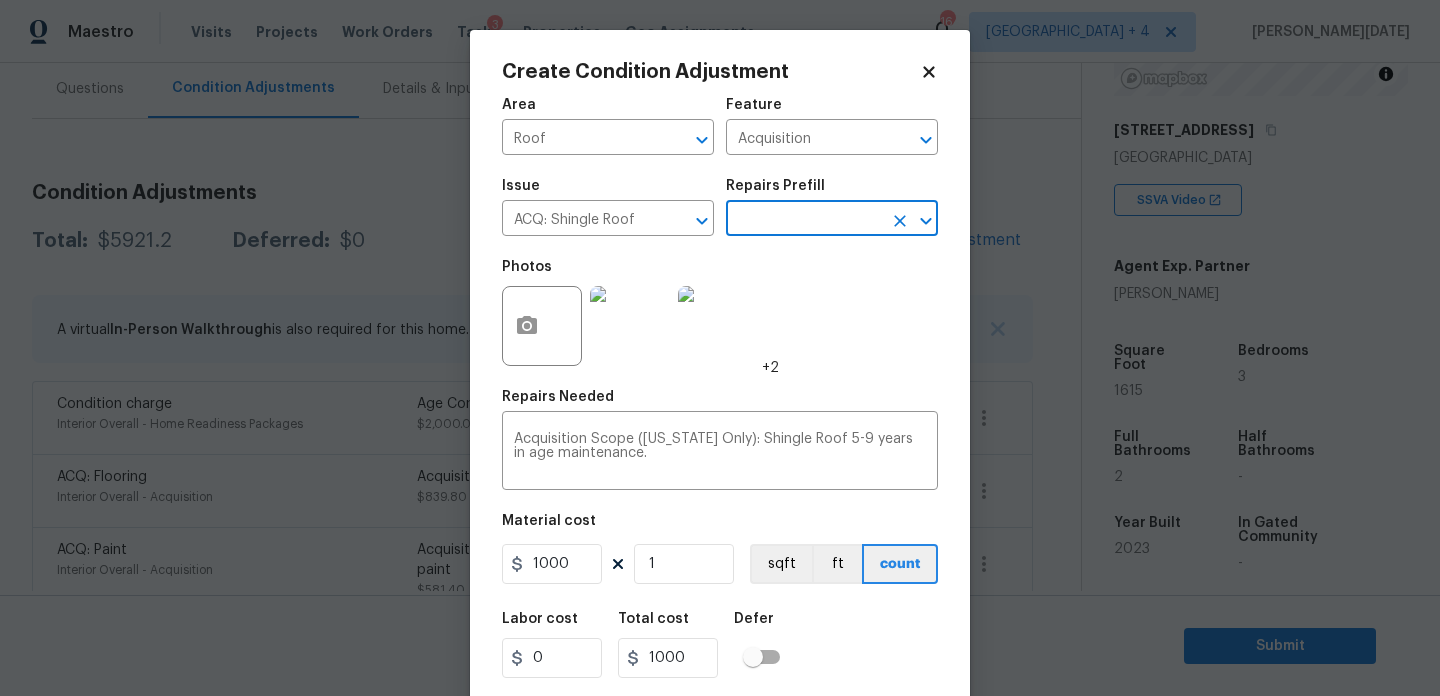 scroll, scrollTop: 51, scrollLeft: 0, axis: vertical 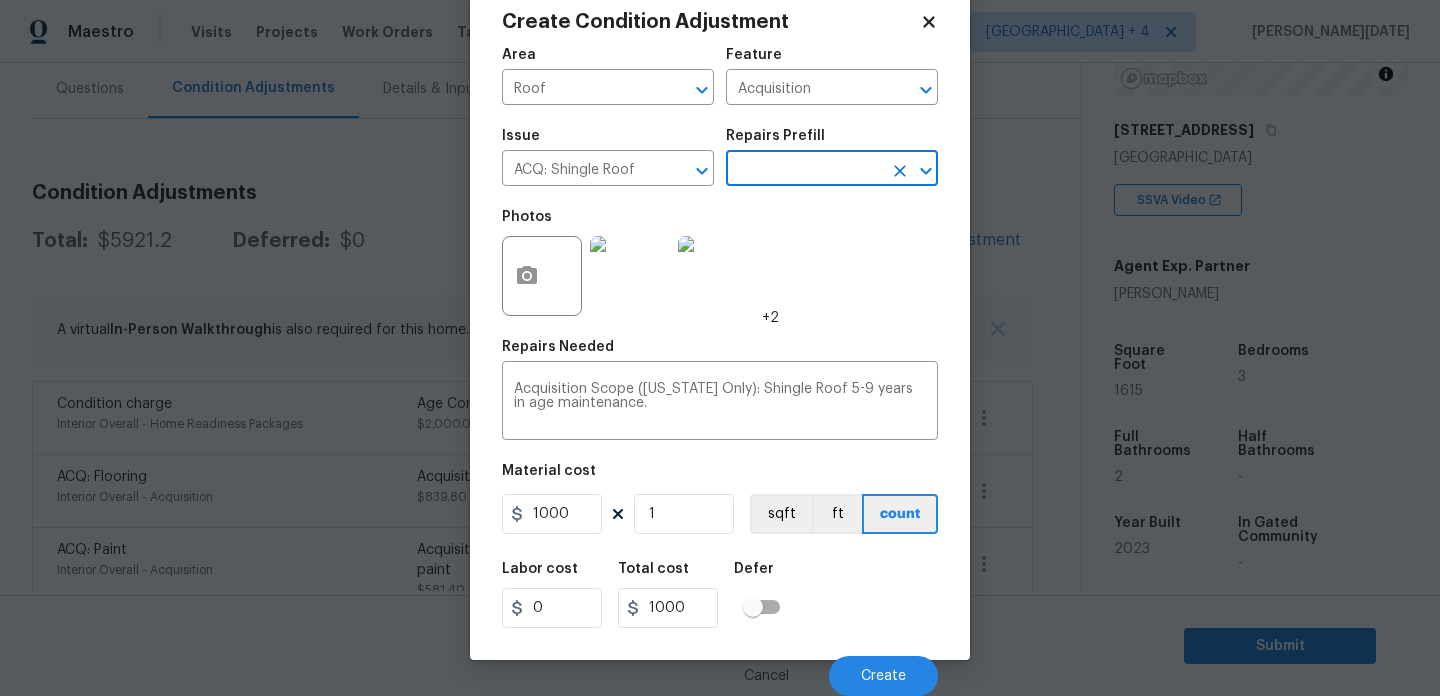 click on "Cancel Create" at bounding box center [720, 668] 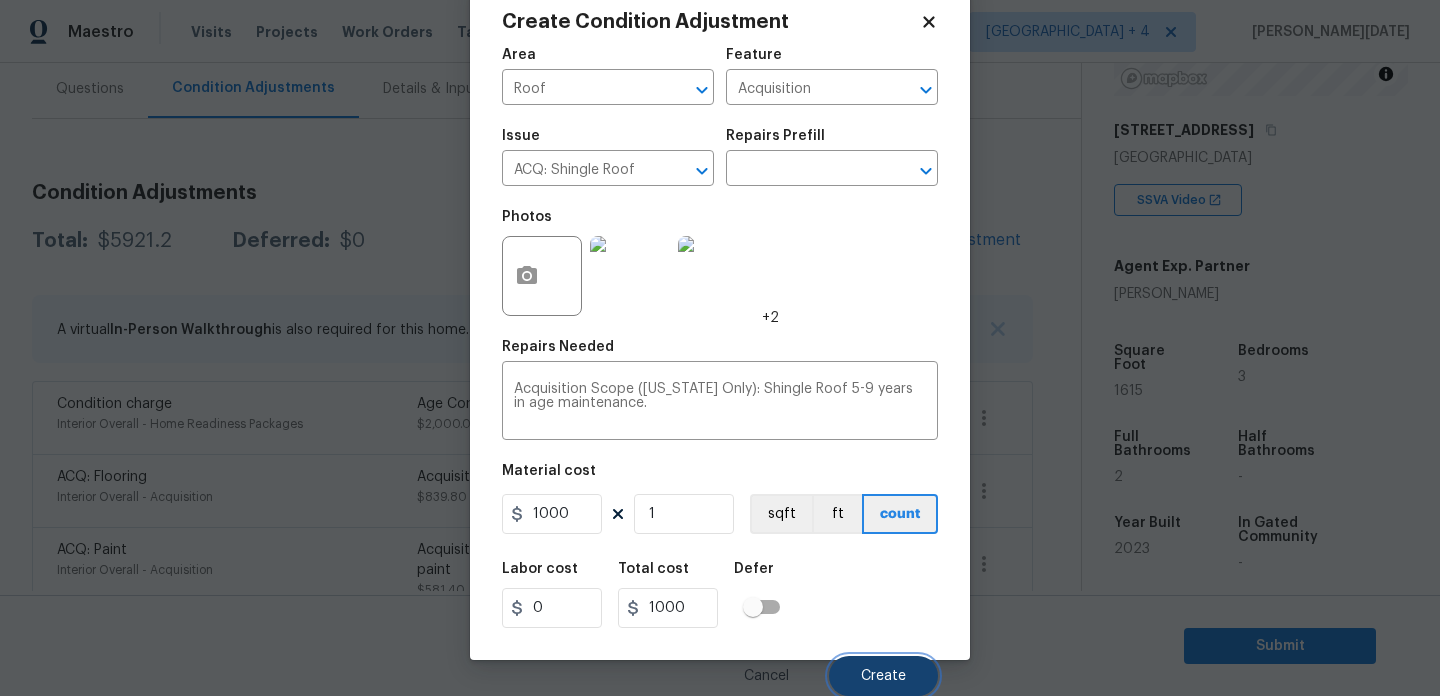 click on "Create" at bounding box center [883, 676] 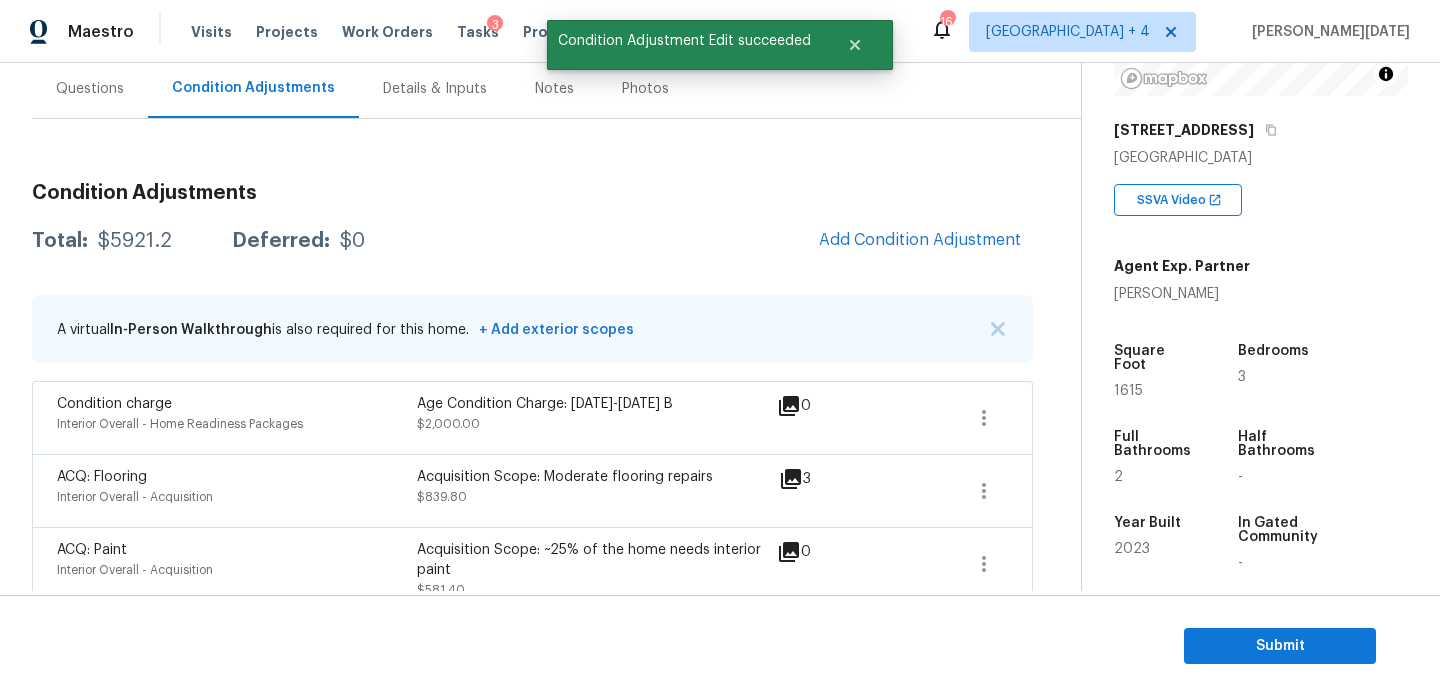 scroll, scrollTop: 44, scrollLeft: 0, axis: vertical 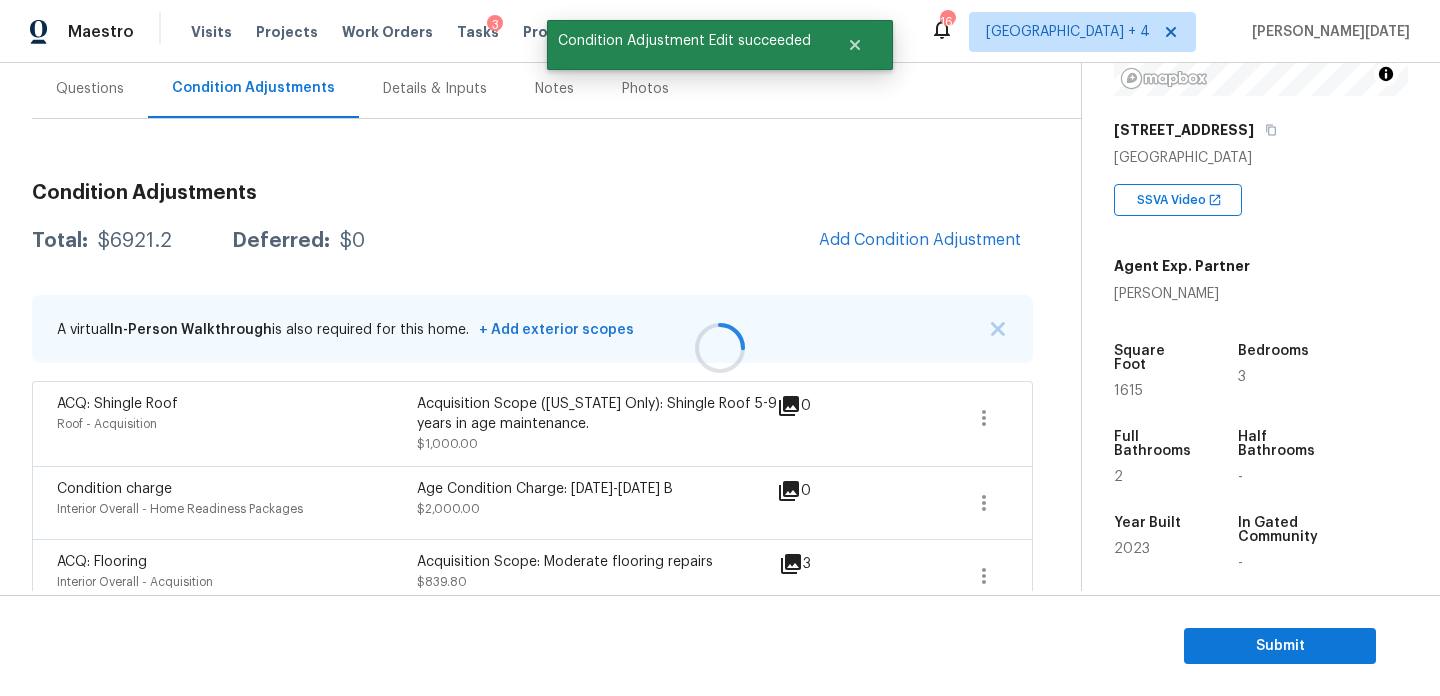 click at bounding box center (720, 348) 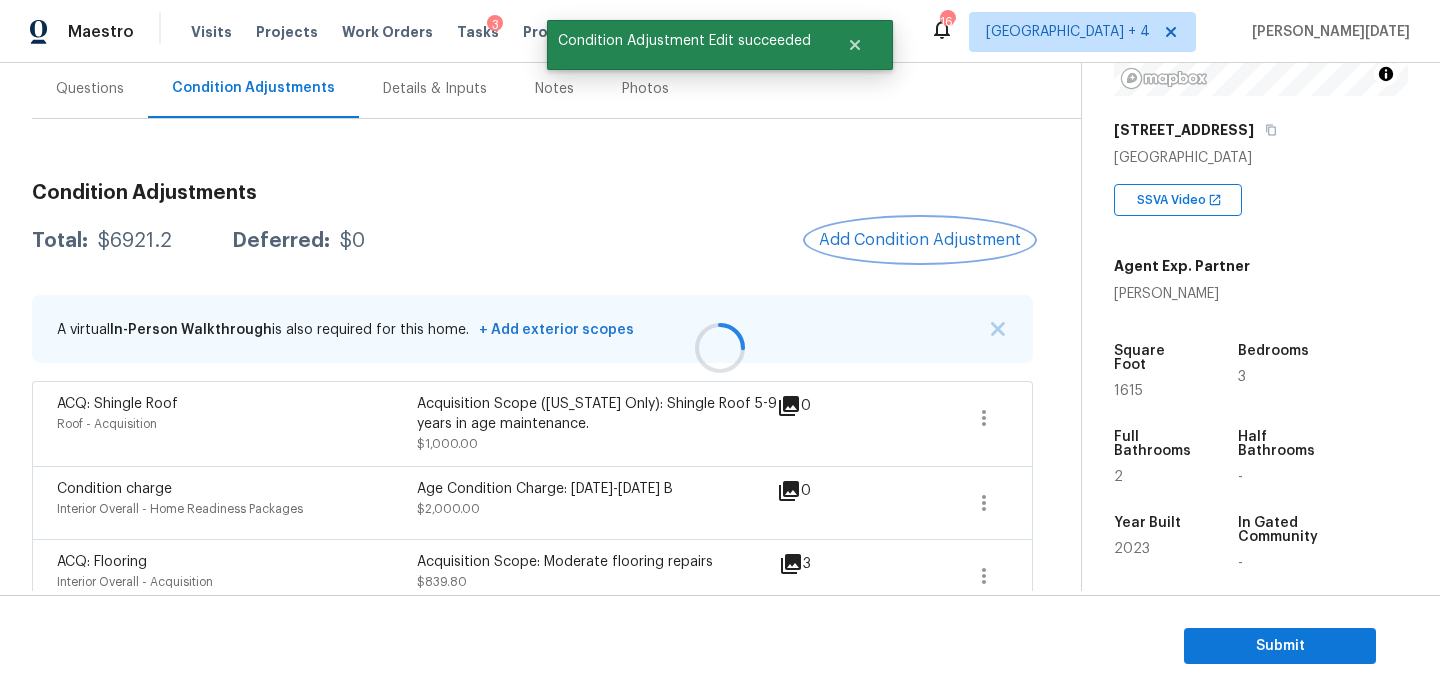 click on "Add Condition Adjustment" at bounding box center [920, 240] 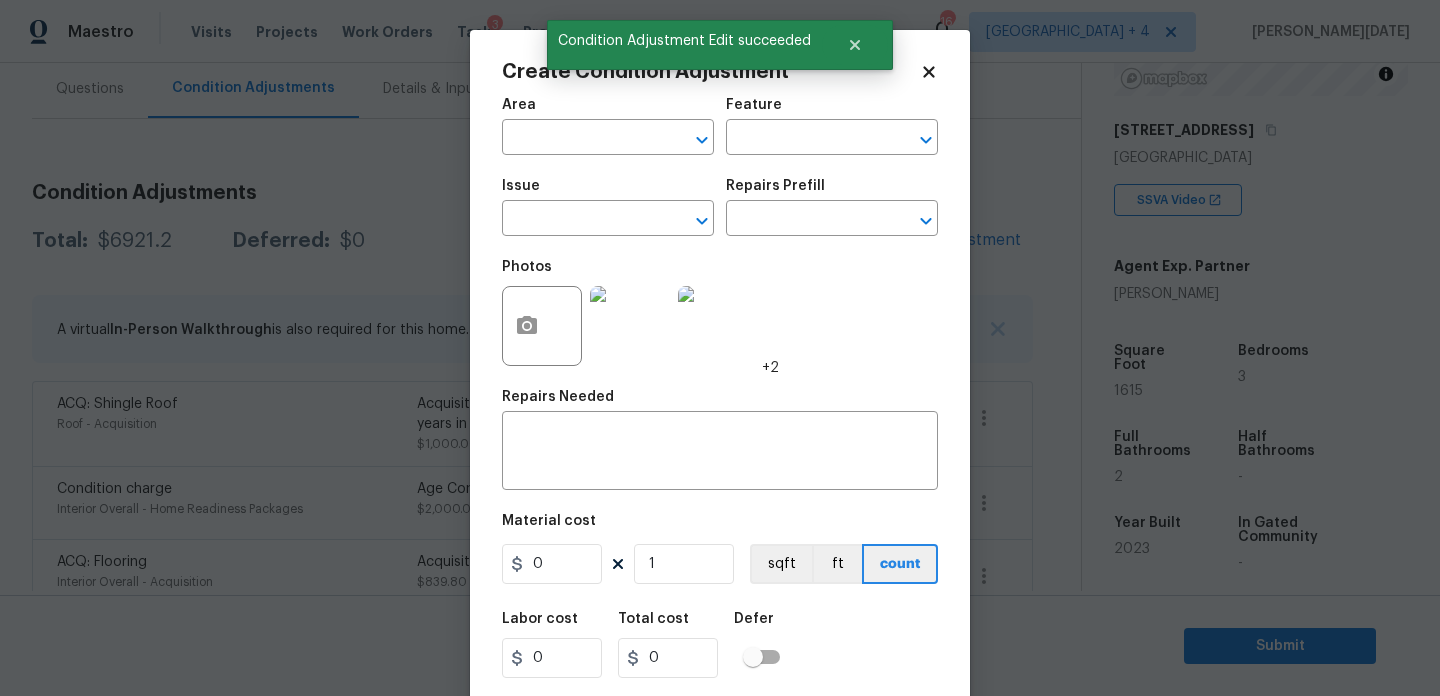 click on "​" at bounding box center [832, 220] 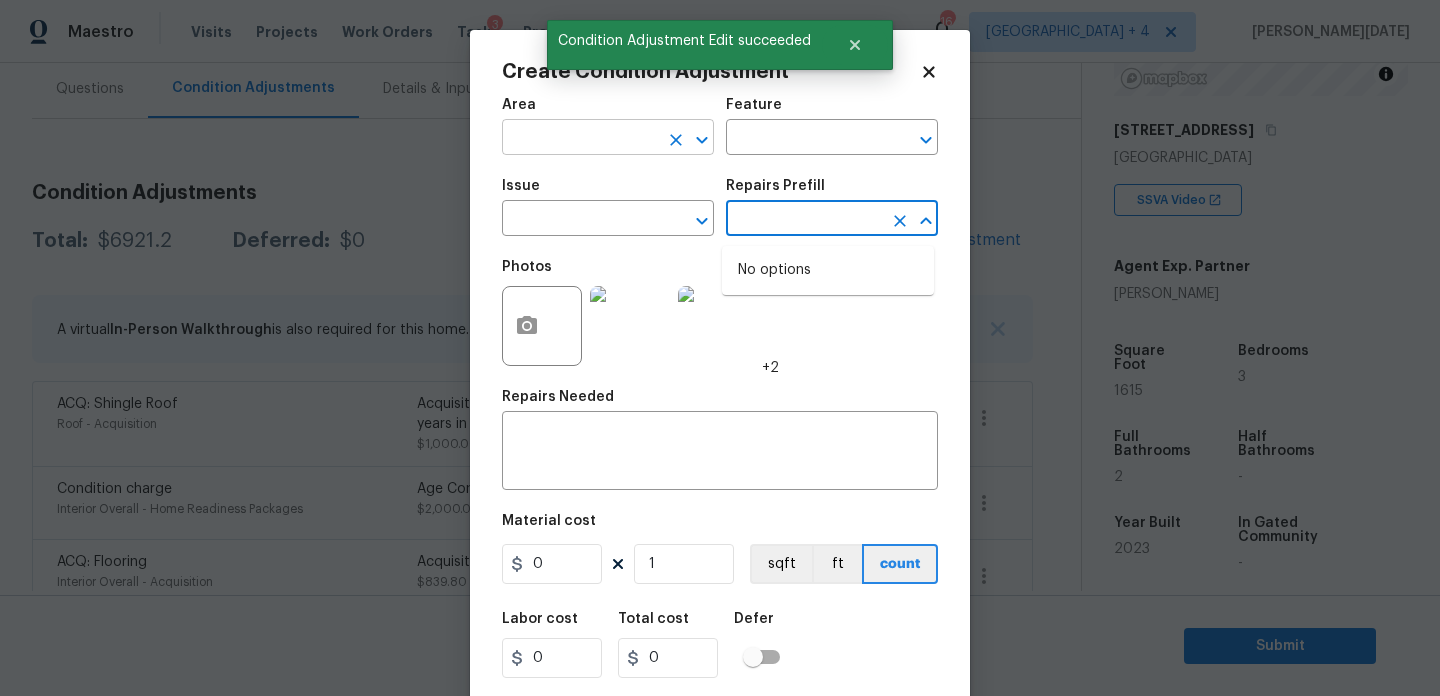 click at bounding box center (580, 139) 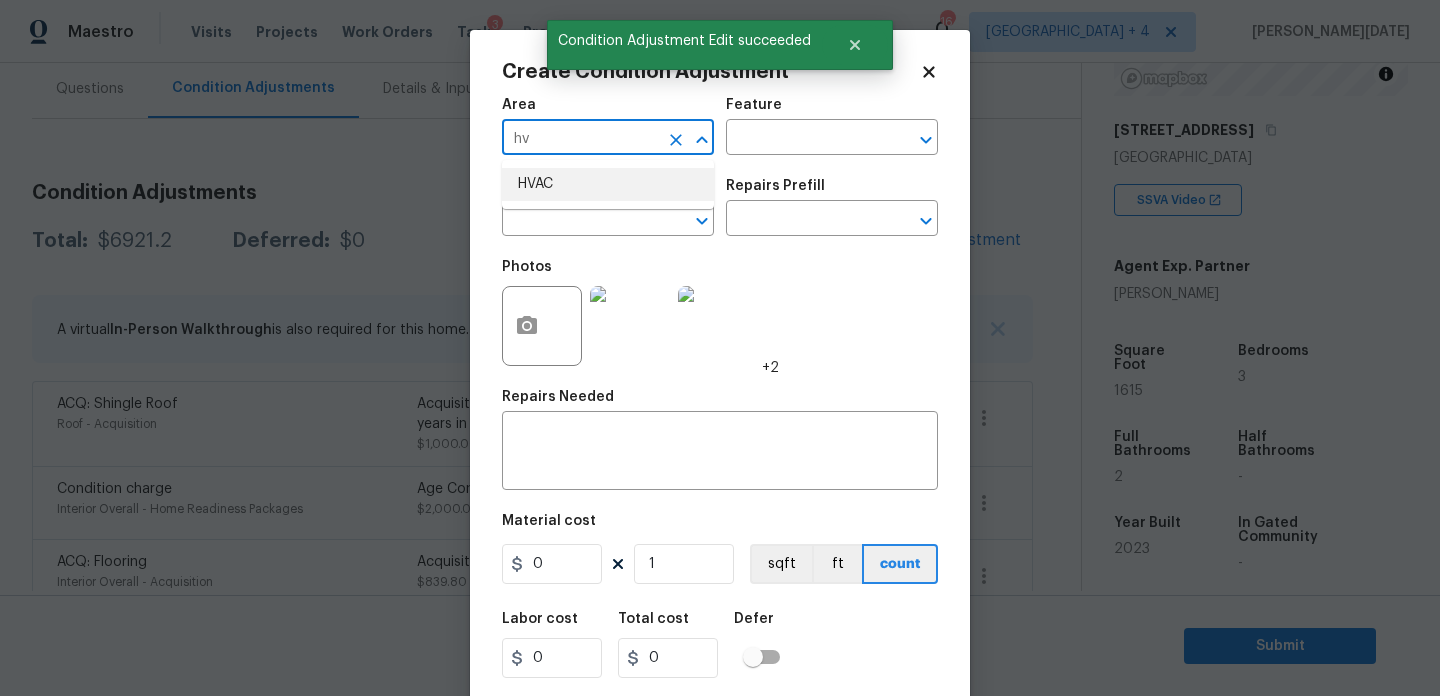 click on "HVAC" at bounding box center [608, 184] 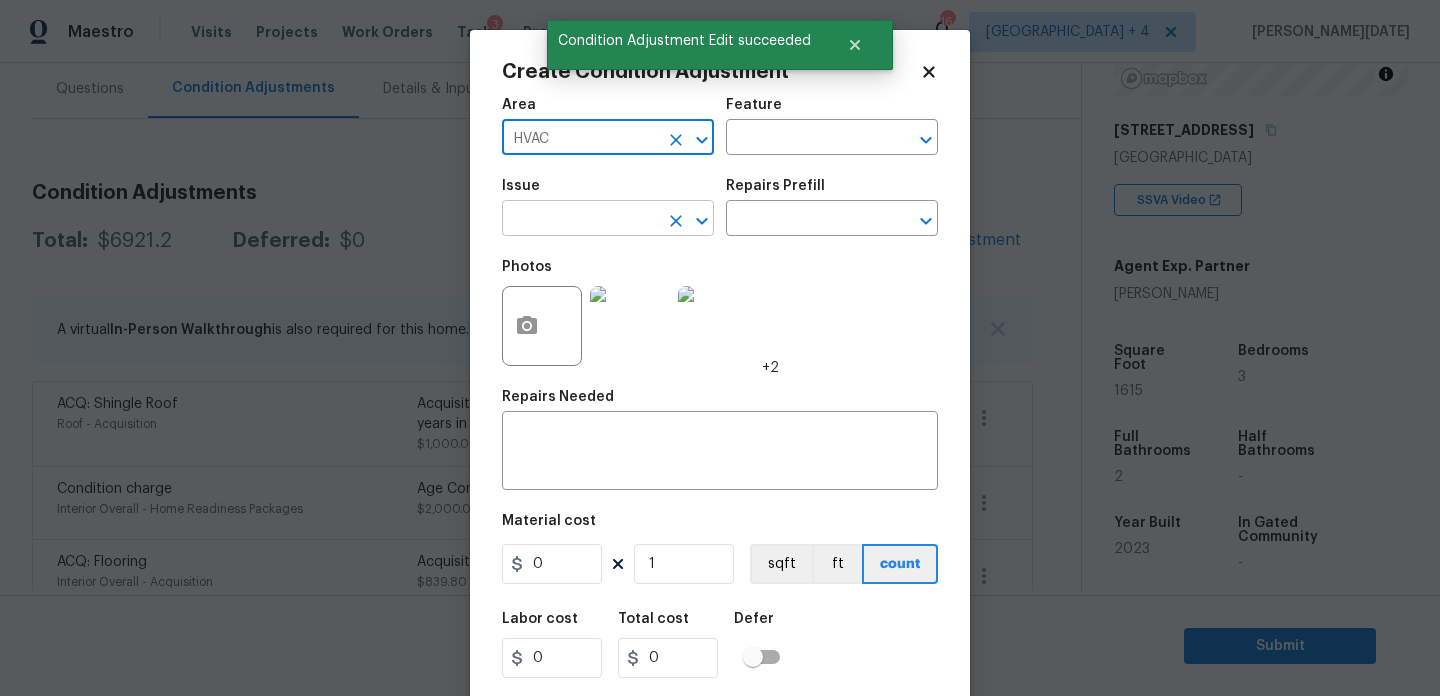 type on "HVAC" 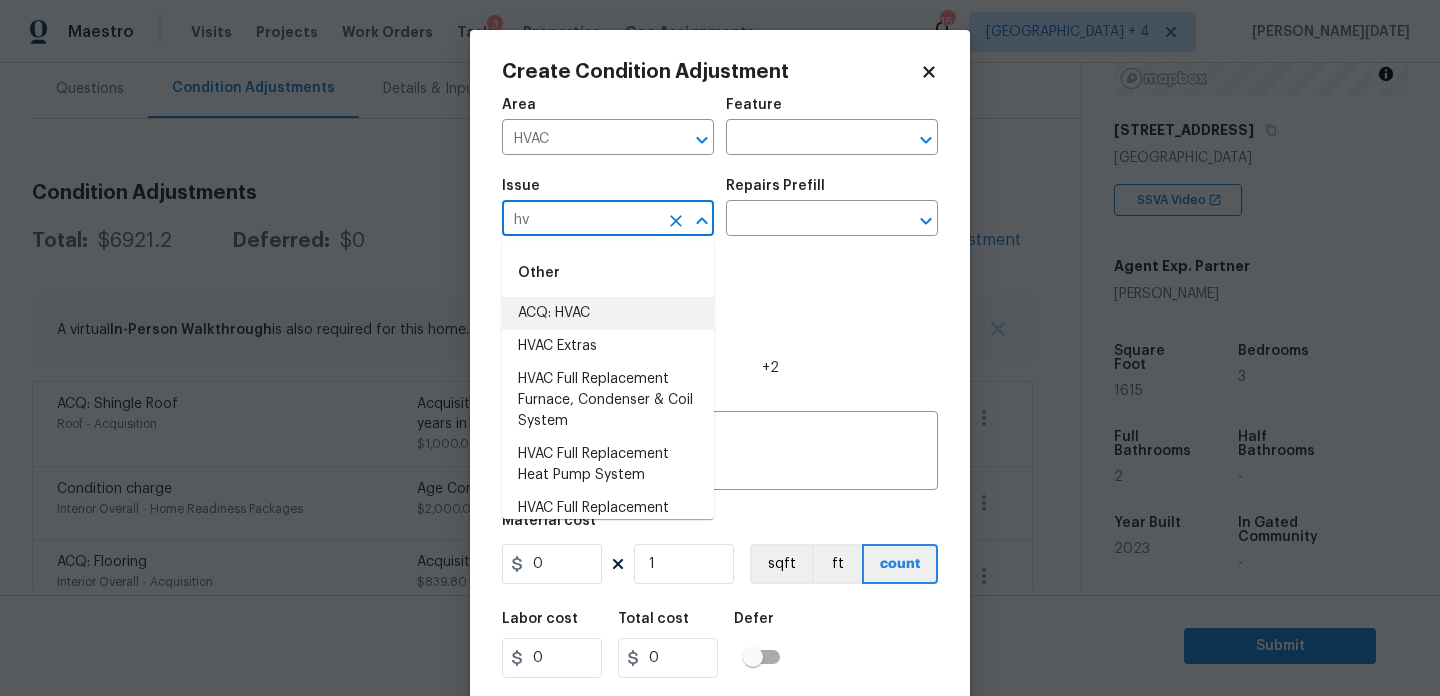 click on "ACQ: HVAC" at bounding box center (608, 313) 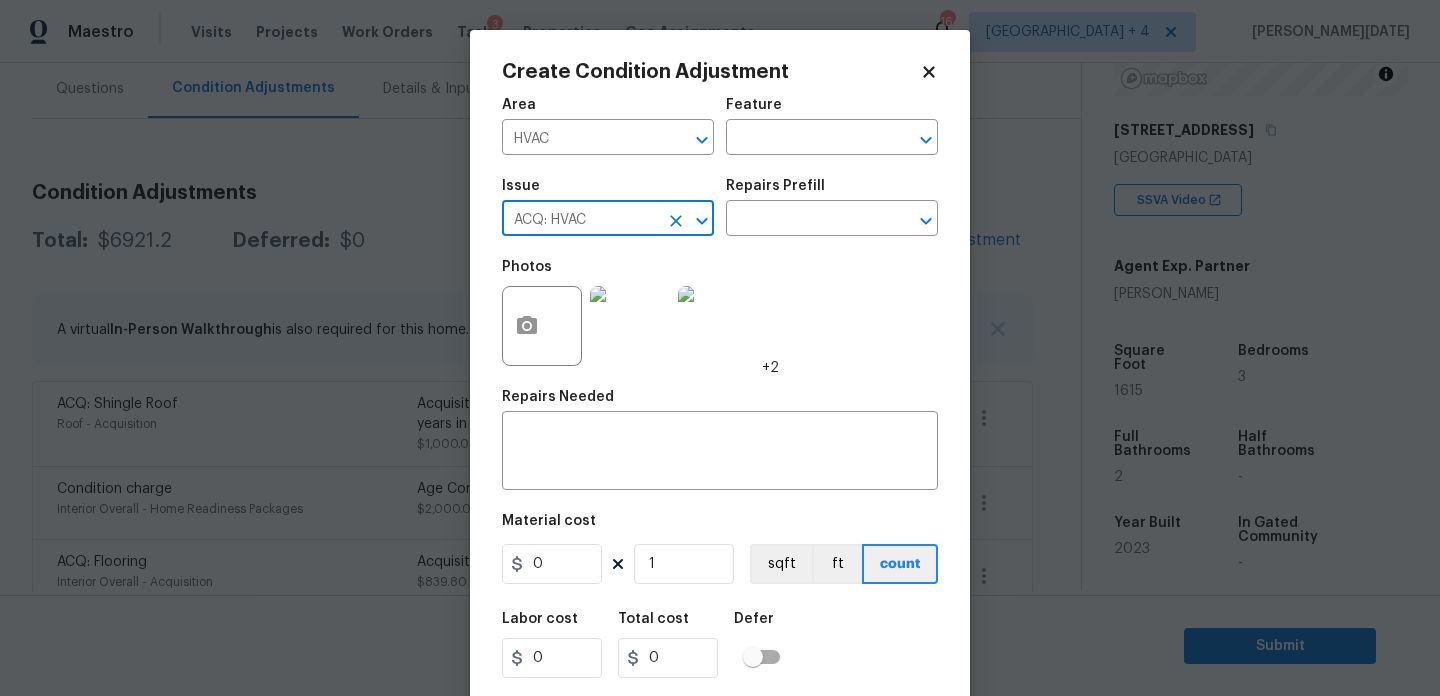 type on "ACQ: HVAC" 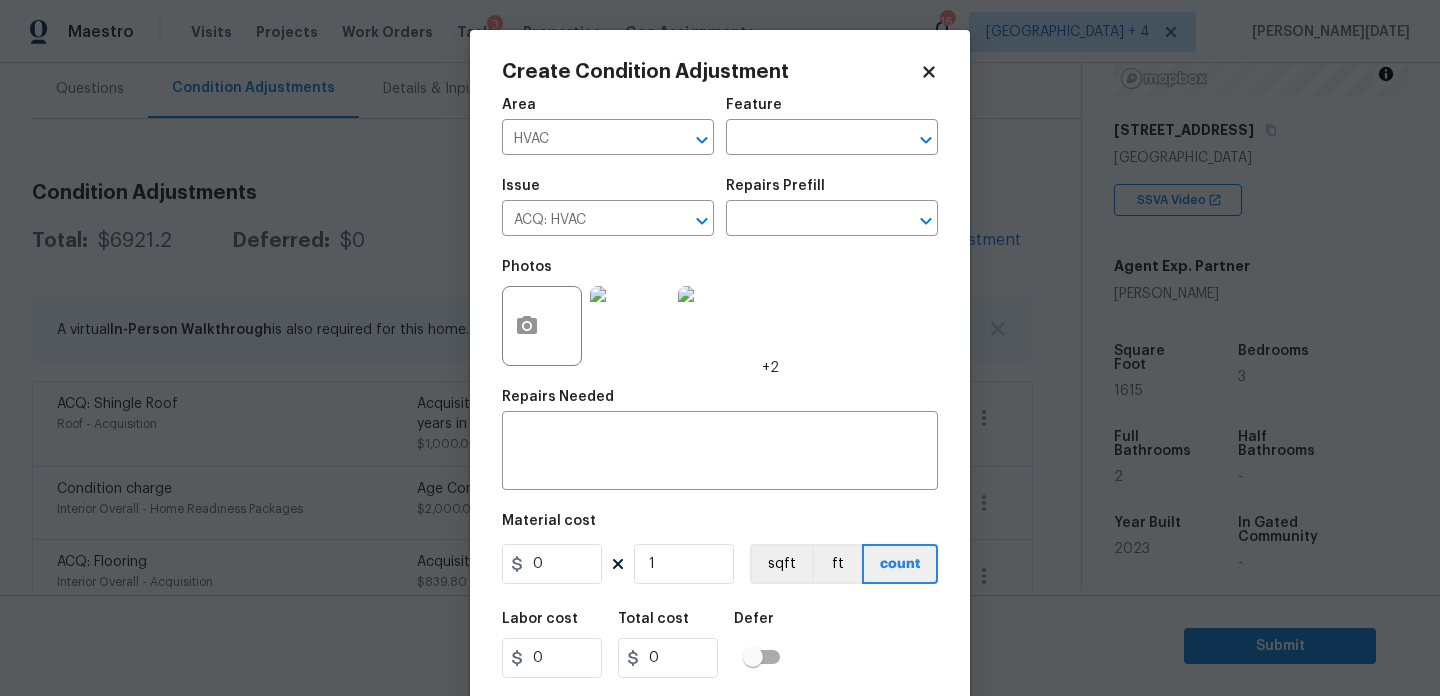 click on "Repairs Prefill" at bounding box center (832, 192) 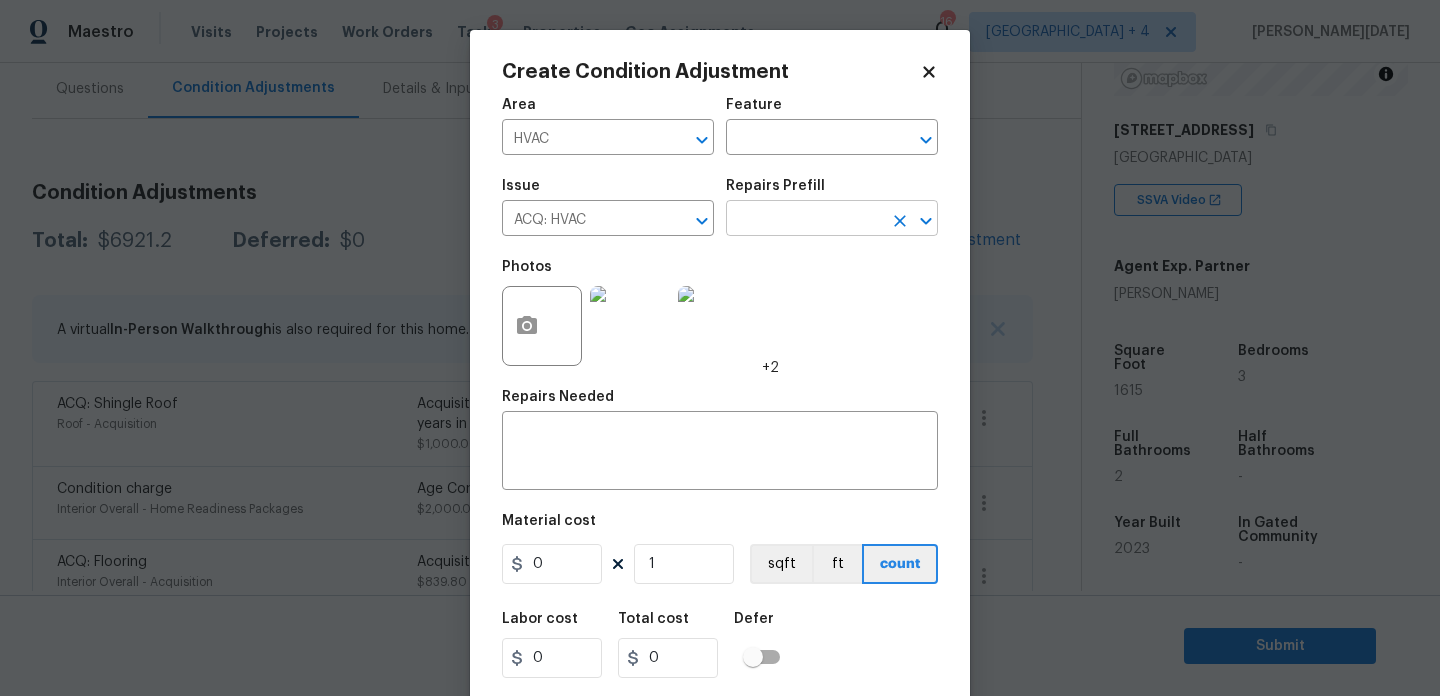 click at bounding box center [804, 220] 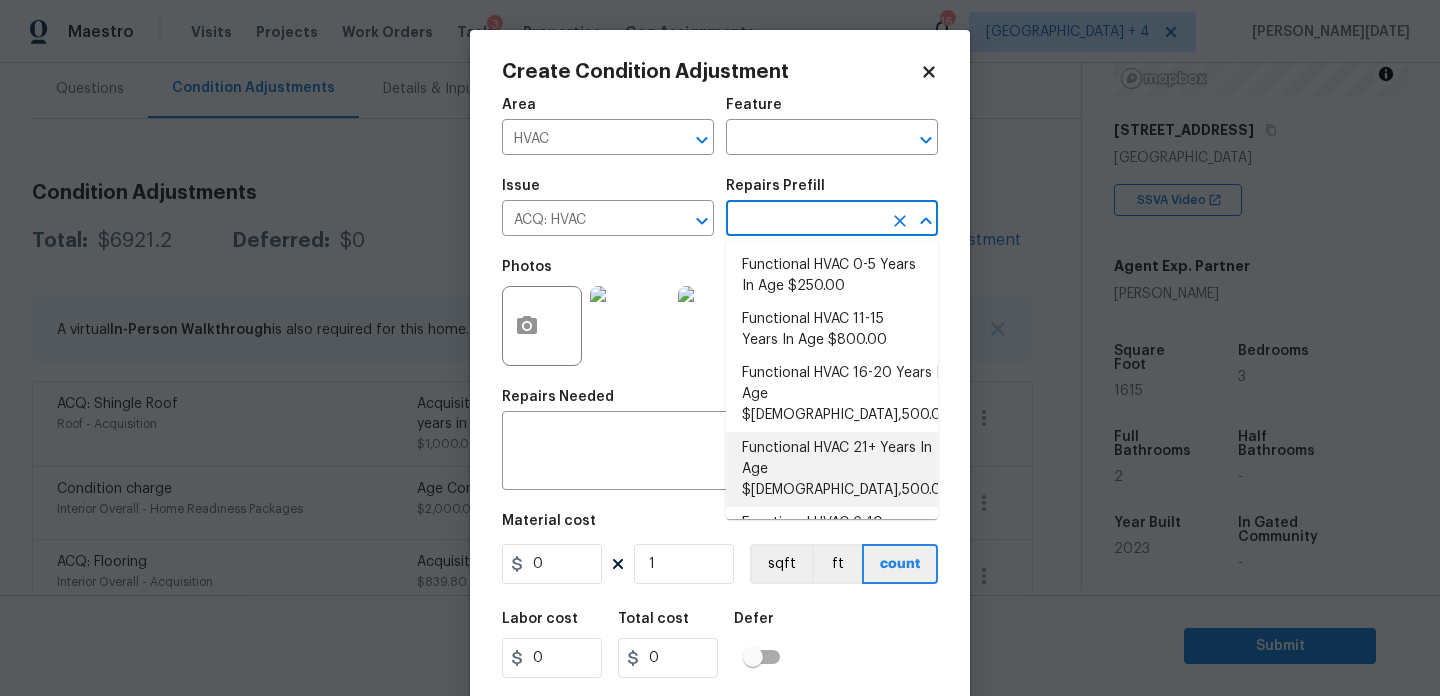 click on "Functional HVAC 6-10 Years In Age $400.00" at bounding box center (832, 534) 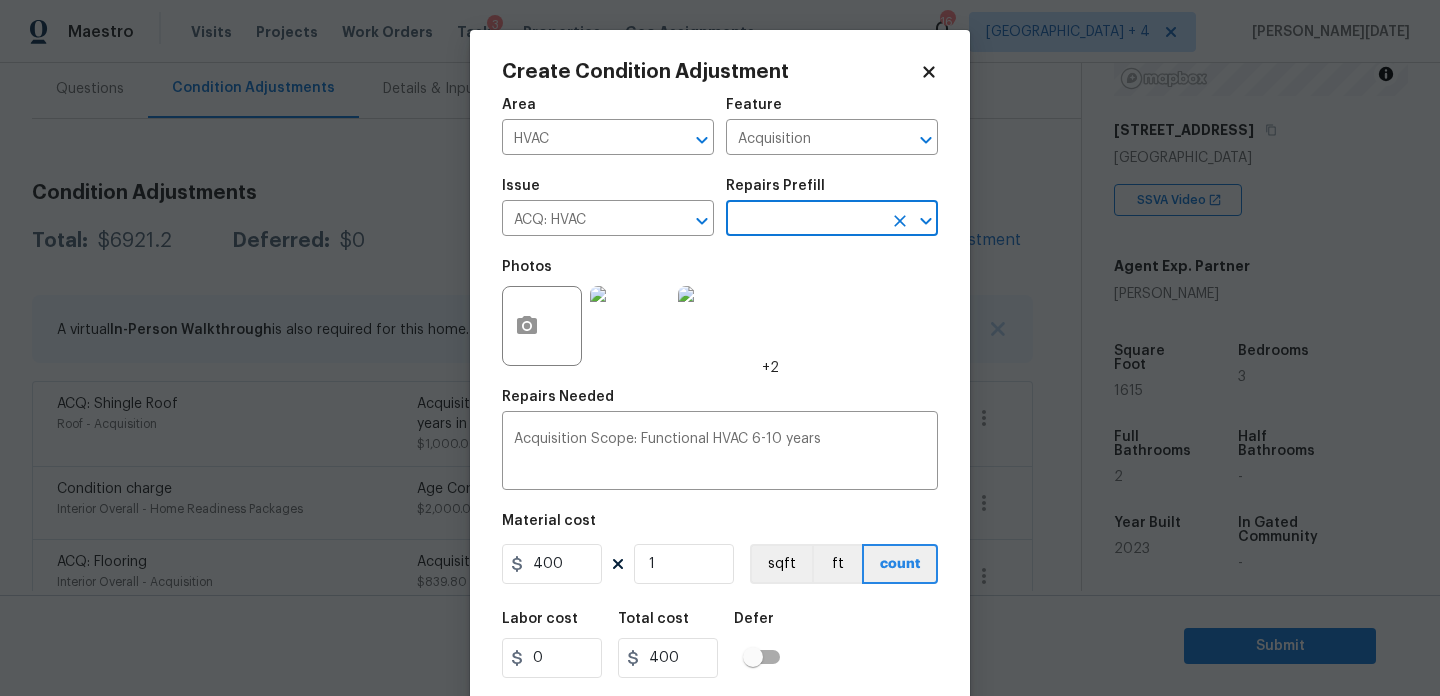 scroll, scrollTop: 51, scrollLeft: 0, axis: vertical 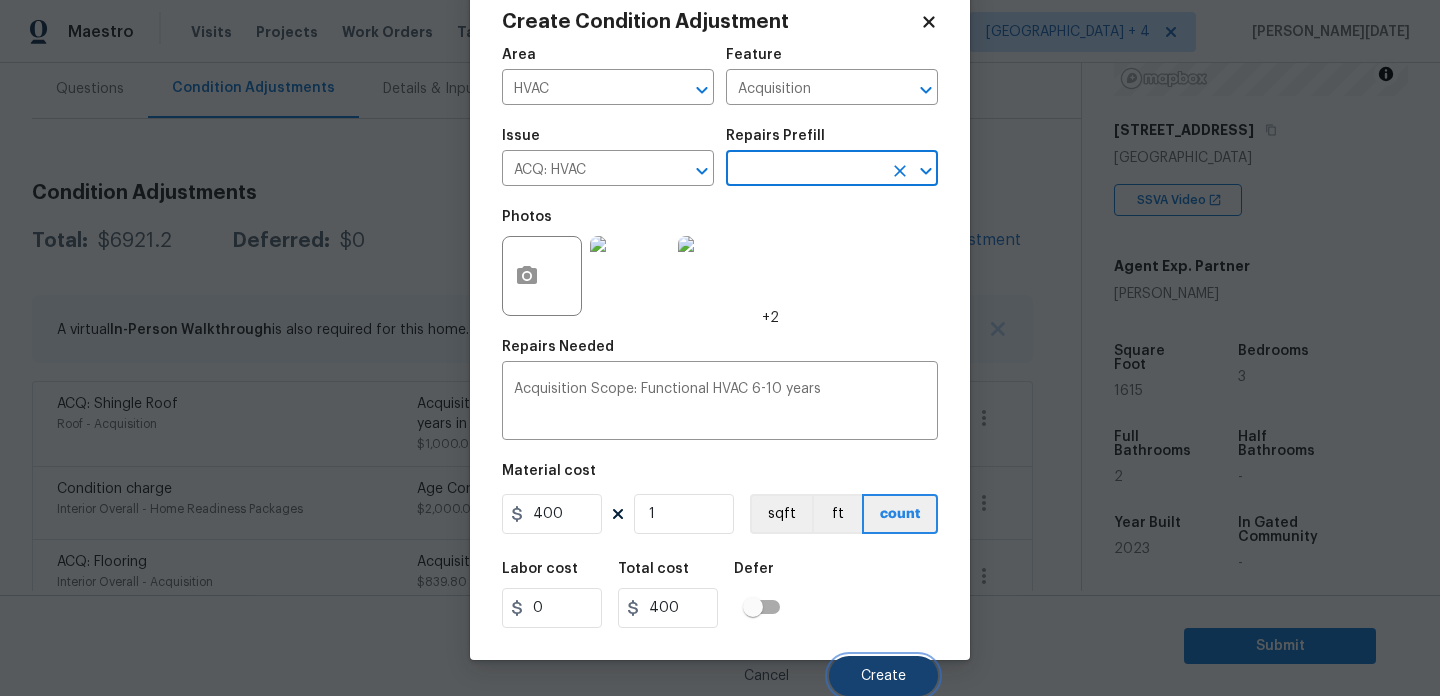 click on "Create" at bounding box center [883, 676] 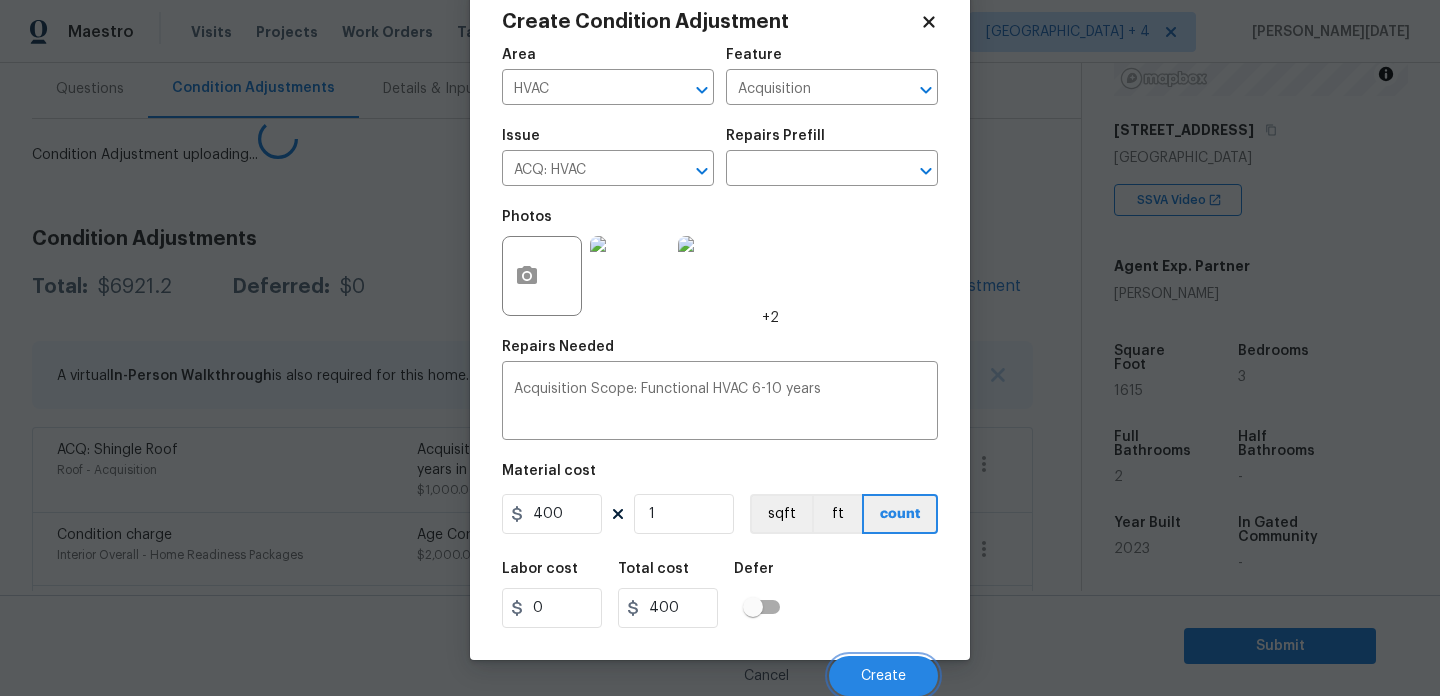 scroll, scrollTop: 44, scrollLeft: 0, axis: vertical 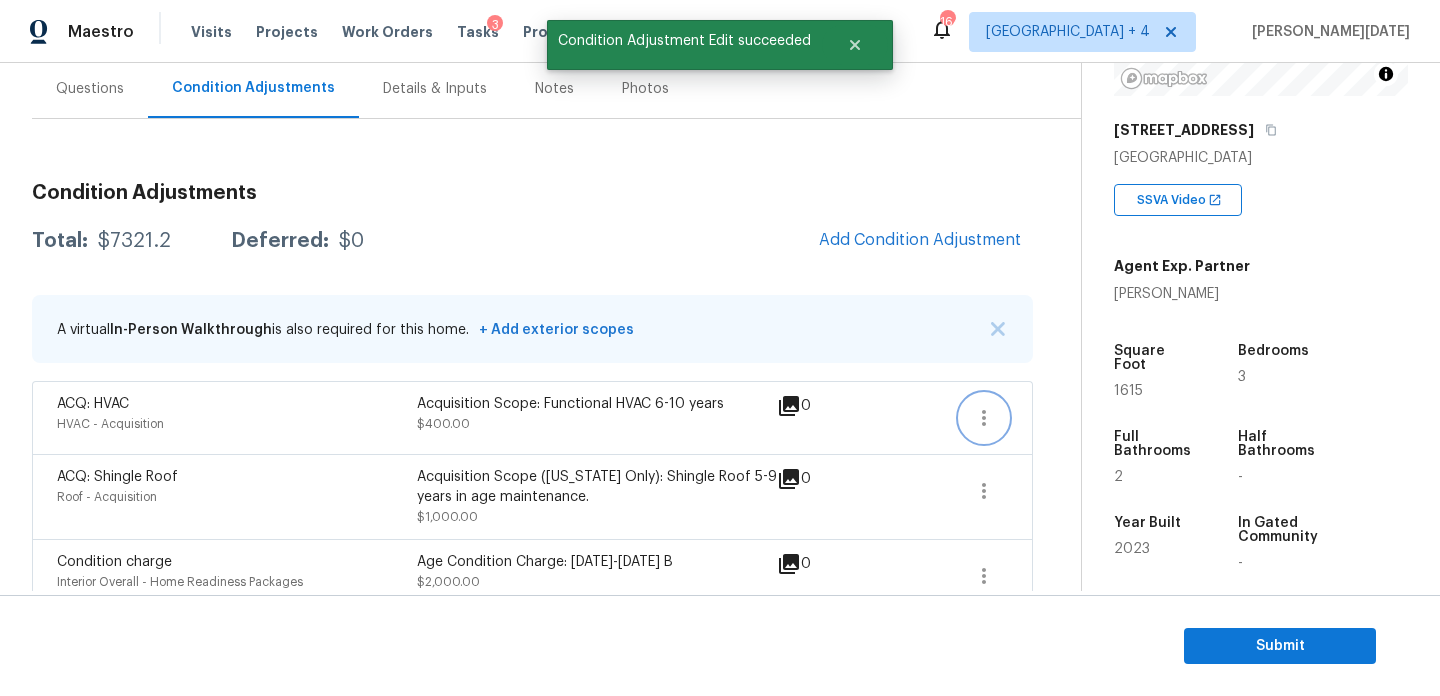 click 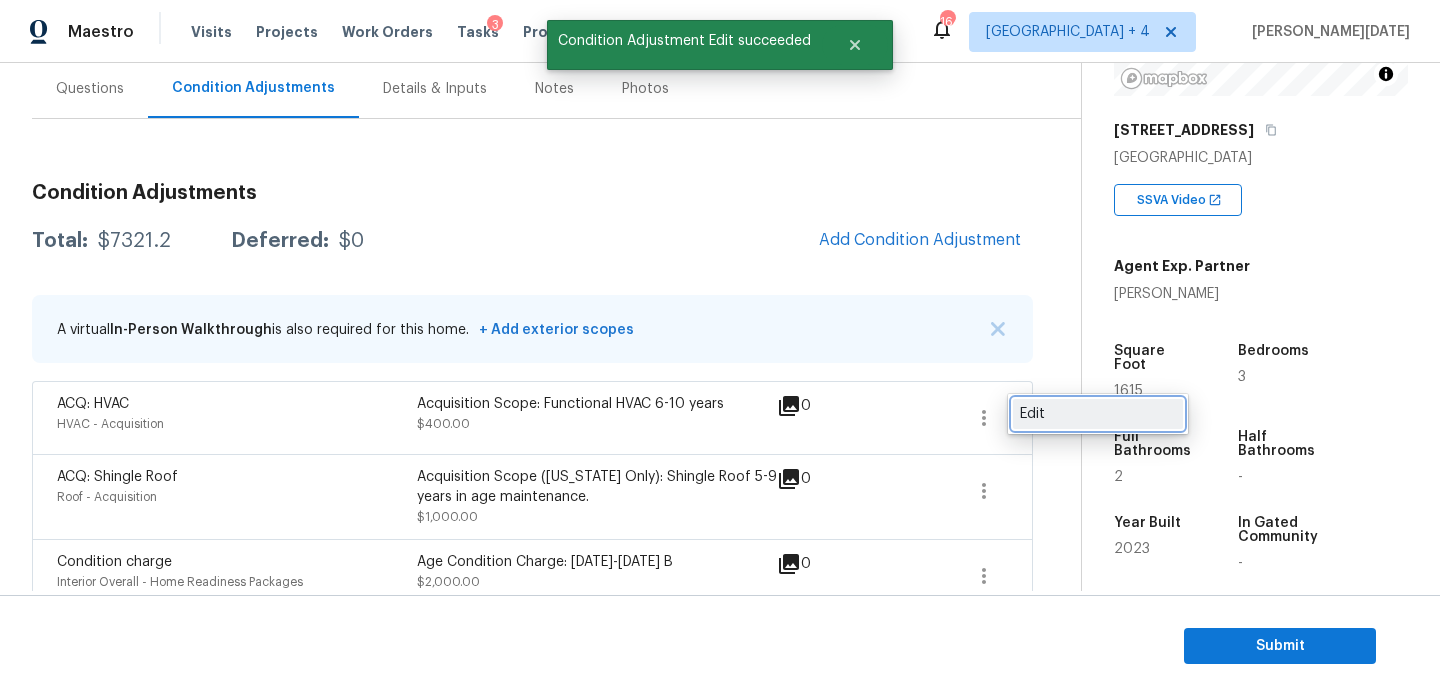 click on "Edit" at bounding box center (1098, 414) 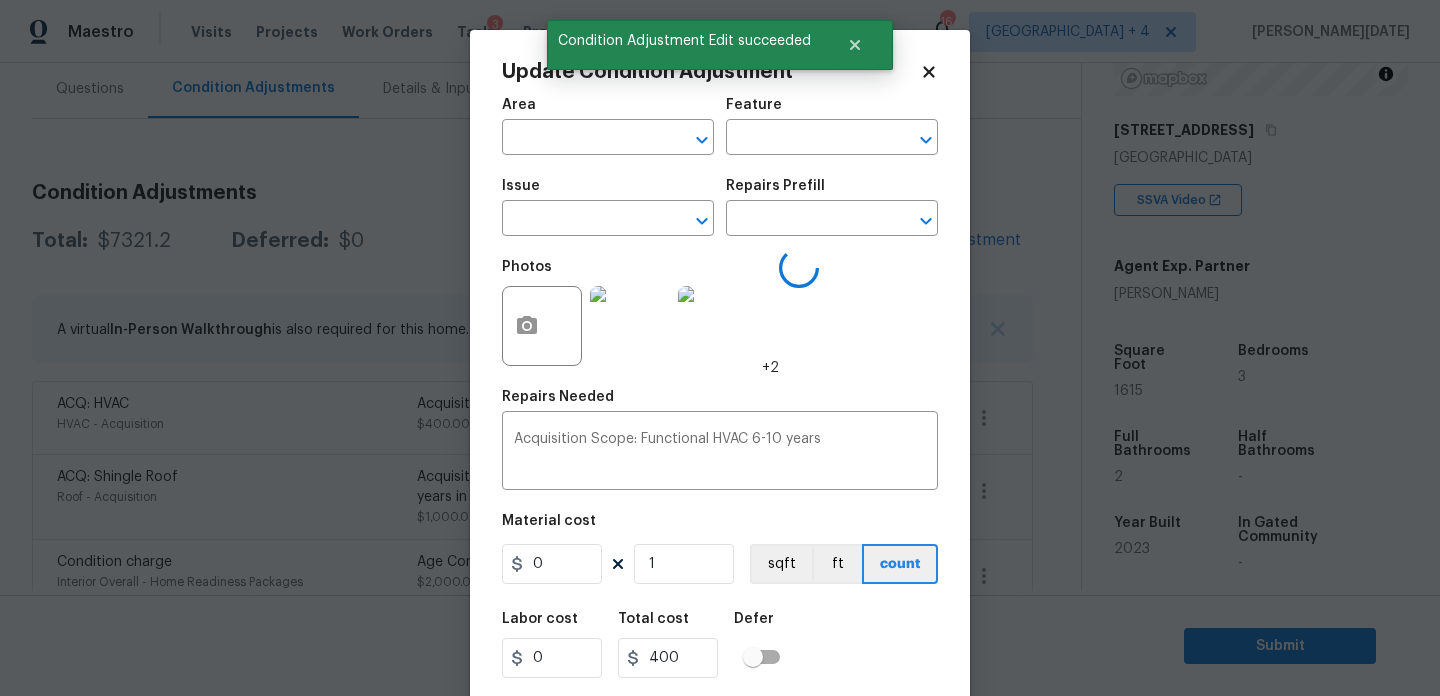 type on "HVAC" 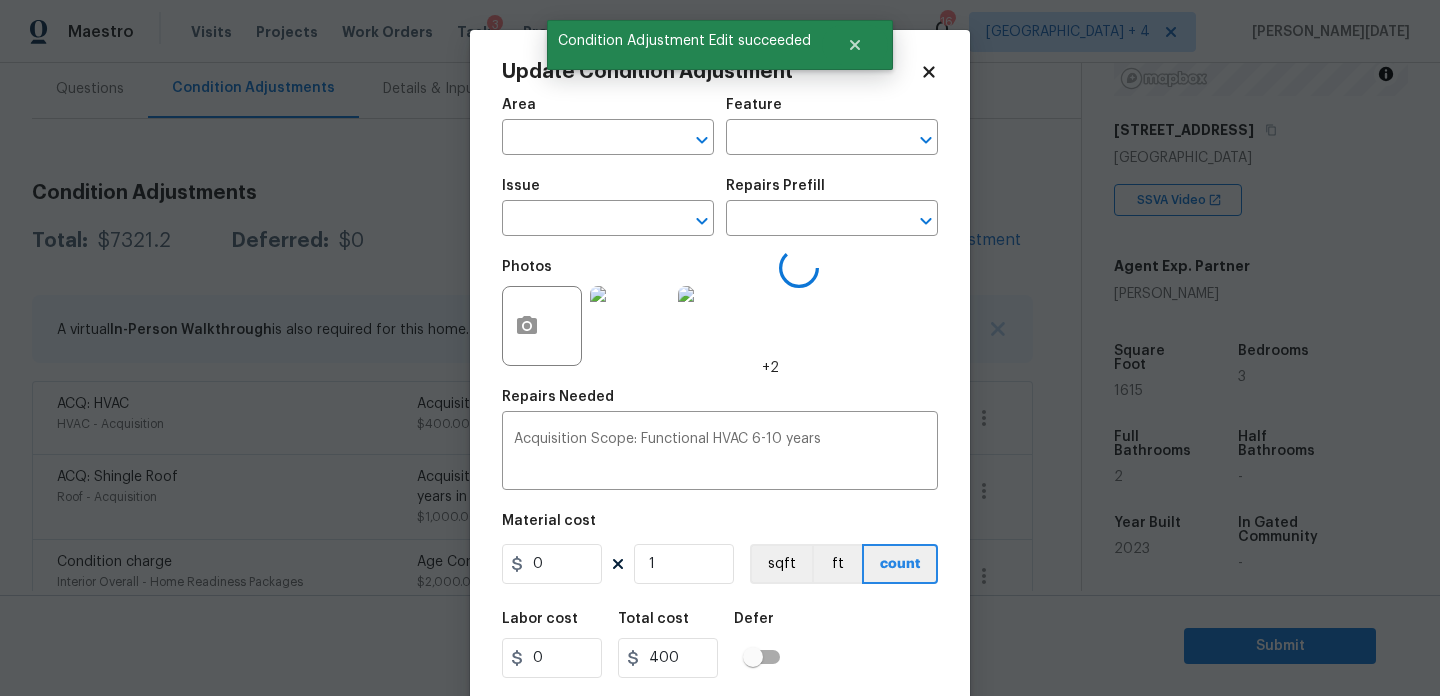 type on "Acquisition" 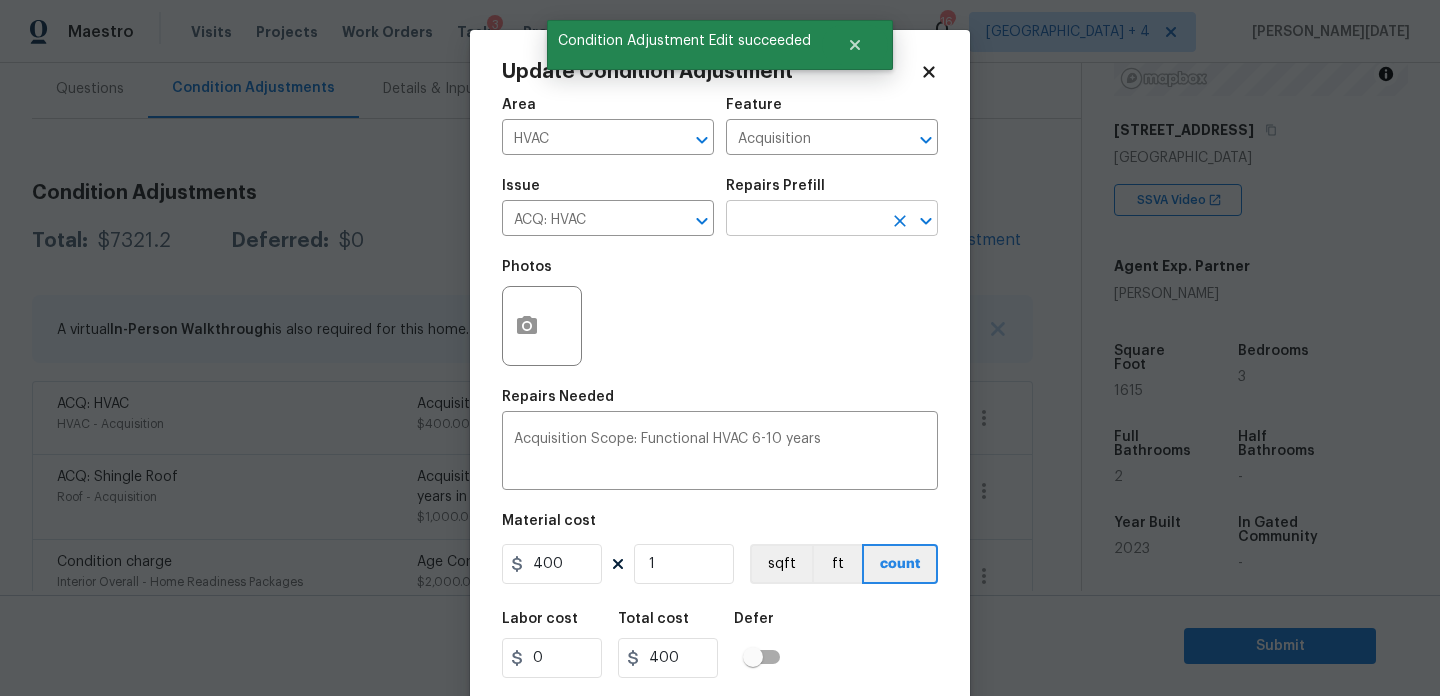 click at bounding box center [804, 220] 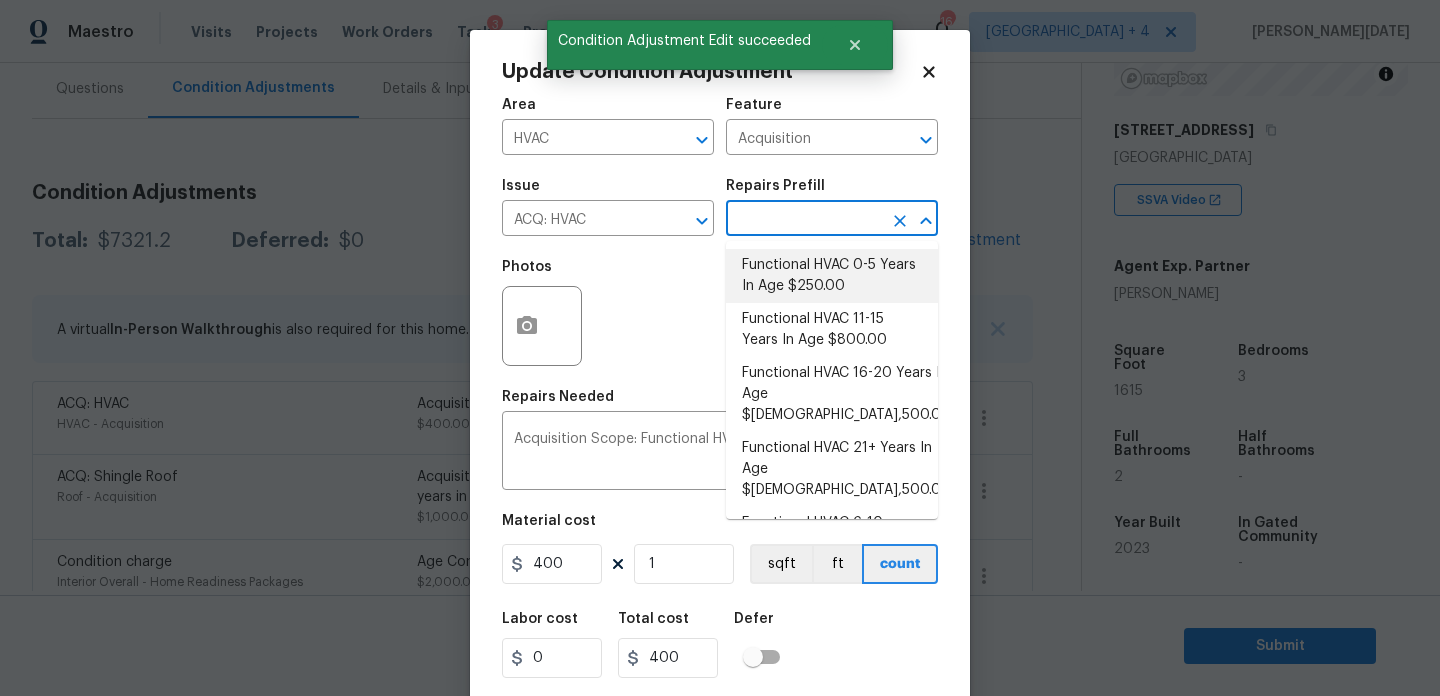 click on "Functional HVAC 0-5 Years In Age $250.00" at bounding box center (832, 276) 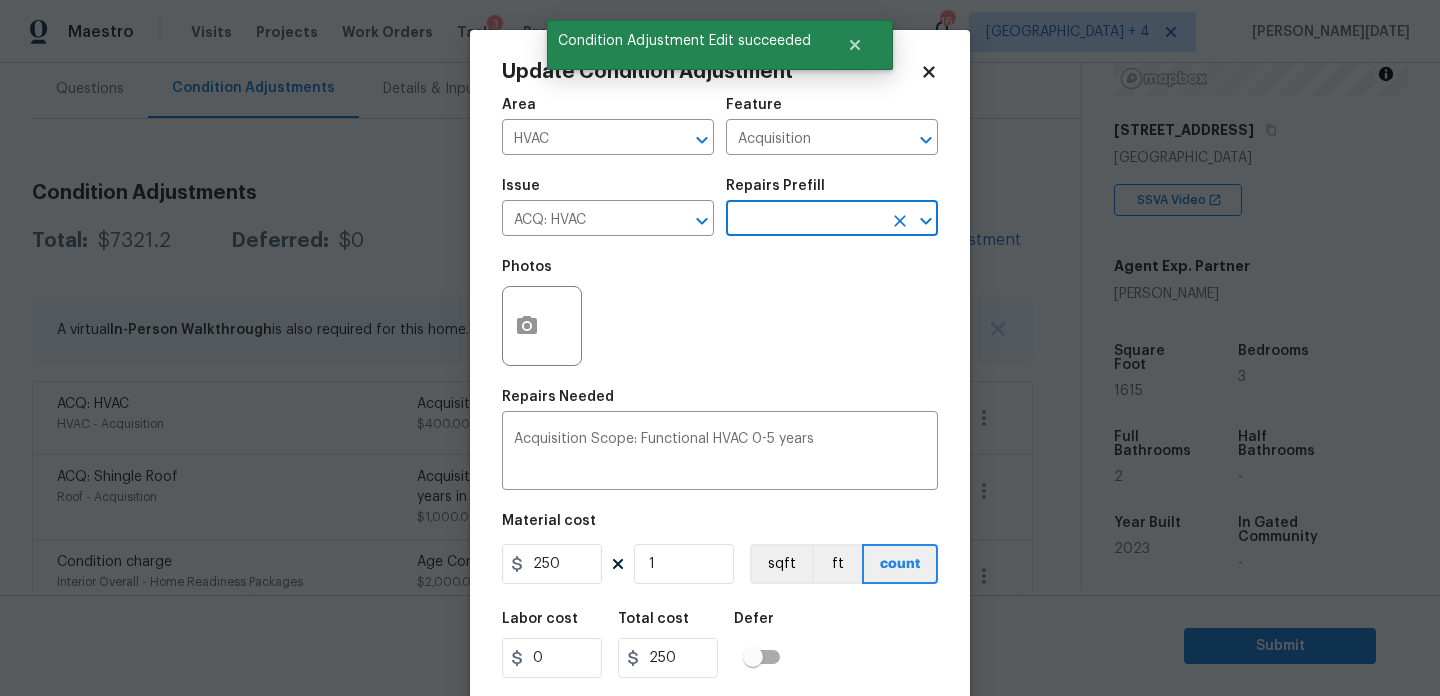 scroll, scrollTop: 51, scrollLeft: 0, axis: vertical 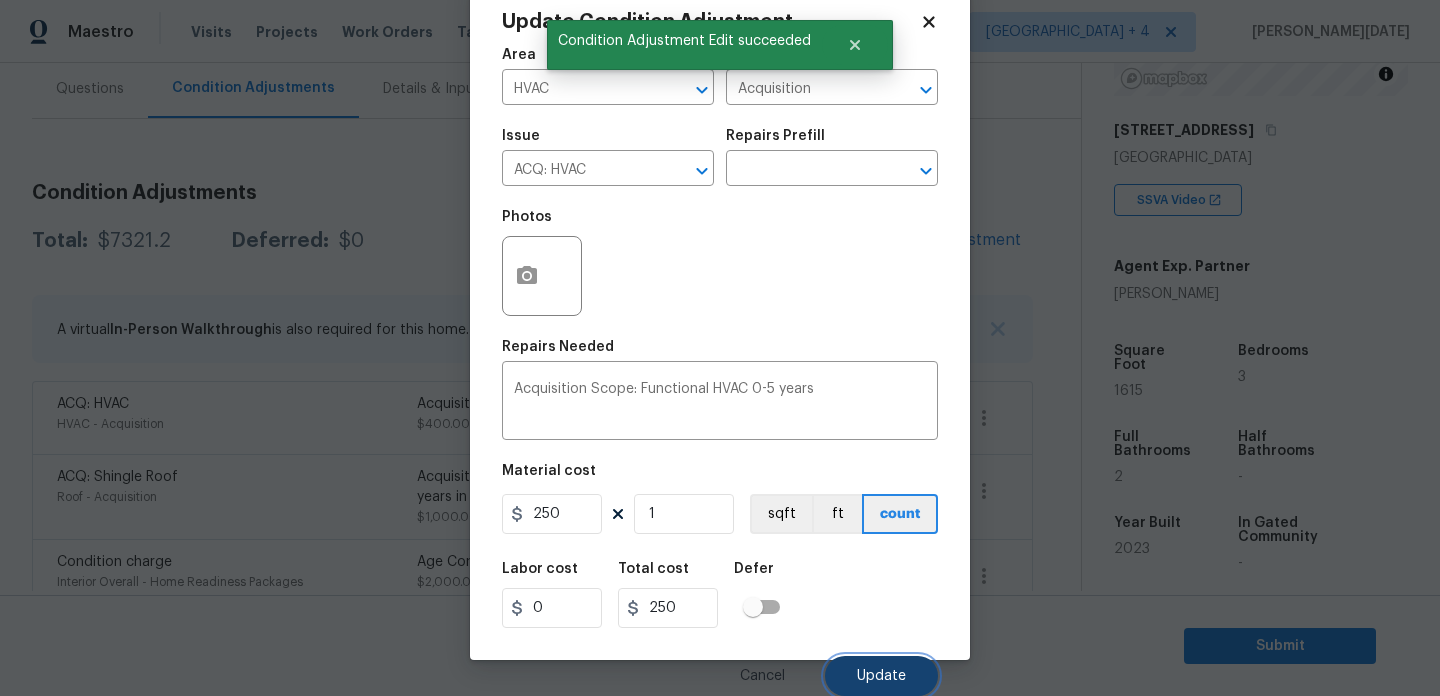 click on "Update" at bounding box center [881, 676] 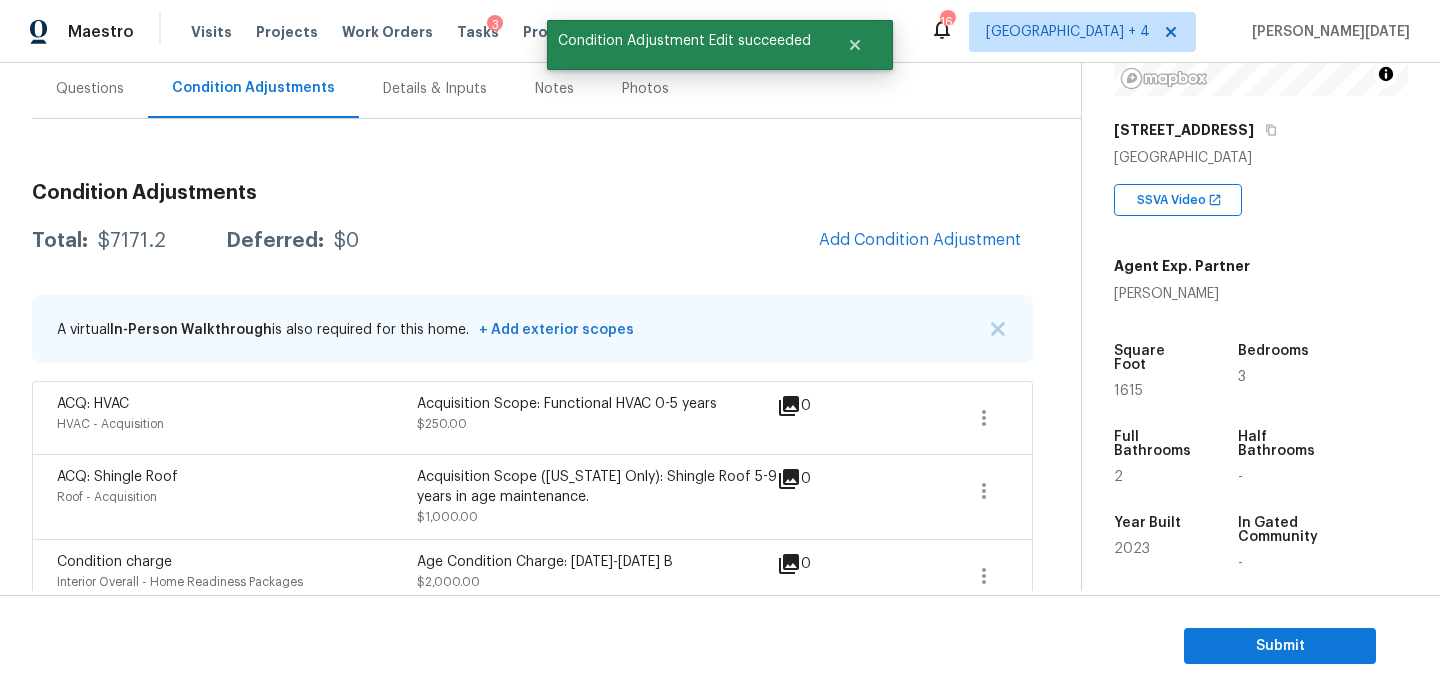 scroll, scrollTop: 0, scrollLeft: 0, axis: both 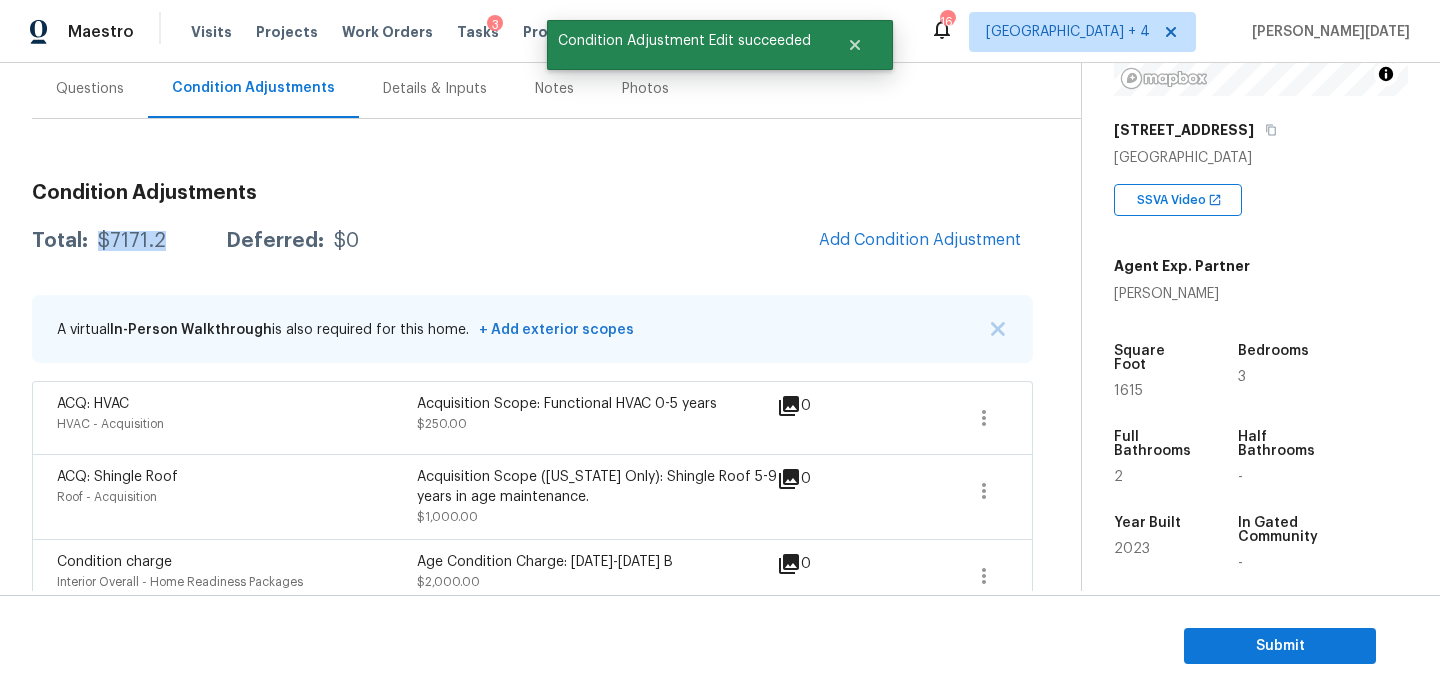 drag, startPoint x: 100, startPoint y: 242, endPoint x: 166, endPoint y: 242, distance: 66 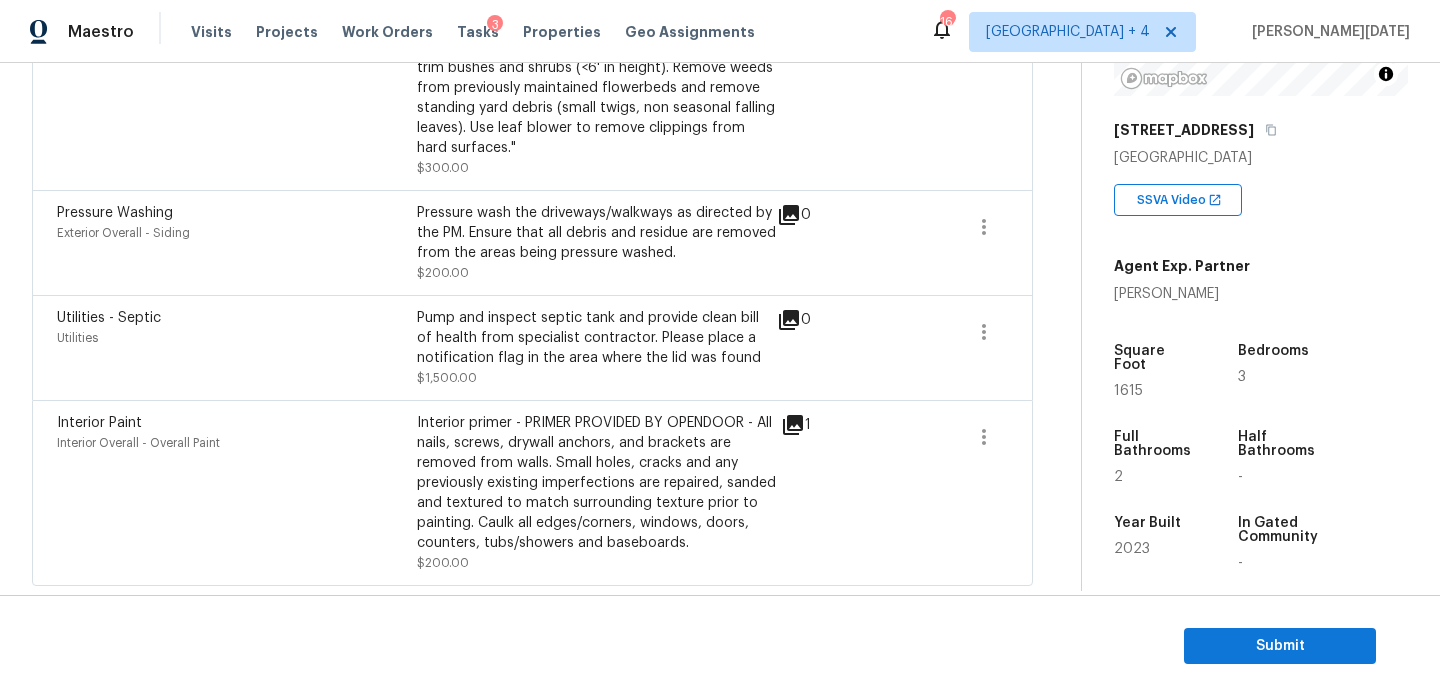 scroll, scrollTop: 1058, scrollLeft: 0, axis: vertical 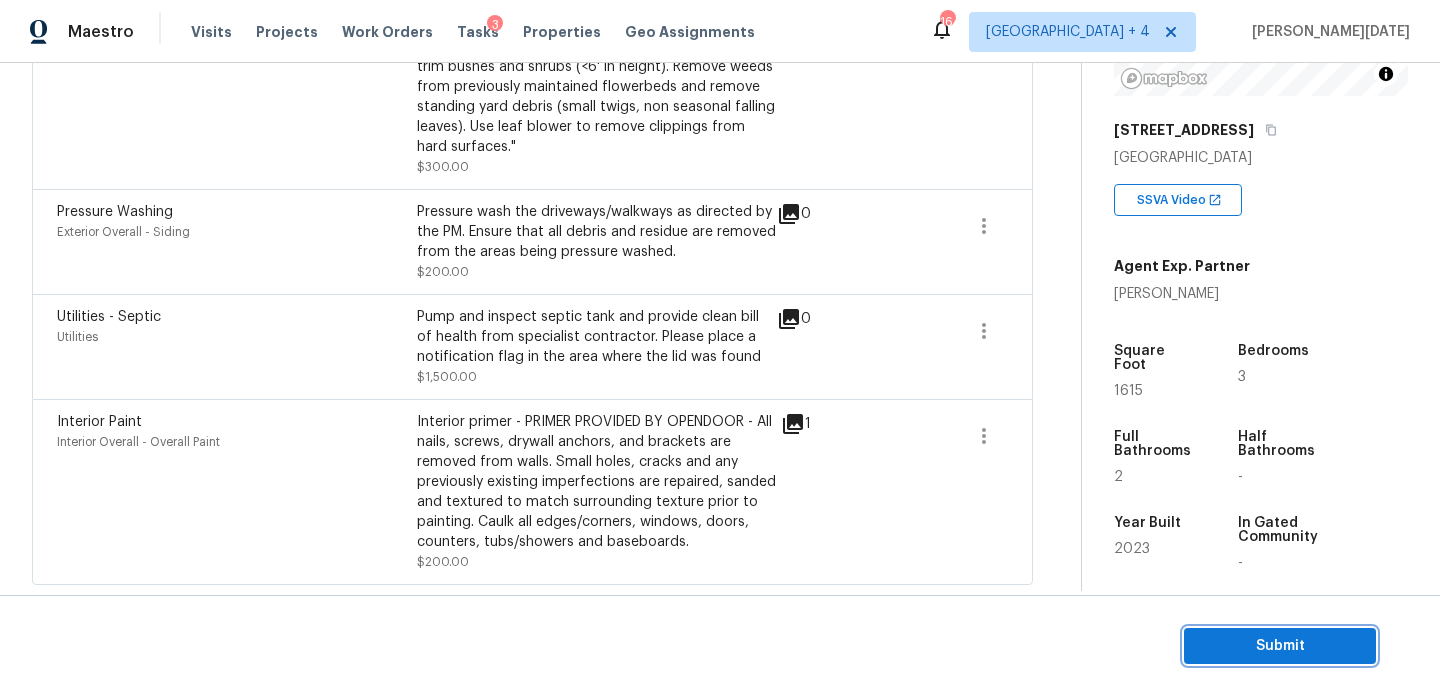 click on "Submit" at bounding box center (1280, 646) 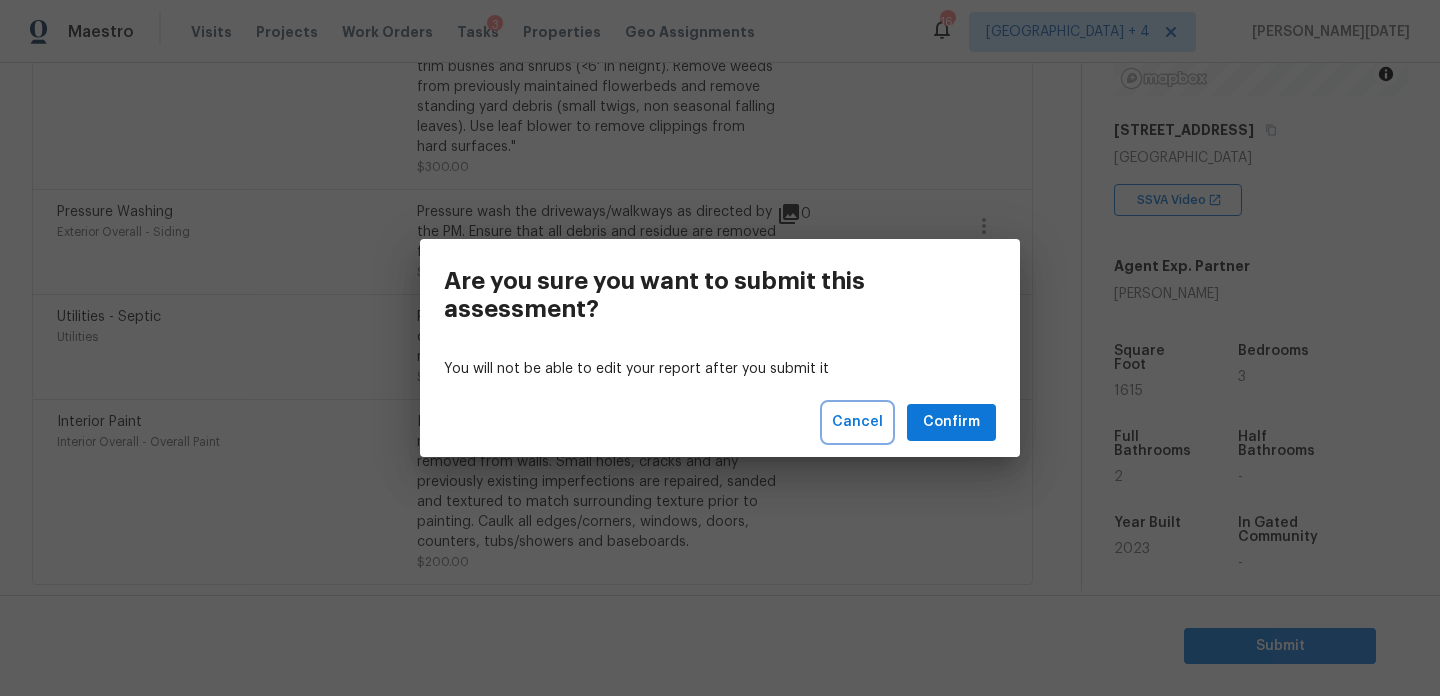 click on "Cancel" at bounding box center [857, 422] 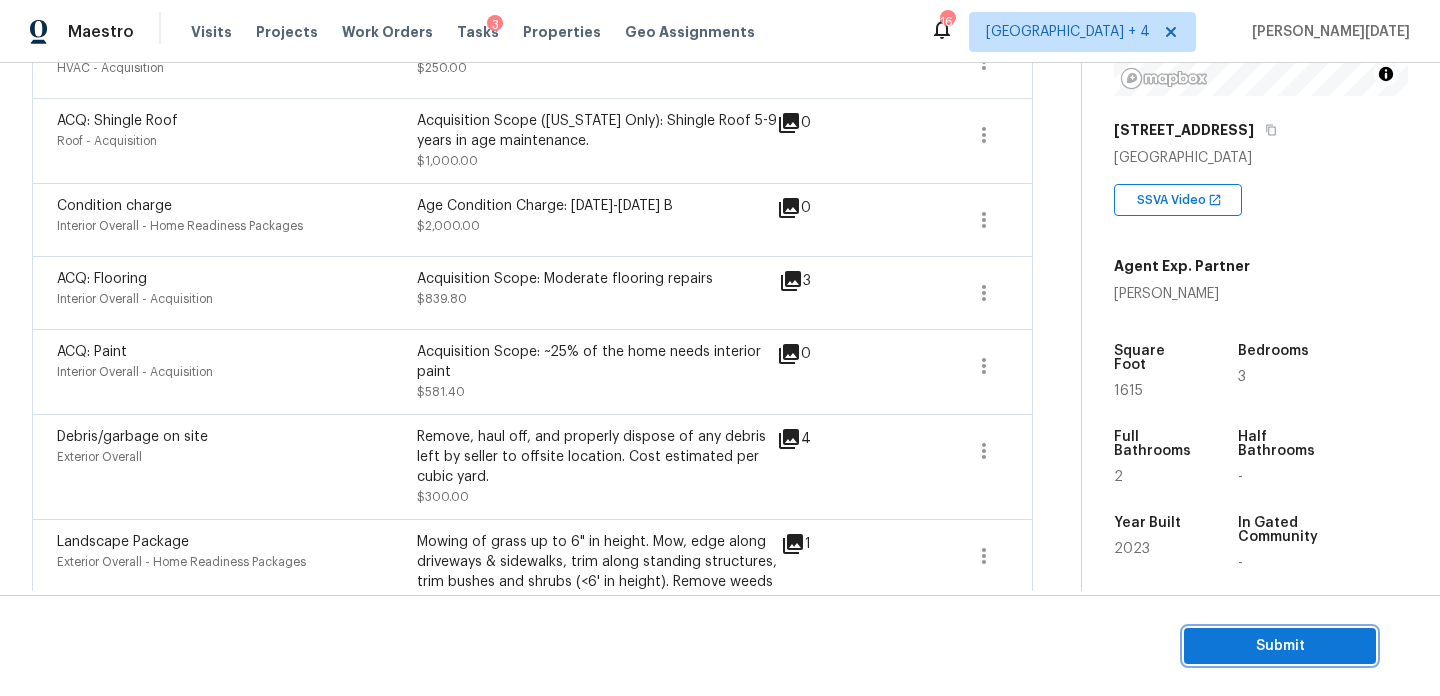 scroll, scrollTop: 0, scrollLeft: 0, axis: both 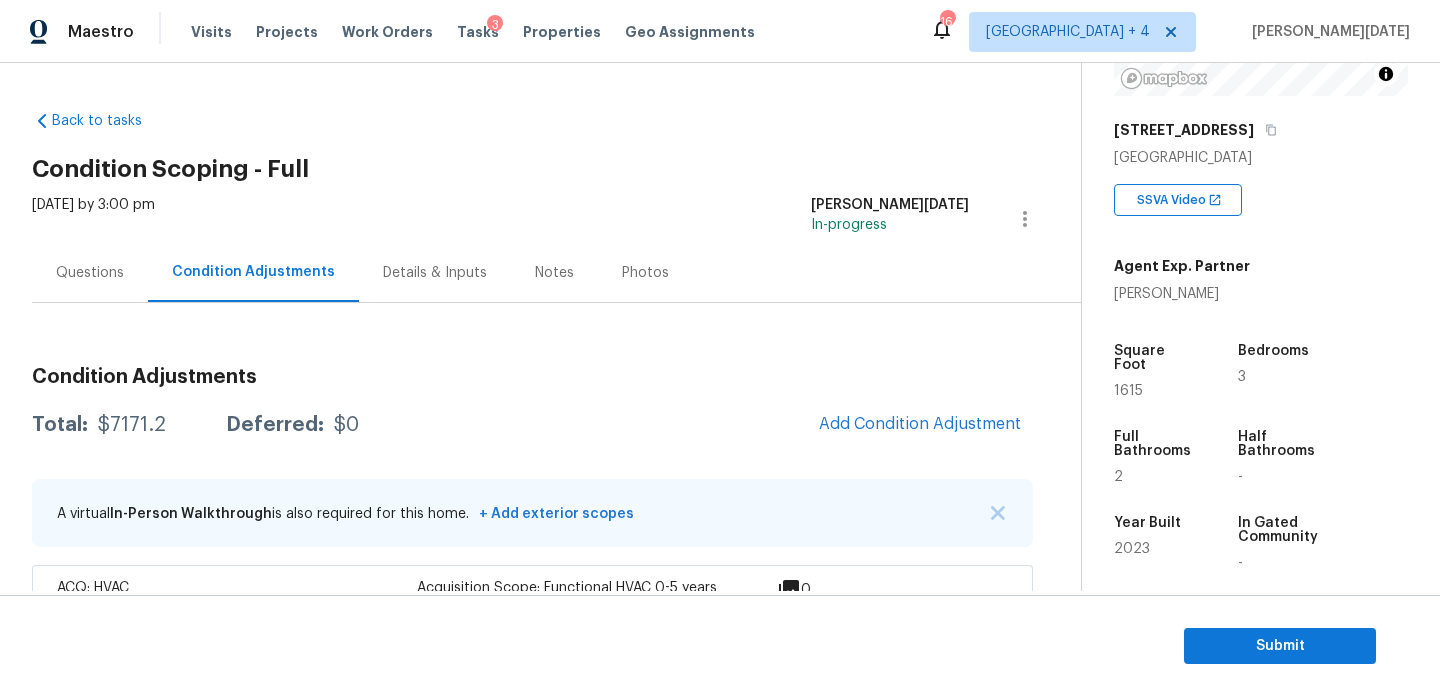 click on "Questions" at bounding box center [90, 273] 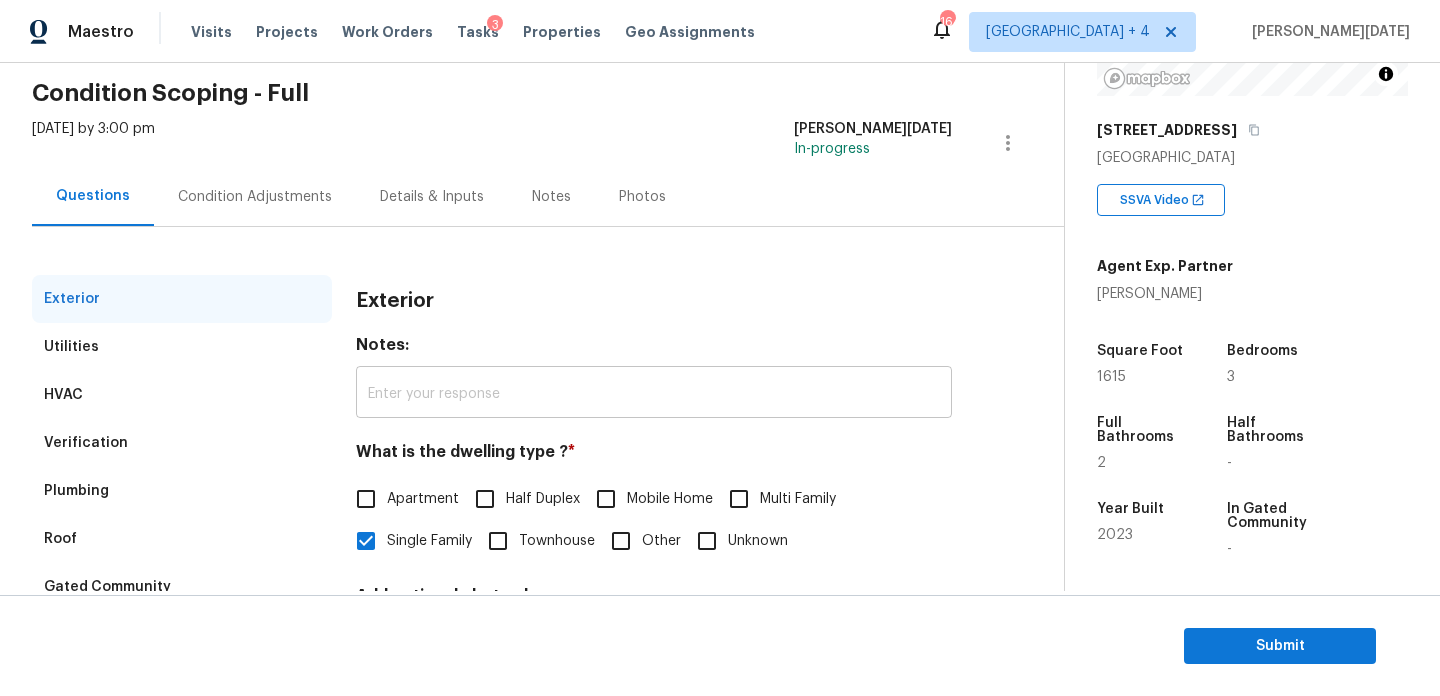 scroll, scrollTop: 82, scrollLeft: 0, axis: vertical 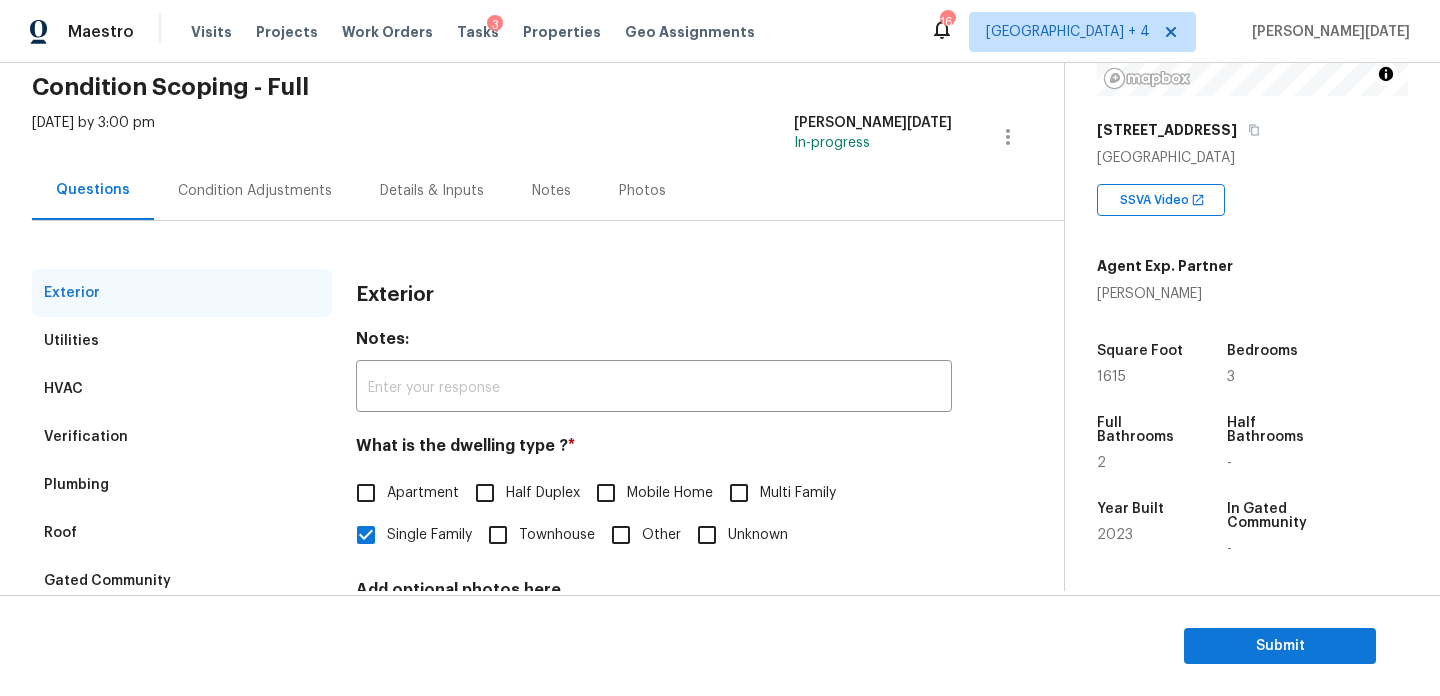 click on "Condition Adjustments" at bounding box center (255, 191) 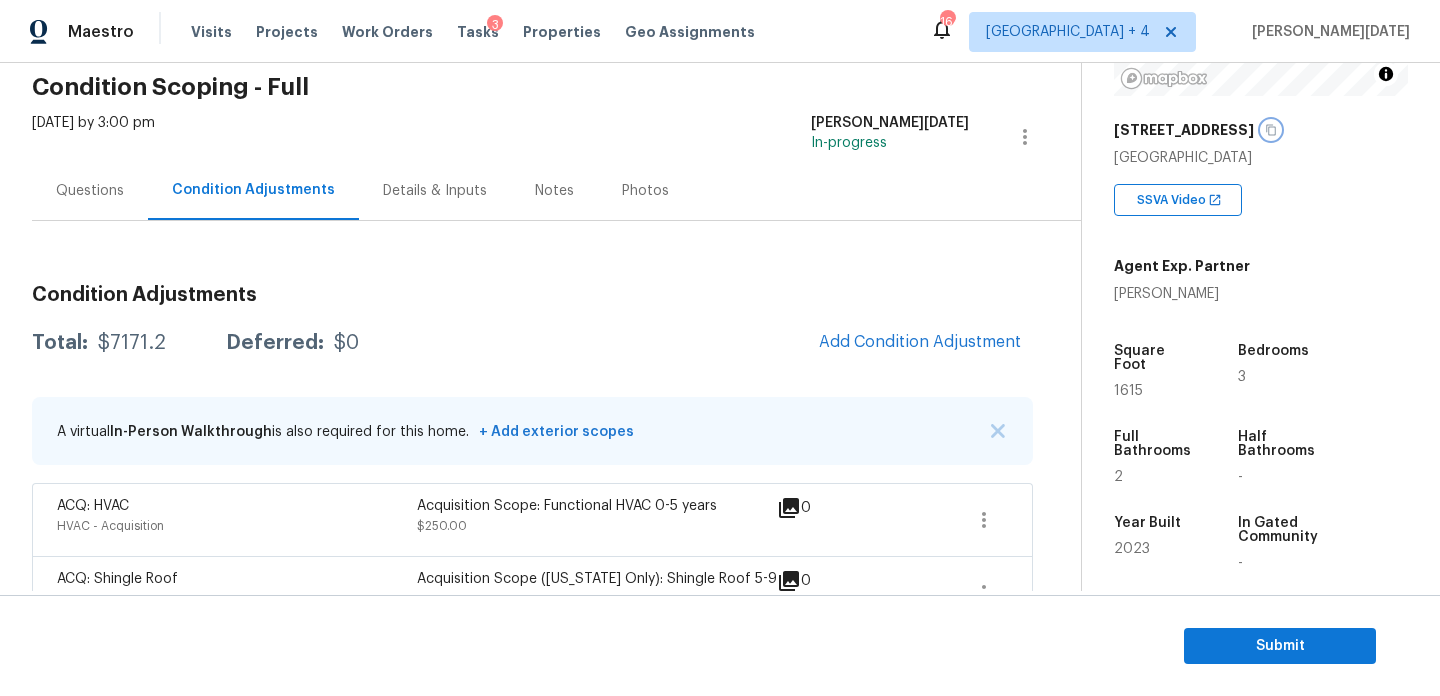 click 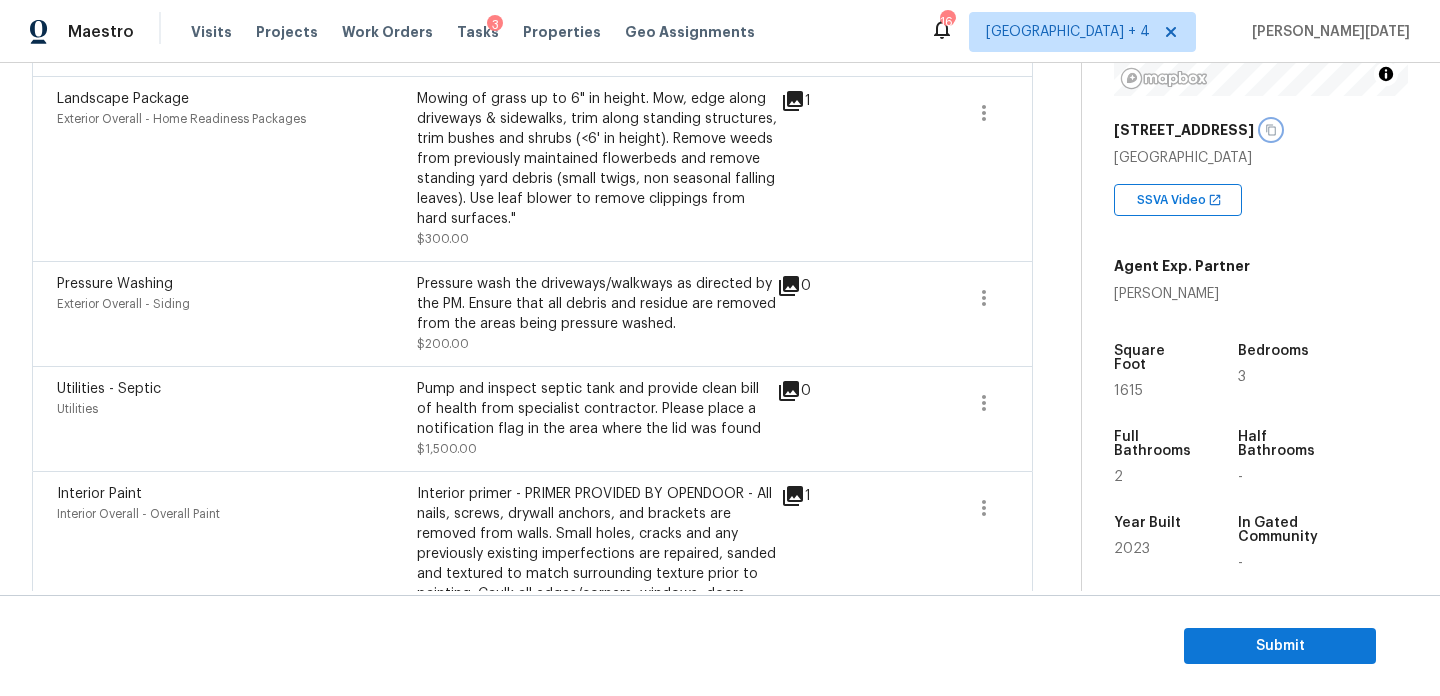 scroll, scrollTop: 1058, scrollLeft: 0, axis: vertical 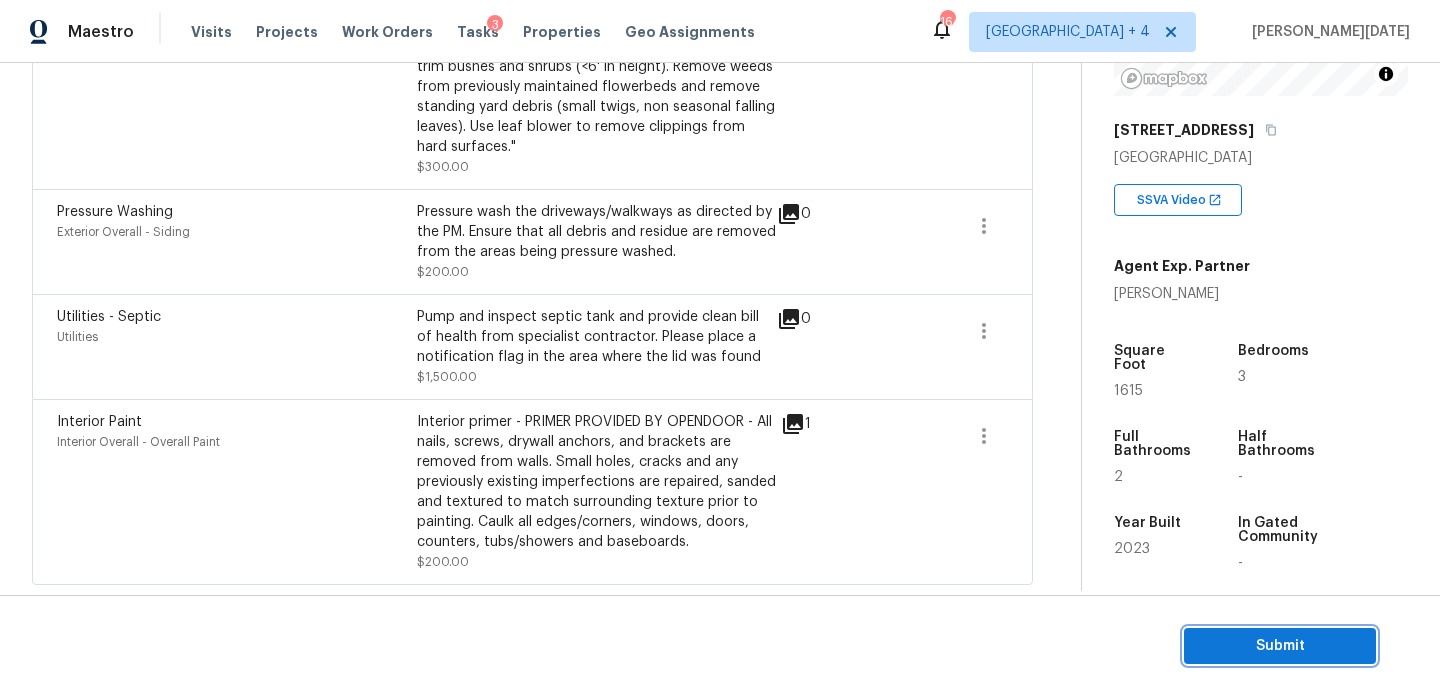 click on "Submit" at bounding box center (1280, 646) 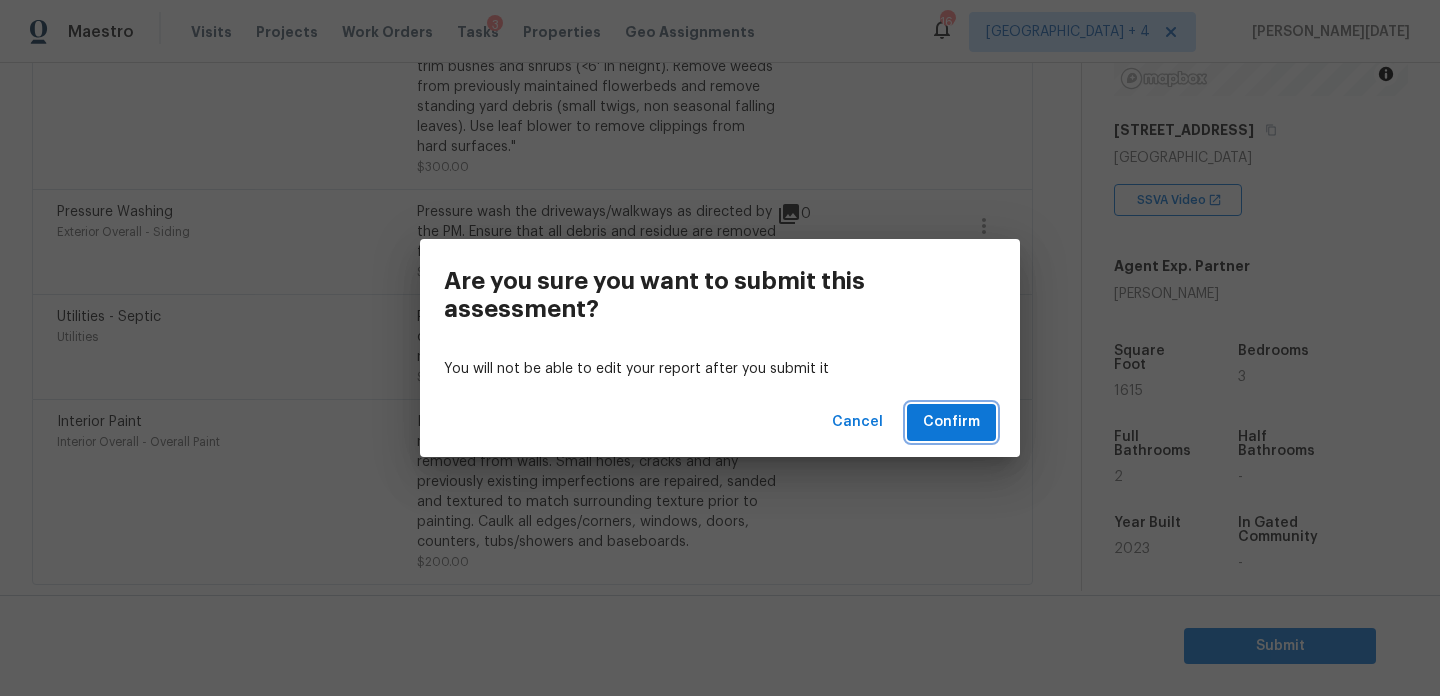 click on "Confirm" at bounding box center (951, 422) 